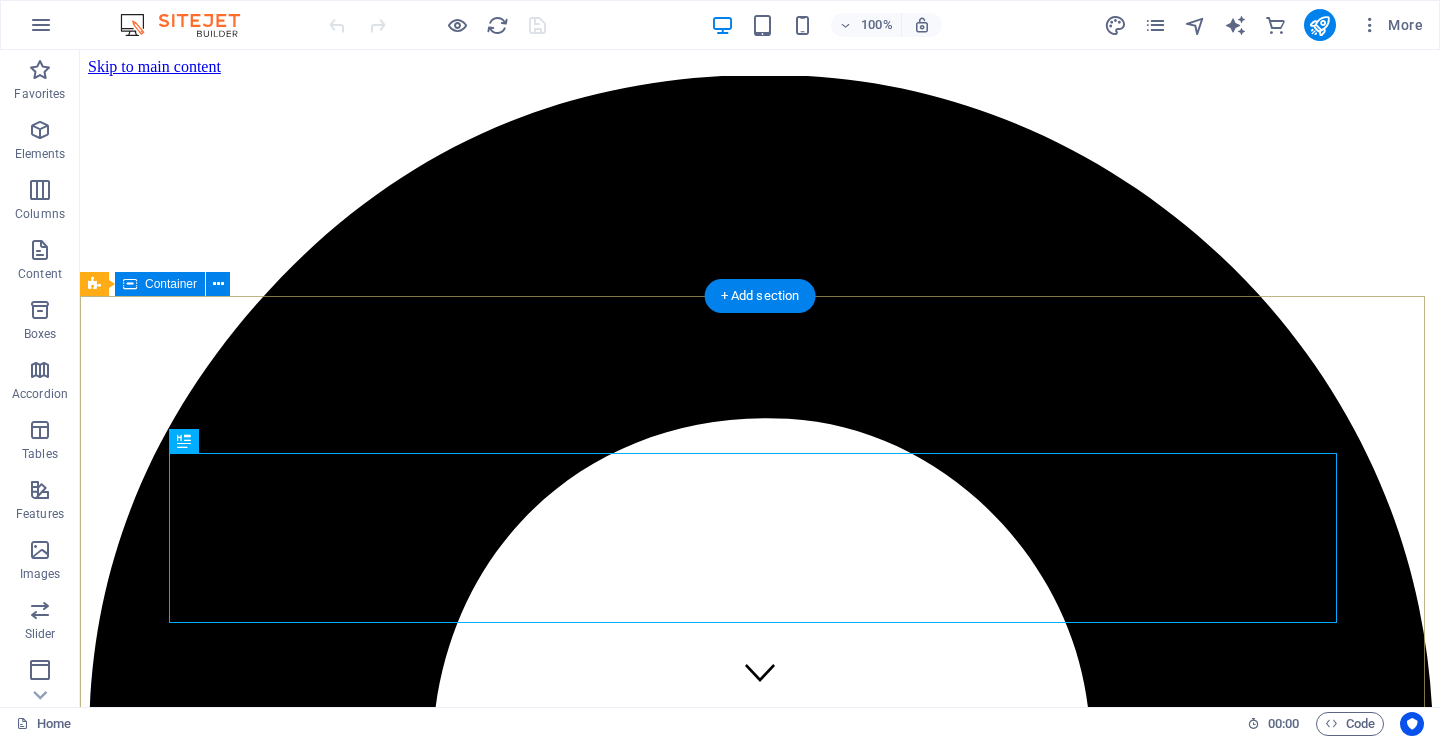 scroll, scrollTop: 0, scrollLeft: 0, axis: both 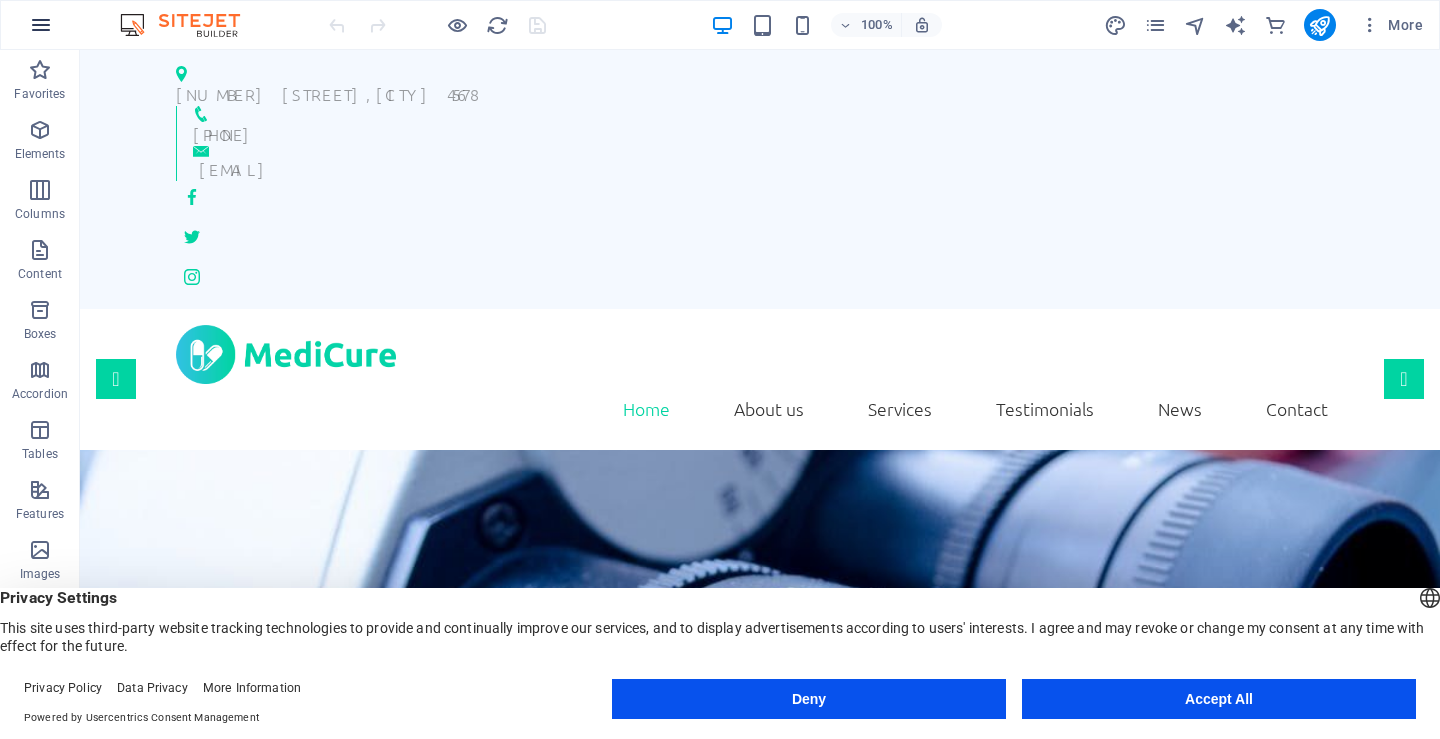 click at bounding box center (41, 25) 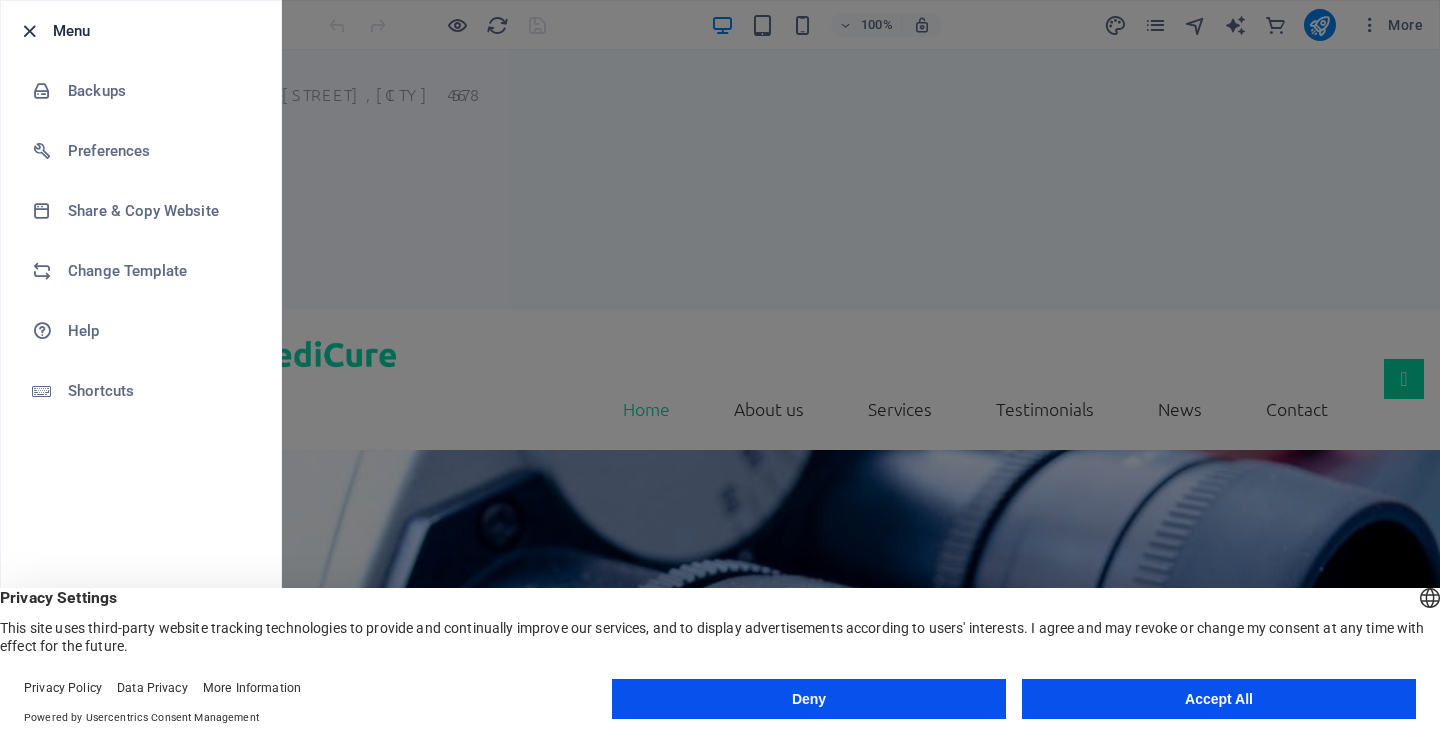 click at bounding box center (29, 31) 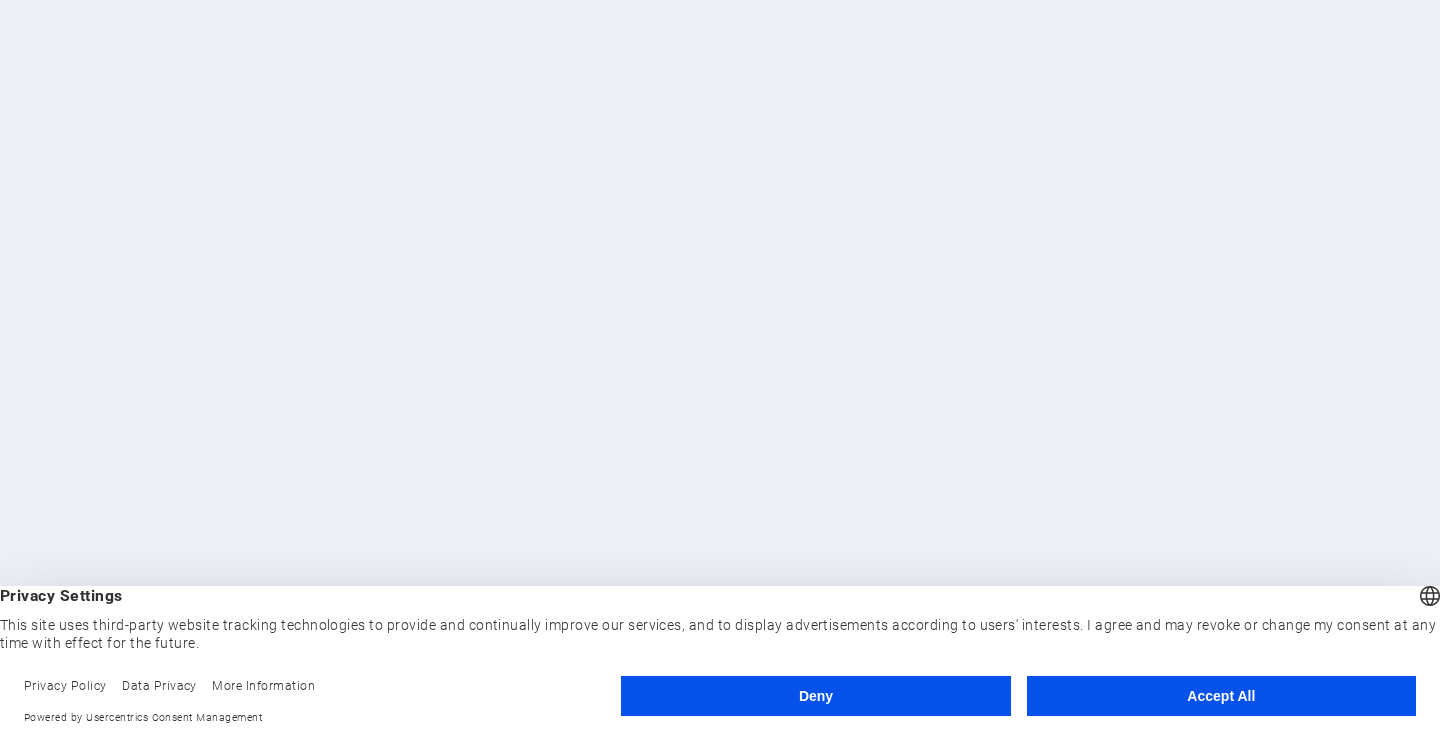 scroll, scrollTop: 0, scrollLeft: 0, axis: both 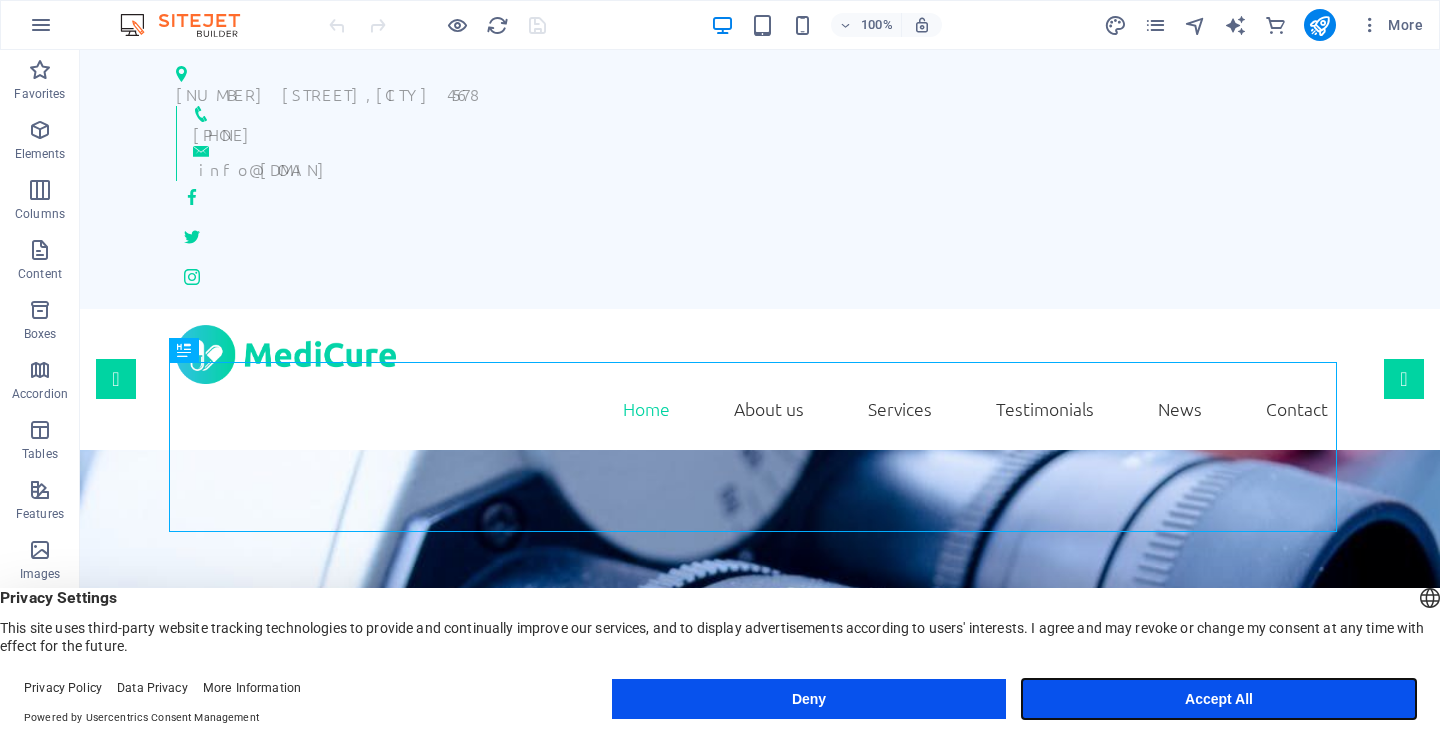 click on "Accept All" at bounding box center (1219, 699) 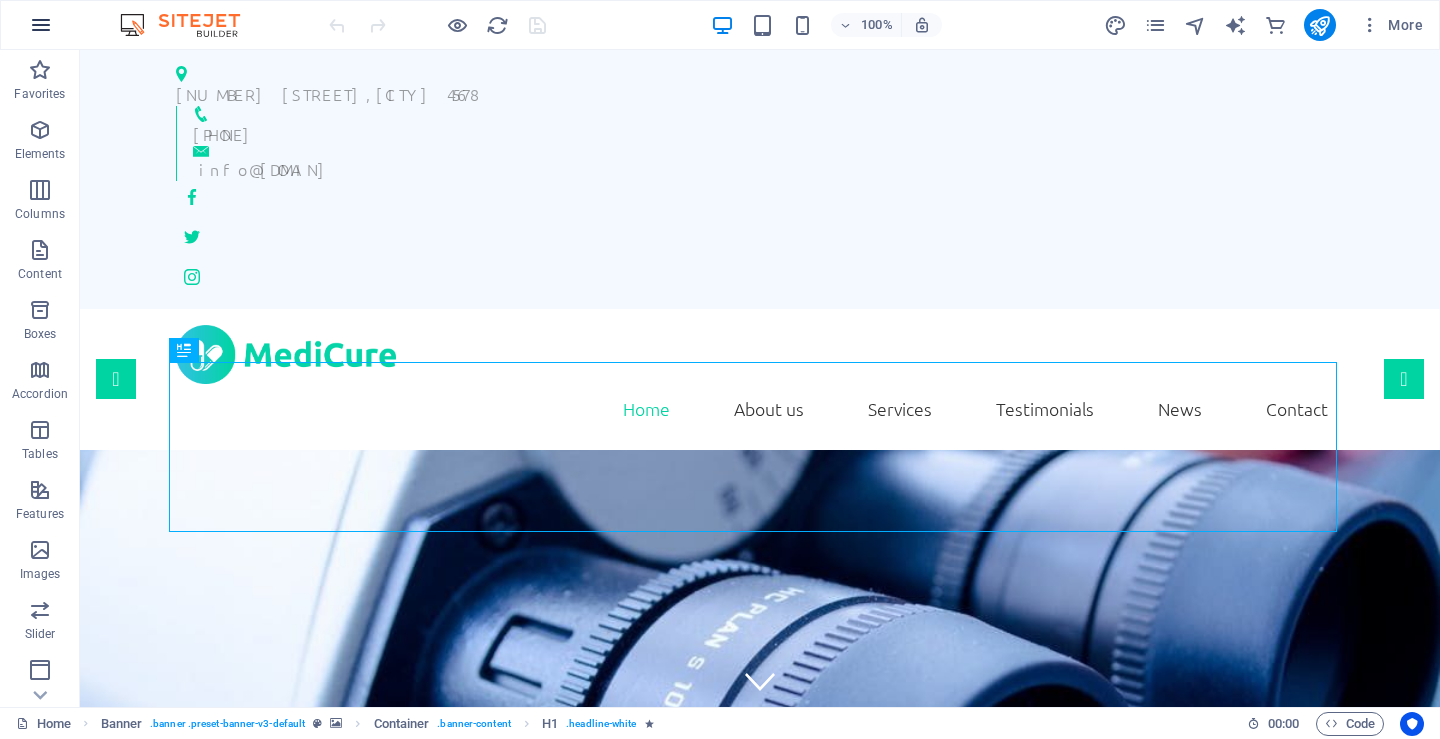 click at bounding box center [41, 25] 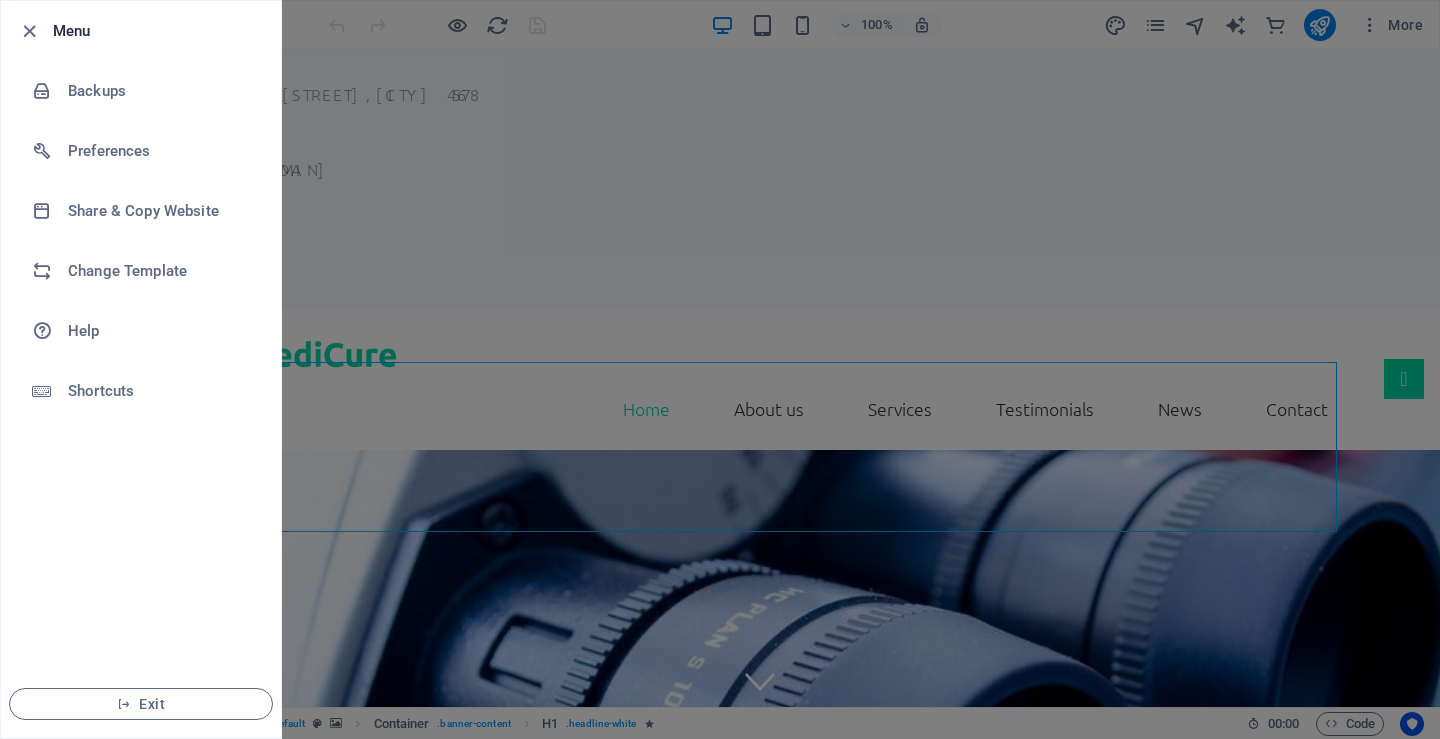 click at bounding box center [720, 369] 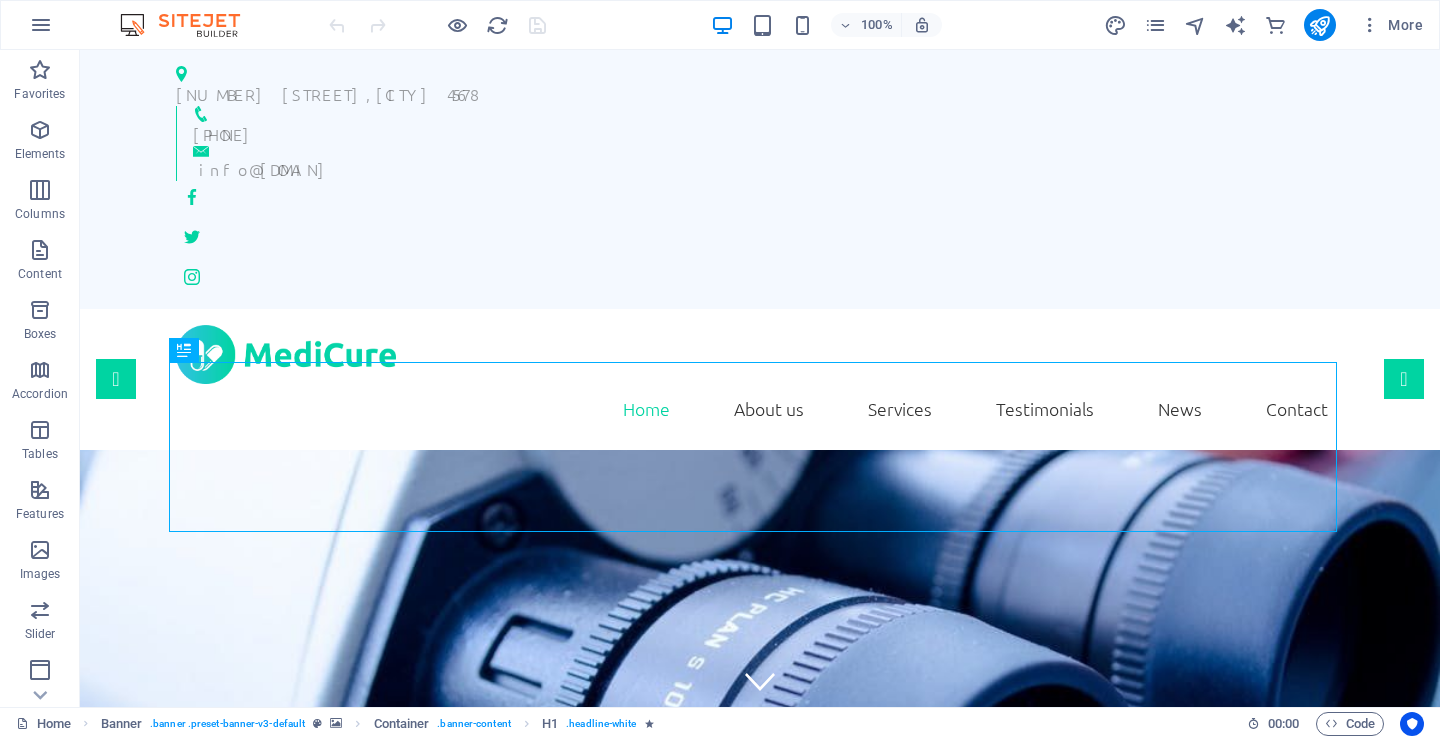 click at bounding box center [190, 25] 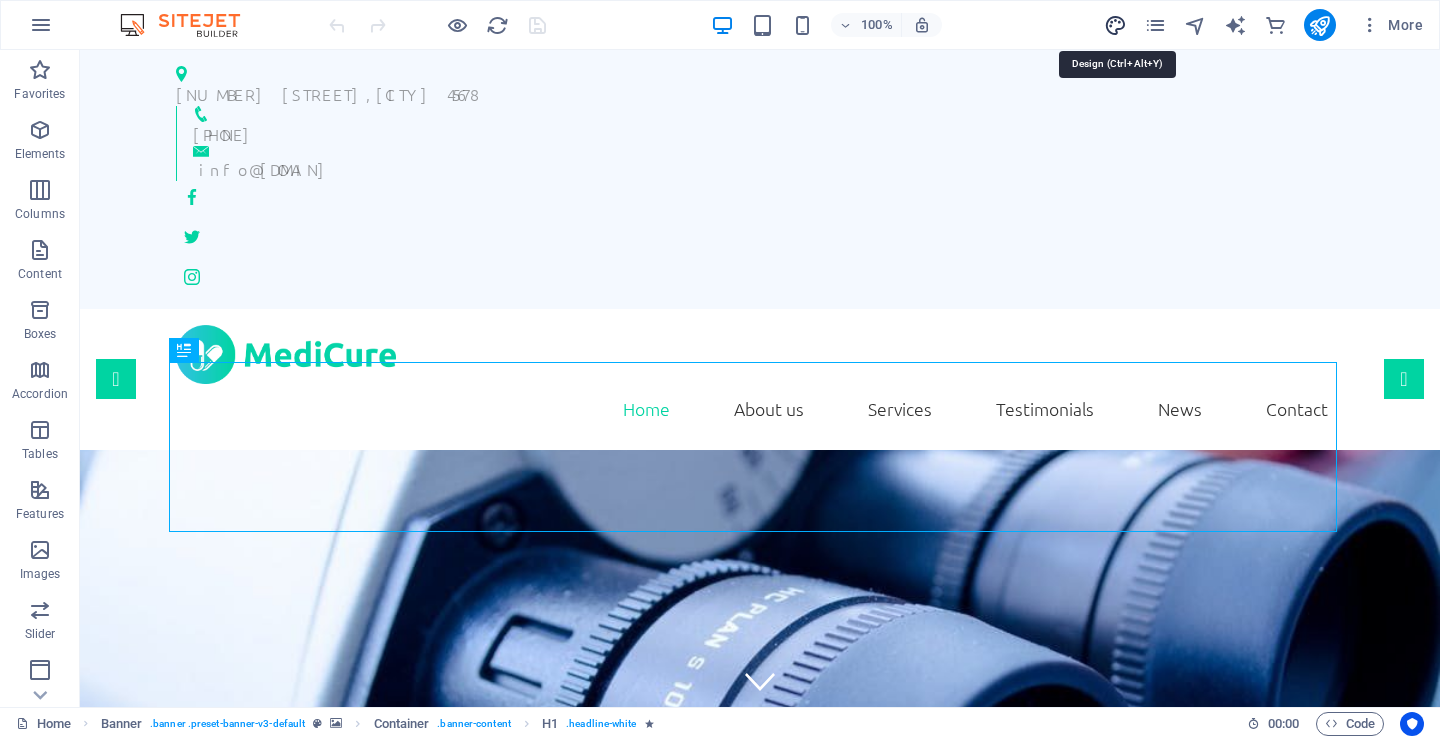 click at bounding box center [1115, 25] 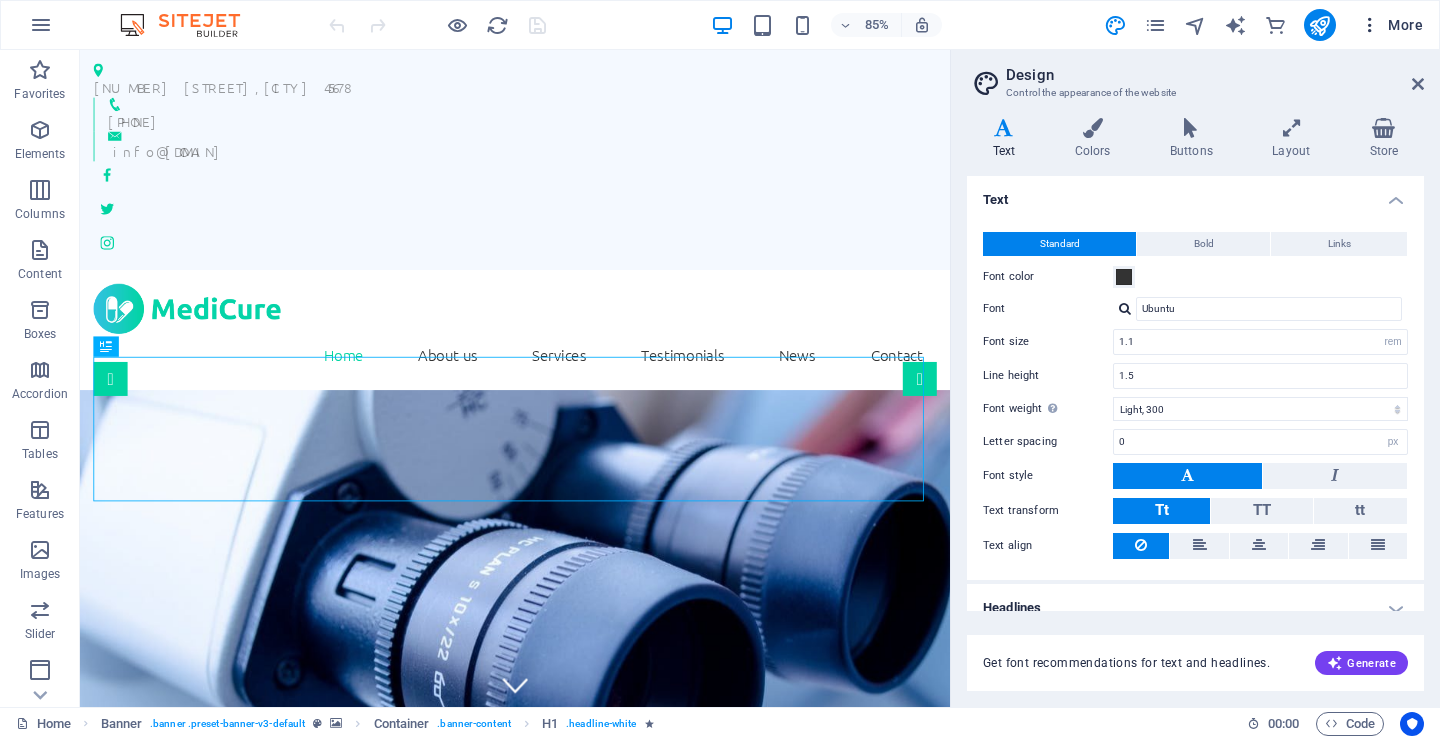 click at bounding box center (1370, 25) 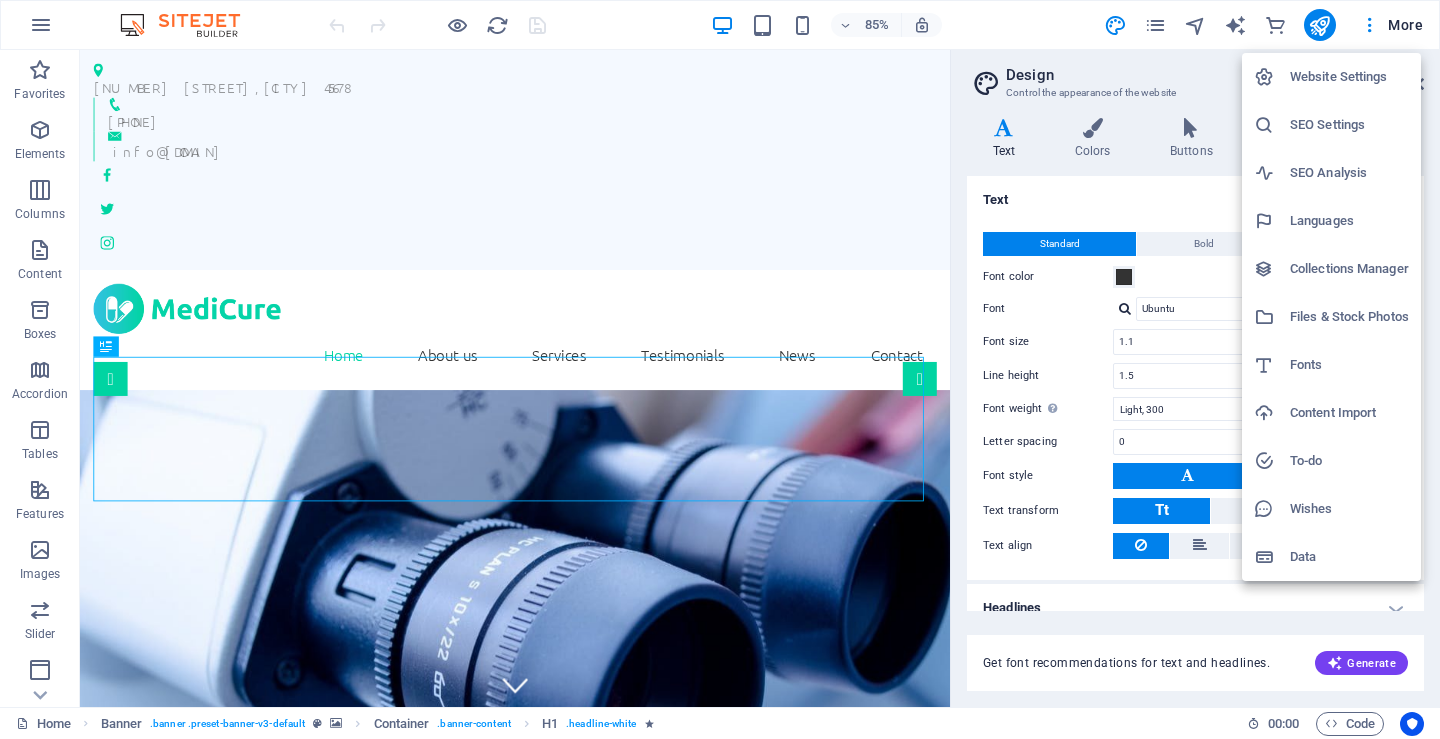 click at bounding box center [720, 369] 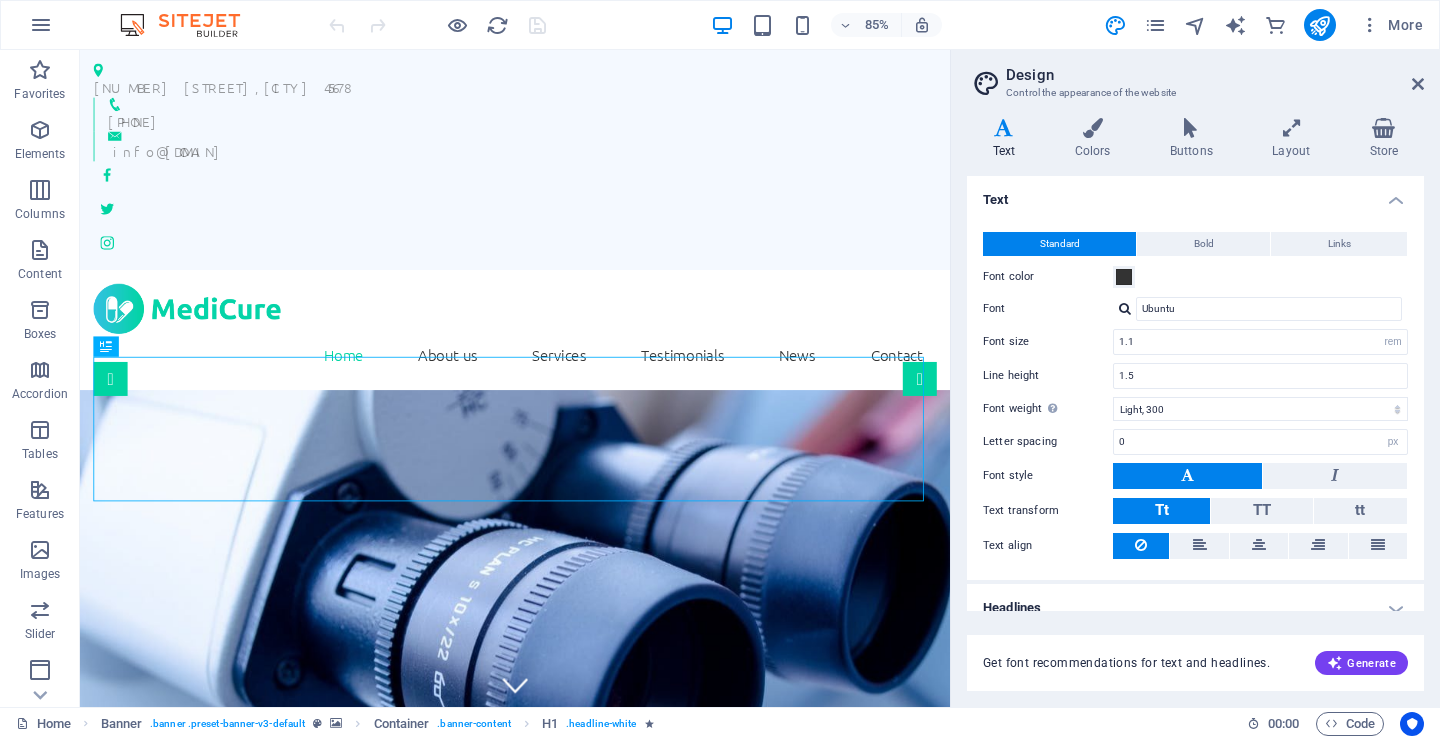 click on "More" at bounding box center (1391, 25) 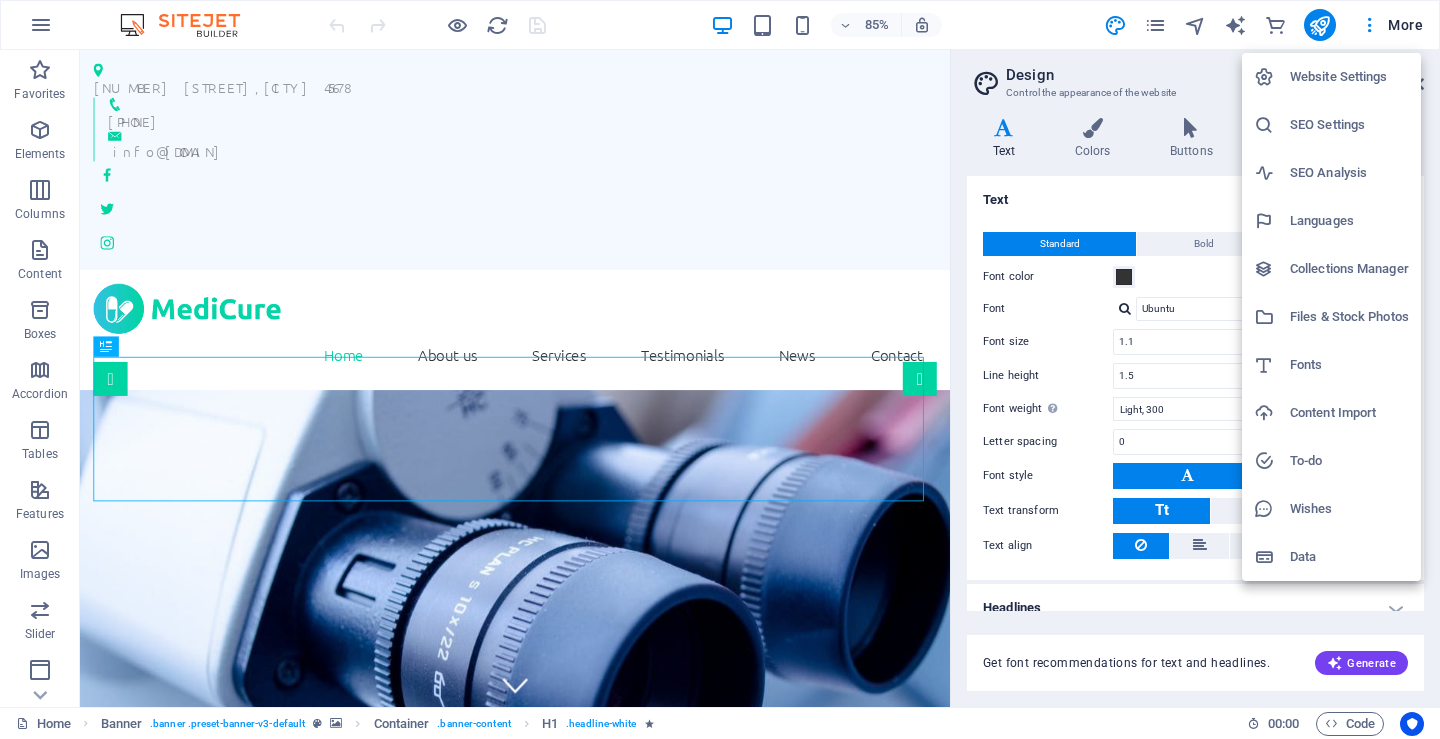 click at bounding box center [720, 369] 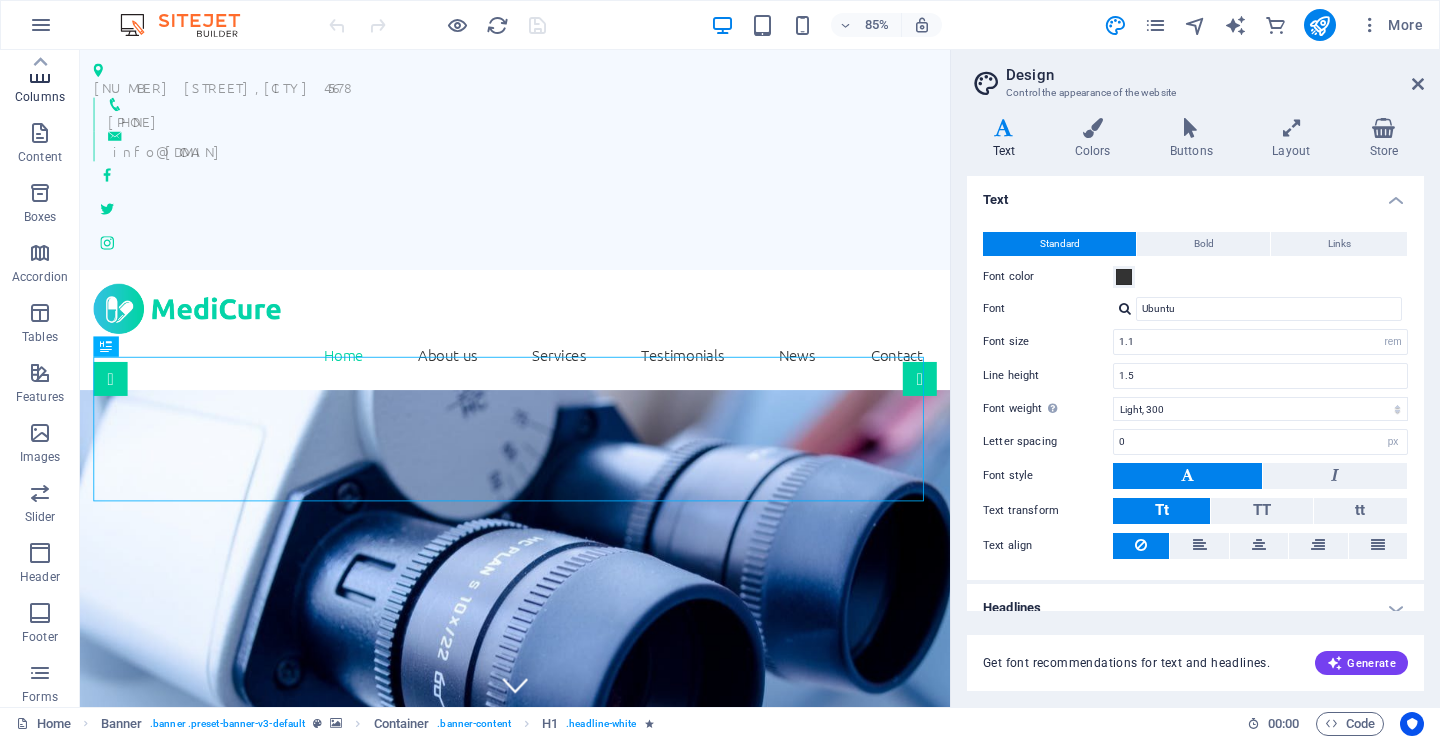 scroll, scrollTop: 0, scrollLeft: 0, axis: both 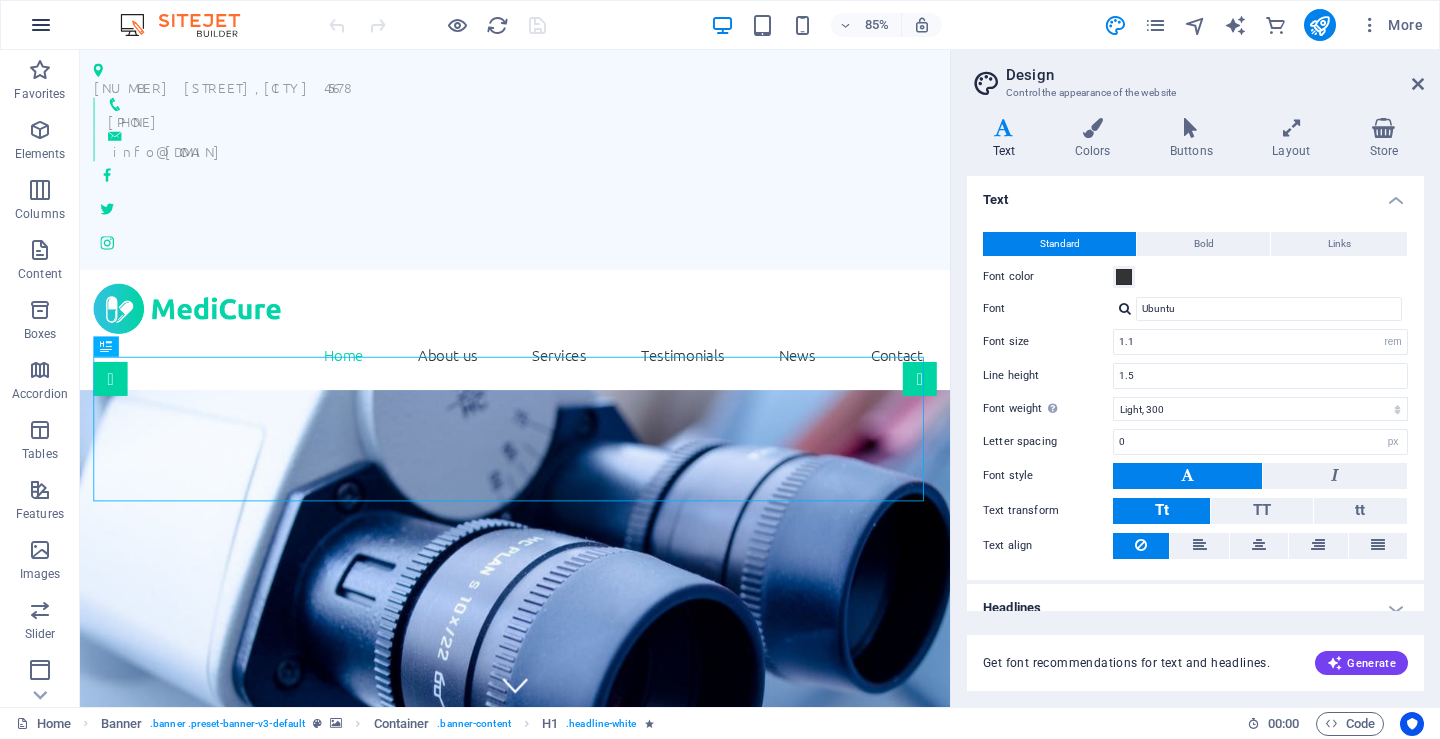 click at bounding box center (41, 25) 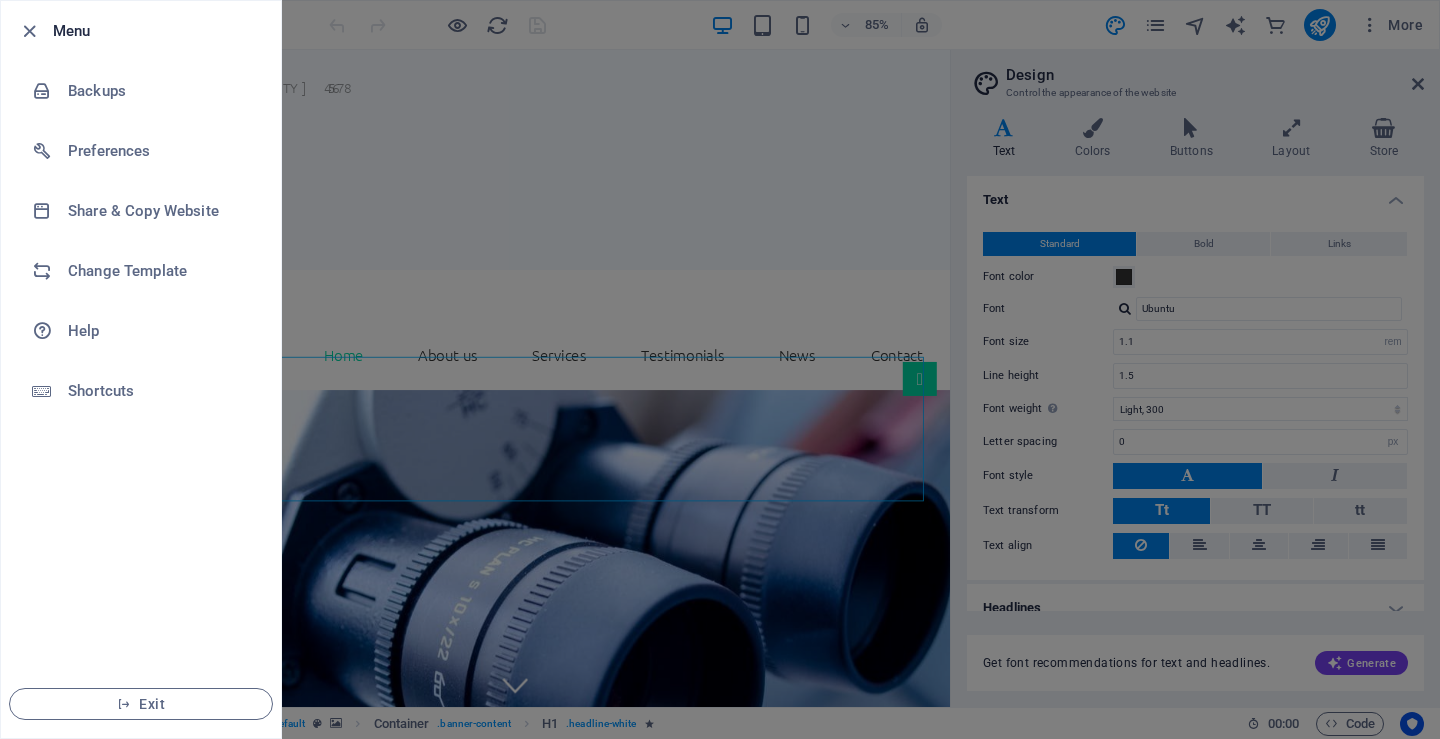 click at bounding box center [720, 369] 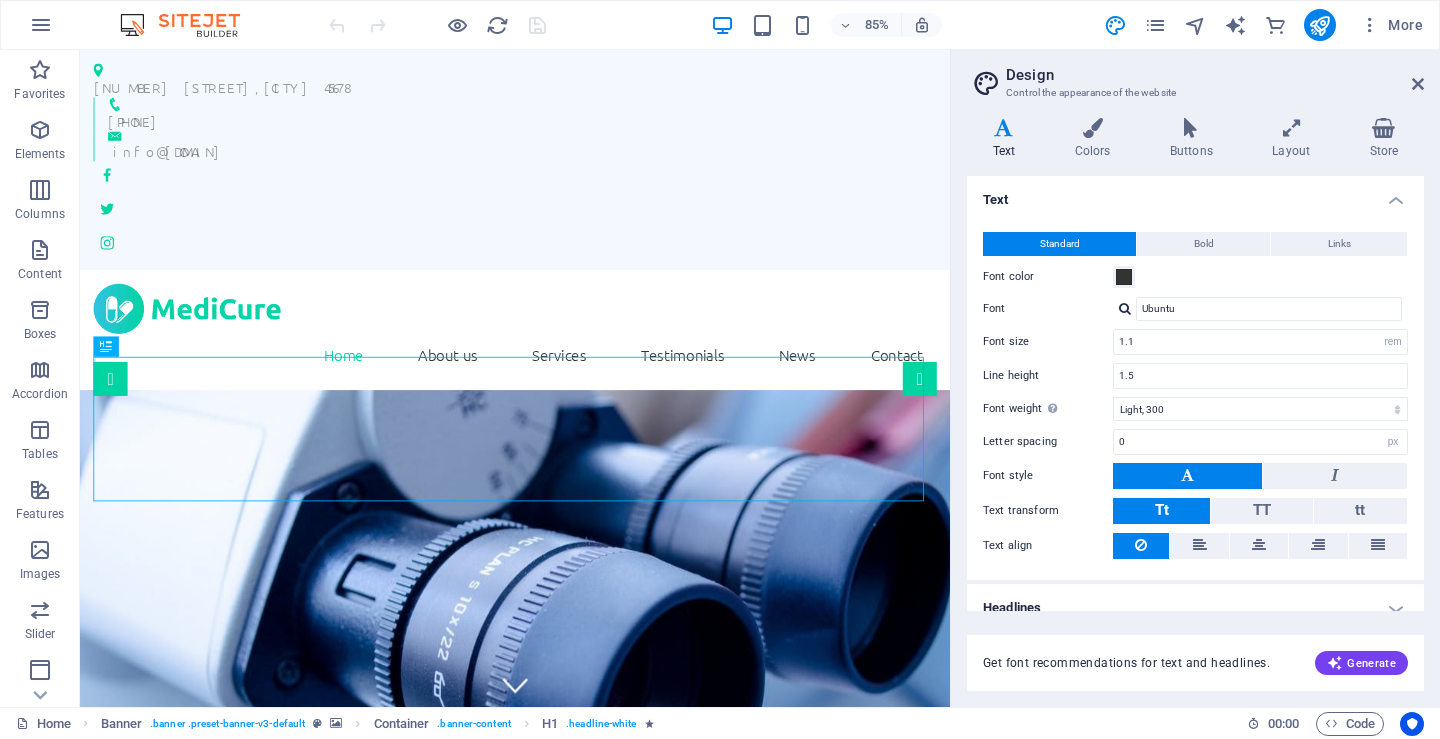 drag, startPoint x: 227, startPoint y: 31, endPoint x: 222, endPoint y: 21, distance: 11.18034 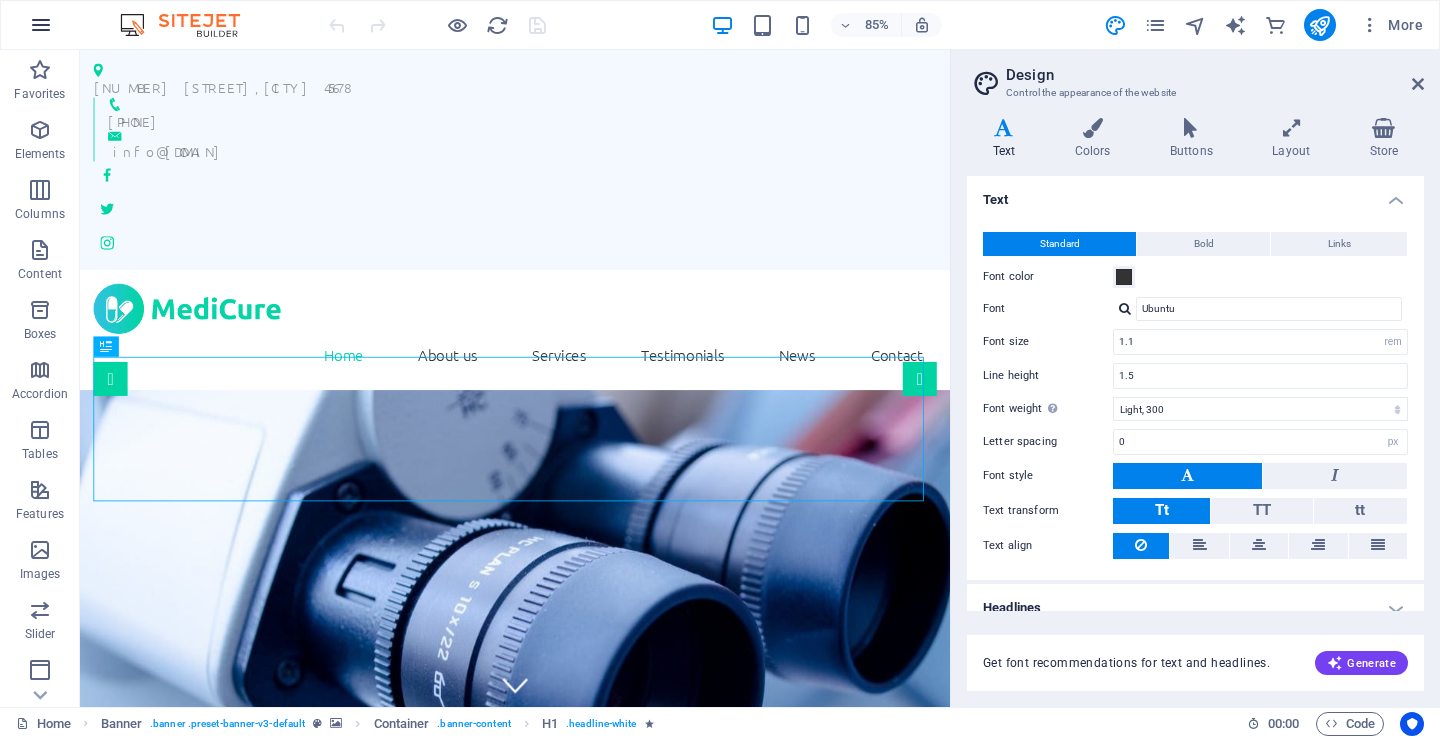 click at bounding box center (41, 25) 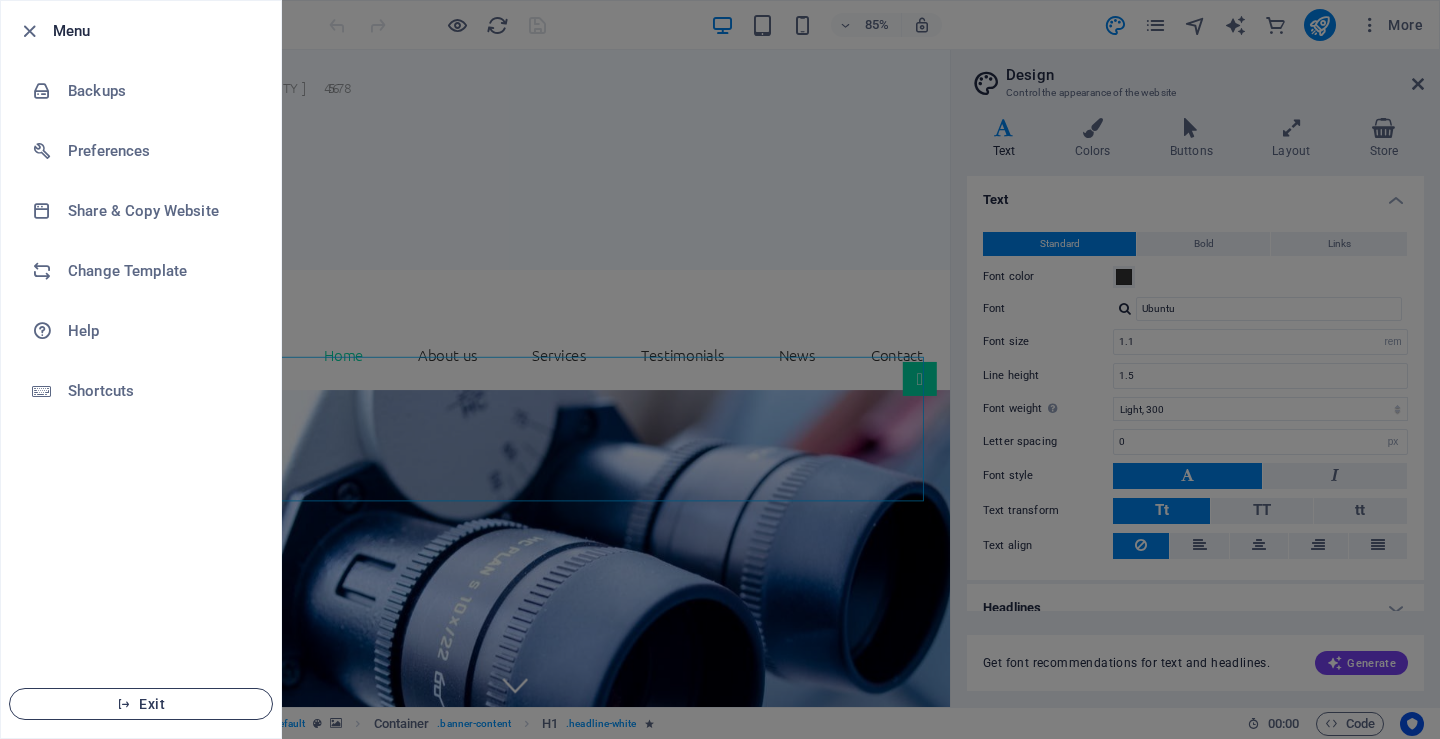 click on "Exit" at bounding box center (141, 704) 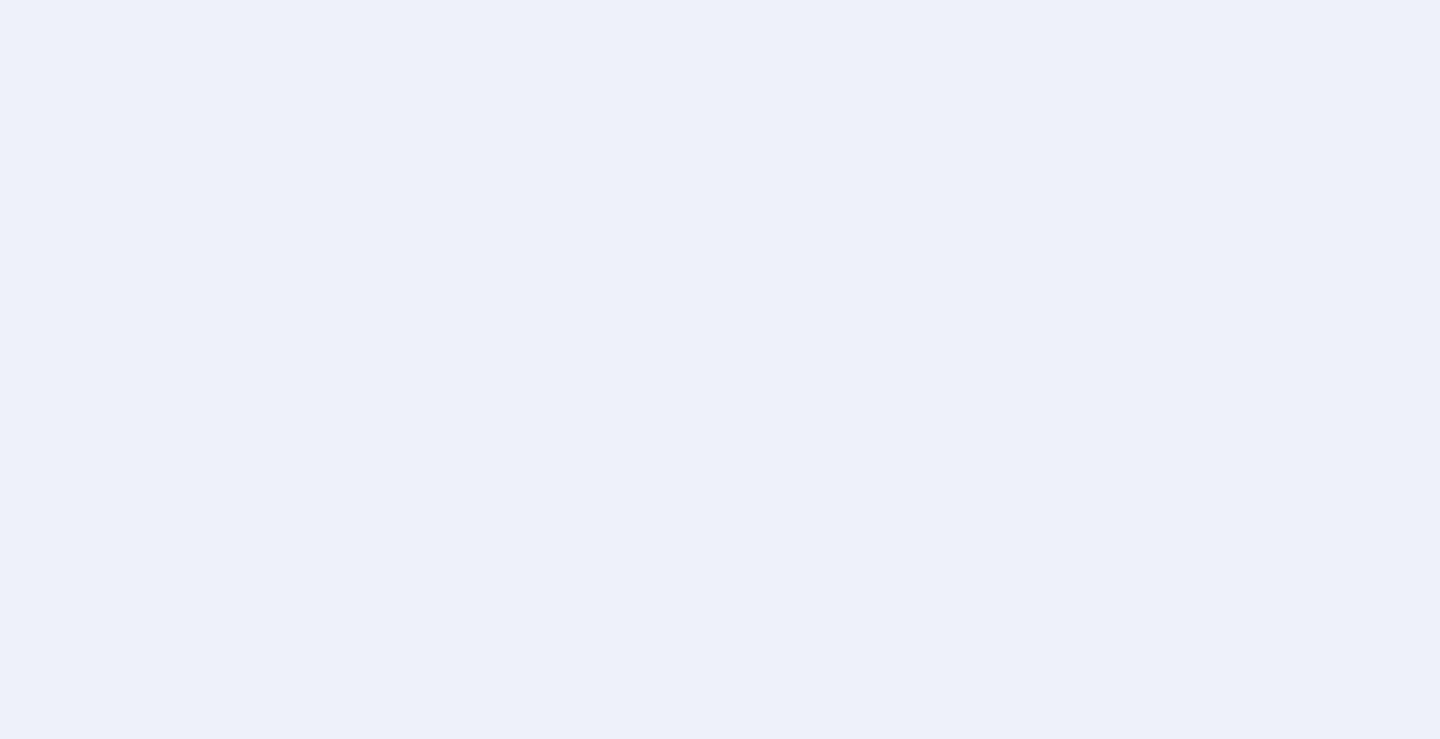 scroll, scrollTop: 0, scrollLeft: 0, axis: both 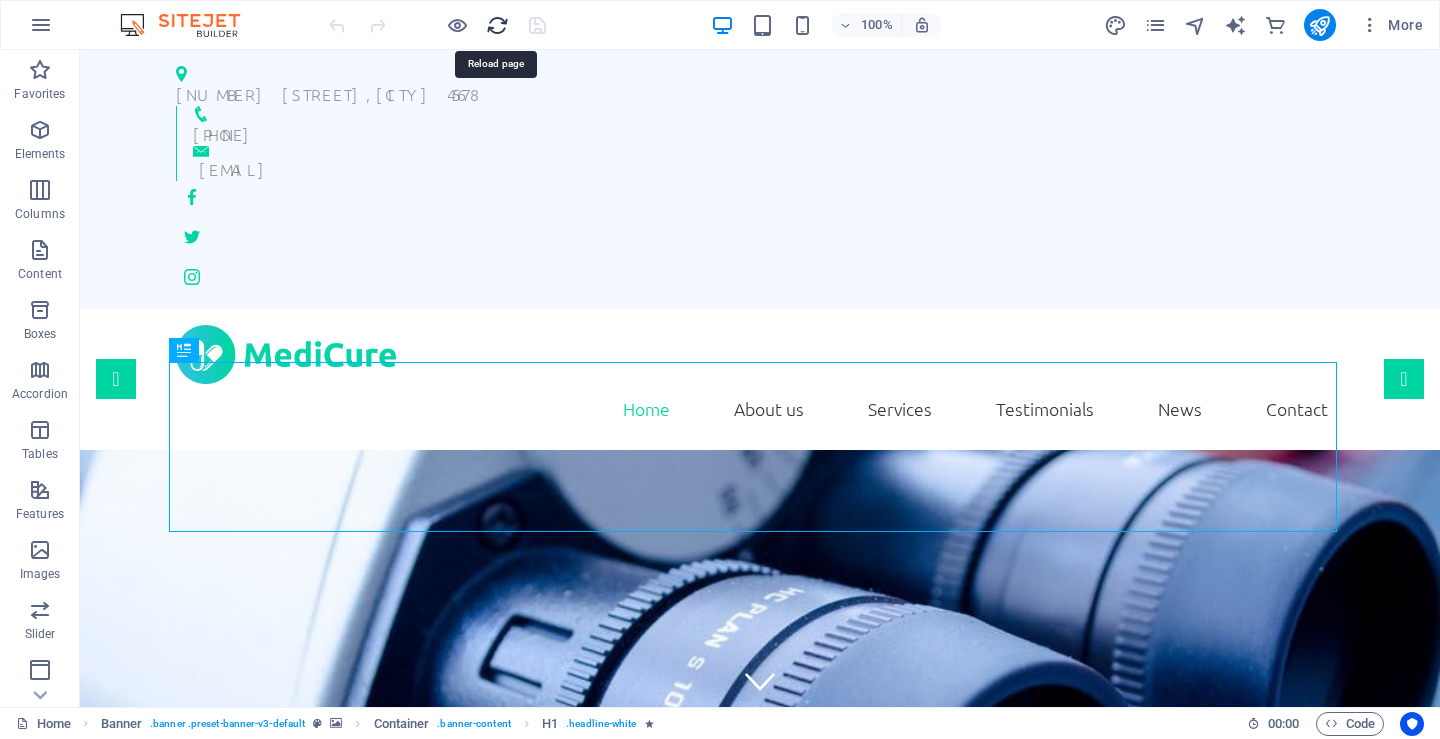 click at bounding box center [497, 25] 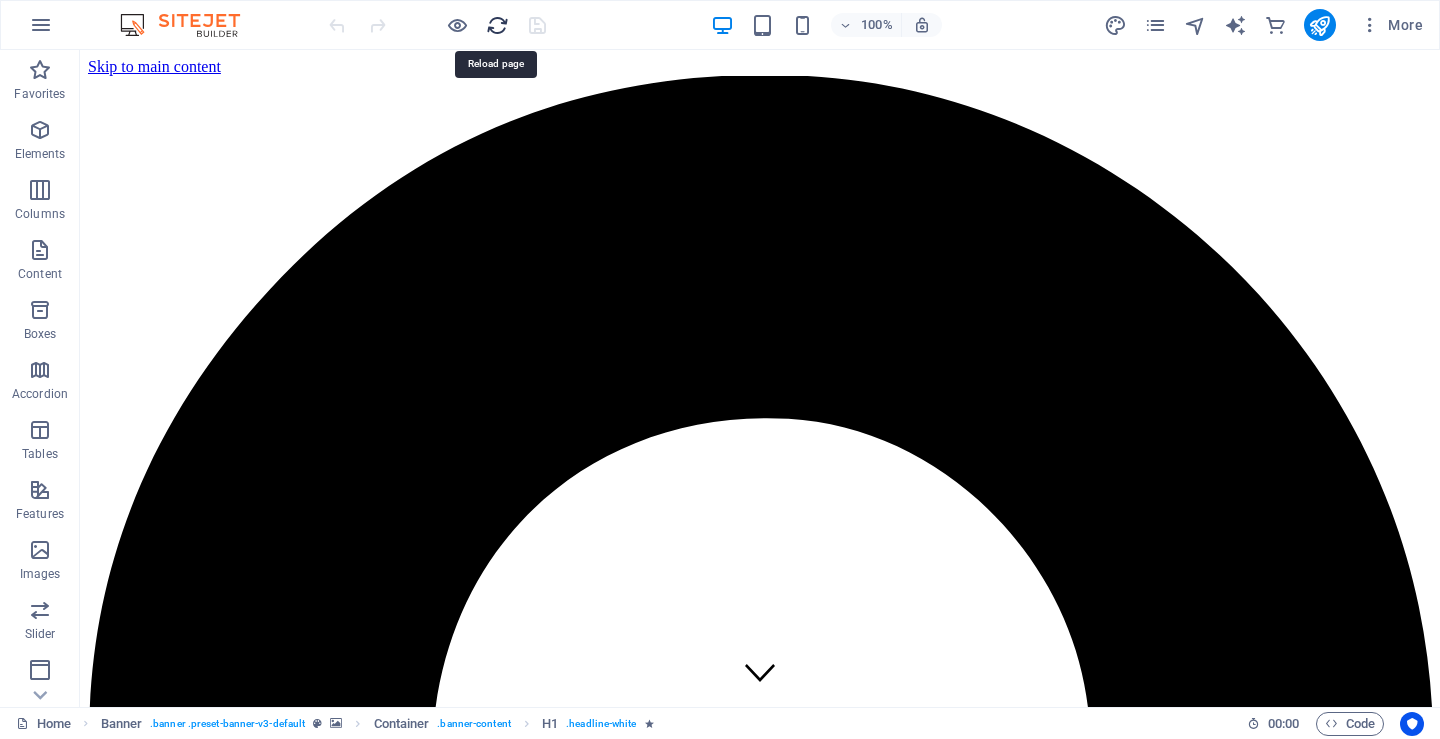 scroll, scrollTop: 0, scrollLeft: 0, axis: both 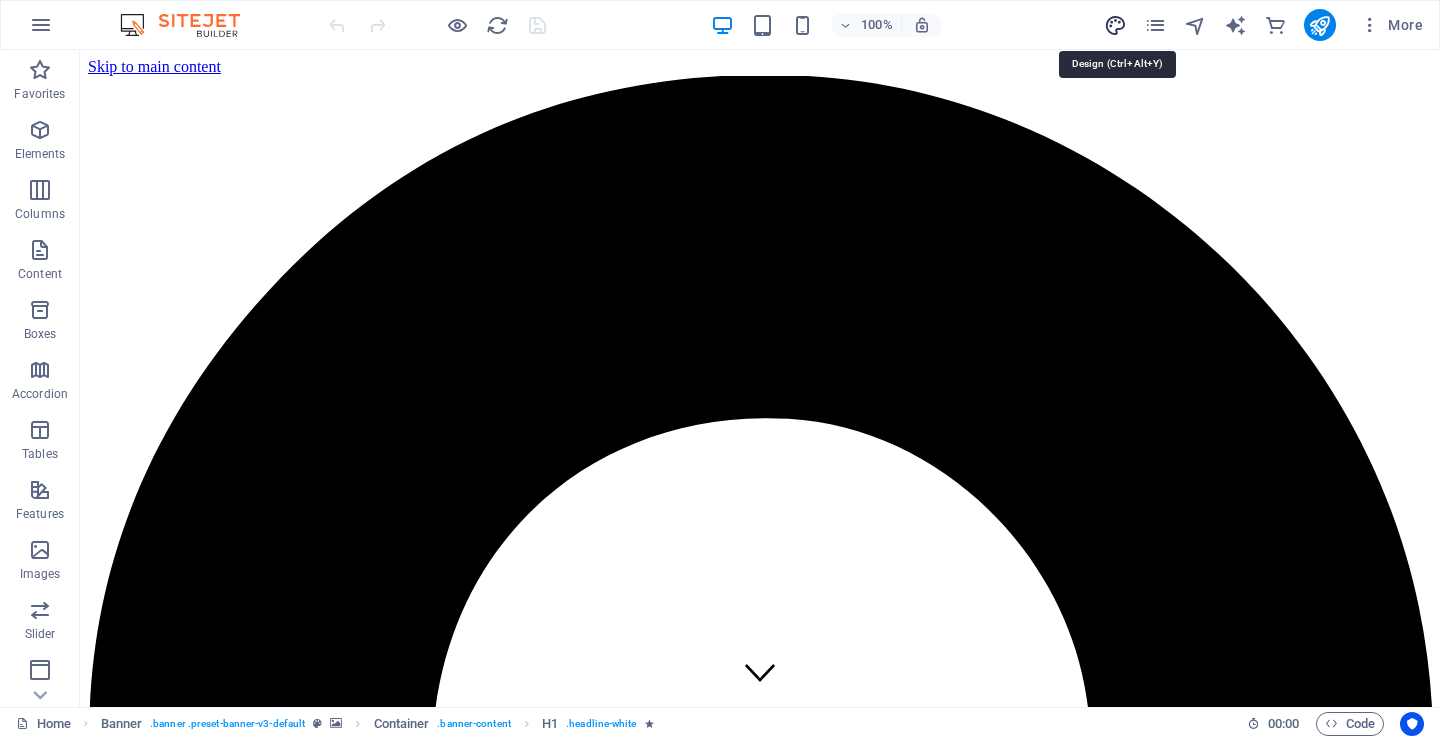 click at bounding box center [1115, 25] 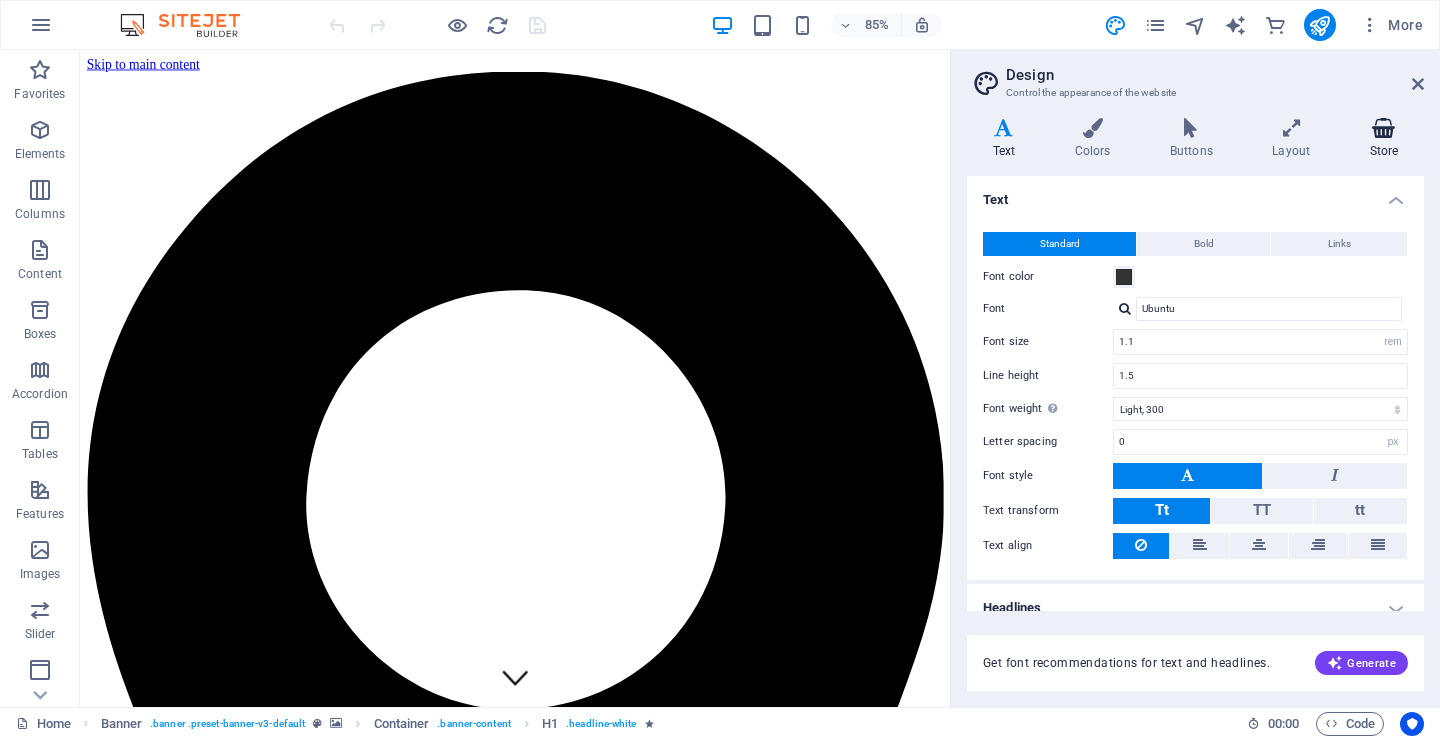 click at bounding box center [1384, 128] 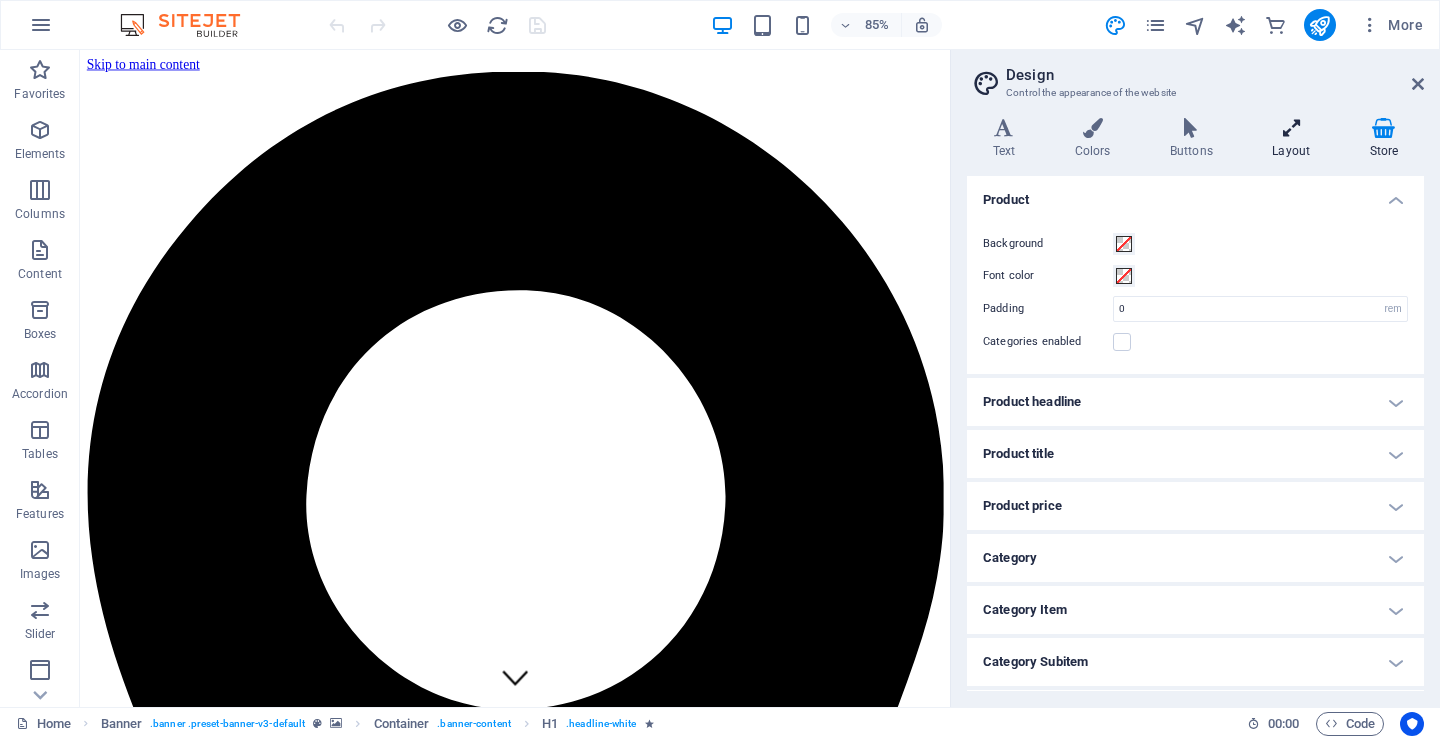 click on "Layout" at bounding box center [1295, 139] 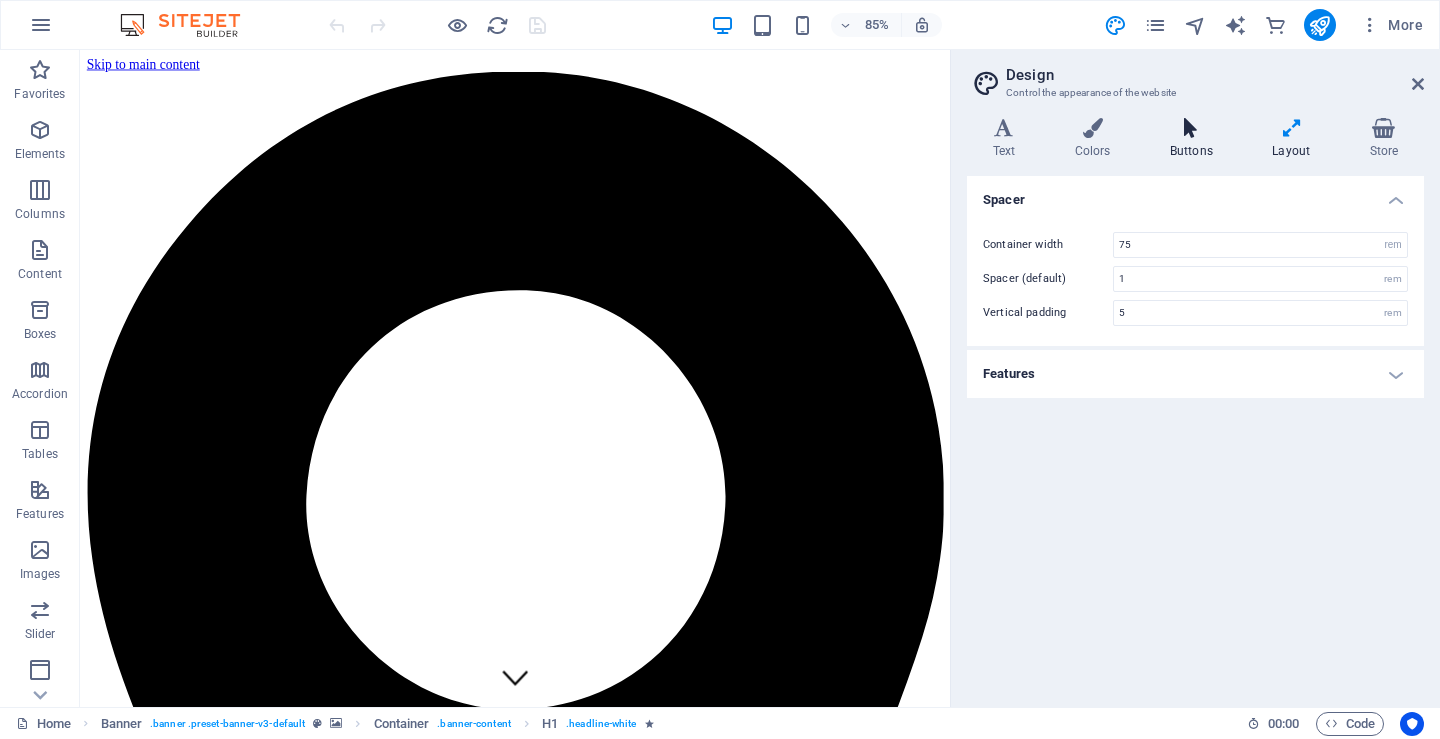 click at bounding box center (1191, 128) 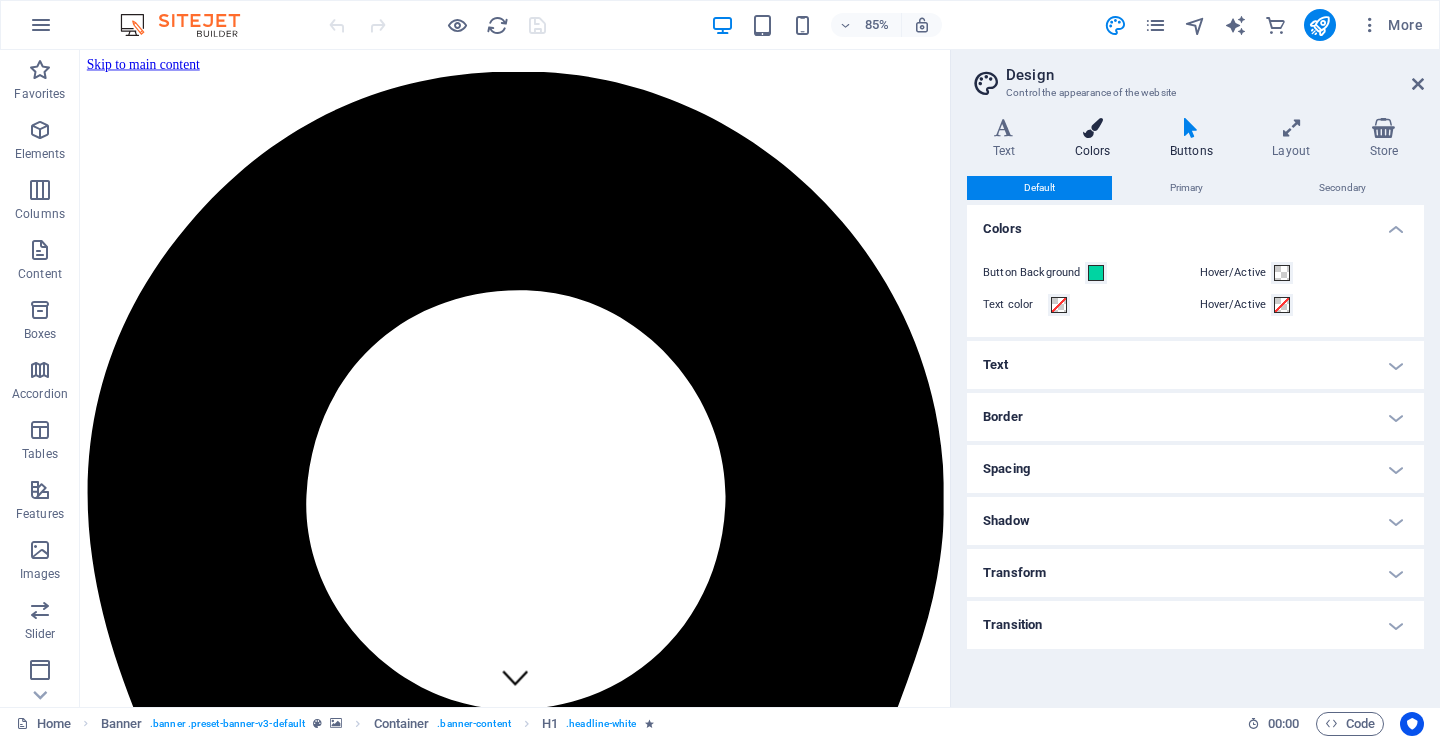 click at bounding box center [1092, 128] 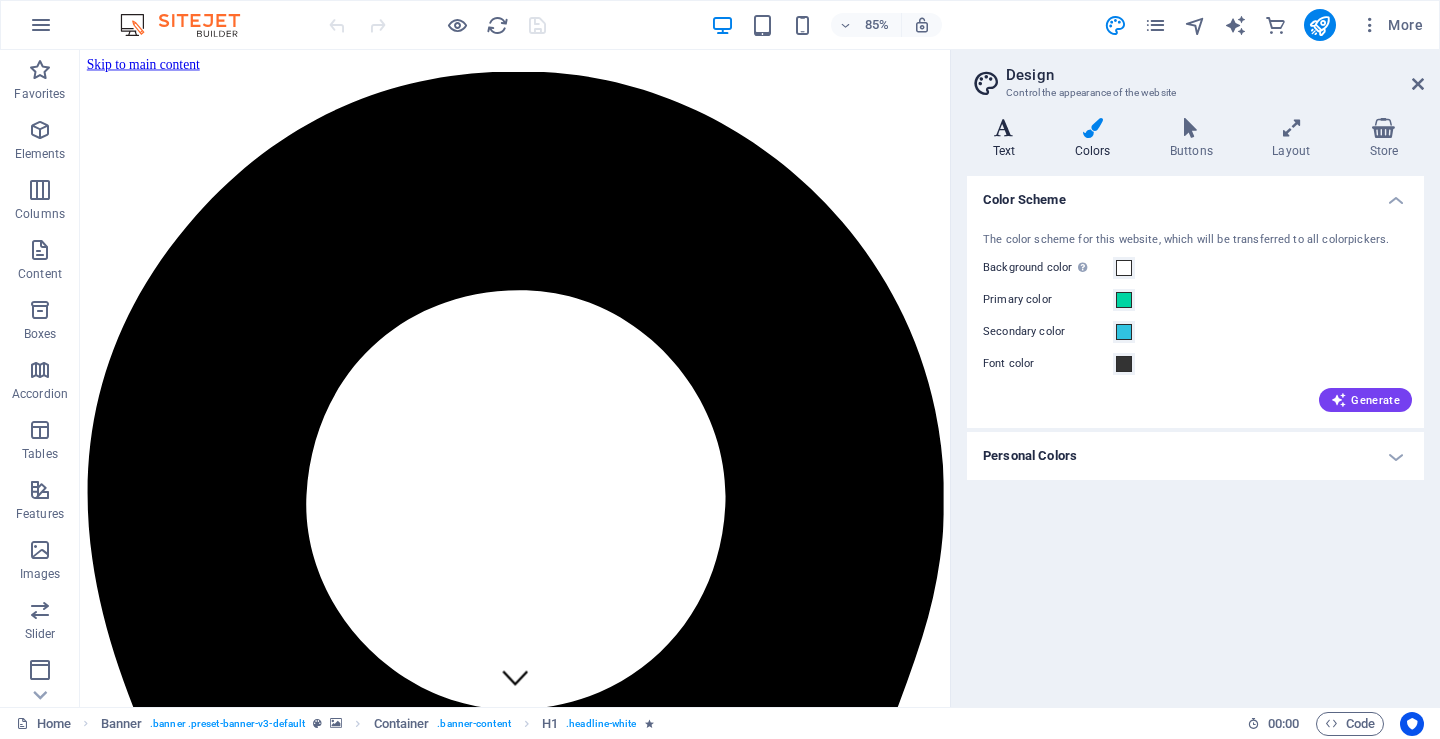 click at bounding box center [1004, 128] 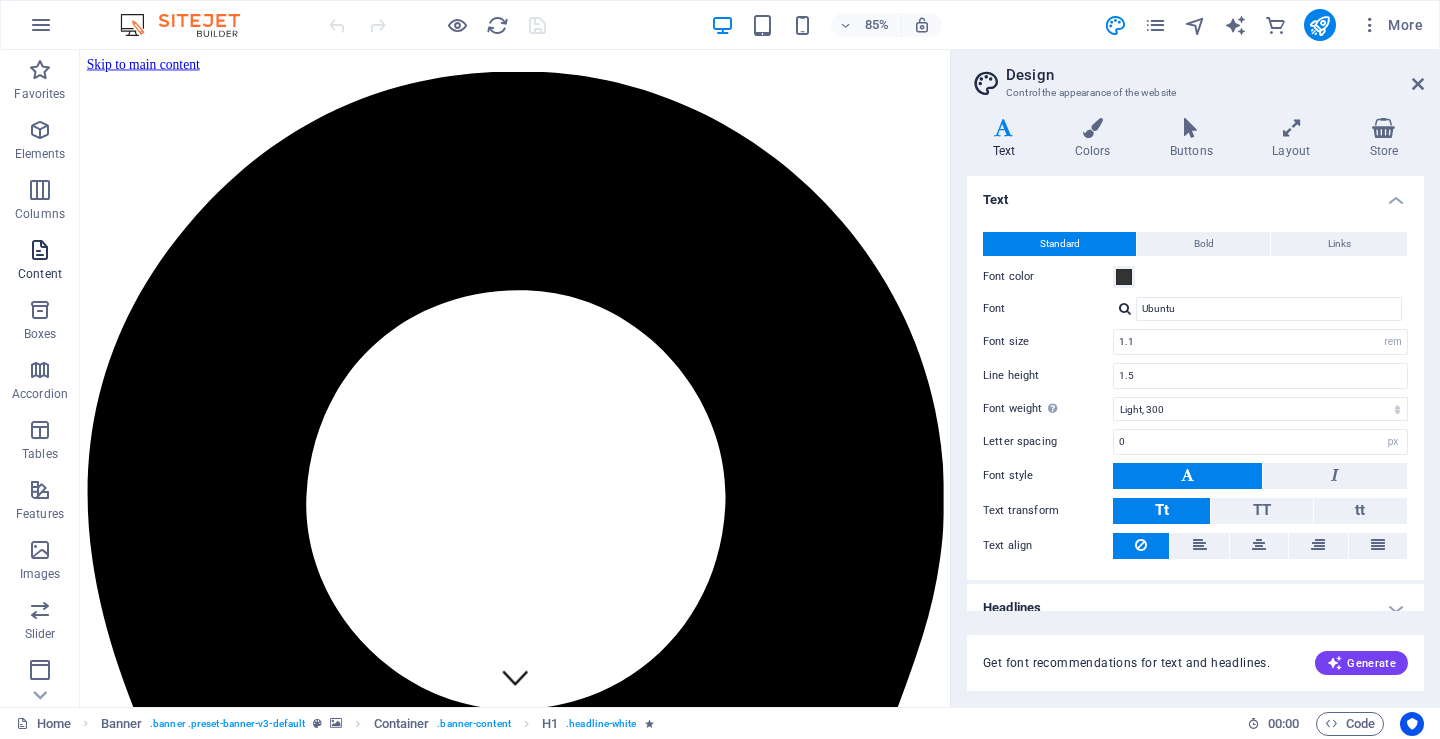 click at bounding box center [40, 250] 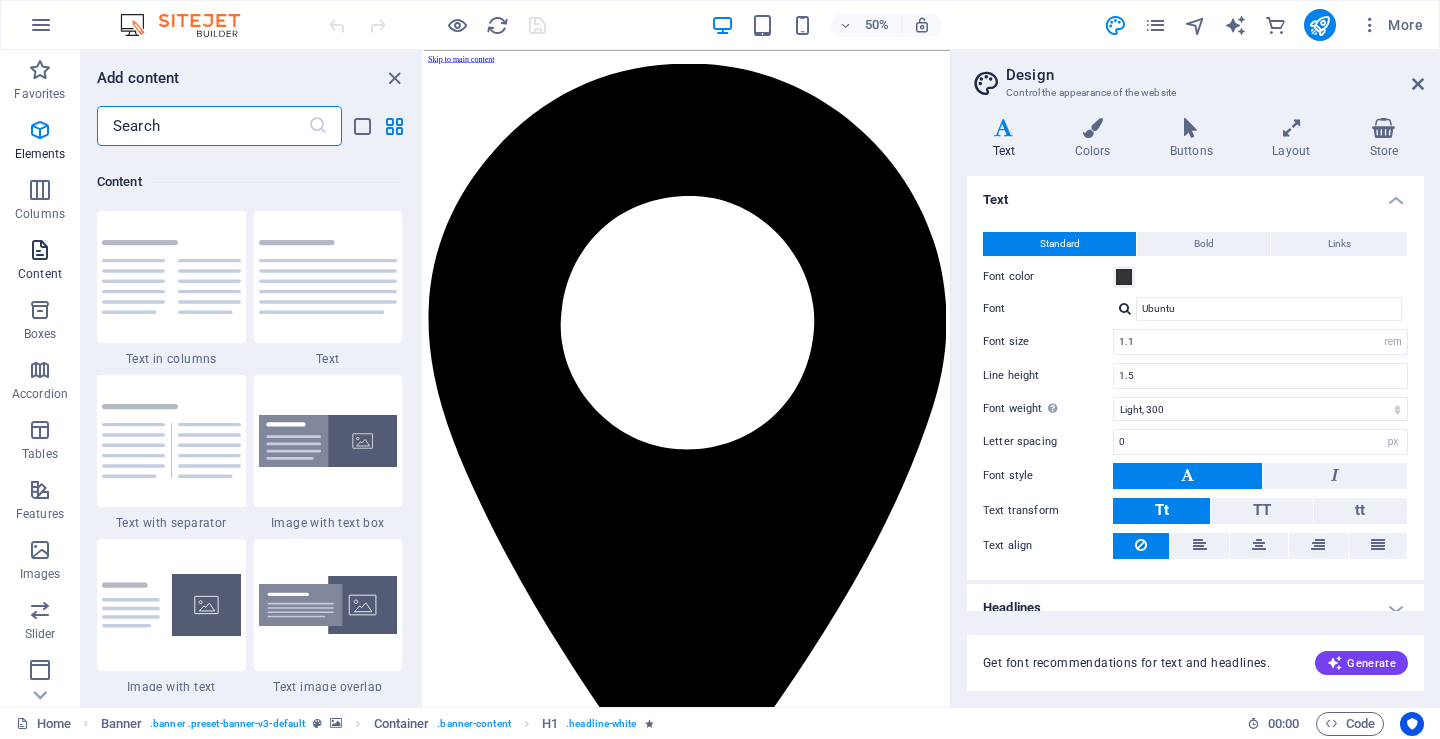 scroll, scrollTop: 3499, scrollLeft: 0, axis: vertical 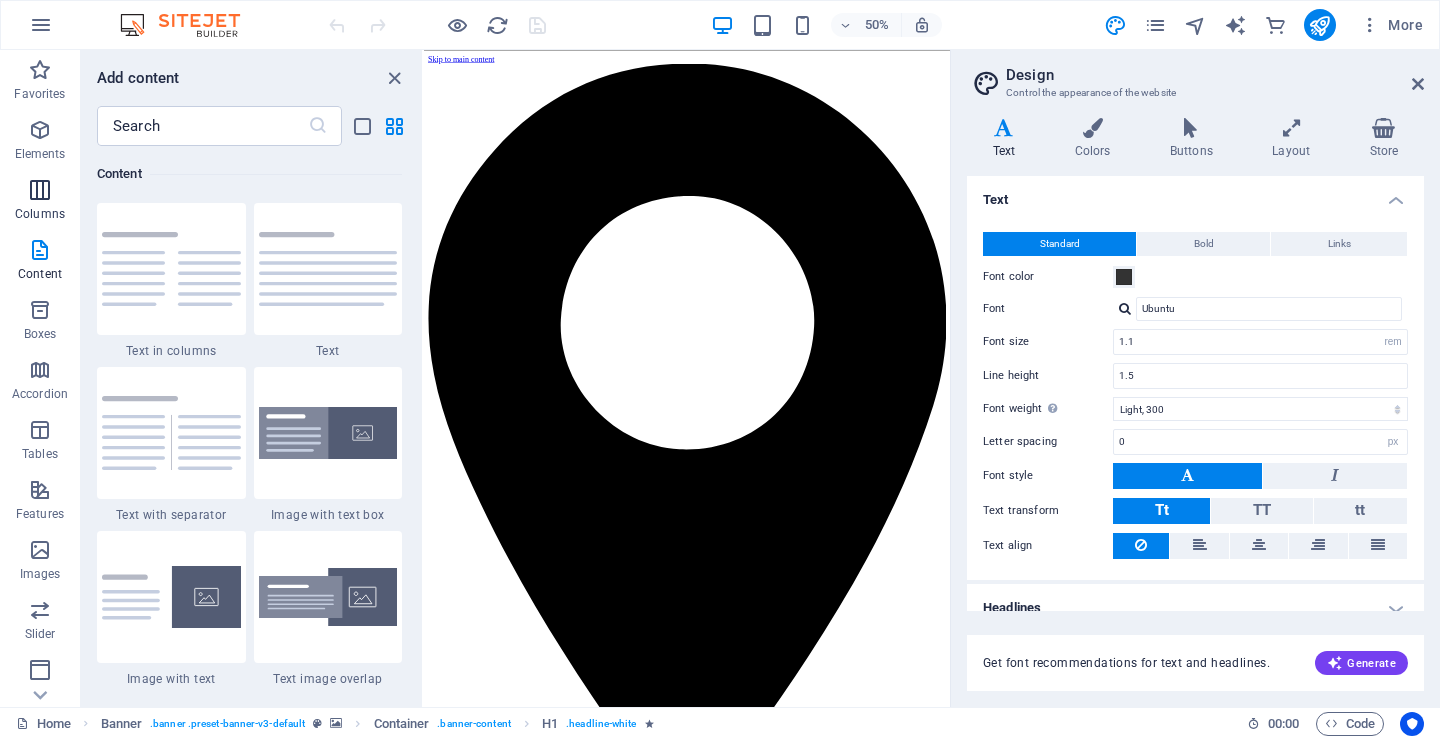 click at bounding box center (40, 190) 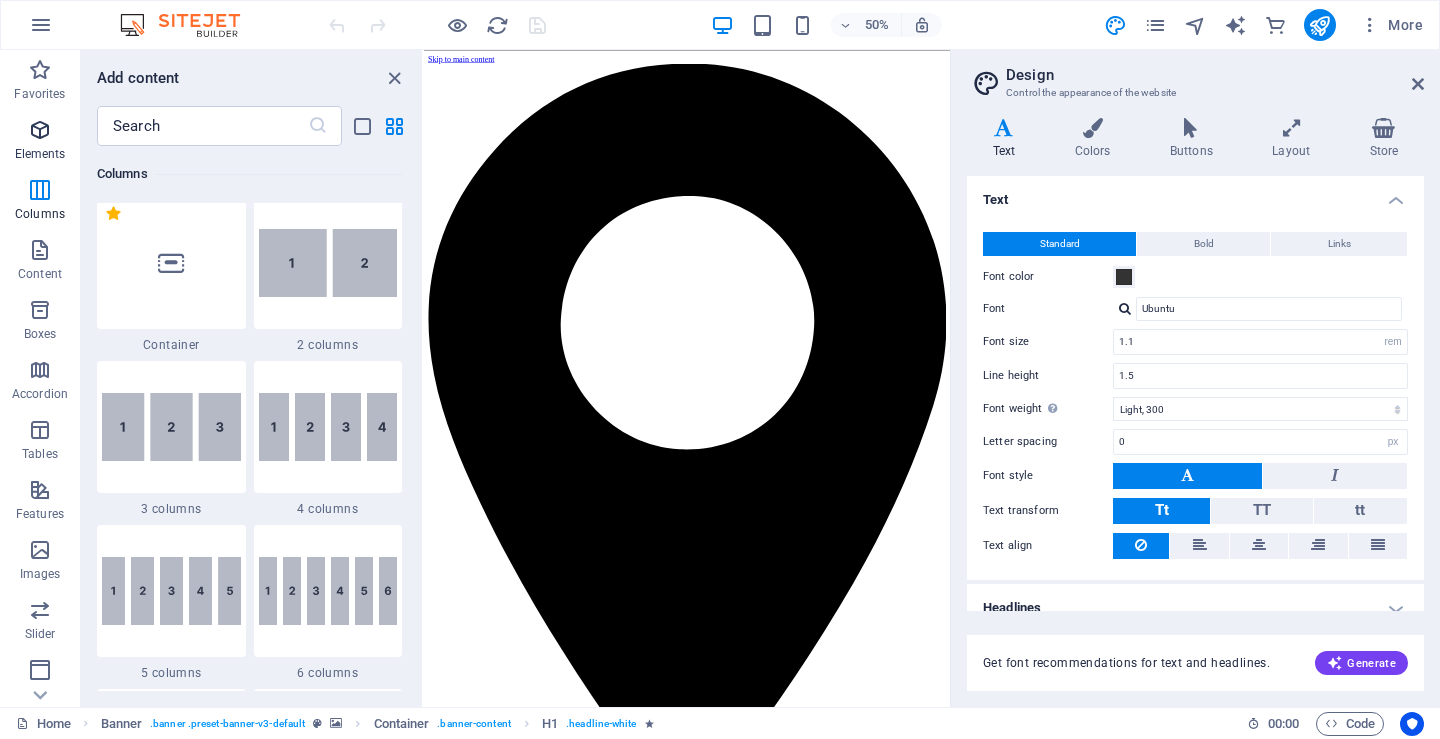click at bounding box center (40, 130) 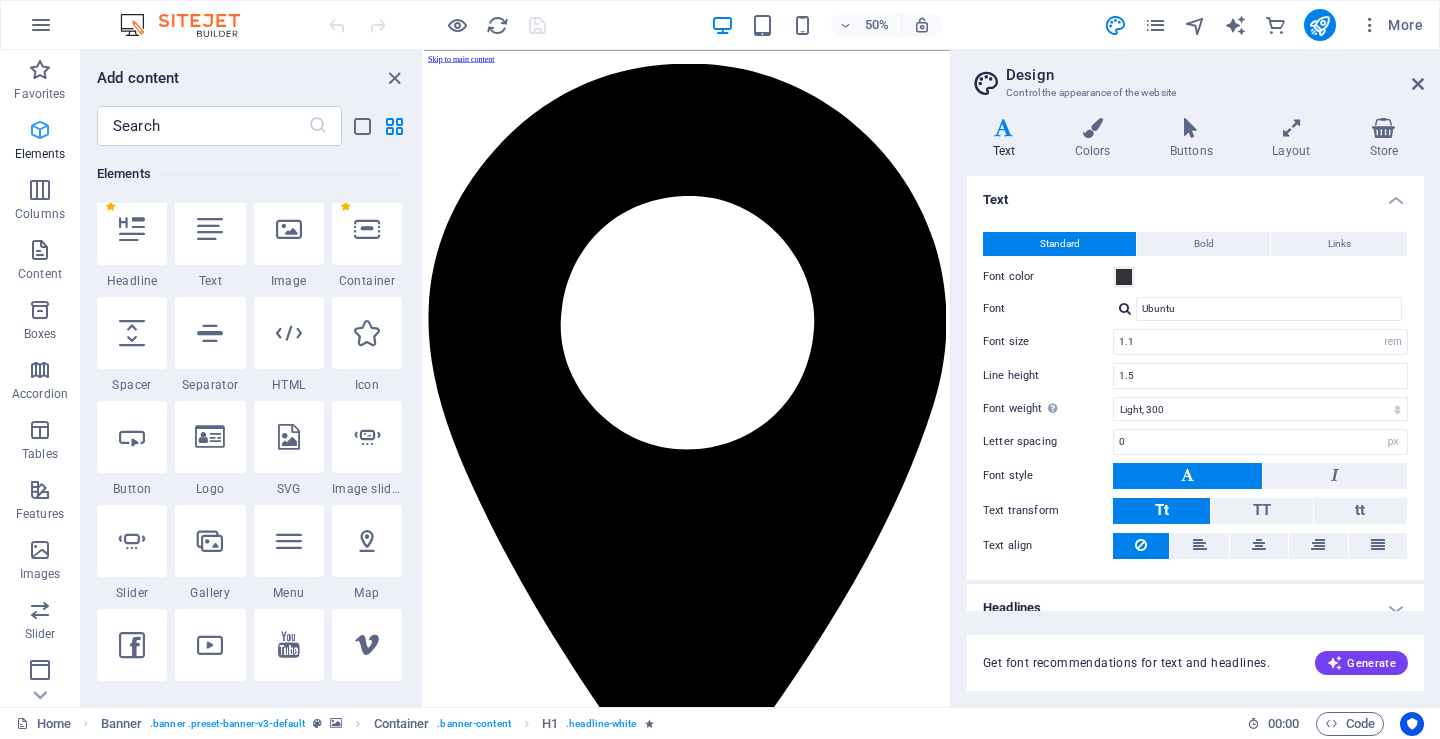 scroll, scrollTop: 213, scrollLeft: 0, axis: vertical 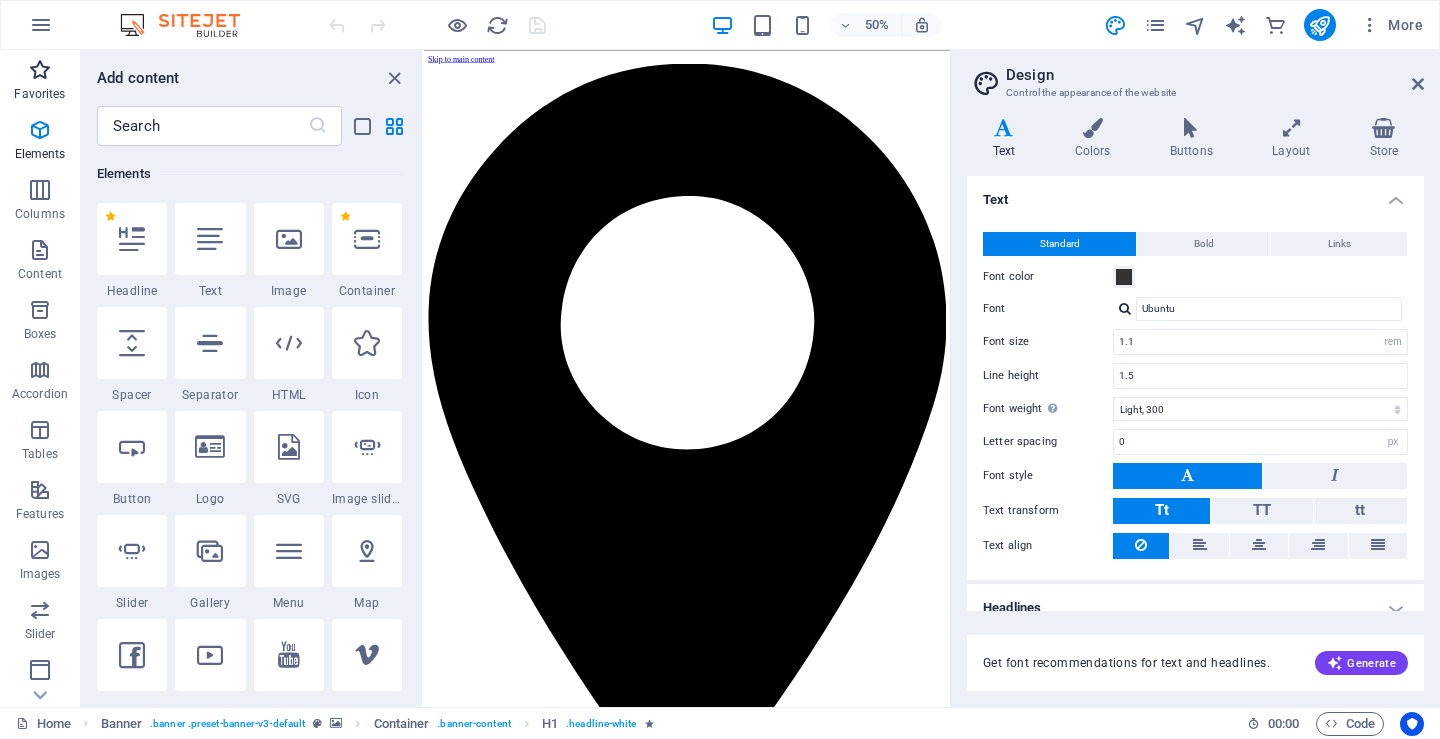 click at bounding box center (40, 70) 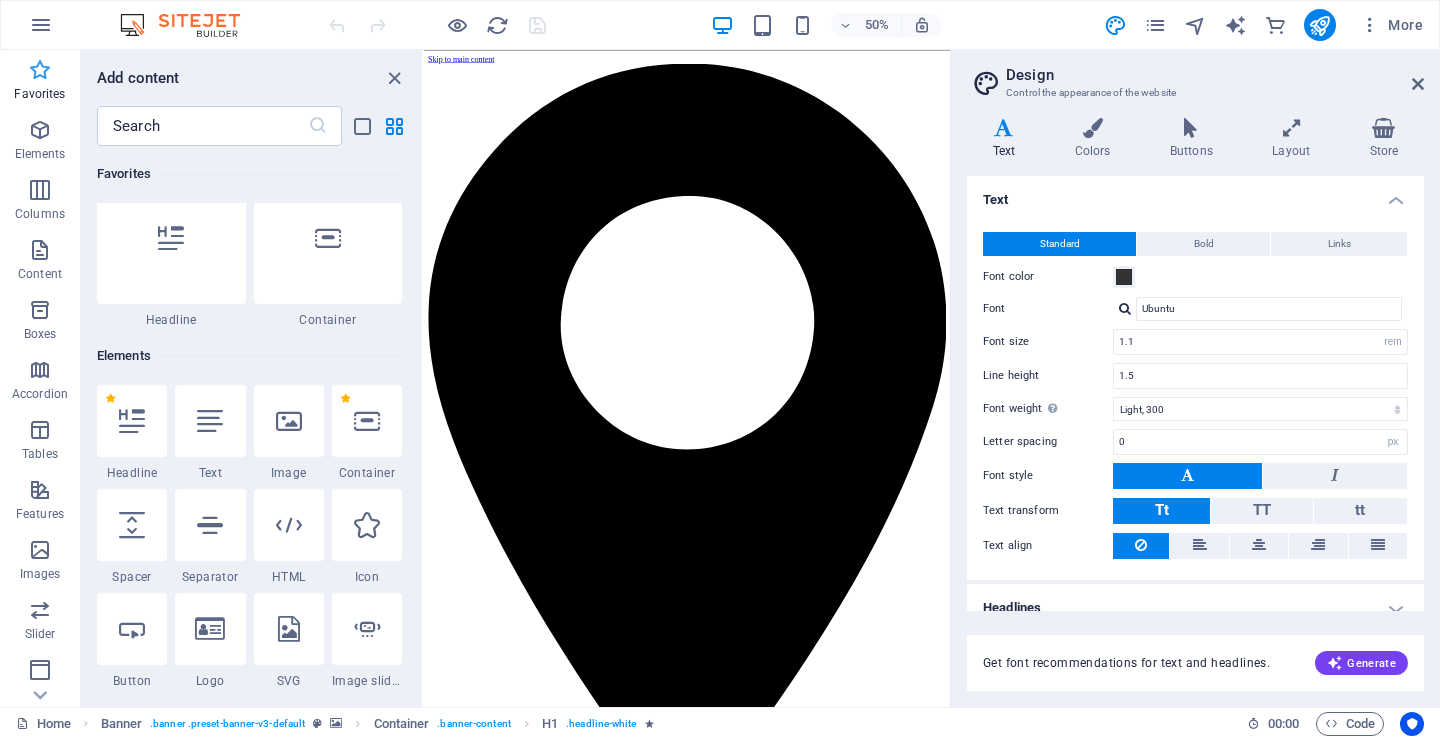scroll, scrollTop: 0, scrollLeft: 0, axis: both 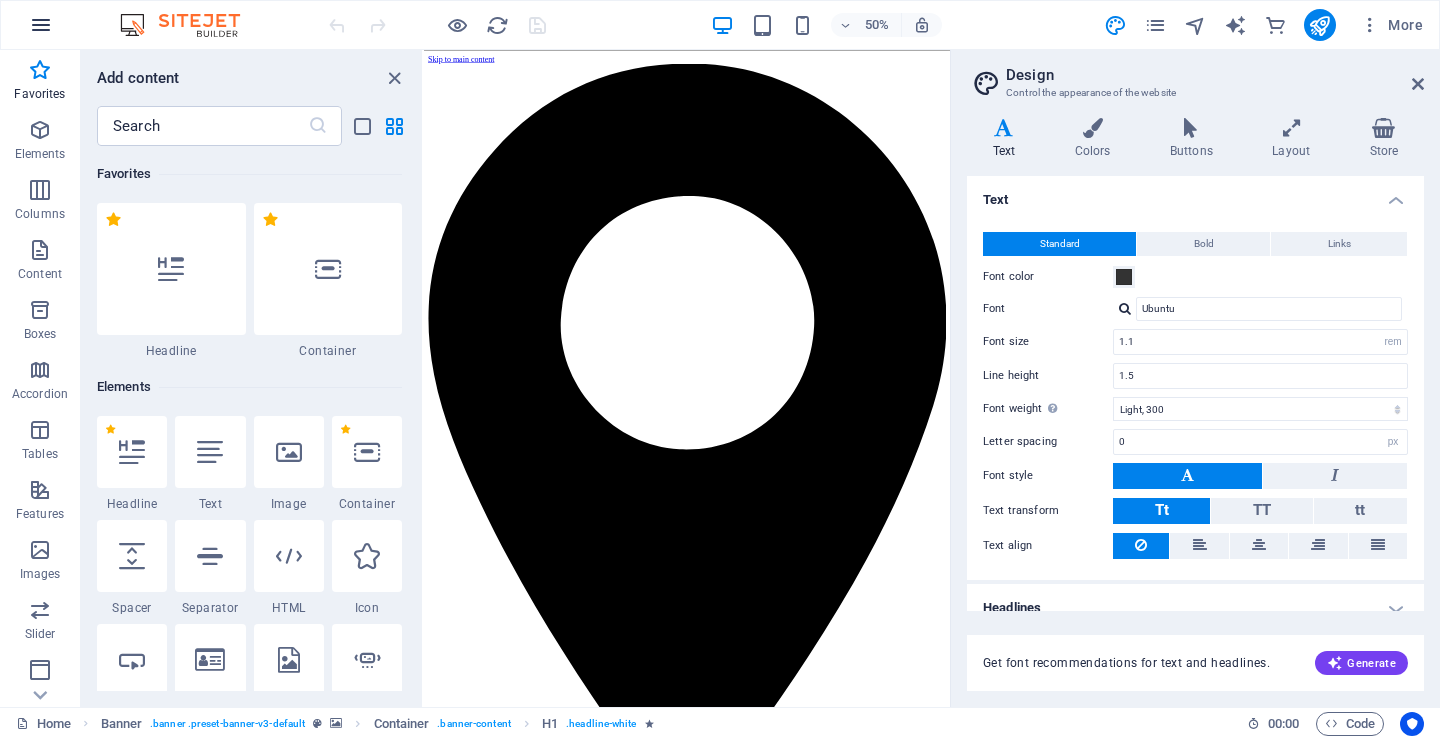 click at bounding box center (41, 25) 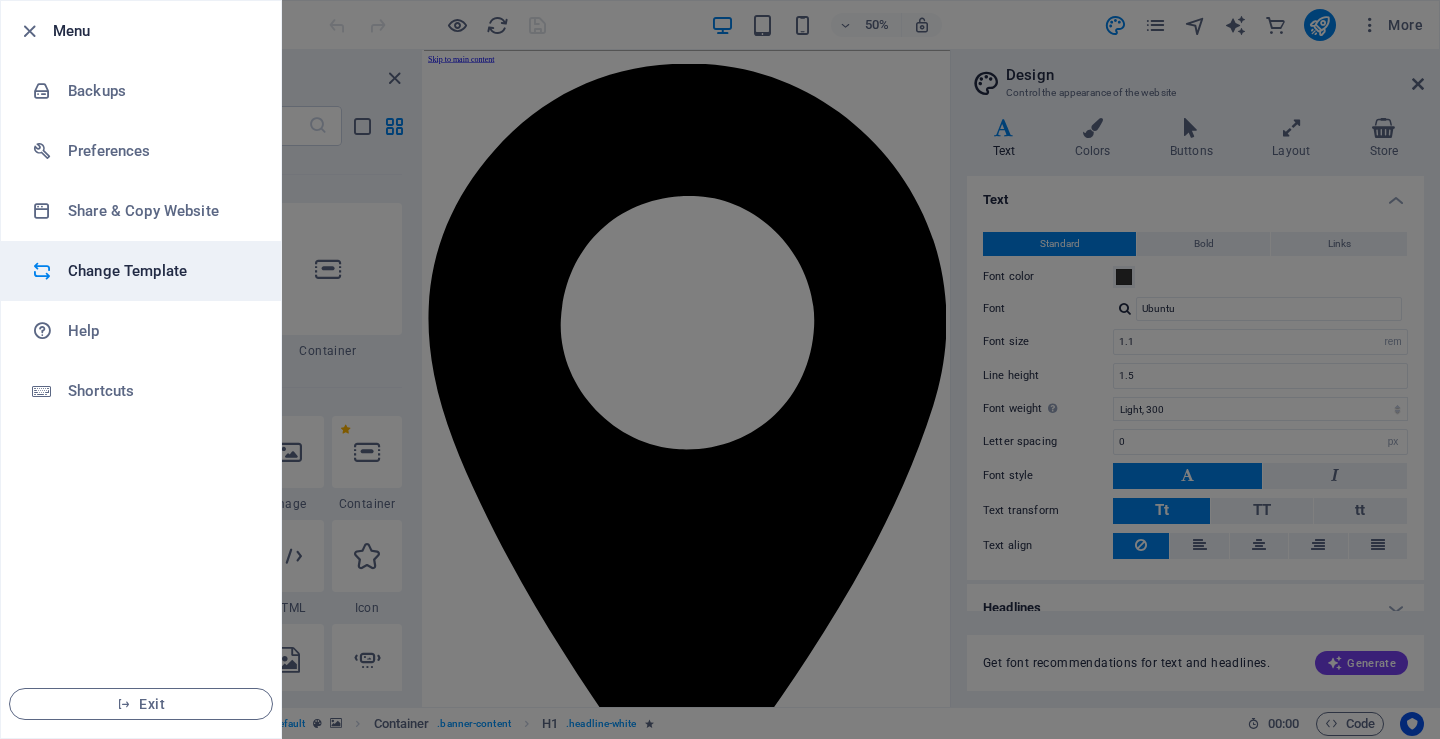 click on "Change Template" at bounding box center [160, 271] 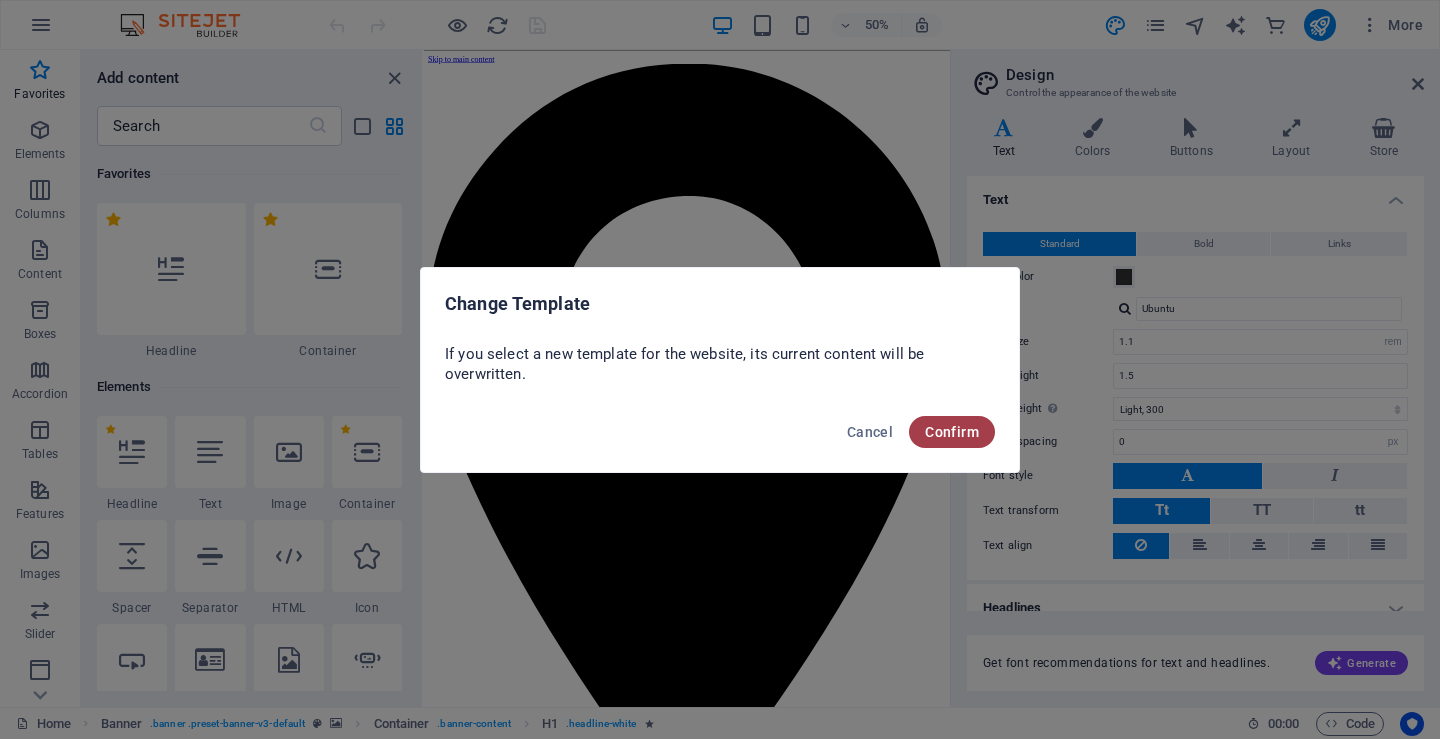 click on "Confirm" at bounding box center [952, 432] 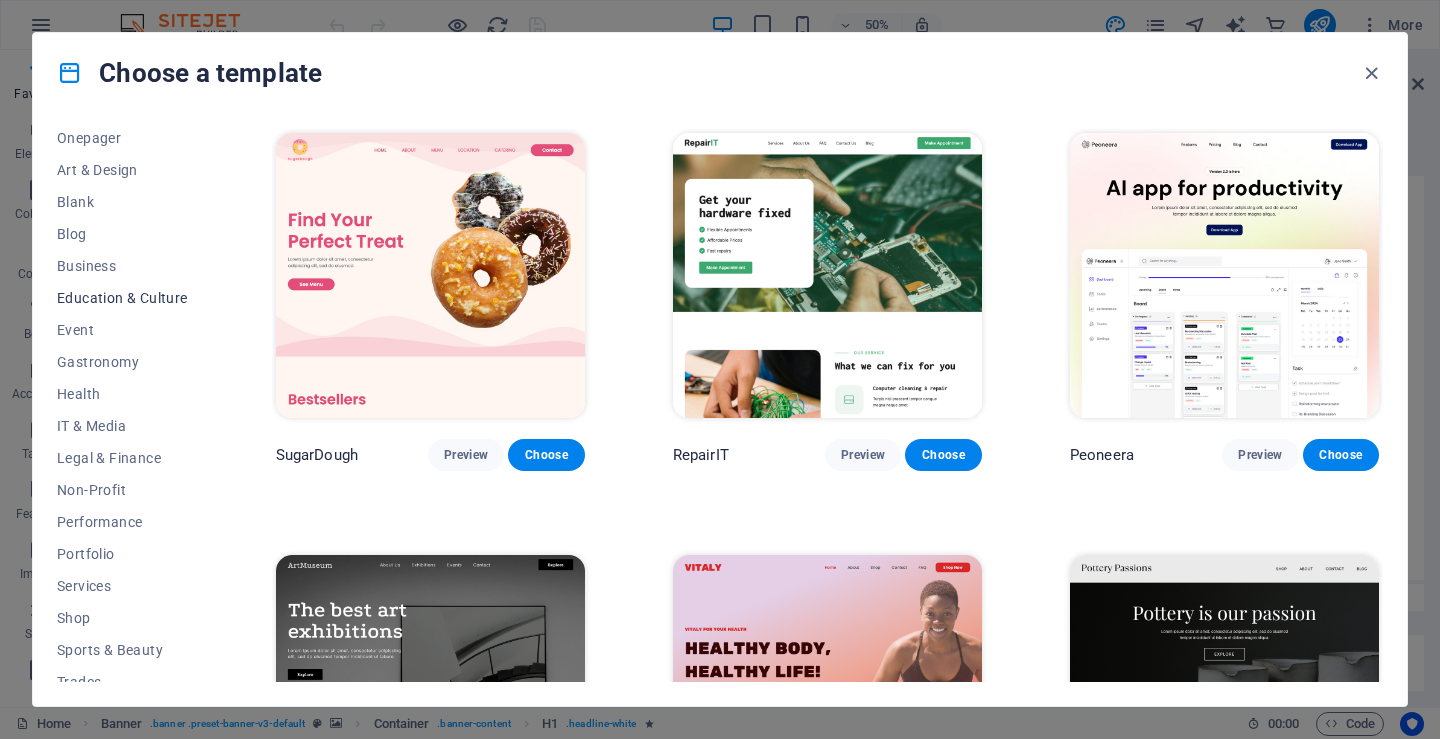 scroll, scrollTop: 179, scrollLeft: 0, axis: vertical 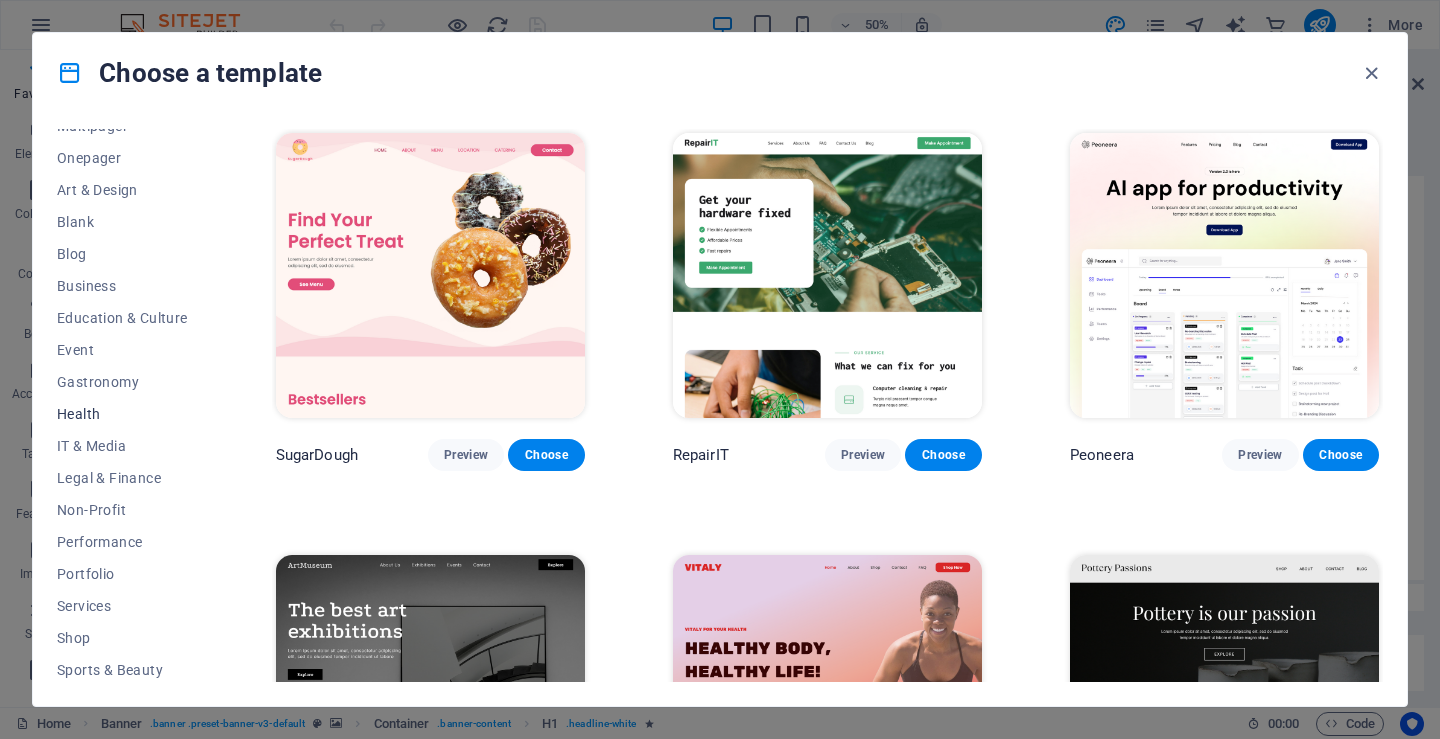 click on "Health" at bounding box center [122, 414] 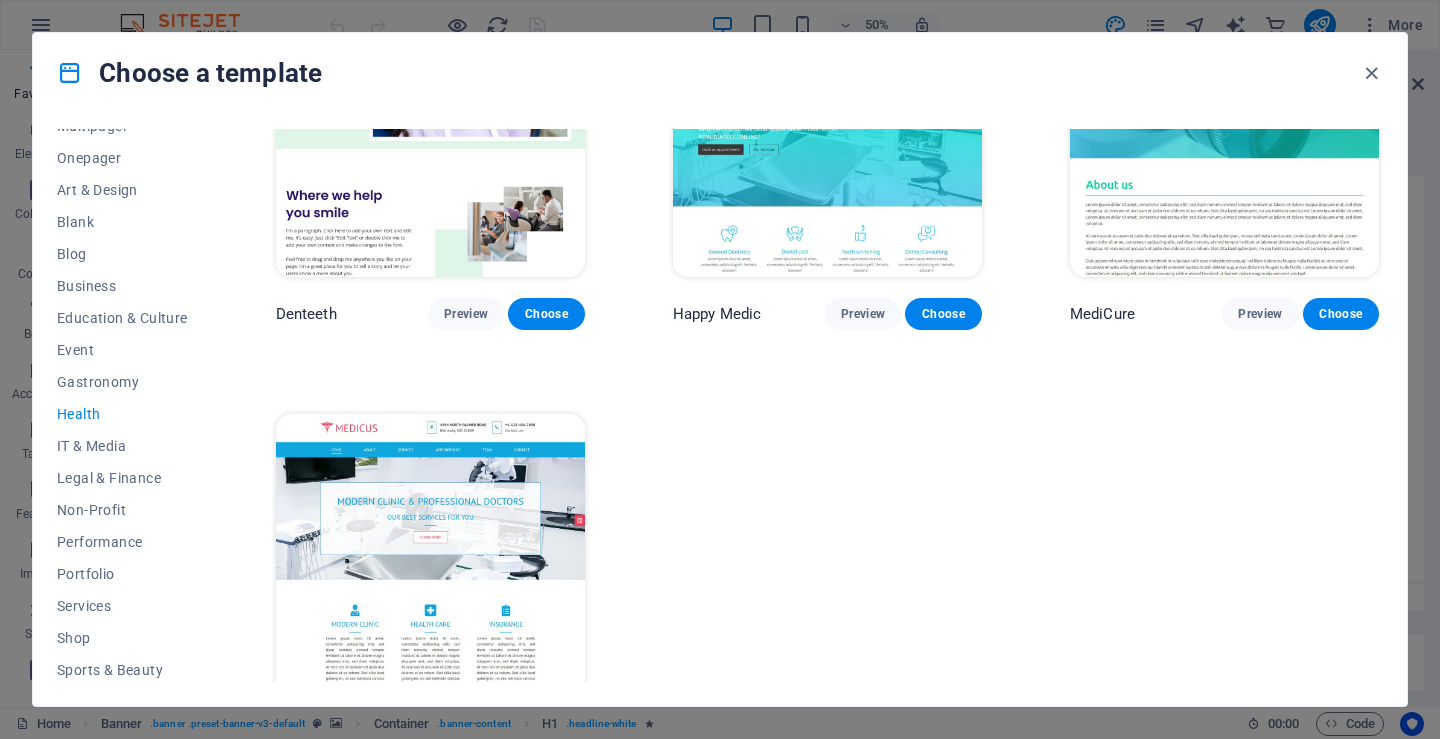 scroll, scrollTop: 626, scrollLeft: 0, axis: vertical 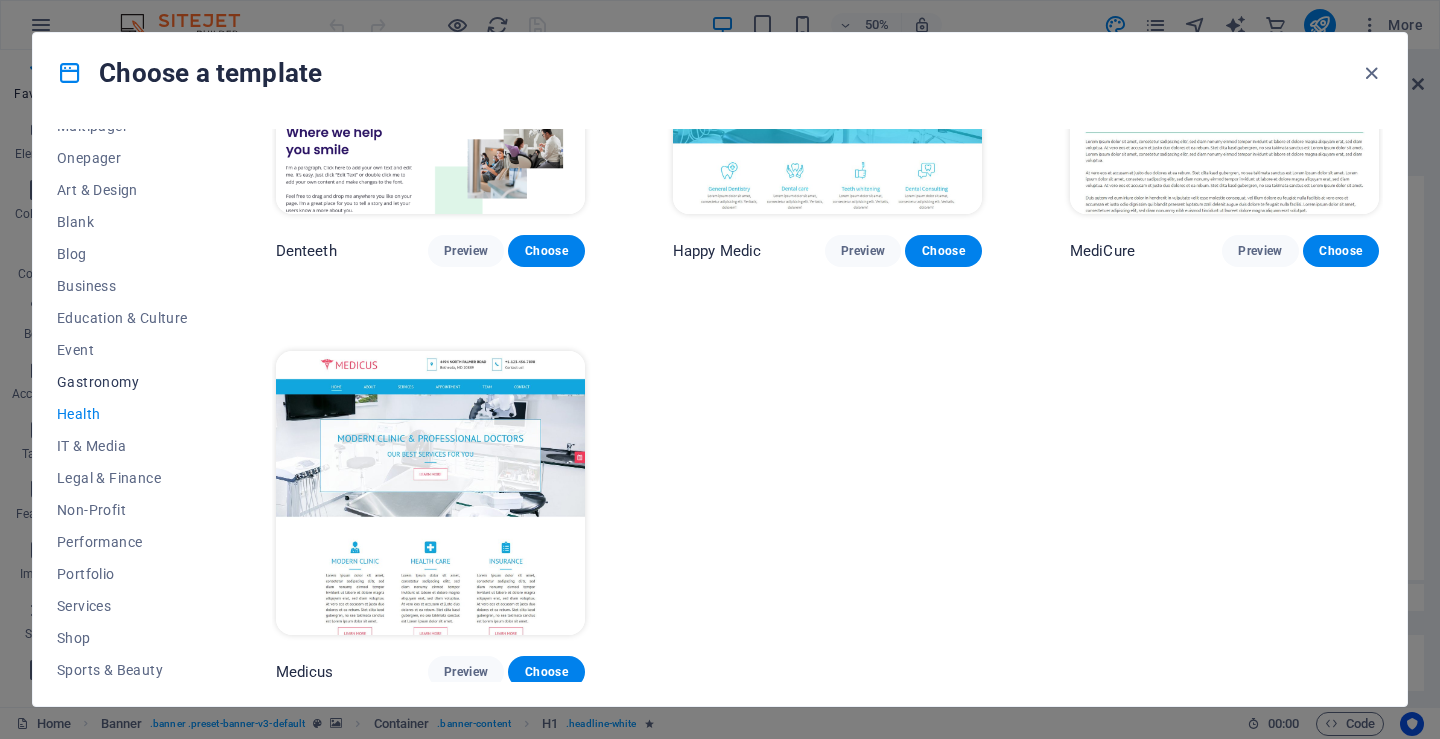 click on "Gastronomy" at bounding box center [122, 382] 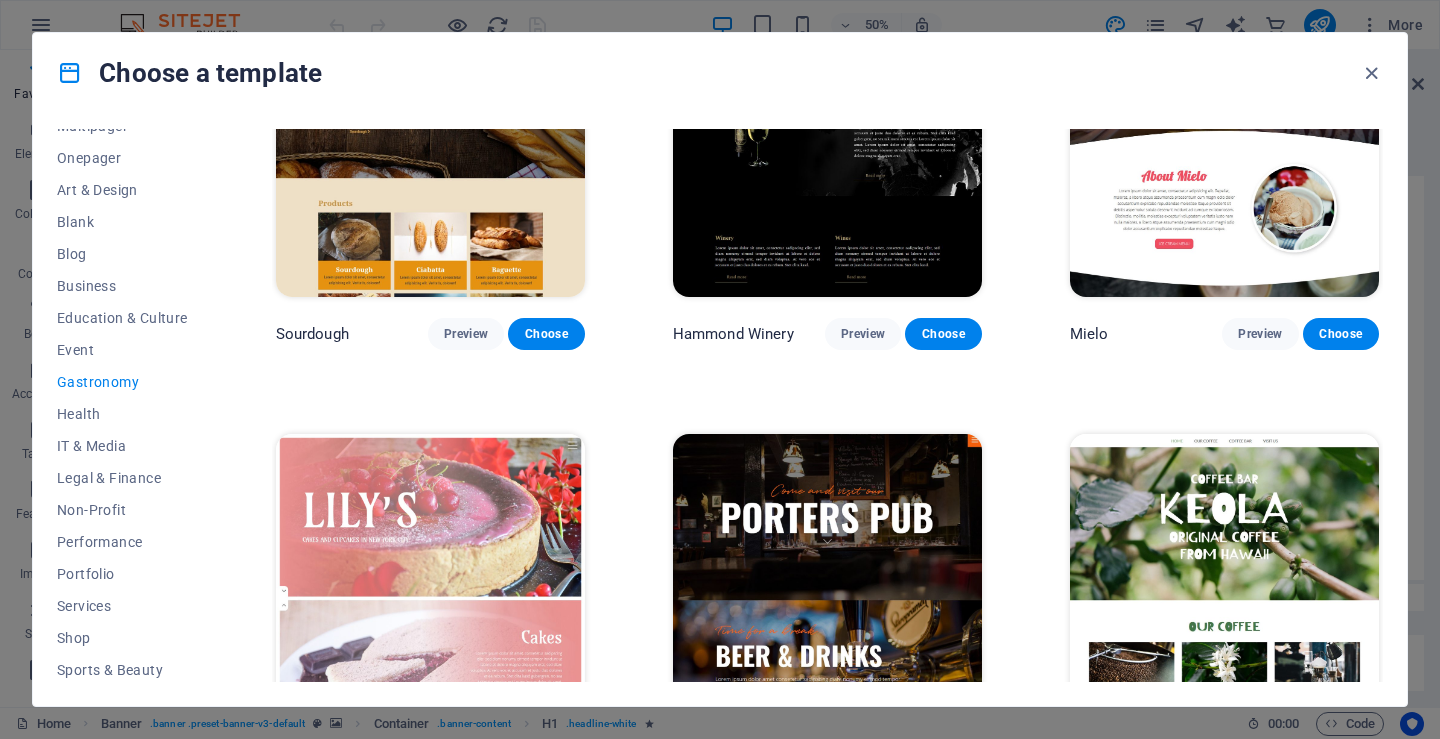 scroll, scrollTop: 1384, scrollLeft: 0, axis: vertical 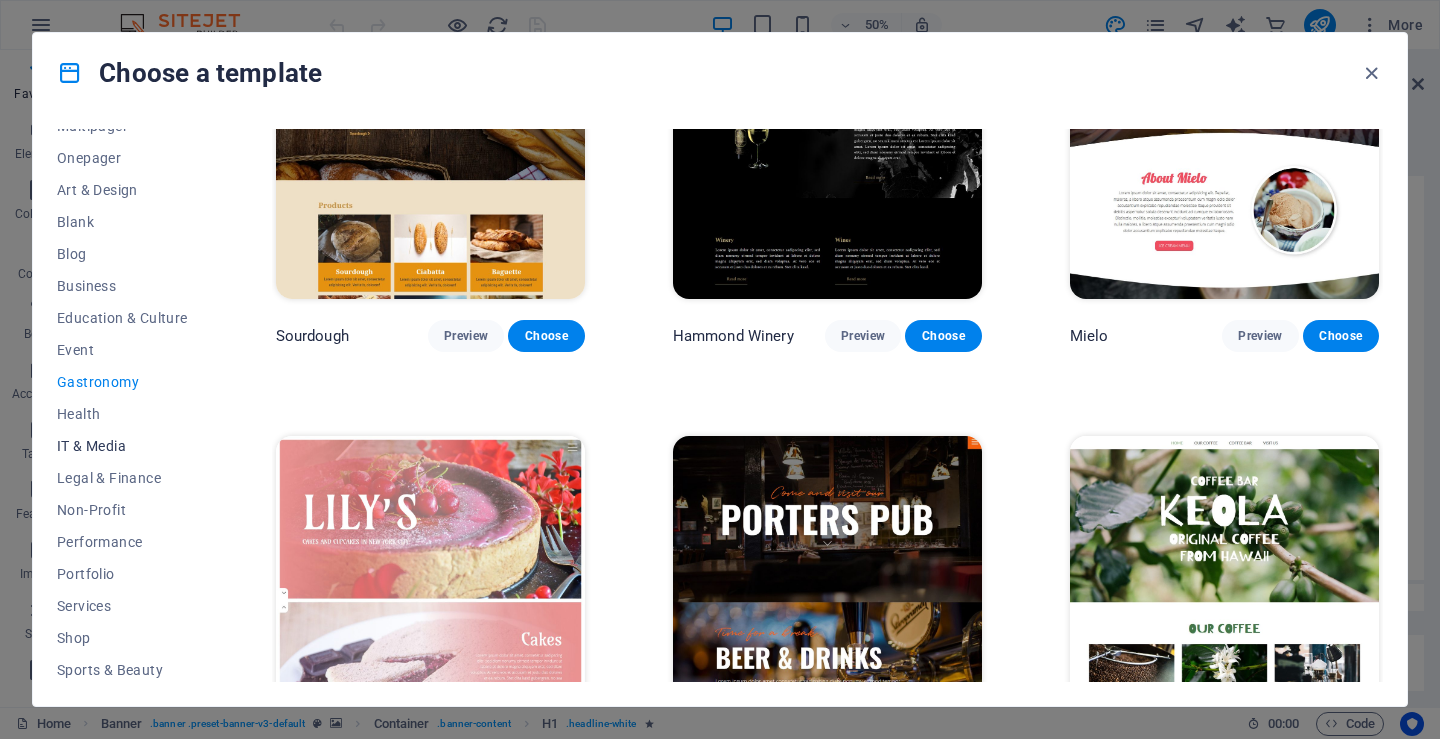 click on "IT & Media" at bounding box center (122, 446) 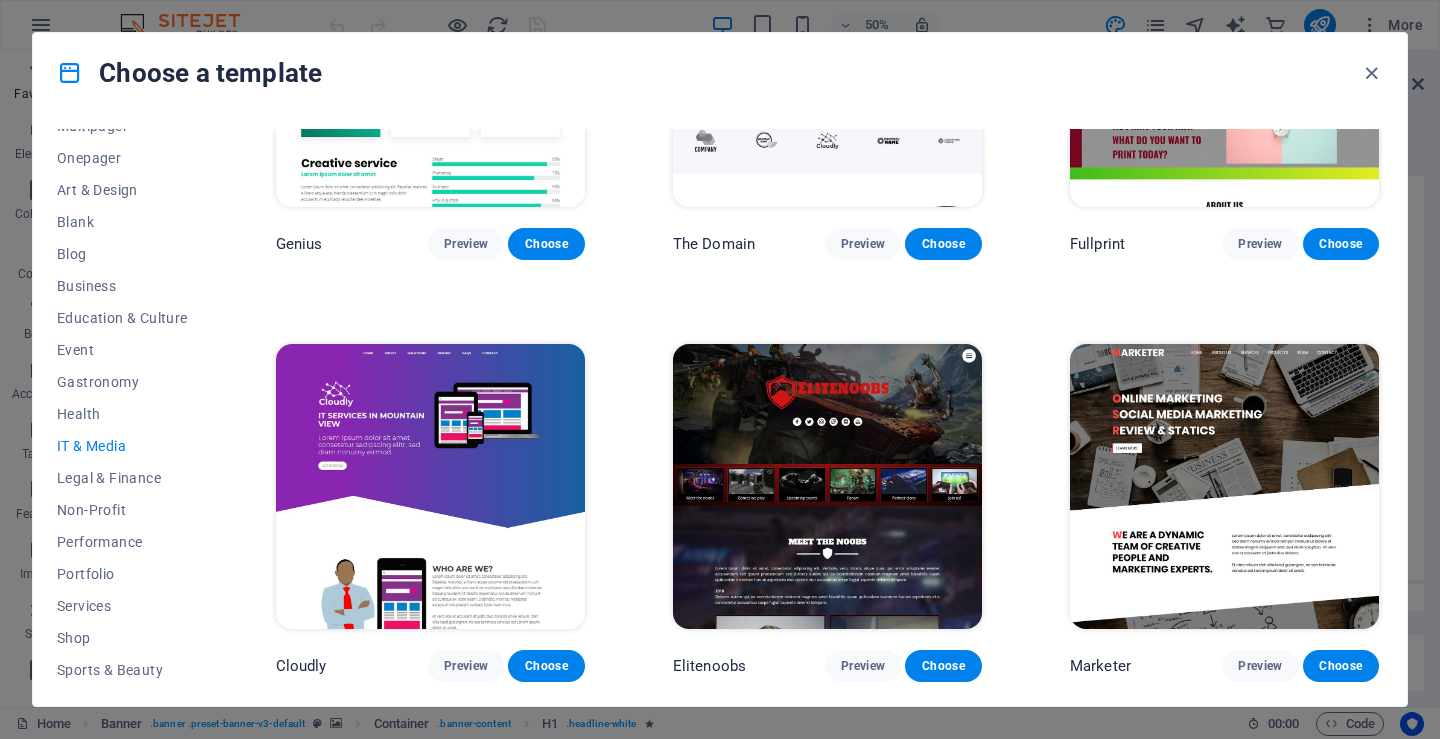 scroll, scrollTop: 0, scrollLeft: 0, axis: both 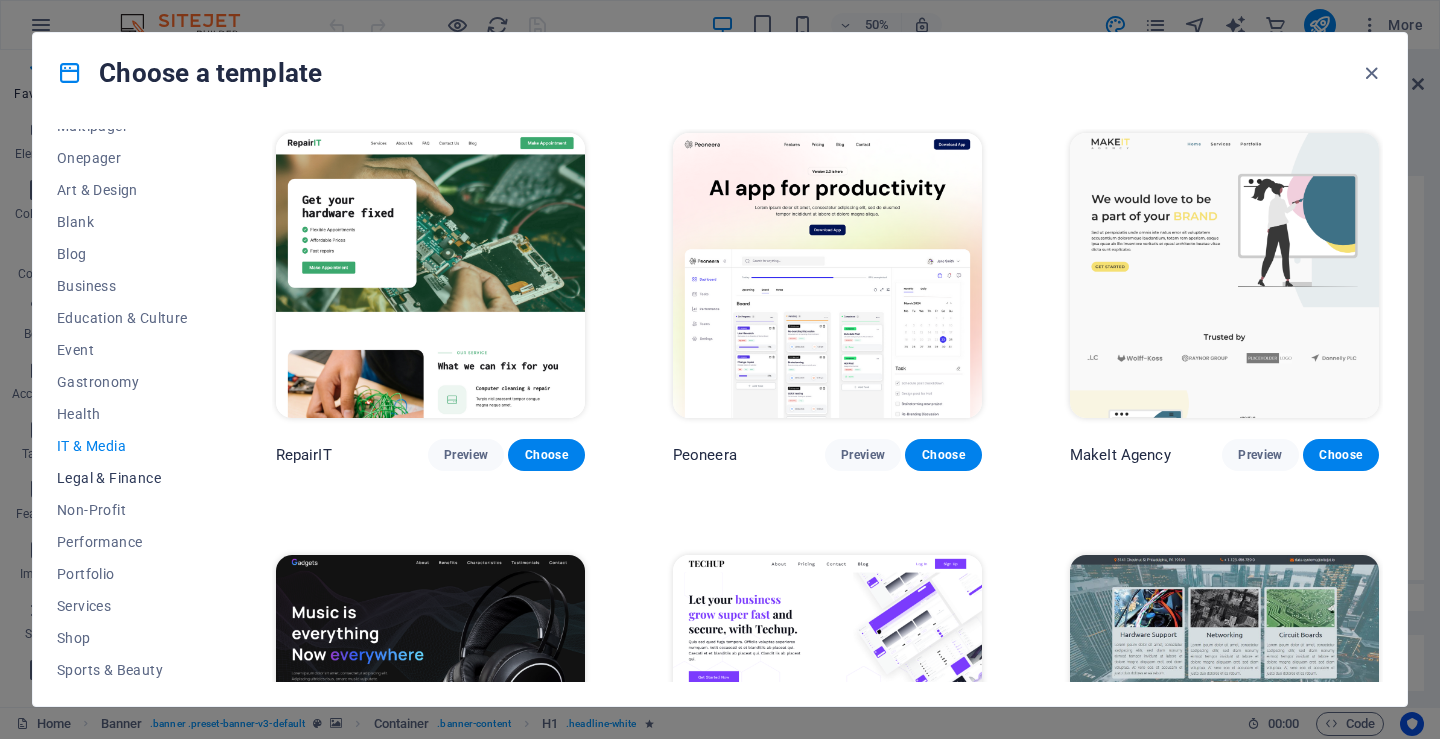 click on "Legal & Finance" at bounding box center (122, 478) 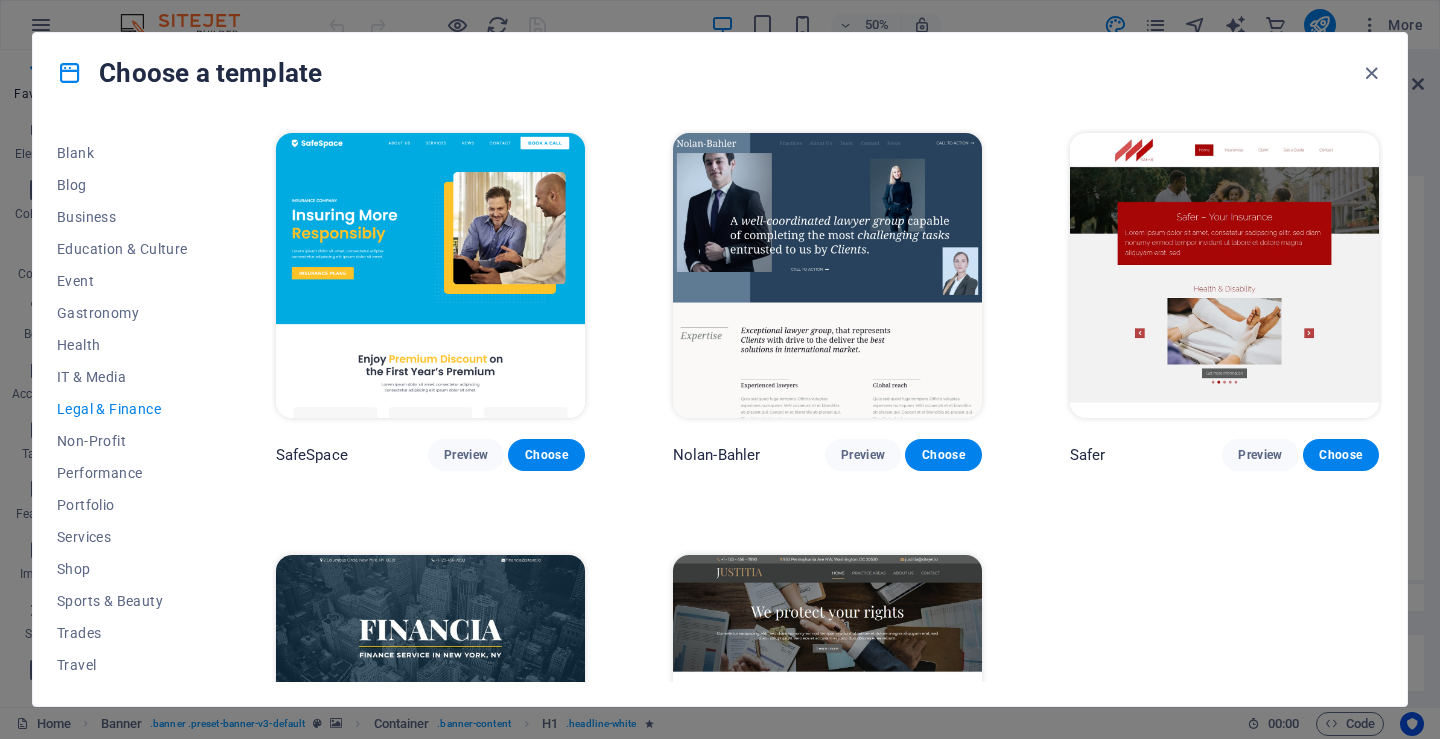 scroll, scrollTop: 279, scrollLeft: 0, axis: vertical 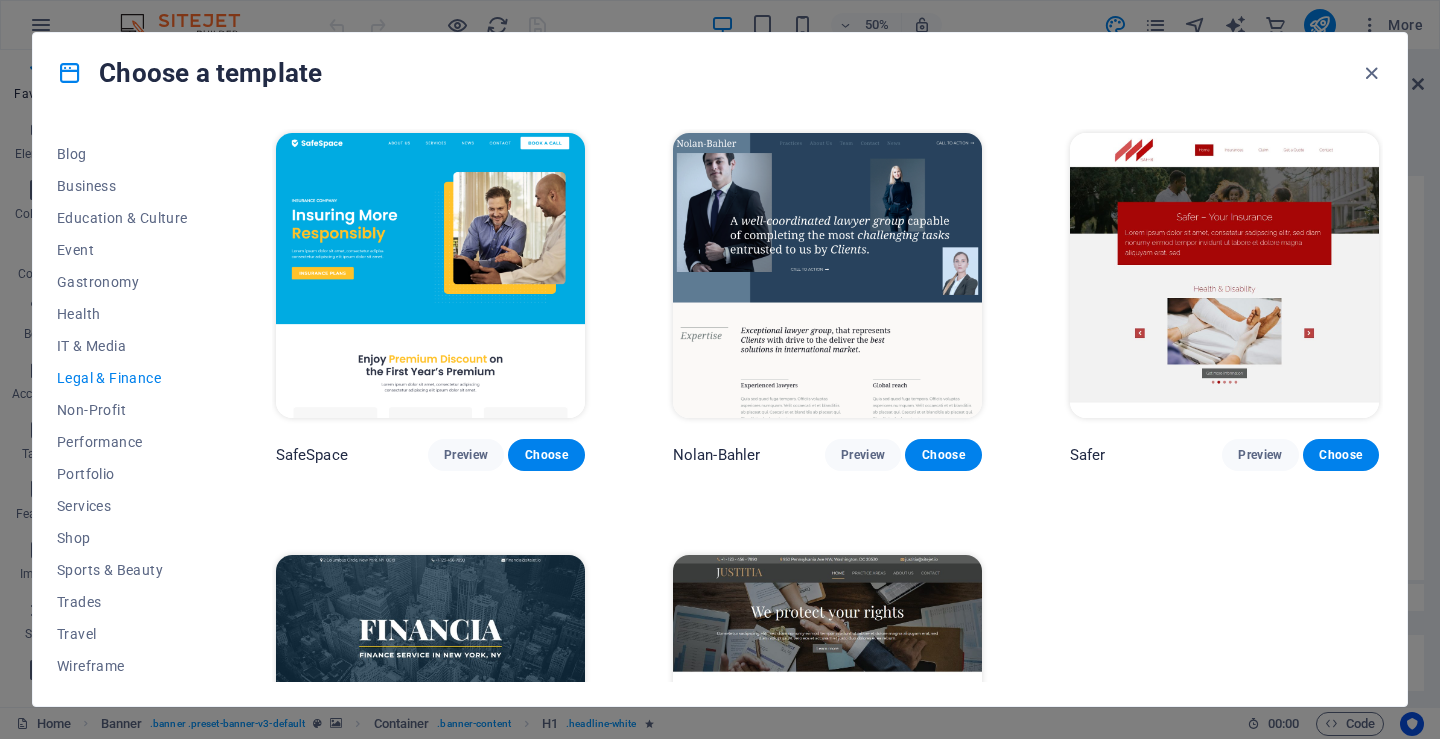 click on "Portfolio" at bounding box center (122, 474) 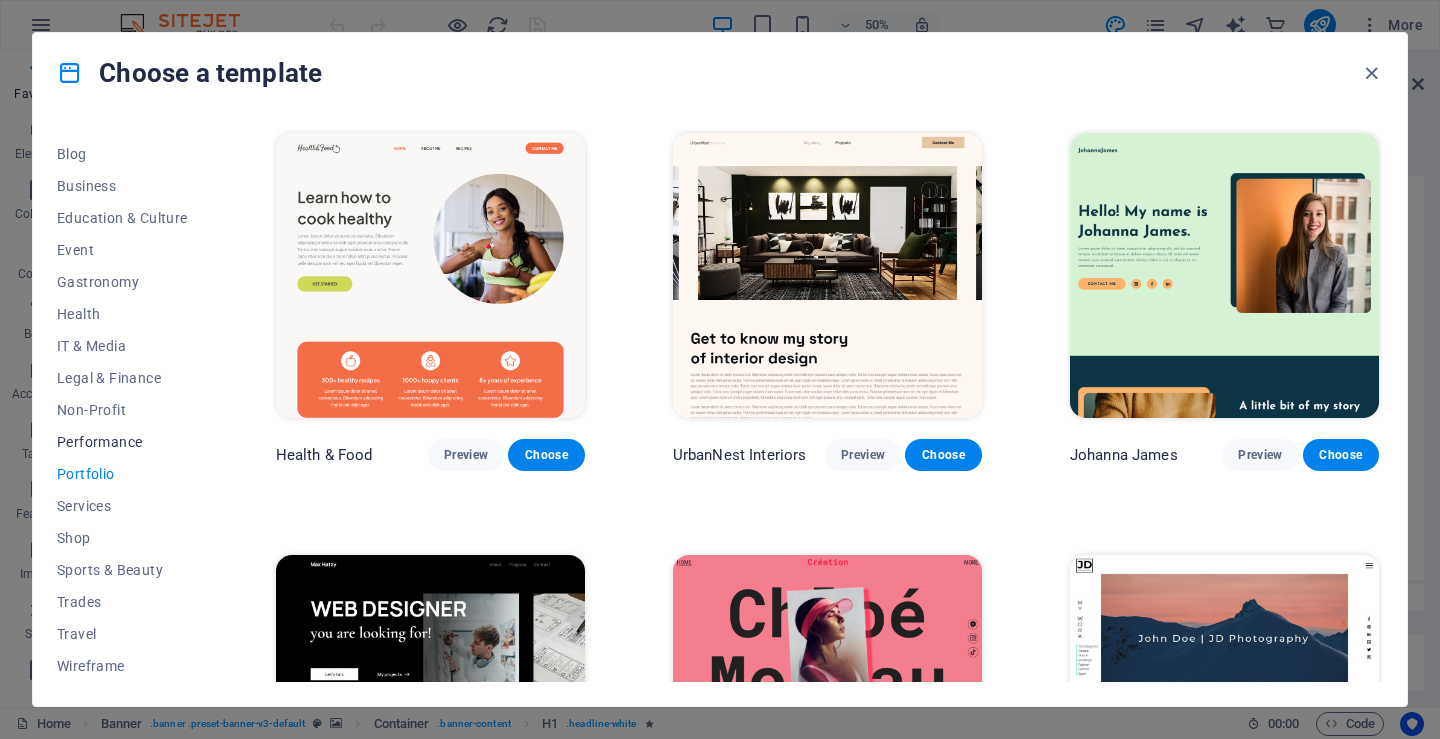 click on "Performance" at bounding box center [122, 442] 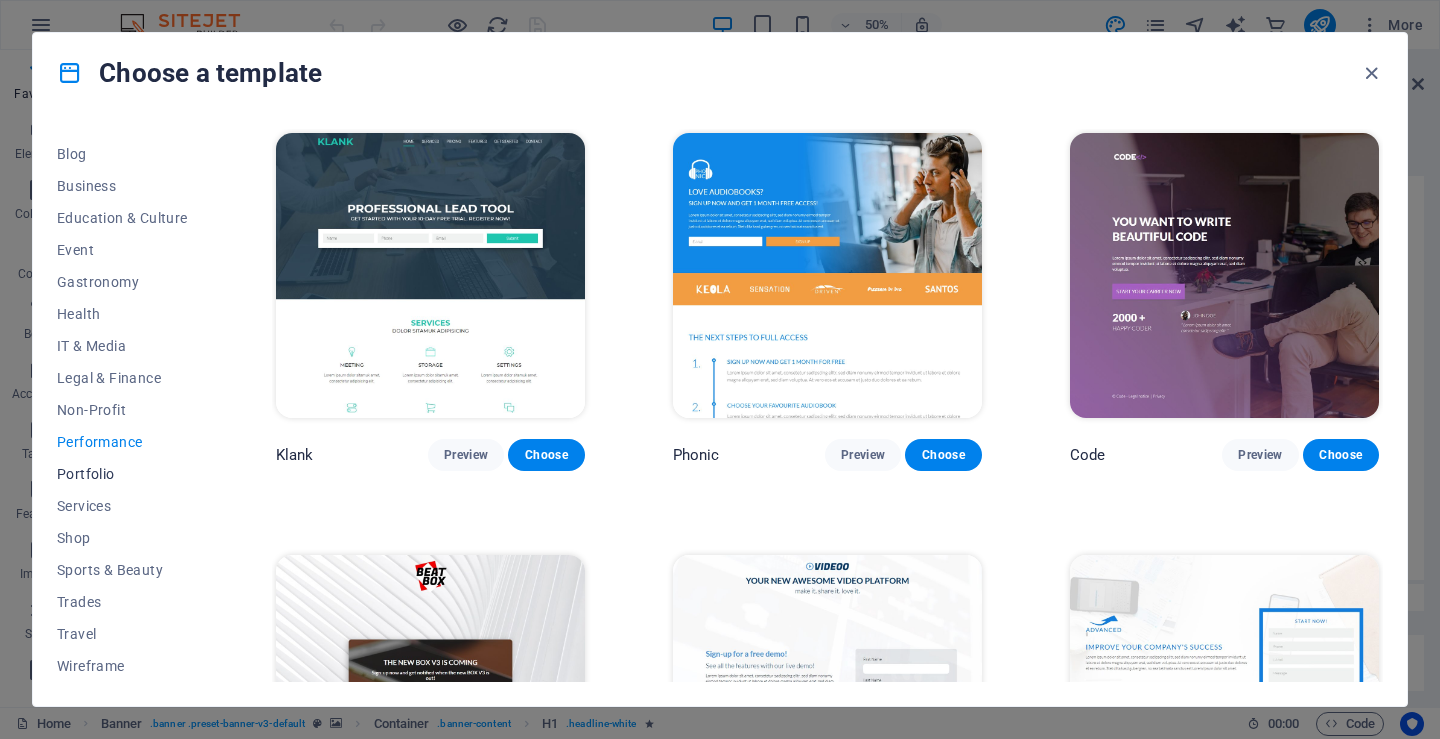 click on "Portfolio" at bounding box center [122, 474] 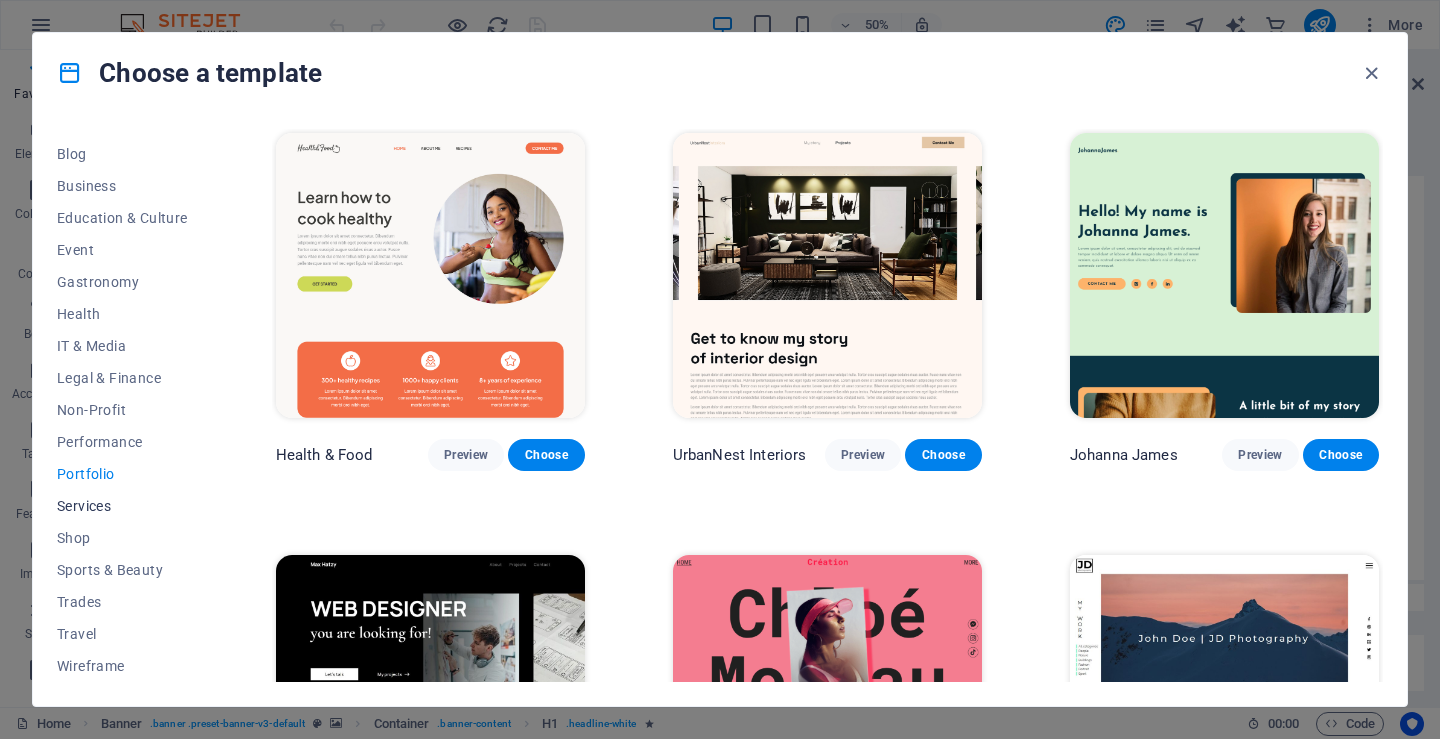 click on "Services" at bounding box center (122, 506) 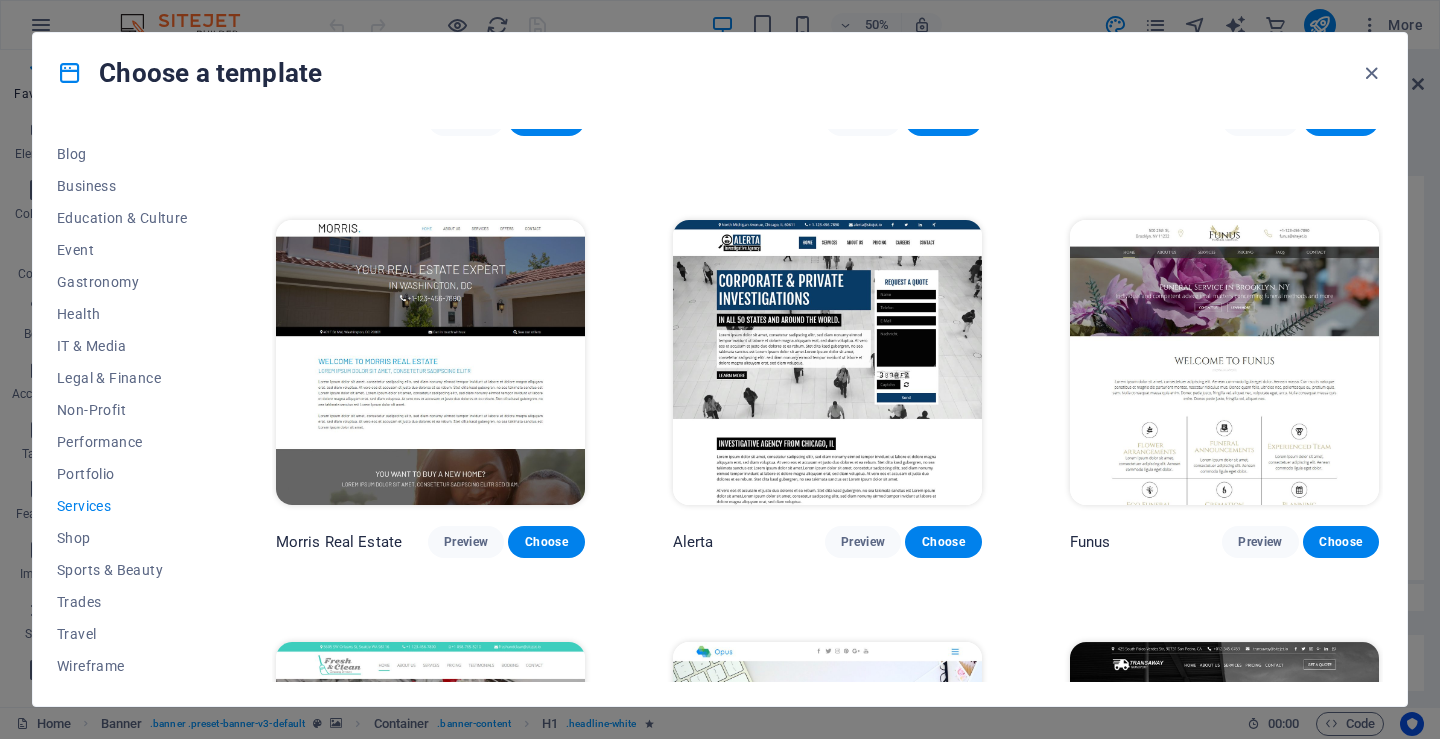 scroll, scrollTop: 1700, scrollLeft: 0, axis: vertical 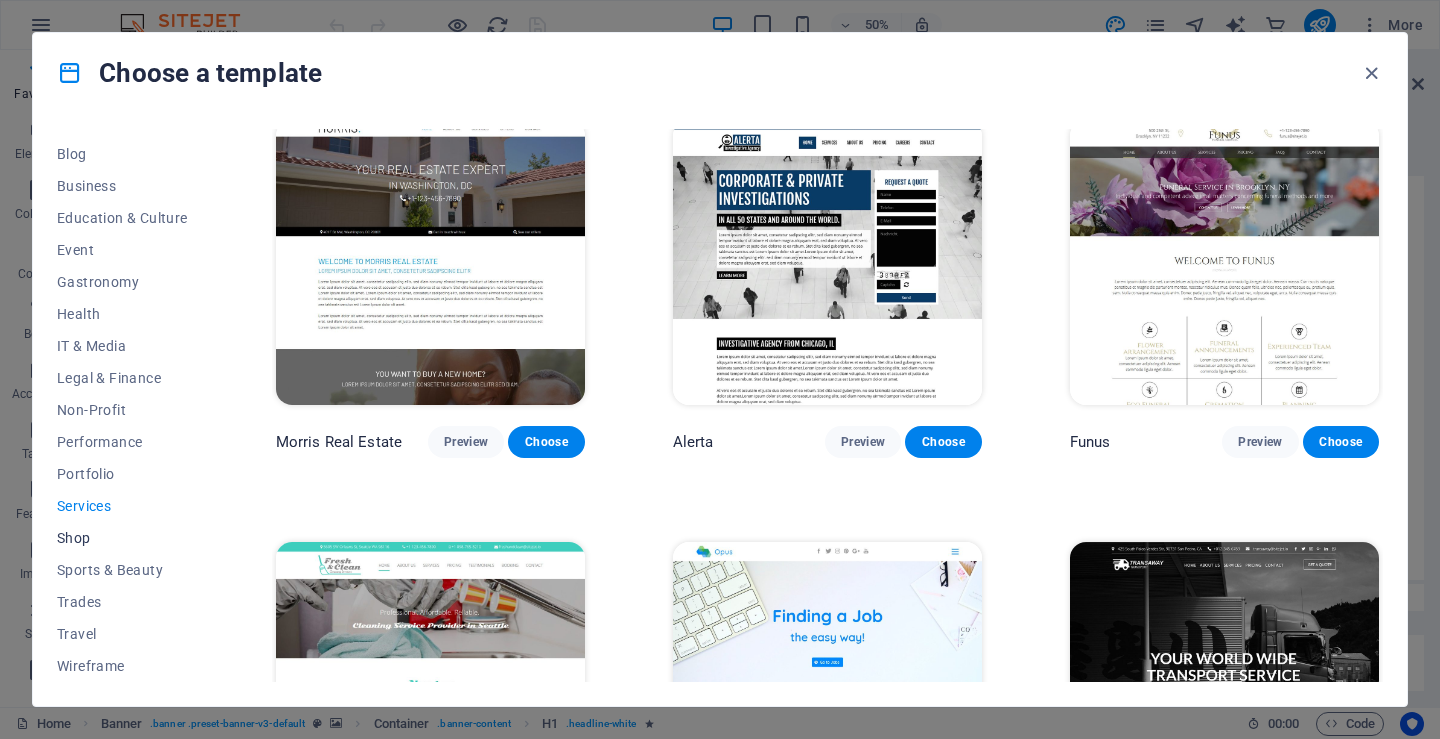 click on "Shop" at bounding box center [122, 538] 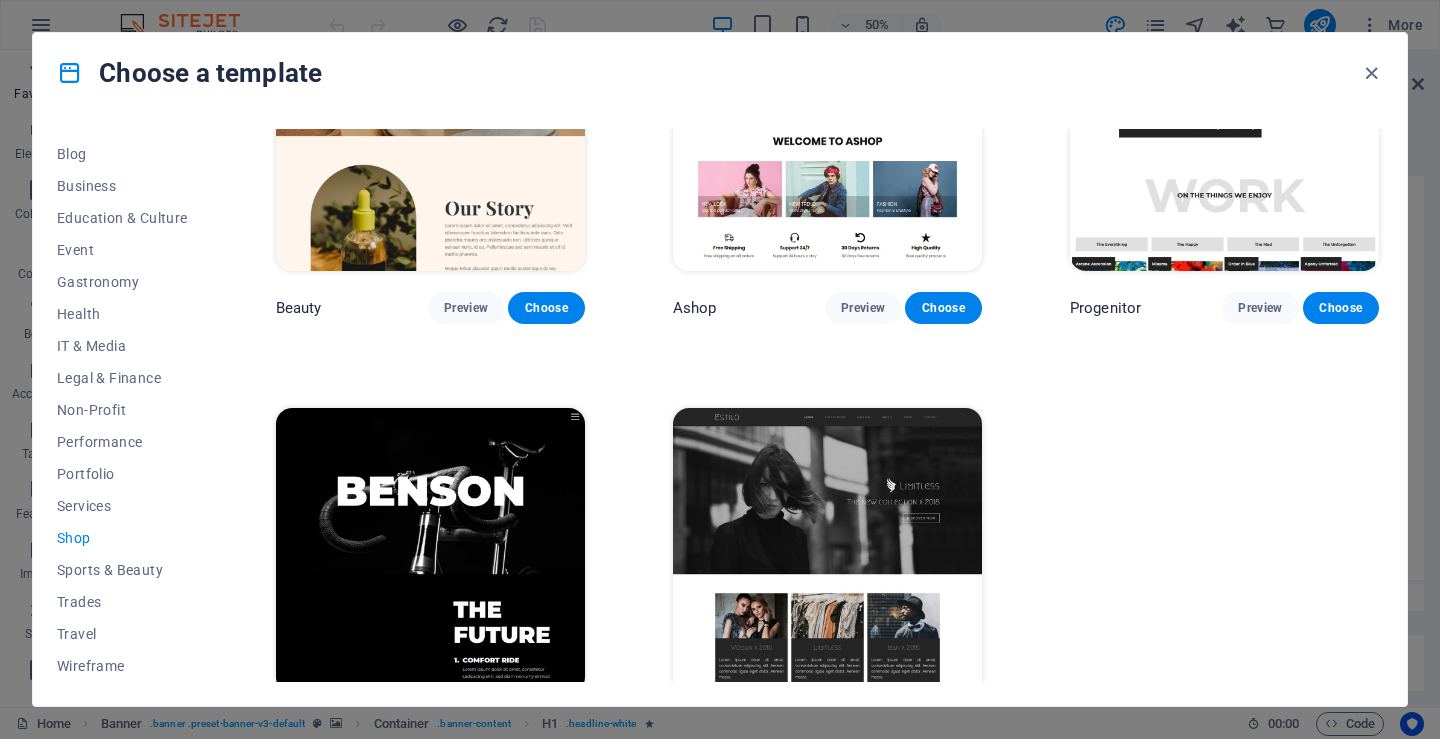 scroll, scrollTop: 1045, scrollLeft: 0, axis: vertical 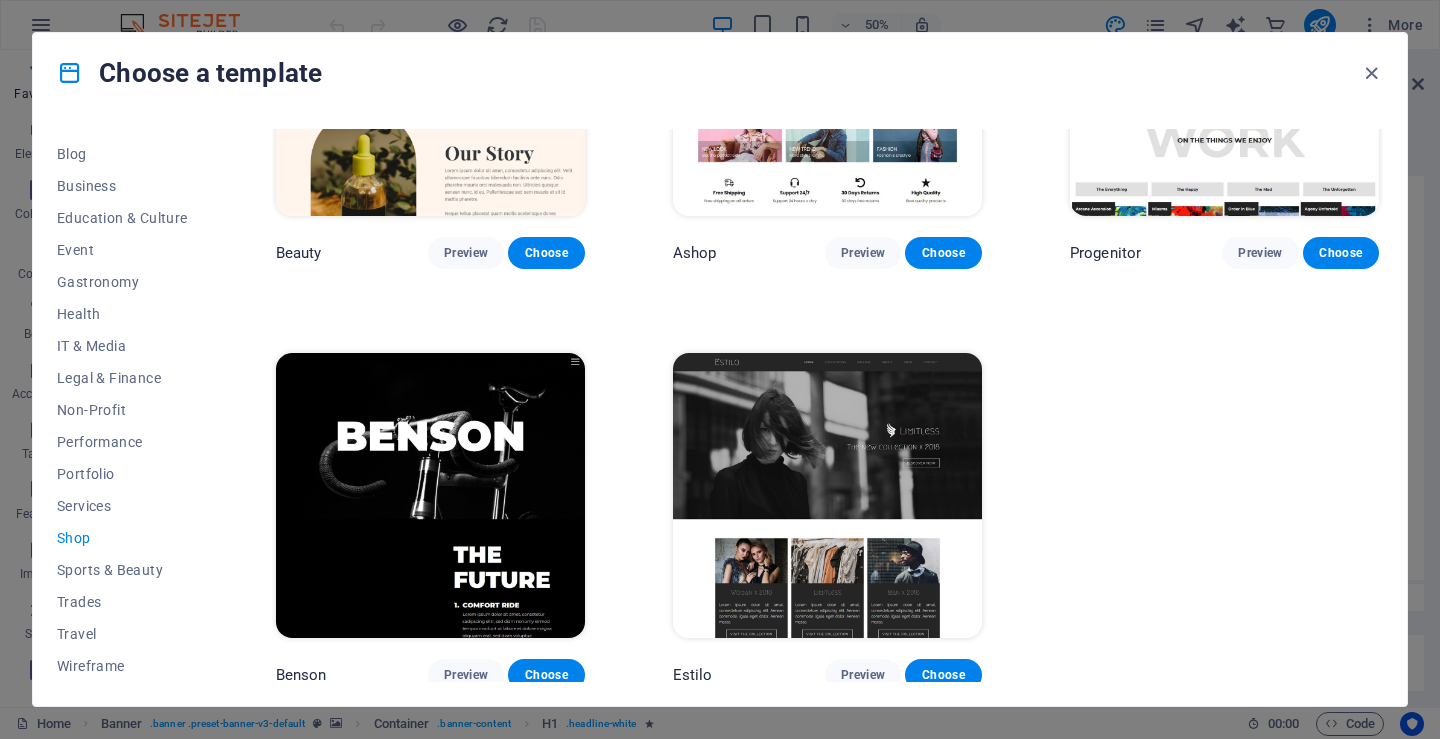 click at bounding box center (430, 495) 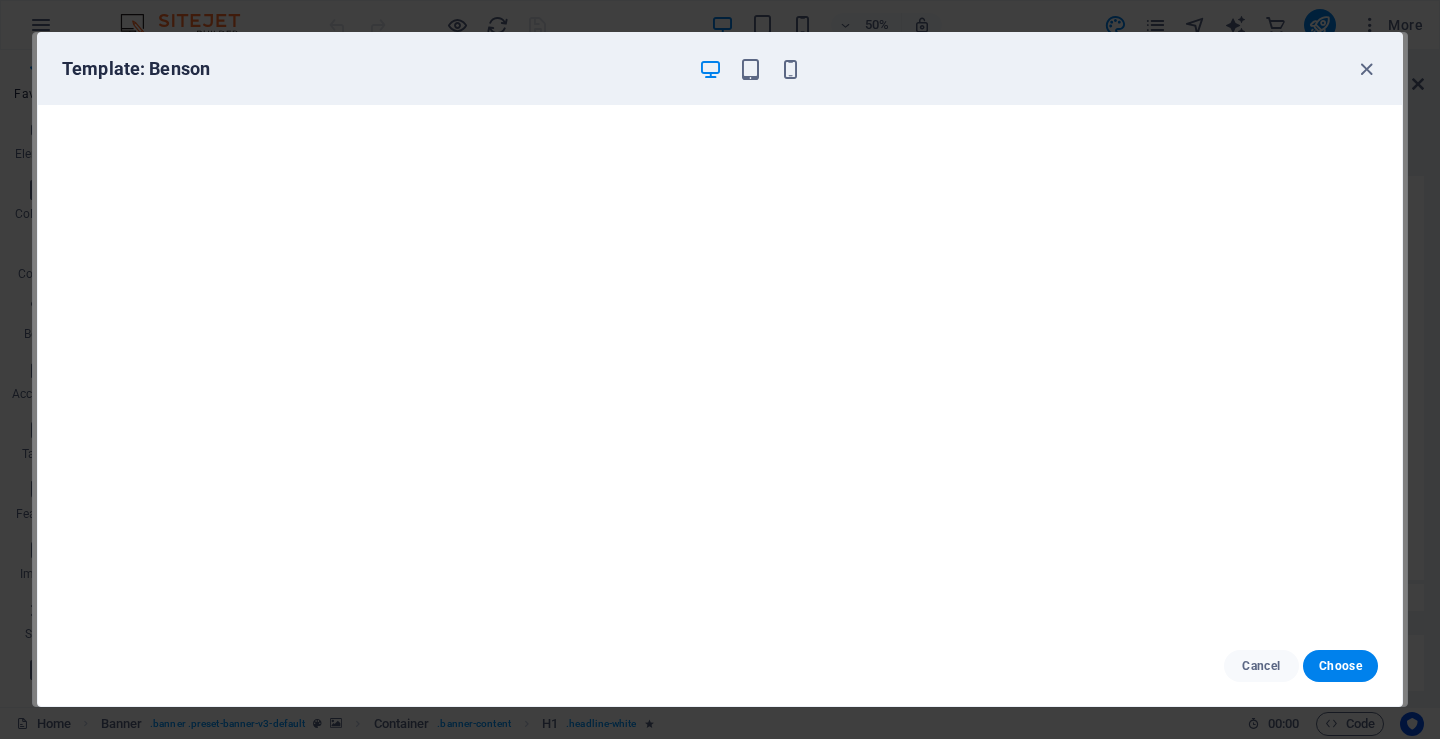 scroll, scrollTop: 5, scrollLeft: 0, axis: vertical 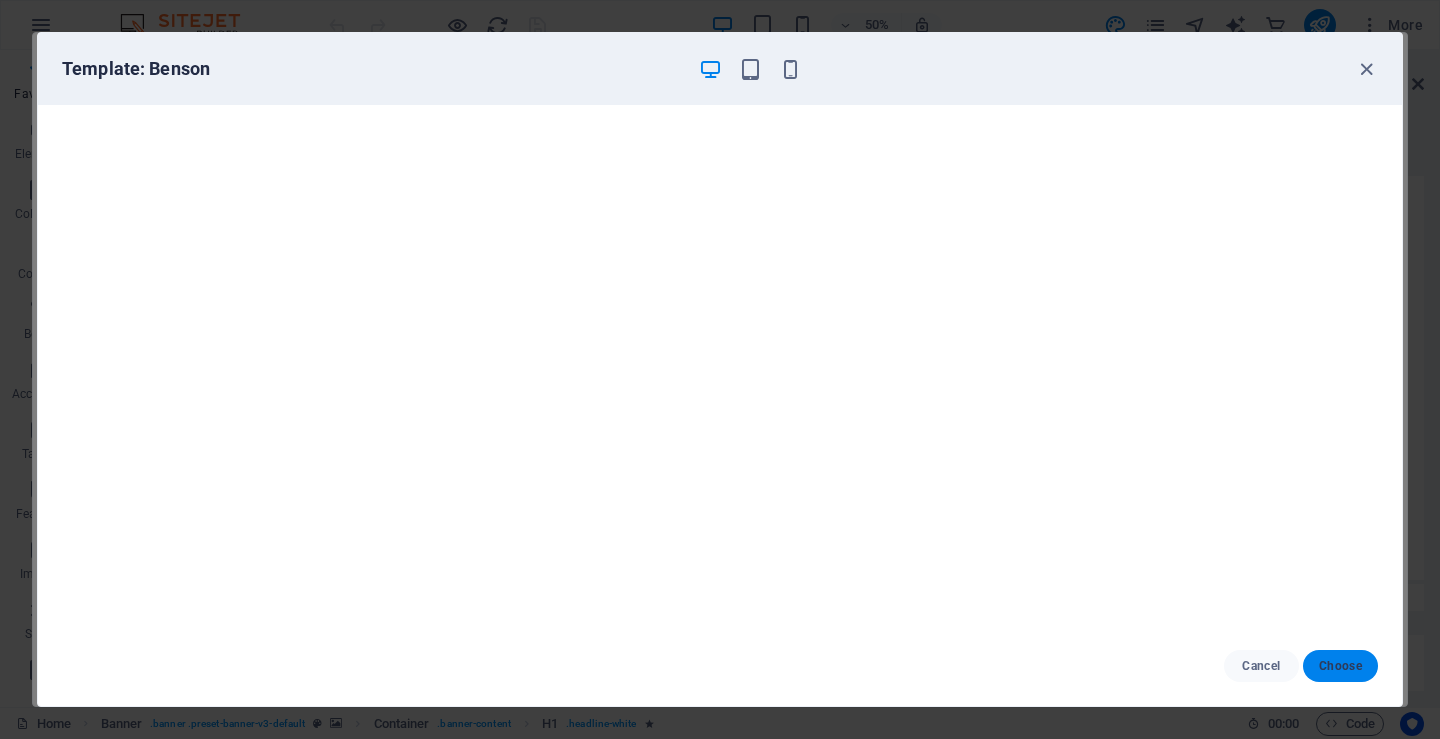 click on "Choose" at bounding box center [1340, 666] 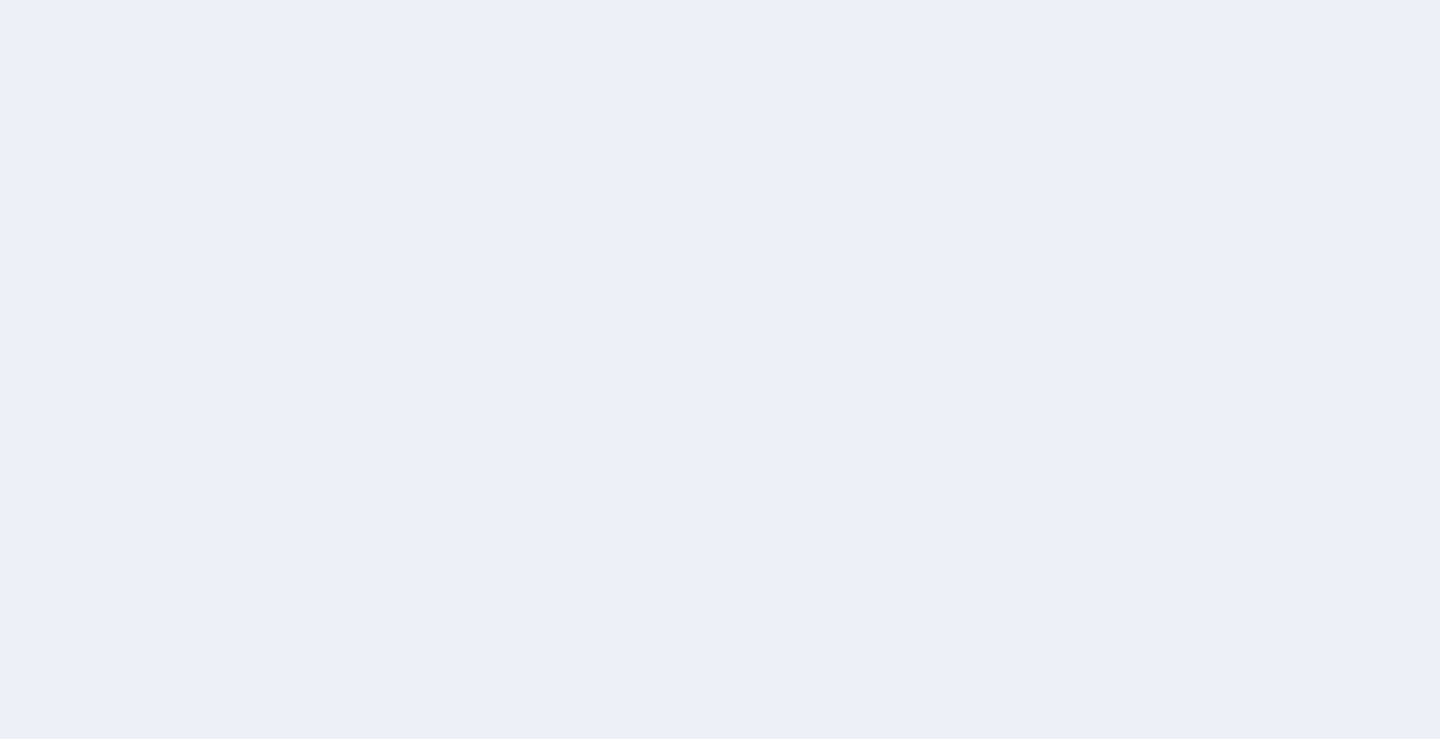 scroll, scrollTop: 0, scrollLeft: 0, axis: both 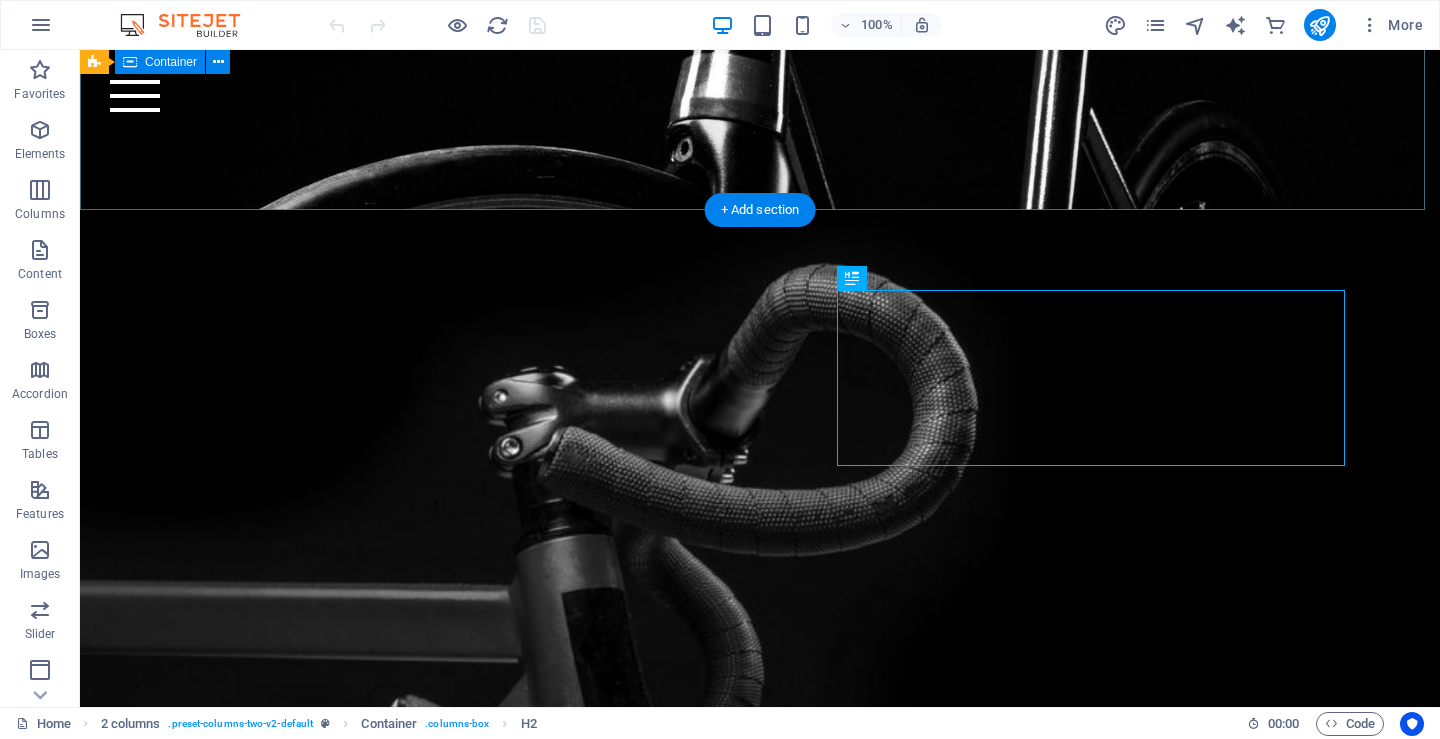 click at bounding box center [760, -240] 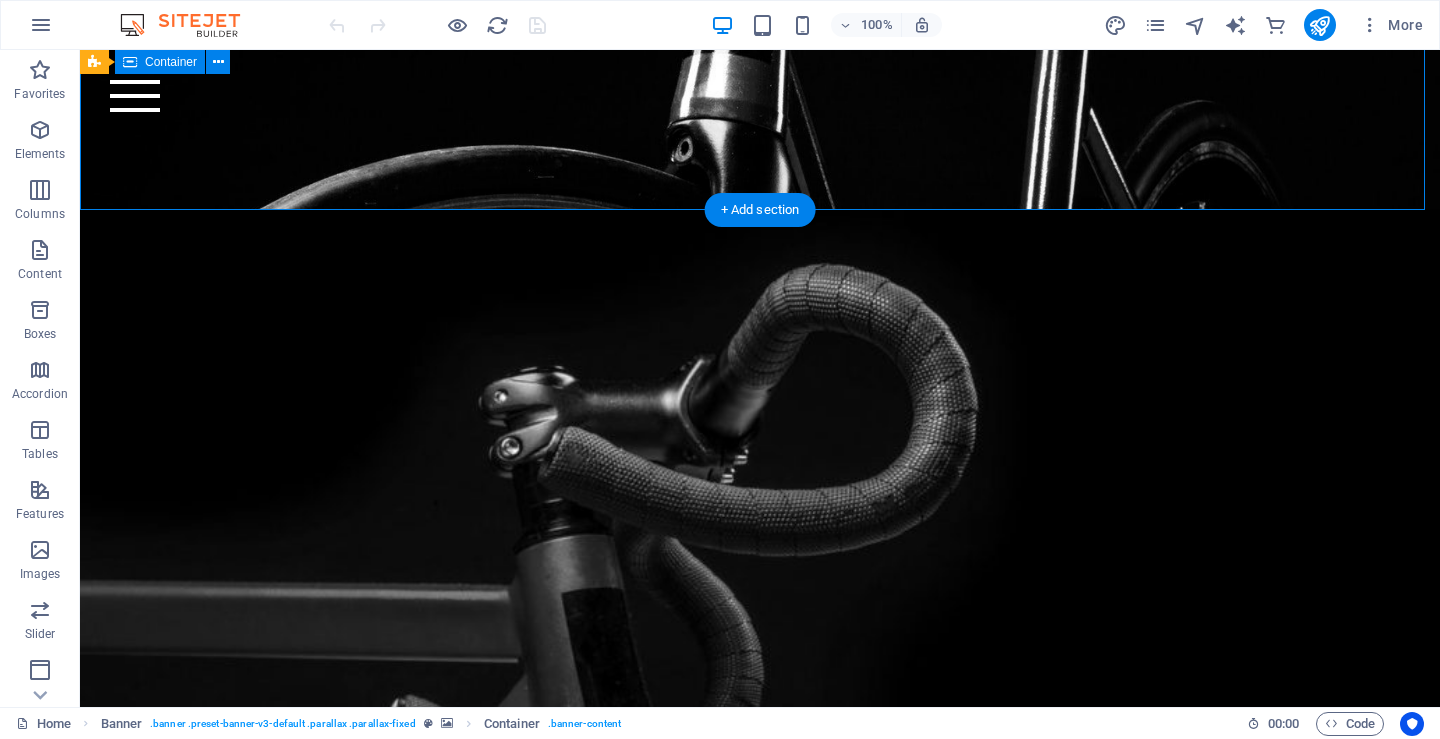 click at bounding box center (760, -240) 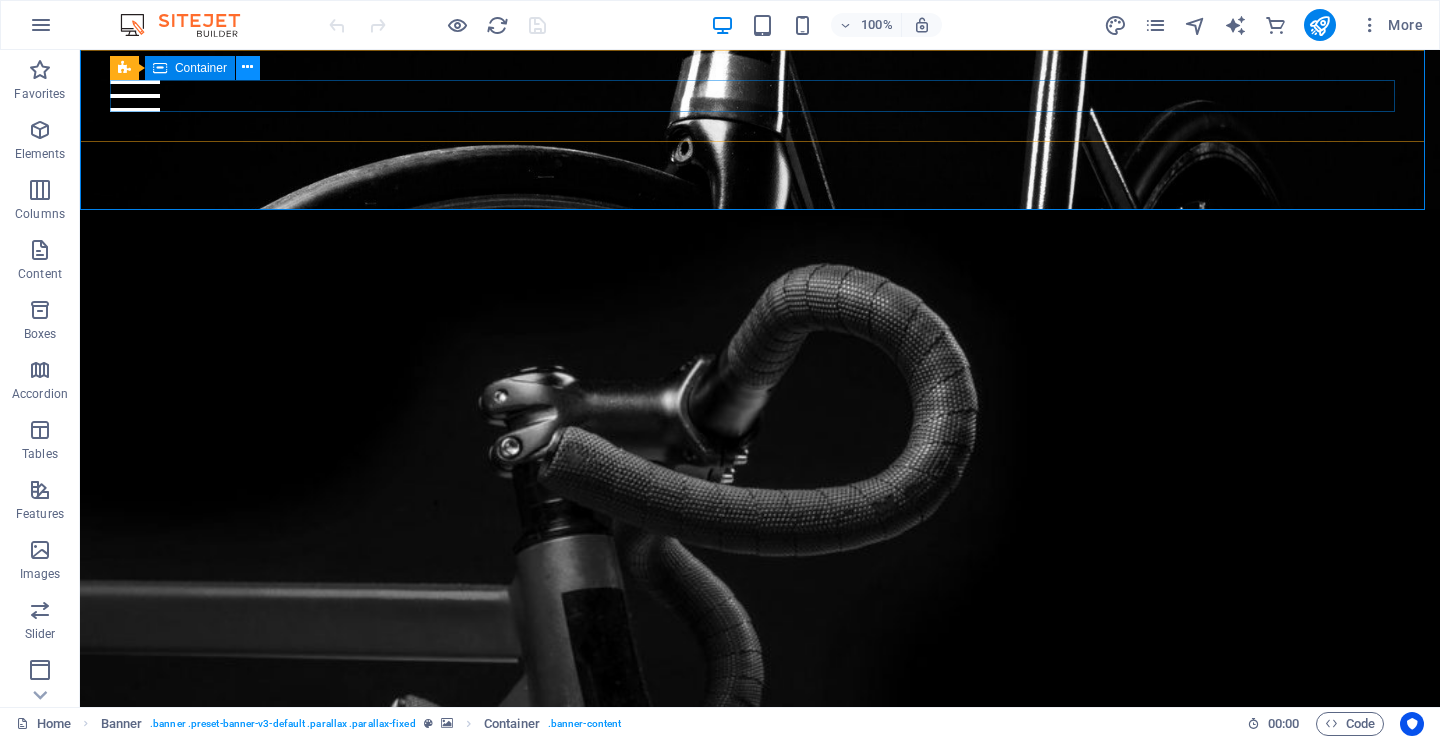 click at bounding box center (247, 67) 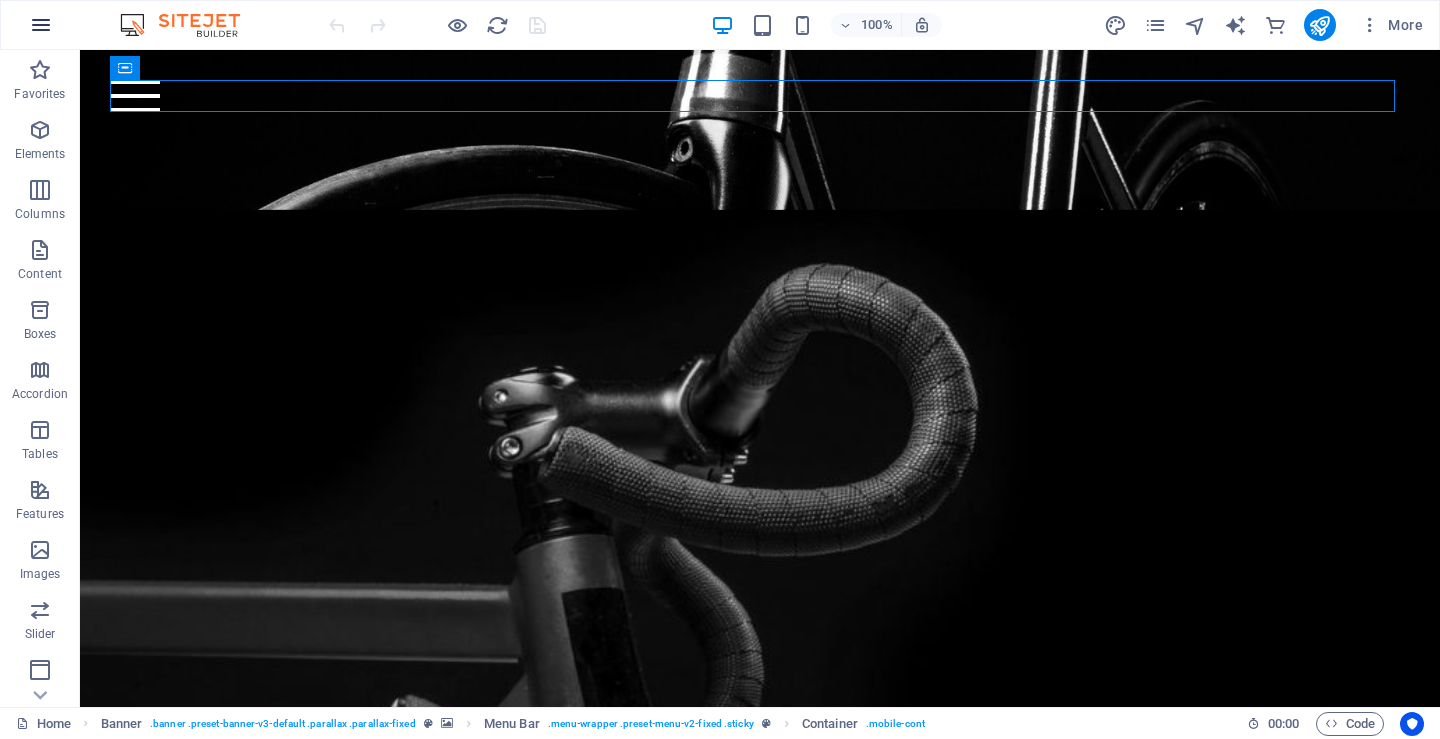 click at bounding box center [41, 25] 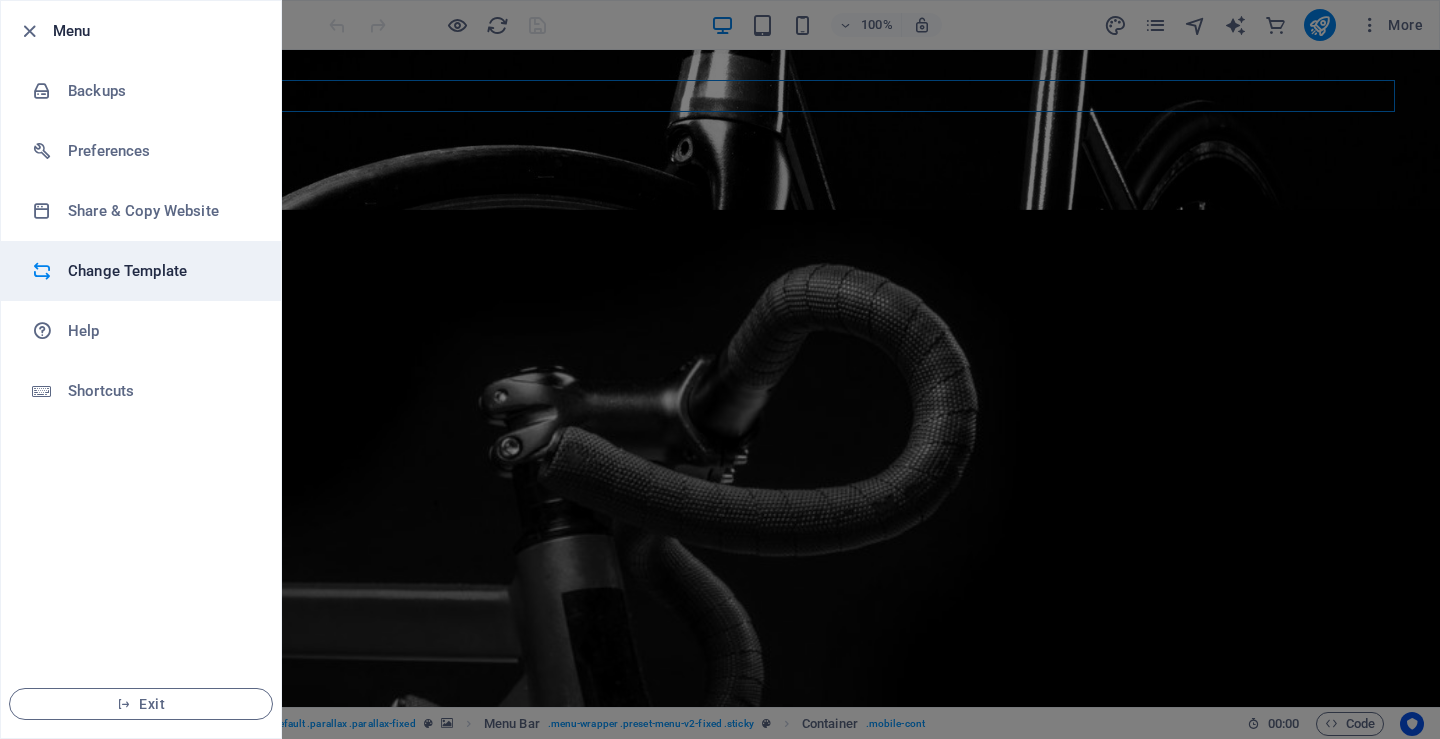 click on "Change Template" at bounding box center (160, 271) 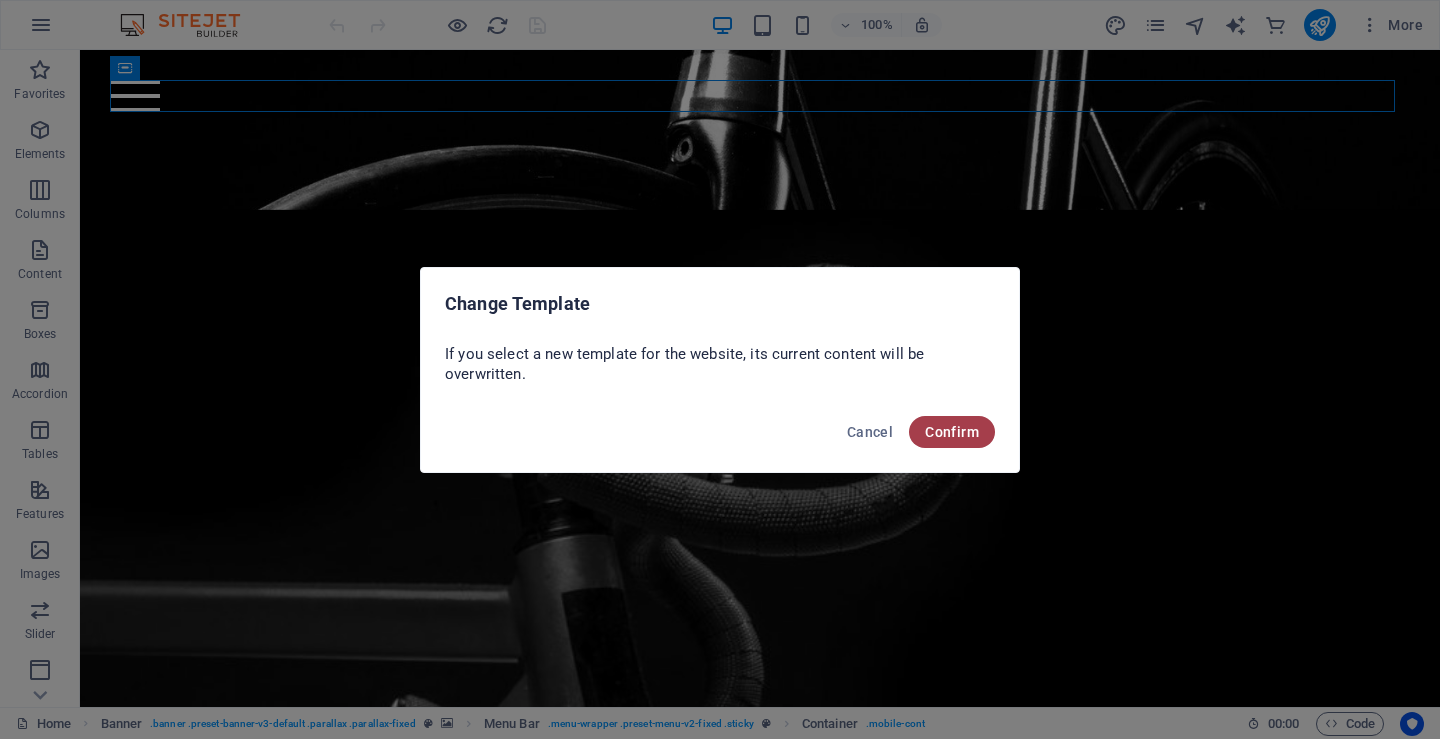 click on "Confirm" at bounding box center [952, 432] 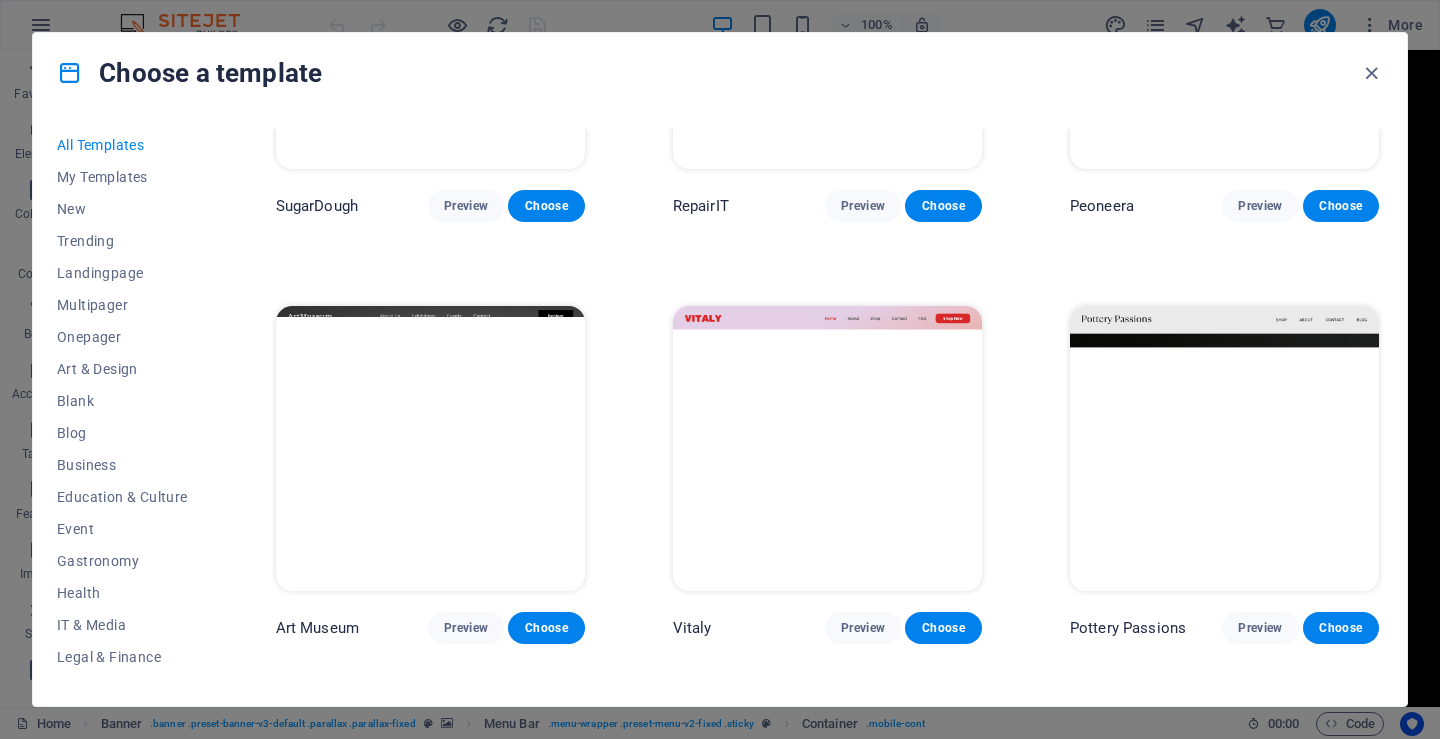 scroll, scrollTop: 300, scrollLeft: 0, axis: vertical 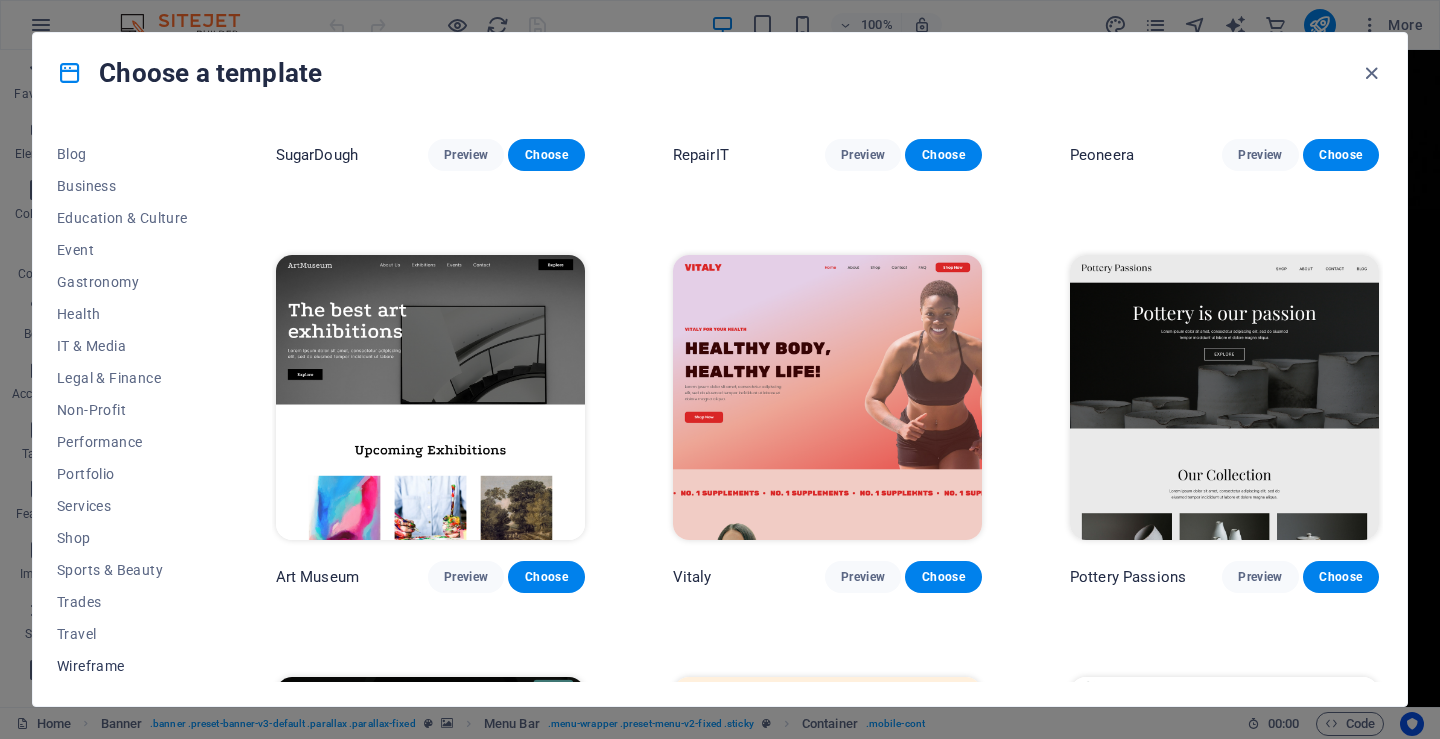 click on "Wireframe" at bounding box center [122, 666] 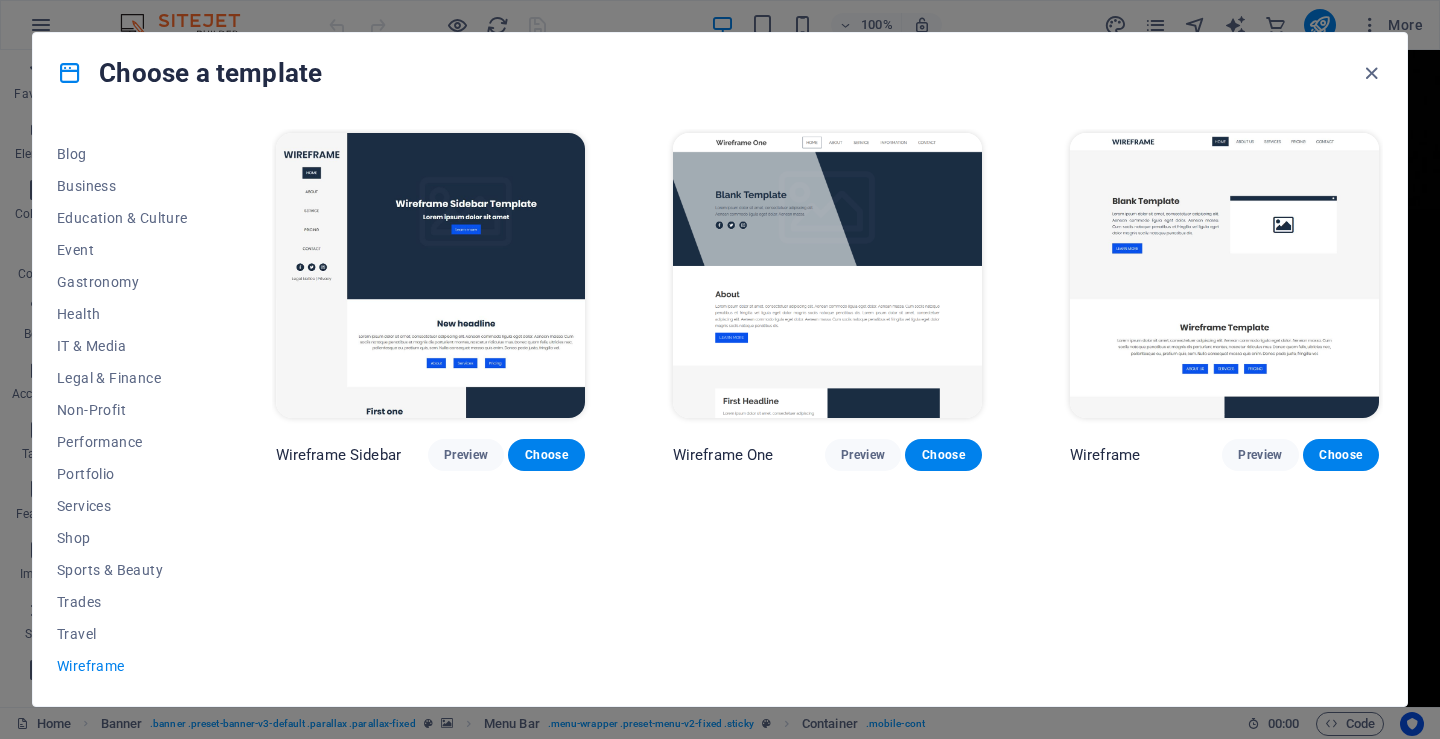 scroll, scrollTop: 0, scrollLeft: 0, axis: both 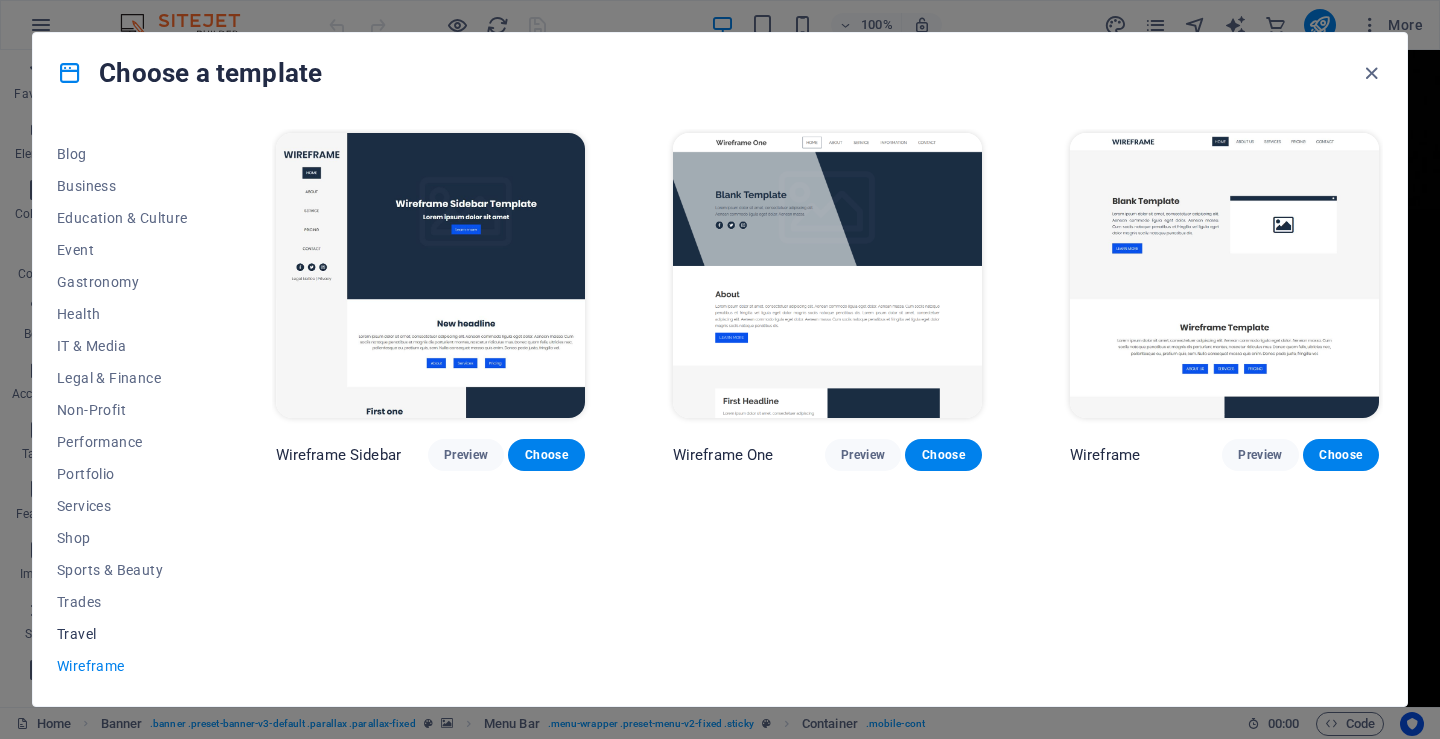 click on "Travel" at bounding box center (122, 634) 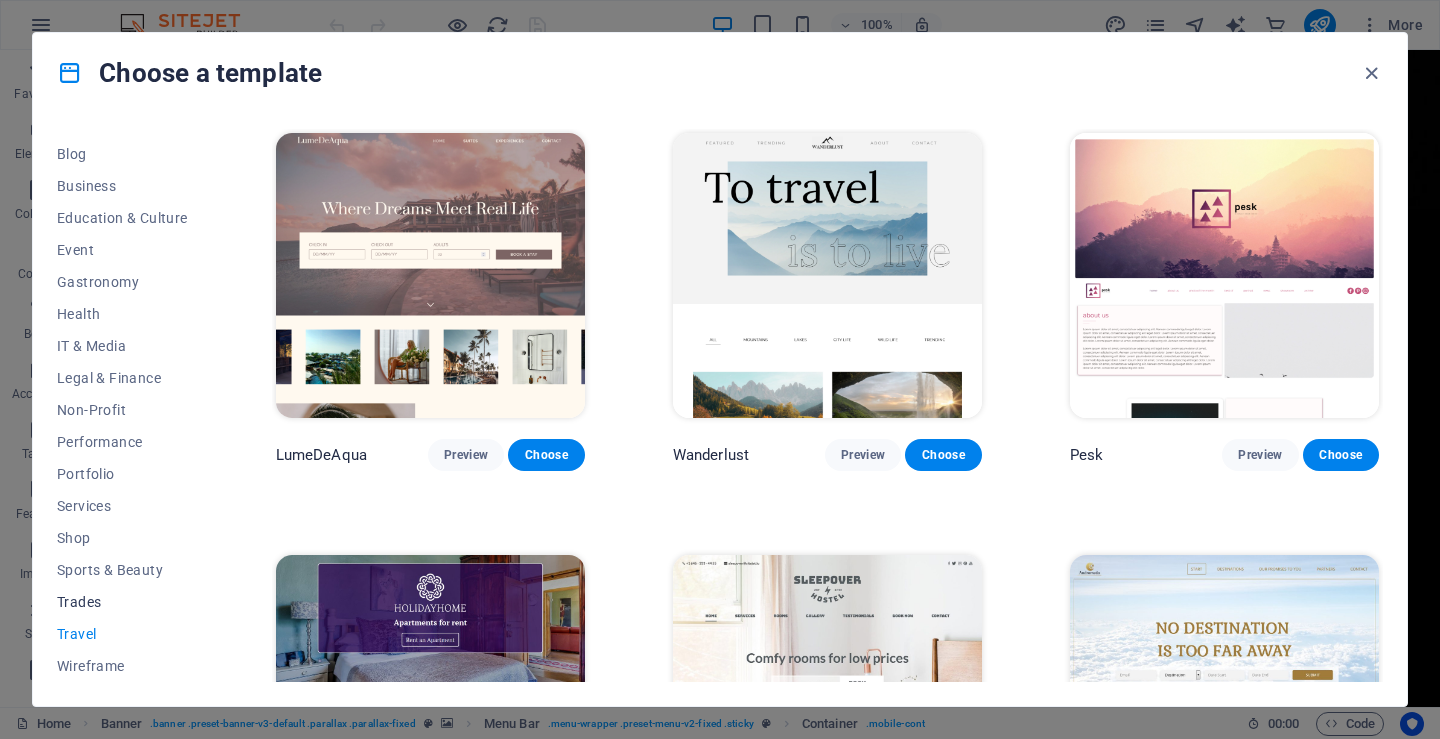 click on "Trades" at bounding box center [122, 602] 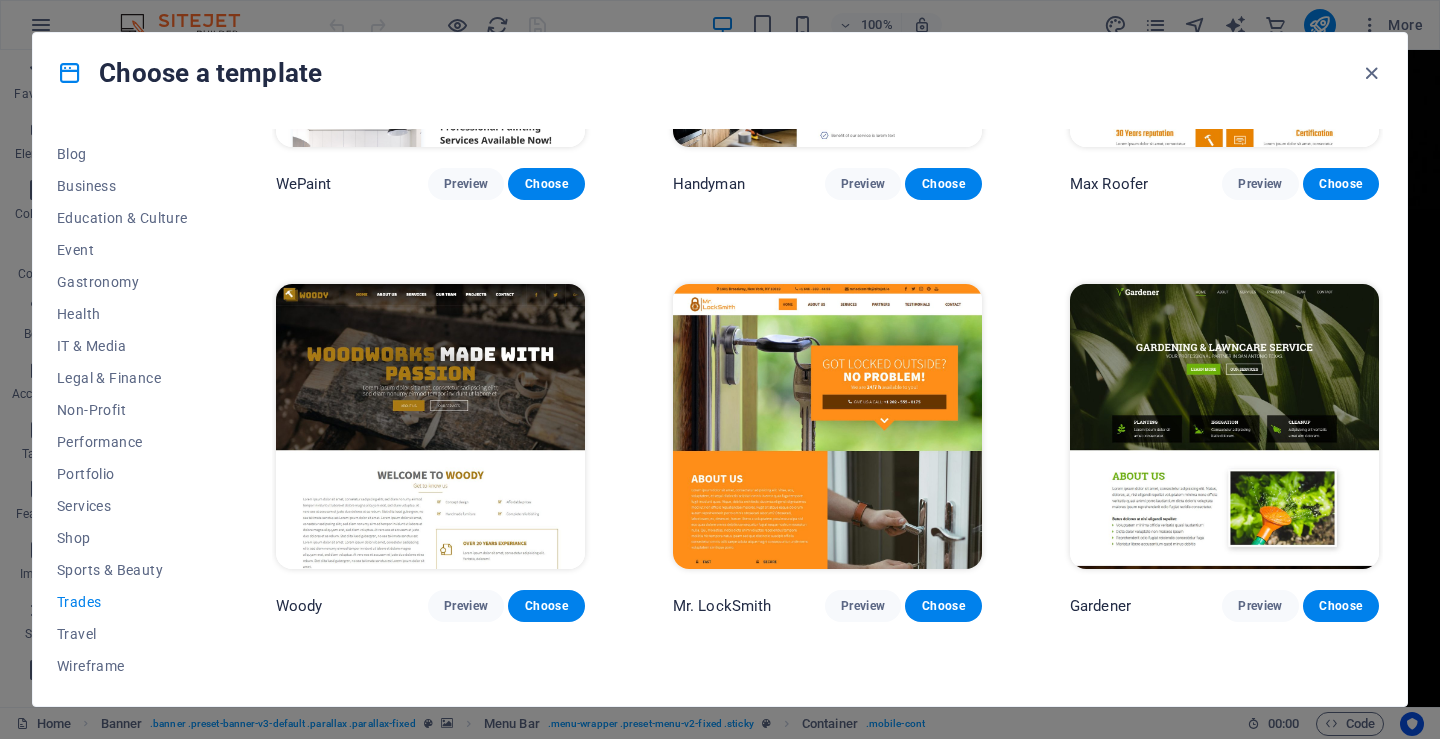 scroll, scrollTop: 300, scrollLeft: 0, axis: vertical 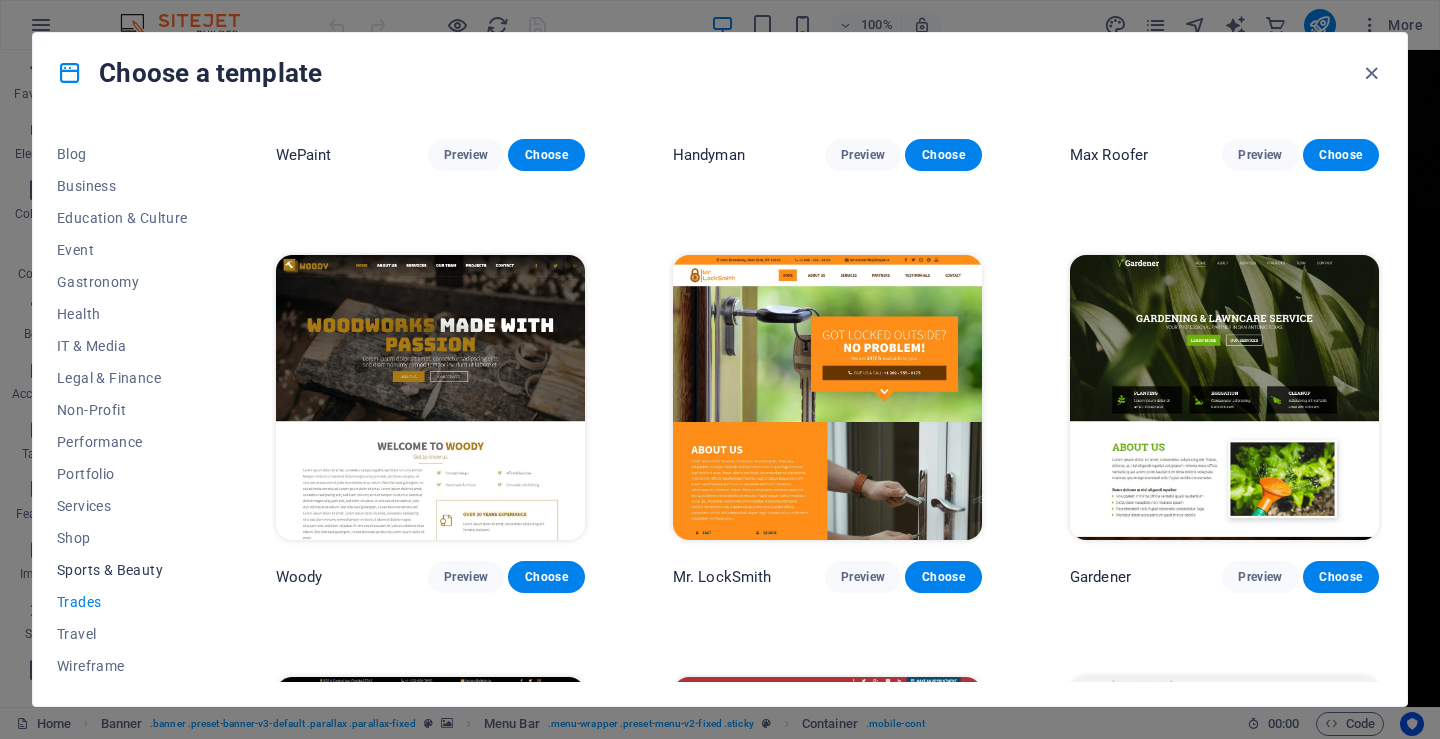 click on "Sports & Beauty" at bounding box center (122, 570) 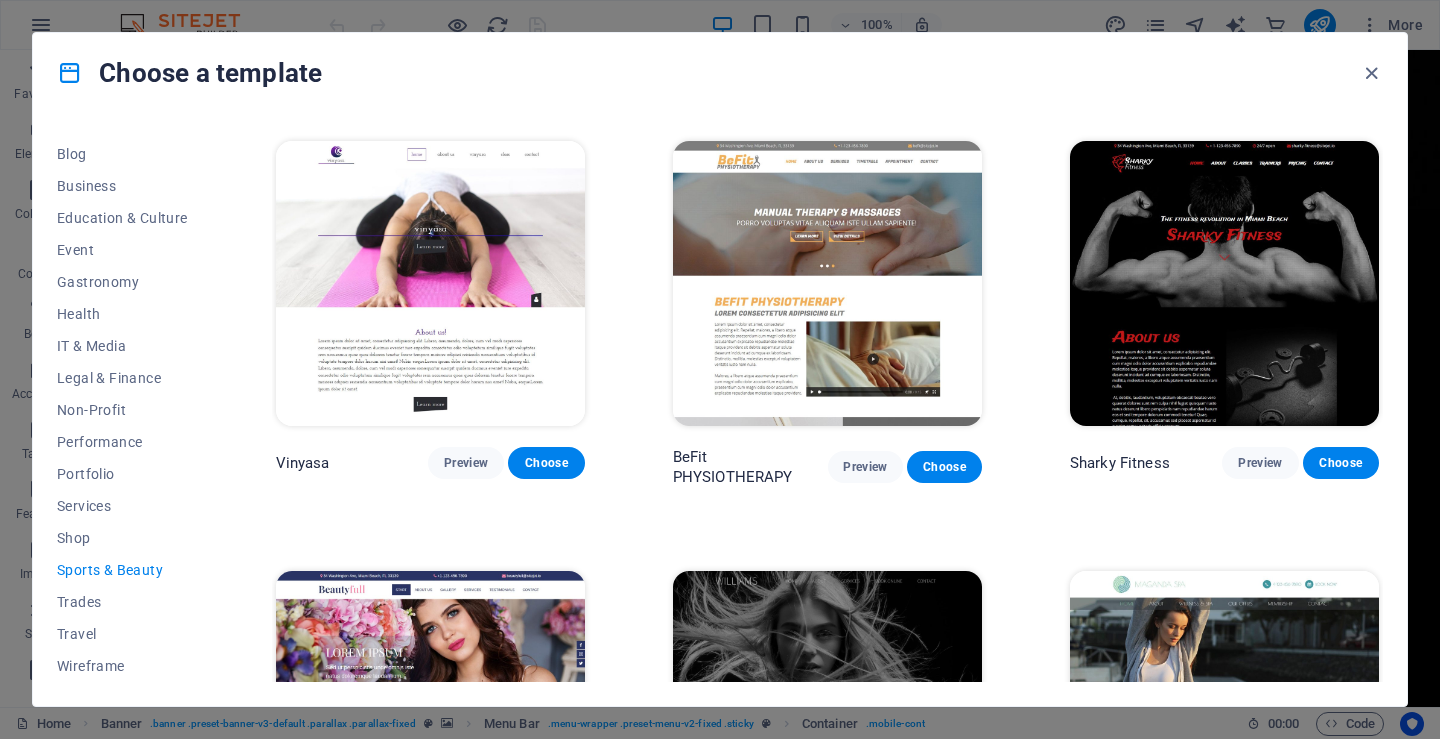 scroll, scrollTop: 1300, scrollLeft: 0, axis: vertical 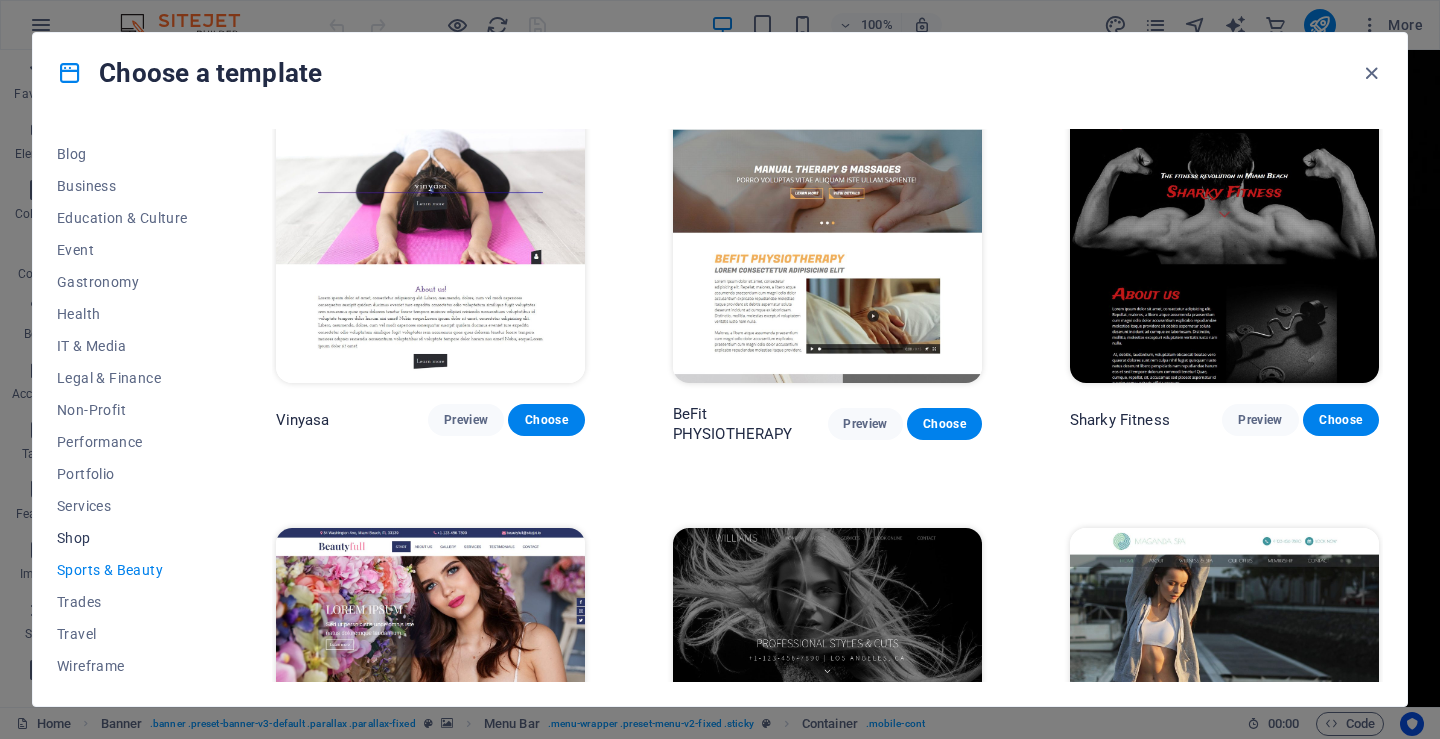 click on "Shop" at bounding box center [122, 538] 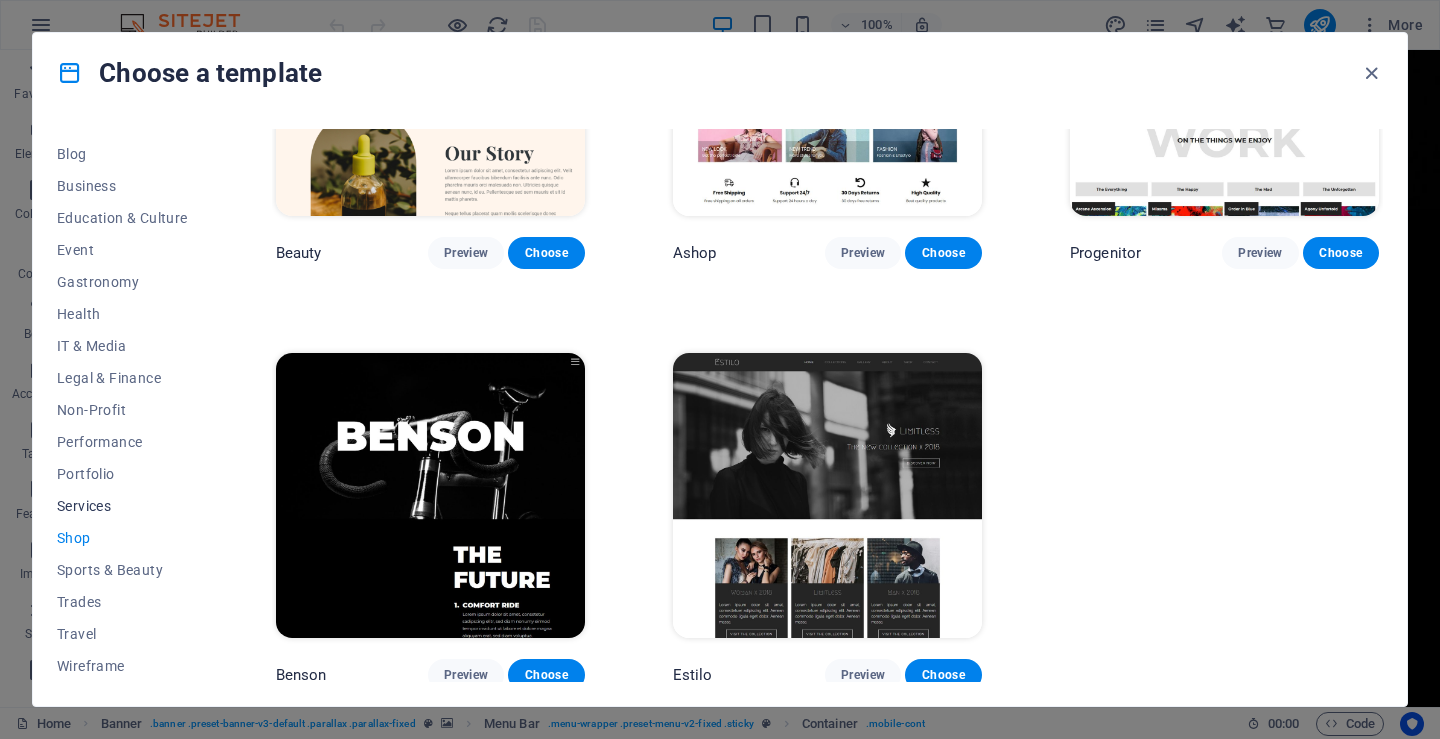 click on "Services" at bounding box center [122, 506] 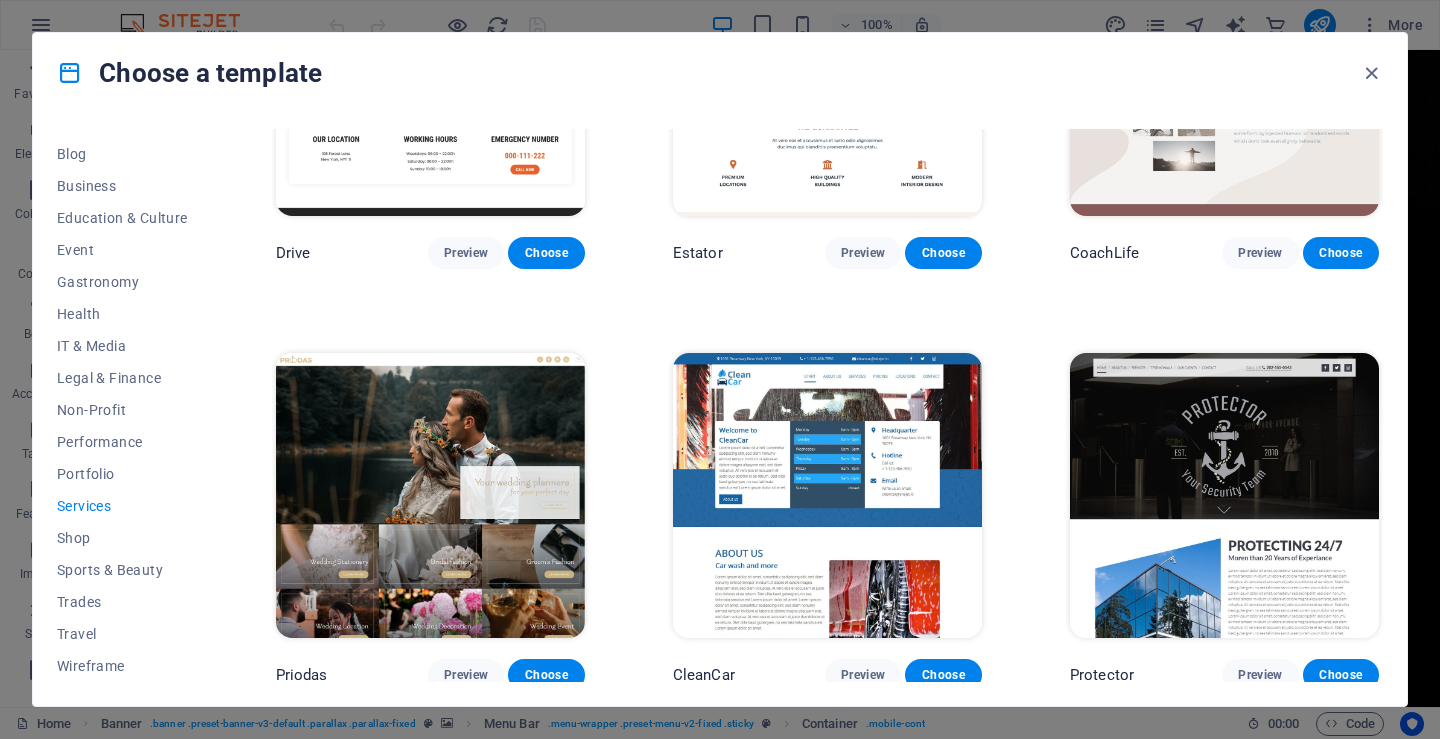 scroll, scrollTop: 1300, scrollLeft: 0, axis: vertical 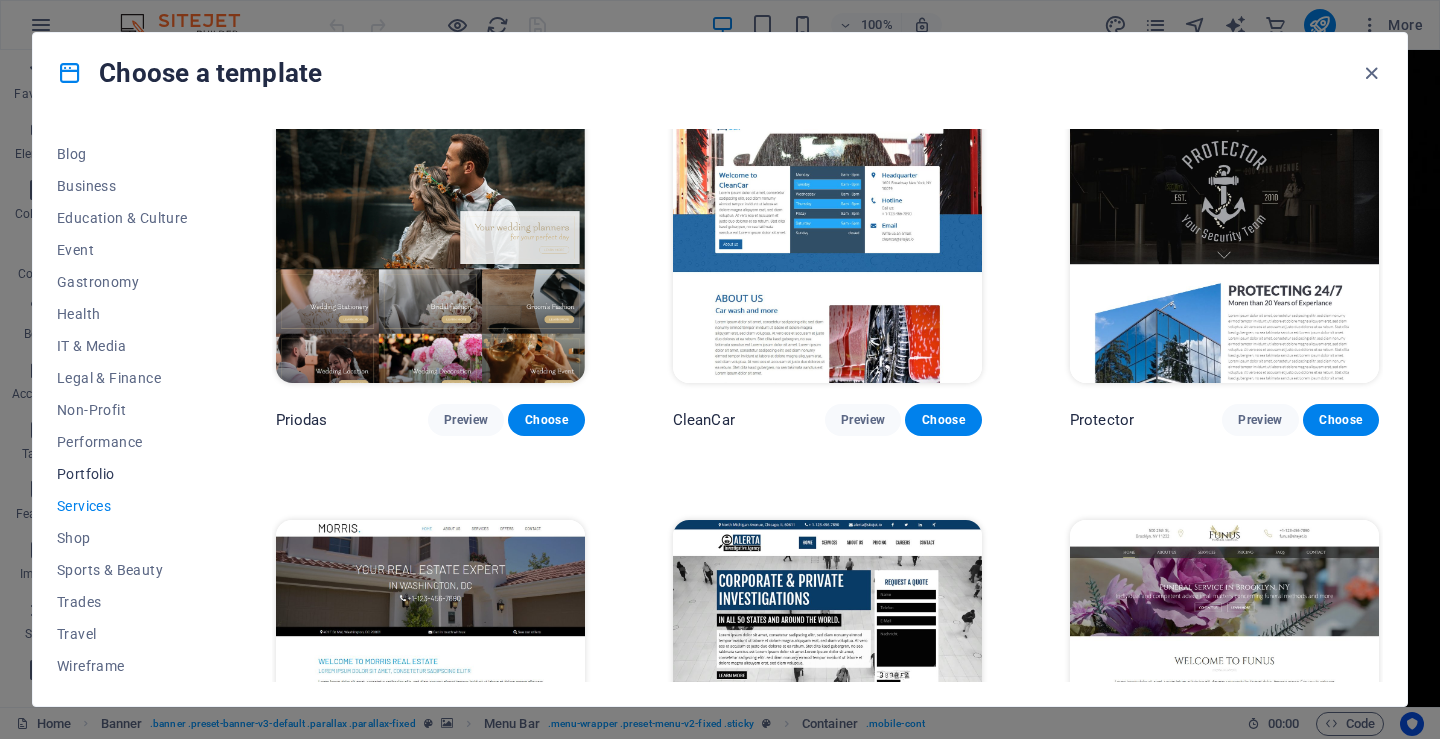 drag, startPoint x: 84, startPoint y: 475, endPoint x: 85, endPoint y: 463, distance: 12.0415945 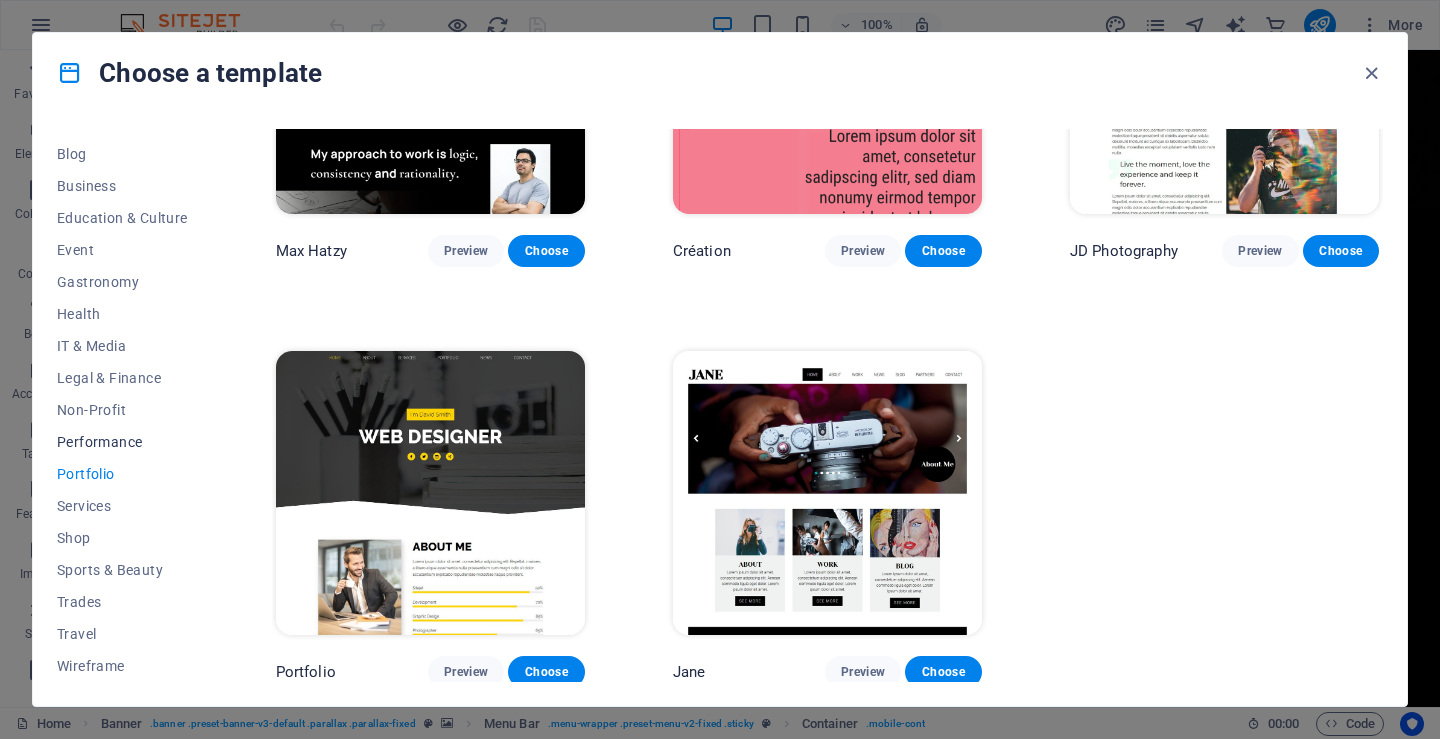 click on "Performance" at bounding box center [122, 442] 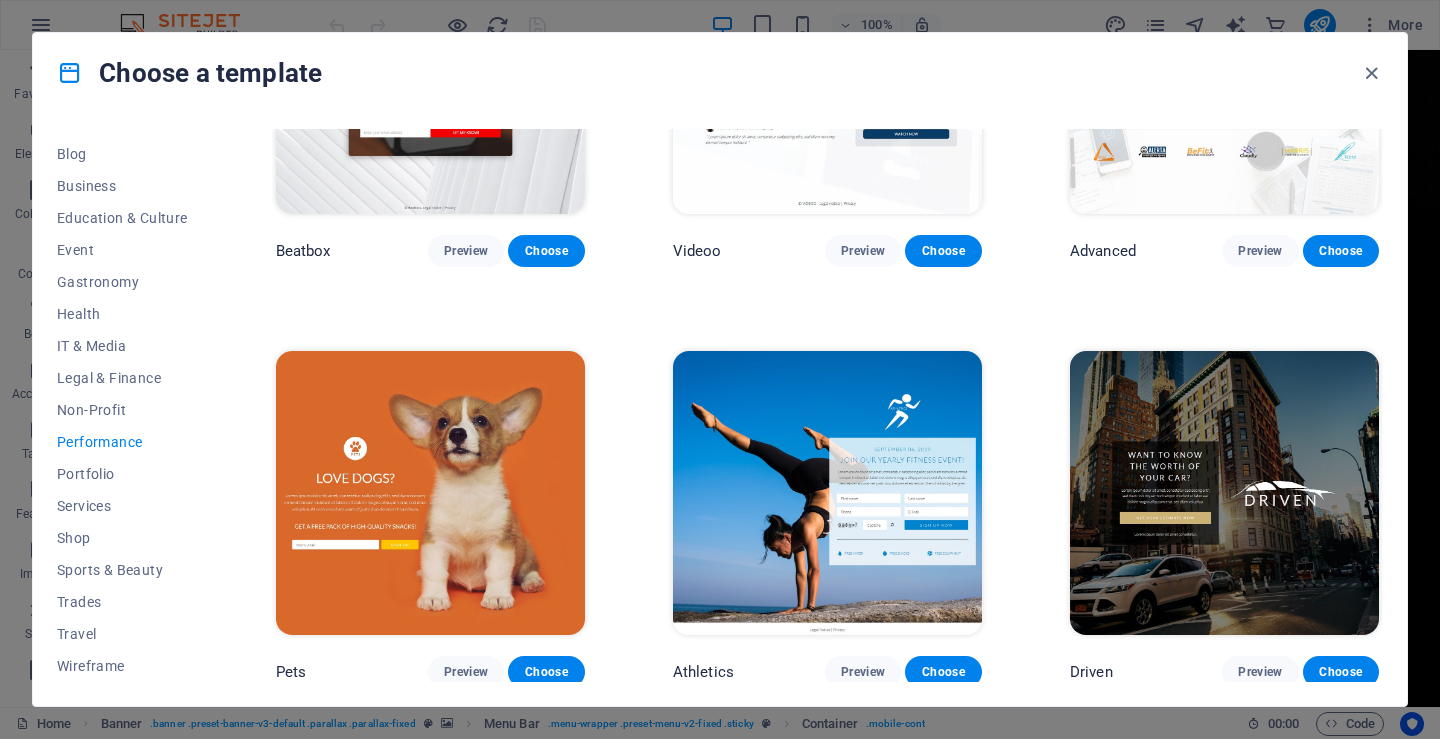 scroll, scrollTop: 1300, scrollLeft: 0, axis: vertical 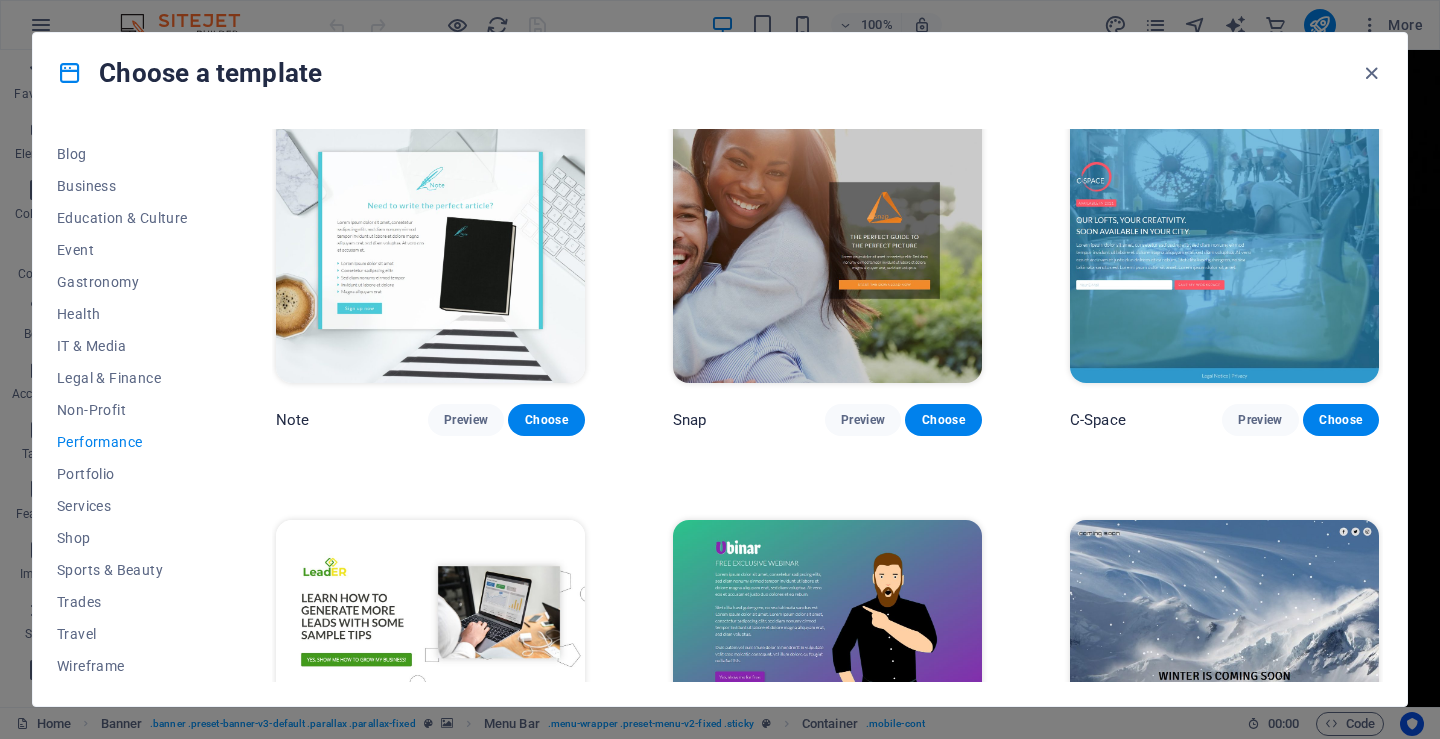 click at bounding box center [827, 240] 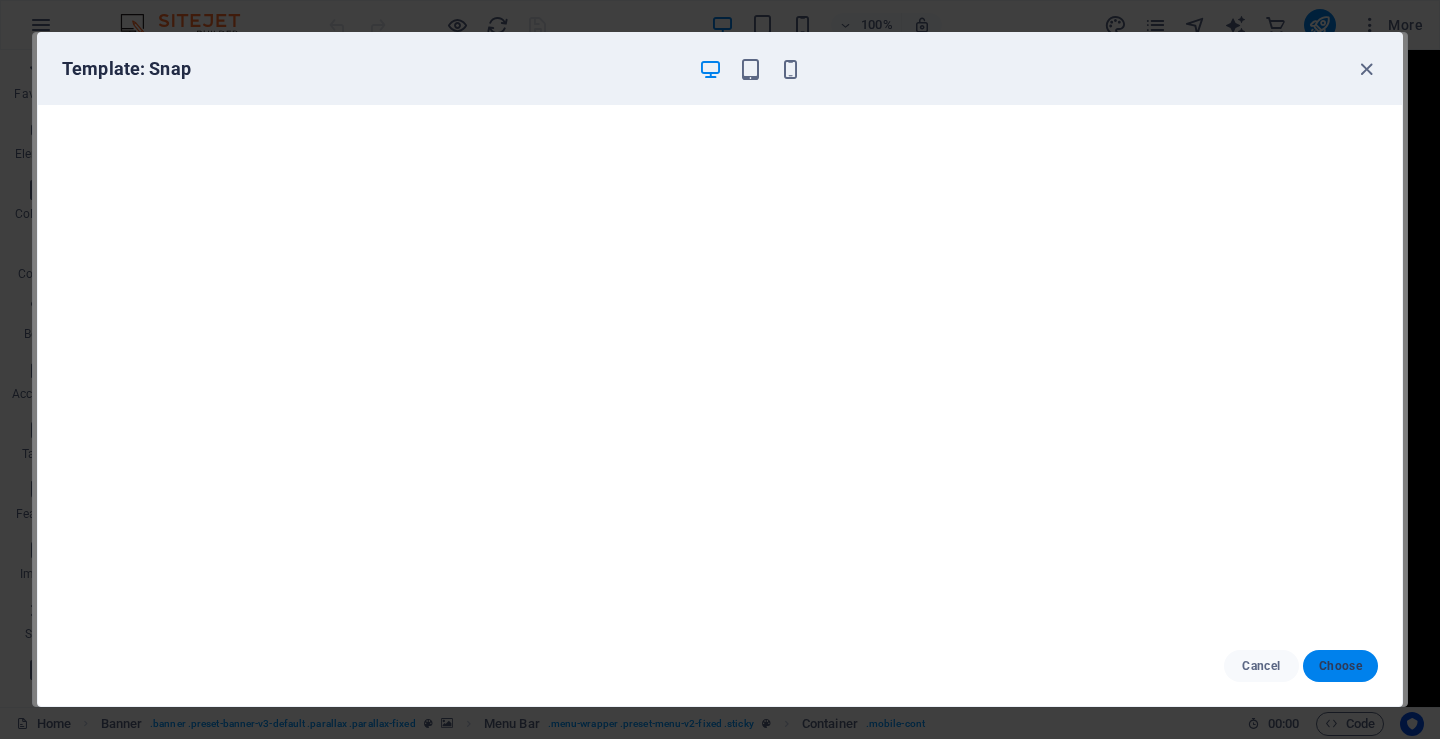 click on "Choose" at bounding box center (1340, 666) 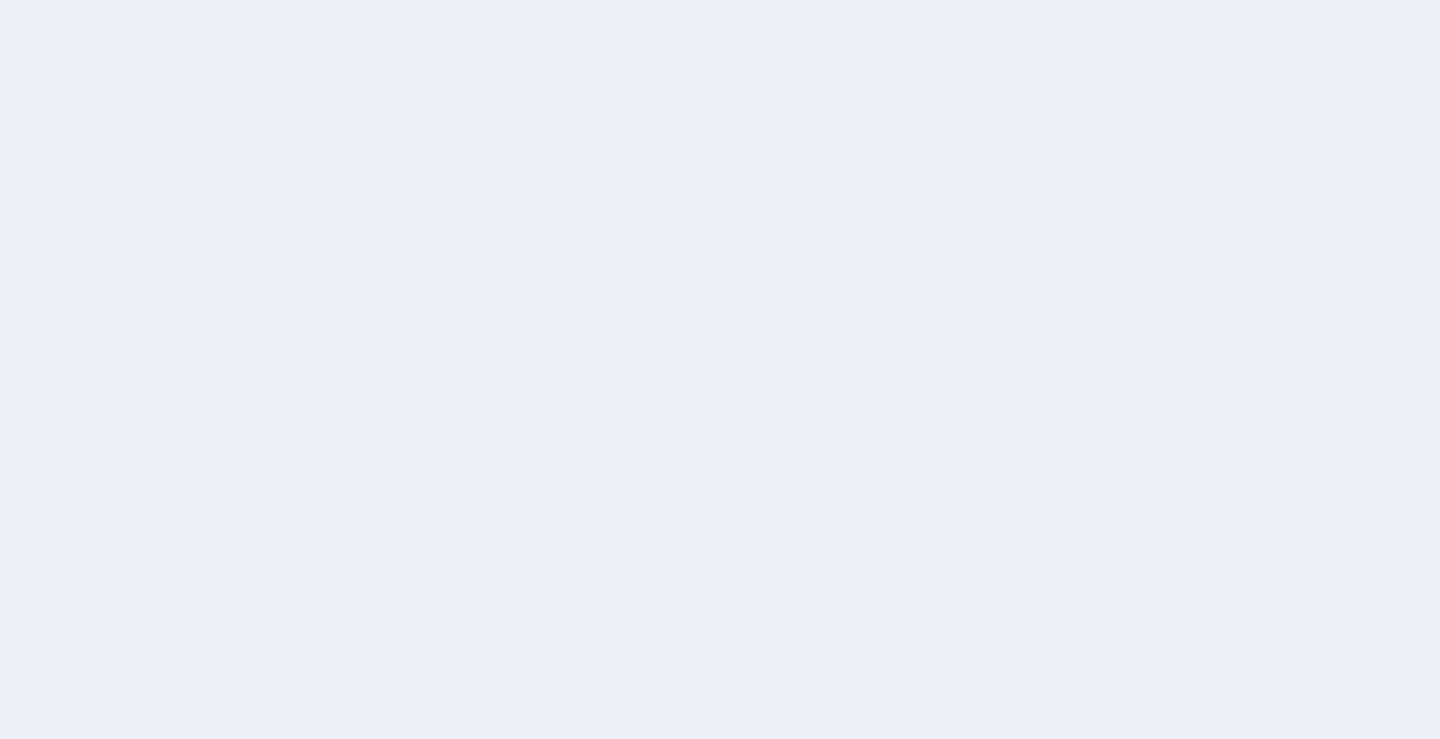 scroll, scrollTop: 0, scrollLeft: 0, axis: both 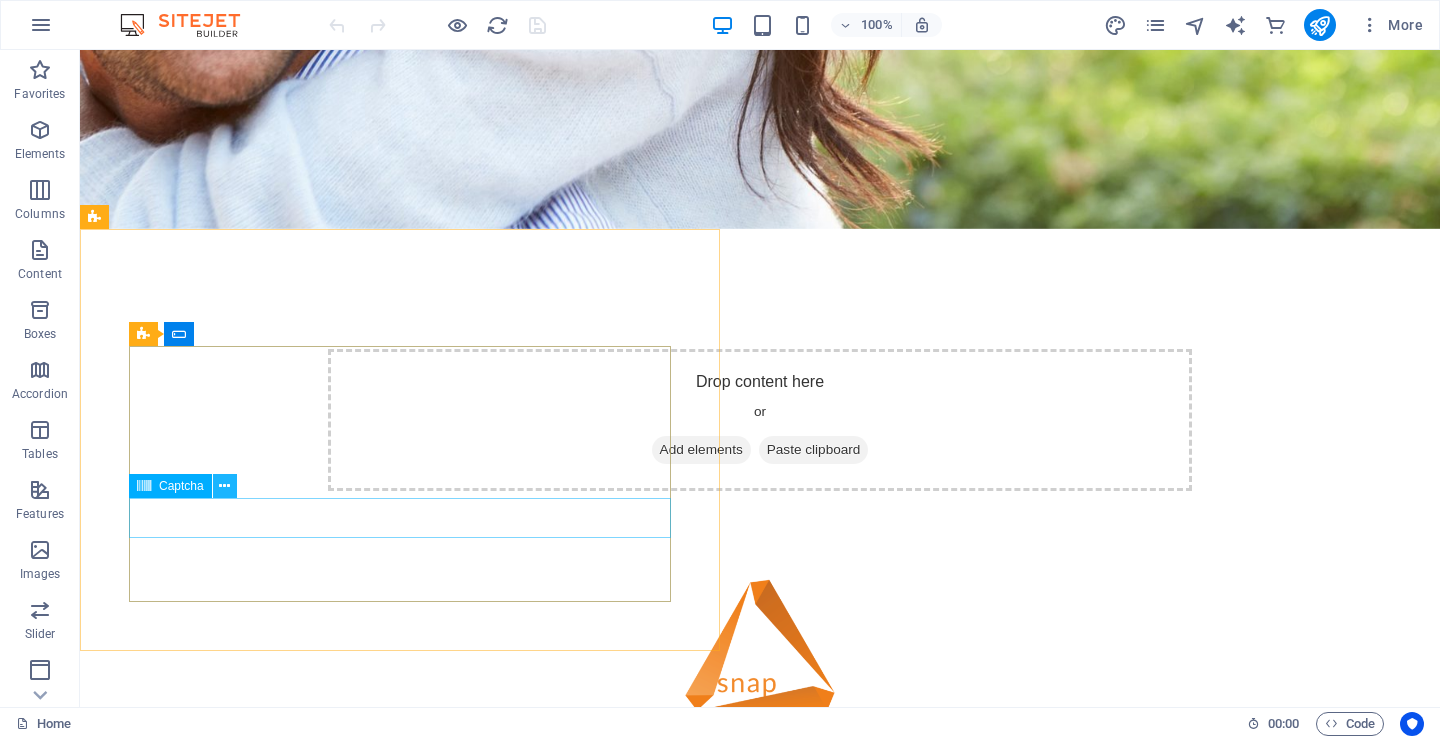 click at bounding box center (224, 486) 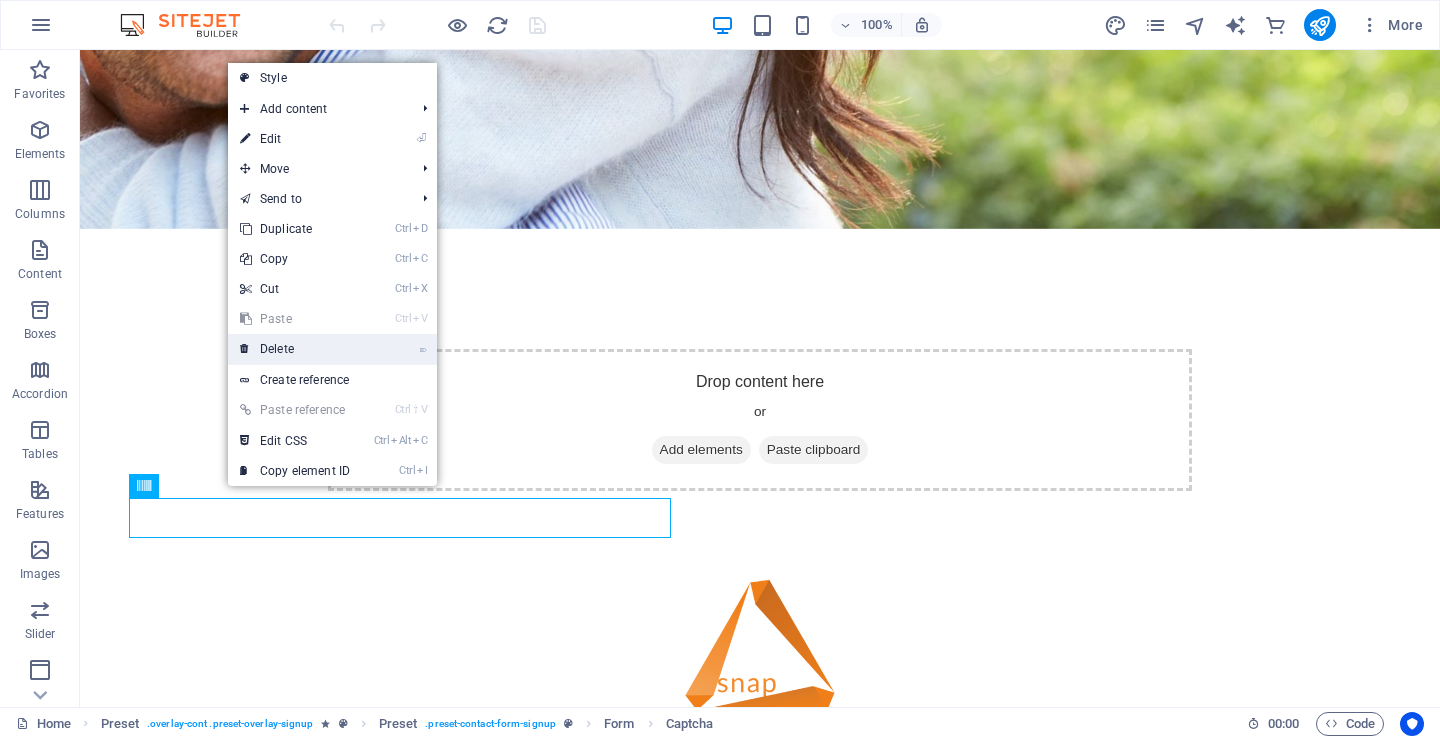 click on "⌦  Delete" at bounding box center (295, 349) 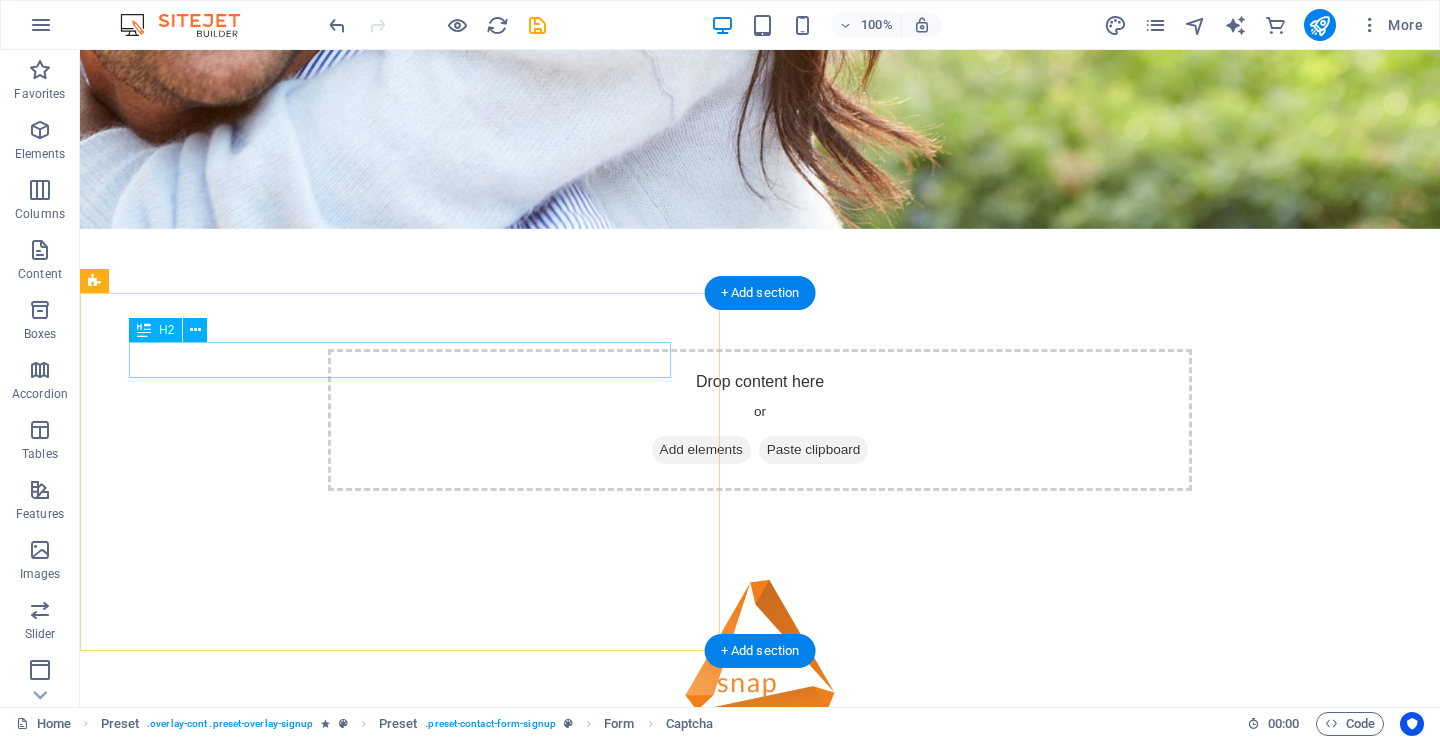 scroll, scrollTop: 414, scrollLeft: 0, axis: vertical 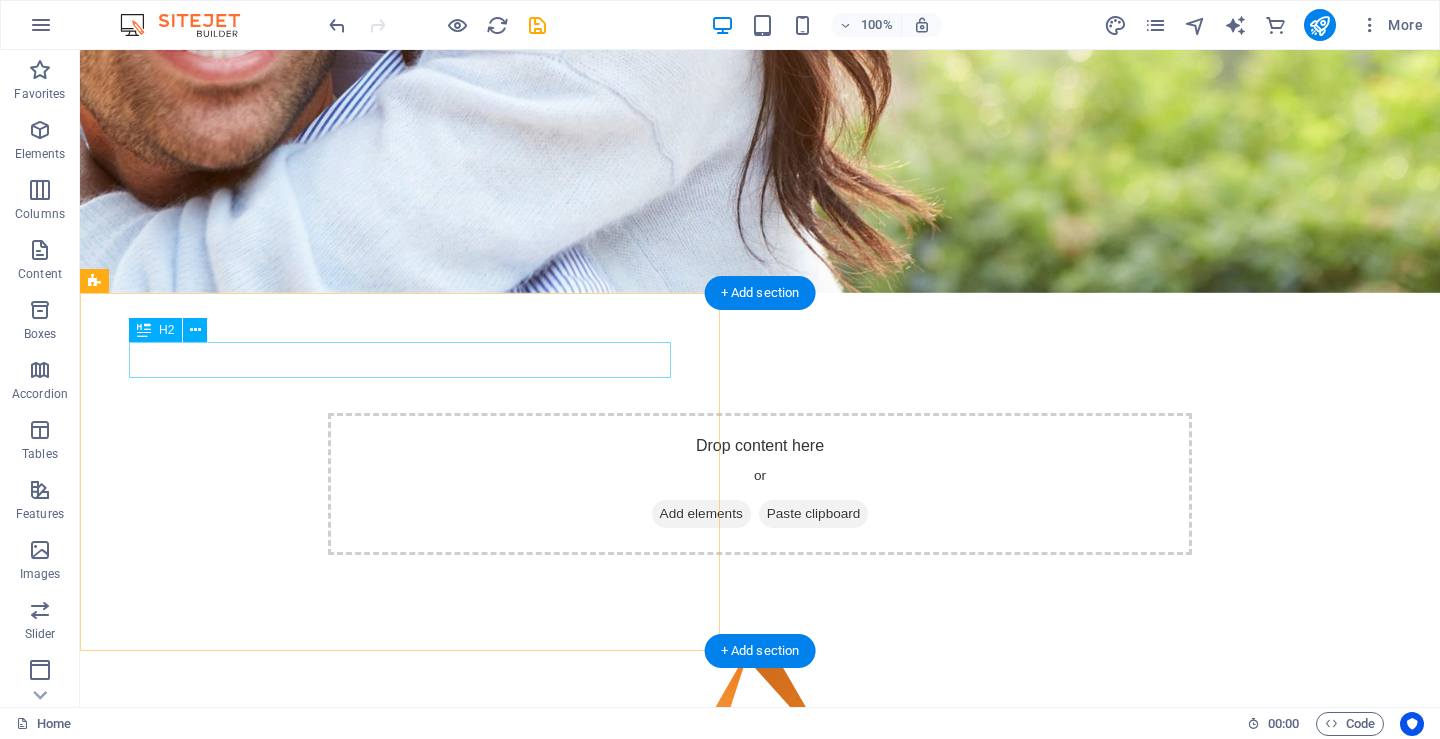 click on "Get your guide now" at bounding box center (400, 1218) 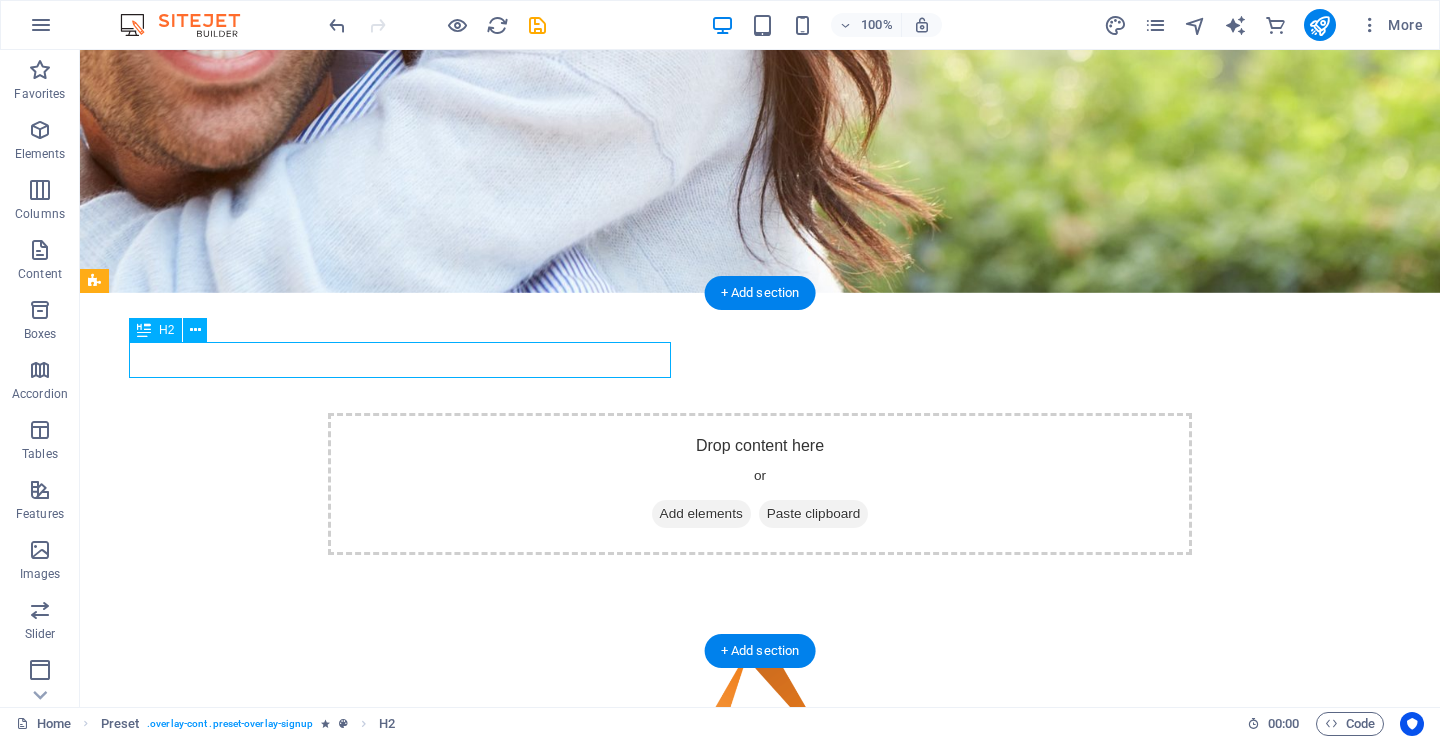 click on "Get your guide now" at bounding box center (400, 1218) 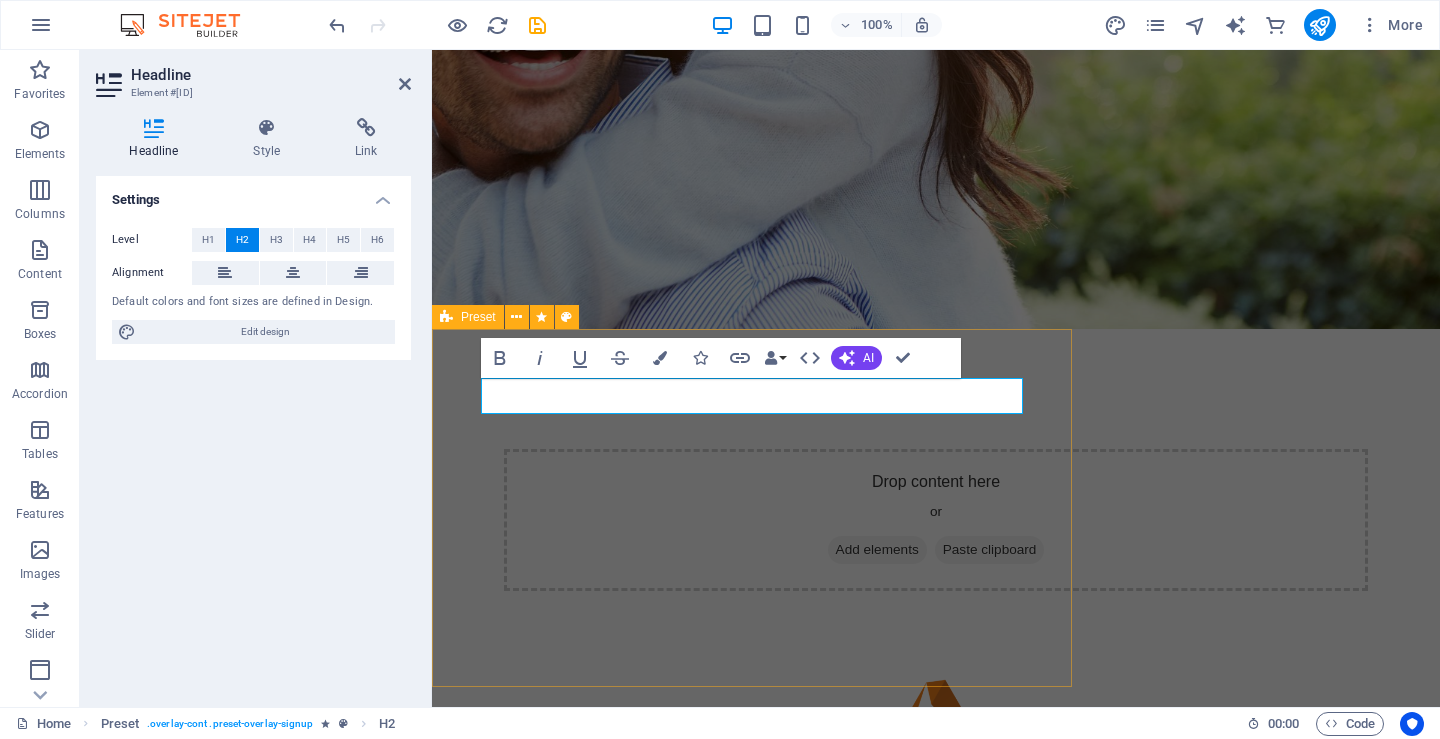 type 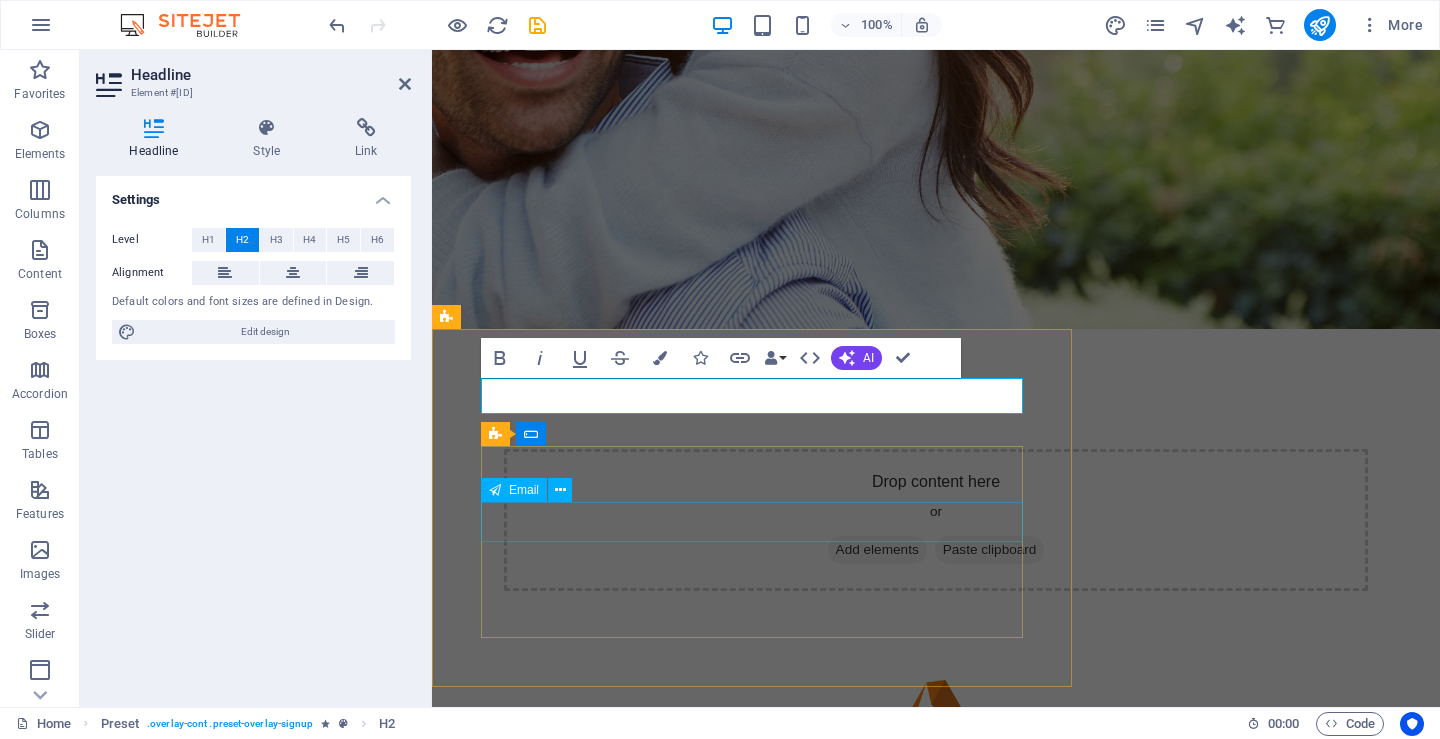 click 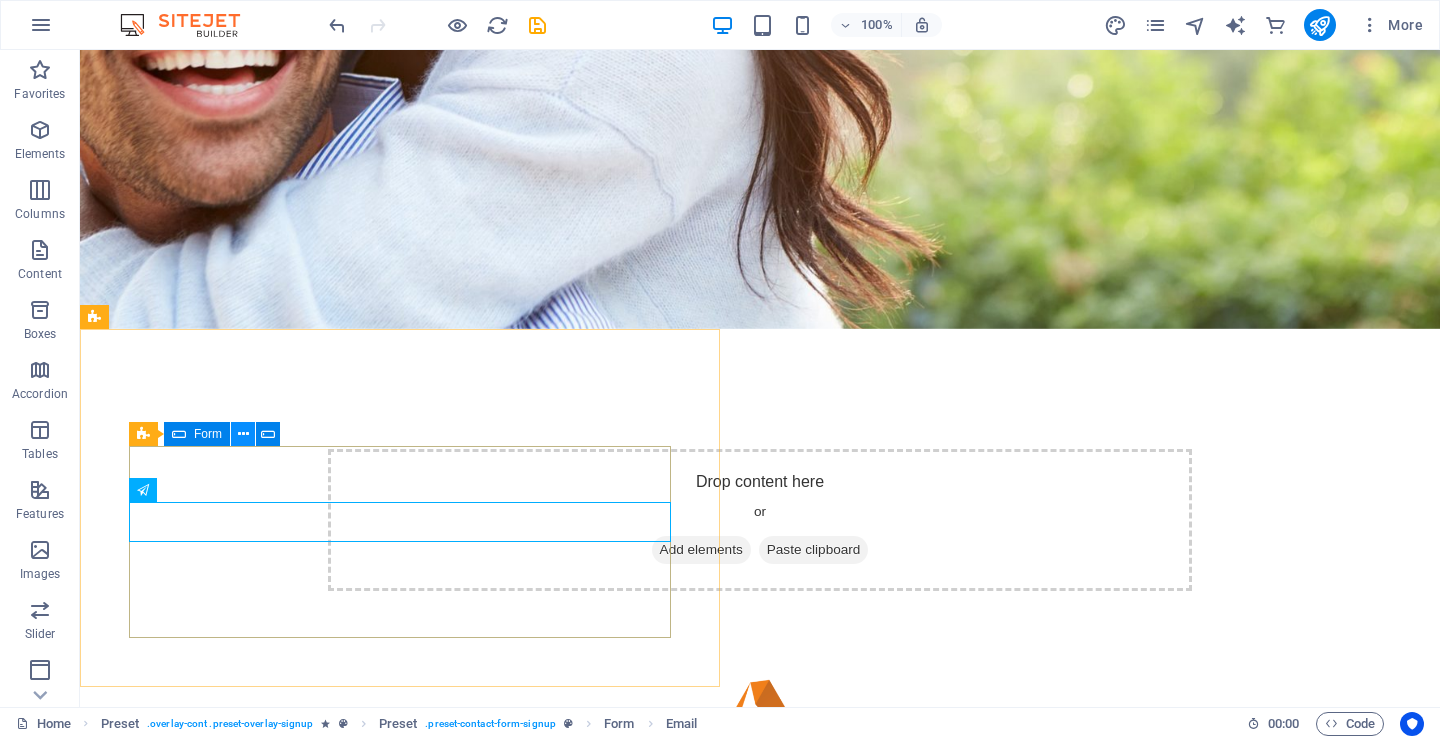 click at bounding box center [243, 434] 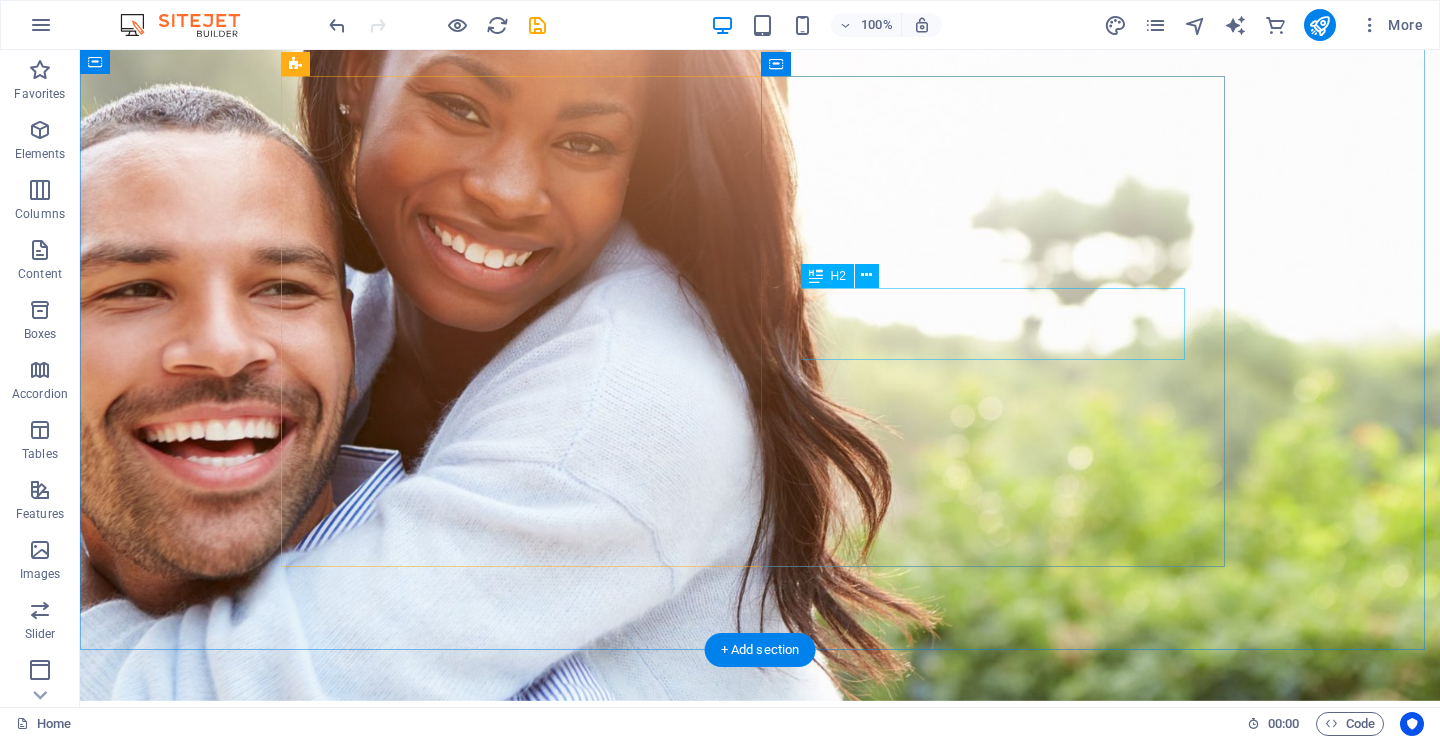 scroll, scrollTop: 0, scrollLeft: 0, axis: both 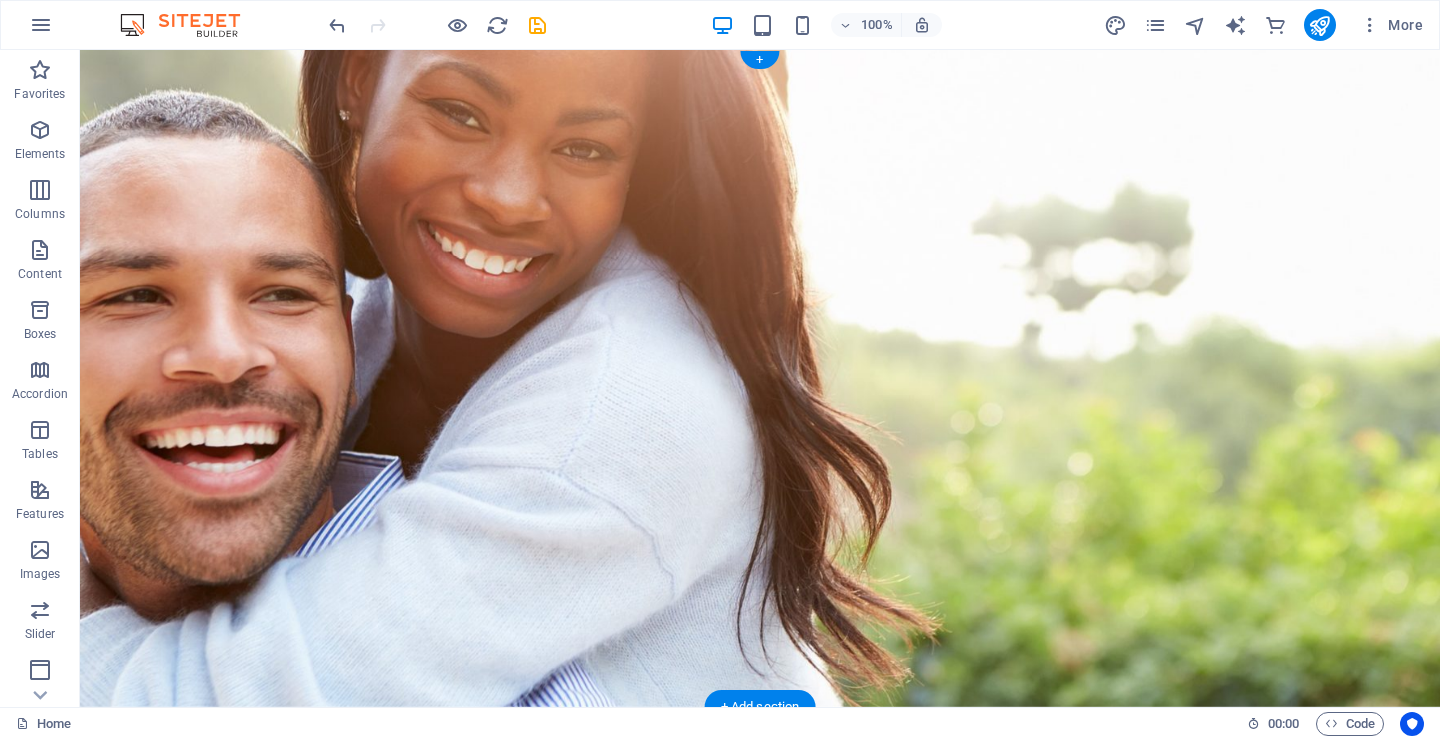 click at bounding box center [760, 378] 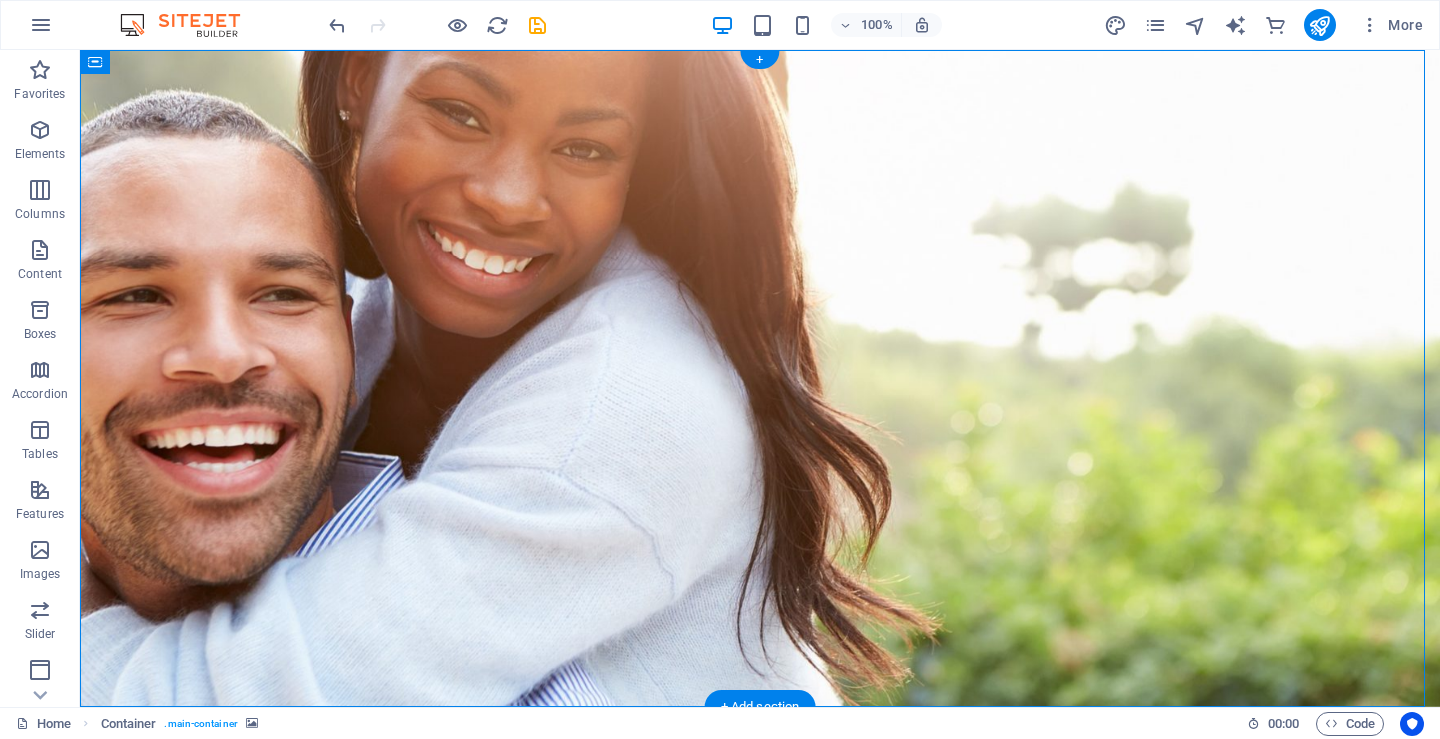 click at bounding box center (760, 378) 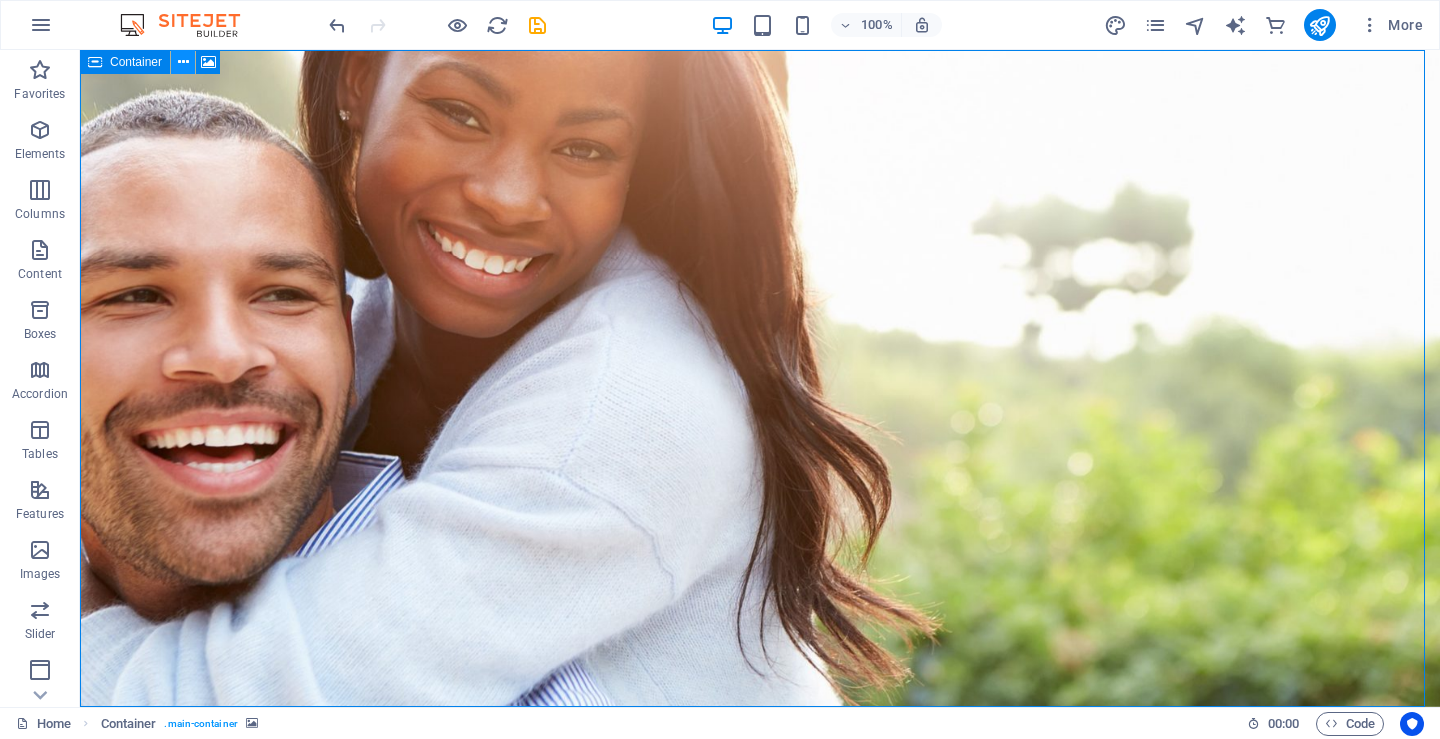 click at bounding box center (183, 62) 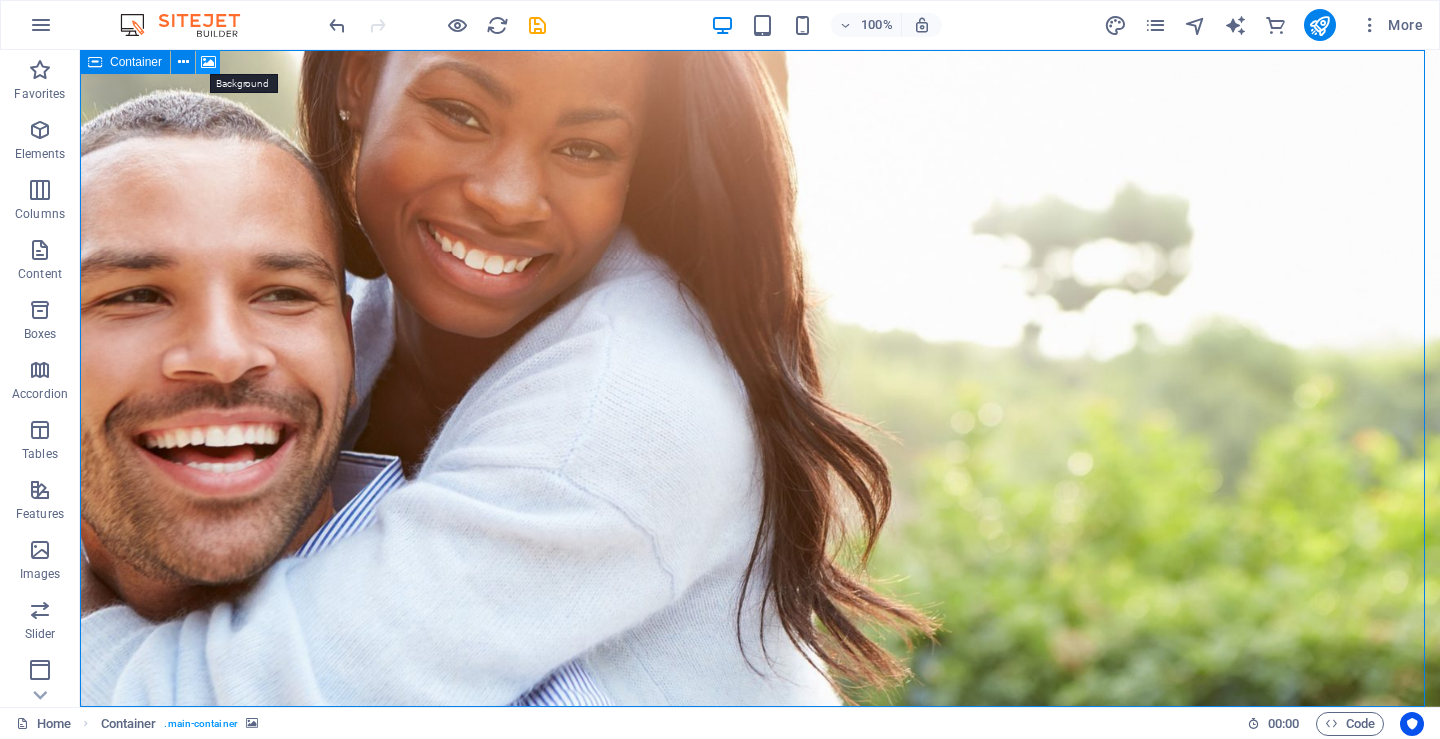click at bounding box center [208, 62] 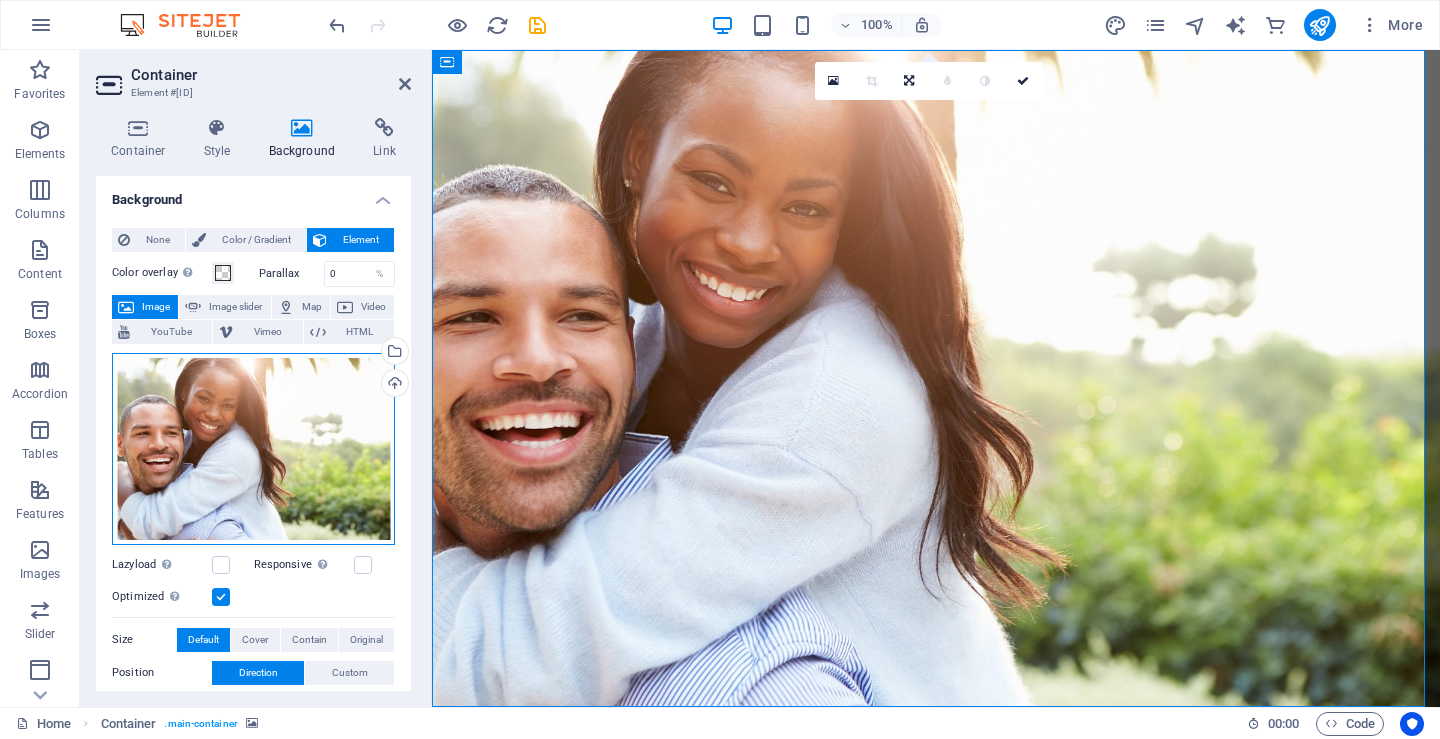 click on "Drag files here, click to choose files or select files from Files or our free stock photos & videos" at bounding box center (253, 449) 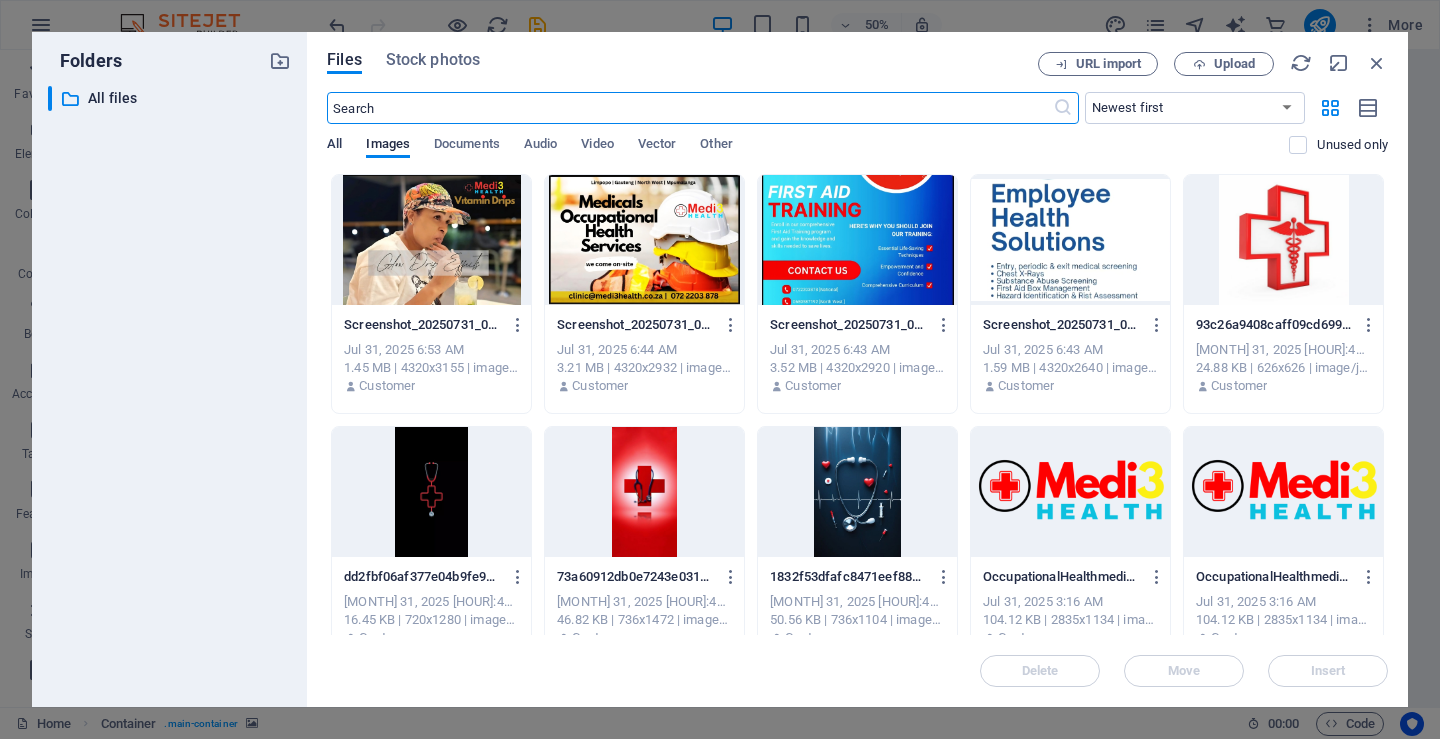 click on "All" at bounding box center (334, 146) 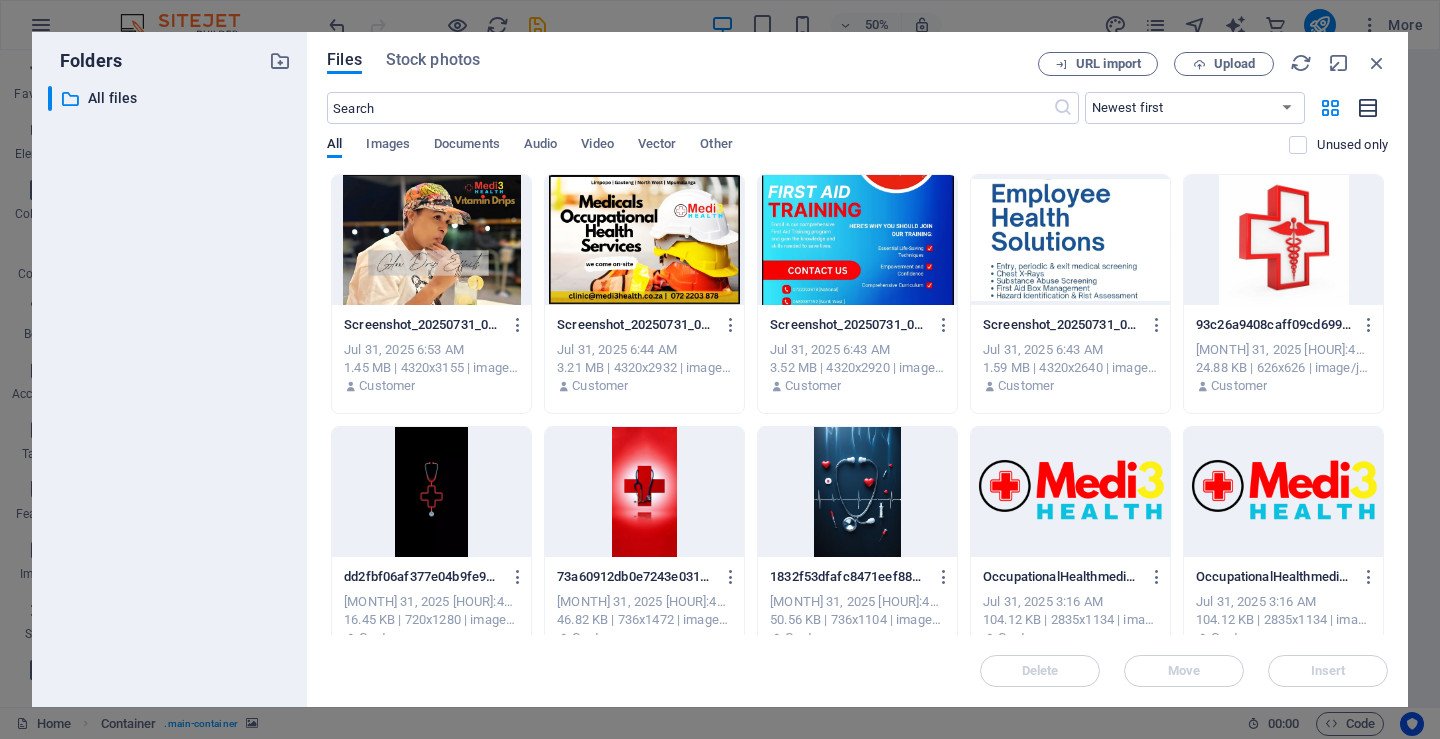 click at bounding box center (1369, 108) 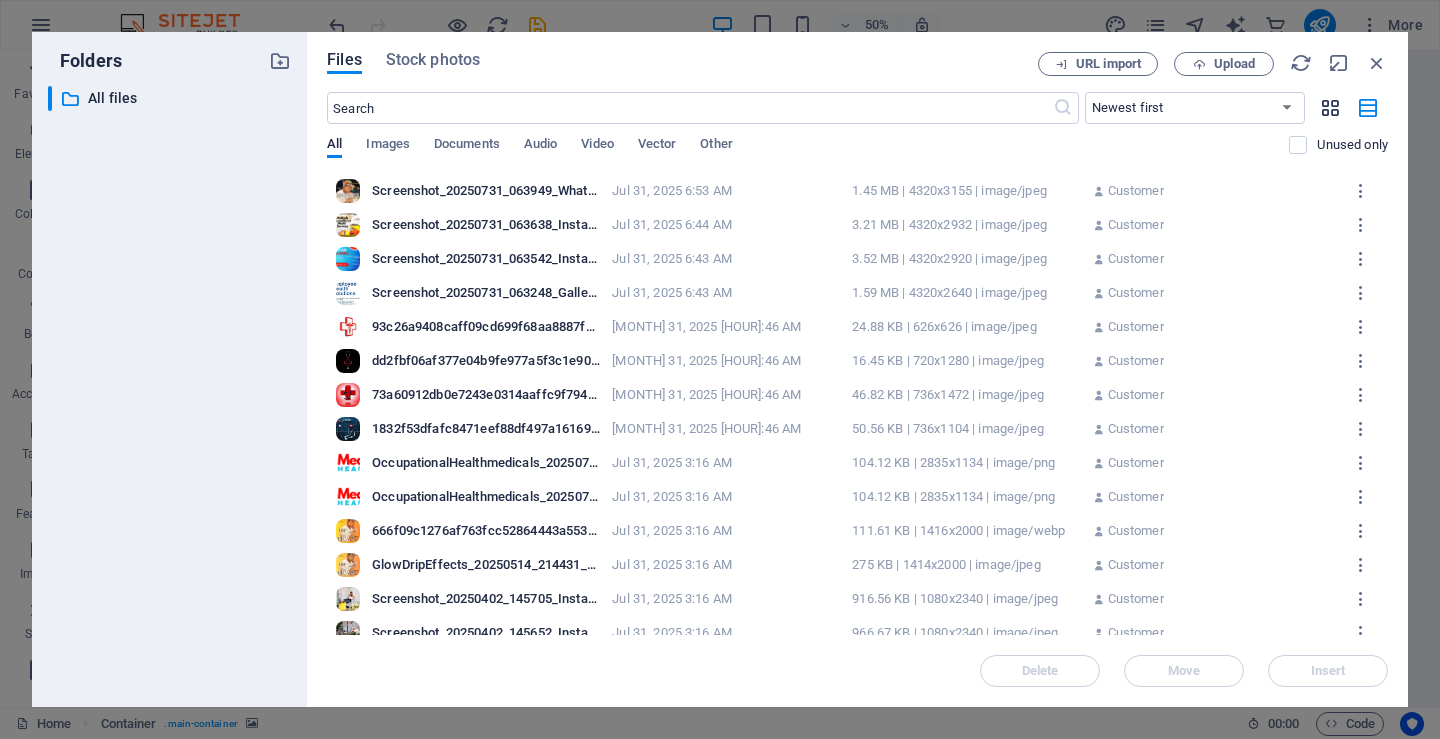click at bounding box center [1330, 108] 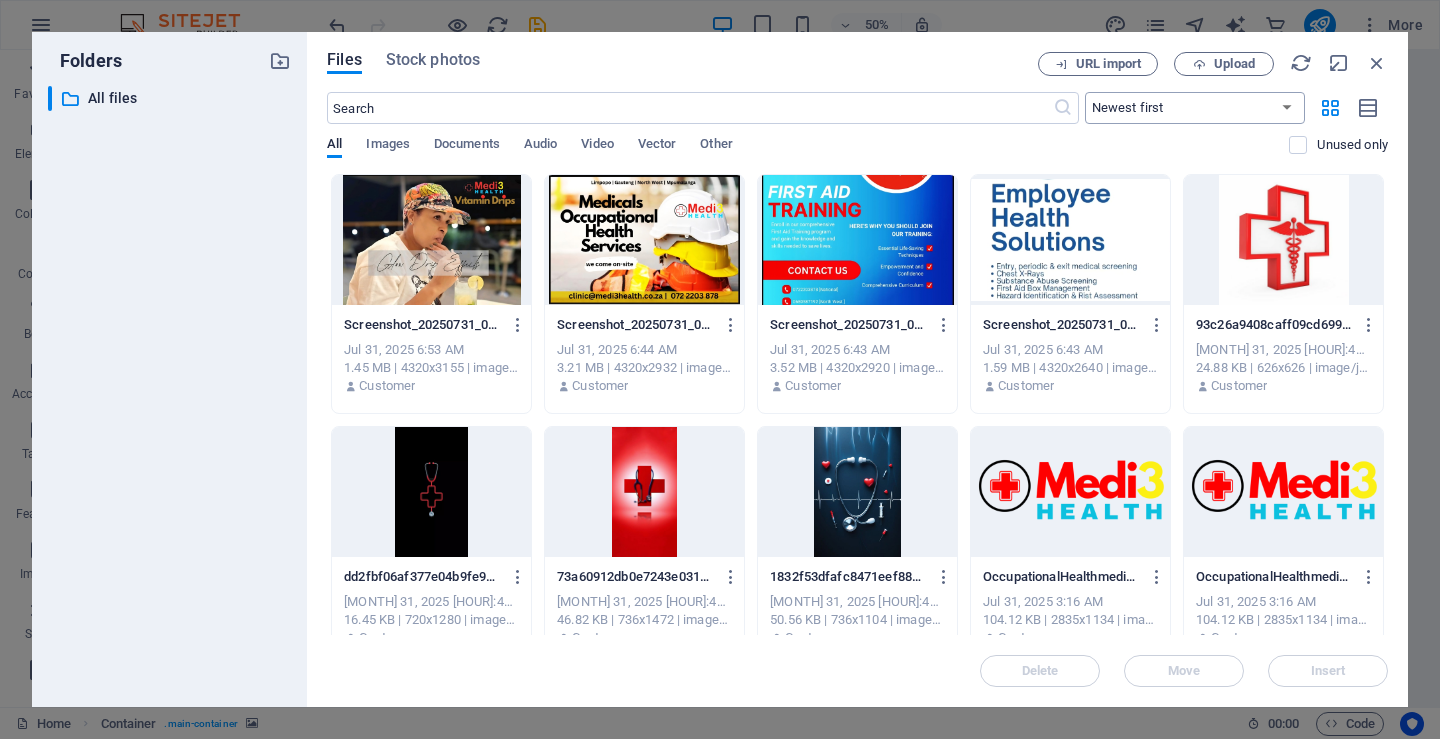click on "Newest first Oldest first Name (A-Z) Name (Z-A) Size (0-9) Size (9-0) Resolution (0-9) Resolution (9-0)" at bounding box center (1195, 108) 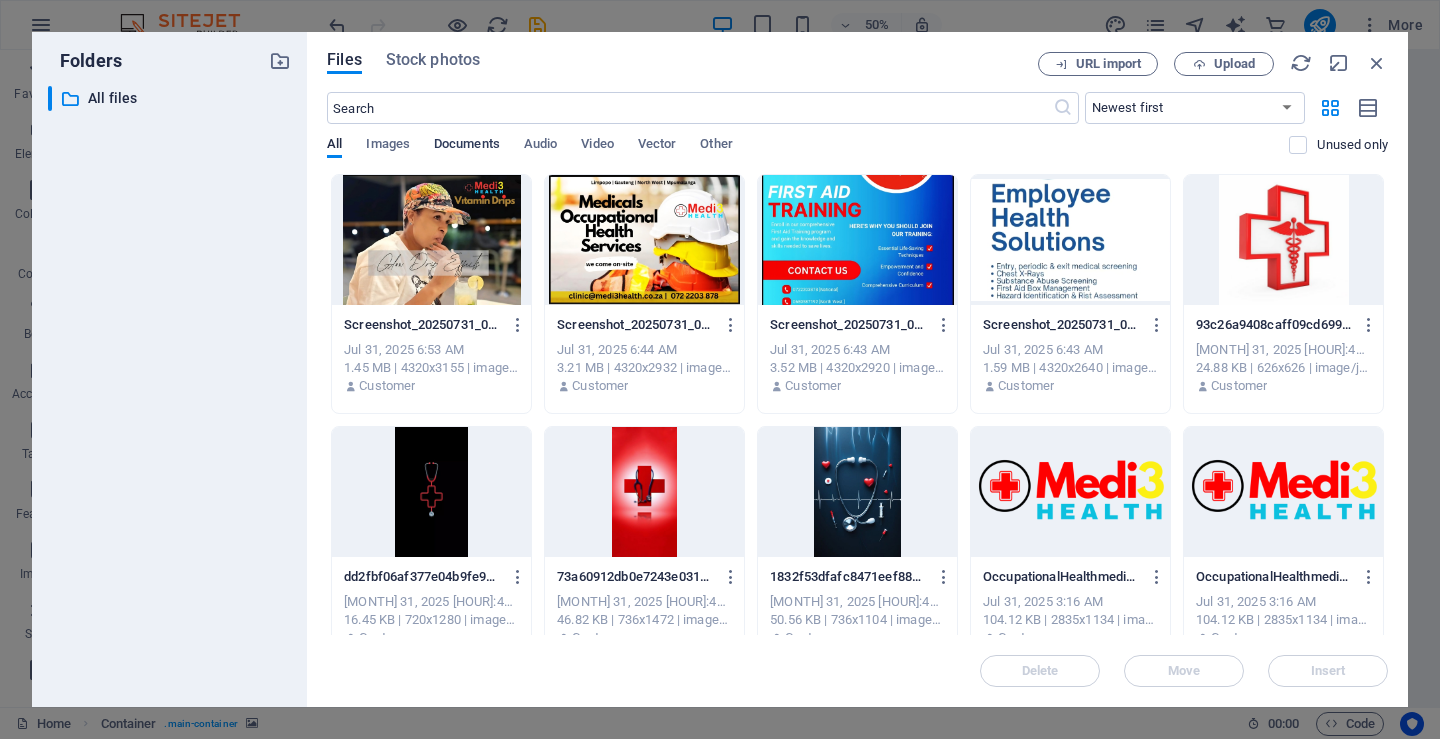 click on "Documents" at bounding box center [467, 146] 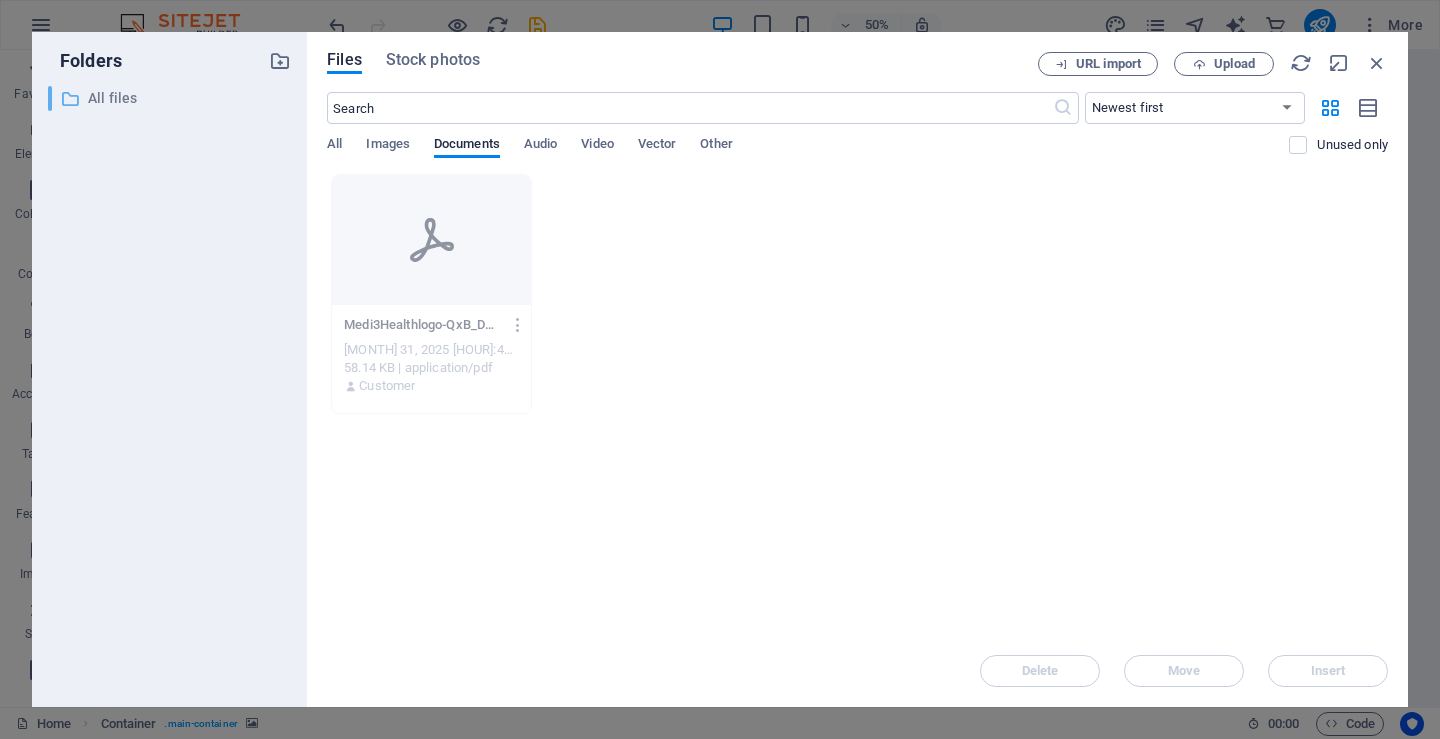click on "All files" at bounding box center [171, 98] 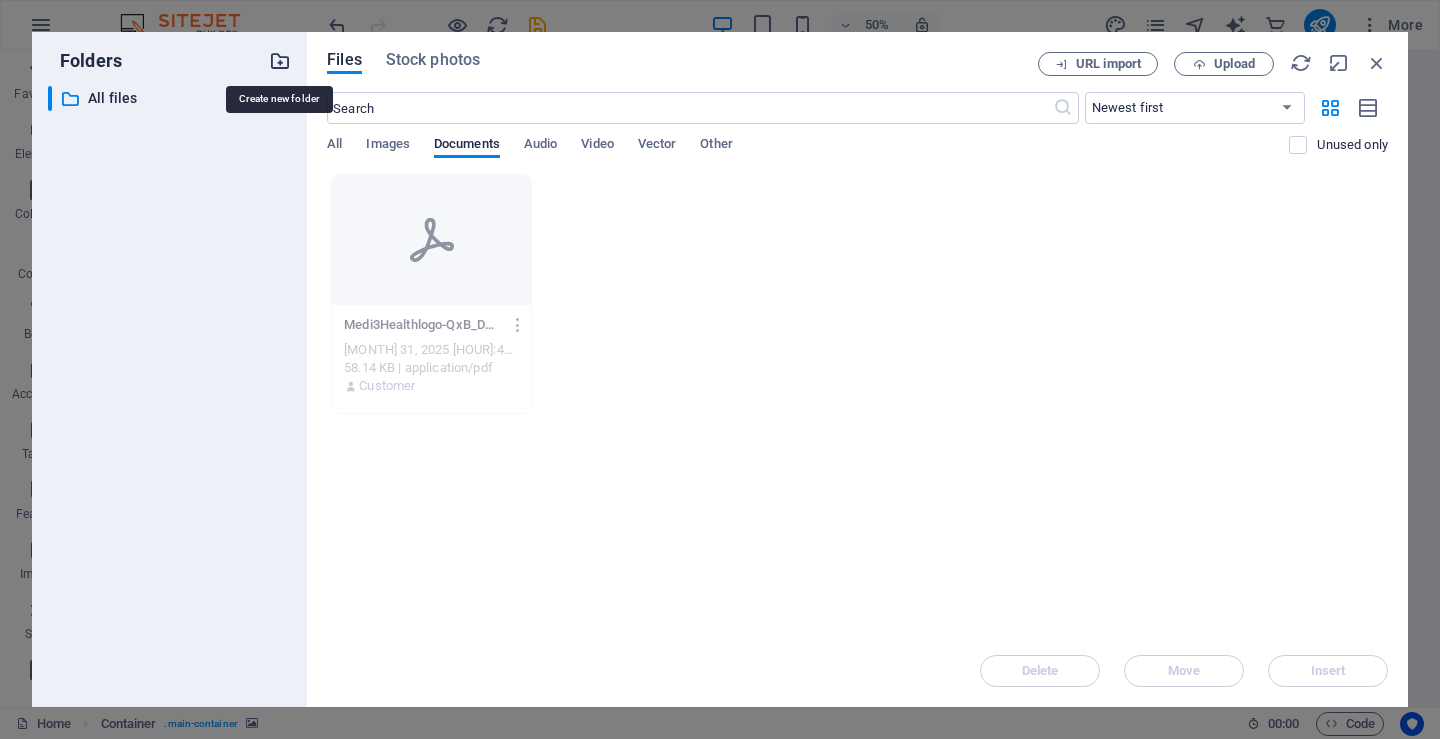 click at bounding box center [280, 61] 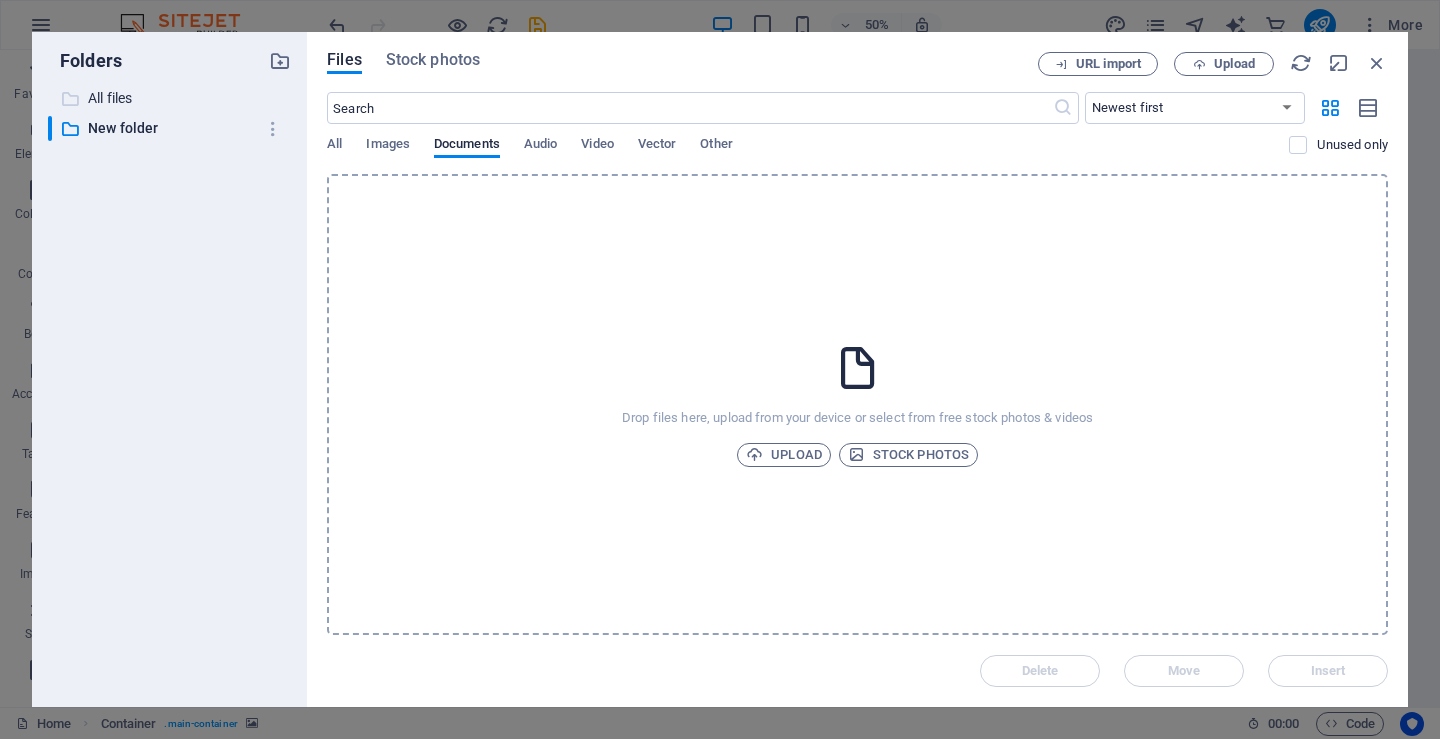 click at bounding box center [70, 99] 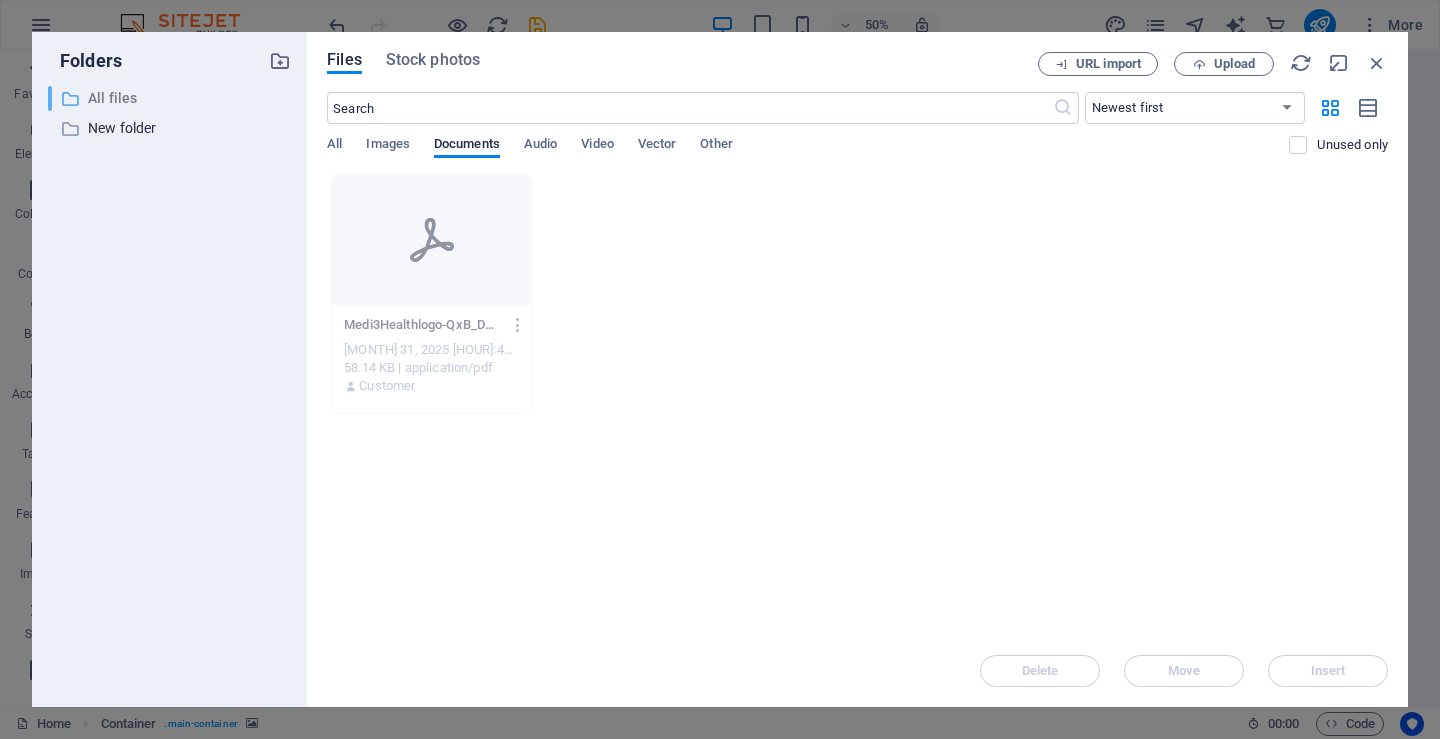 click at bounding box center [70, 99] 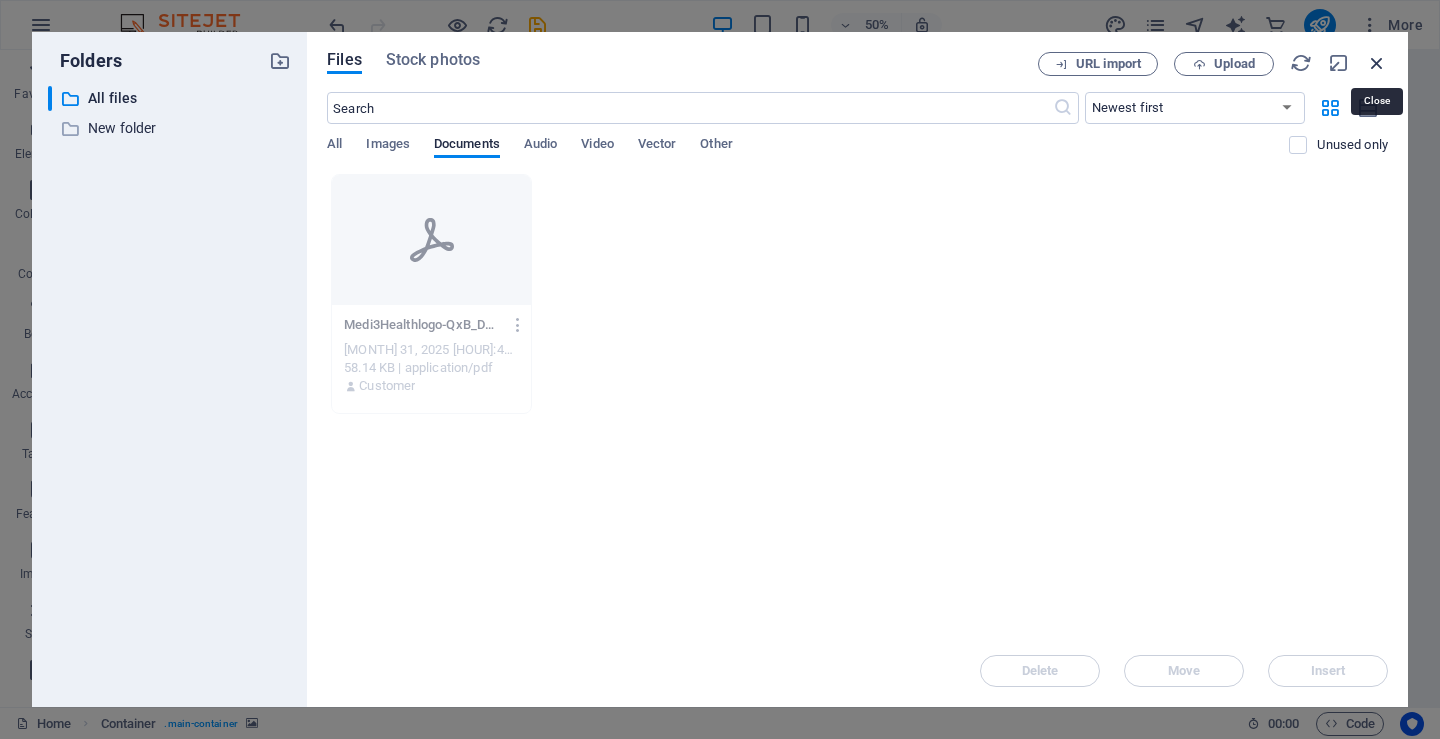 click at bounding box center (1377, 63) 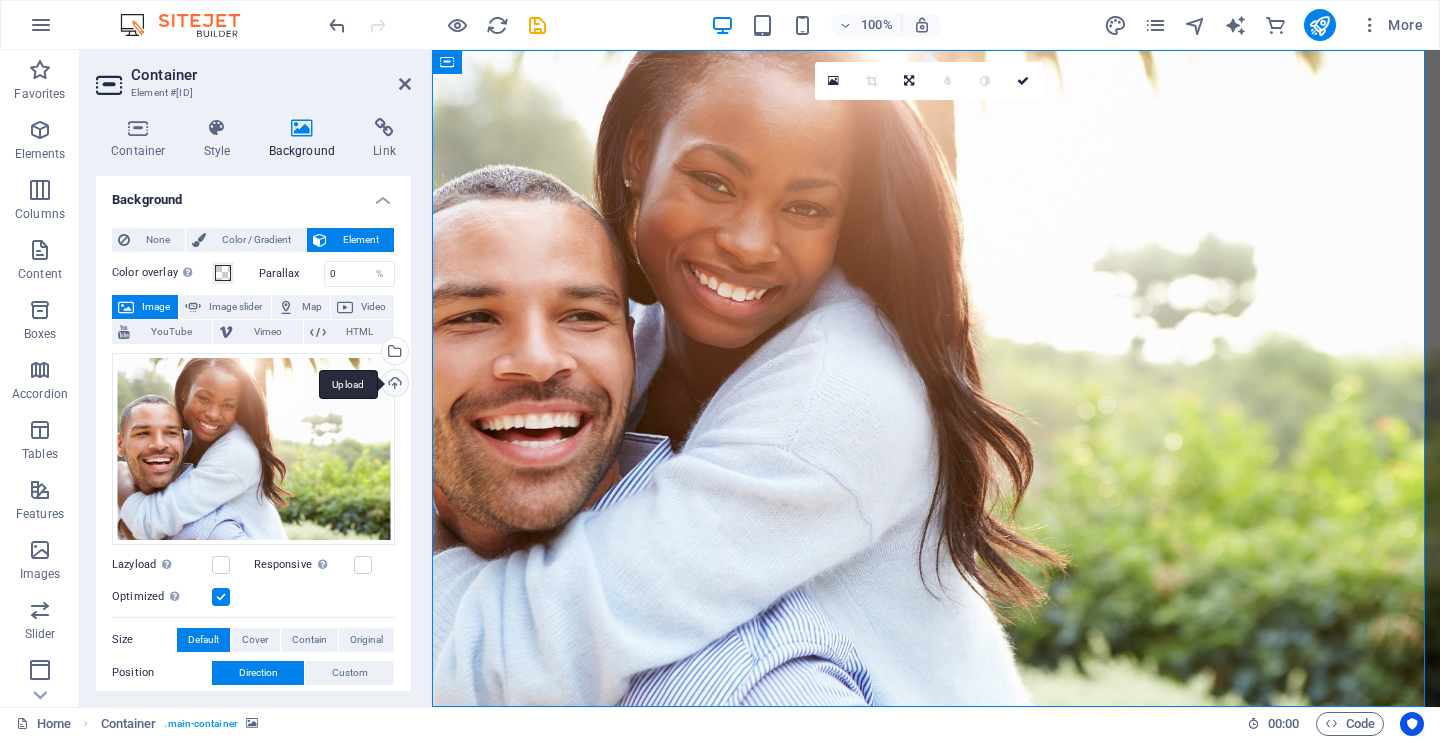 click on "Upload" at bounding box center [393, 385] 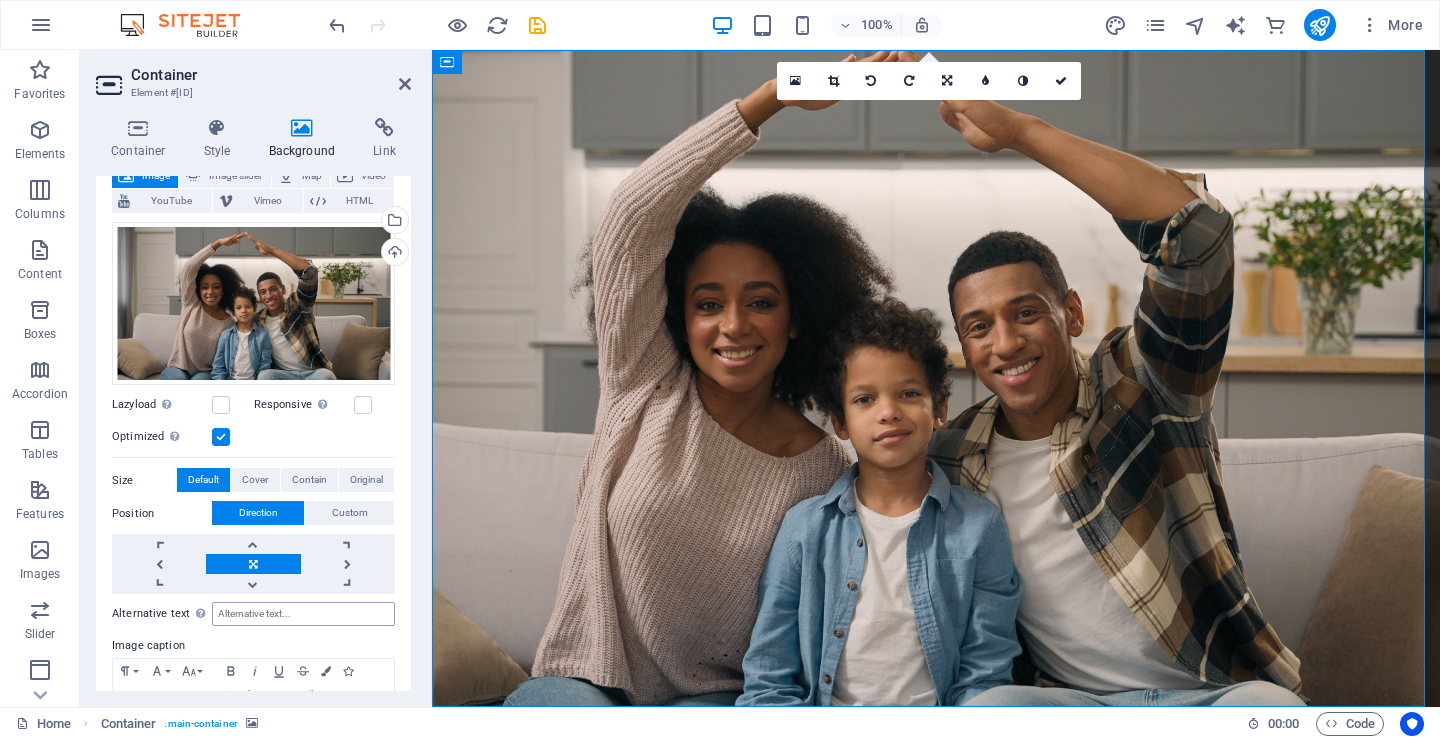 scroll, scrollTop: 0, scrollLeft: 0, axis: both 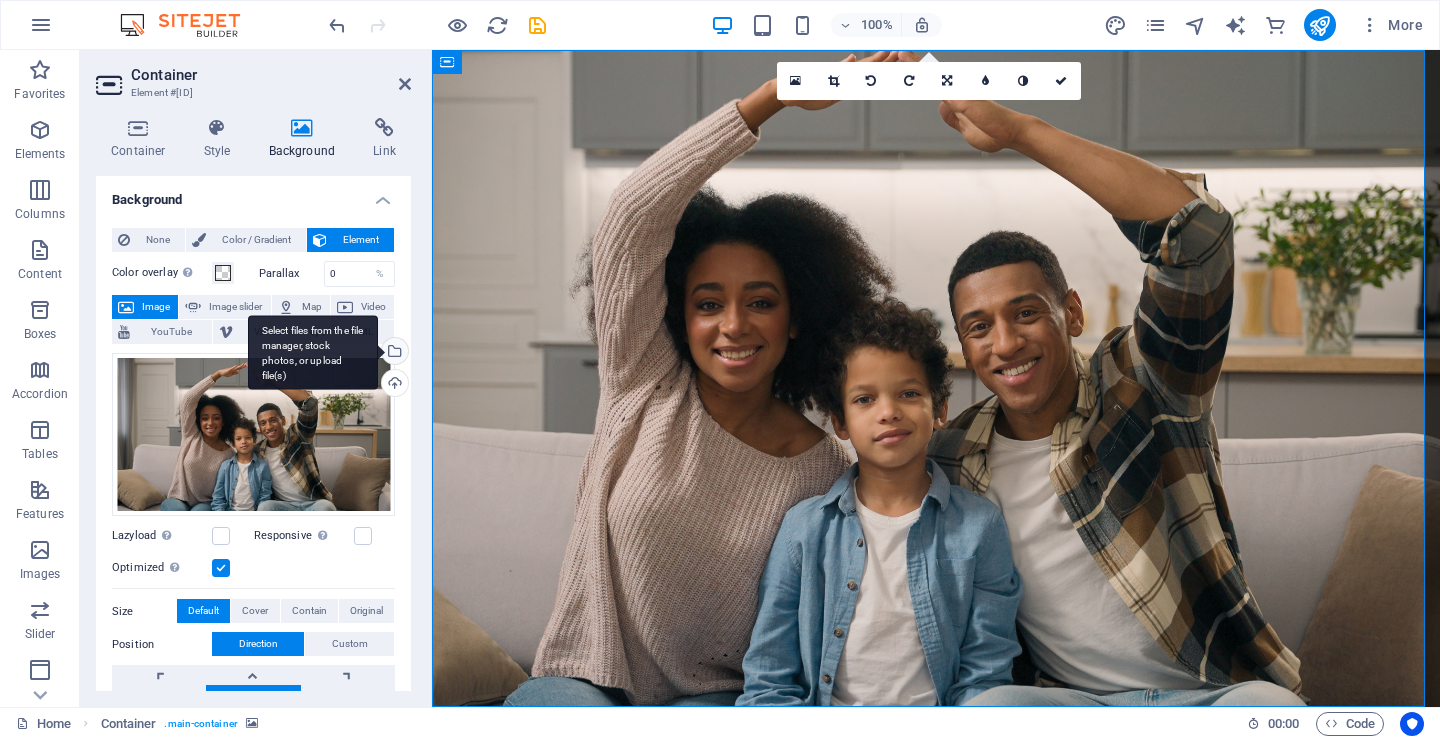 click on "Select files from the file manager, stock photos, or upload file(s)" at bounding box center (393, 353) 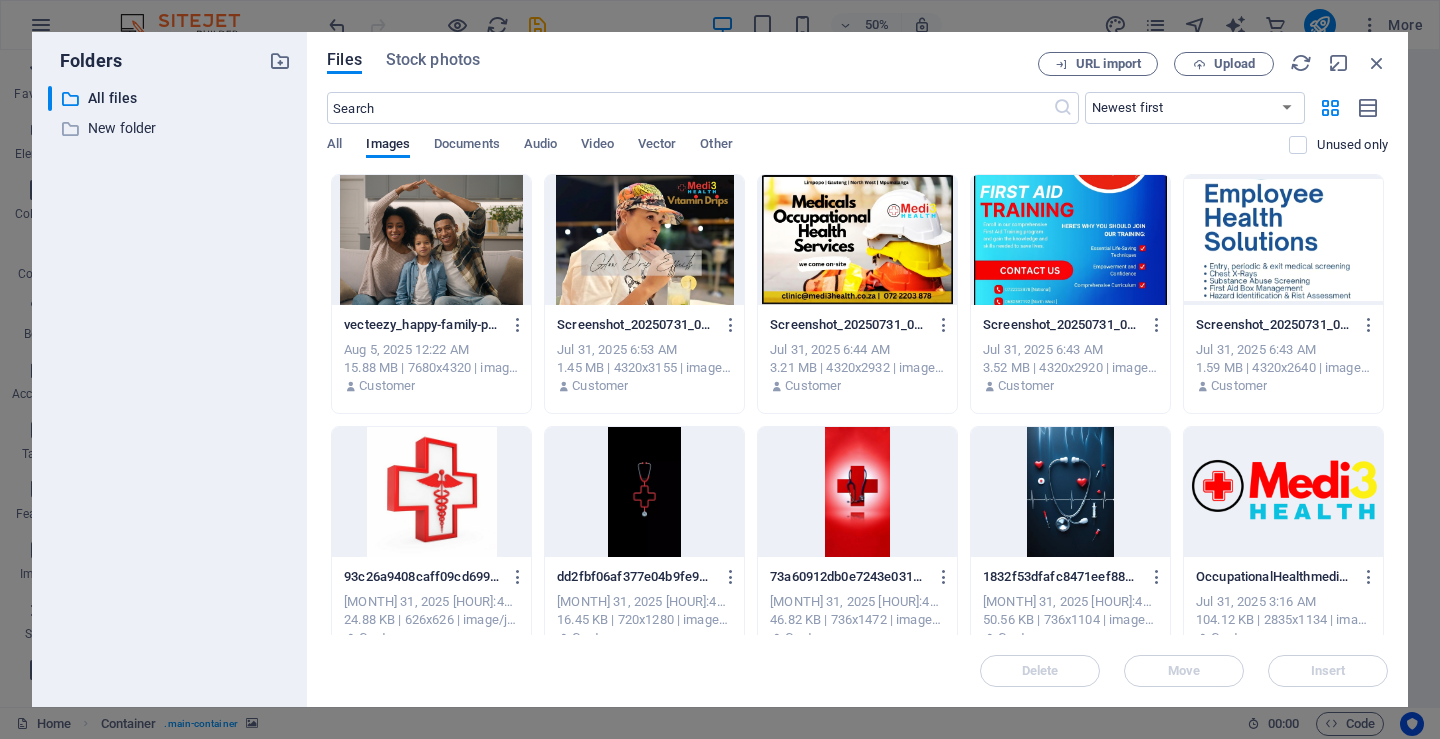click at bounding box center [1283, 492] 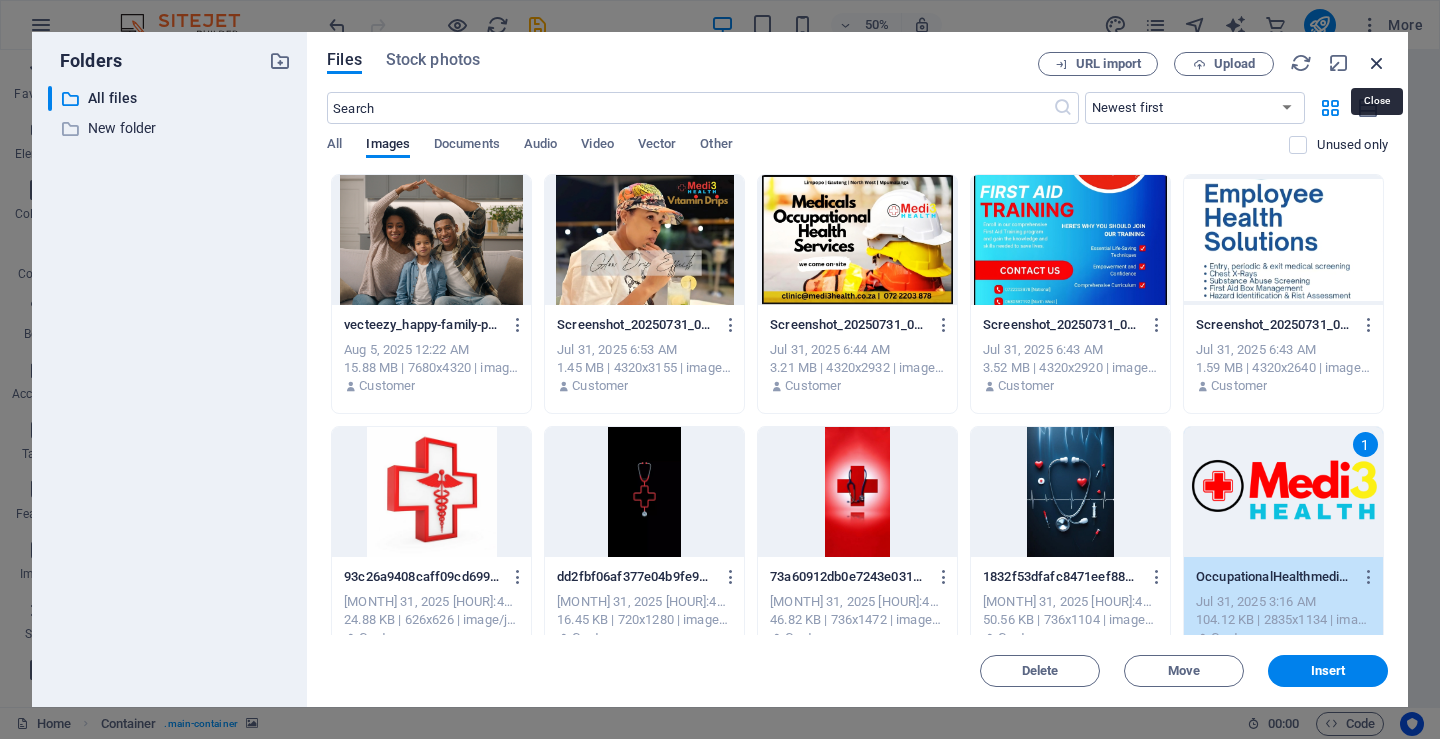 click at bounding box center (1377, 63) 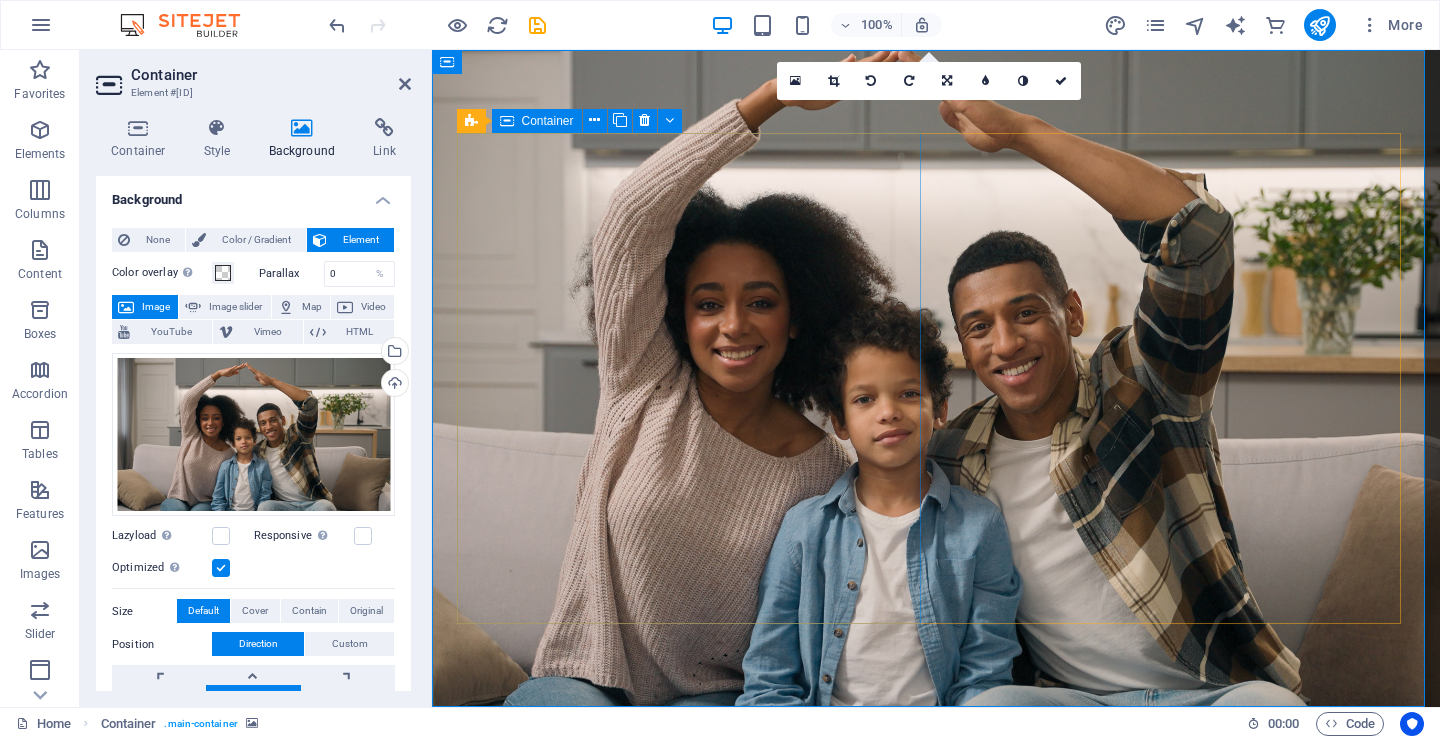 click on "Paste clipboard" at bounding box center [990, 928] 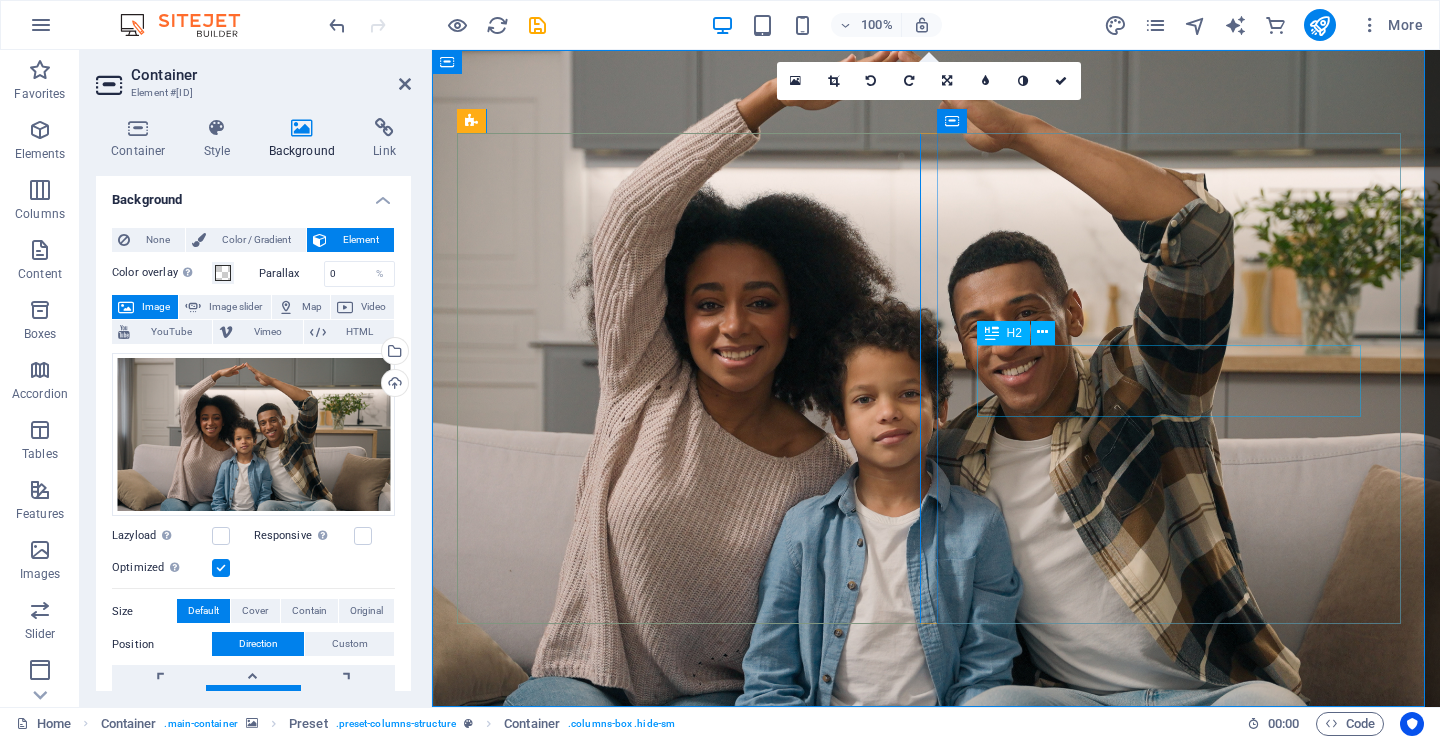 click on "The perfect guide to  the perfect picture" at bounding box center (936, 1265) 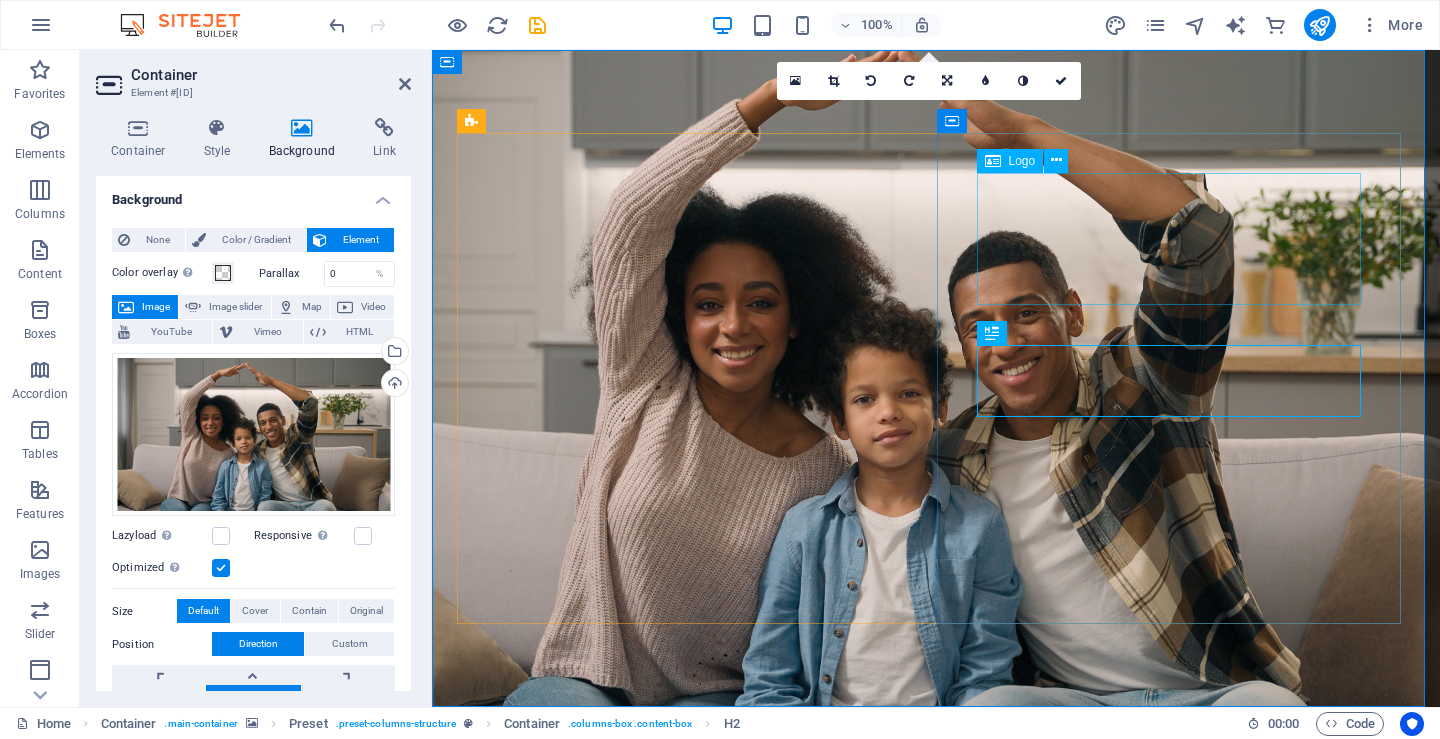 click at bounding box center [936, 1123] 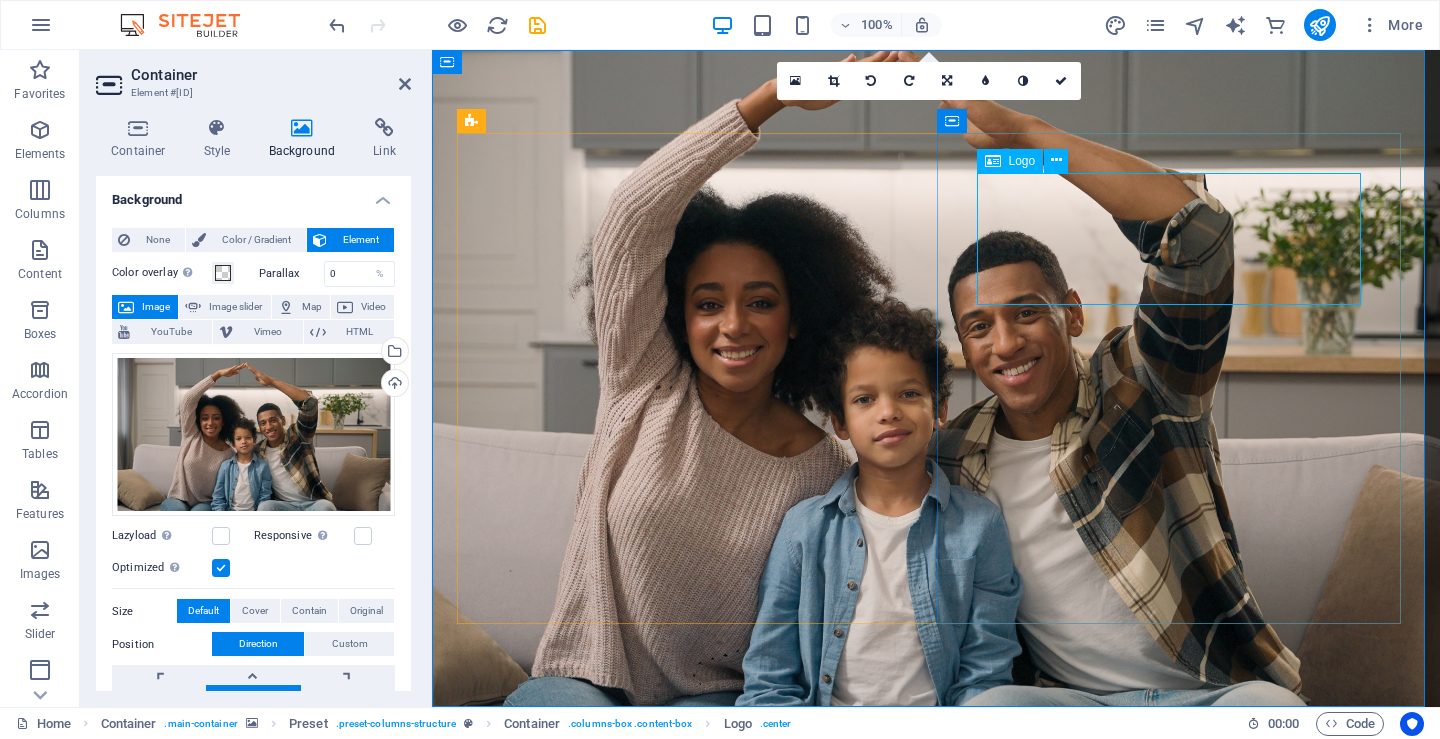 click on "Logo" at bounding box center [1022, 161] 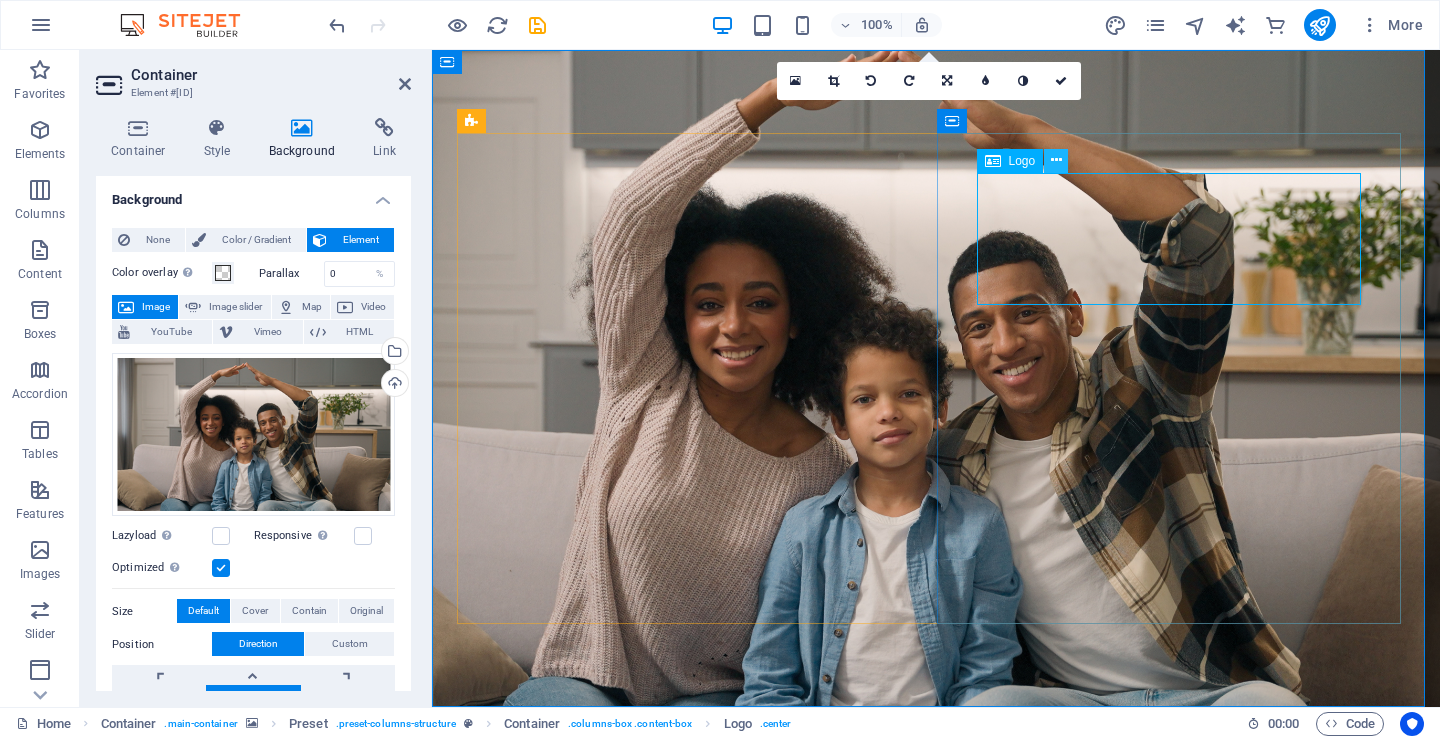 click at bounding box center [1056, 160] 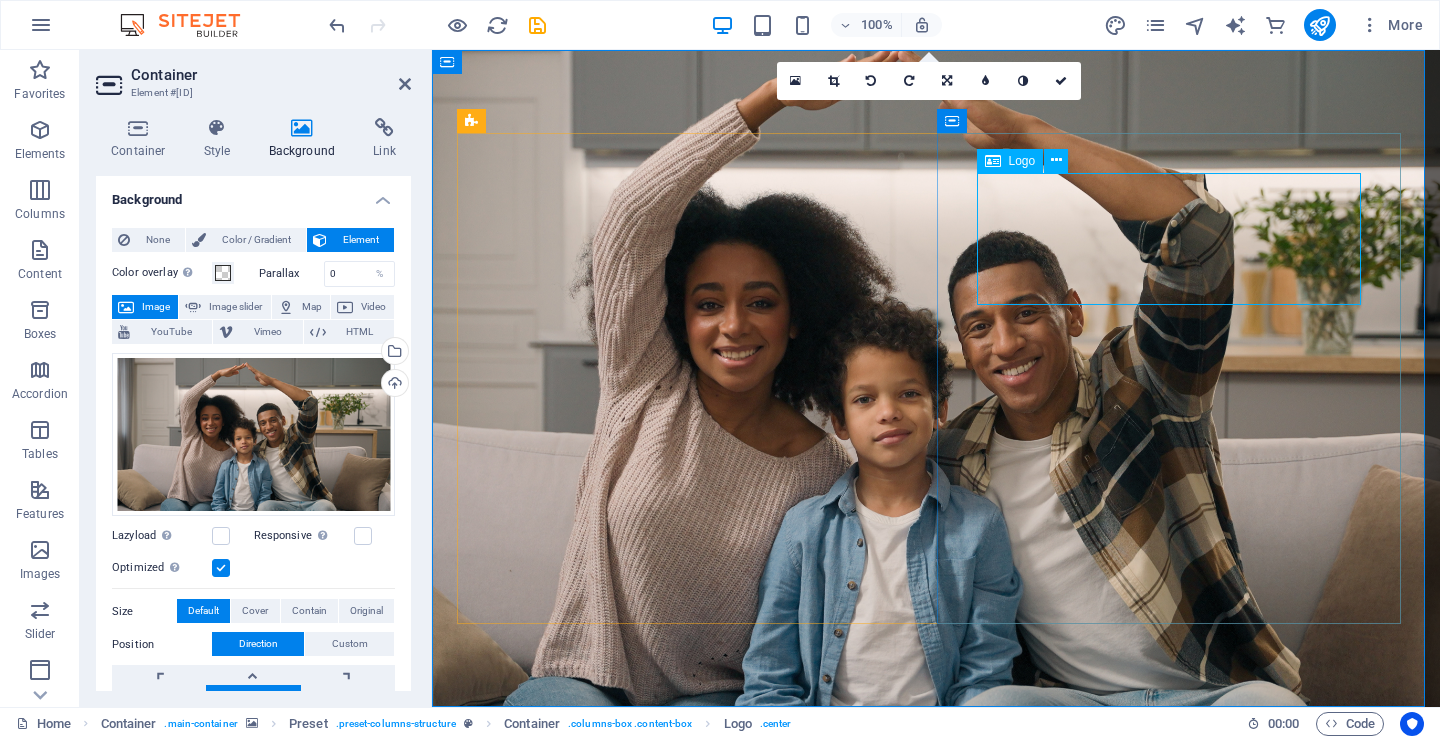 click at bounding box center (993, 161) 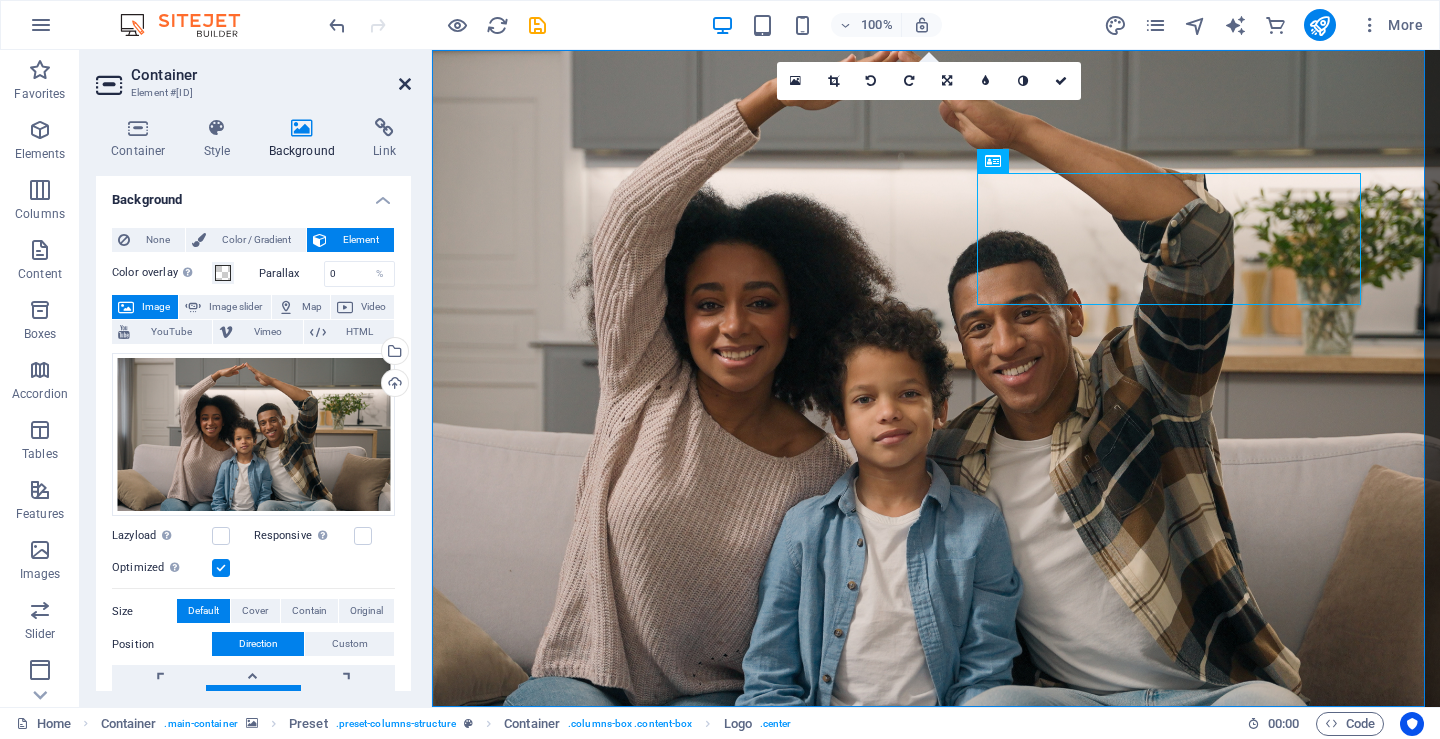 drag, startPoint x: 406, startPoint y: 83, endPoint x: 325, endPoint y: 34, distance: 94.66784 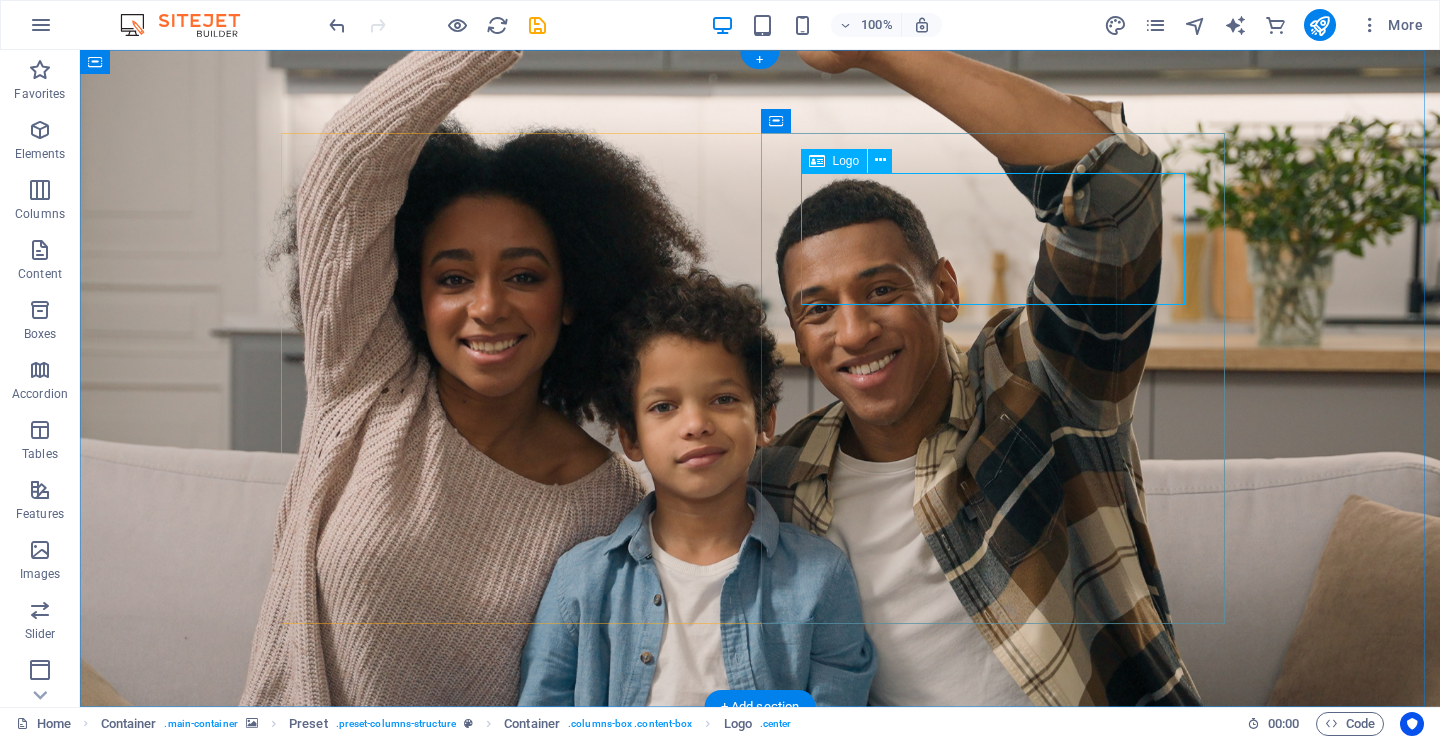 click at bounding box center (760, 1123) 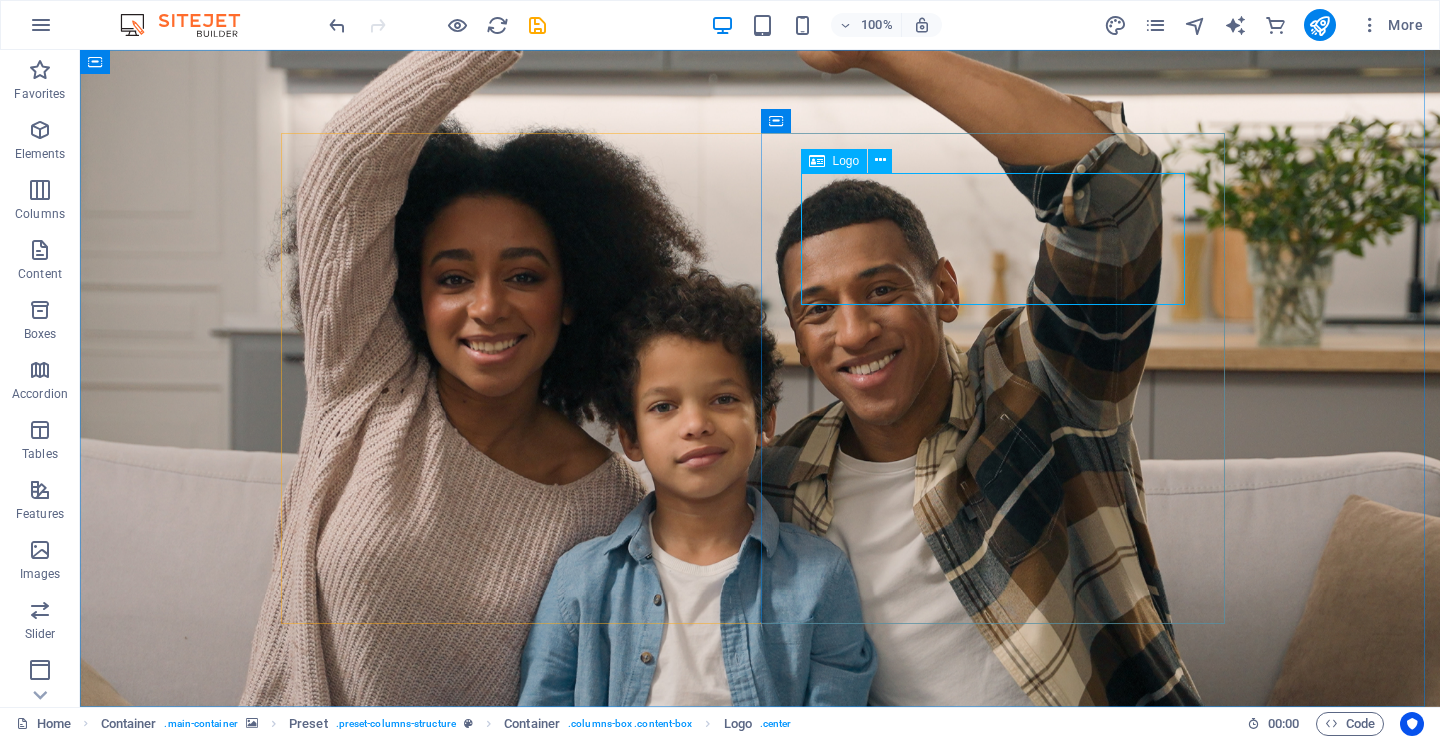 click on "Logo" at bounding box center [846, 161] 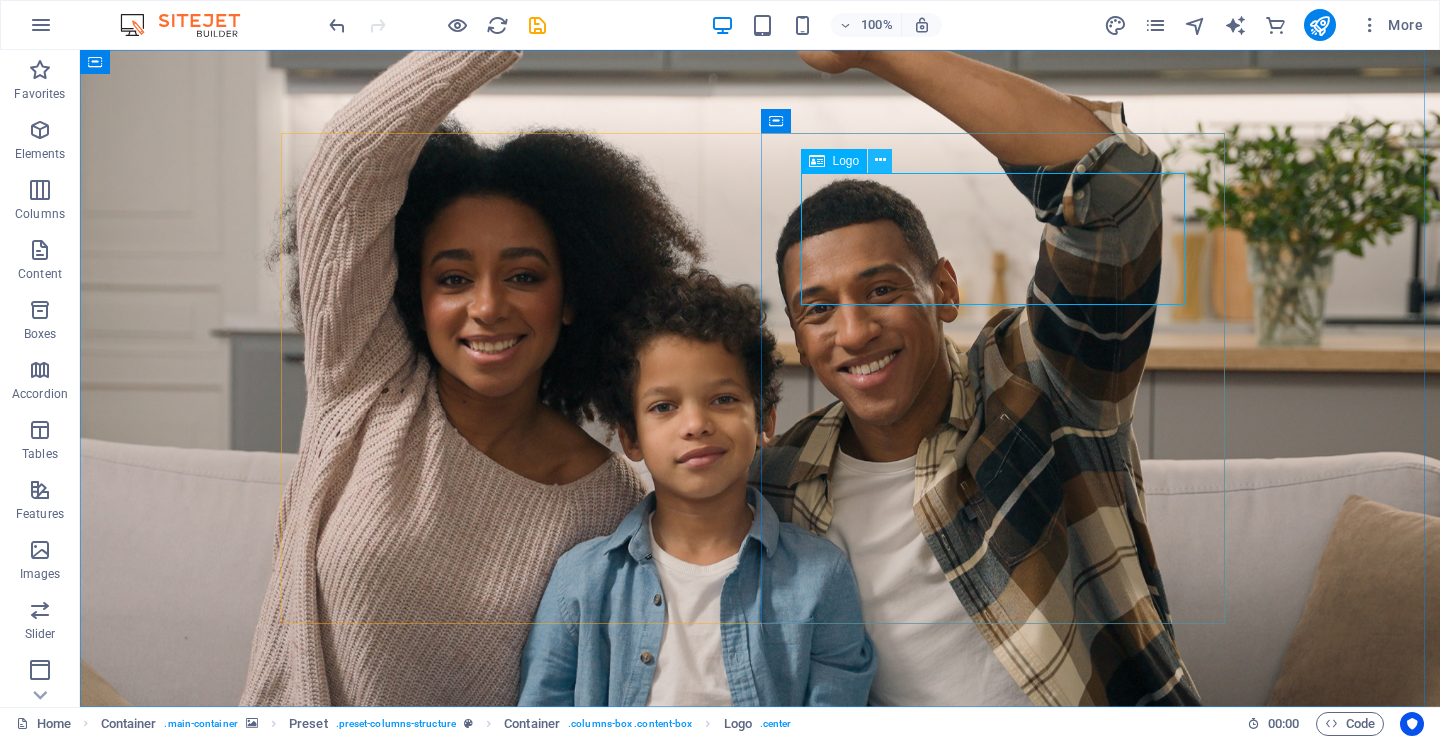 click at bounding box center [880, 160] 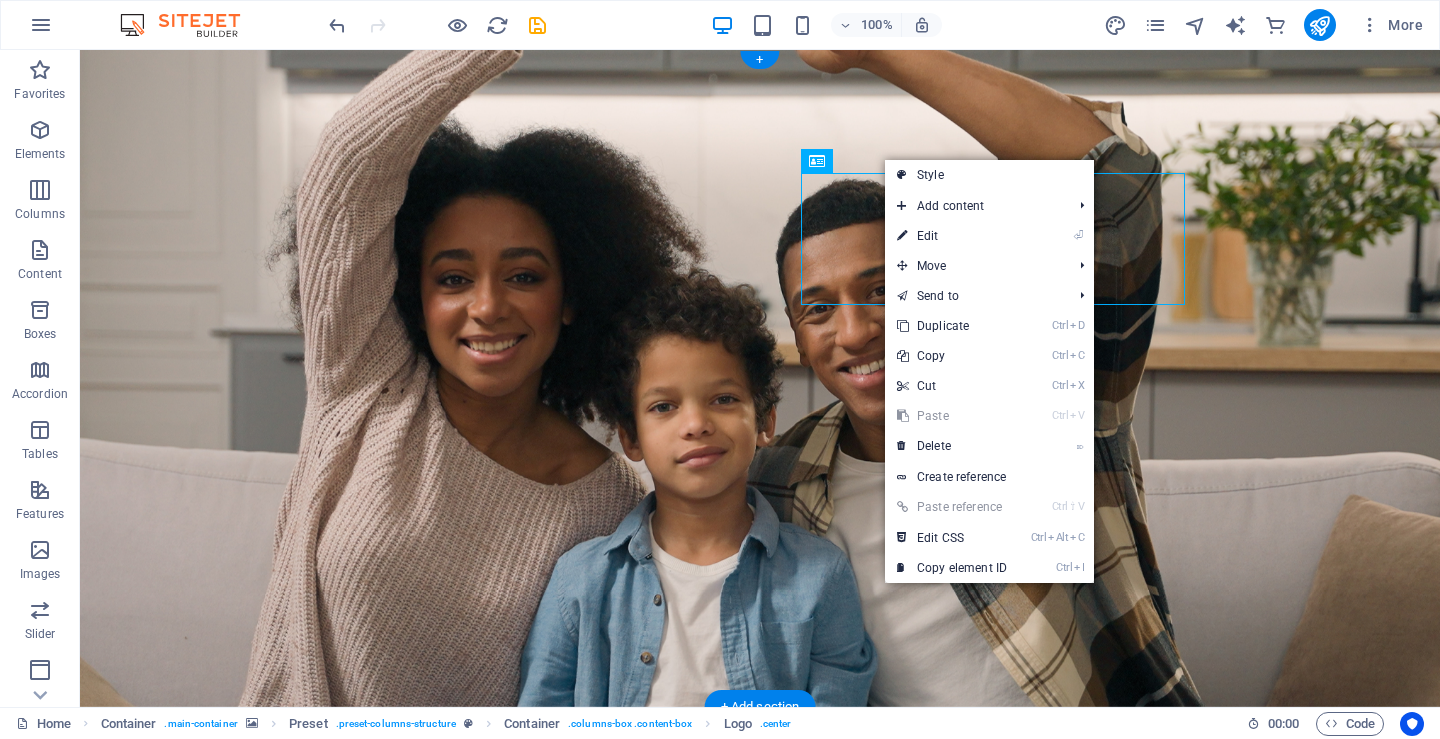 click at bounding box center [760, 378] 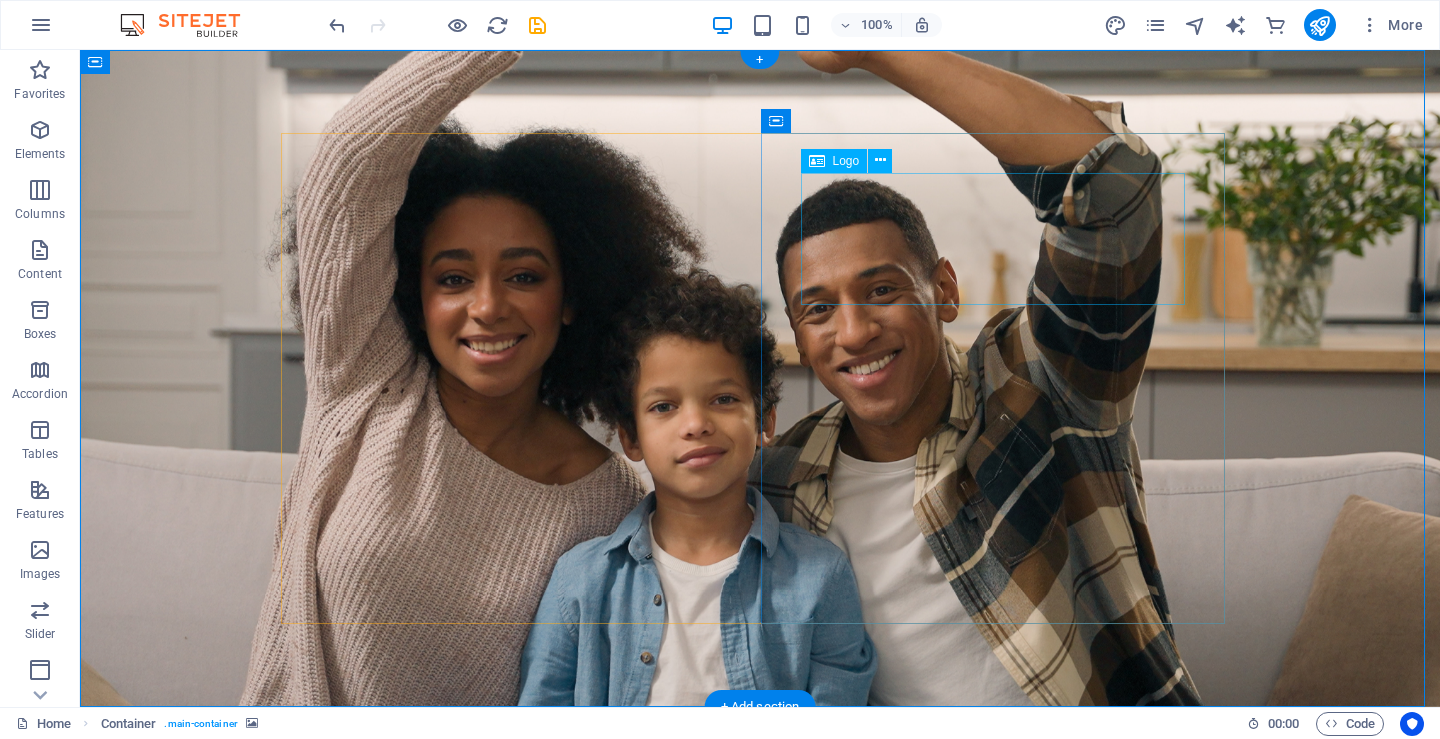 click at bounding box center [760, 1123] 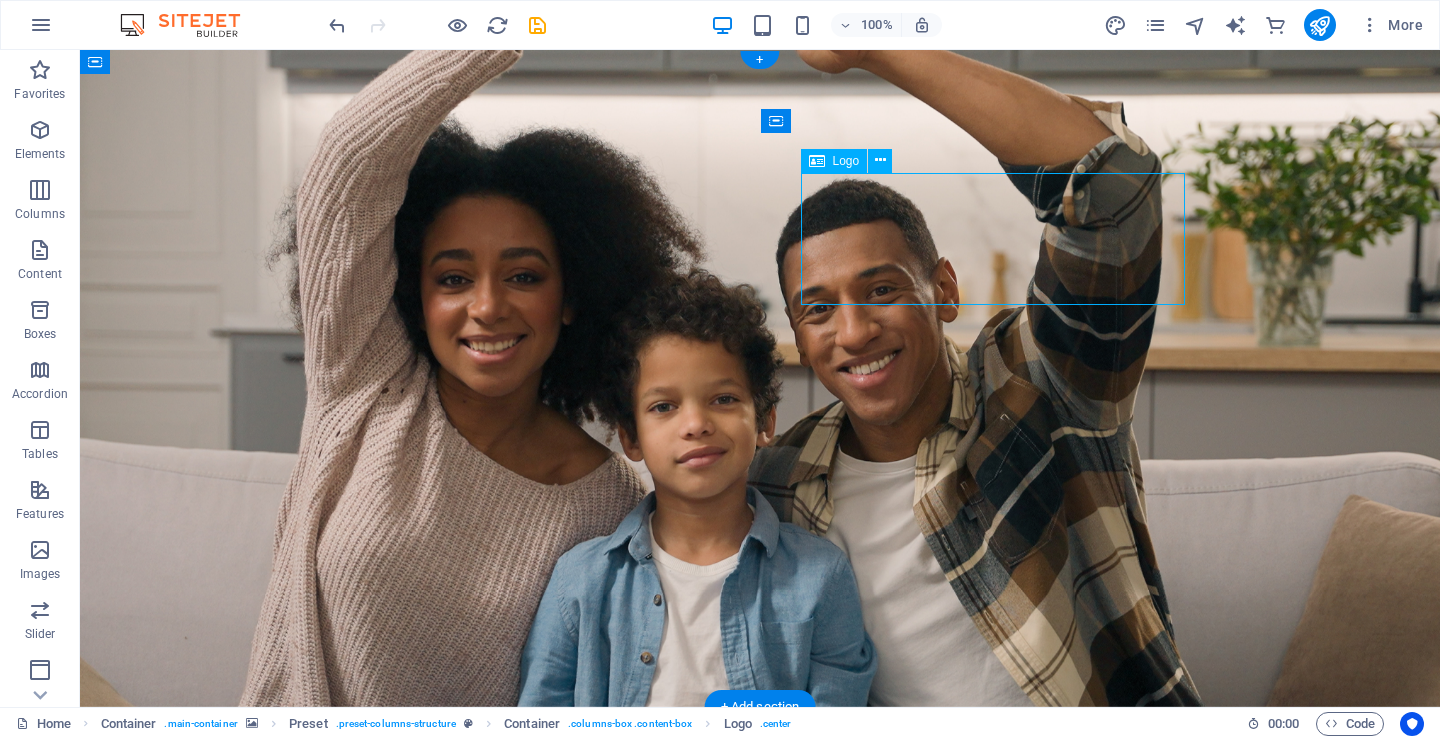 click at bounding box center (760, 1123) 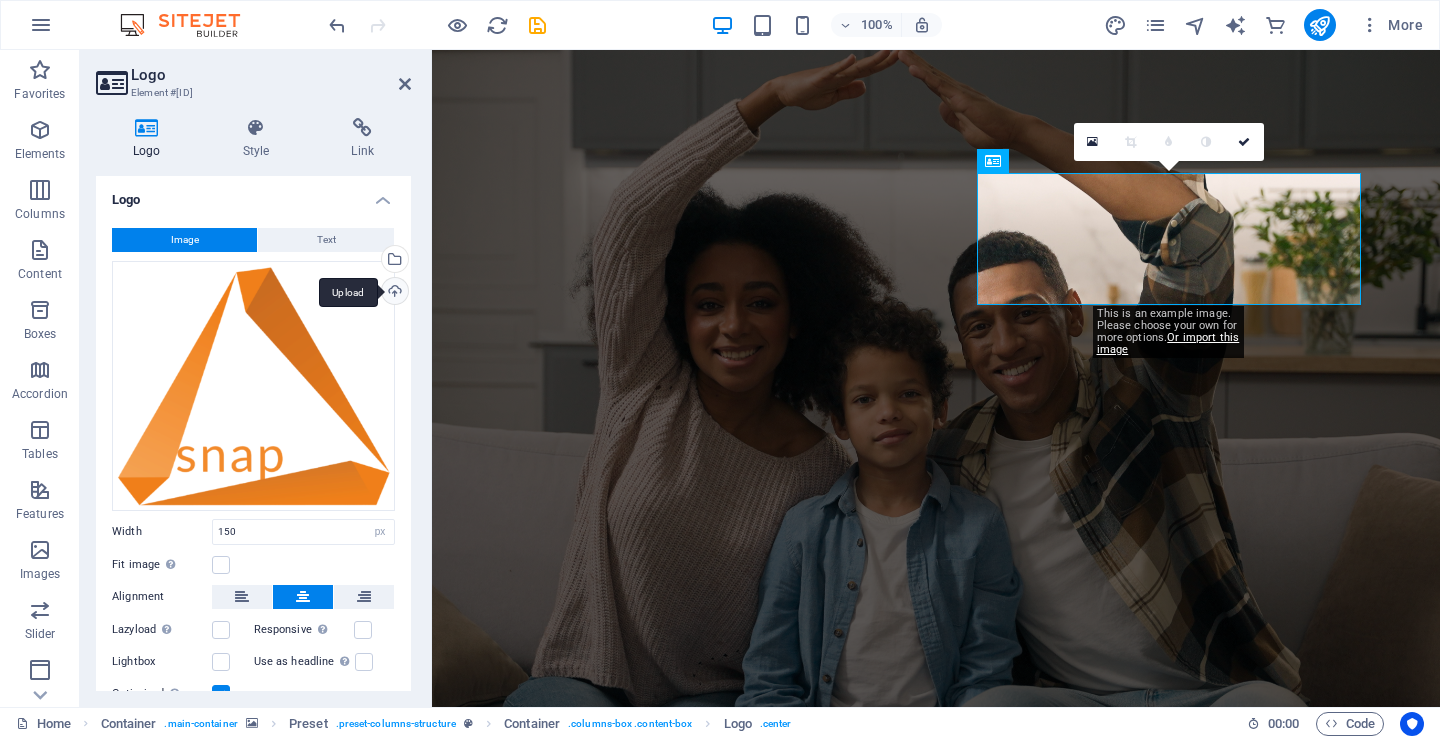 click on "Upload" at bounding box center (393, 293) 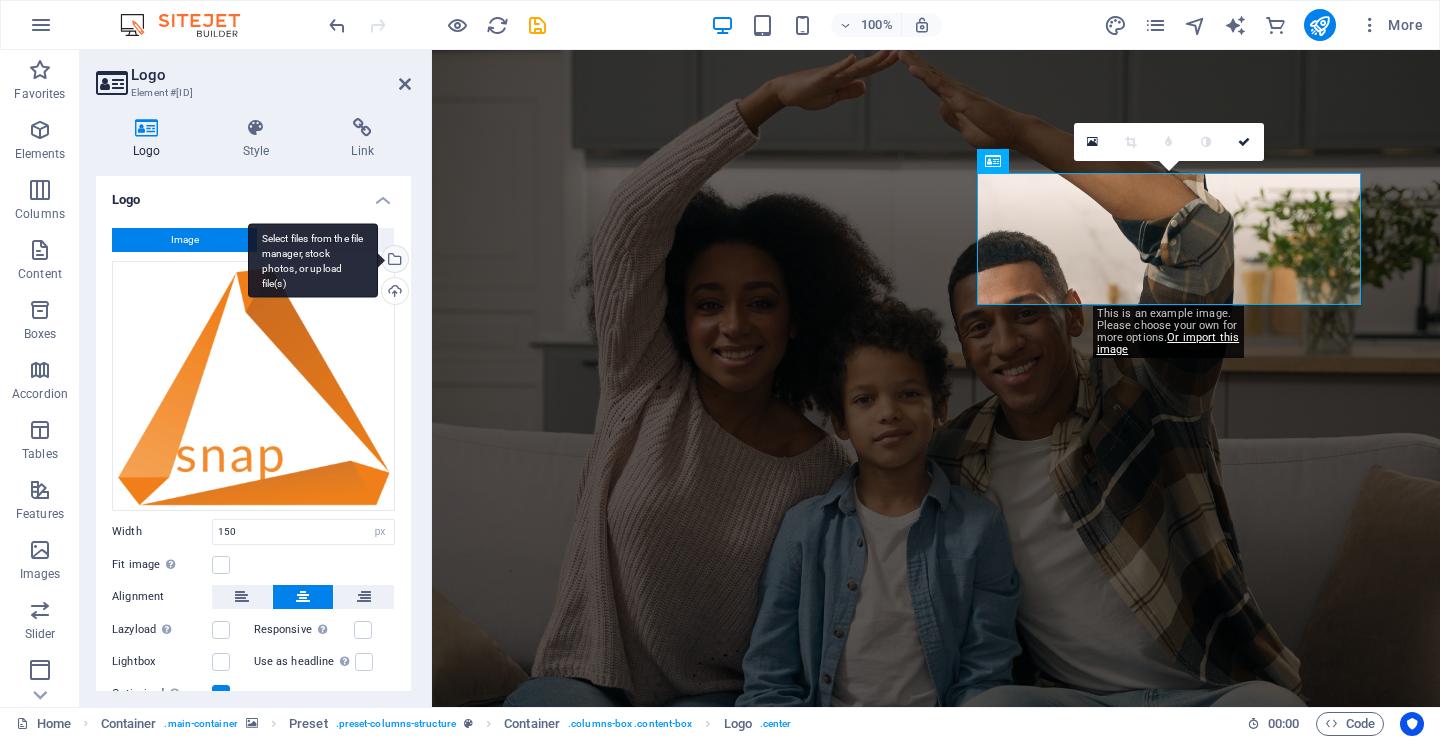 click on "Select files from the file manager, stock photos, or upload file(s)" at bounding box center [393, 261] 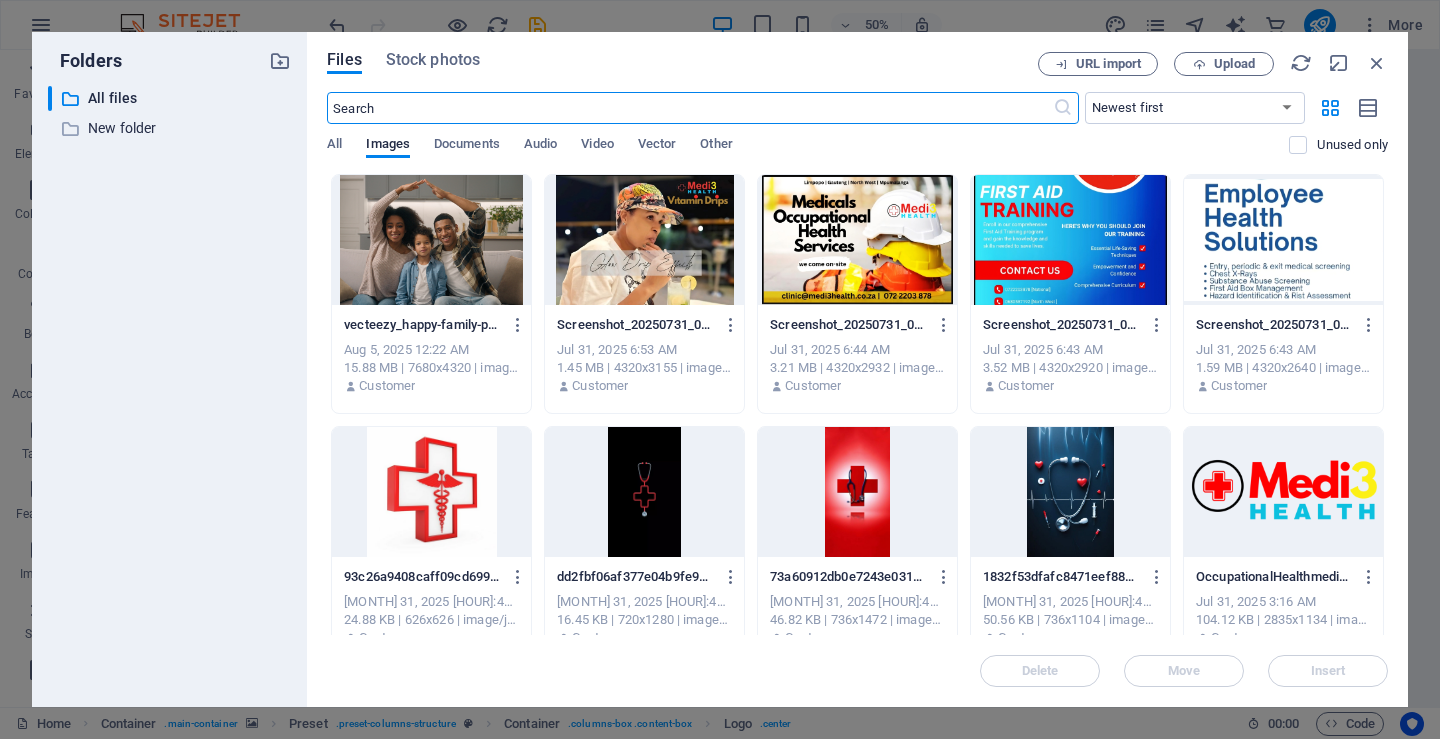 click at bounding box center [1283, 492] 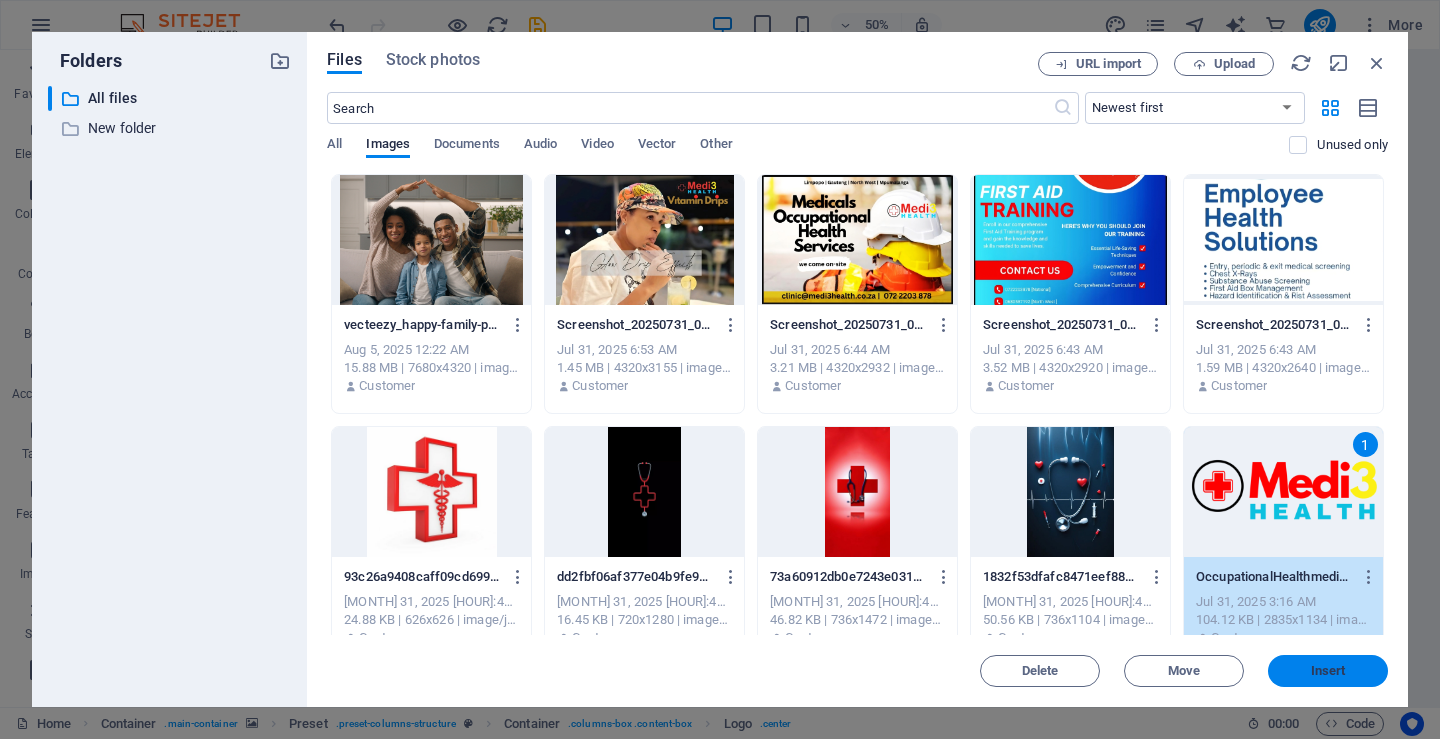 click on "Insert" at bounding box center [1328, 671] 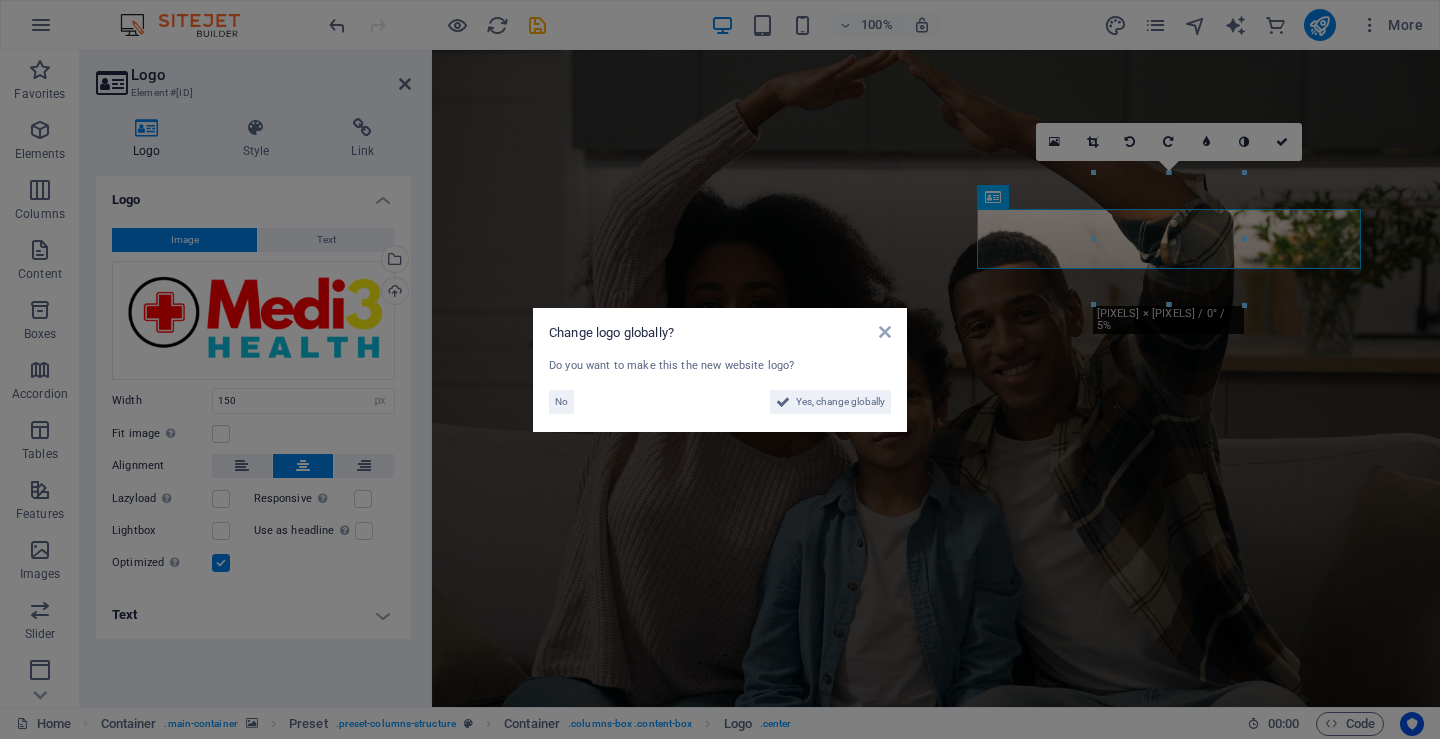 drag, startPoint x: 1307, startPoint y: 436, endPoint x: 1306, endPoint y: 426, distance: 10.049875 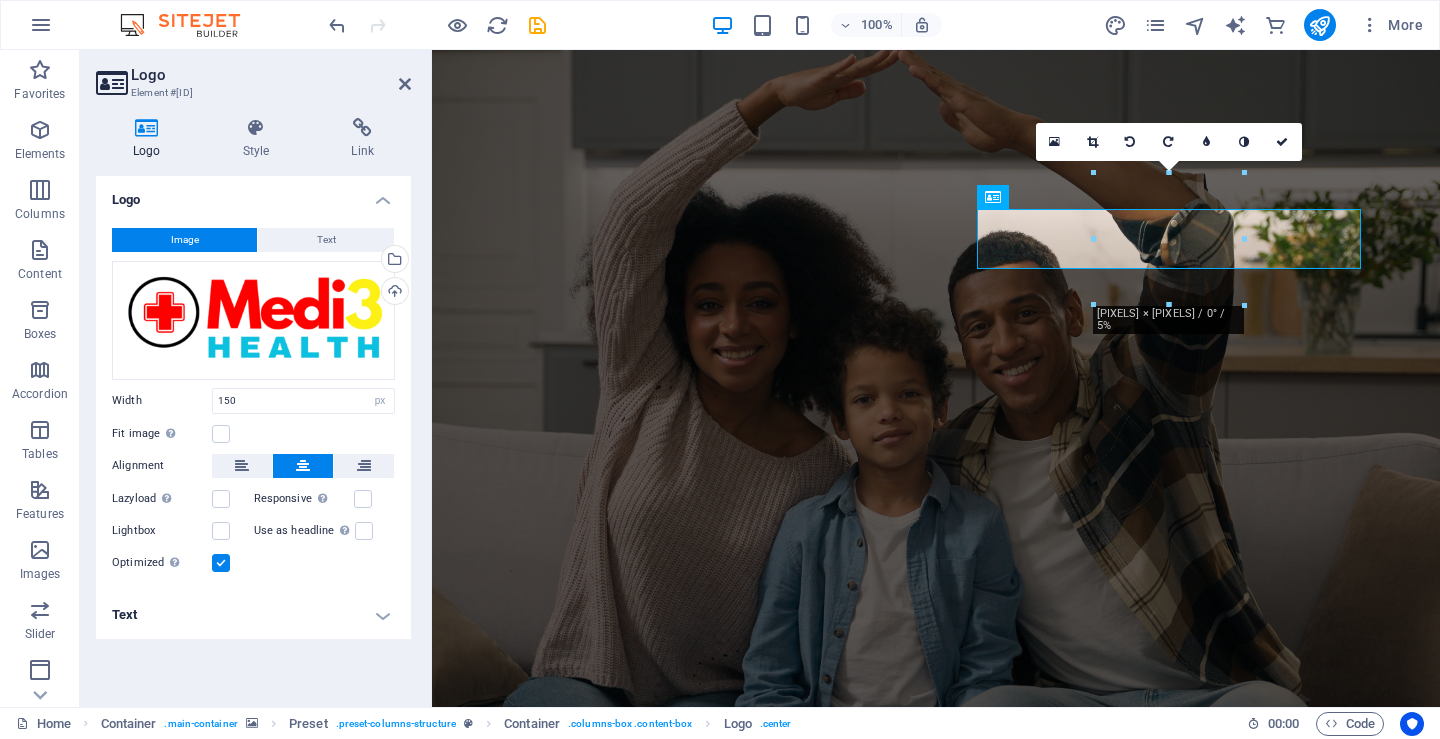click at bounding box center (936, 378) 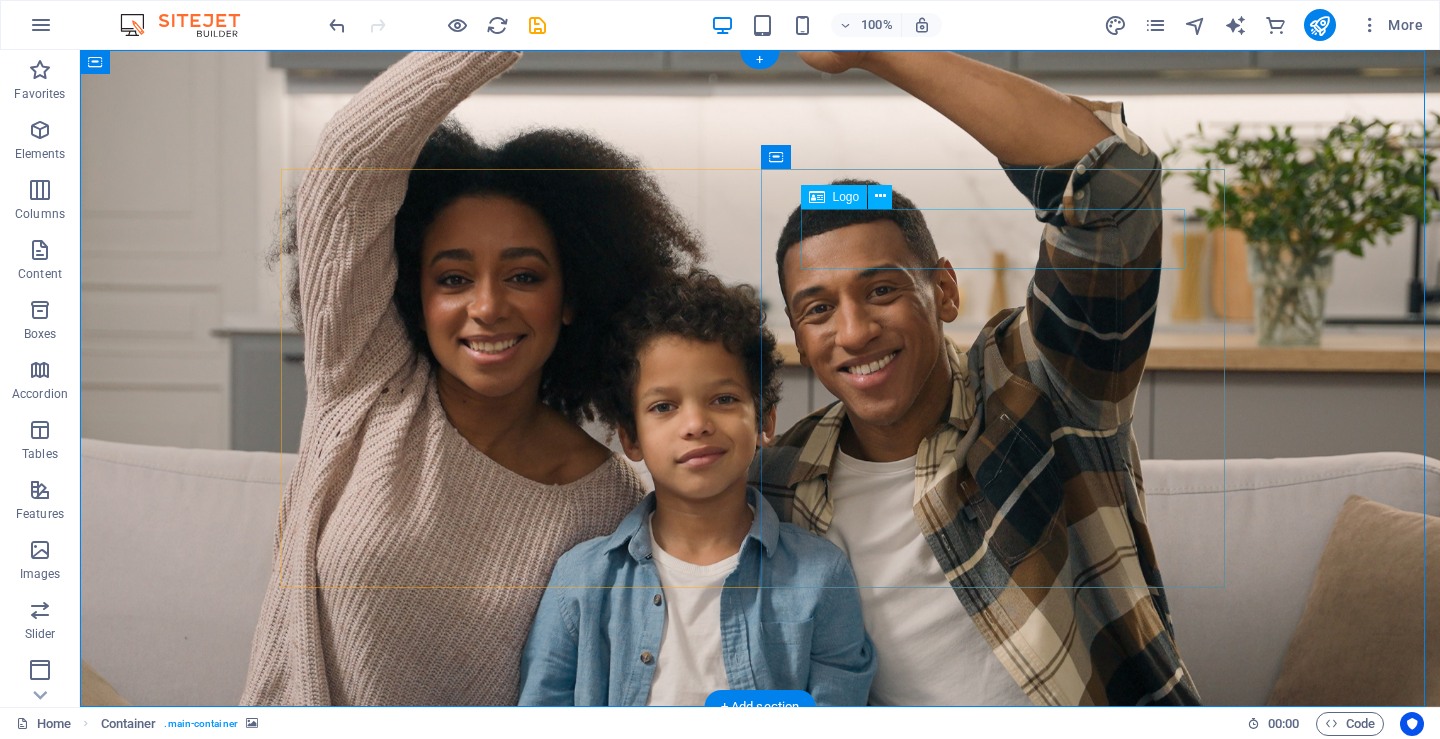 click at bounding box center [760, 1087] 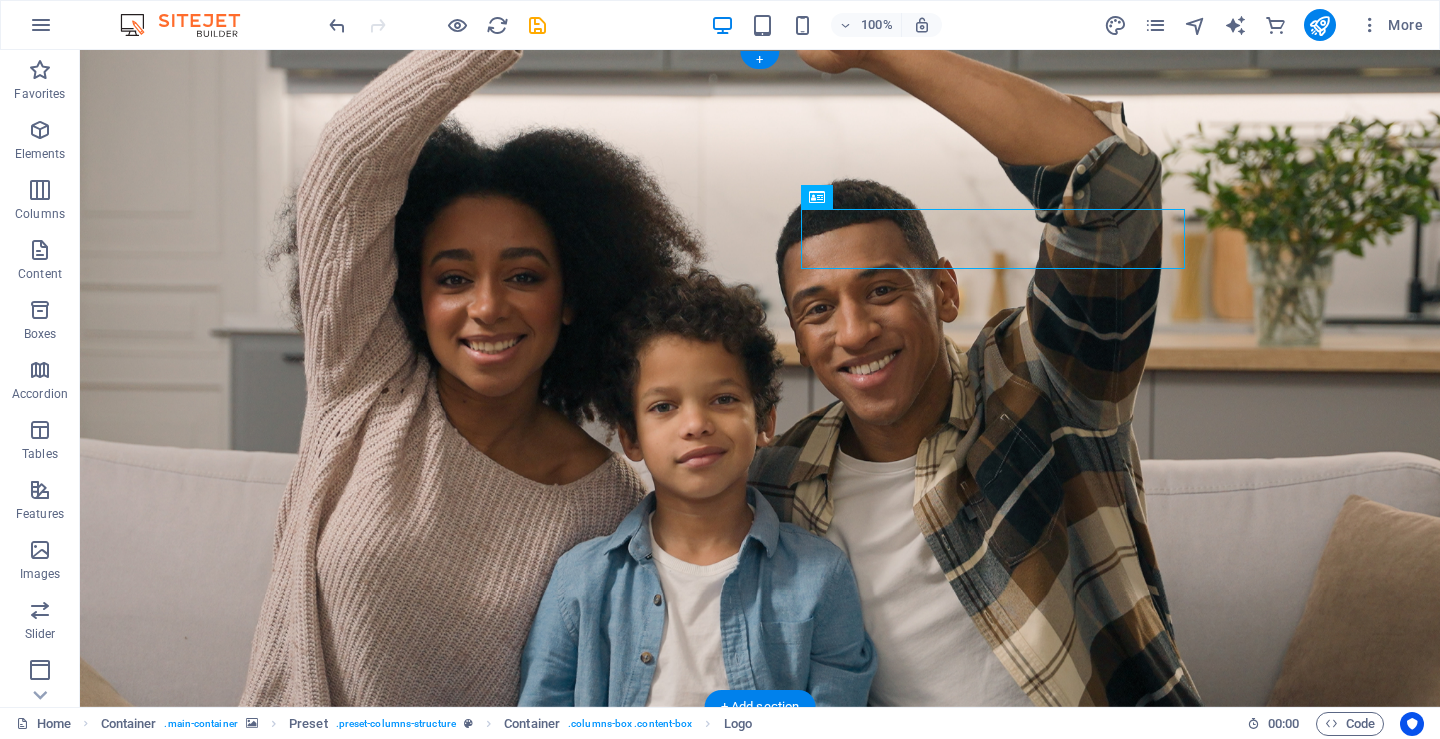 click at bounding box center [760, 378] 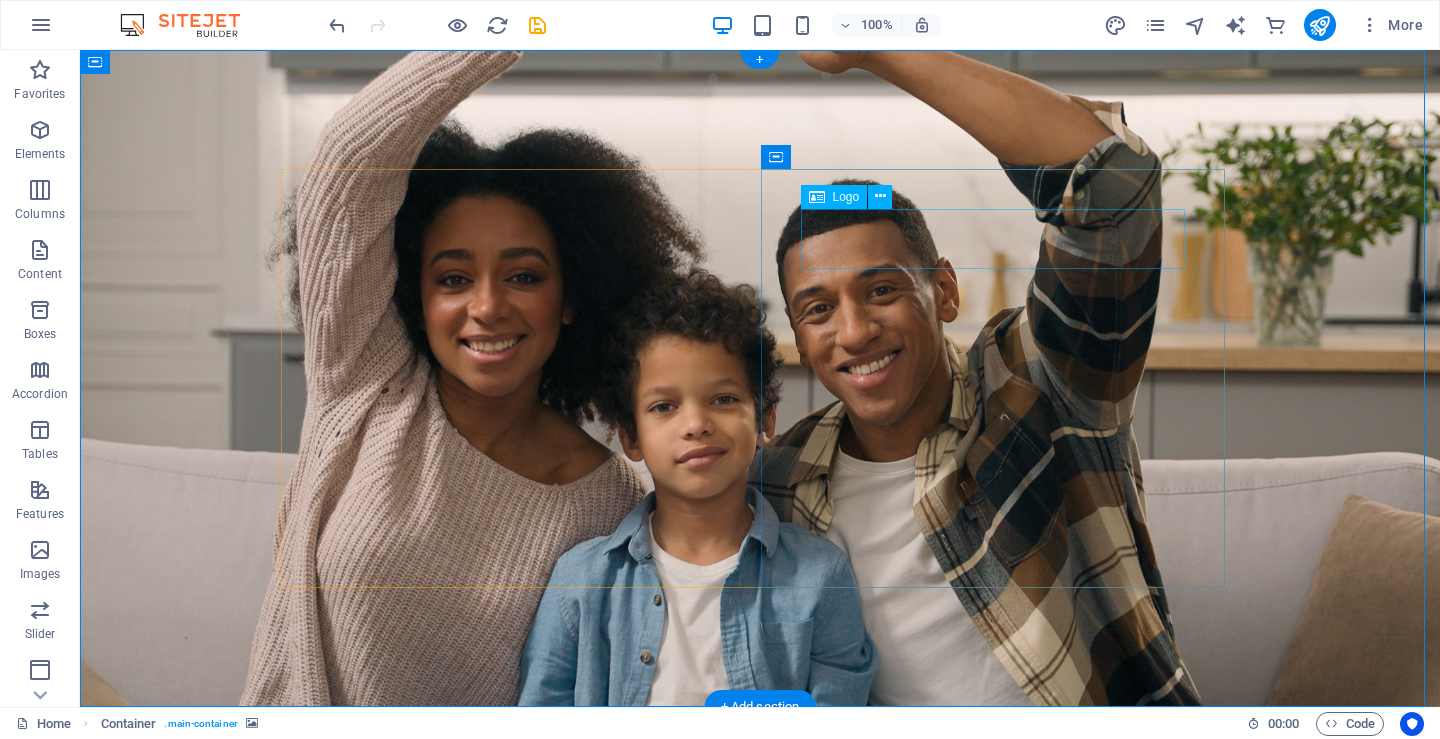 click at bounding box center (760, 1087) 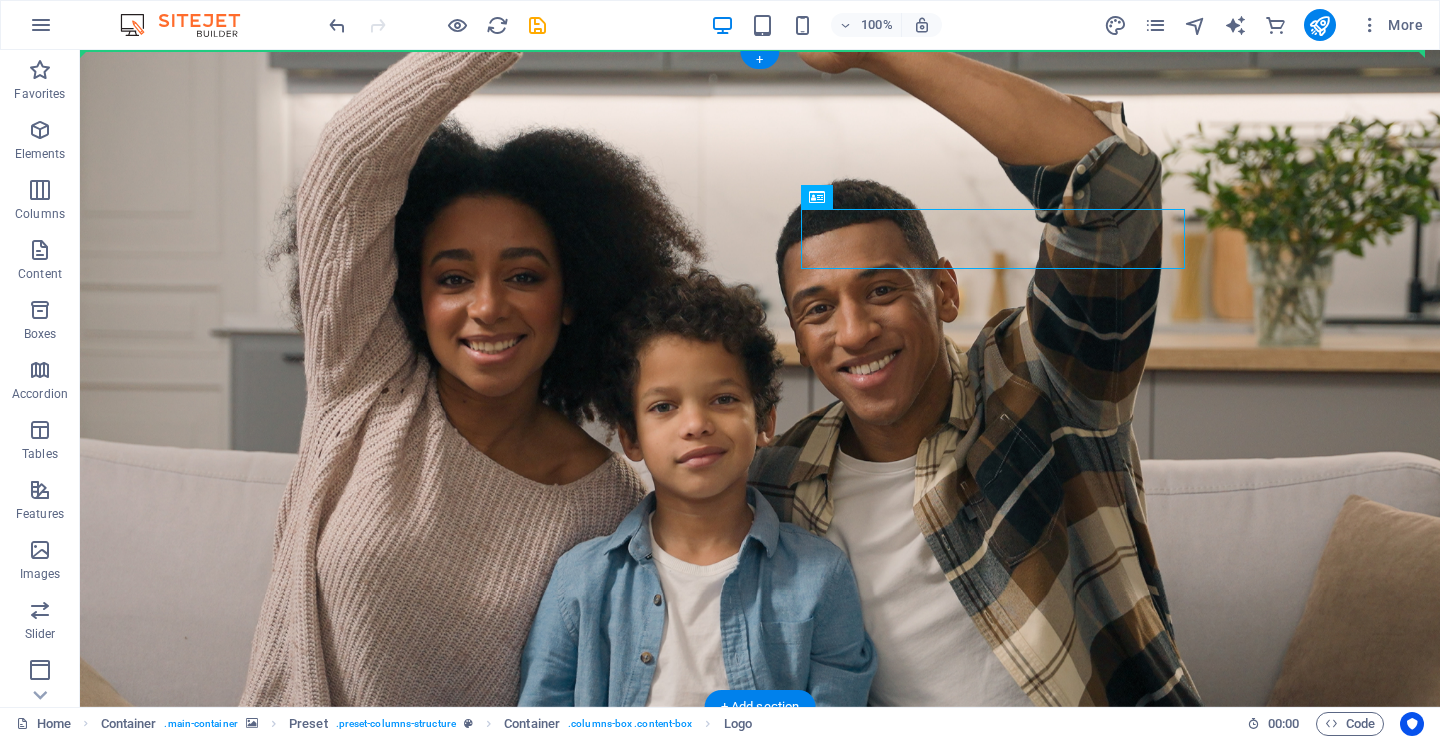drag, startPoint x: 1012, startPoint y: 233, endPoint x: 1290, endPoint y: 168, distance: 285.4978 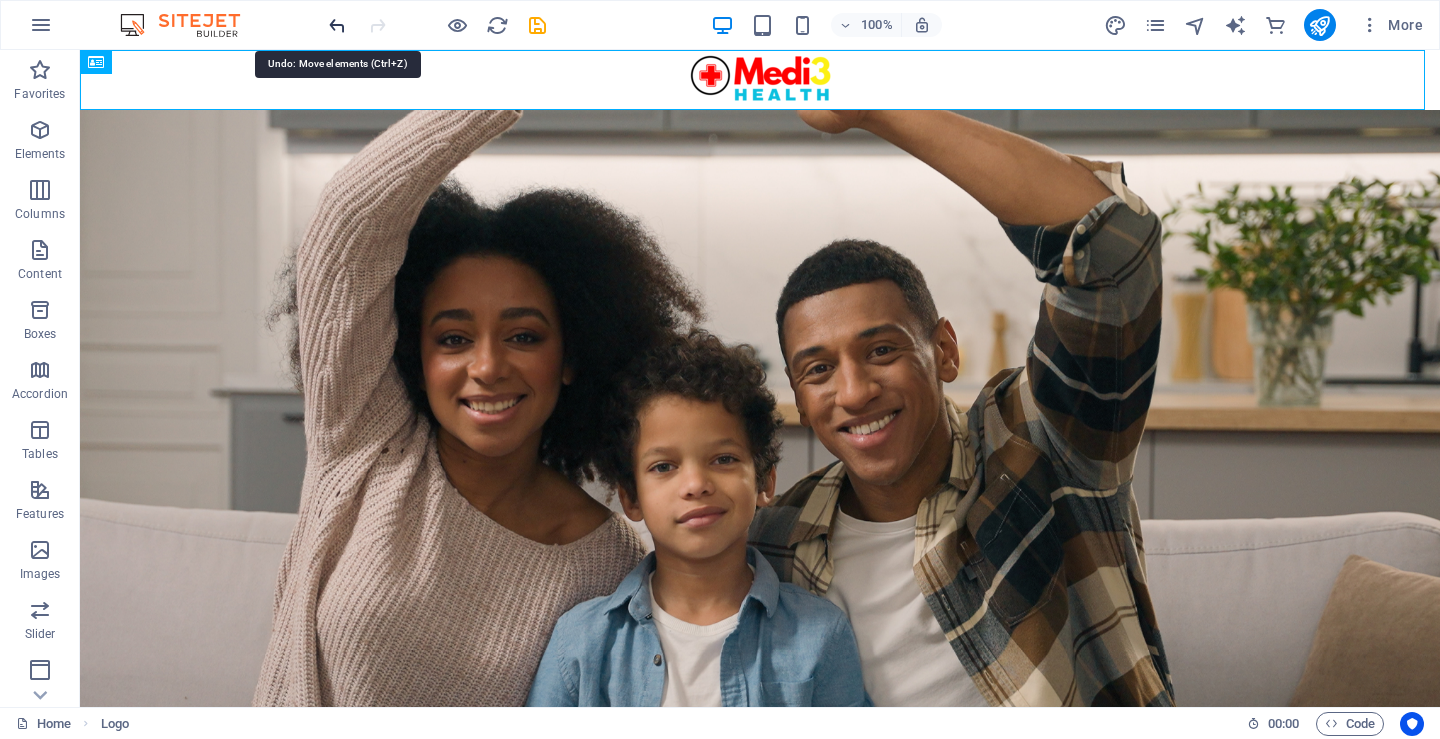 click at bounding box center [337, 25] 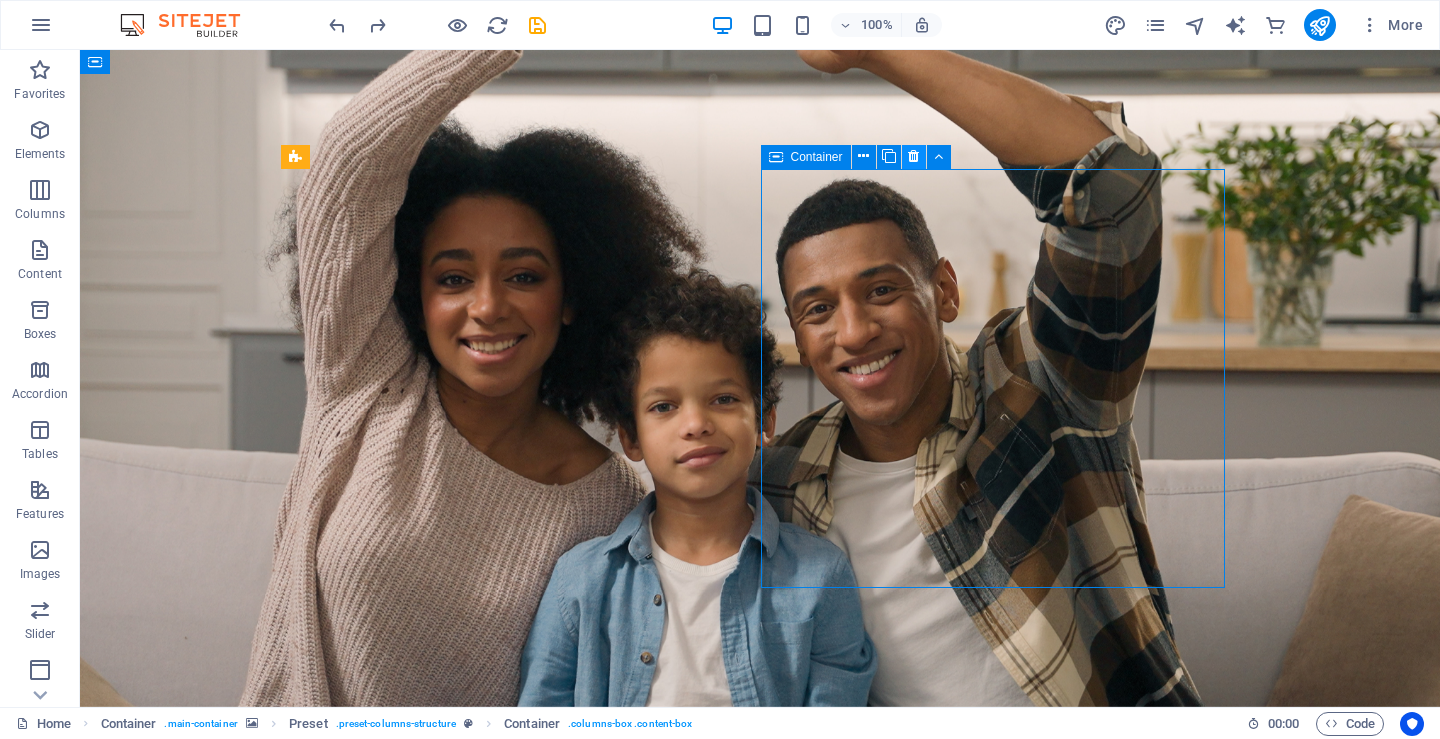 drag, startPoint x: 789, startPoint y: 159, endPoint x: 924, endPoint y: 162, distance: 135.03333 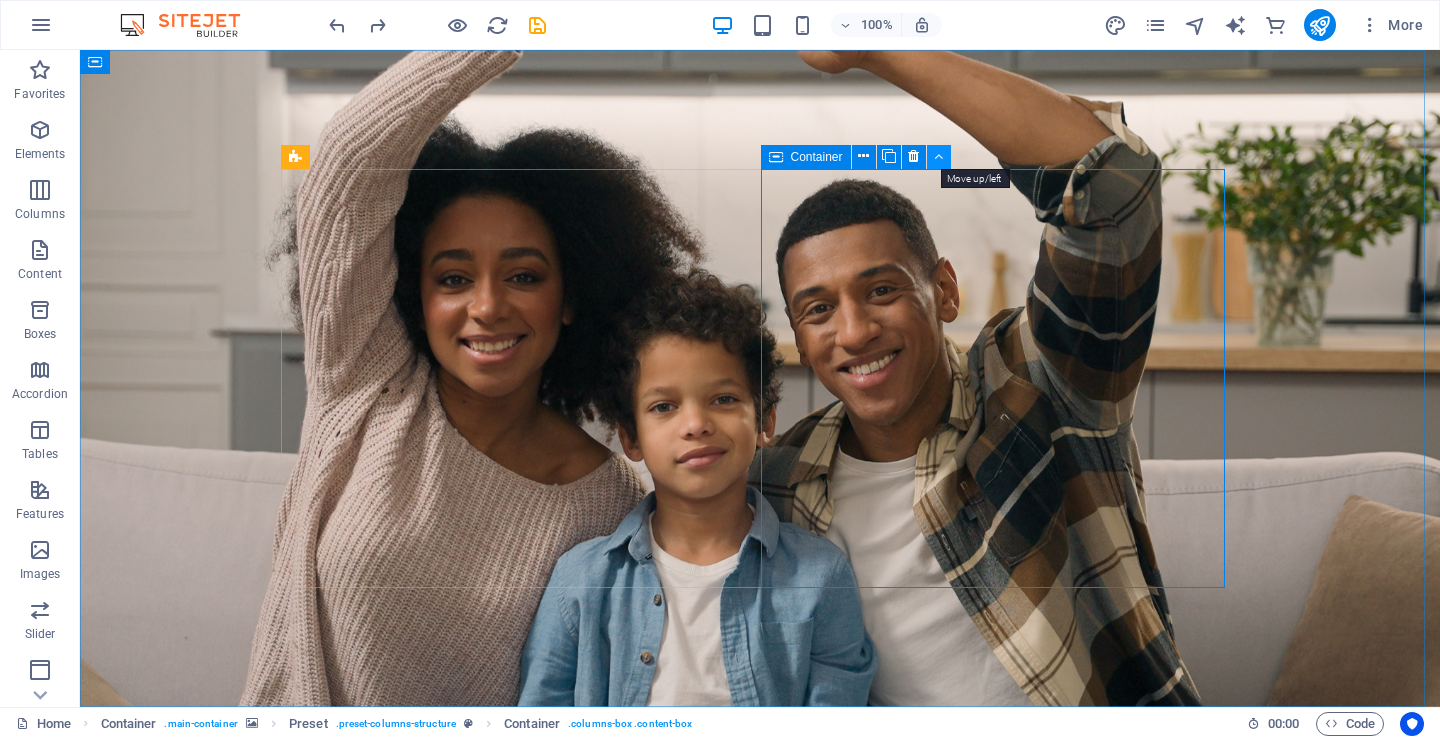 click at bounding box center (938, 156) 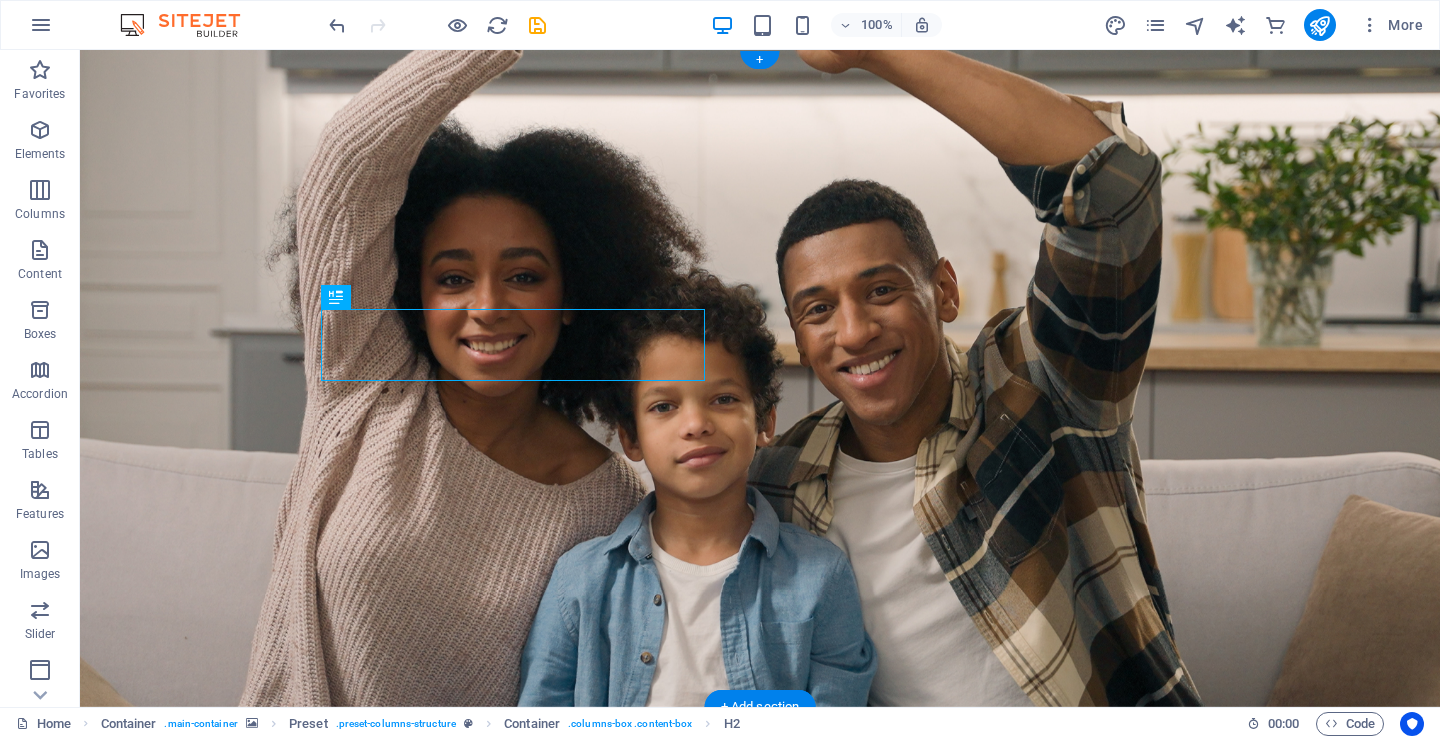 drag, startPoint x: 504, startPoint y: 317, endPoint x: 935, endPoint y: 334, distance: 431.33514 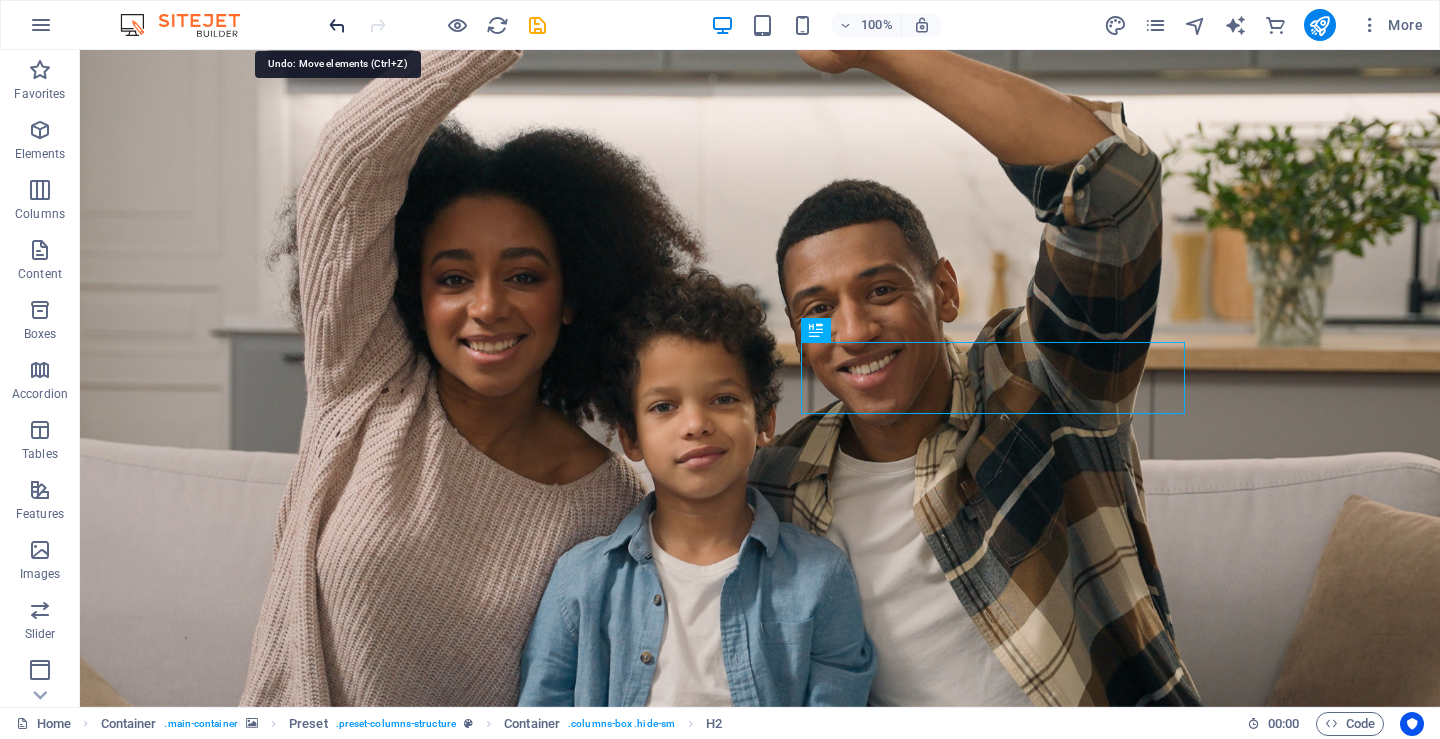 click at bounding box center (337, 25) 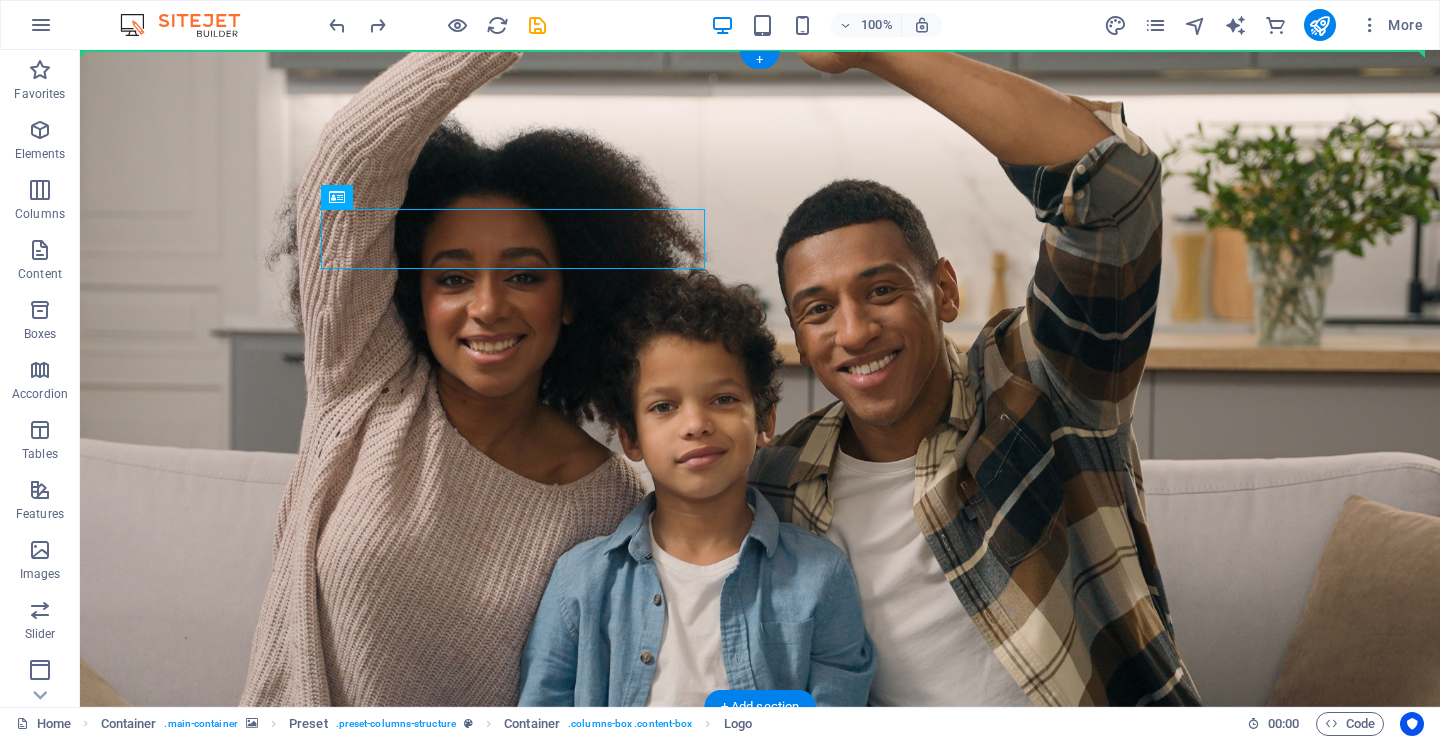 drag, startPoint x: 483, startPoint y: 234, endPoint x: 1245, endPoint y: 240, distance: 762.0236 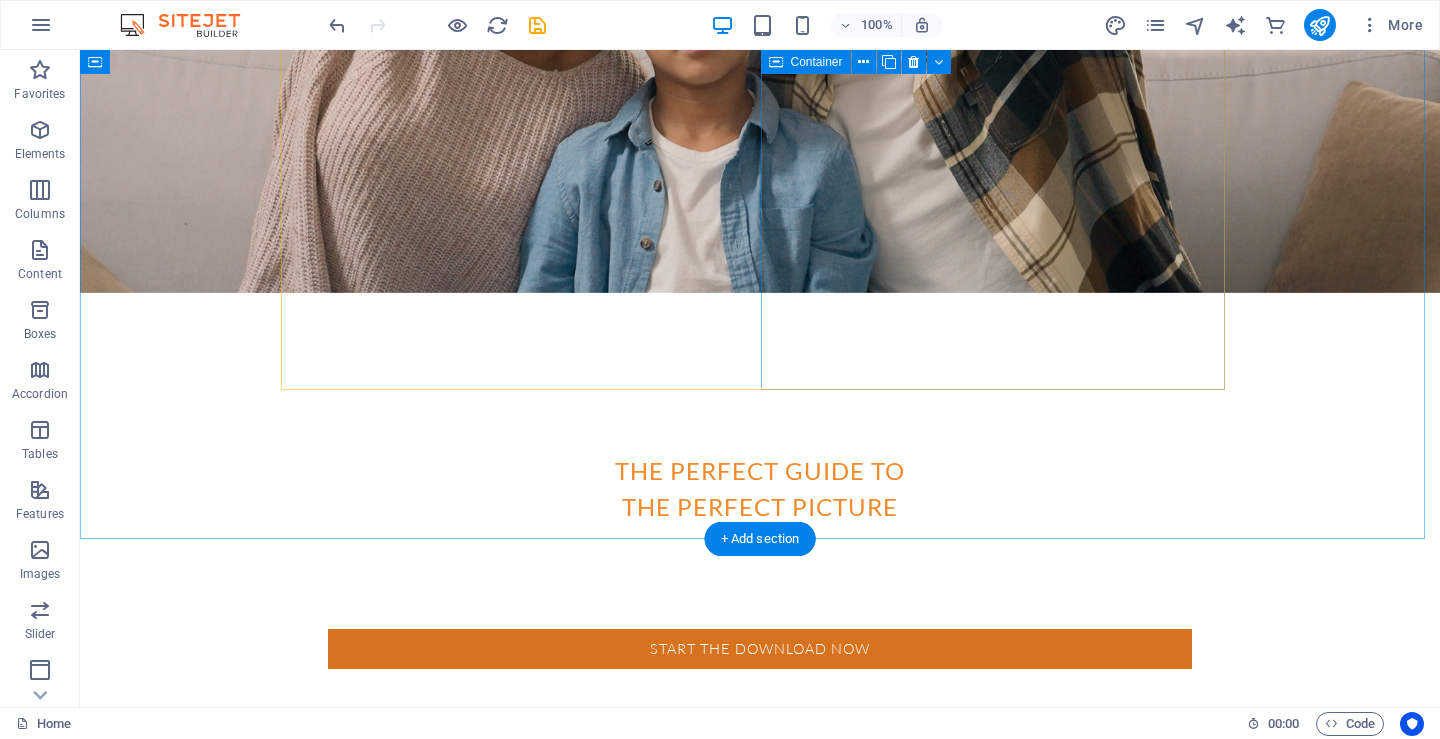 scroll, scrollTop: 0, scrollLeft: 0, axis: both 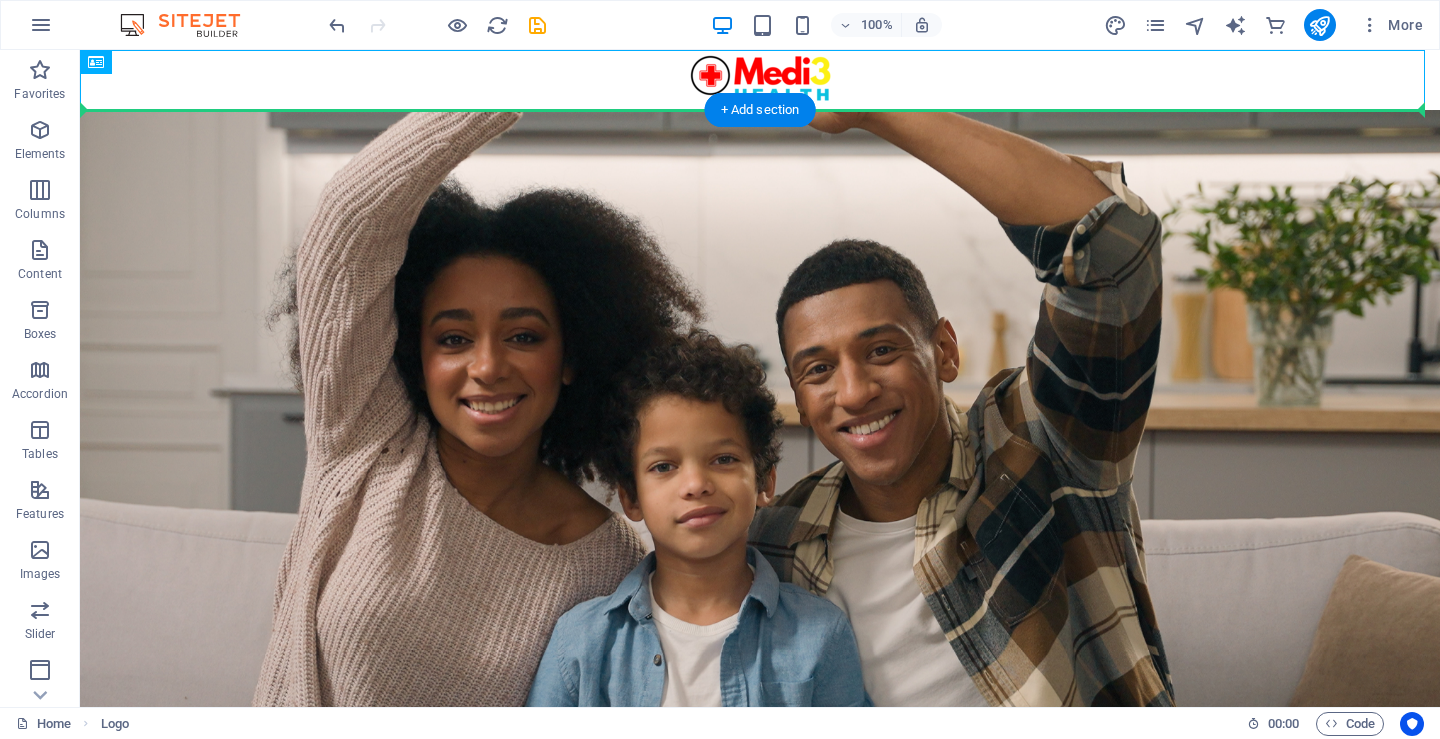 drag, startPoint x: 785, startPoint y: 66, endPoint x: 1229, endPoint y: 311, distance: 507.11044 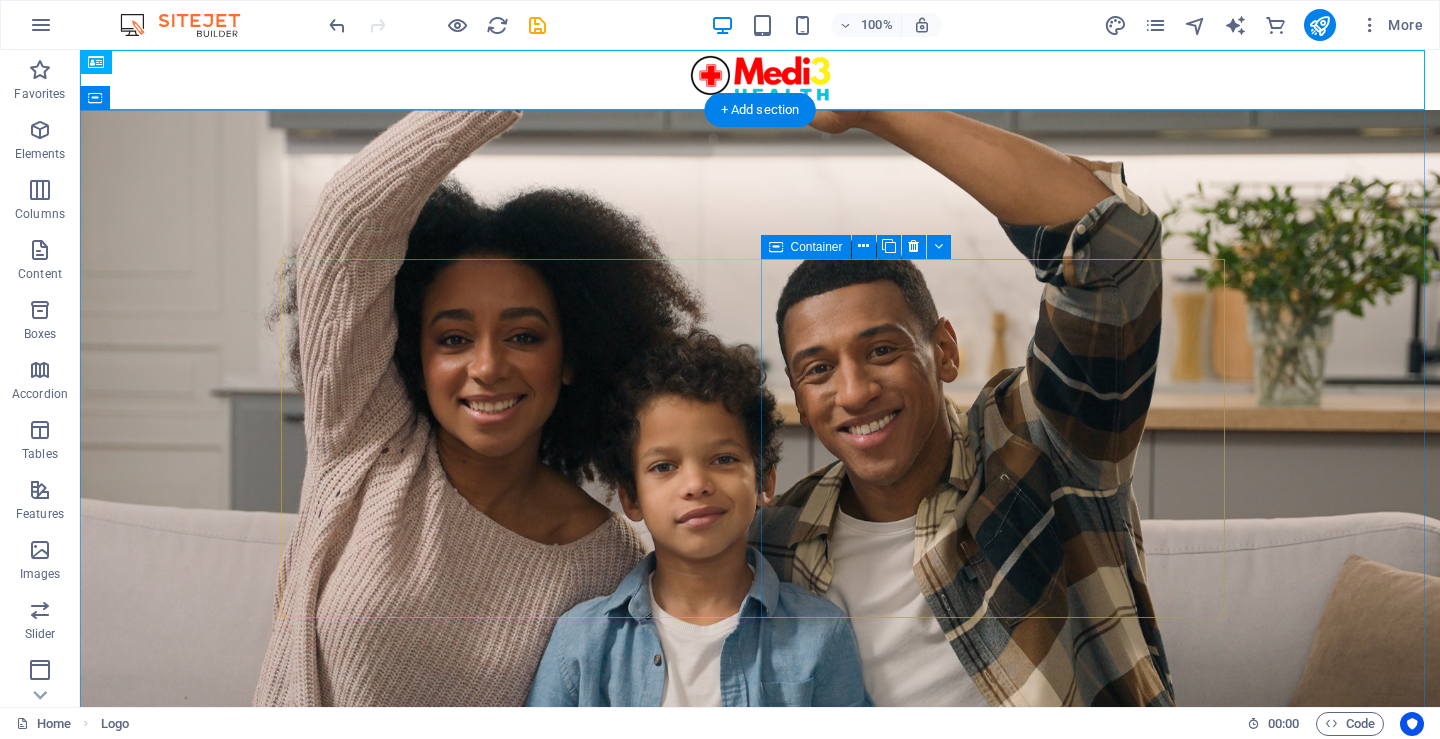 click on "Drop content here or  Add elements  Paste clipboard" at bounding box center (760, 1302) 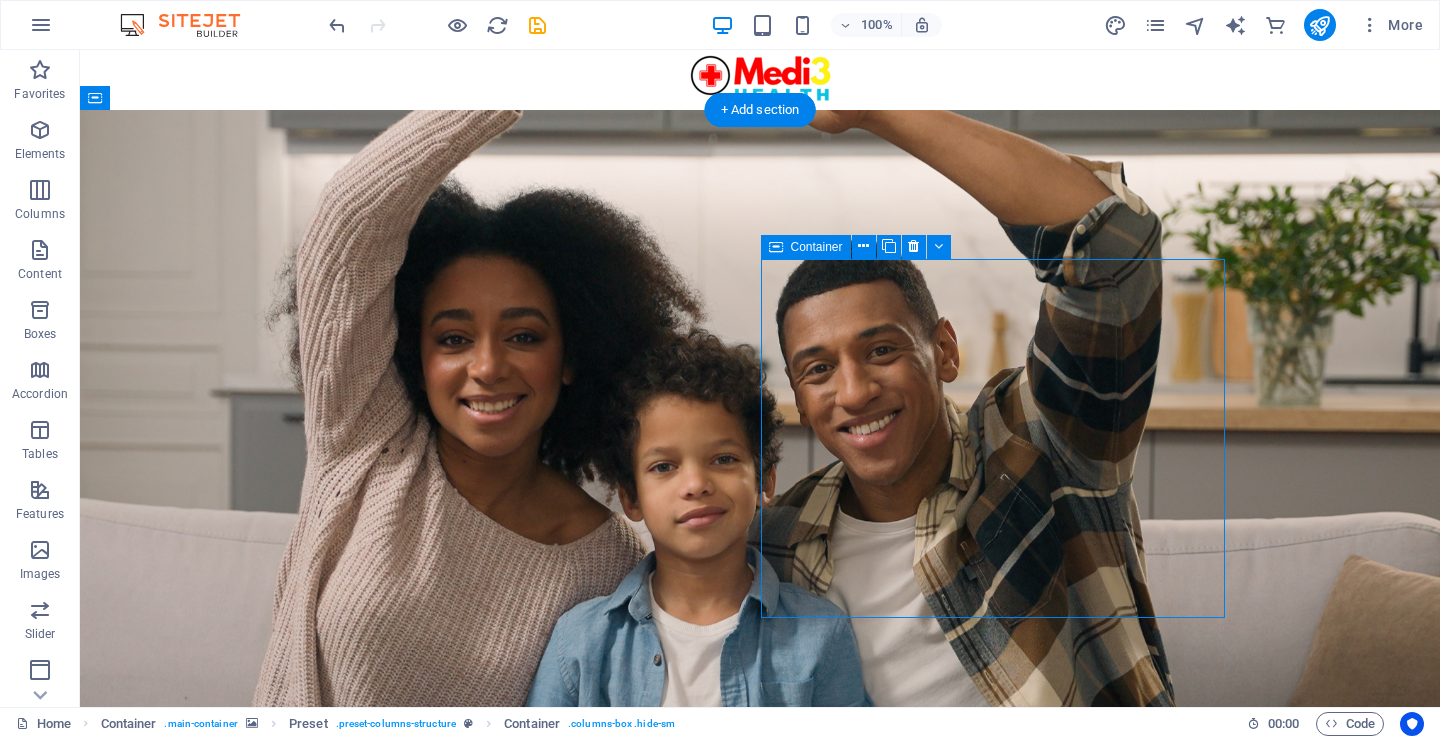 click on "Drop content here or  Add elements  Paste clipboard" at bounding box center (760, 1302) 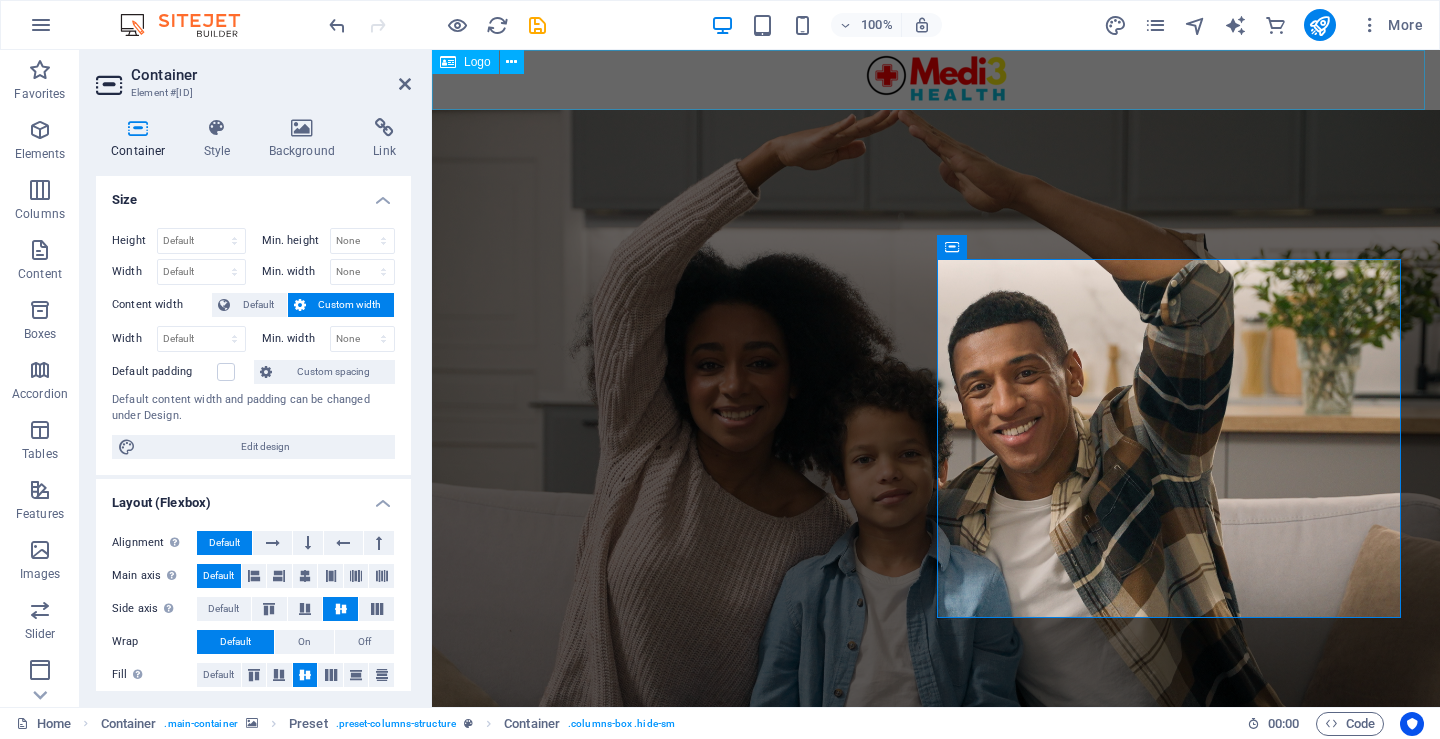 click at bounding box center [936, 80] 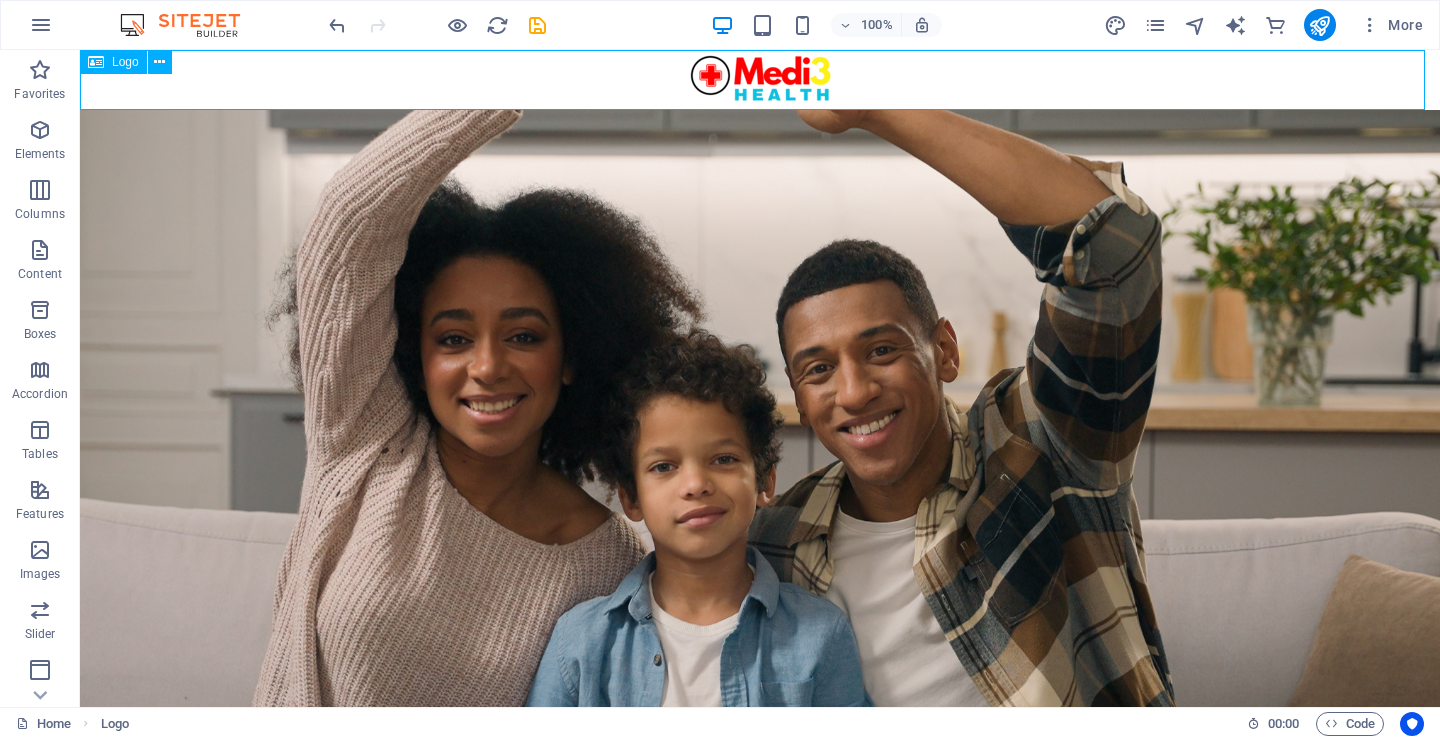 drag, startPoint x: 563, startPoint y: 68, endPoint x: 918, endPoint y: 74, distance: 355.0507 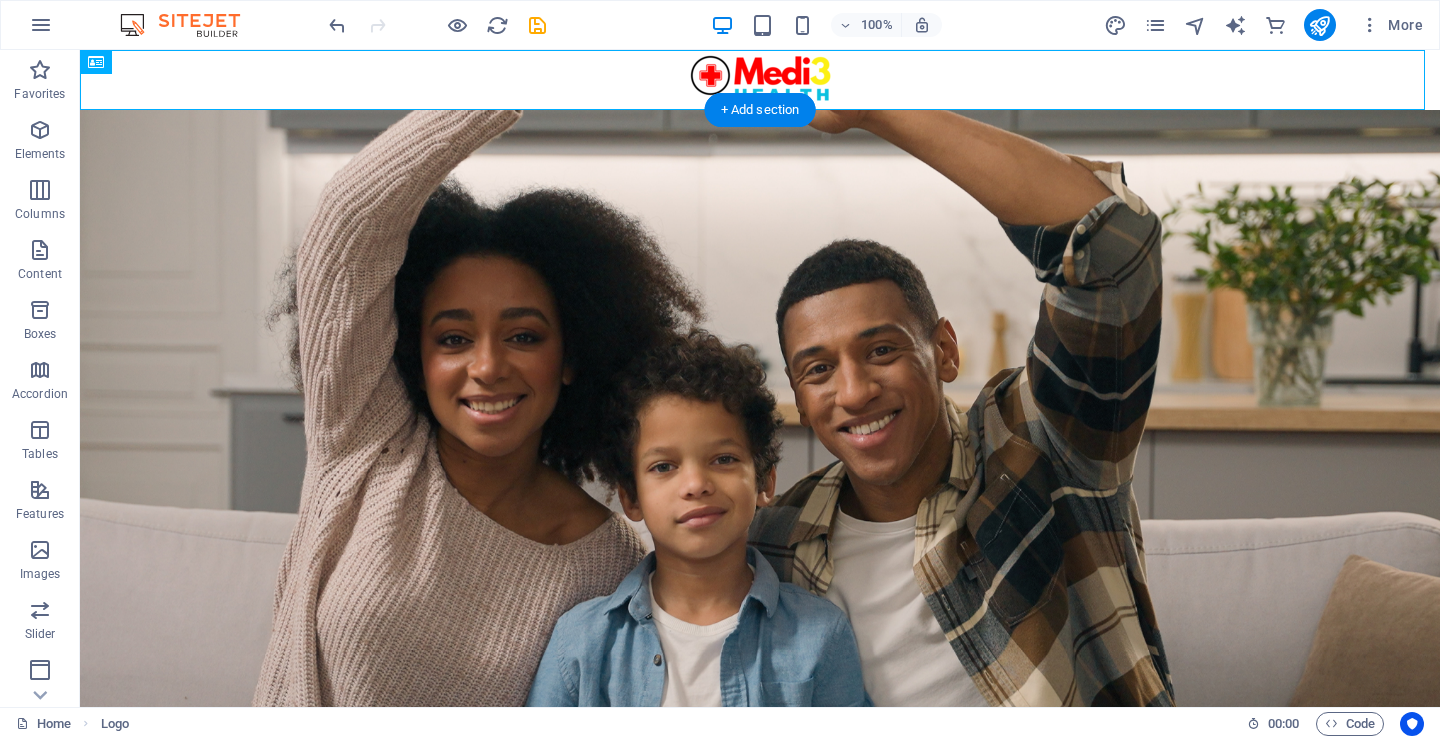 drag, startPoint x: 791, startPoint y: 80, endPoint x: 933, endPoint y: 406, distance: 355.584 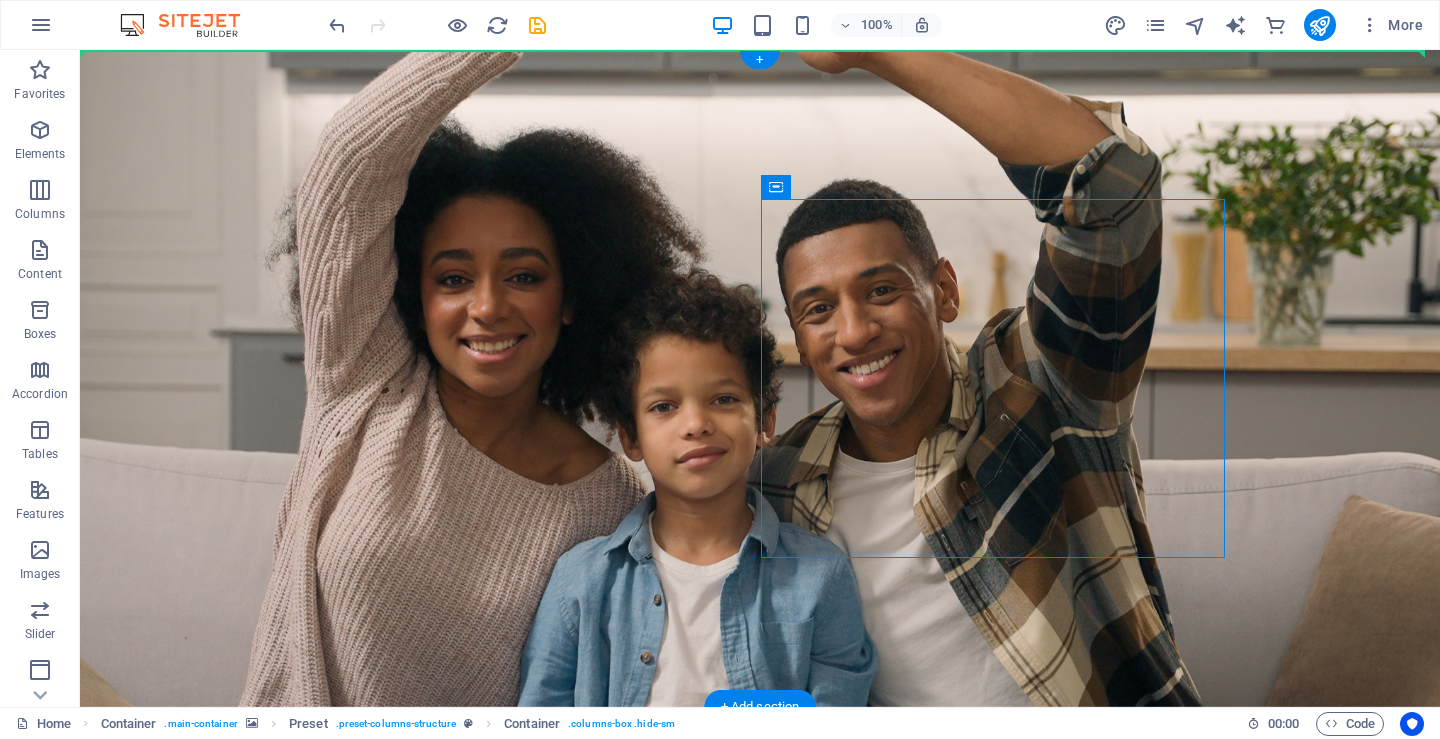 drag, startPoint x: 855, startPoint y: 234, endPoint x: 1038, endPoint y: 183, distance: 189.97368 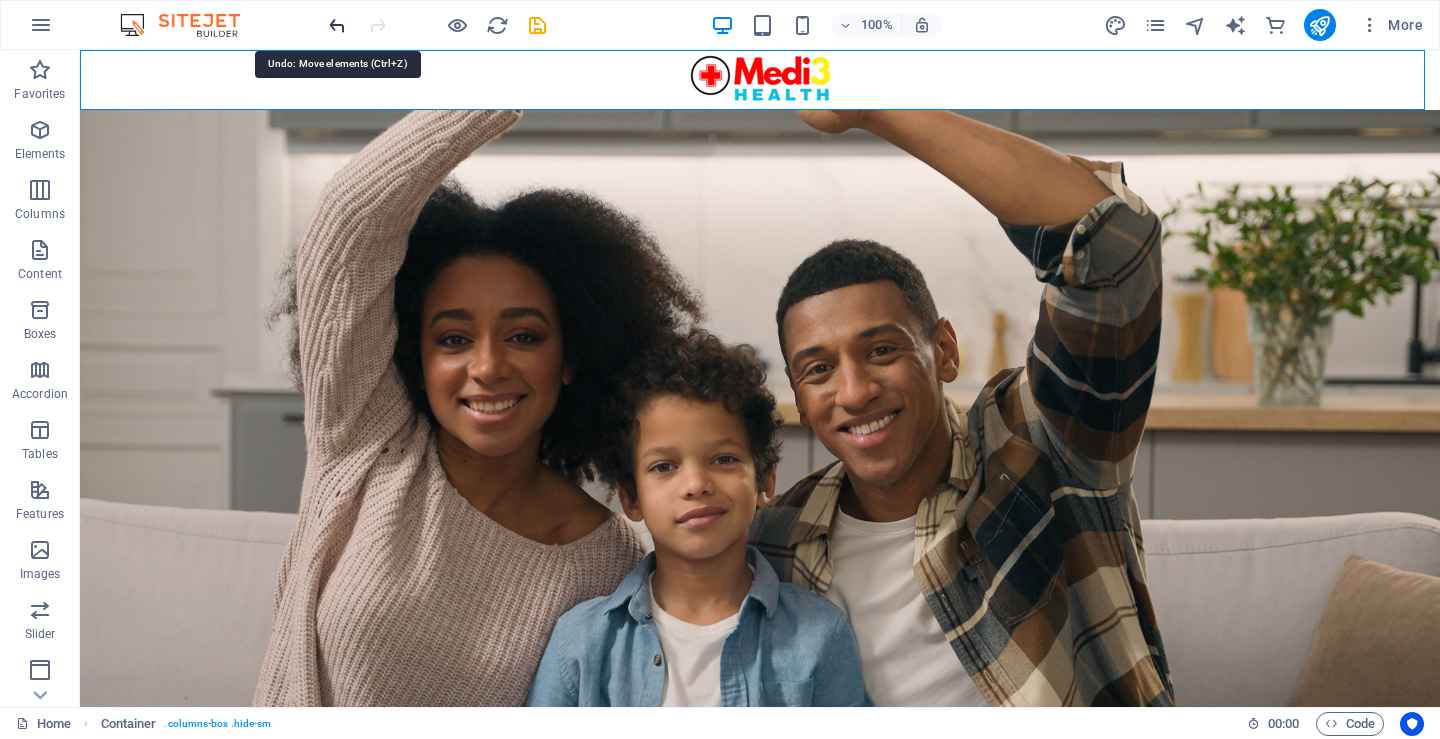 click at bounding box center [337, 25] 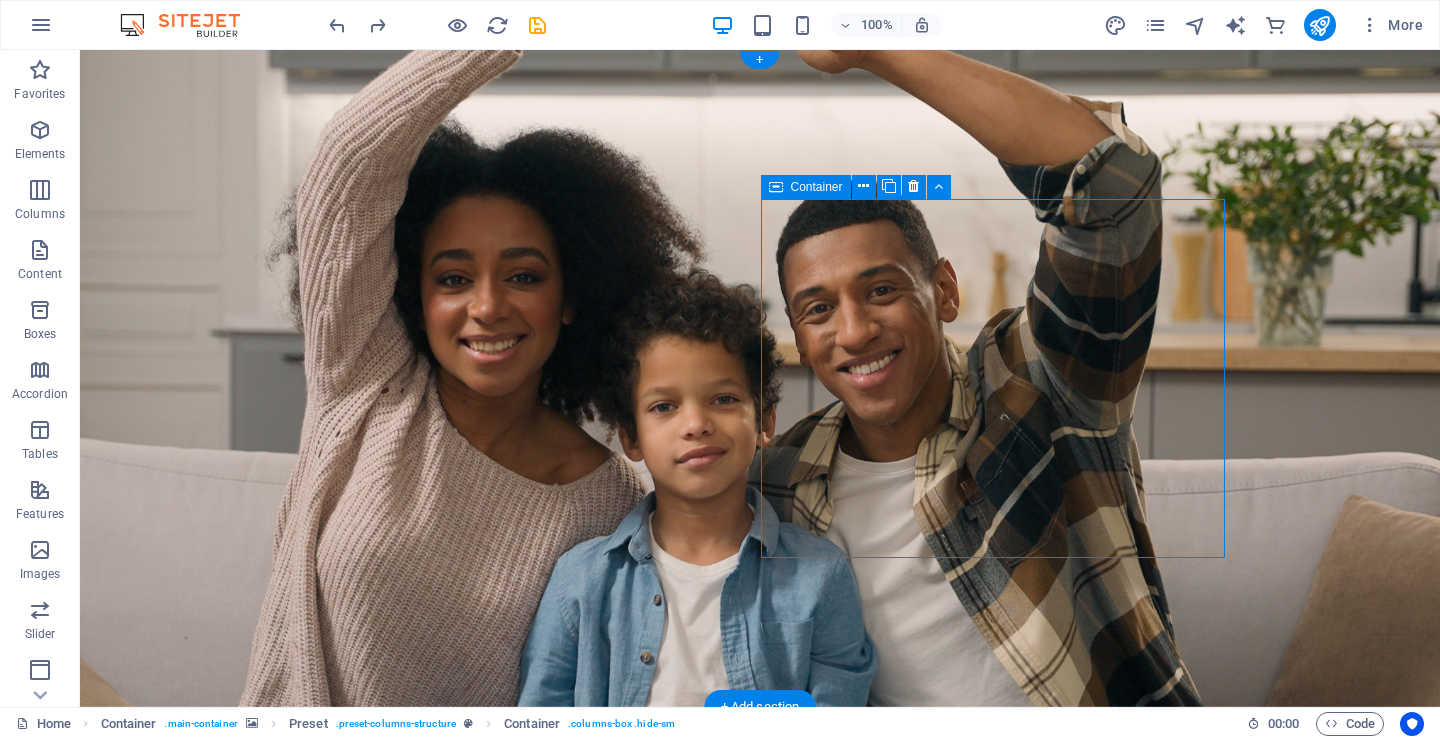 drag, startPoint x: 962, startPoint y: 287, endPoint x: 1010, endPoint y: 288, distance: 48.010414 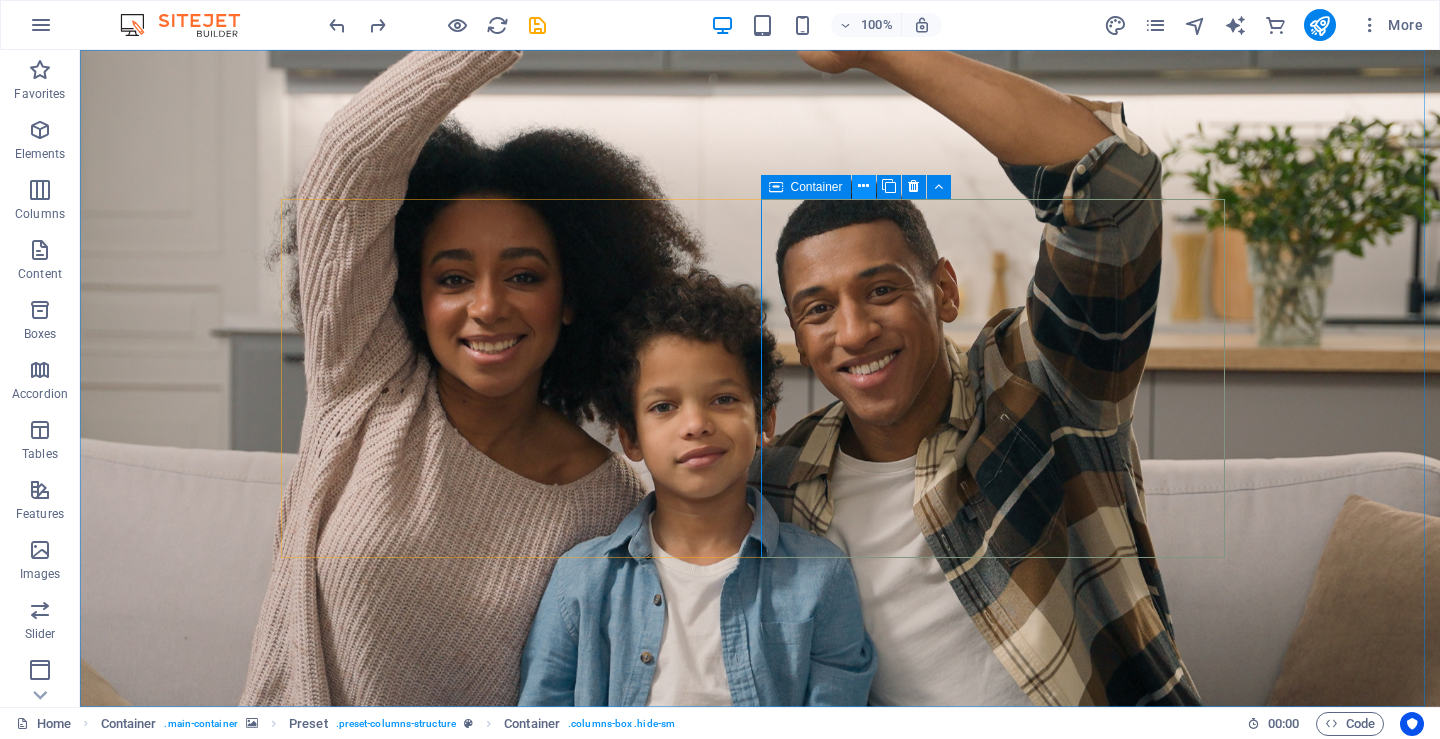click at bounding box center (864, 187) 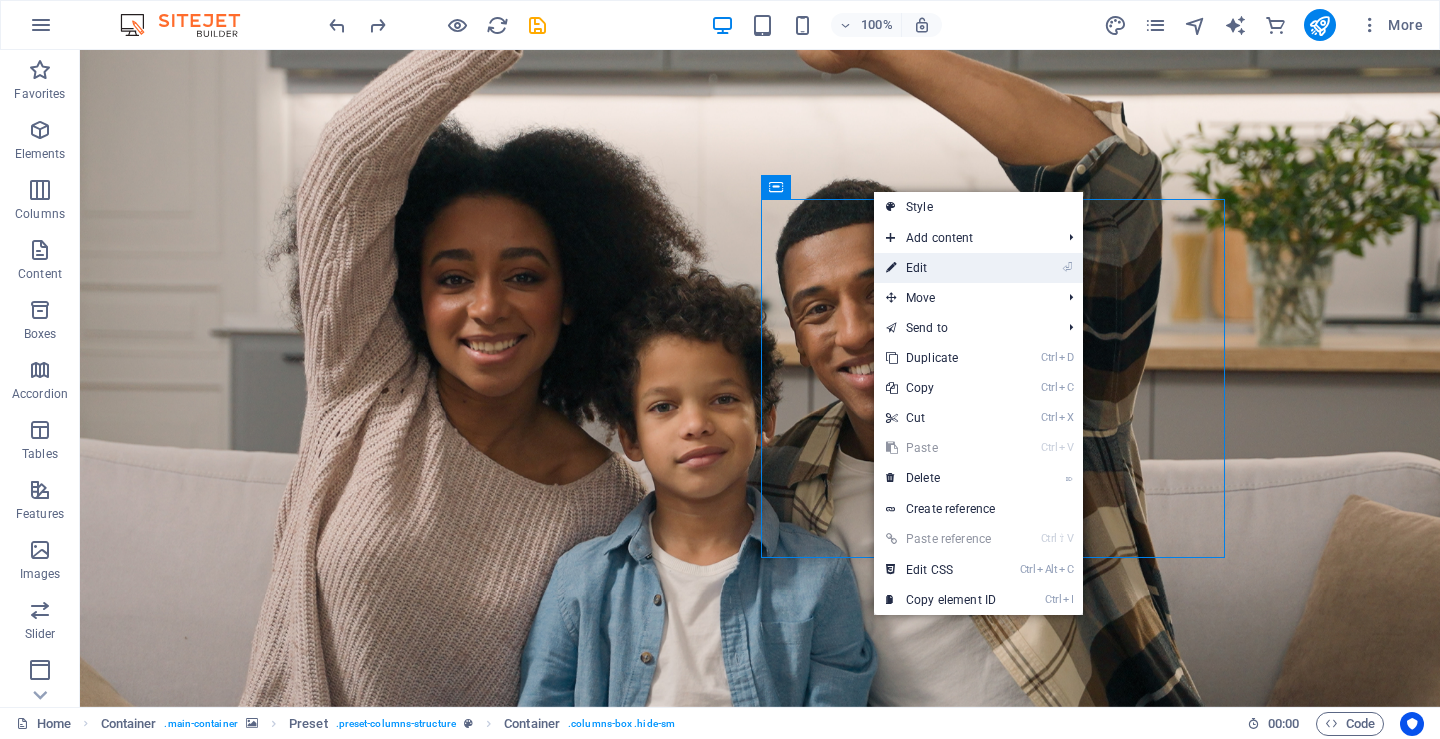 click on "⏎  Edit" at bounding box center [941, 268] 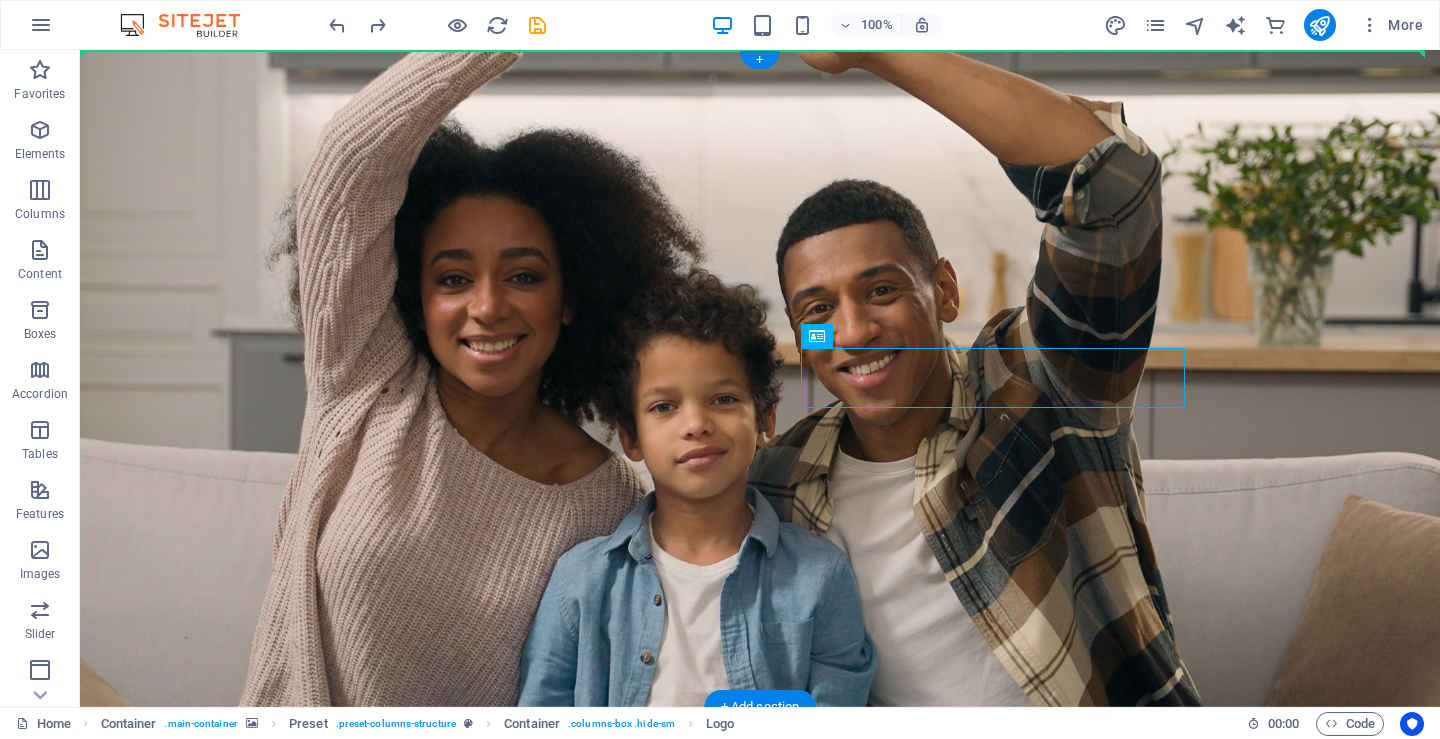 drag, startPoint x: 839, startPoint y: 381, endPoint x: 1310, endPoint y: 364, distance: 471.3067 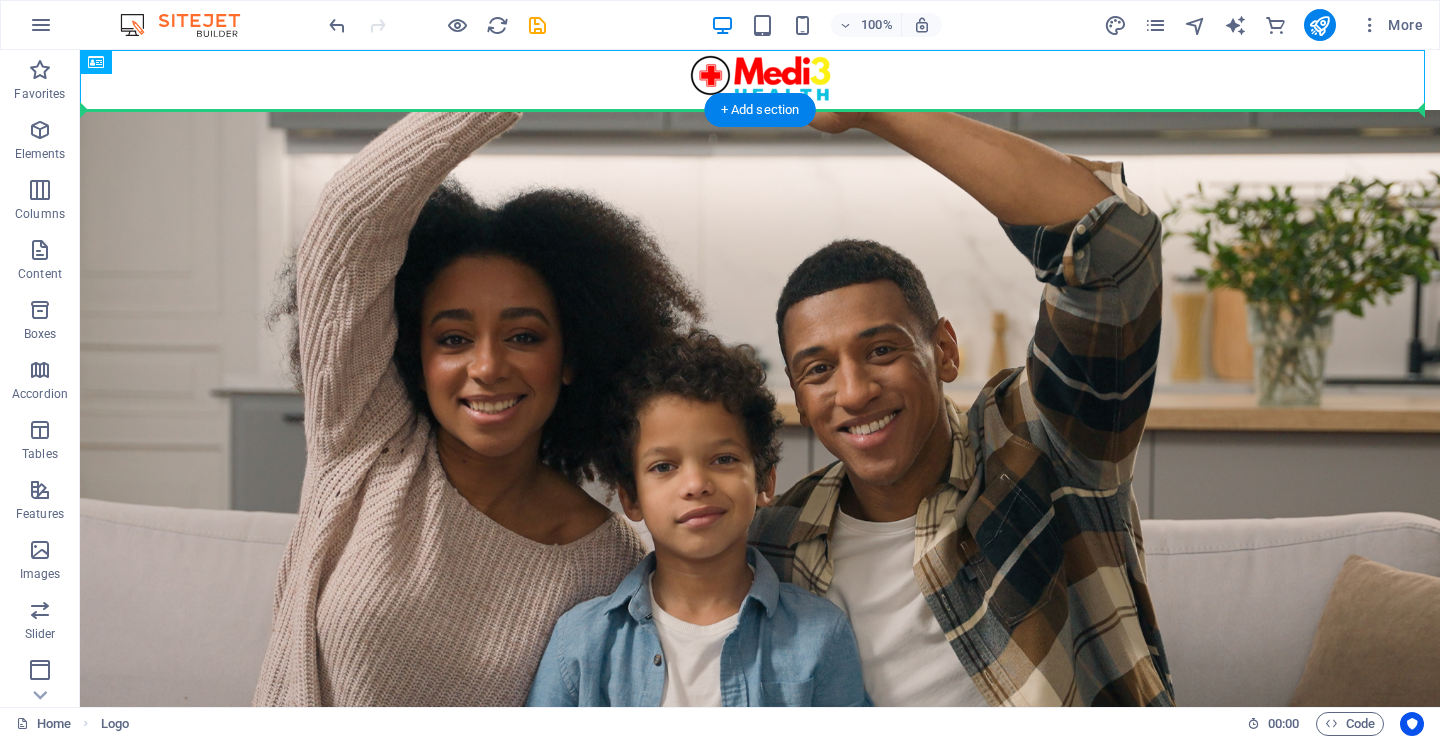 drag, startPoint x: 799, startPoint y: 74, endPoint x: 1078, endPoint y: 232, distance: 320.6322 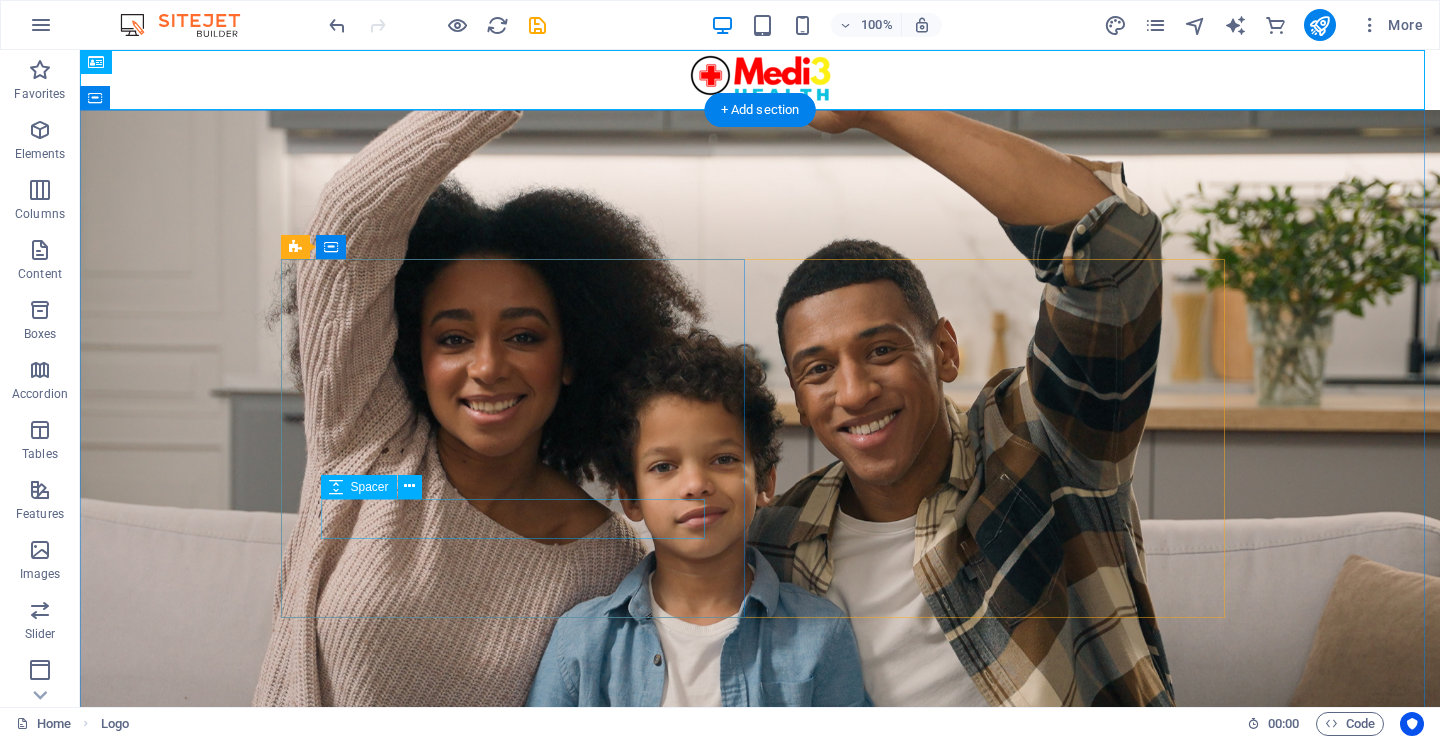 click at bounding box center (760, 1083) 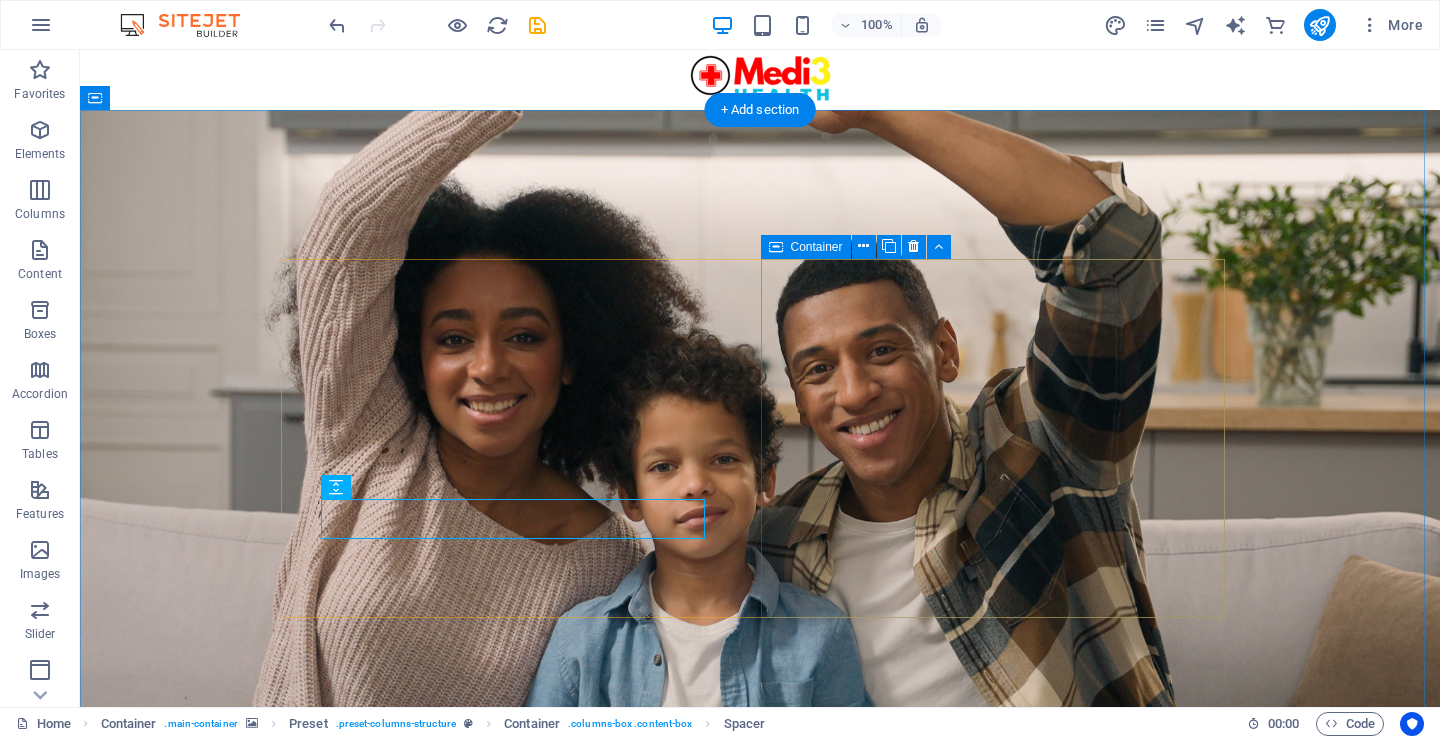 click on "Drop content here or  Add elements  Paste clipboard" at bounding box center [760, 1302] 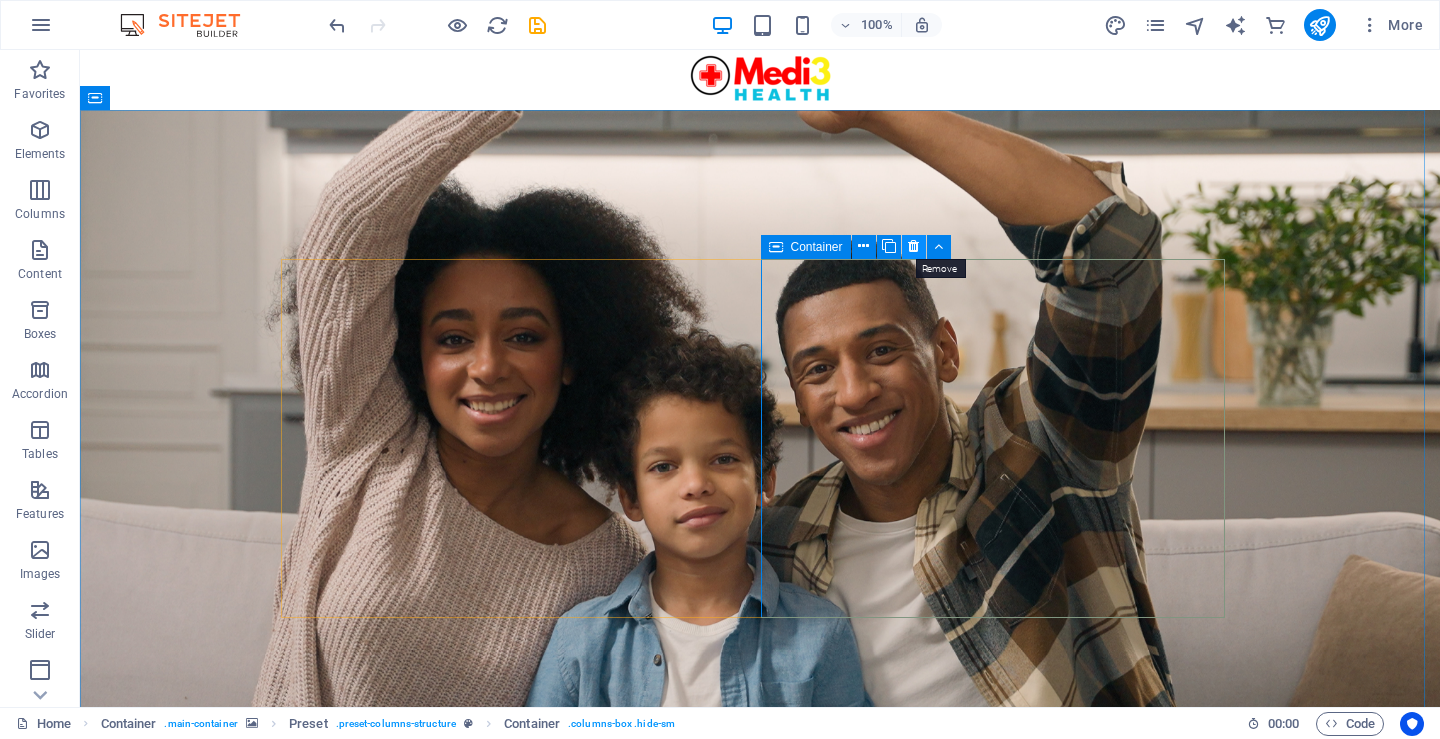 click at bounding box center [913, 246] 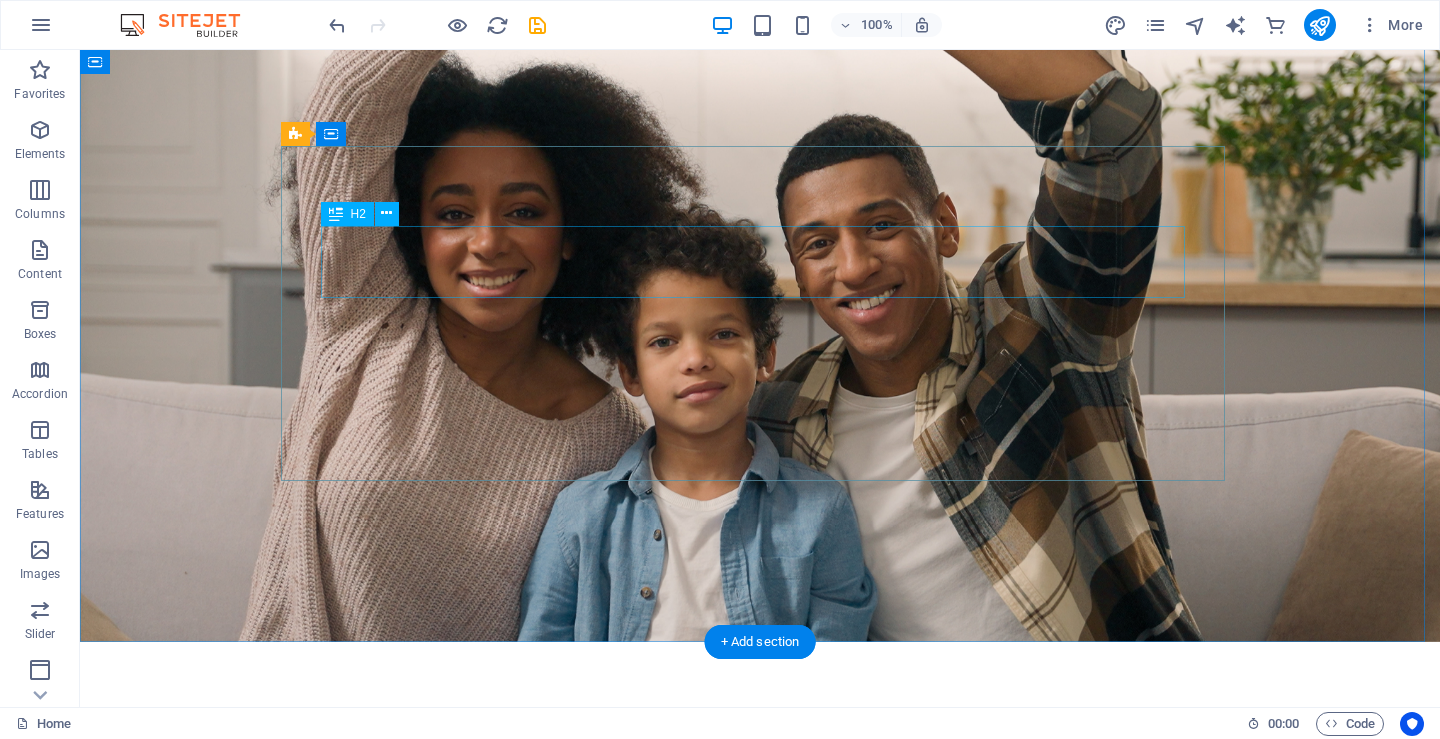 scroll, scrollTop: 100, scrollLeft: 0, axis: vertical 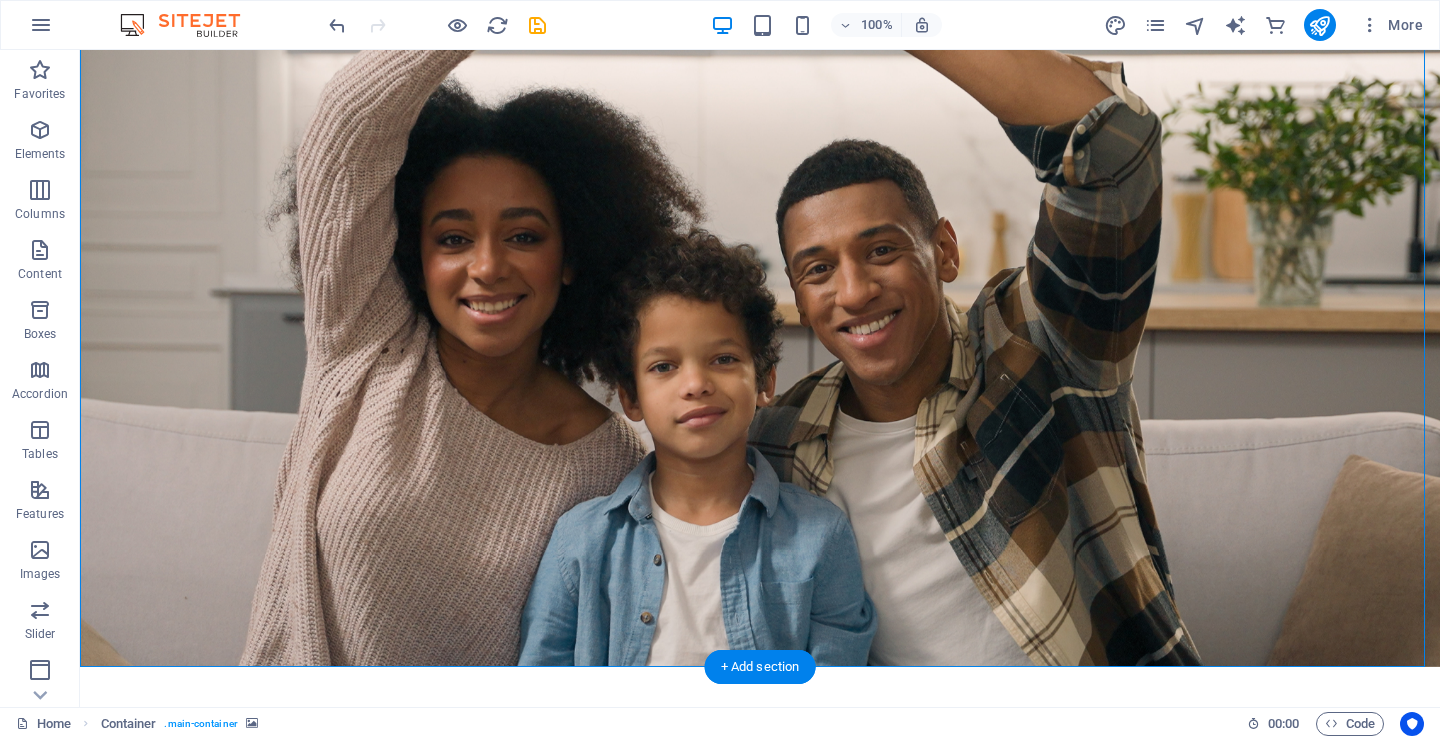 drag, startPoint x: 814, startPoint y: 292, endPoint x: 836, endPoint y: 533, distance: 242.00206 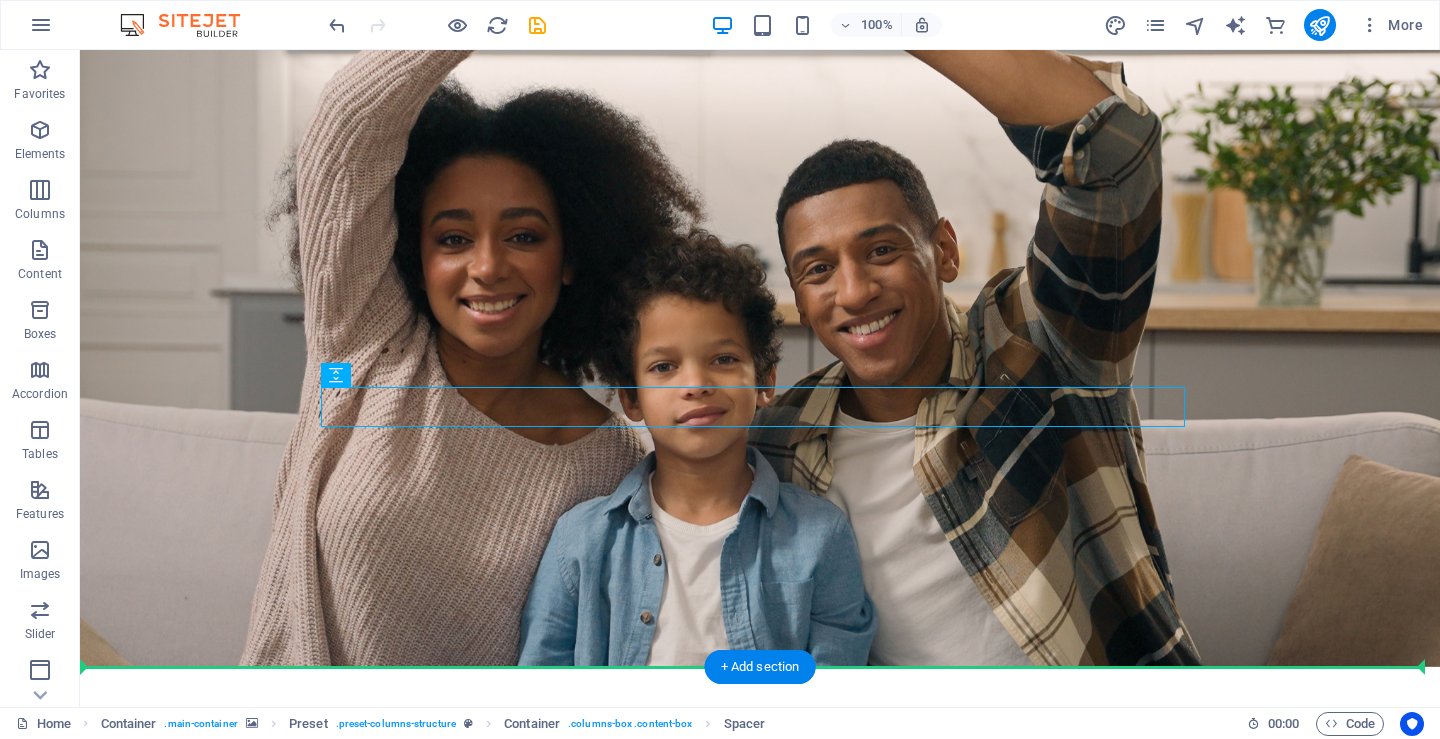 drag, startPoint x: 787, startPoint y: 411, endPoint x: 810, endPoint y: 556, distance: 146.8128 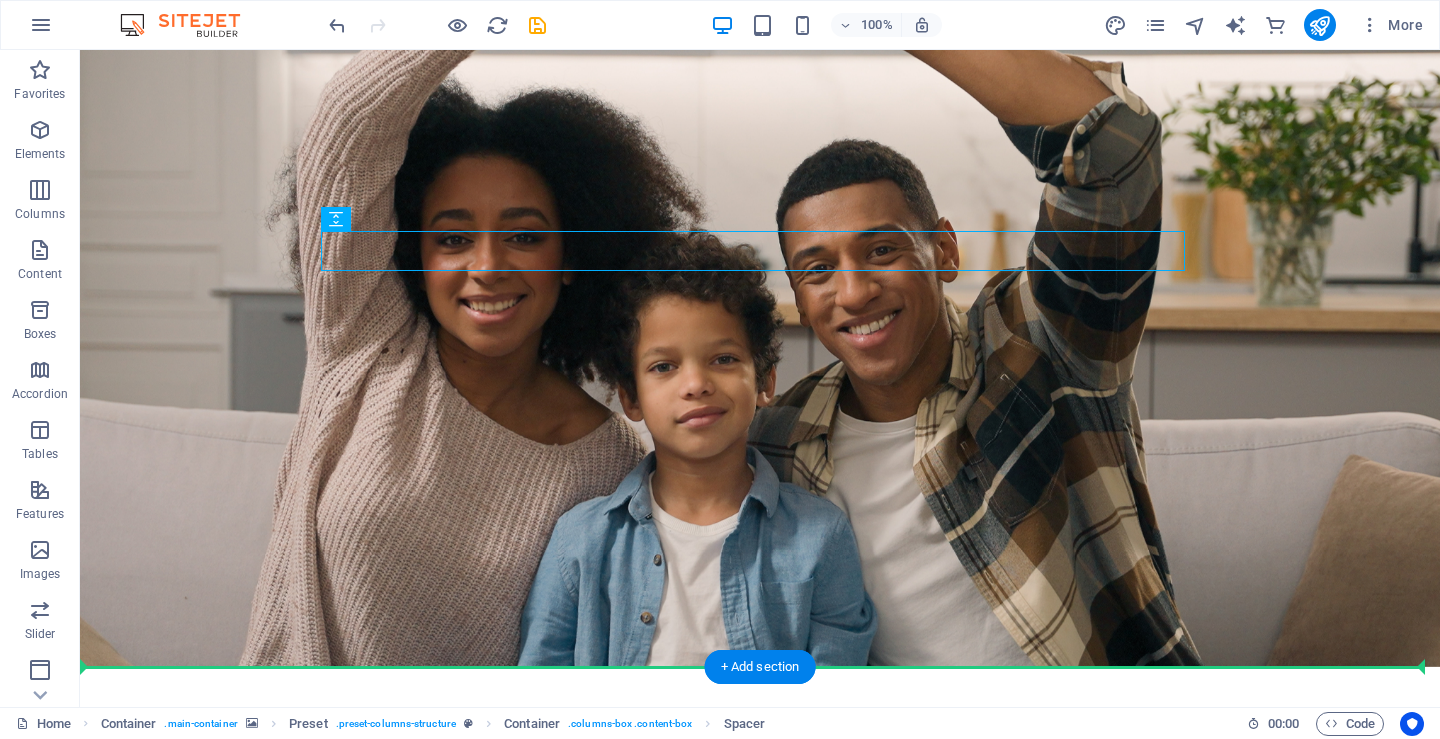 drag, startPoint x: 749, startPoint y: 256, endPoint x: 878, endPoint y: 481, distance: 259.3569 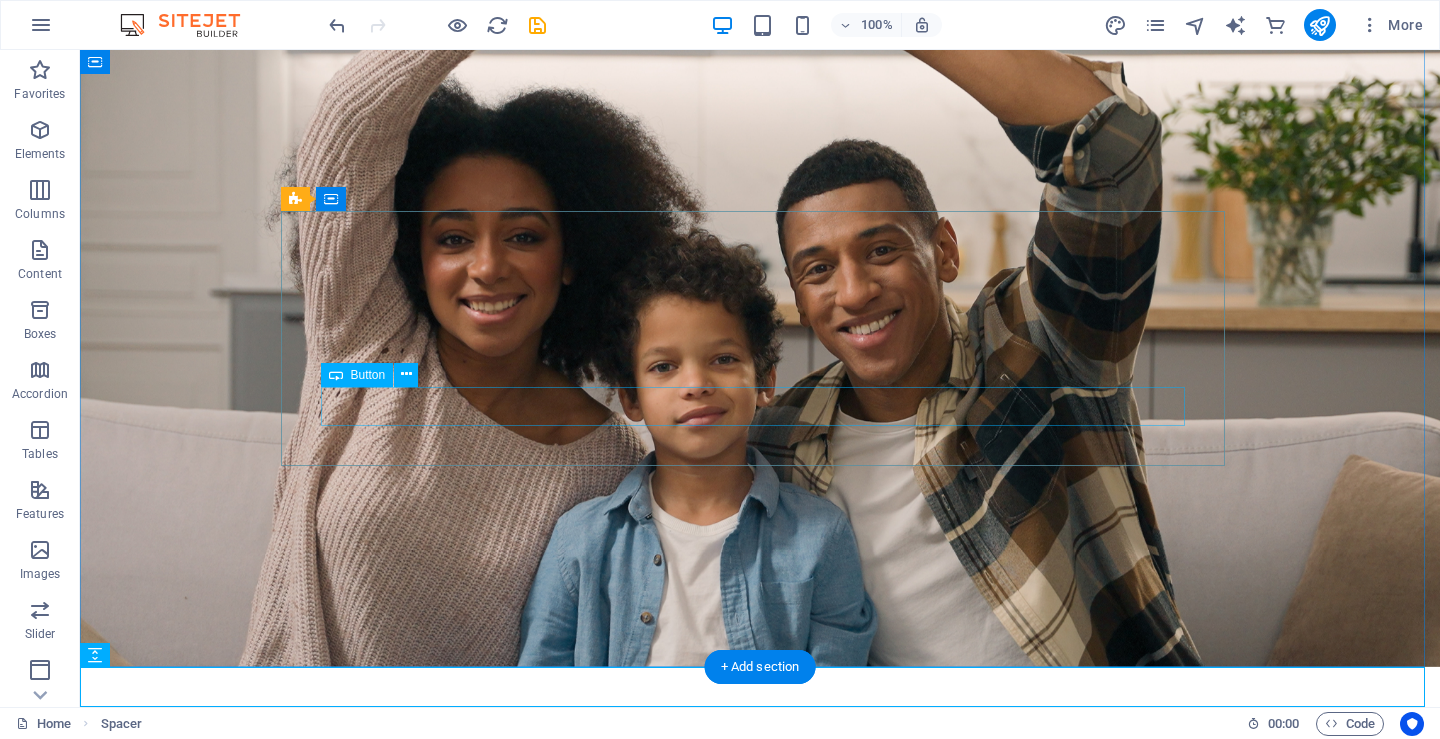 click on "Start the download now" at bounding box center [760, 943] 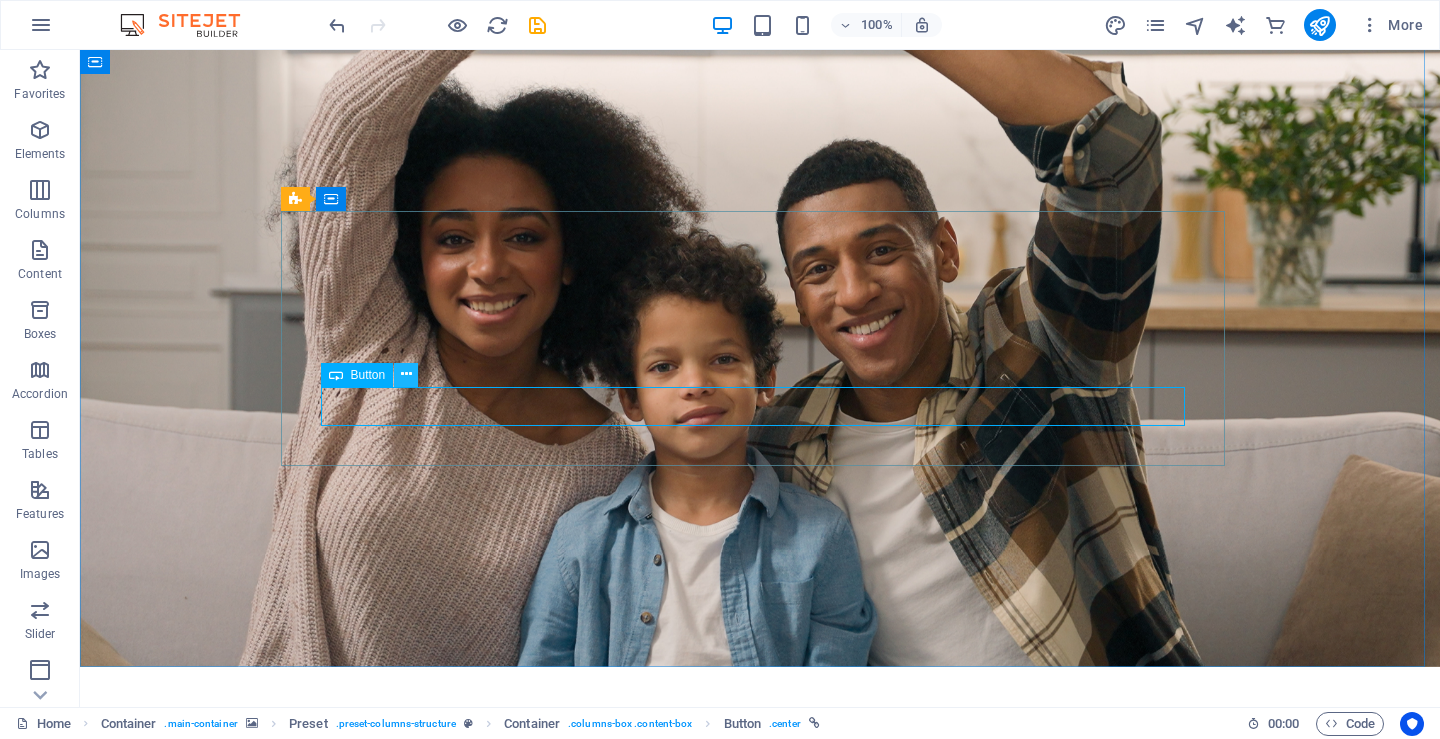 click at bounding box center (406, 374) 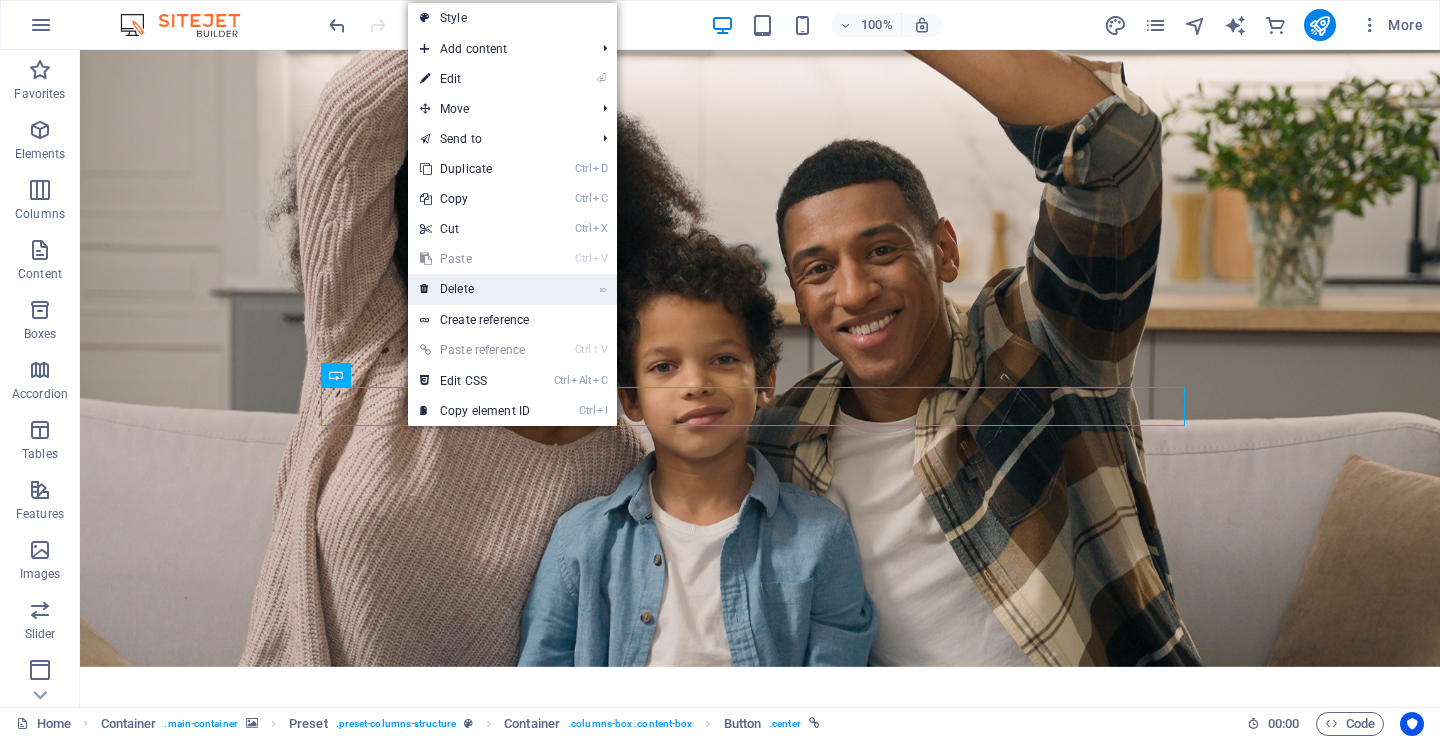 click on "⌦  Delete" at bounding box center [475, 289] 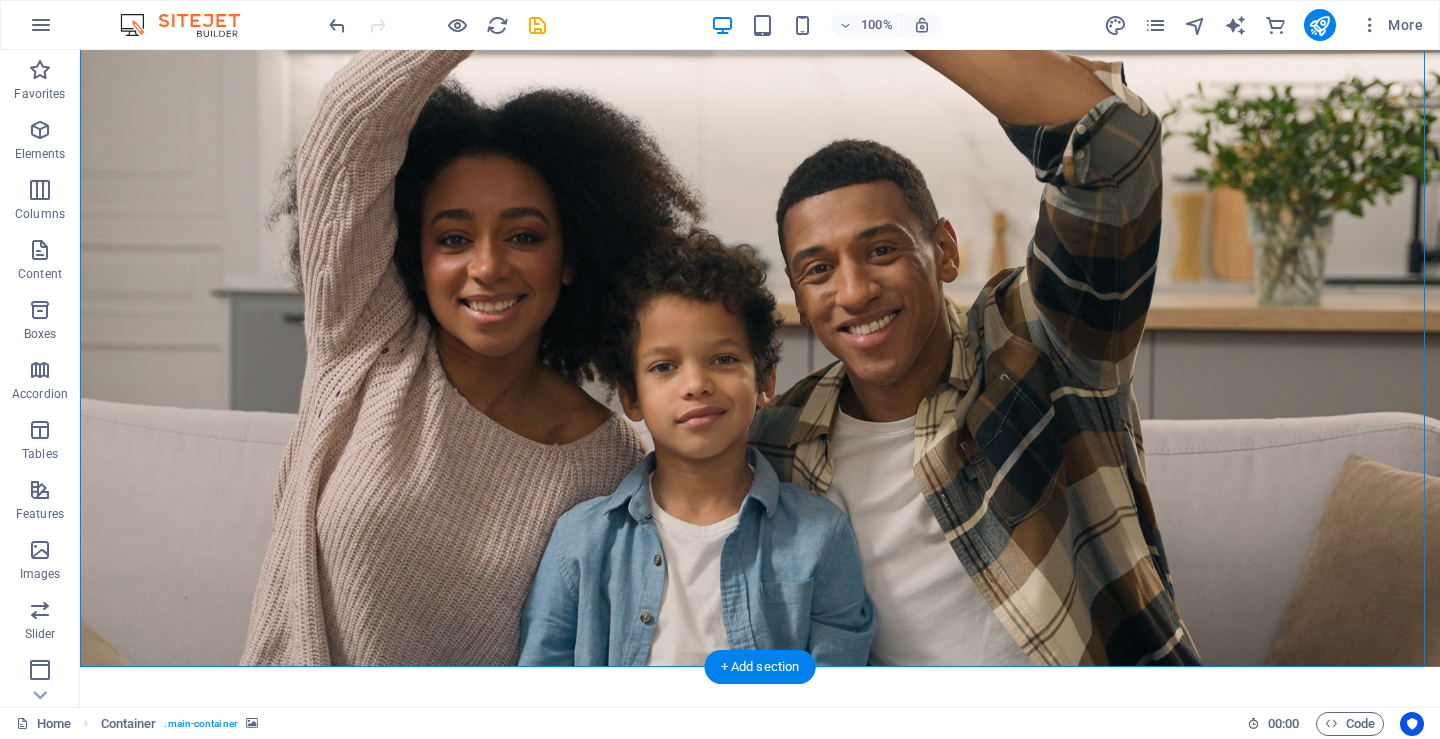 drag, startPoint x: 435, startPoint y: 271, endPoint x: 388, endPoint y: 475, distance: 209.34421 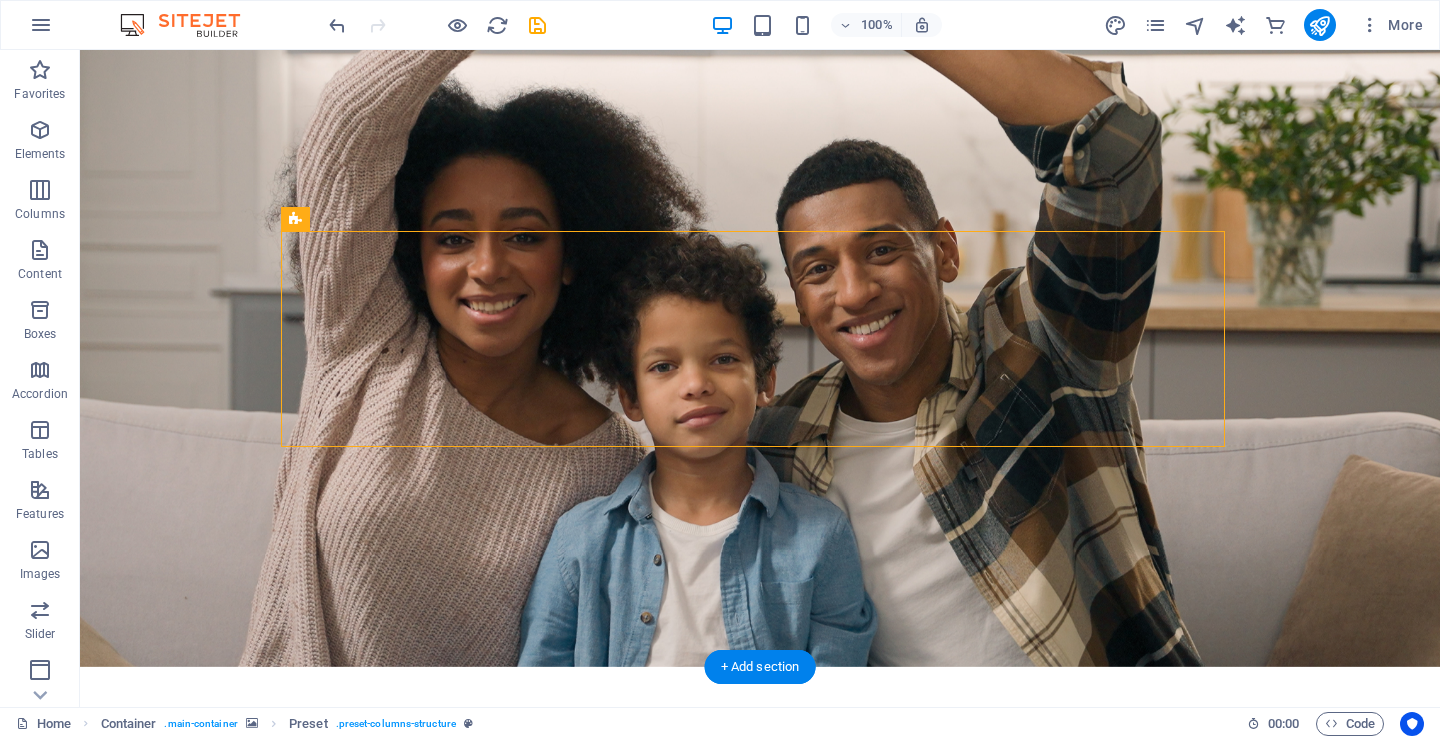 drag, startPoint x: 369, startPoint y: 276, endPoint x: 297, endPoint y: 481, distance: 217.27632 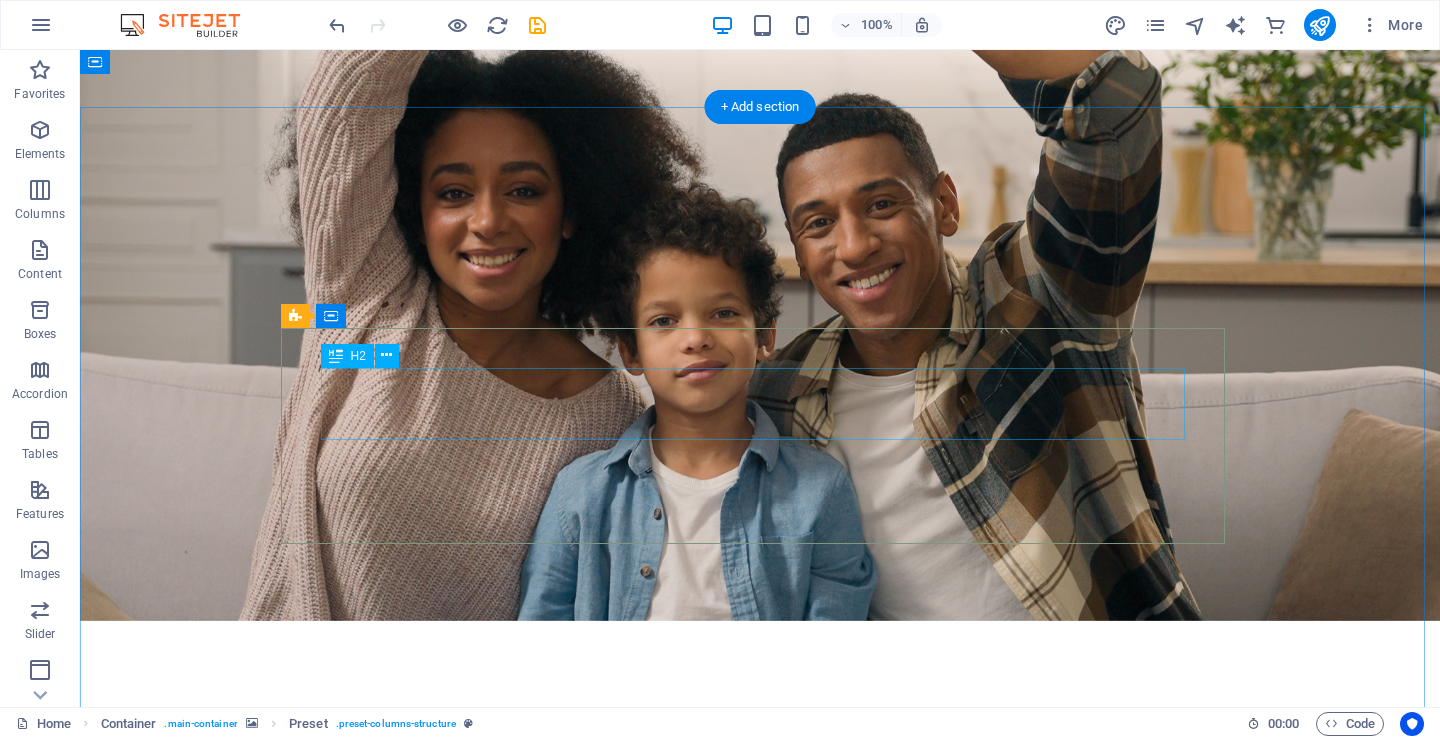 scroll, scrollTop: 0, scrollLeft: 0, axis: both 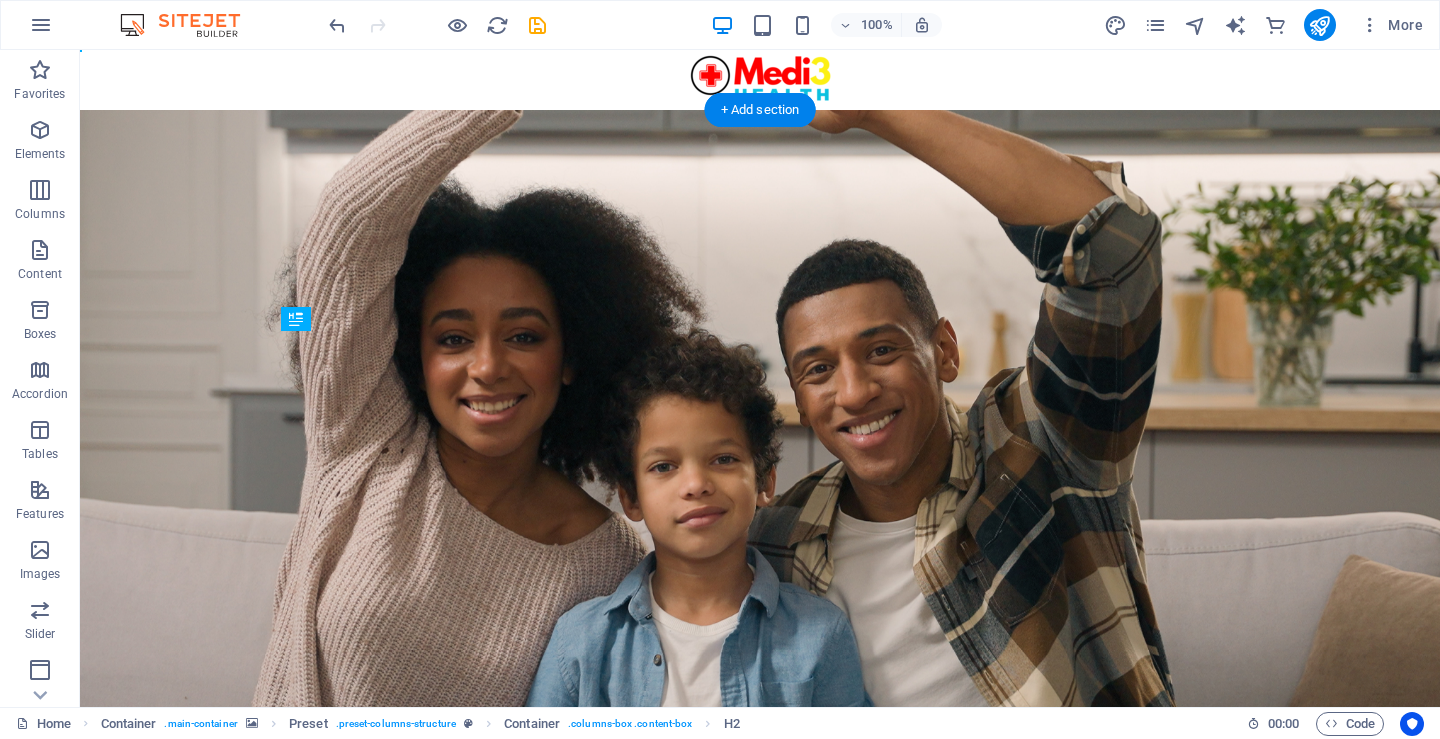 drag, startPoint x: 754, startPoint y: 383, endPoint x: 762, endPoint y: 466, distance: 83.38465 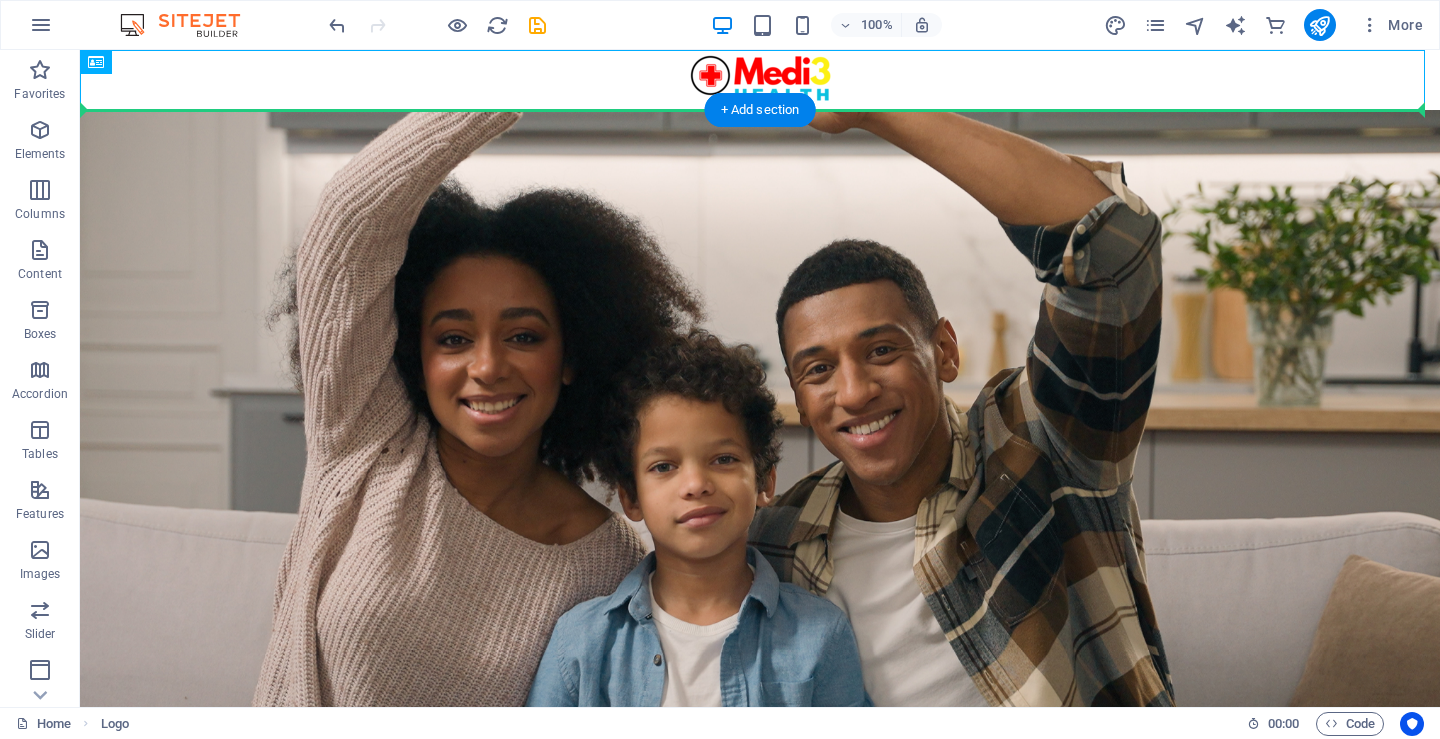 drag, startPoint x: 785, startPoint y: 78, endPoint x: 932, endPoint y: 263, distance: 236.29219 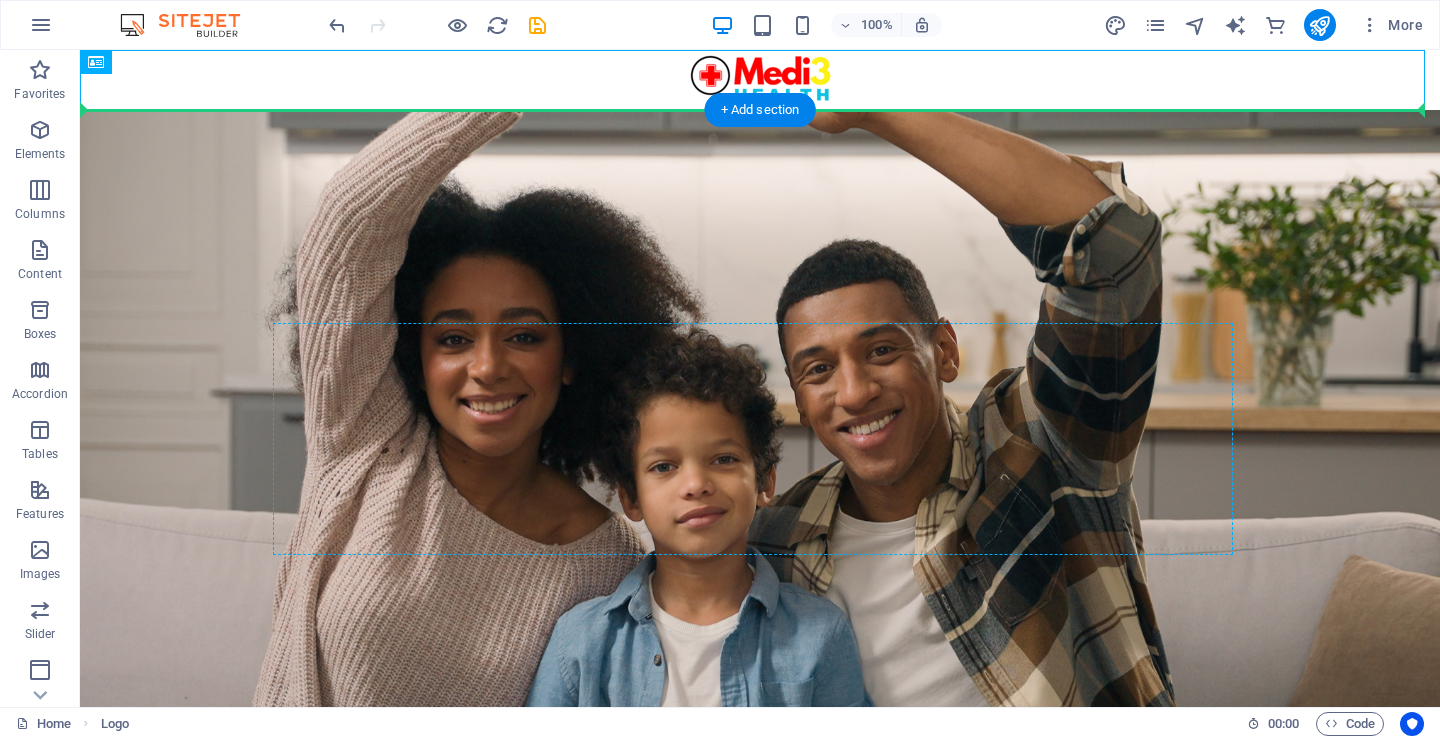 drag, startPoint x: 731, startPoint y: 63, endPoint x: 293, endPoint y: 333, distance: 514.5328 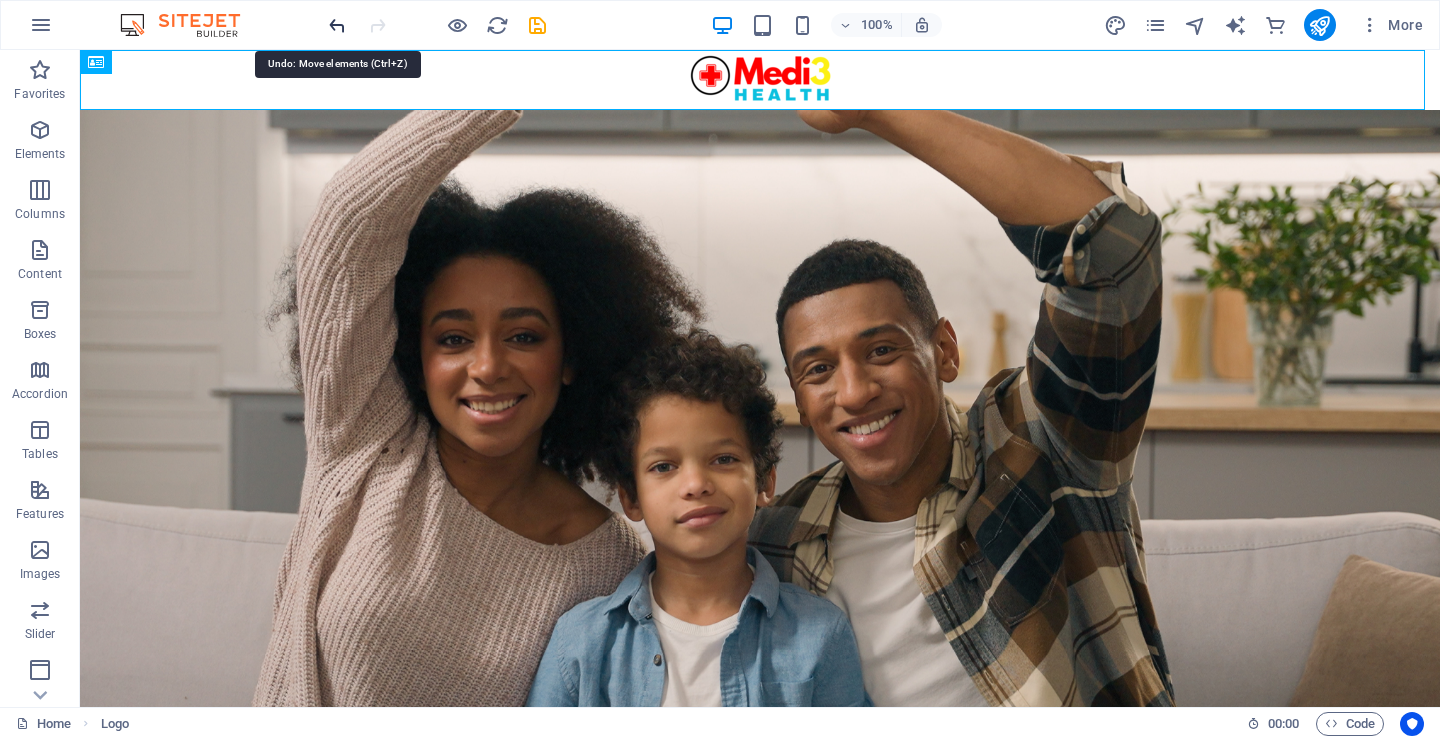 click at bounding box center (337, 25) 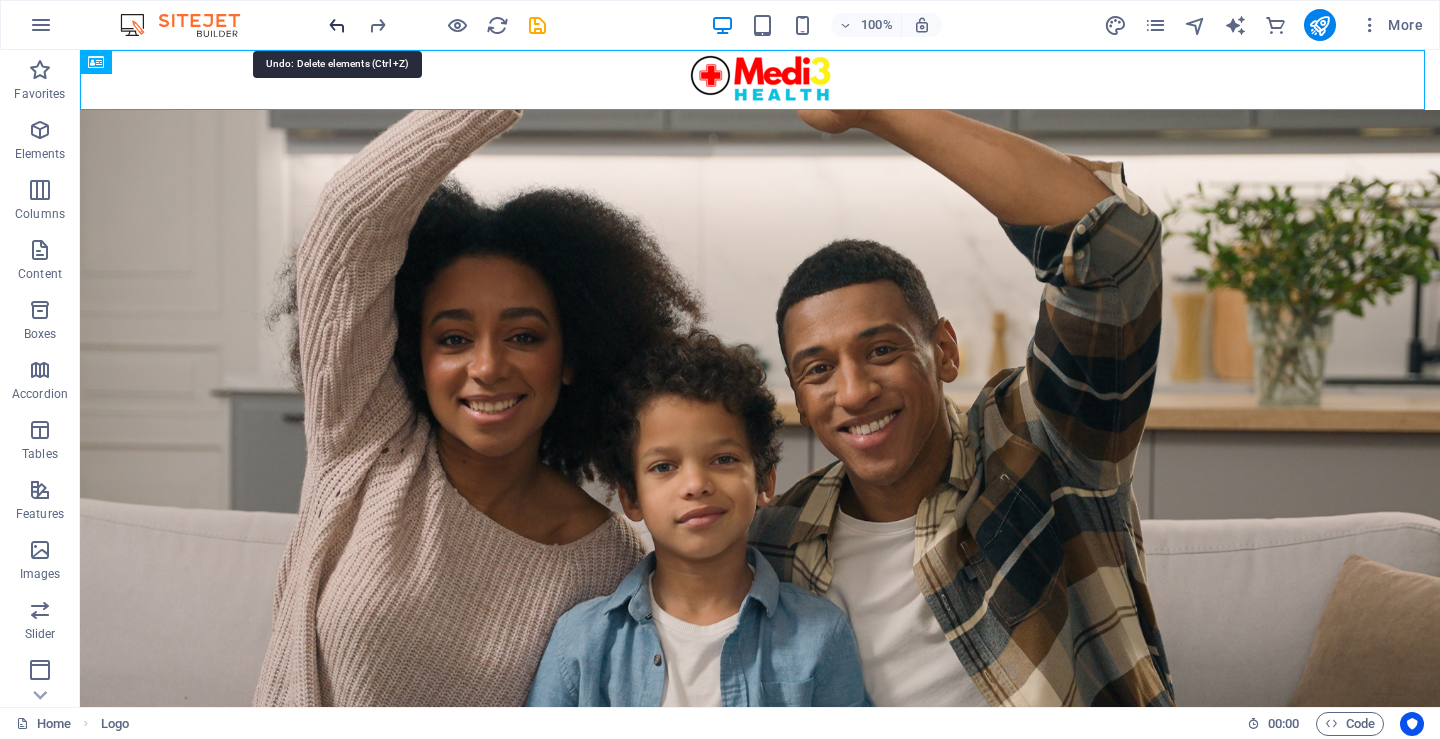 click at bounding box center [337, 25] 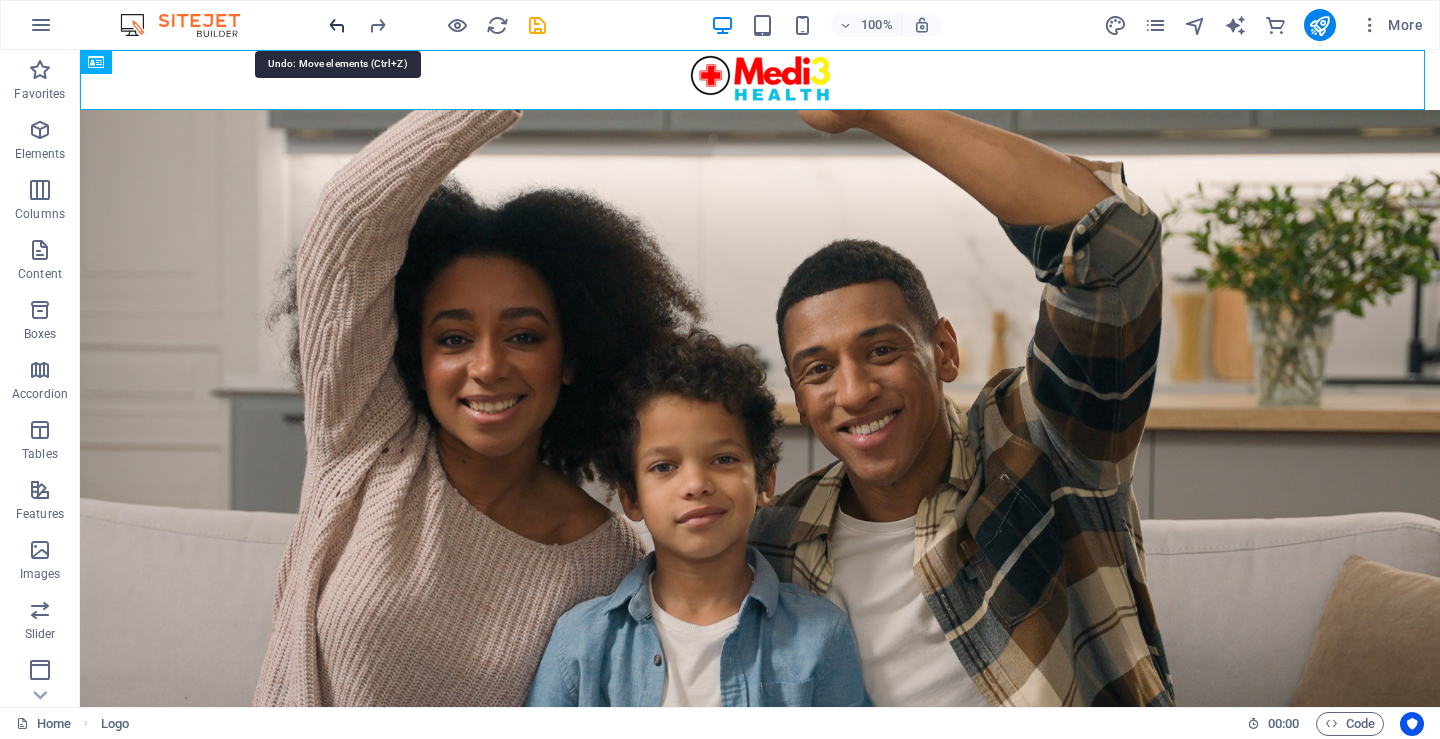 click at bounding box center (337, 25) 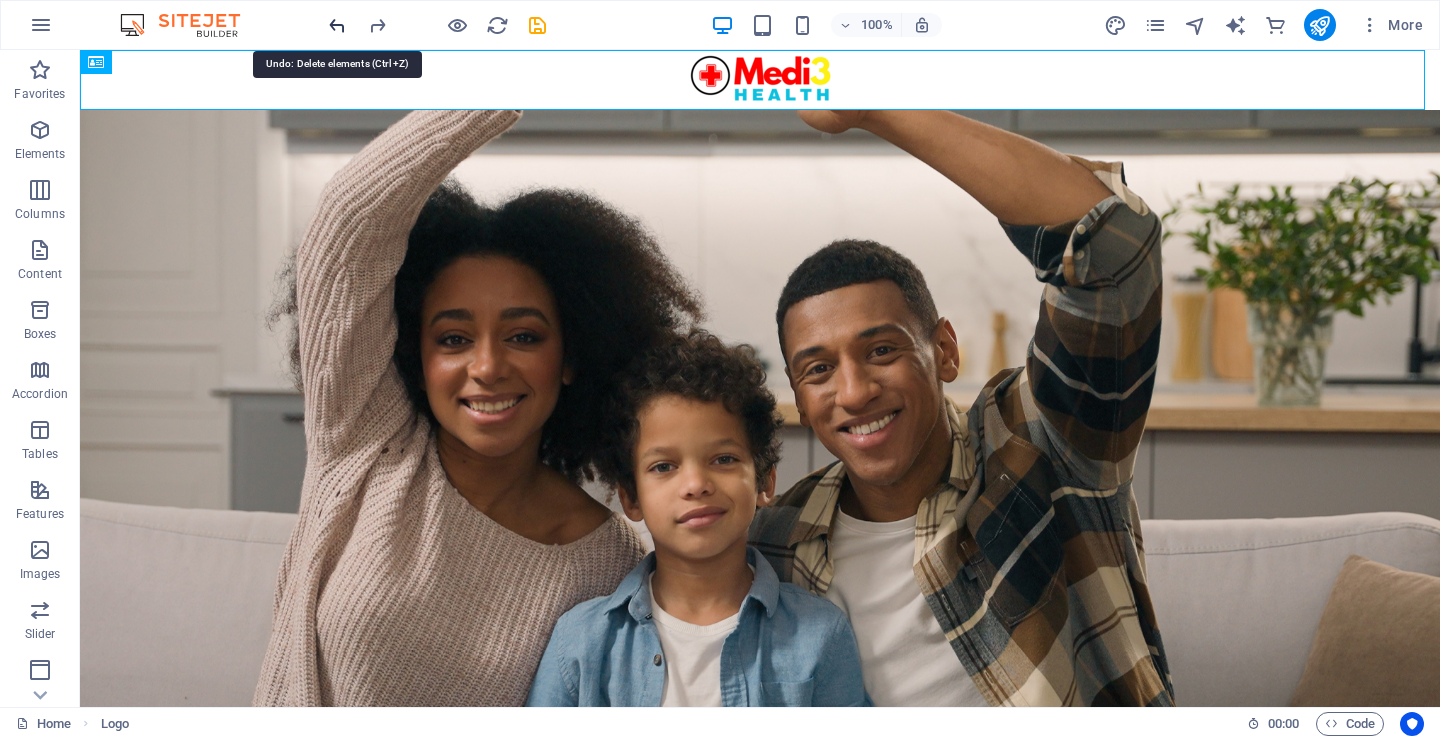 click at bounding box center [337, 25] 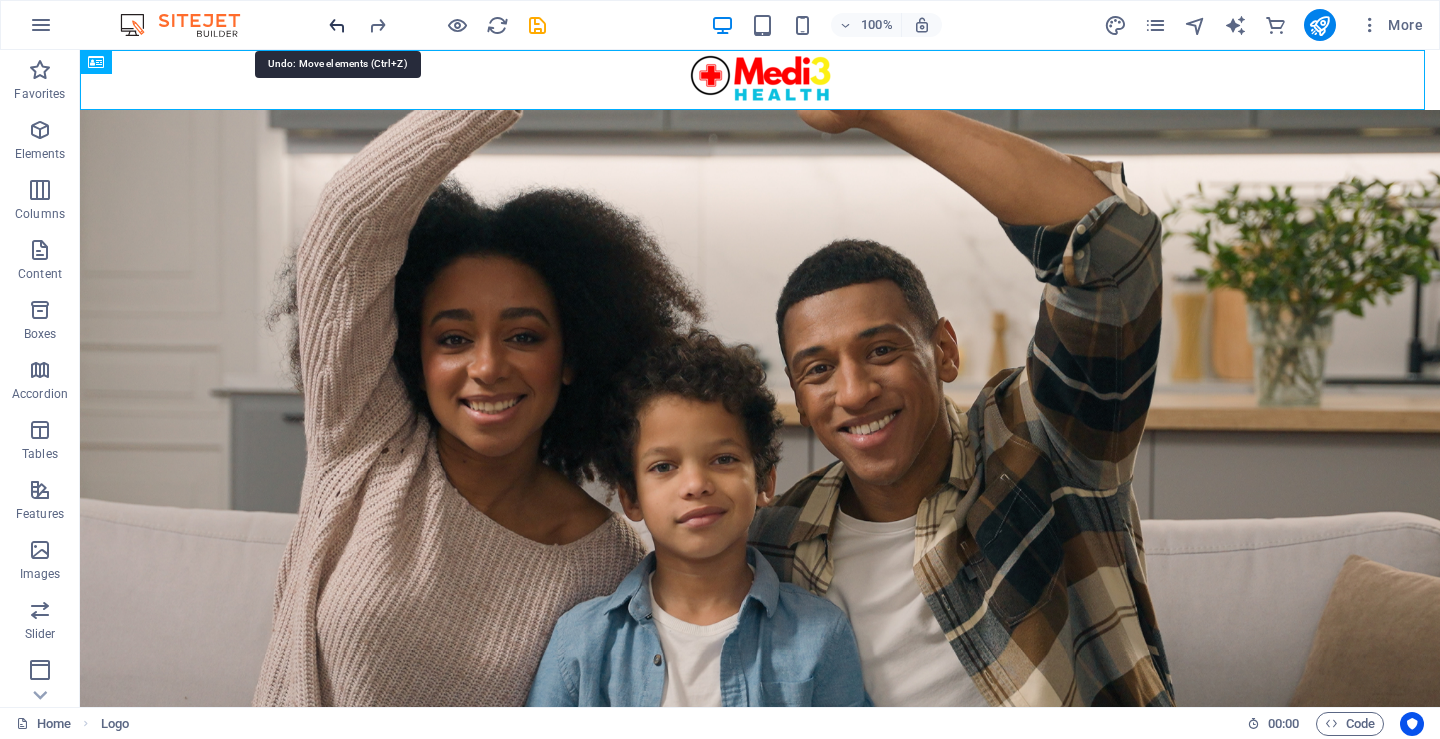click at bounding box center (337, 25) 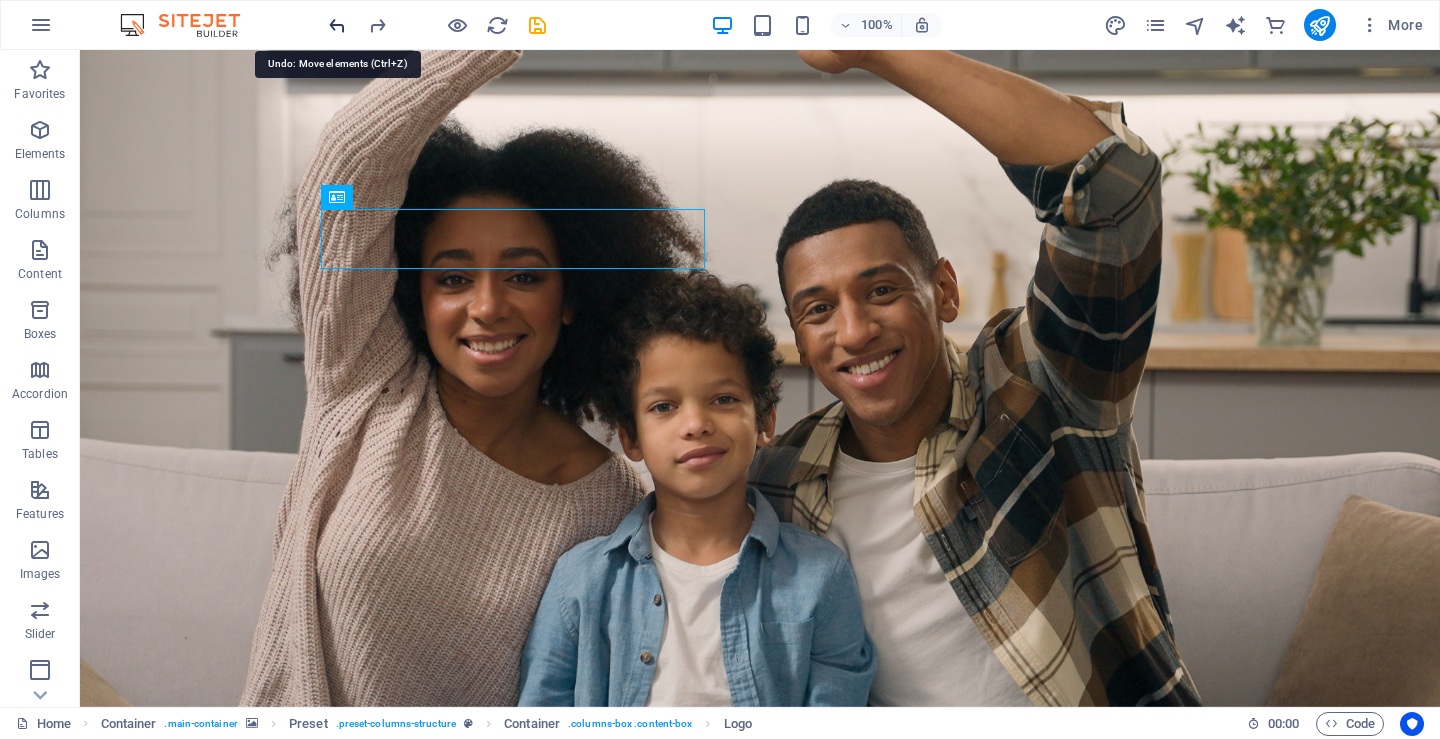click at bounding box center [337, 25] 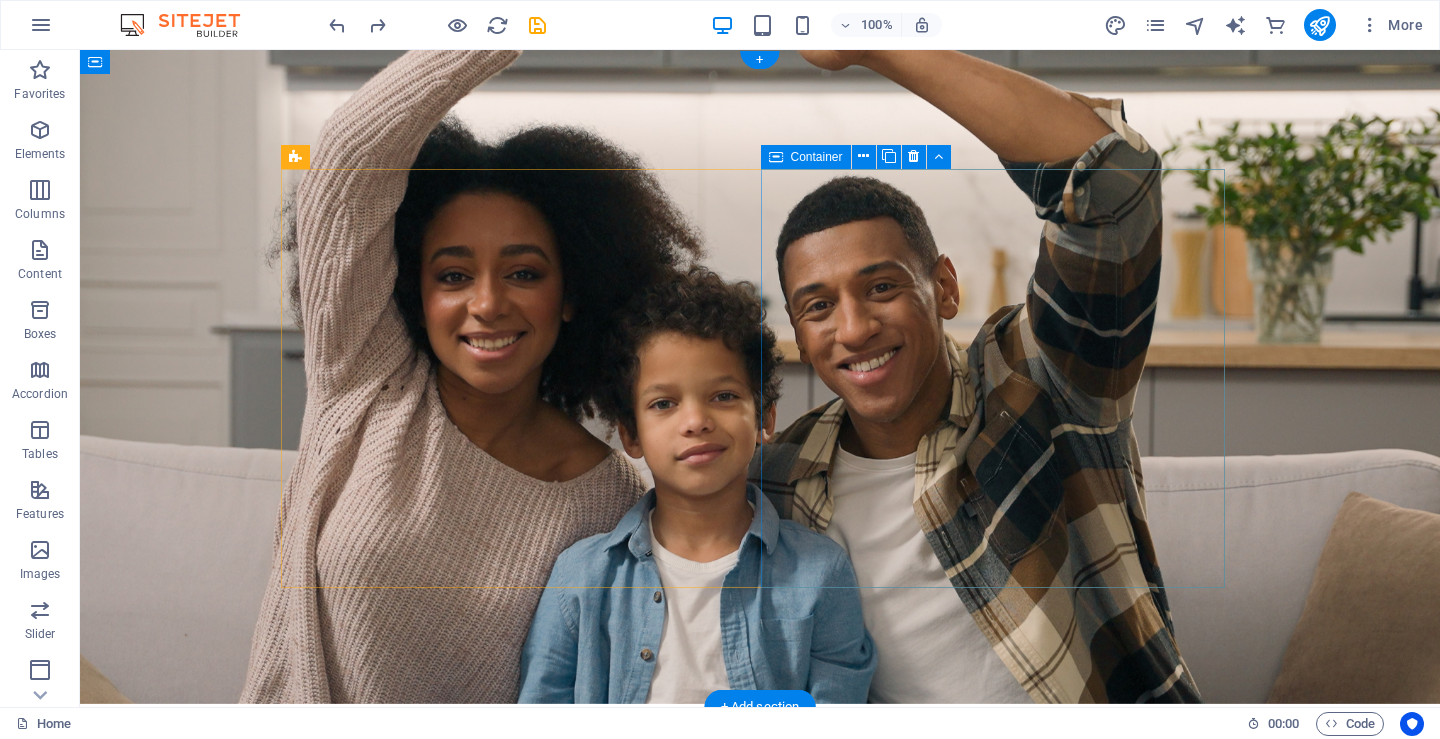 scroll, scrollTop: 0, scrollLeft: 0, axis: both 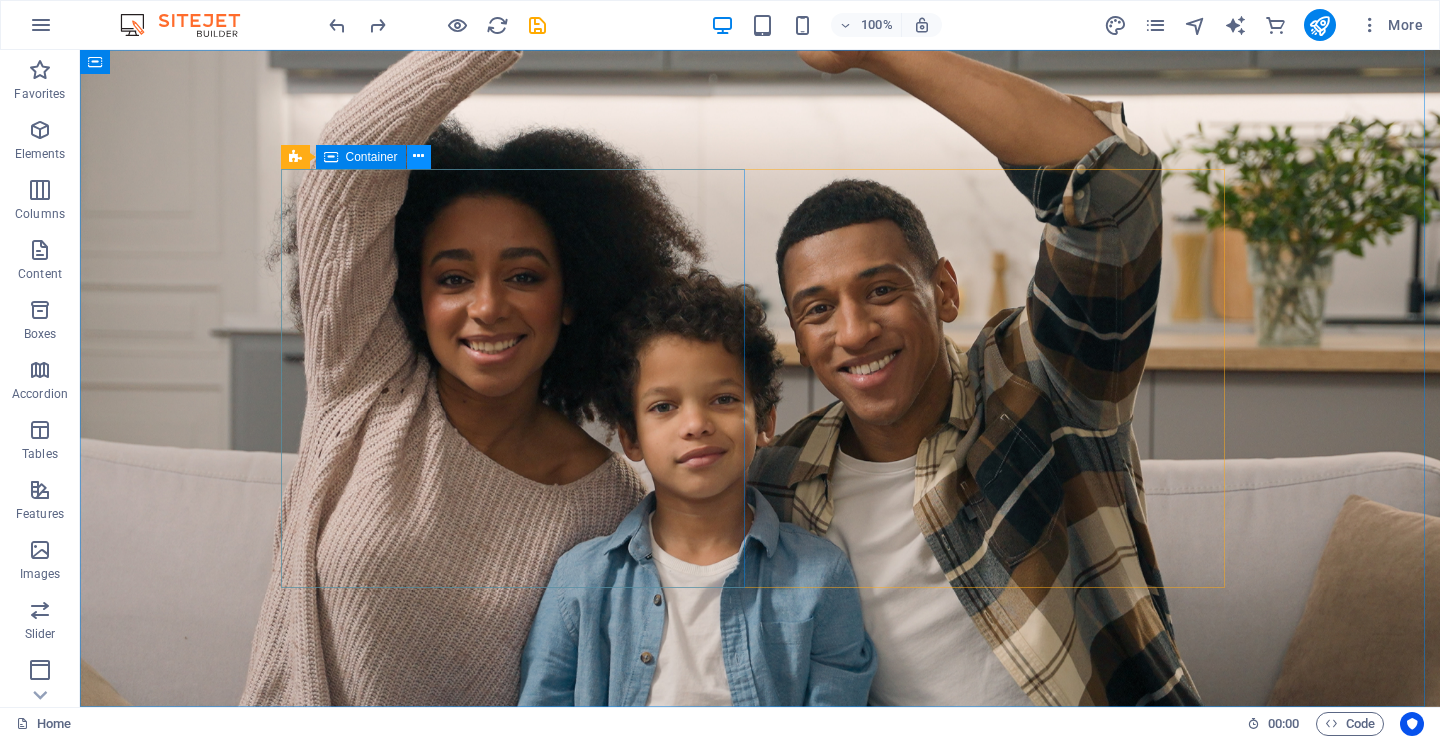 click at bounding box center [419, 157] 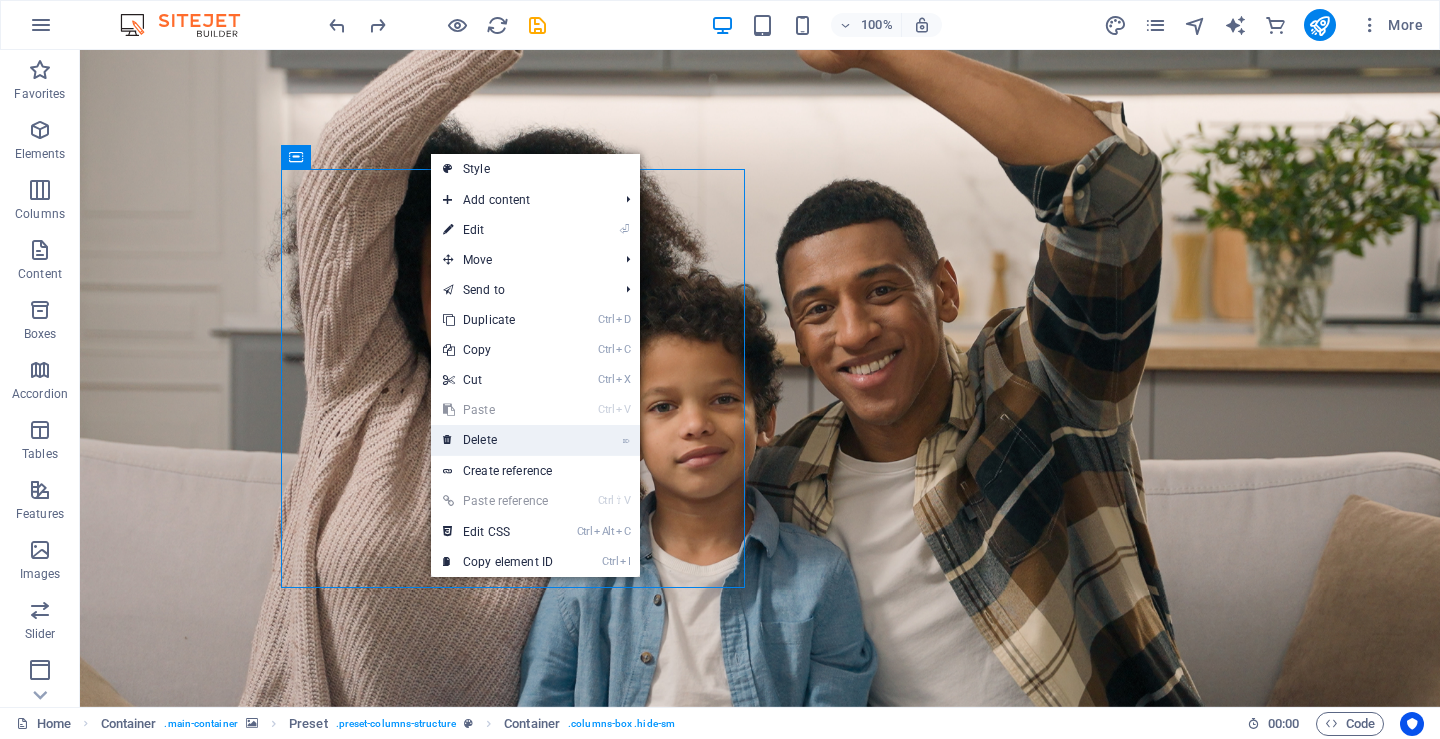 click on "⌦  Delete" at bounding box center [498, 440] 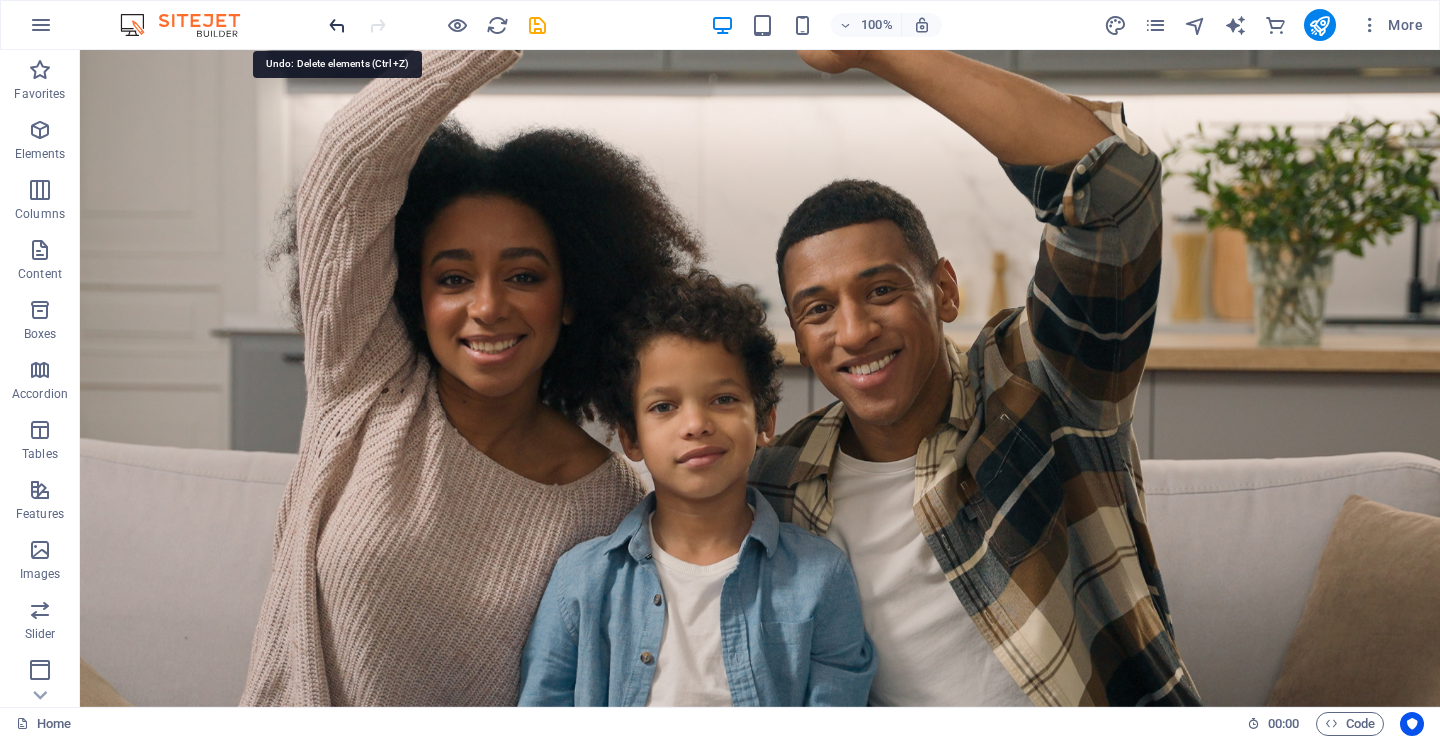 click at bounding box center [337, 25] 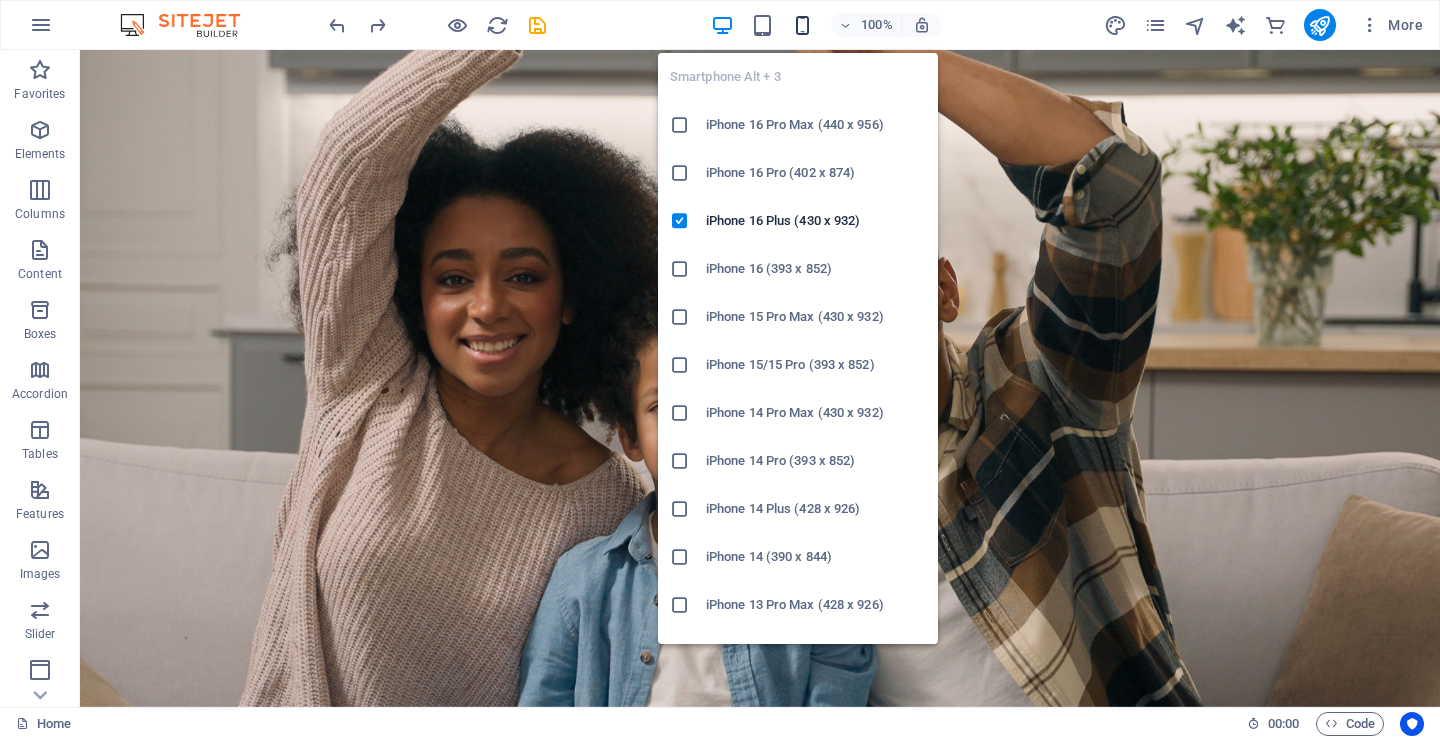 click at bounding box center [802, 25] 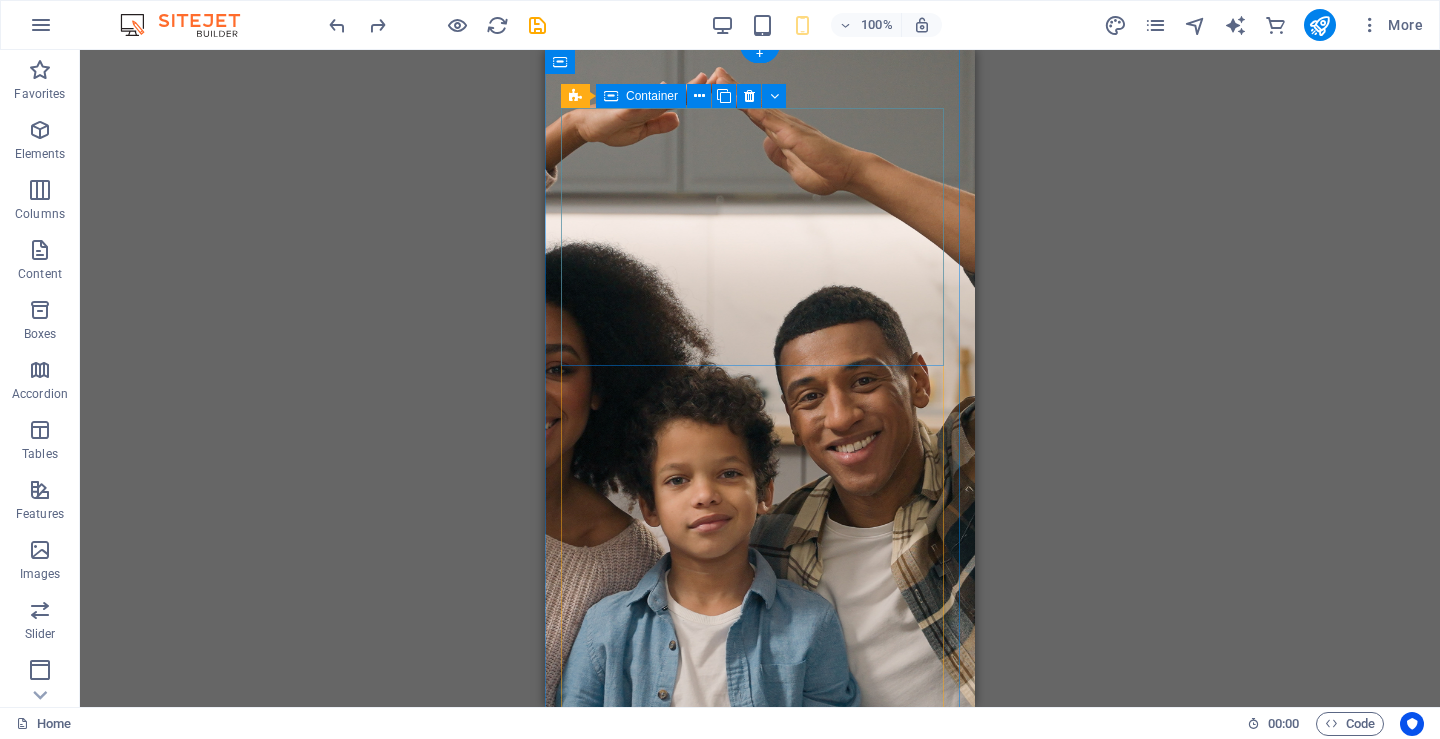 scroll, scrollTop: 0, scrollLeft: 0, axis: both 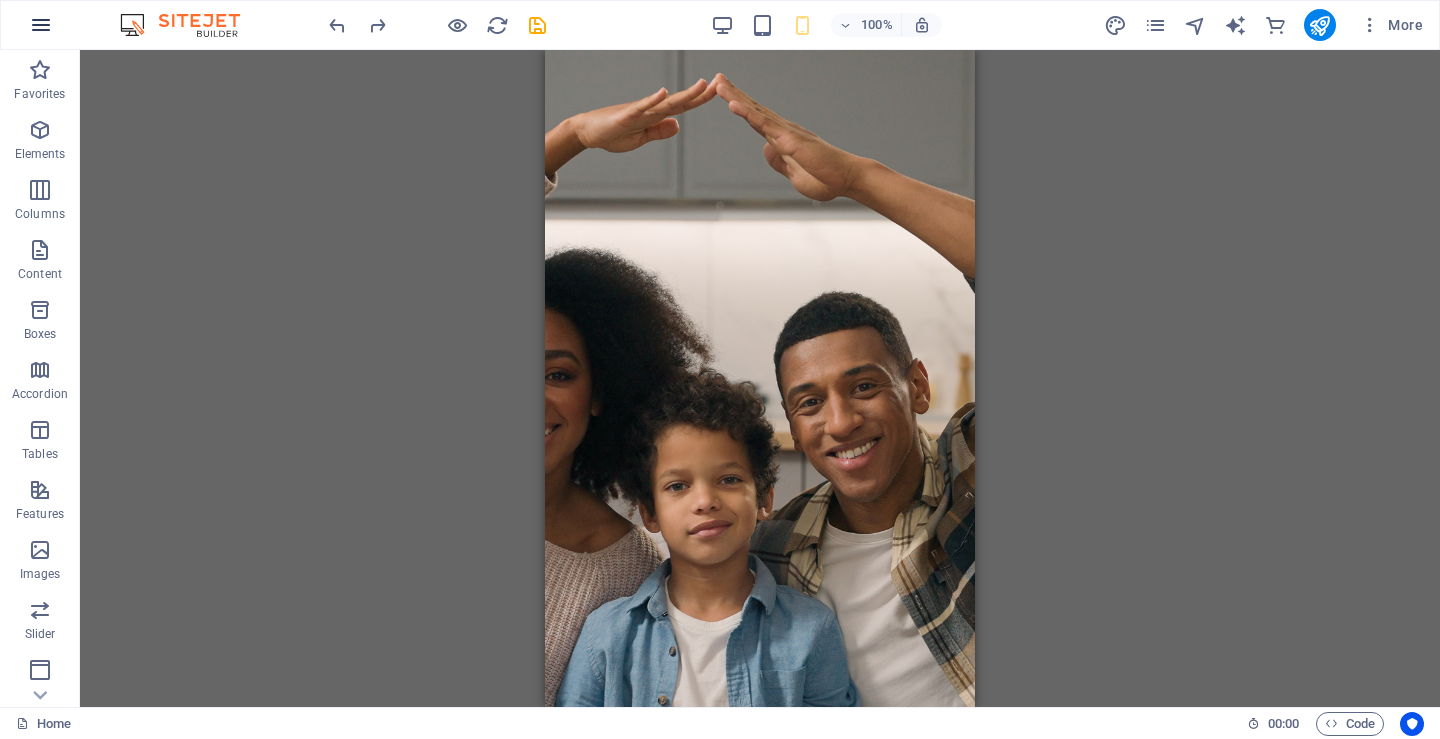 click at bounding box center [41, 25] 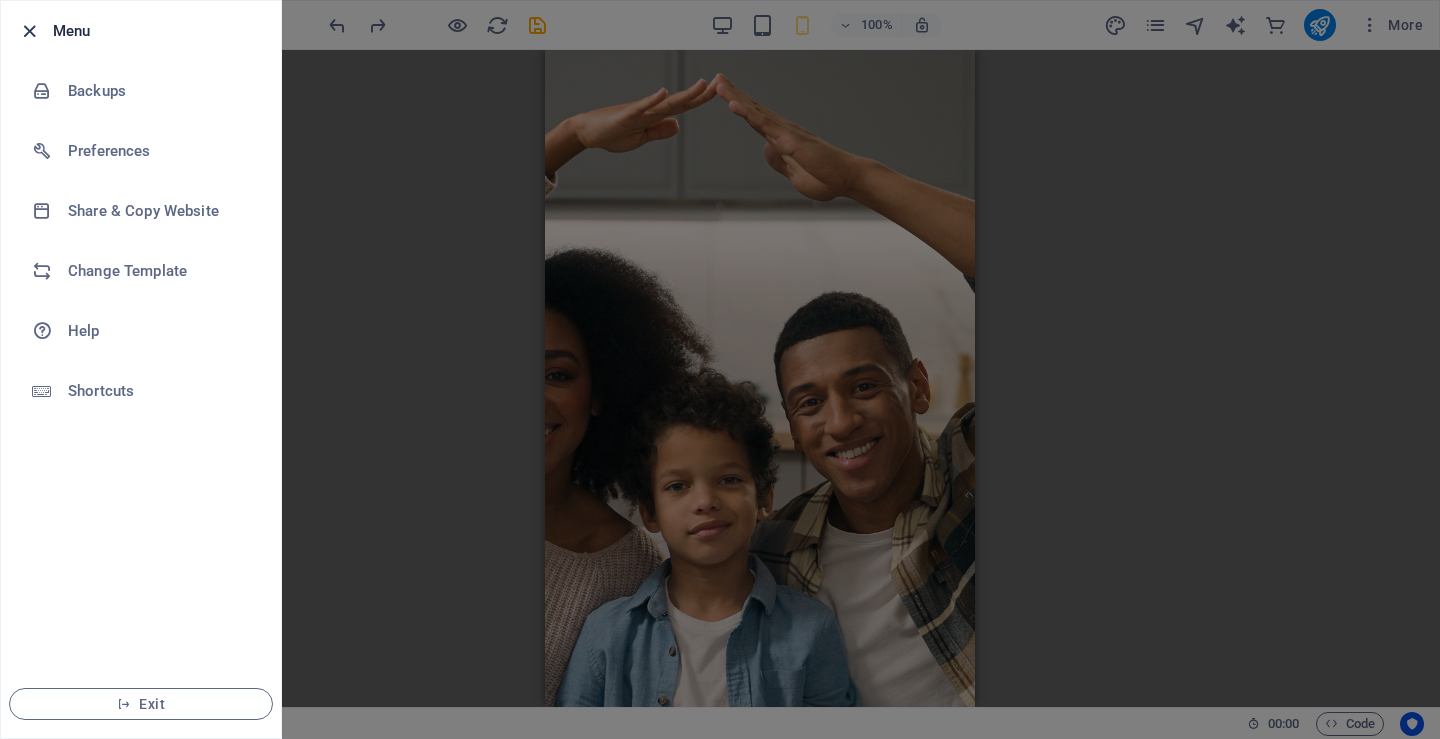 click at bounding box center [29, 31] 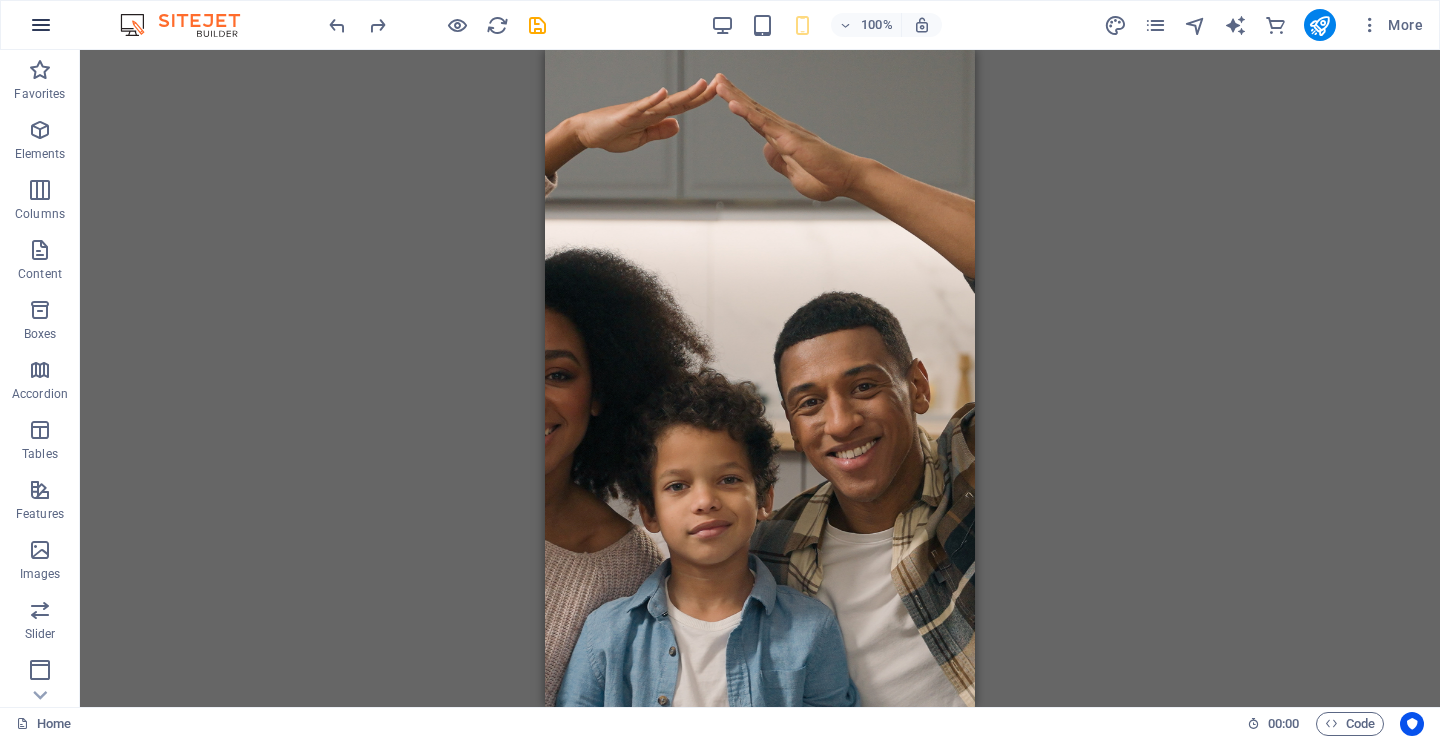 click at bounding box center (41, 25) 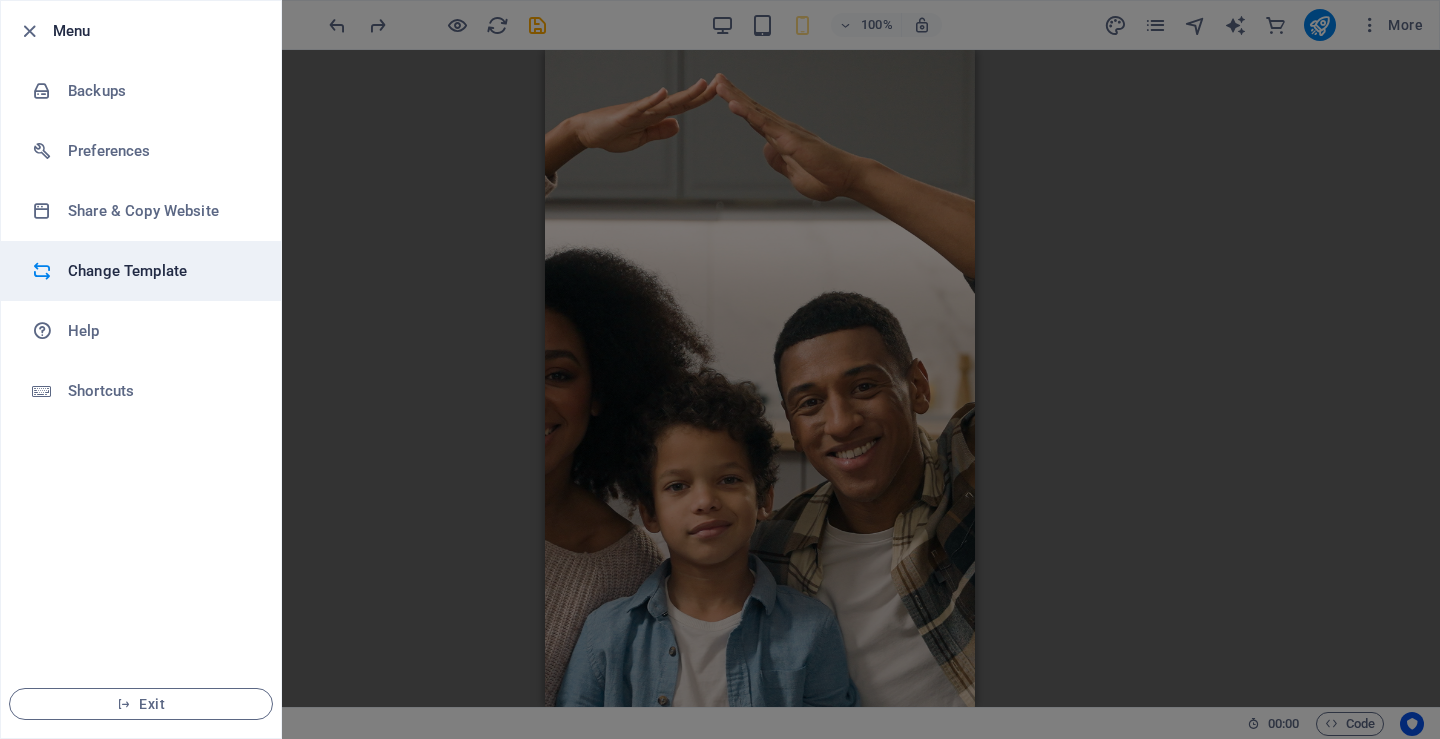 click on "Change Template" at bounding box center (160, 271) 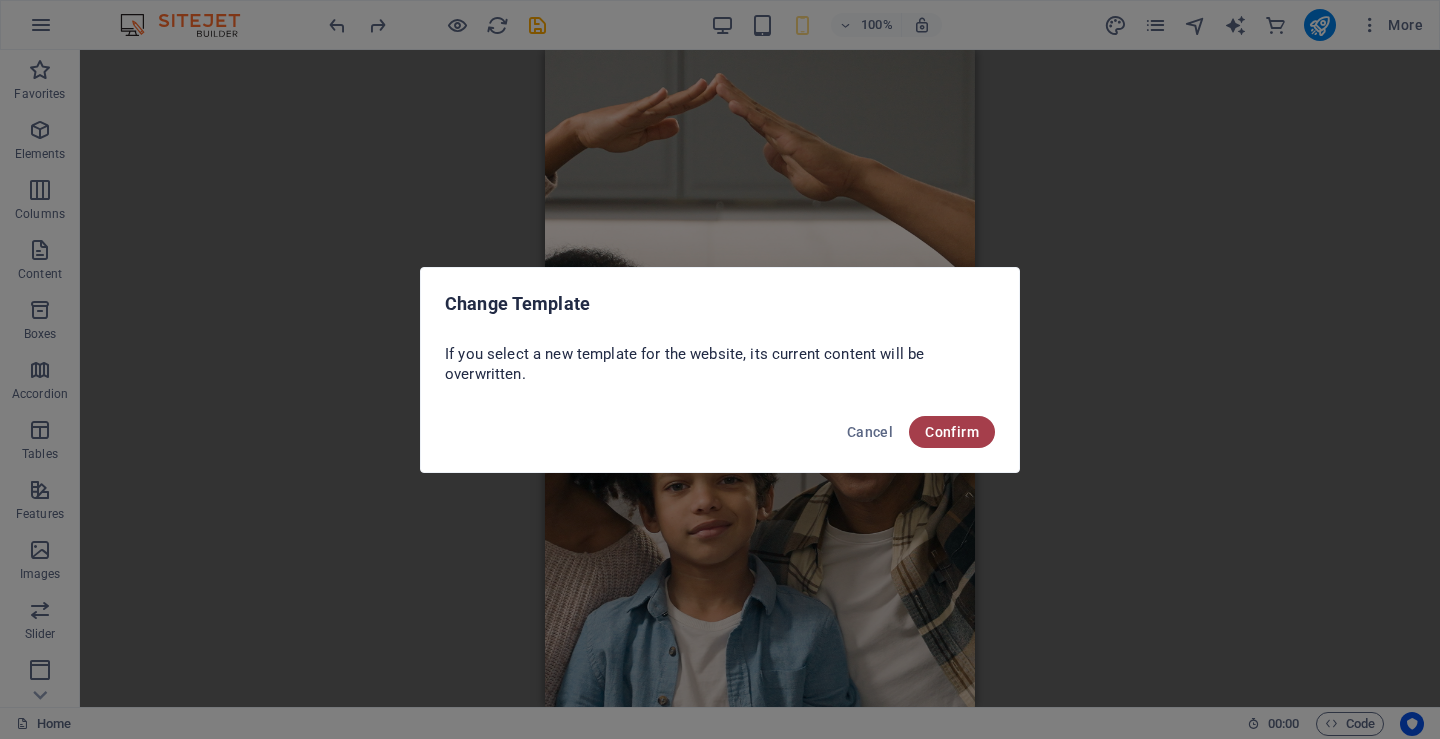 click on "Confirm" at bounding box center (952, 432) 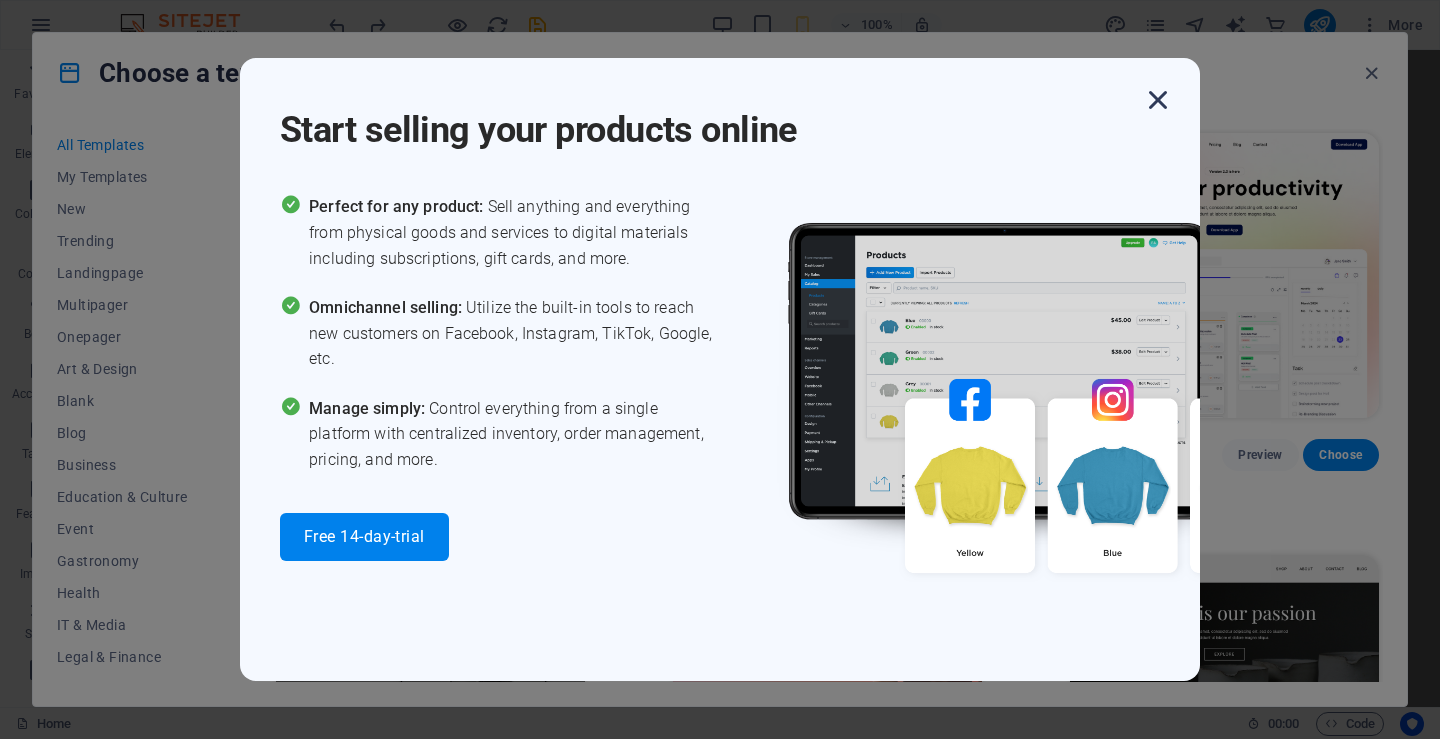 click at bounding box center [1158, 100] 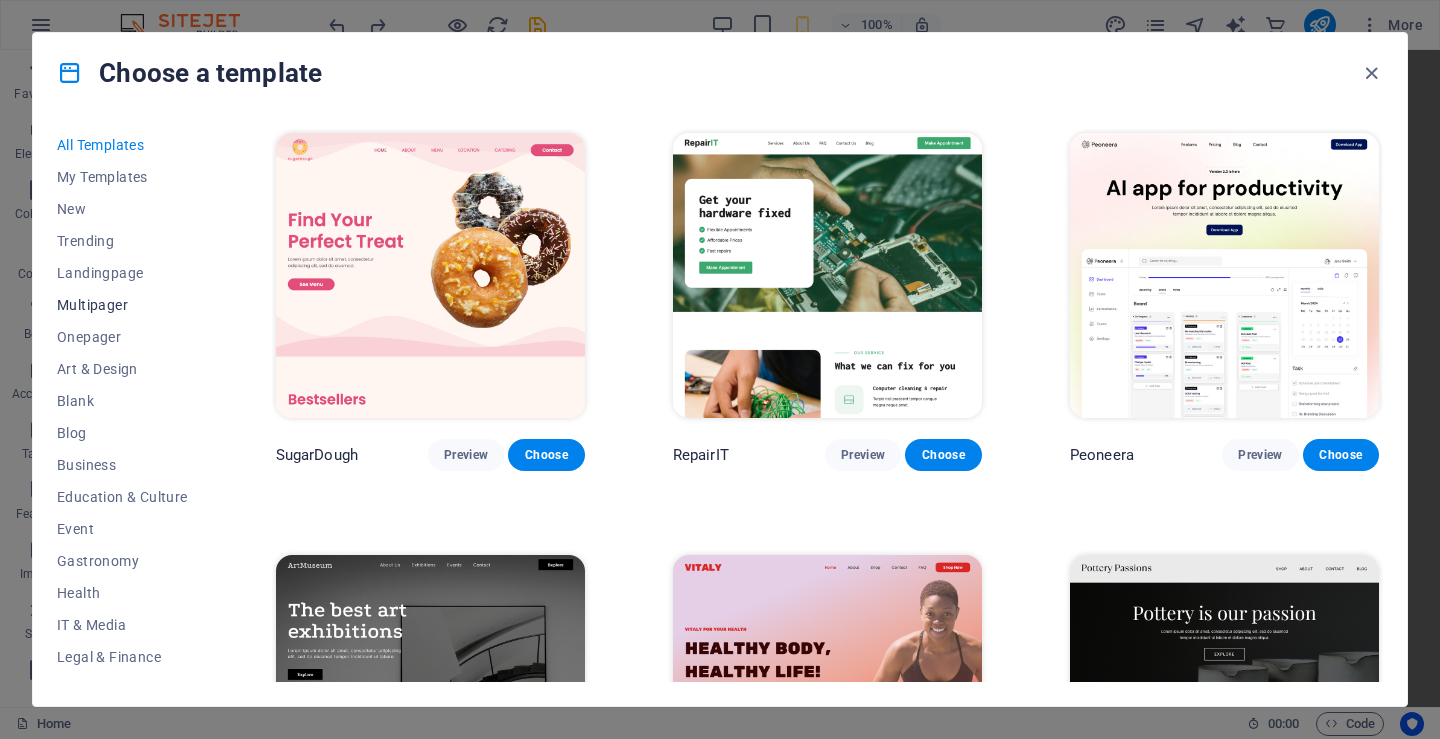 click on "Multipager" at bounding box center (122, 305) 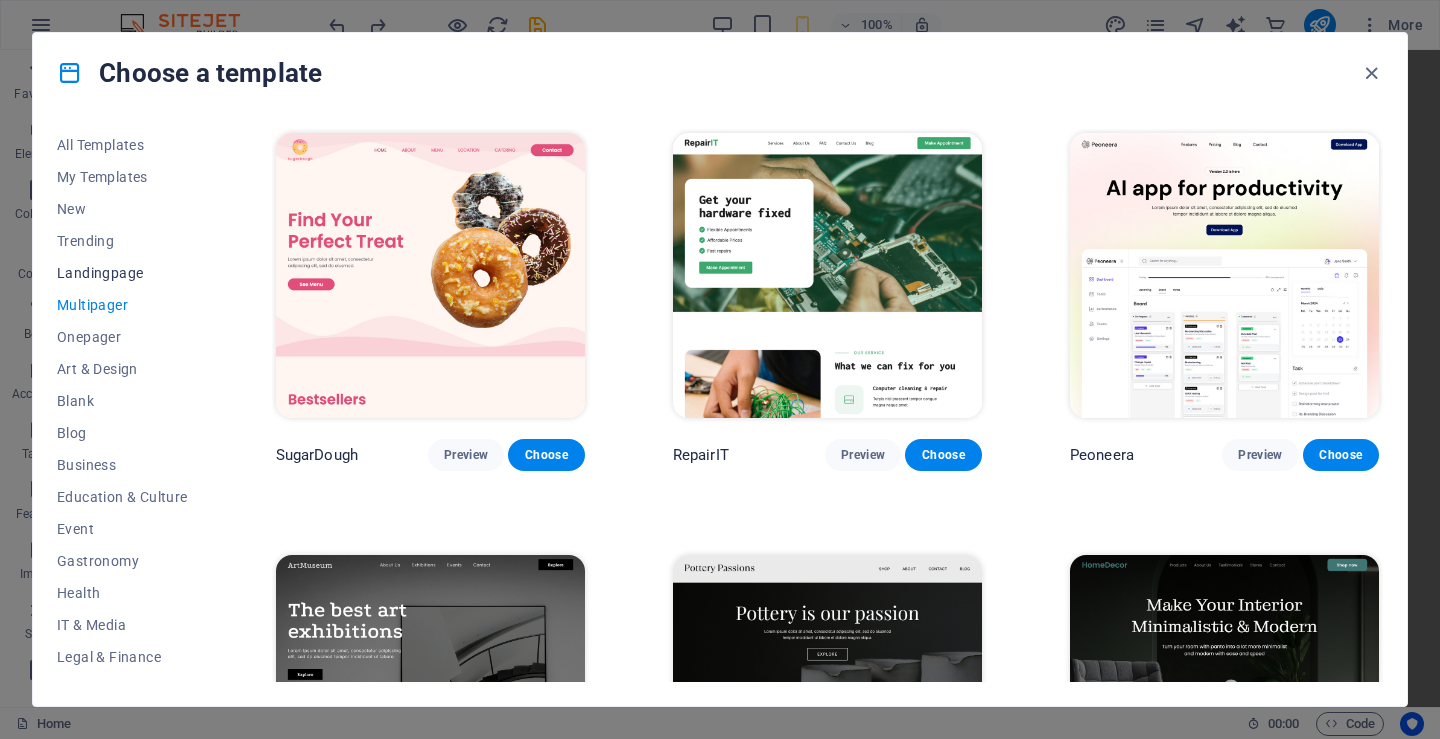 click on "Landingpage" at bounding box center [122, 273] 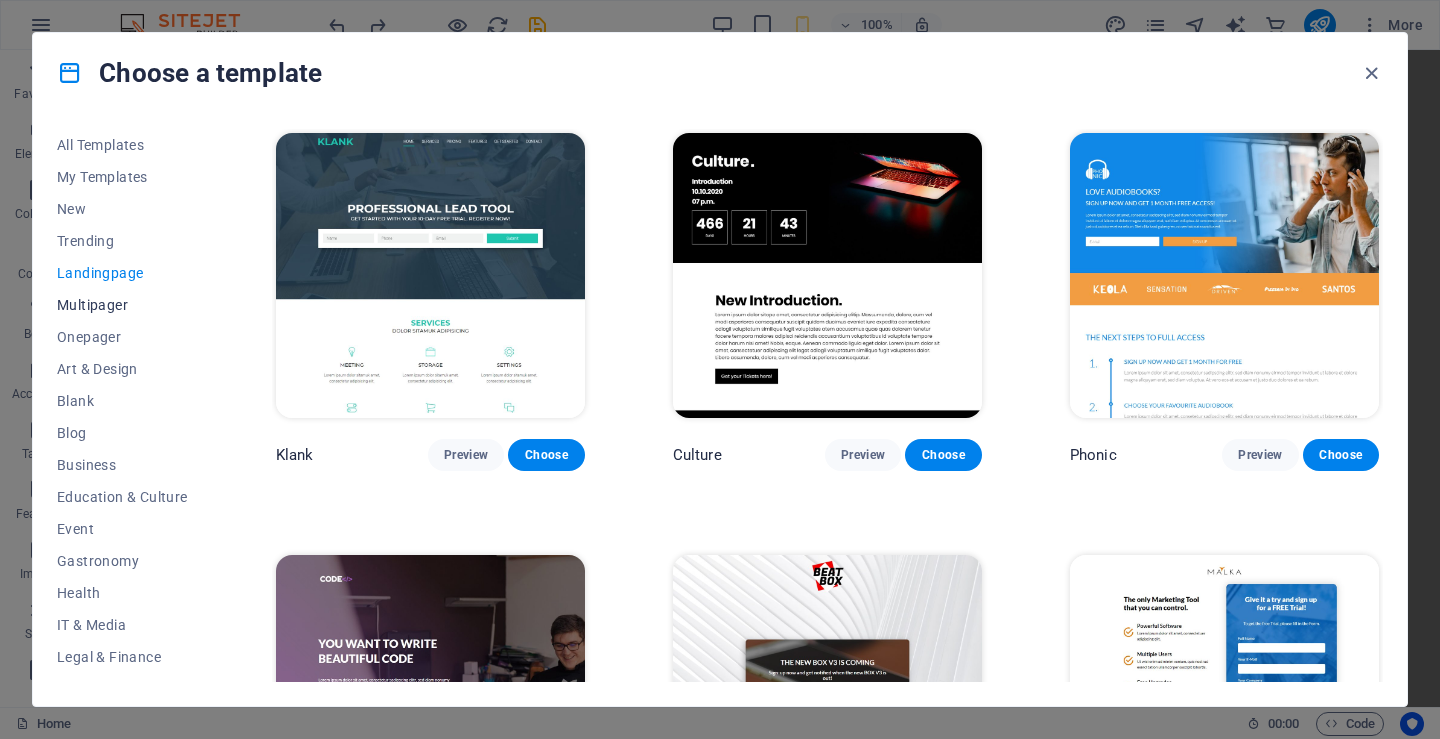 click on "Multipager" at bounding box center (122, 305) 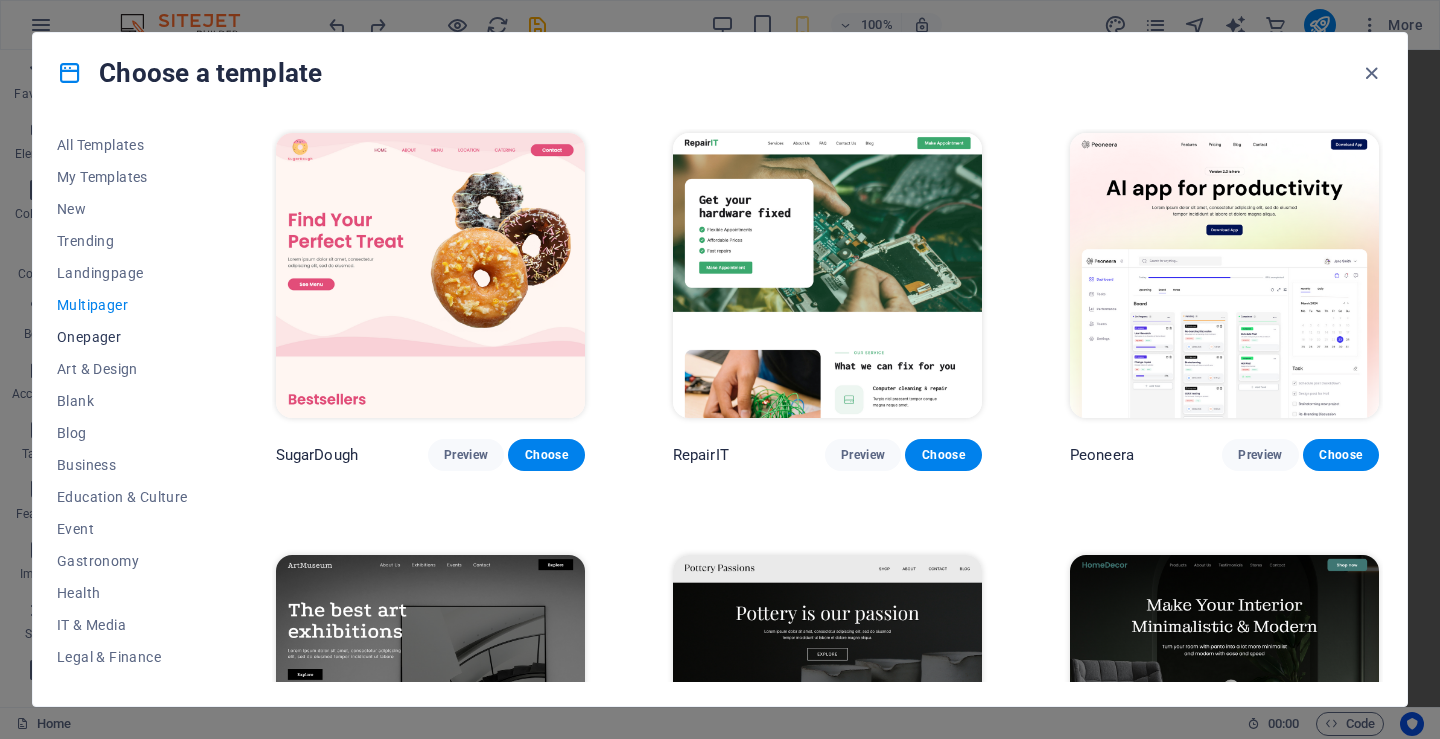 click on "Onepager" at bounding box center (122, 337) 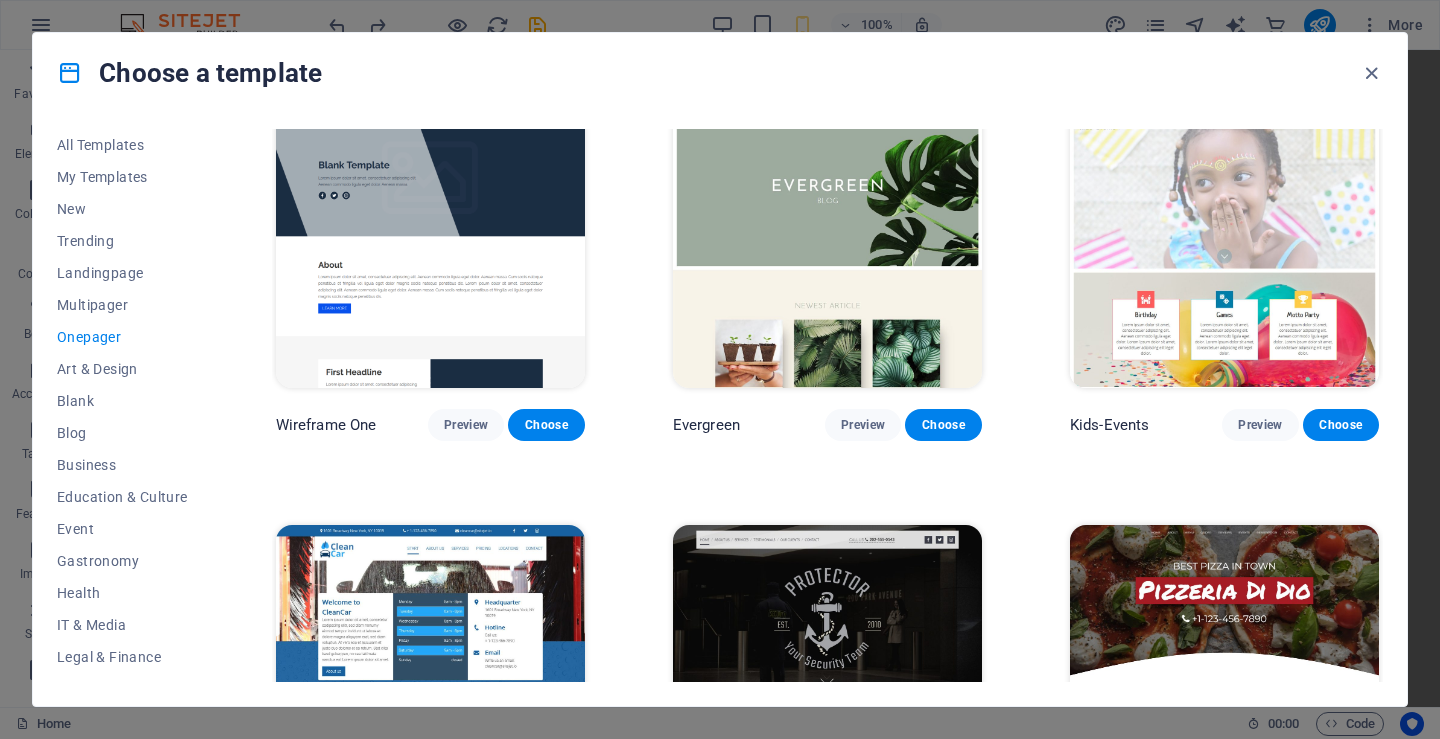 scroll, scrollTop: 3400, scrollLeft: 0, axis: vertical 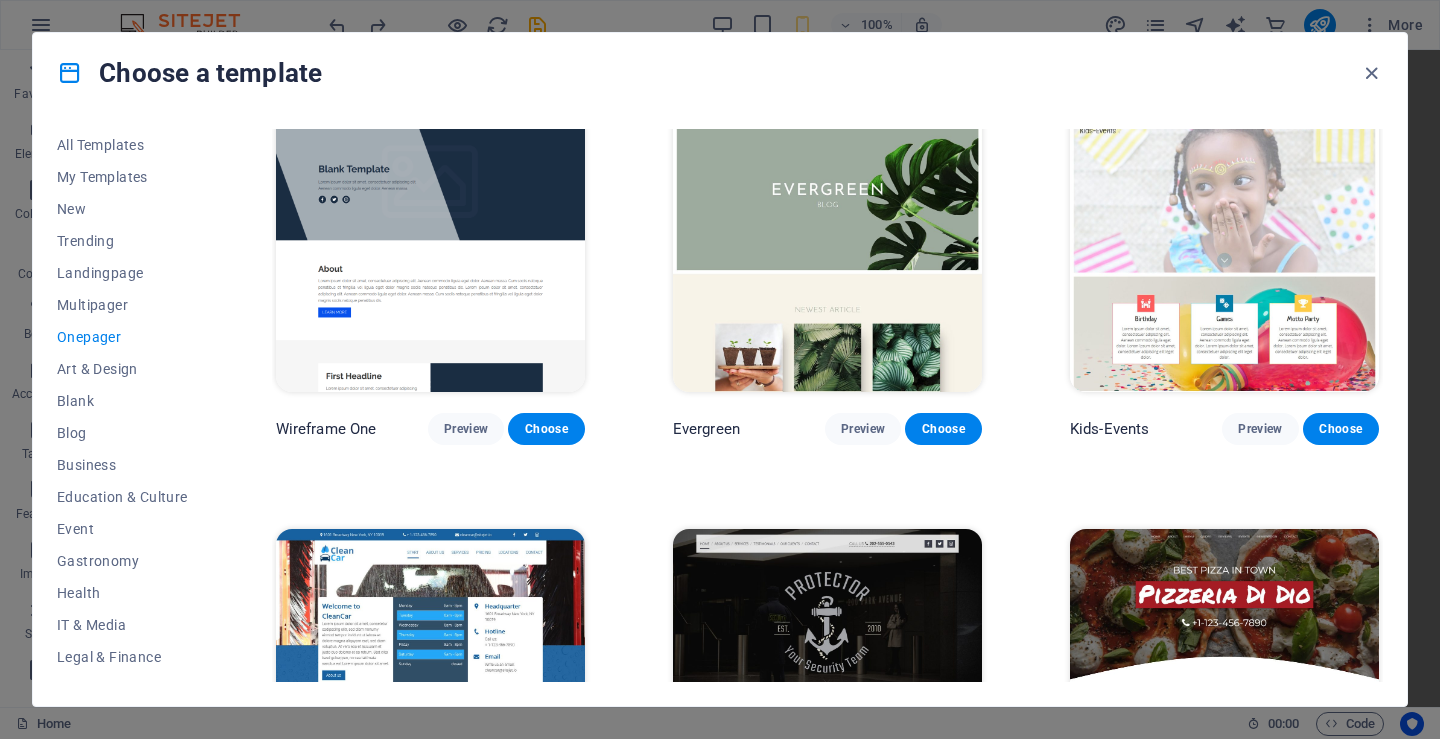 click at bounding box center (1224, 250) 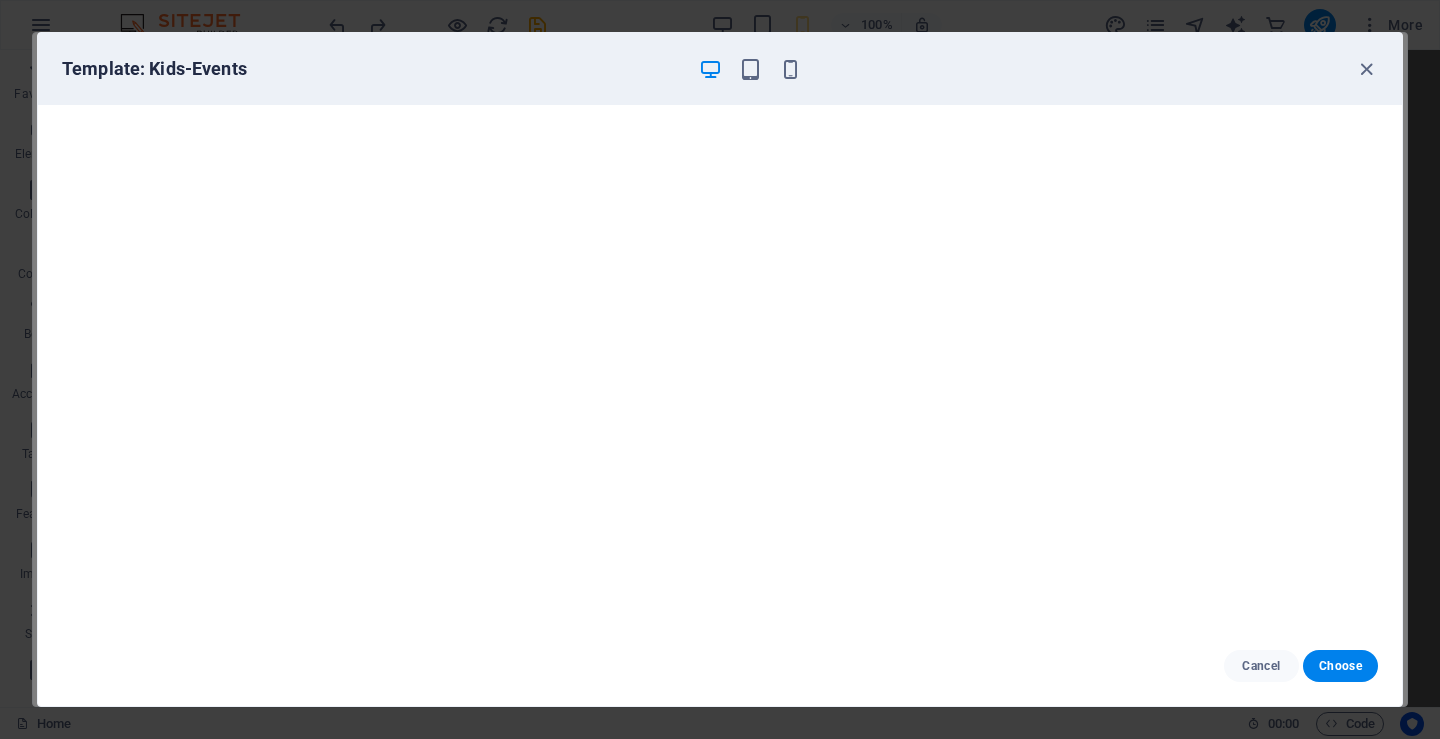 scroll, scrollTop: 0, scrollLeft: 0, axis: both 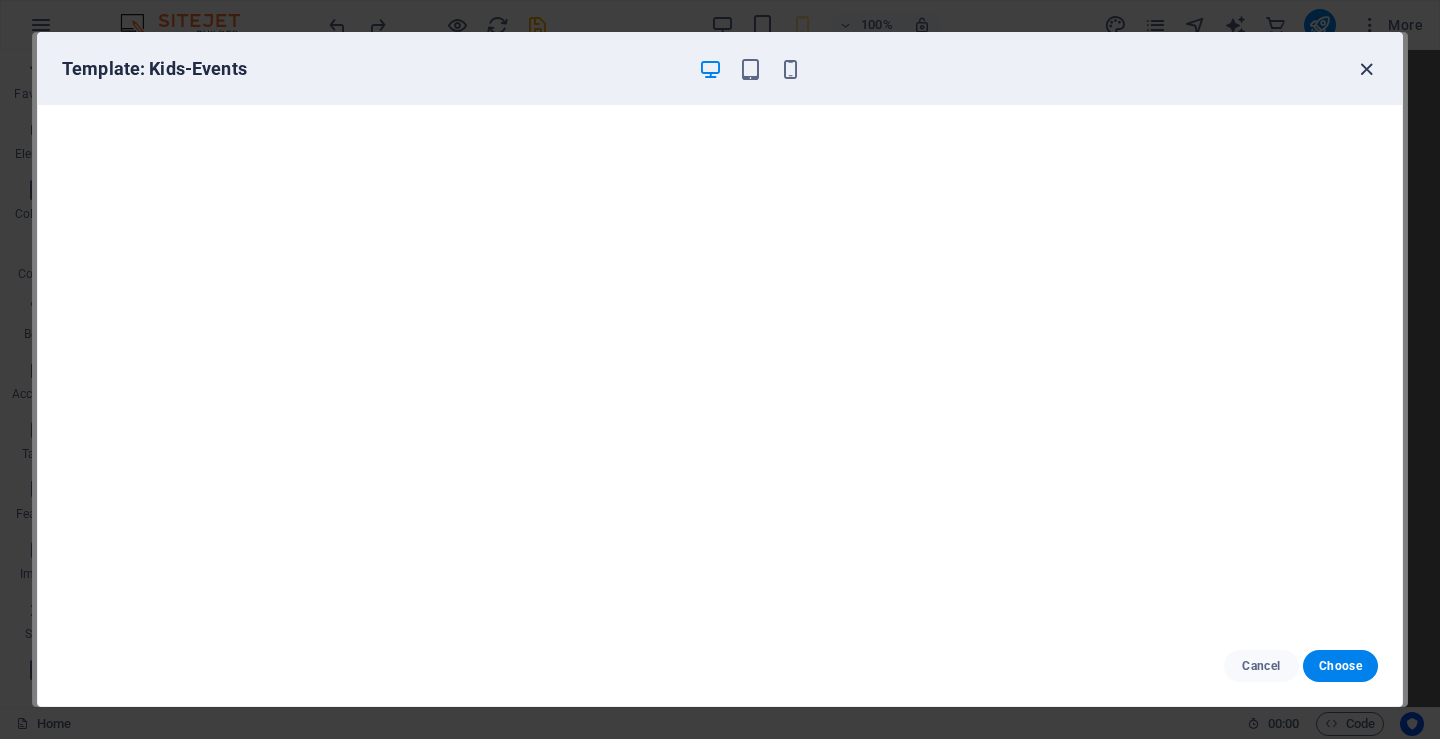 click at bounding box center (1366, 69) 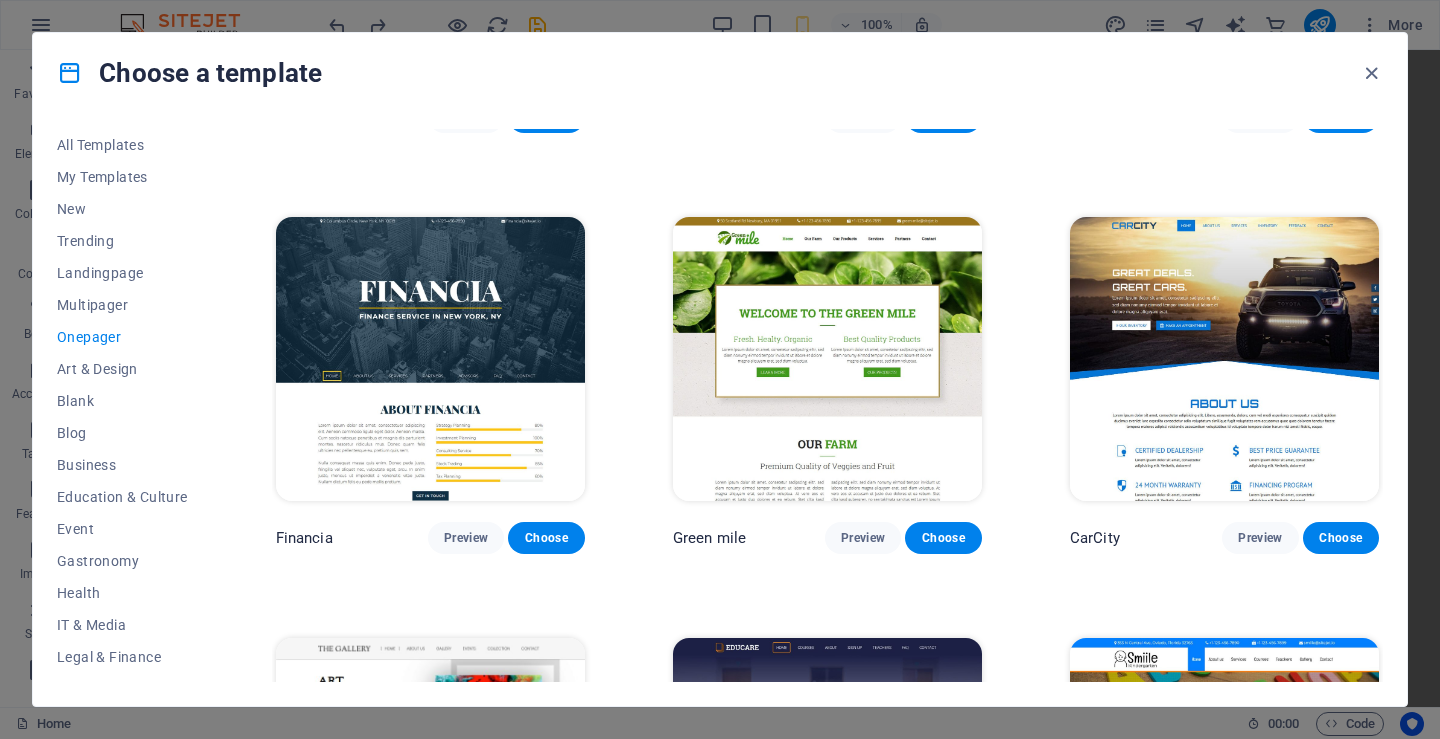 scroll, scrollTop: 5500, scrollLeft: 0, axis: vertical 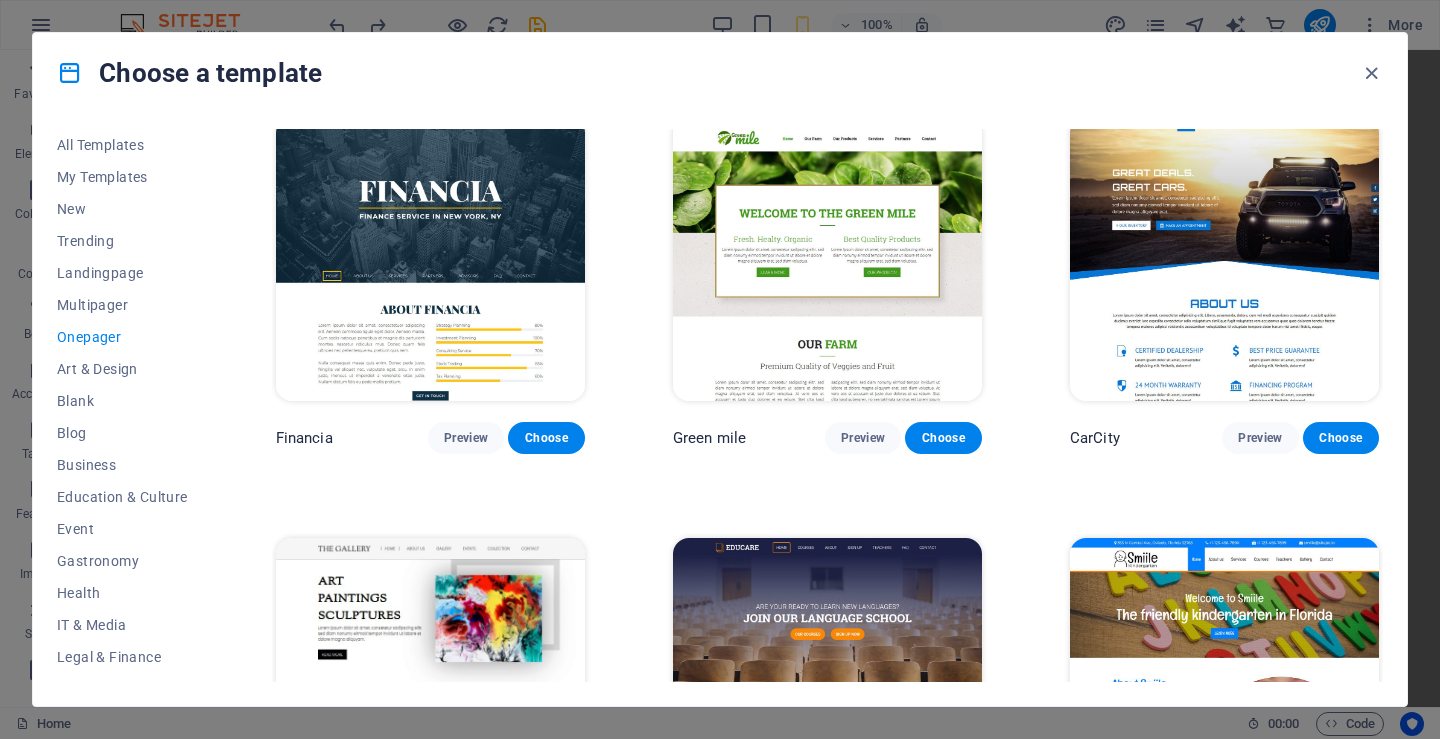 click at bounding box center [1224, 259] 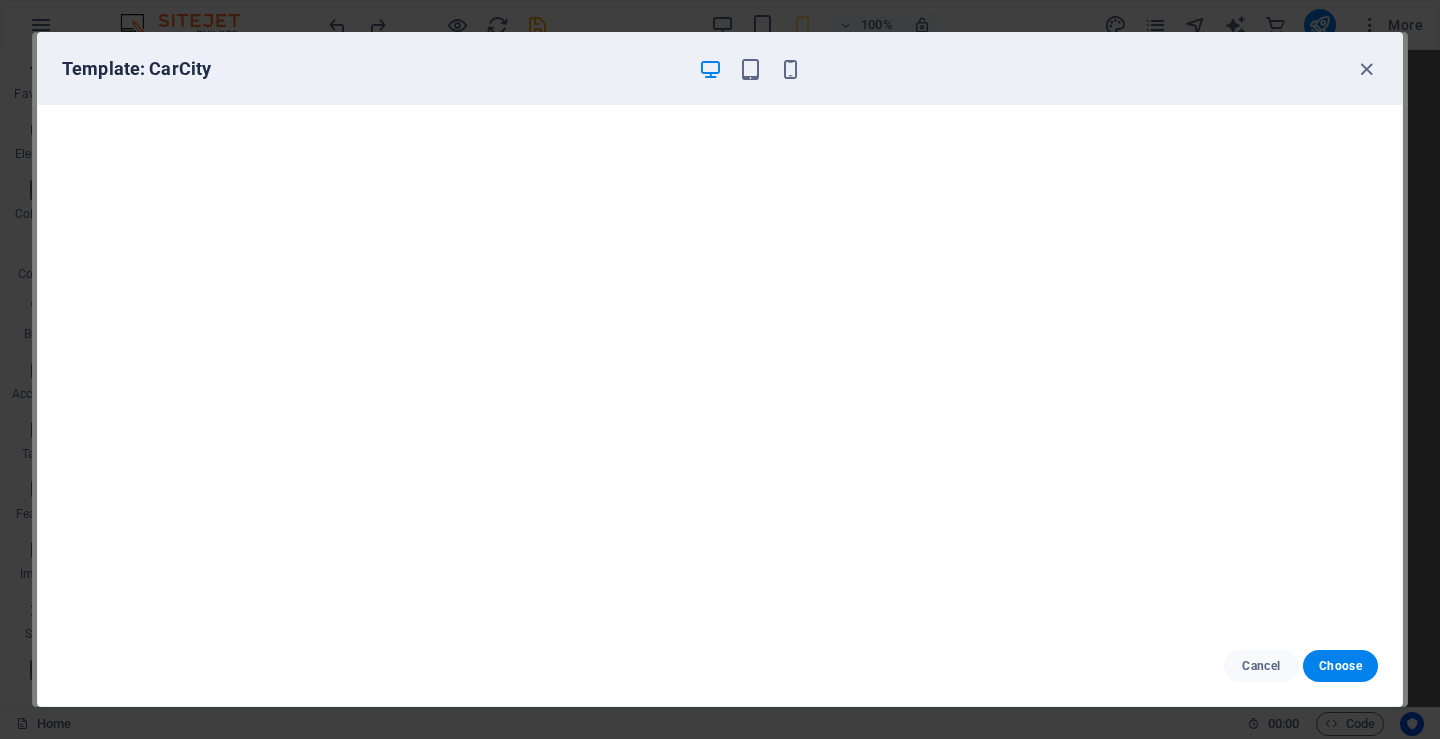 scroll, scrollTop: 5, scrollLeft: 0, axis: vertical 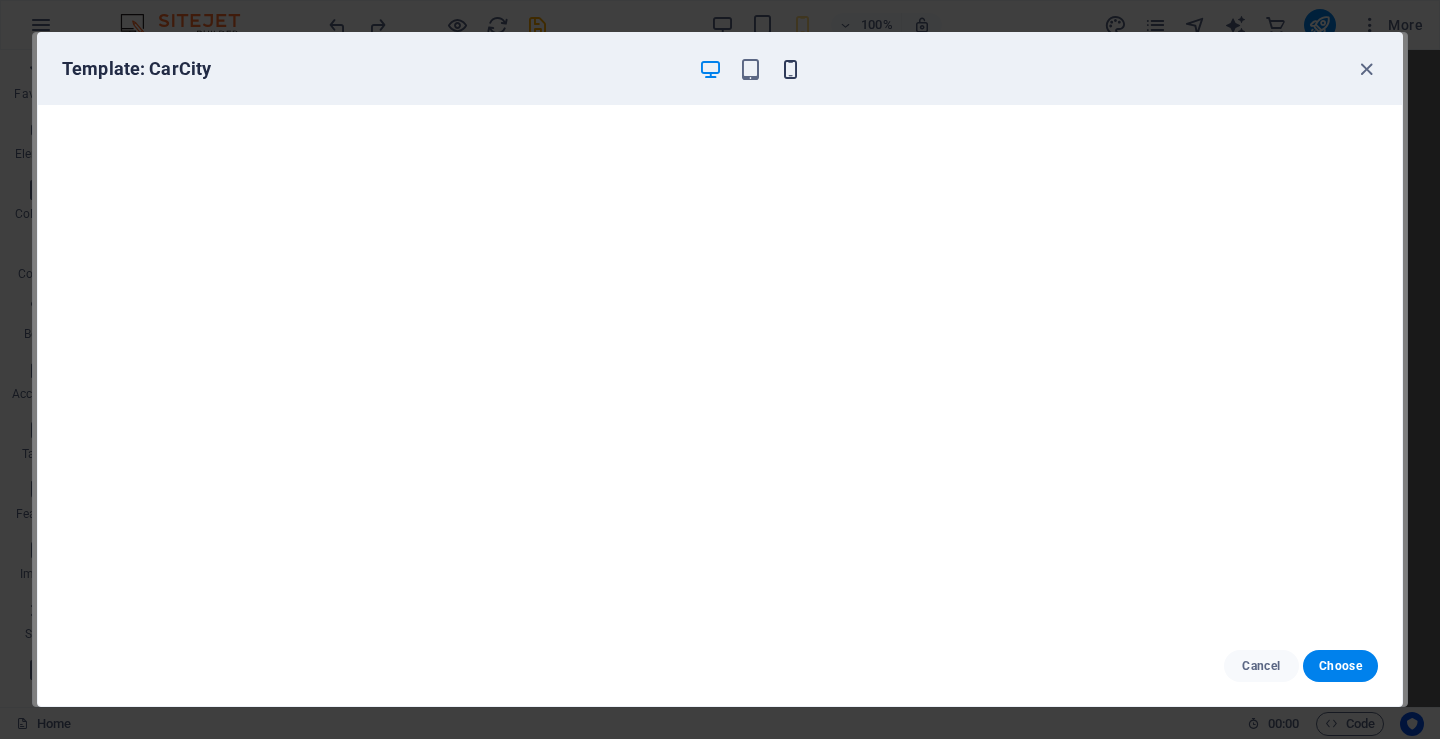click at bounding box center (790, 69) 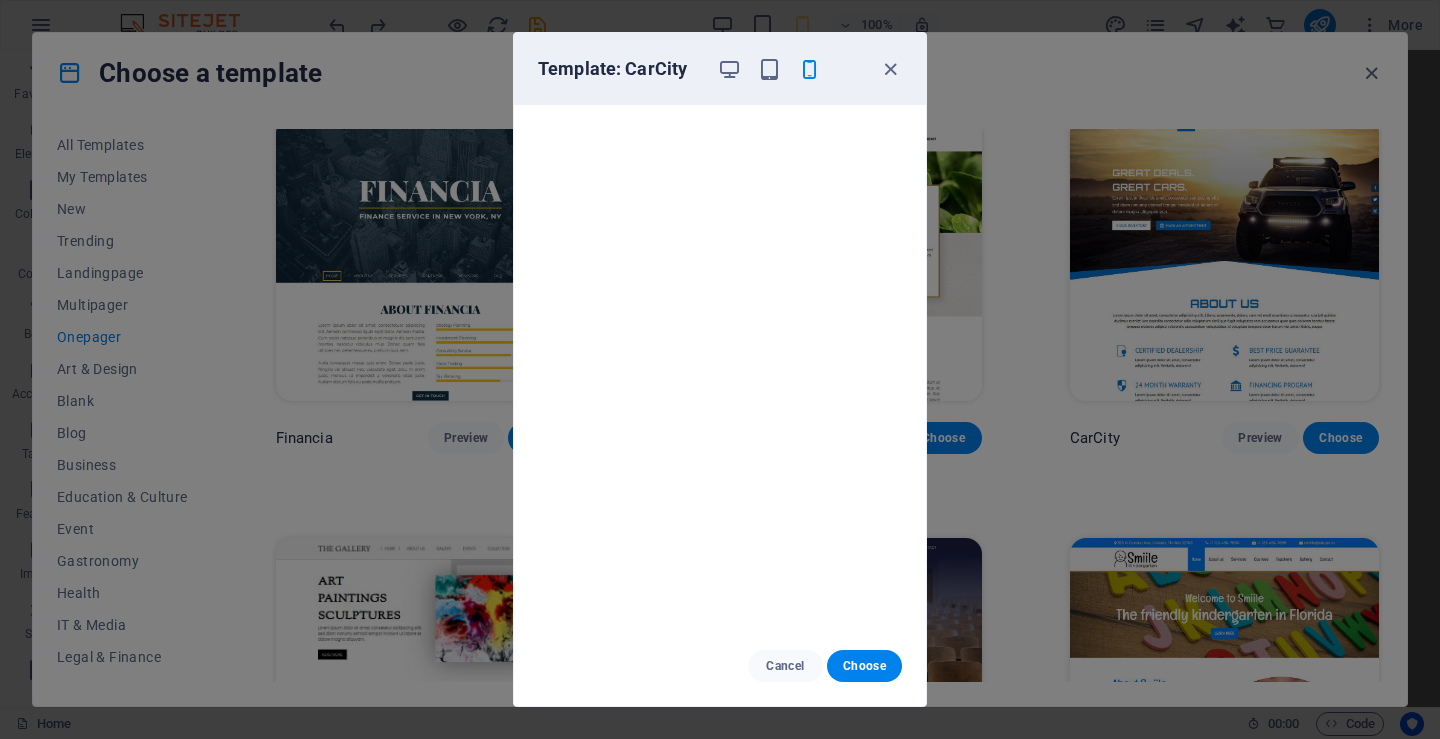 scroll, scrollTop: 0, scrollLeft: 0, axis: both 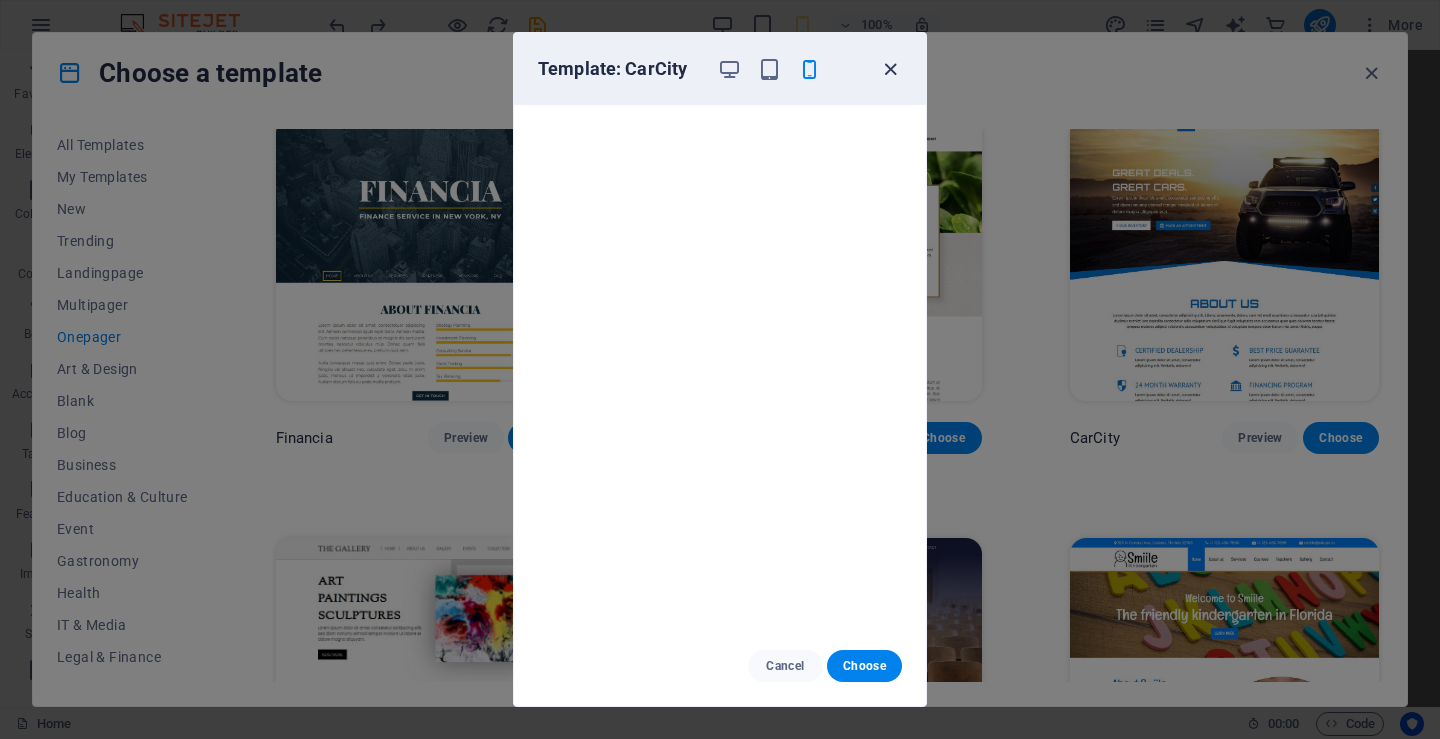 click at bounding box center [890, 69] 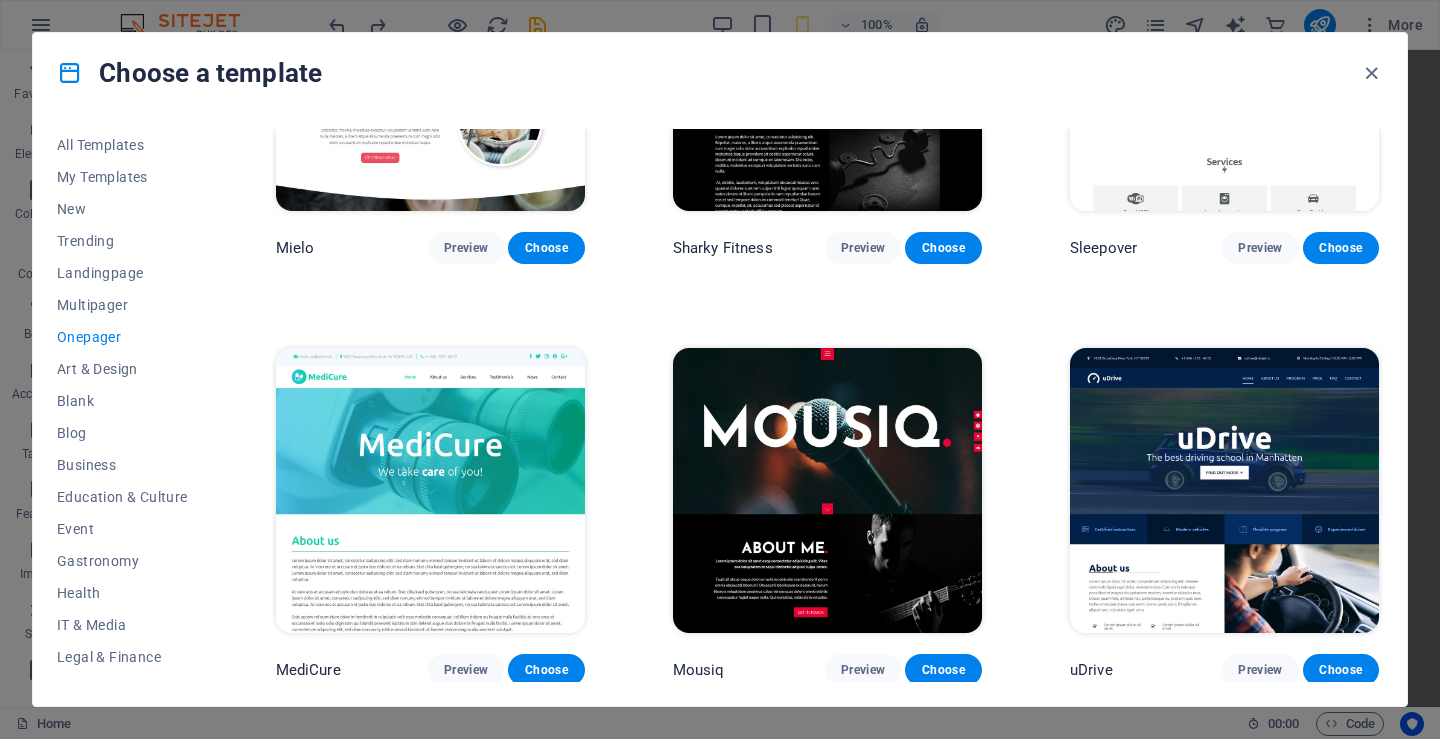 scroll, scrollTop: 6700, scrollLeft: 0, axis: vertical 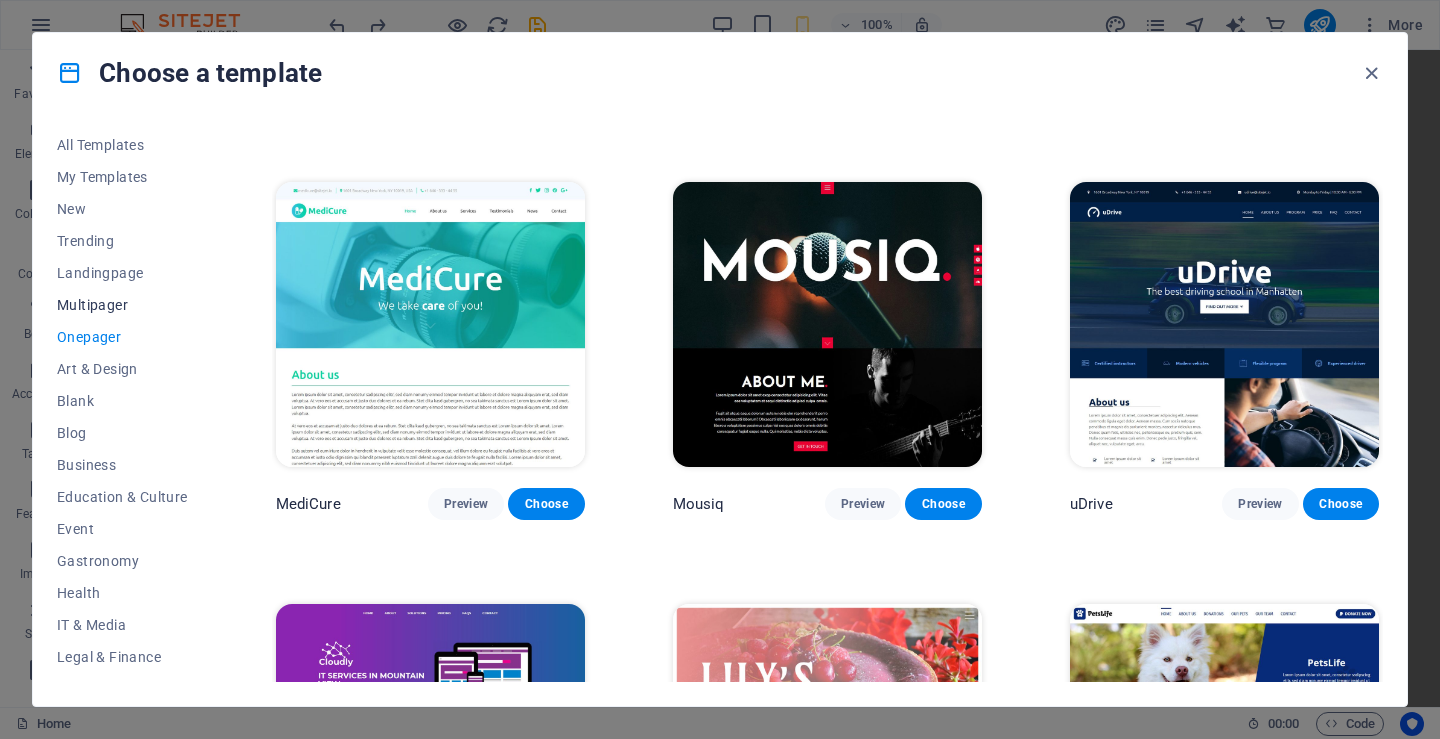 click on "Multipager" at bounding box center [122, 305] 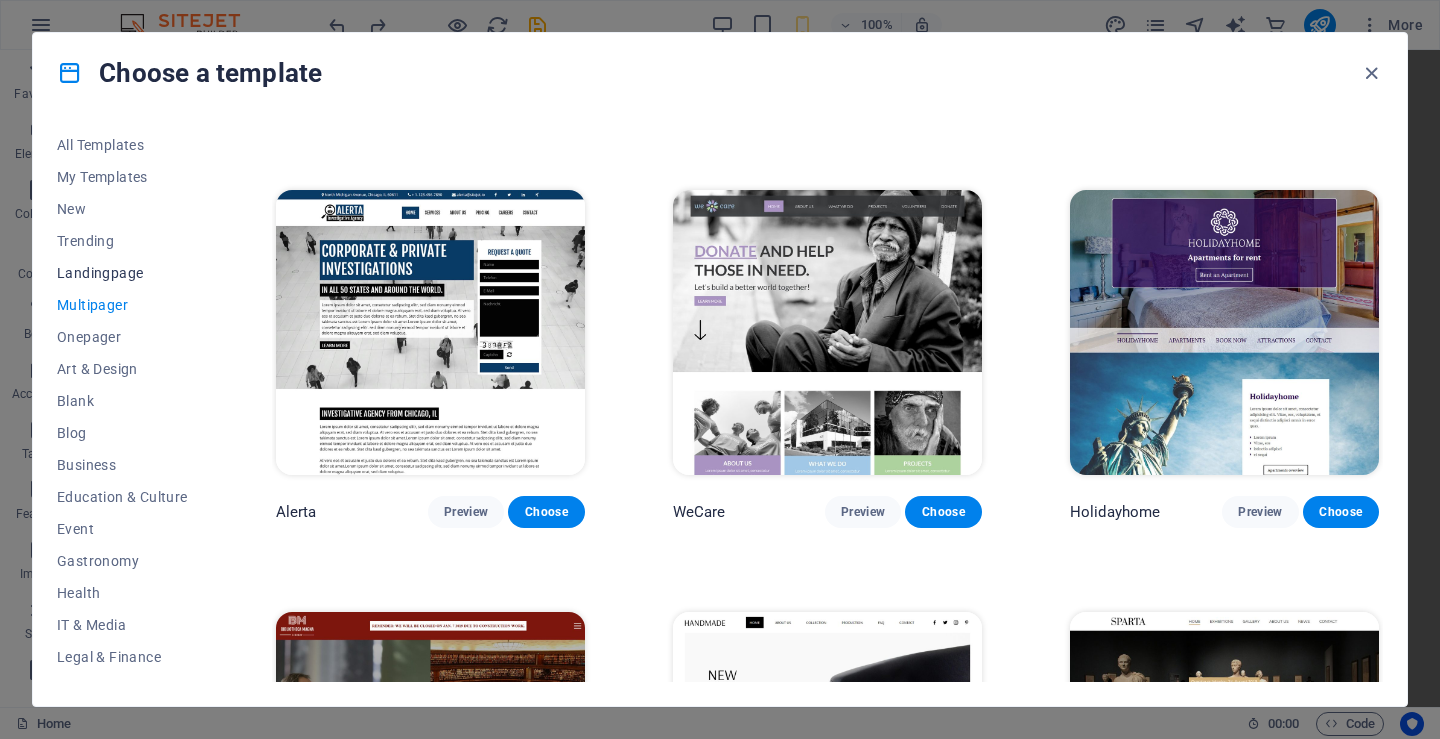 click on "Landingpage" at bounding box center [122, 273] 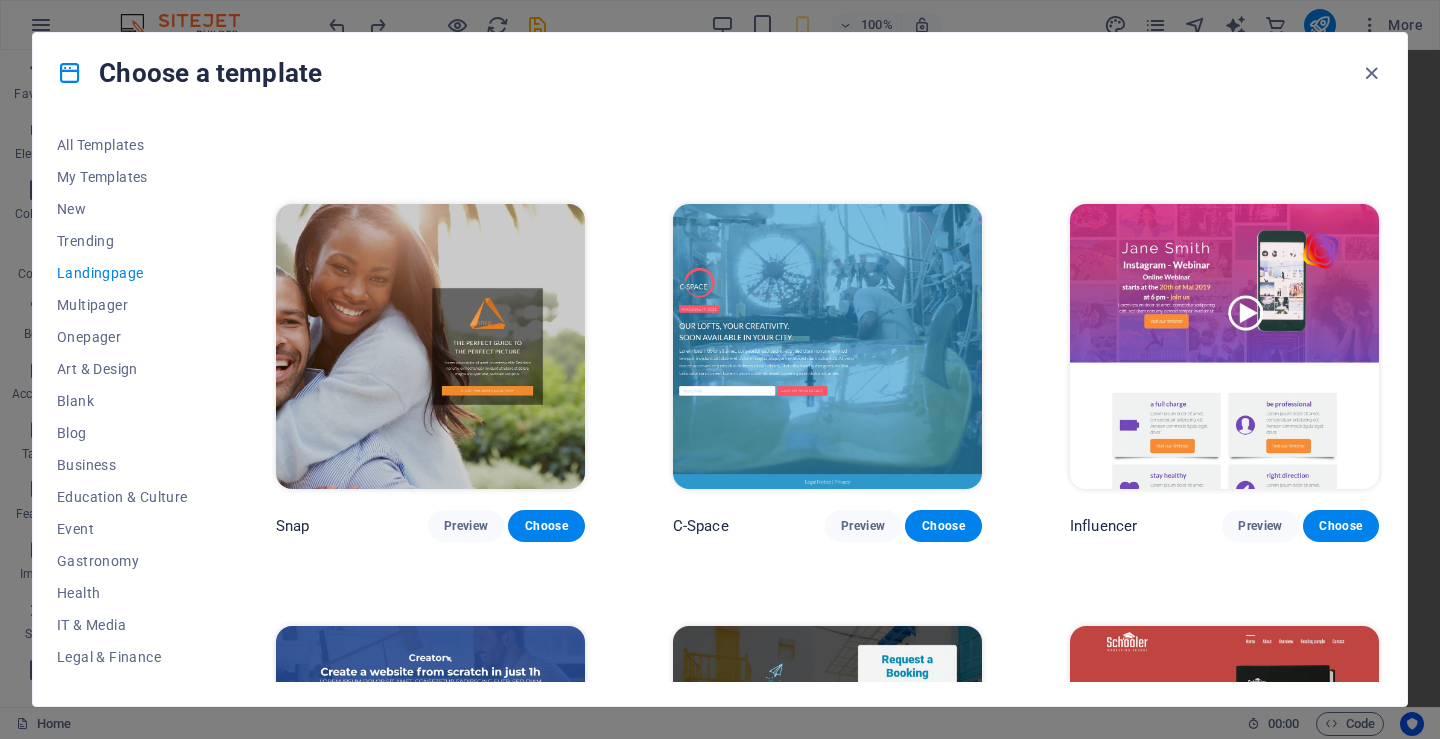 scroll, scrollTop: 1543, scrollLeft: 0, axis: vertical 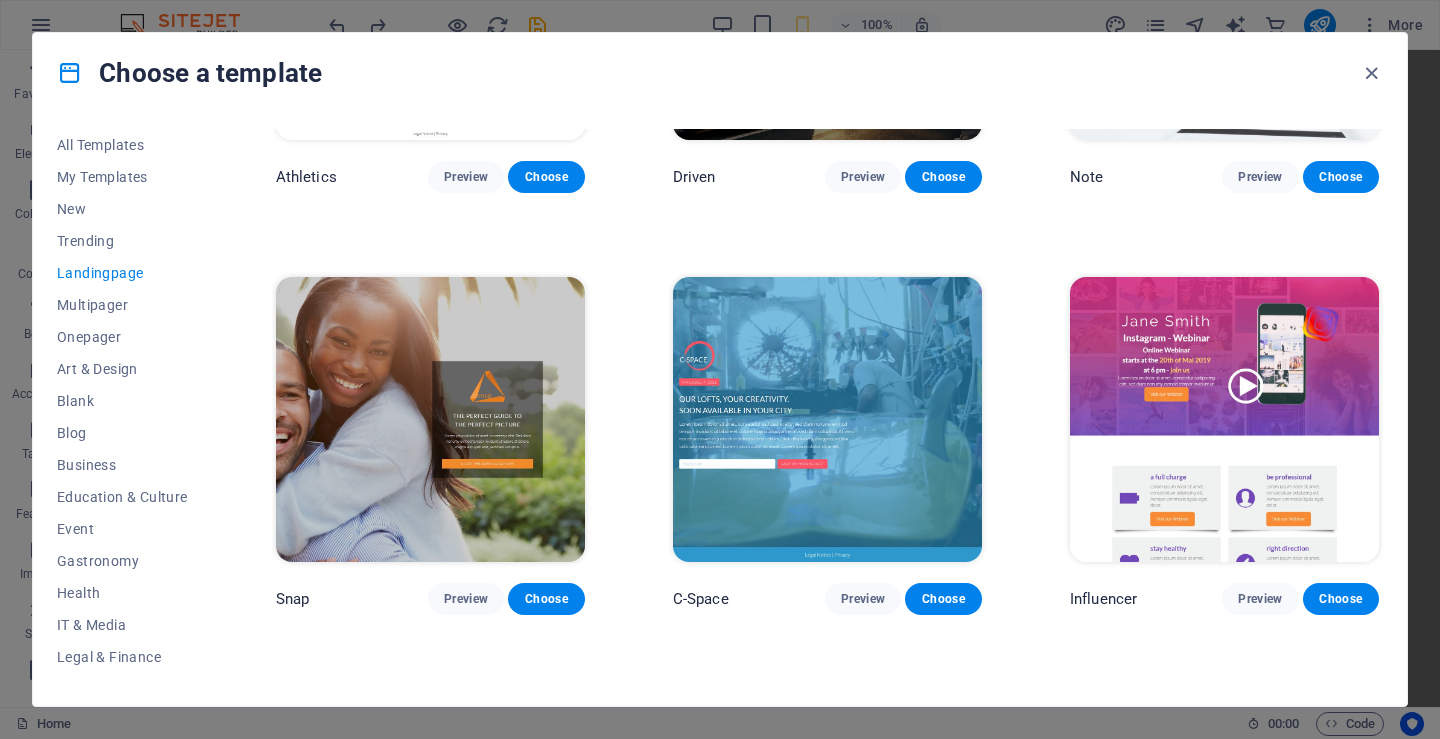 click at bounding box center (827, 419) 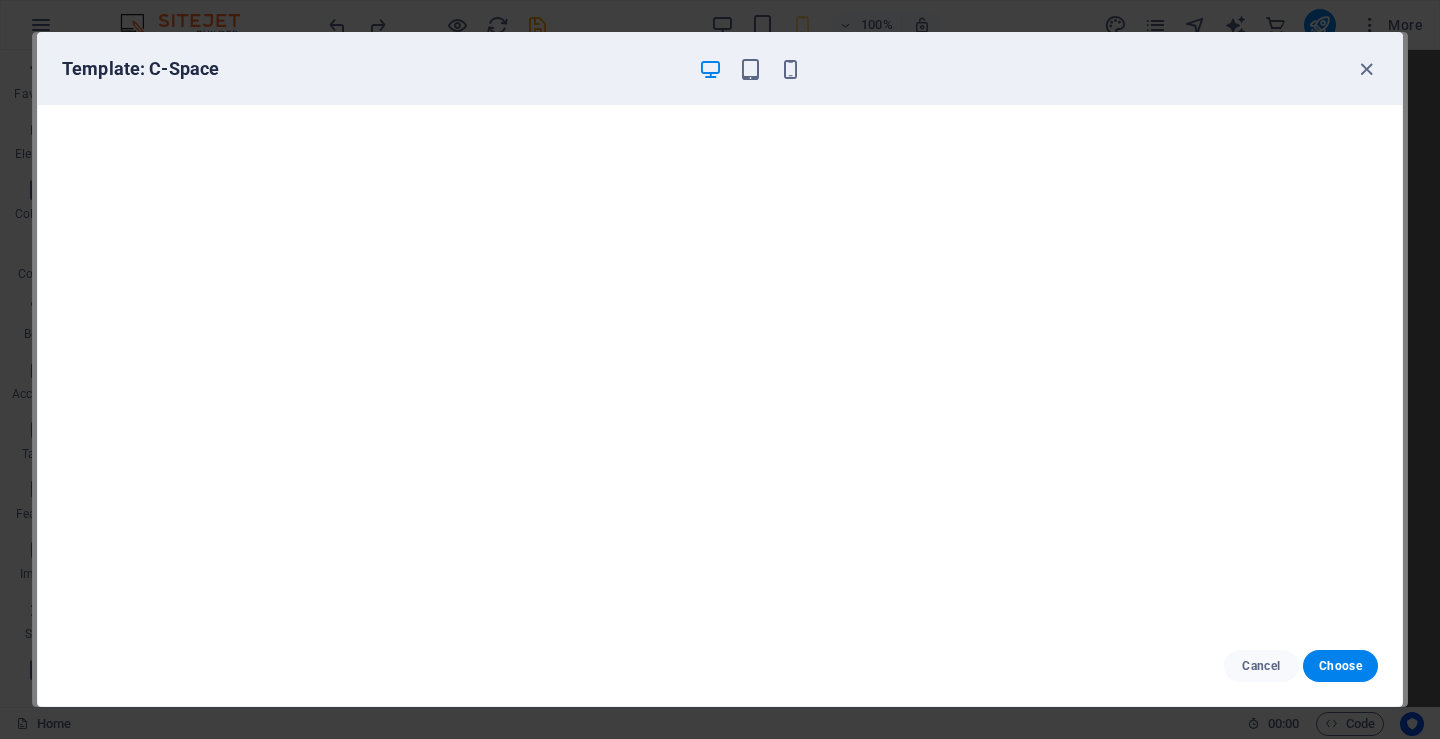 scroll, scrollTop: 0, scrollLeft: 0, axis: both 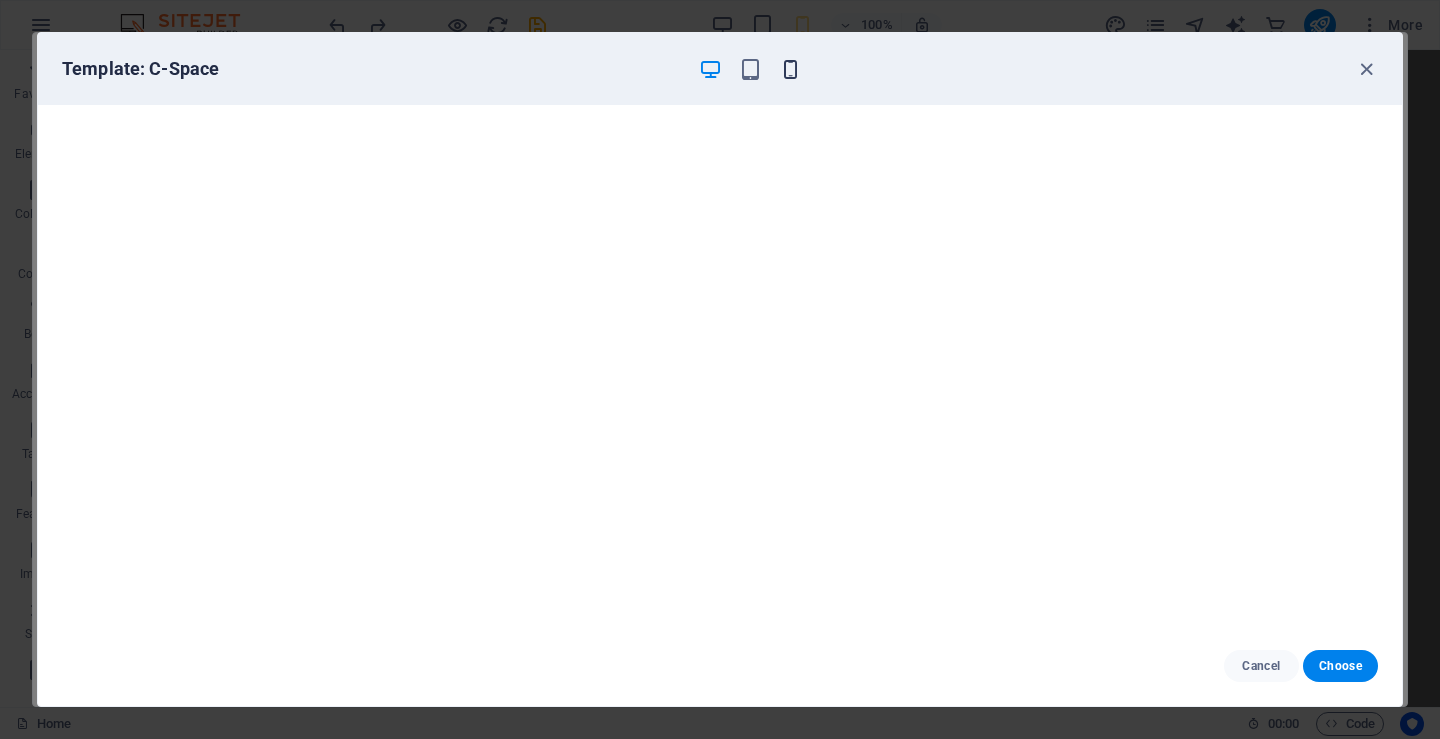 click at bounding box center [790, 69] 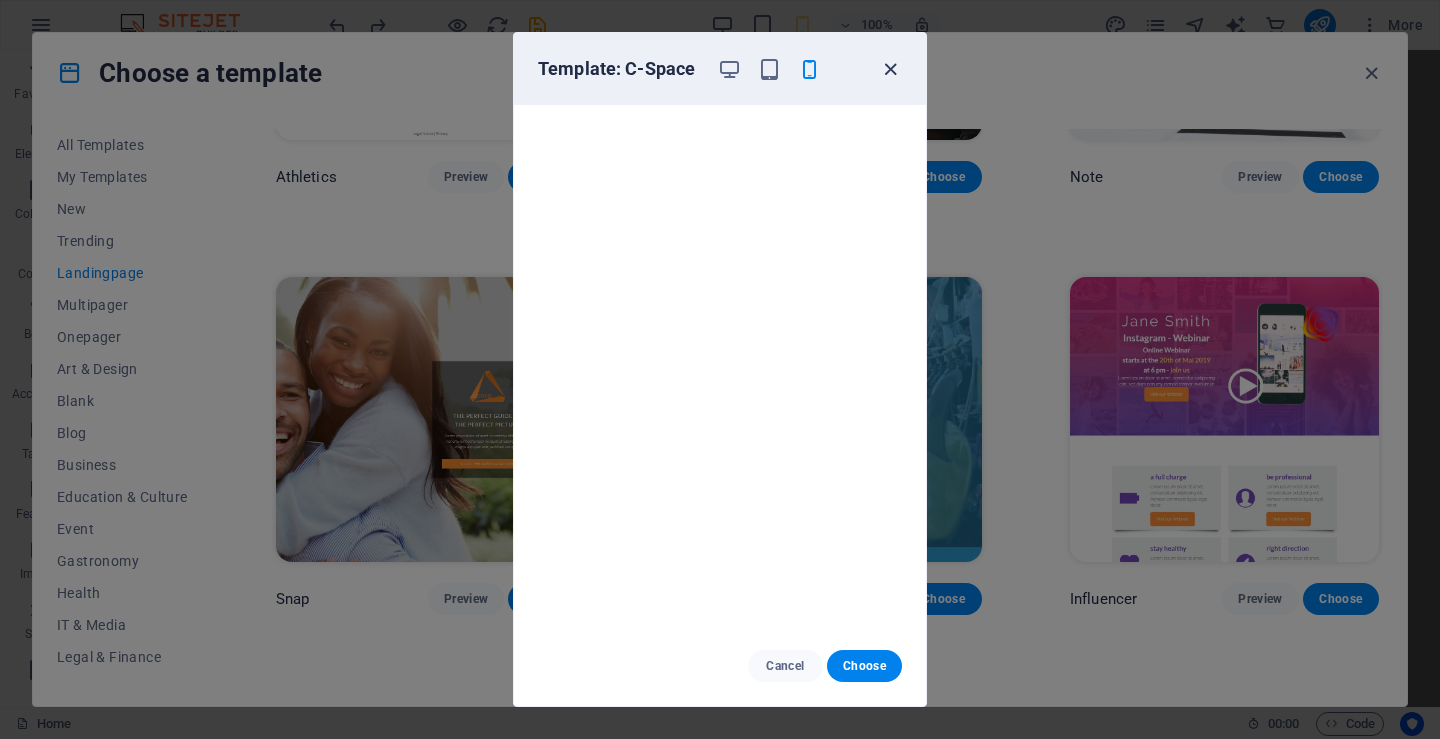 click at bounding box center (890, 69) 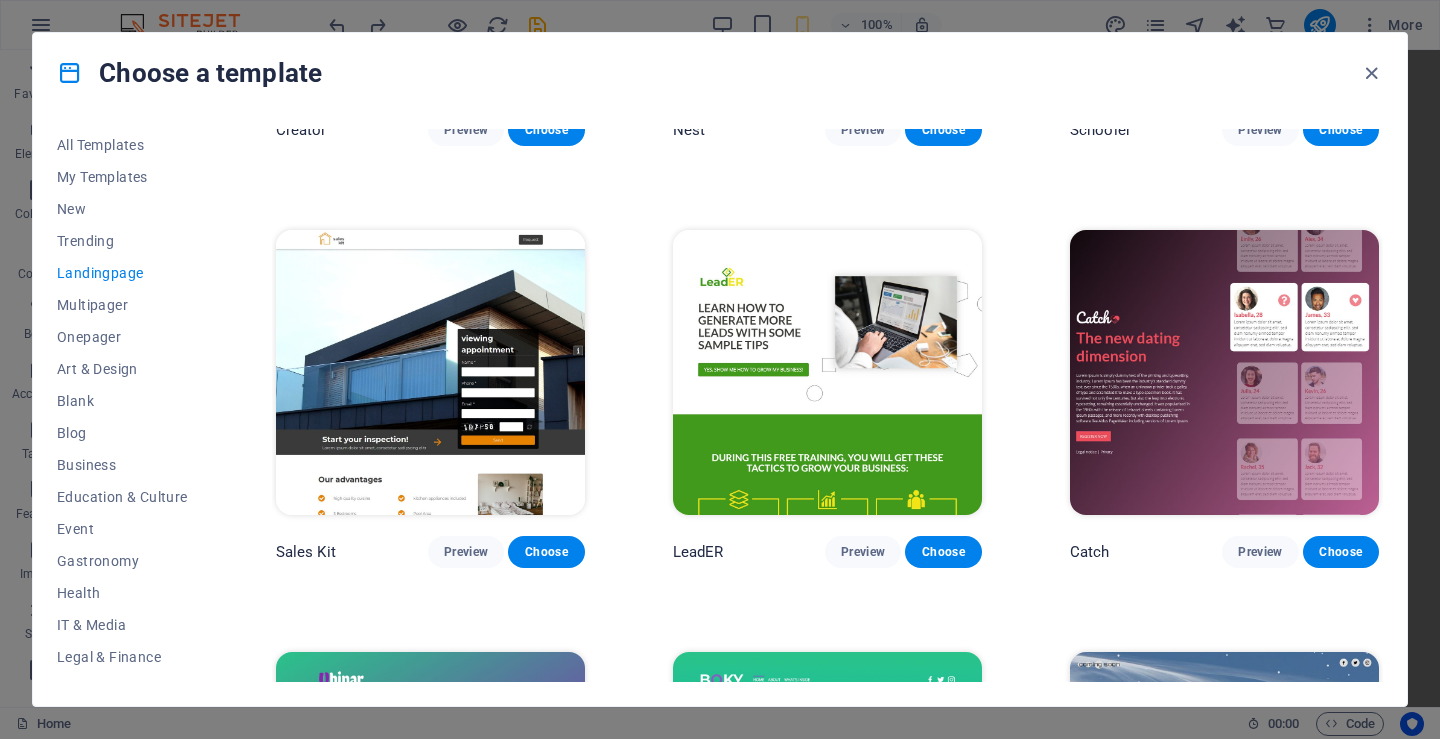 scroll, scrollTop: 2443, scrollLeft: 0, axis: vertical 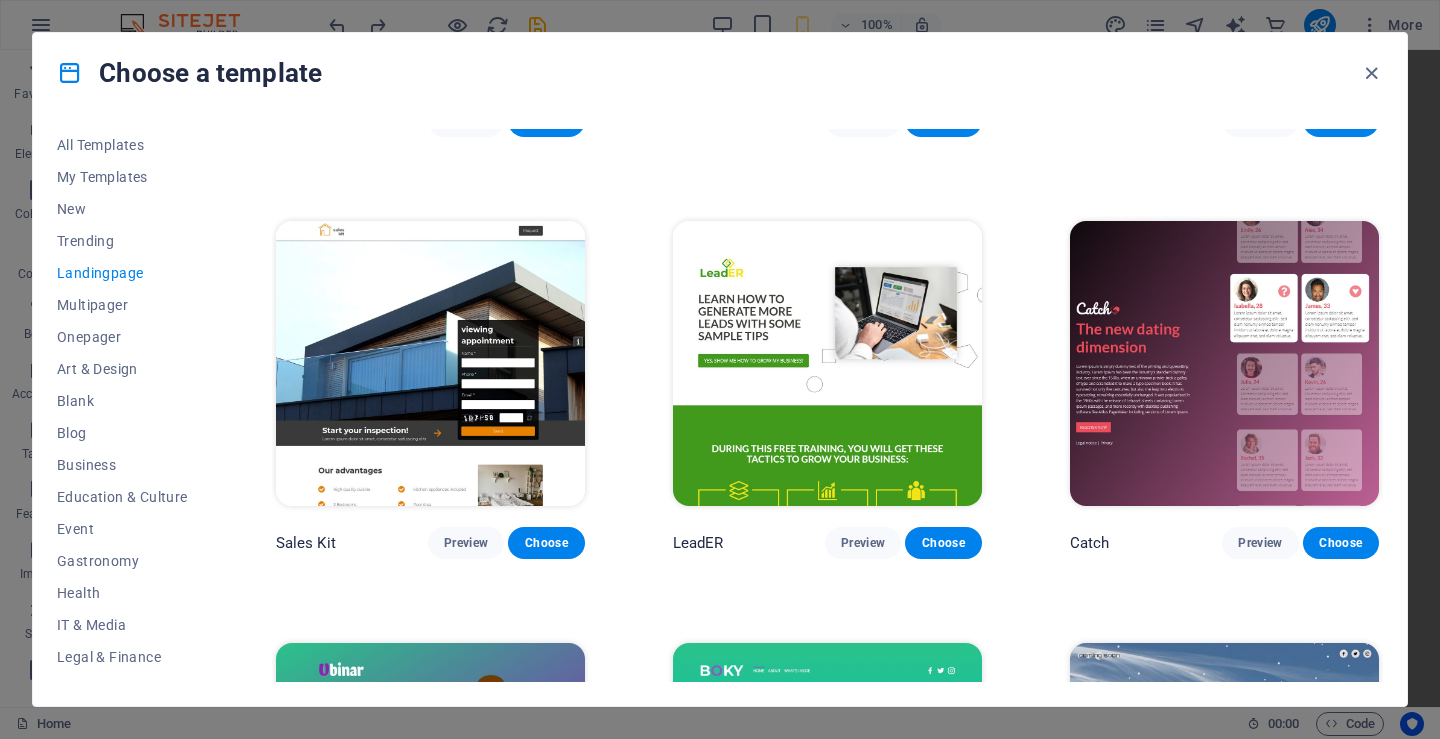 click at bounding box center [1224, 363] 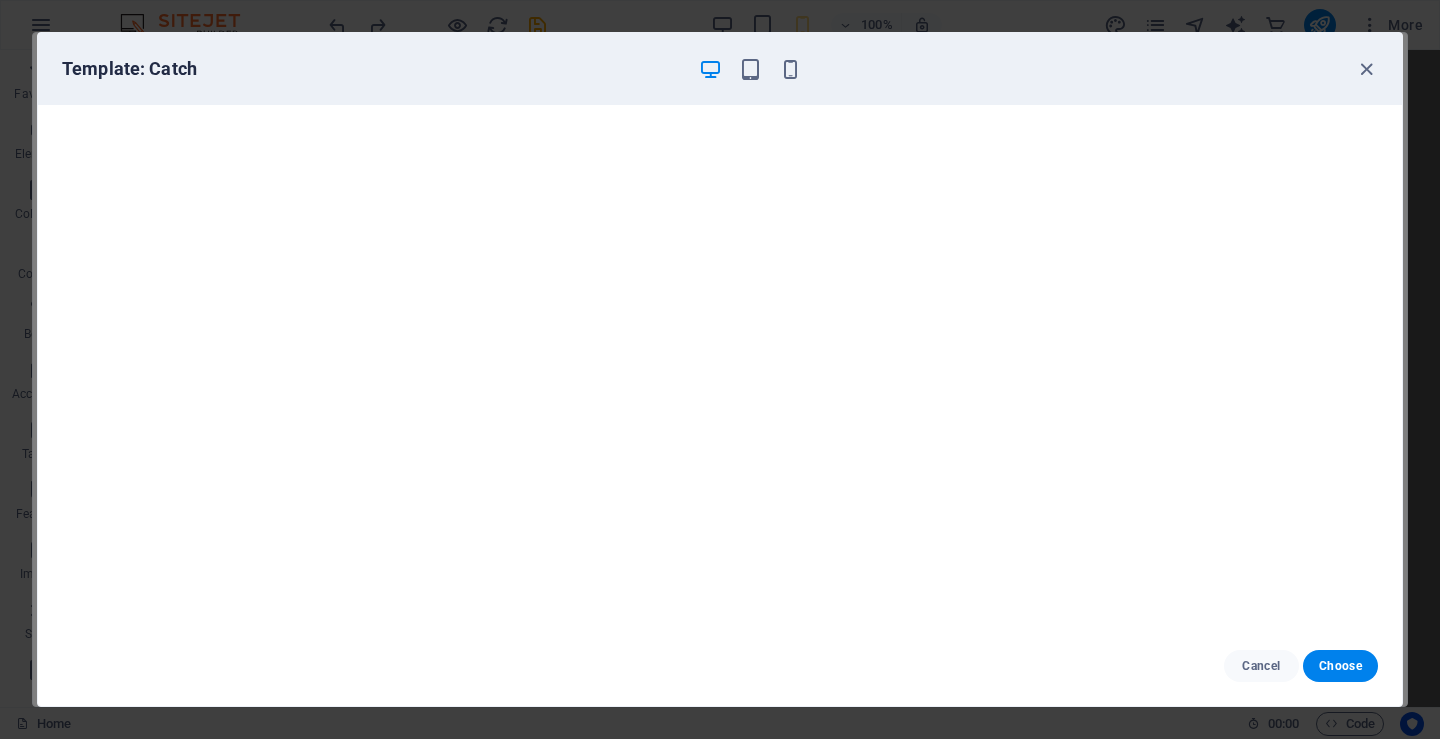 scroll, scrollTop: 0, scrollLeft: 0, axis: both 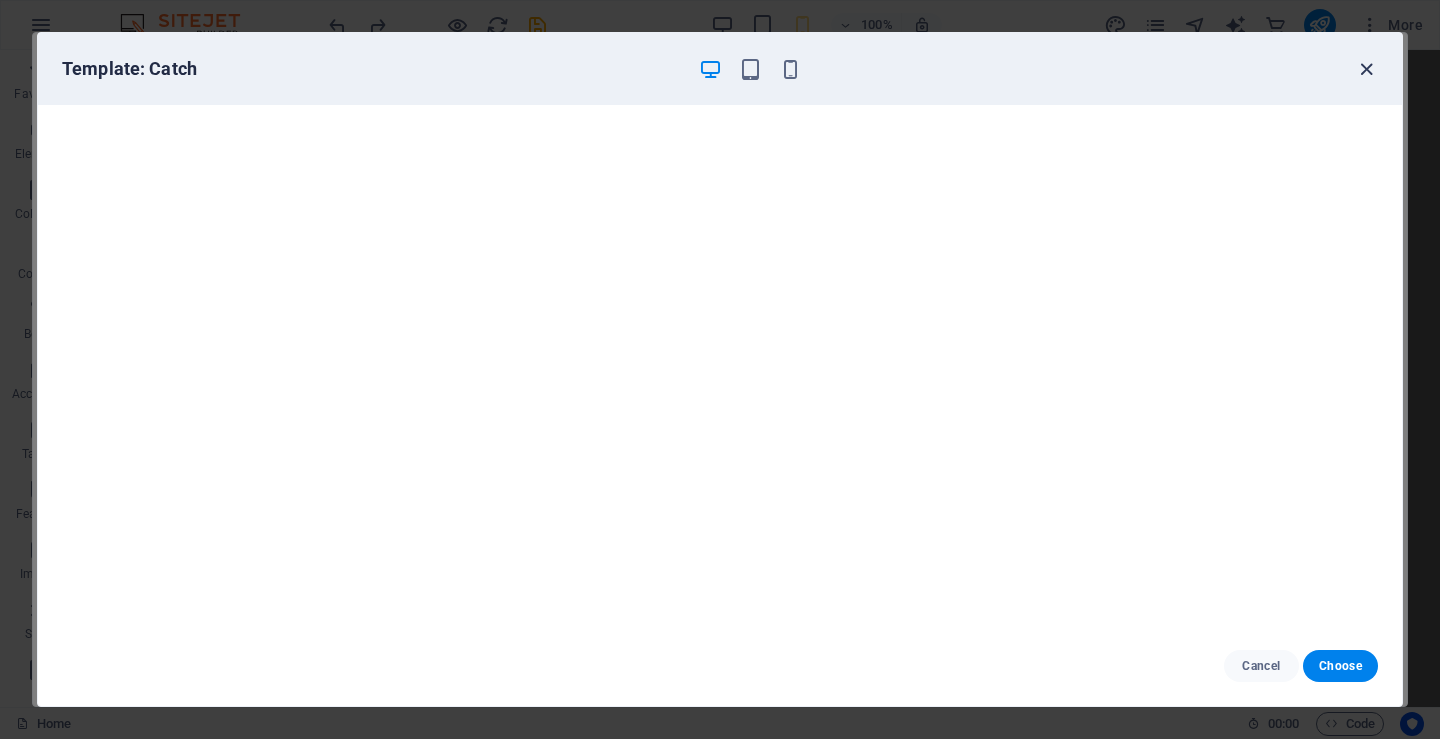 click at bounding box center (1366, 69) 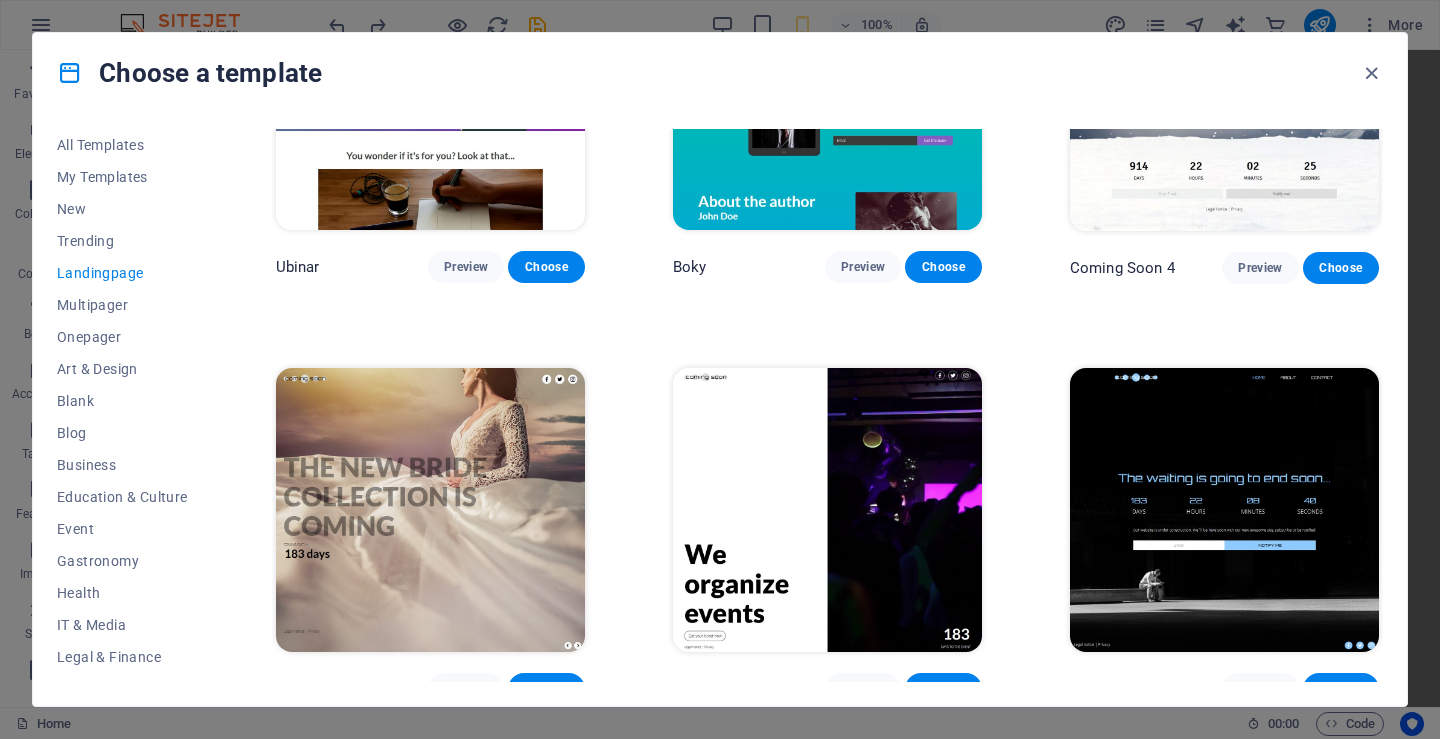 scroll, scrollTop: 3143, scrollLeft: 0, axis: vertical 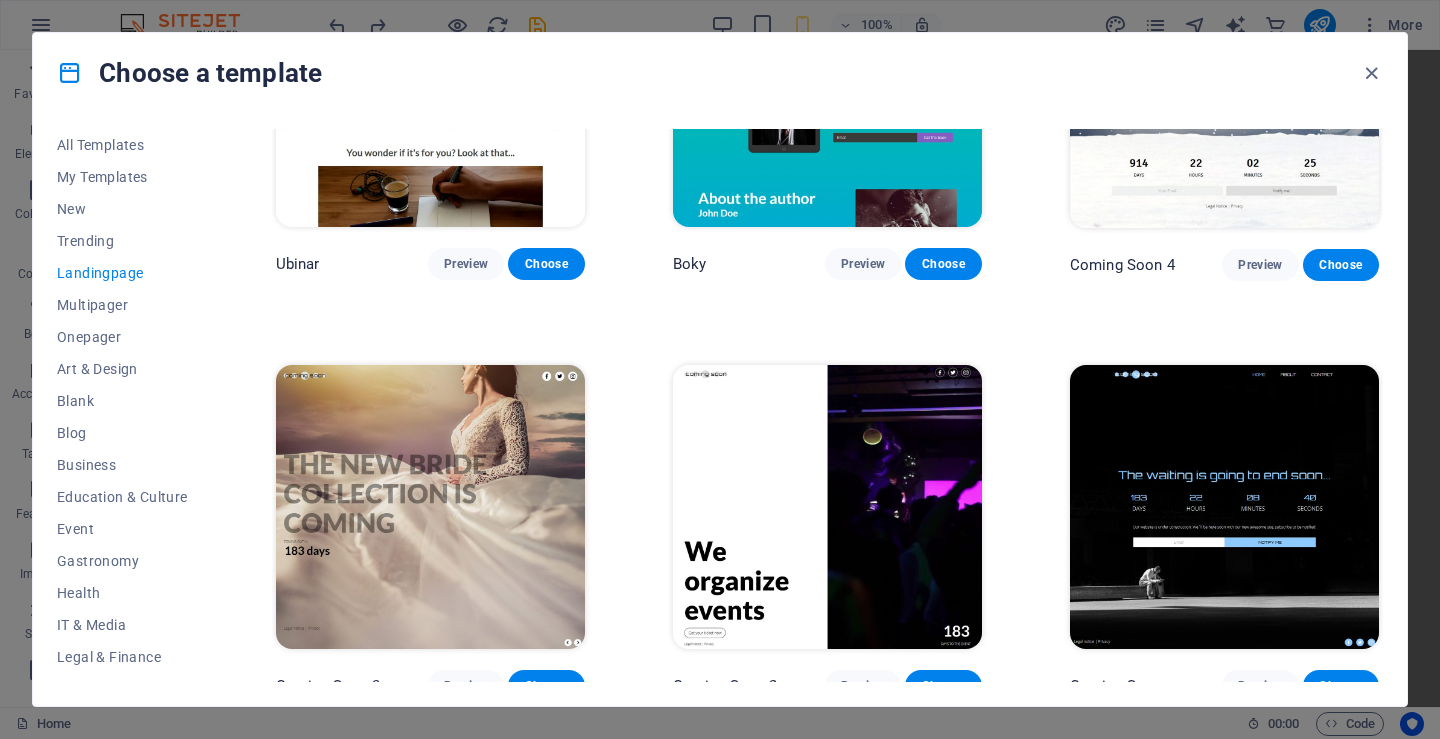 click at bounding box center [430, 507] 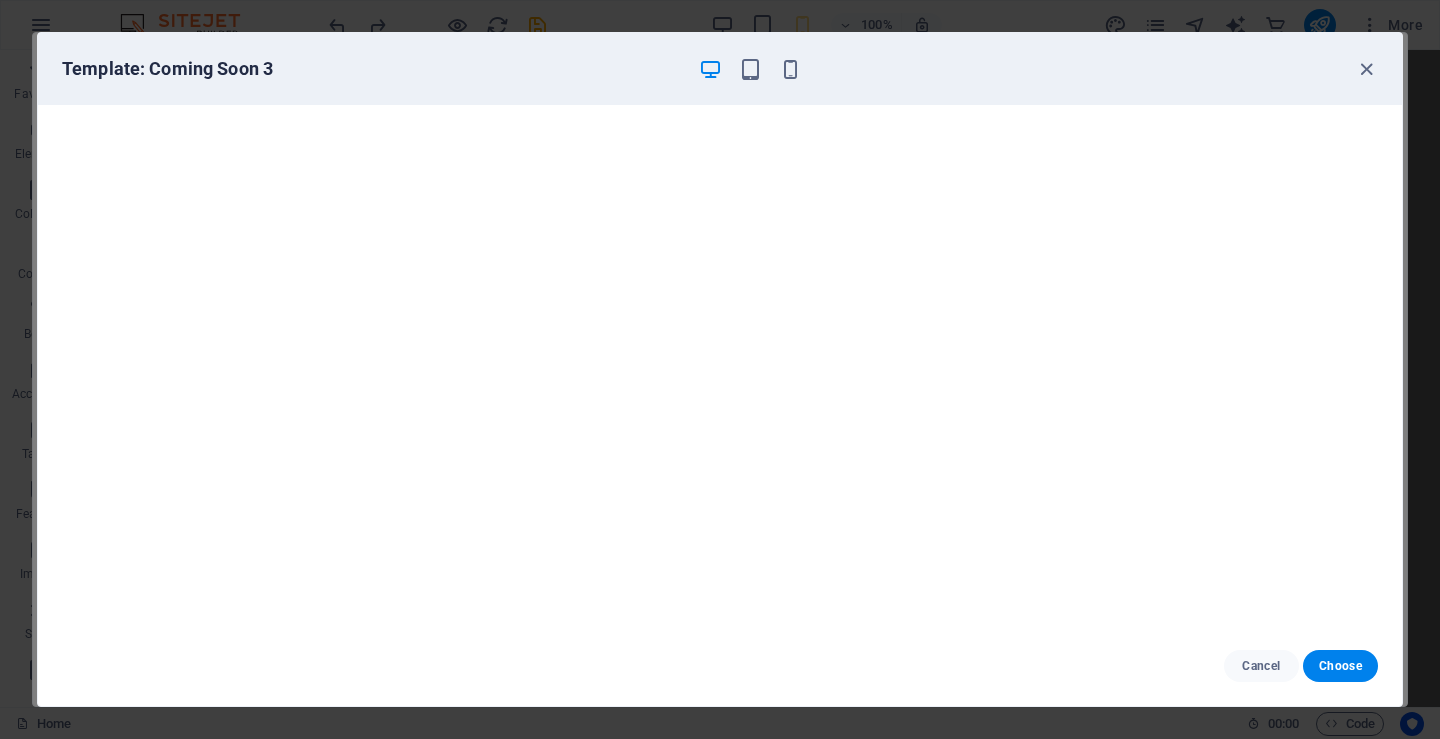 scroll, scrollTop: 0, scrollLeft: 0, axis: both 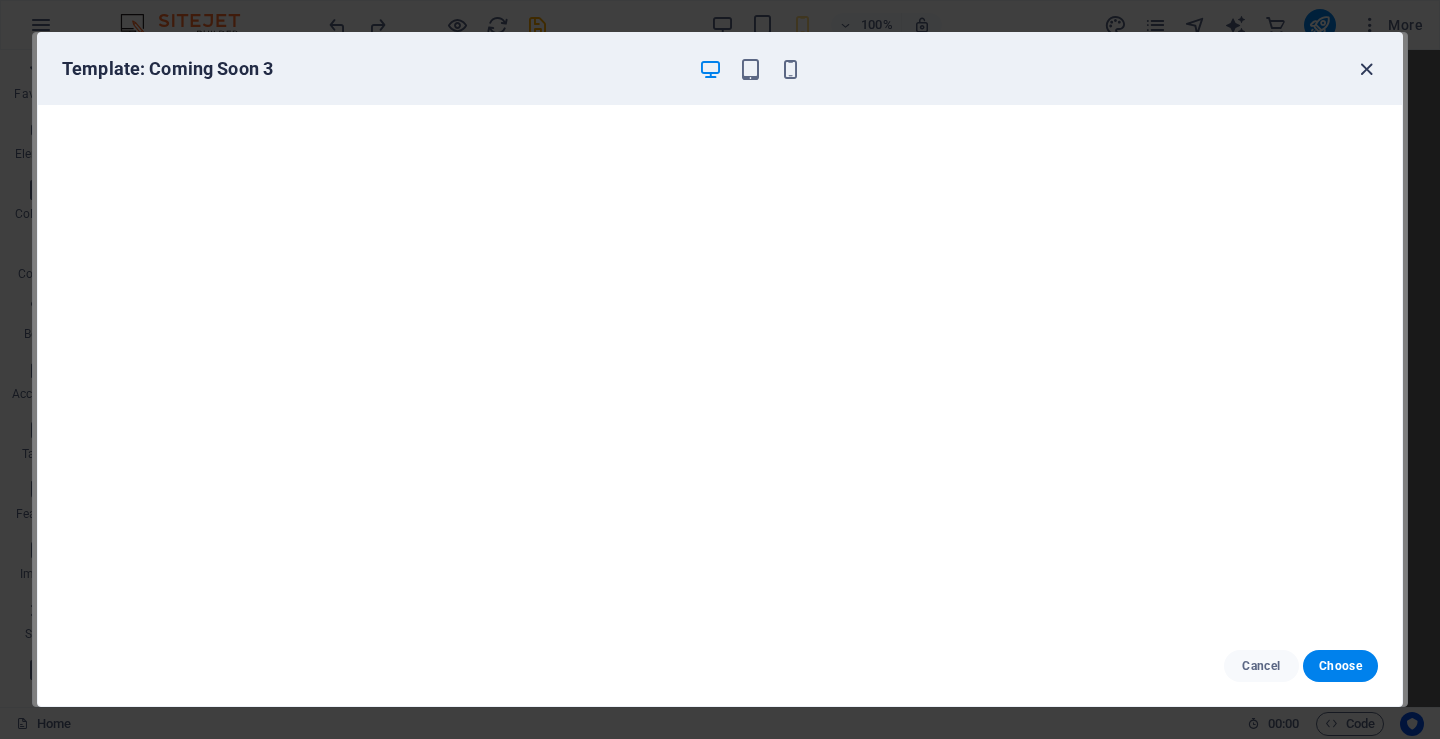 click at bounding box center (1366, 69) 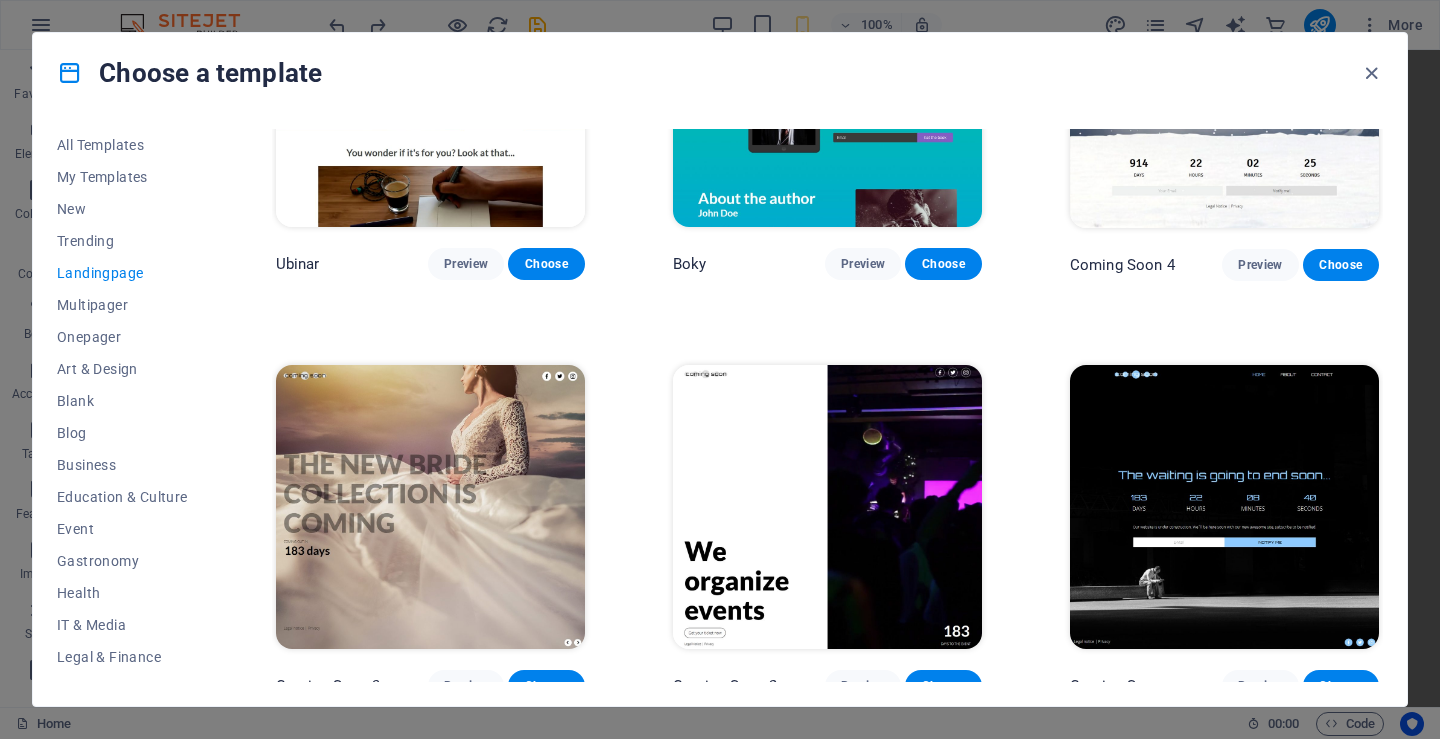 click at bounding box center [827, 507] 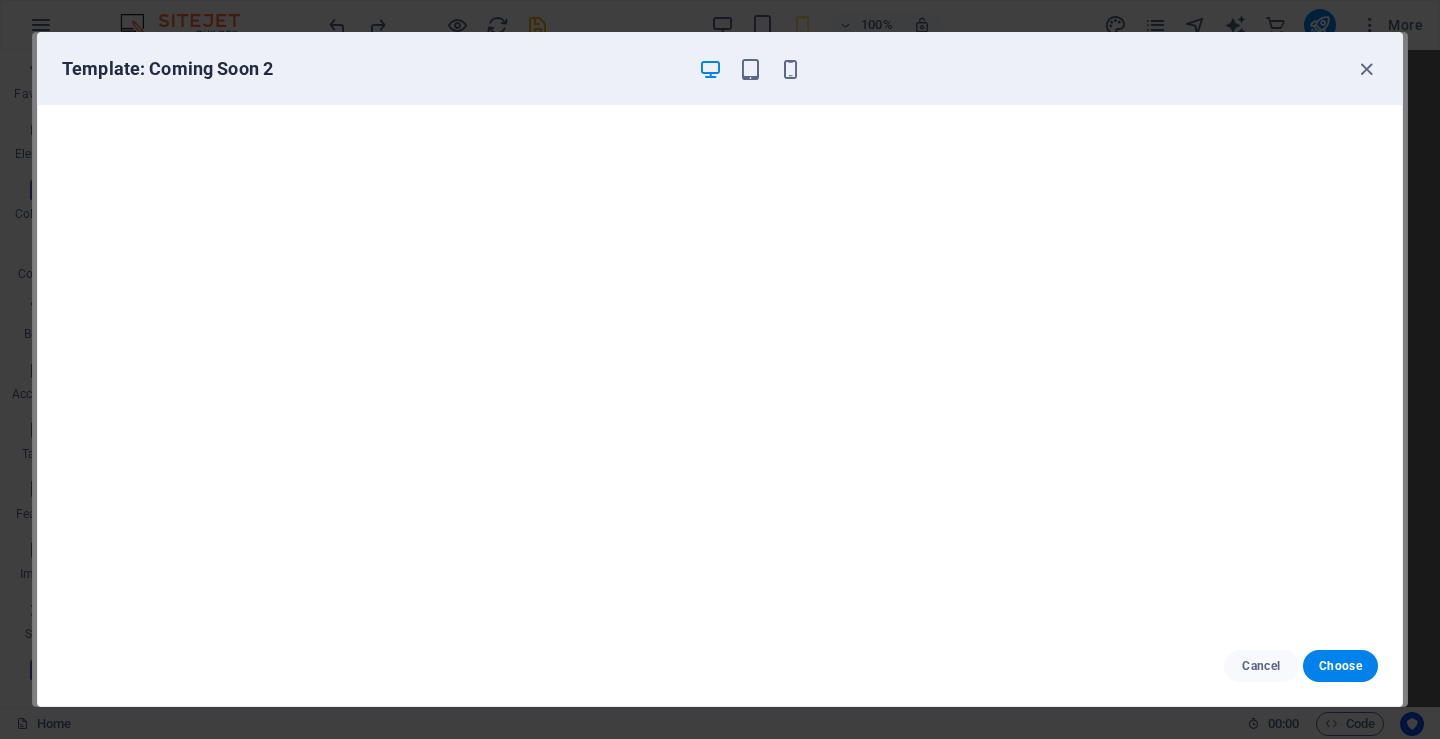 scroll, scrollTop: 5, scrollLeft: 0, axis: vertical 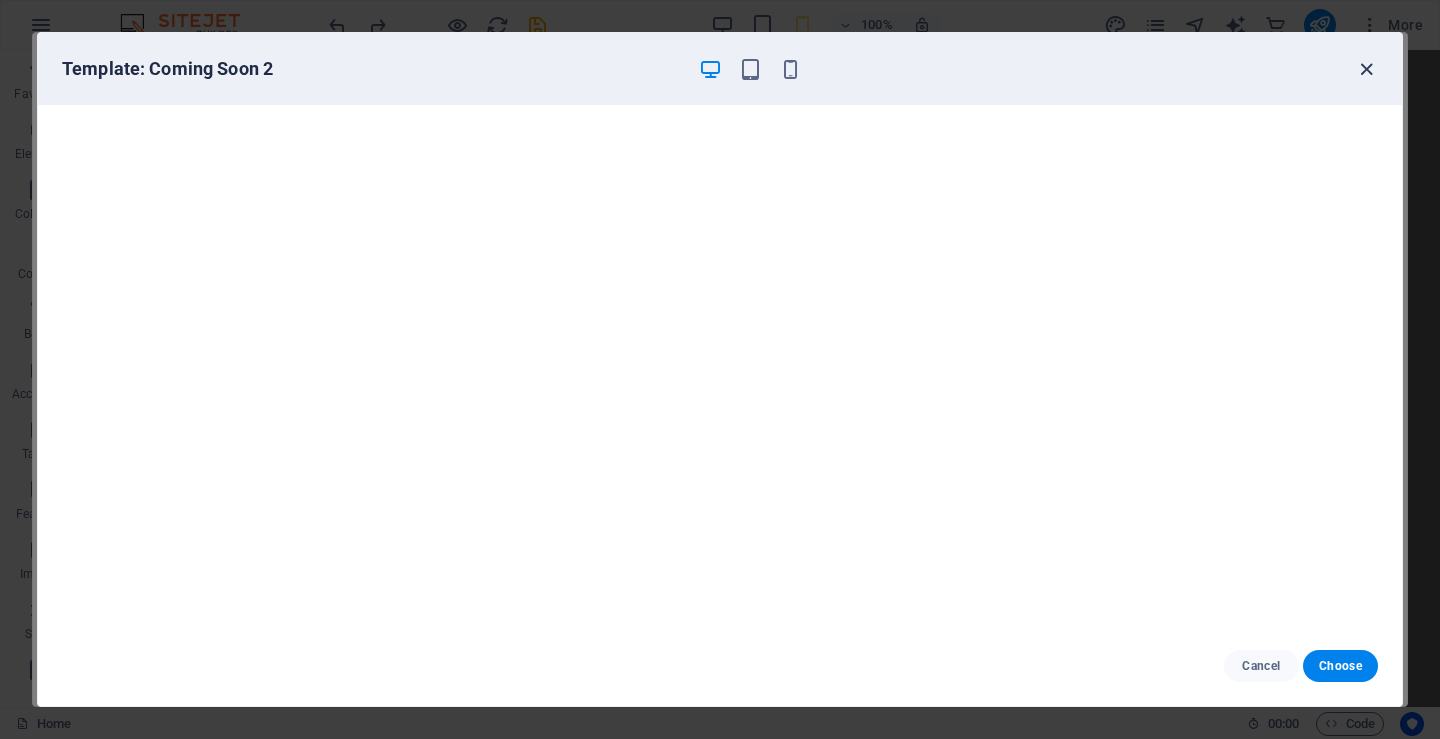 click at bounding box center [1366, 69] 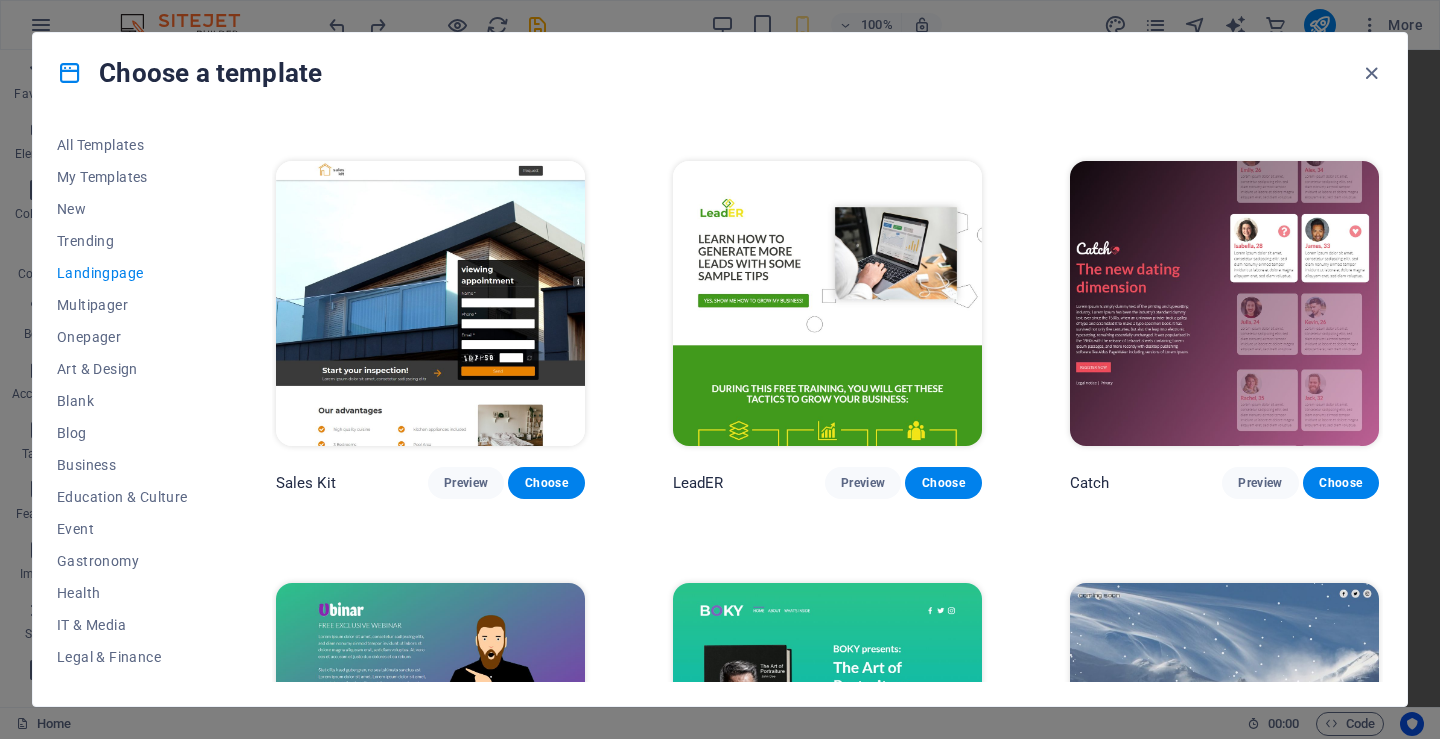 scroll, scrollTop: 2443, scrollLeft: 0, axis: vertical 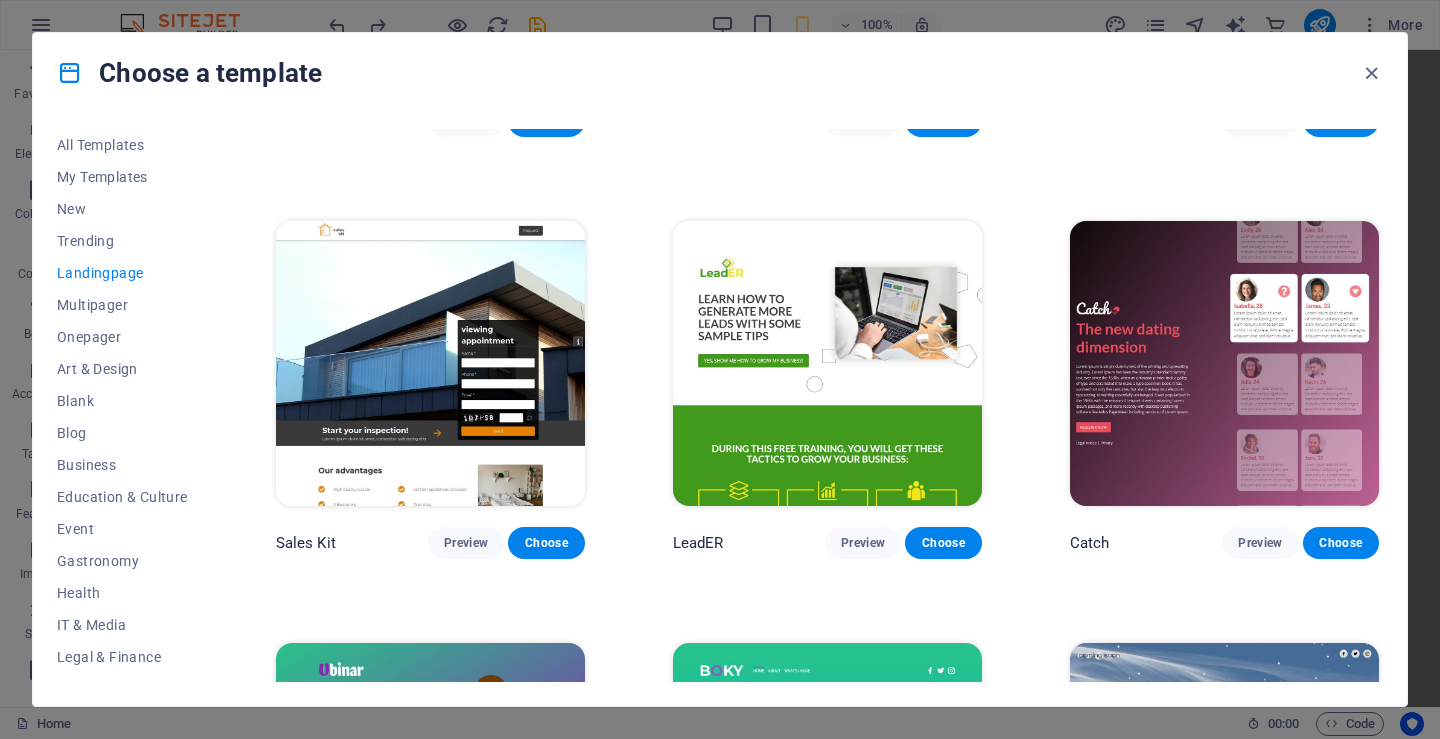 click at bounding box center [827, 363] 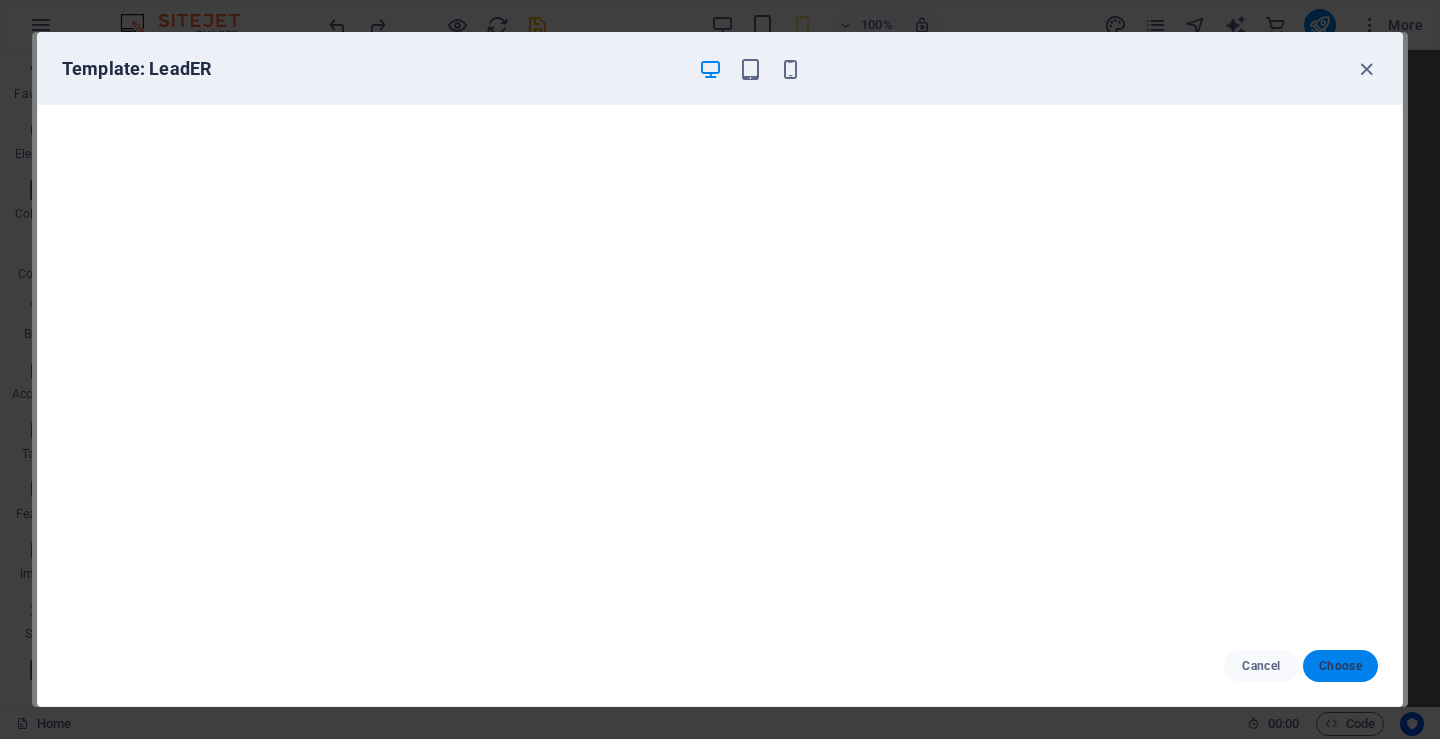 click on "Choose" at bounding box center [1340, 666] 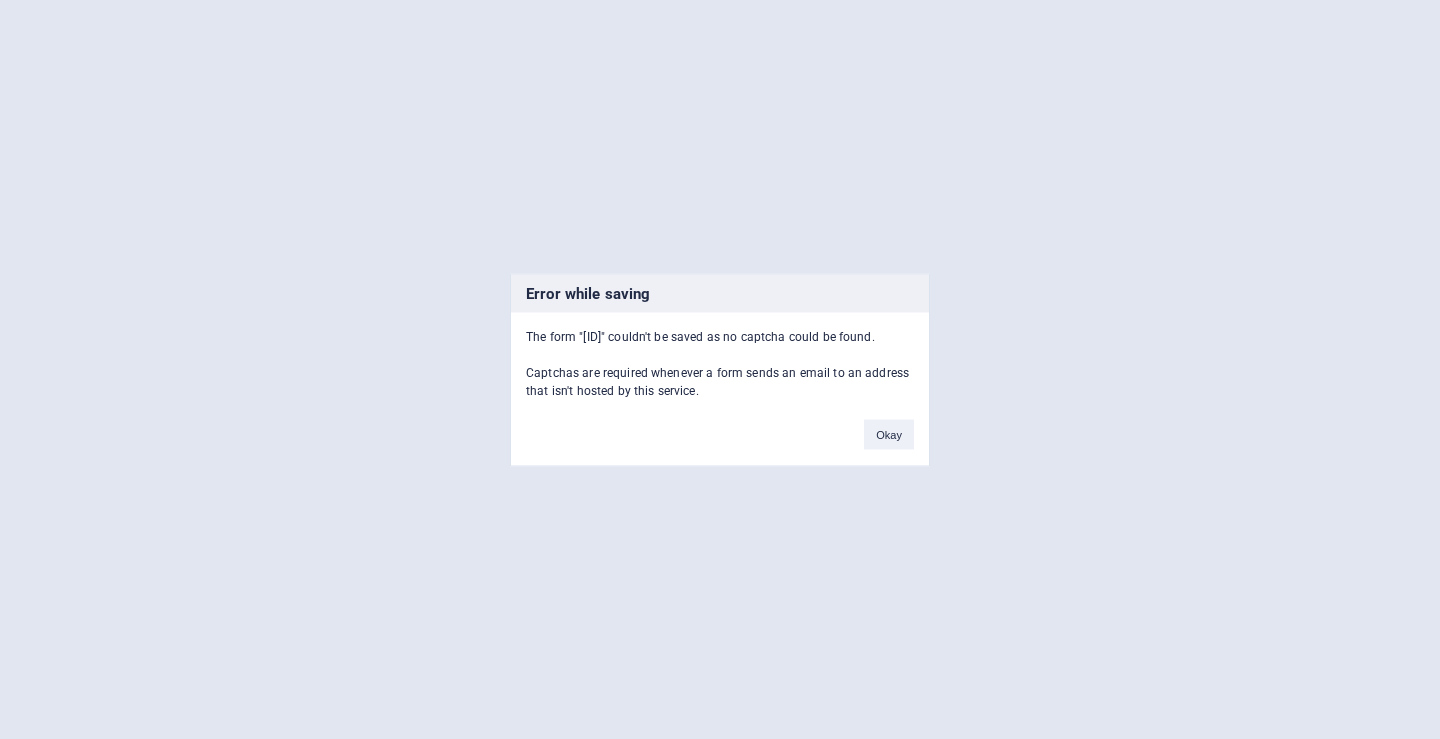 scroll, scrollTop: 506, scrollLeft: 0, axis: vertical 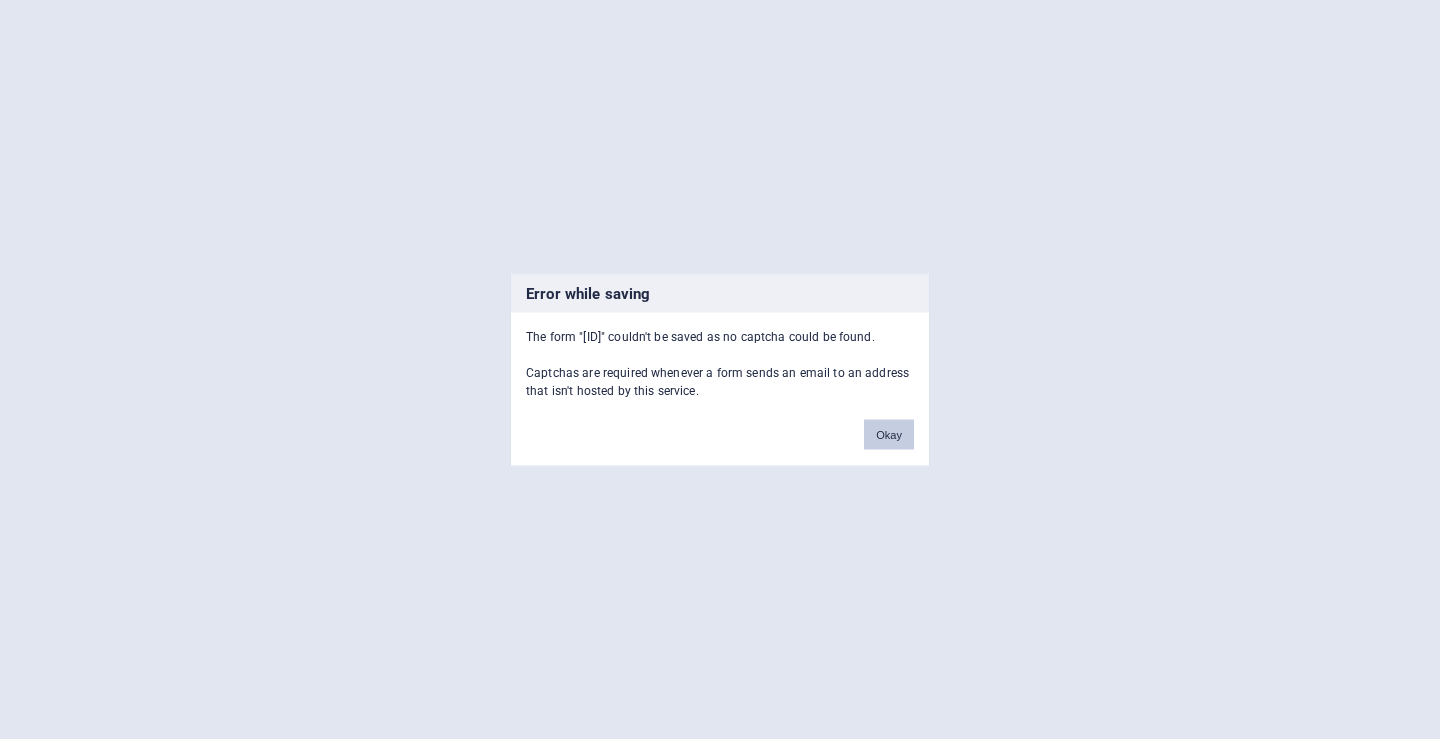 click on "Okay" at bounding box center (889, 434) 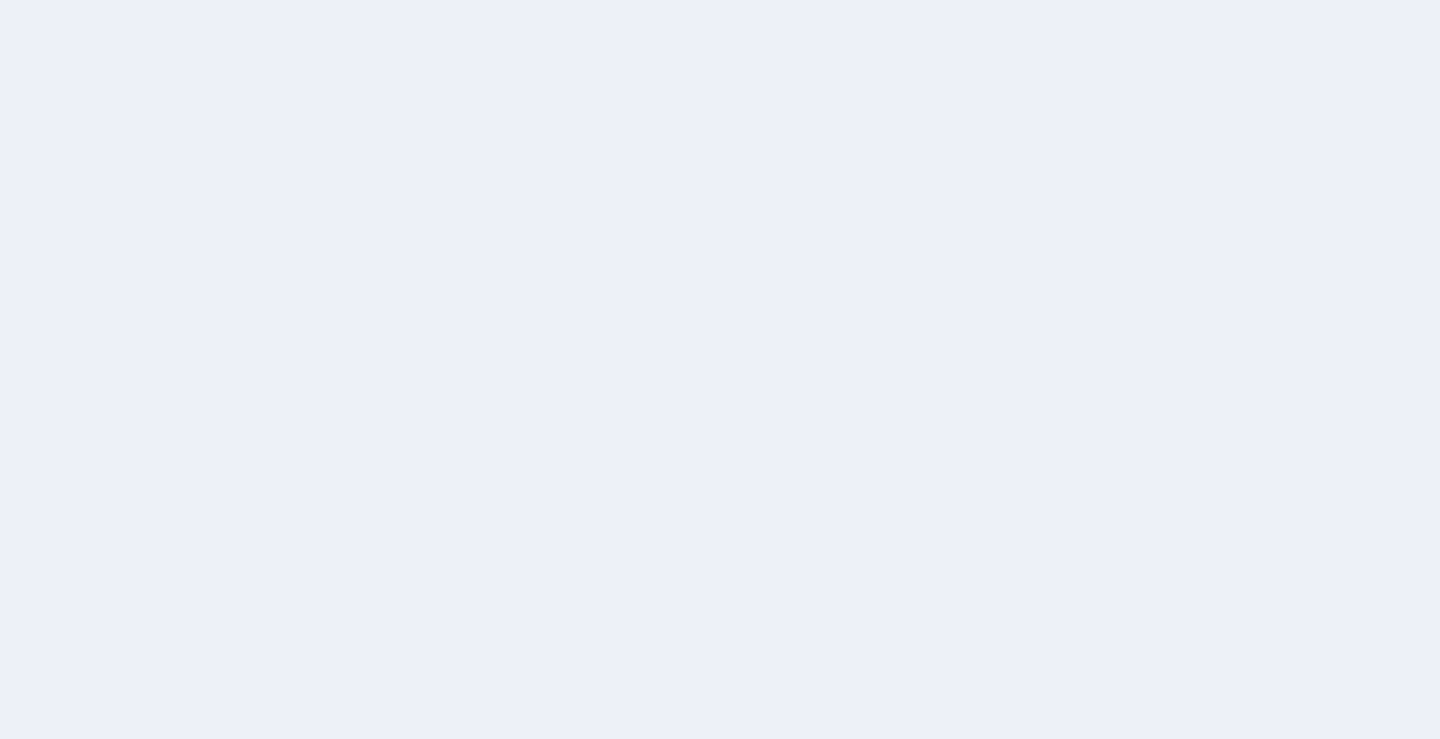 scroll, scrollTop: 0, scrollLeft: 0, axis: both 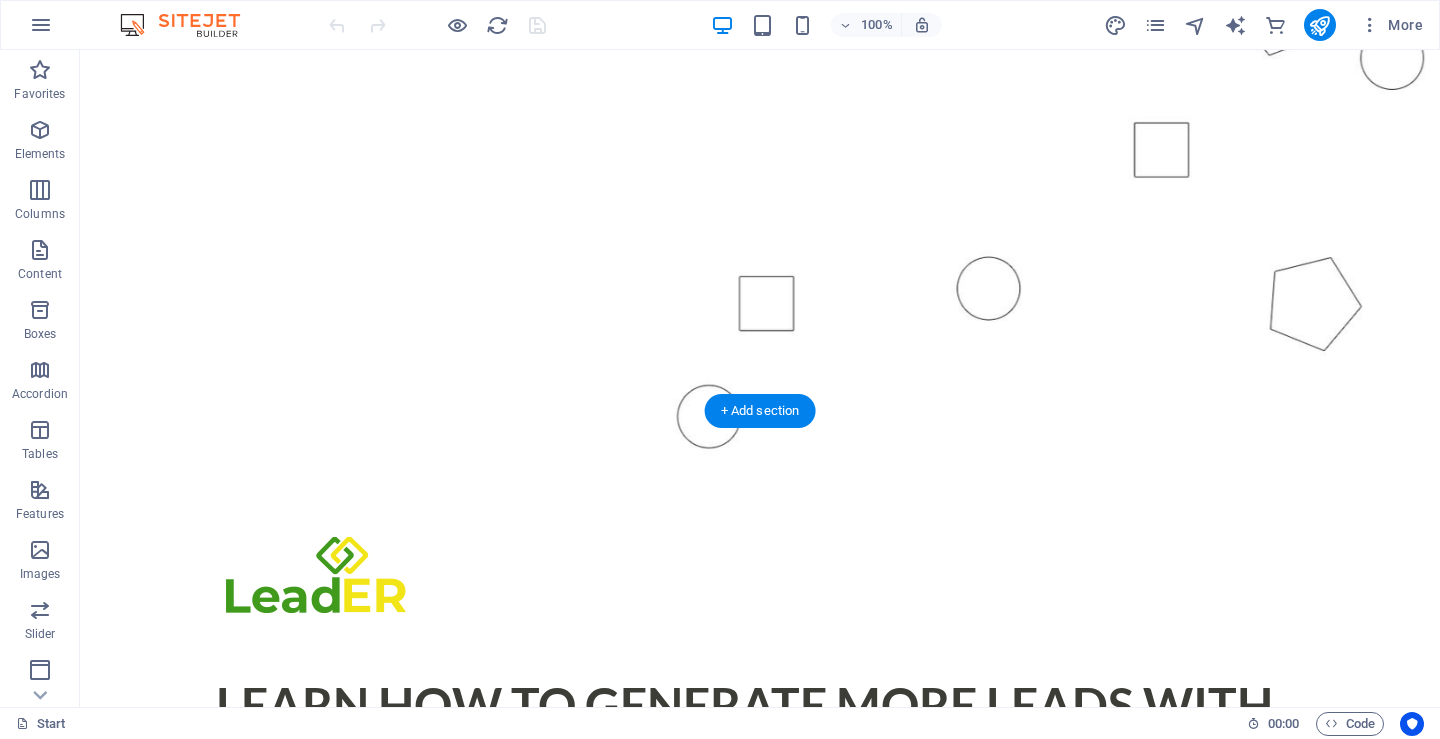 click at bounding box center [480, 2081] 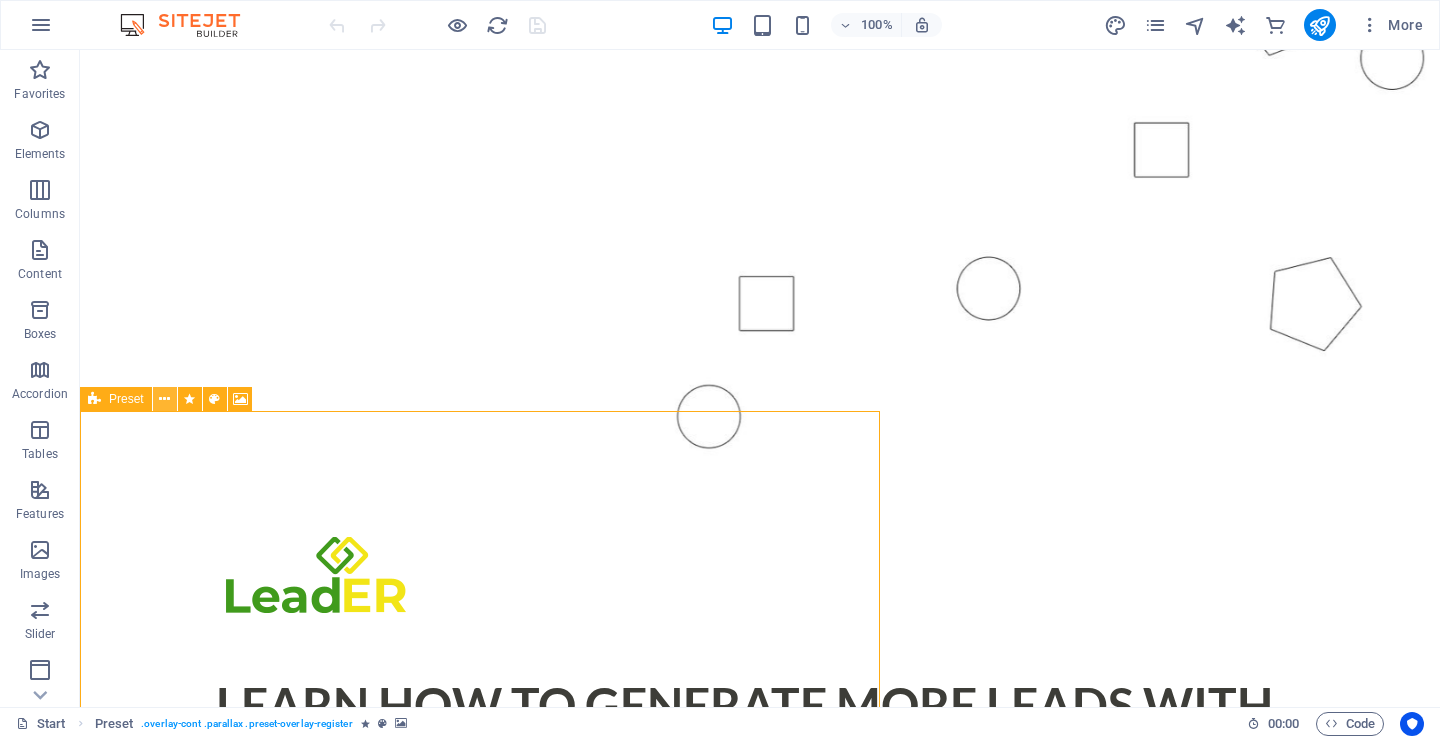 click at bounding box center (164, 399) 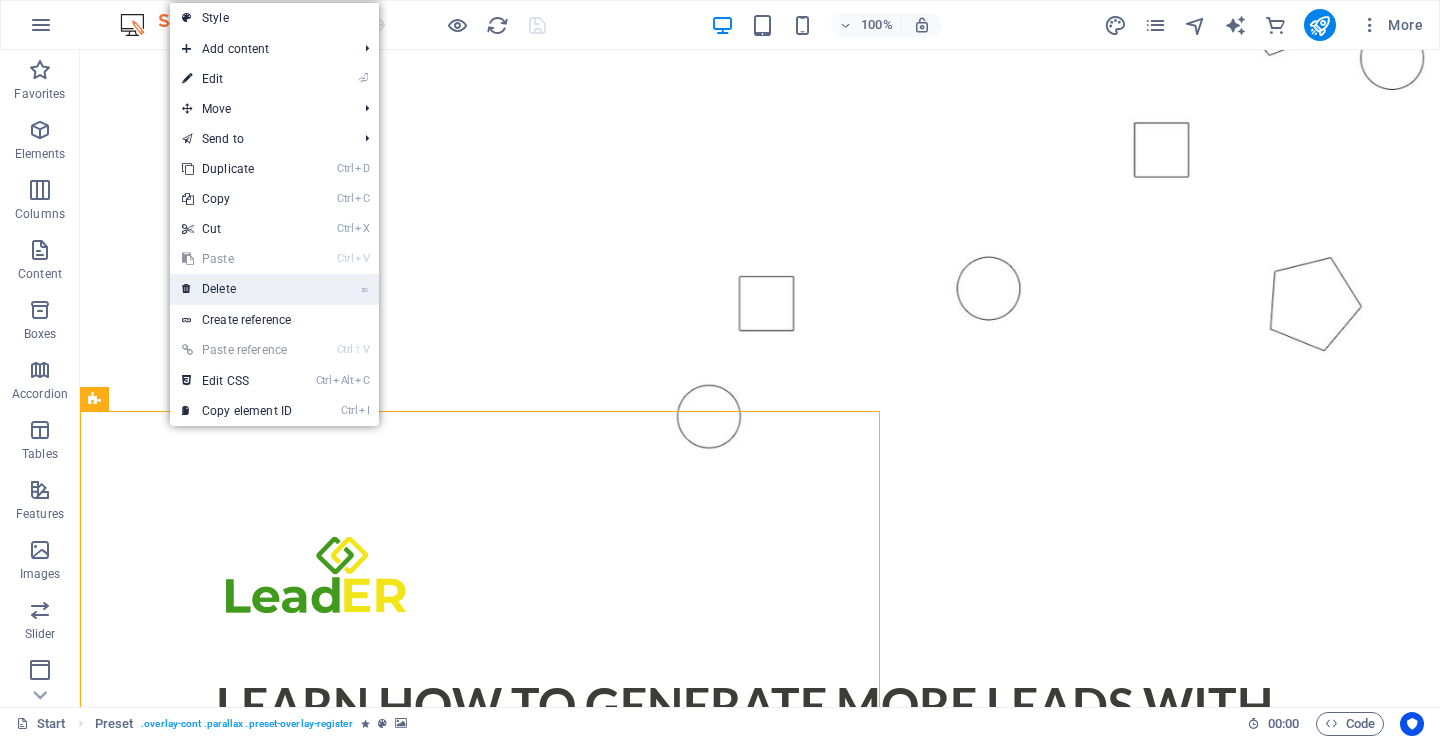 click on "⌦  Delete" at bounding box center [237, 289] 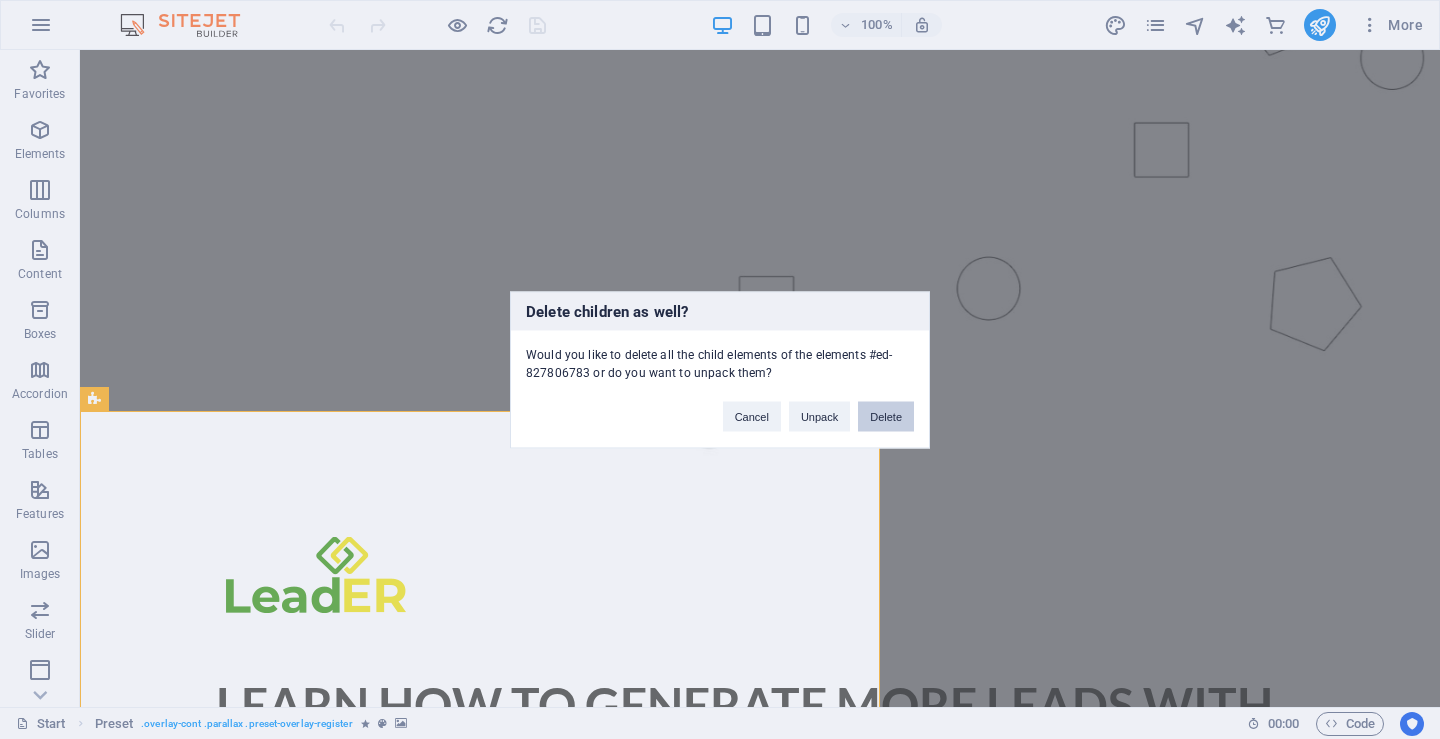 click on "Delete" at bounding box center (886, 416) 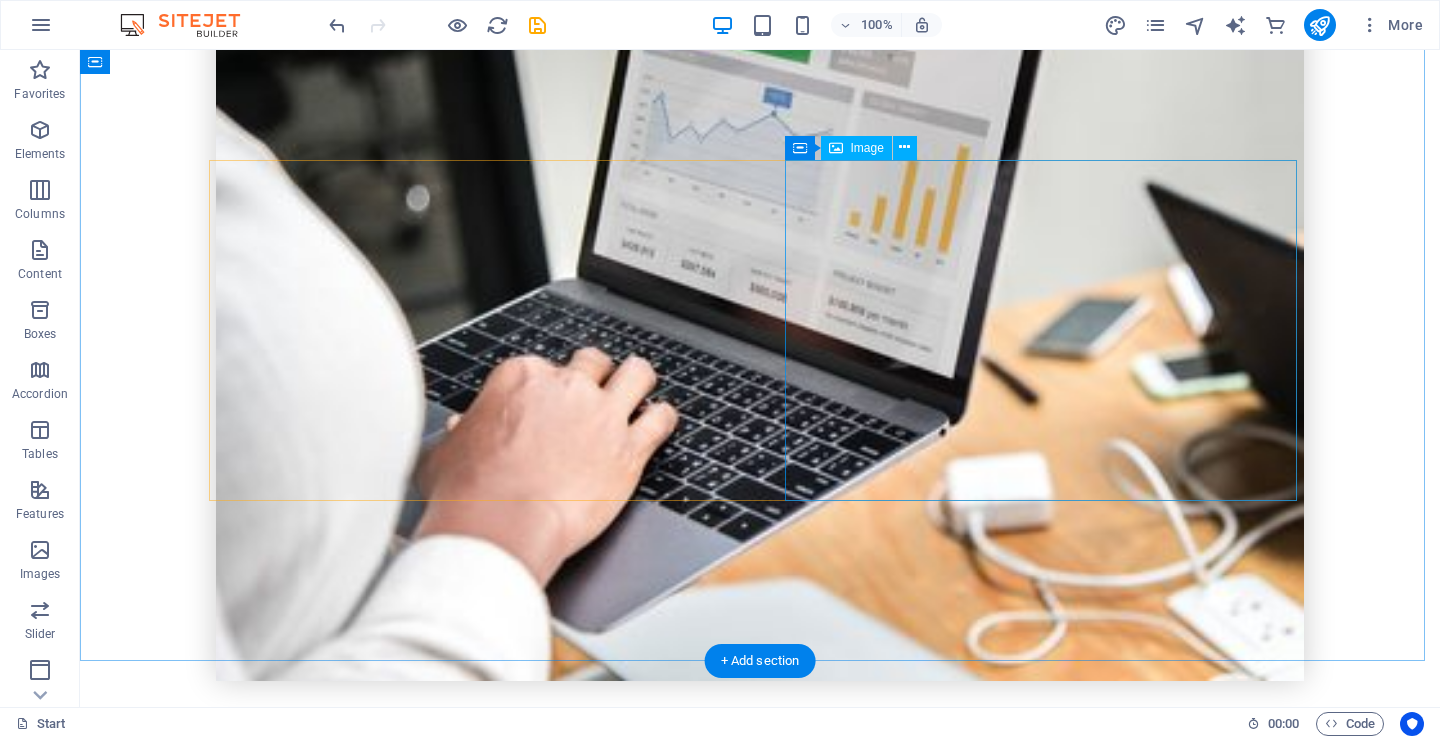 scroll, scrollTop: 1276, scrollLeft: 0, axis: vertical 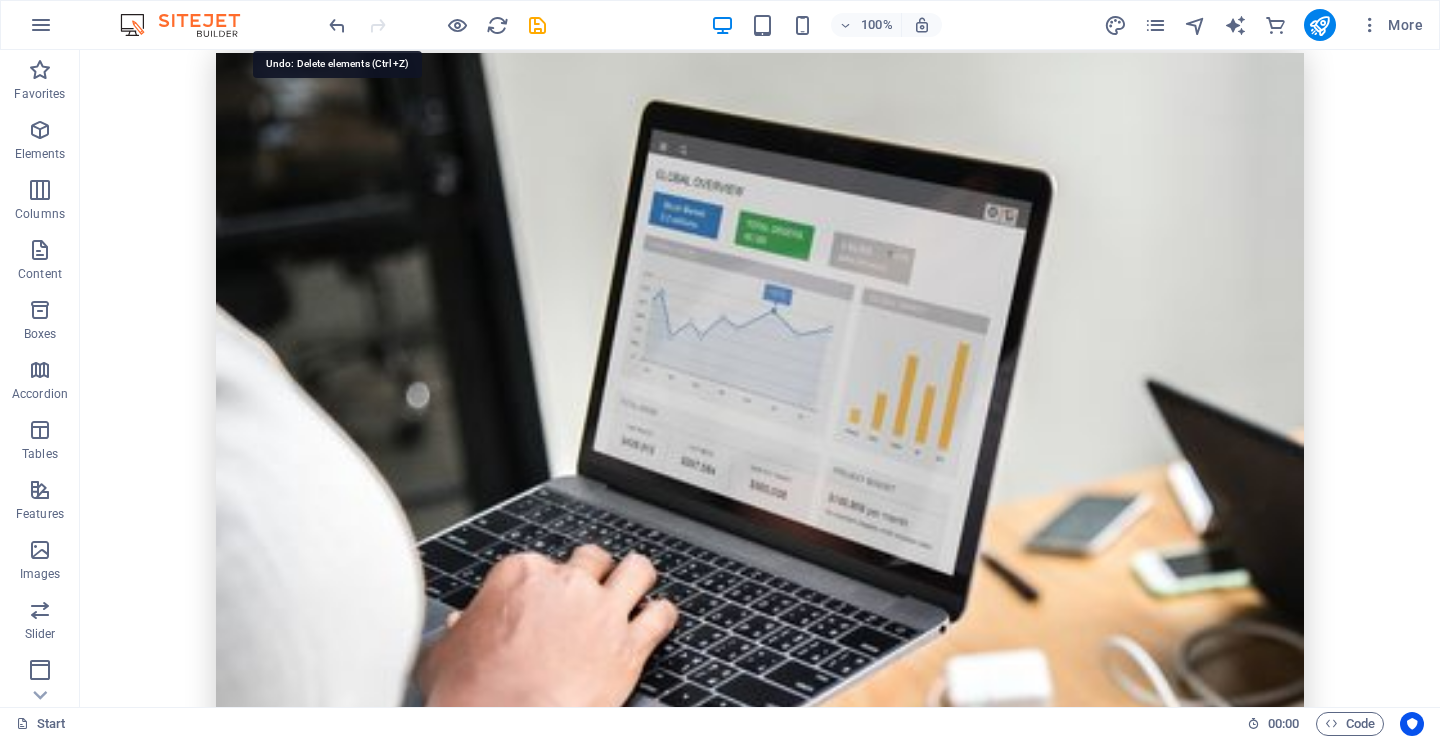 click at bounding box center [337, 25] 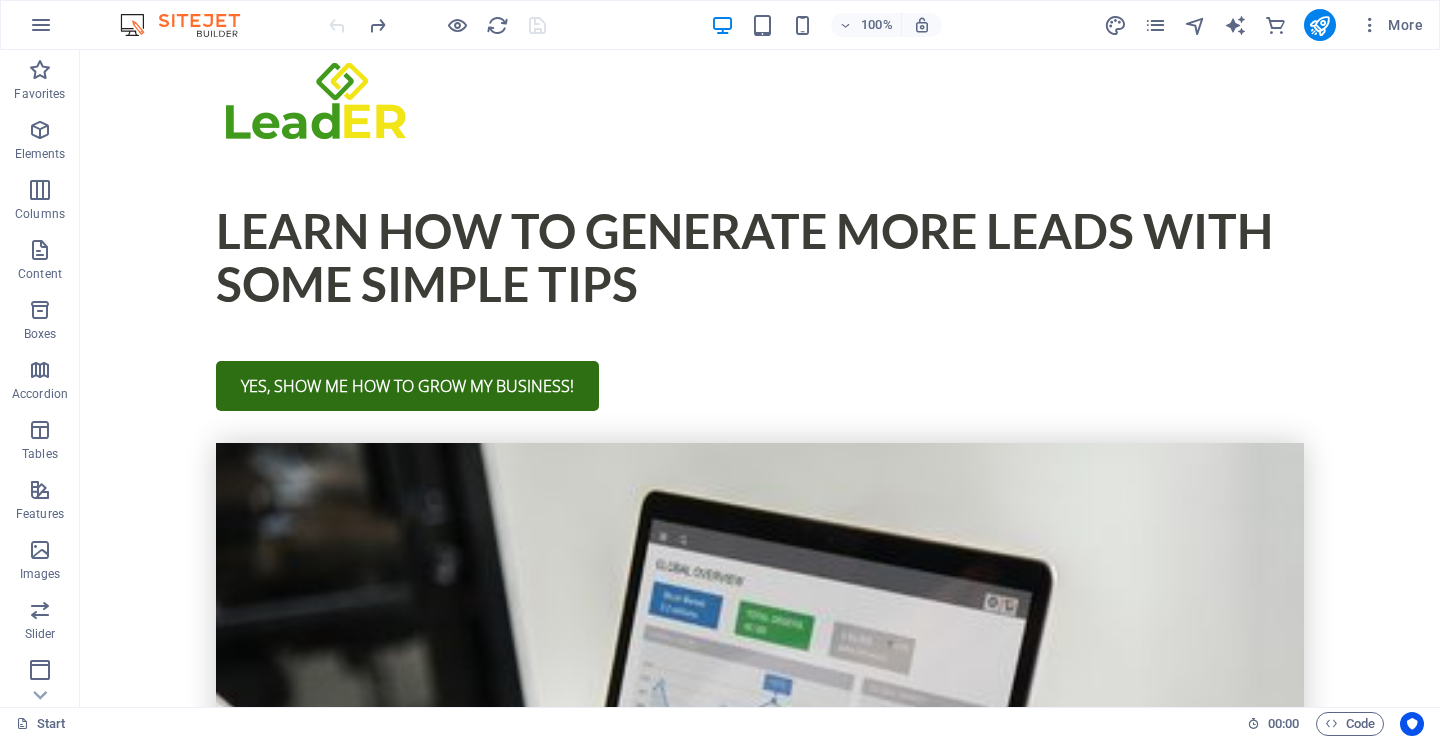 scroll, scrollTop: 713, scrollLeft: 0, axis: vertical 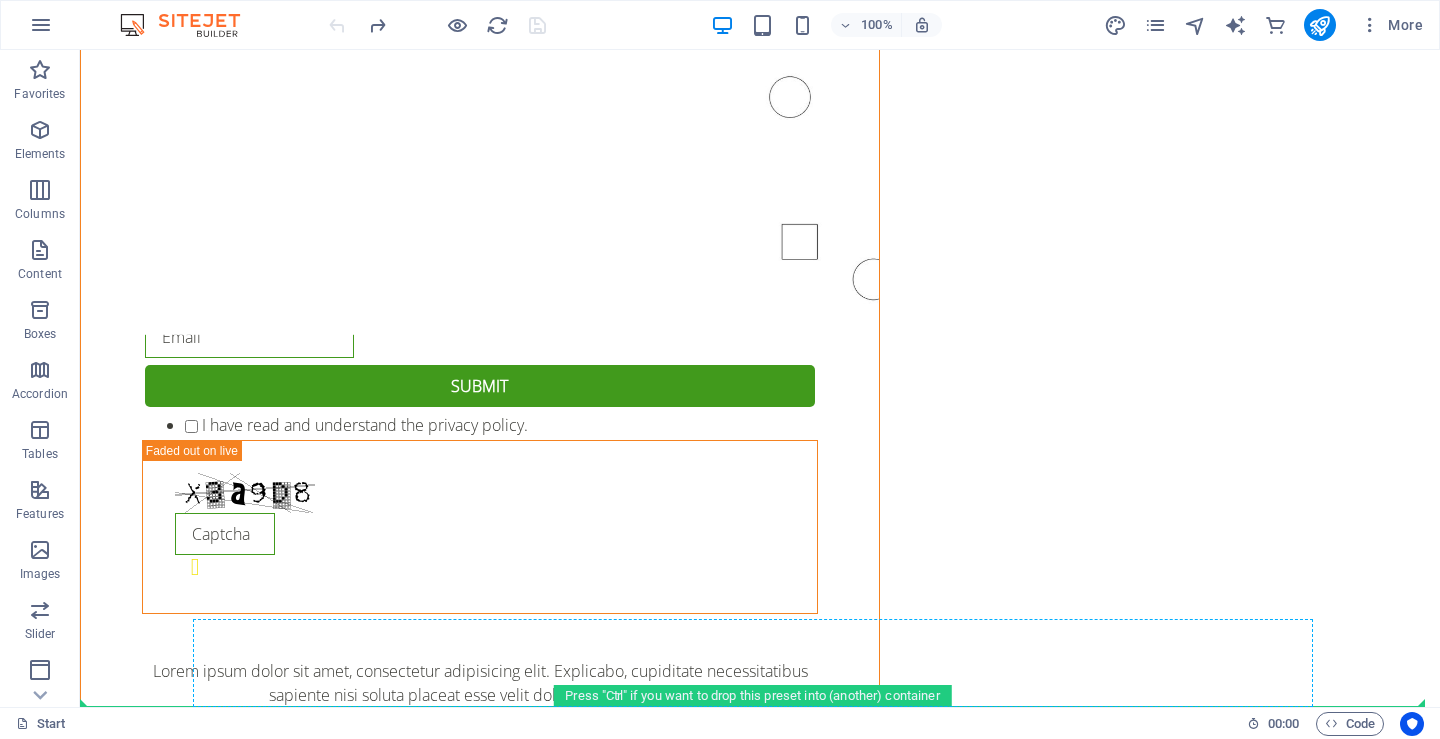 drag, startPoint x: 171, startPoint y: 154, endPoint x: 238, endPoint y: 673, distance: 523.3068 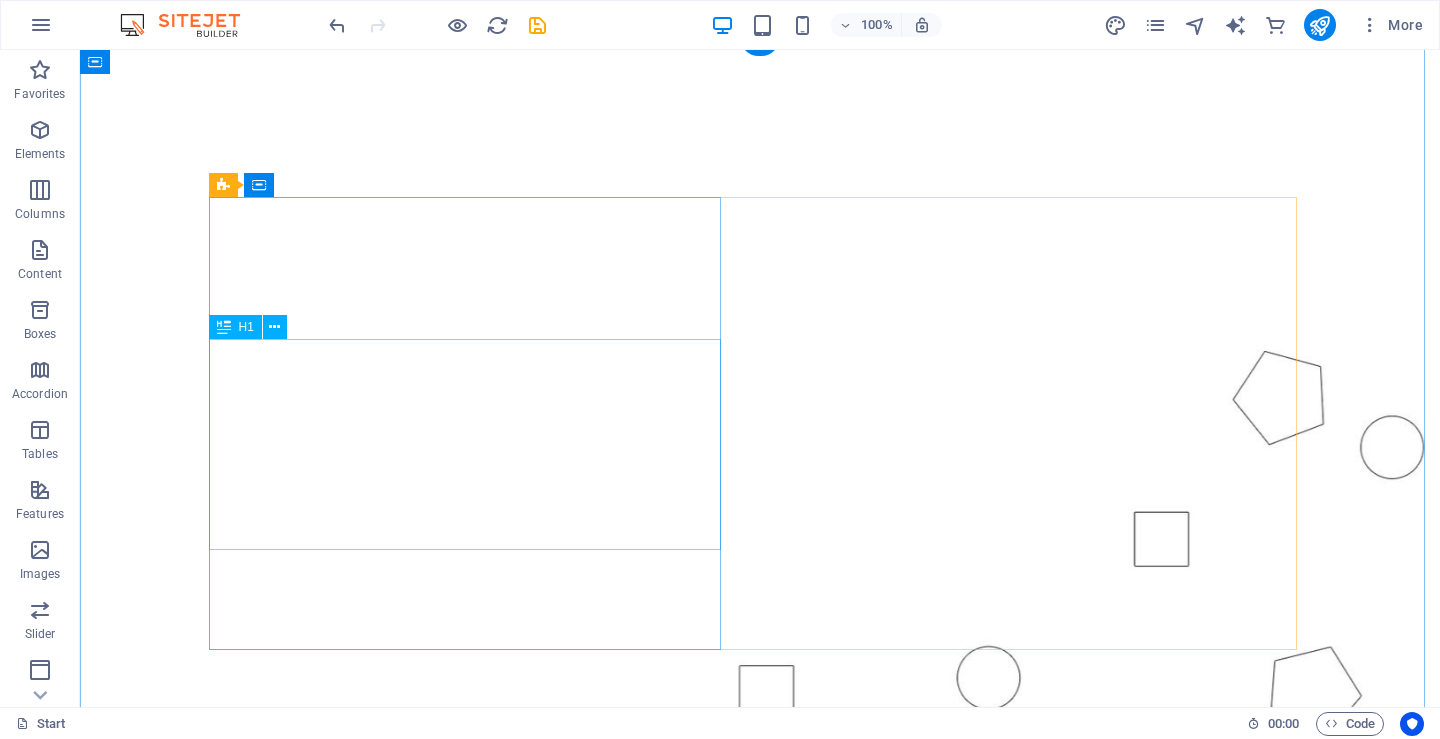 scroll, scrollTop: 0, scrollLeft: 0, axis: both 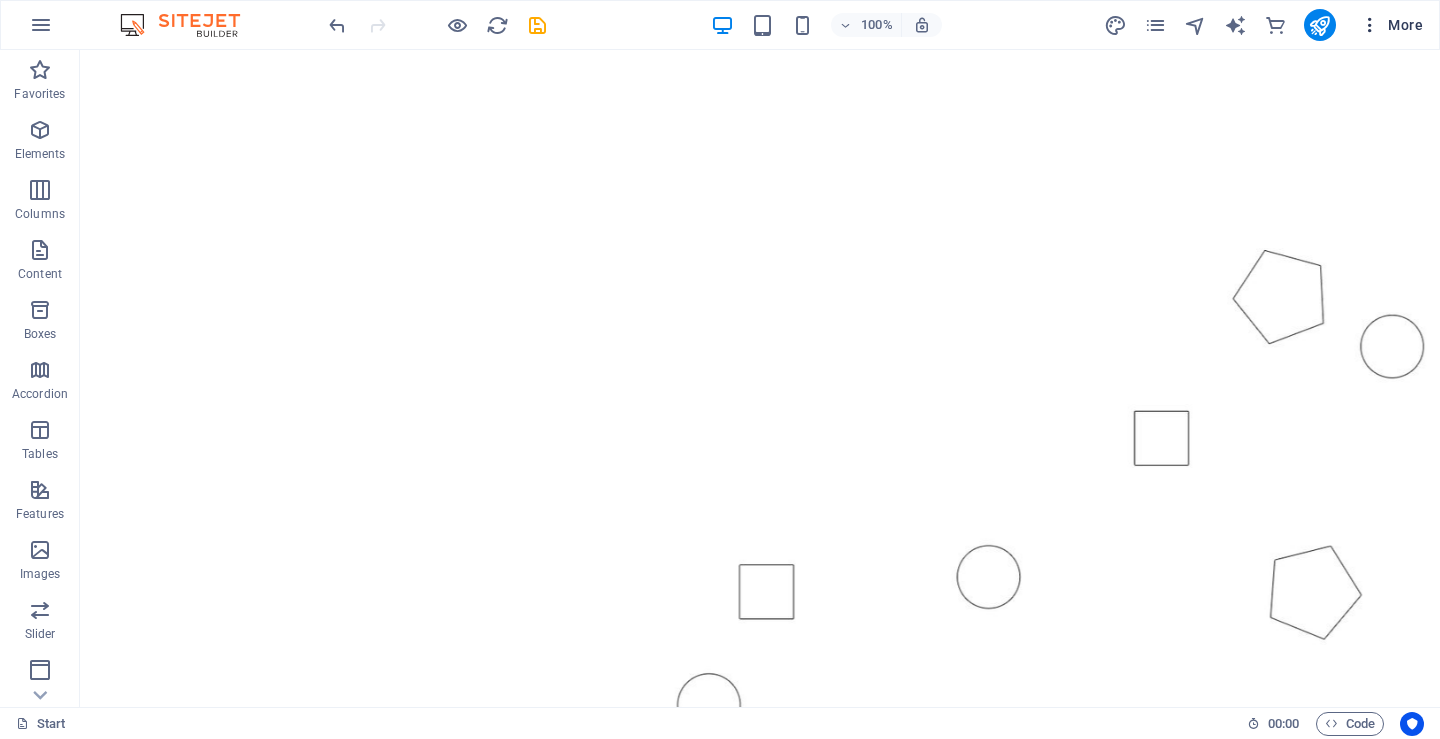click at bounding box center [1370, 25] 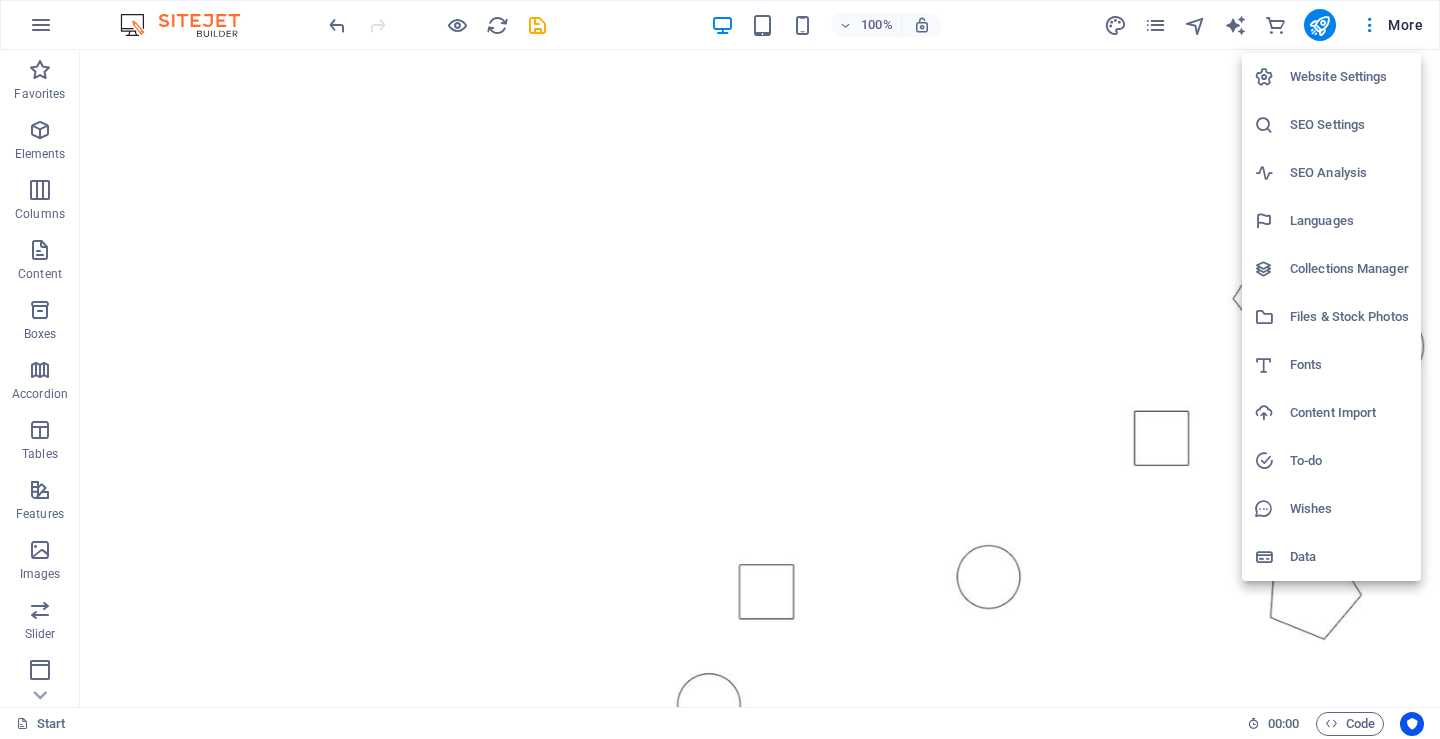 click on "Website Settings" at bounding box center [1349, 77] 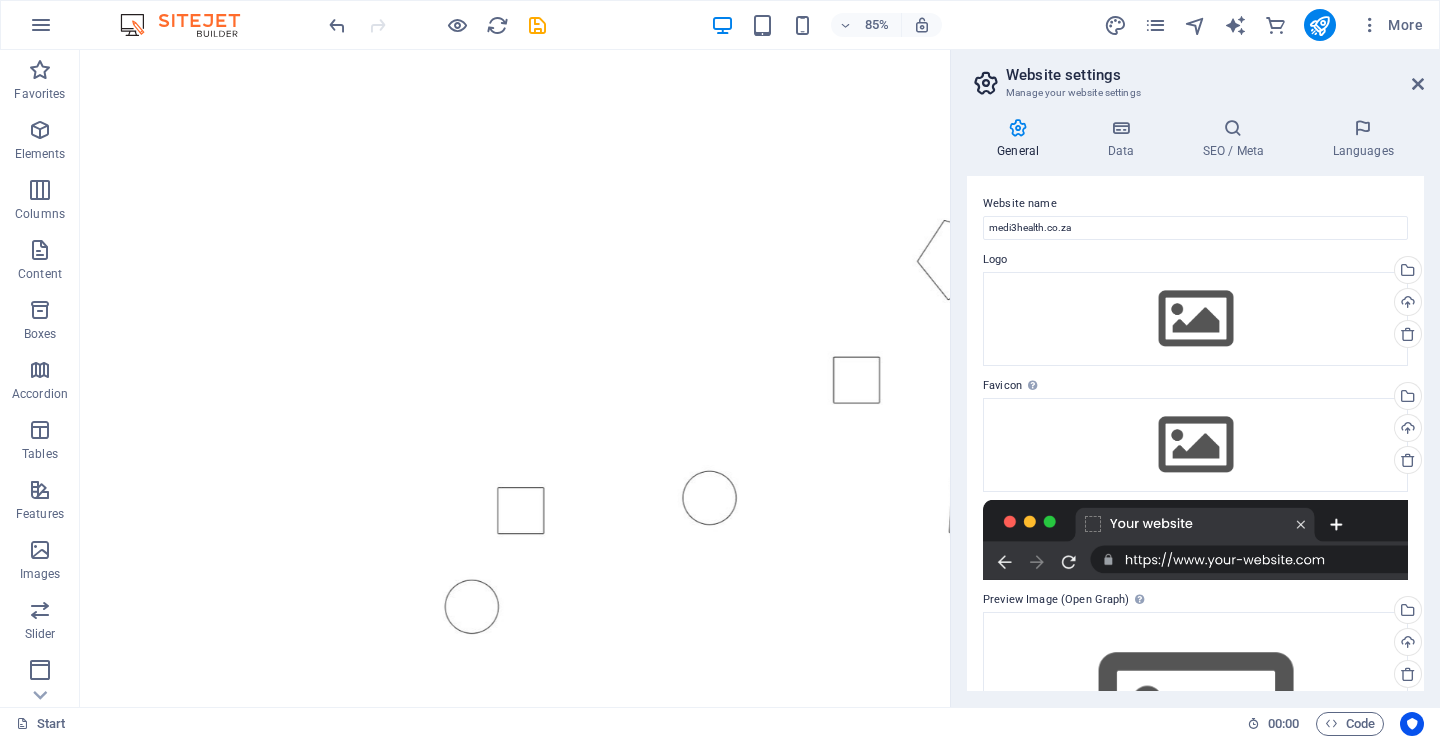 click at bounding box center (1195, 540) 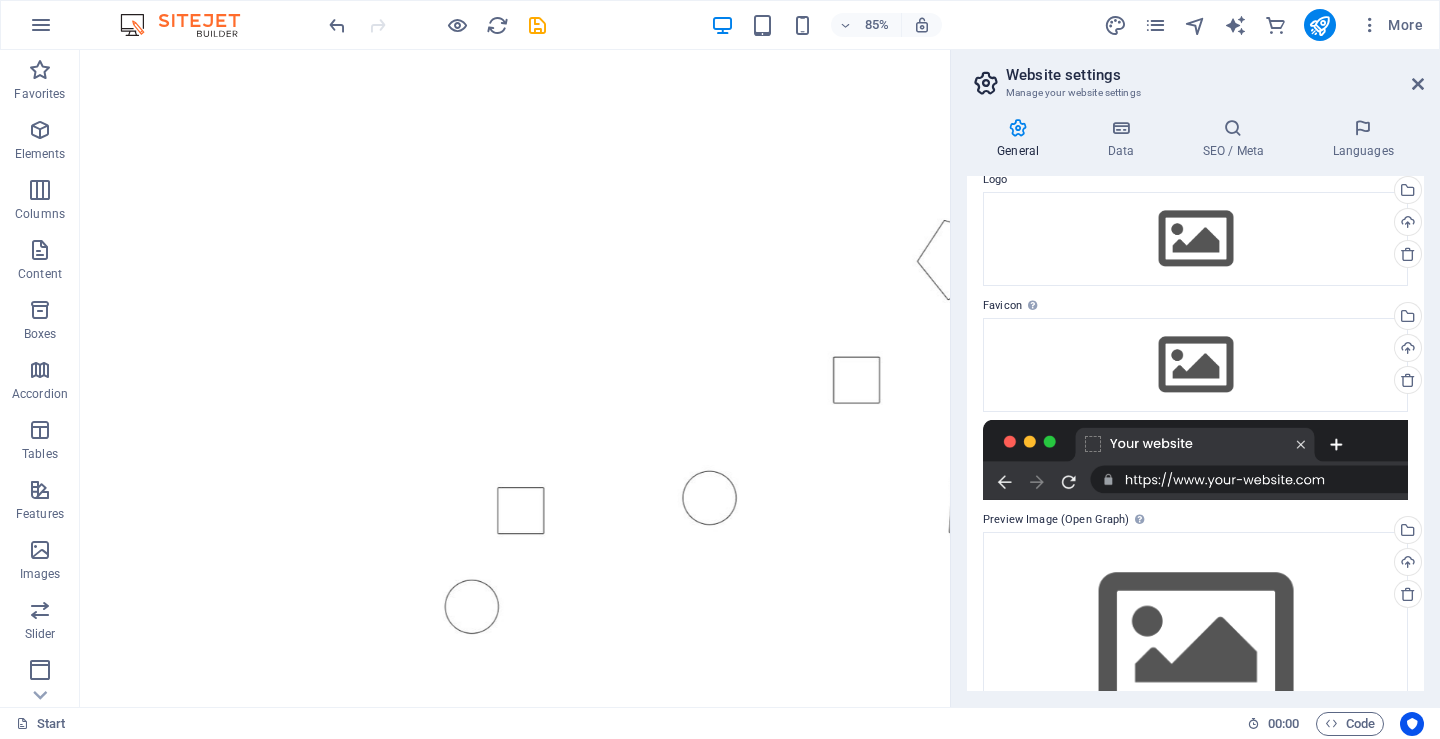scroll, scrollTop: 167, scrollLeft: 0, axis: vertical 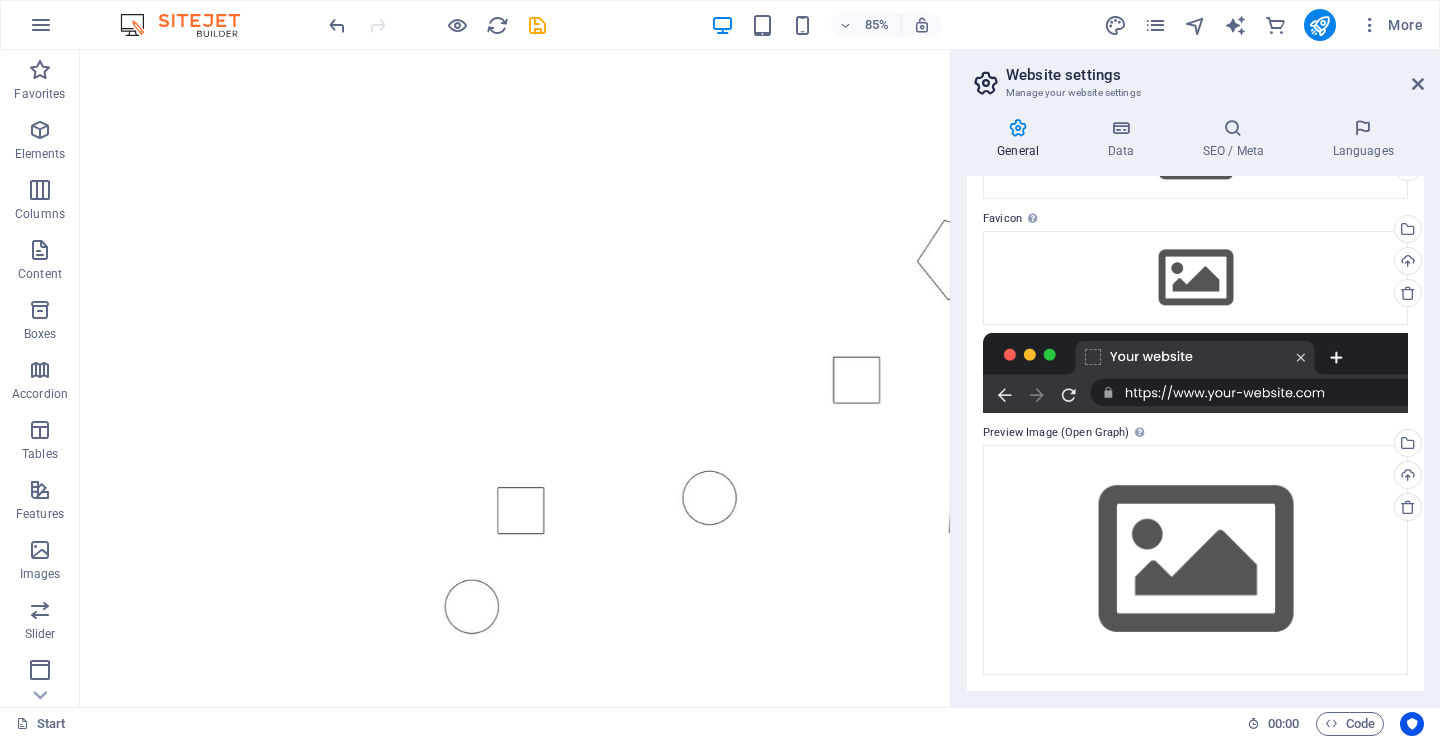 click at bounding box center (1195, 373) 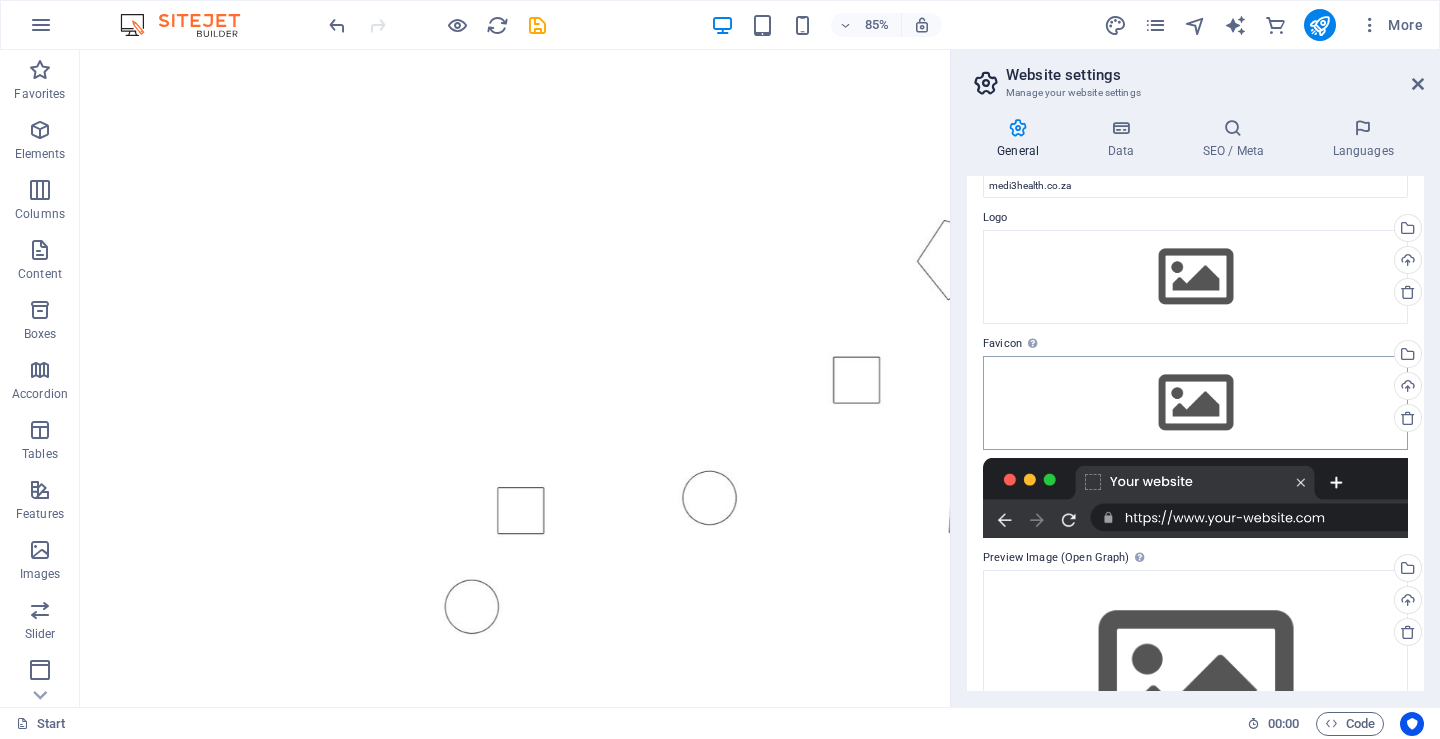 scroll, scrollTop: 0, scrollLeft: 0, axis: both 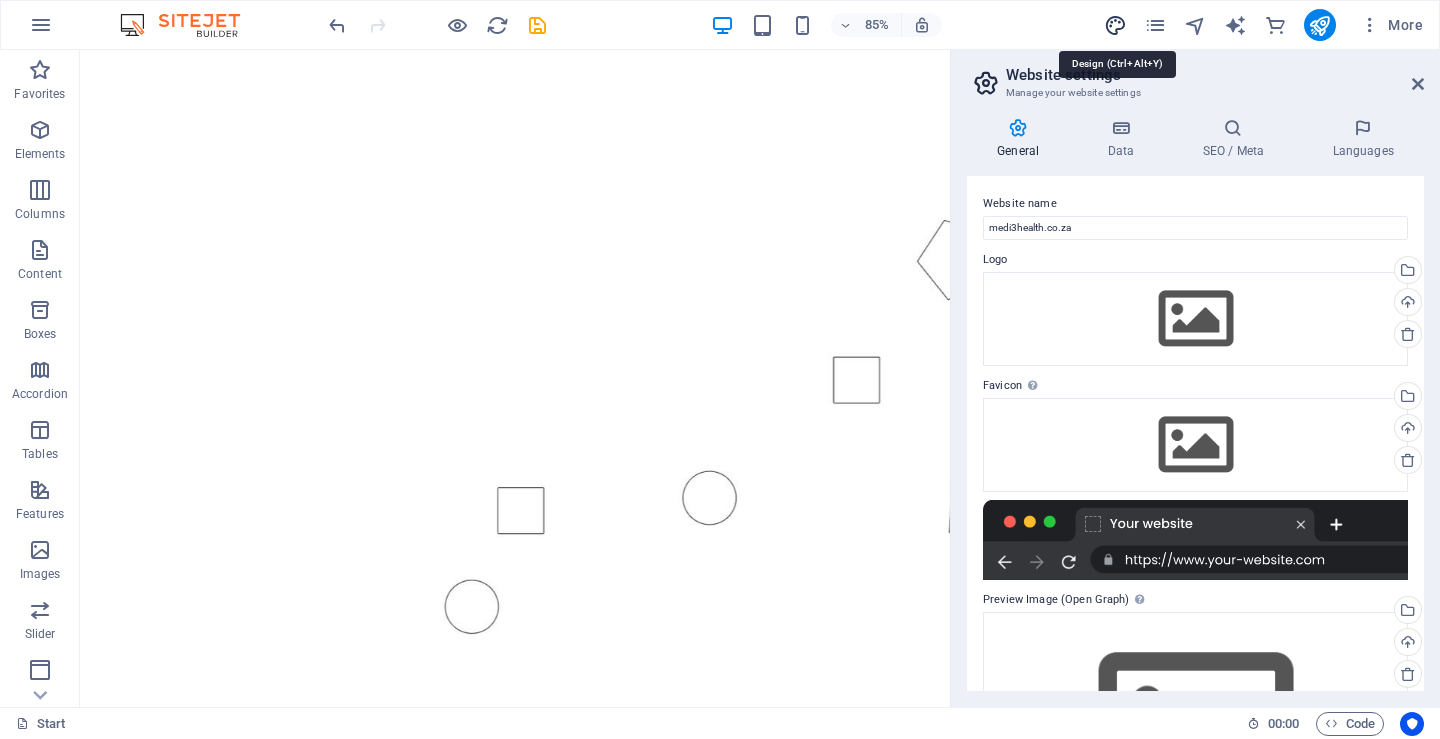 click at bounding box center [1115, 25] 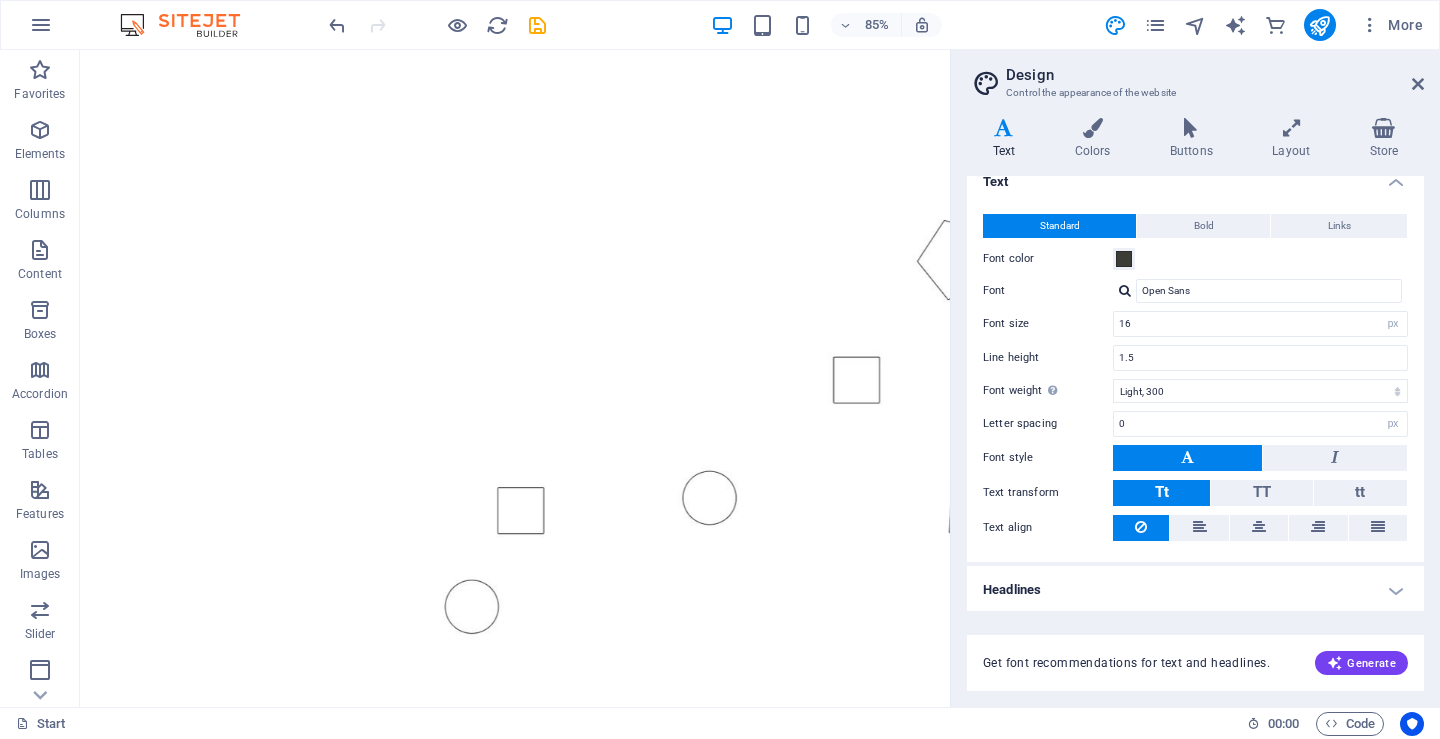 scroll, scrollTop: 21, scrollLeft: 0, axis: vertical 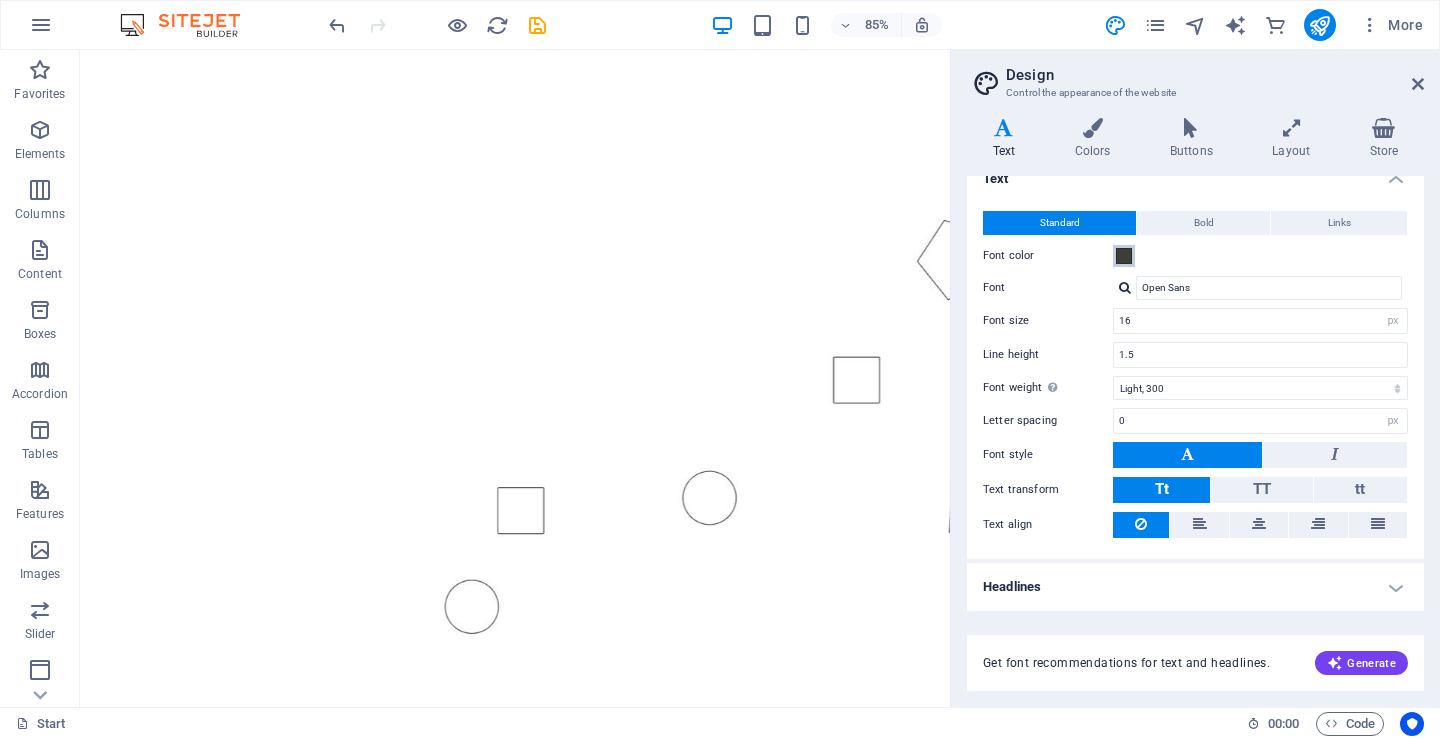 click at bounding box center (1124, 256) 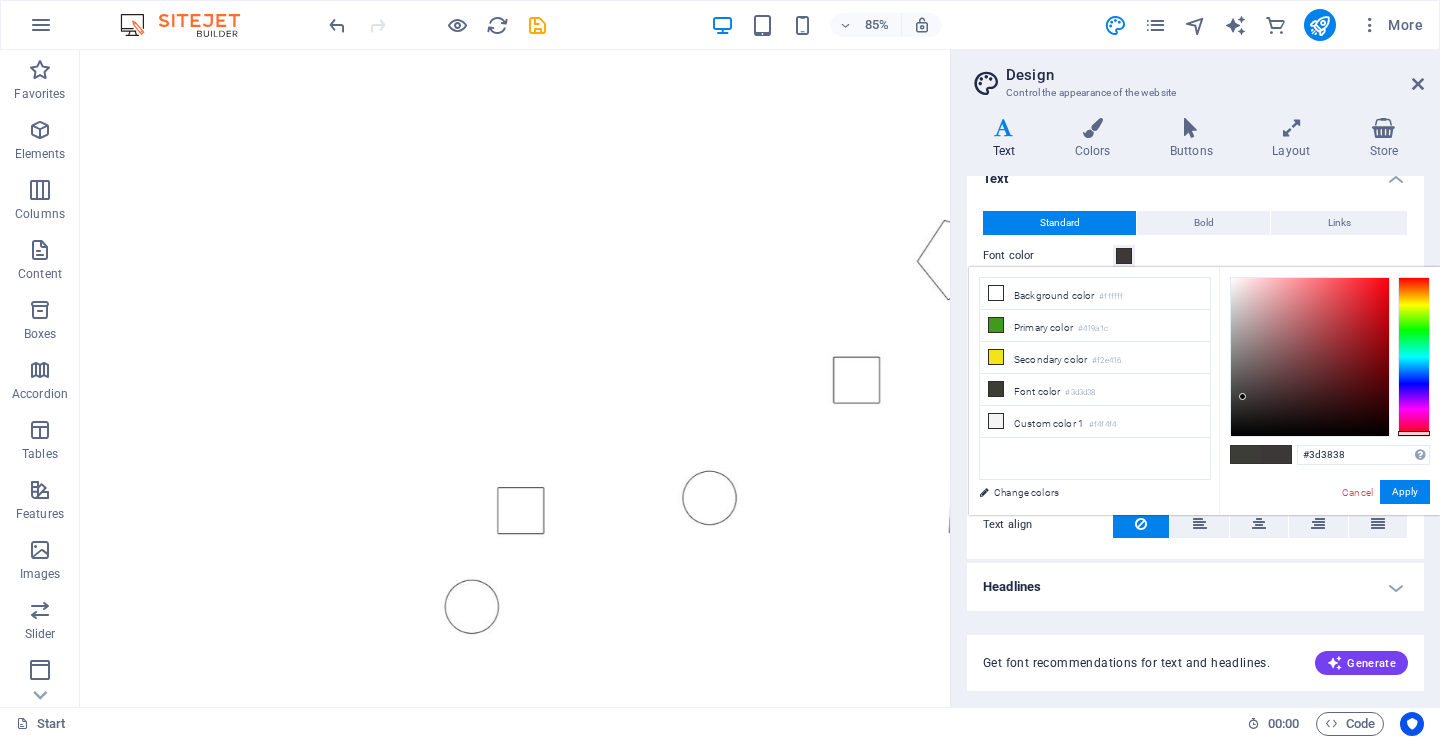 click at bounding box center (1414, 357) 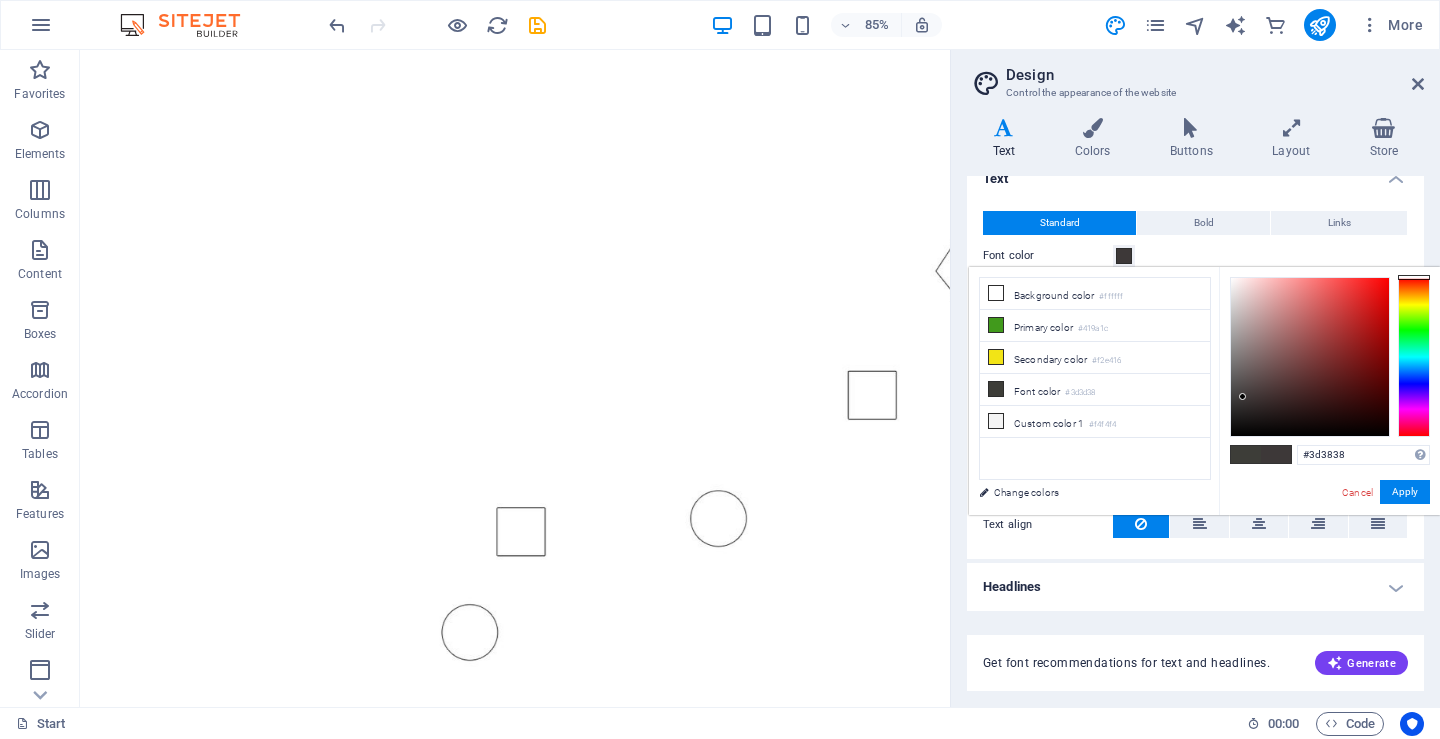 drag, startPoint x: 1421, startPoint y: 431, endPoint x: 1423, endPoint y: 274, distance: 157.01274 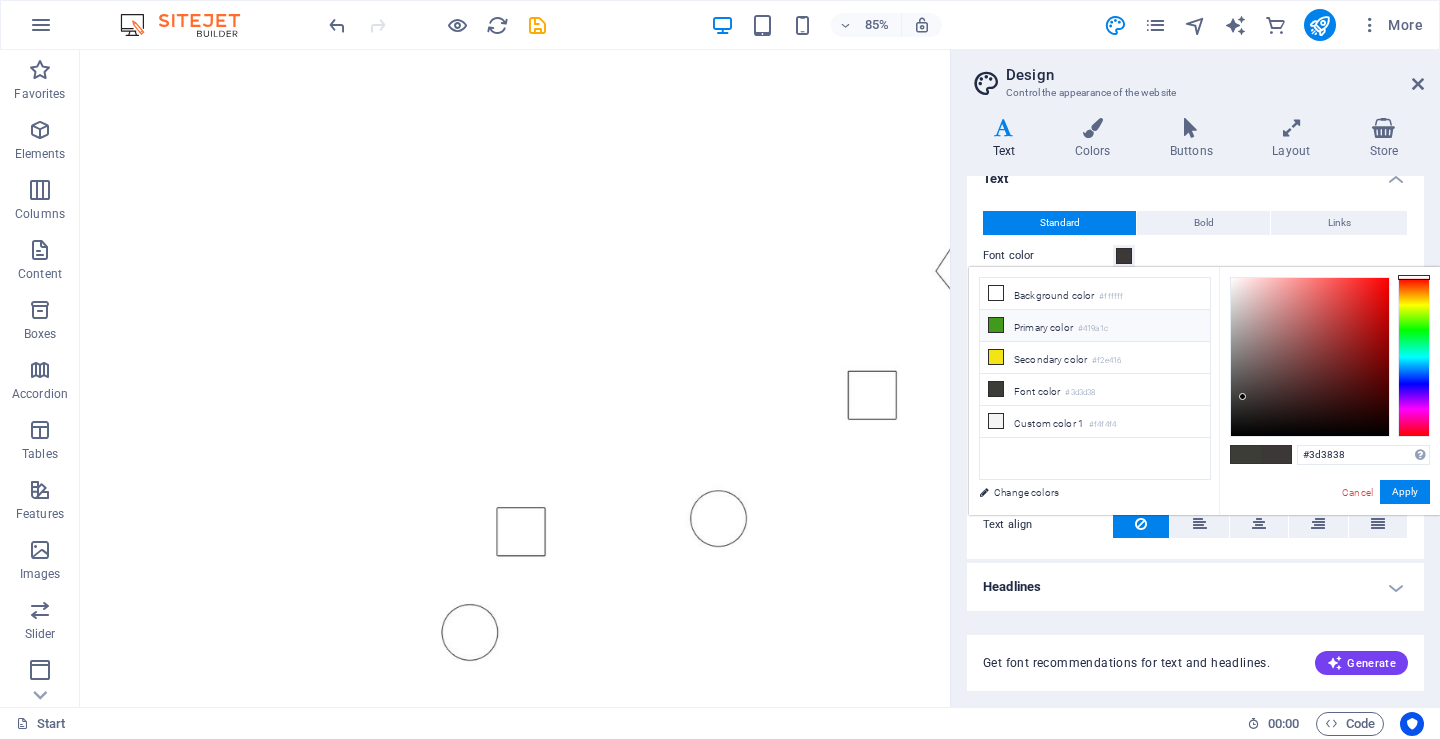 click at bounding box center [996, 325] 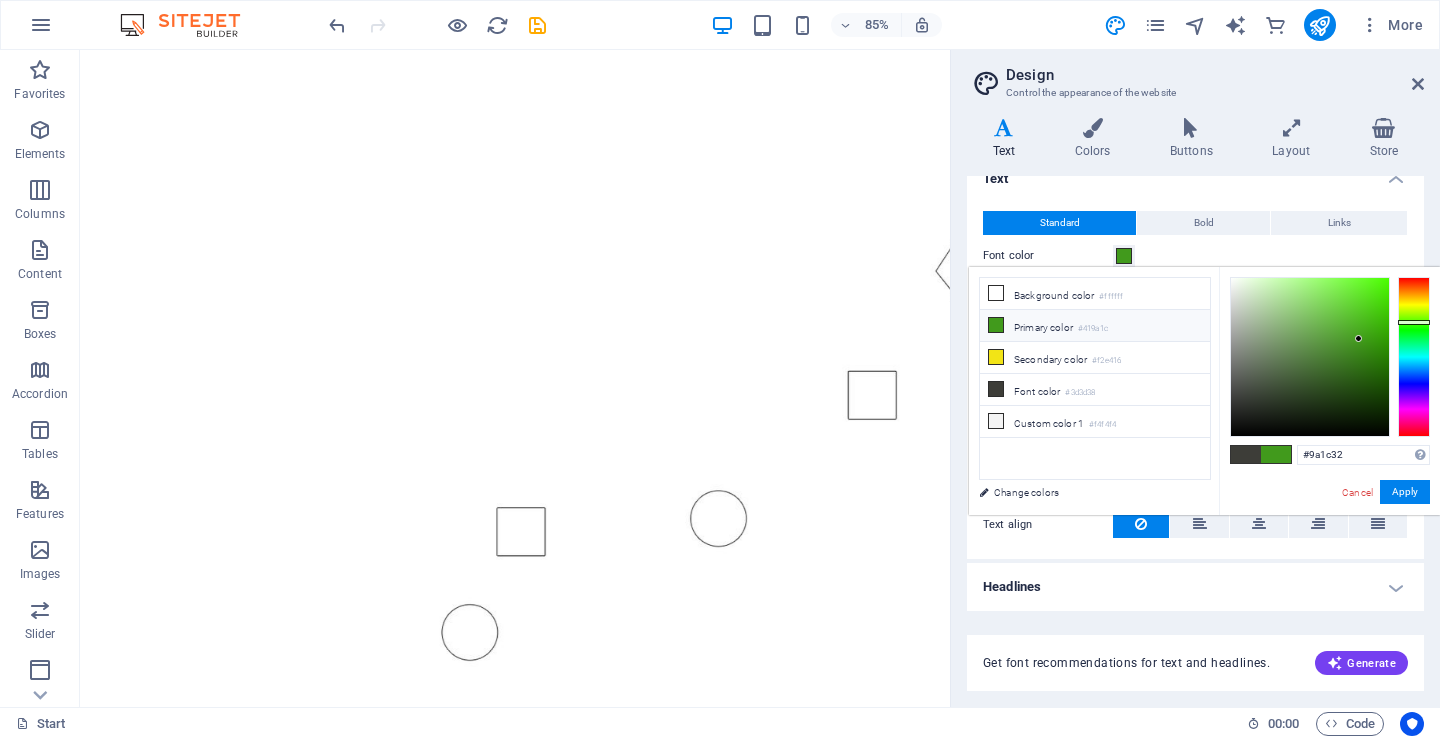 click at bounding box center (1414, 357) 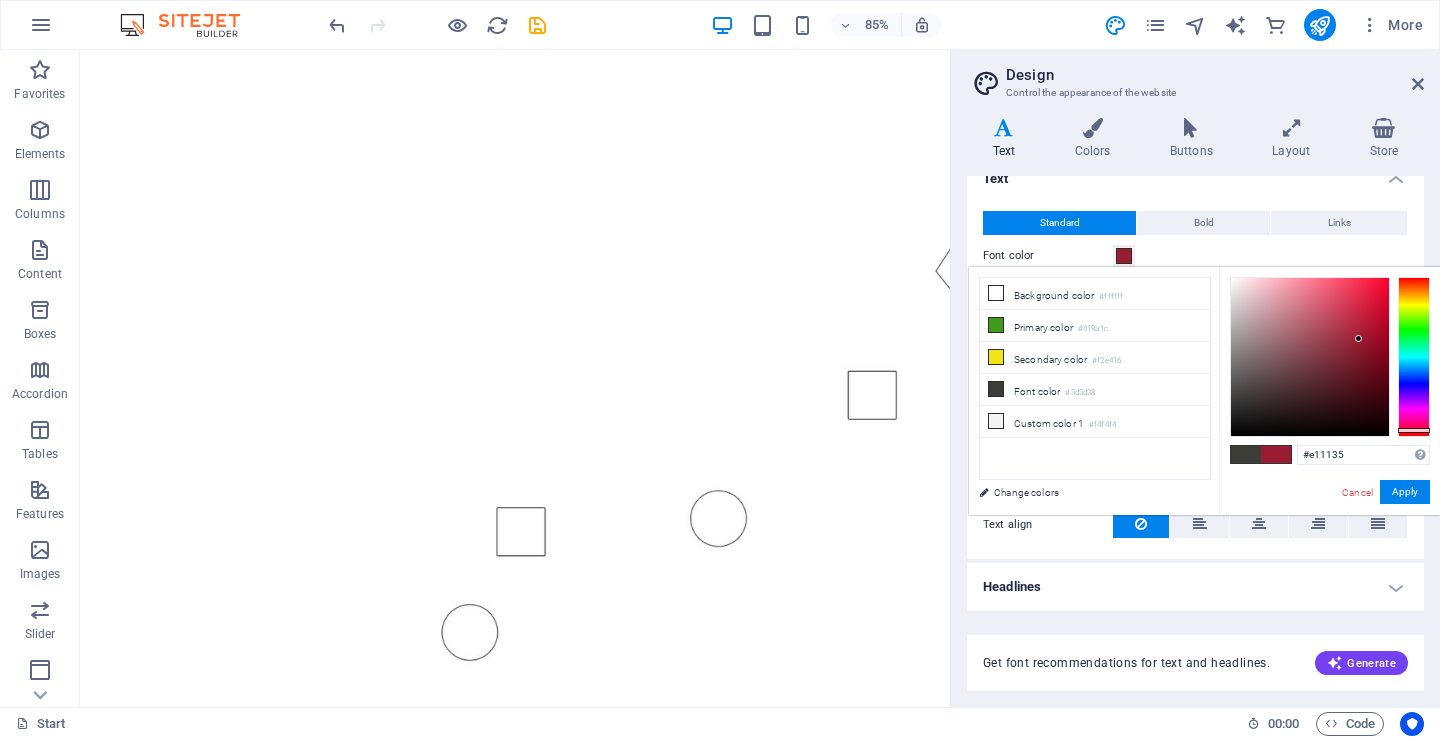 drag, startPoint x: 1360, startPoint y: 334, endPoint x: 1376, endPoint y: 295, distance: 42.154476 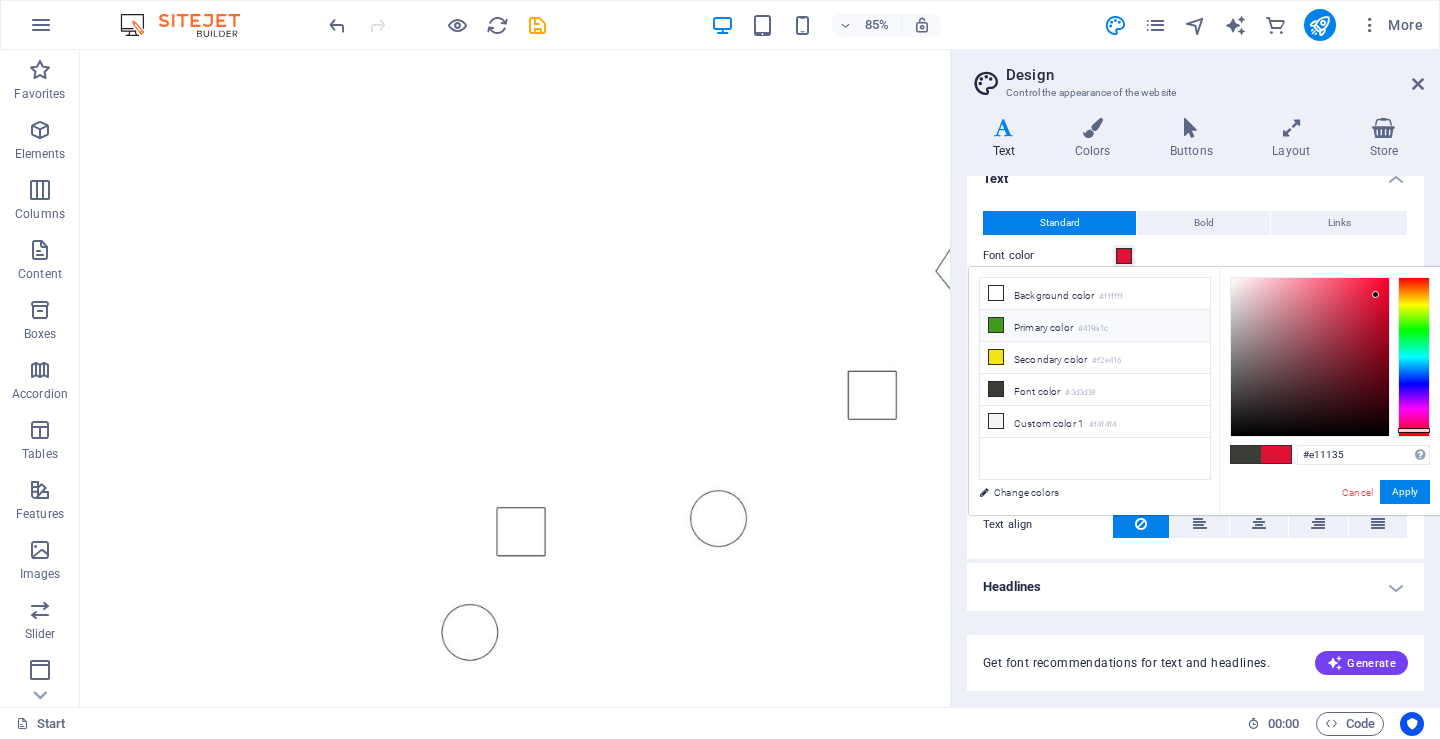 click on "Primary color
#419a1c" at bounding box center (1095, 326) 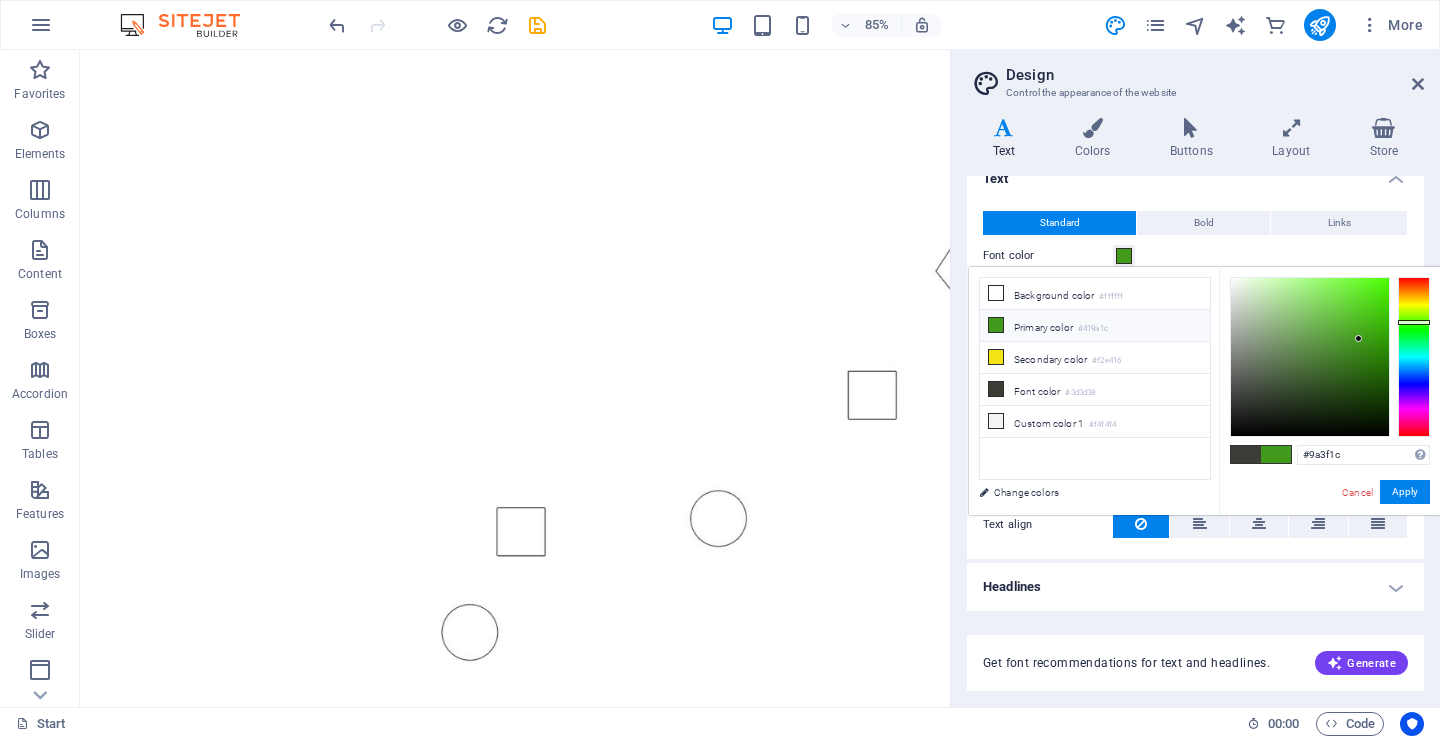 click at bounding box center [1414, 357] 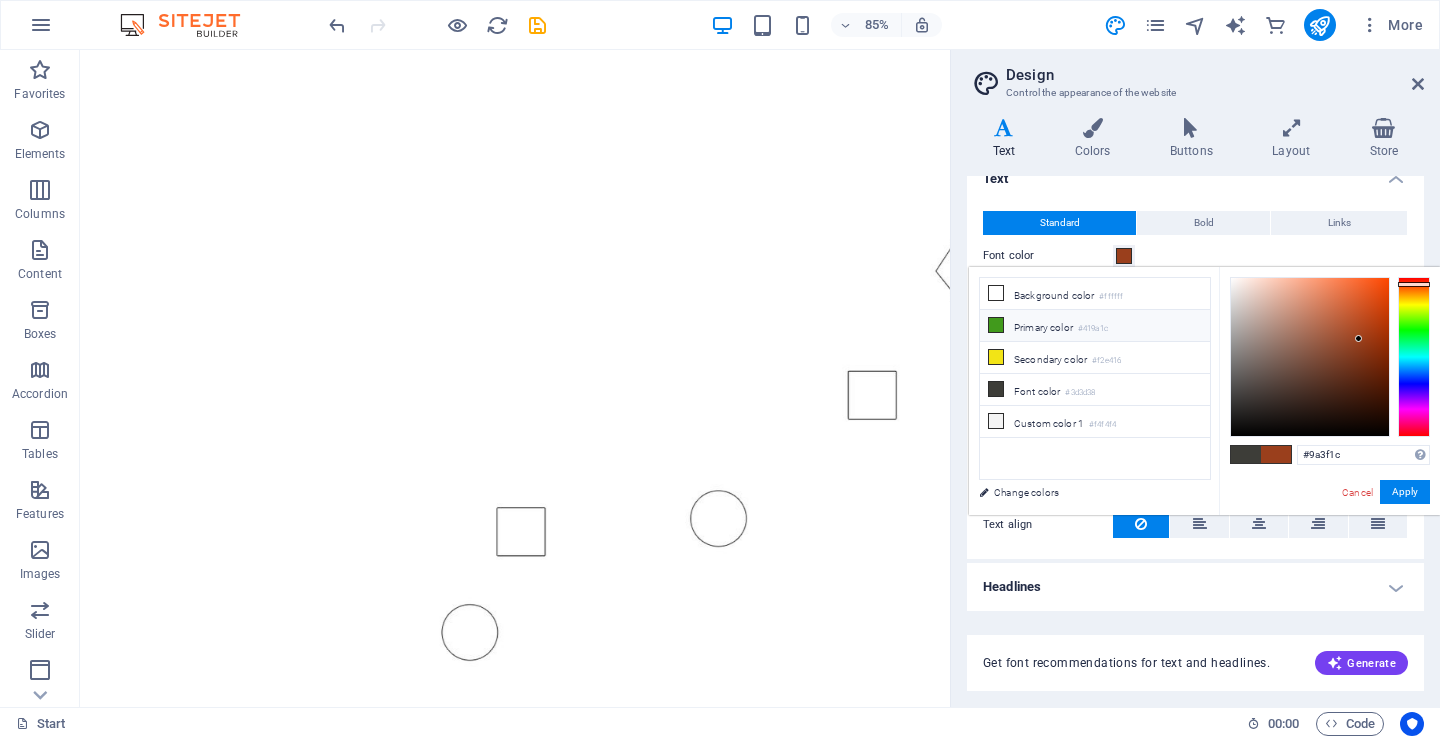 click at bounding box center (996, 325) 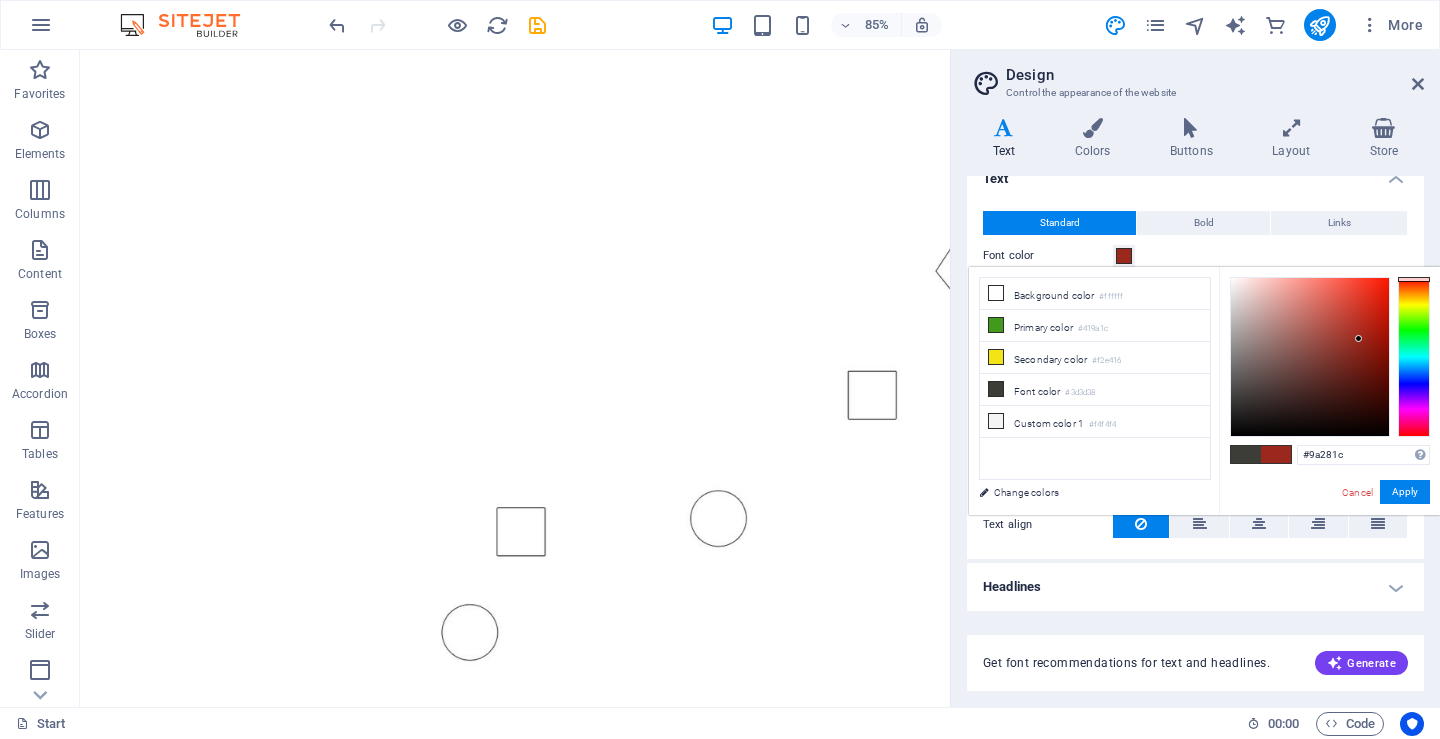 click at bounding box center [1414, 357] 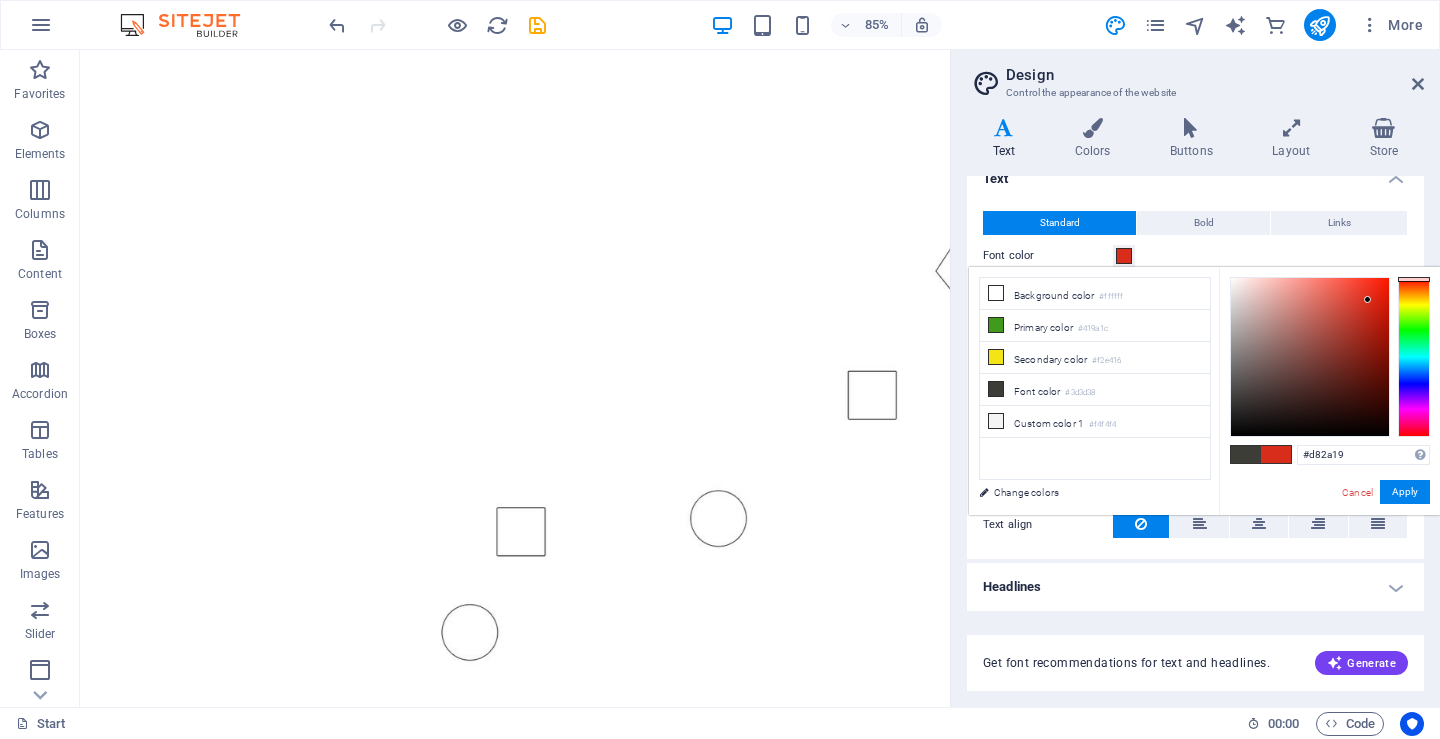 type on "#d62817" 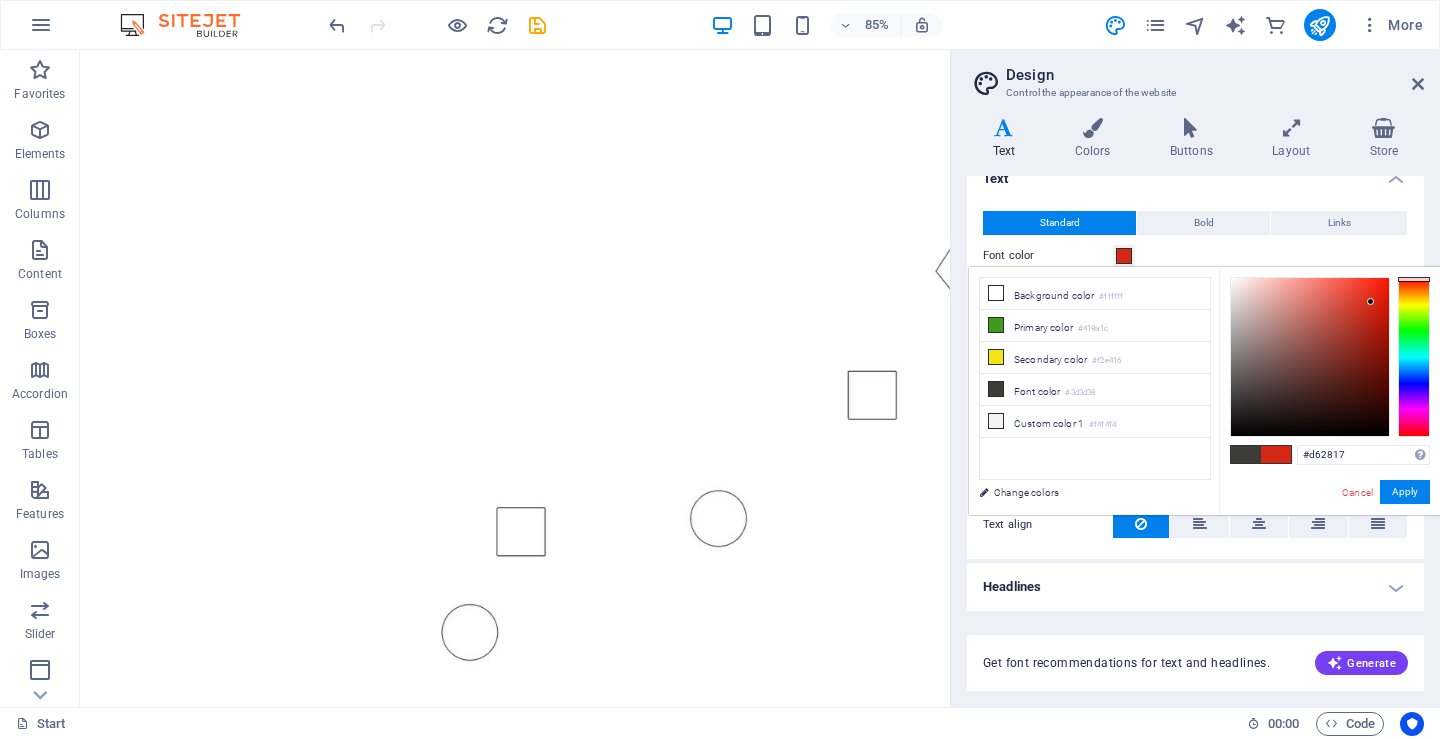 drag, startPoint x: 1360, startPoint y: 336, endPoint x: 1371, endPoint y: 302, distance: 35.735138 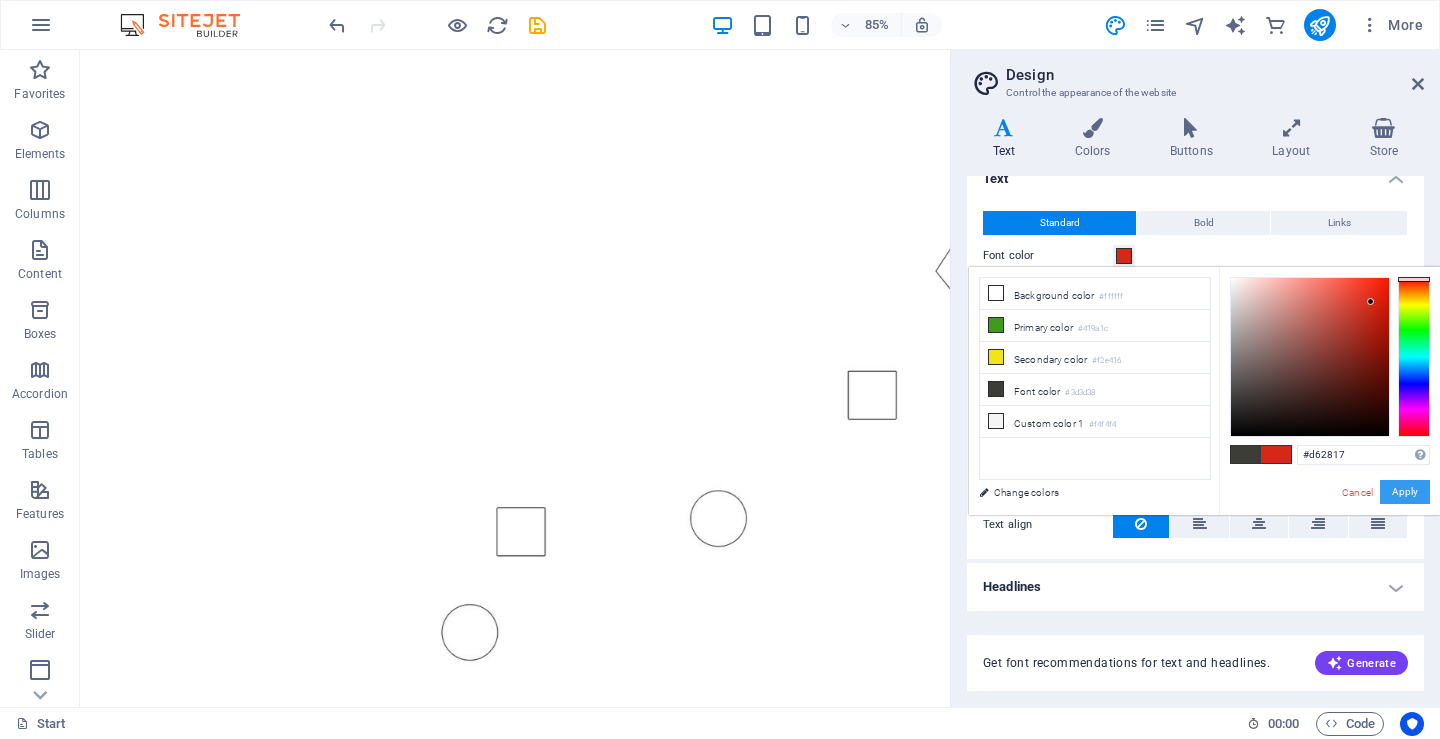 click on "Apply" at bounding box center (1405, 492) 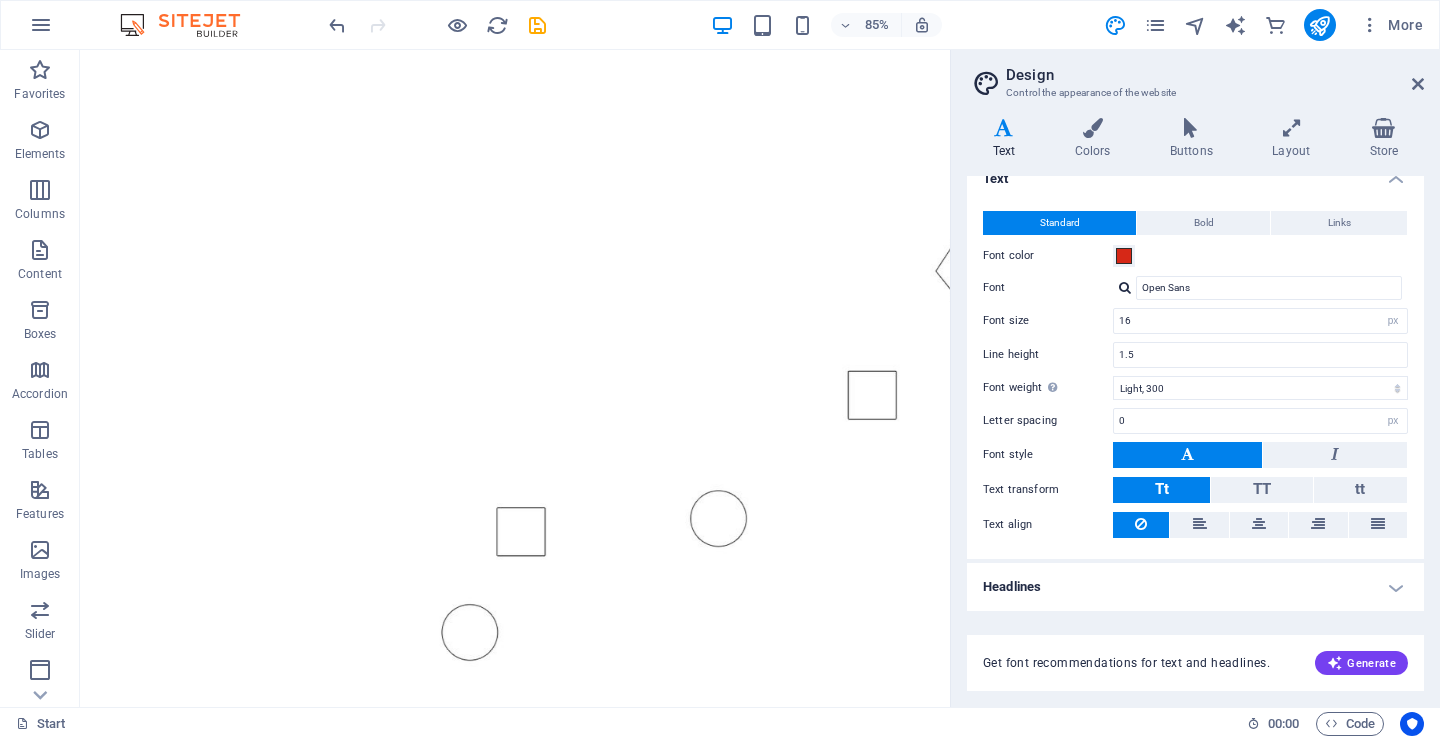 scroll, scrollTop: 0, scrollLeft: 0, axis: both 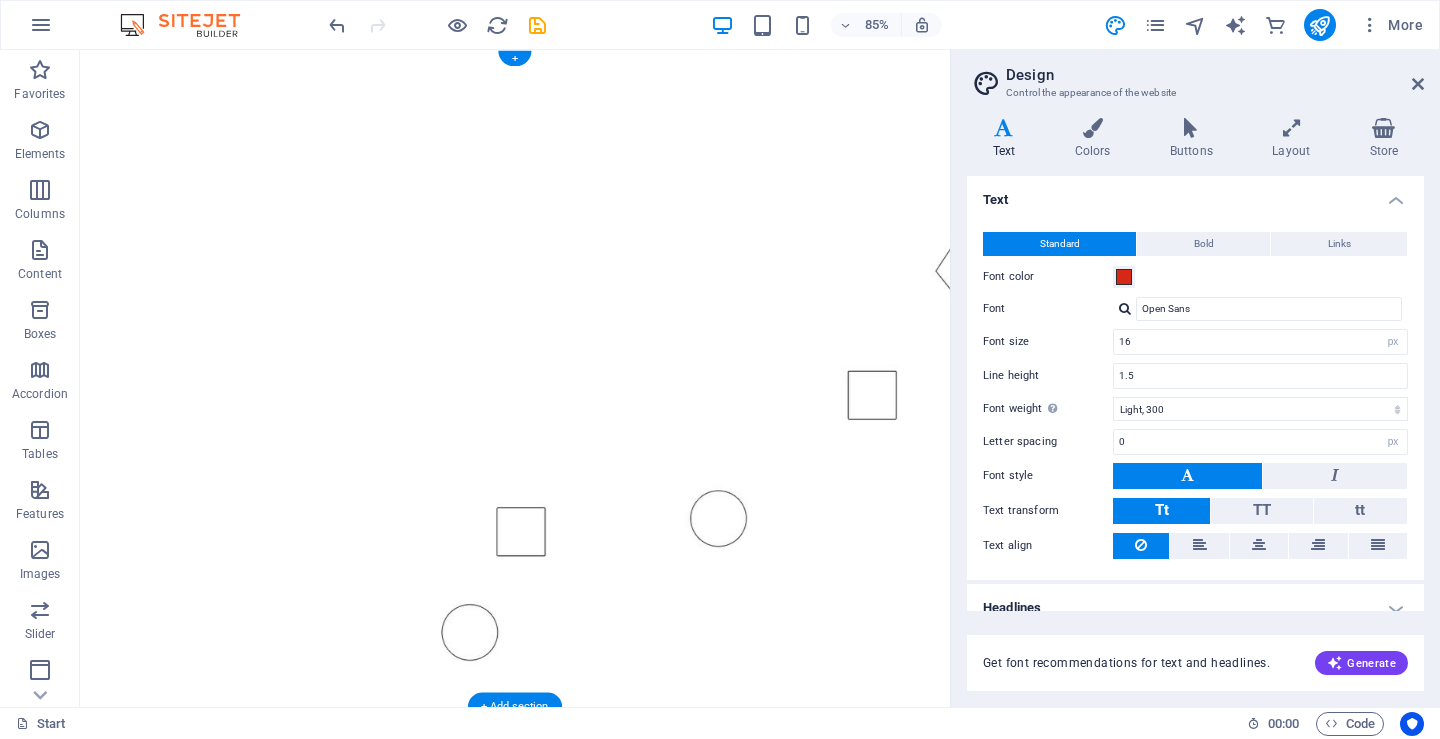 click at bounding box center (592, 436) 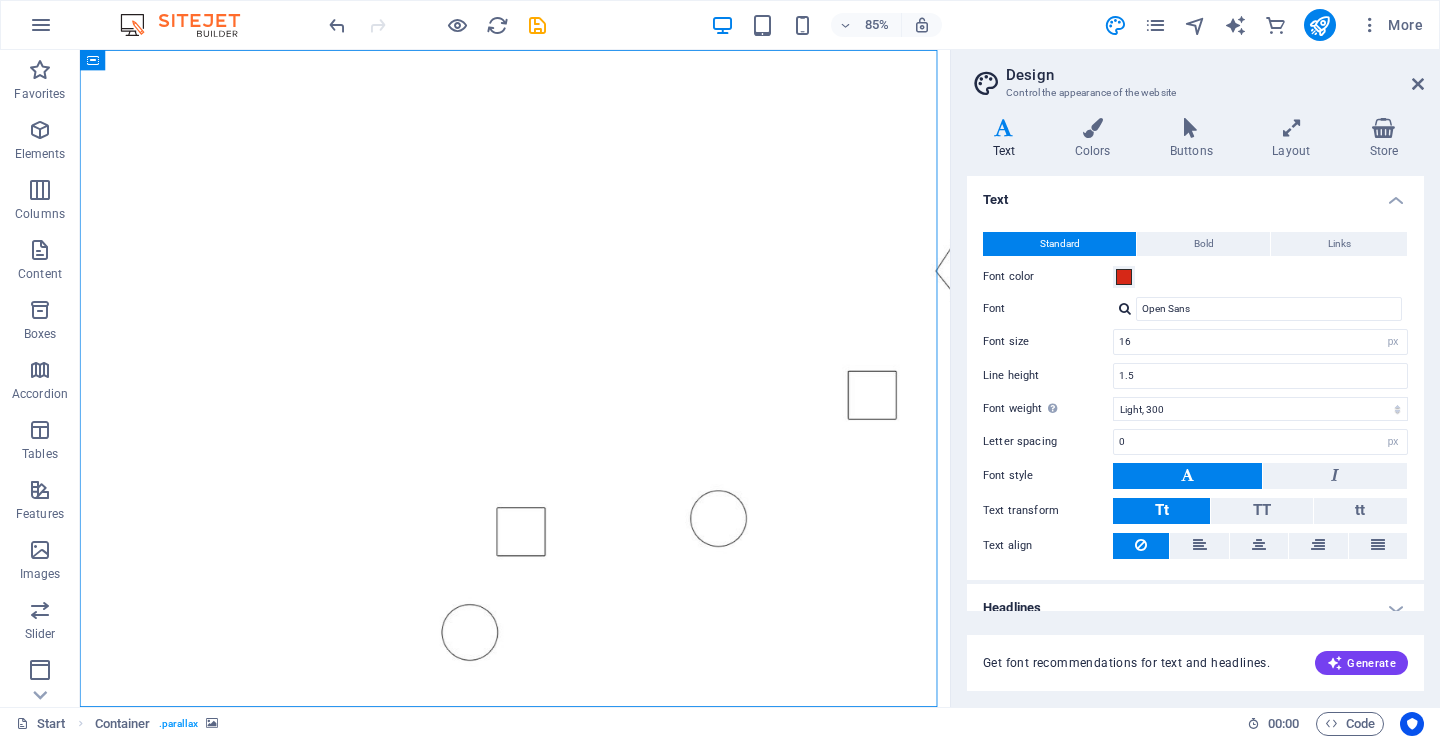 scroll, scrollTop: 21, scrollLeft: 0, axis: vertical 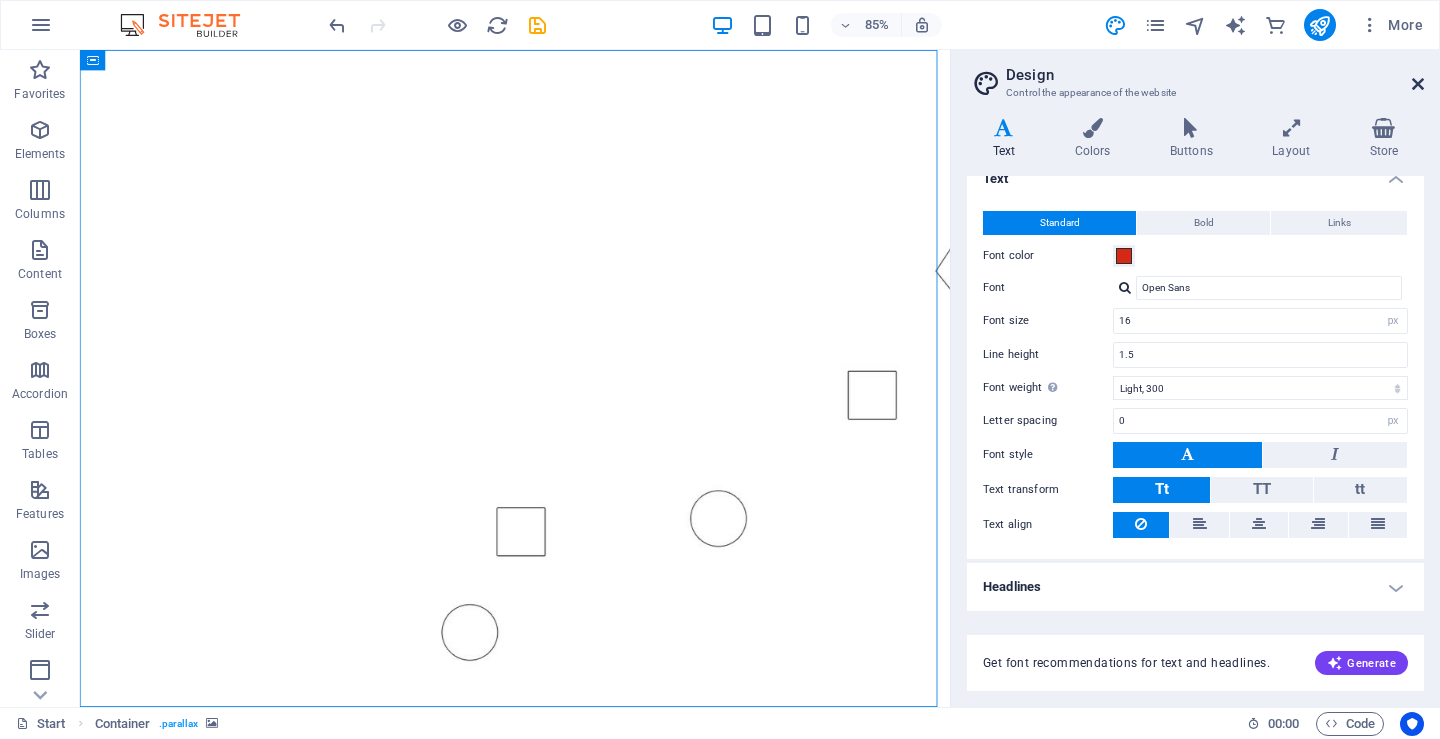 click at bounding box center [1418, 84] 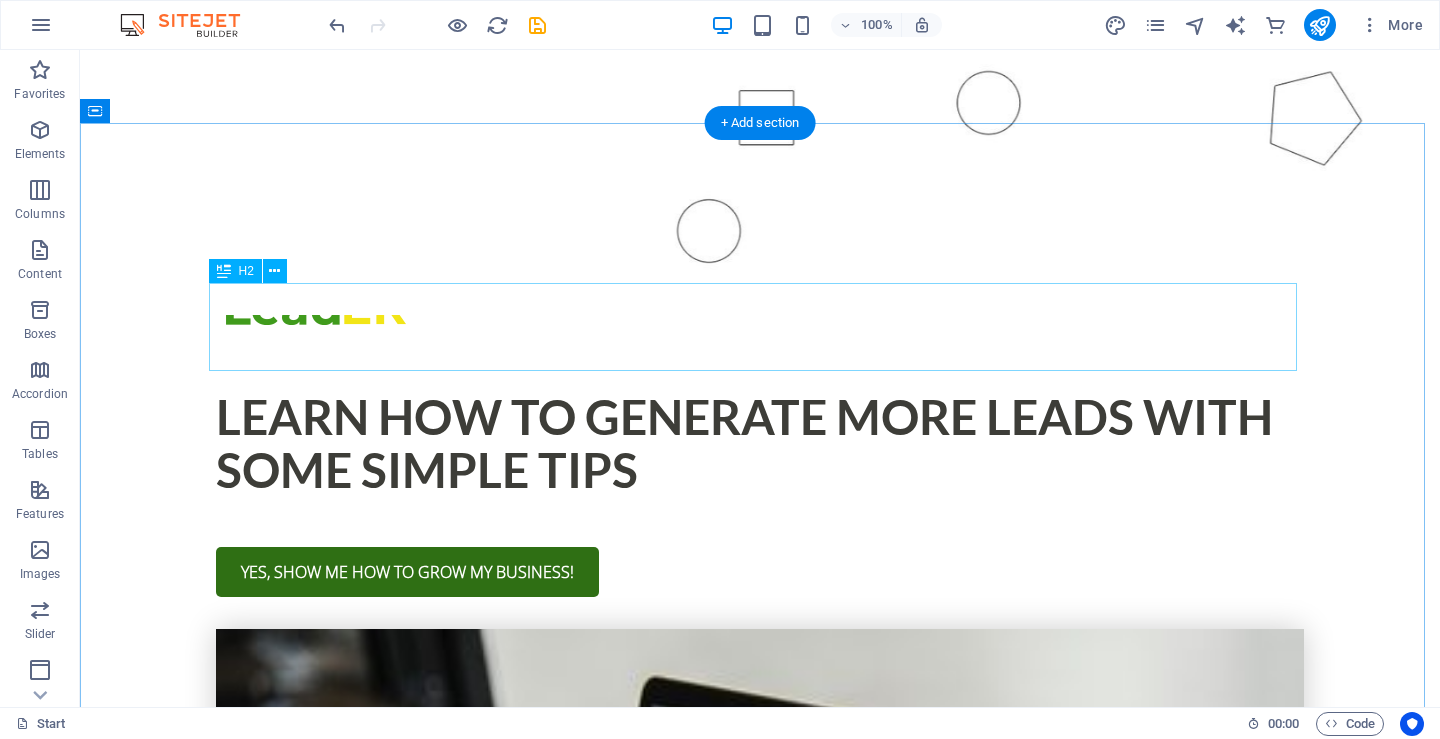 scroll, scrollTop: 1400, scrollLeft: 0, axis: vertical 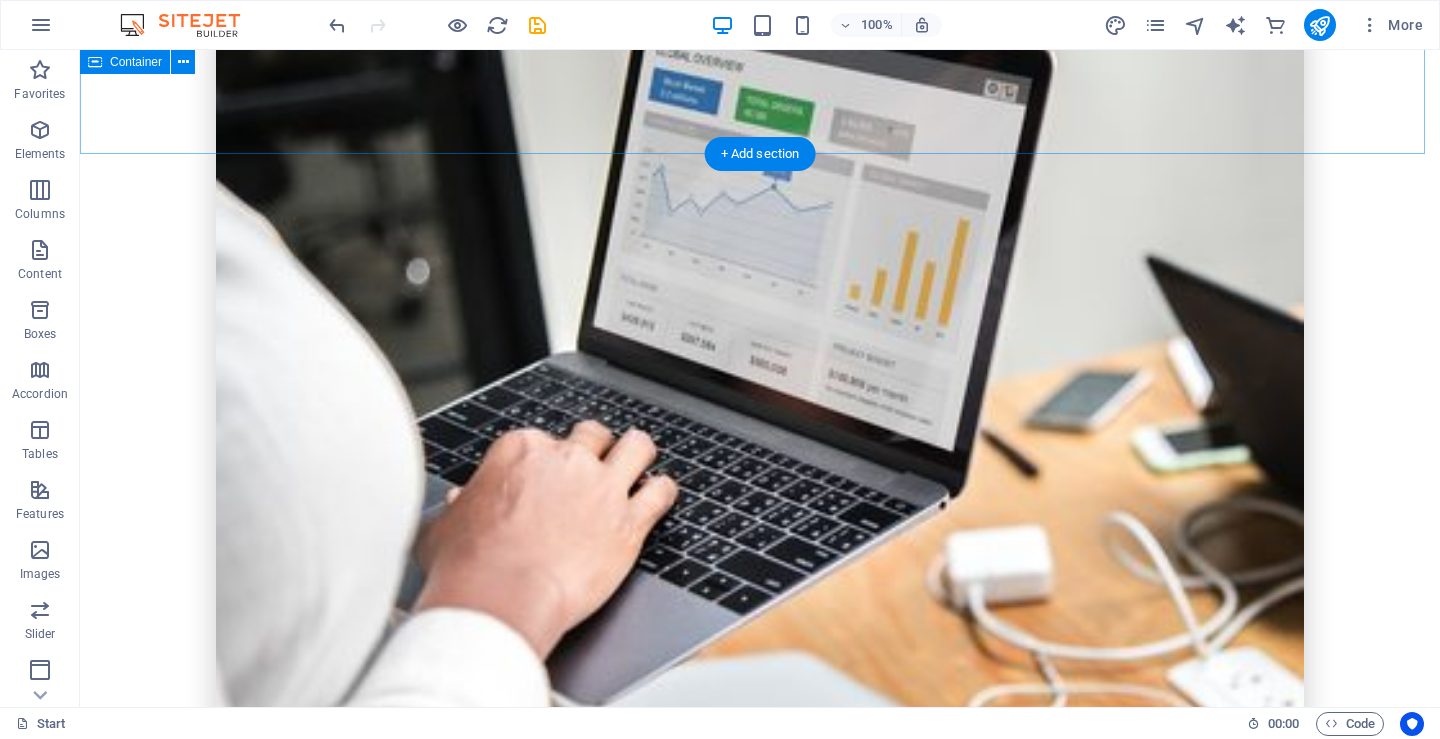click on "During This Free Training, you will get these tactics to grow your business: 1. Strategy Lorem ipsum dolor sit amet, consectetur adipisicing elit. Veritatis, dolorem! 2. Strategy Lorem ipsum dolor sit amet, consectetur adipisicing elit. Veritatis, dolorem! 3. Strategy Lorem ipsum dolor sit amet, consectetur adipisicing elit. Veritatis, dolorem!" at bounding box center (760, 1496) 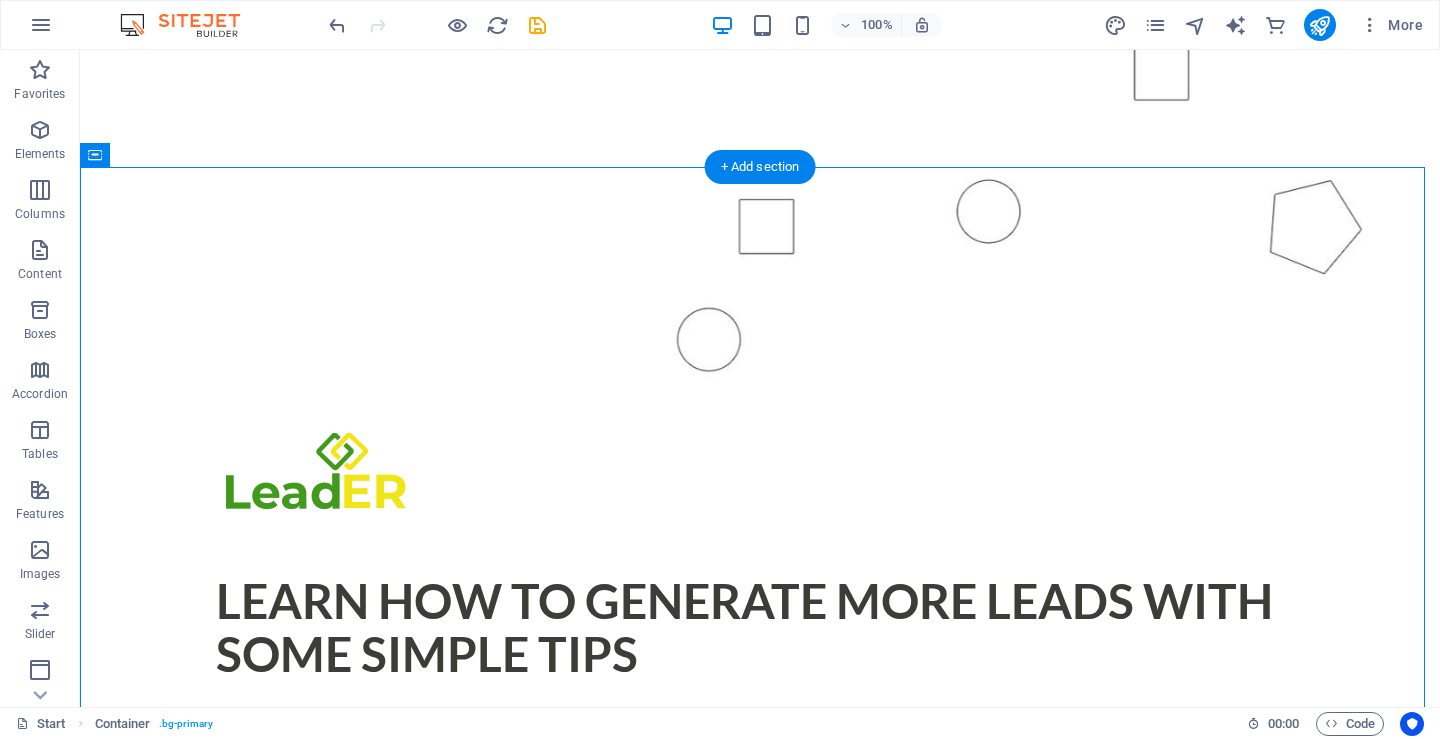 scroll, scrollTop: 500, scrollLeft: 0, axis: vertical 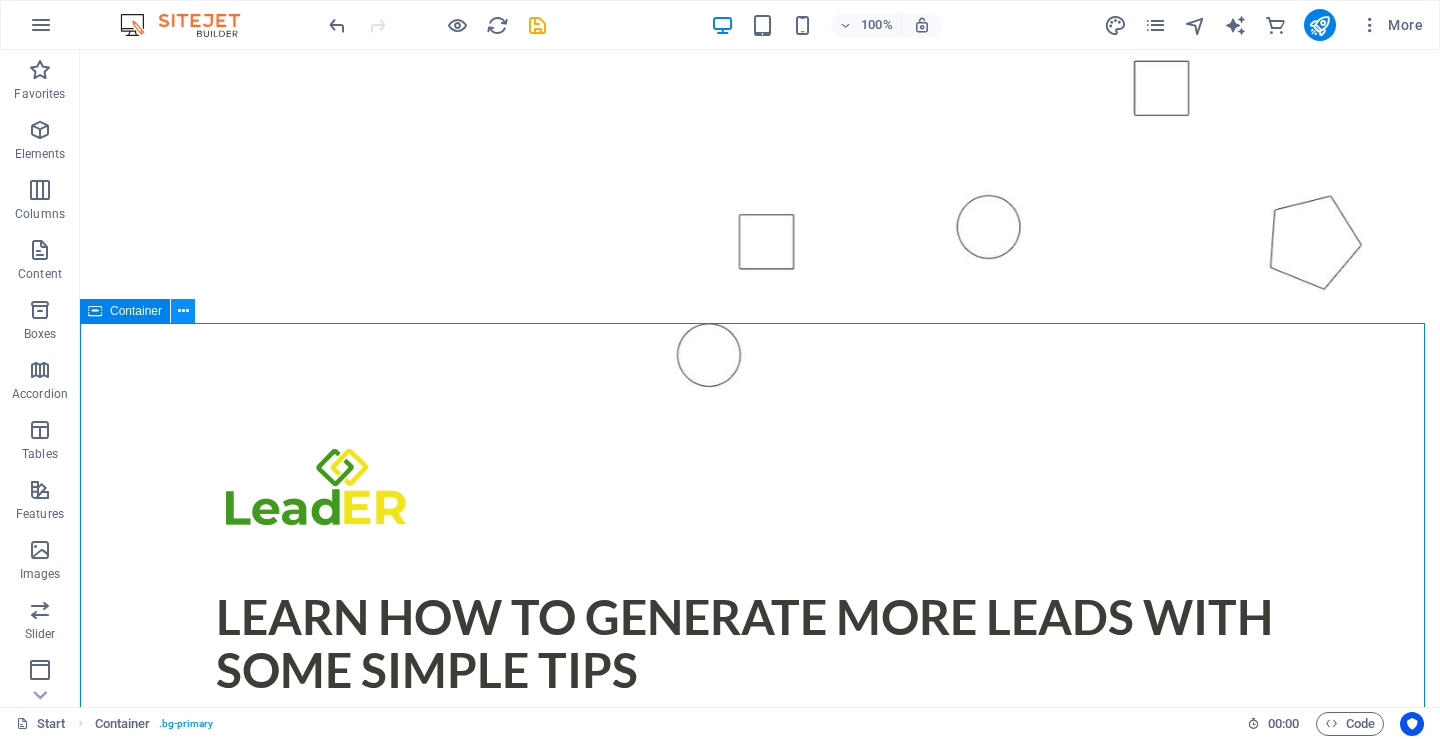click at bounding box center [183, 311] 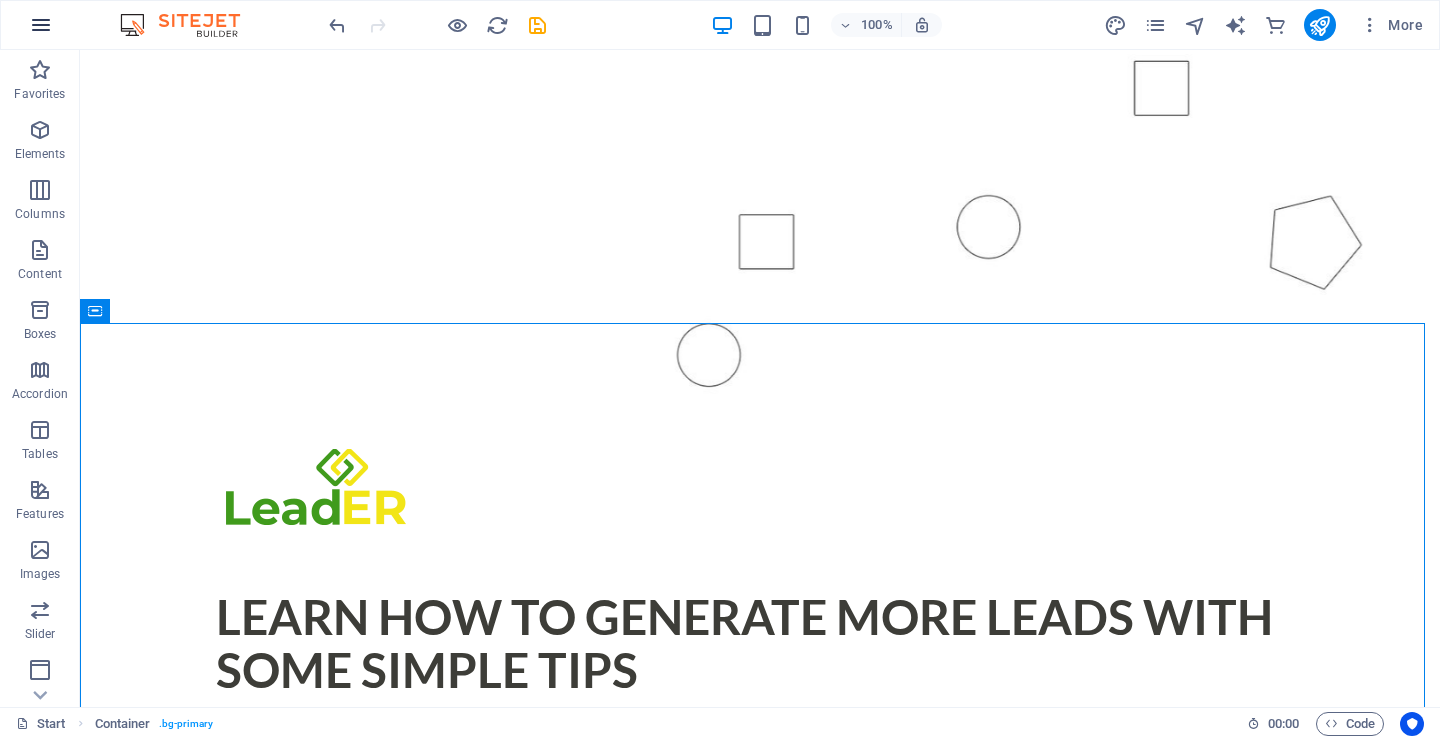click at bounding box center (41, 25) 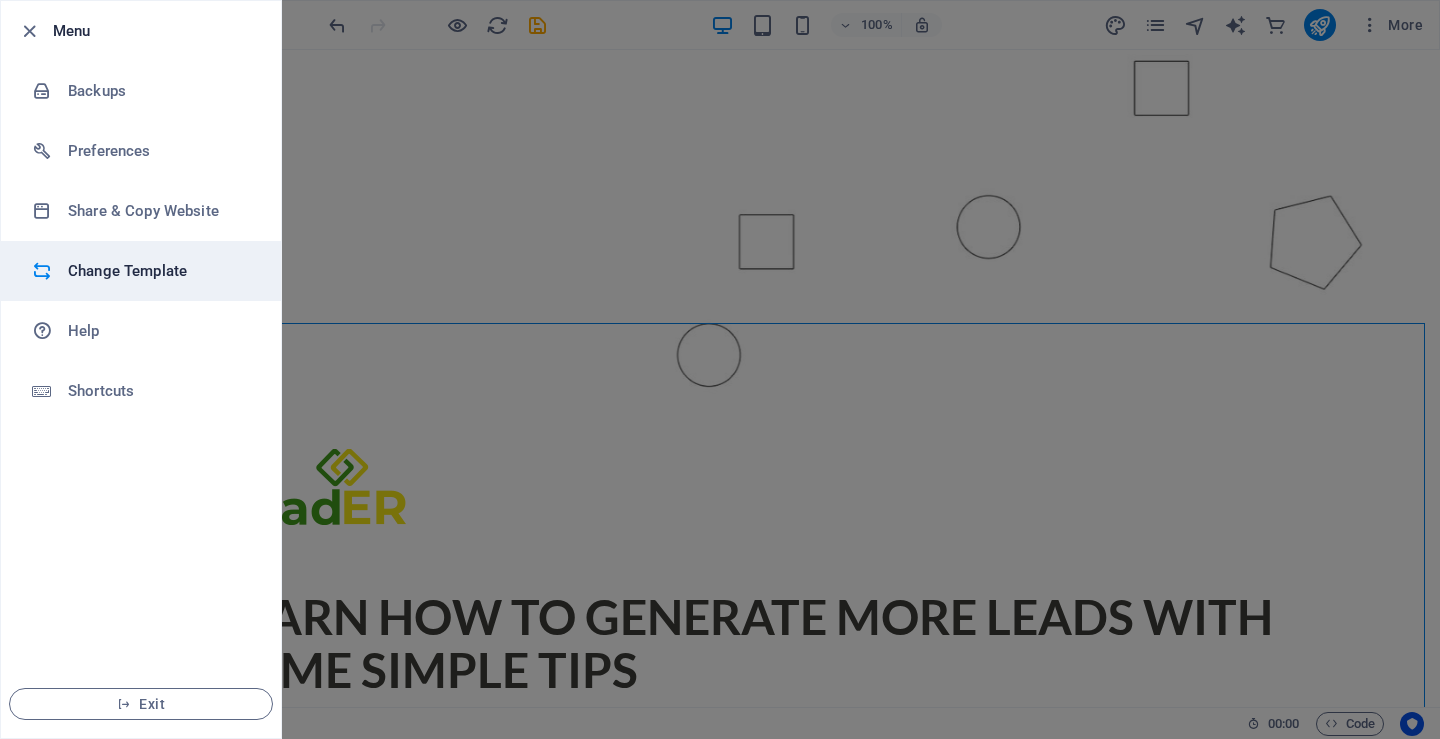 click on "Change Template" at bounding box center [160, 271] 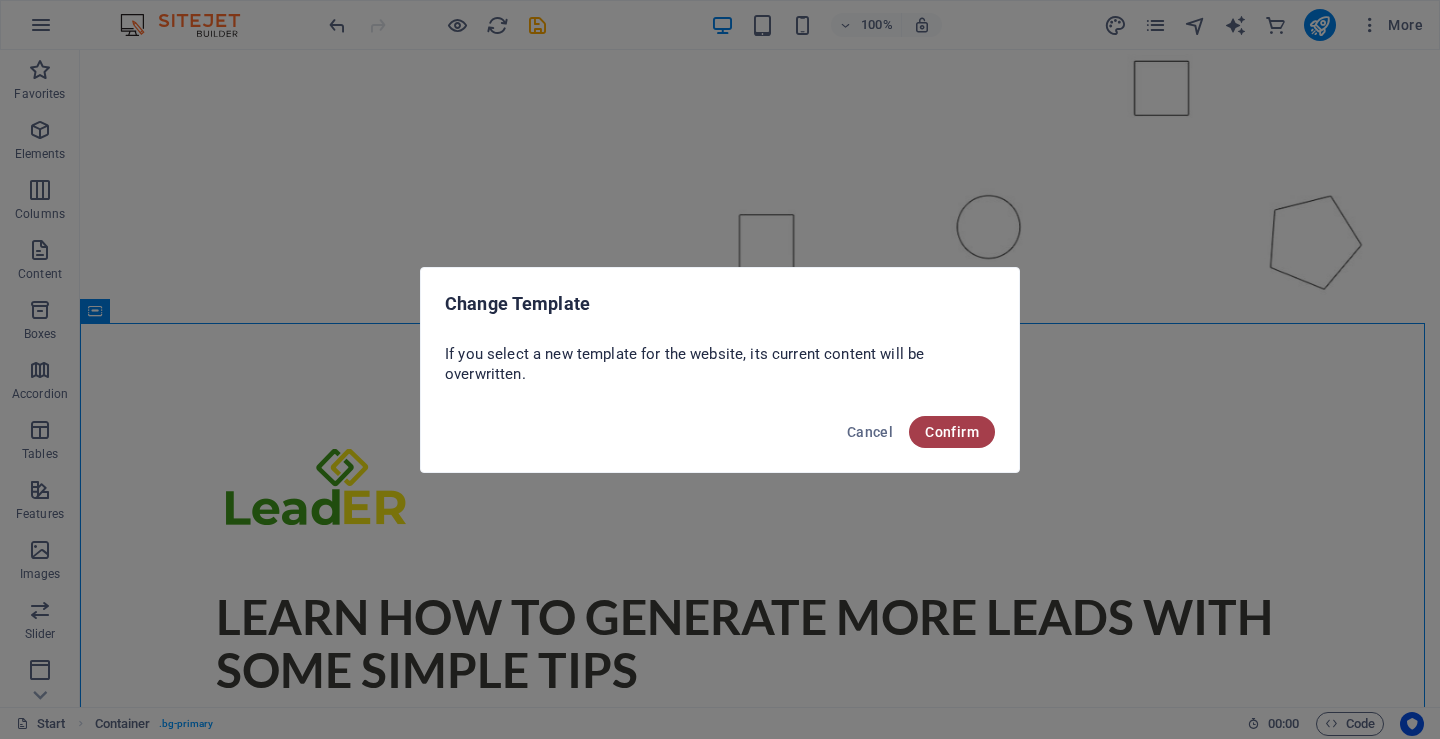 click on "Confirm" at bounding box center [952, 432] 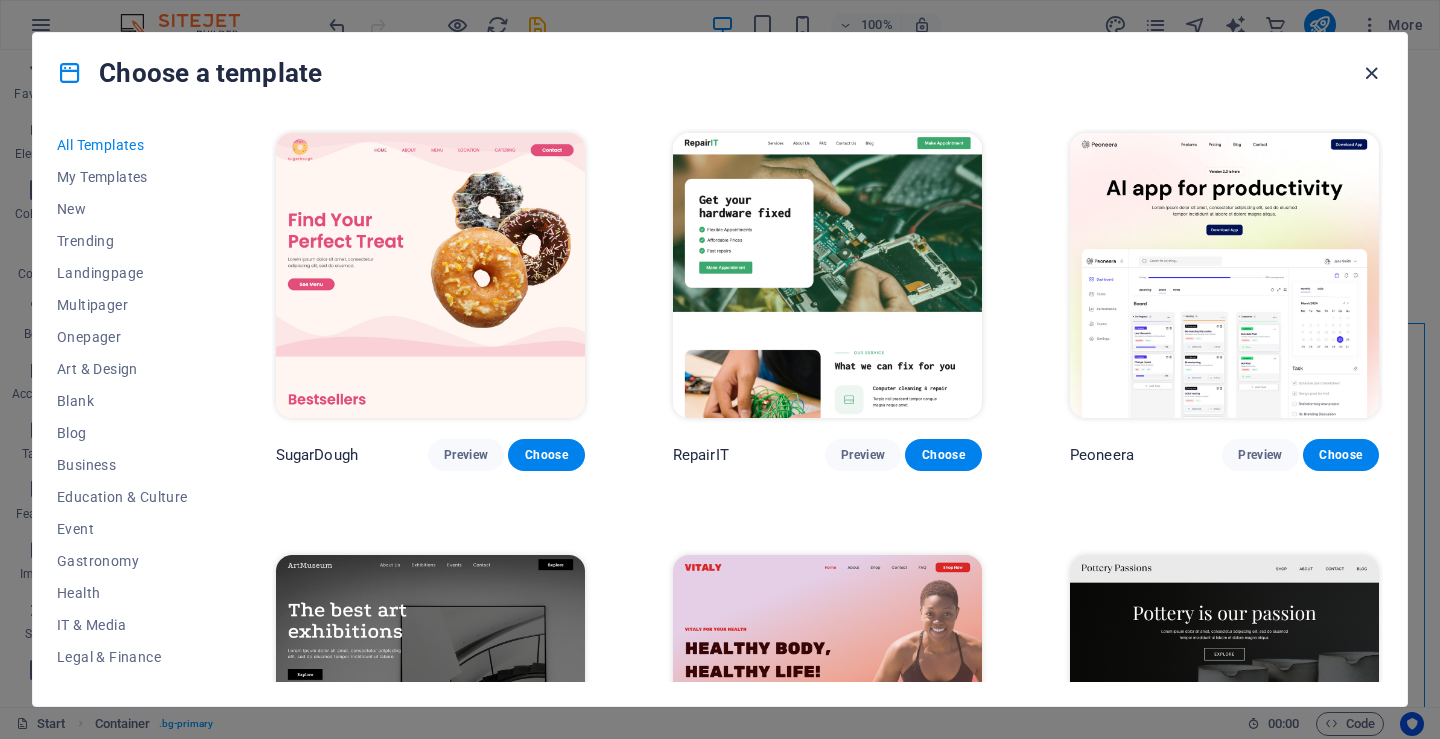 click at bounding box center (1371, 73) 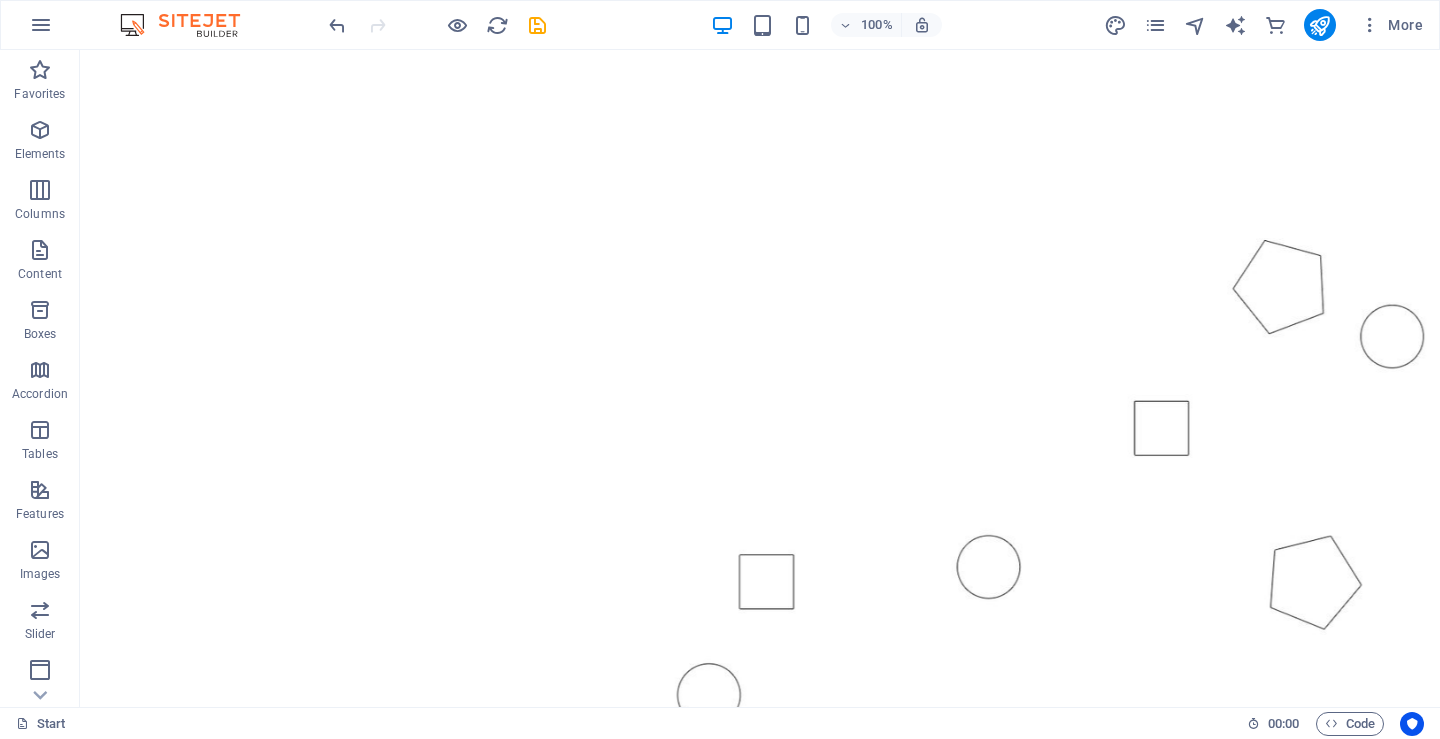 scroll, scrollTop: 0, scrollLeft: 0, axis: both 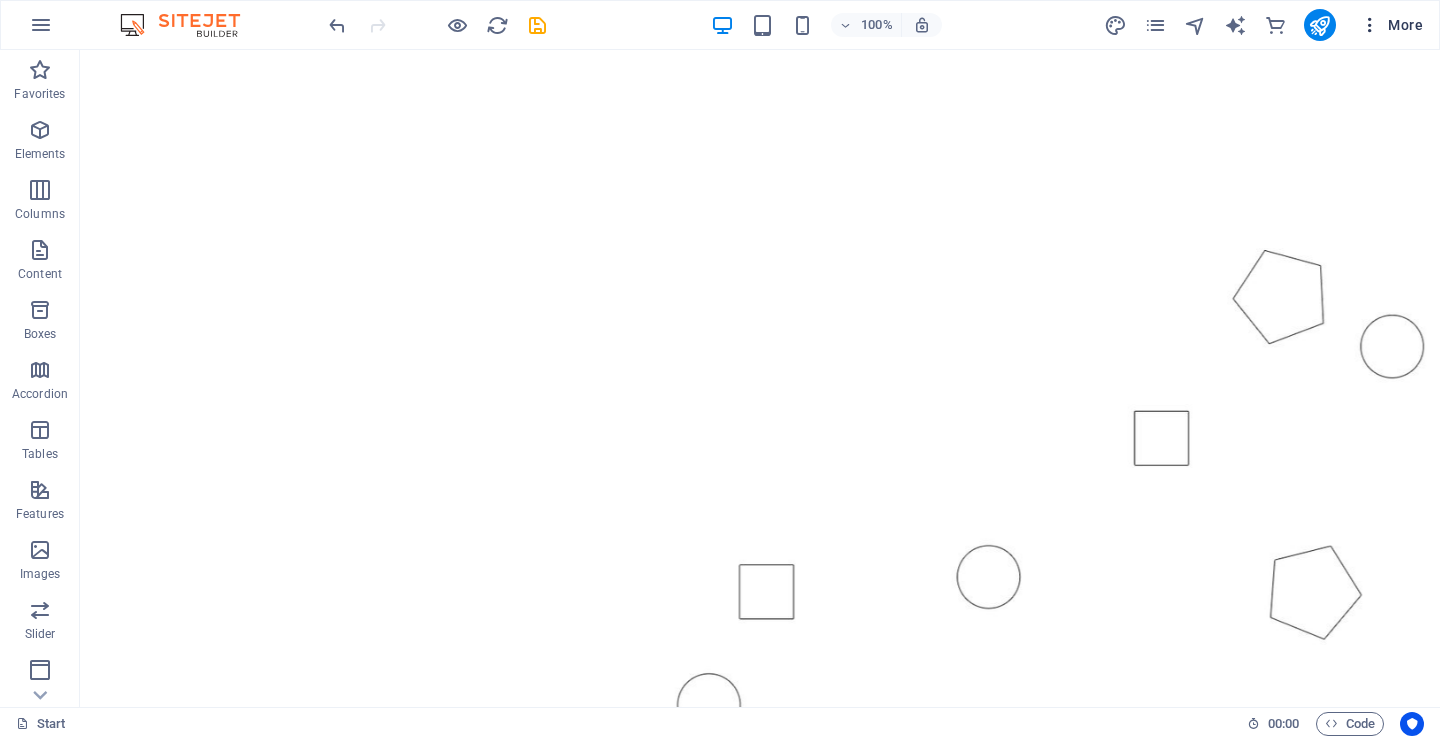 click on "More" at bounding box center (1391, 25) 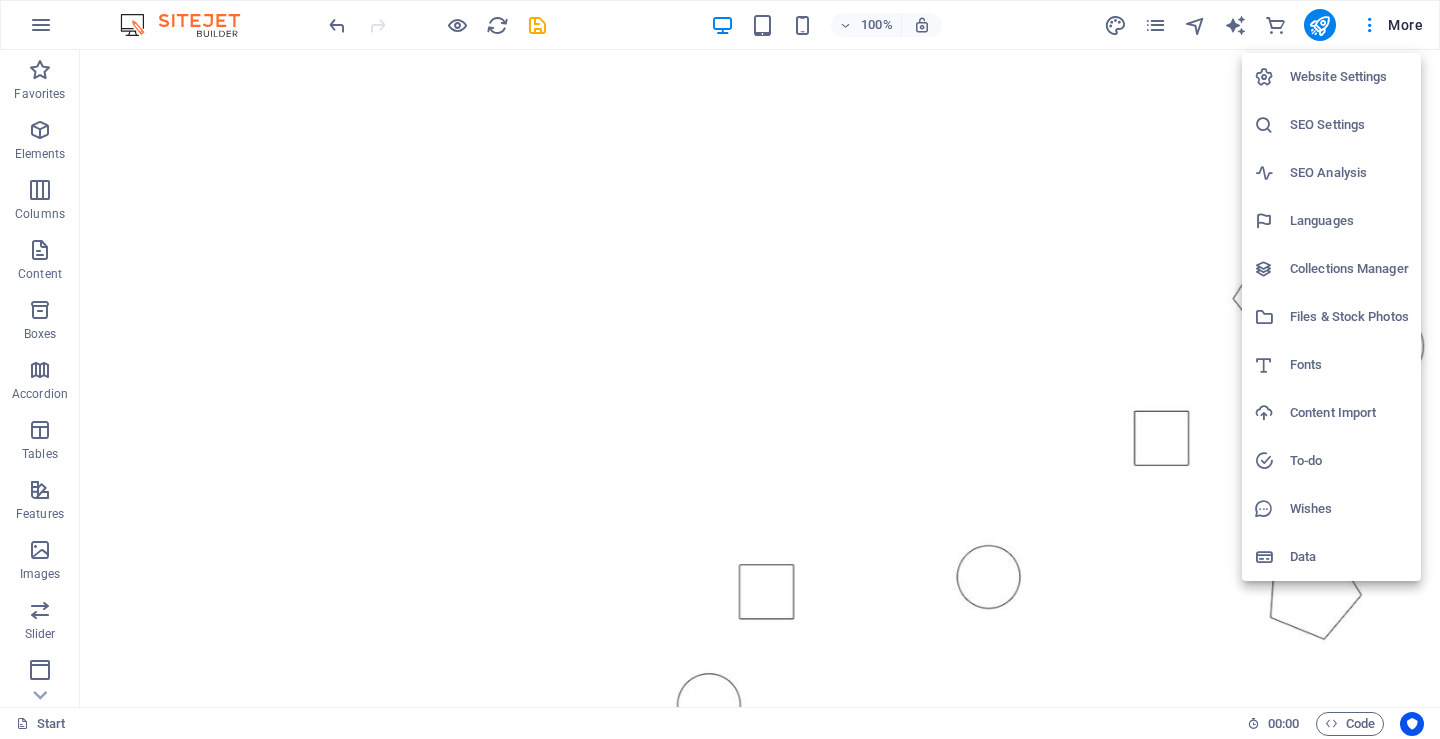 click at bounding box center (720, 369) 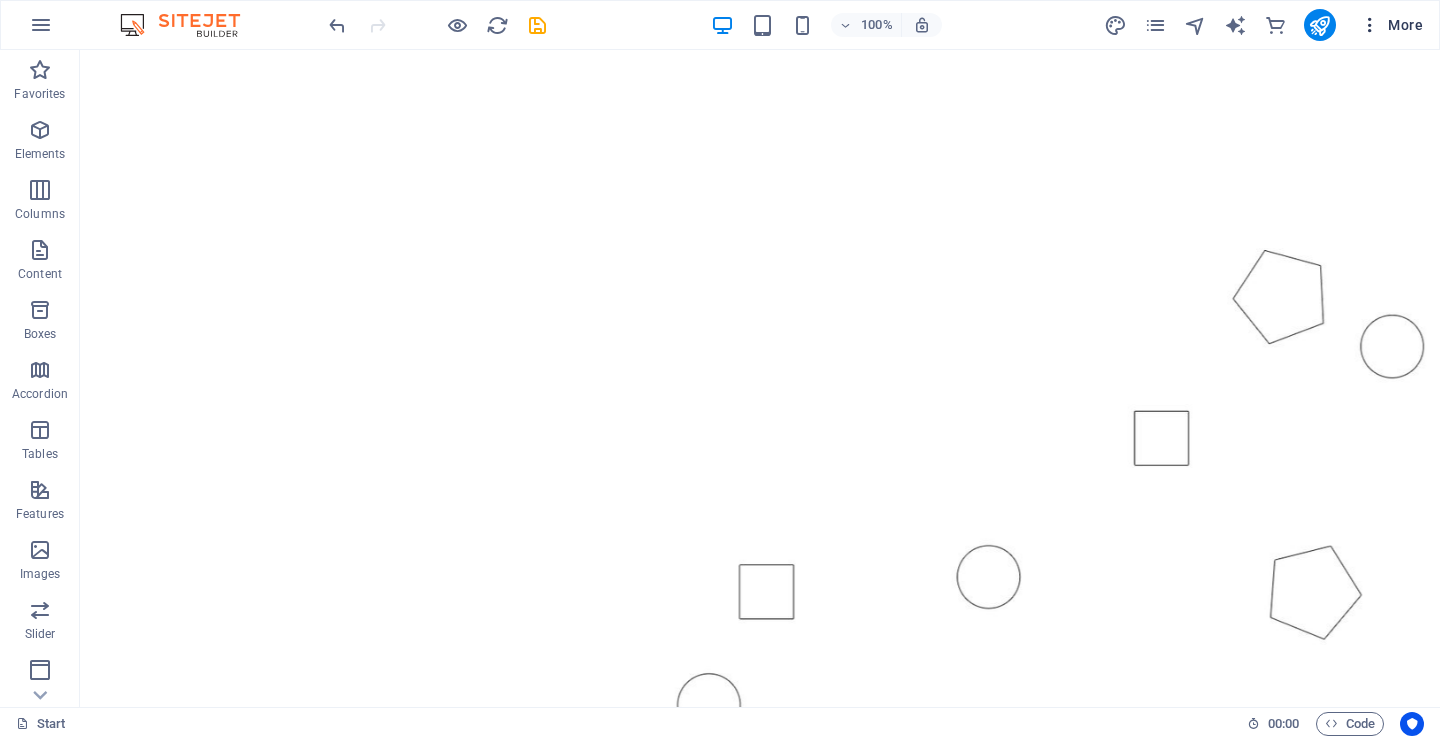 click on "More" at bounding box center [1391, 25] 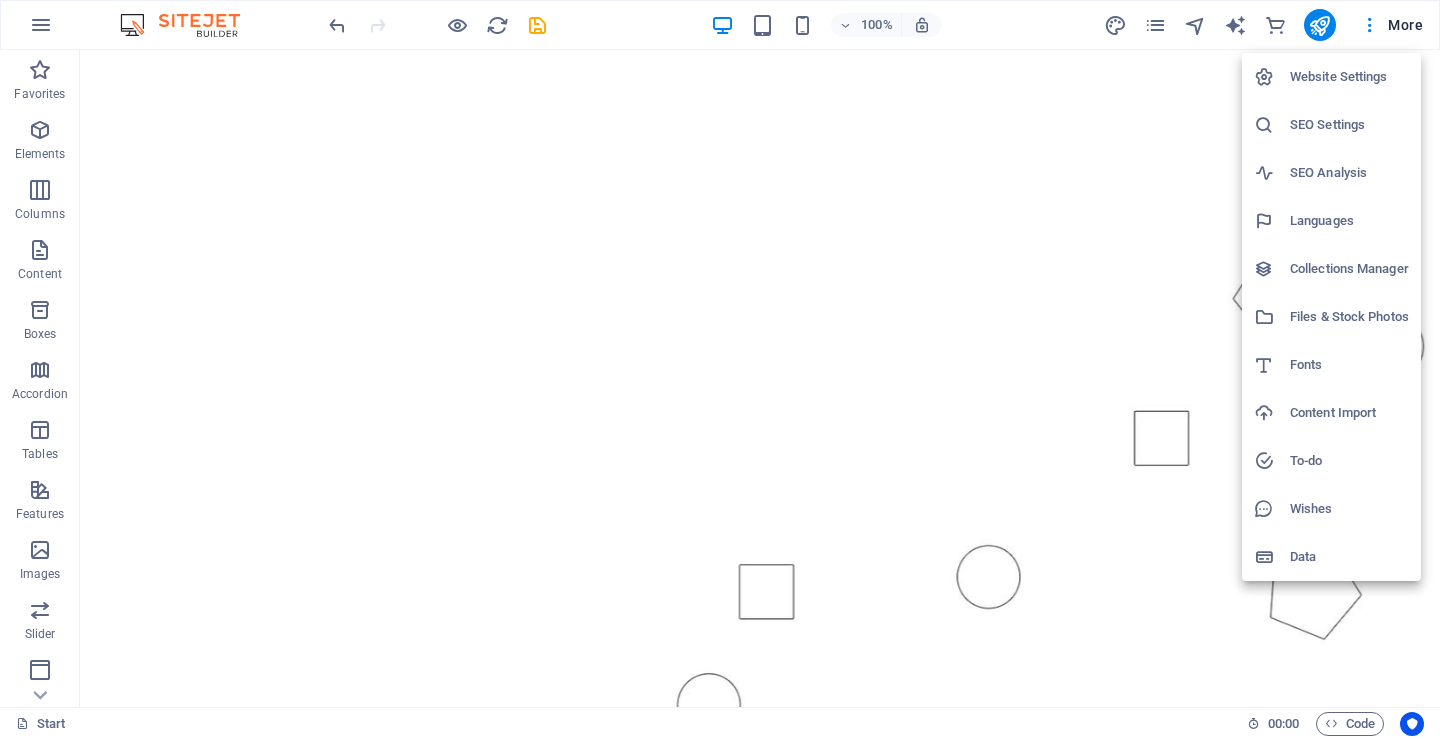 click at bounding box center [720, 369] 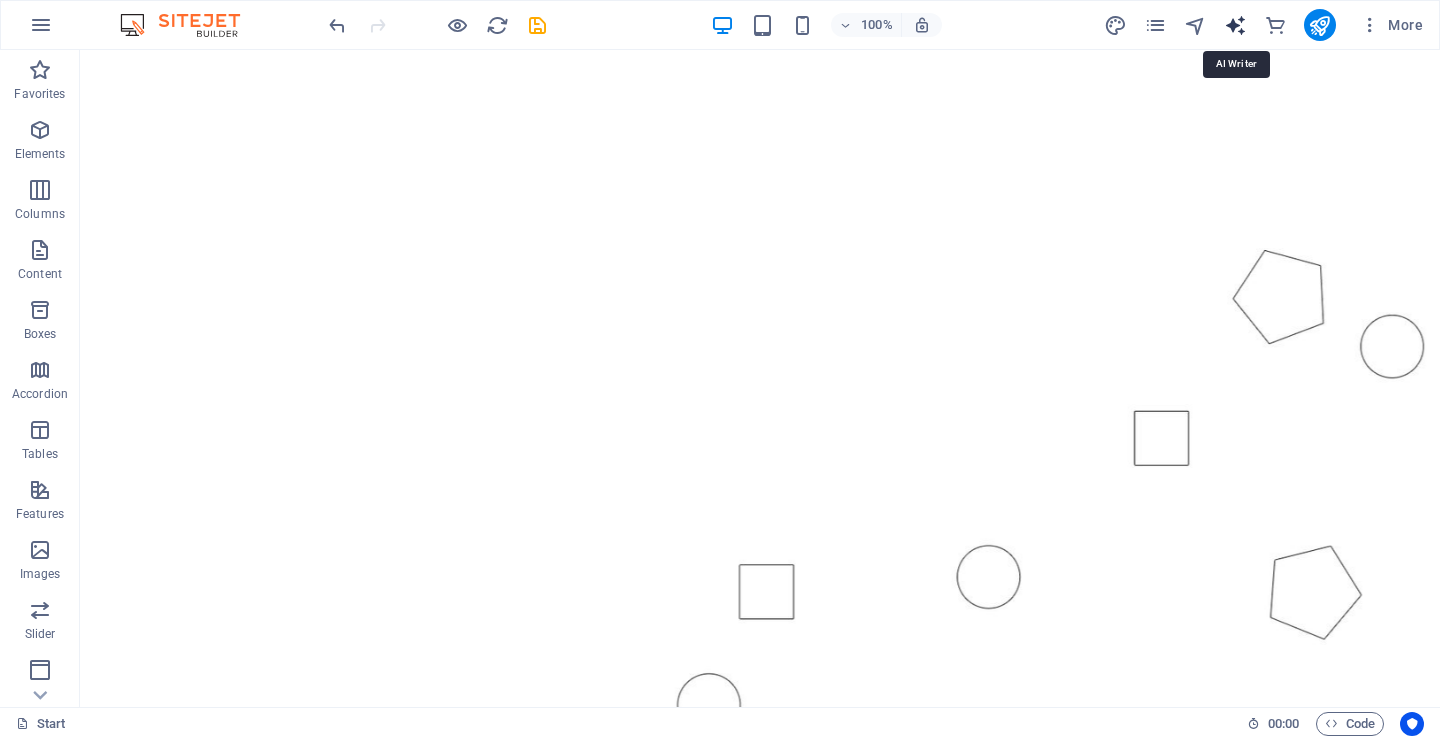 click at bounding box center (1235, 25) 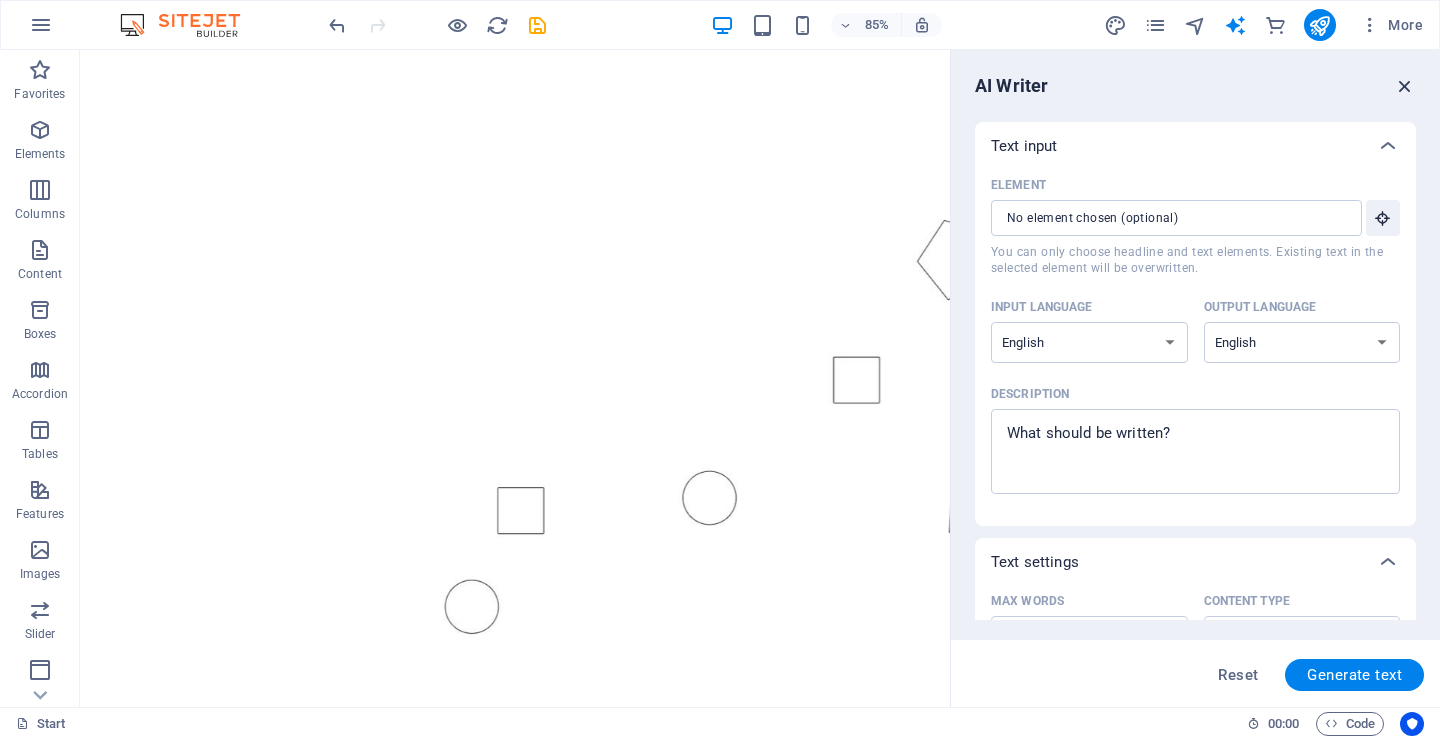 click at bounding box center (1405, 86) 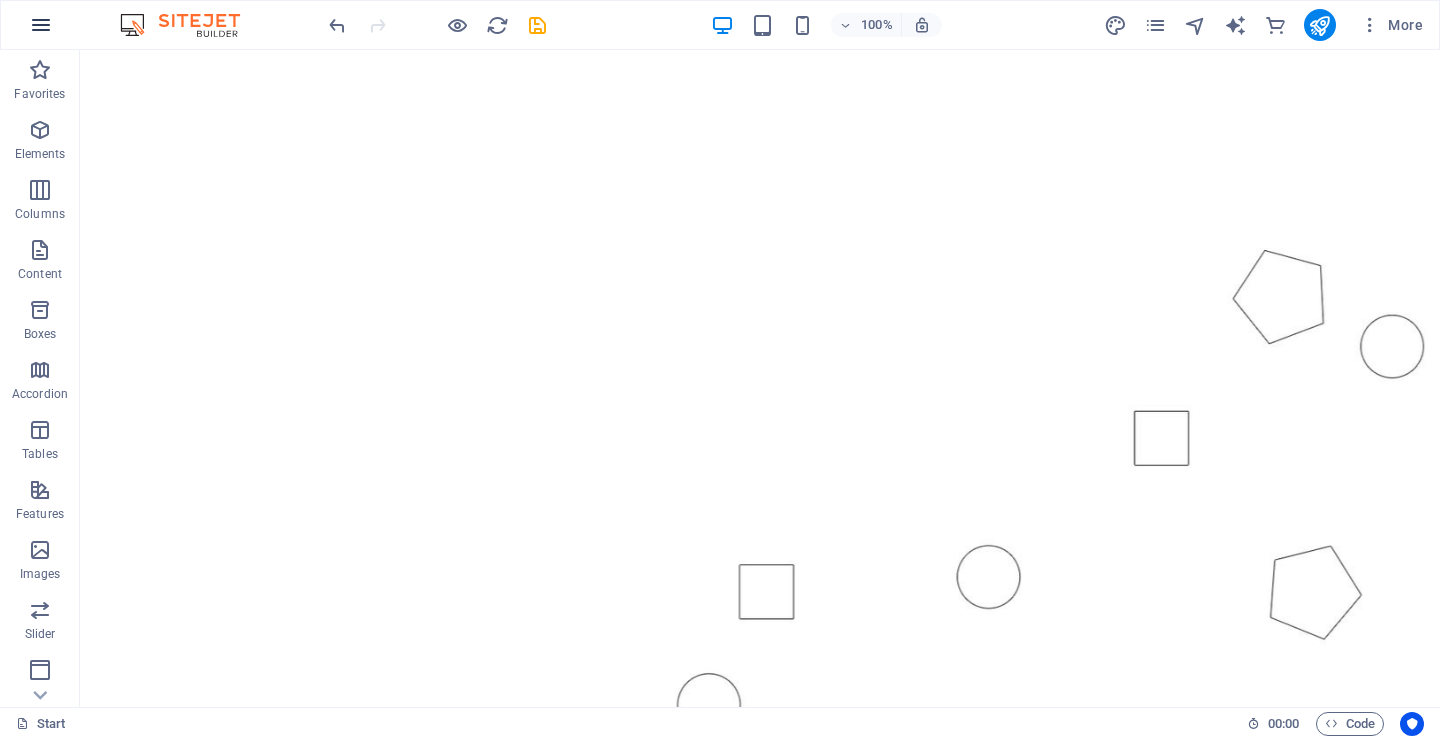 click at bounding box center (41, 25) 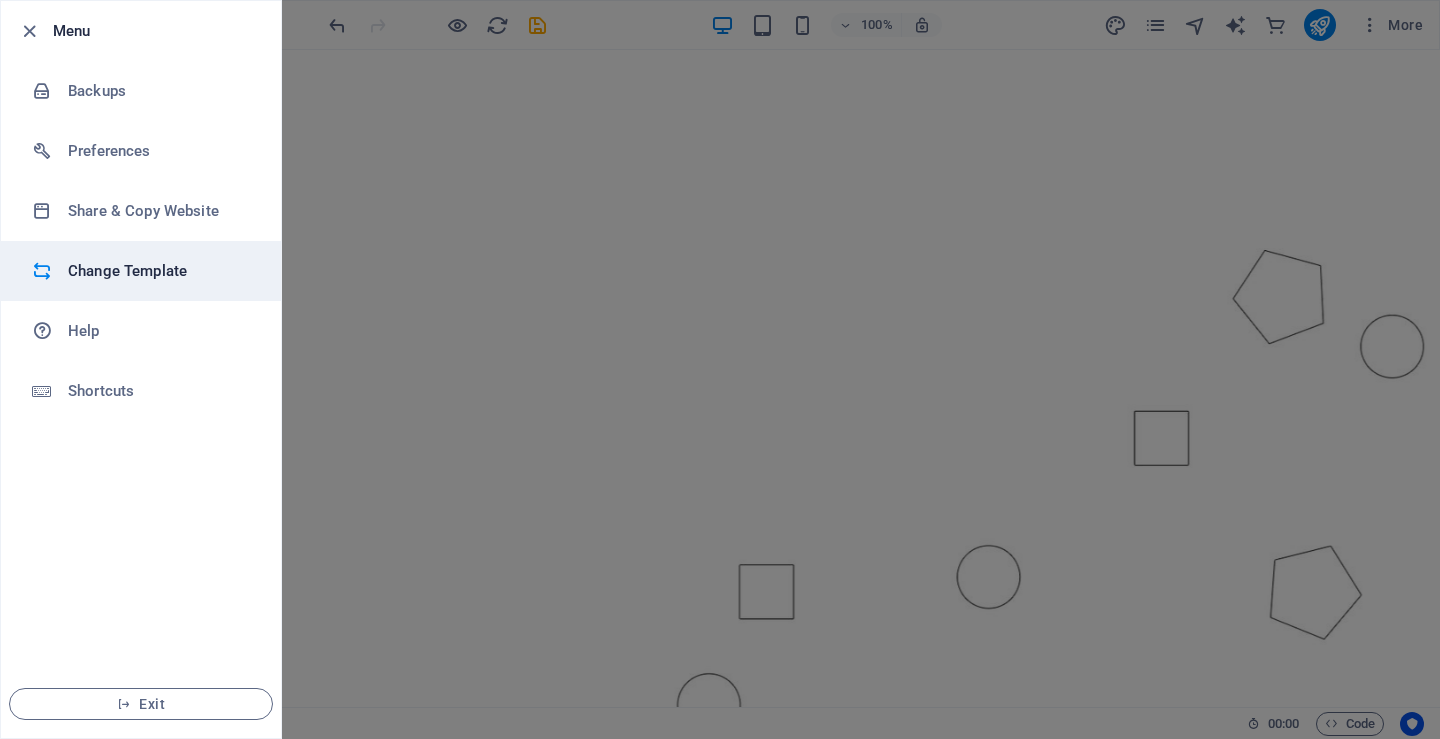 click on "Change Template" at bounding box center [160, 271] 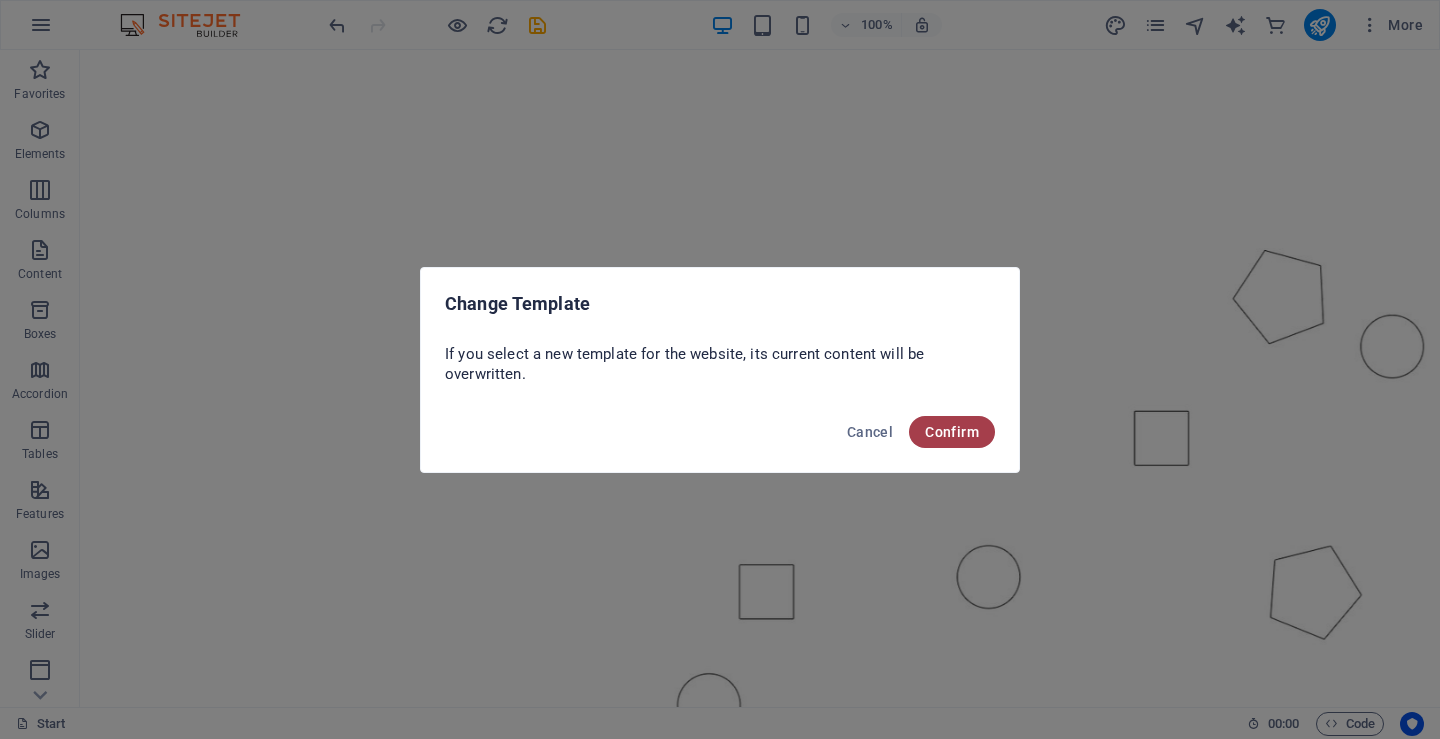 click on "Confirm" at bounding box center (952, 432) 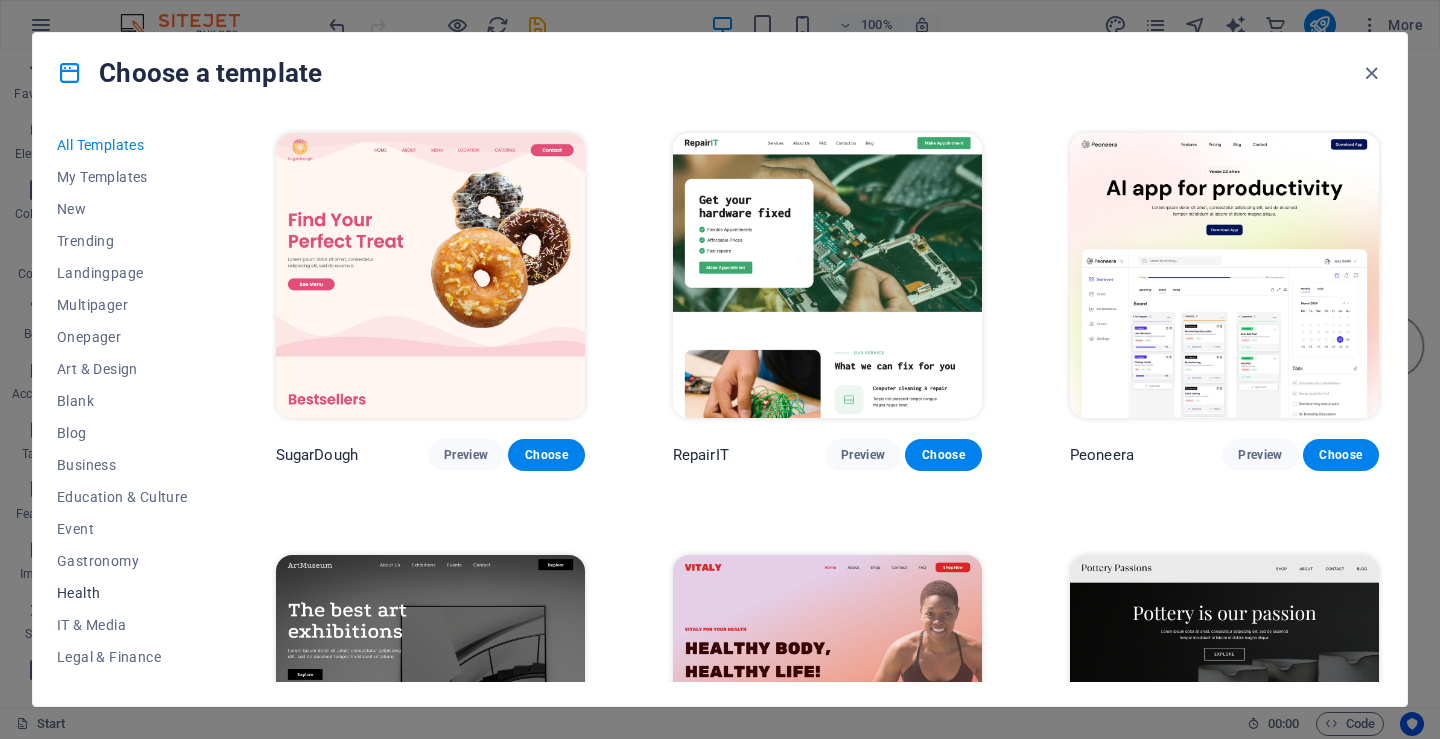 click on "Health" at bounding box center (122, 593) 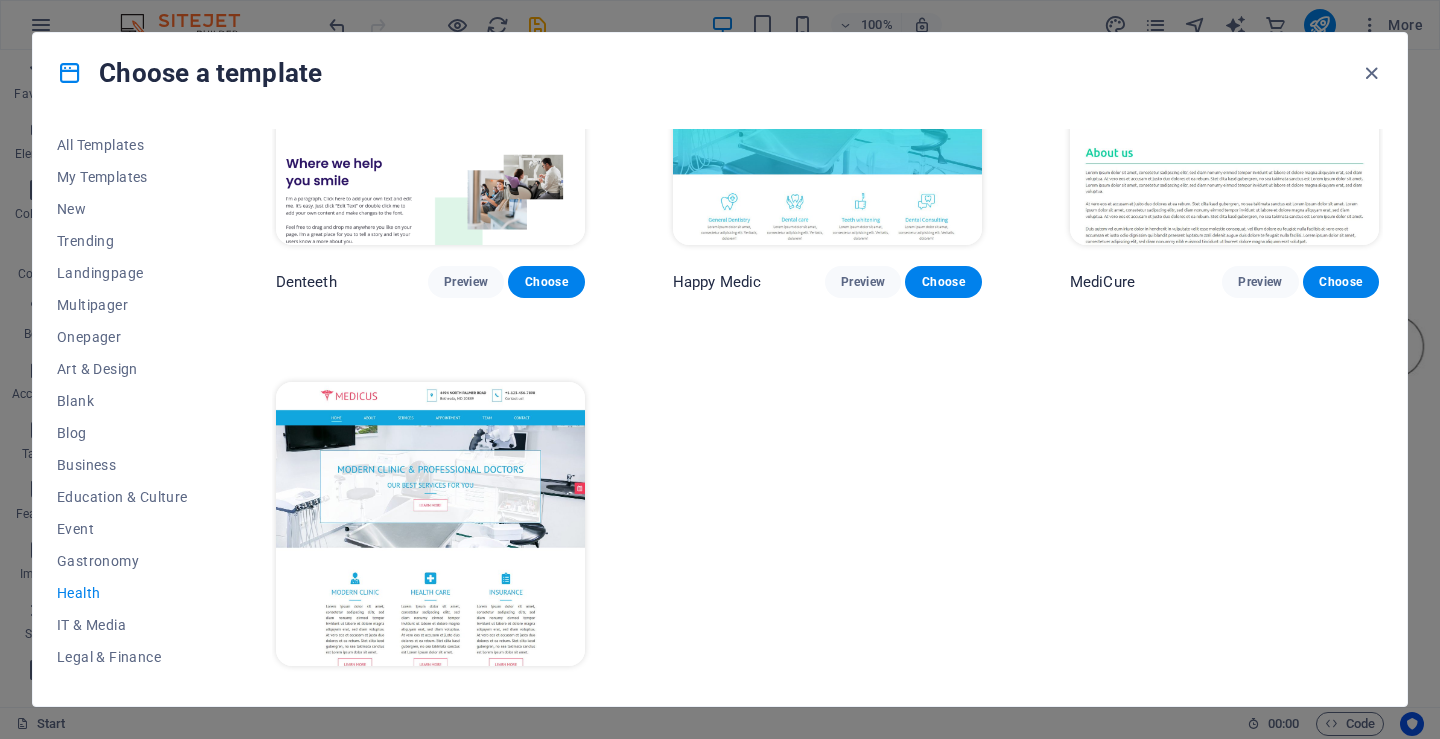 scroll, scrollTop: 626, scrollLeft: 0, axis: vertical 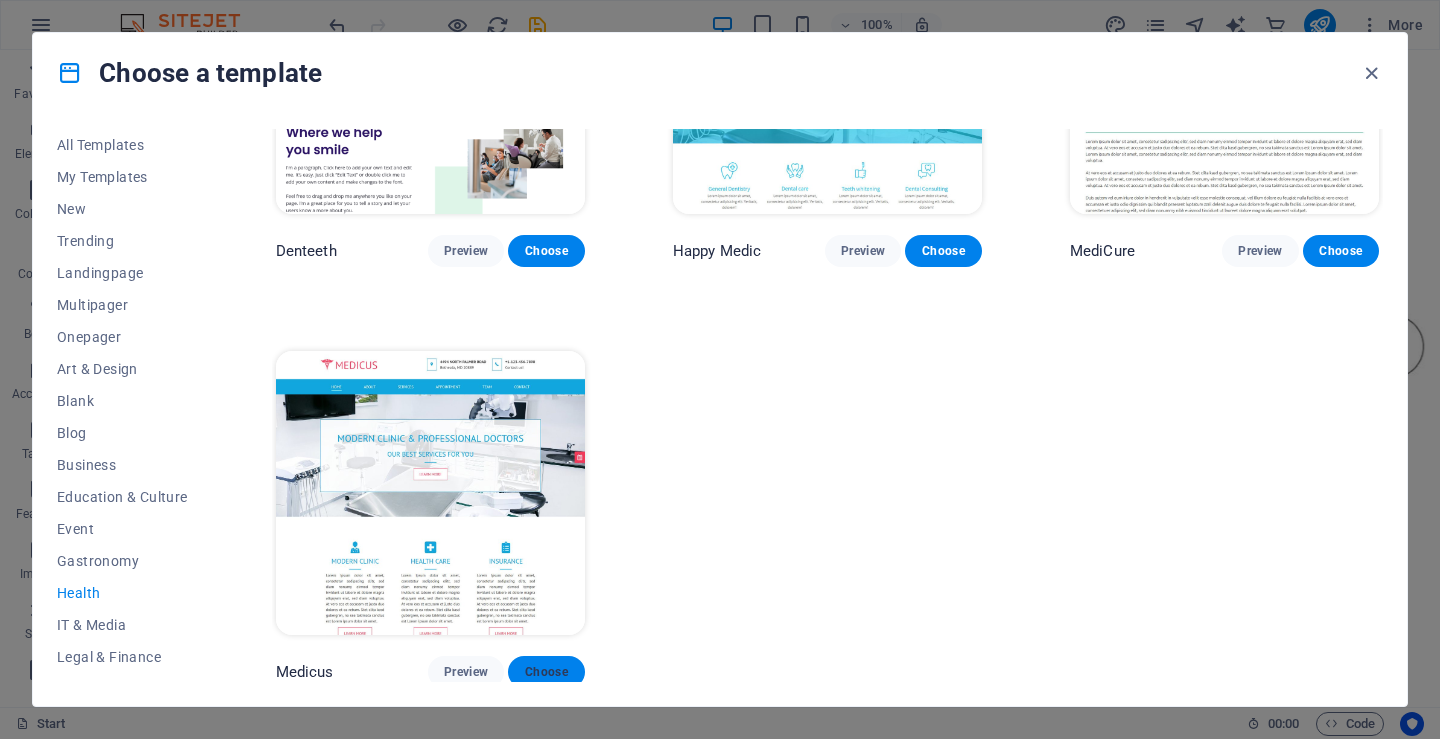 click on "Choose" at bounding box center [546, 672] 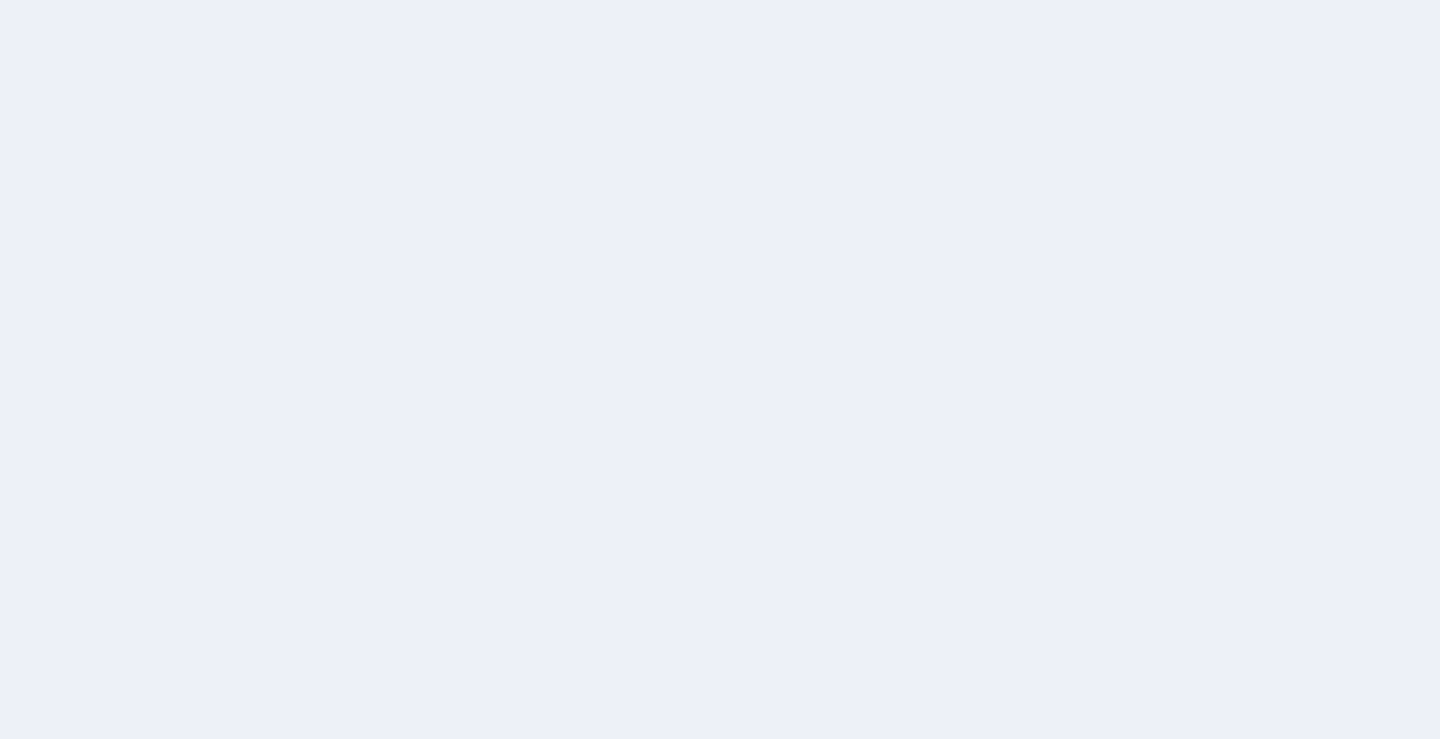 scroll, scrollTop: 0, scrollLeft: 0, axis: both 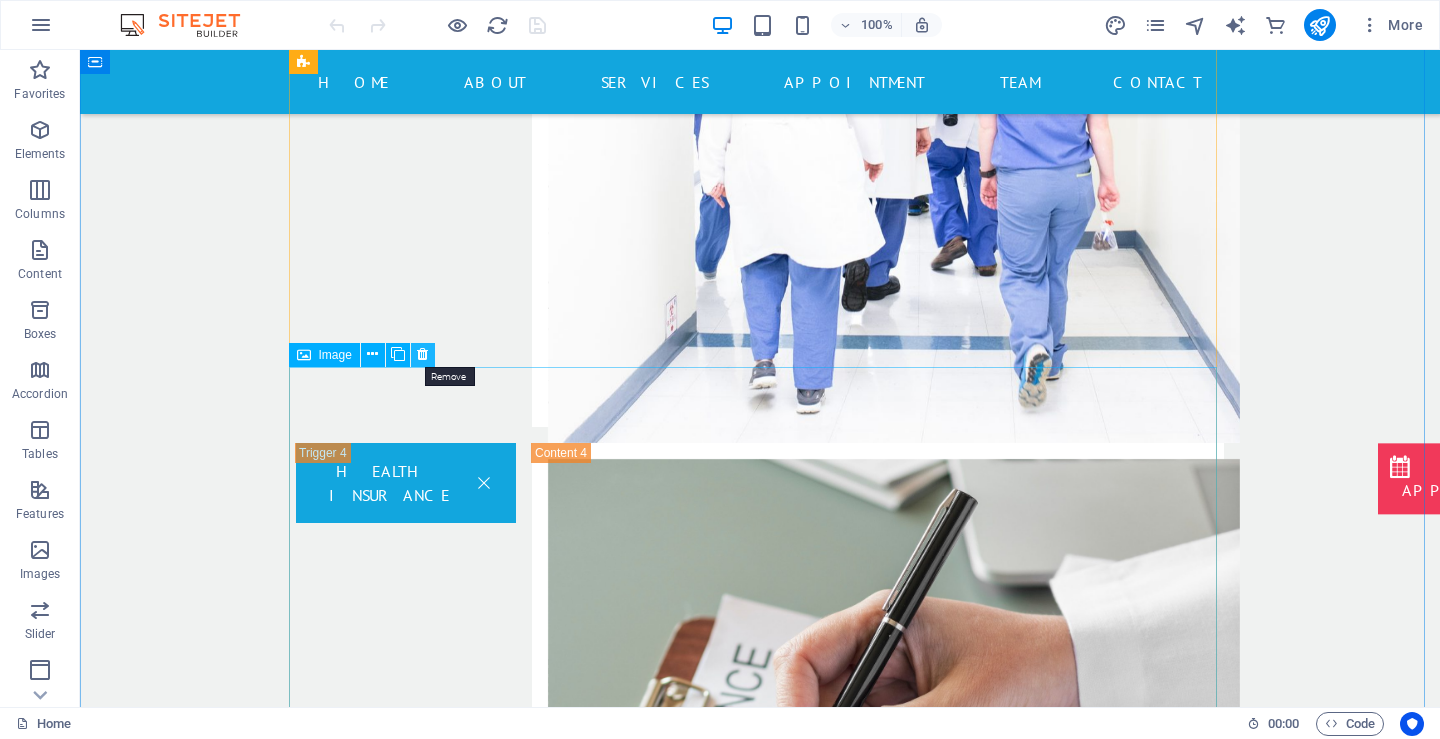 click at bounding box center [422, 354] 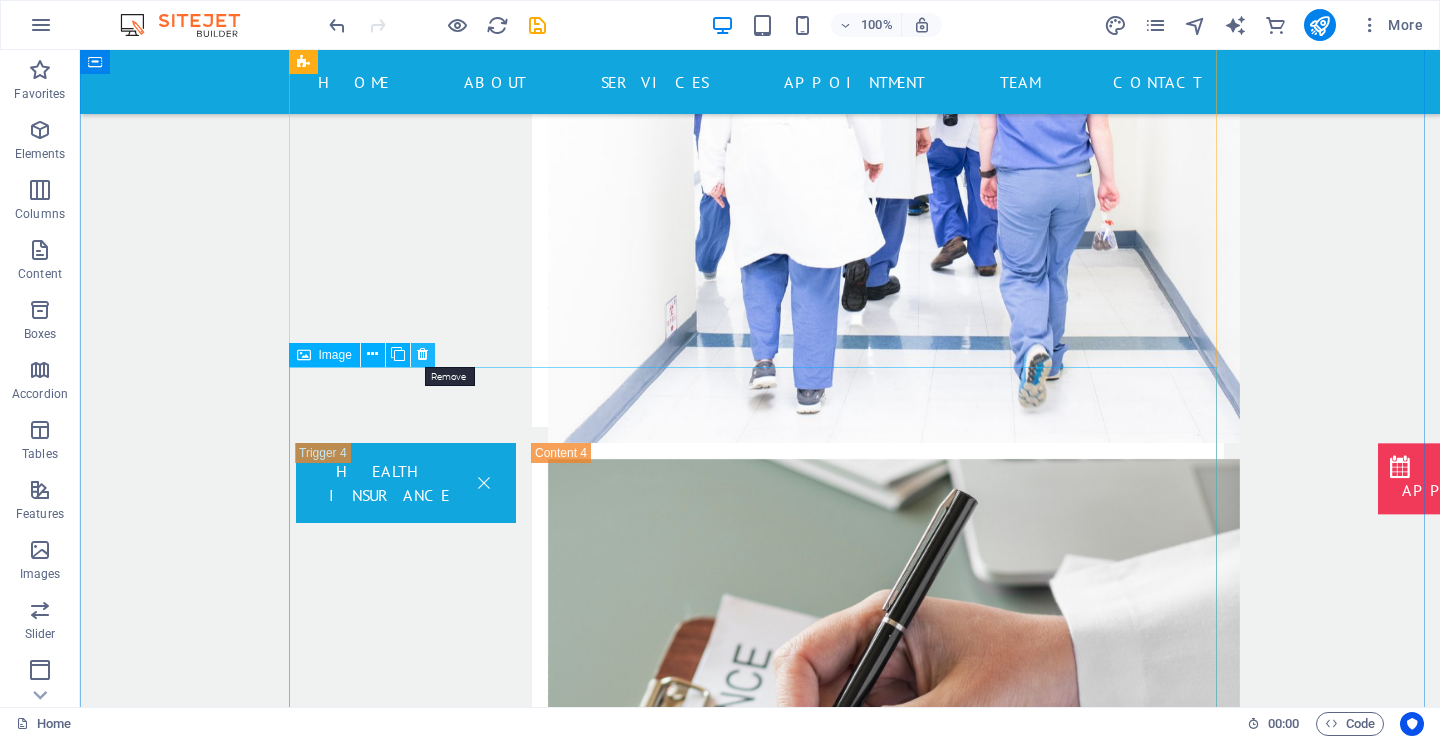 click at bounding box center (422, 354) 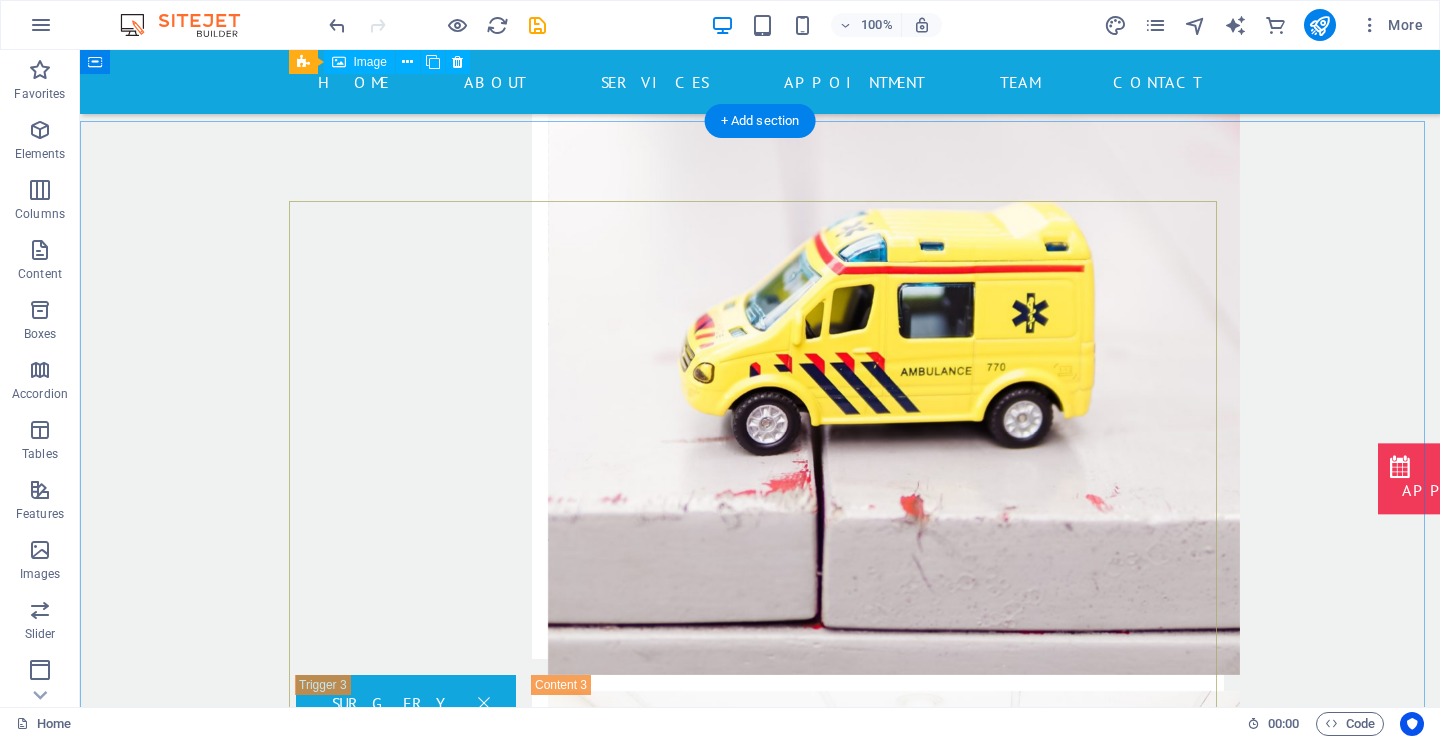 scroll, scrollTop: 4178, scrollLeft: 0, axis: vertical 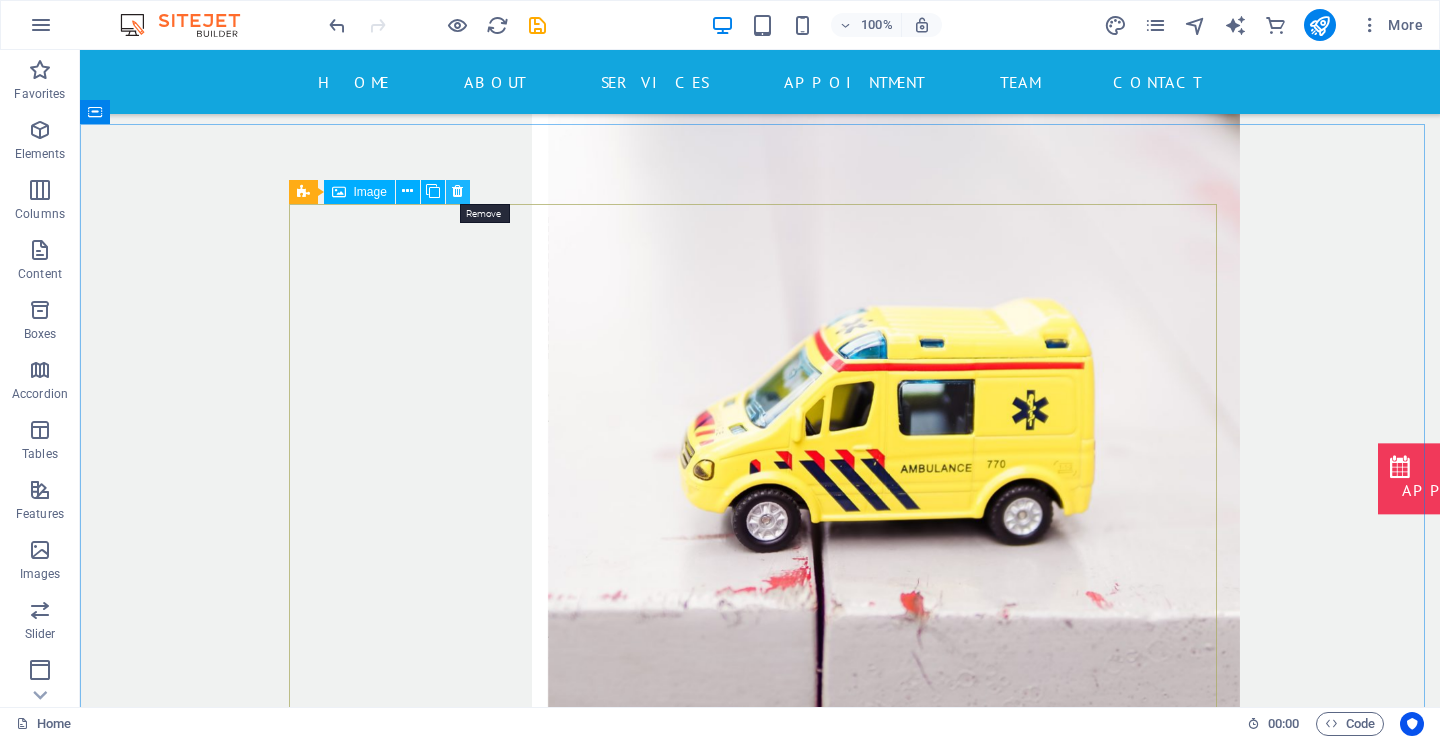 click at bounding box center [457, 191] 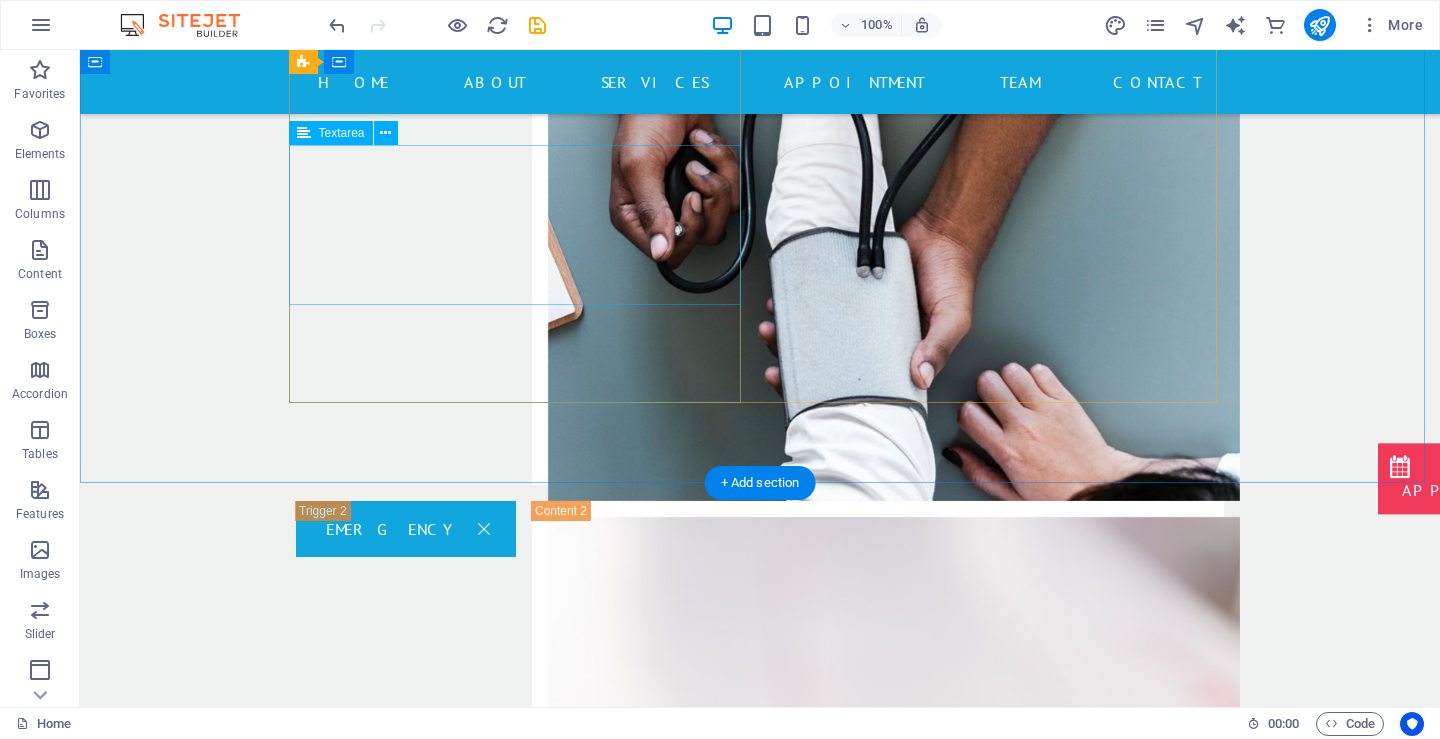 scroll, scrollTop: 4178, scrollLeft: 0, axis: vertical 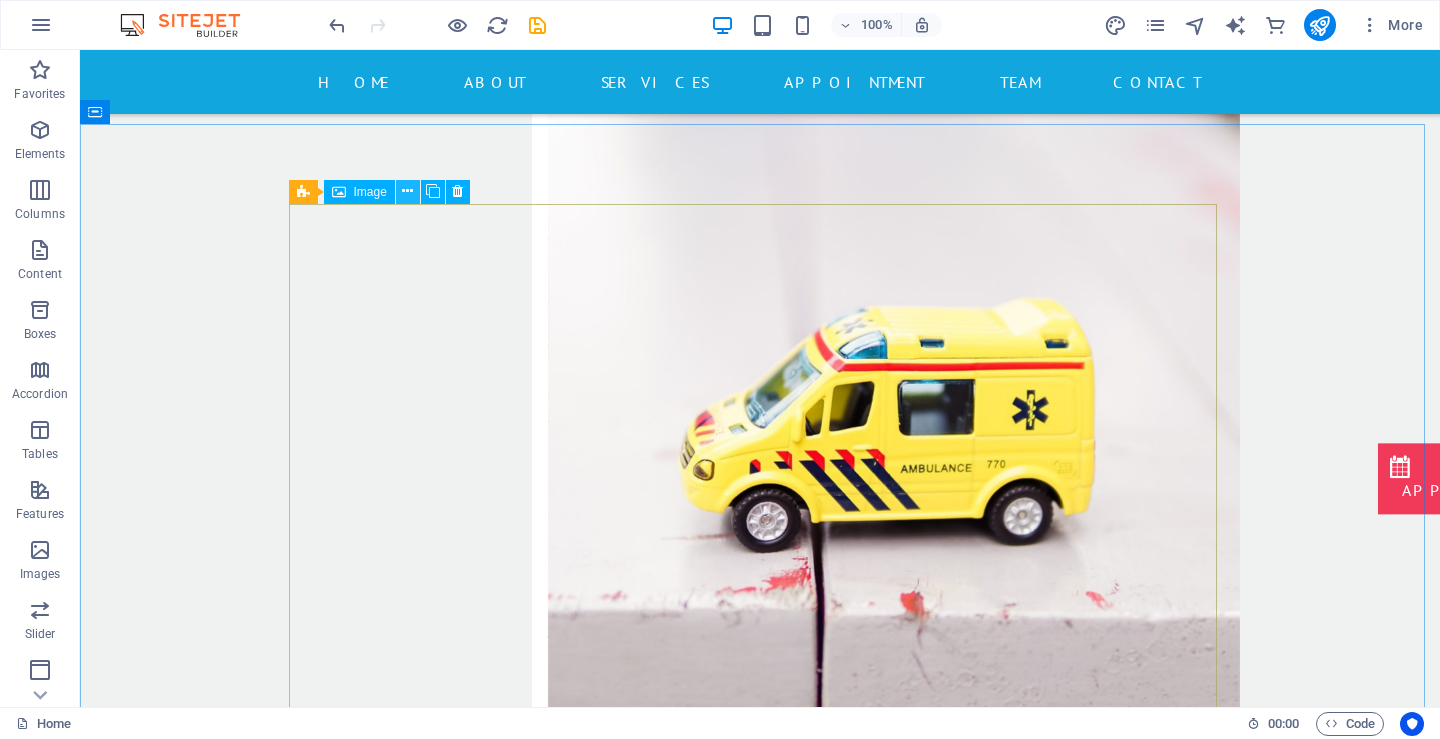 click at bounding box center [407, 191] 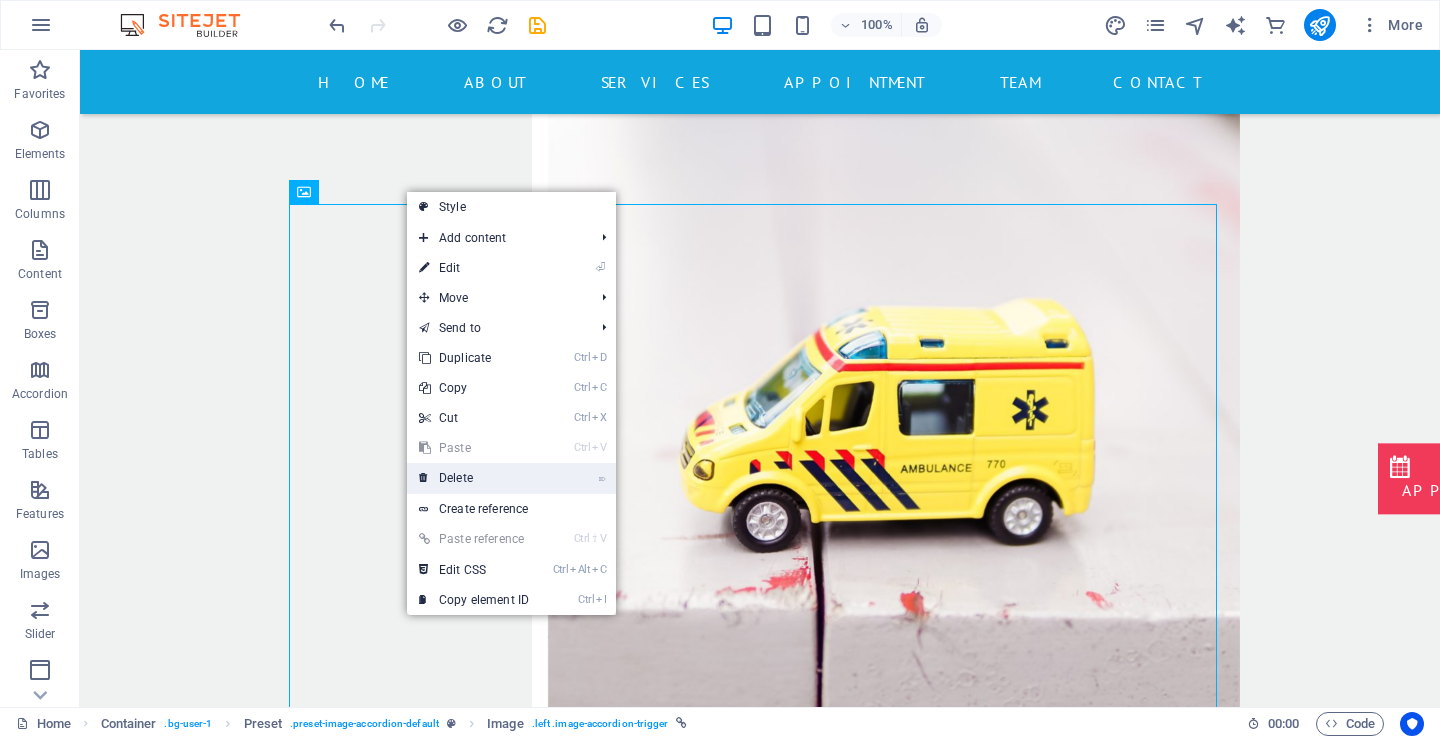 click on "⌦  Delete" at bounding box center [474, 478] 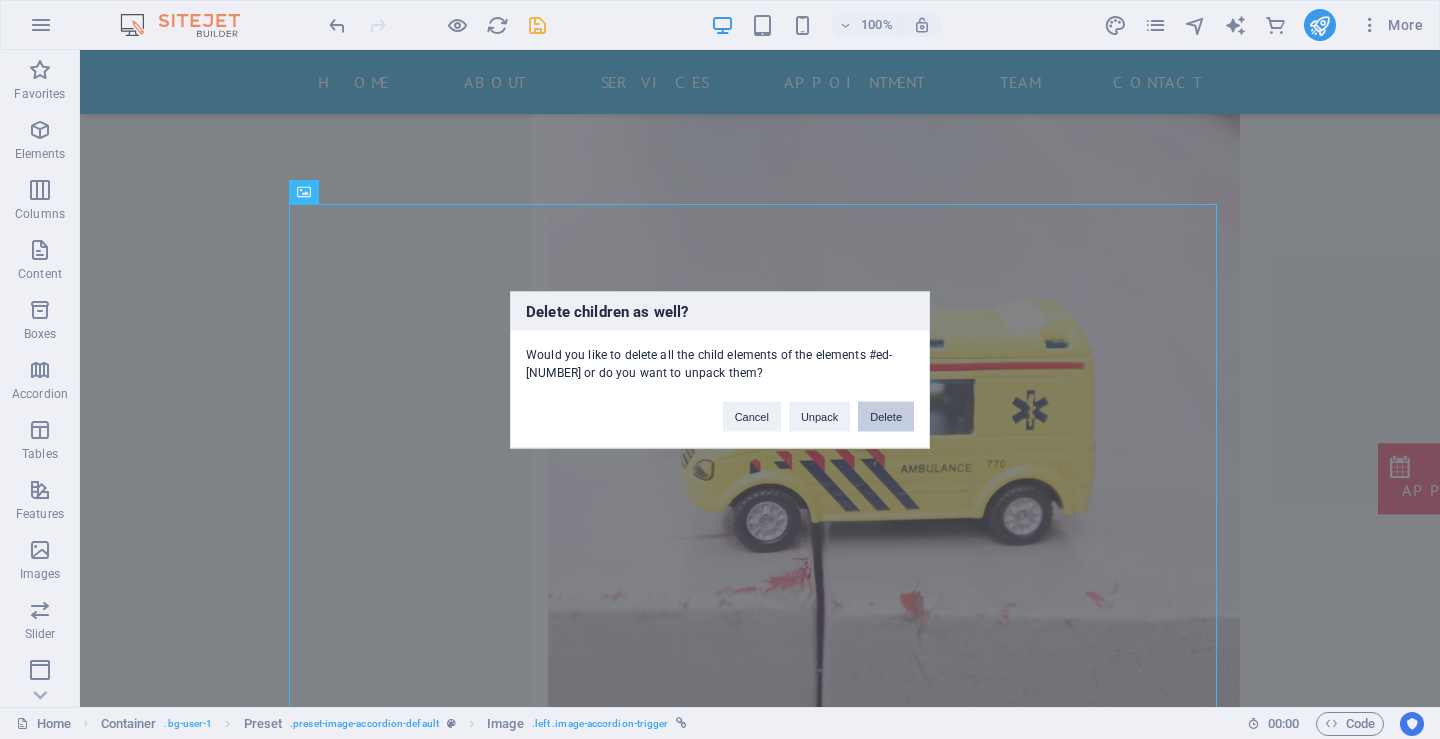 click on "Delete" at bounding box center [886, 416] 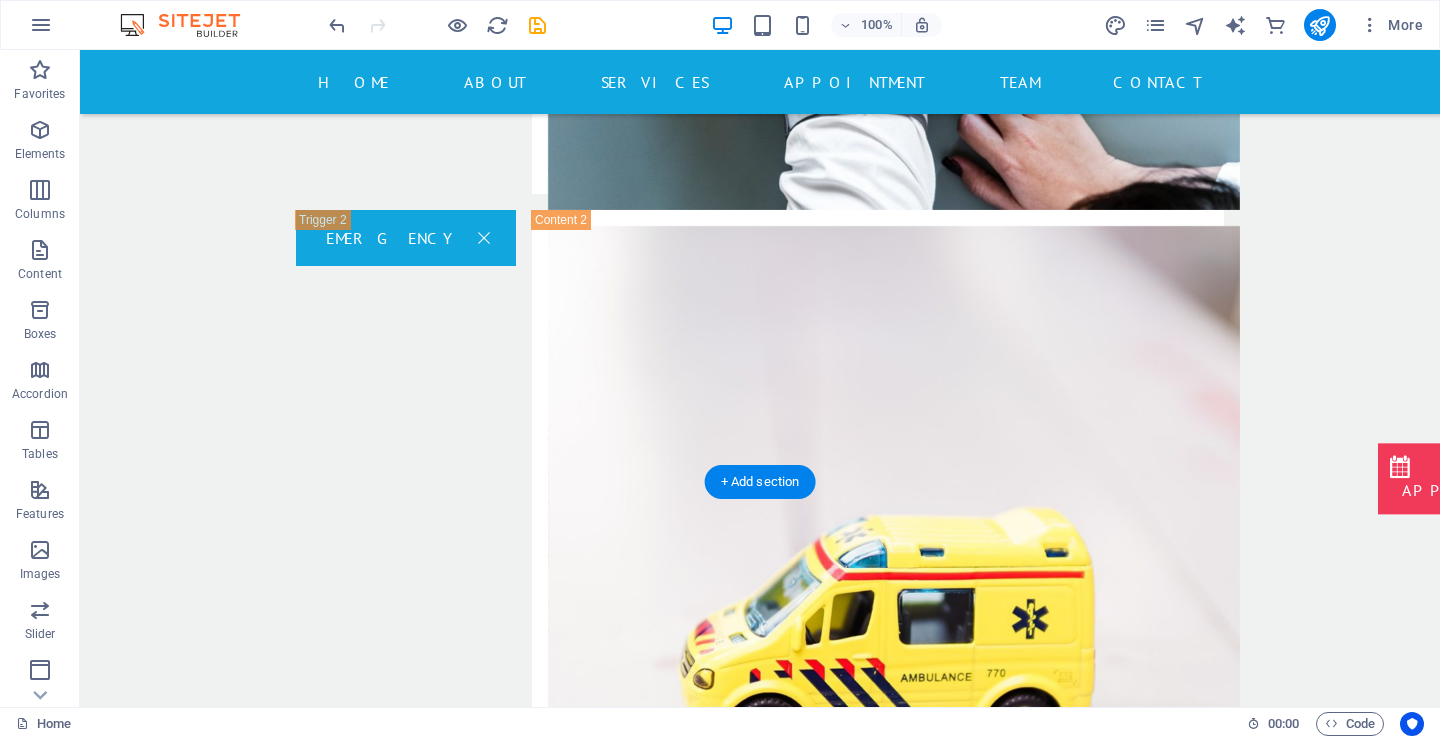 scroll, scrollTop: 3978, scrollLeft: 0, axis: vertical 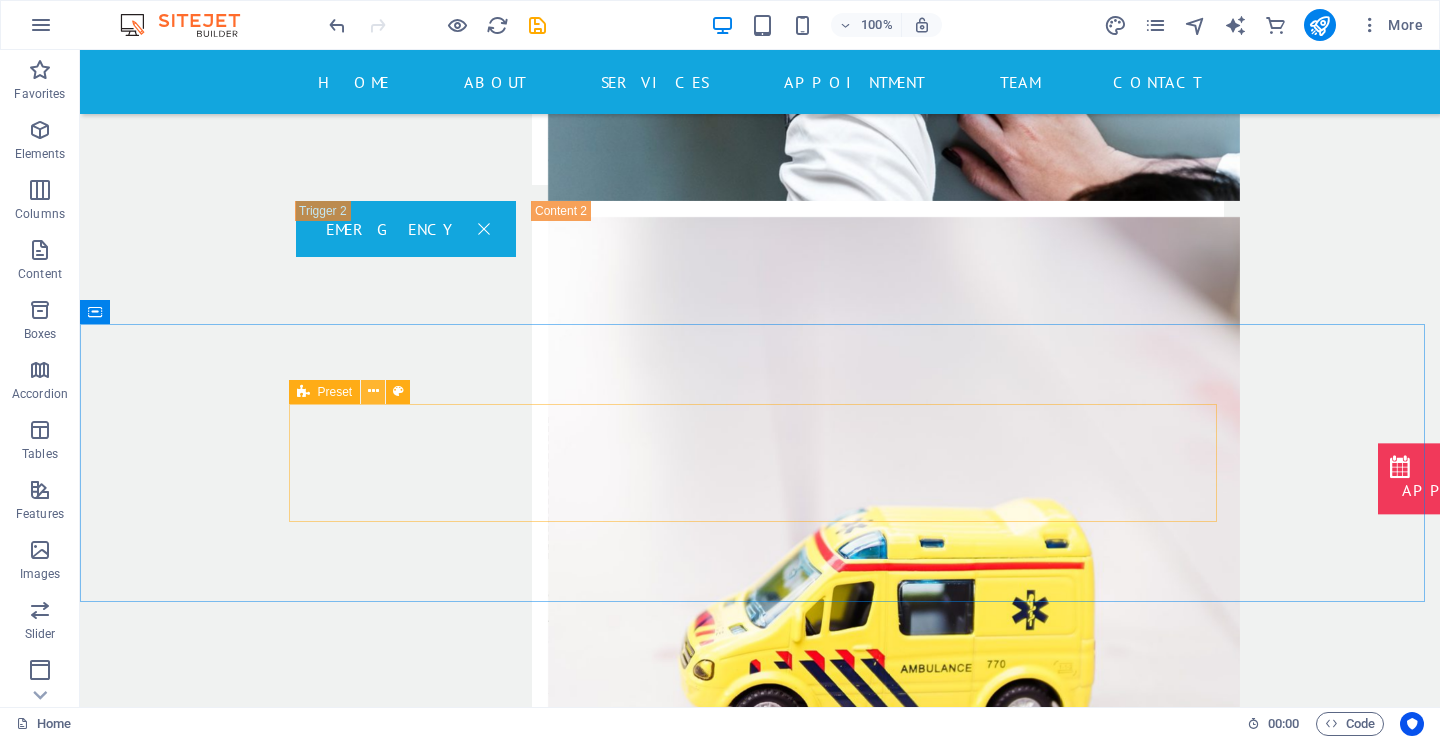 click at bounding box center (373, 391) 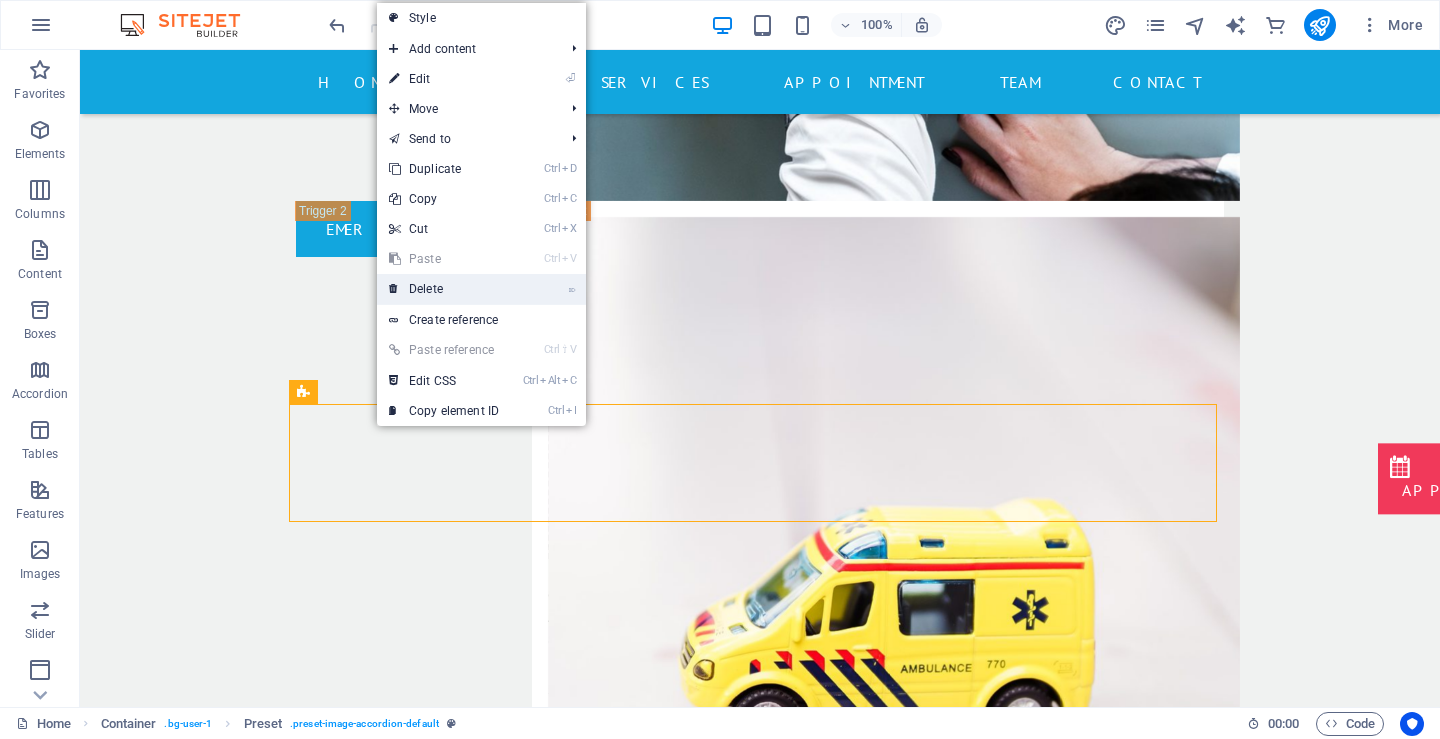 click on "⌦  Delete" at bounding box center (444, 289) 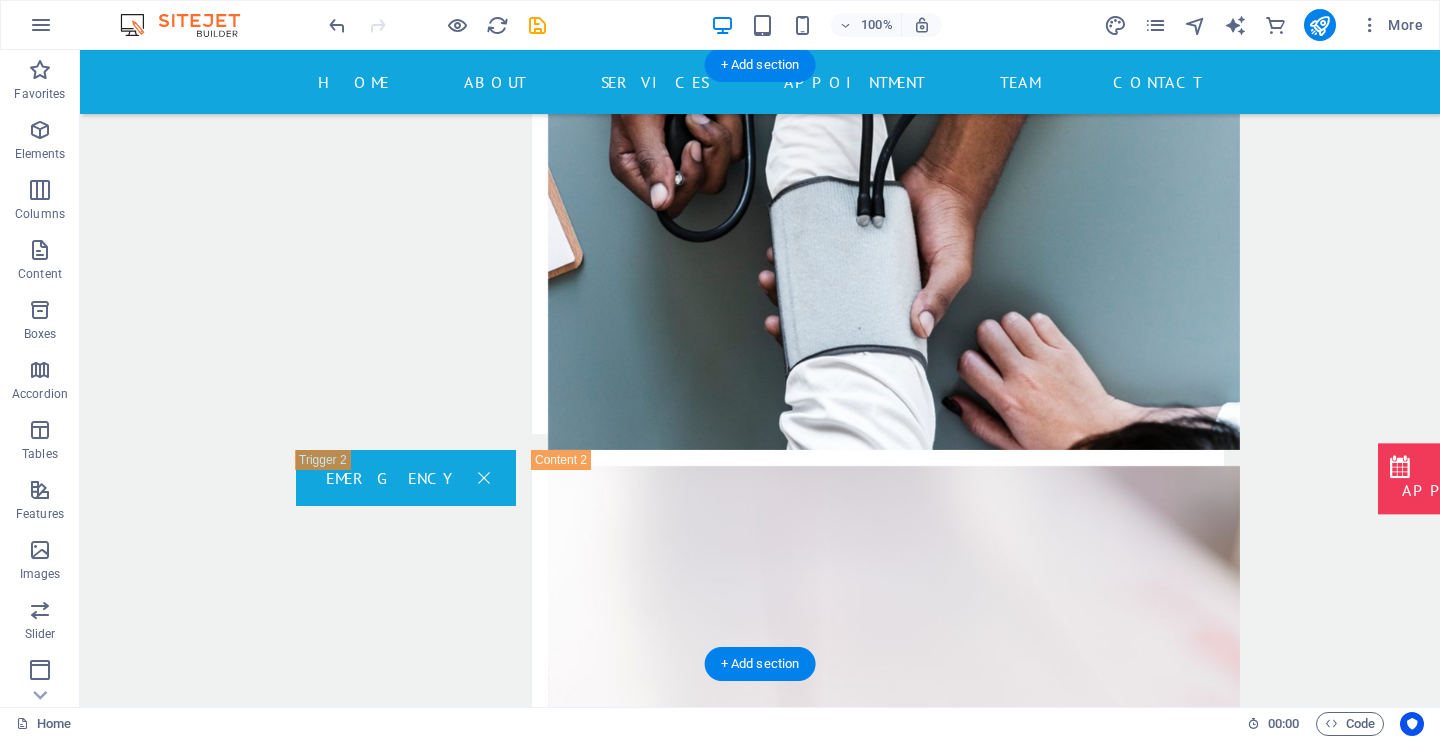 scroll, scrollTop: 3578, scrollLeft: 0, axis: vertical 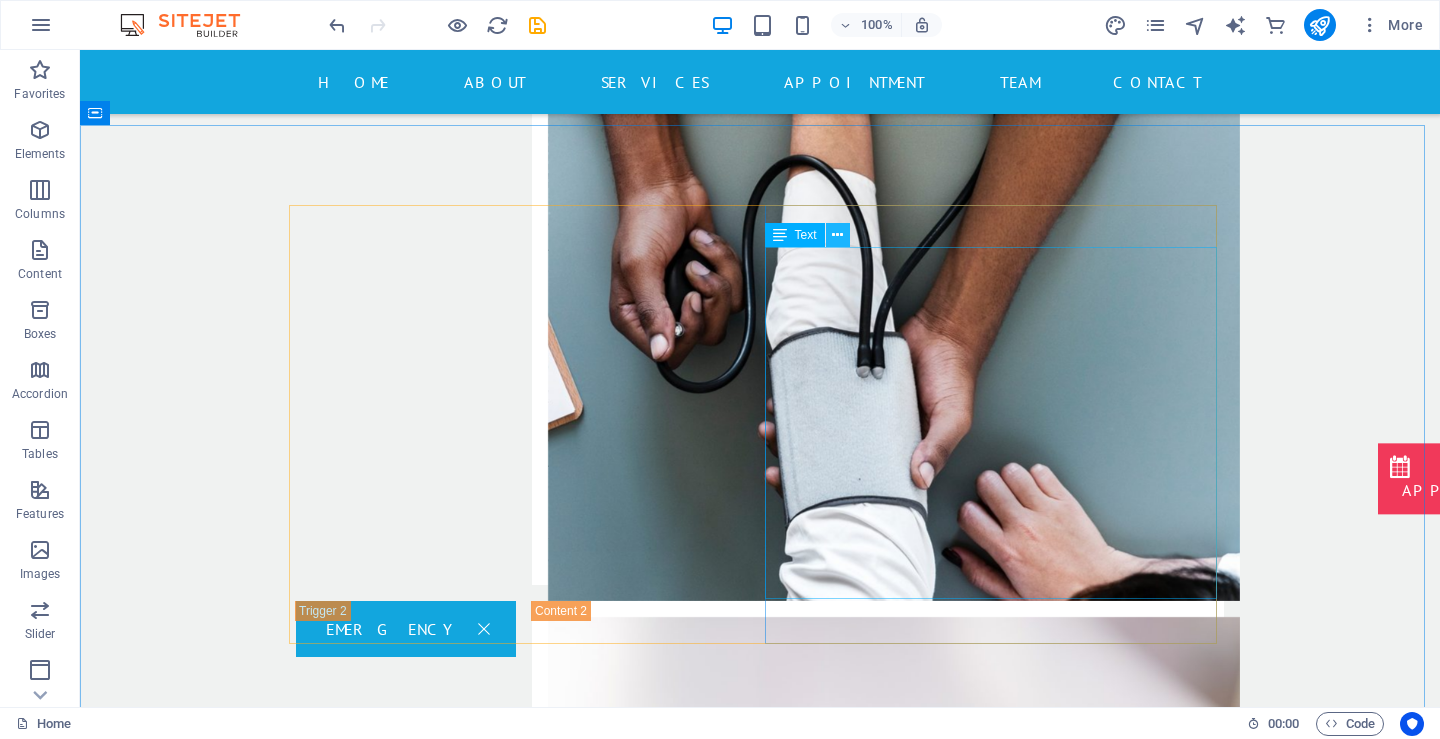 click at bounding box center [837, 235] 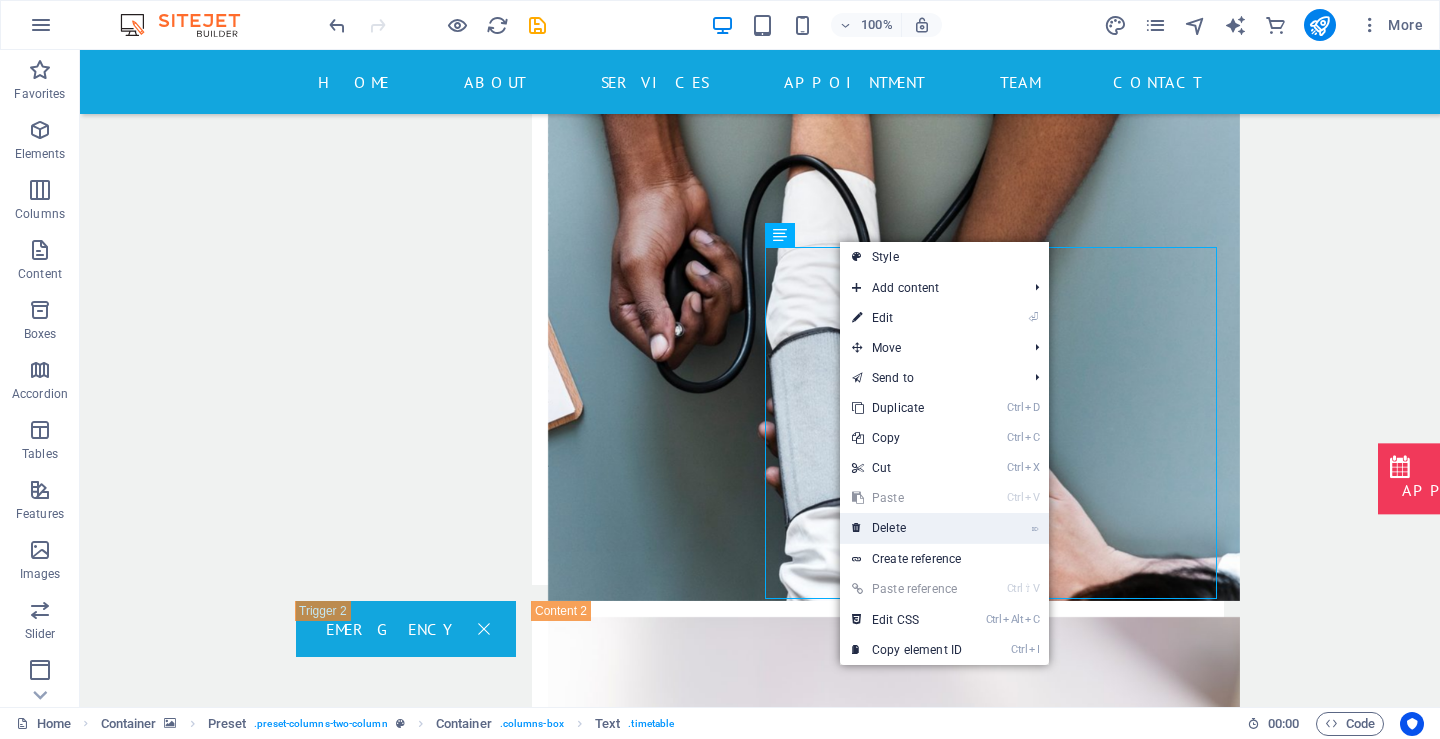 click on "⌦  Delete" at bounding box center (907, 528) 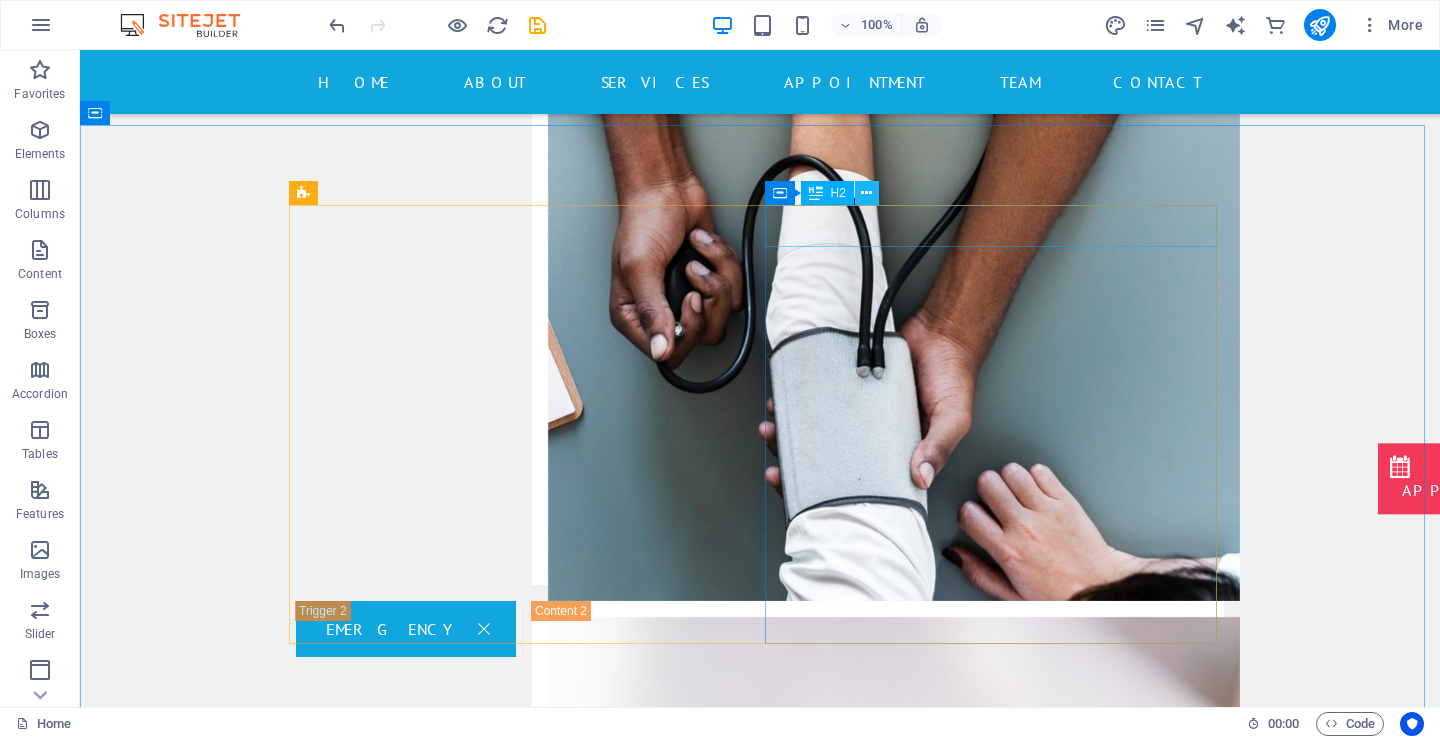 click at bounding box center (866, 193) 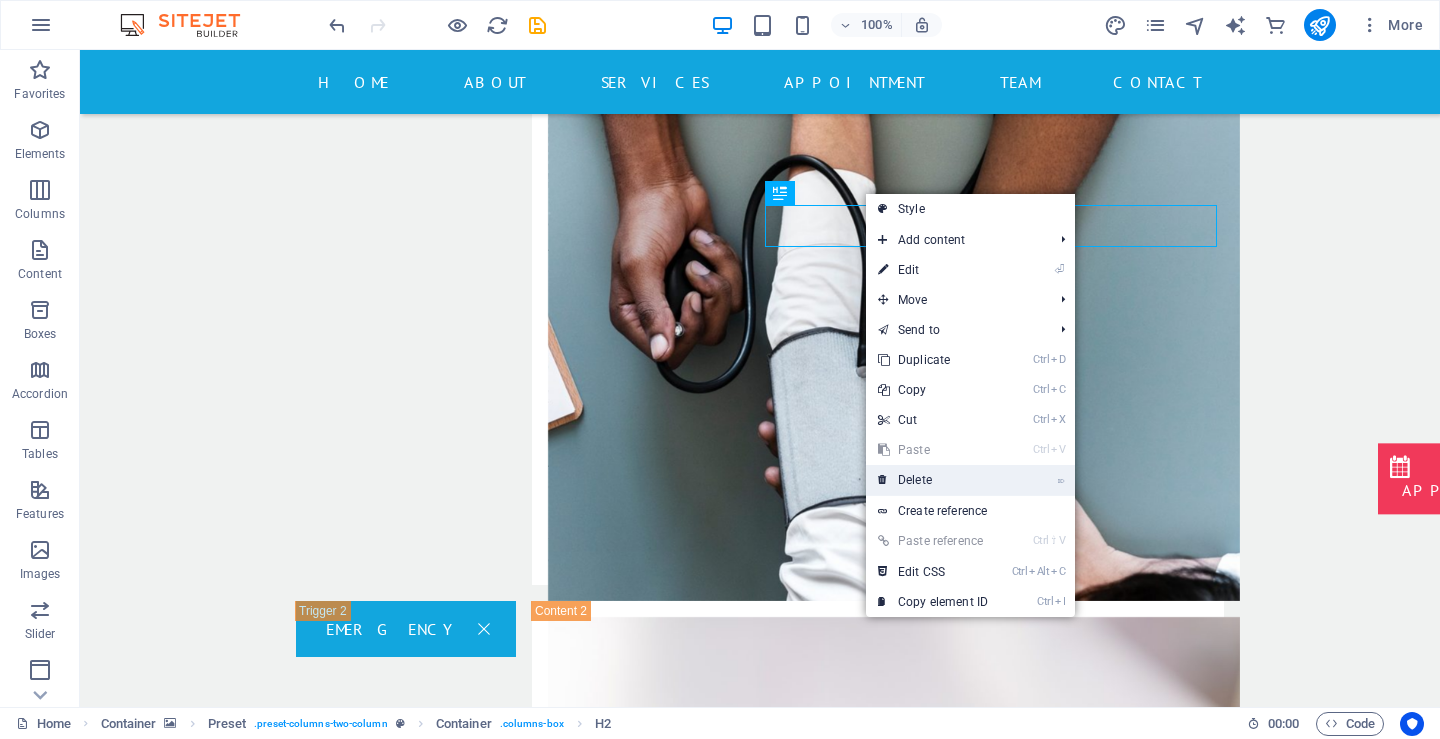 click on "⌦  Delete" at bounding box center (933, 480) 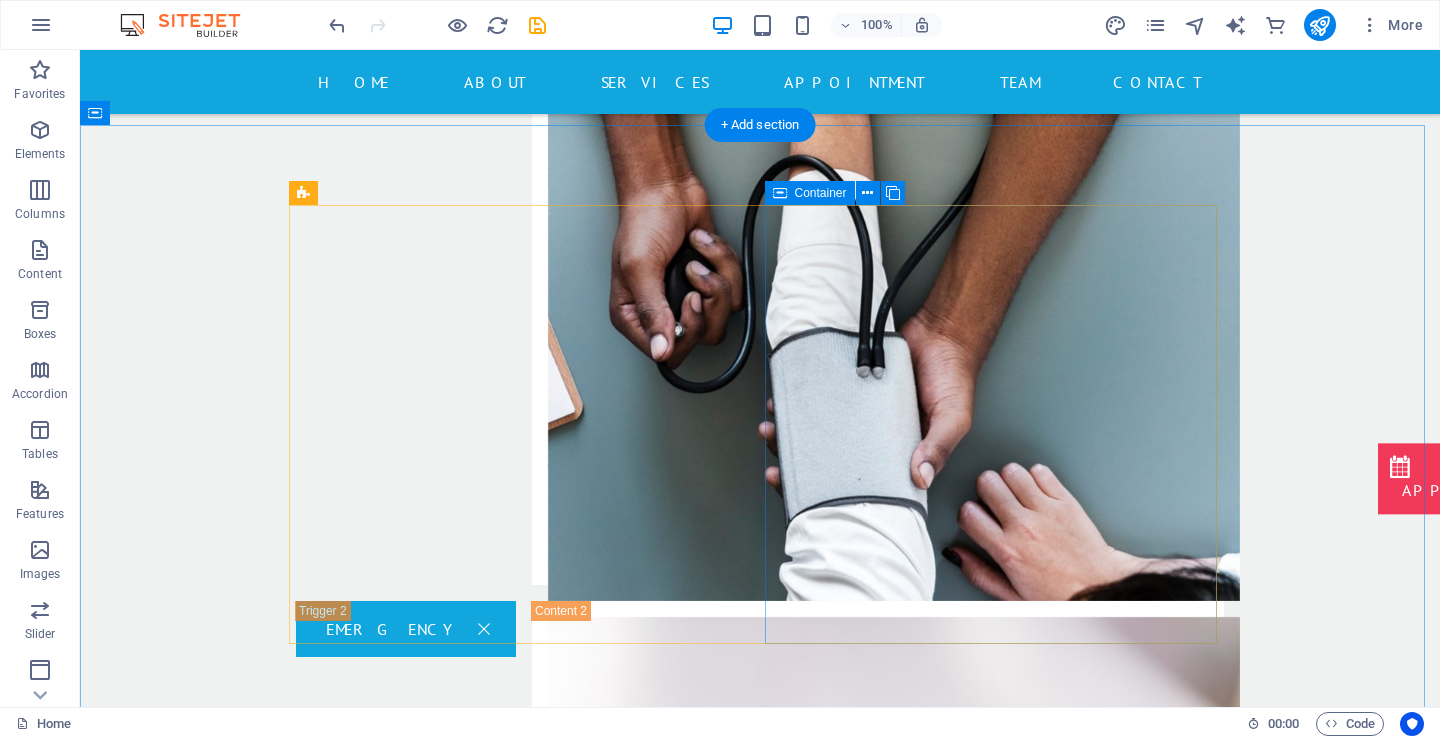click on "Drop content here or  Add elements  Paste clipboard" at bounding box center [760, 4235] 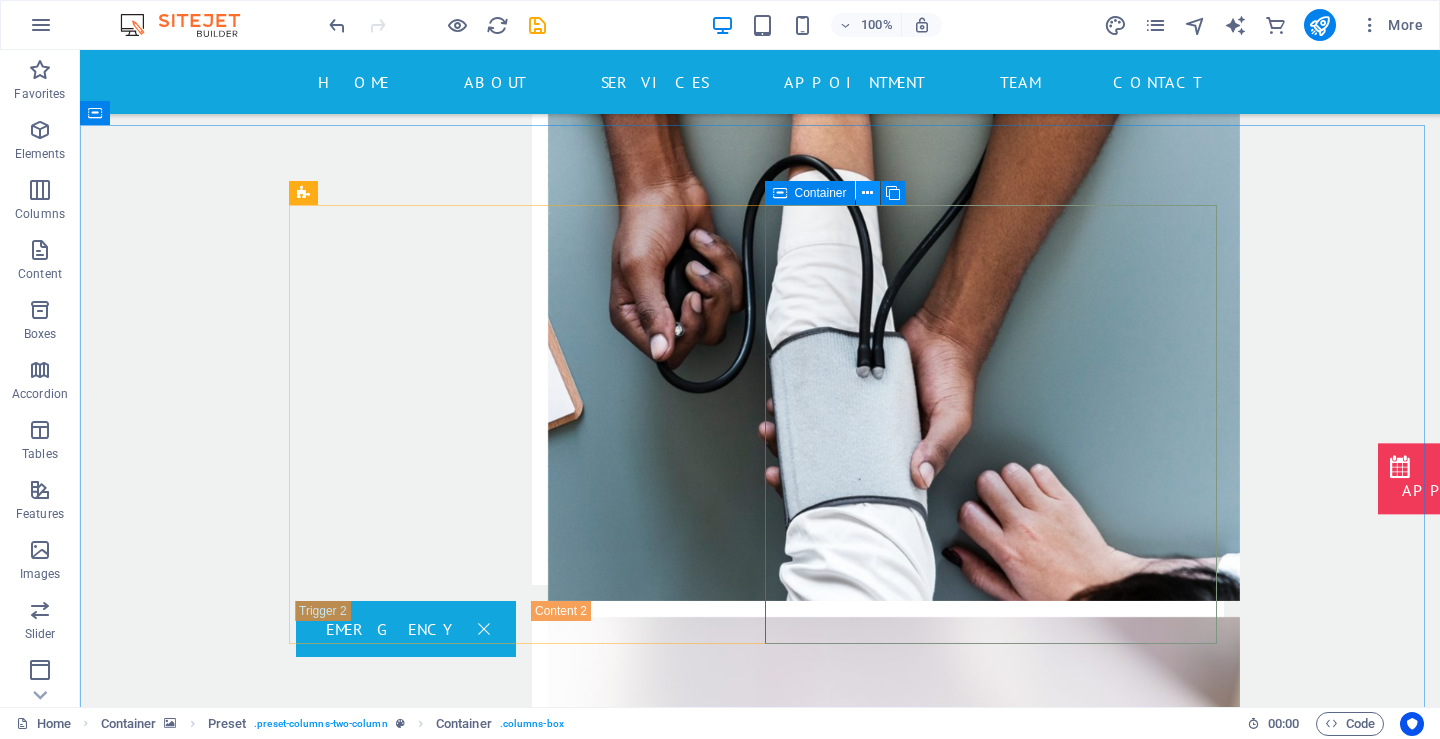 click at bounding box center (867, 193) 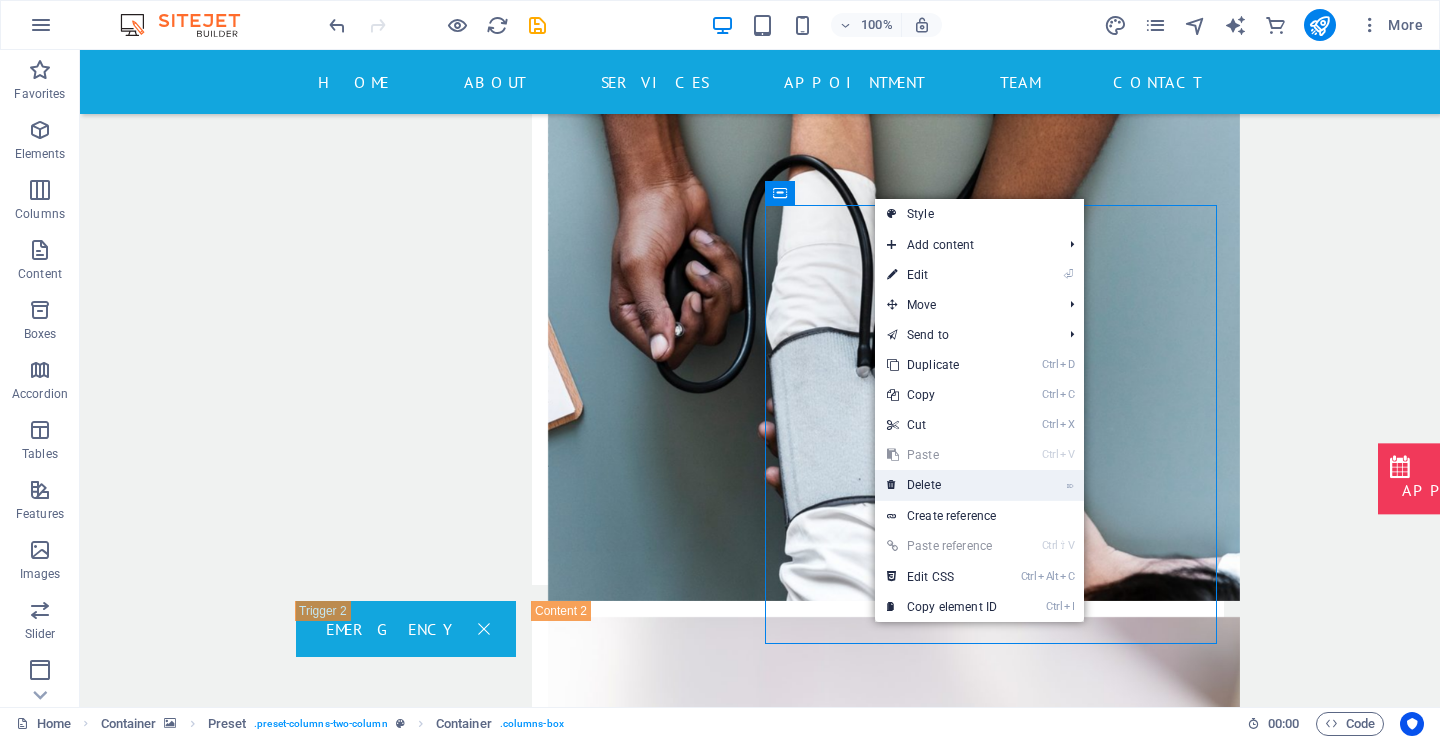 click on "⌦  Delete" at bounding box center (942, 485) 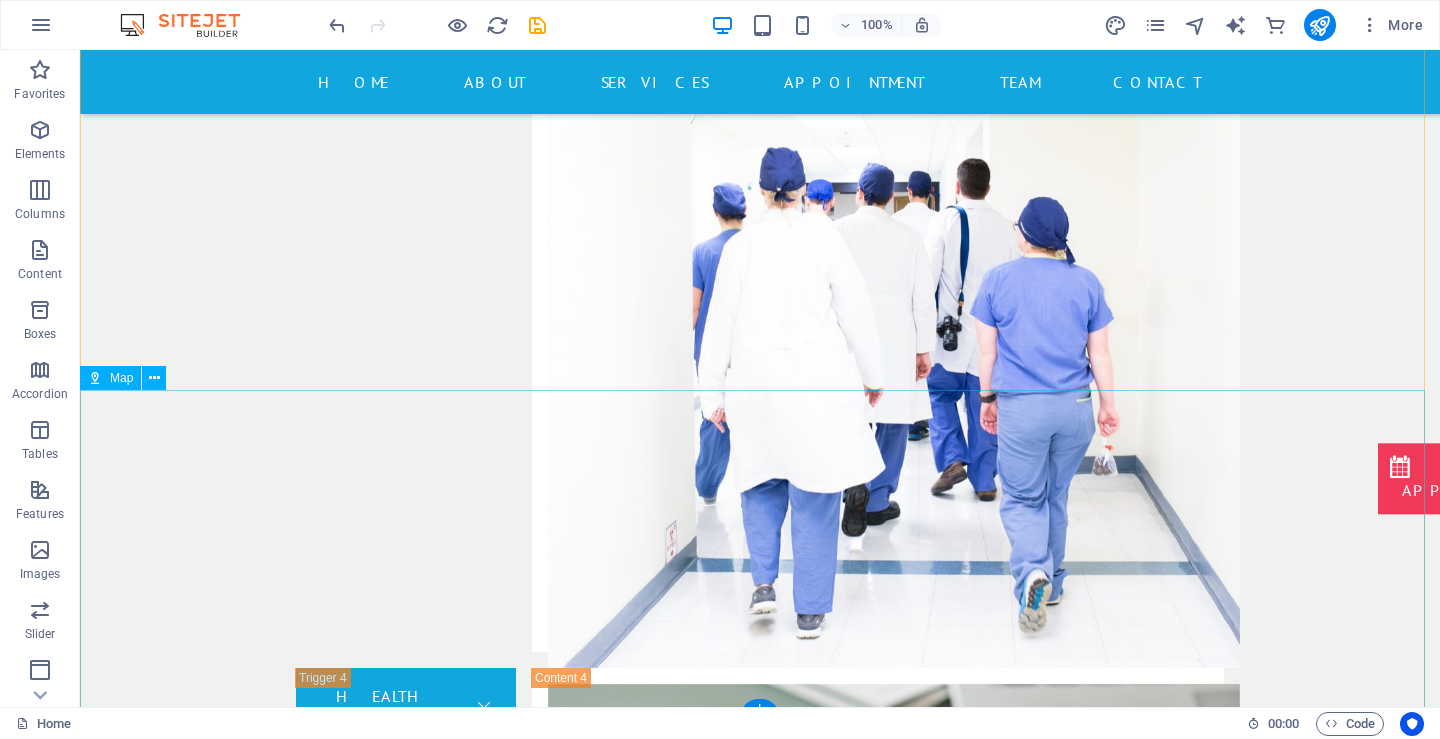 scroll, scrollTop: 5055, scrollLeft: 0, axis: vertical 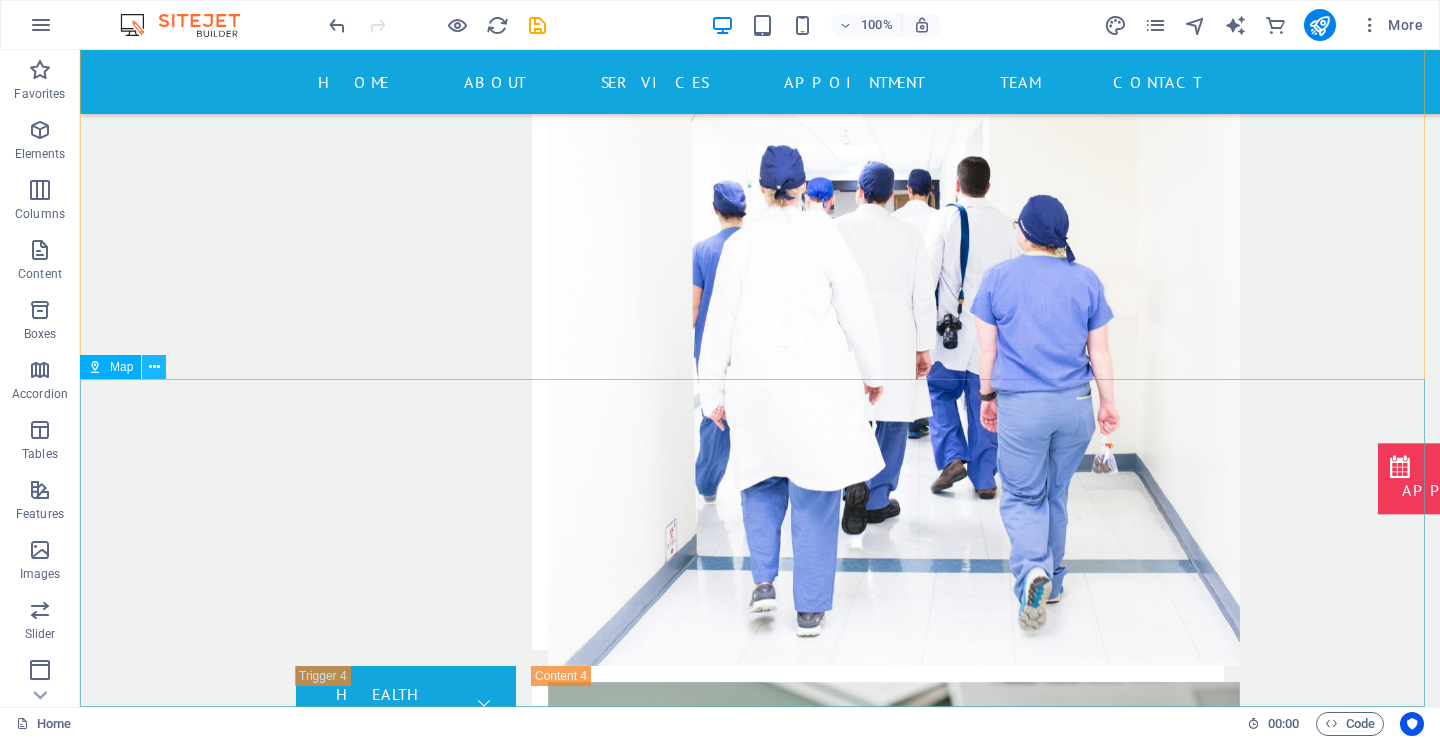 click at bounding box center [154, 367] 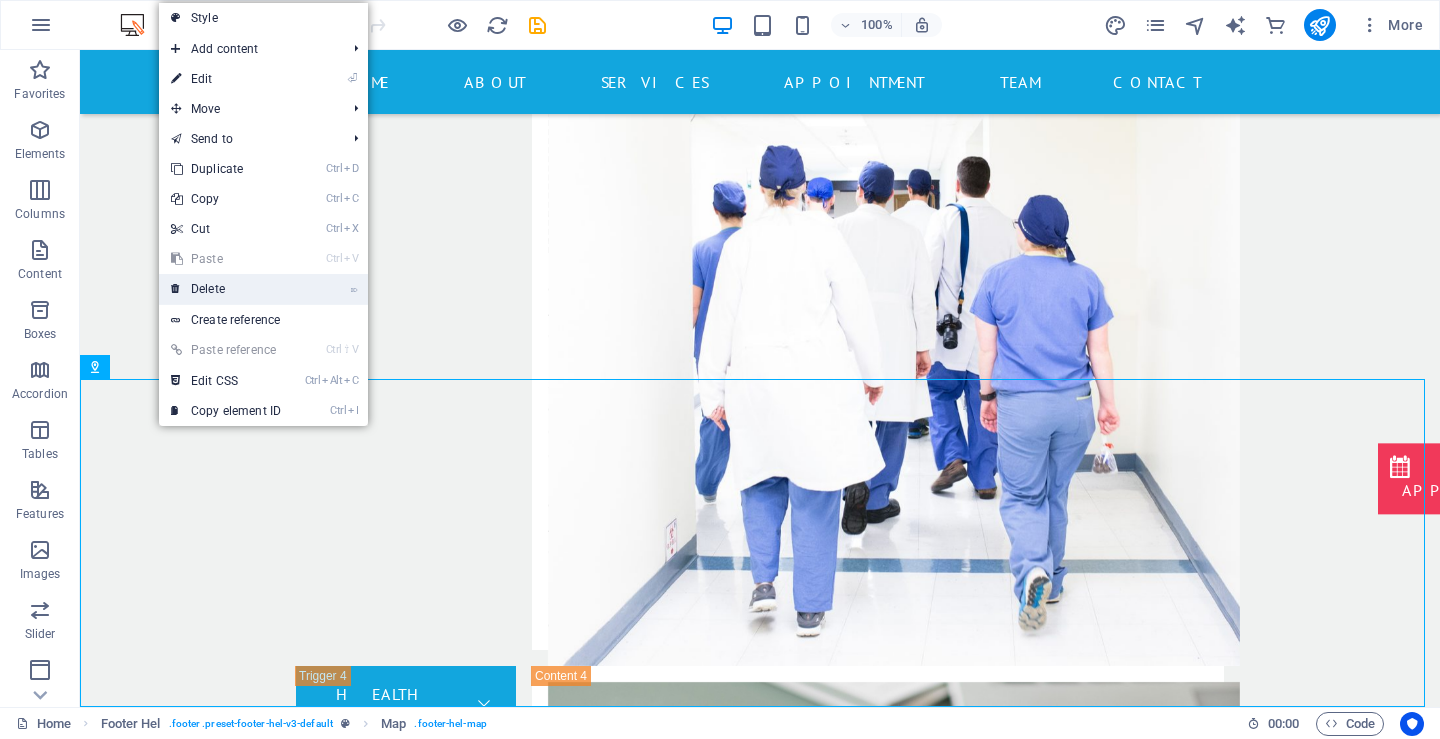 click on "⌦  Delete" at bounding box center [226, 289] 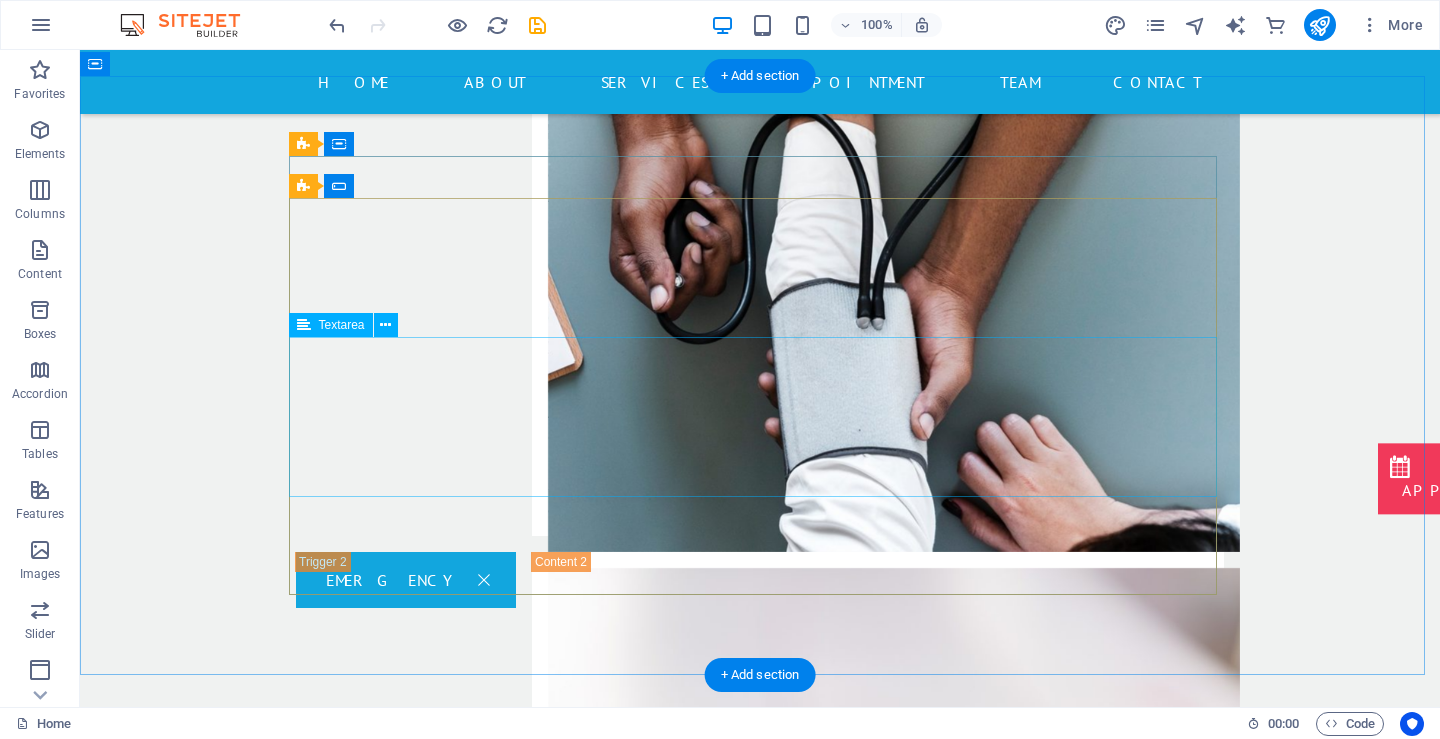 scroll, scrollTop: 3527, scrollLeft: 0, axis: vertical 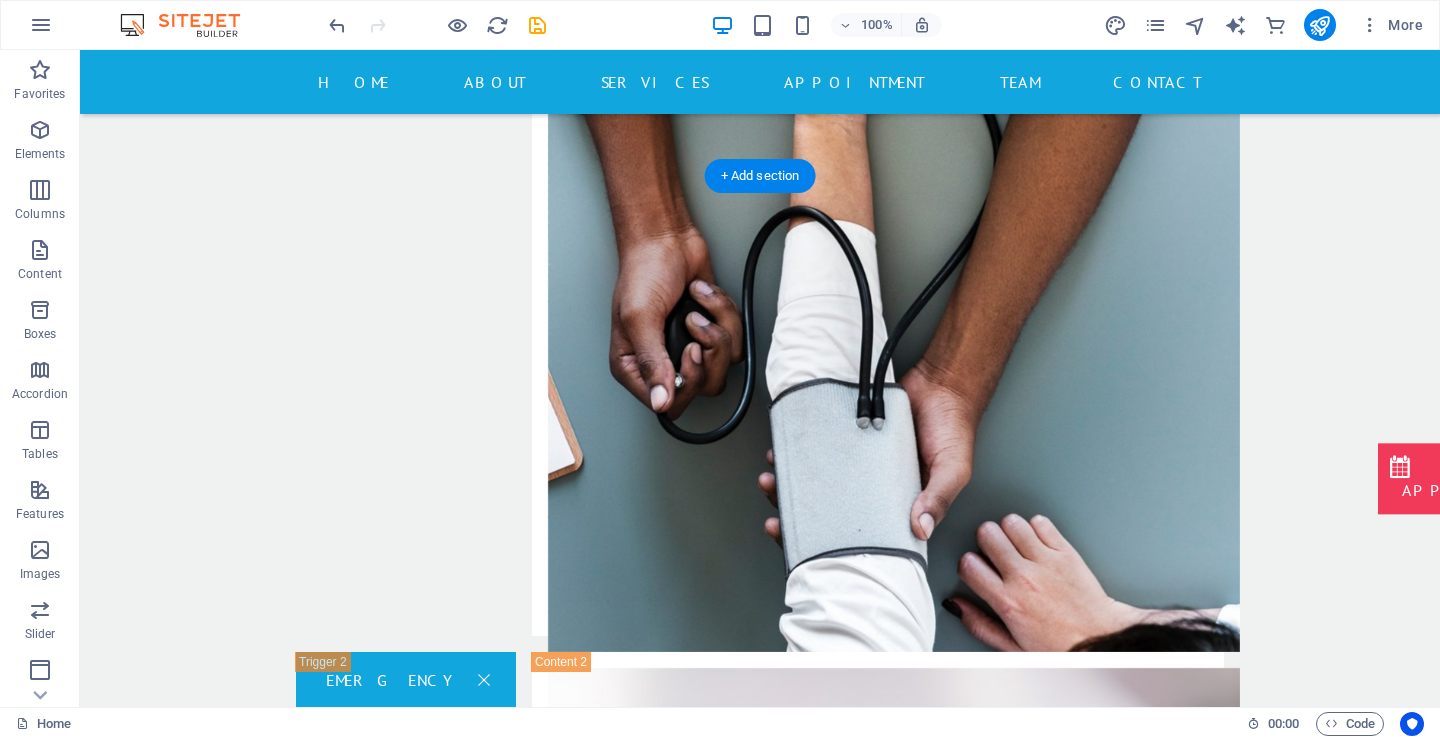 click at bounding box center [760, 3280] 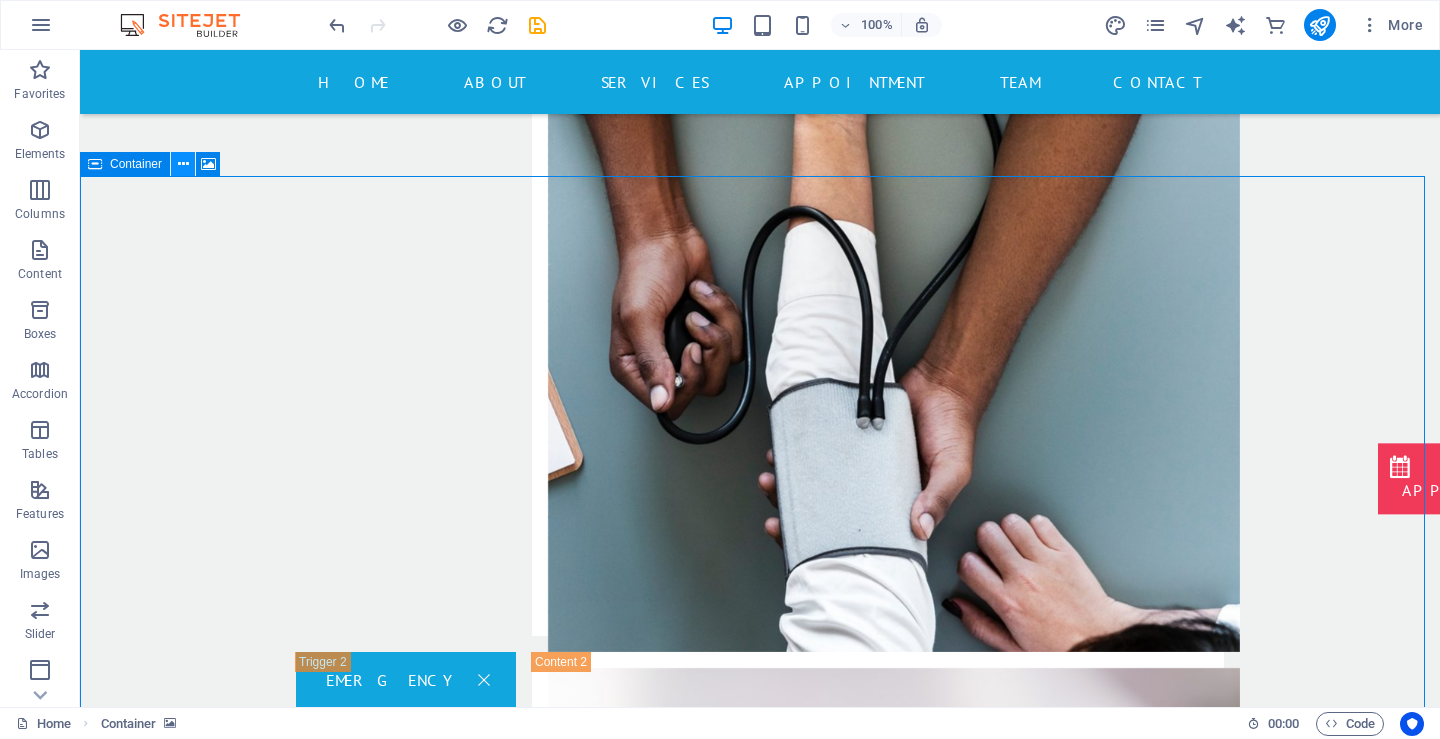 click at bounding box center (183, 164) 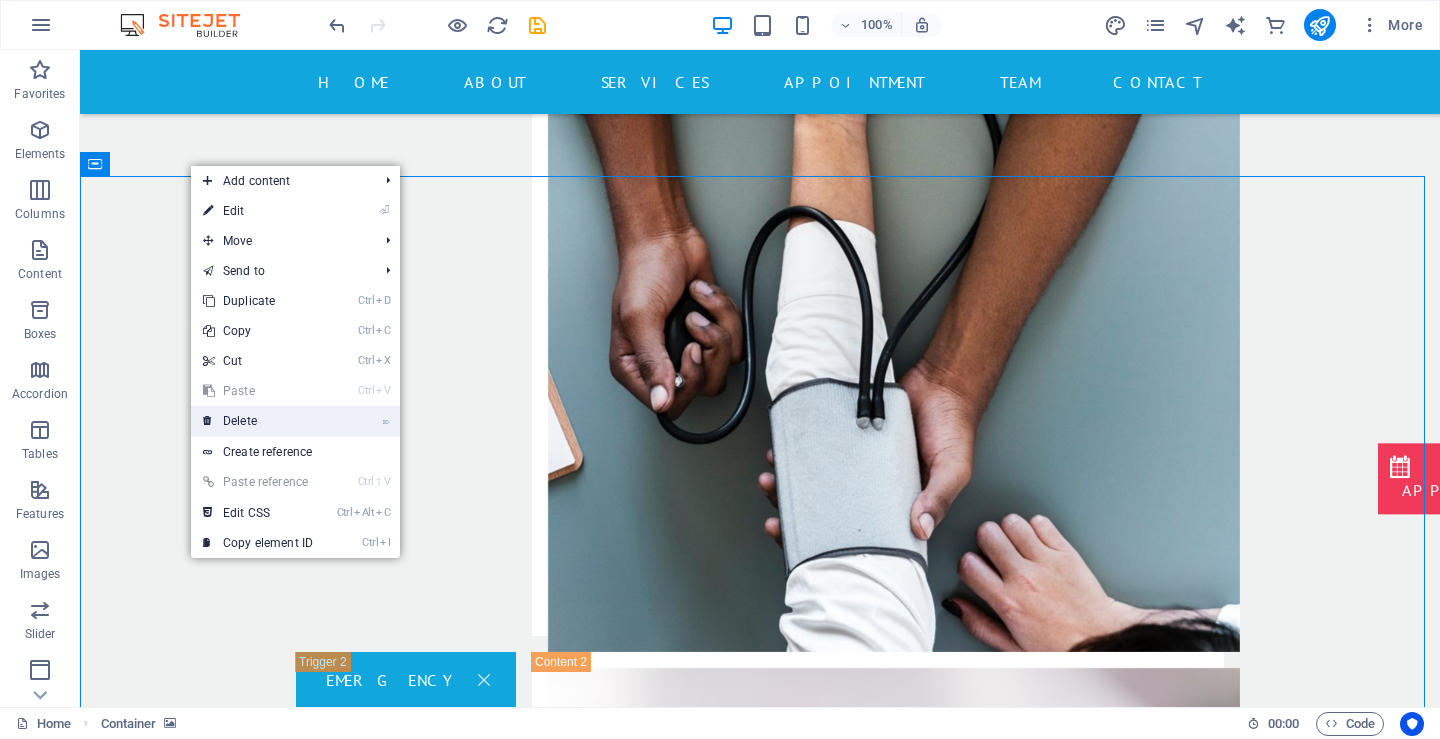 click on "⌦  Delete" at bounding box center (258, 421) 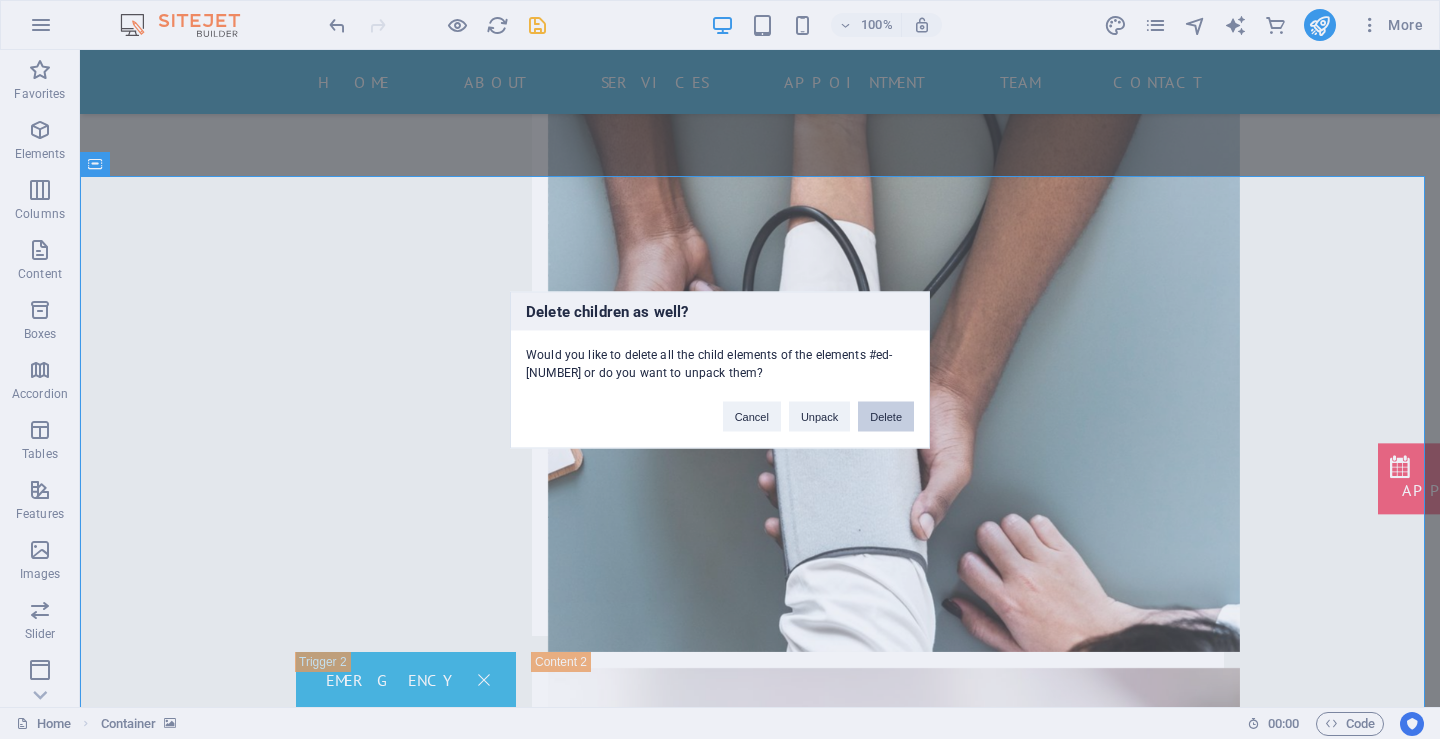 click on "Delete" at bounding box center (886, 416) 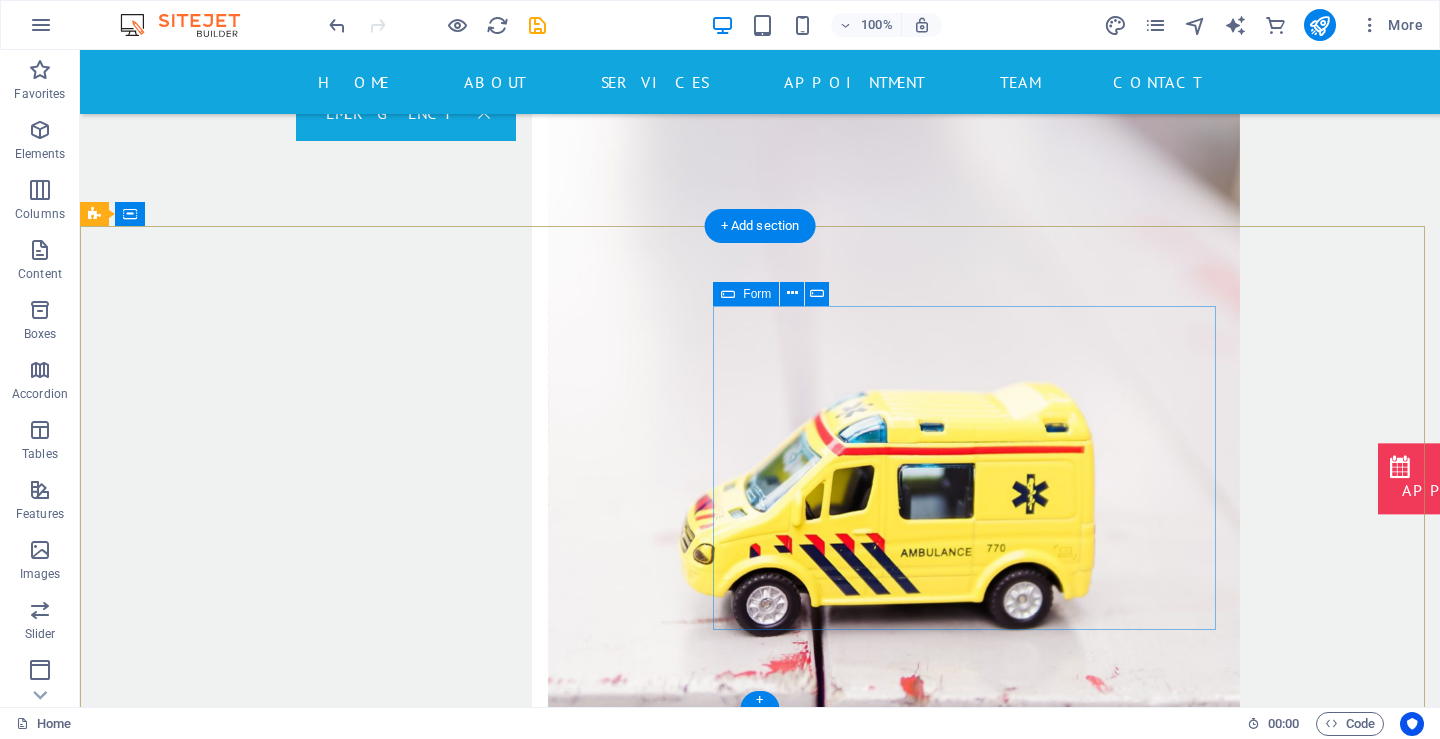 scroll, scrollTop: 4129, scrollLeft: 0, axis: vertical 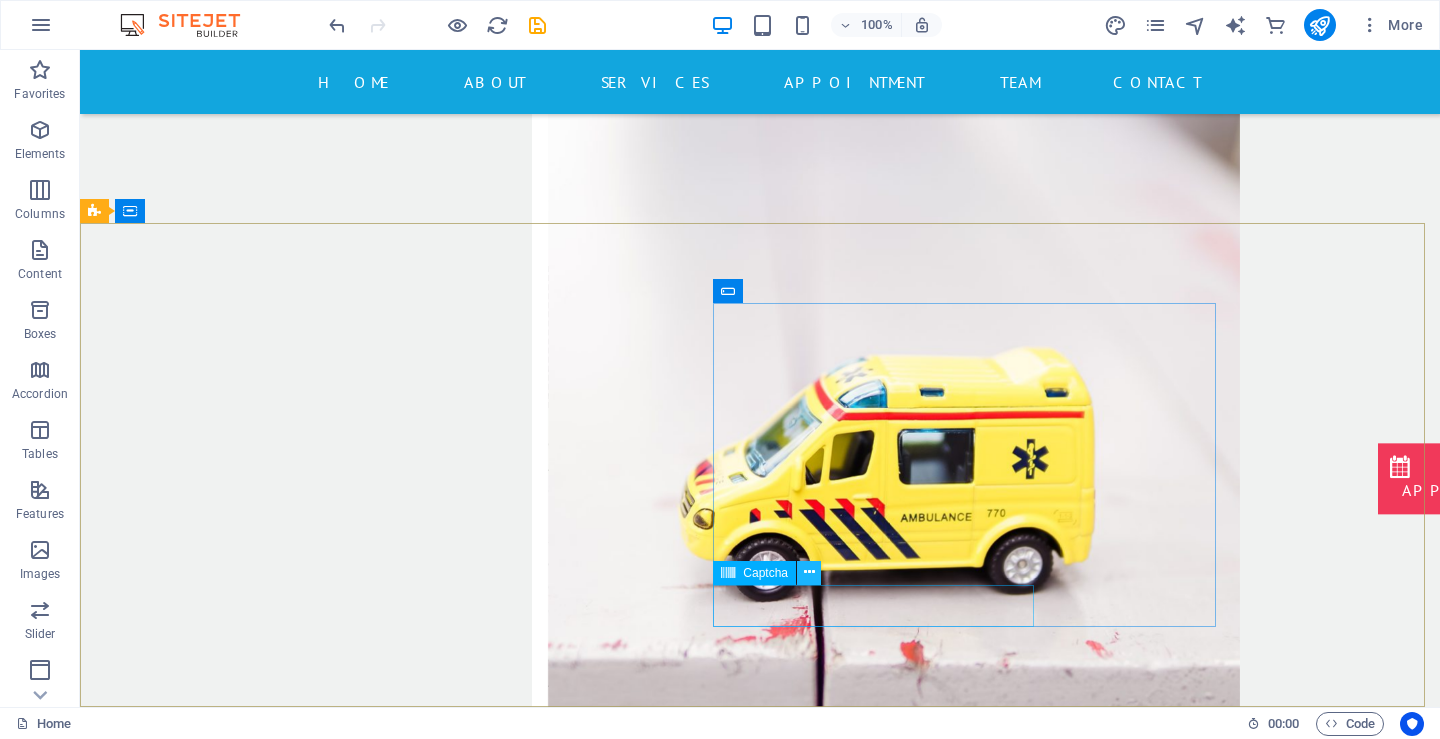 click at bounding box center (809, 572) 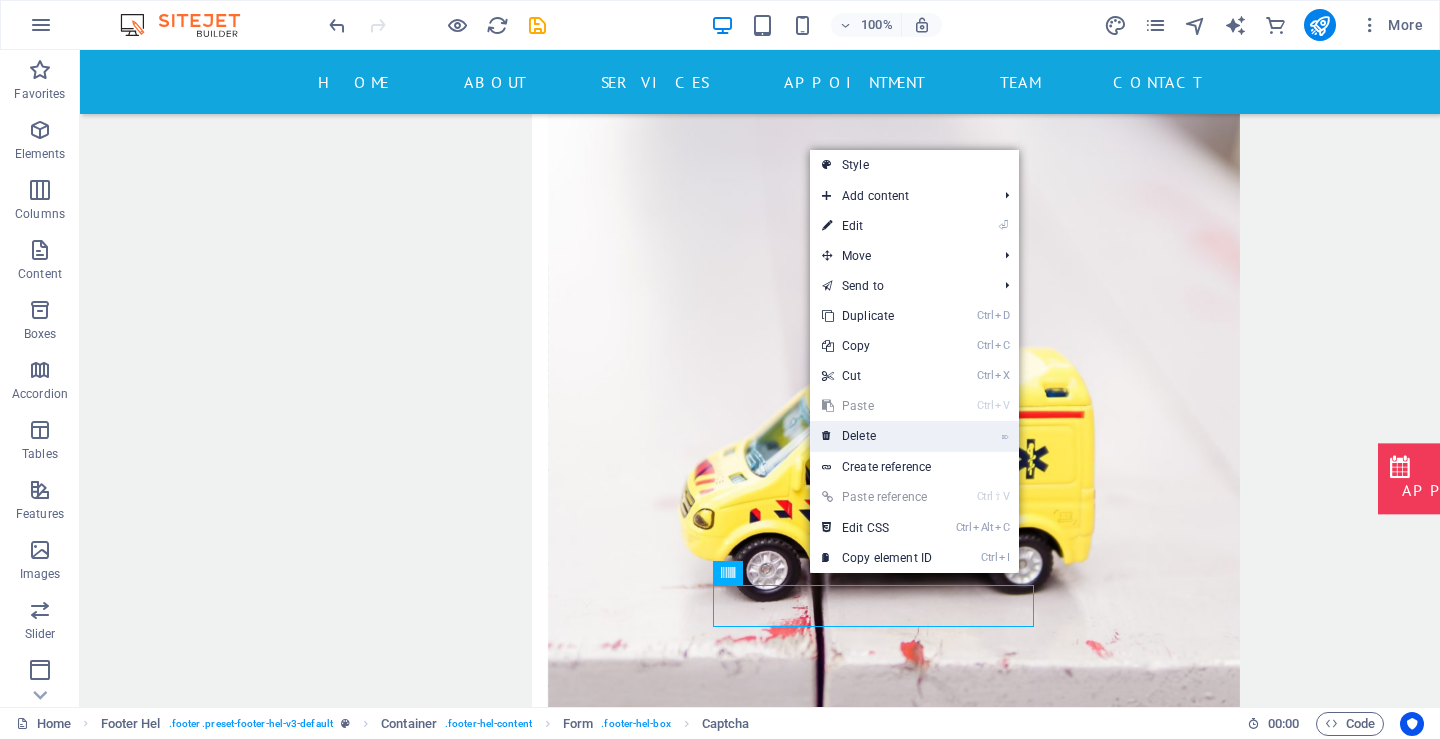 click on "⌦  Delete" at bounding box center [877, 436] 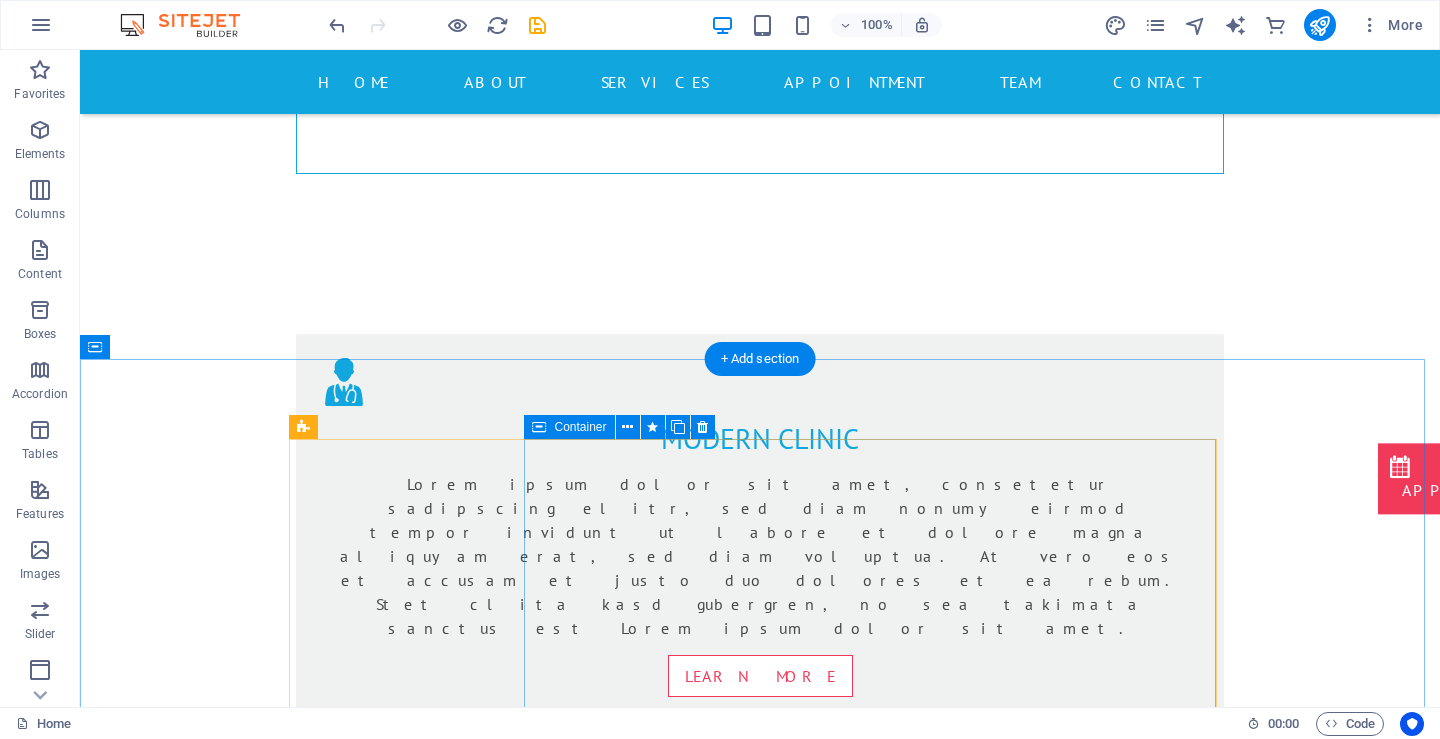 scroll, scrollTop: 1429, scrollLeft: 0, axis: vertical 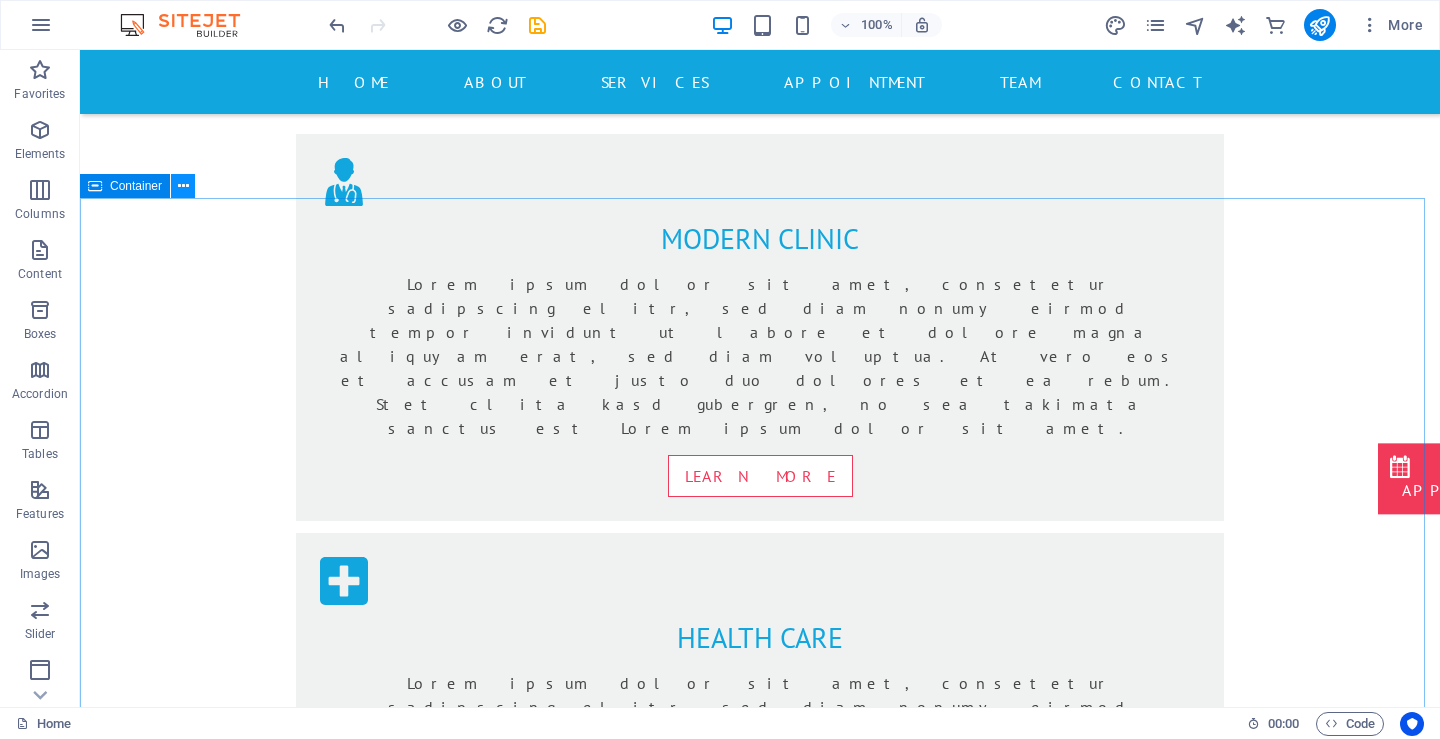 click at bounding box center [183, 186] 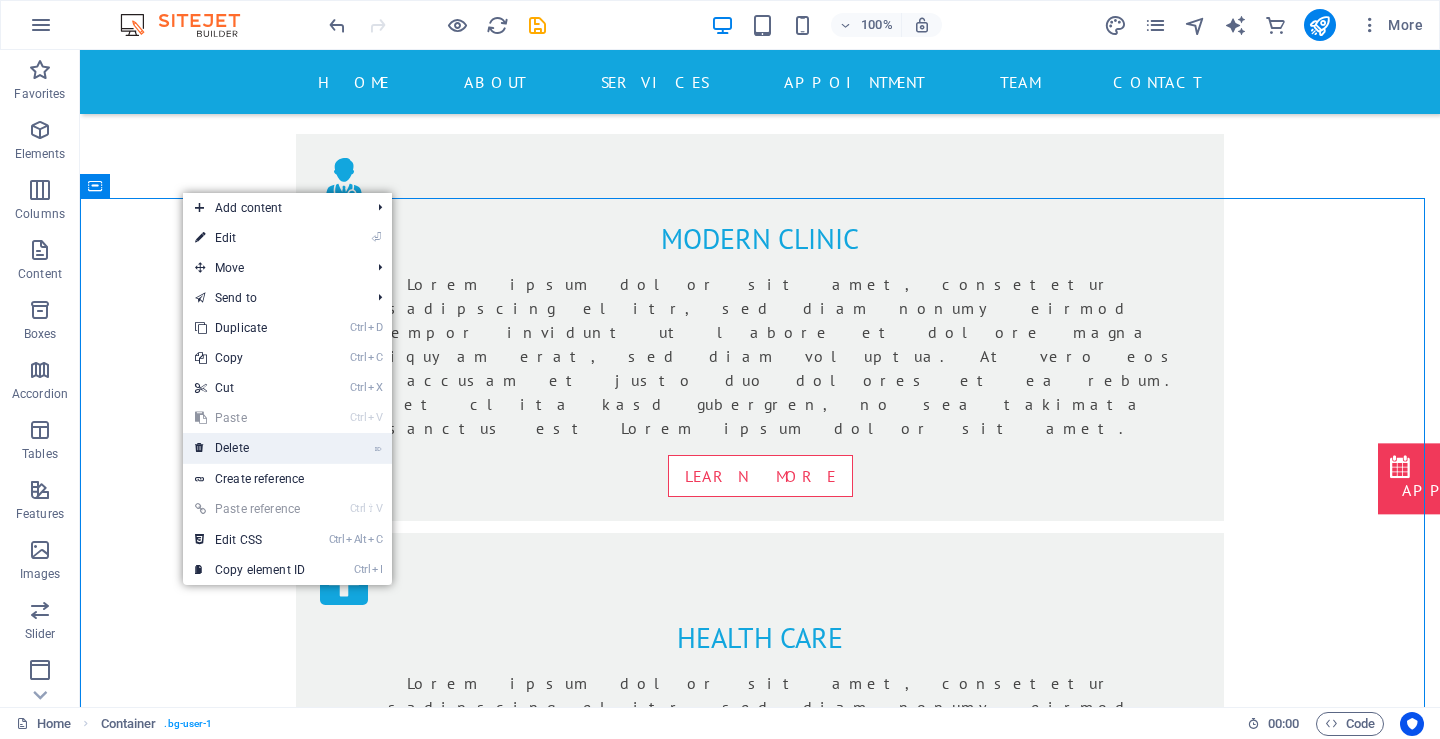 click on "⌦  Delete" at bounding box center (250, 448) 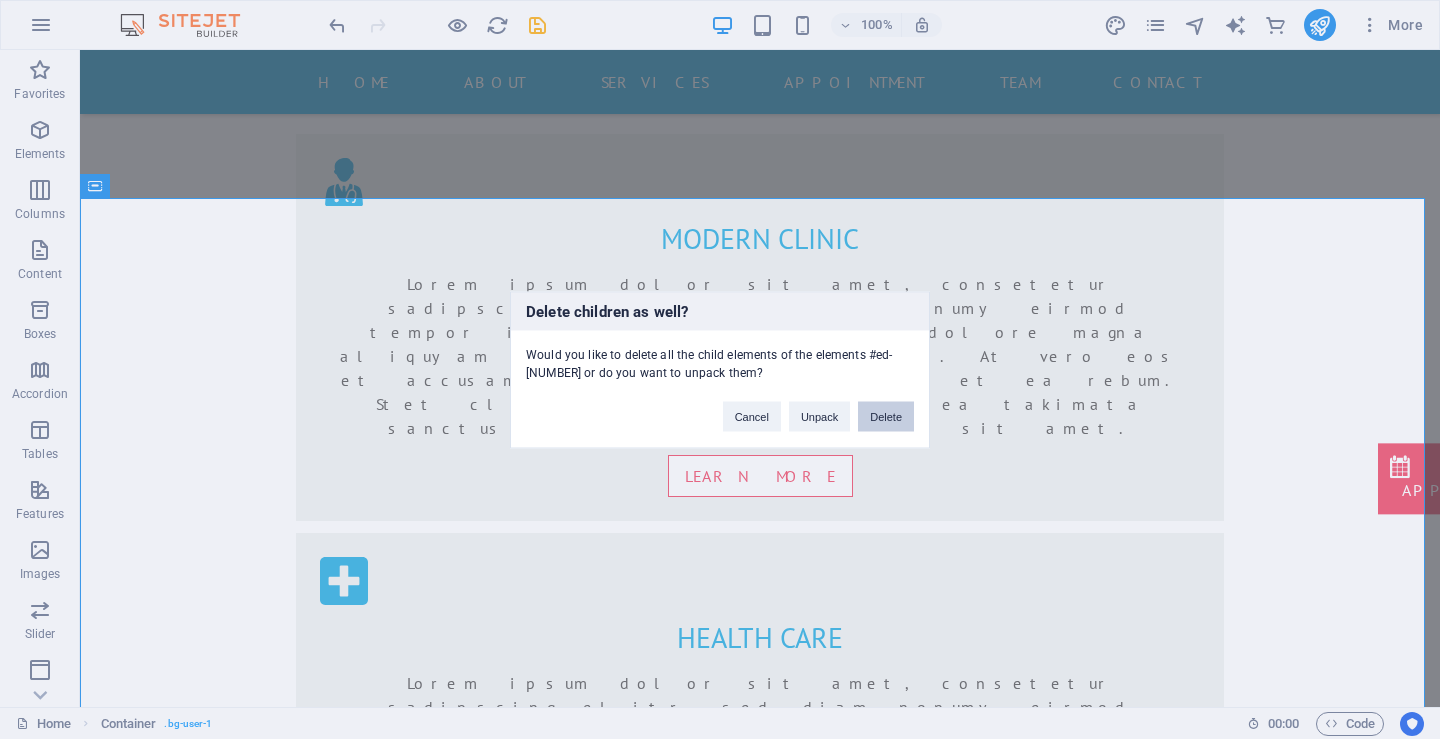 drag, startPoint x: 880, startPoint y: 418, endPoint x: 803, endPoint y: 367, distance: 92.358 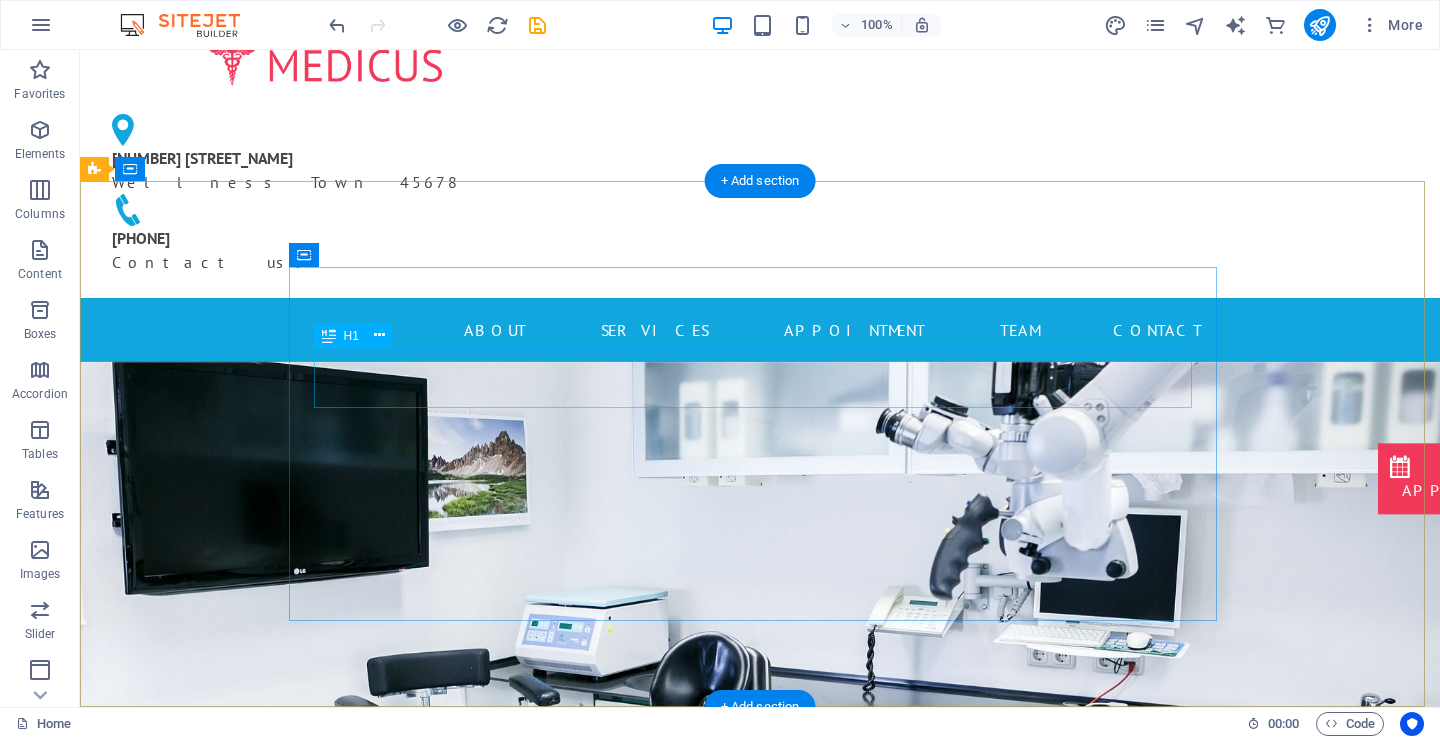 scroll, scrollTop: 0, scrollLeft: 0, axis: both 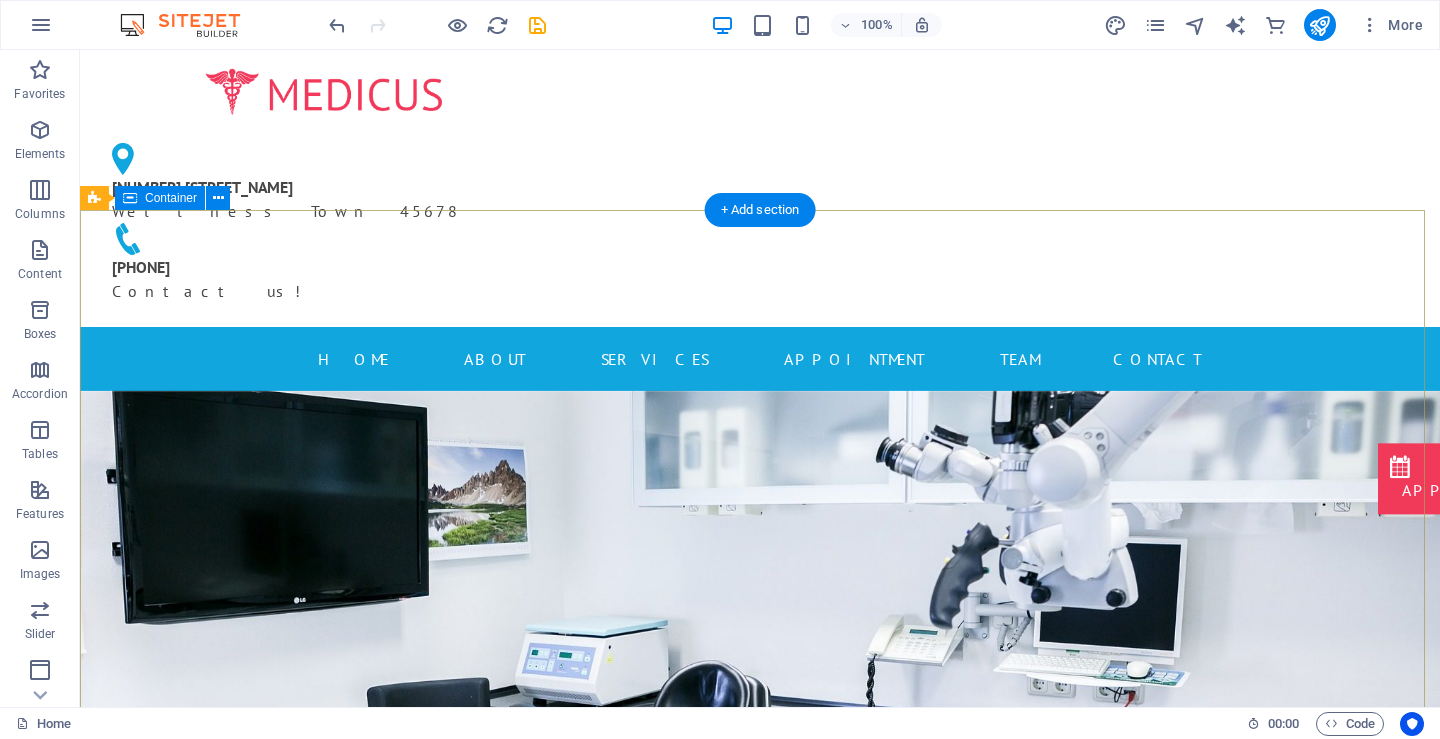 click on "Modern clinic & professional doctors Our best services for you Learn more" at bounding box center (760, 1226) 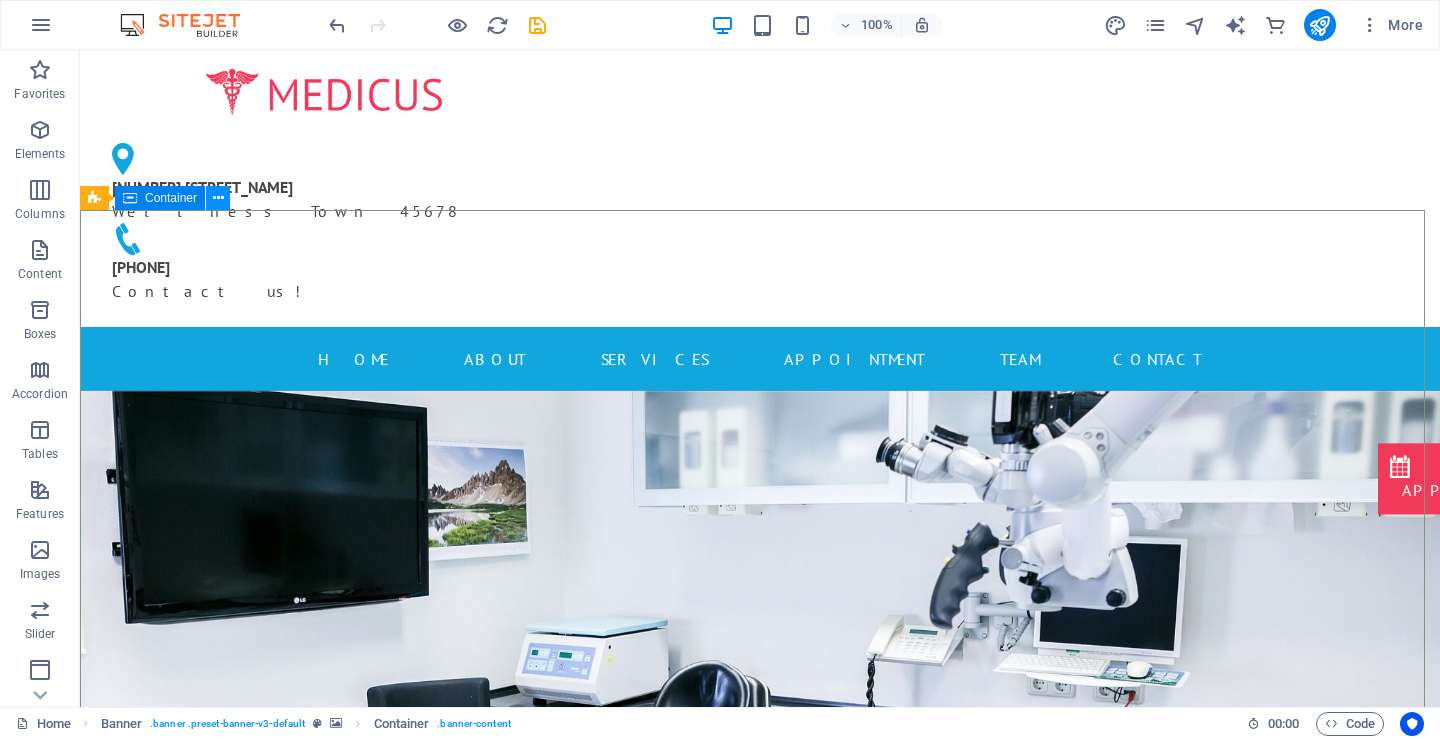 click at bounding box center [218, 198] 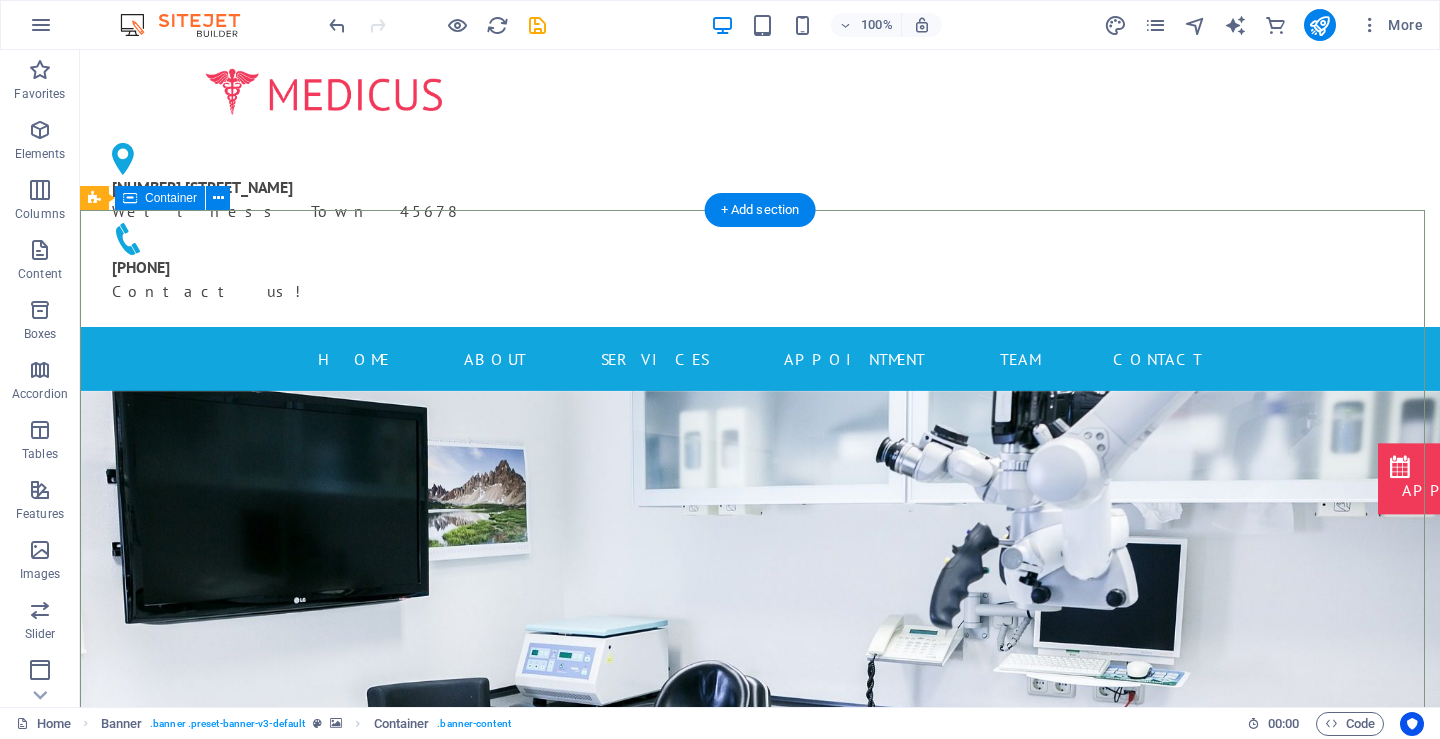 click on "Modern clinic & professional doctors Our best services for you Learn more" at bounding box center (760, 1226) 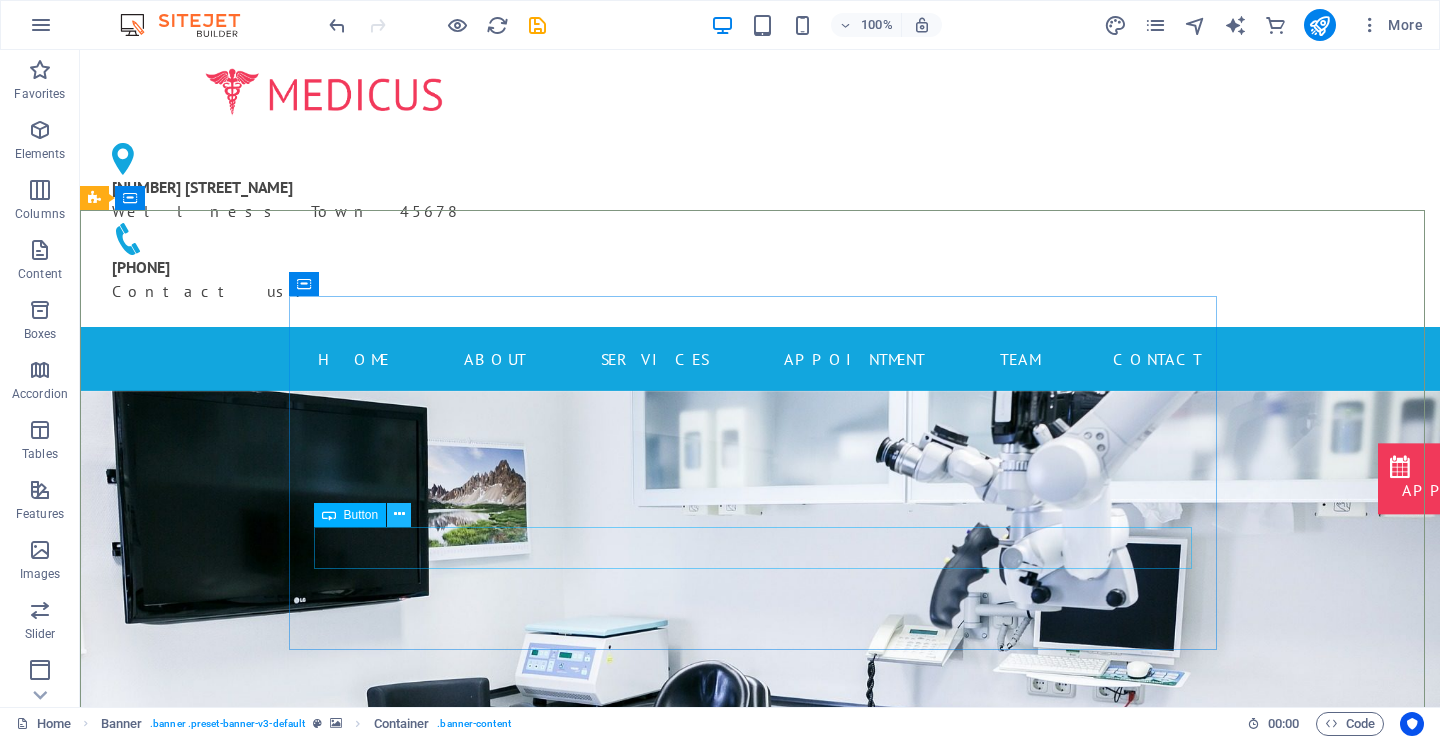 click at bounding box center (399, 514) 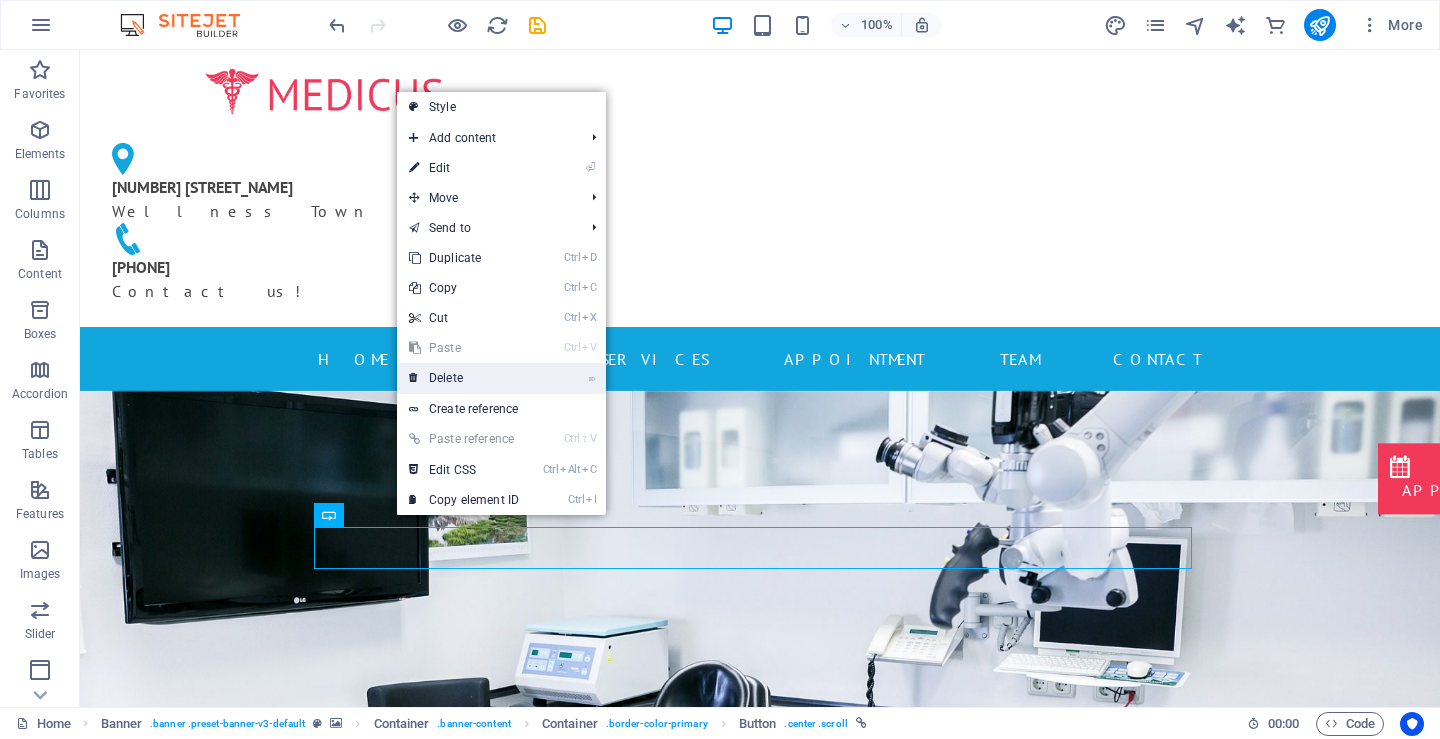 click on "⌦  Delete" at bounding box center [464, 378] 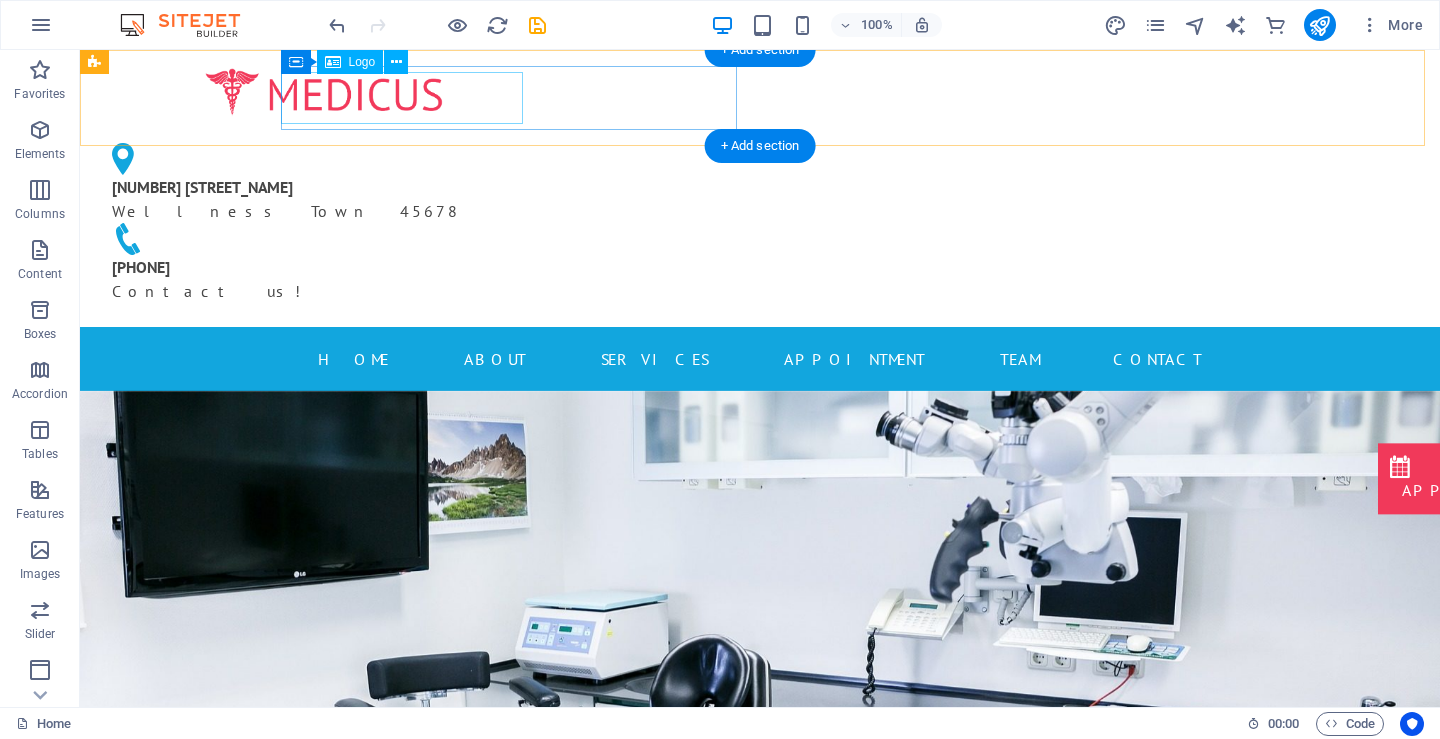 click at bounding box center [324, 92] 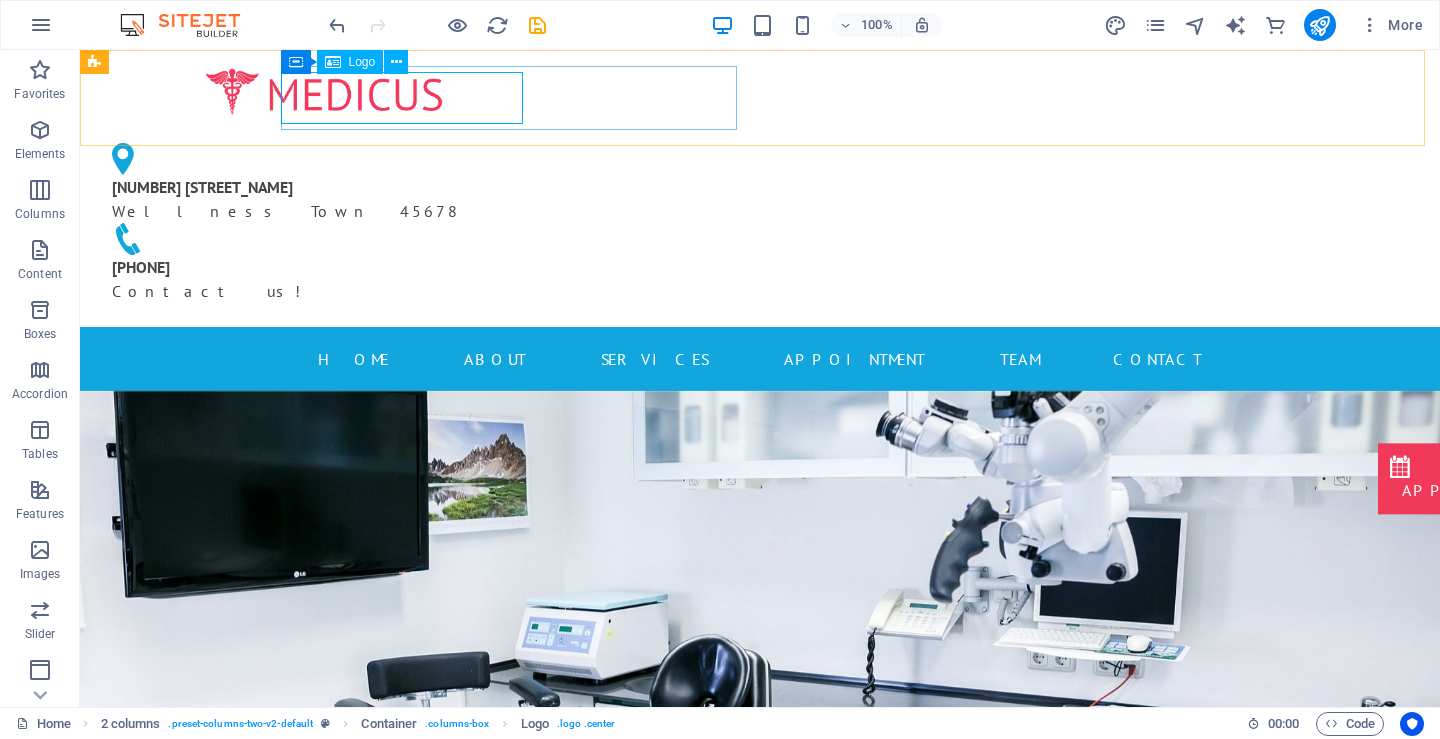 click on "Logo" at bounding box center (362, 62) 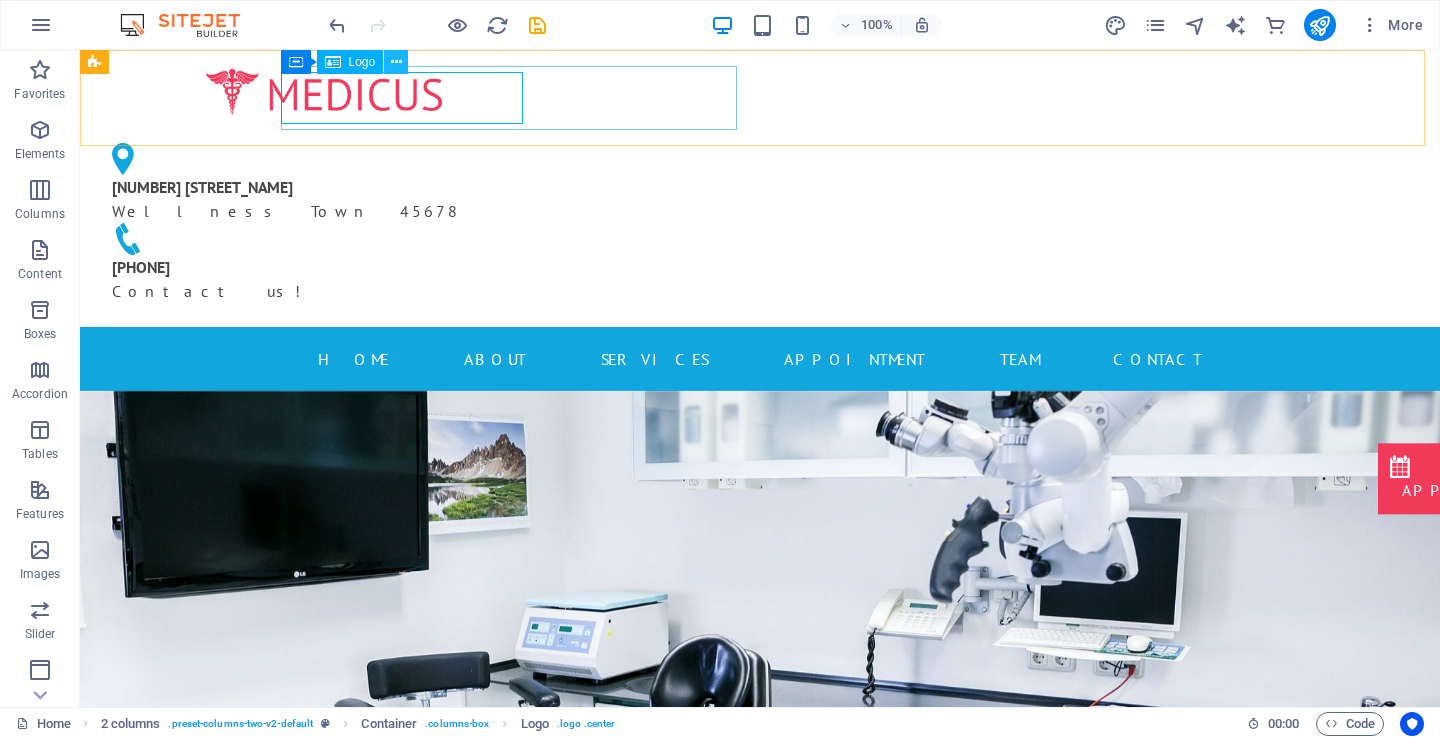 click at bounding box center [396, 62] 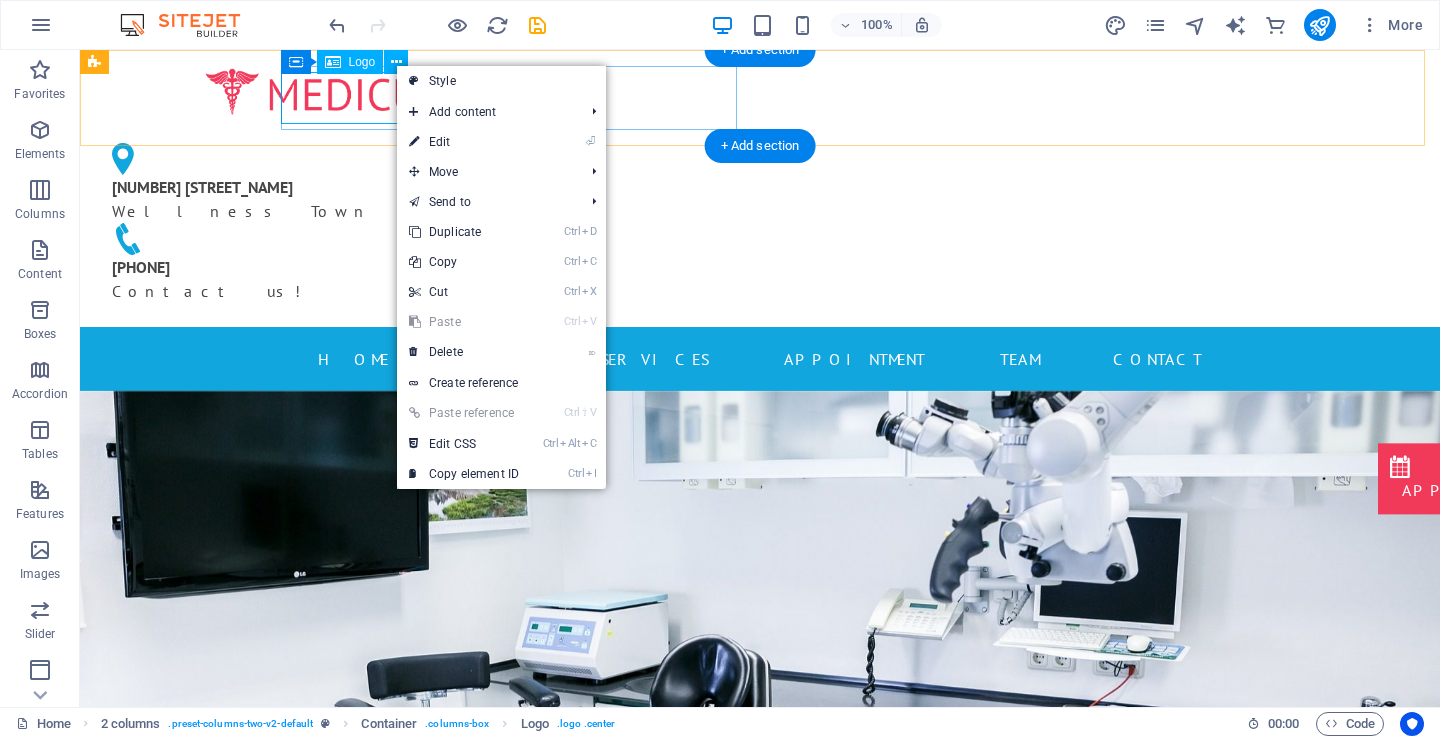 click at bounding box center [324, 92] 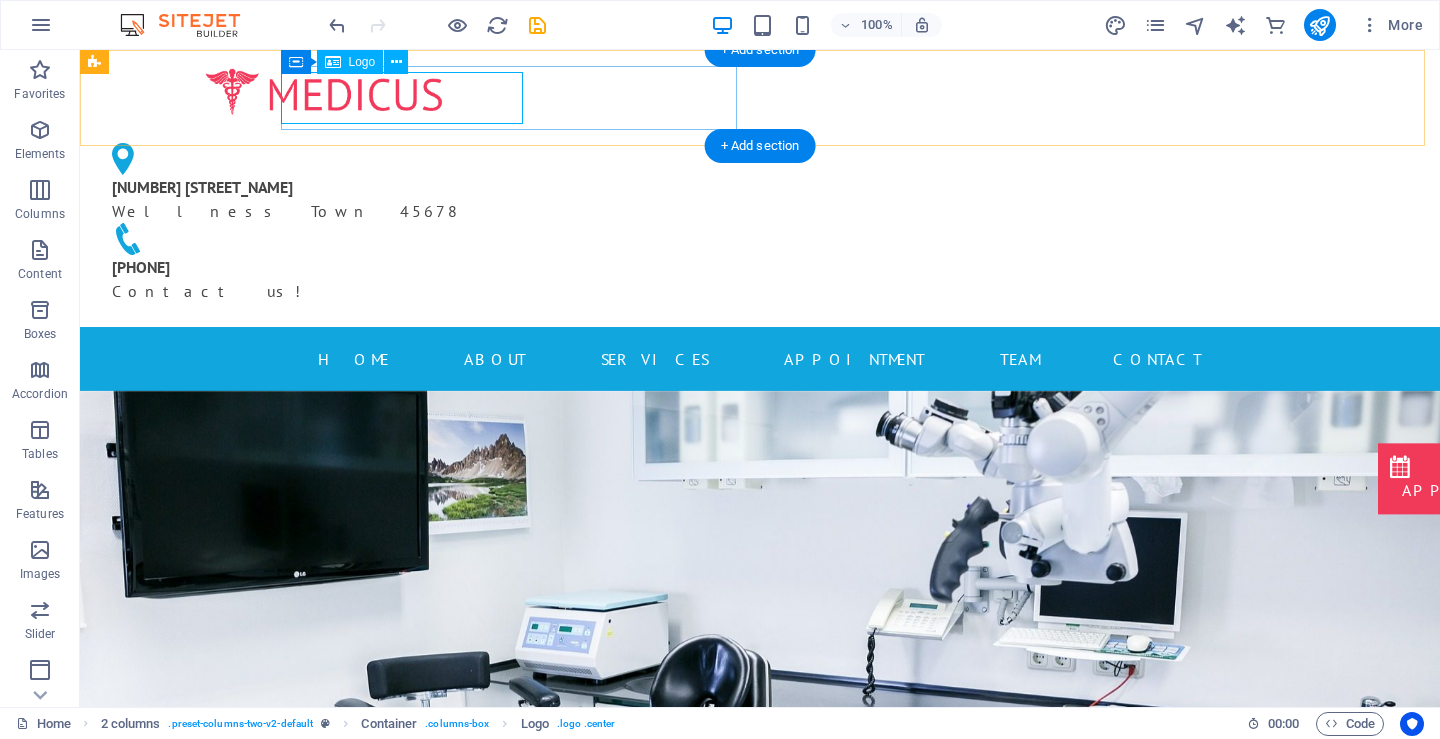 click at bounding box center (324, 92) 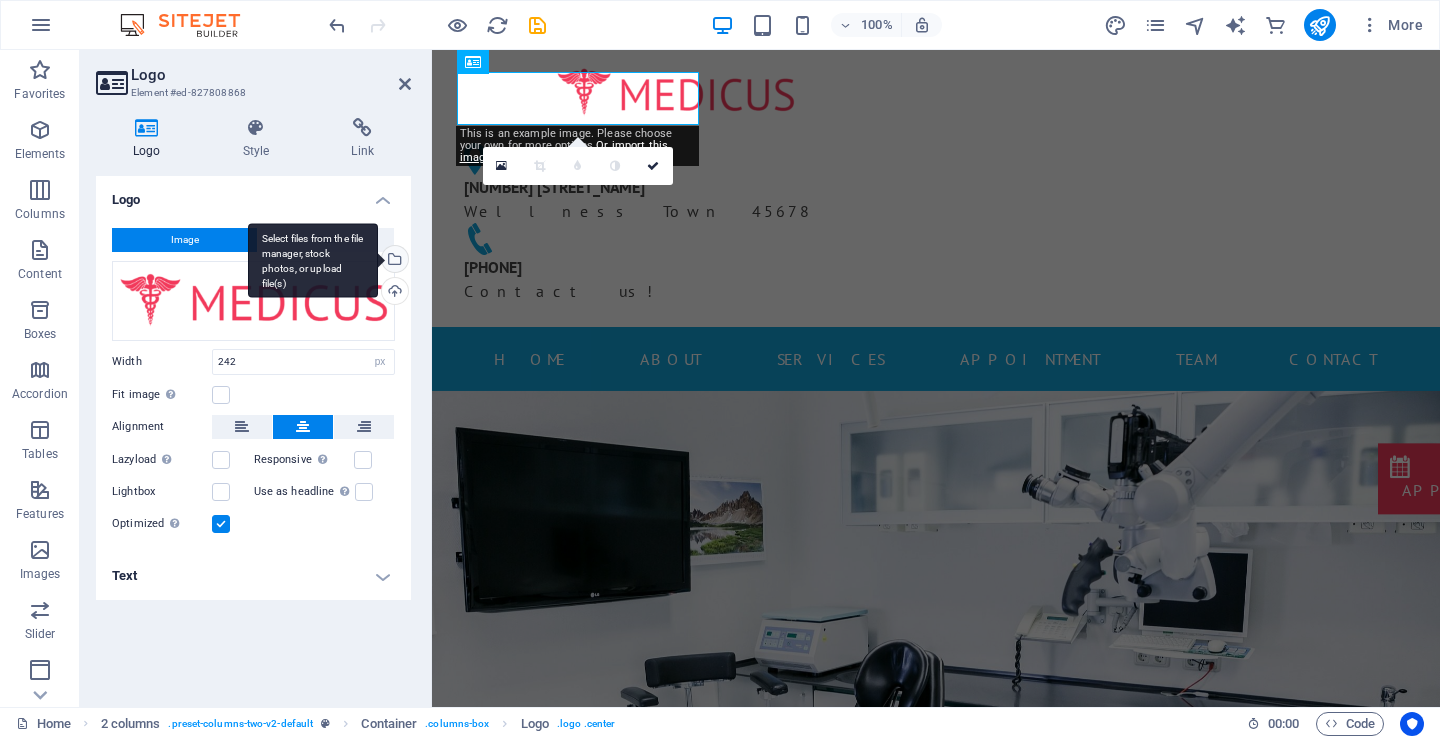 click on "Select files from the file manager, stock photos, or upload file(s)" at bounding box center (393, 261) 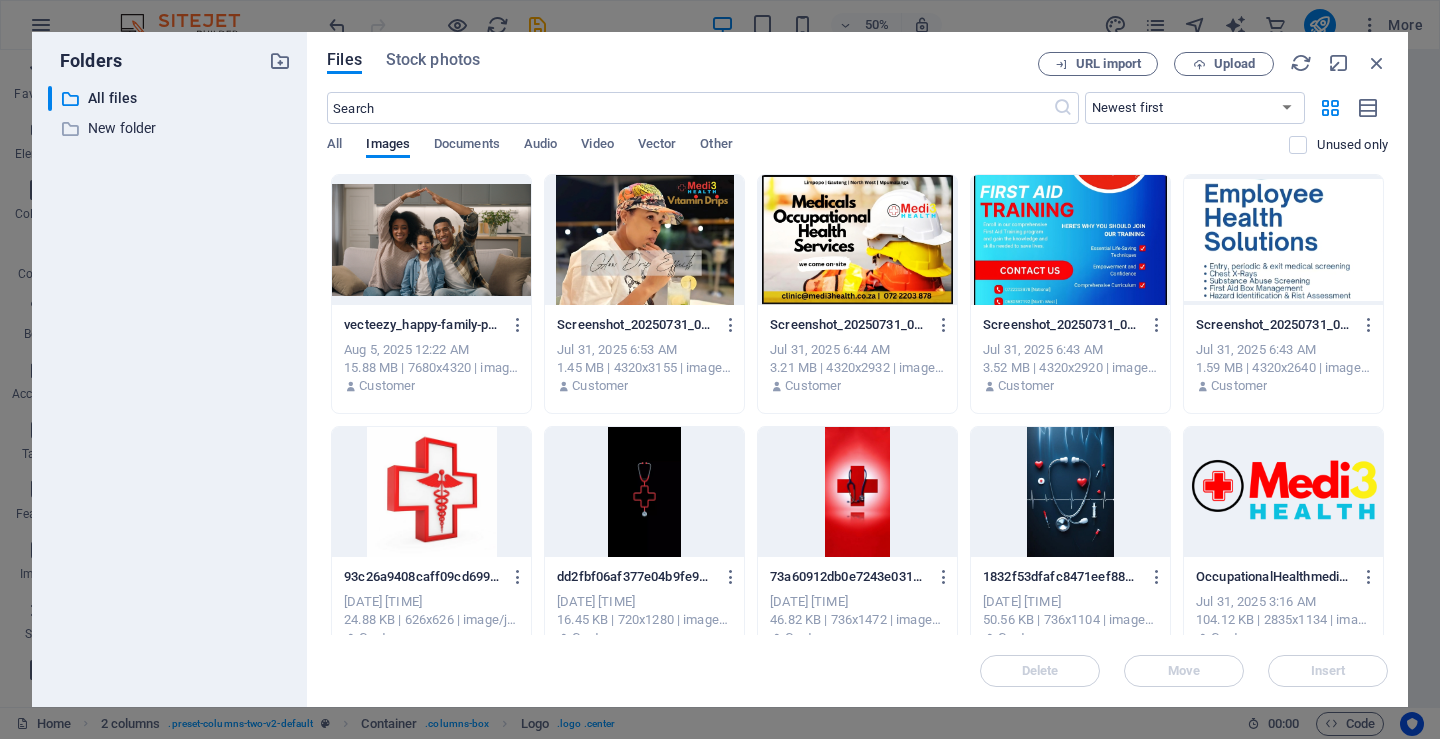 click at bounding box center [1283, 492] 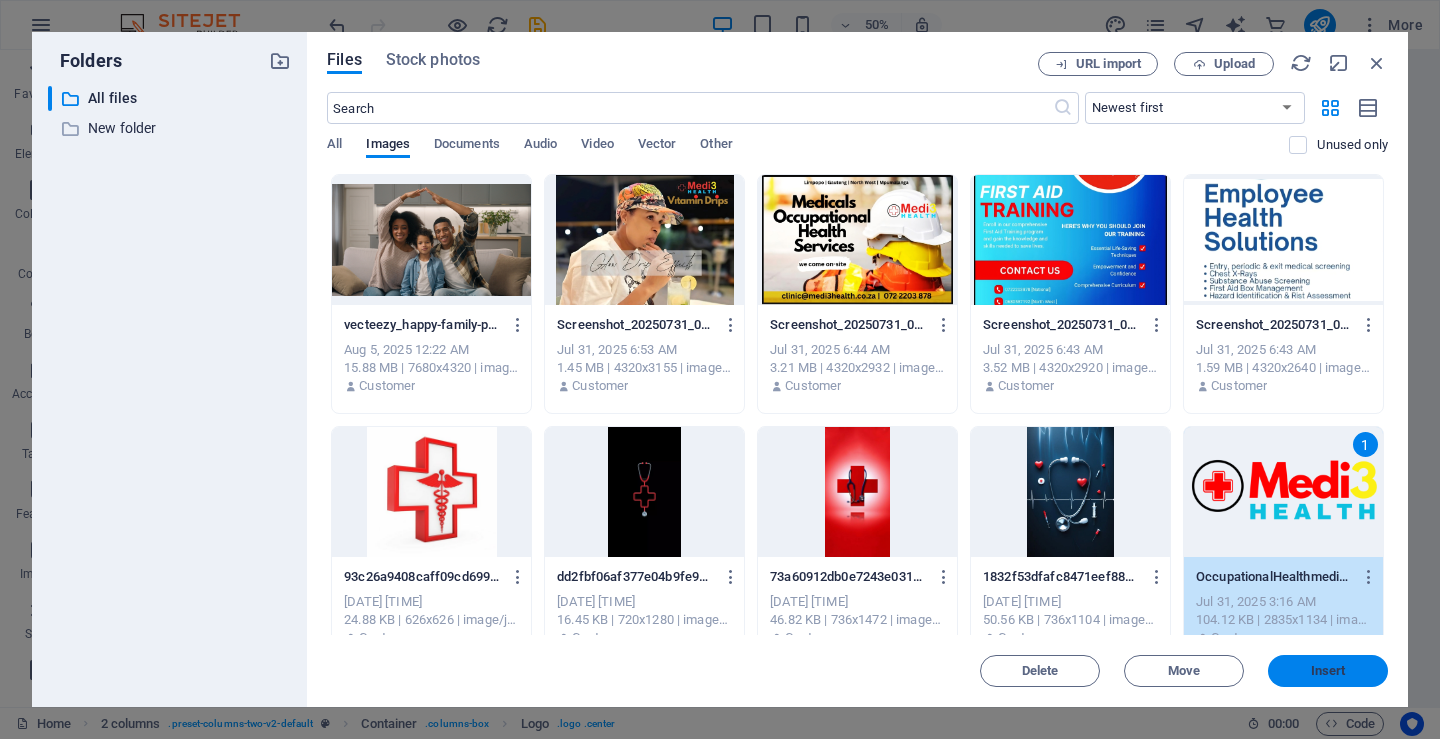 click on "Insert" at bounding box center [1328, 671] 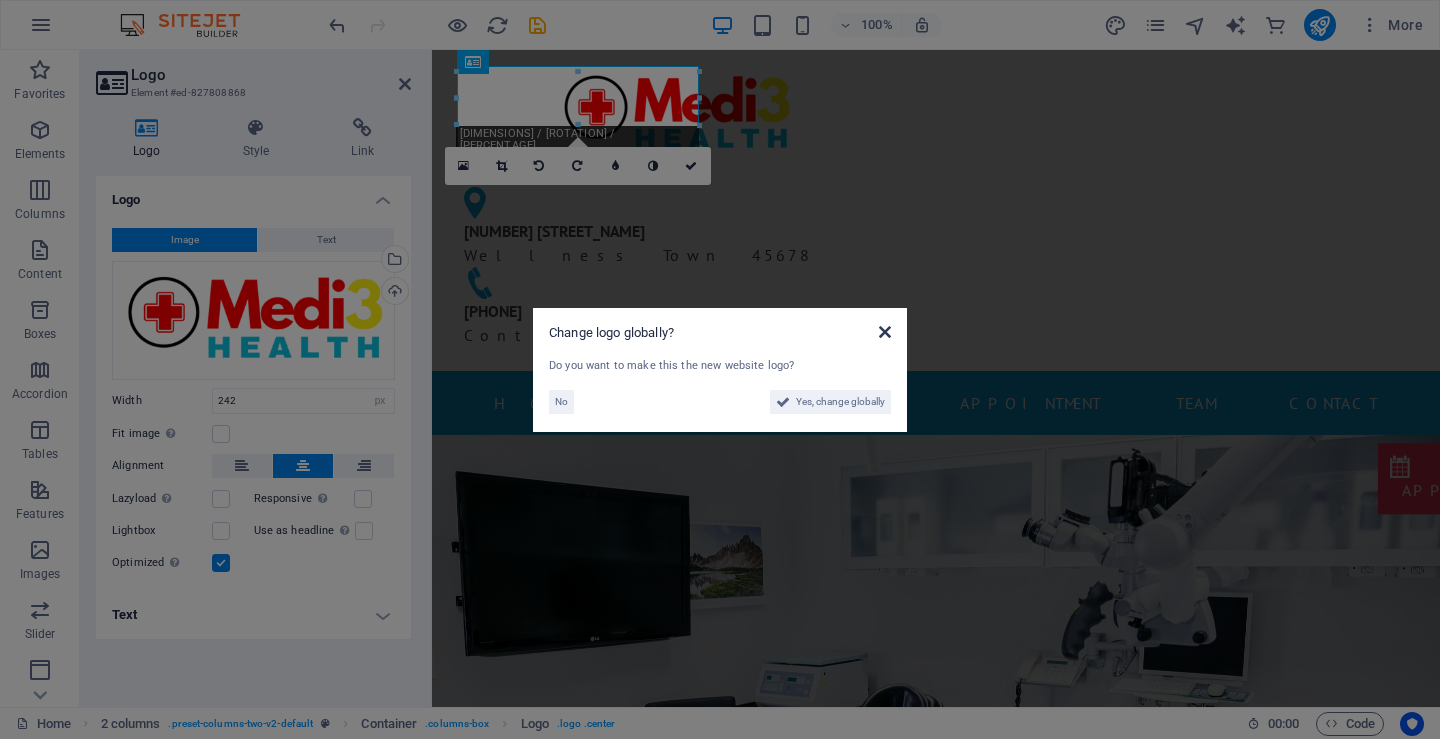 drag, startPoint x: 889, startPoint y: 329, endPoint x: 456, endPoint y: 279, distance: 435.8773 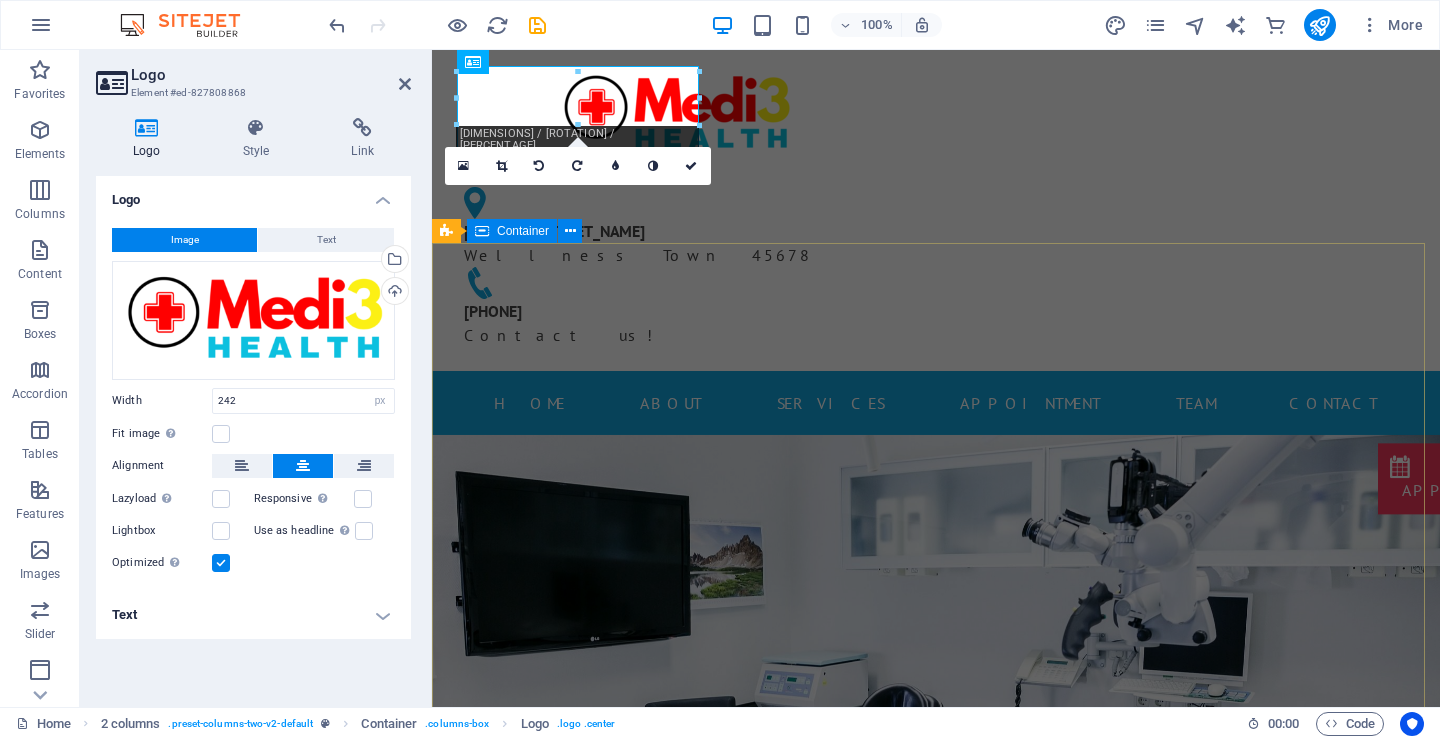 click on "Modern clinic & professional doctors Our best services for you" at bounding box center [936, 1197] 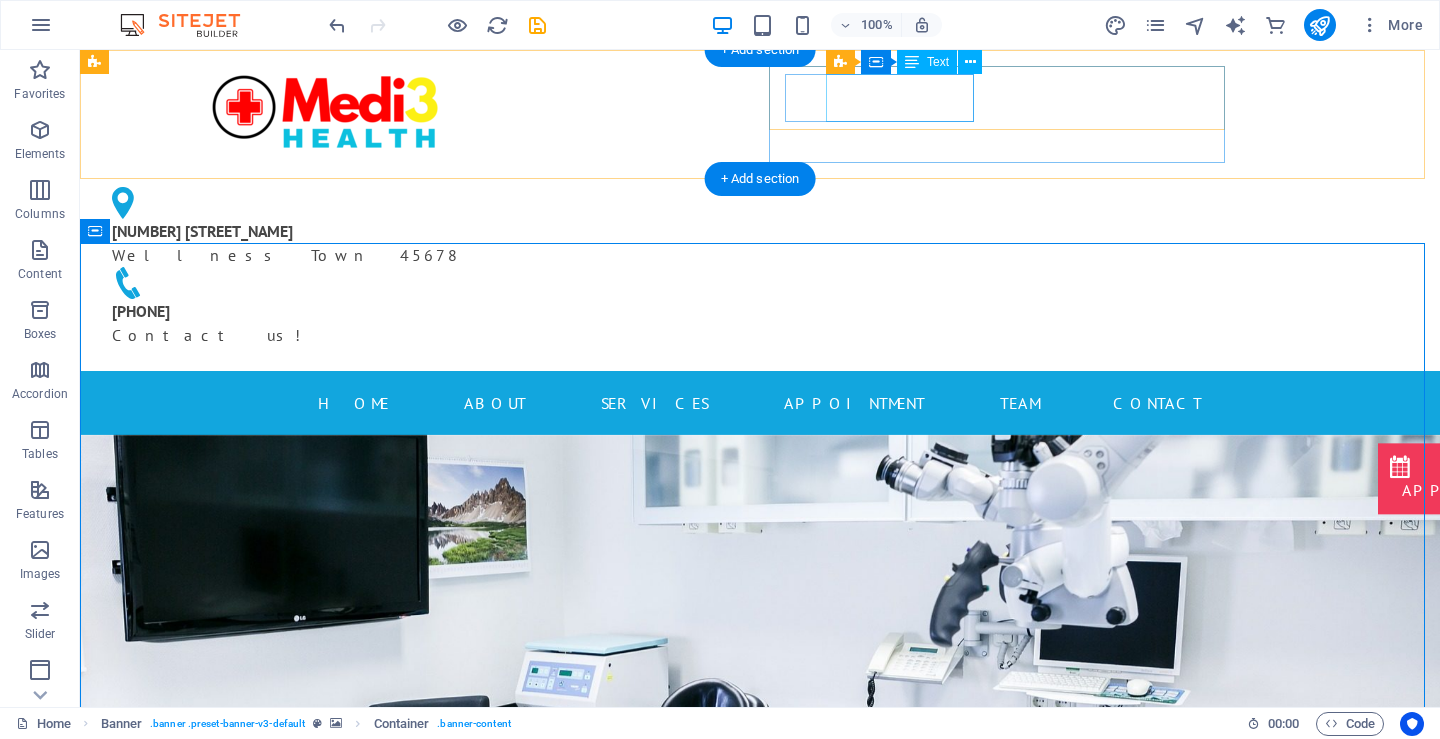 click on "[NUMBER] [STREET] [CITY]   [POSTAL_CODE]" at bounding box center (316, 243) 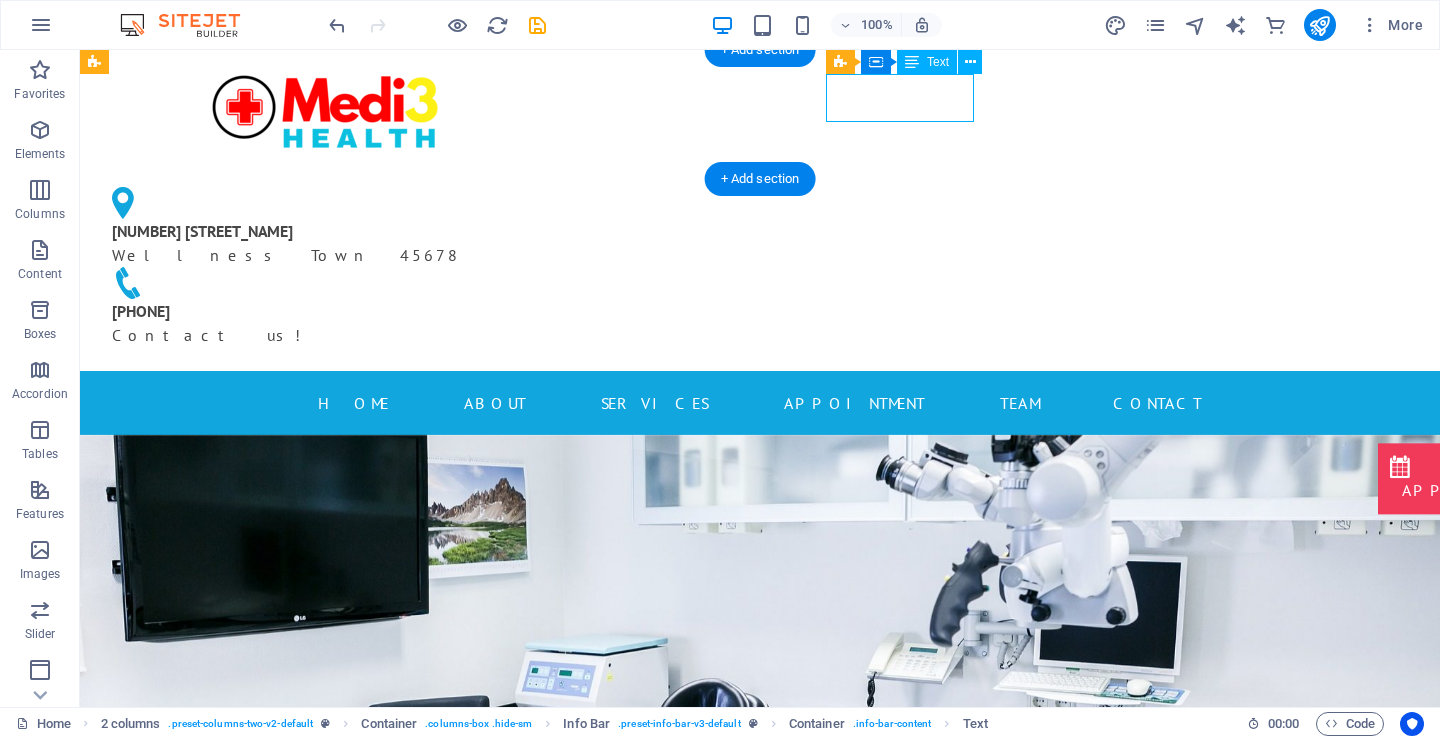 click on "[NUMBER] [STREET] [CITY]   [POSTAL_CODE]" at bounding box center [316, 243] 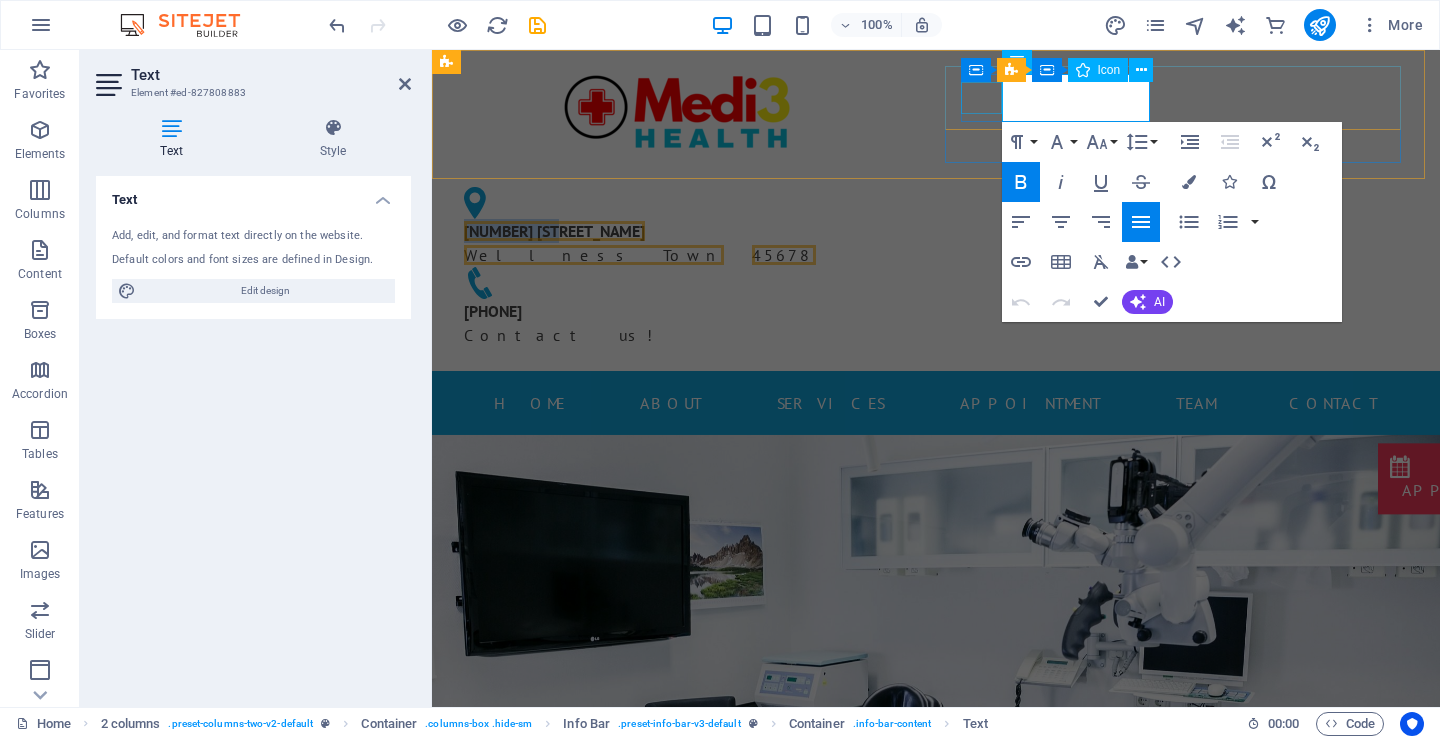 drag, startPoint x: 1094, startPoint y: 86, endPoint x: 992, endPoint y: 91, distance: 102.122475 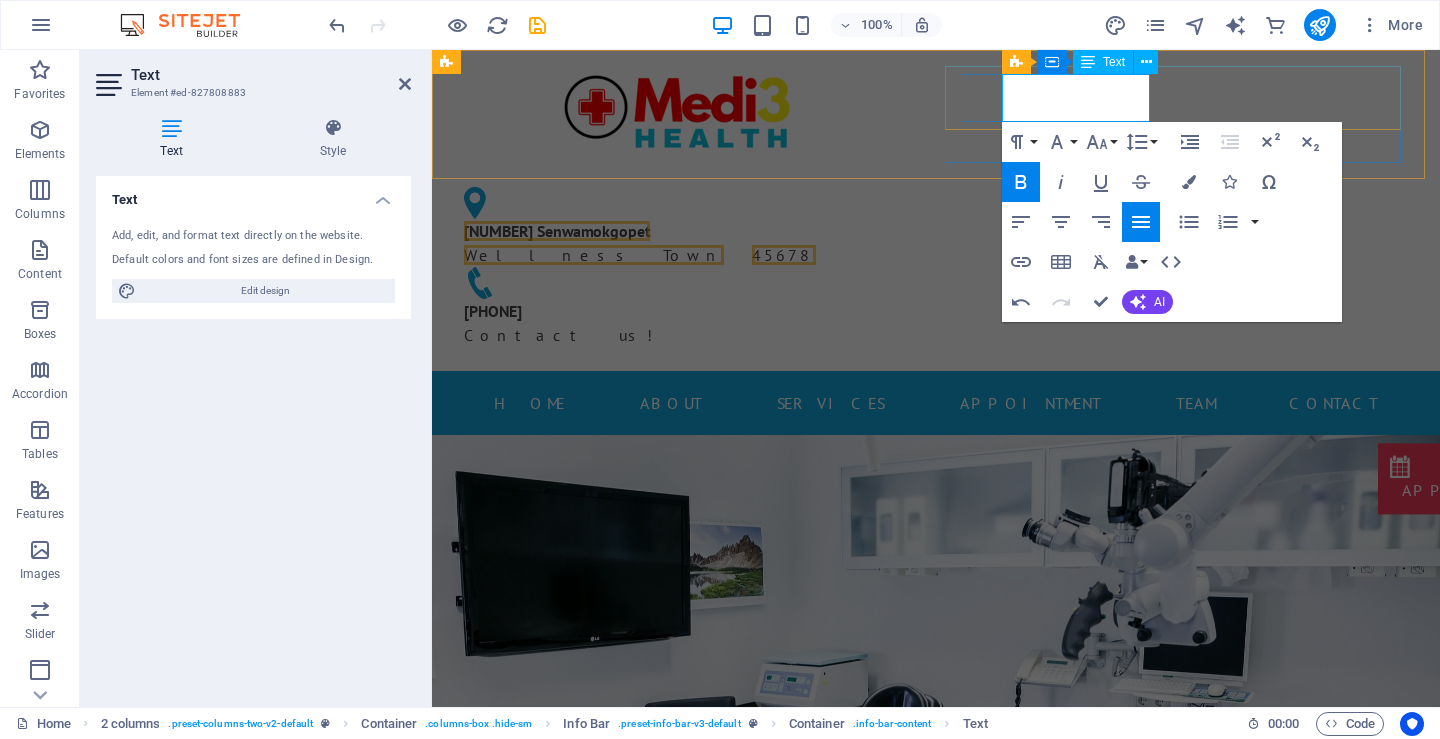 click on "Wellness Town" at bounding box center (594, 255) 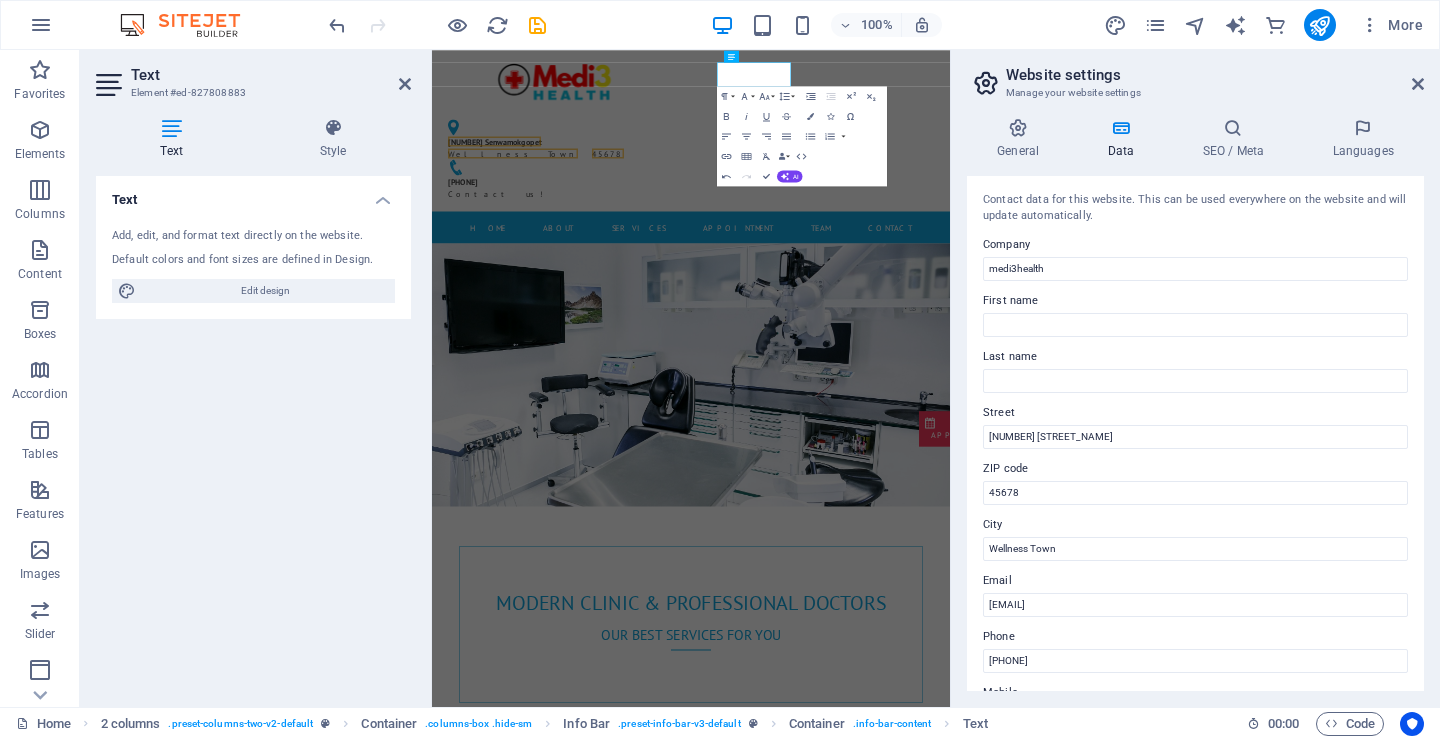 click on "General Data SEO / Meta Languages Website name medi3health.co.za Logo Drag files here, click to choose files or select files from Files or our free stock photos & videos Select files from the file manager, stock photos, or upload file(s) Upload Favicon Set the favicon of your website here. A favicon is a small icon shown in the browser tab next to your website title. It helps visitors identify your website. Drag files here, click to choose files or select files from Files or our free stock photos & videos Select files from the file manager, stock photos, or upload file(s) Upload Preview Image (Open Graph) This image will be shown when the website is shared on social networks Drag files here, click to choose files or select files from Files or our free stock photos & videos Select files from the file manager, stock photos, or upload file(s) Upload Contact data for this website. This can be used everywhere on the website and will update automatically. Company medi3health First name Last name Street ZIP code" at bounding box center [1195, 404] 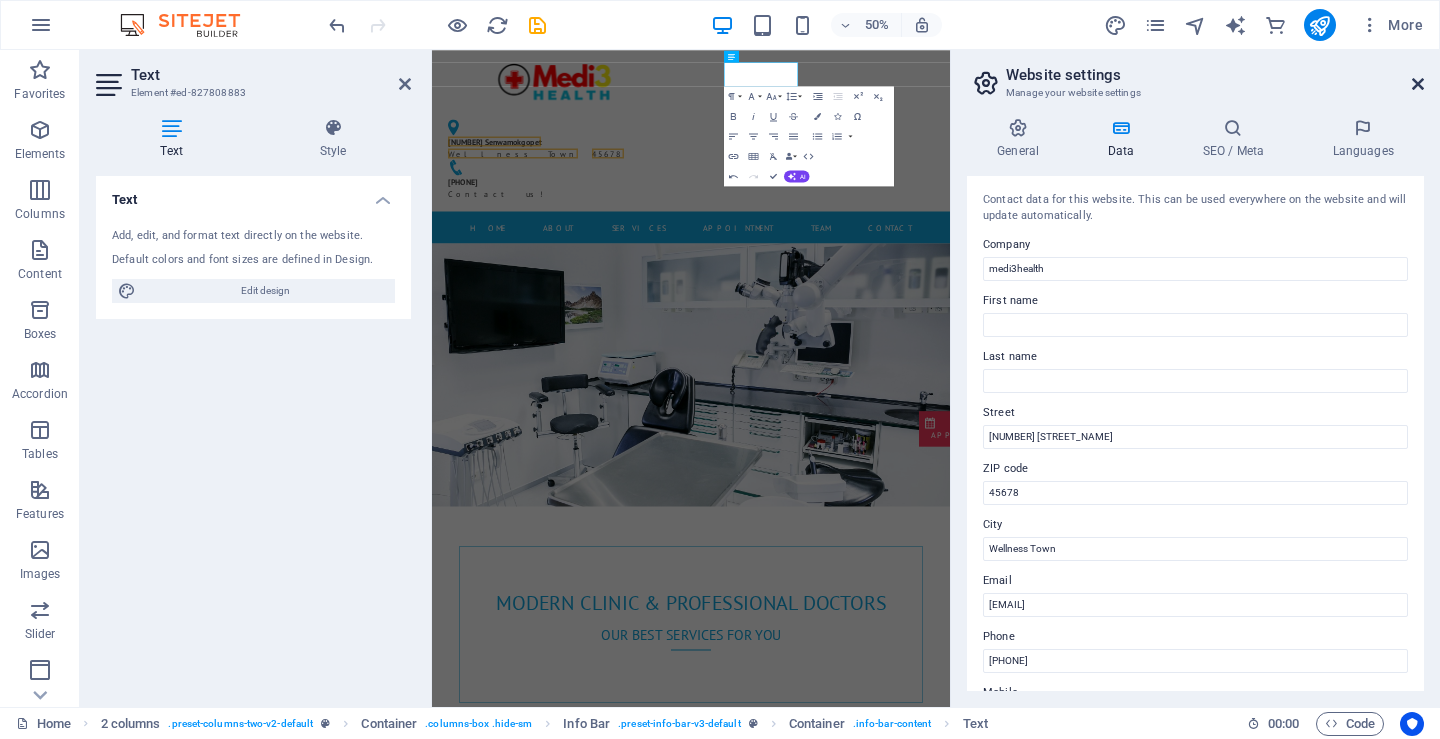 click at bounding box center (1418, 84) 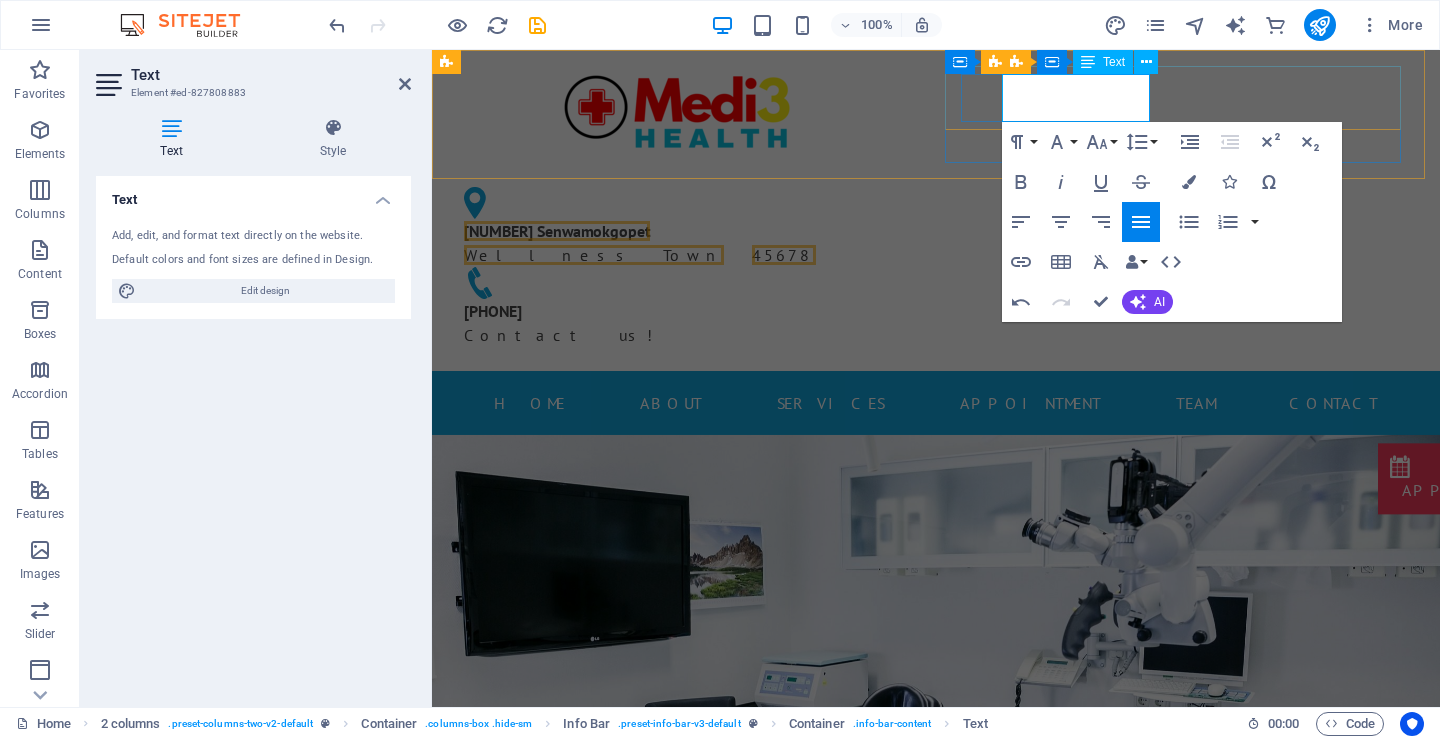 click on "Wellness Town" at bounding box center (594, 255) 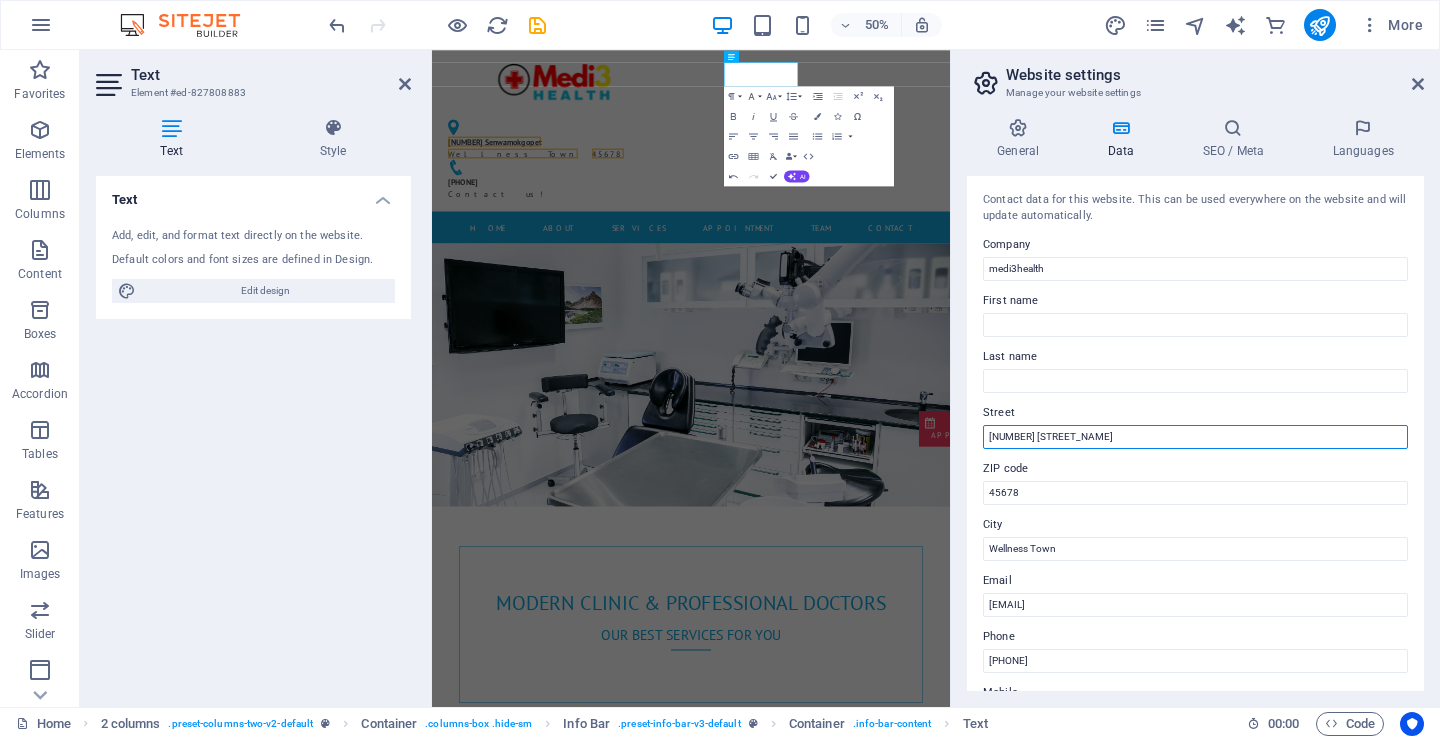 drag, startPoint x: 1088, startPoint y: 432, endPoint x: 962, endPoint y: 429, distance: 126.035706 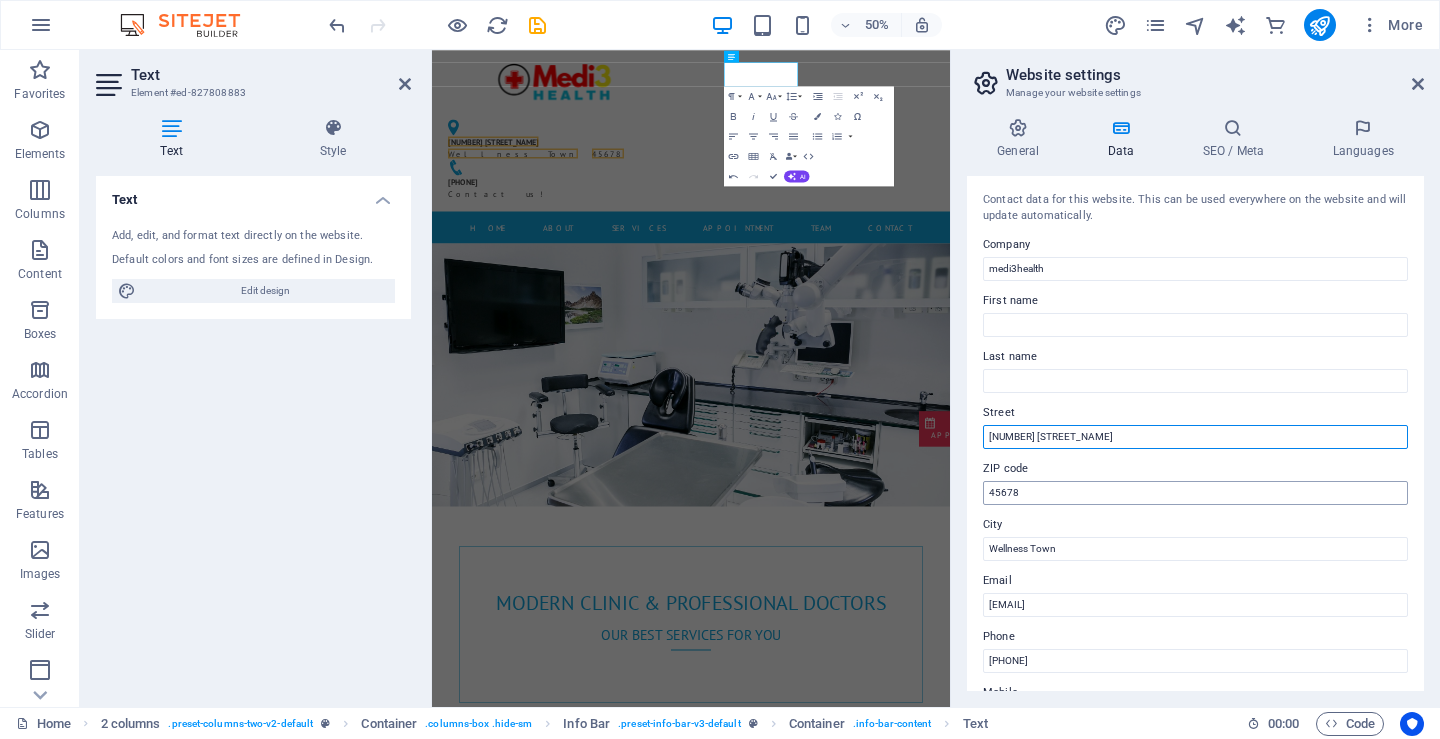 type on "[NUMBER] [STREET_NAME]" 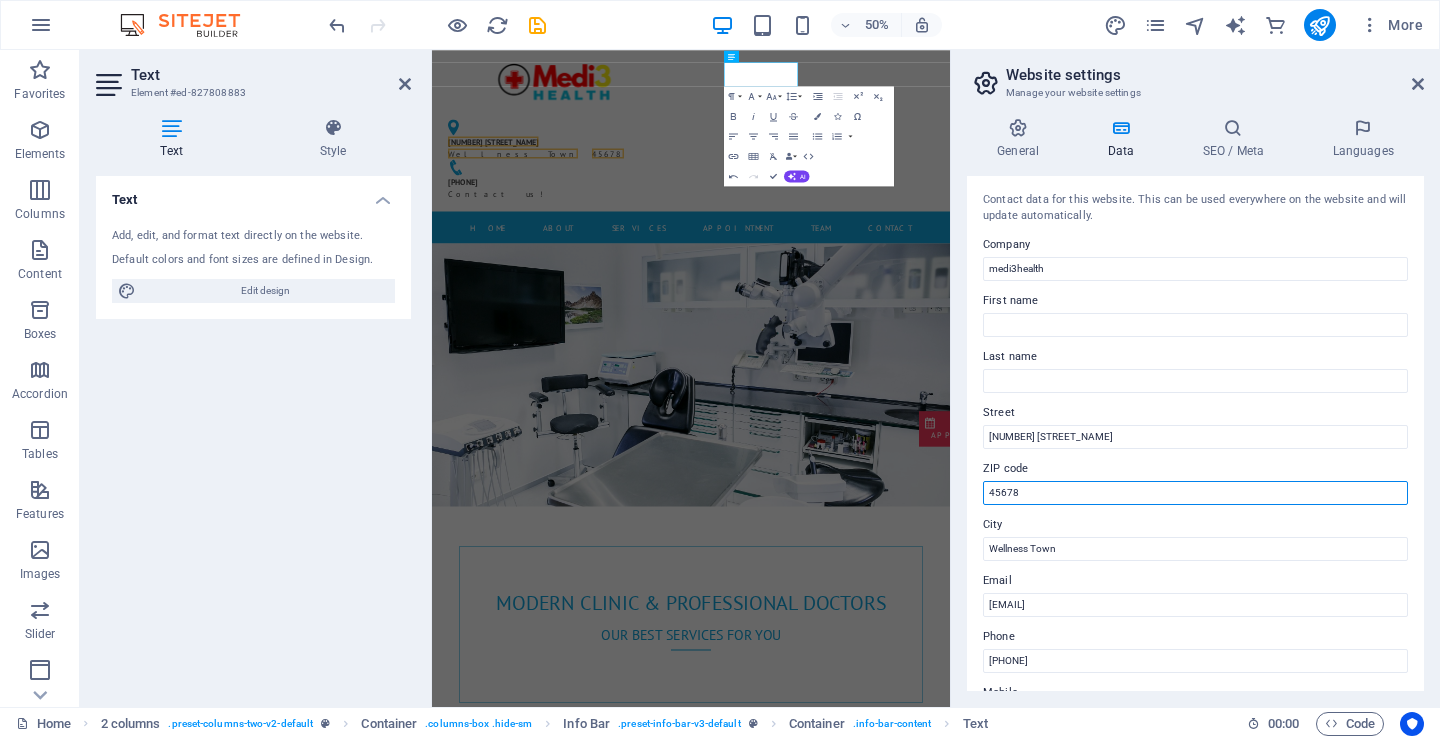 drag, startPoint x: 1022, startPoint y: 495, endPoint x: 968, endPoint y: 496, distance: 54.00926 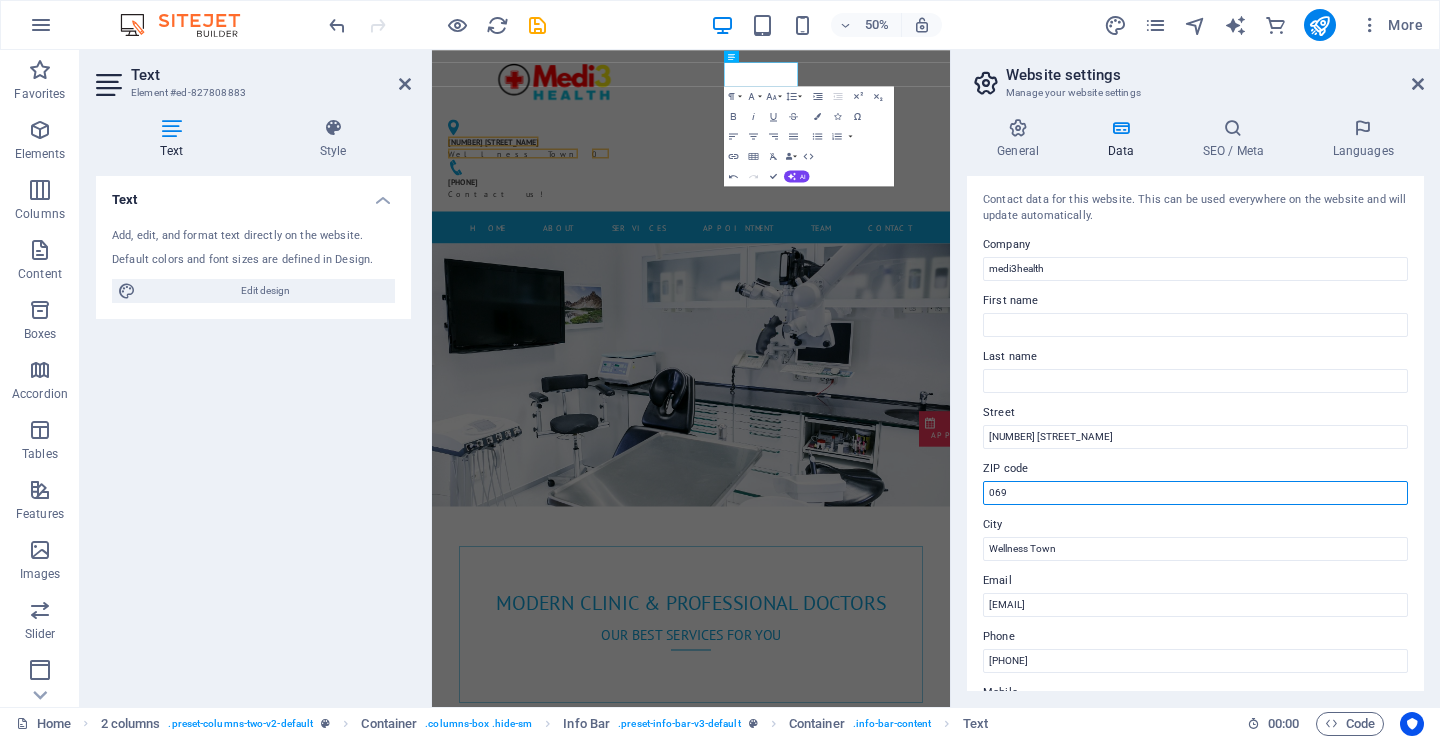 type on "[POSTAL_CODE]" 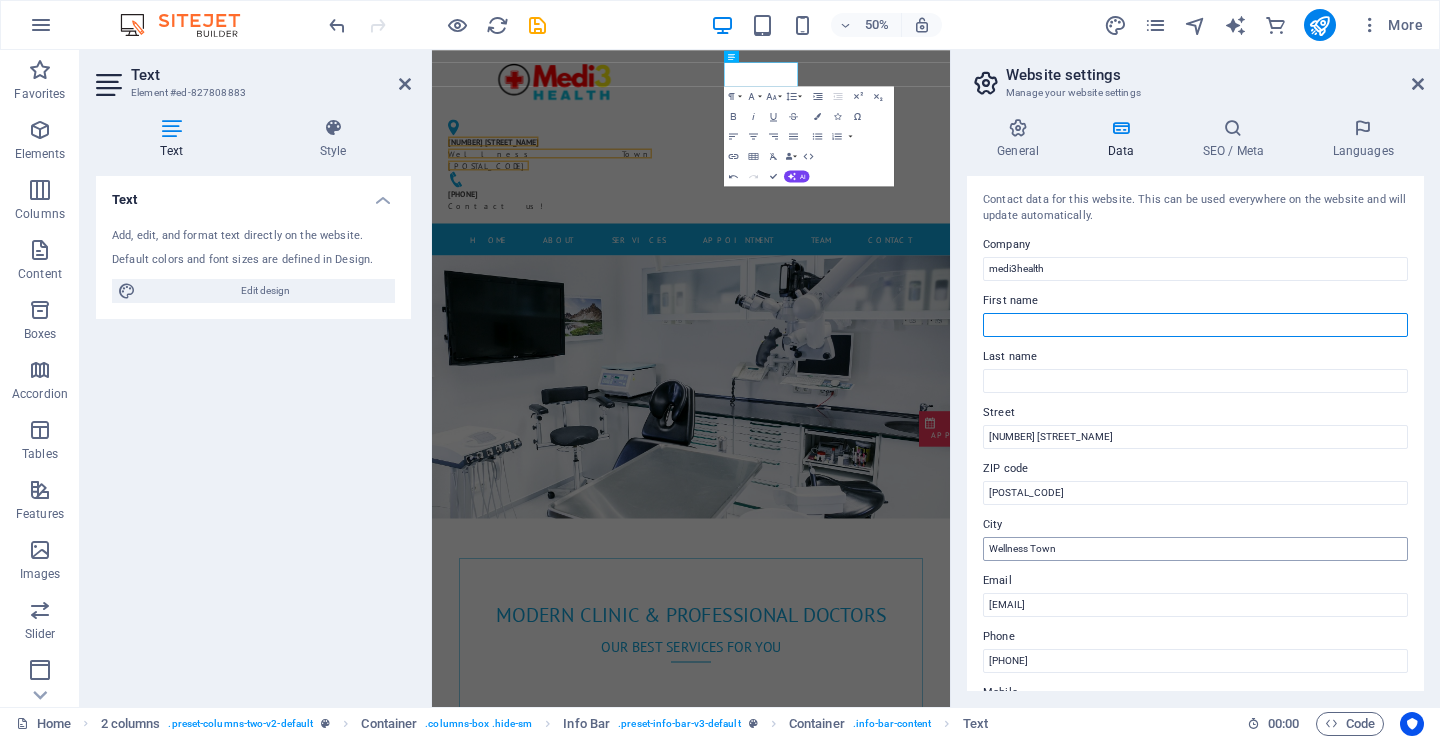 type on "[LAST_NAME]" 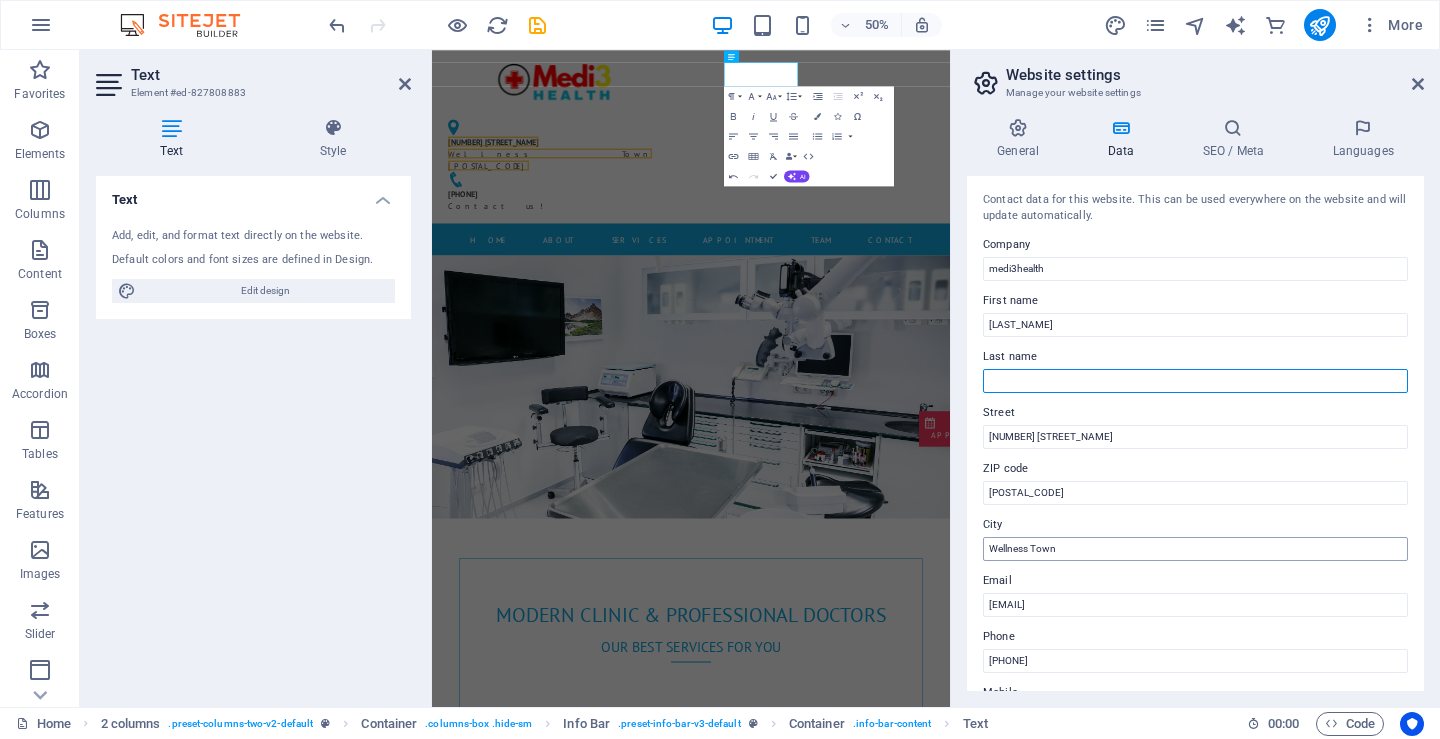 type on "cml" 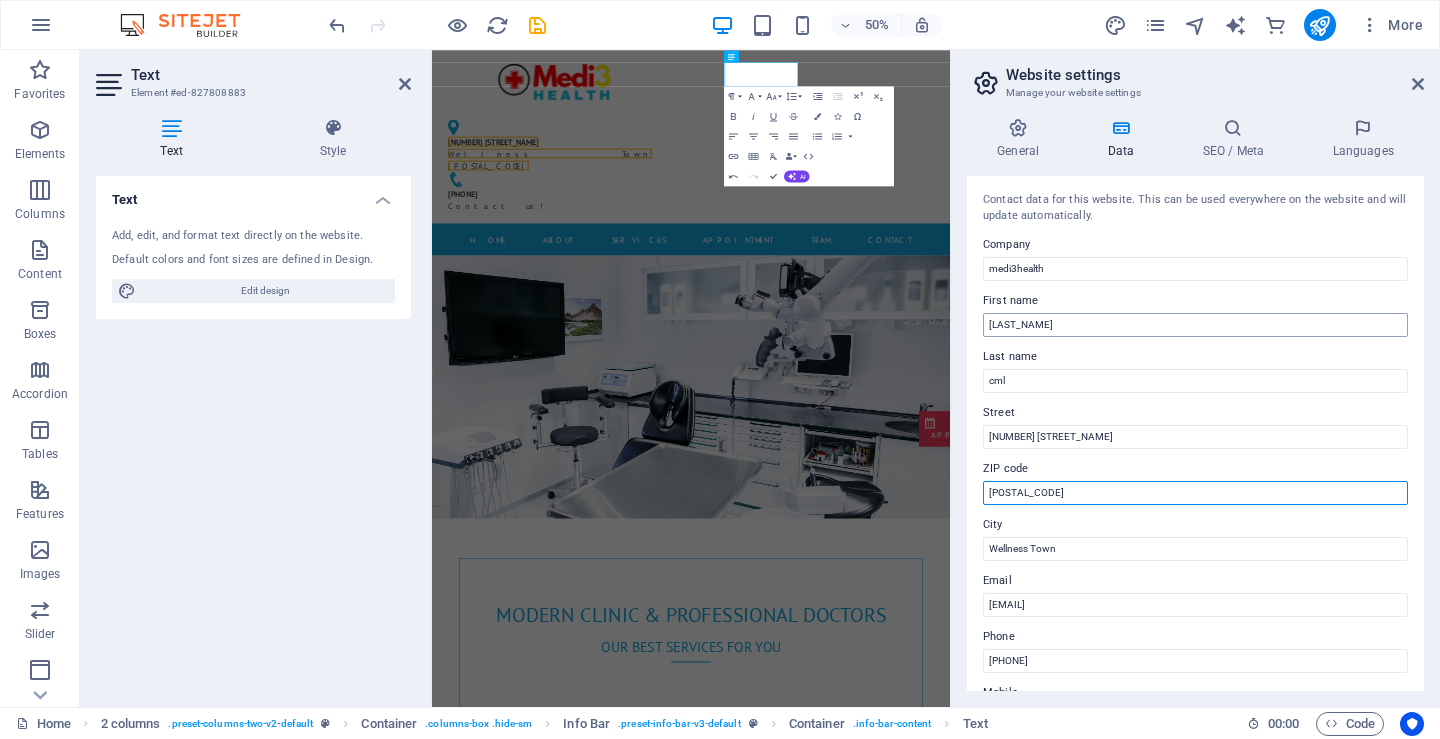 type on "[POSTAL_CODE]" 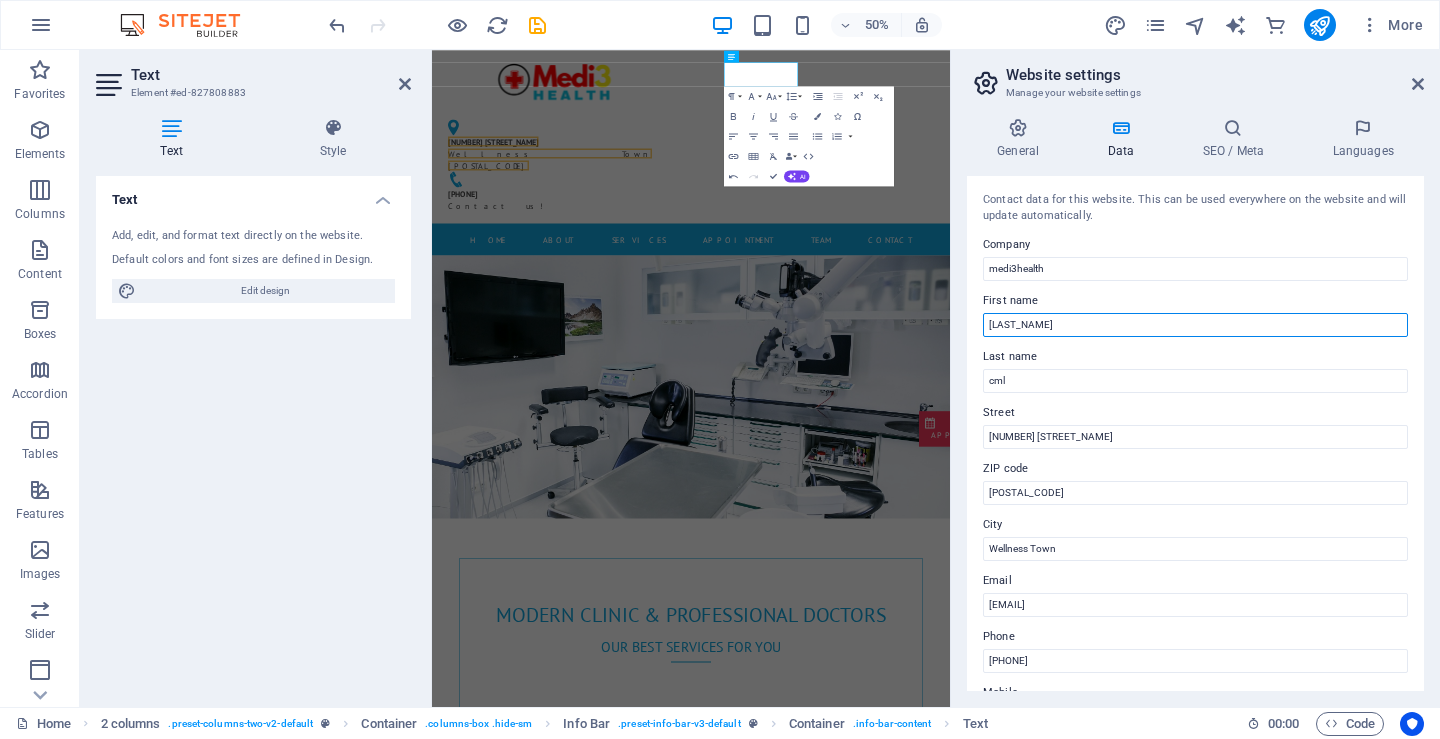 drag, startPoint x: 1053, startPoint y: 324, endPoint x: 985, endPoint y: 318, distance: 68.26419 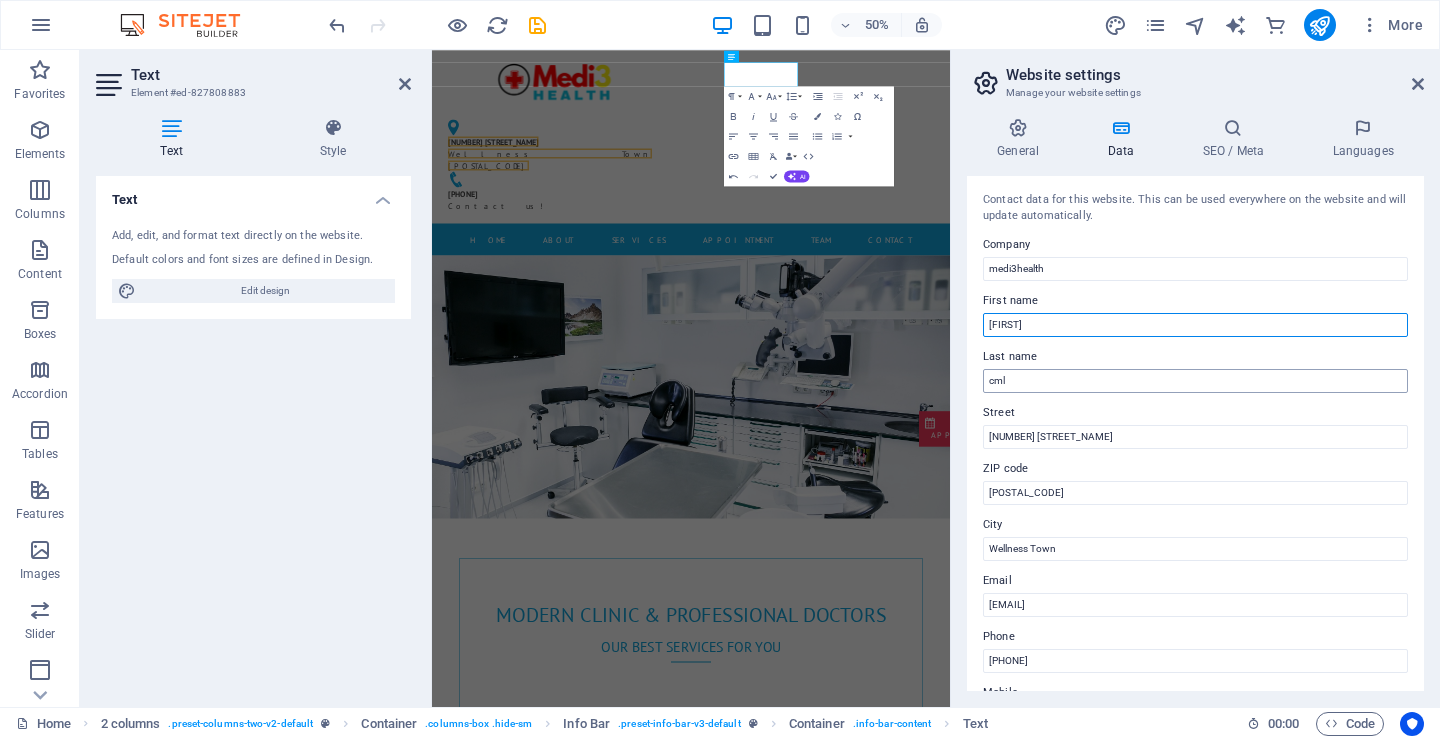 type on "[FIRST]" 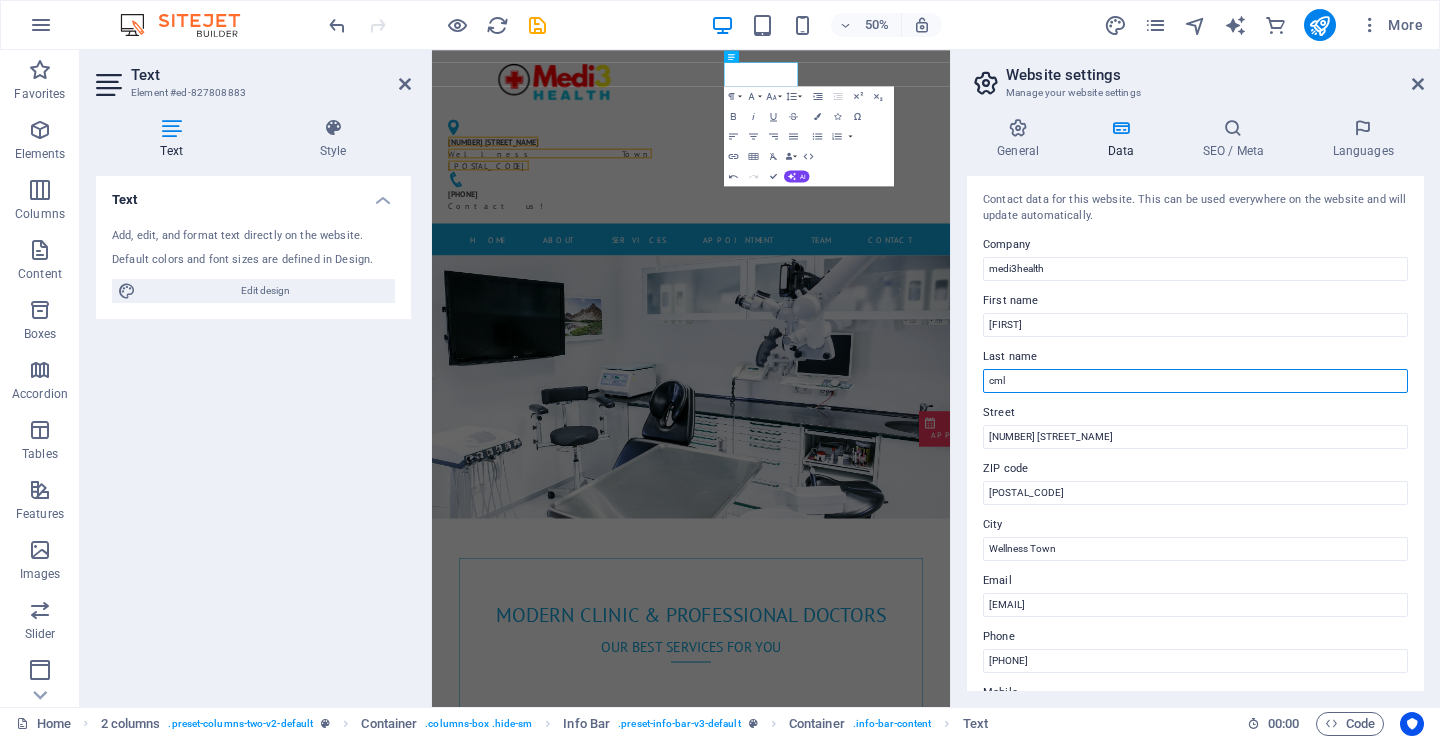 drag, startPoint x: 1465, startPoint y: 423, endPoint x: 1456, endPoint y: 672, distance: 249.1626 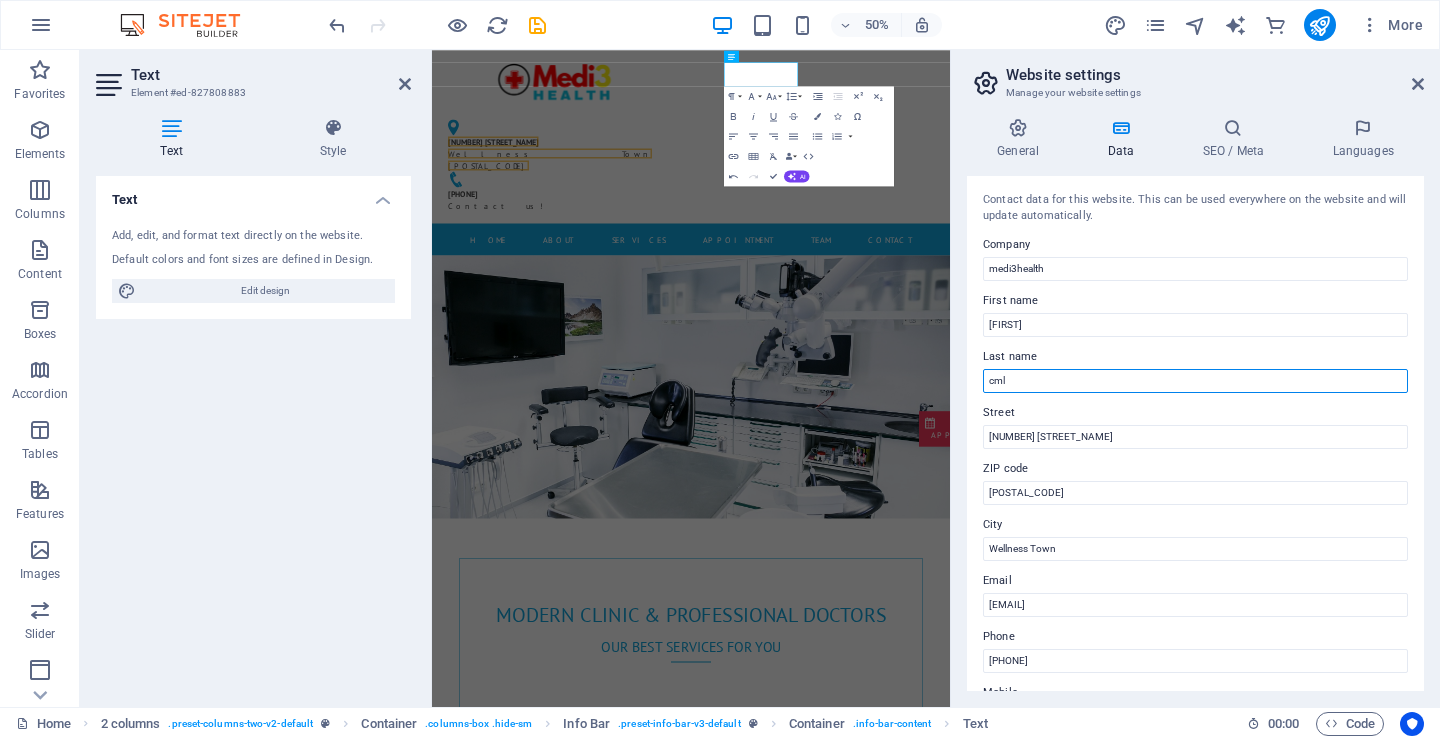drag, startPoint x: 1014, startPoint y: 374, endPoint x: 983, endPoint y: 384, distance: 32.572994 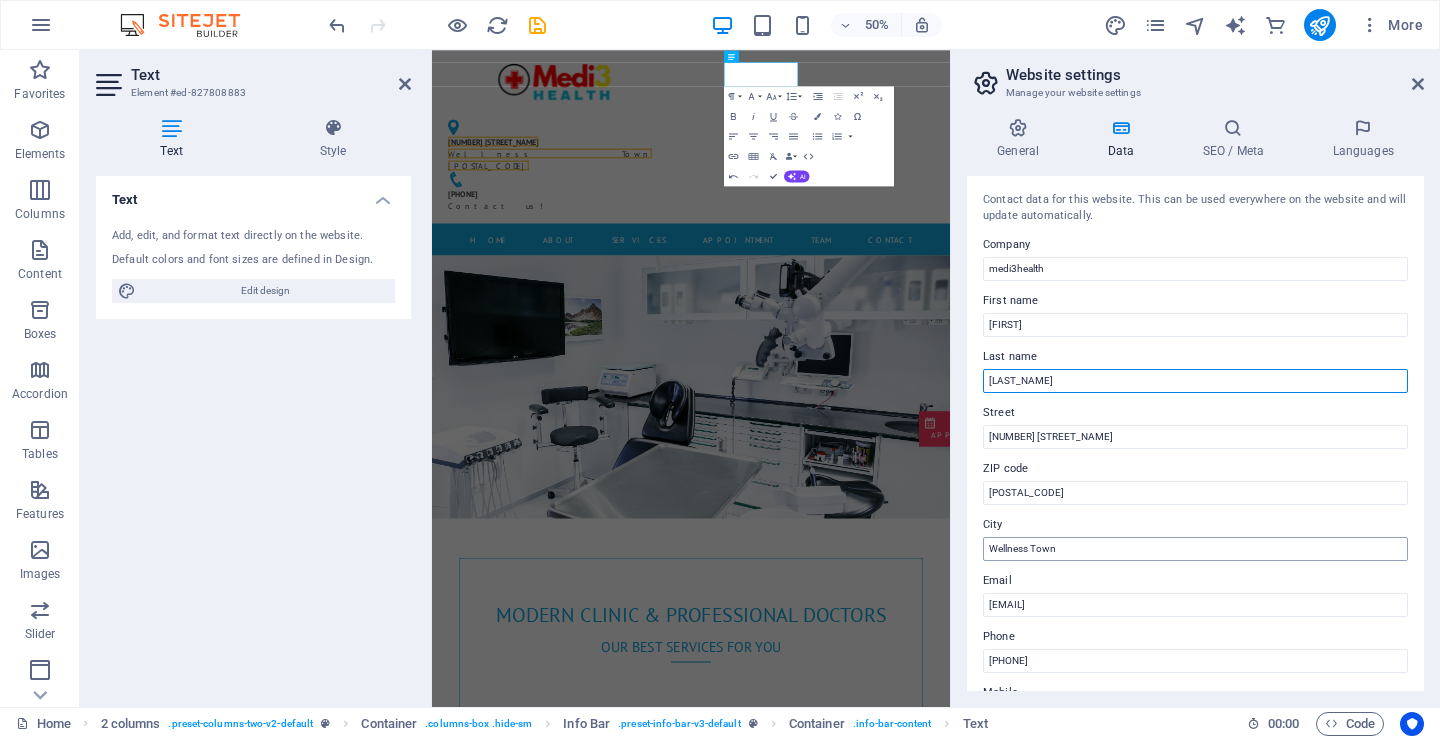 type on "[LAST_NAME]" 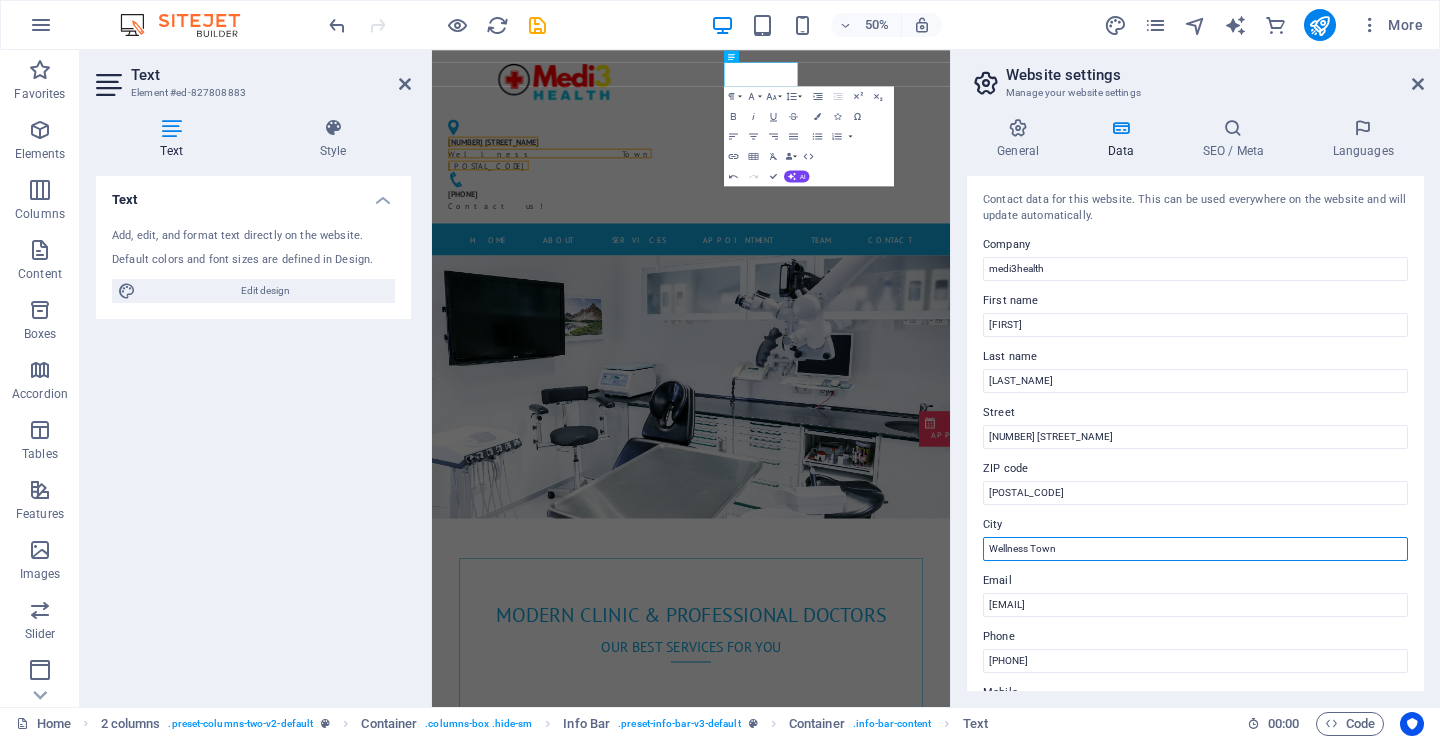drag, startPoint x: 1098, startPoint y: 553, endPoint x: 980, endPoint y: 526, distance: 121.049576 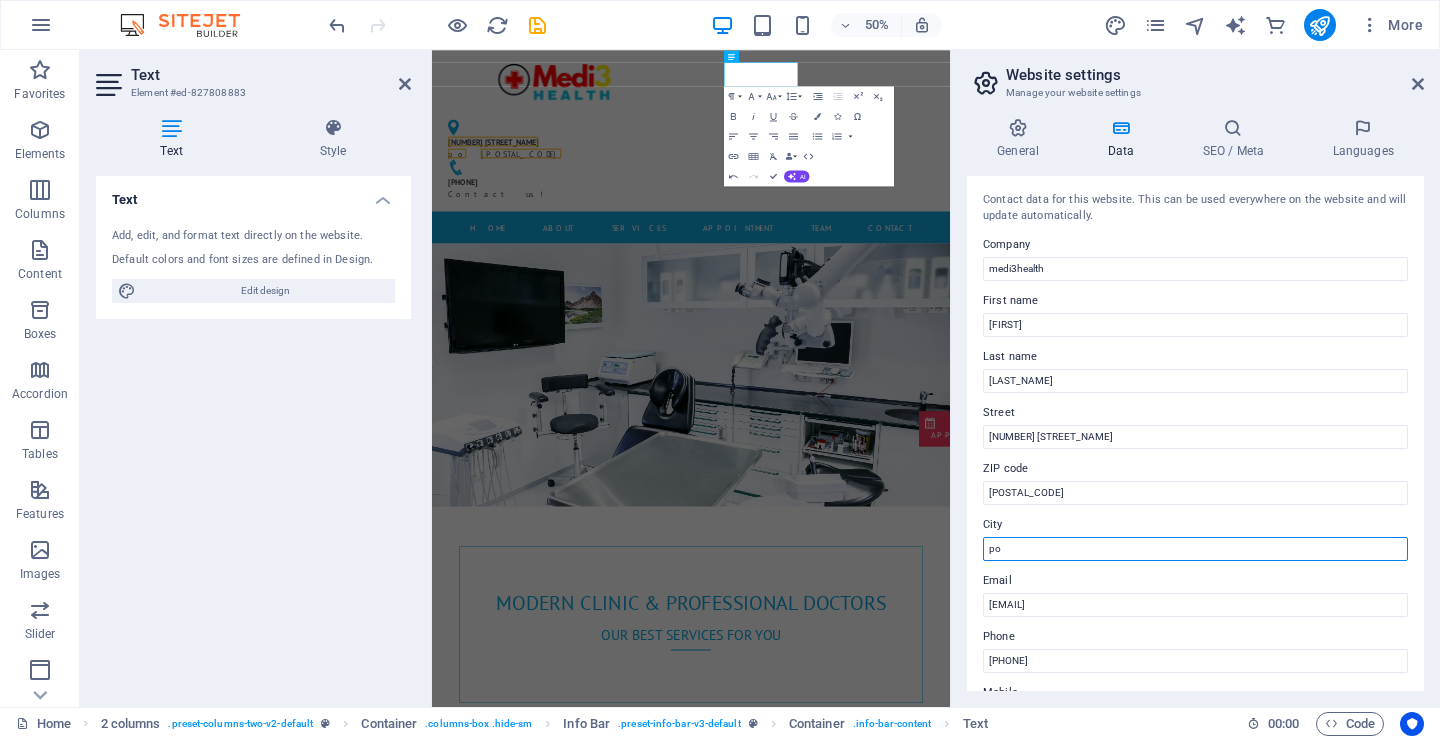 type on "Polokwane" 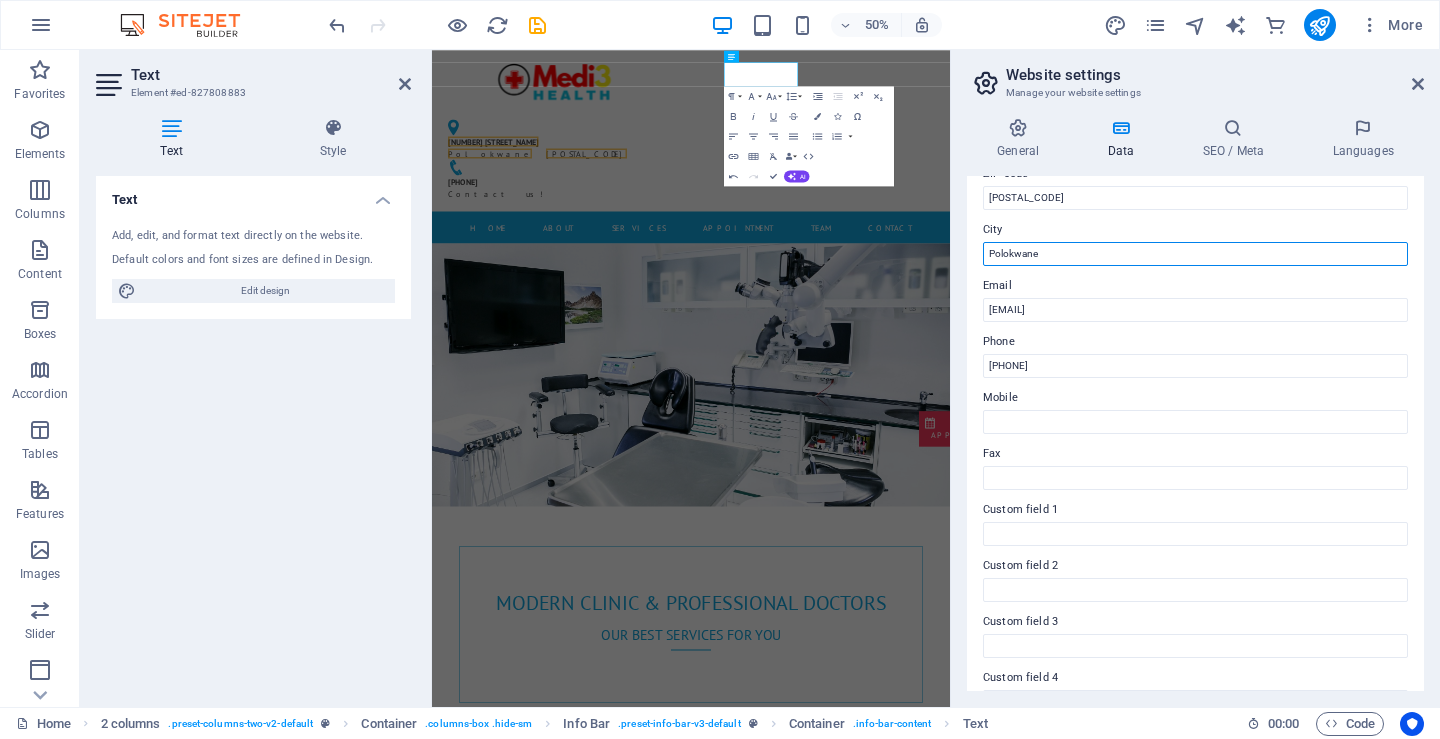 scroll, scrollTop: 300, scrollLeft: 0, axis: vertical 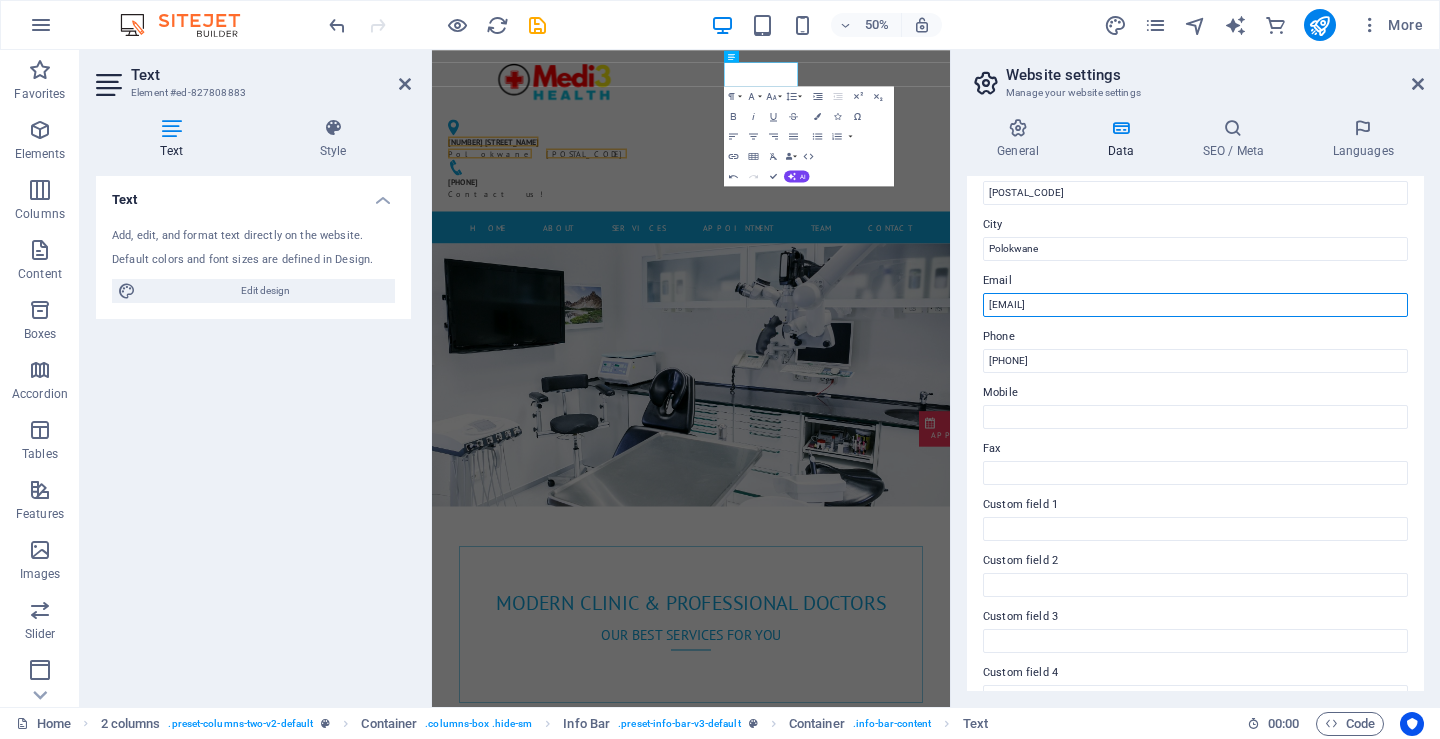 drag, startPoint x: 1118, startPoint y: 300, endPoint x: 981, endPoint y: 304, distance: 137.05838 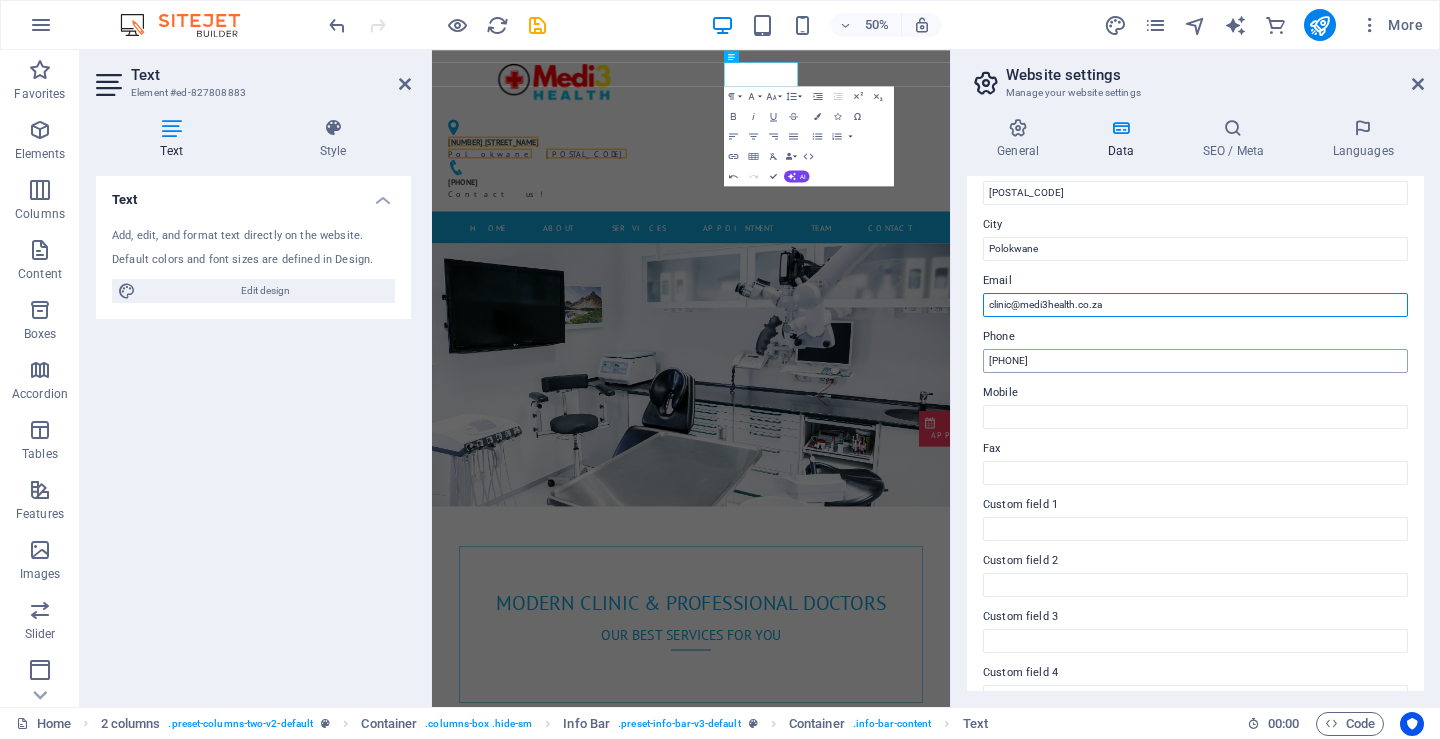 type on "clinic@medi3health.co.za" 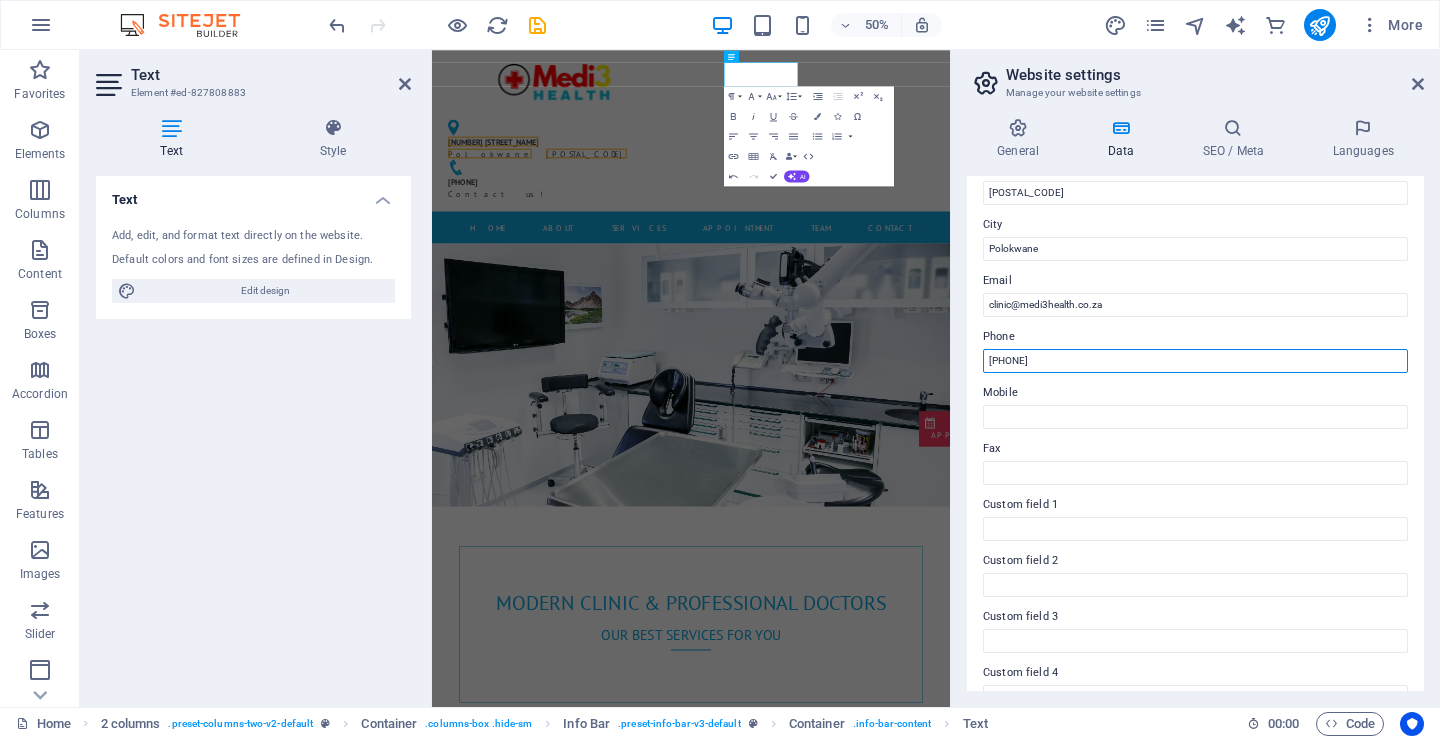 drag, startPoint x: 1109, startPoint y: 360, endPoint x: 986, endPoint y: 369, distance: 123.32883 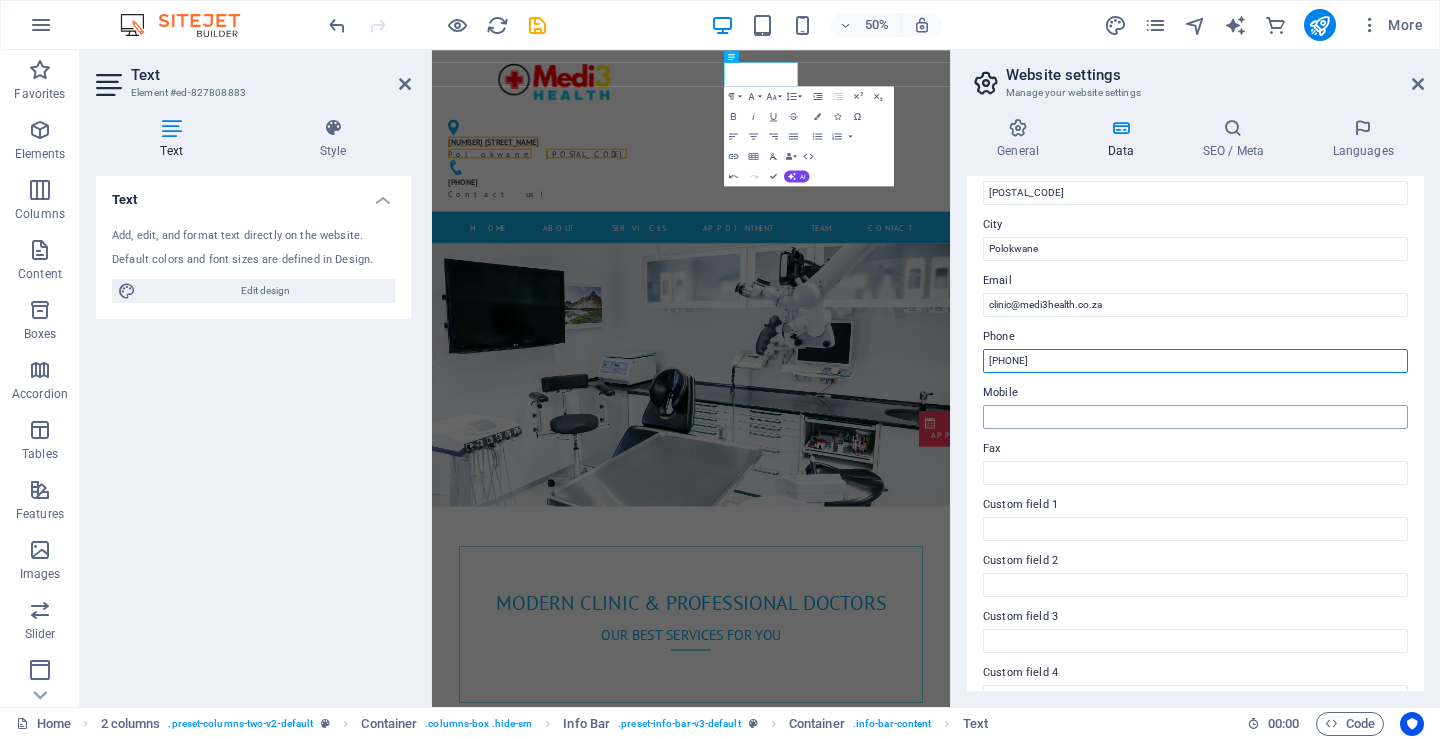 type on "[PHONE]" 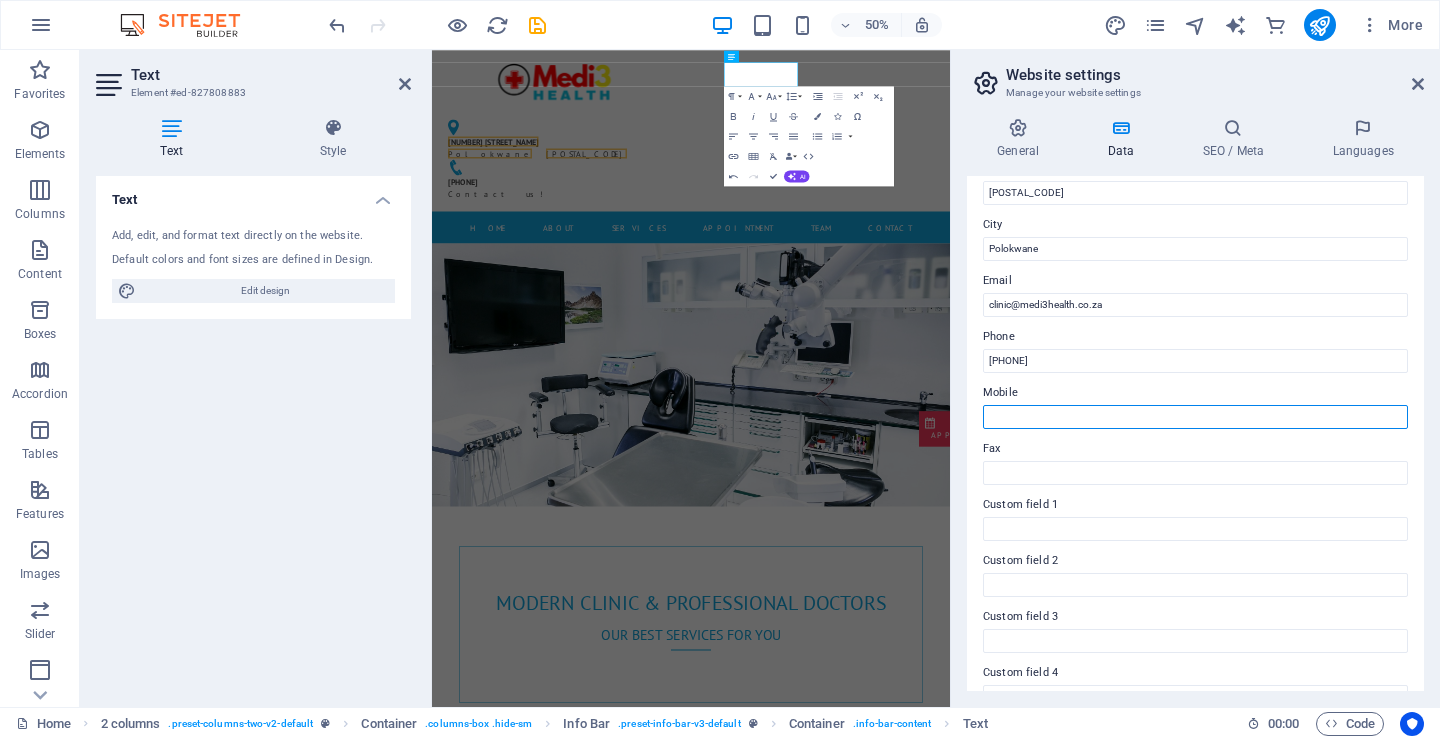 click on "Mobile" at bounding box center (1195, 417) 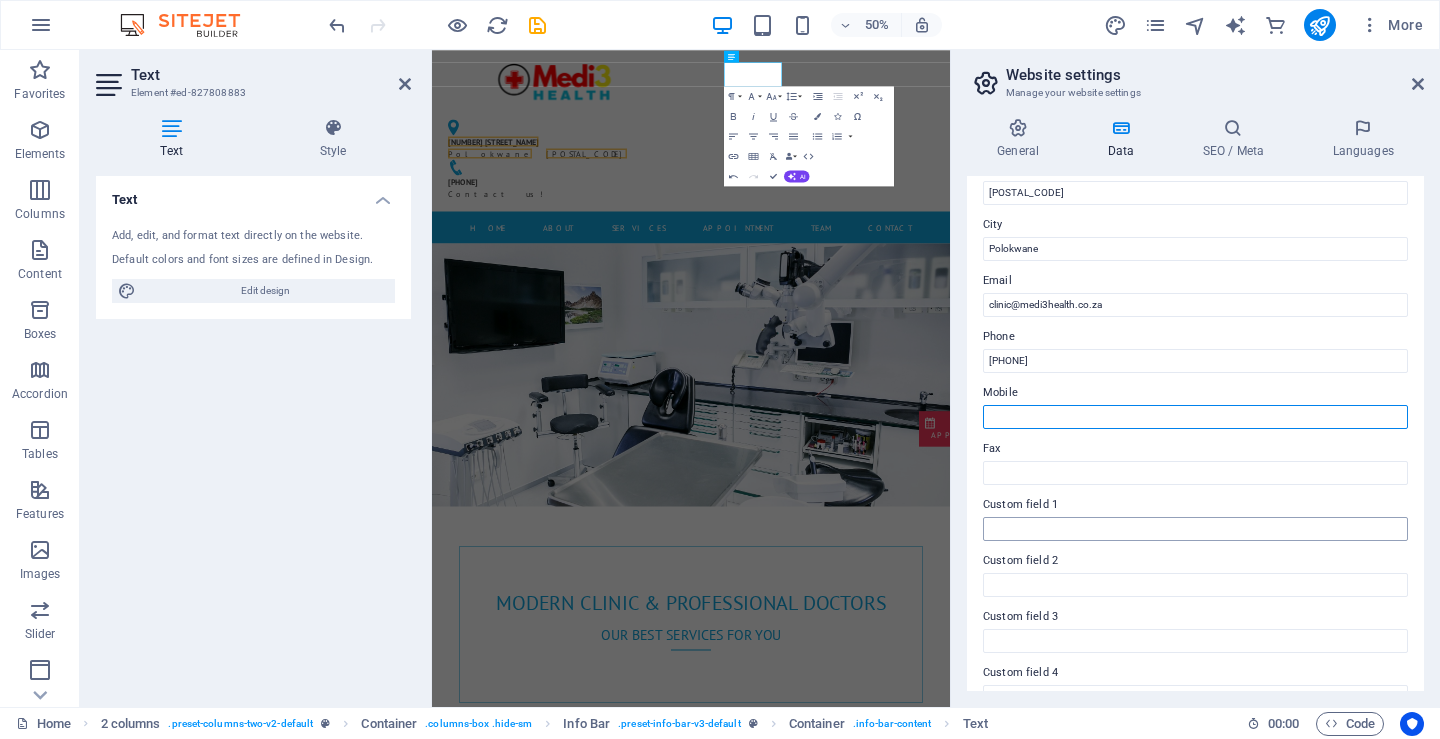 type on "[PHONE]" 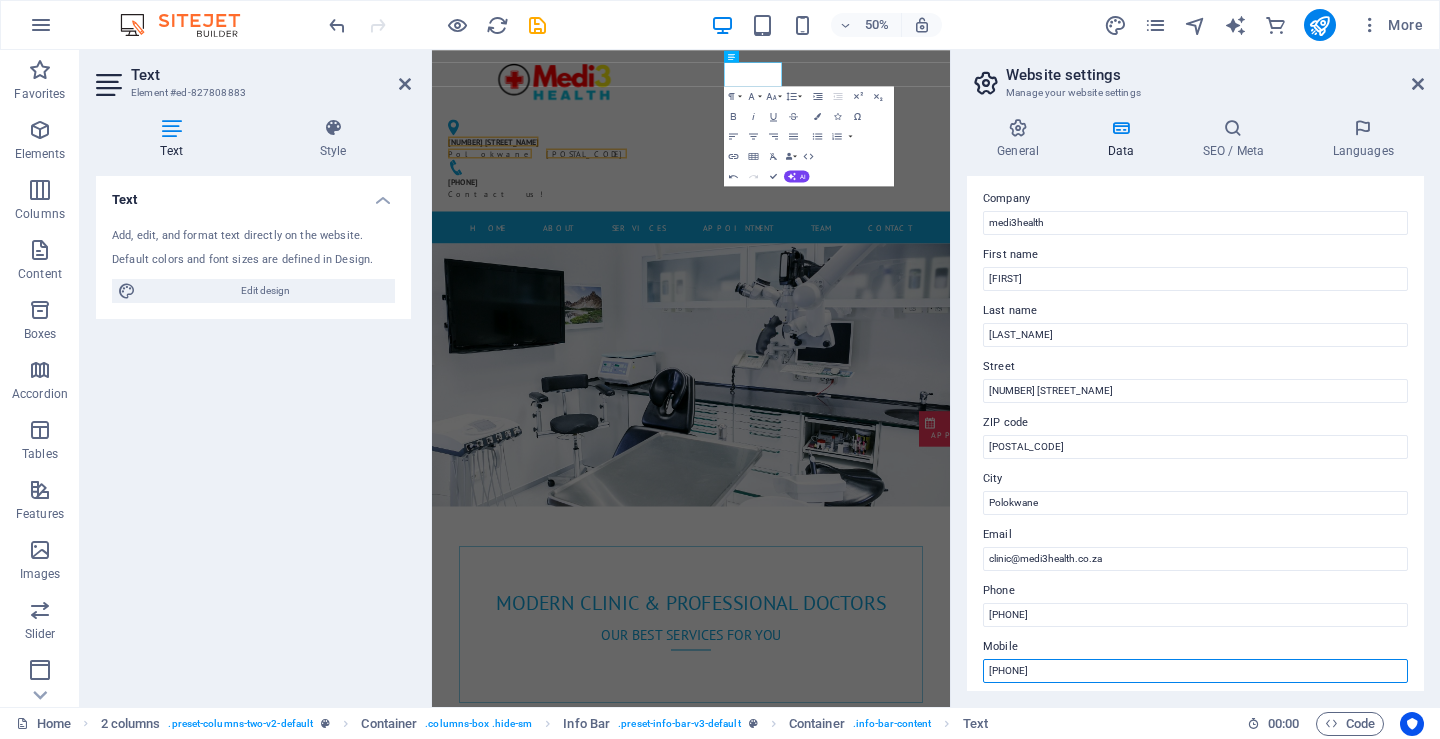 scroll, scrollTop: 0, scrollLeft: 0, axis: both 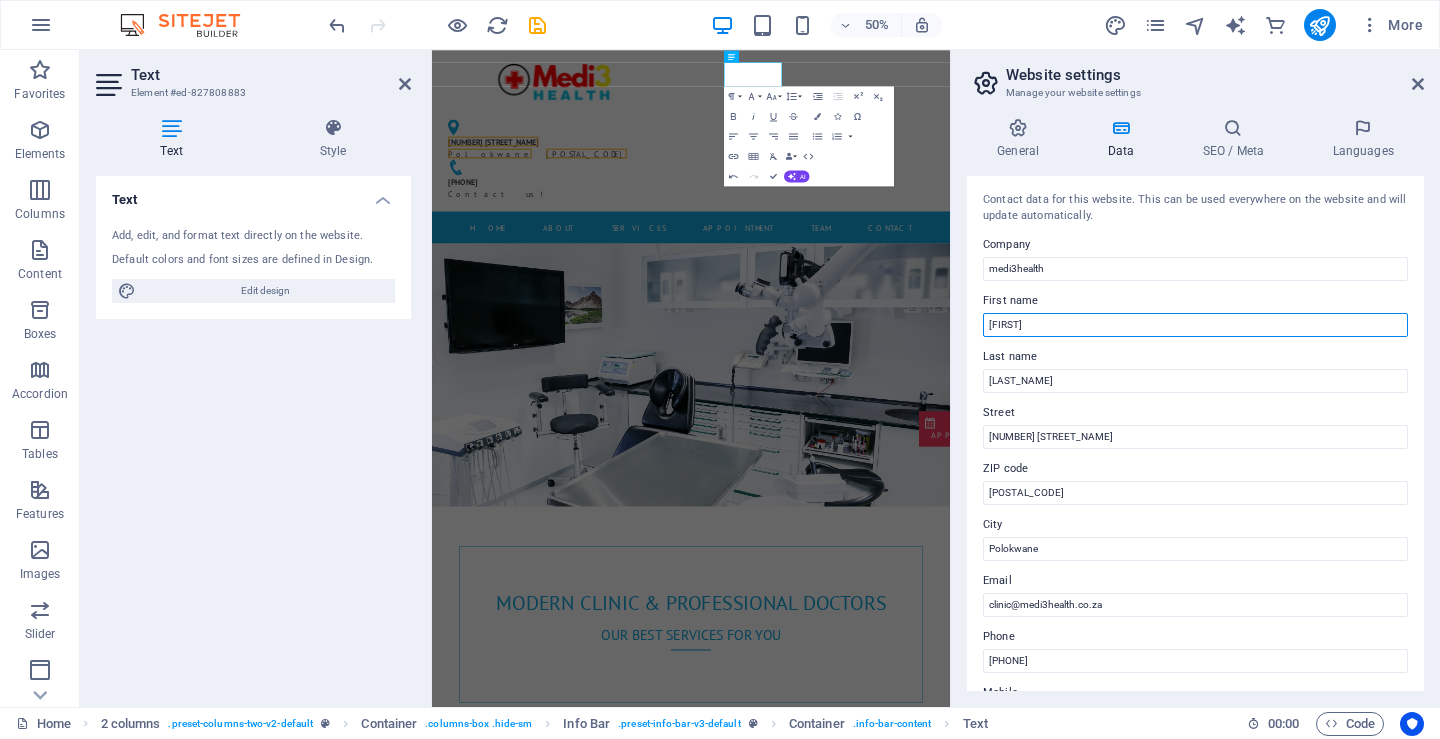 drag, startPoint x: 1066, startPoint y: 319, endPoint x: 977, endPoint y: 331, distance: 89.80534 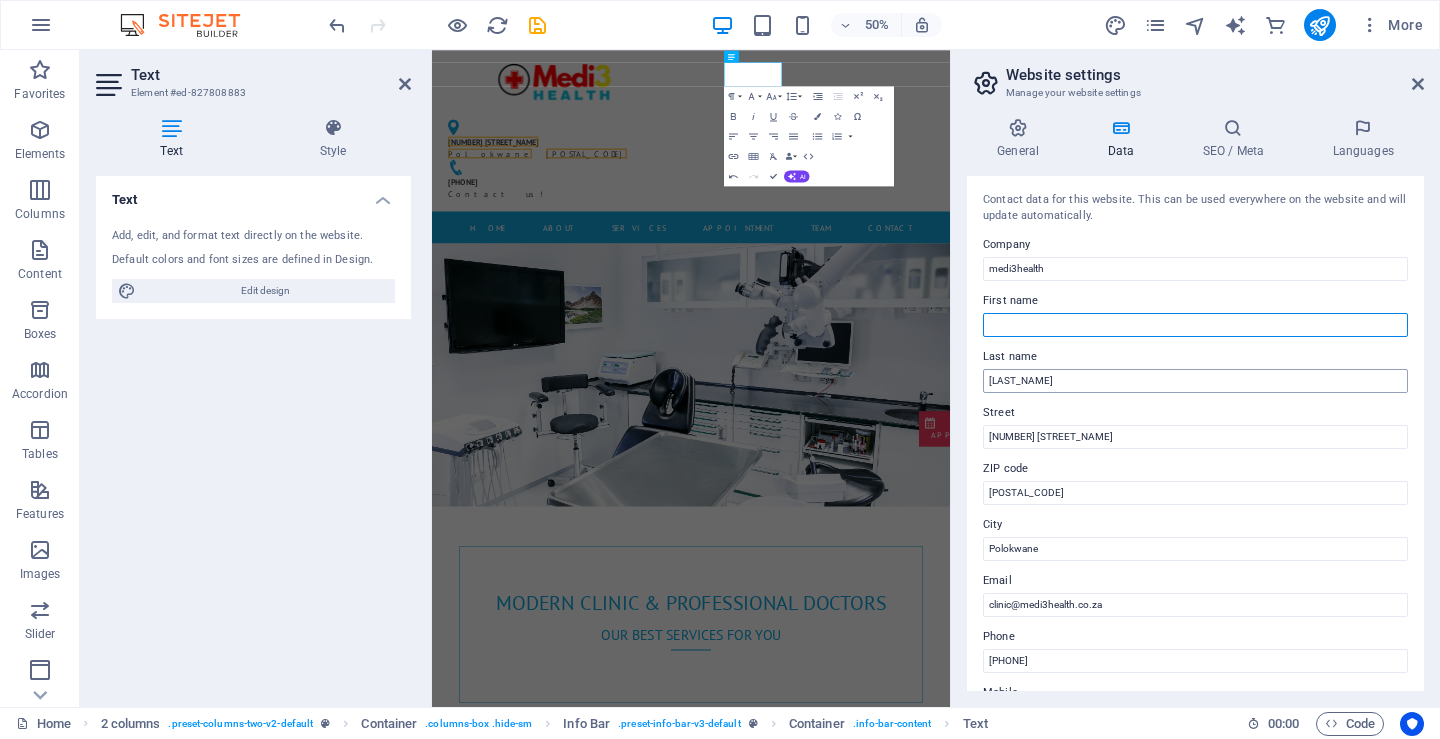 type 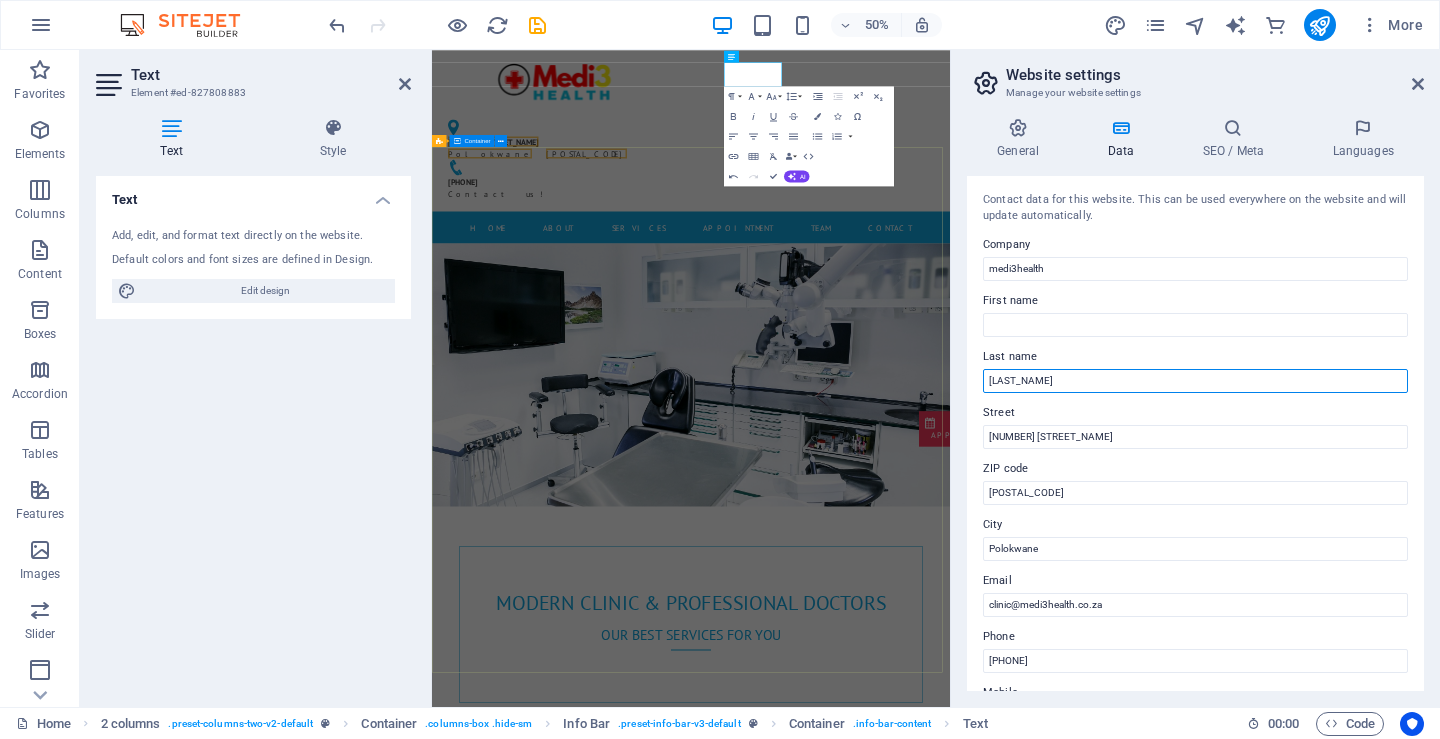 drag, startPoint x: 1484, startPoint y: 429, endPoint x: 1440, endPoint y: 748, distance: 322.02017 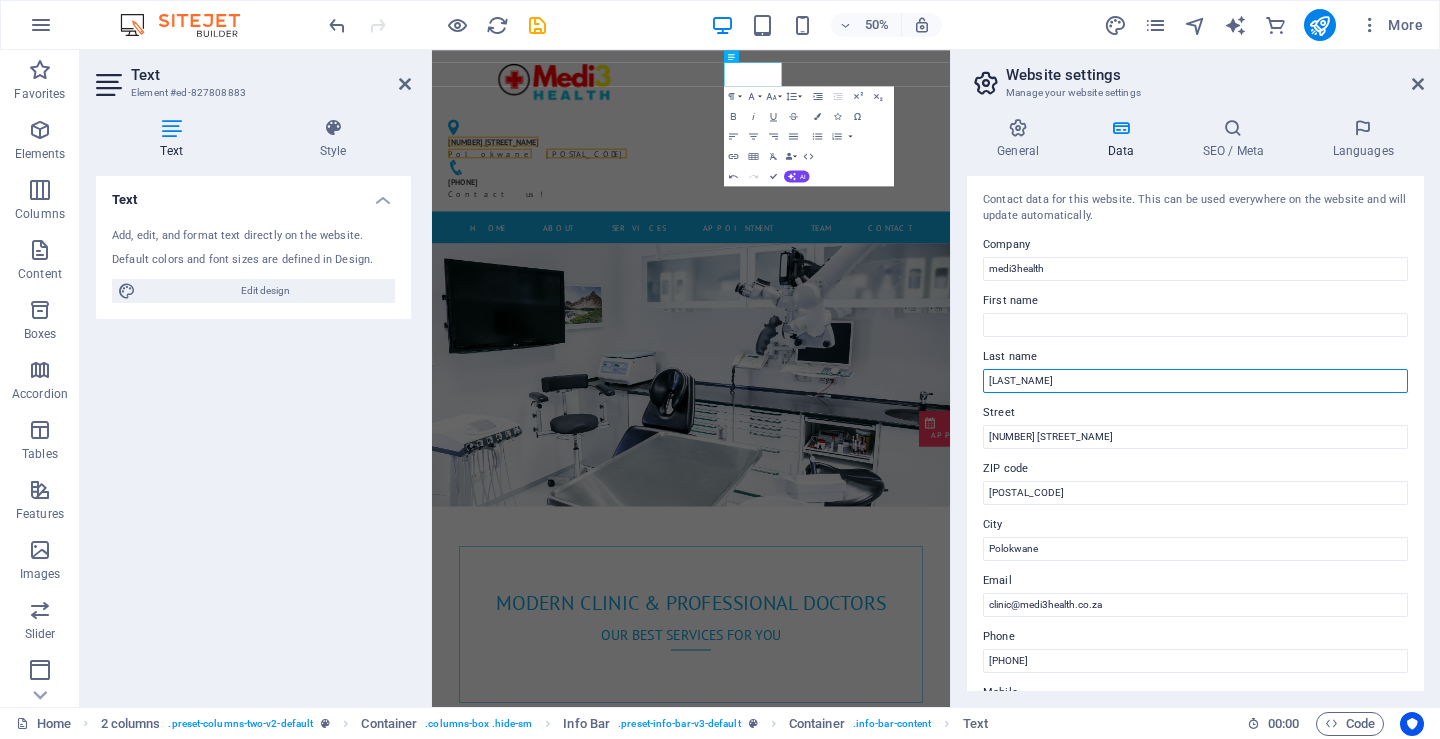 drag, startPoint x: 1073, startPoint y: 384, endPoint x: 954, endPoint y: 385, distance: 119.0042 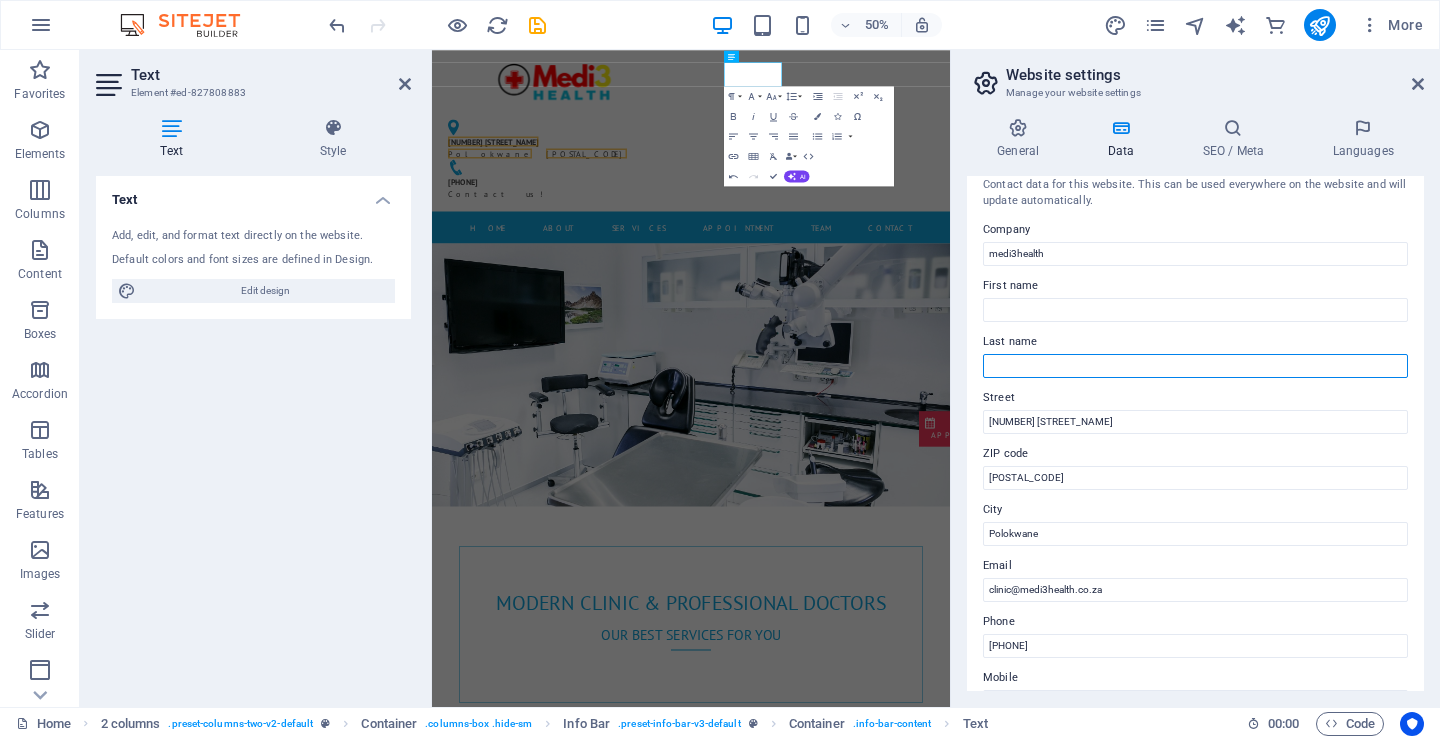 scroll, scrollTop: 0, scrollLeft: 0, axis: both 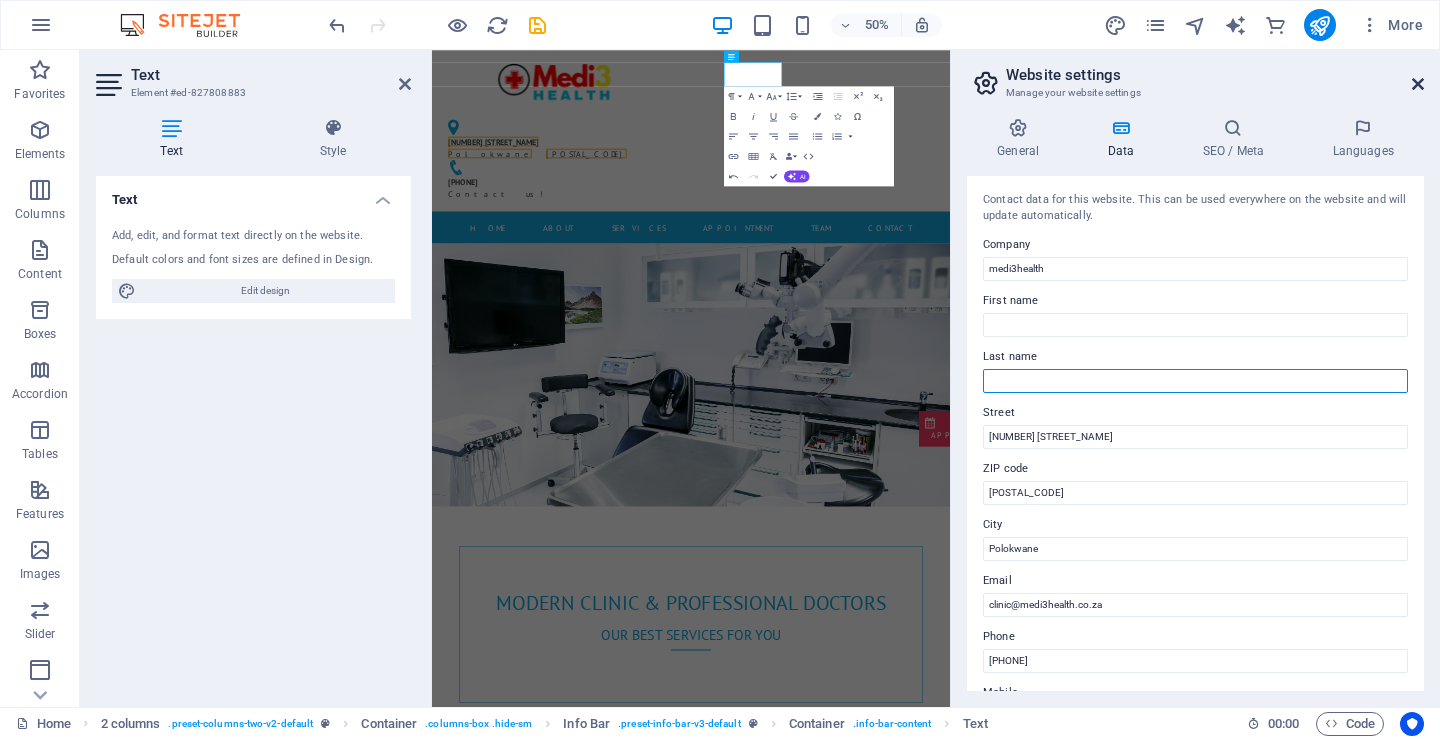 type 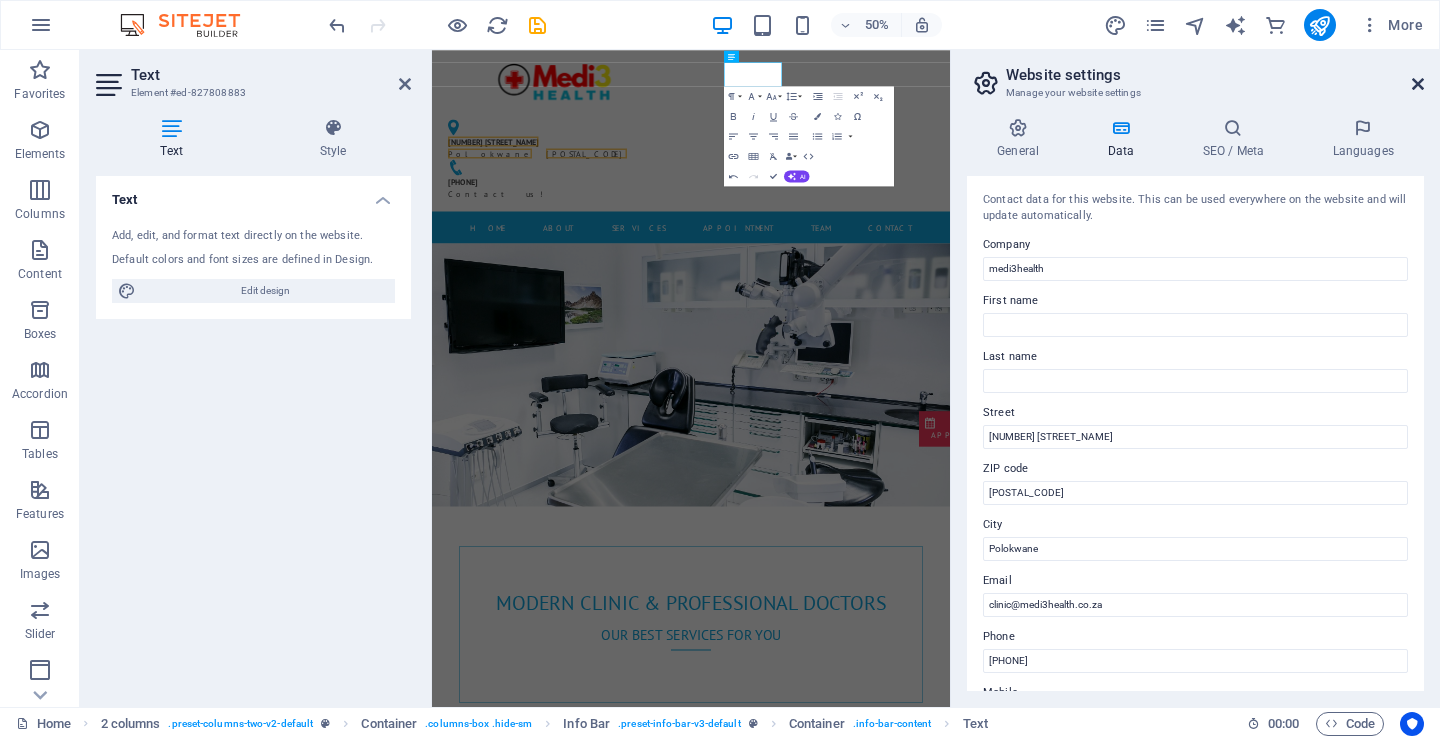 click at bounding box center (1418, 84) 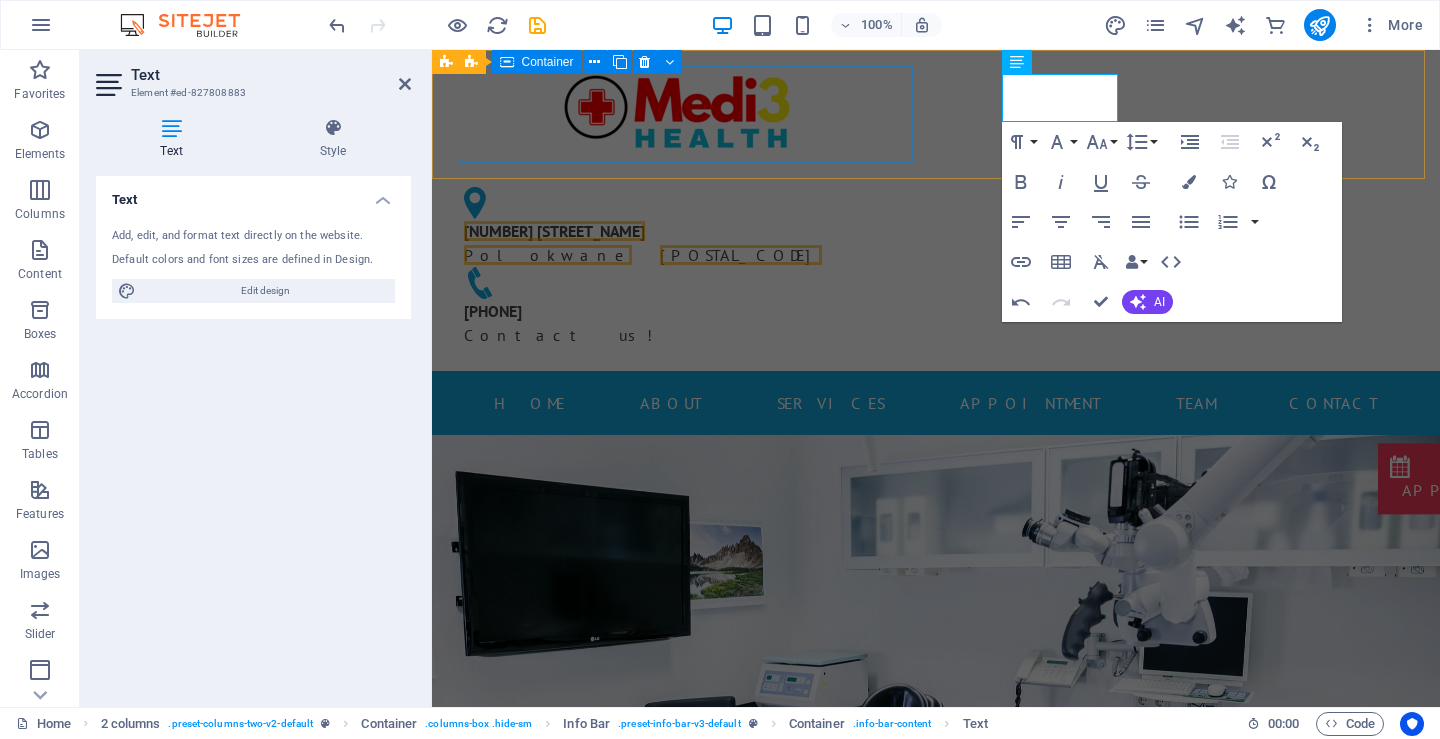 click at bounding box center (676, 114) 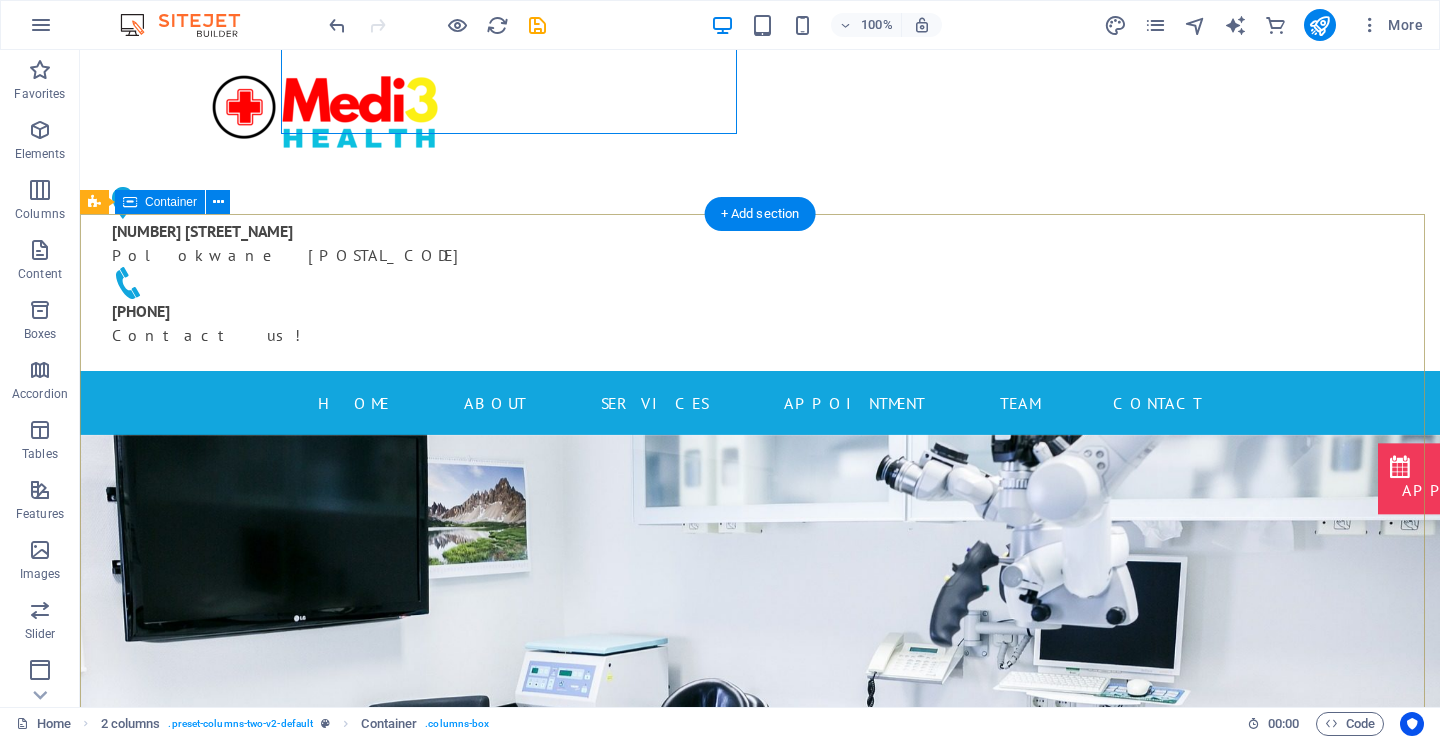 scroll, scrollTop: 100, scrollLeft: 0, axis: vertical 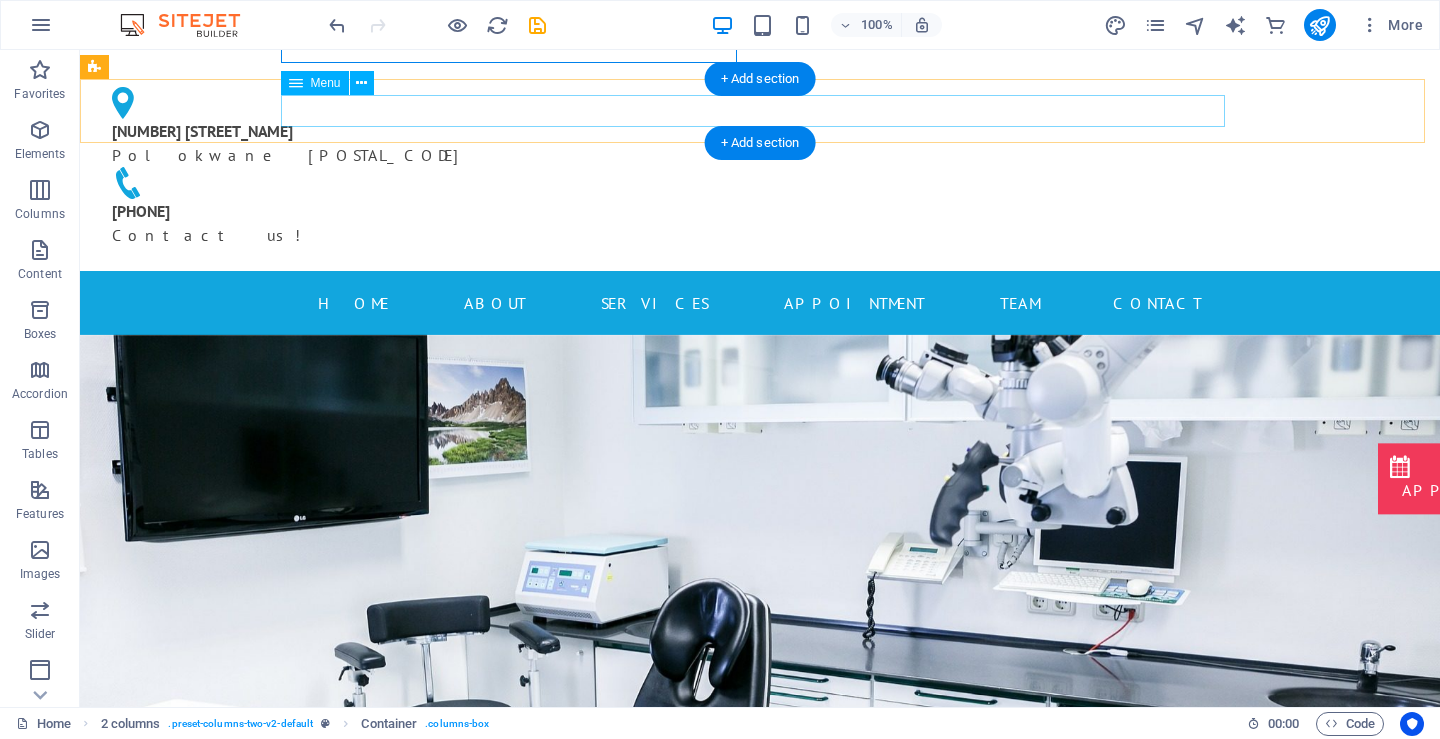 click on "Home About Services Appointment Team Contact" at bounding box center [760, 303] 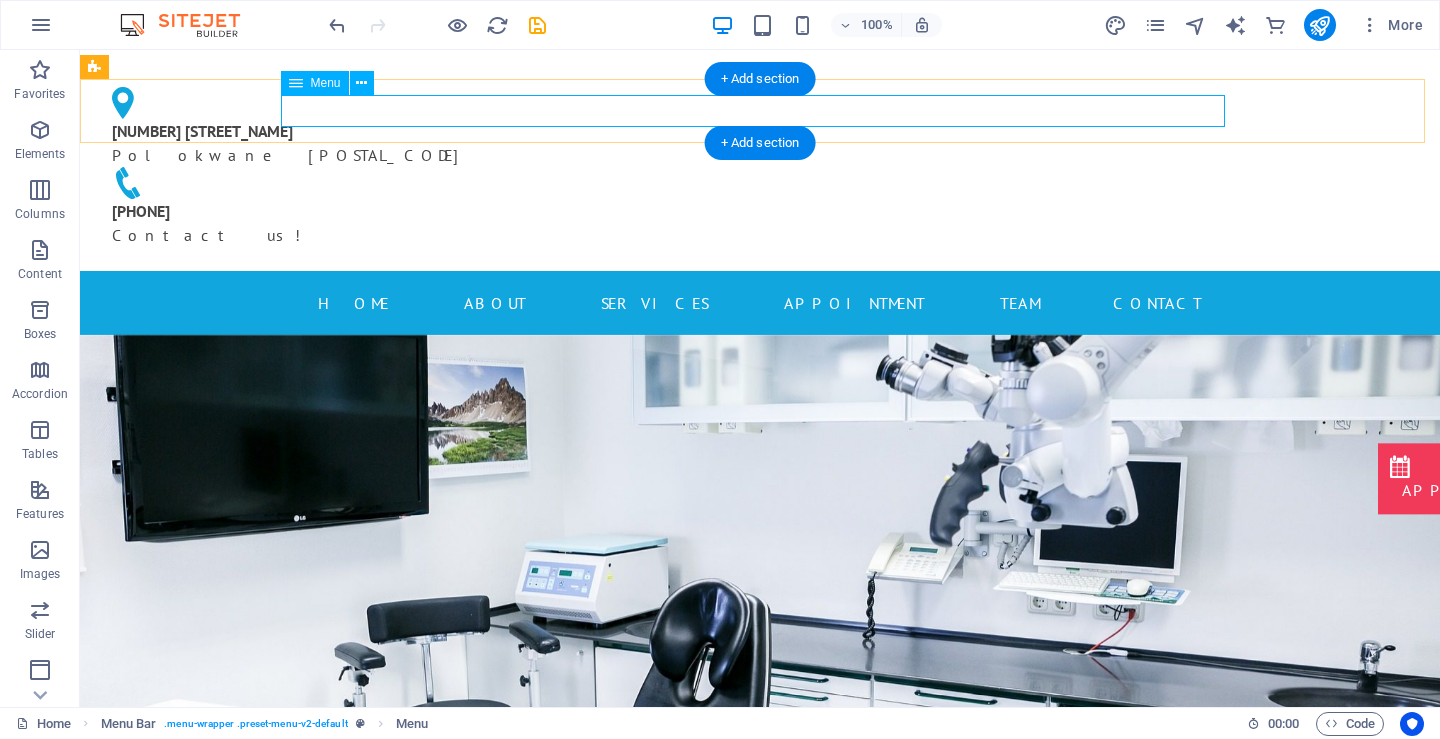 click on "Home About Services Appointment Team Contact" at bounding box center [760, 303] 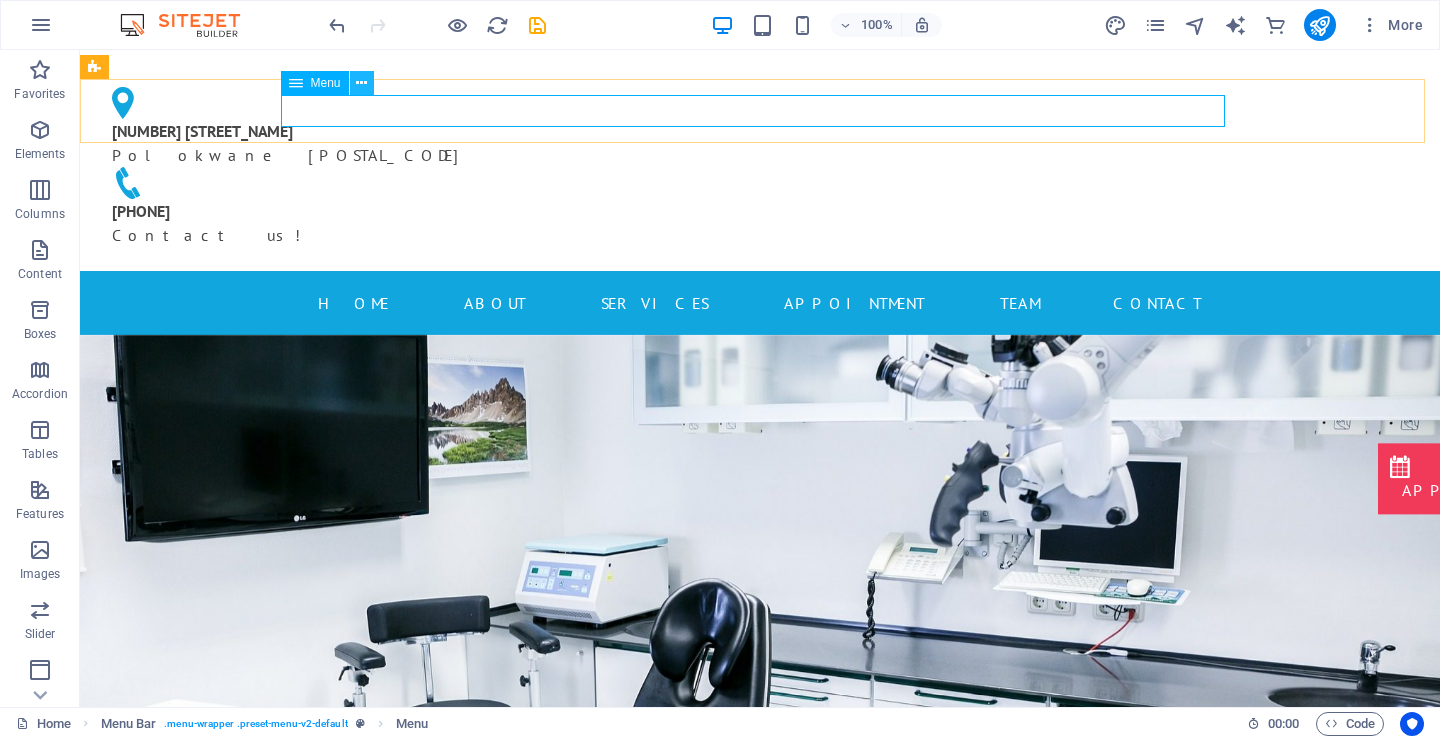 click at bounding box center (361, 83) 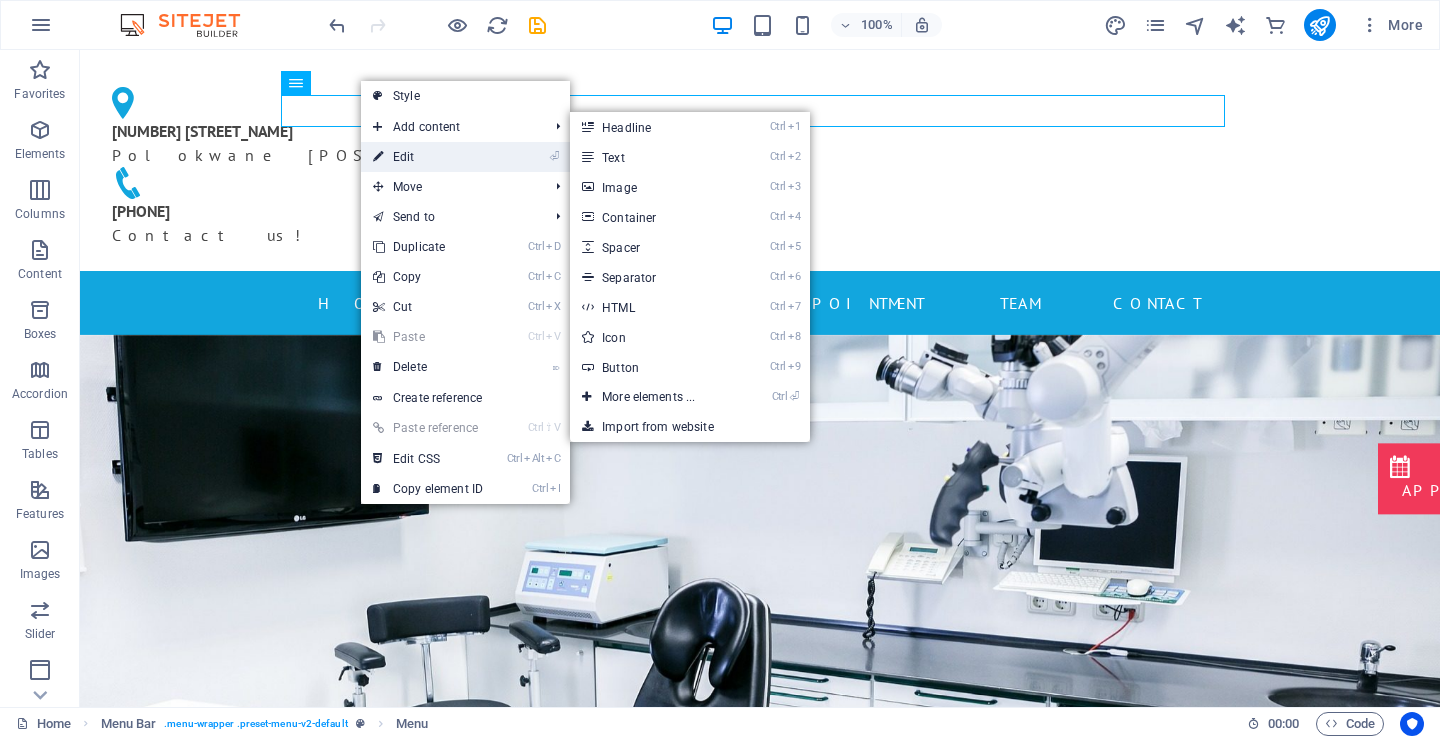 click on "⏎  Edit" at bounding box center (428, 157) 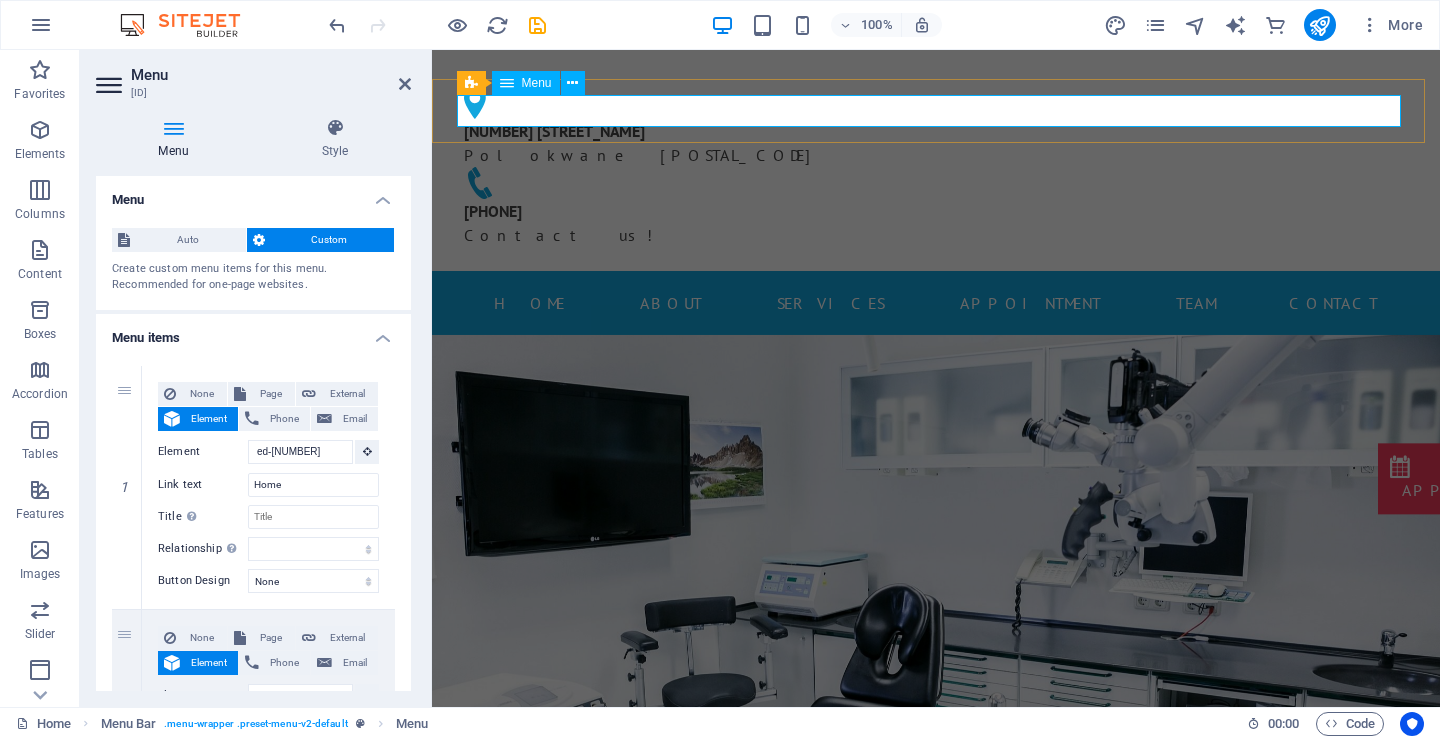 click on "Home About Services Appointment Team Contact" at bounding box center [936, 303] 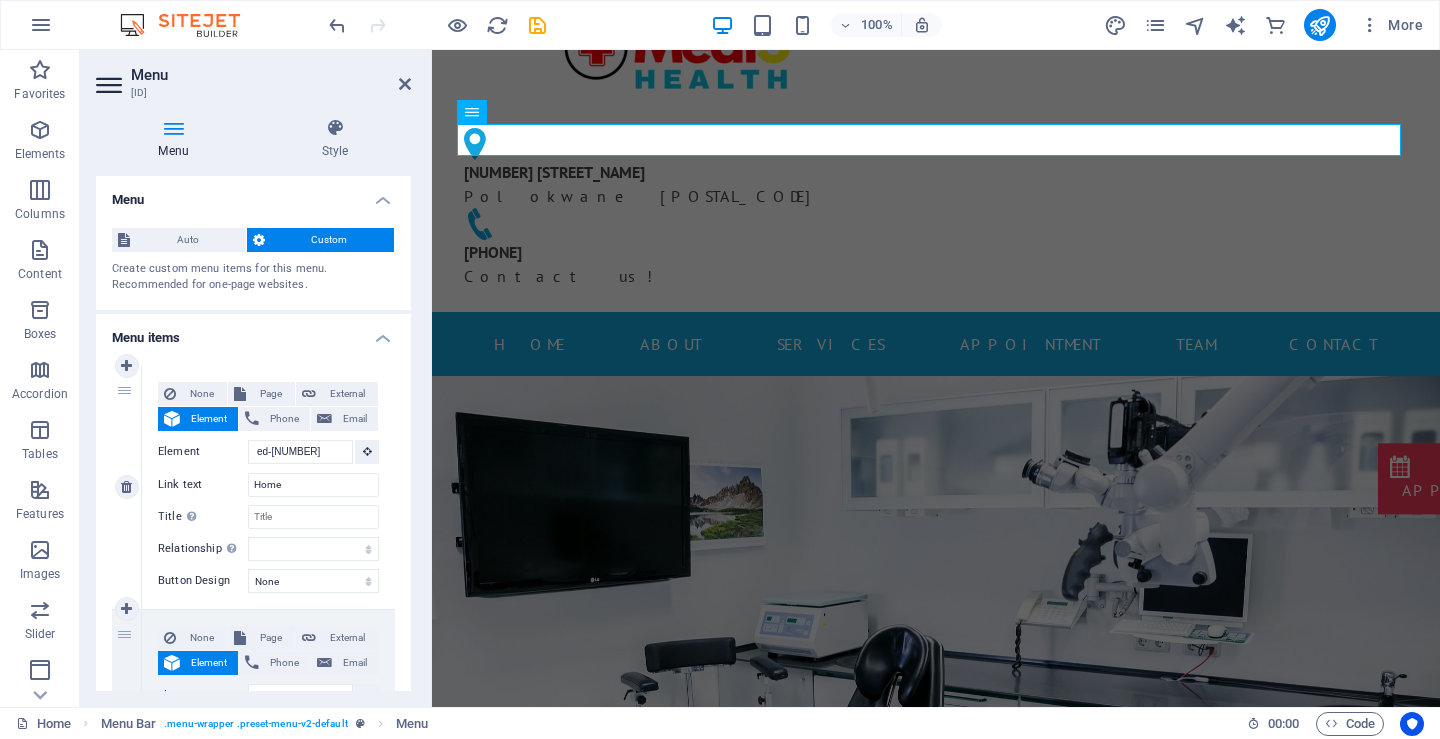 scroll, scrollTop: 100, scrollLeft: 0, axis: vertical 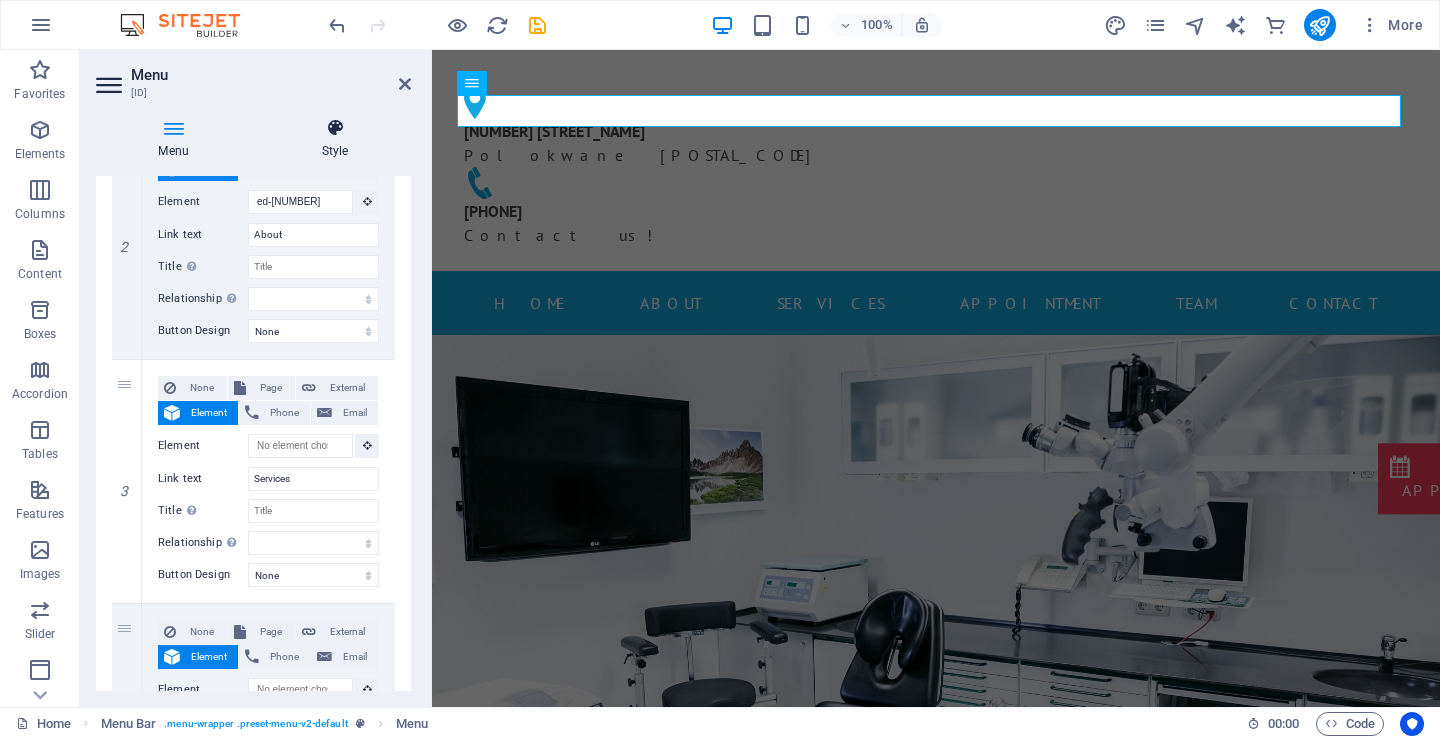 click at bounding box center [335, 128] 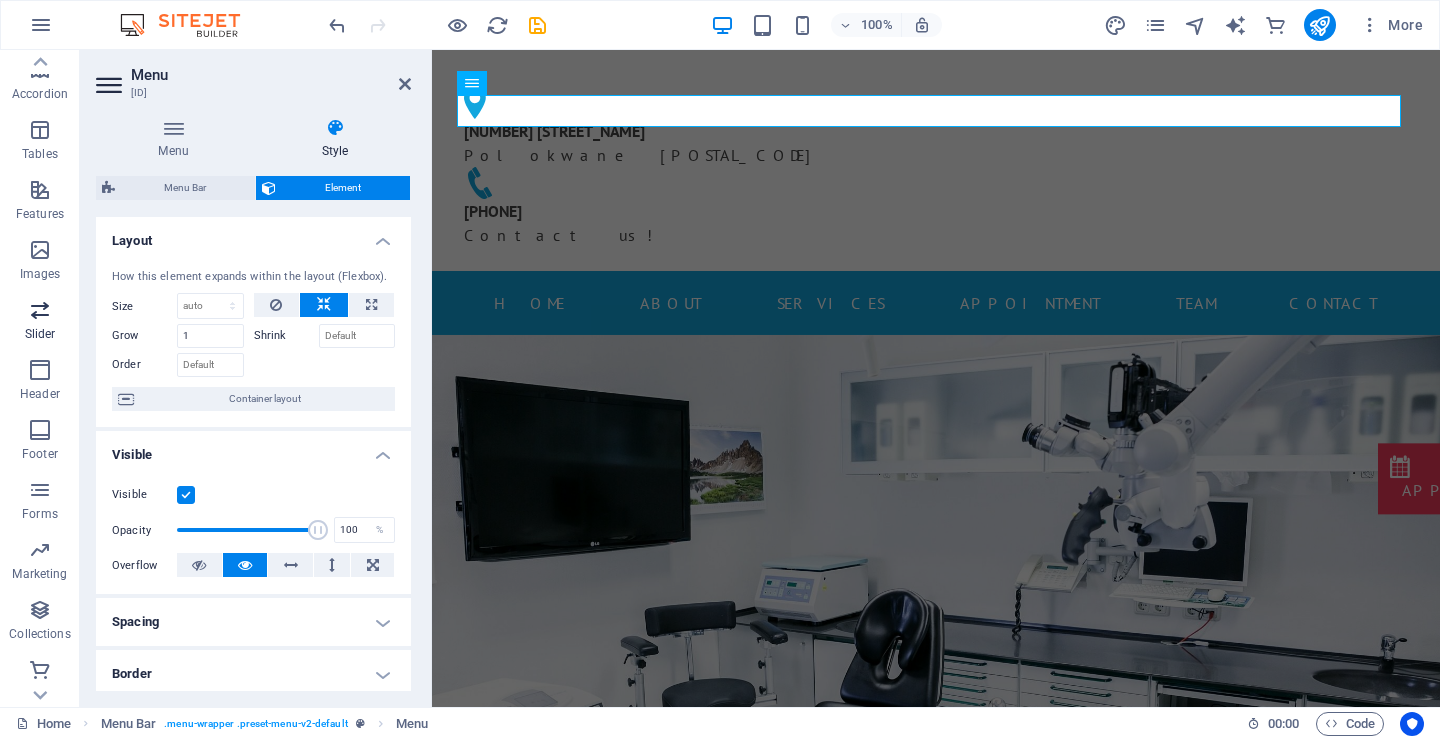 scroll, scrollTop: 303, scrollLeft: 0, axis: vertical 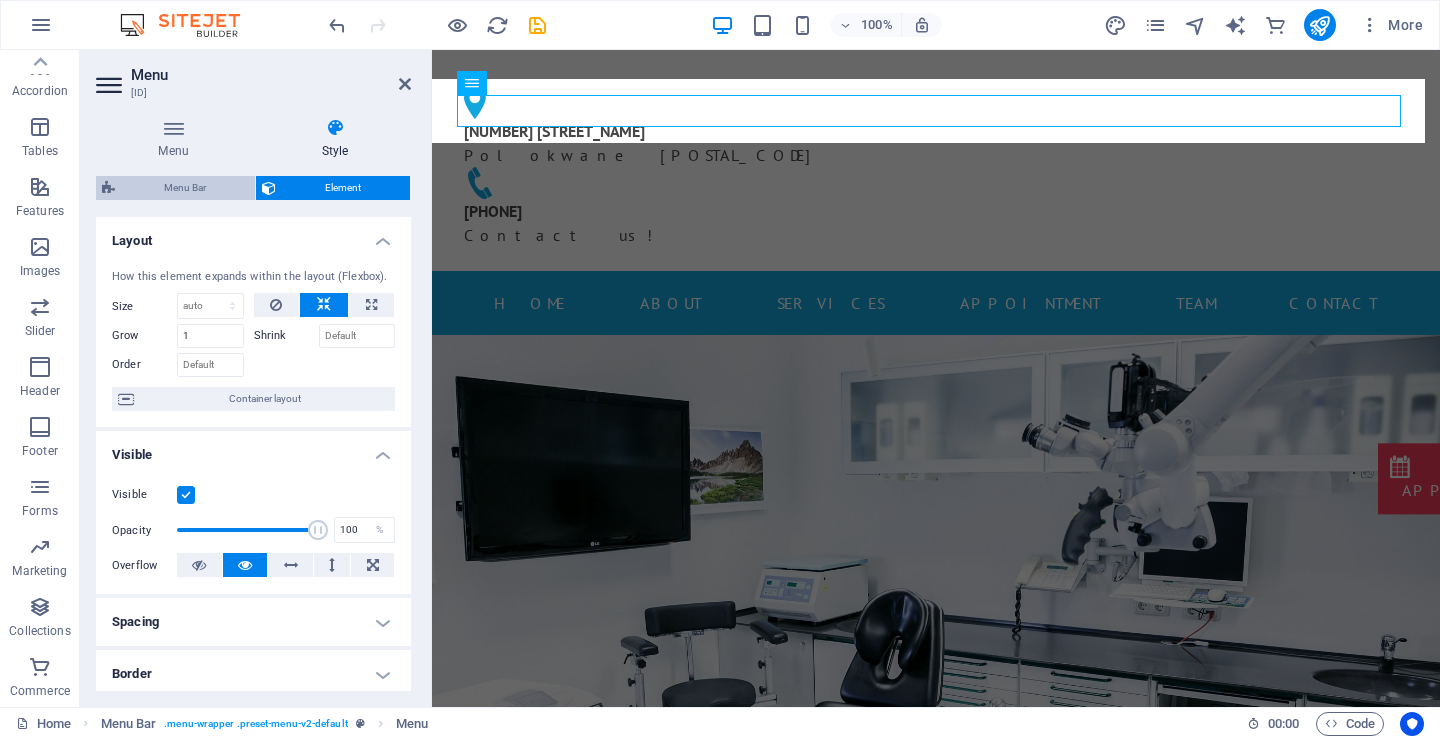 click on "Menu Bar" at bounding box center [185, 188] 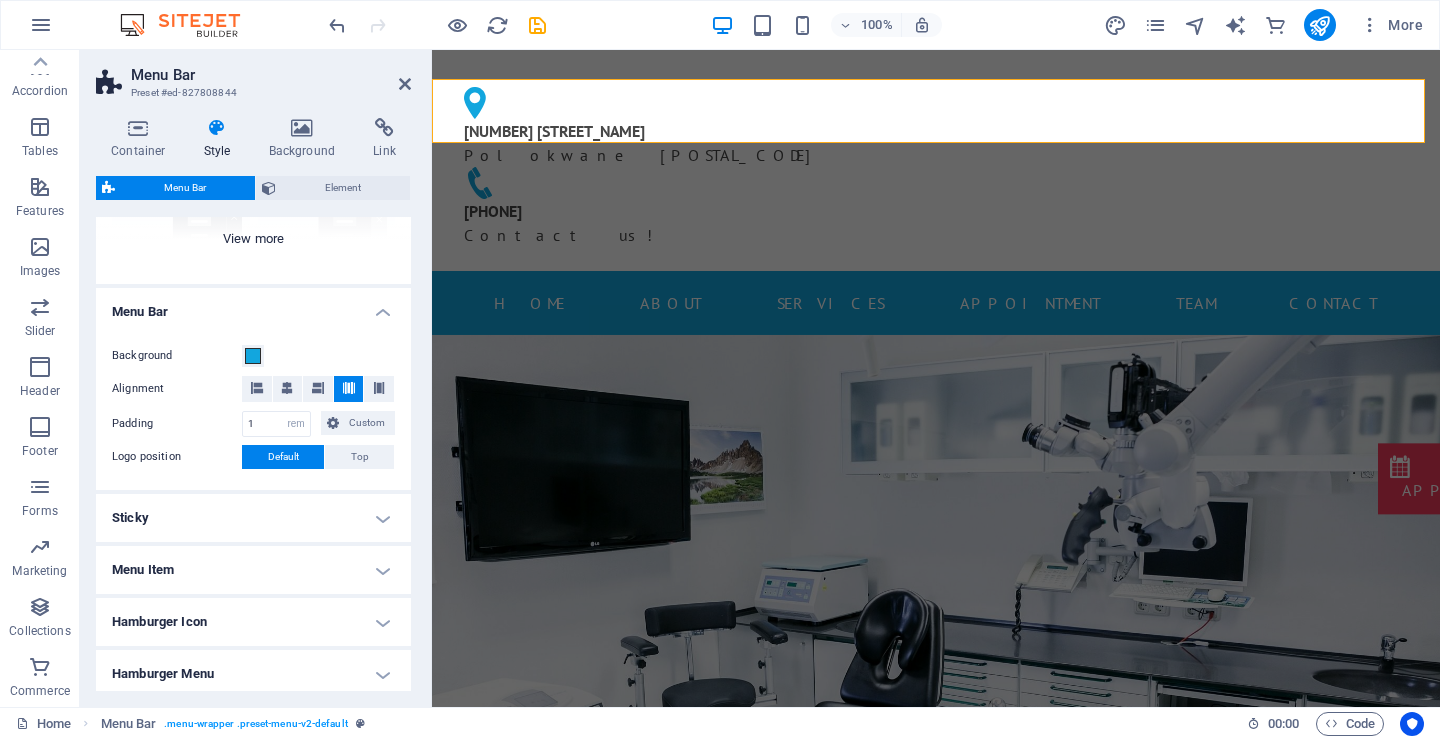 scroll, scrollTop: 300, scrollLeft: 0, axis: vertical 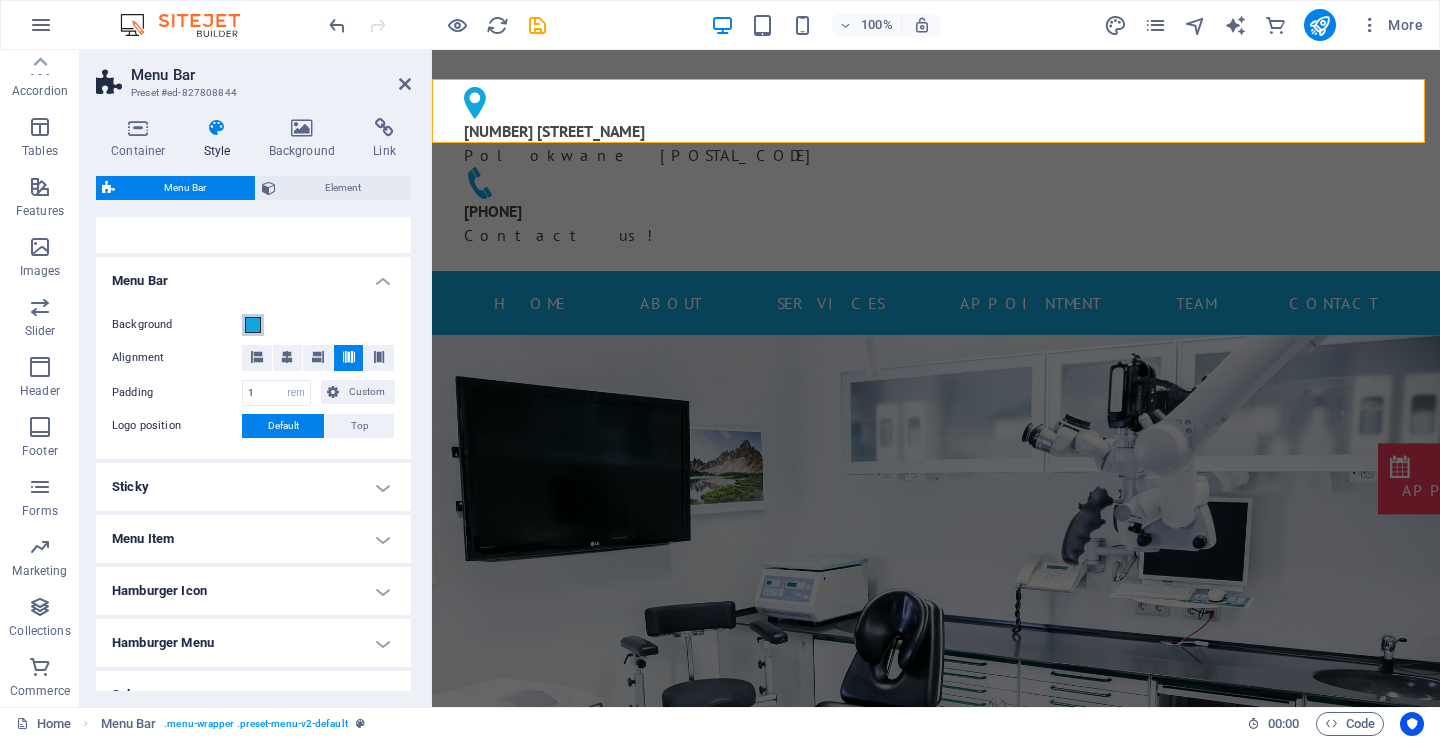 click at bounding box center [253, 325] 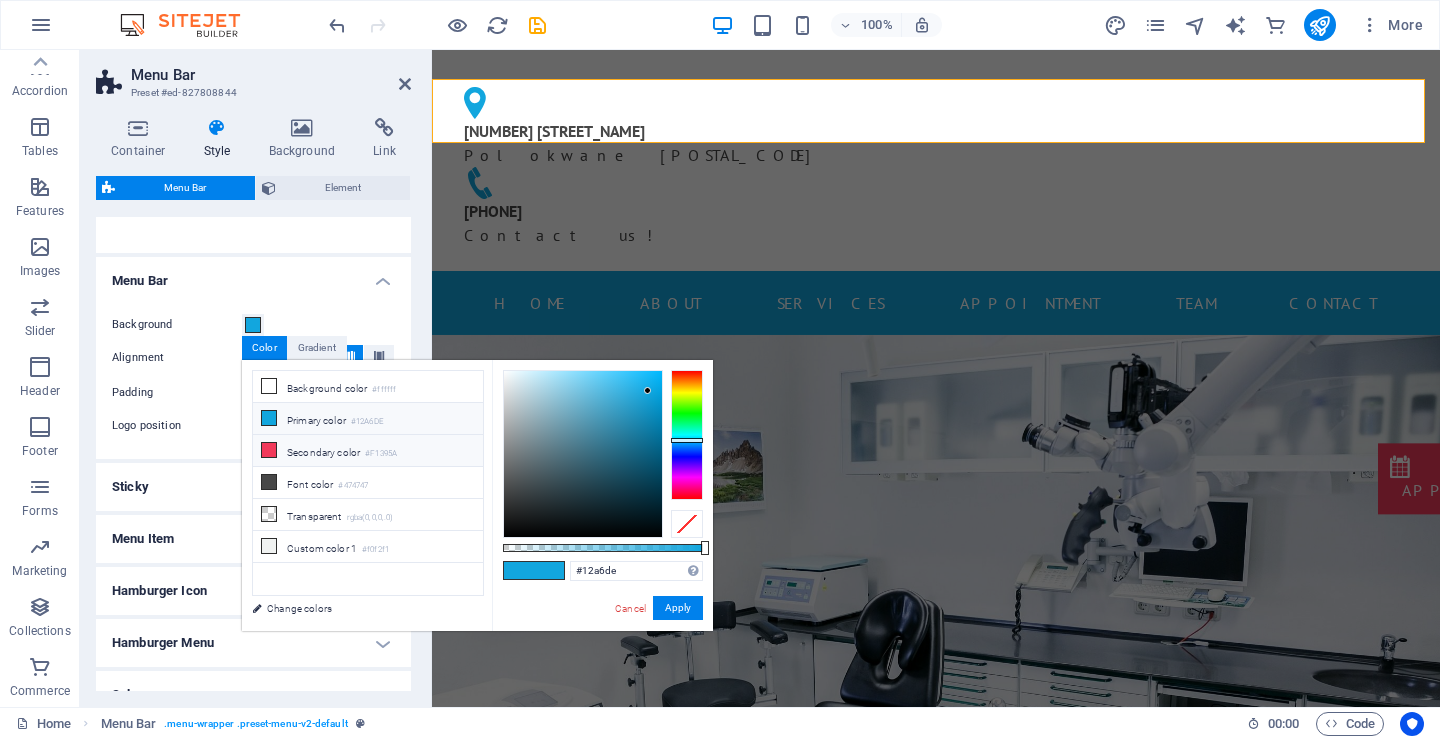 click at bounding box center (269, 450) 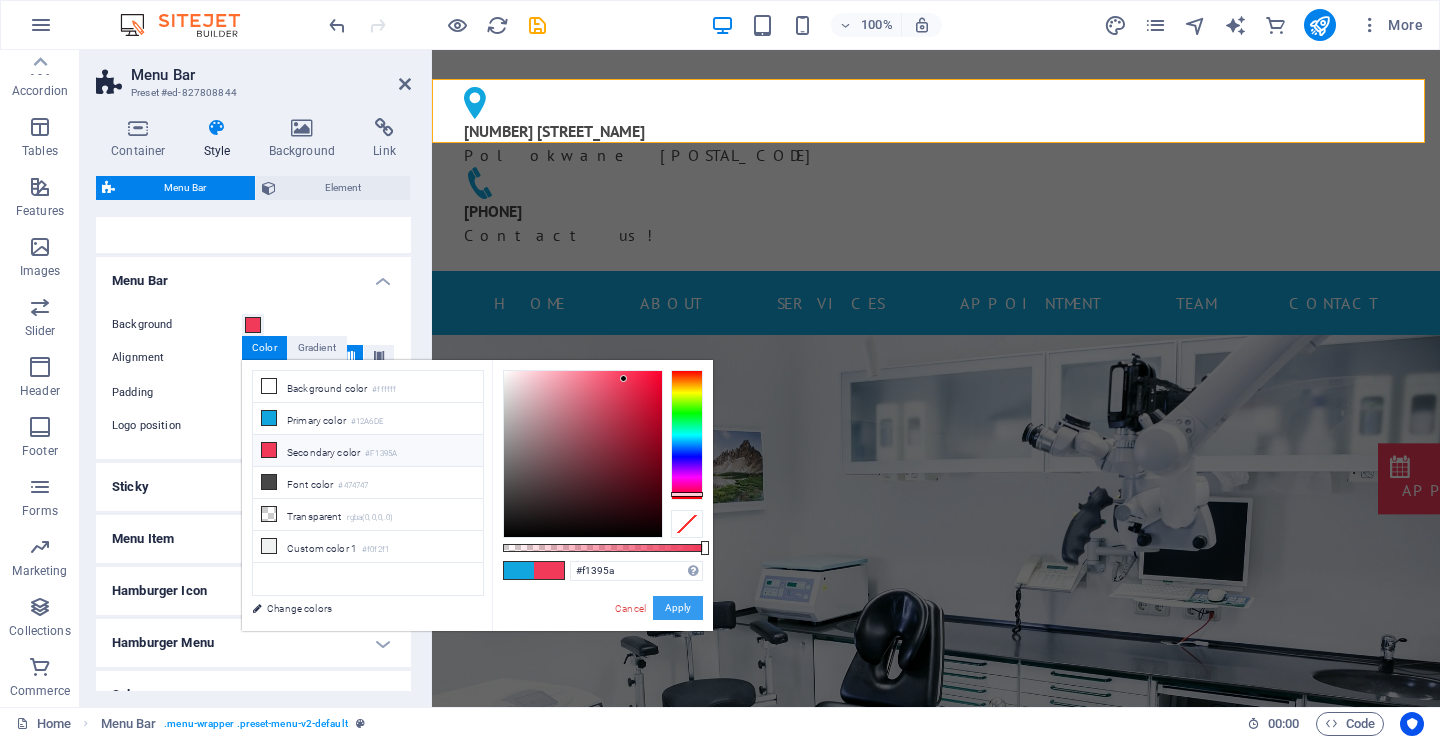 click on "Apply" at bounding box center [678, 608] 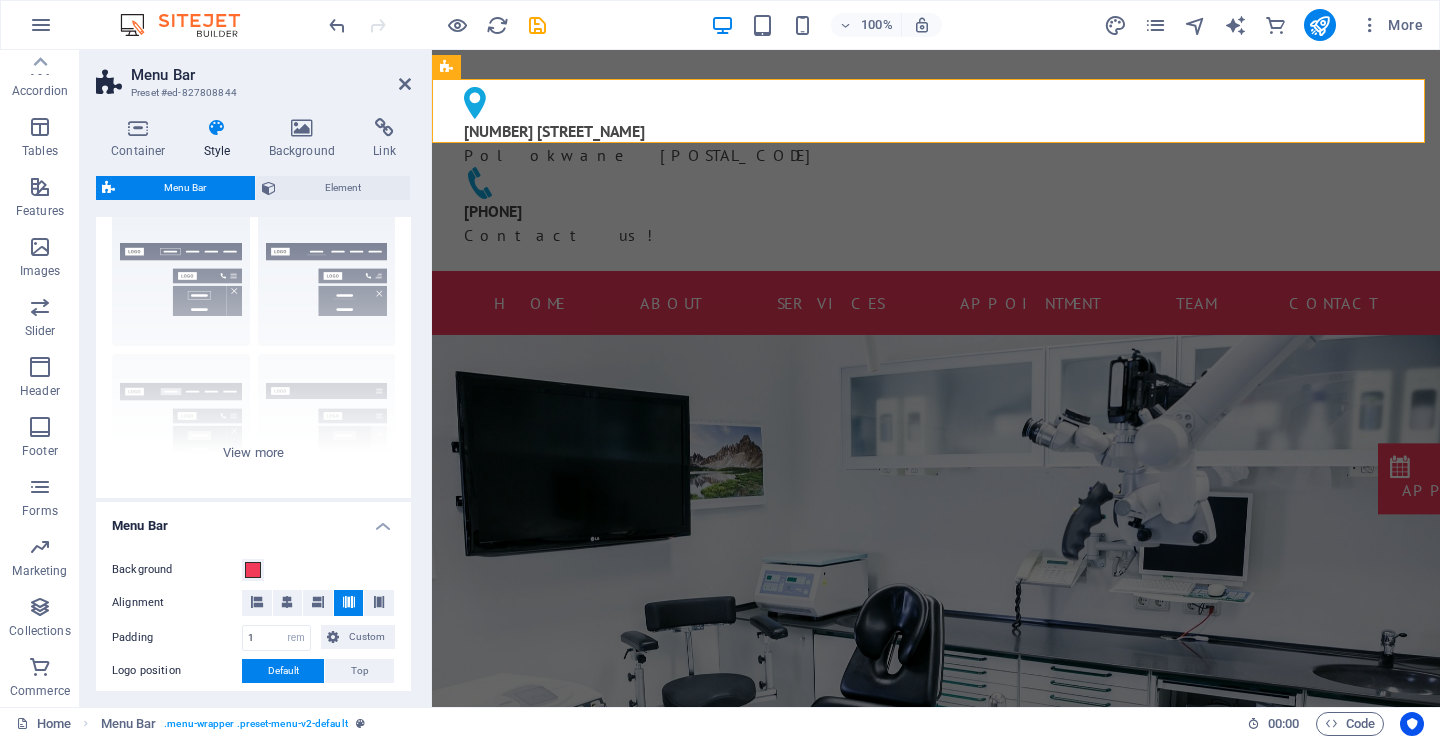 scroll, scrollTop: 0, scrollLeft: 0, axis: both 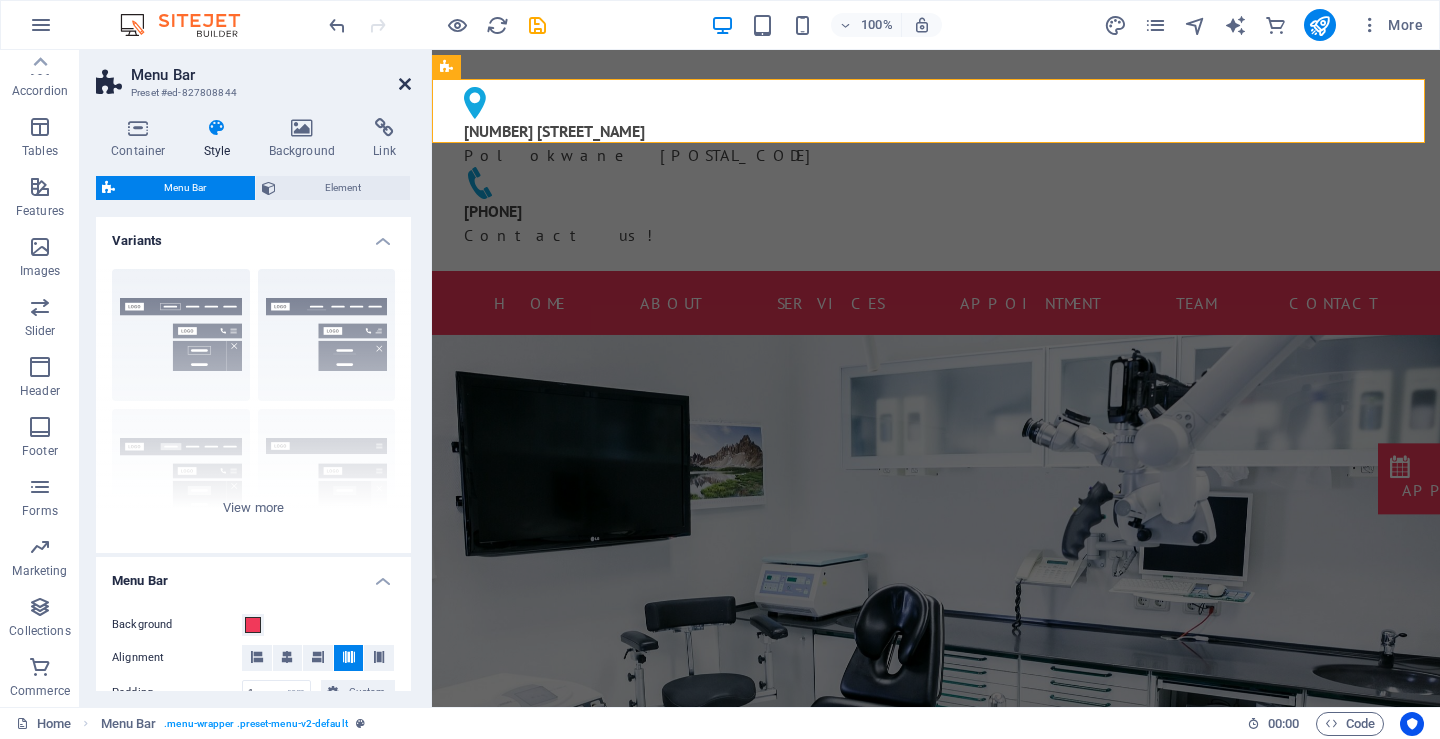 click at bounding box center (405, 84) 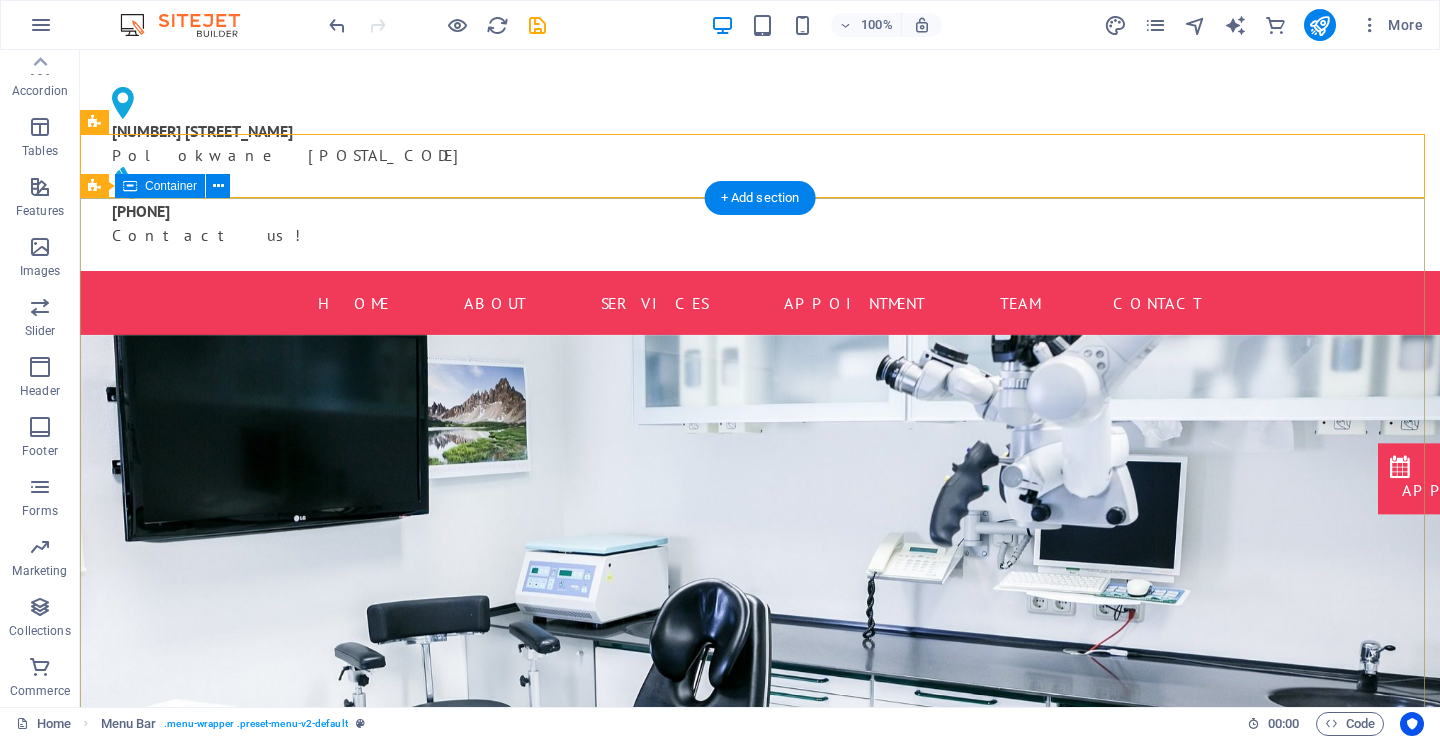scroll, scrollTop: 0, scrollLeft: 0, axis: both 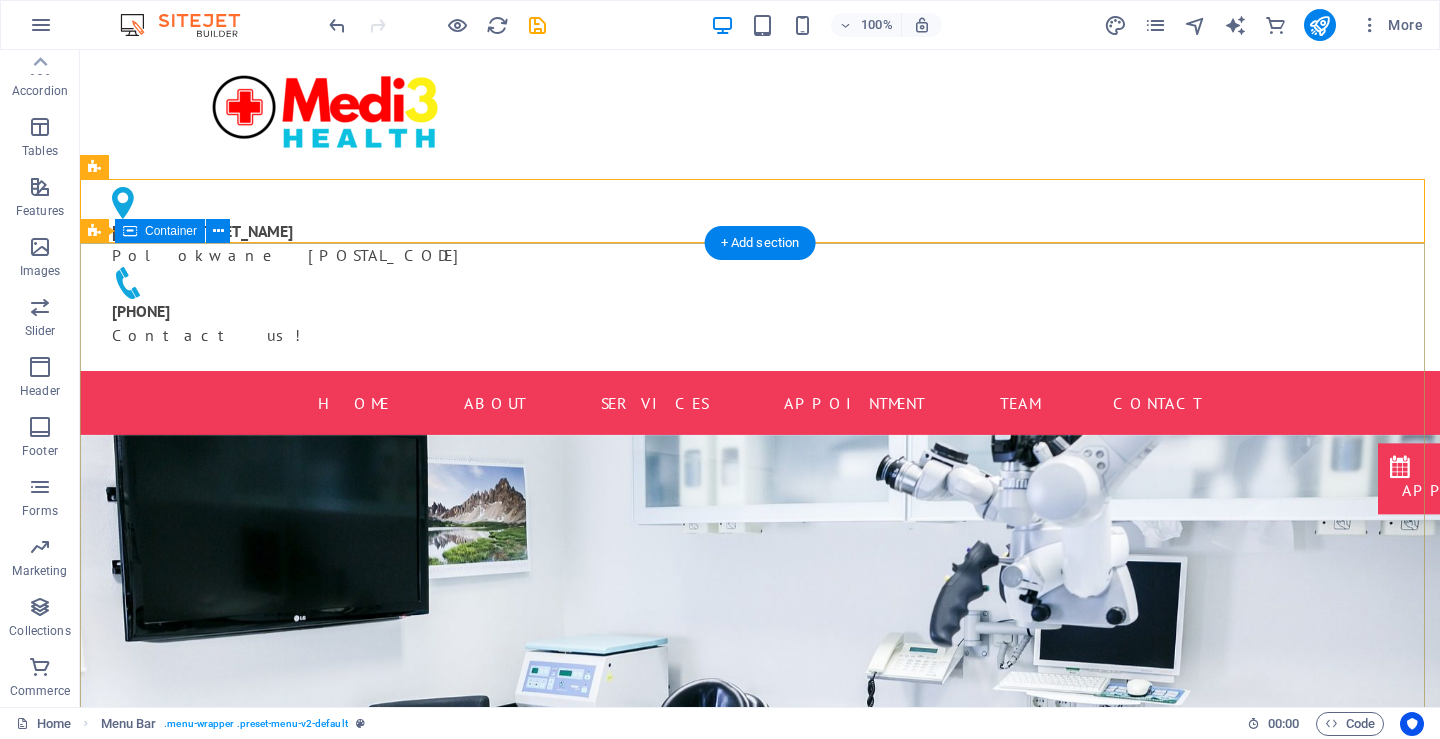 click on "Modern clinic & professional doctors Our best services for you" at bounding box center [760, 1197] 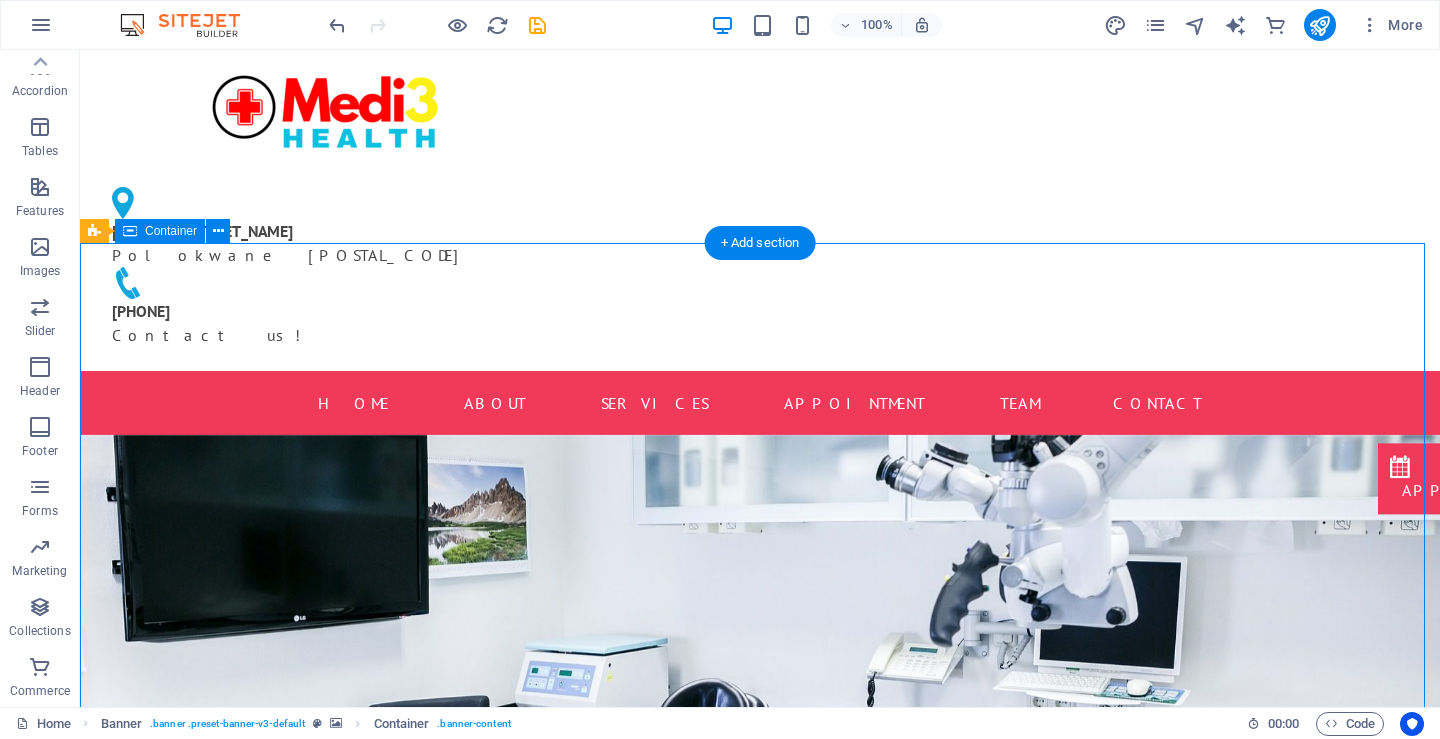 click on "Modern clinic & professional doctors Our best services for you" at bounding box center [760, 1197] 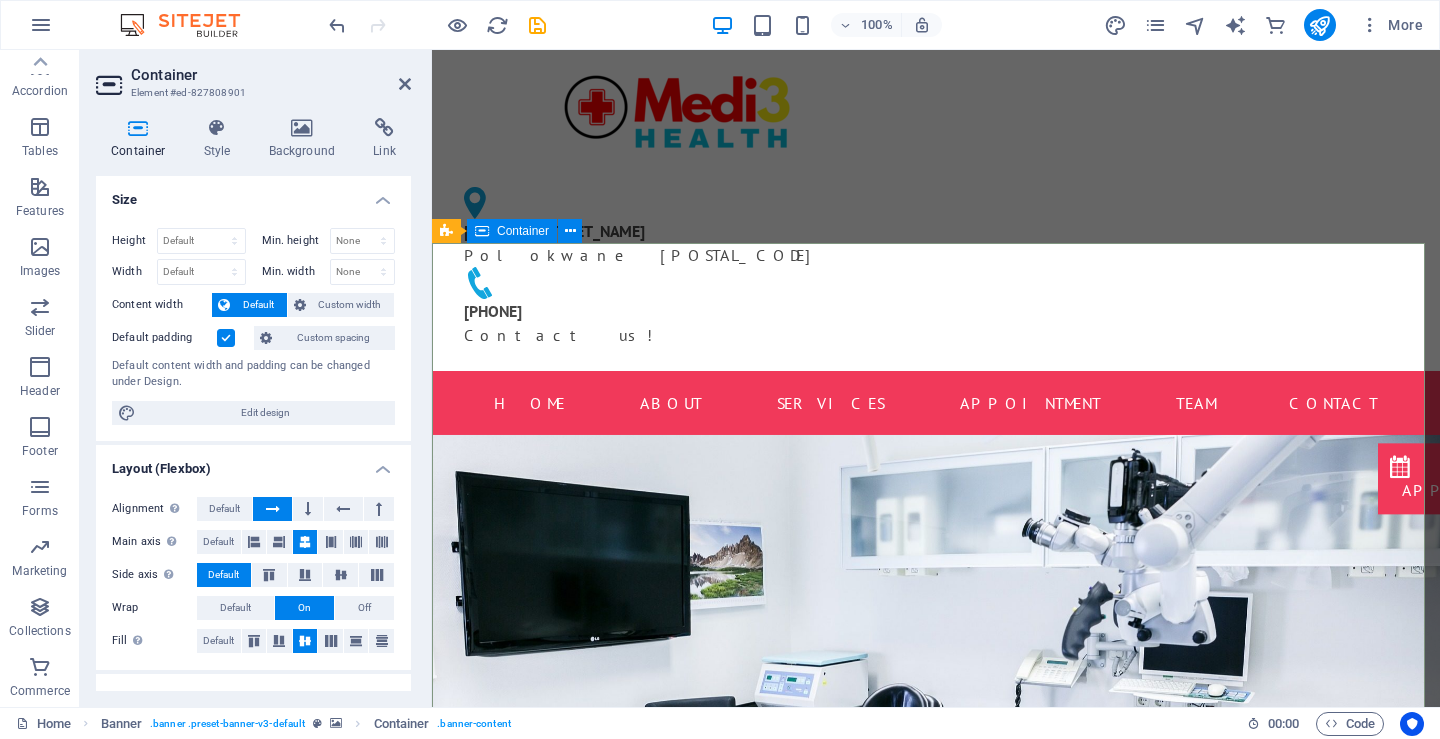 click on "Modern clinic & professional doctors Our best services for you" at bounding box center [936, 1197] 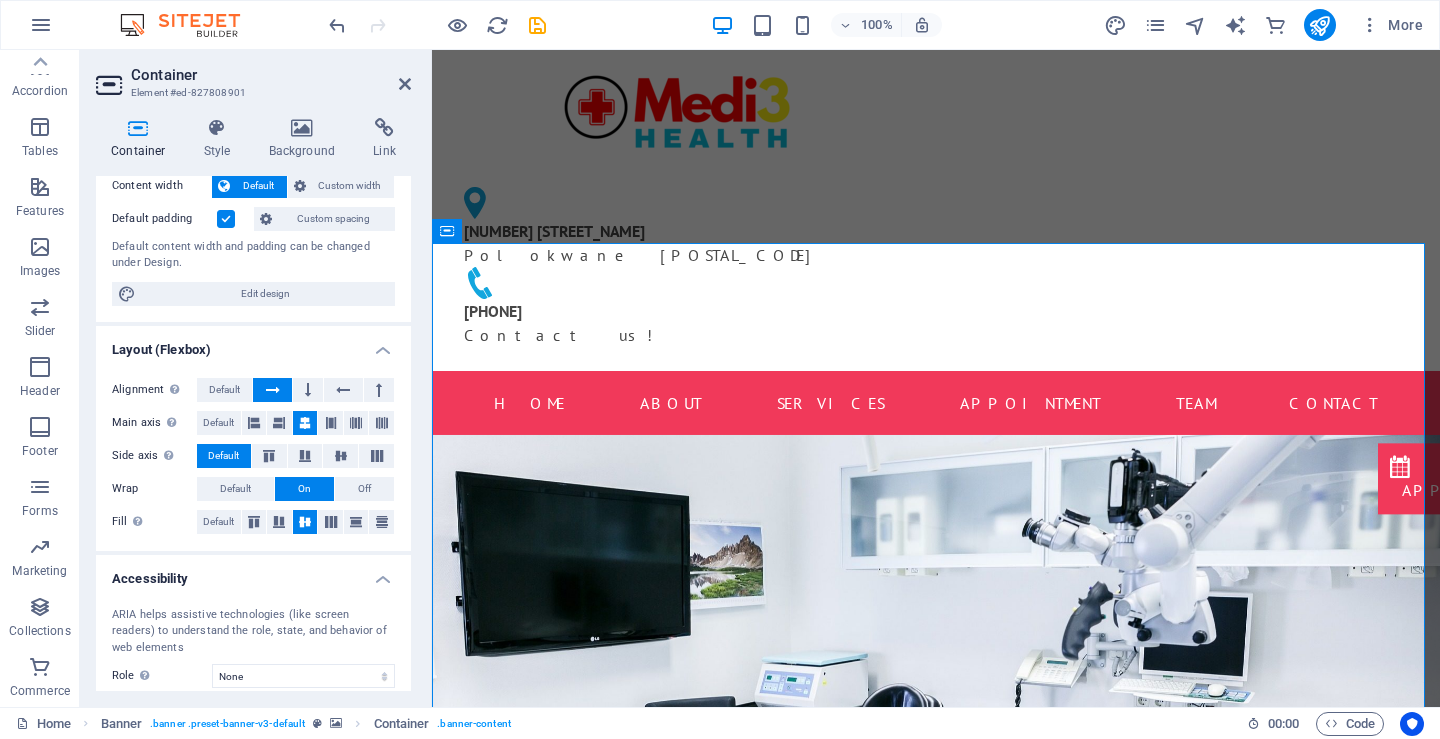 scroll, scrollTop: 0, scrollLeft: 0, axis: both 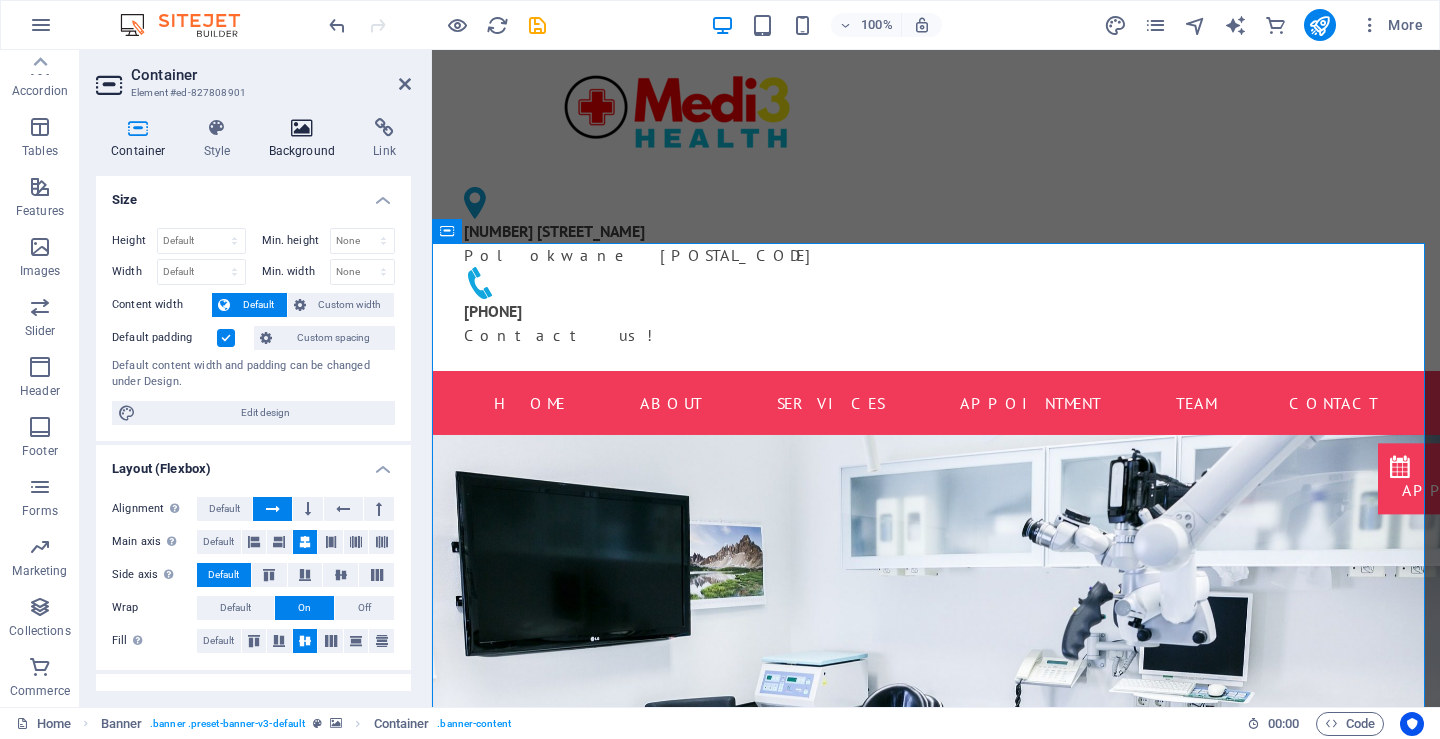 click at bounding box center (302, 128) 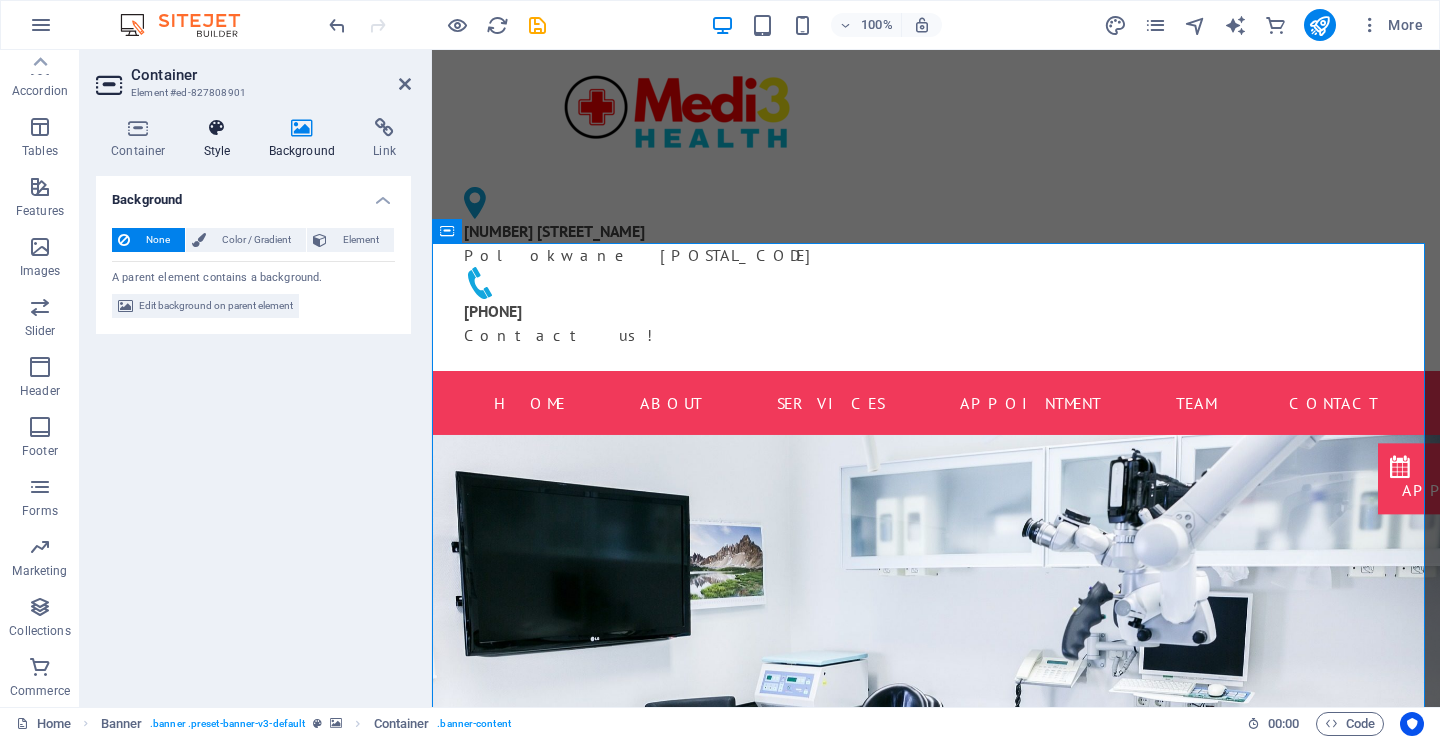 click at bounding box center (217, 128) 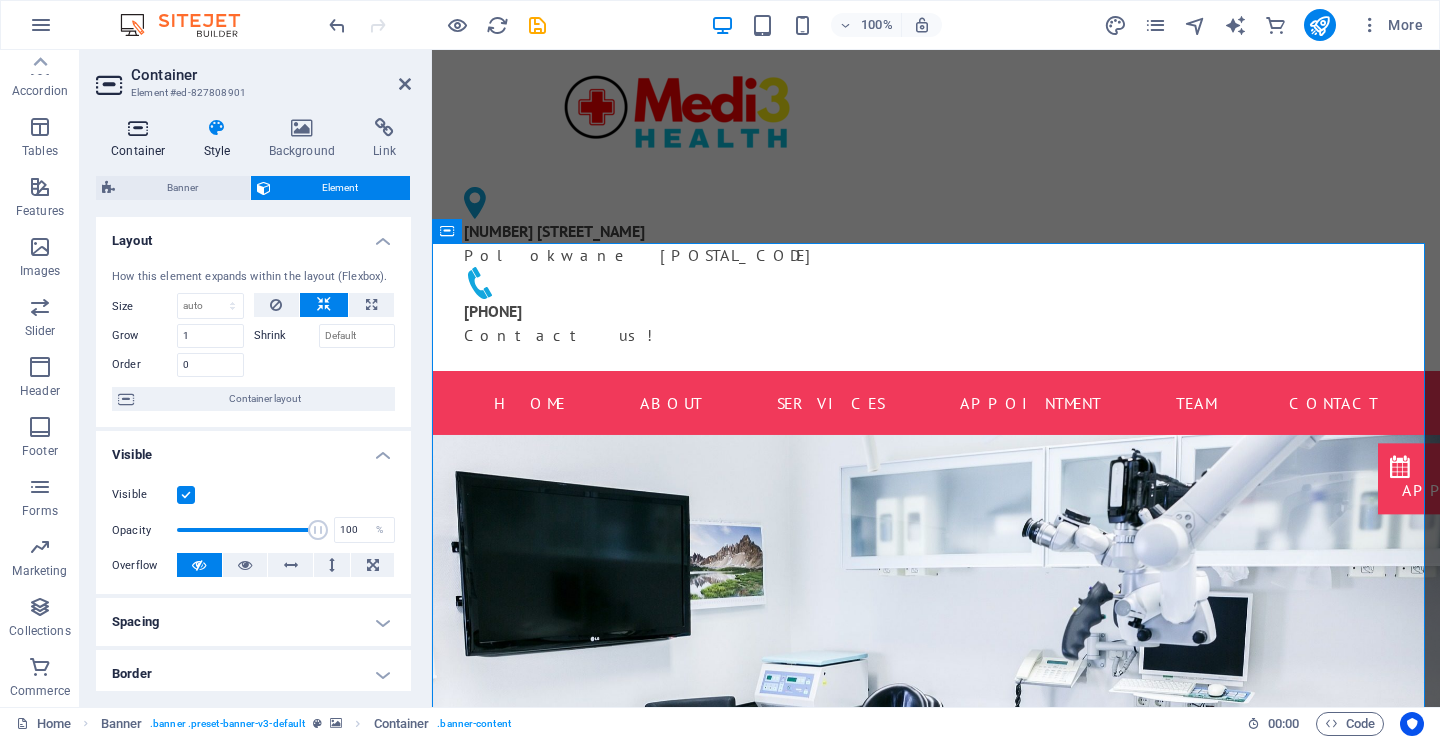 click at bounding box center (138, 128) 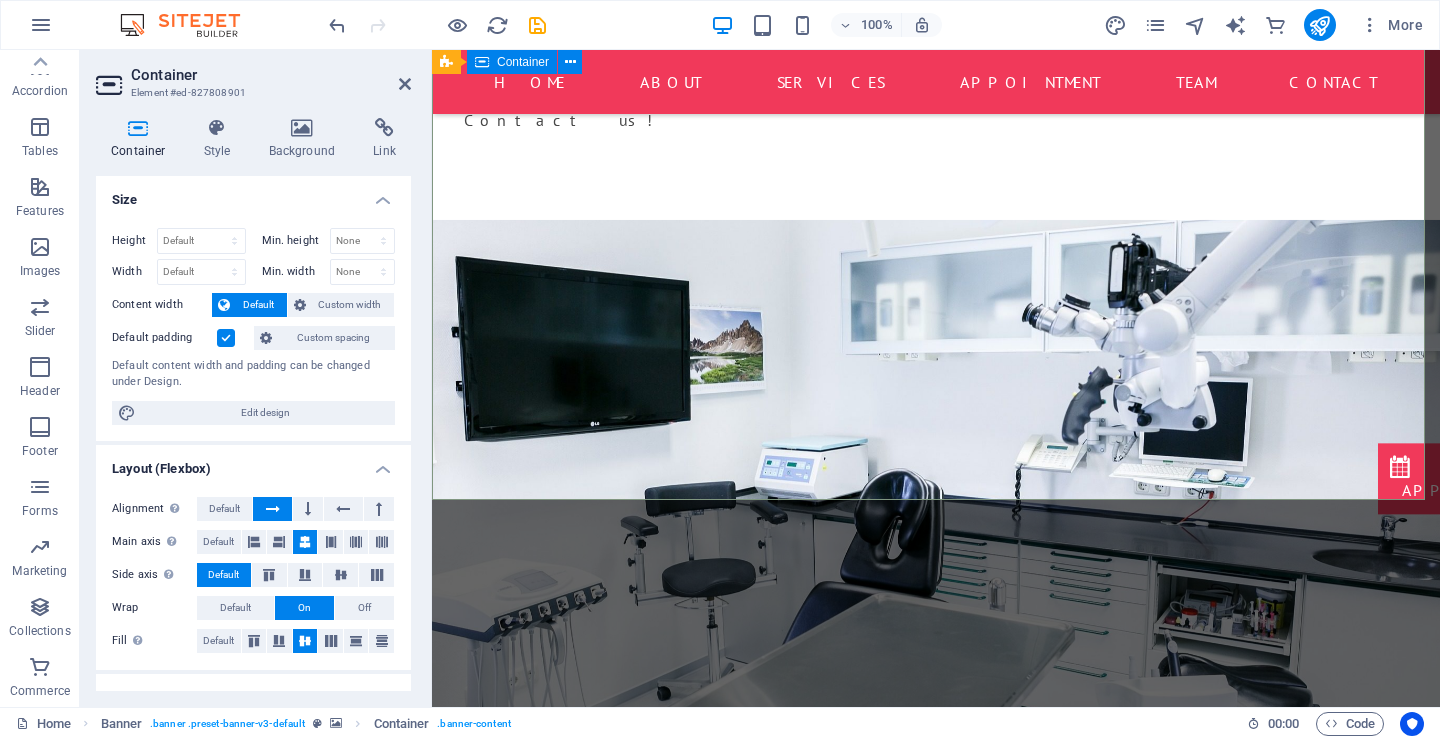 scroll, scrollTop: 200, scrollLeft: 0, axis: vertical 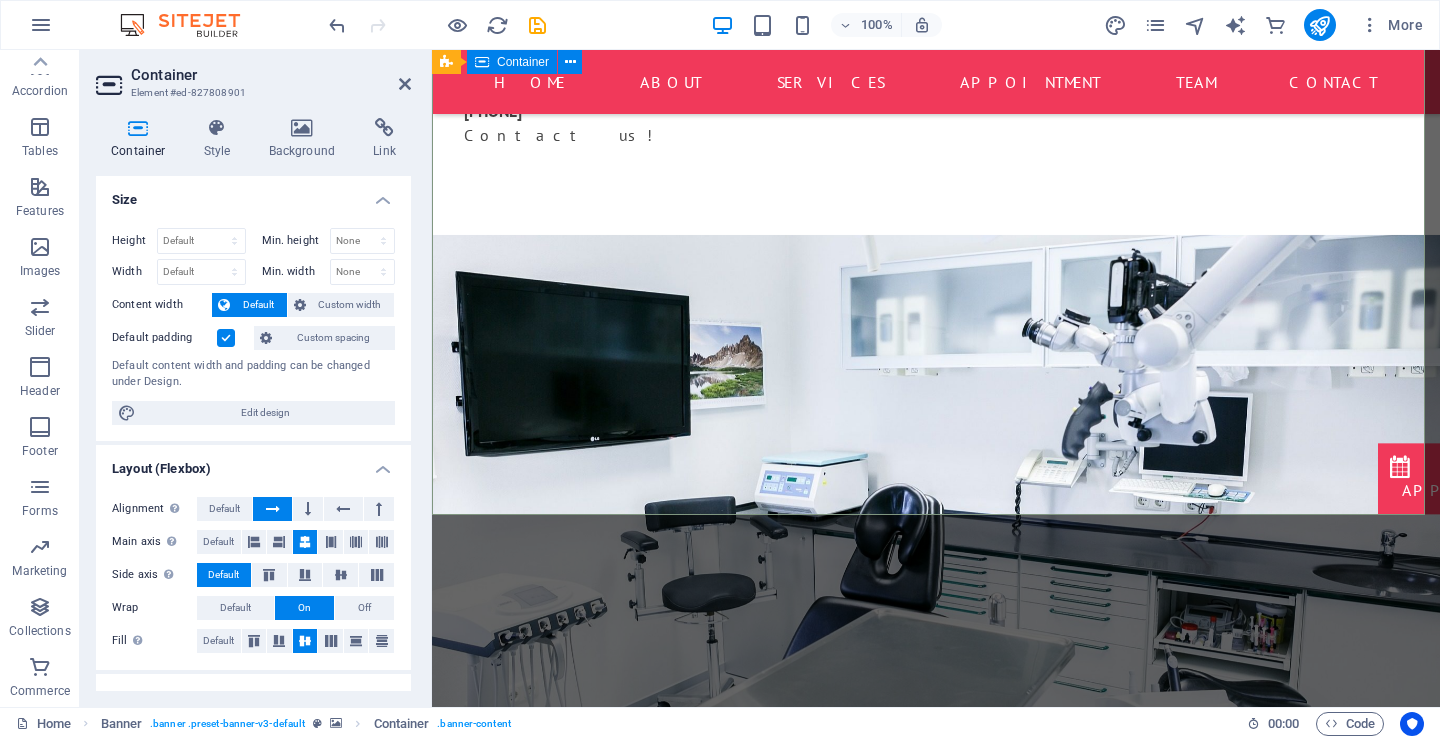 click on "Modern clinic & professional doctors Our best services for you" at bounding box center (936, 997) 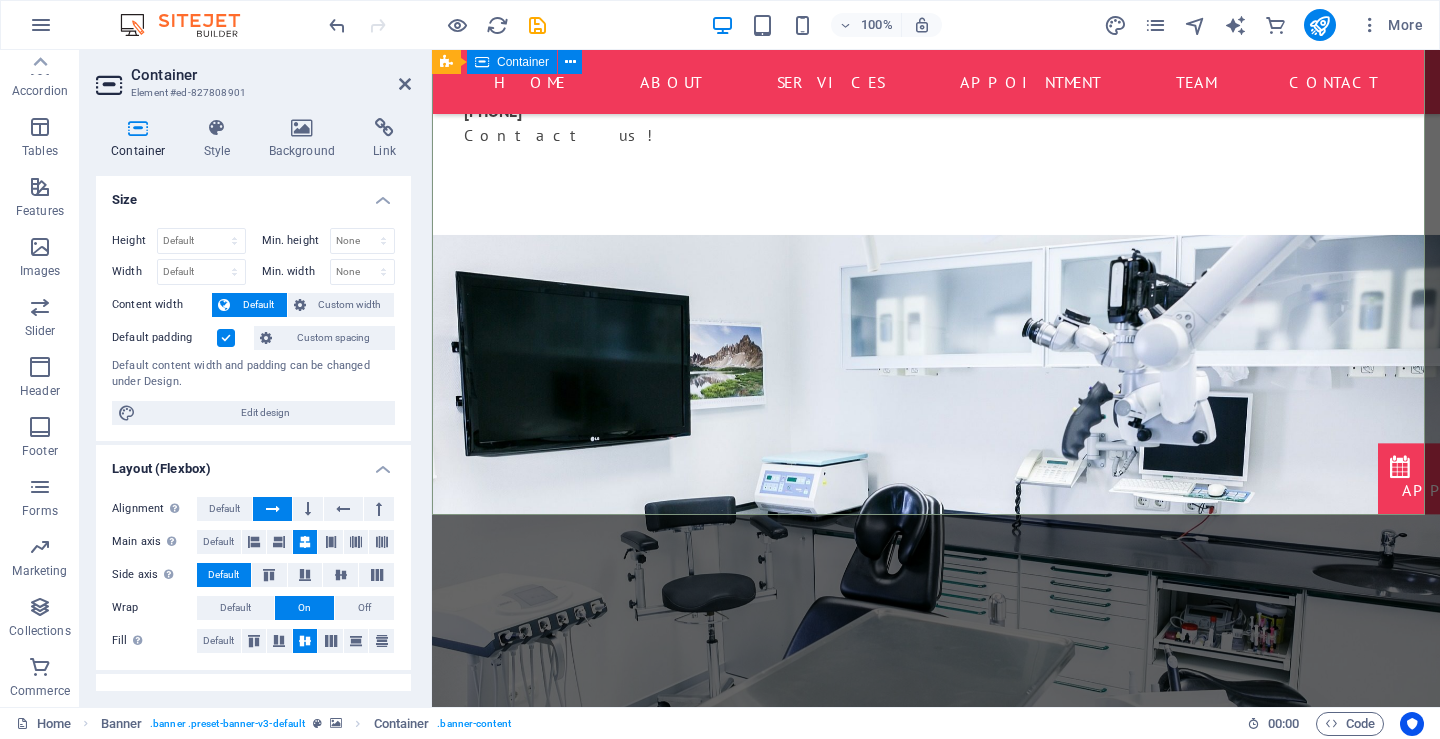 click on "Modern clinic & professional doctors Our best services for you" at bounding box center (936, 997) 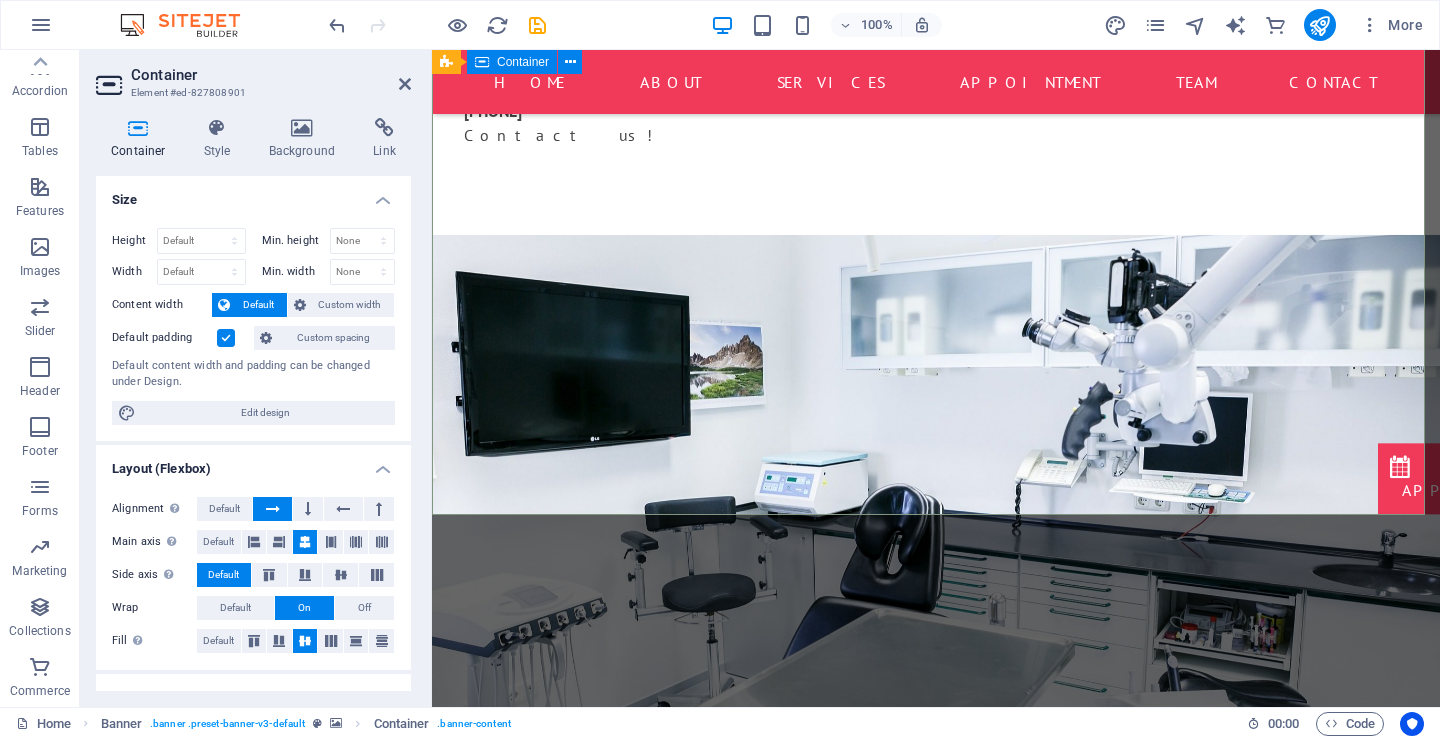 click on "Modern clinic & professional doctors Our best services for you" at bounding box center (936, 997) 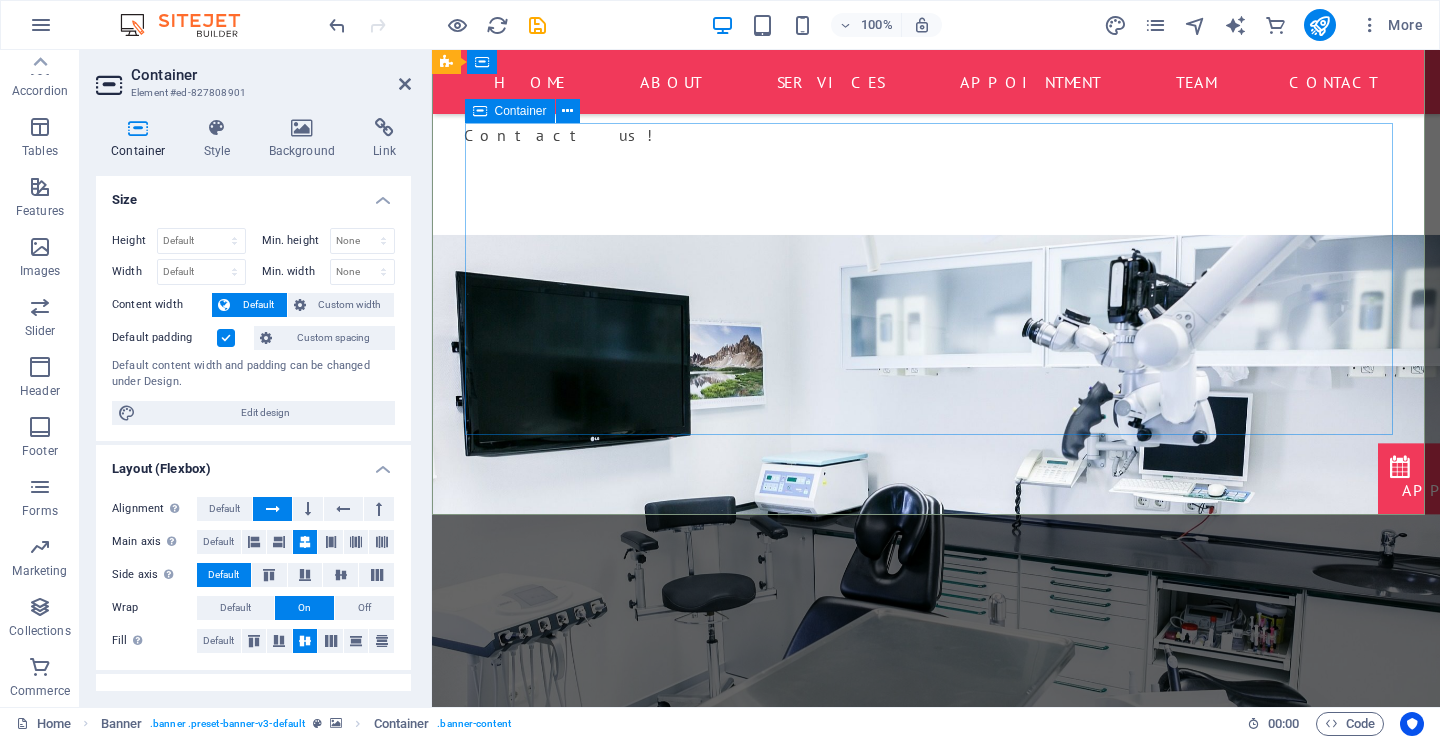 click on "Modern clinic & professional doctors Our best services for you" at bounding box center (936, 997) 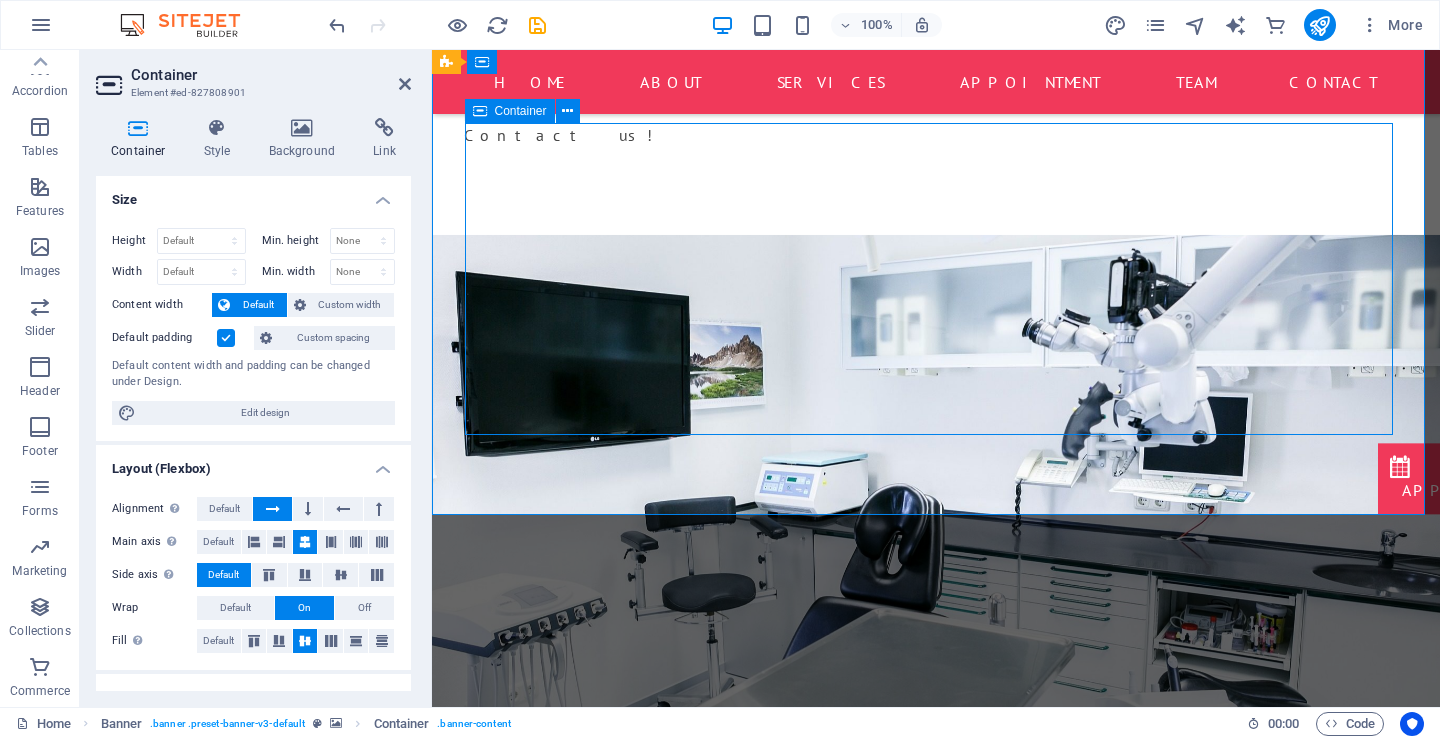 click on "Modern clinic & professional doctors Our best services for you" at bounding box center (936, 997) 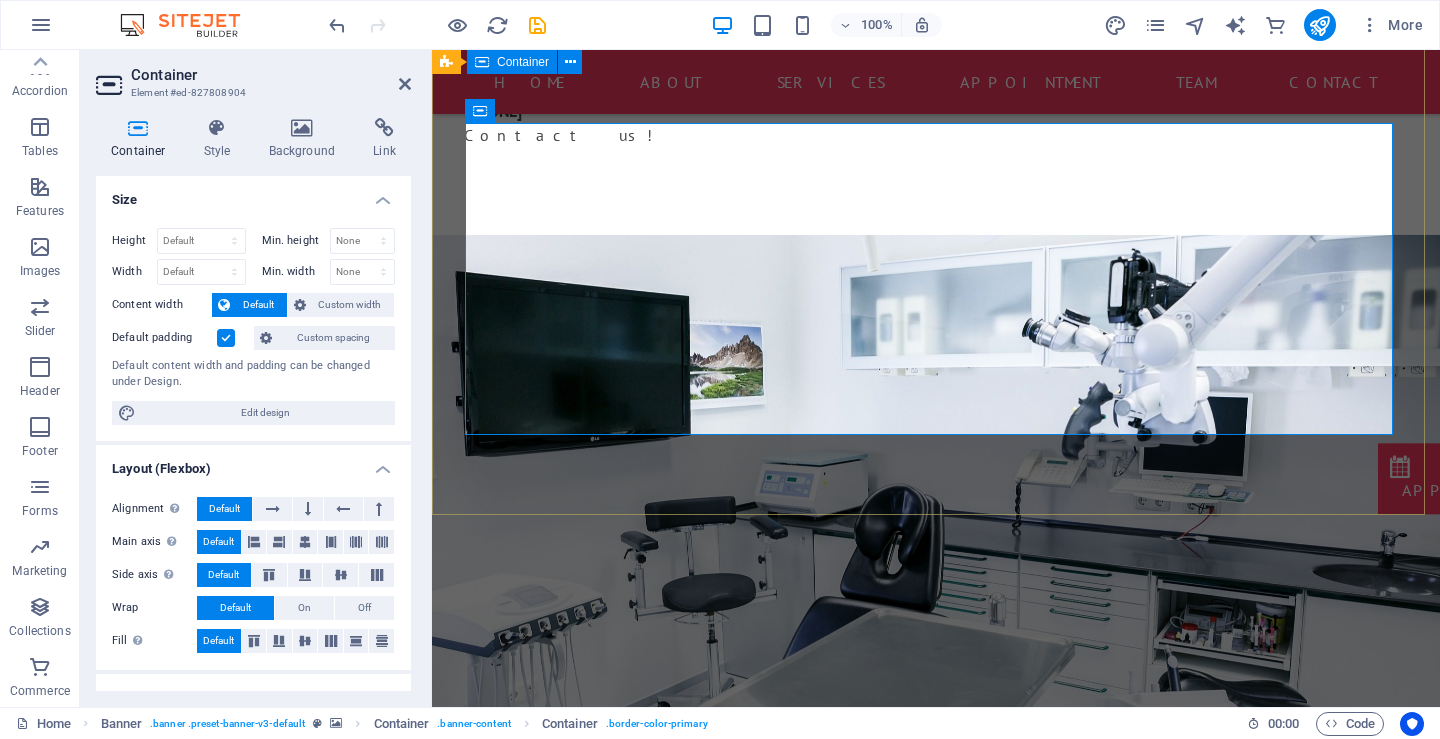 click on "Modern clinic & professional doctors Our best services for you" at bounding box center [936, 997] 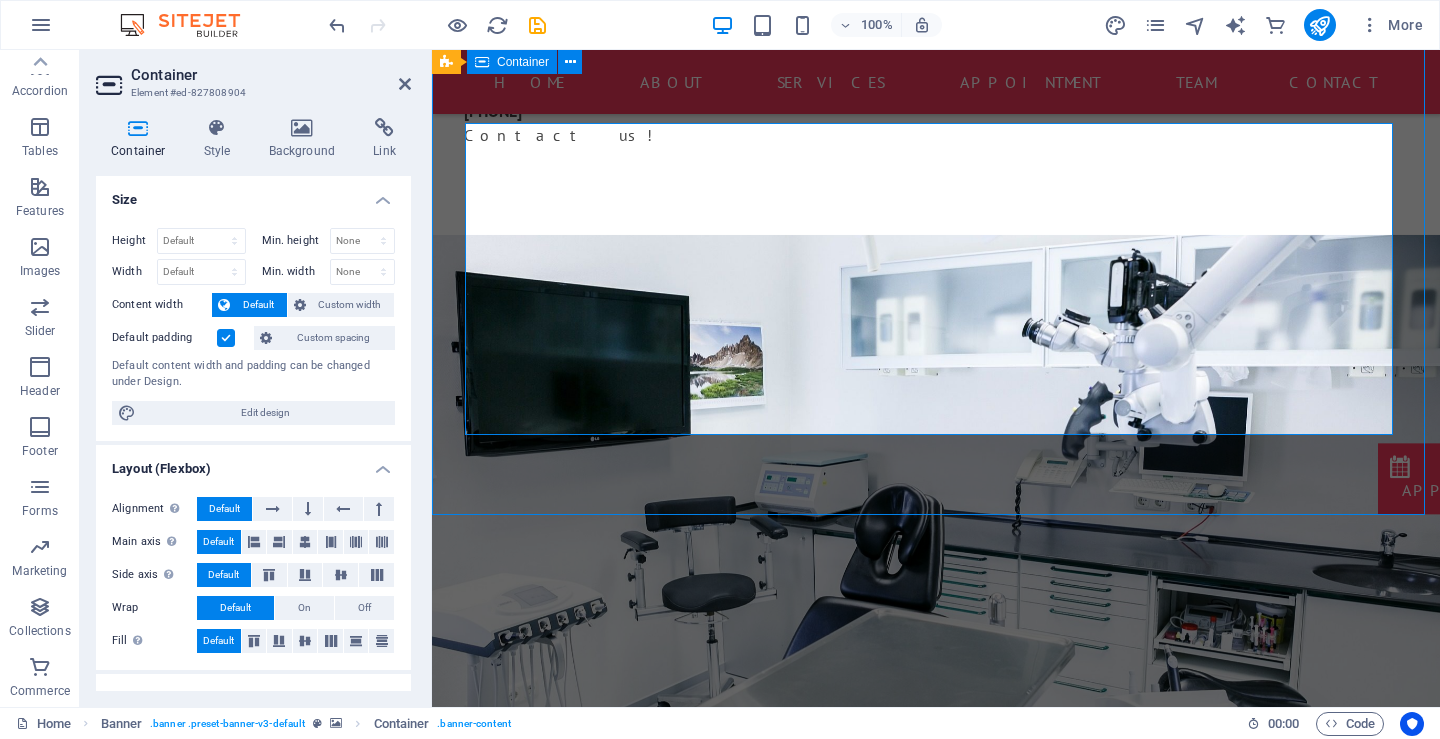 click on "Modern clinic & professional doctors Our best services for you" at bounding box center [936, 997] 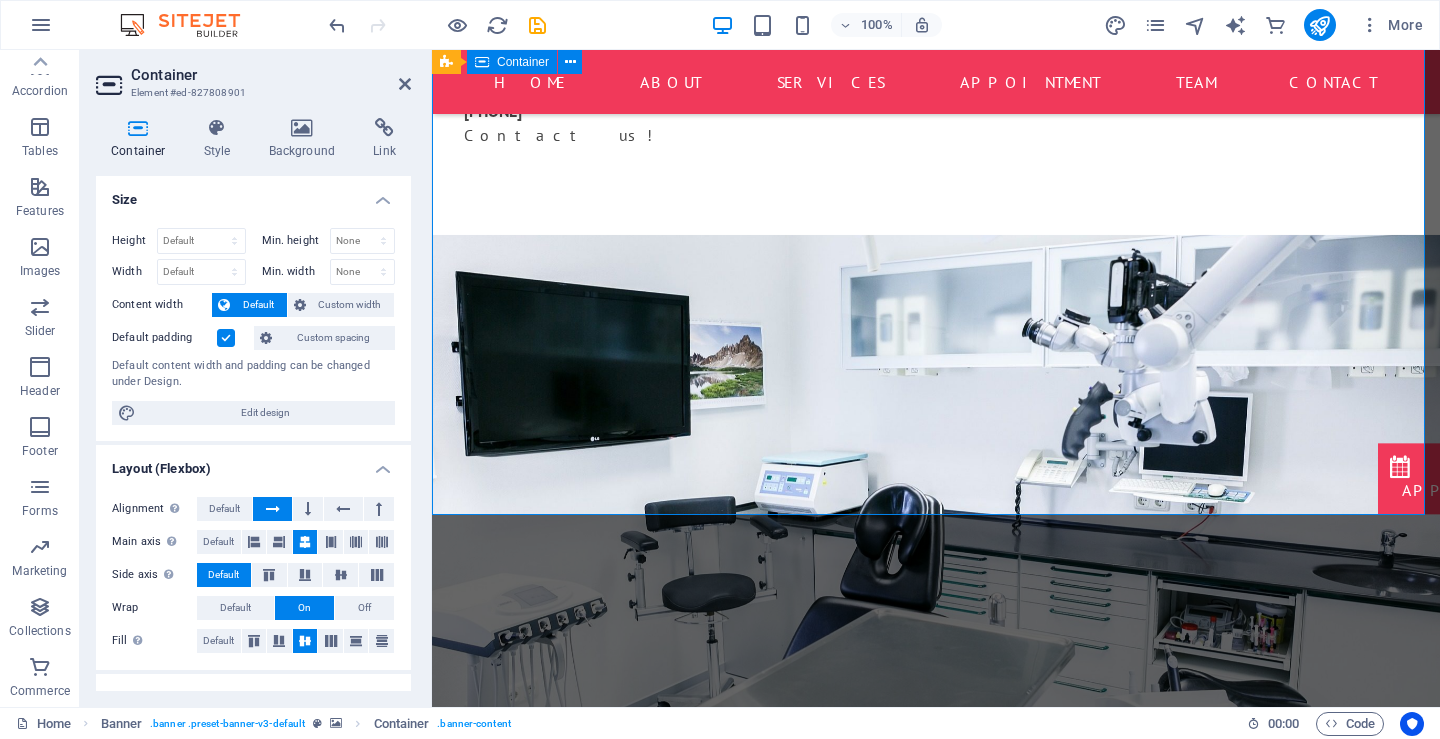 click on "Modern clinic & professional doctors Our best services for you" at bounding box center (936, 997) 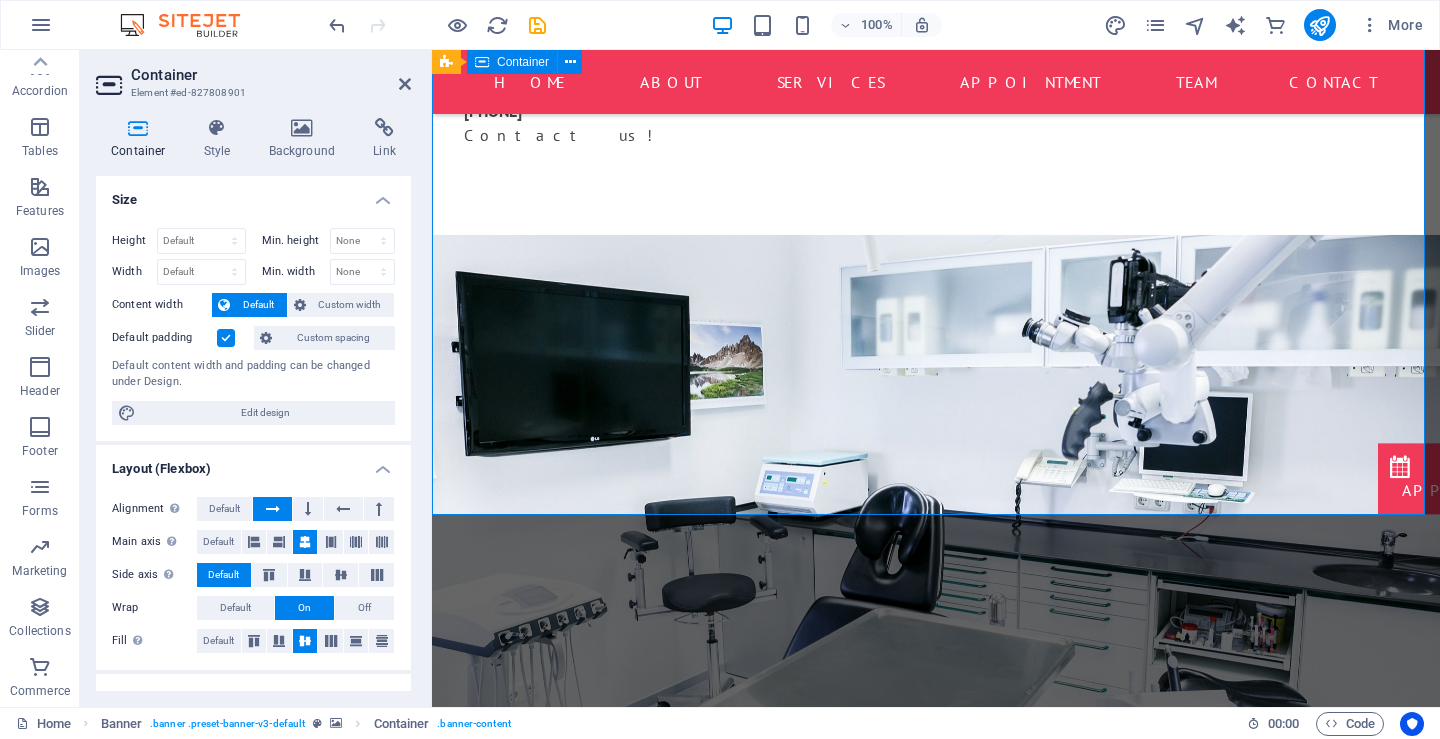 click on "Modern clinic & professional doctors Our best services for you" at bounding box center (936, 997) 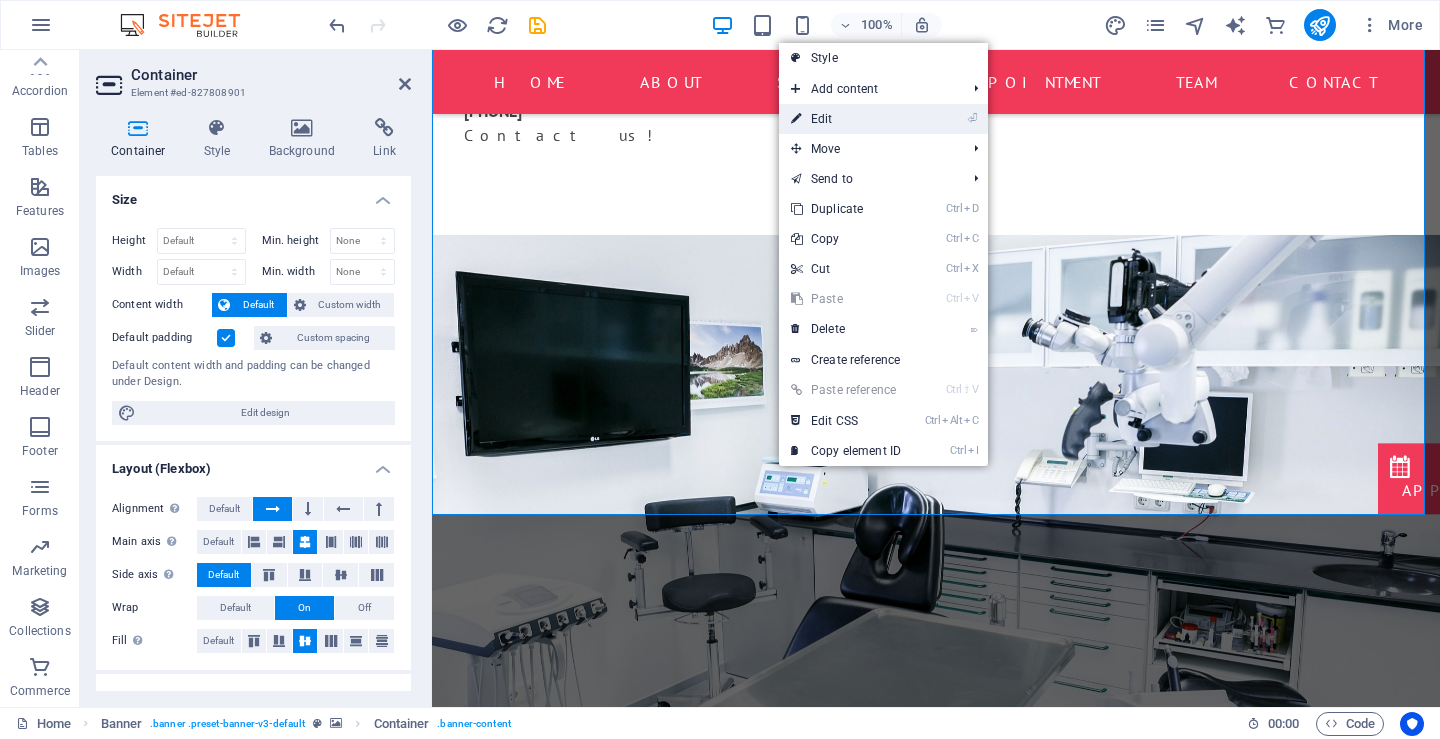 click on "⏎  Edit" at bounding box center [846, 119] 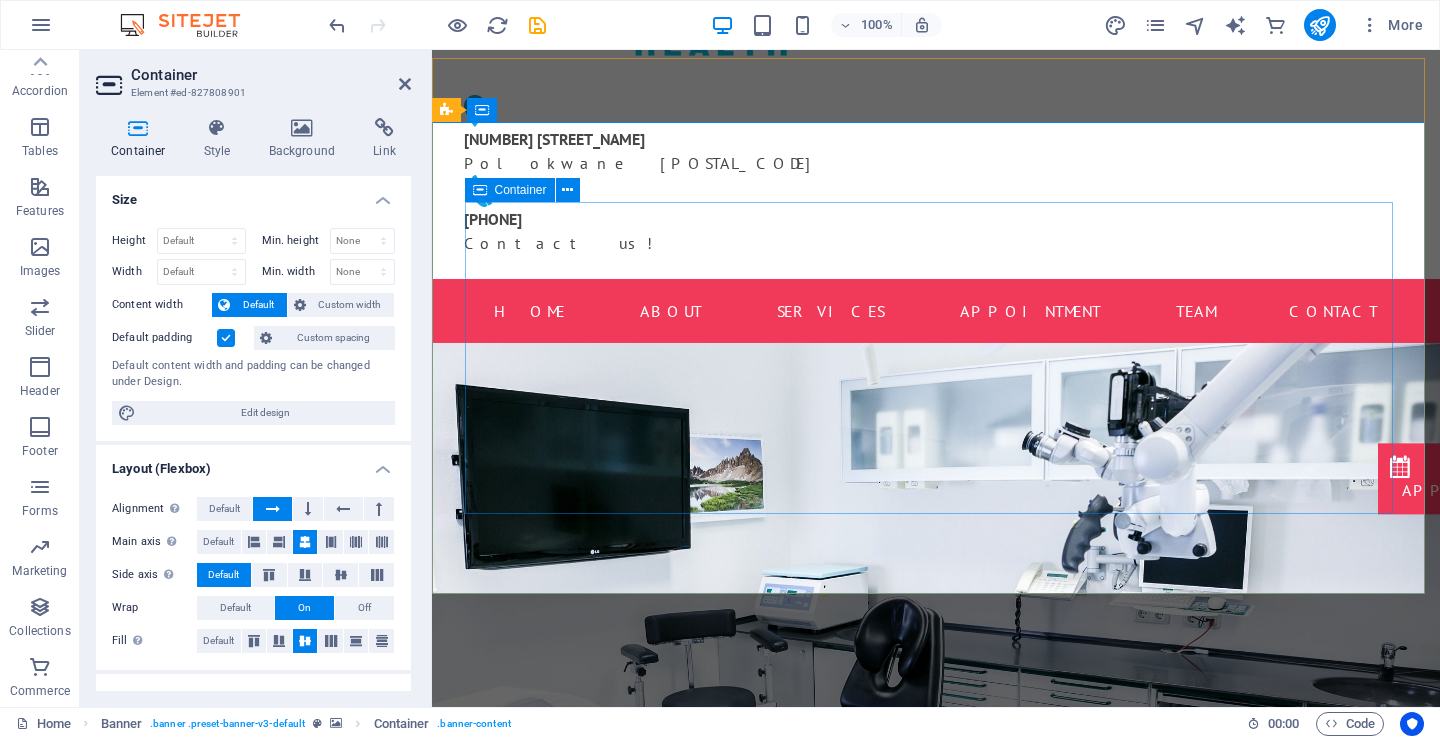 scroll, scrollTop: 0, scrollLeft: 0, axis: both 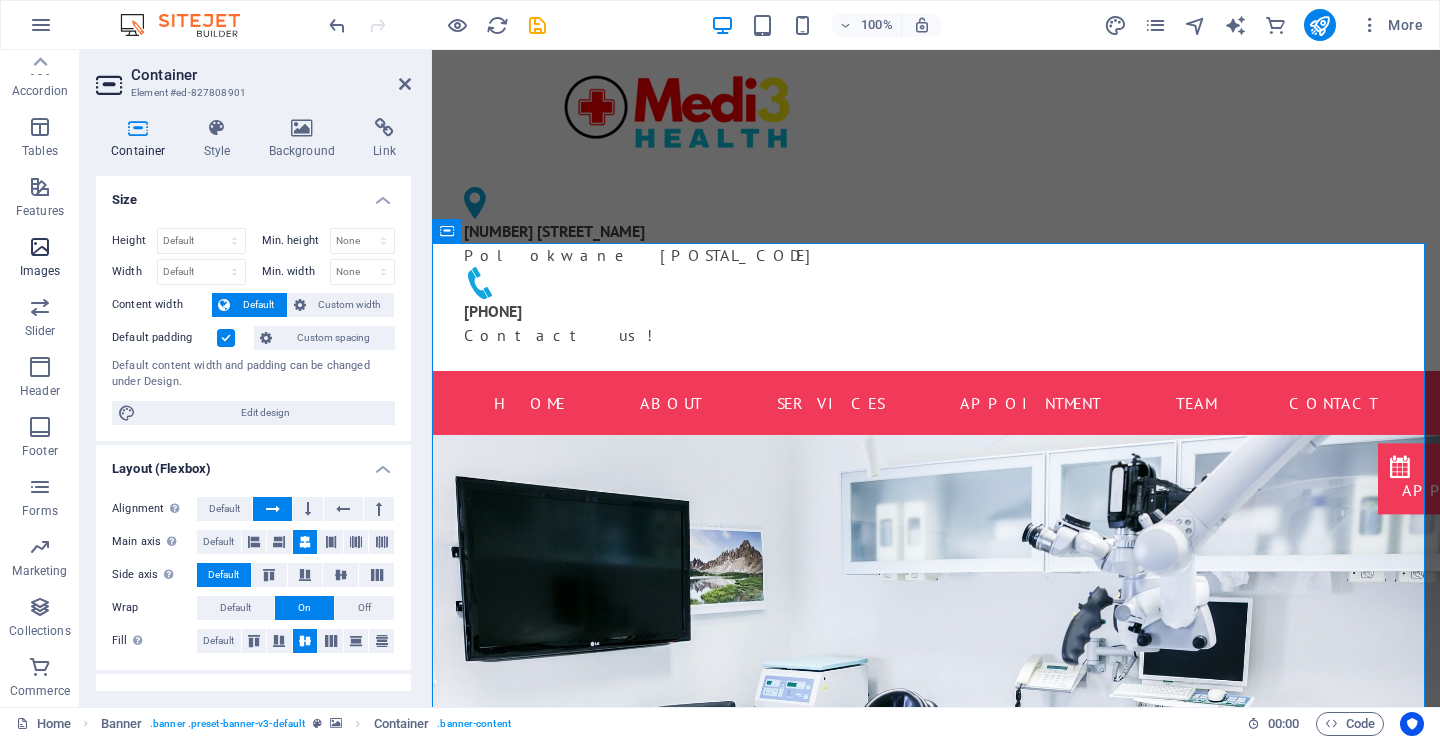 click on "Images" at bounding box center [40, 259] 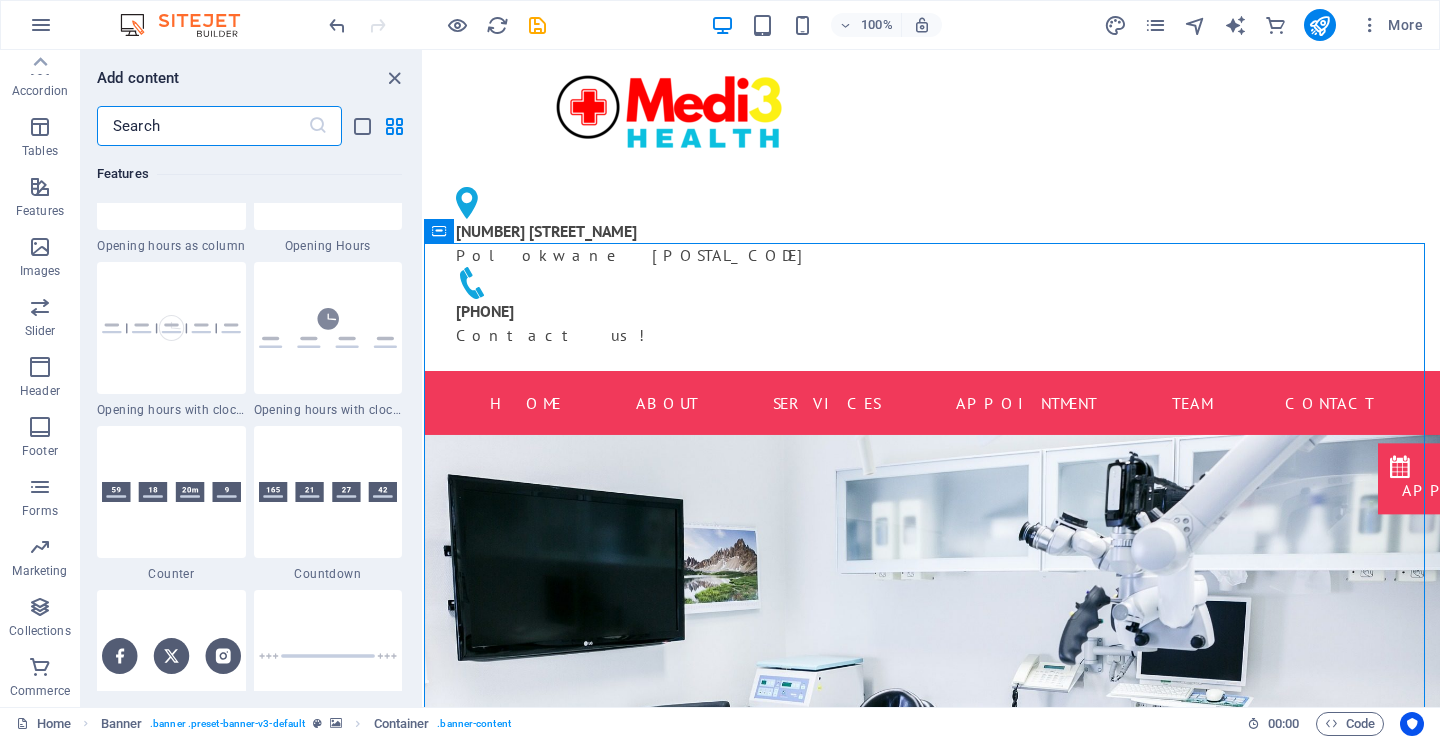 scroll, scrollTop: 10140, scrollLeft: 0, axis: vertical 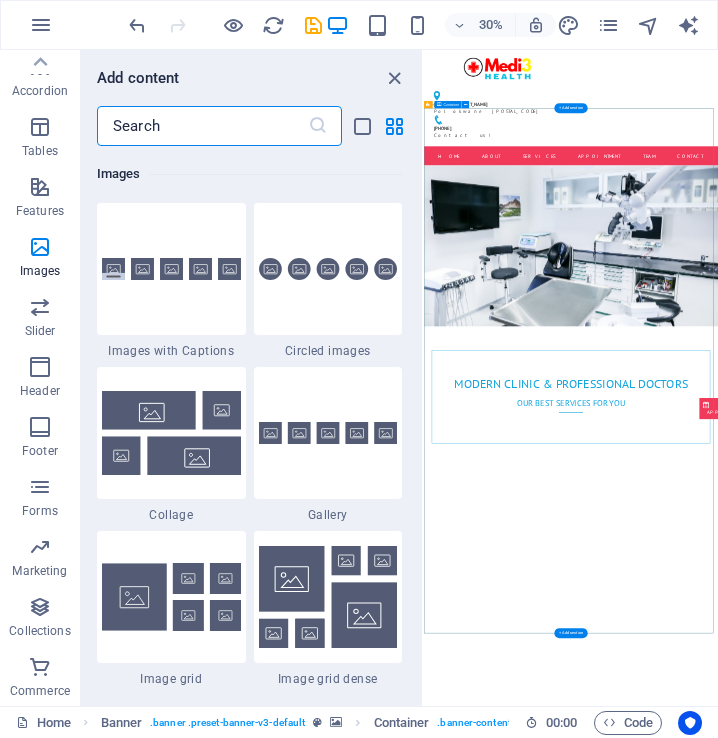 click on "Modern clinic & professional doctors Our best services for you" at bounding box center [914, 1207] 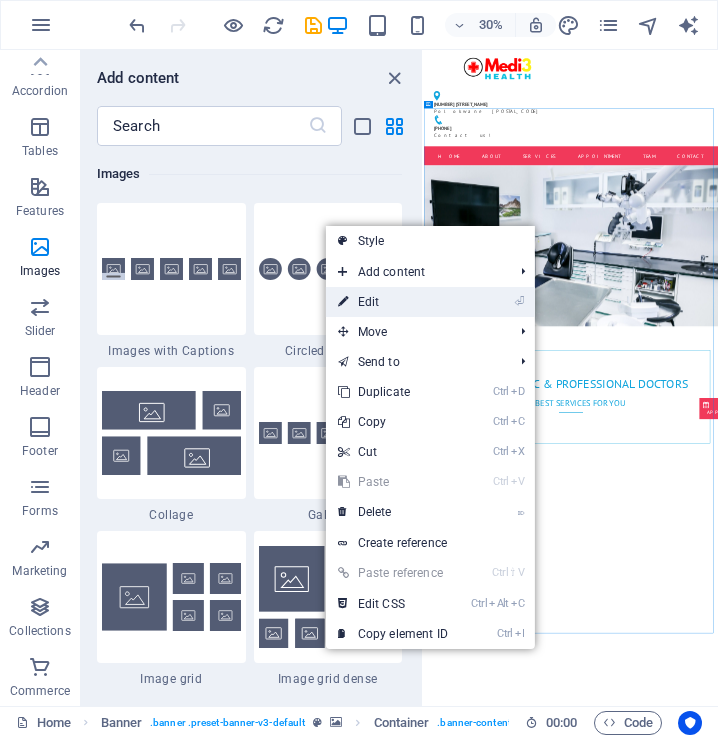 click on "⏎  Edit" at bounding box center [393, 302] 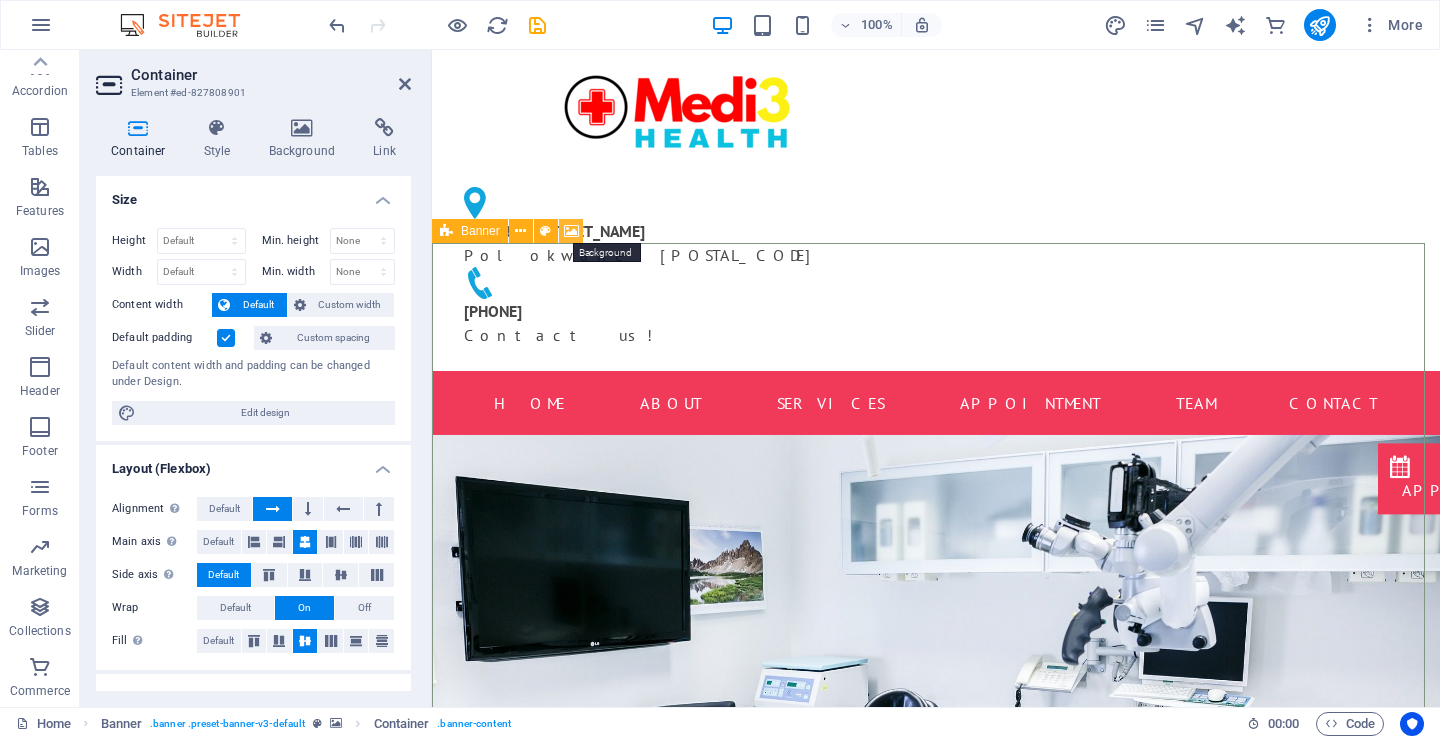 click at bounding box center (571, 231) 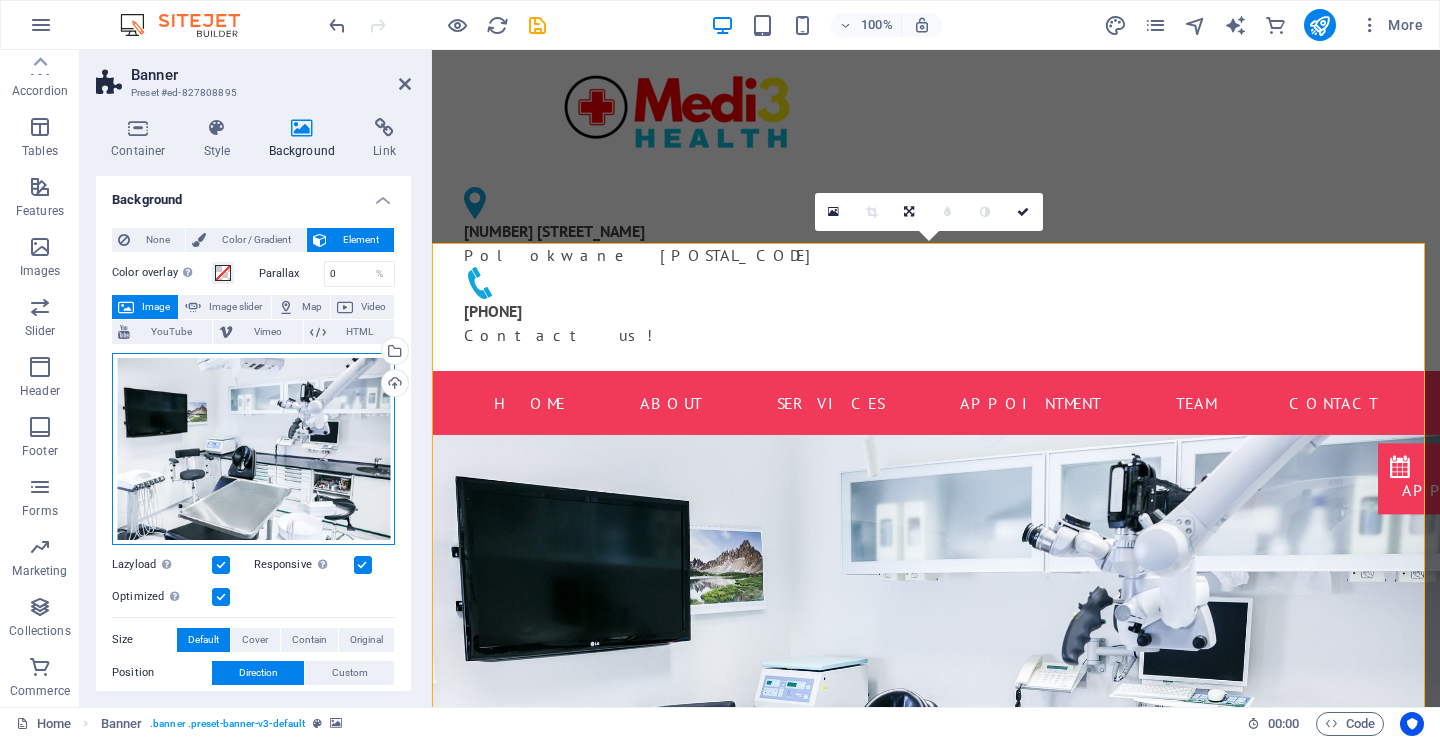 click on "Drag files here, click to choose files or select files from Files or our free stock photos & videos" at bounding box center (253, 449) 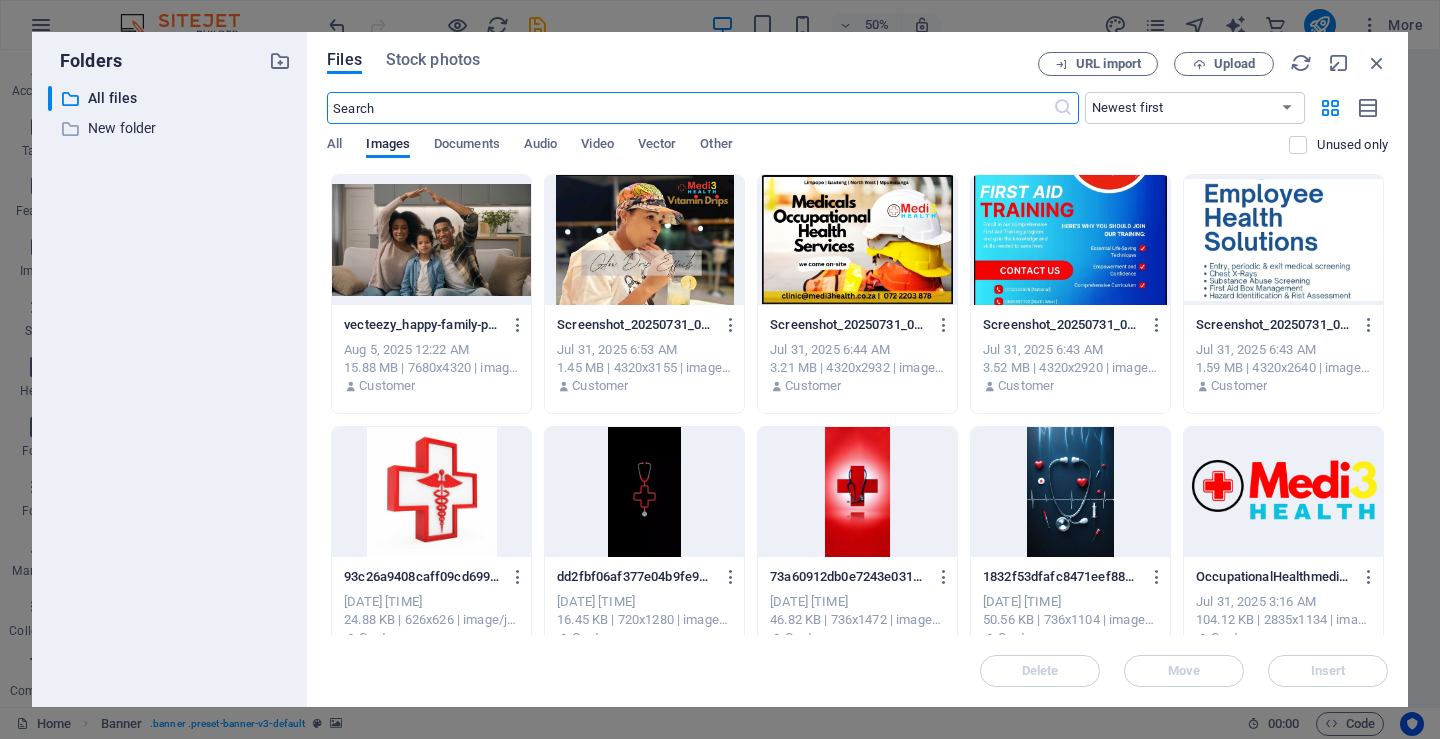 click at bounding box center (431, 240) 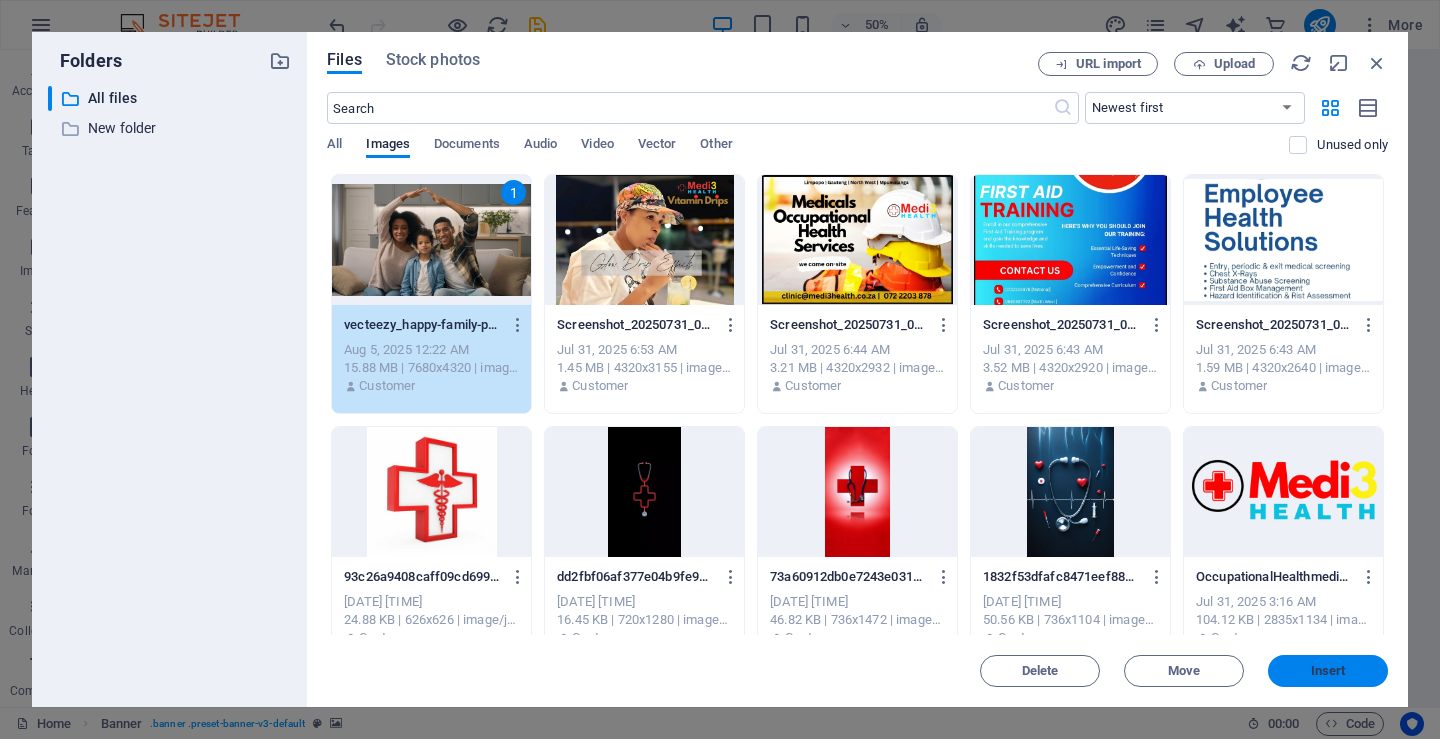 click on "Insert" at bounding box center (1328, 671) 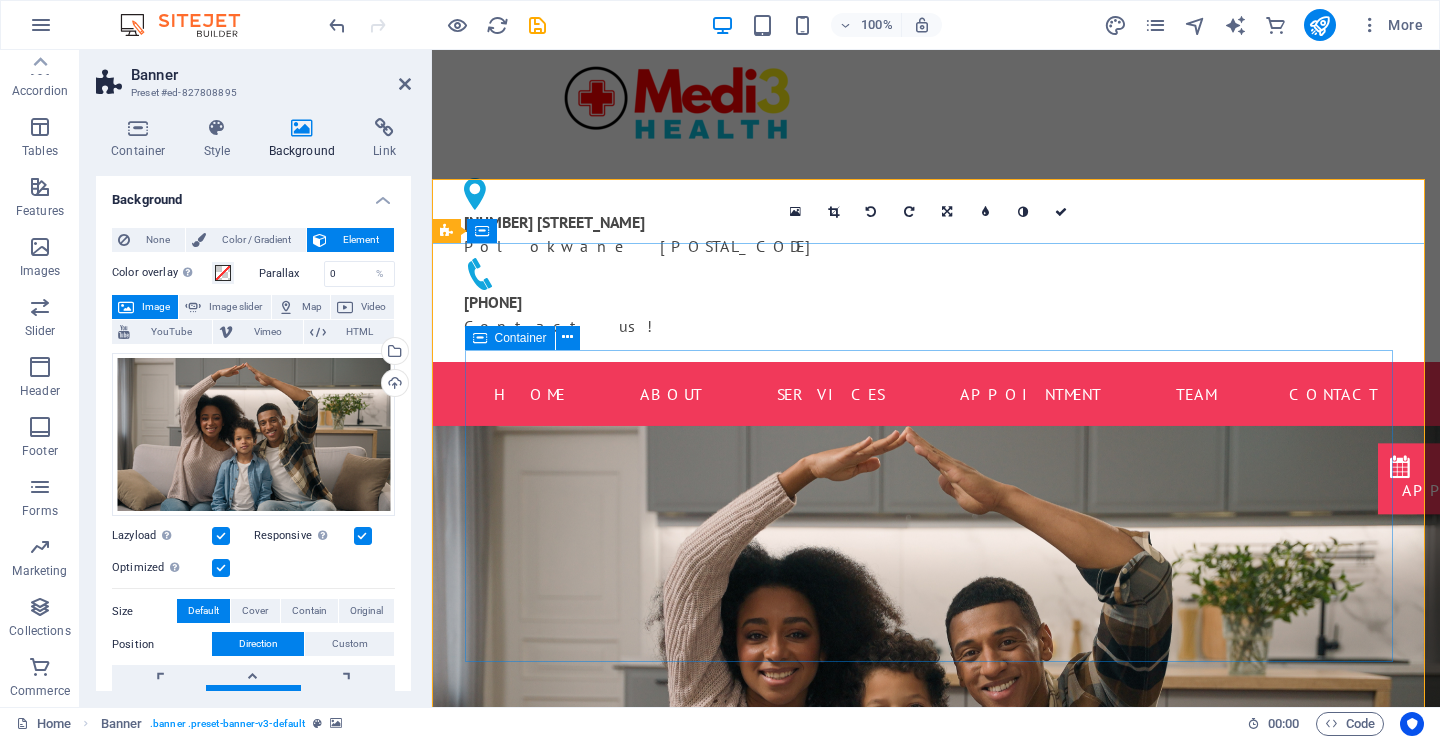 scroll, scrollTop: 0, scrollLeft: 0, axis: both 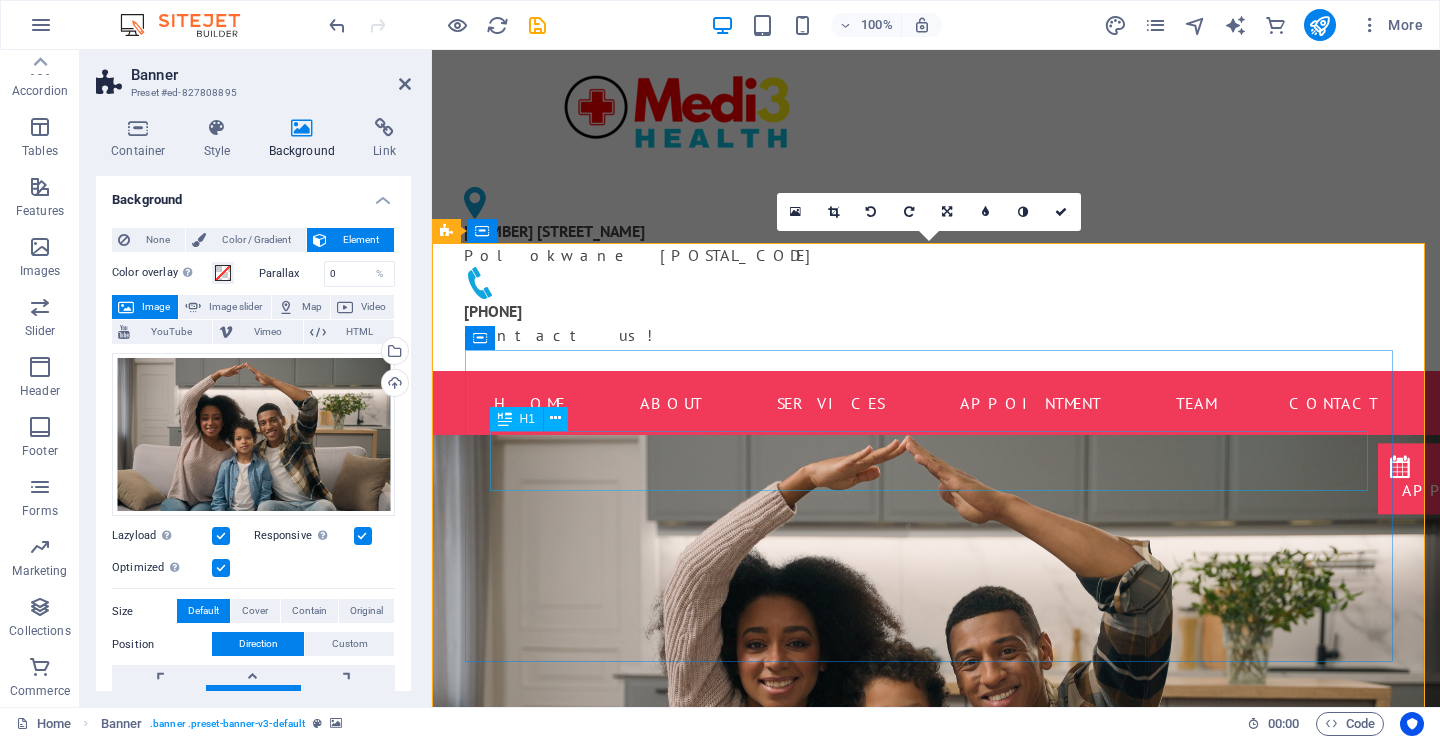 click on "Modern clinic & professional doctors" at bounding box center (936, 1162) 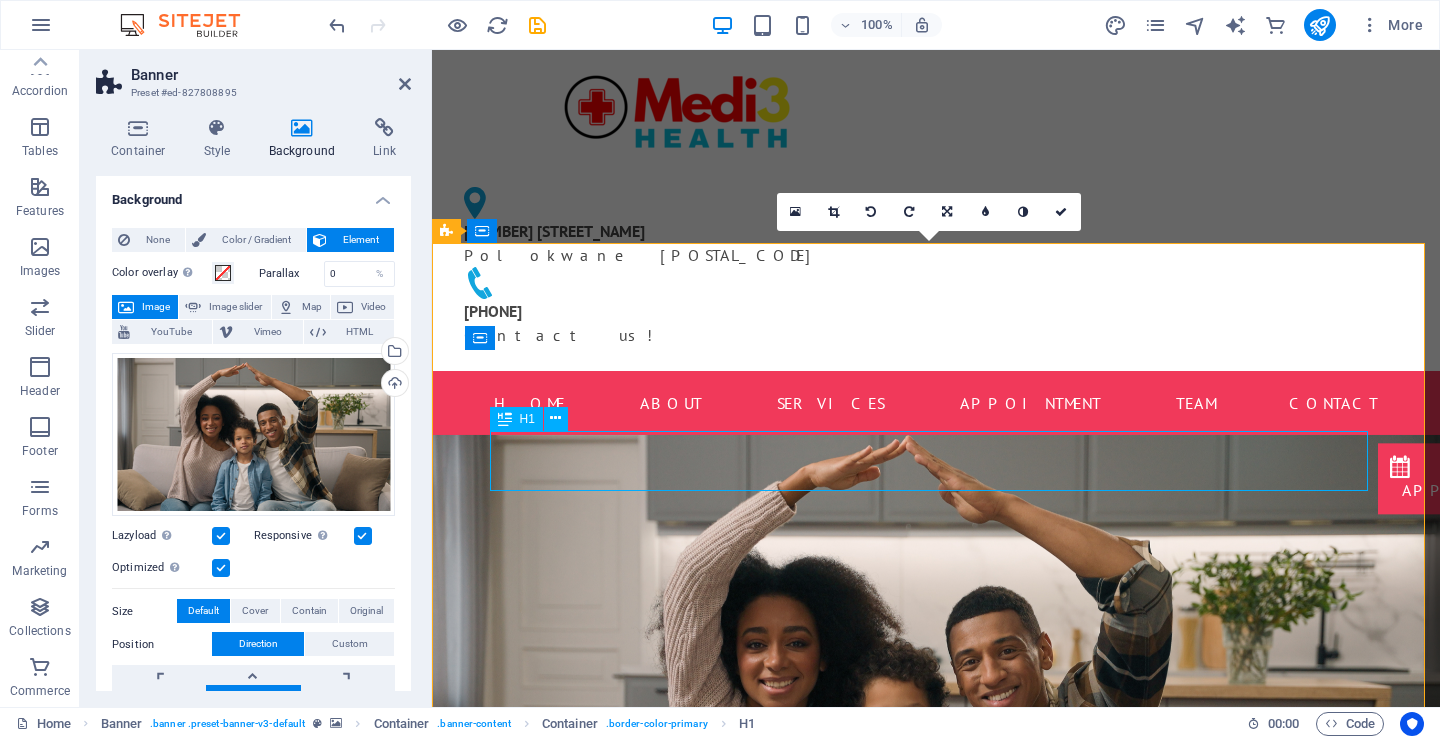 click on "Modern clinic & professional doctors" at bounding box center (936, 1162) 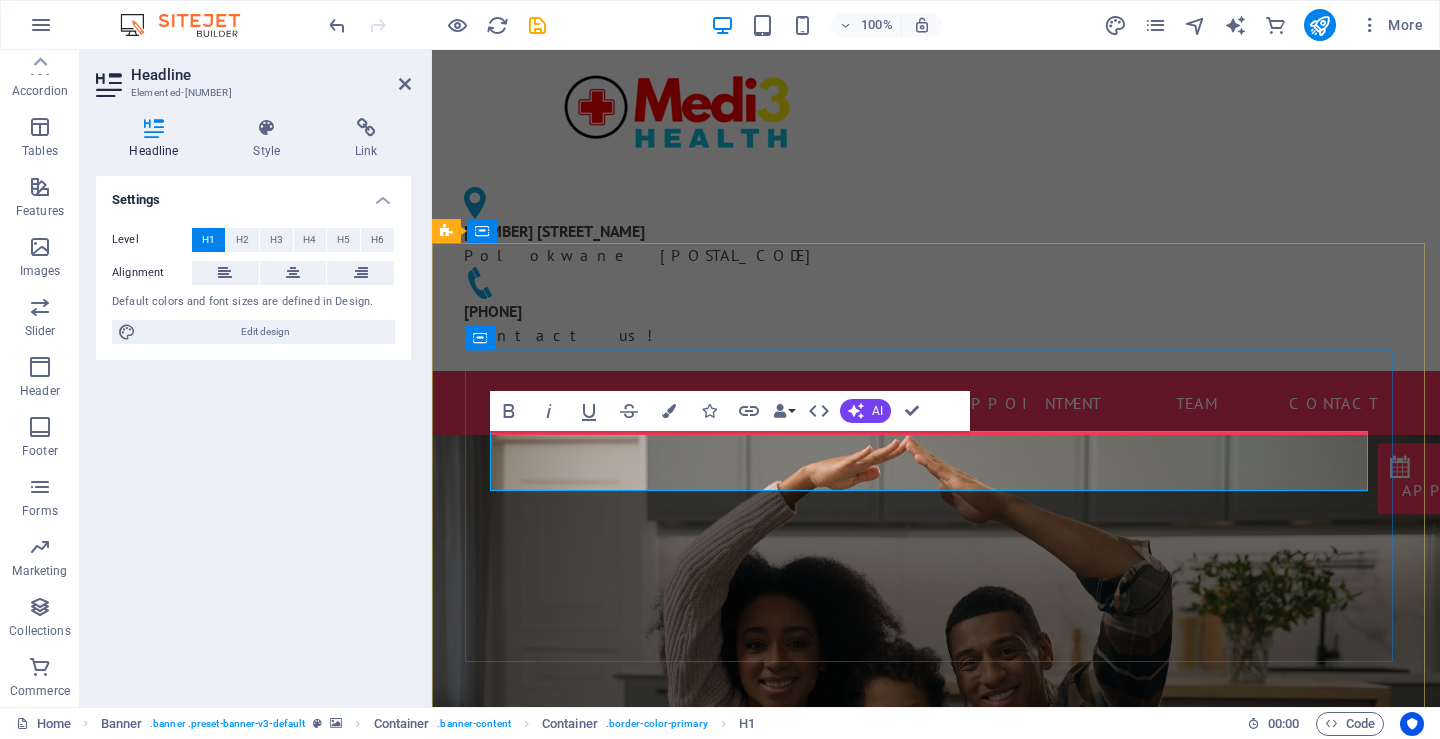 type 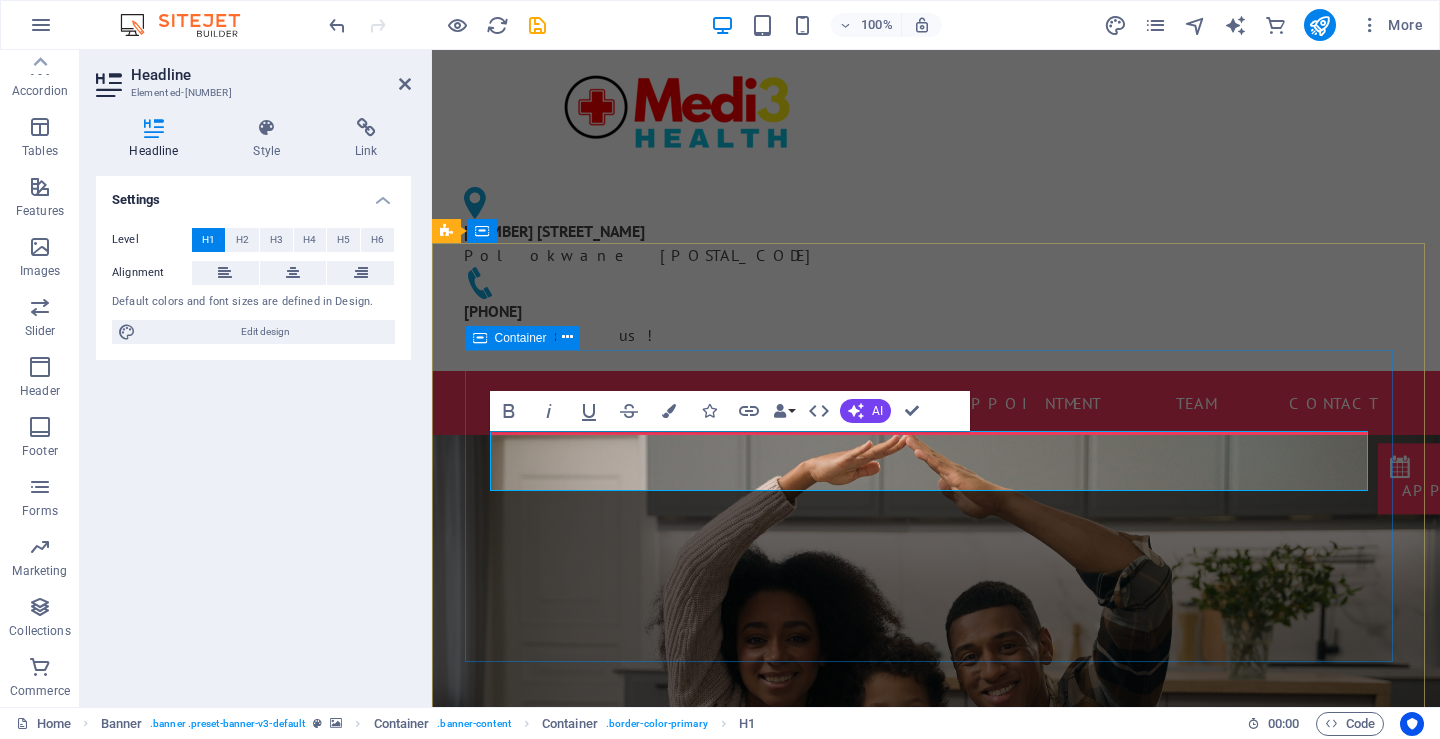 click on "medi3health Our best services for you" at bounding box center (936, 1197) 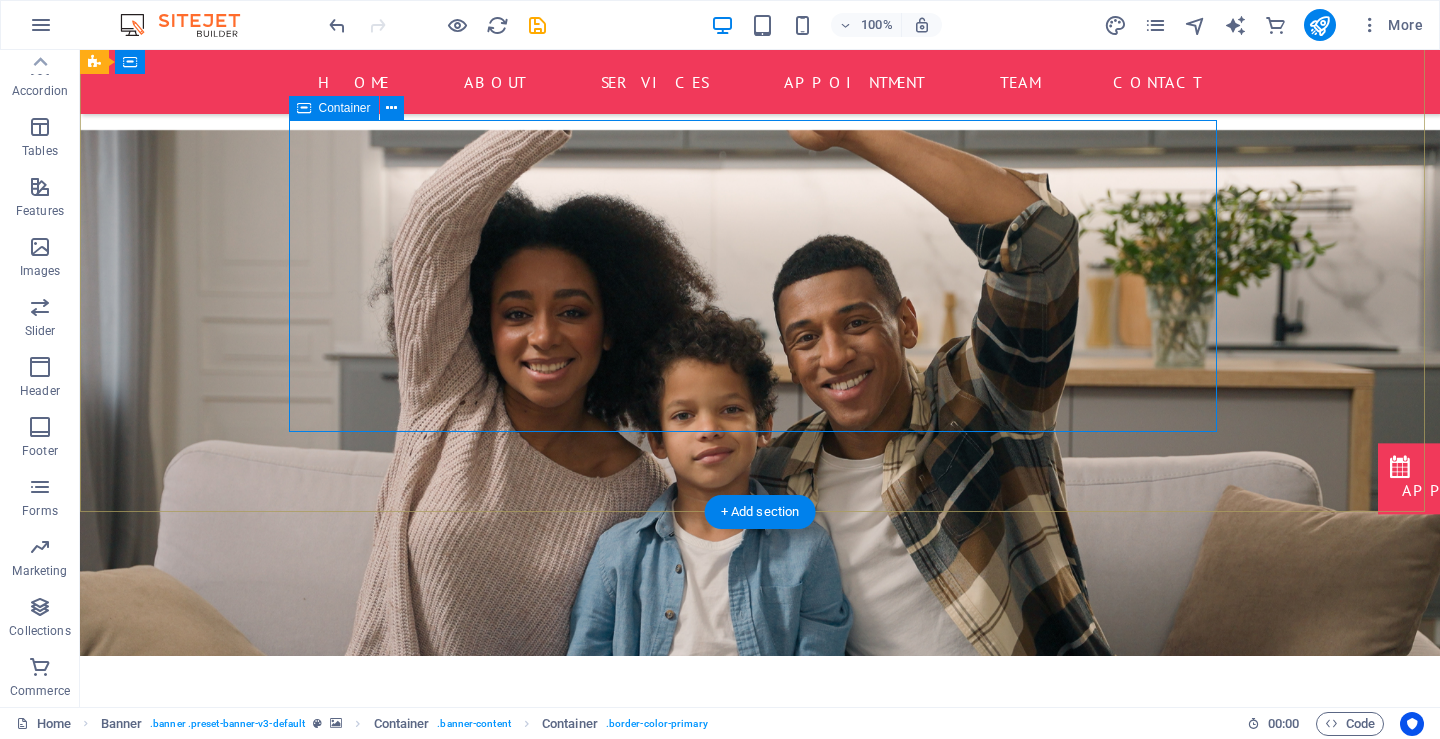 scroll, scrollTop: 100, scrollLeft: 0, axis: vertical 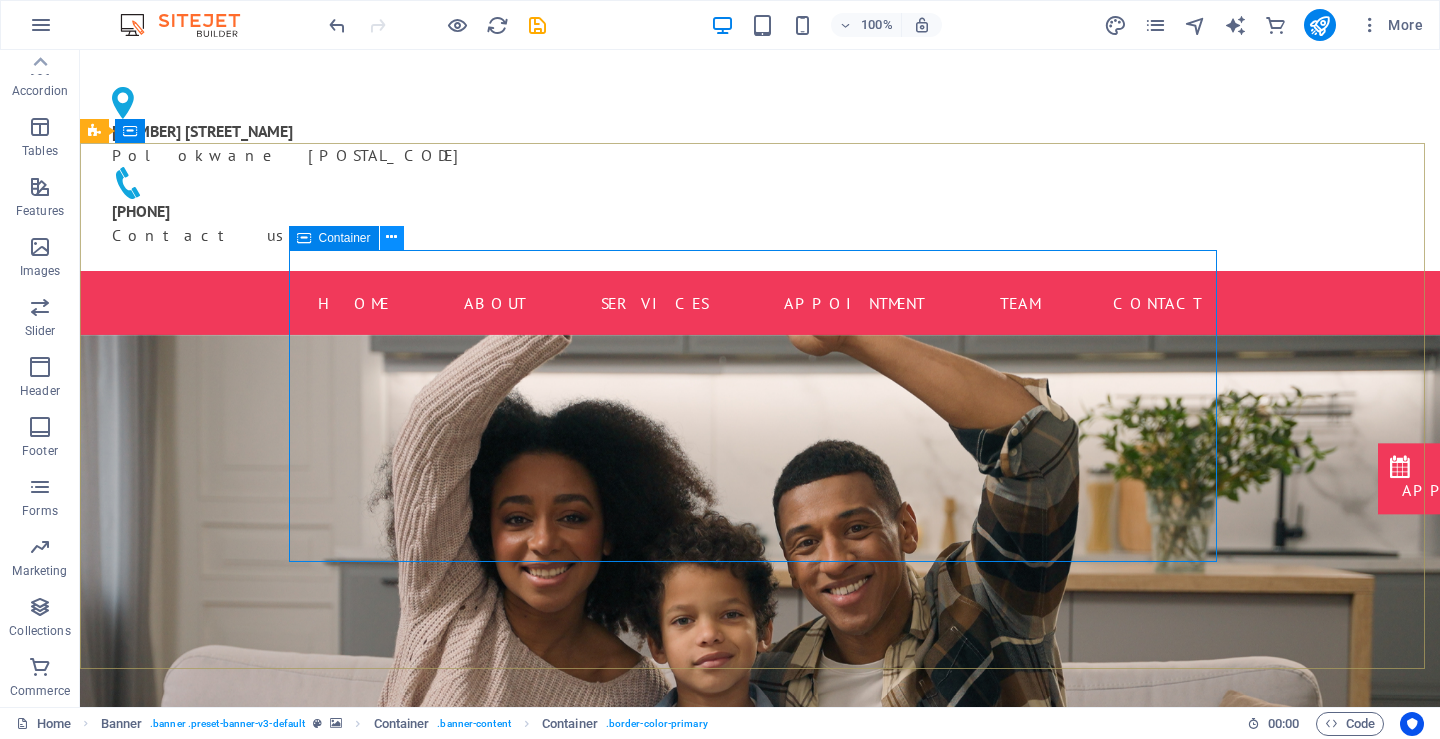 click at bounding box center [391, 237] 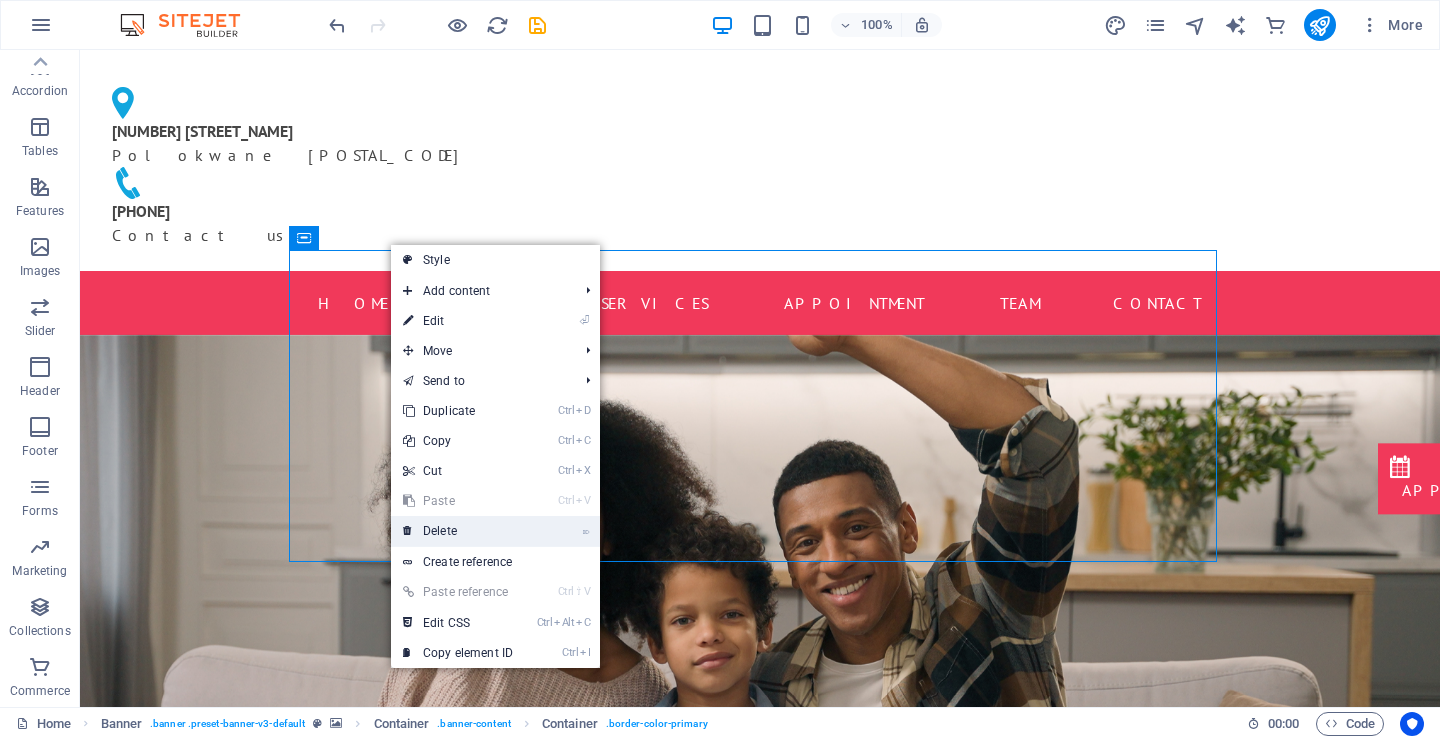 click on "⌦  Delete" at bounding box center (458, 531) 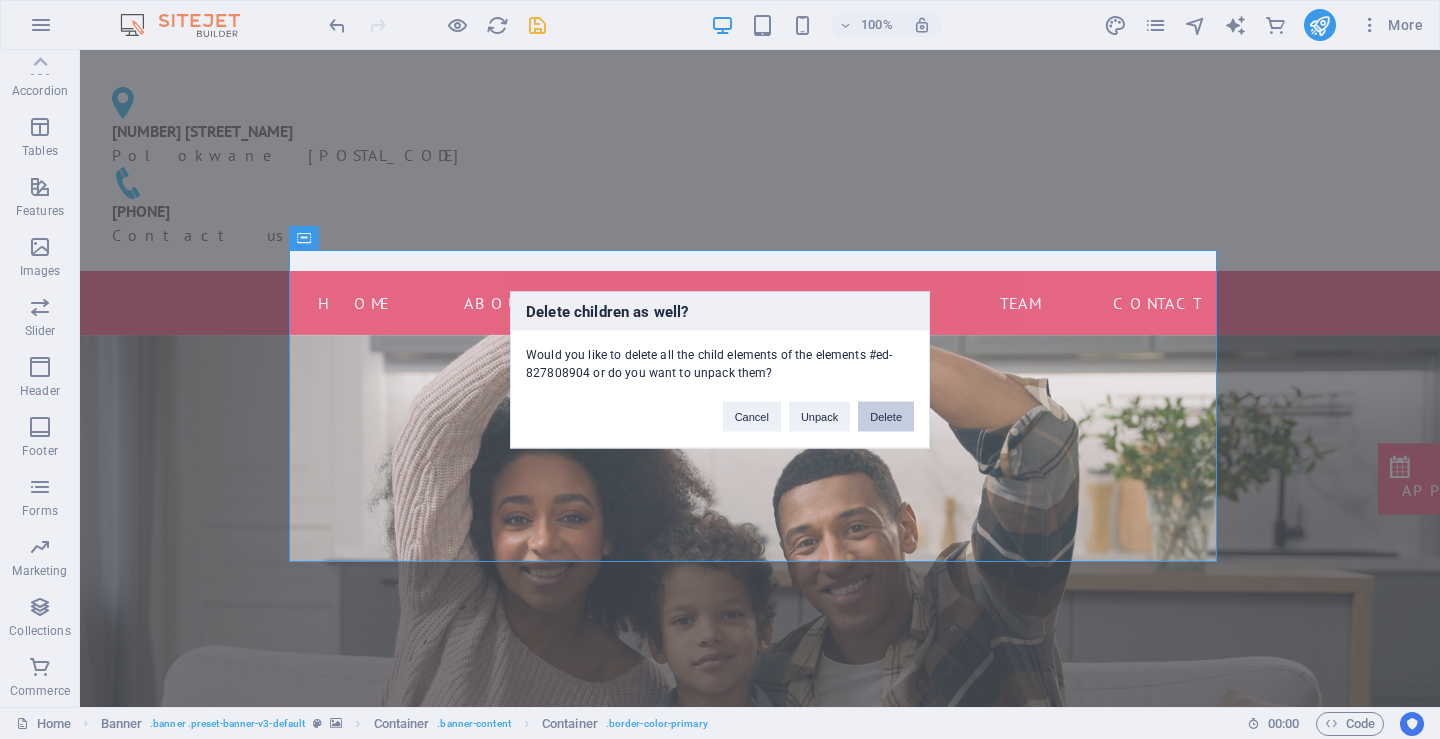 click on "Delete" at bounding box center [886, 416] 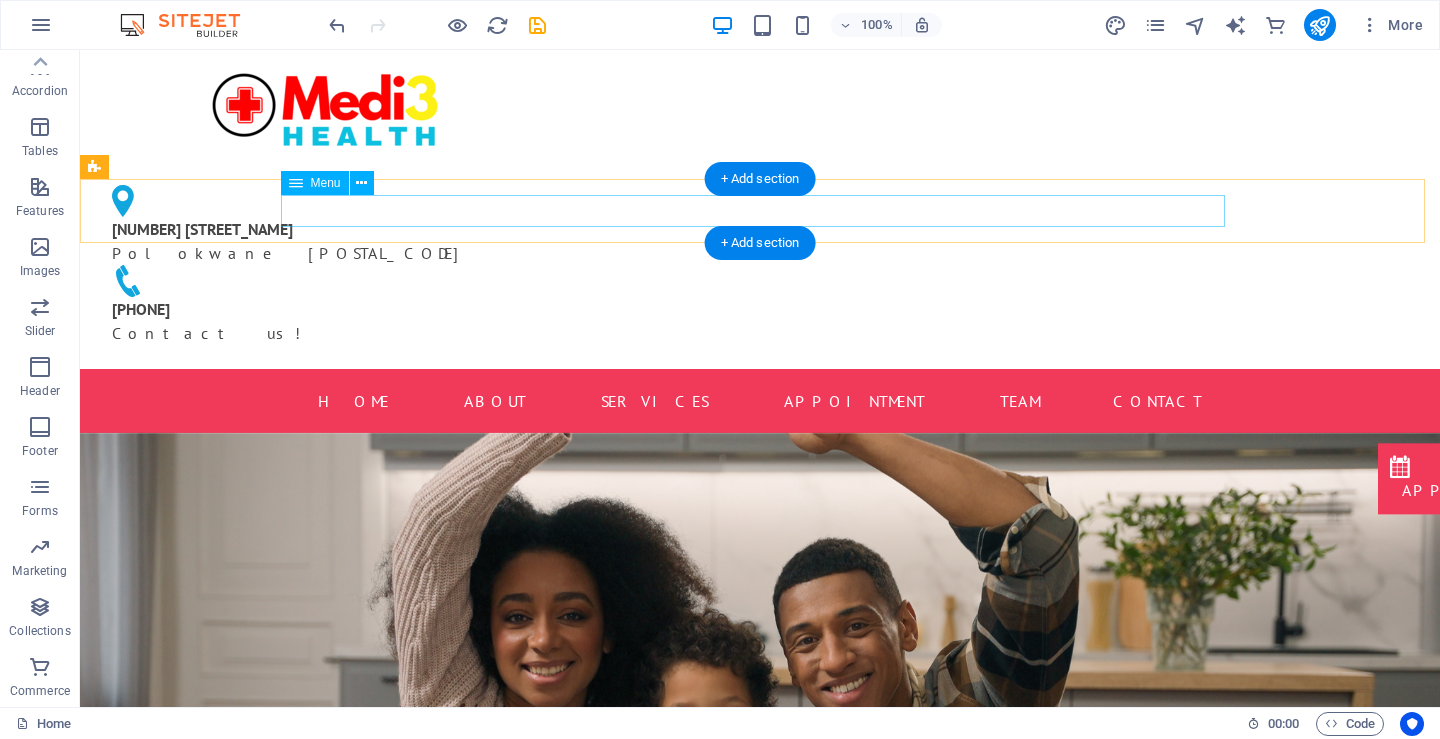scroll, scrollTop: 0, scrollLeft: 0, axis: both 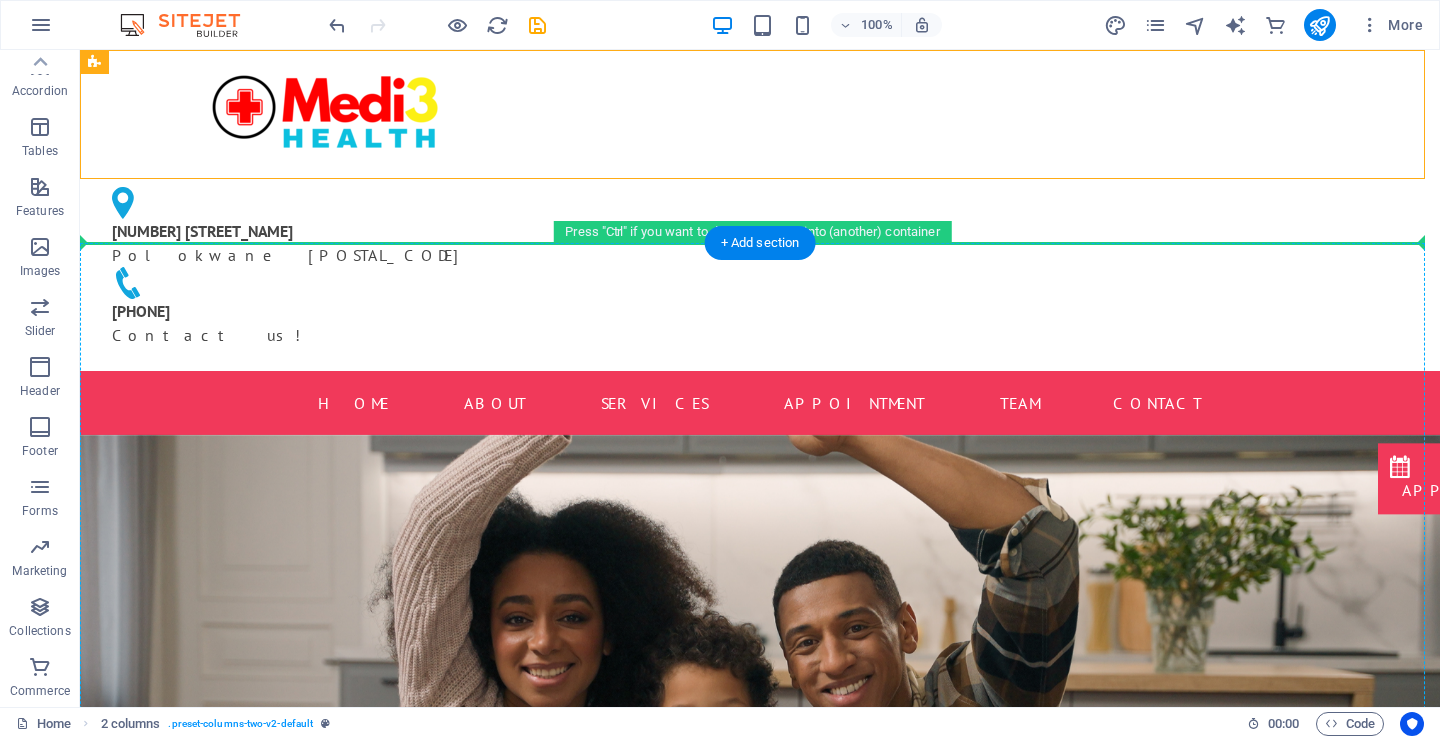 drag, startPoint x: 415, startPoint y: 105, endPoint x: 334, endPoint y: 406, distance: 311.7082 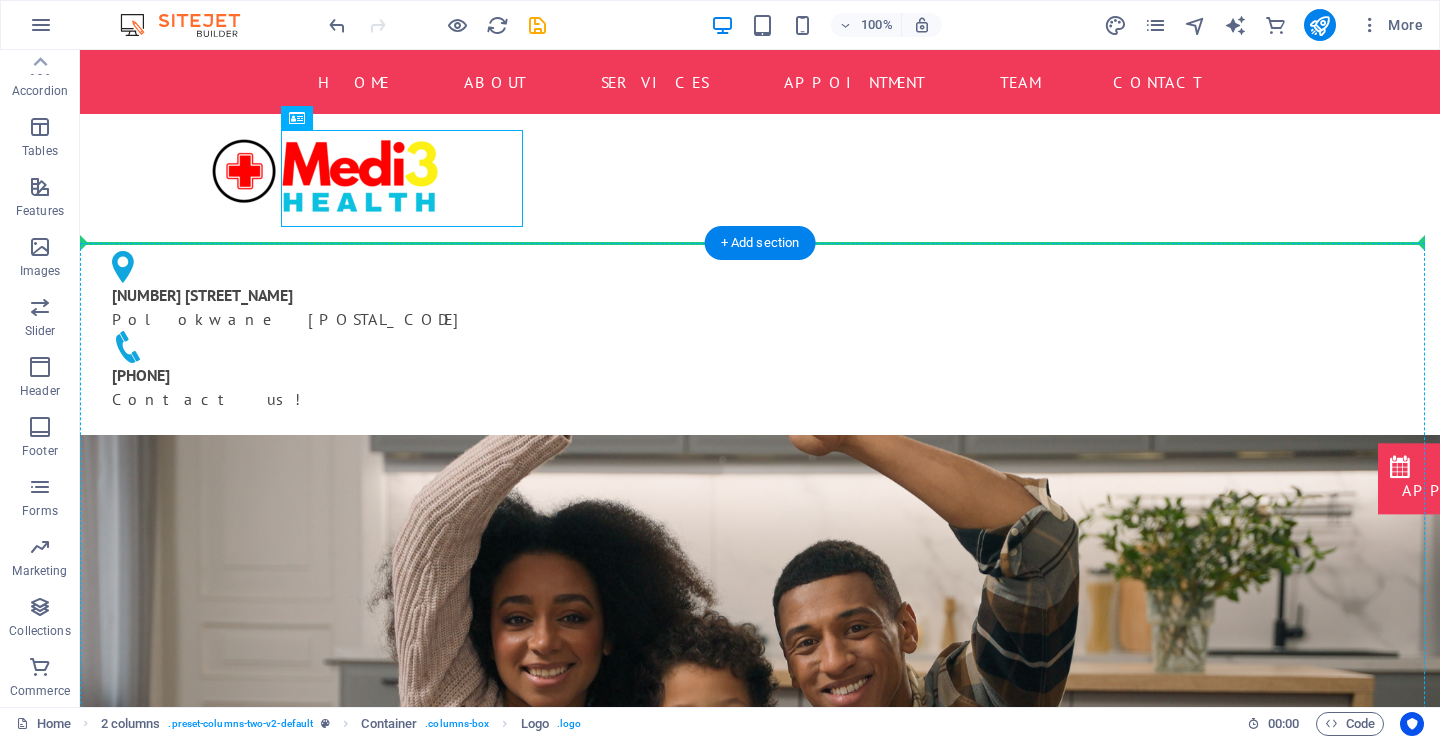 drag, startPoint x: 433, startPoint y: 186, endPoint x: 399, endPoint y: 445, distance: 261.22214 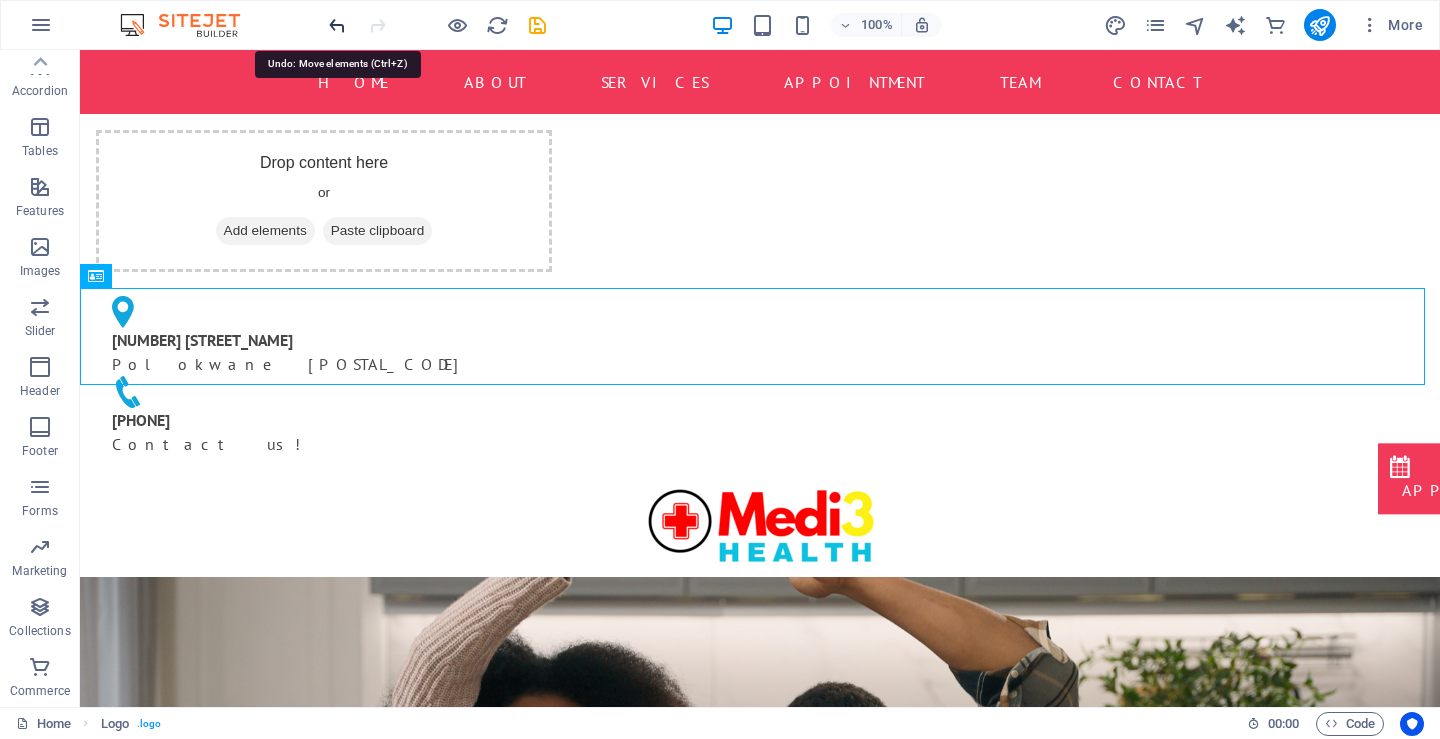 click at bounding box center (337, 25) 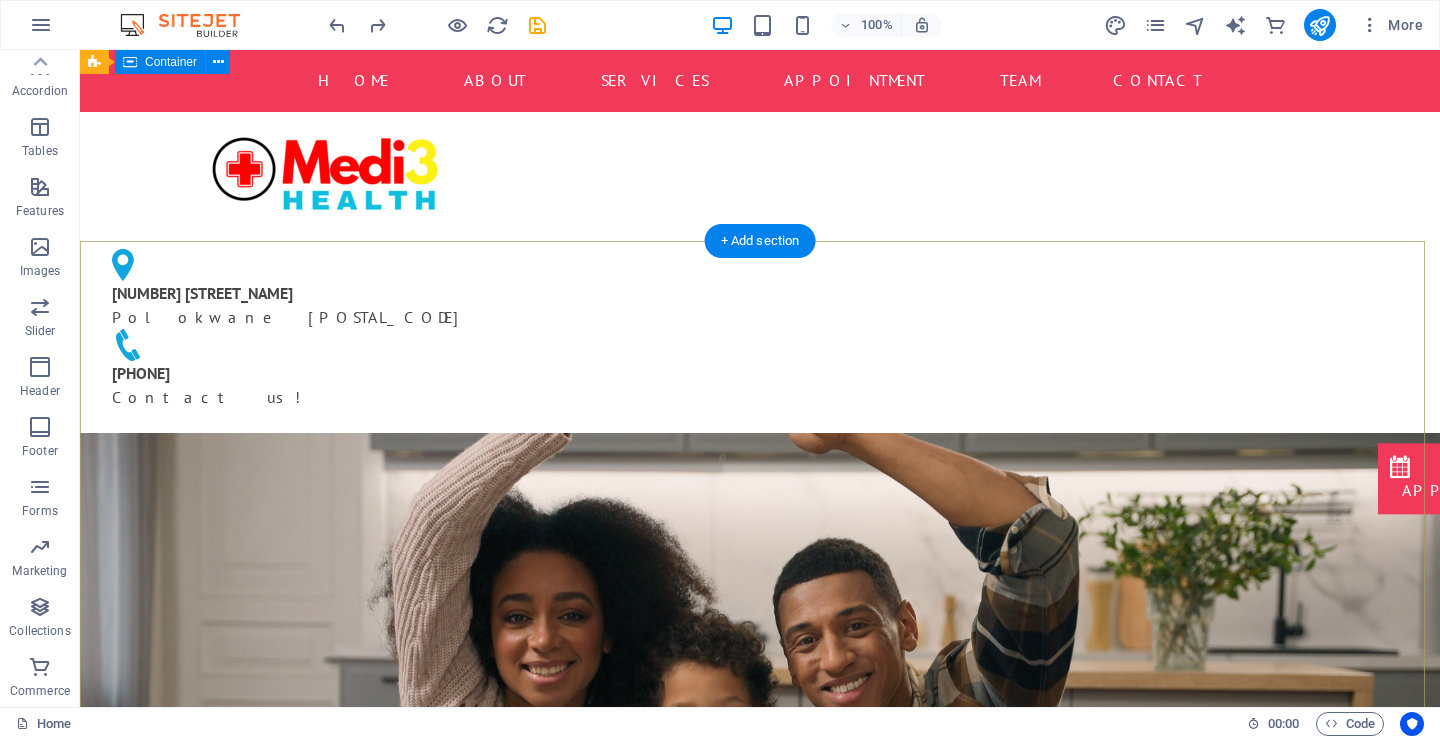 scroll, scrollTop: 0, scrollLeft: 0, axis: both 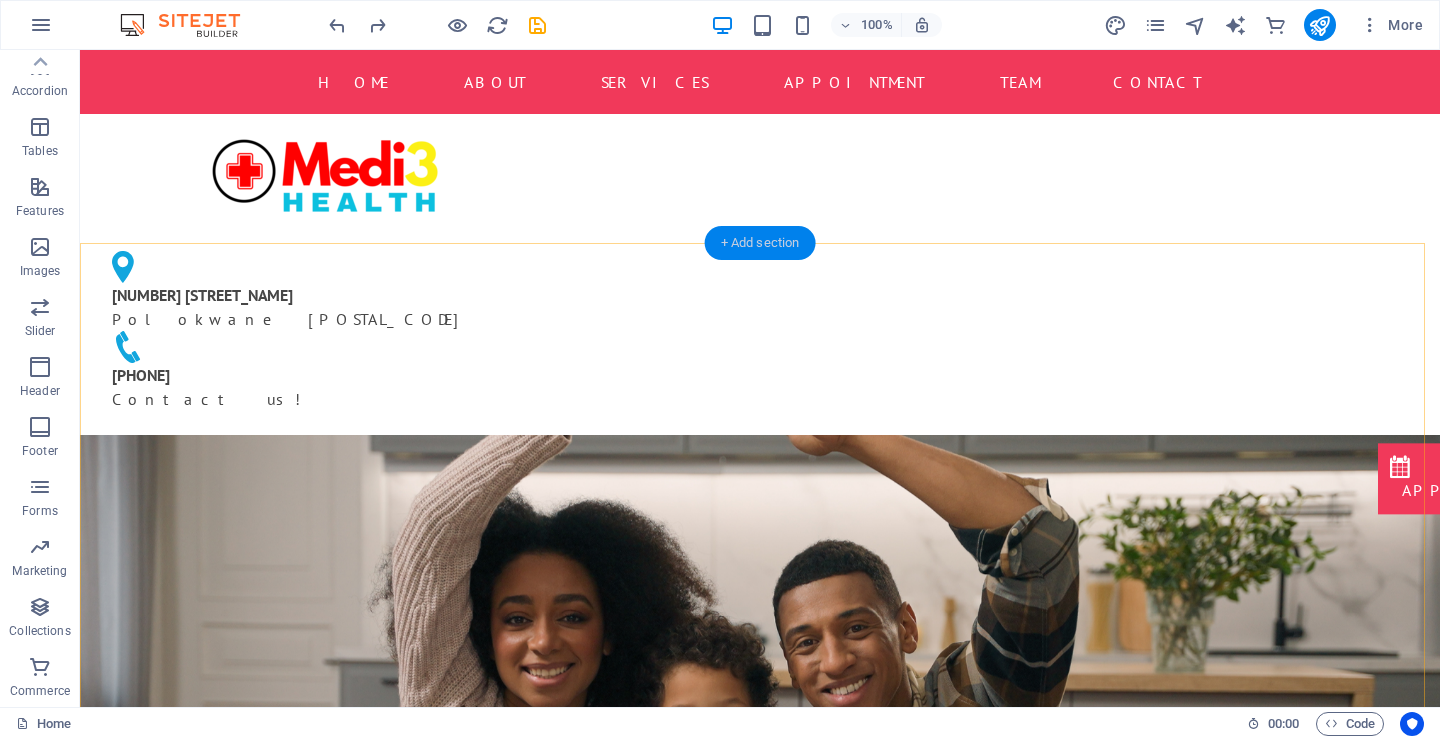 click on "+ Add section" at bounding box center (760, 243) 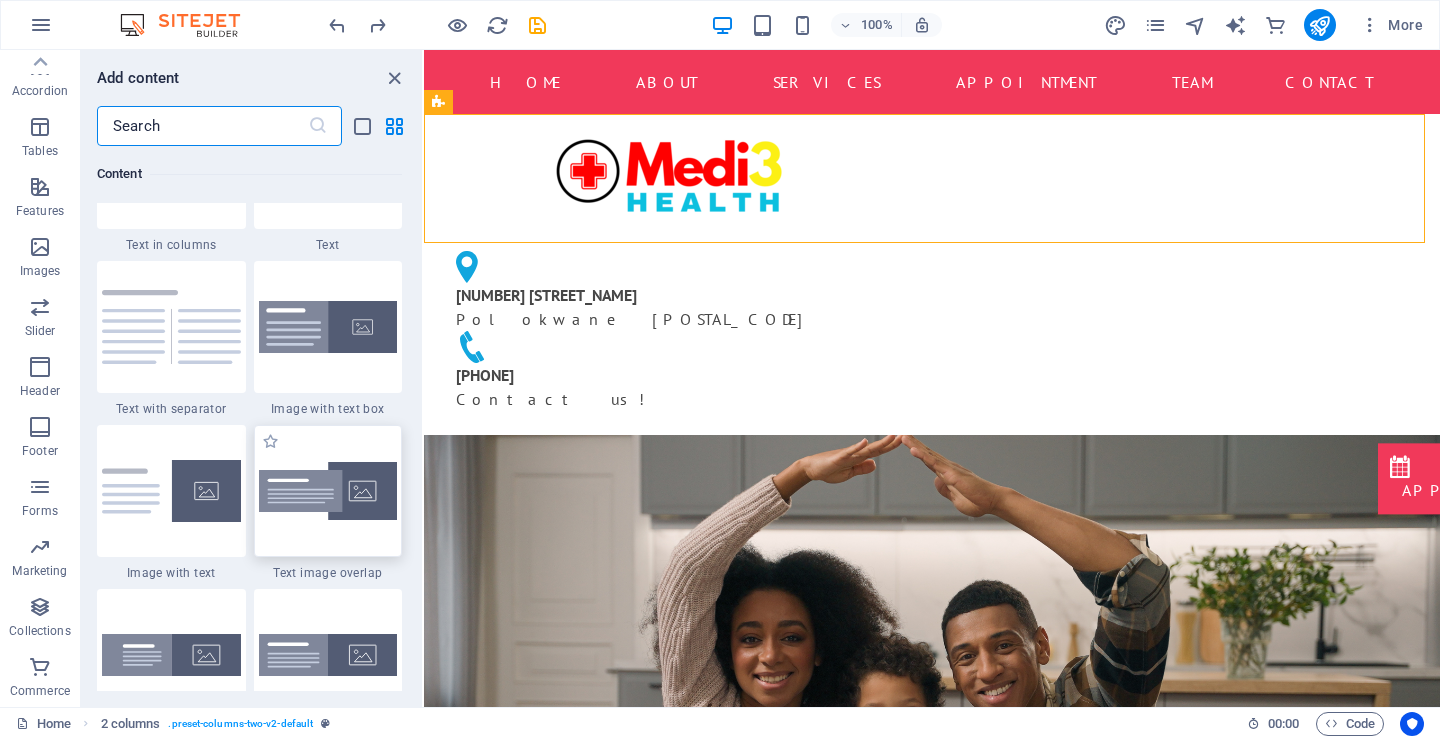 scroll, scrollTop: 3699, scrollLeft: 0, axis: vertical 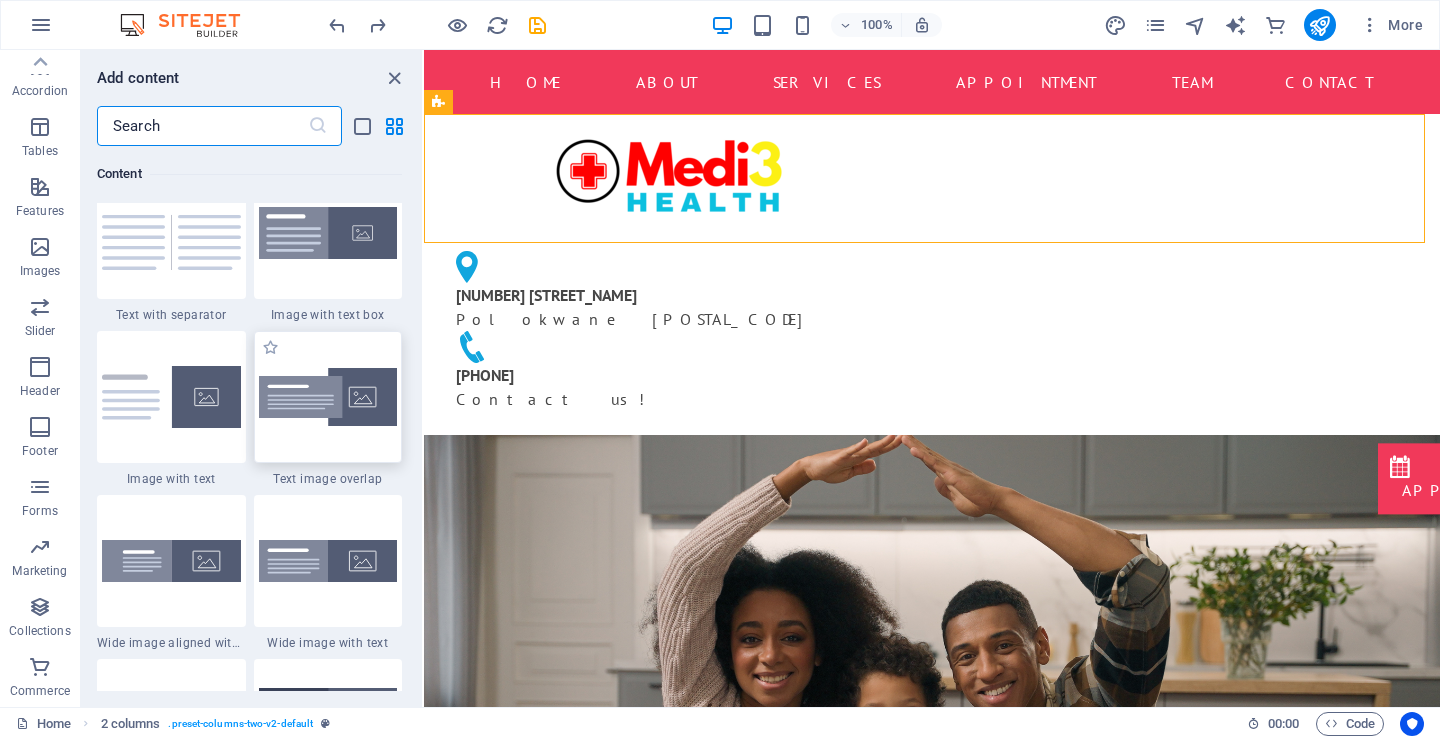 click at bounding box center [328, 397] 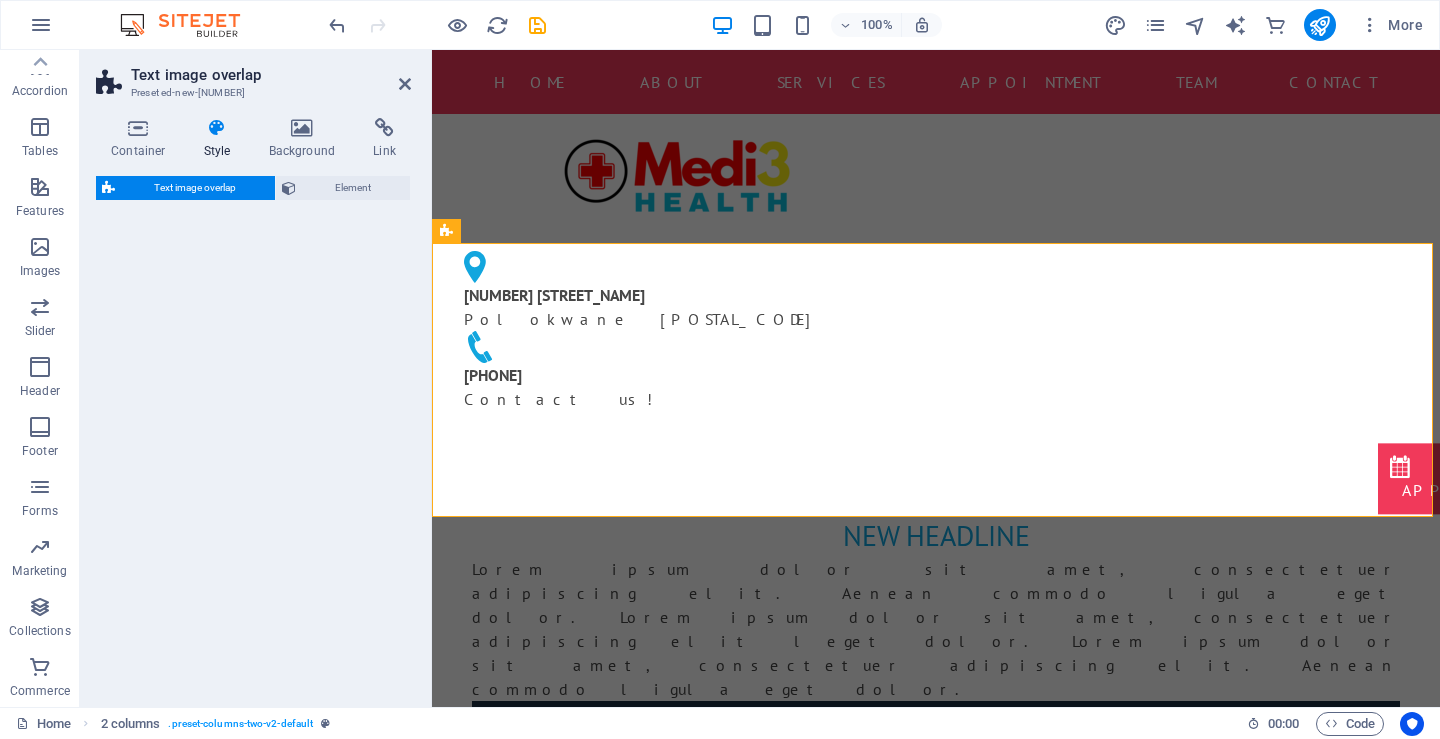 select on "rem" 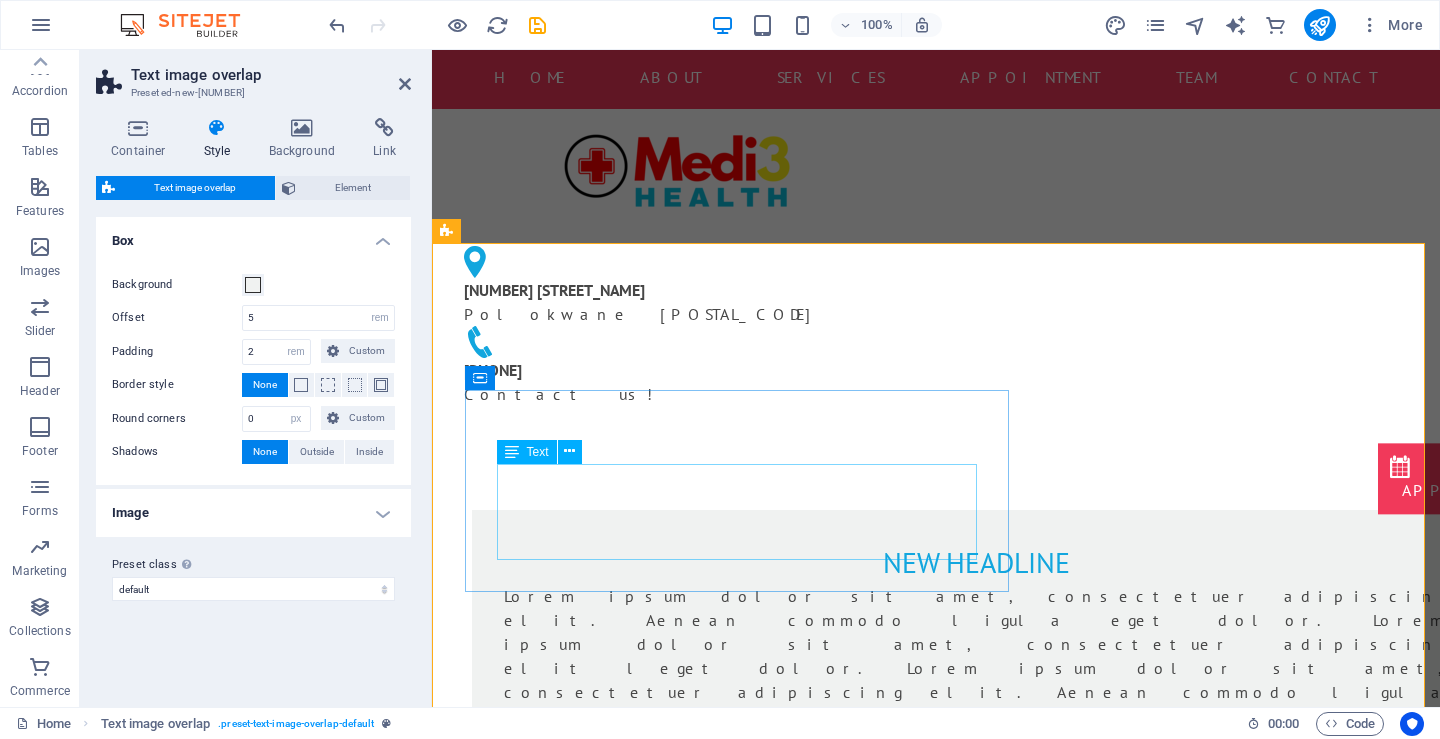 scroll, scrollTop: 0, scrollLeft: 0, axis: both 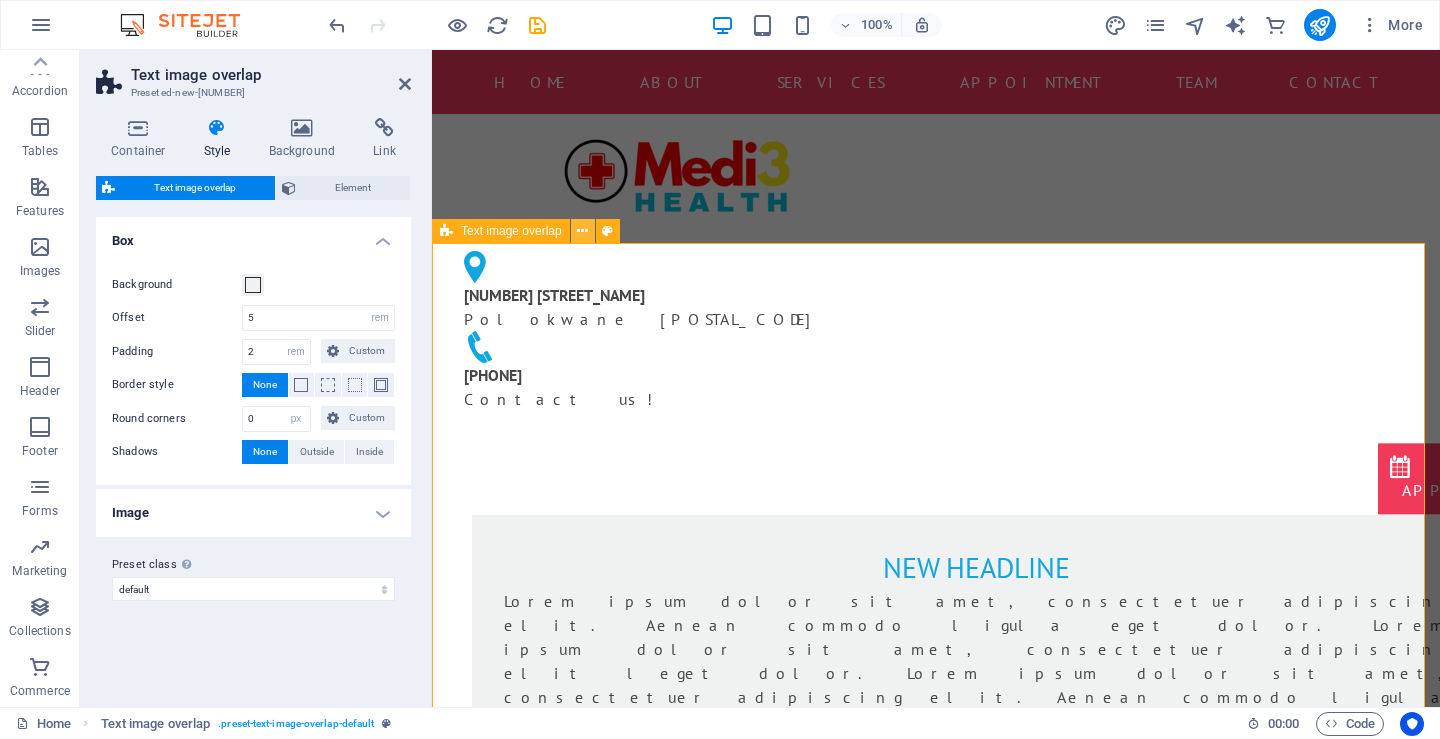 click at bounding box center (582, 231) 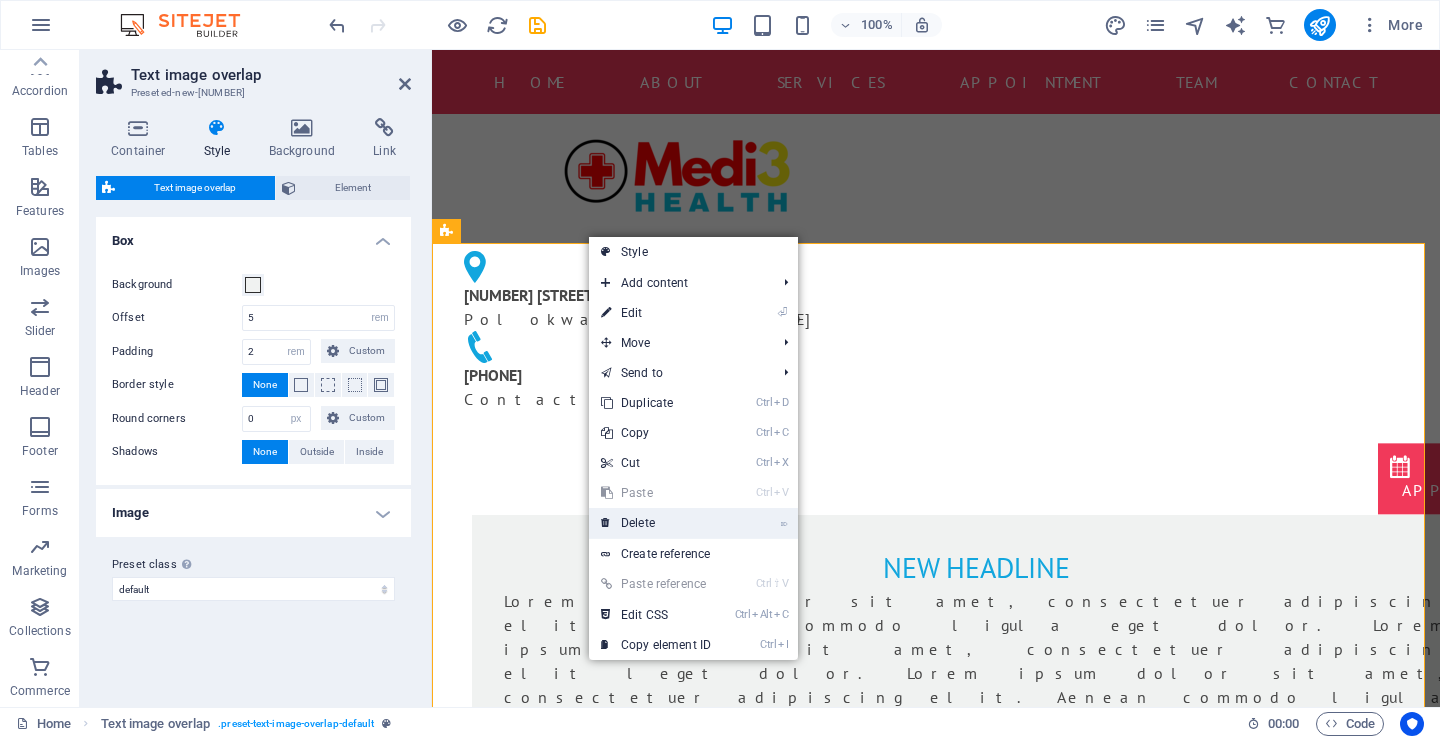 click on "⌦  Delete" at bounding box center [656, 523] 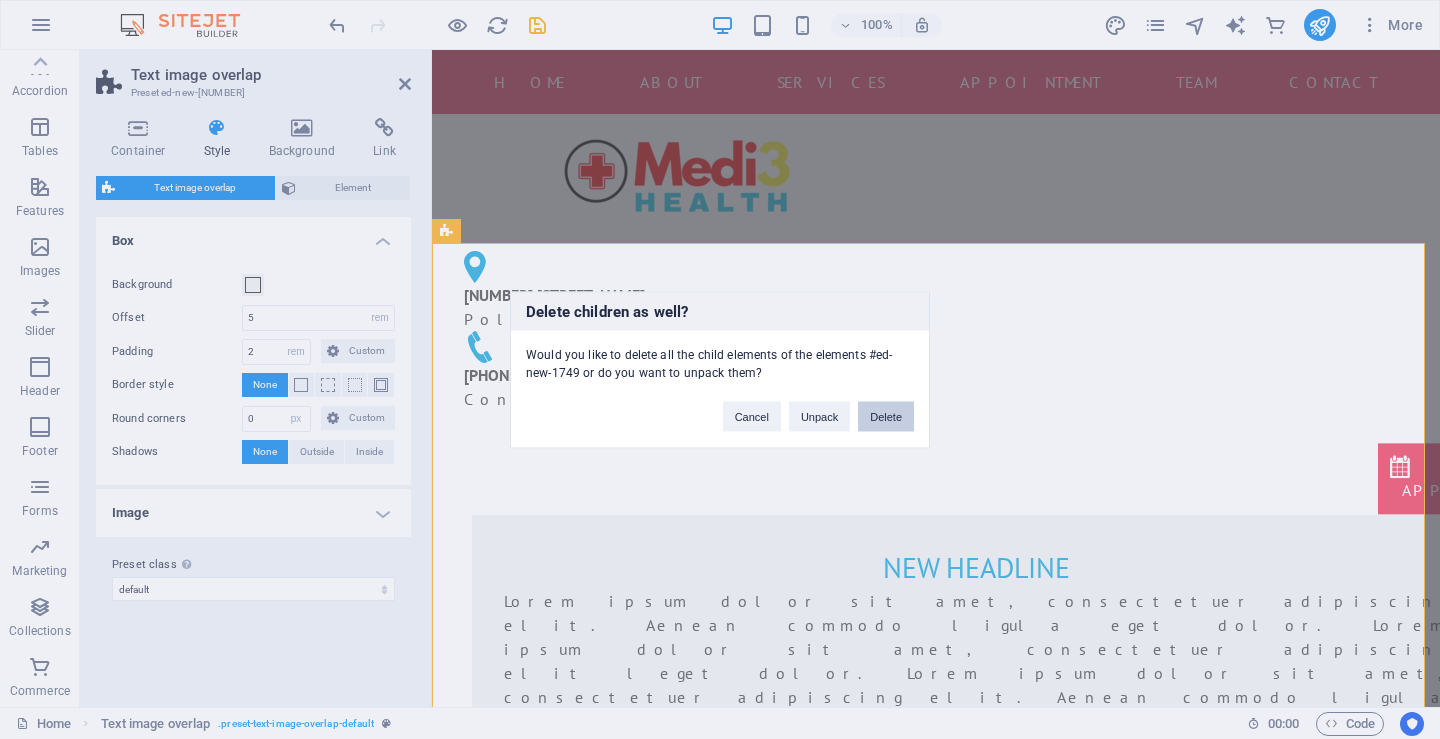 click on "Delete" at bounding box center (886, 416) 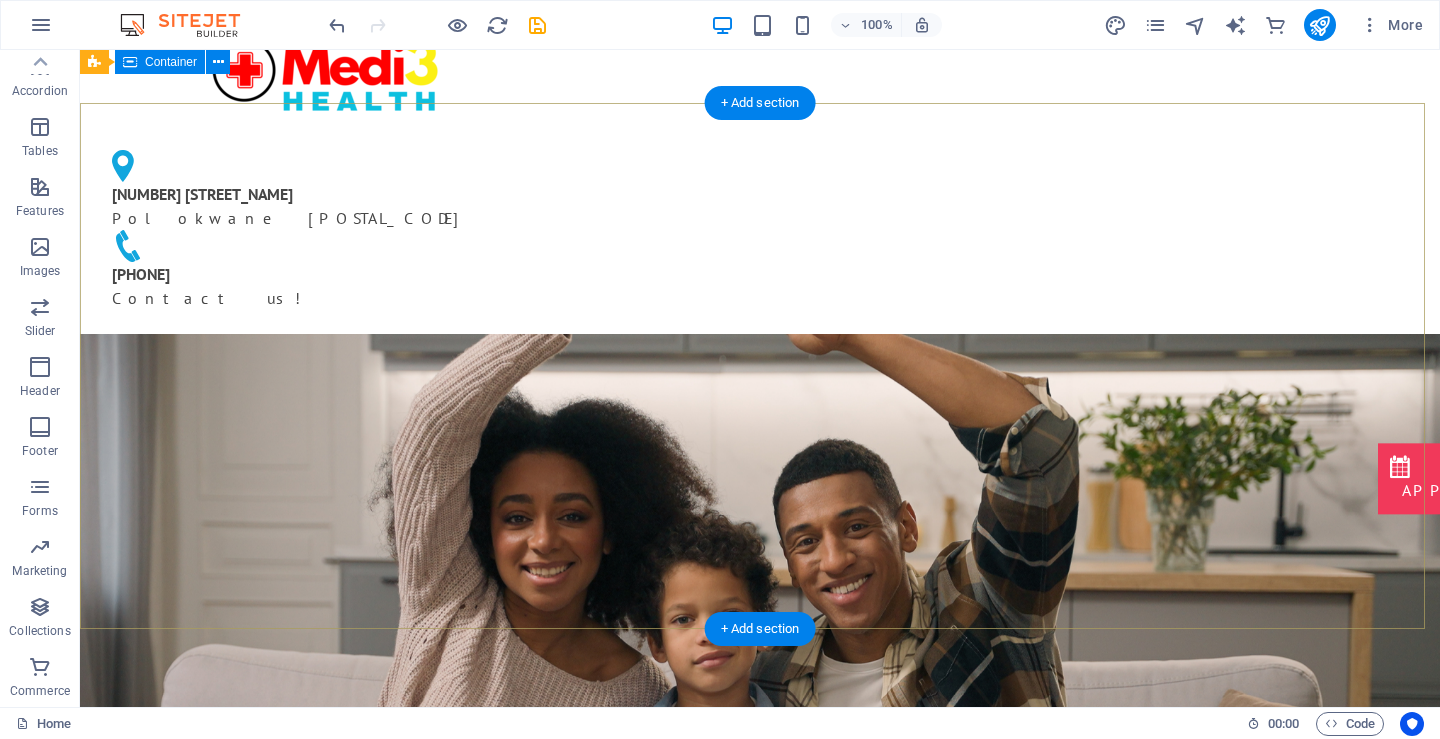 scroll, scrollTop: 100, scrollLeft: 0, axis: vertical 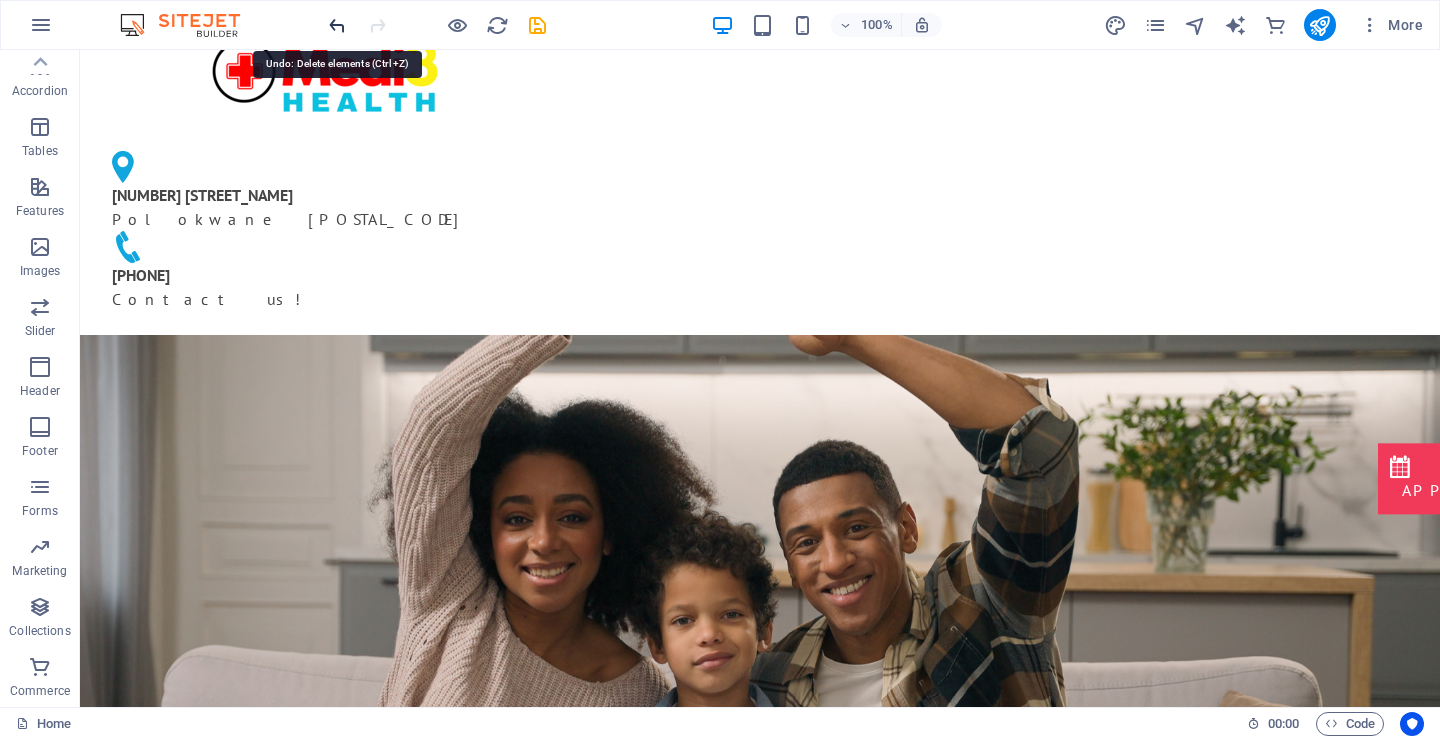 click at bounding box center [337, 25] 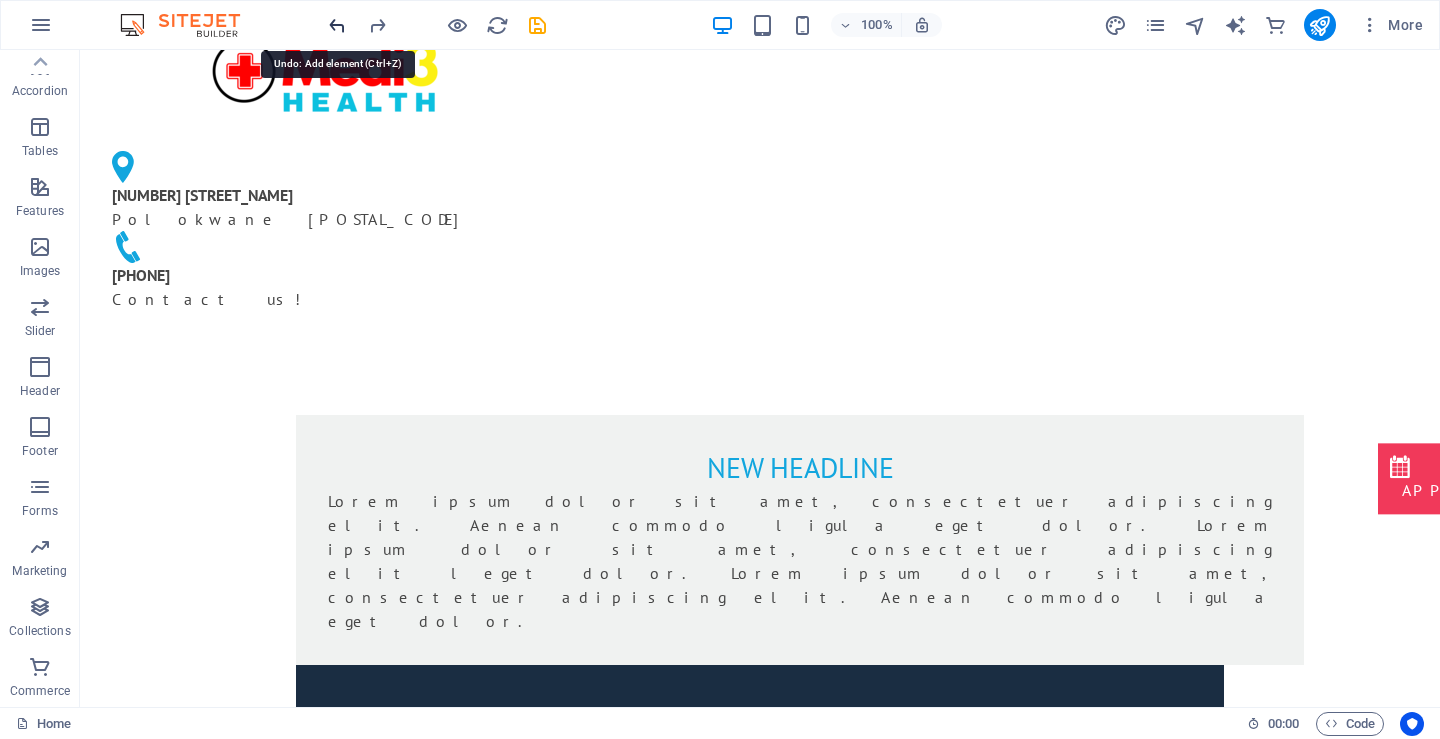 click at bounding box center [337, 25] 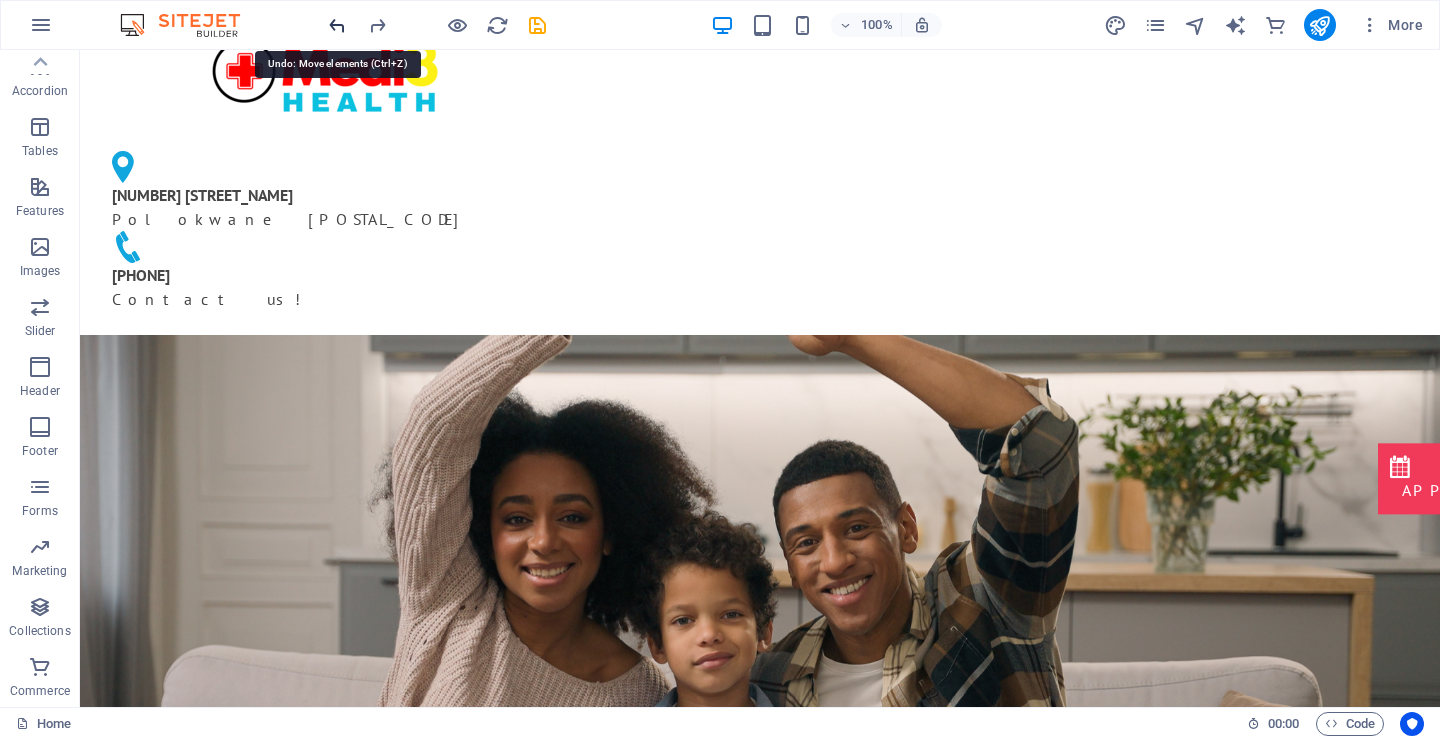 click at bounding box center (337, 25) 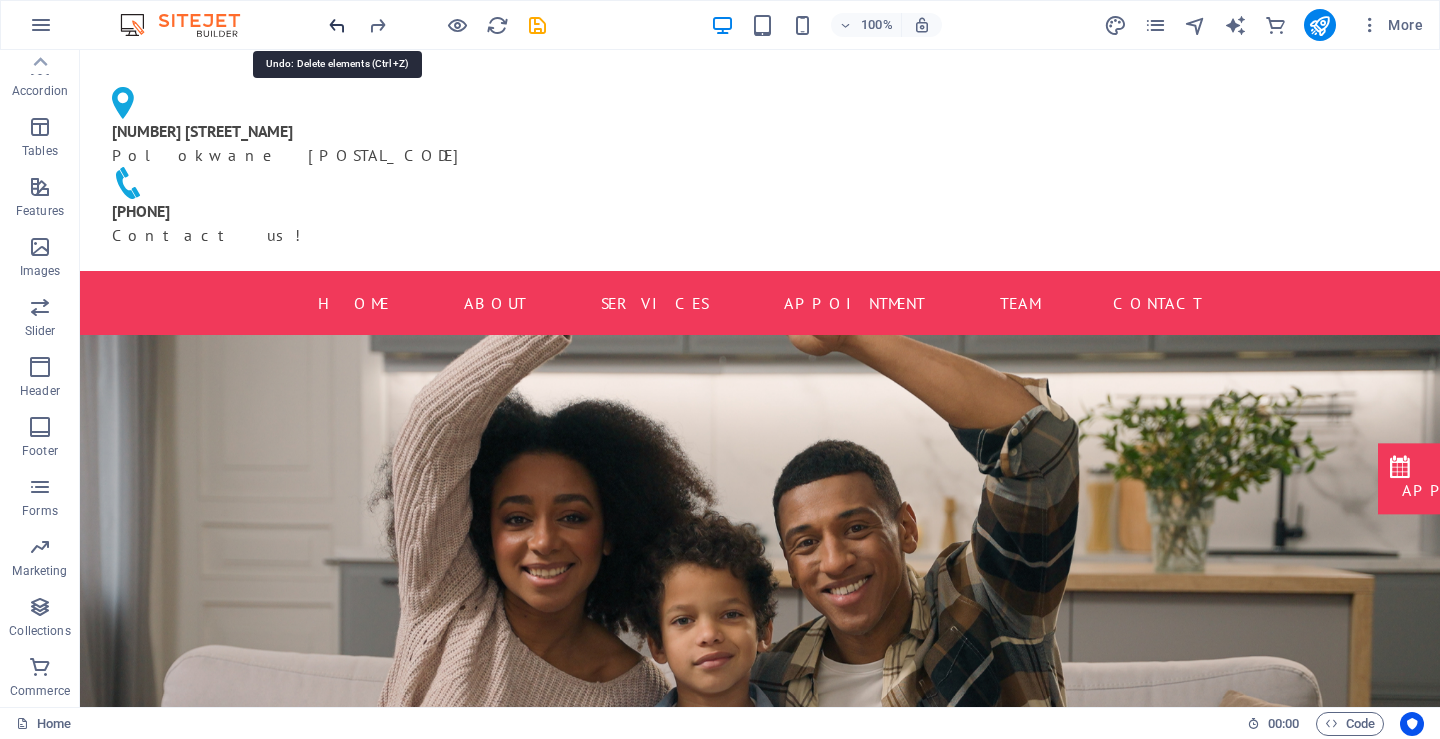 click at bounding box center [337, 25] 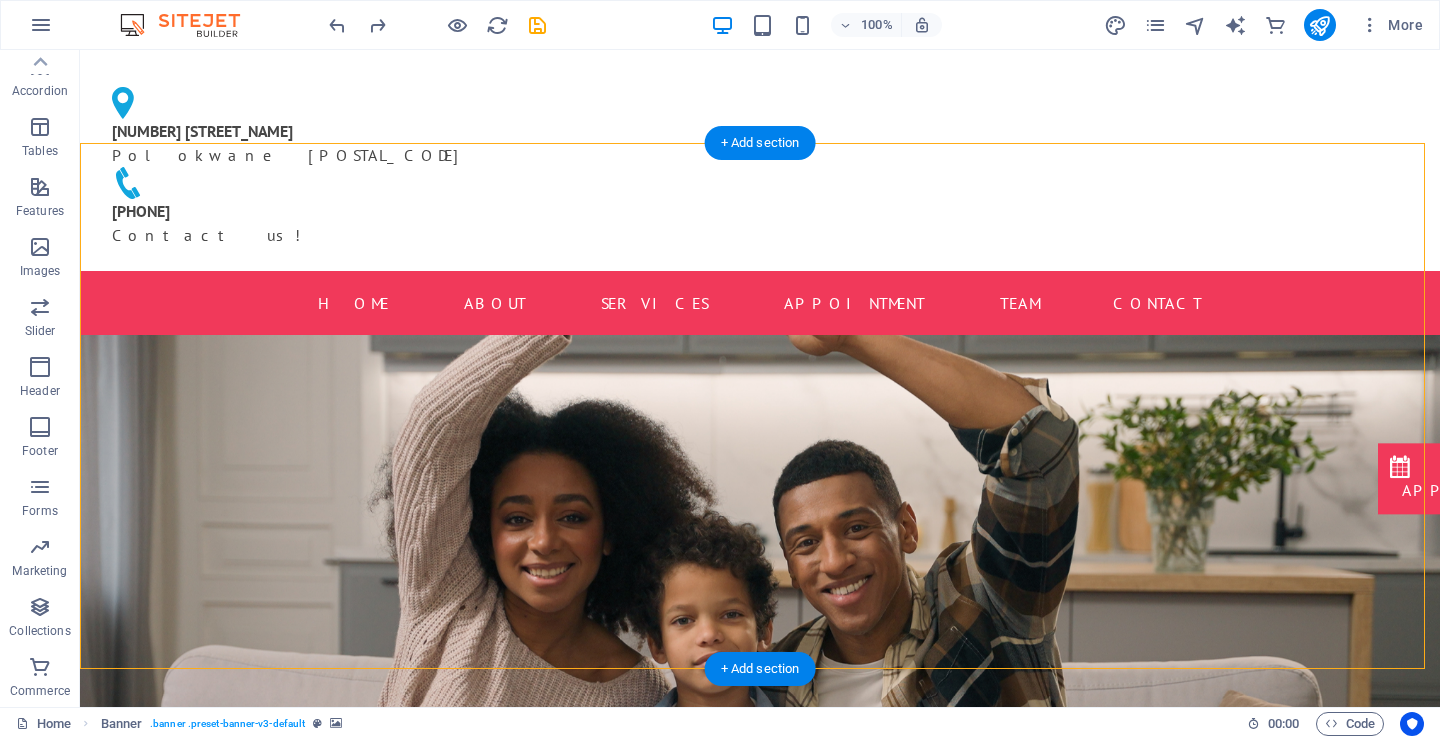 drag, startPoint x: 726, startPoint y: 358, endPoint x: 814, endPoint y: 225, distance: 159.47726 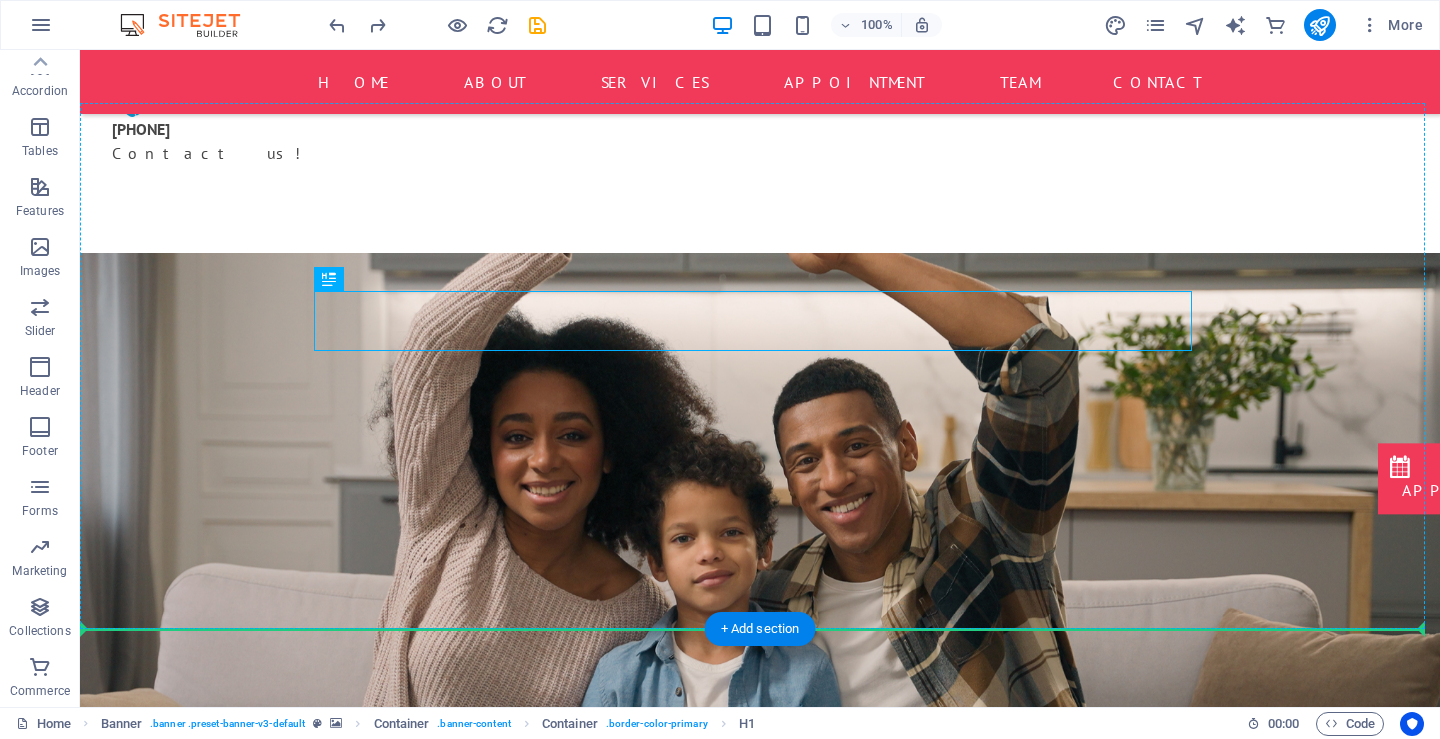 scroll, scrollTop: 206, scrollLeft: 0, axis: vertical 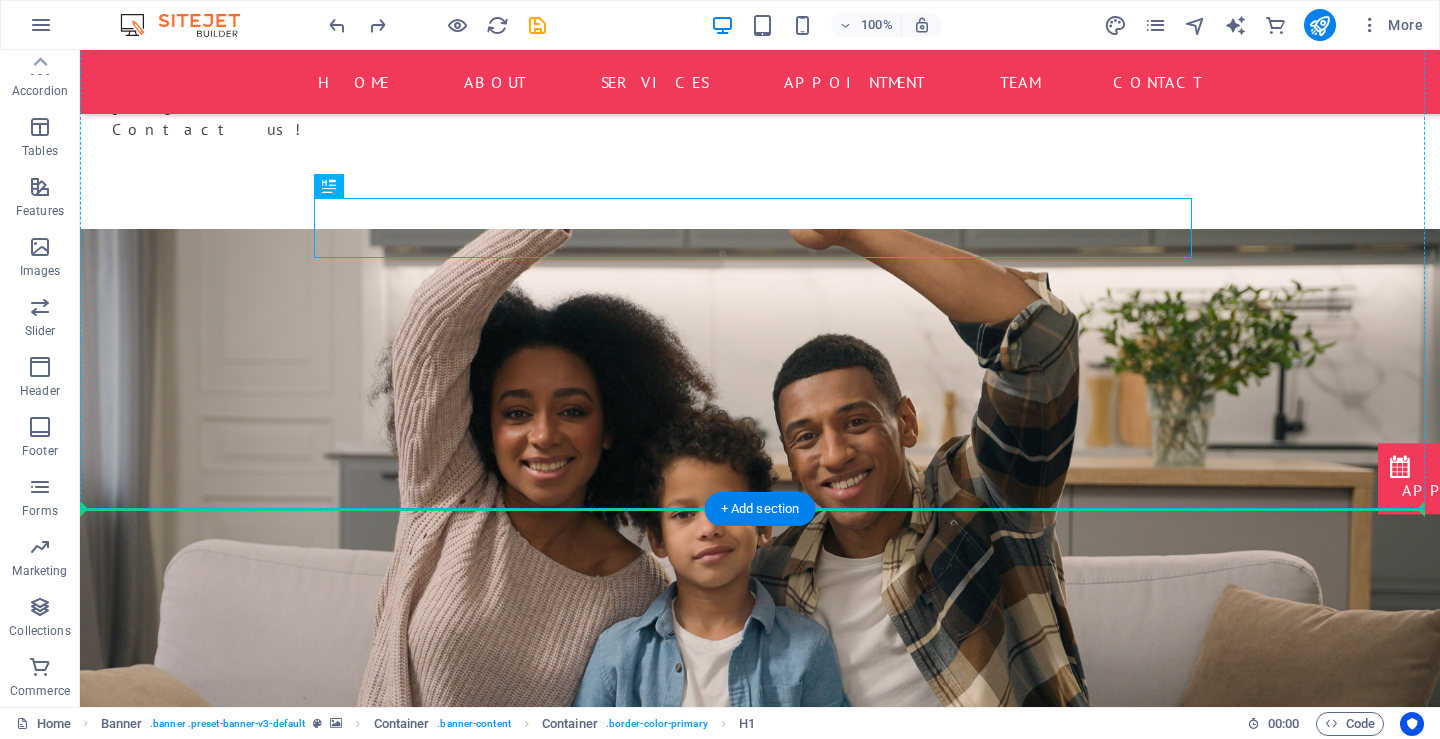 drag, startPoint x: 790, startPoint y: 541, endPoint x: 864, endPoint y: 463, distance: 107.51744 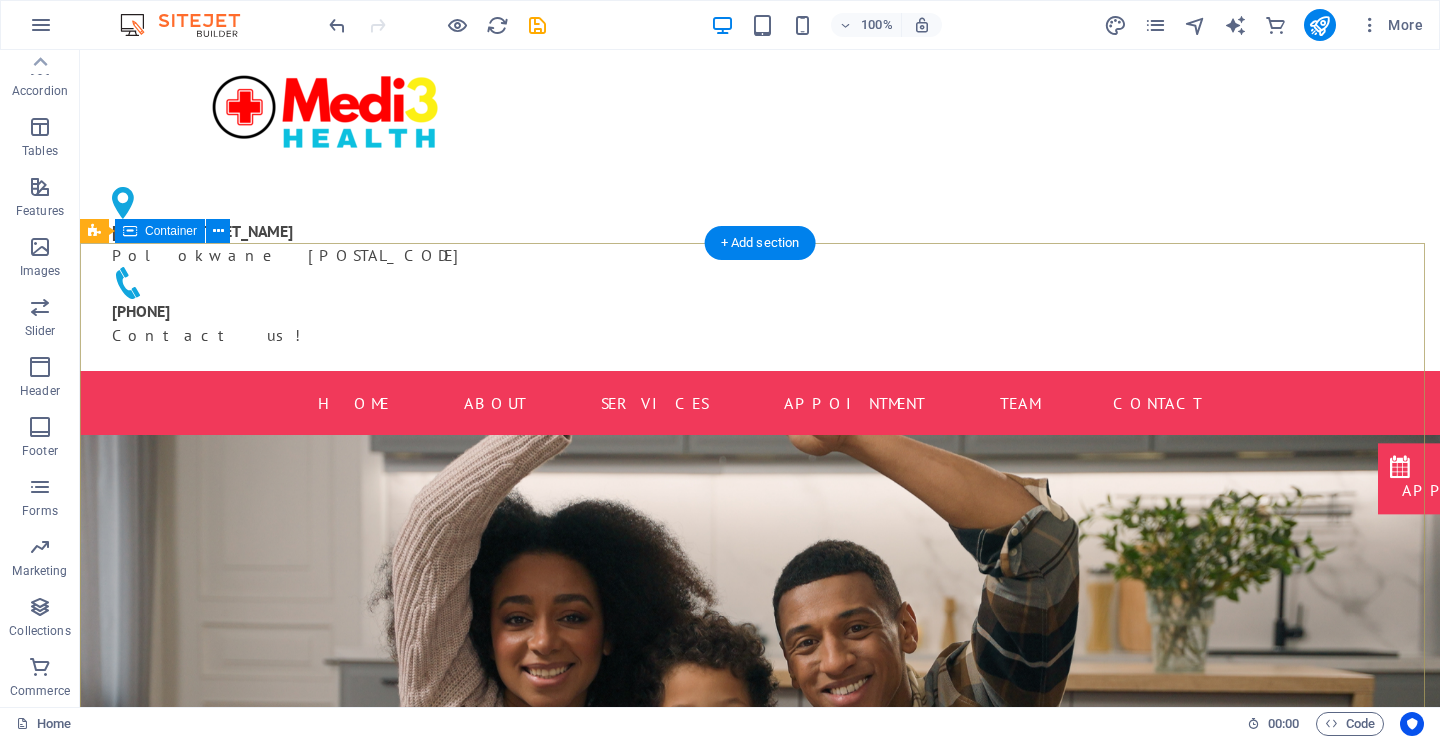 scroll, scrollTop: 200, scrollLeft: 0, axis: vertical 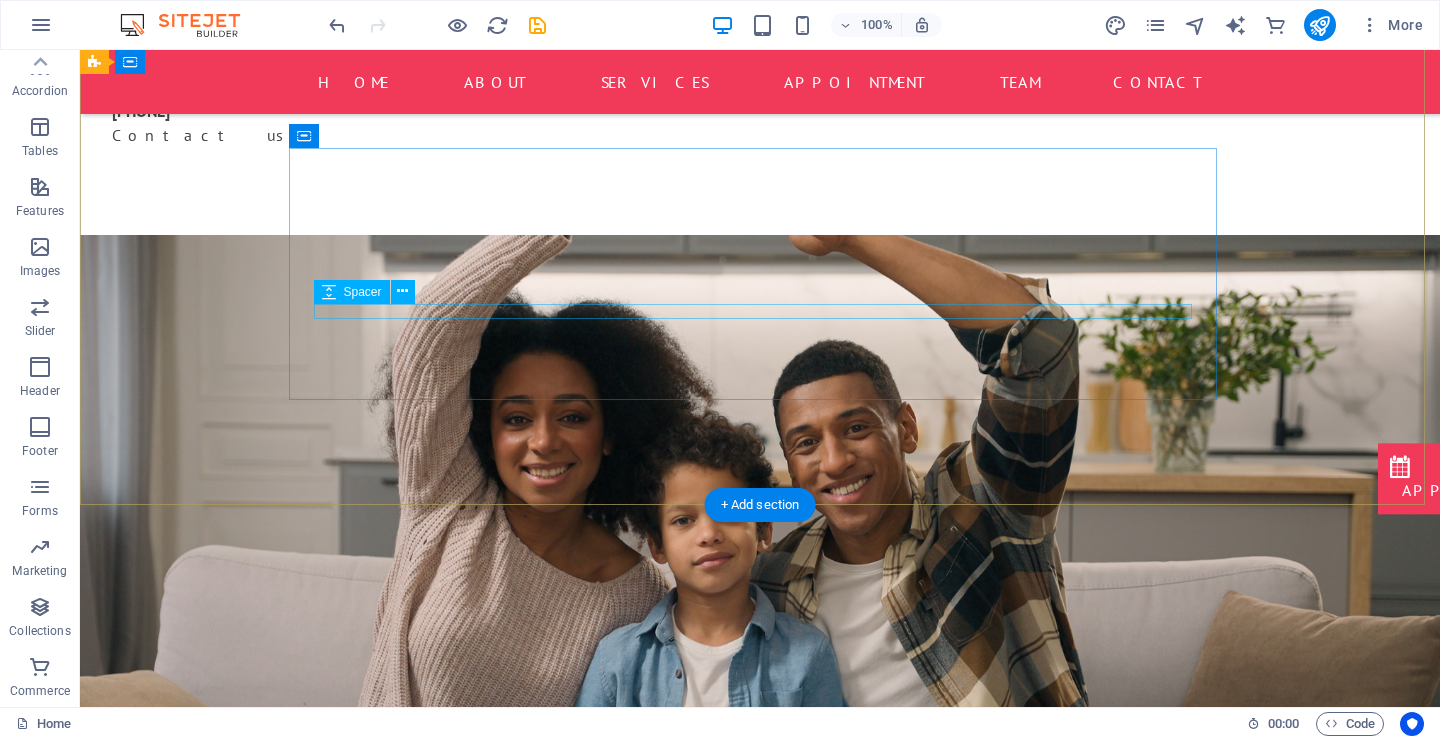 click at bounding box center (760, 1004) 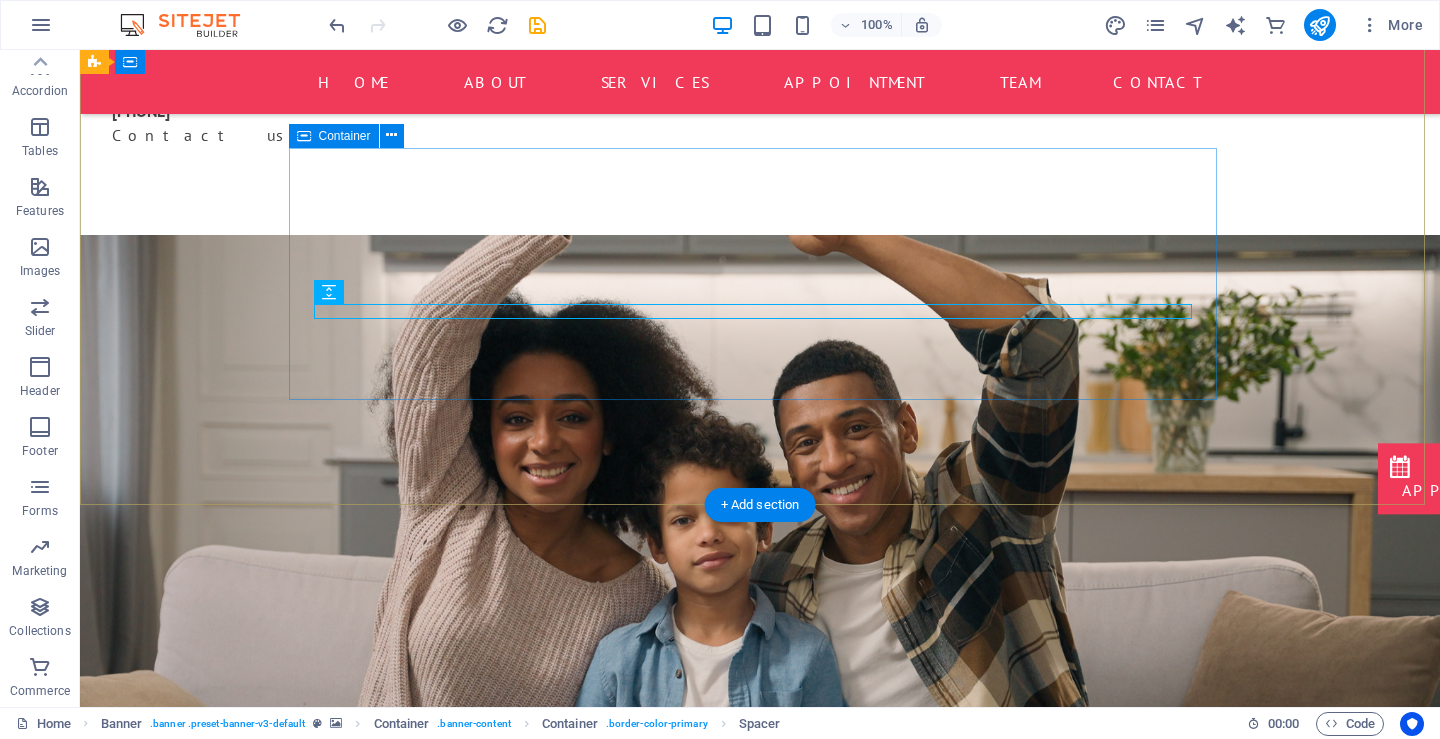 click on "Our best services for you" at bounding box center (760, 967) 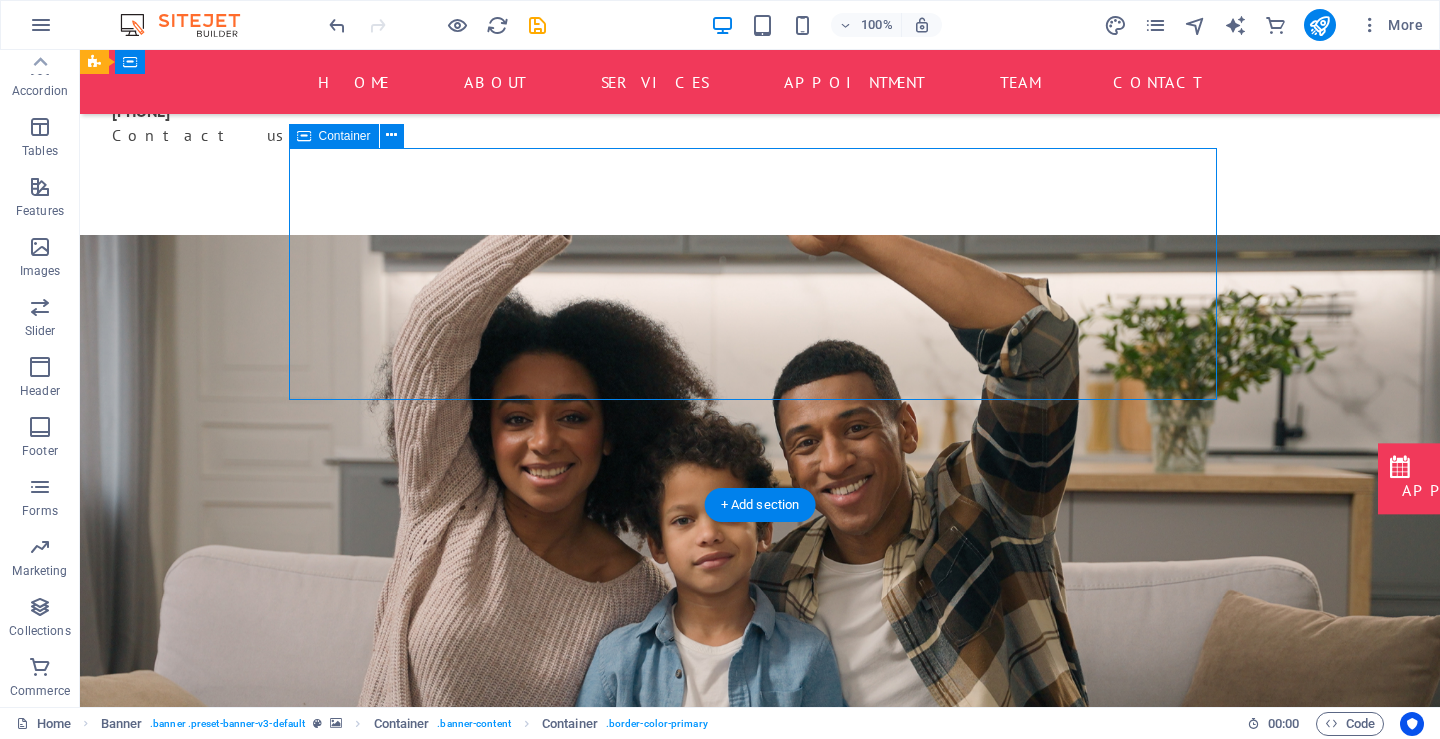 click on "Our best services for you" at bounding box center (760, 967) 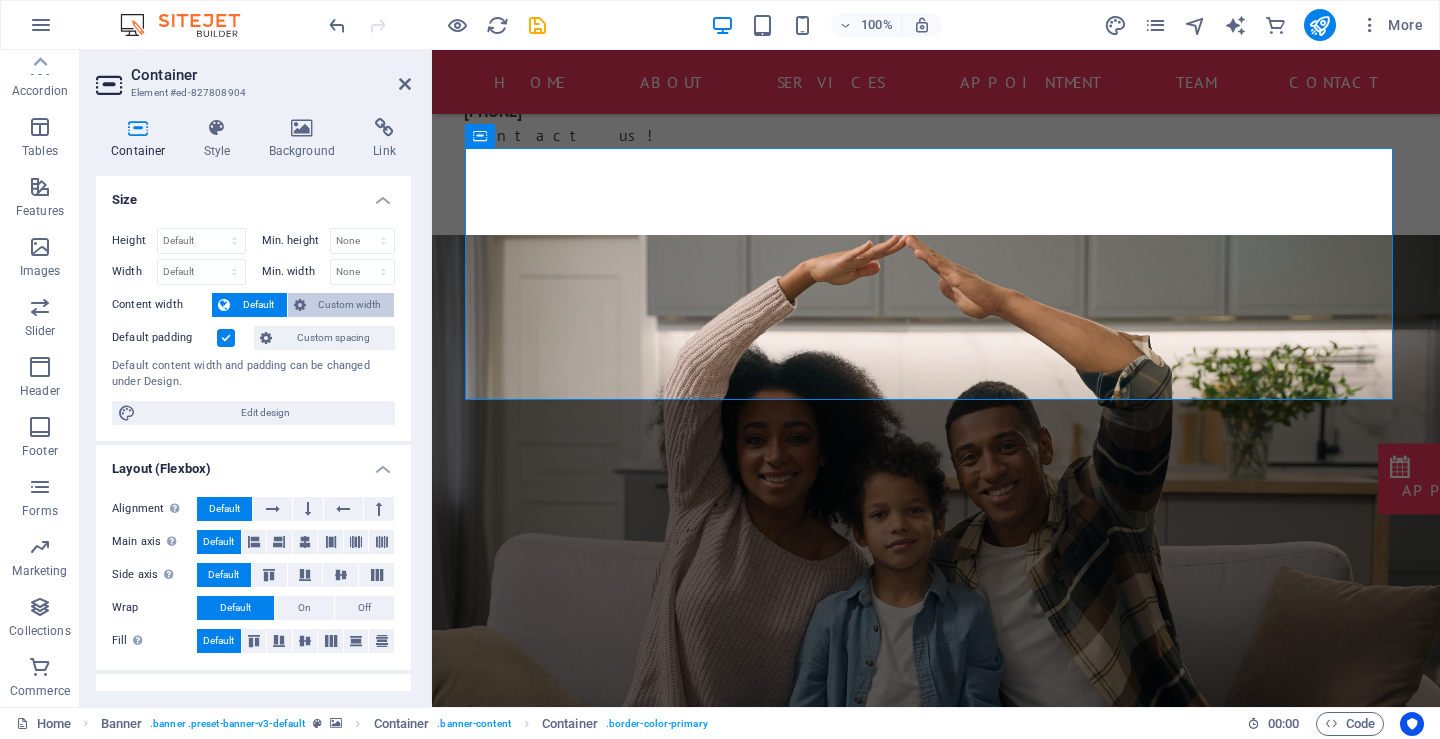 click on "Custom width" at bounding box center (350, 305) 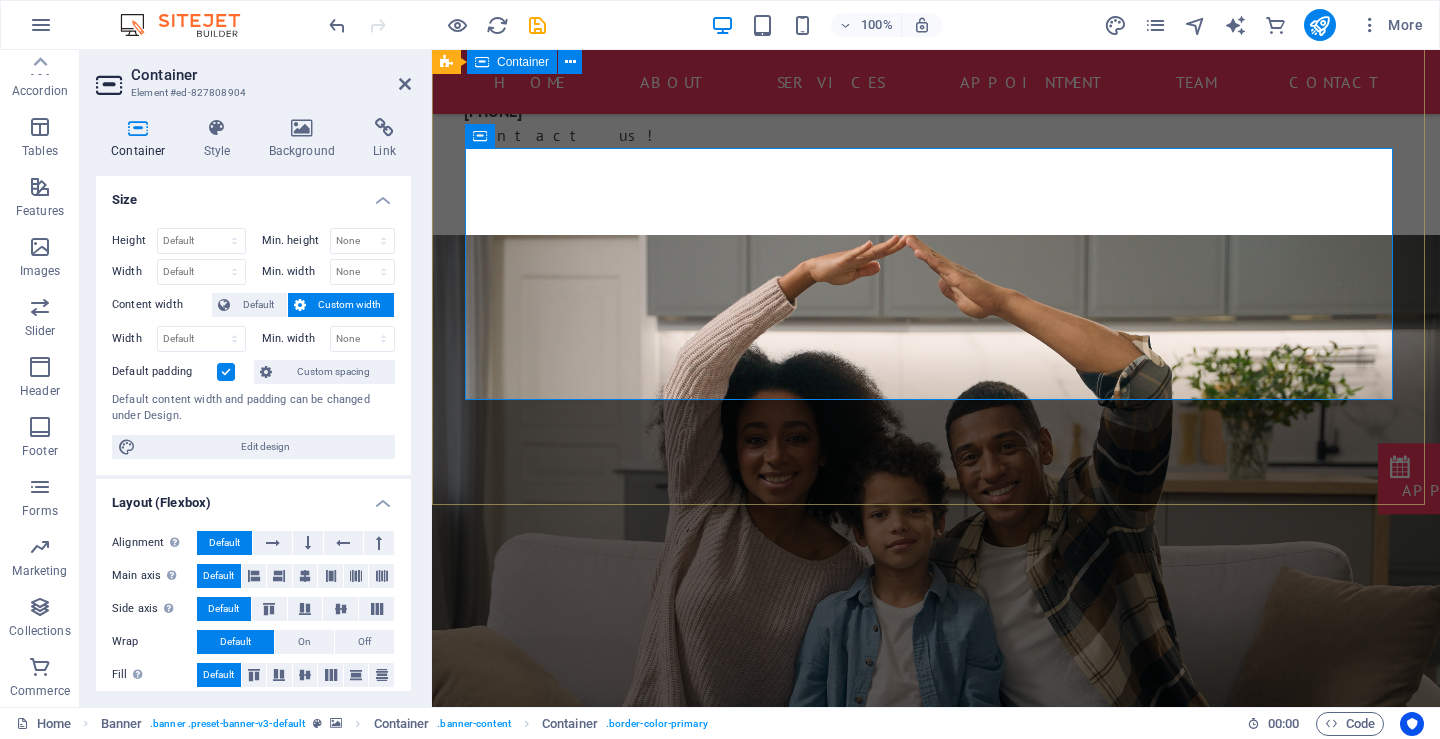 click on "Our best services for you" at bounding box center (936, 967) 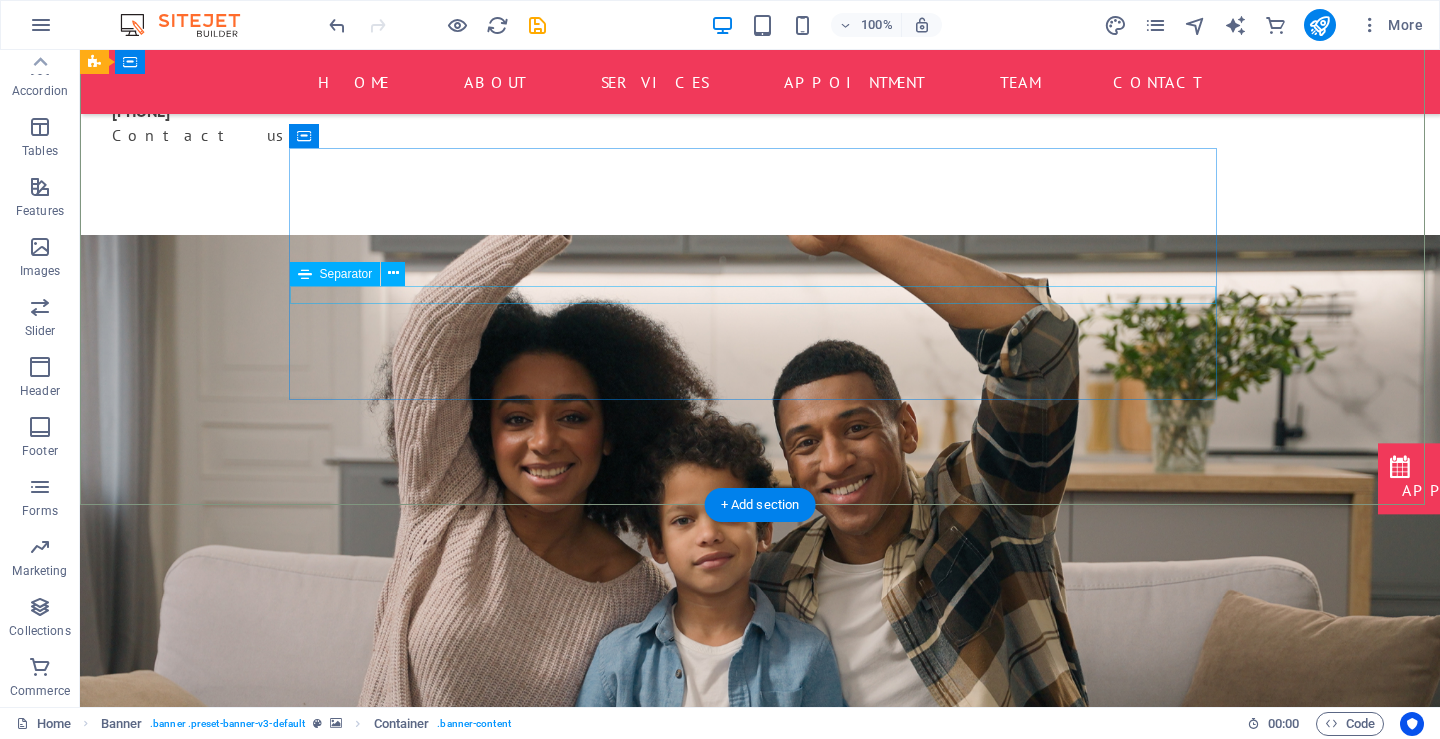 click at bounding box center (760, 988) 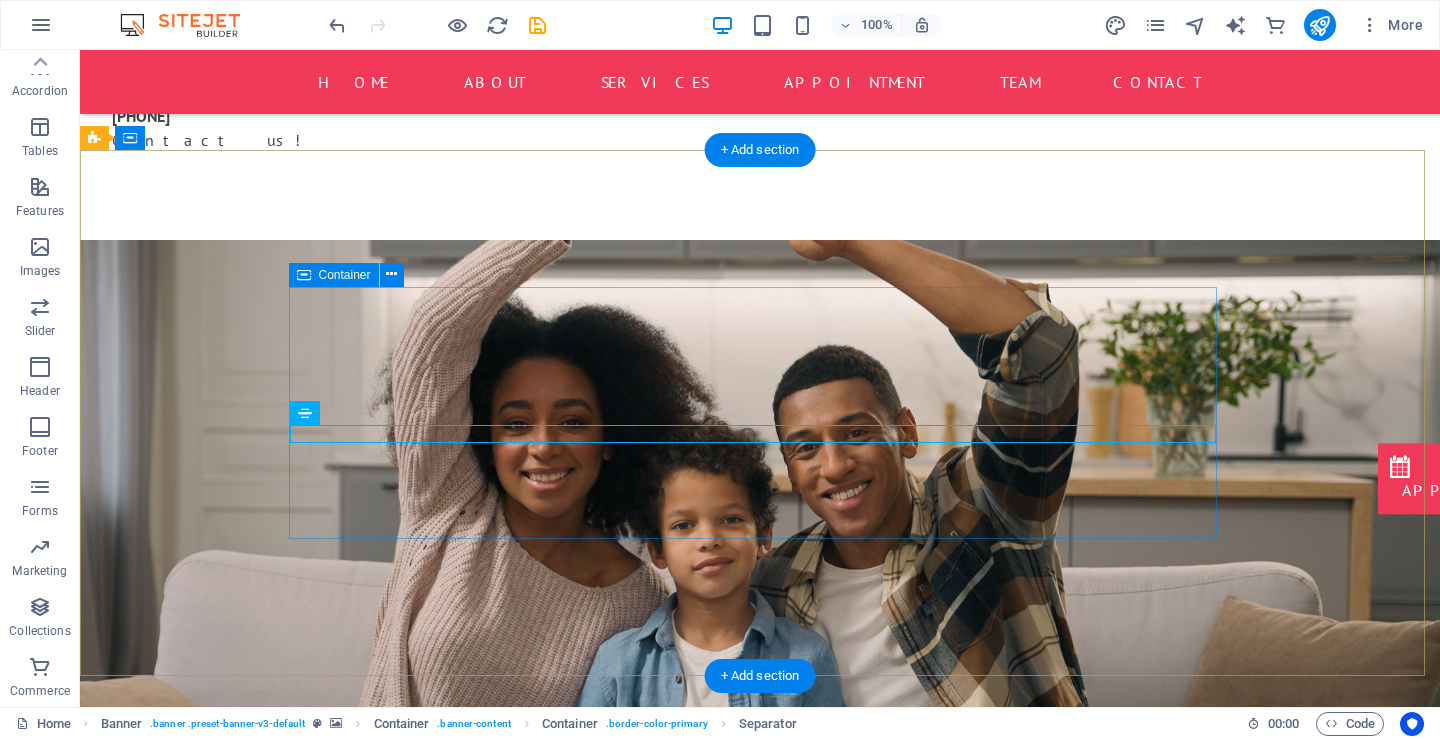 scroll, scrollTop: 200, scrollLeft: 0, axis: vertical 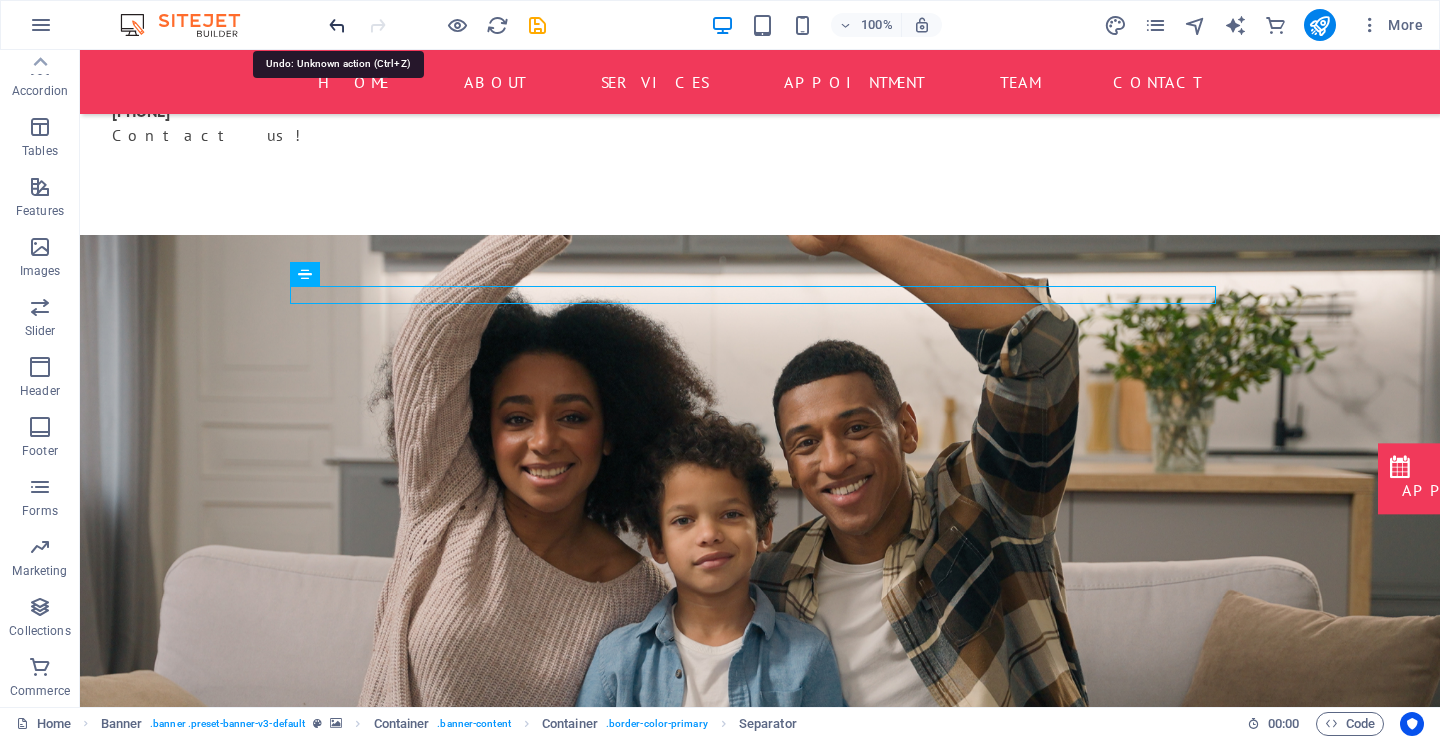 click at bounding box center [337, 25] 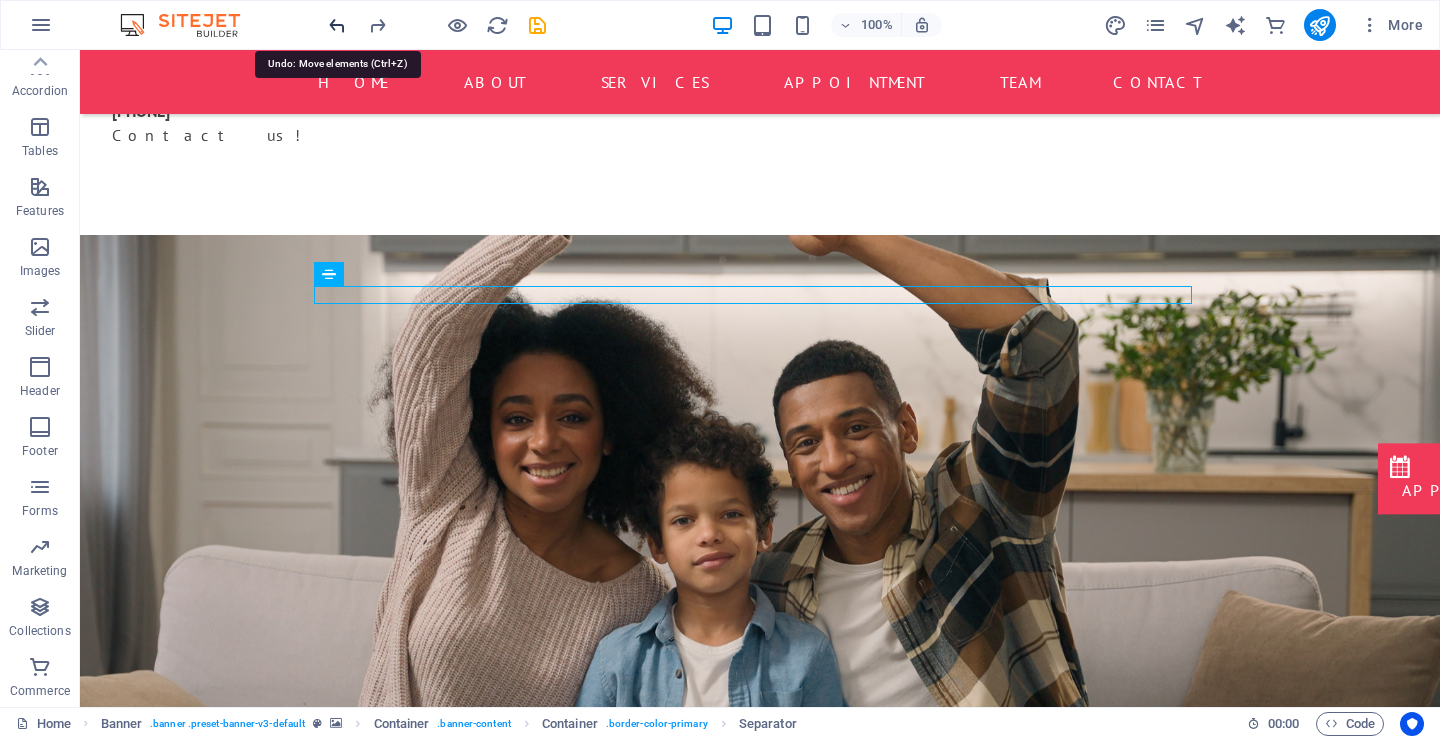 click at bounding box center (337, 25) 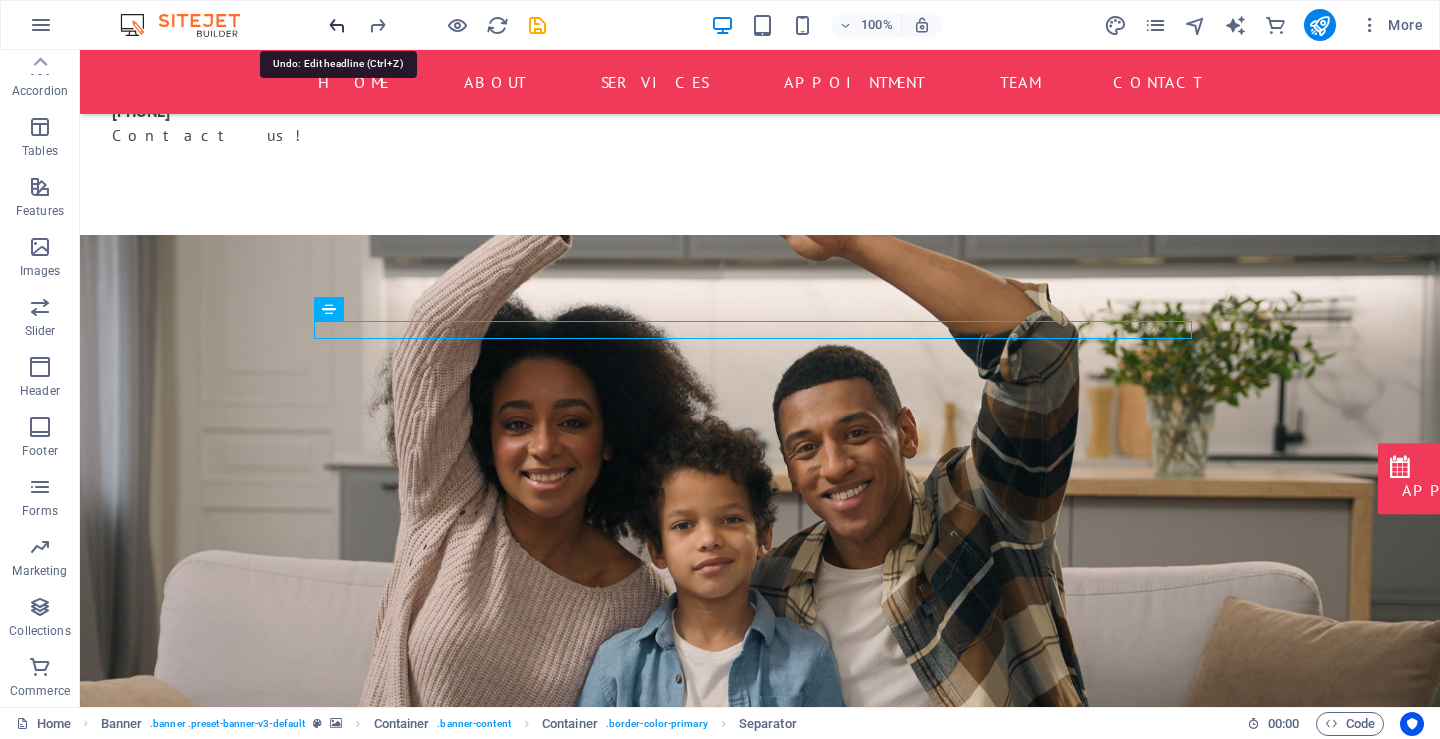 click at bounding box center (337, 25) 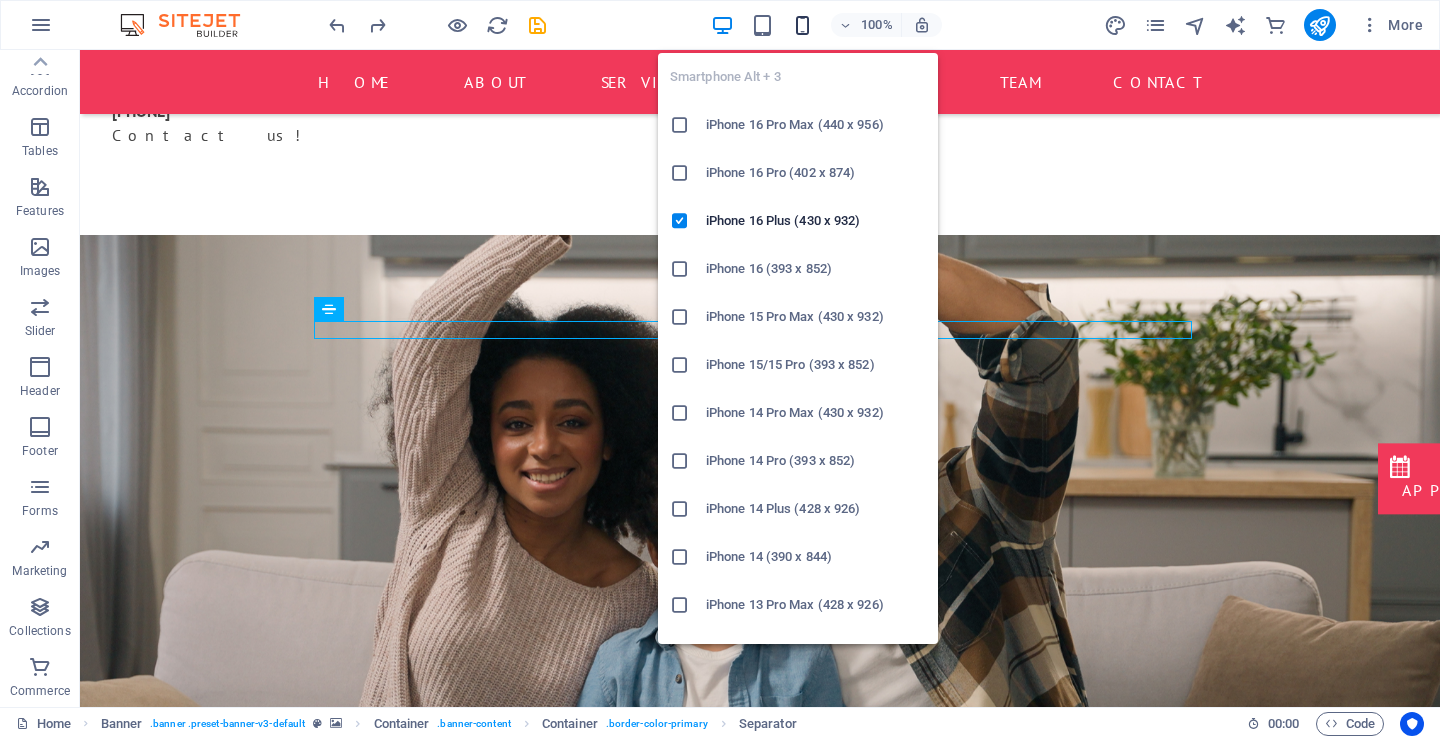 click at bounding box center (802, 25) 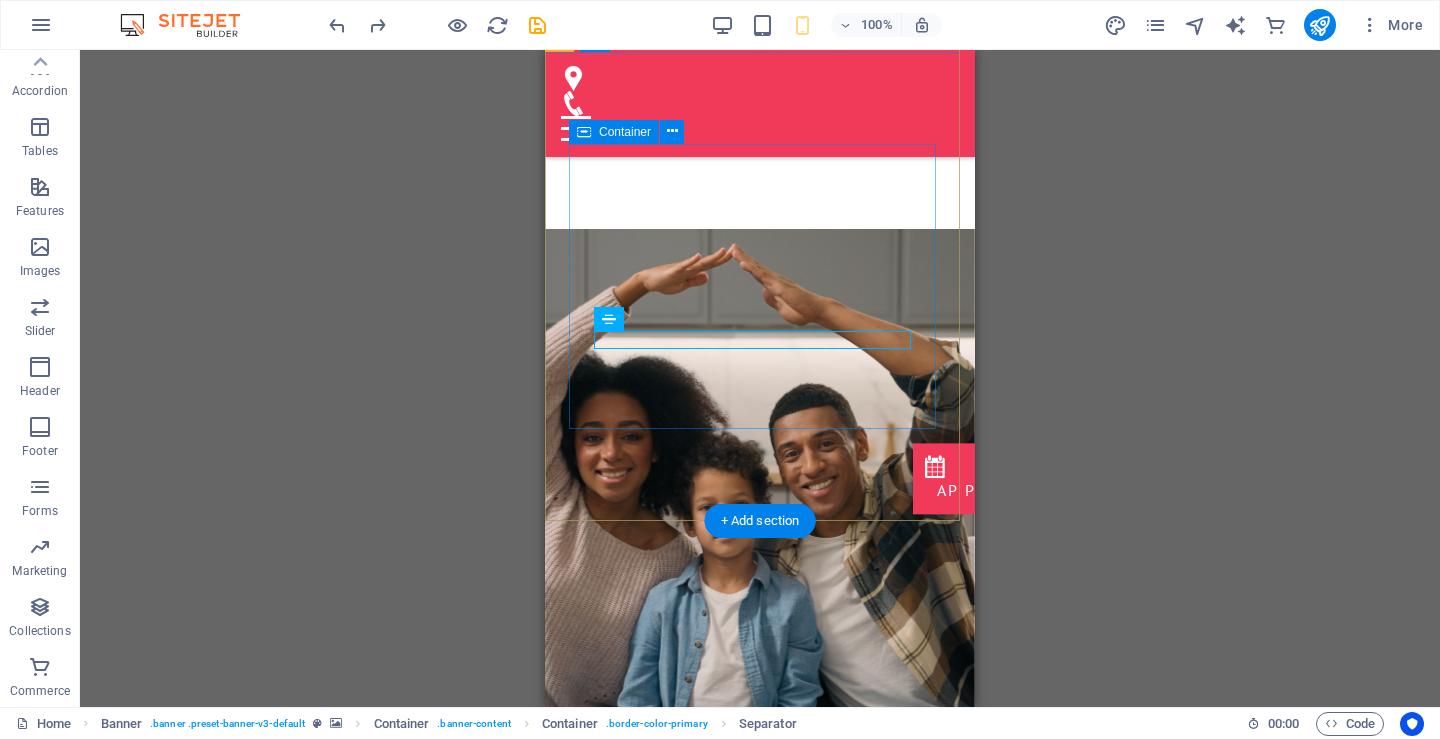 scroll, scrollTop: 300, scrollLeft: 0, axis: vertical 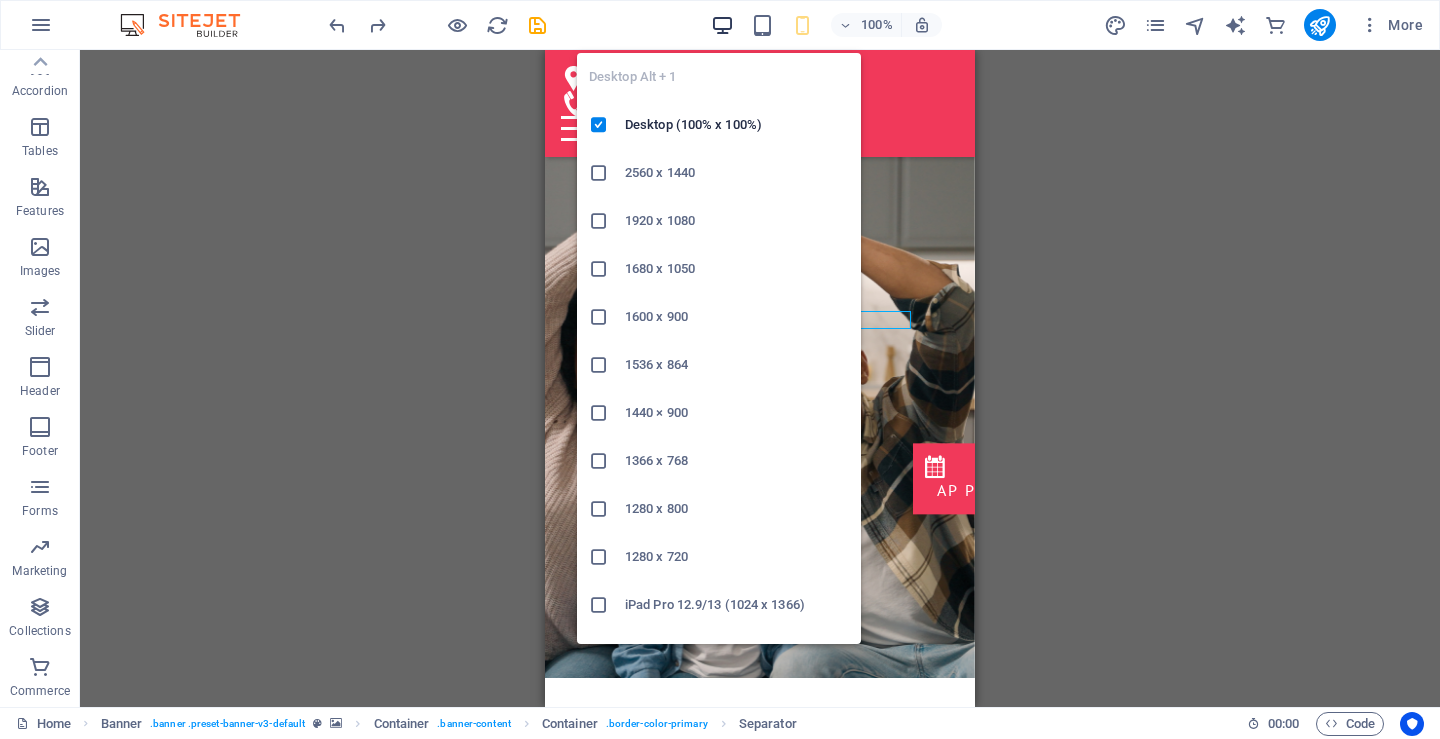 click at bounding box center [722, 25] 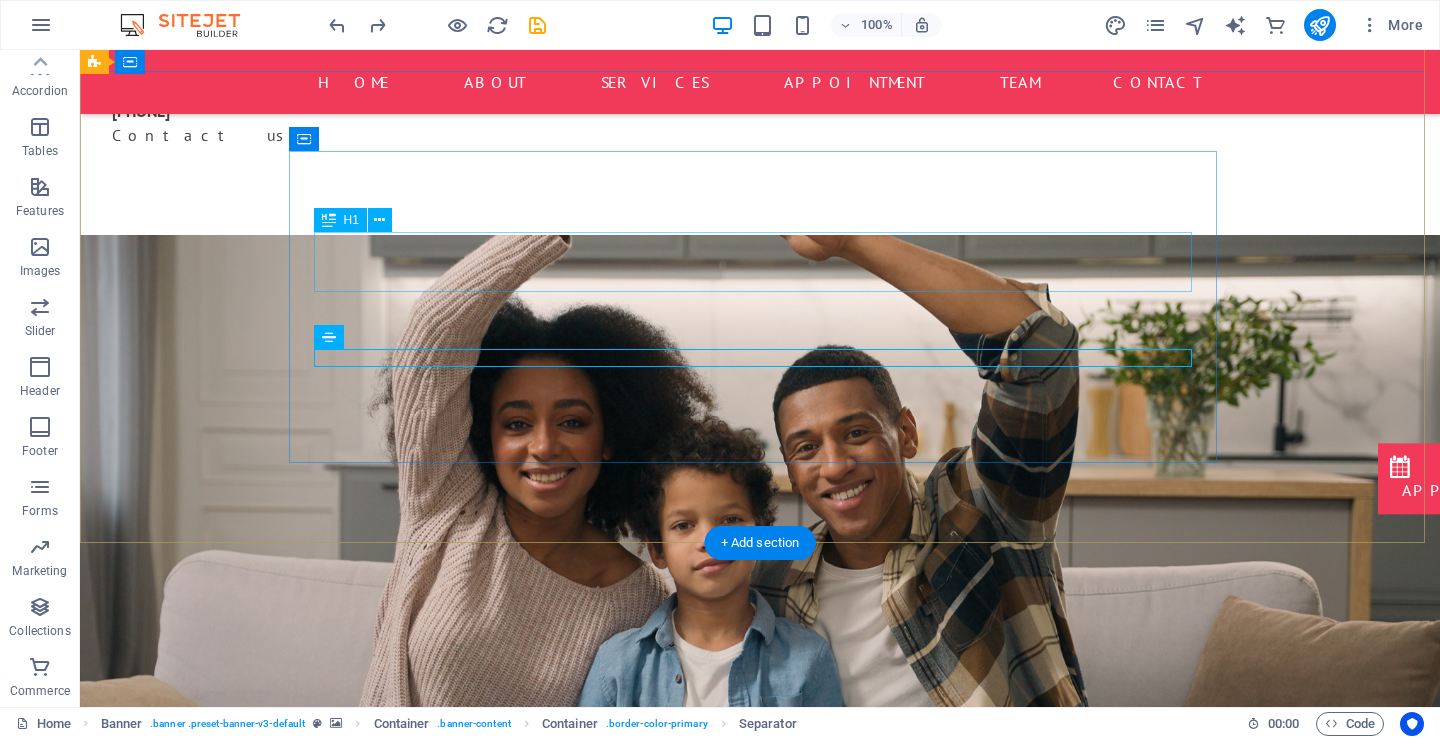 scroll, scrollTop: 100, scrollLeft: 0, axis: vertical 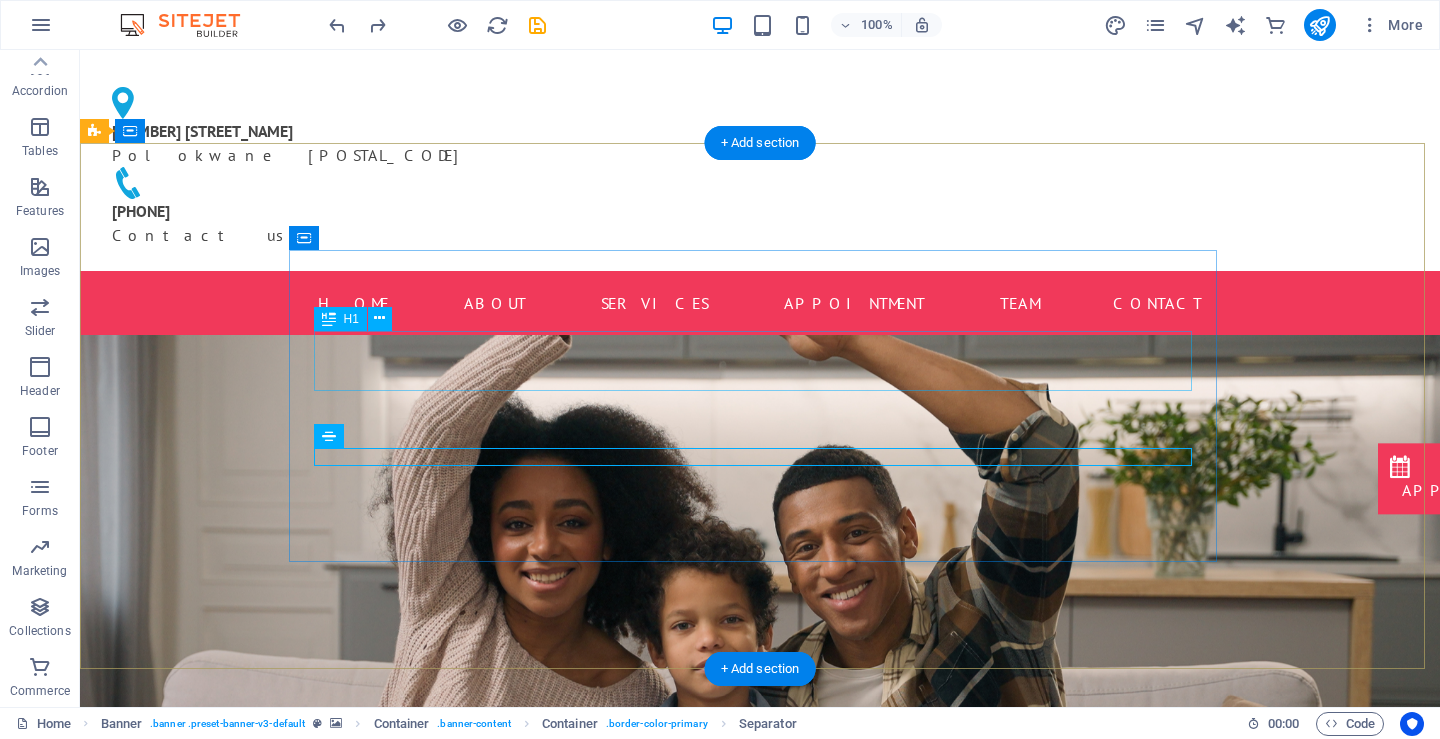 click on "Modern clinic & professional doctors" at bounding box center [760, 1062] 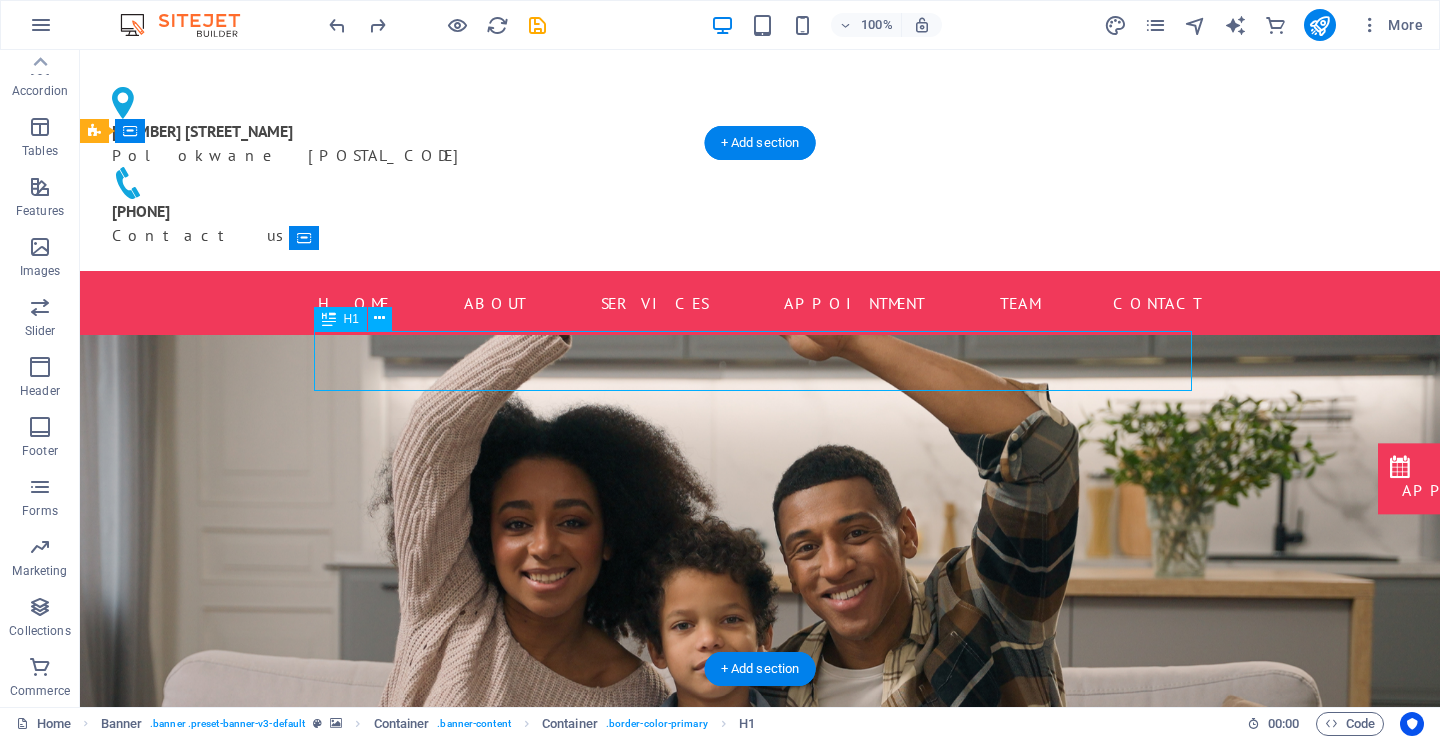 click on "Modern clinic & professional doctors" at bounding box center (760, 1062) 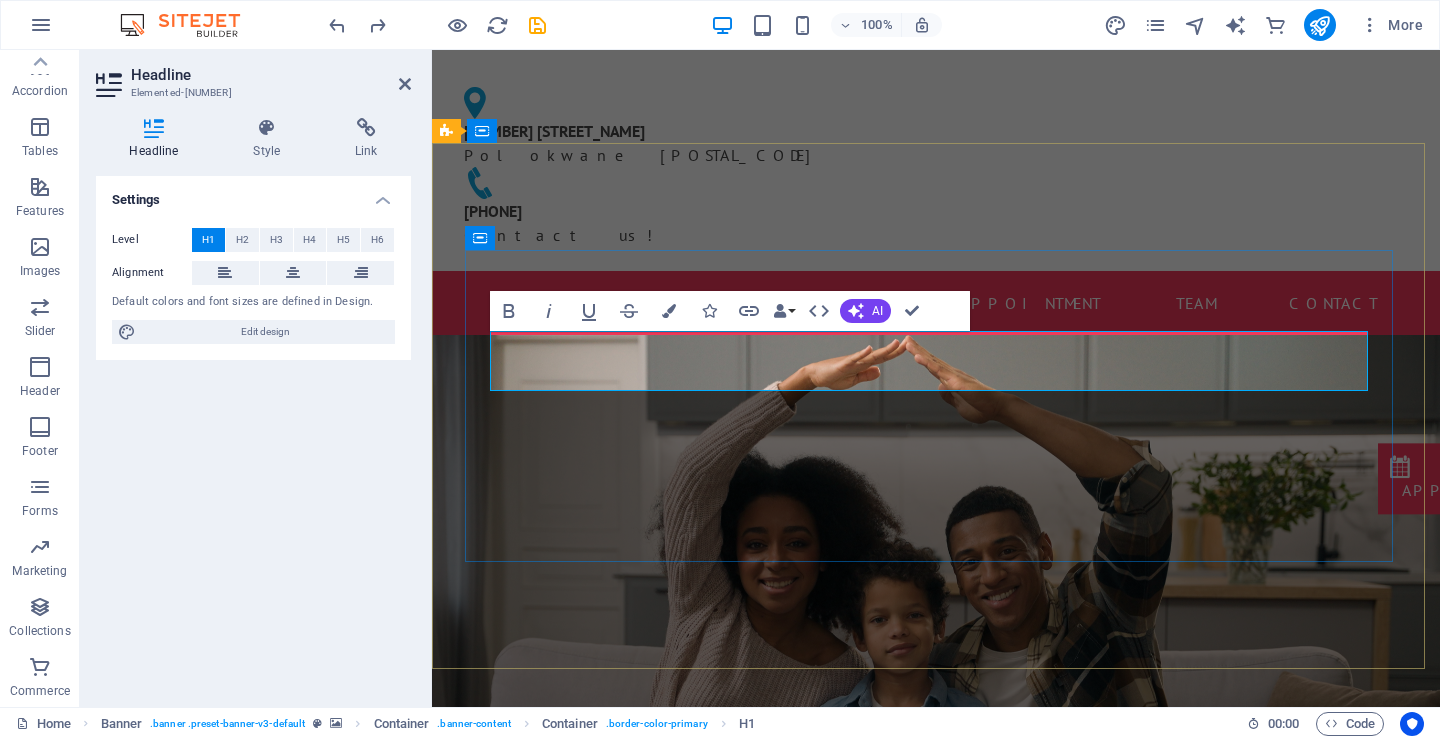 type 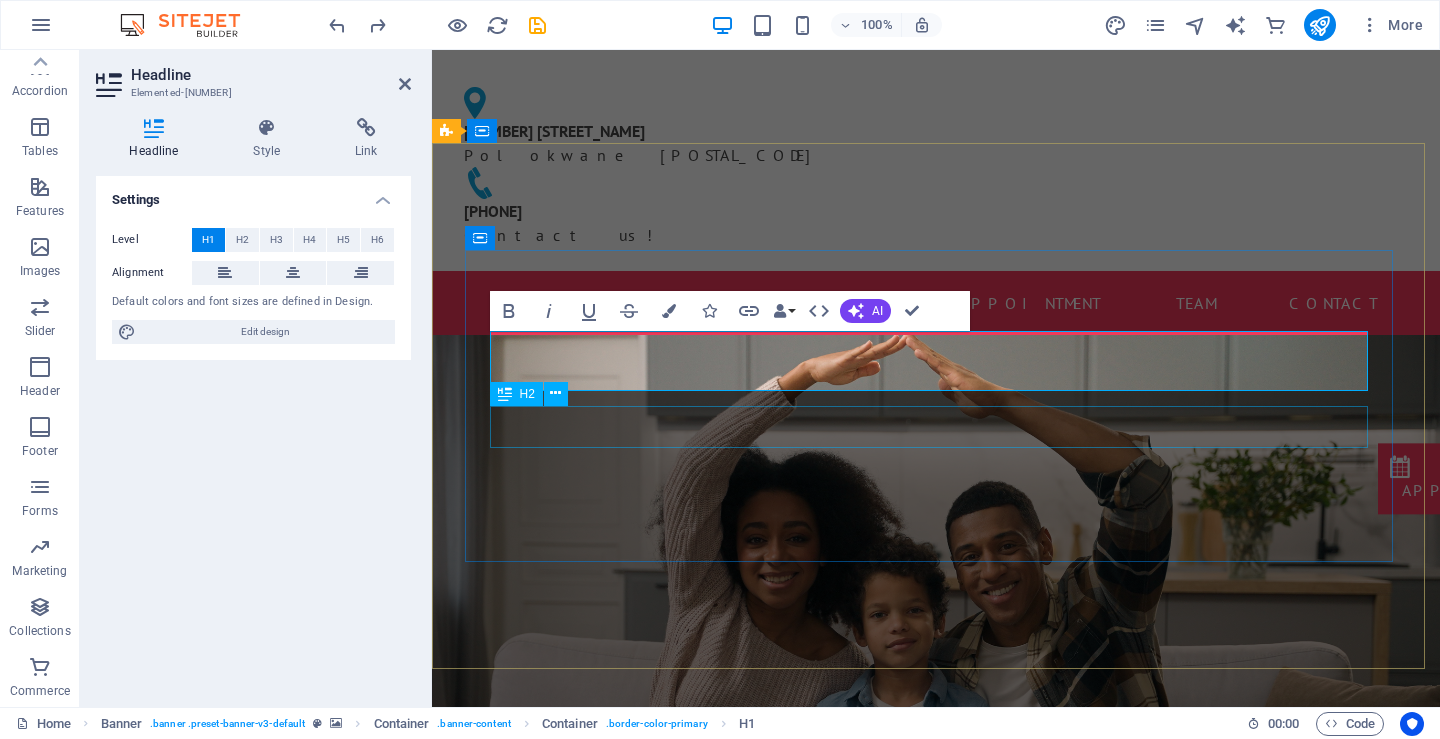click on "Our best services for you" at bounding box center [936, 1118] 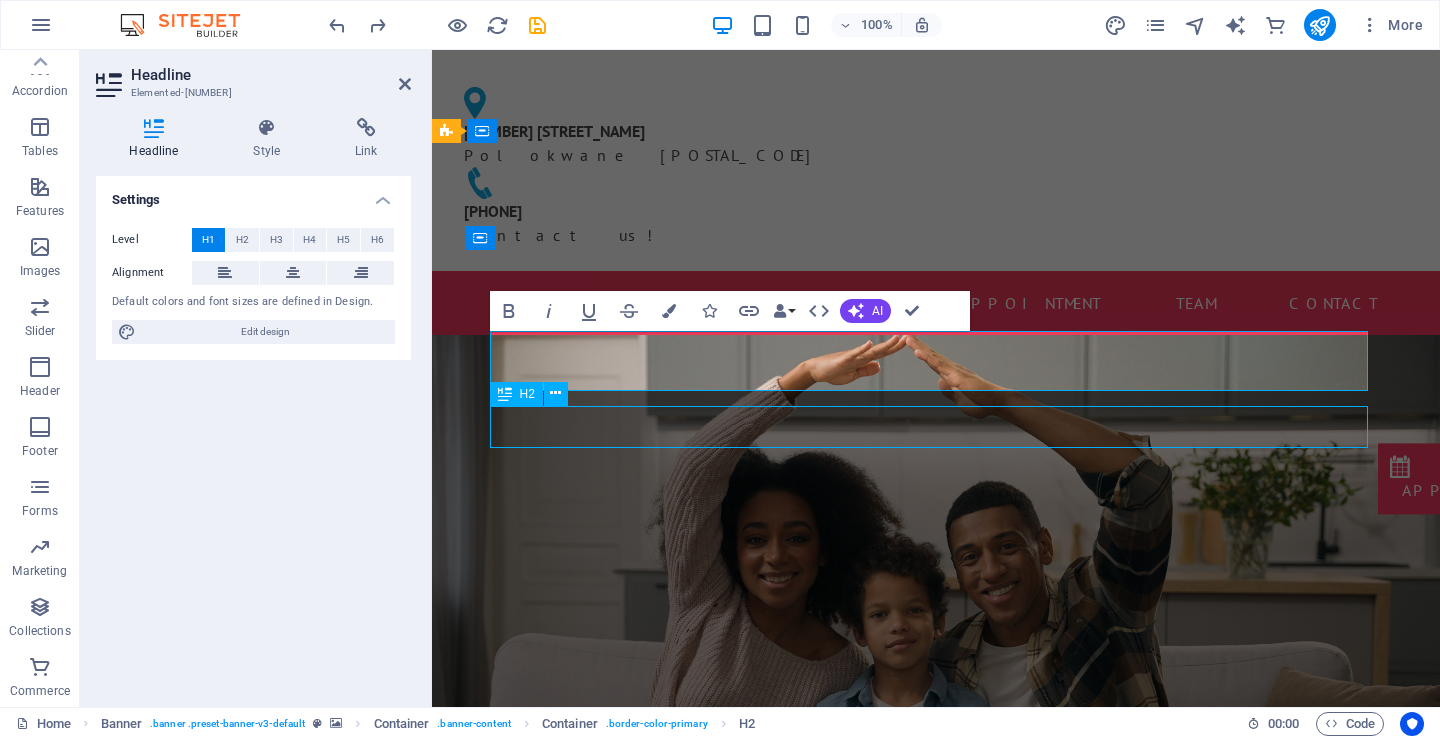 click on "Our best services for you" at bounding box center (936, 1118) 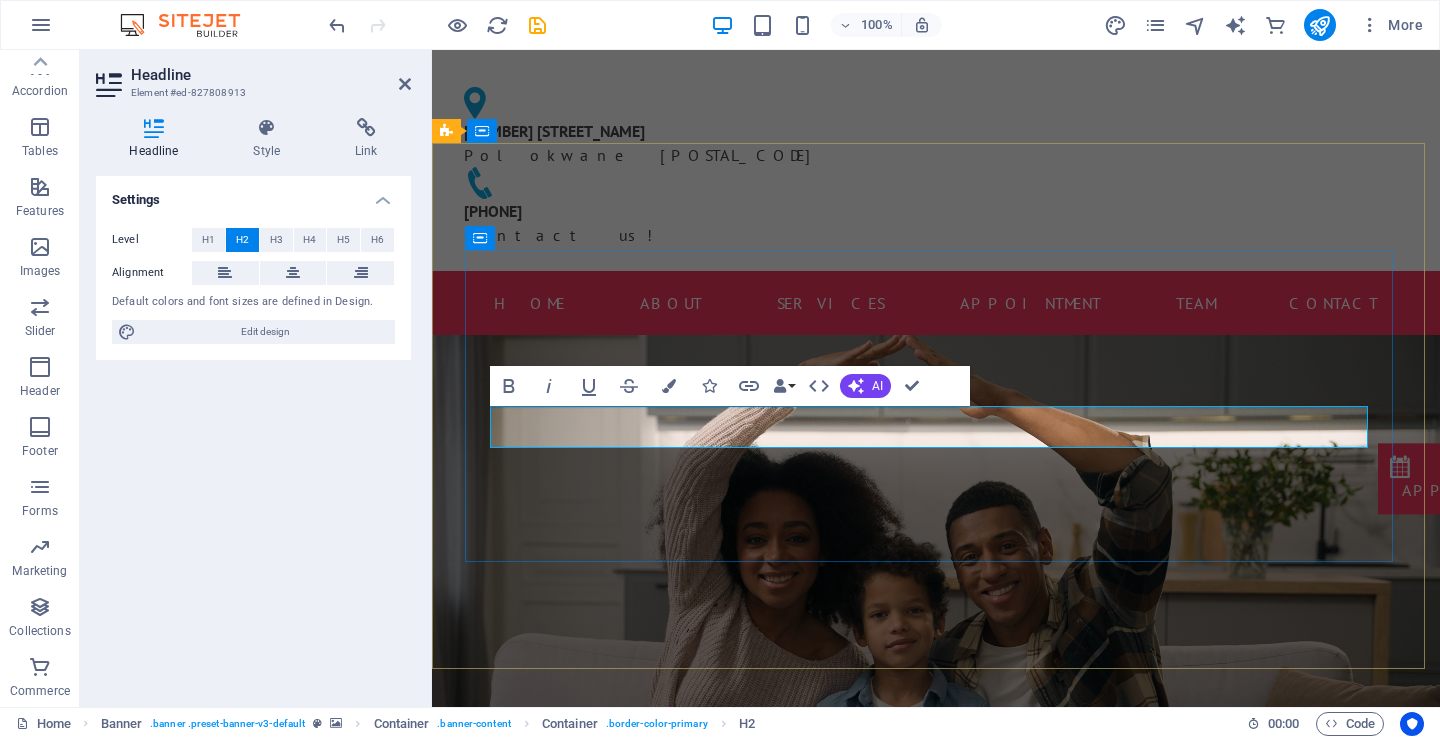 type 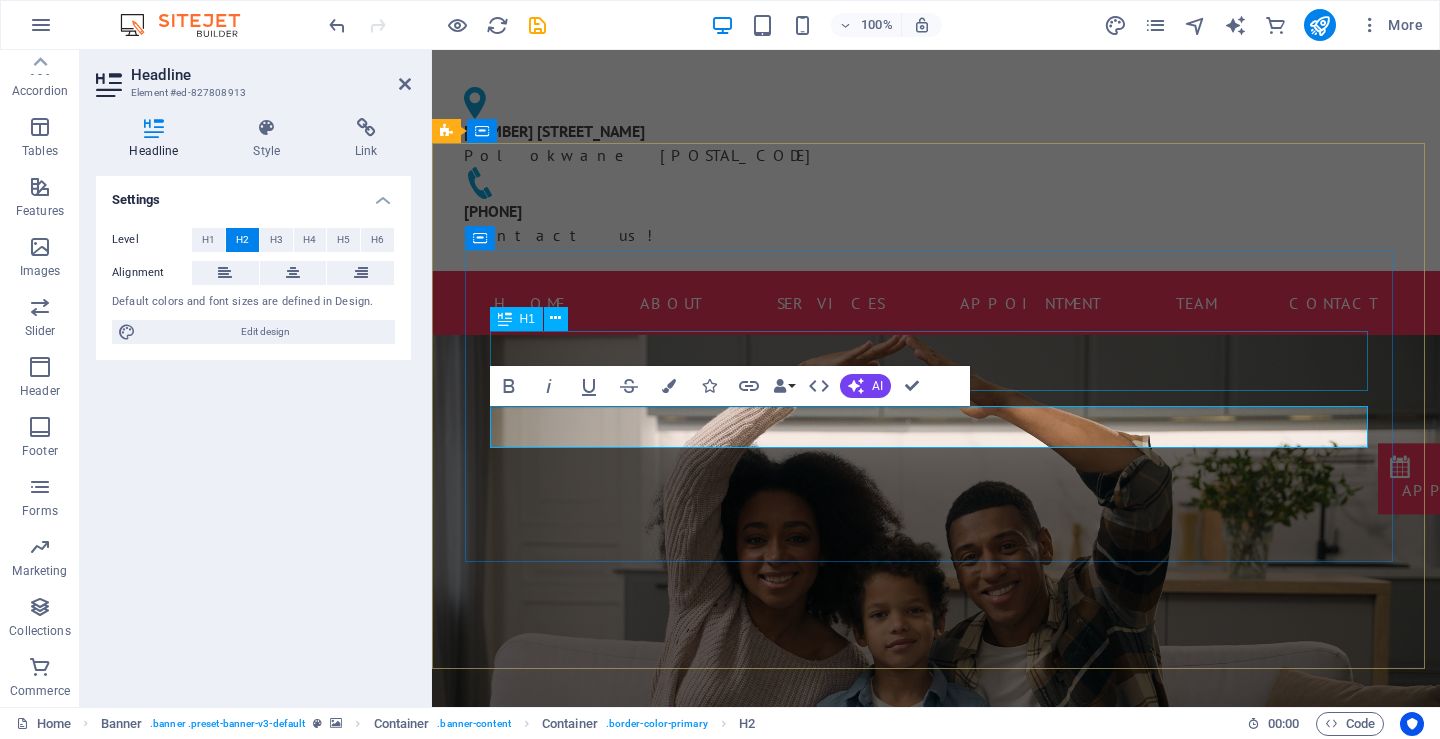 click on "medi3health" at bounding box center (936, 1052) 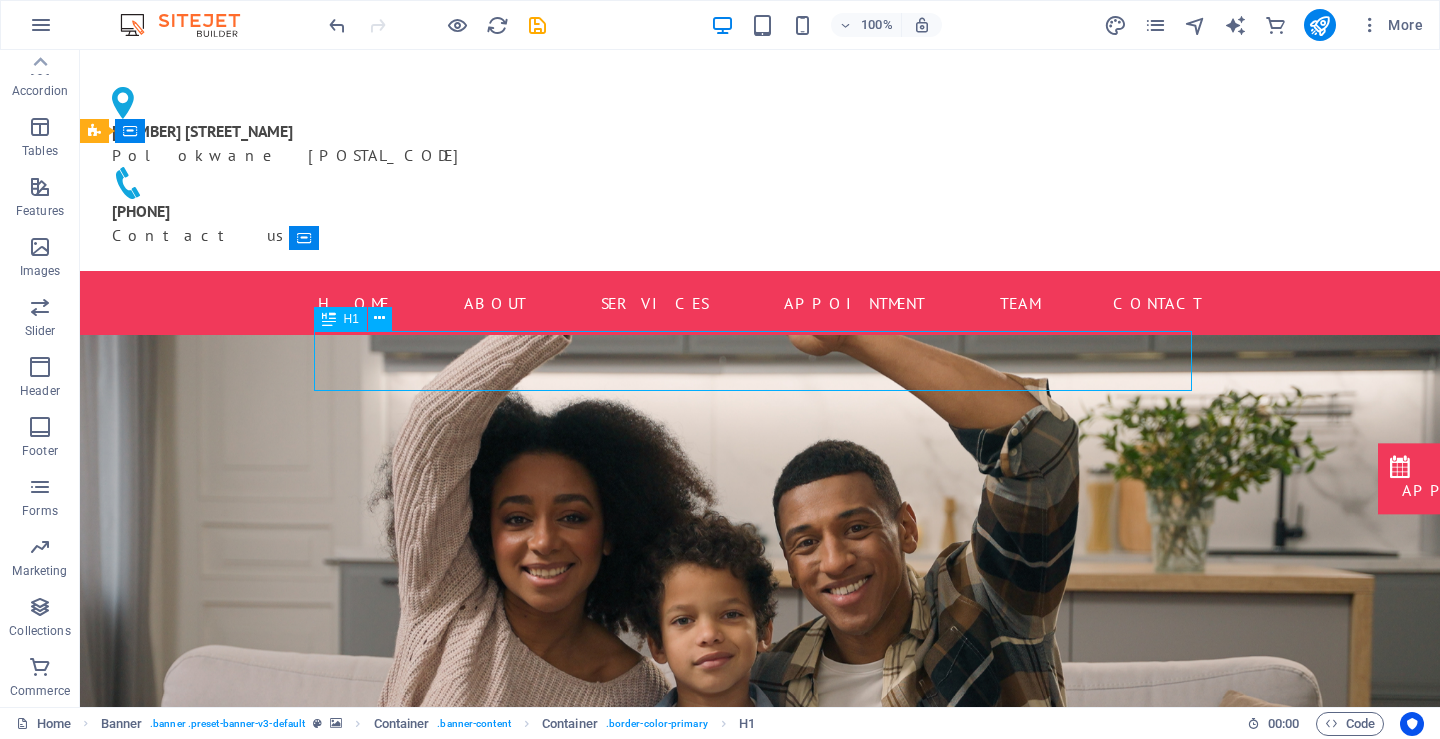 click on "medi3health" at bounding box center [760, 1052] 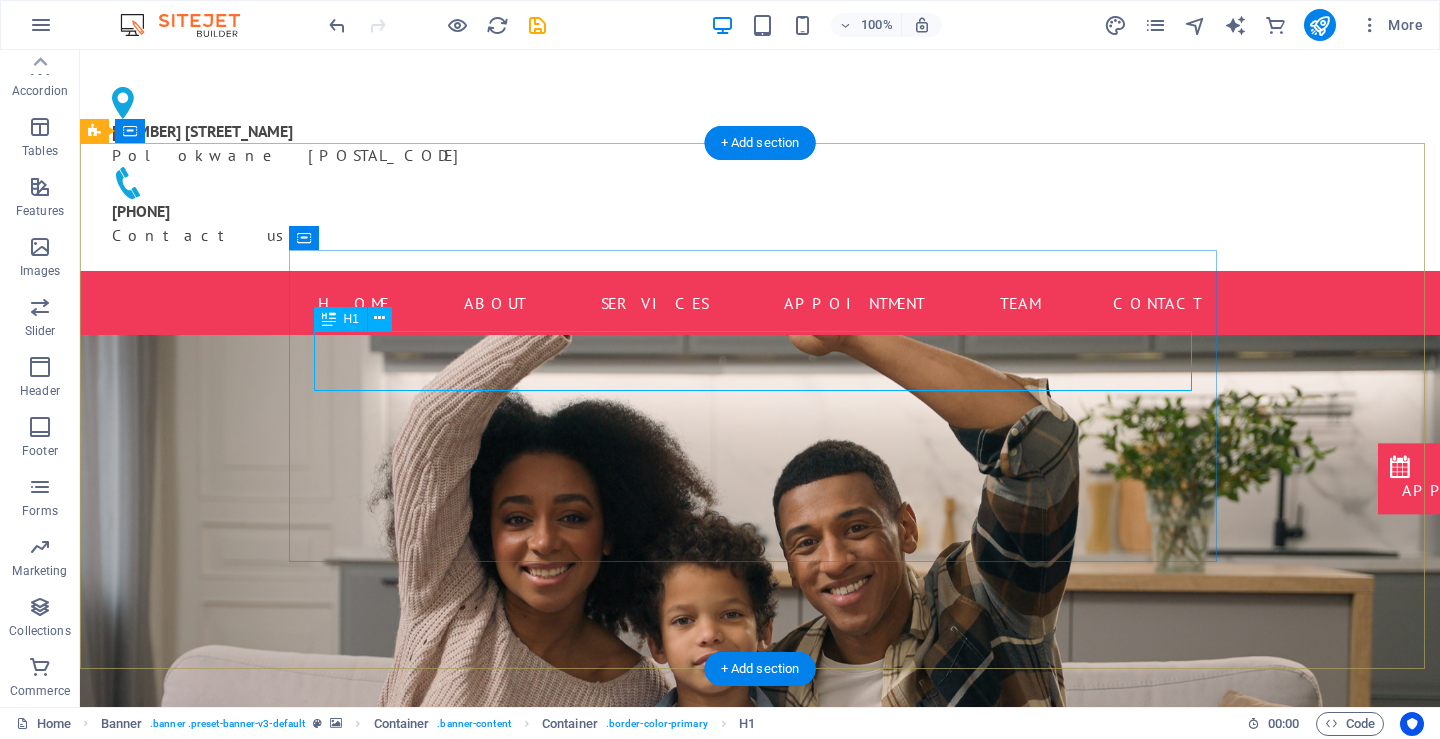 click on "medi3health" at bounding box center [760, 1052] 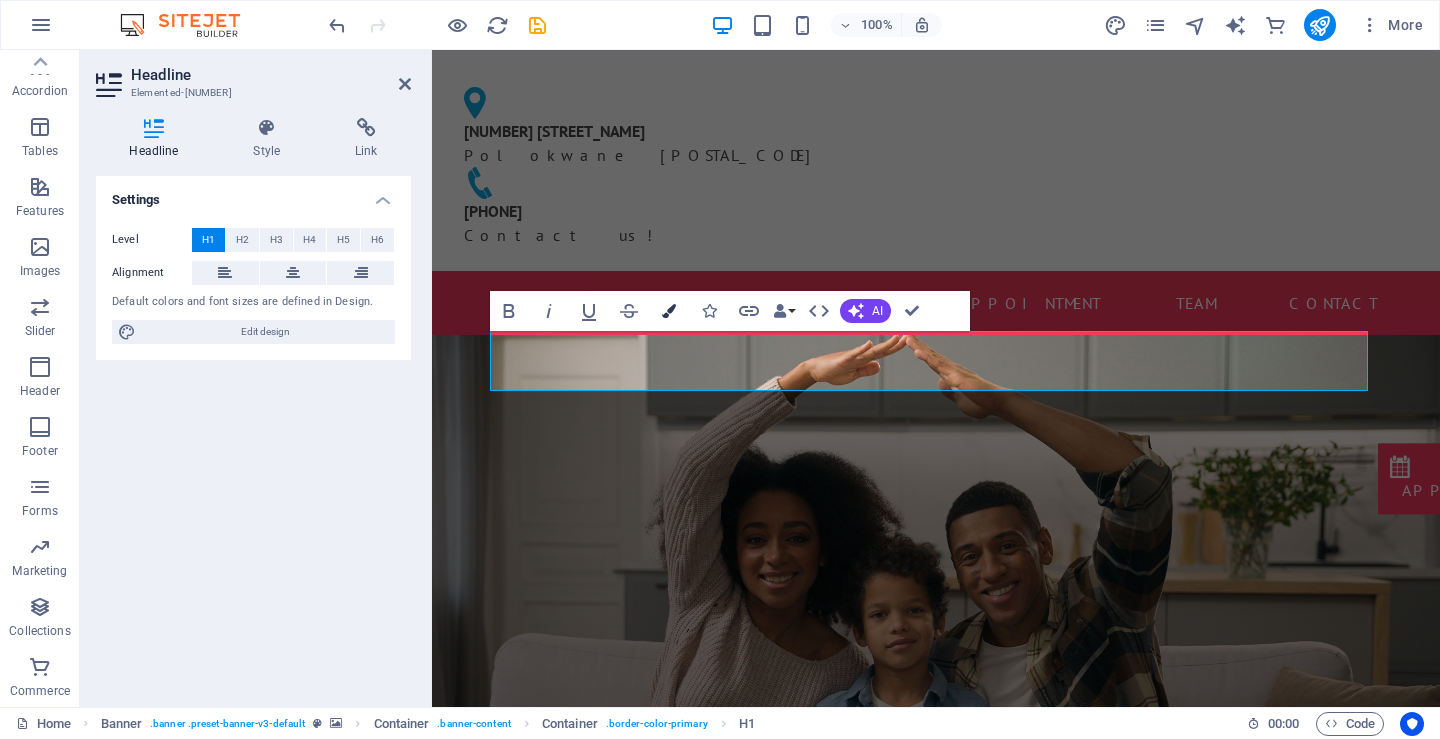 click at bounding box center (669, 311) 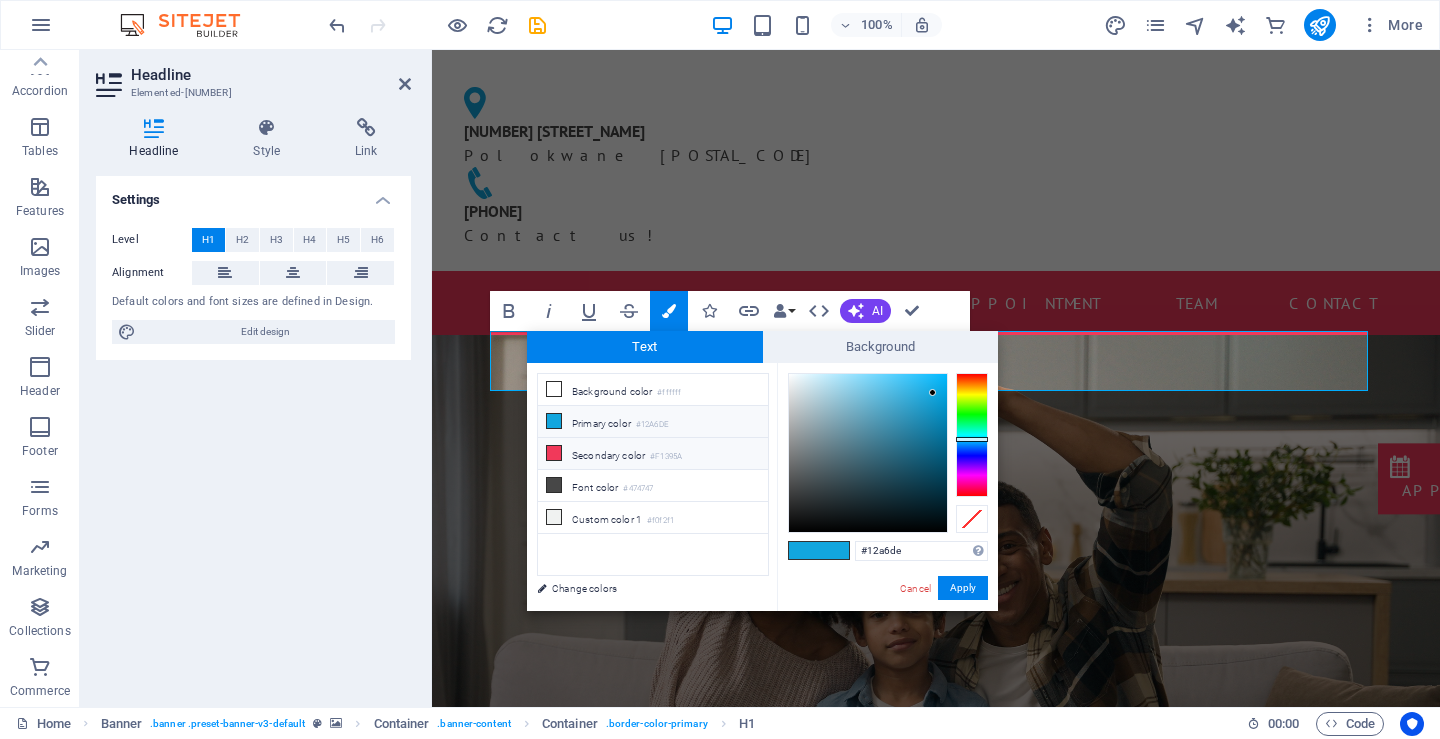 click at bounding box center [554, 453] 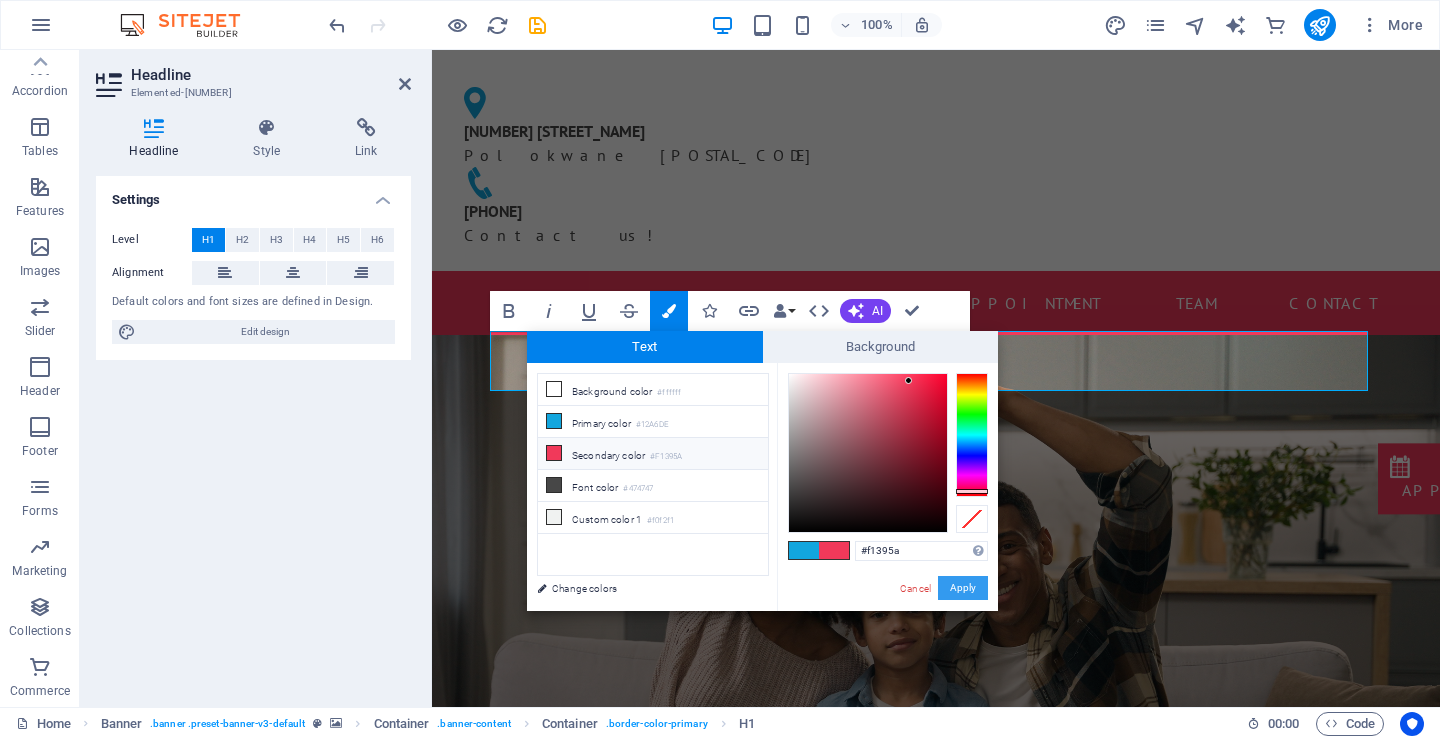 drag, startPoint x: 975, startPoint y: 590, endPoint x: 542, endPoint y: 539, distance: 435.99313 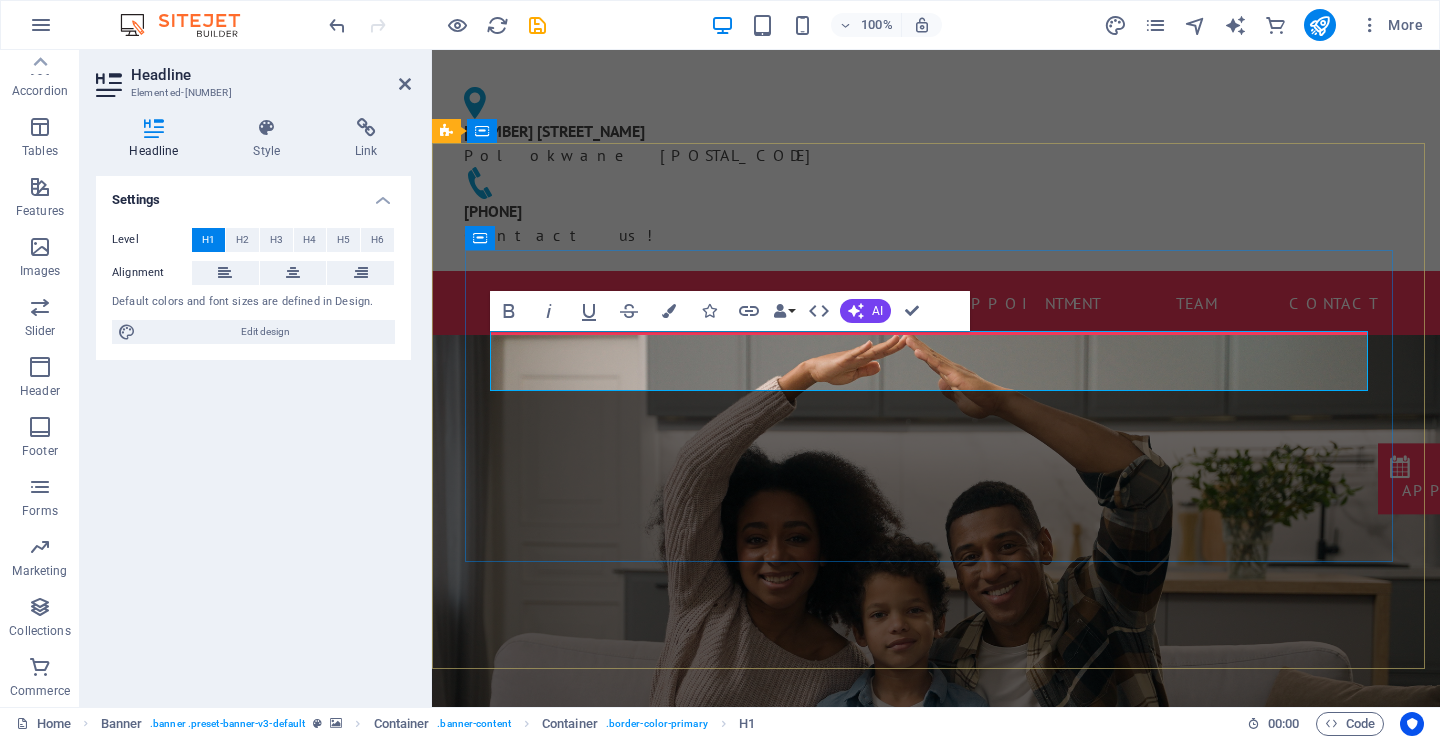 click on "medi3health" at bounding box center (936, 1052) 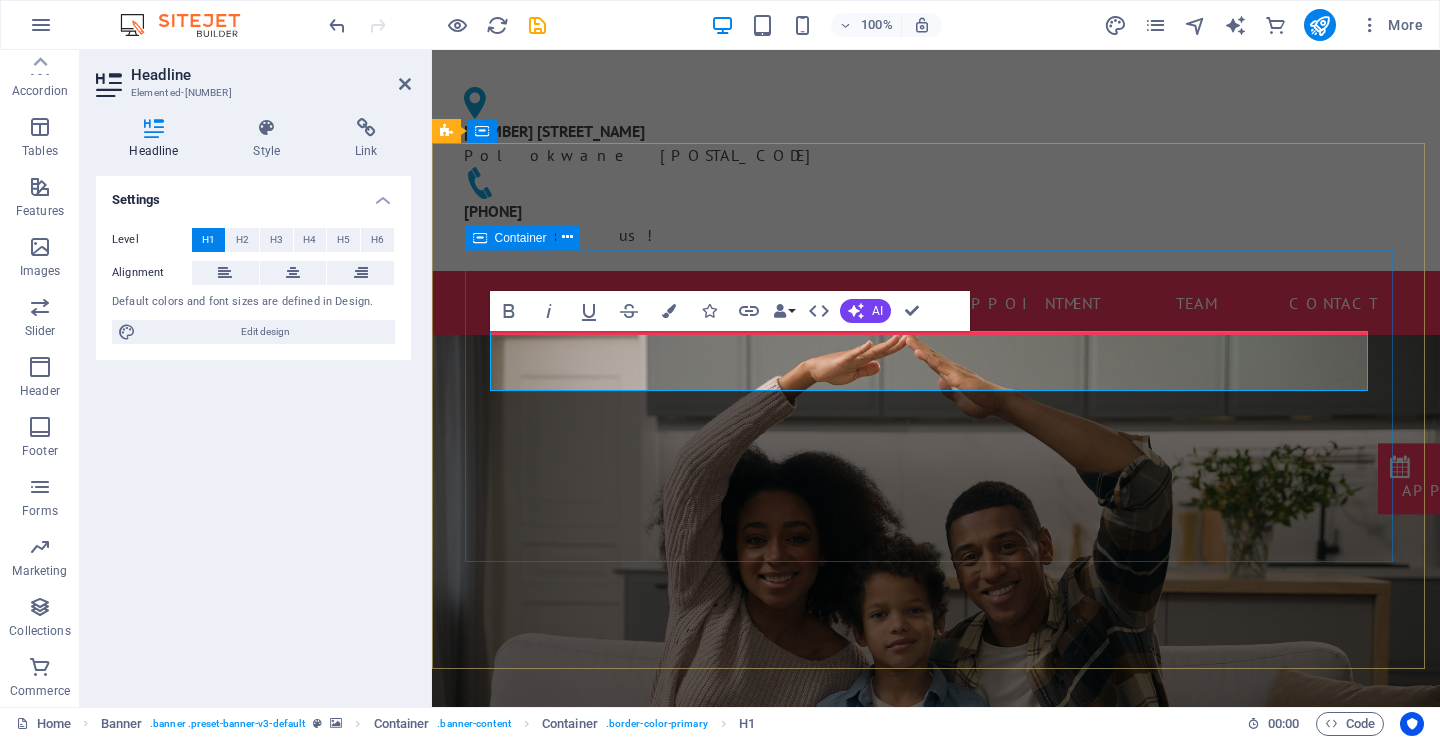 click on "medi3health you come first" at bounding box center [936, 1097] 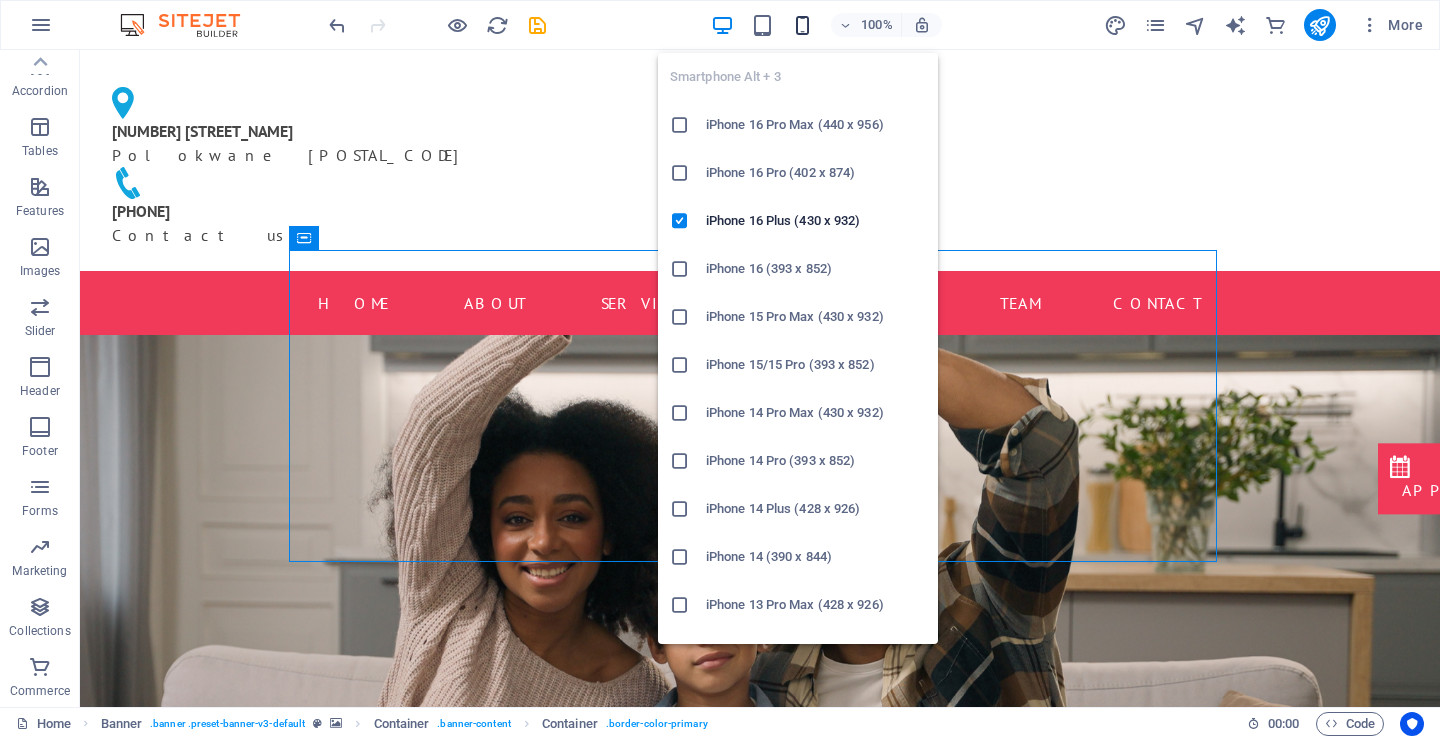 click at bounding box center [802, 25] 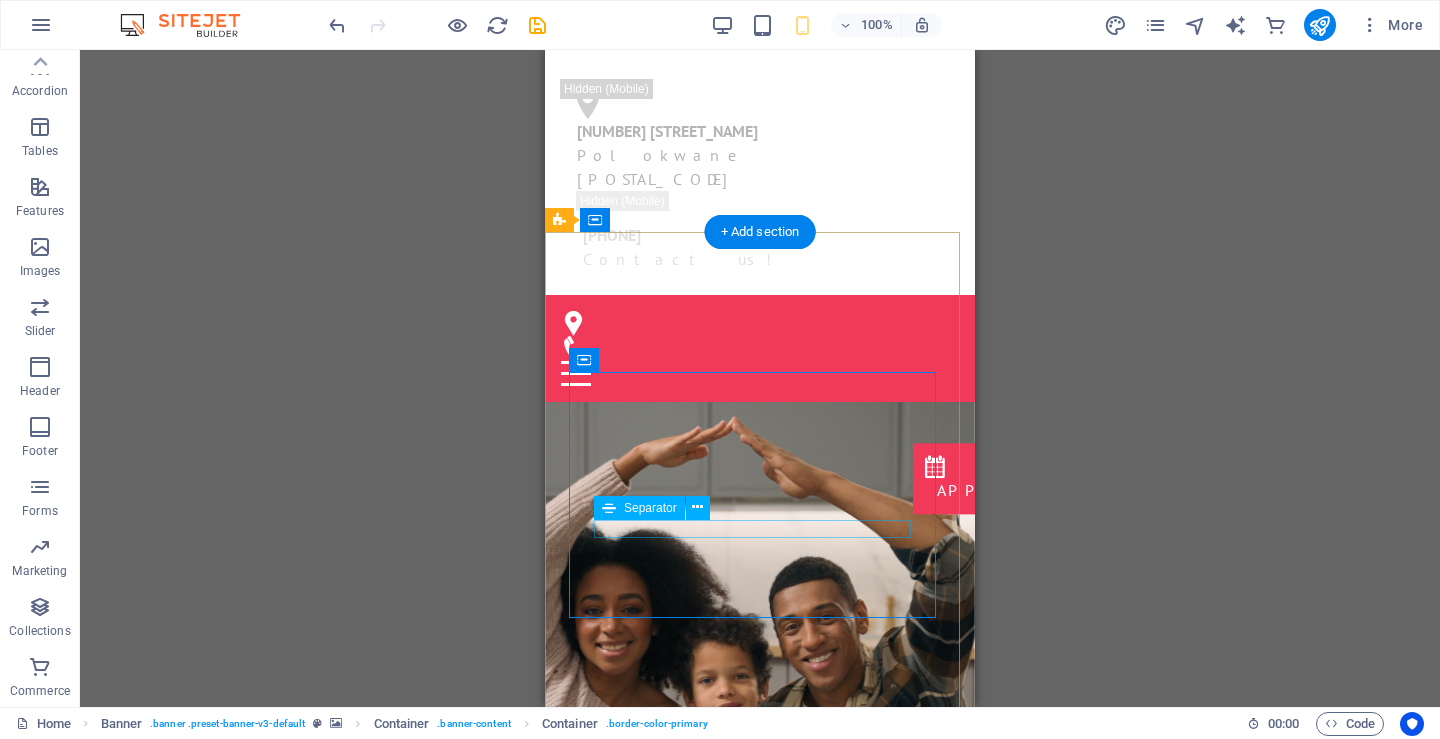 click at bounding box center [760, 1149] 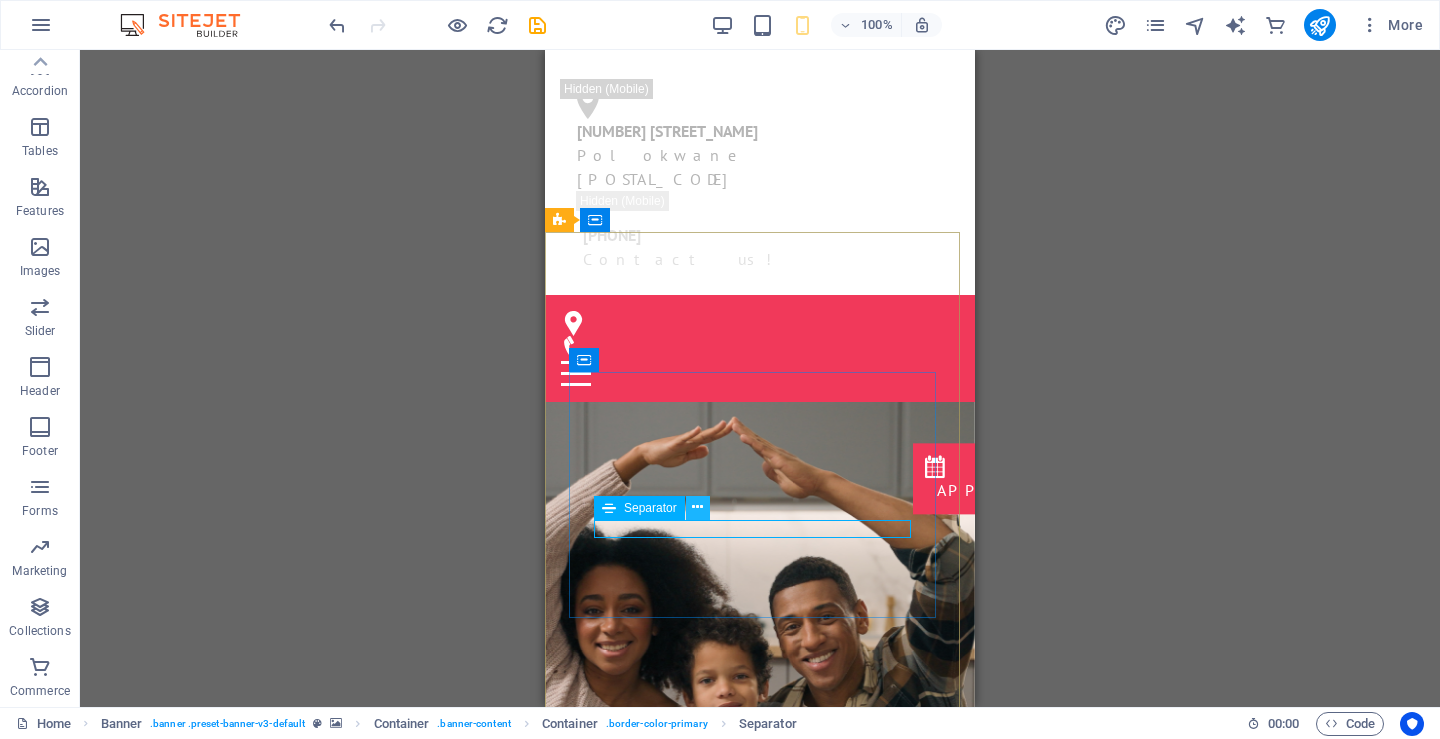 click at bounding box center [698, 508] 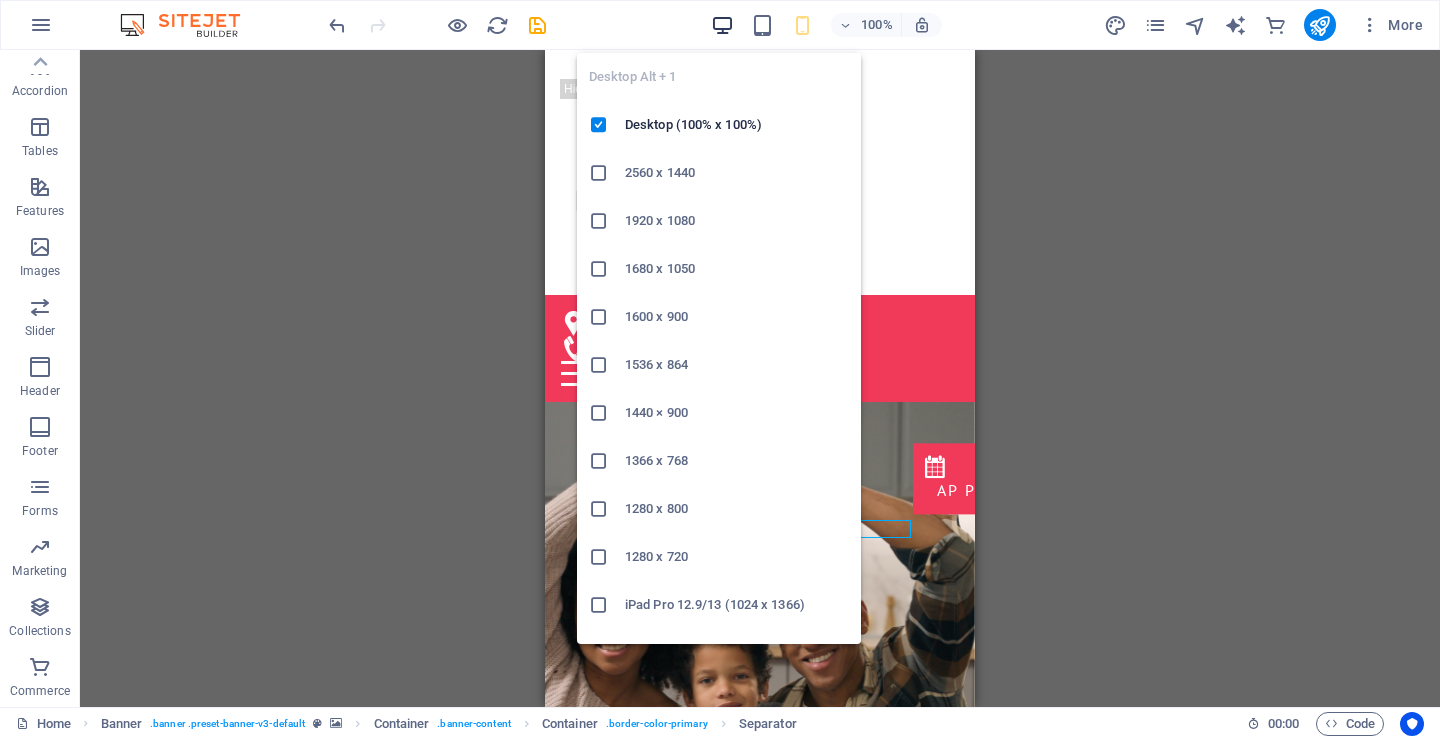 click at bounding box center [722, 25] 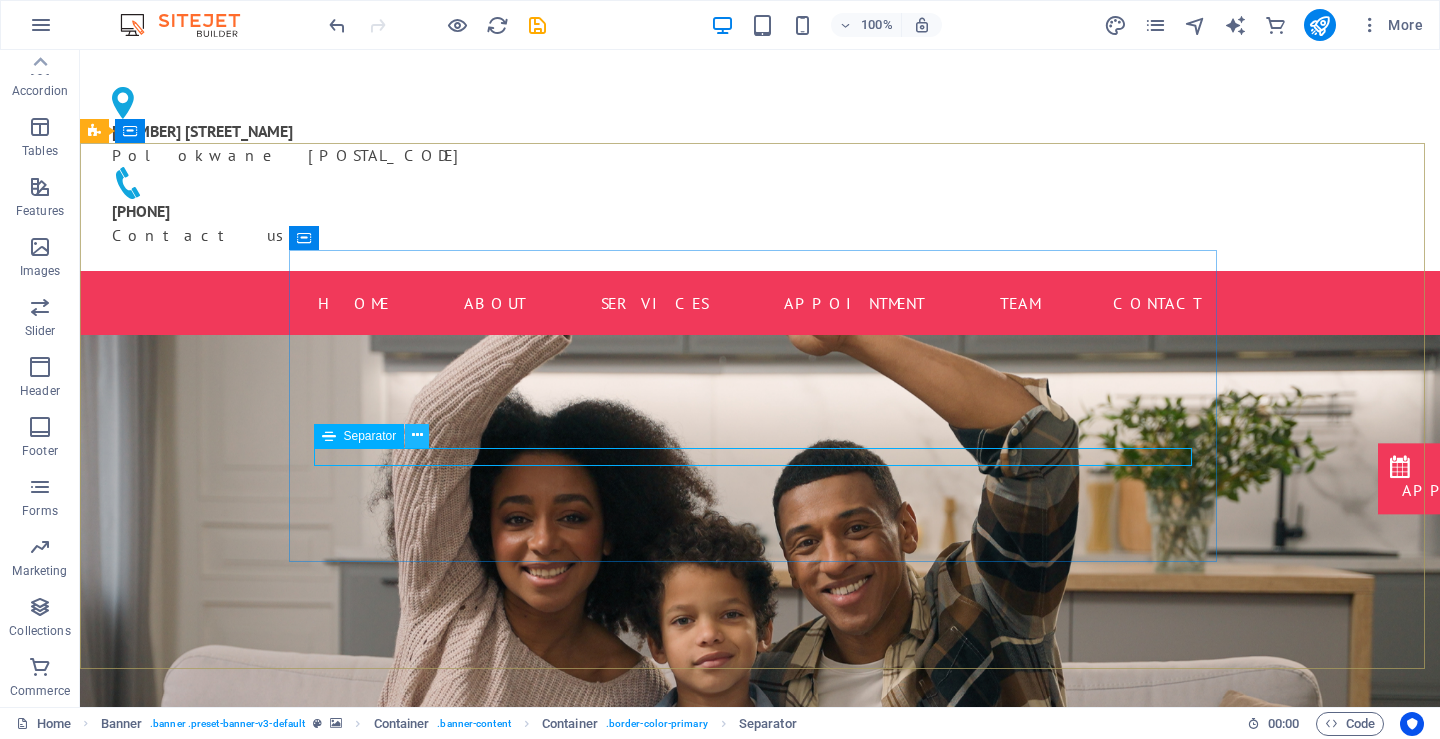click at bounding box center [417, 435] 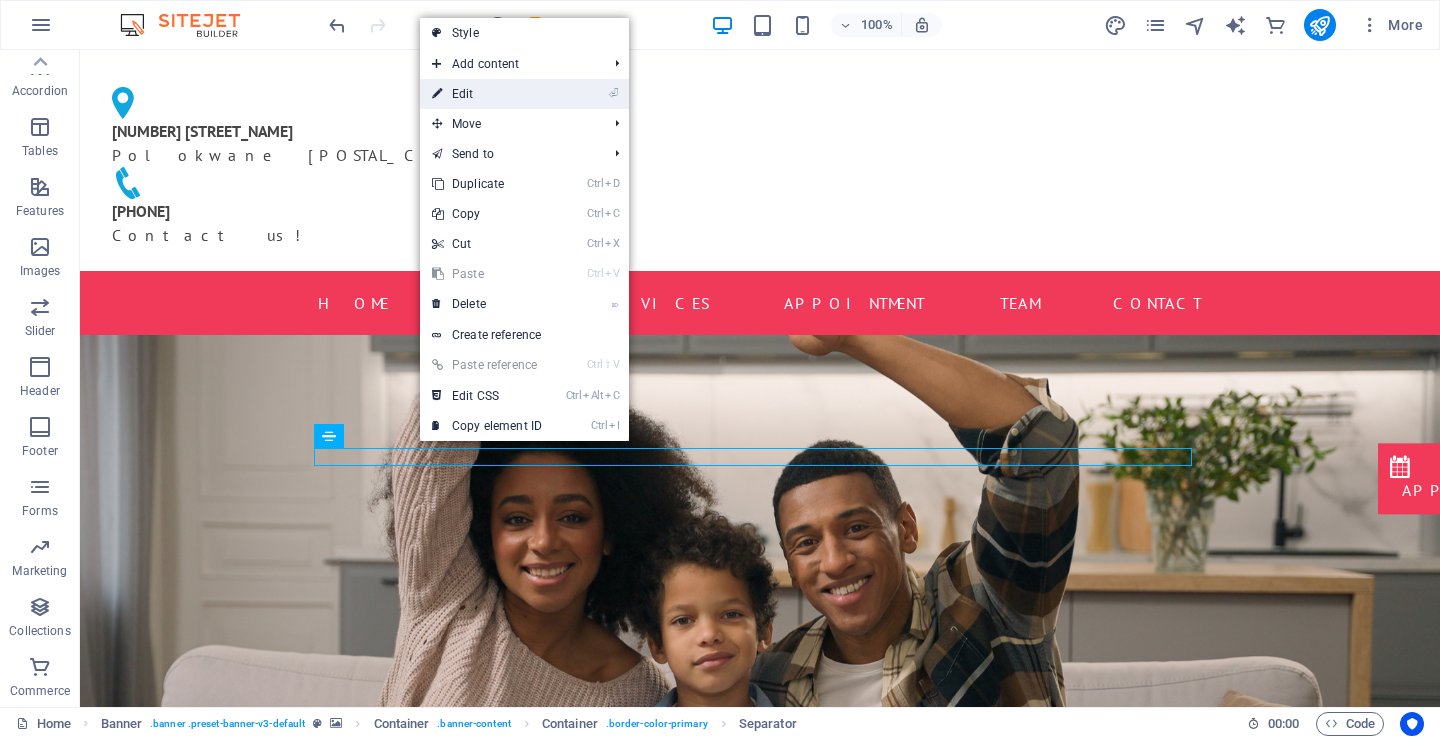 click on "⏎  Edit" at bounding box center [487, 94] 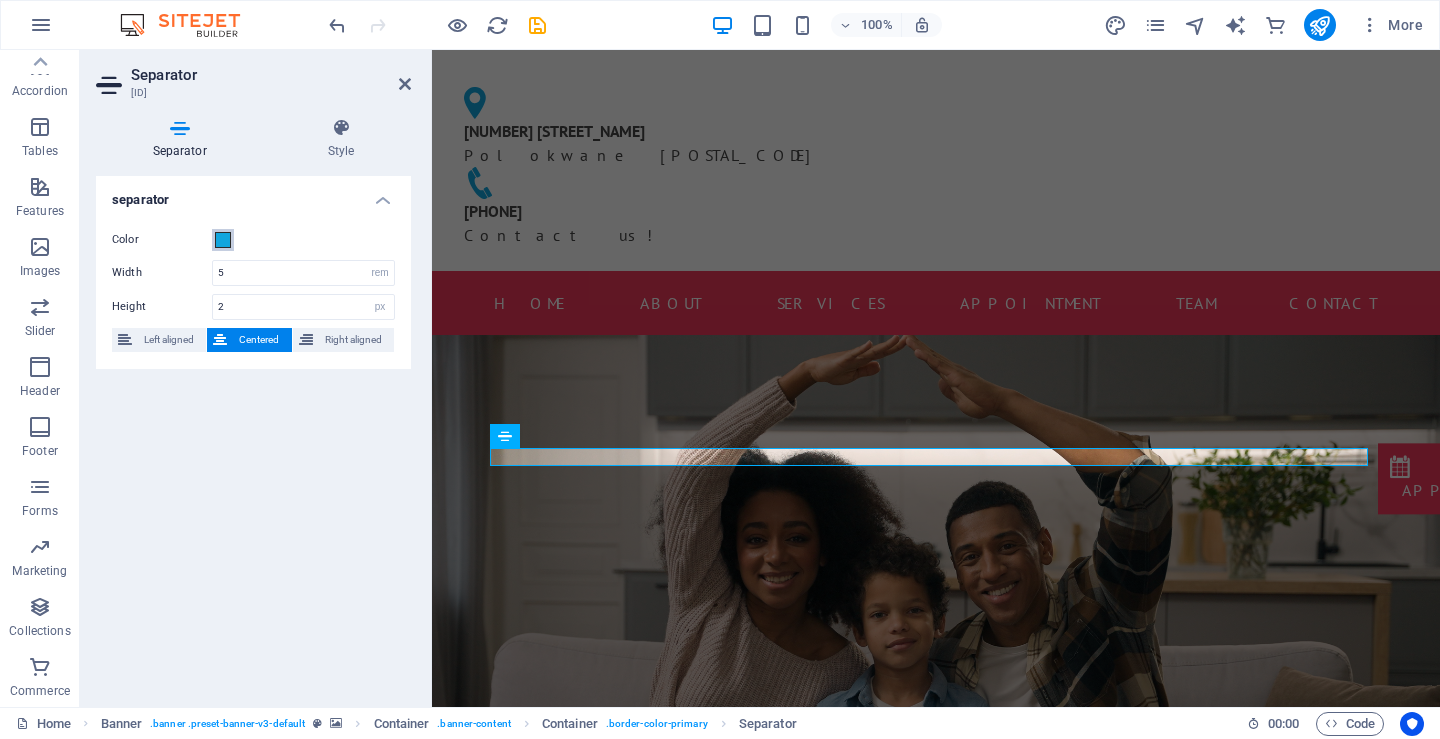click at bounding box center [223, 240] 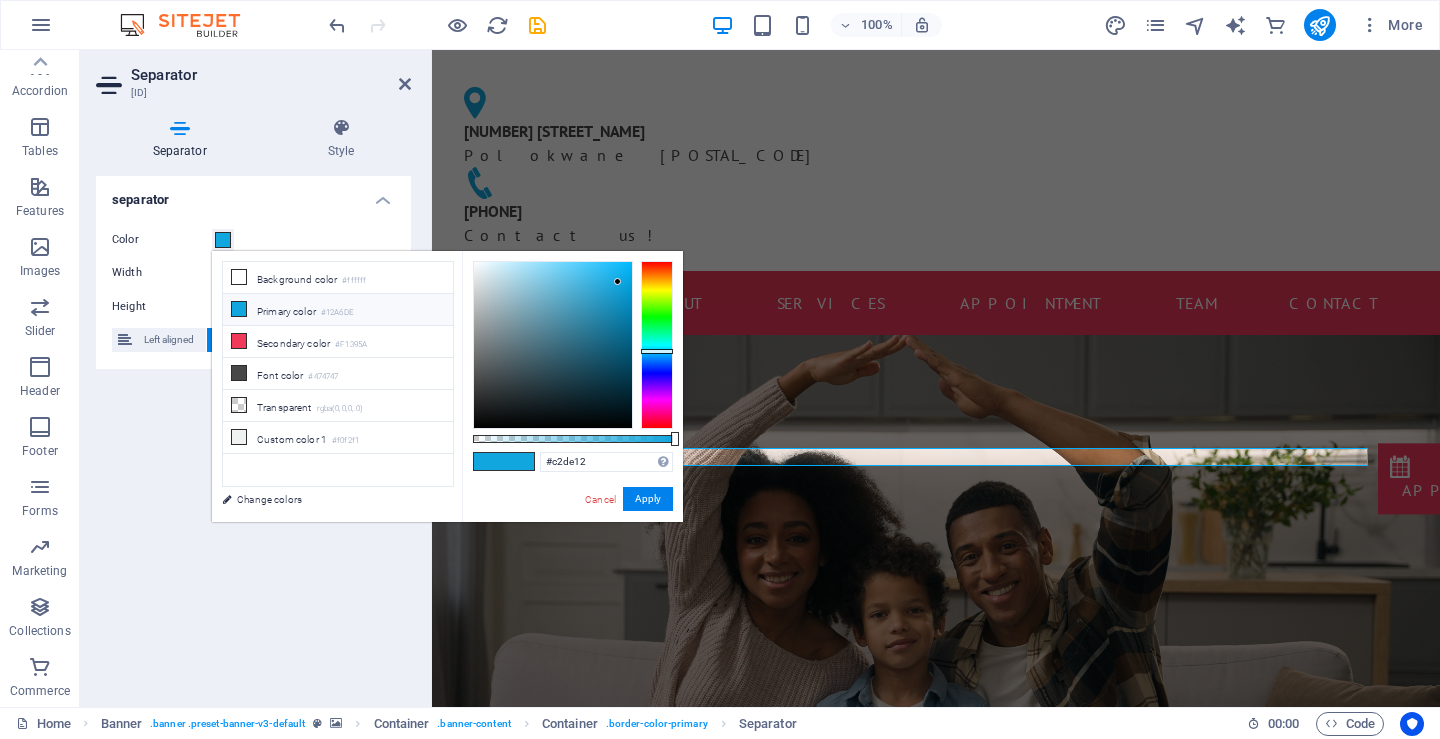 click at bounding box center (657, 345) 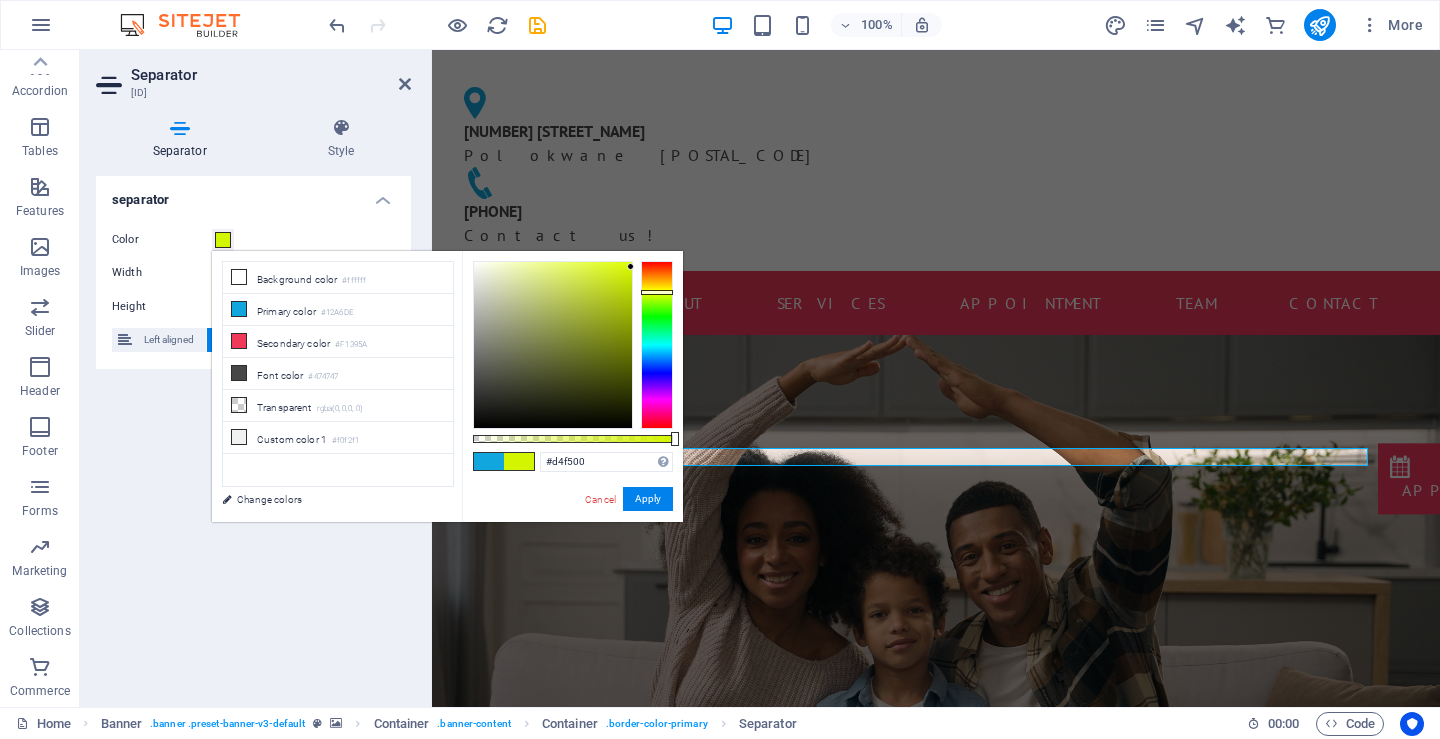 drag, startPoint x: 617, startPoint y: 281, endPoint x: 634, endPoint y: 267, distance: 22.022715 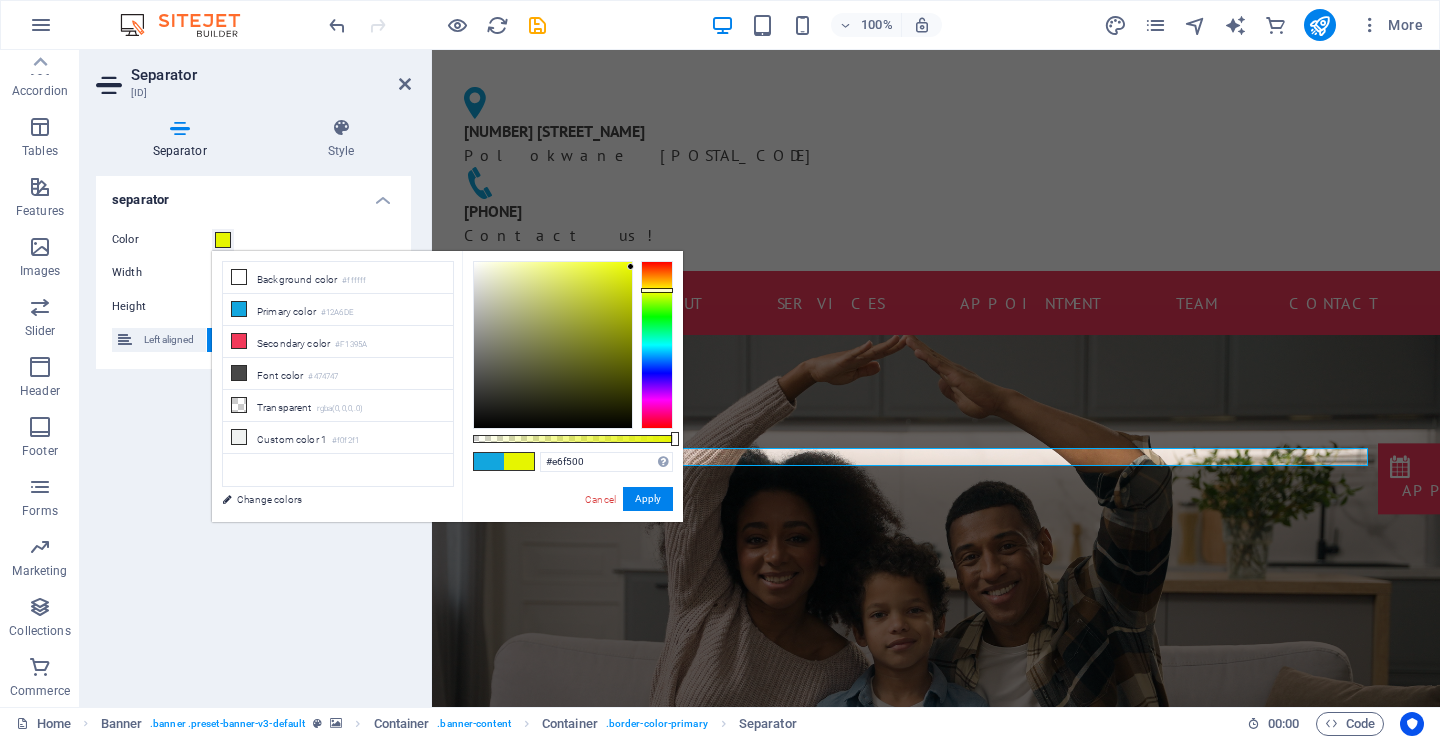 type on "#eff500" 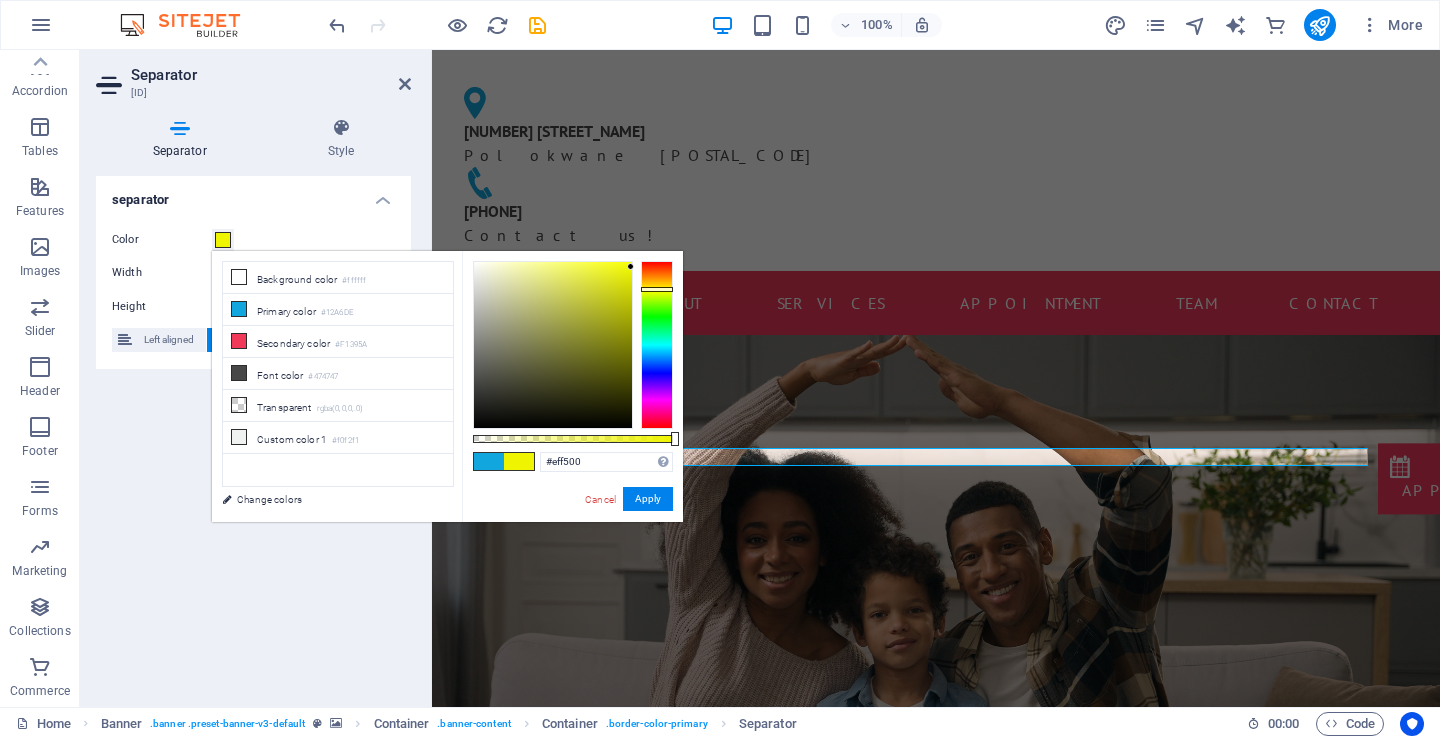 click at bounding box center (657, 289) 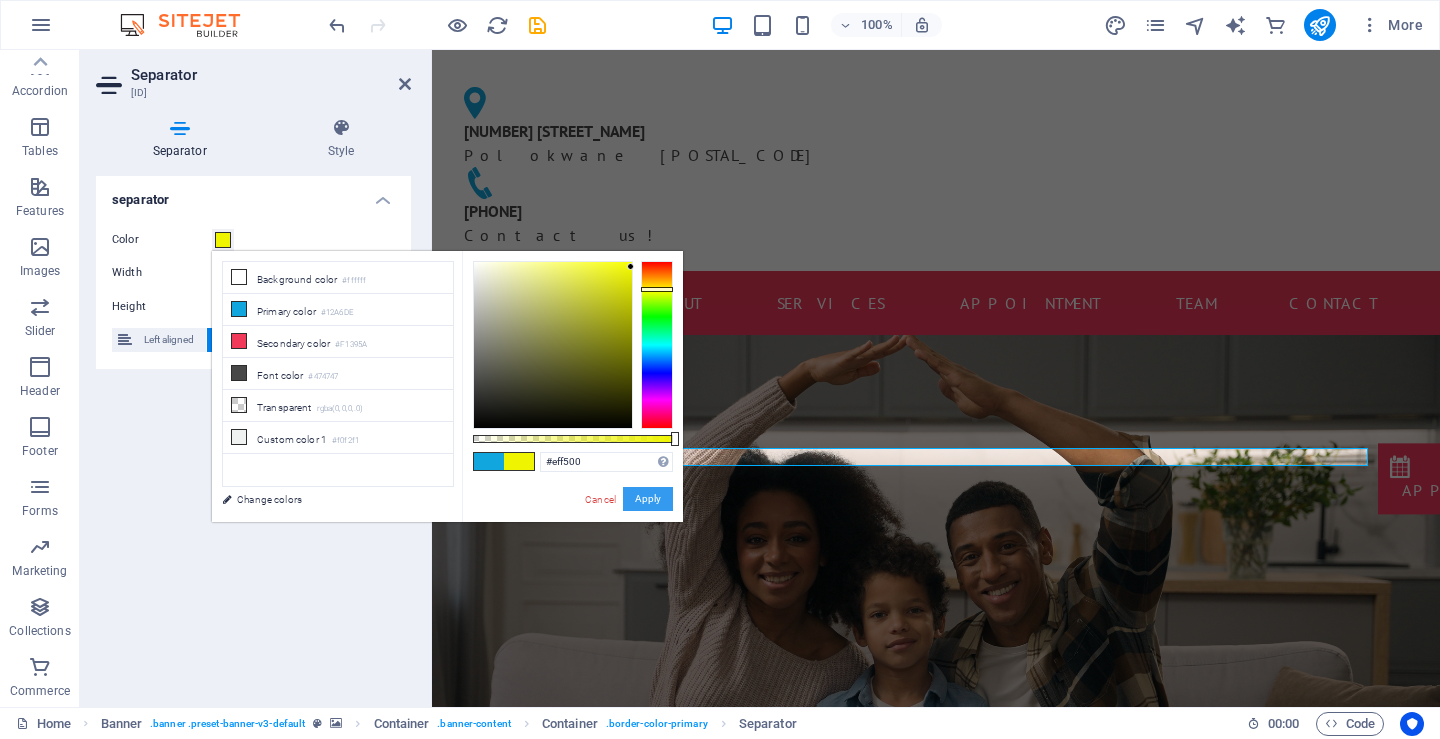 drag, startPoint x: 641, startPoint y: 498, endPoint x: 210, endPoint y: 446, distance: 434.12555 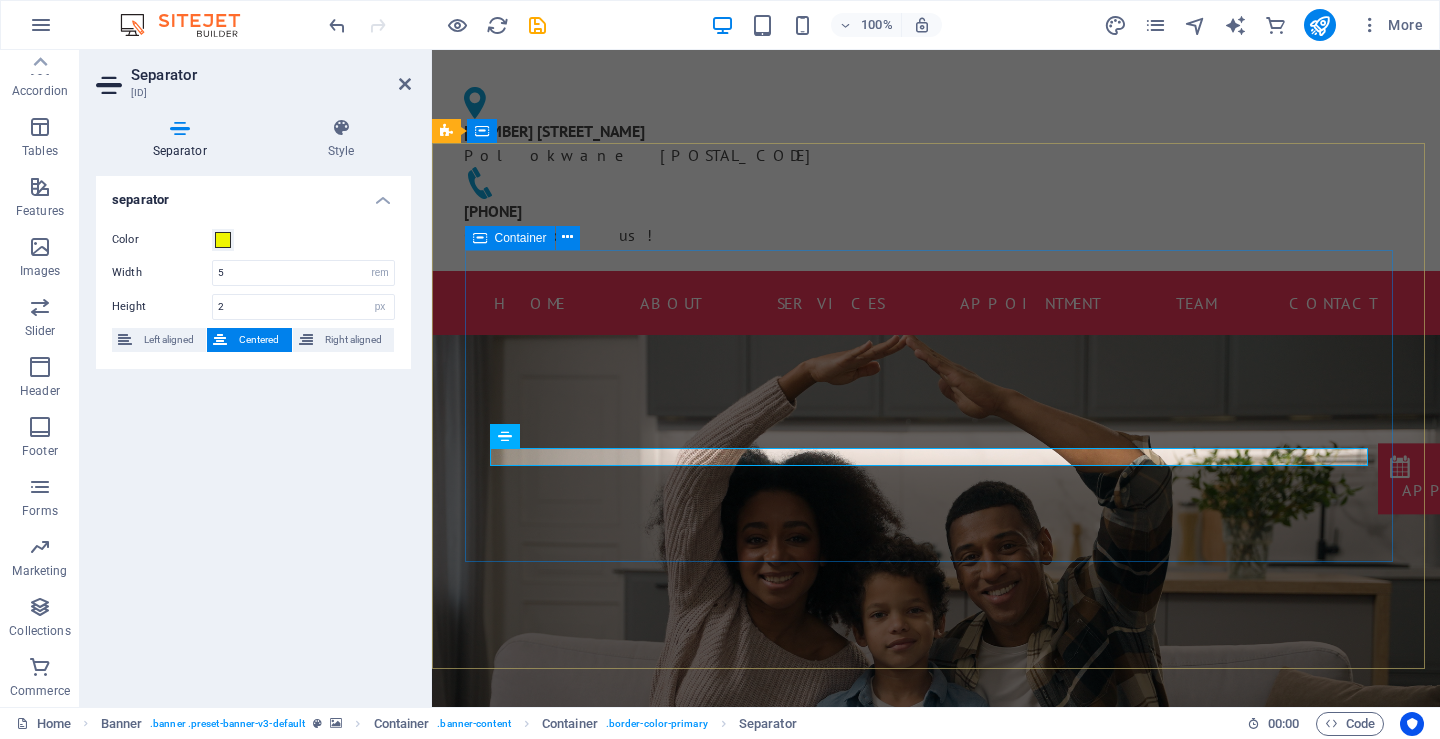click on "medi3health you come first" at bounding box center [936, 1097] 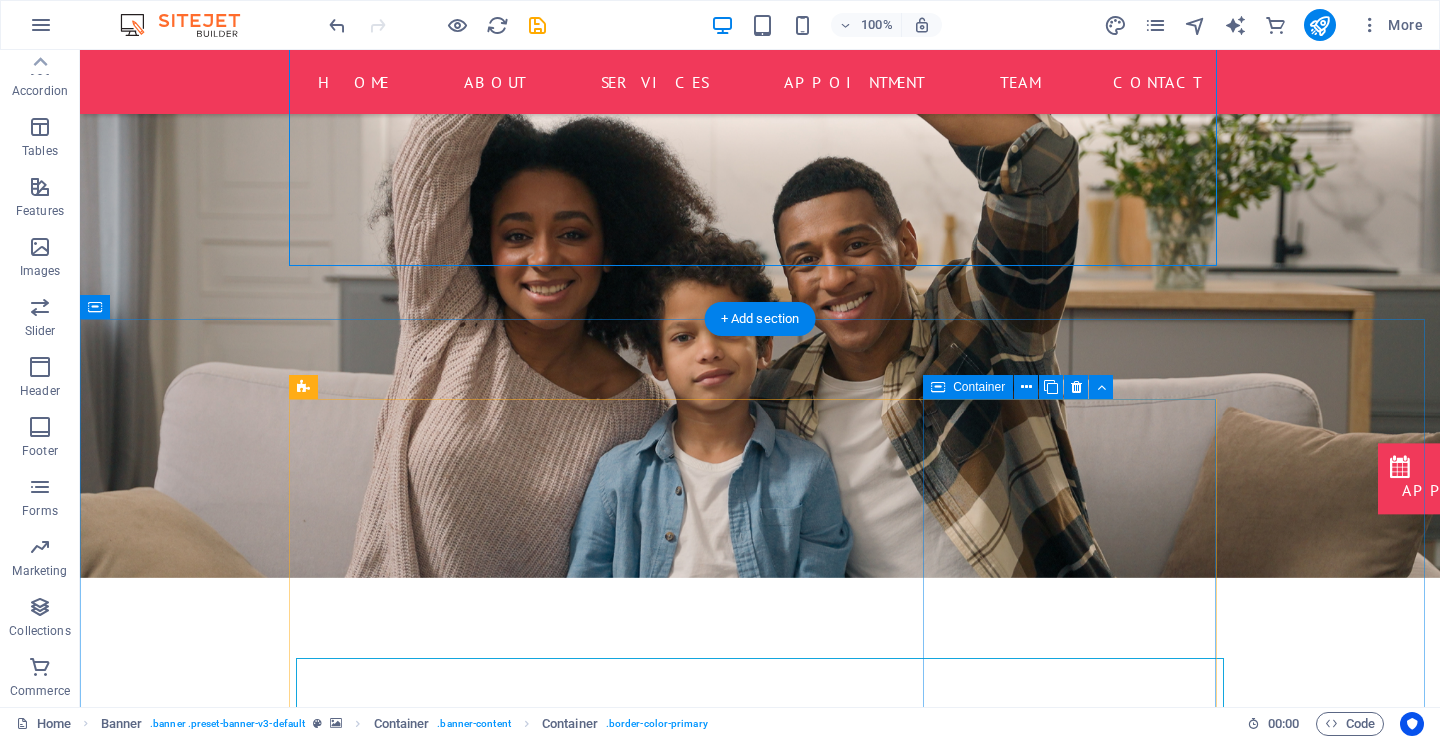 scroll, scrollTop: 400, scrollLeft: 0, axis: vertical 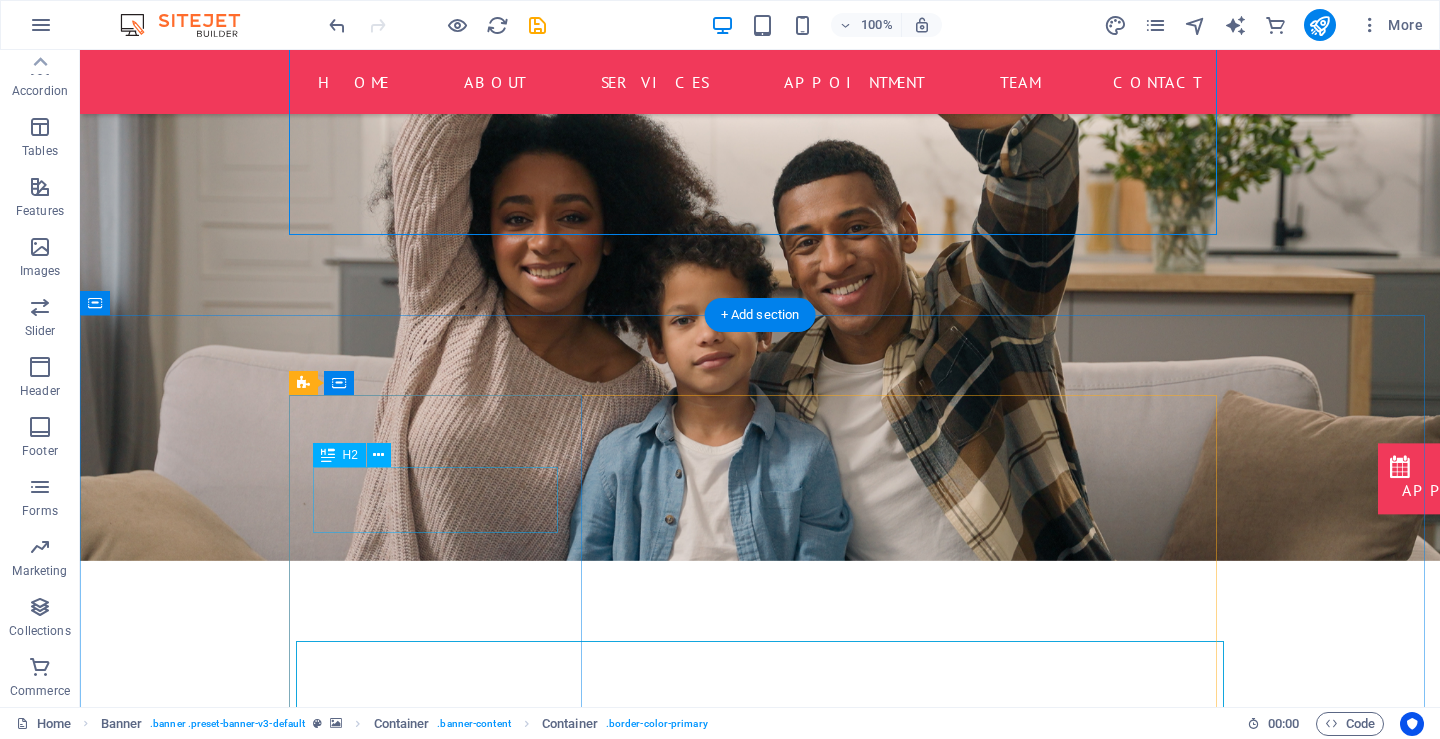 click on "Modern Clinic" at bounding box center [760, 1218] 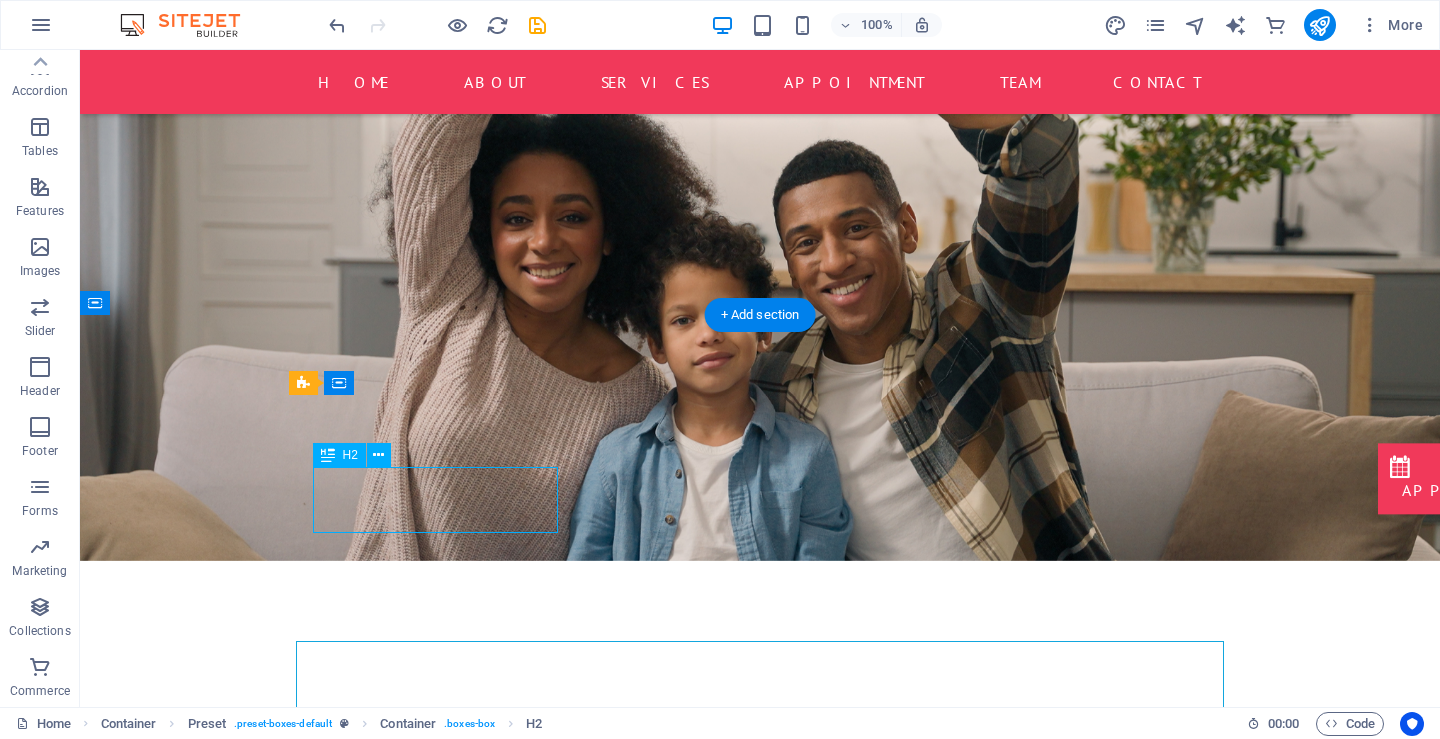 click on "Modern Clinic" at bounding box center [760, 1218] 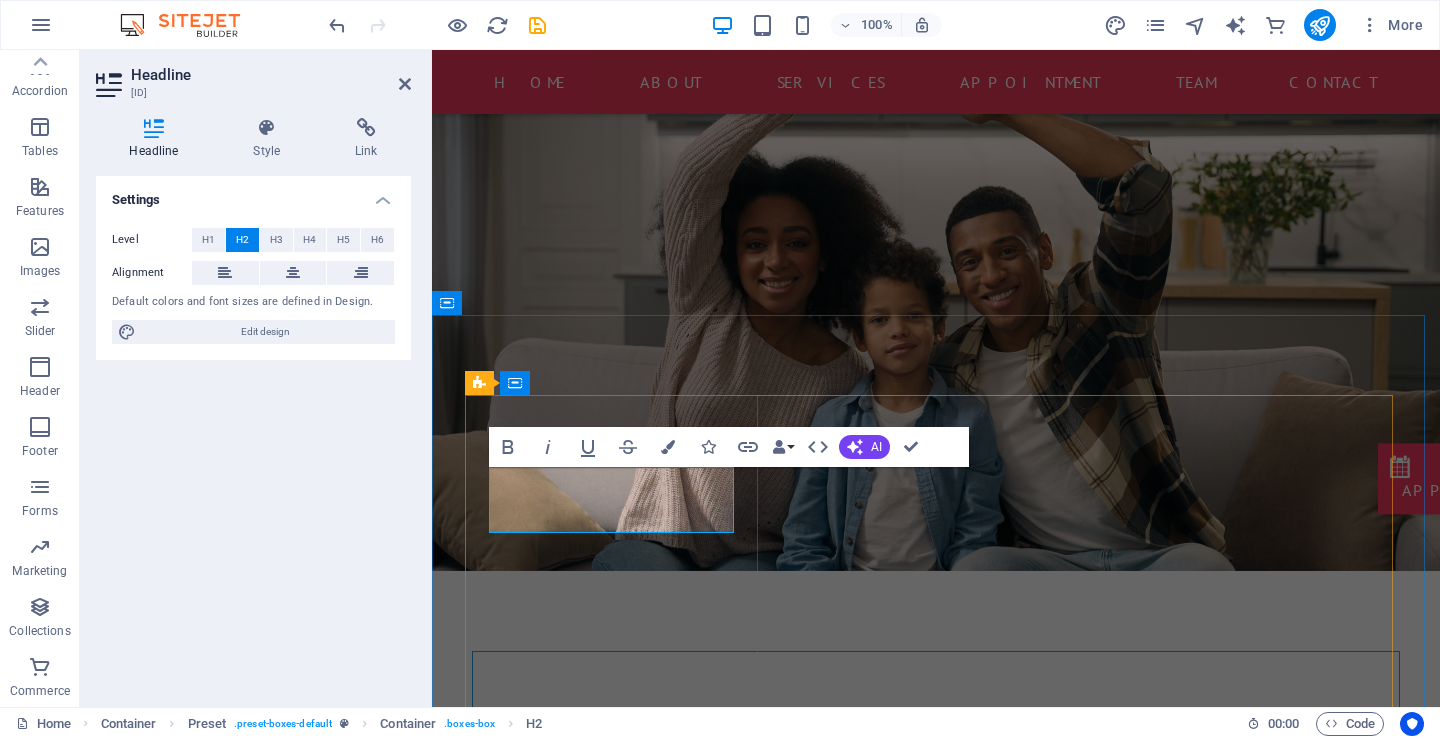 type 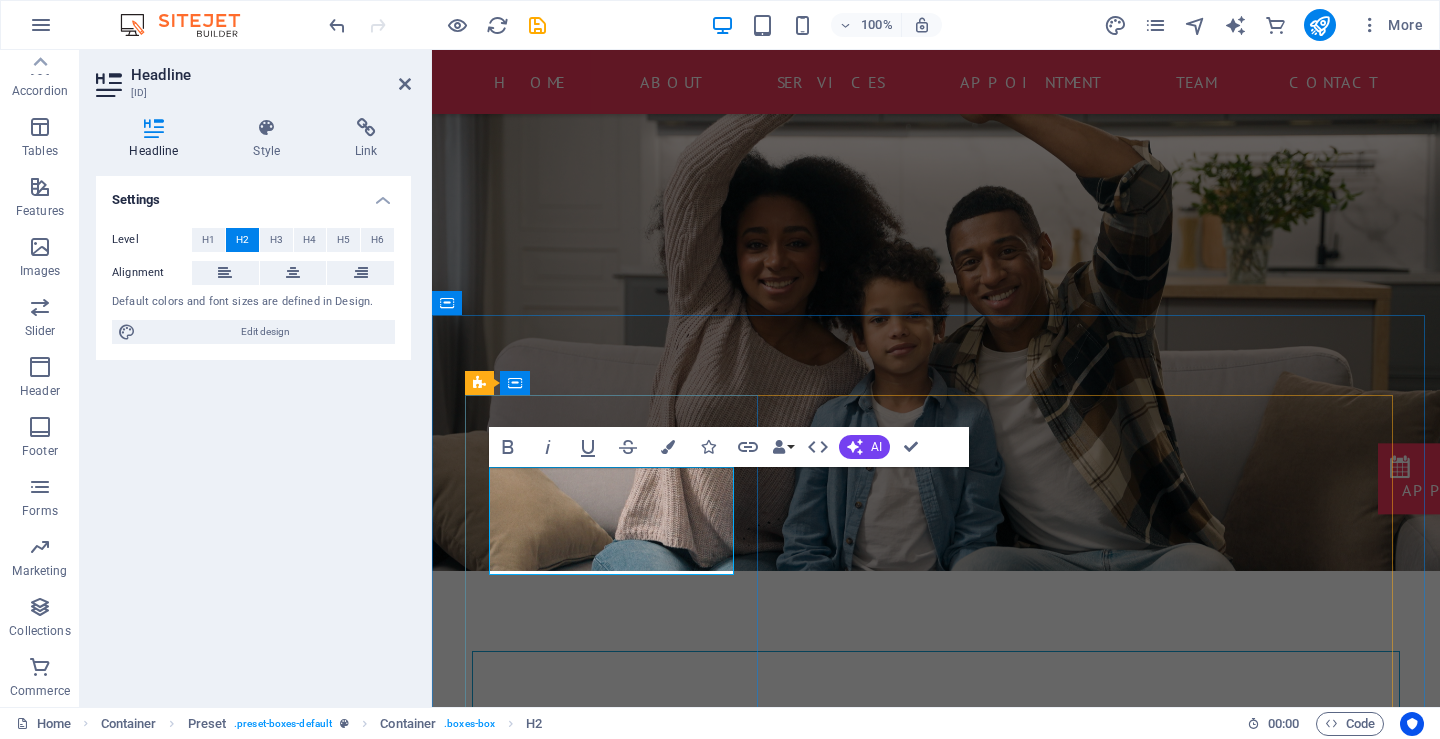 click on "Primary health care" at bounding box center [936, 1228] 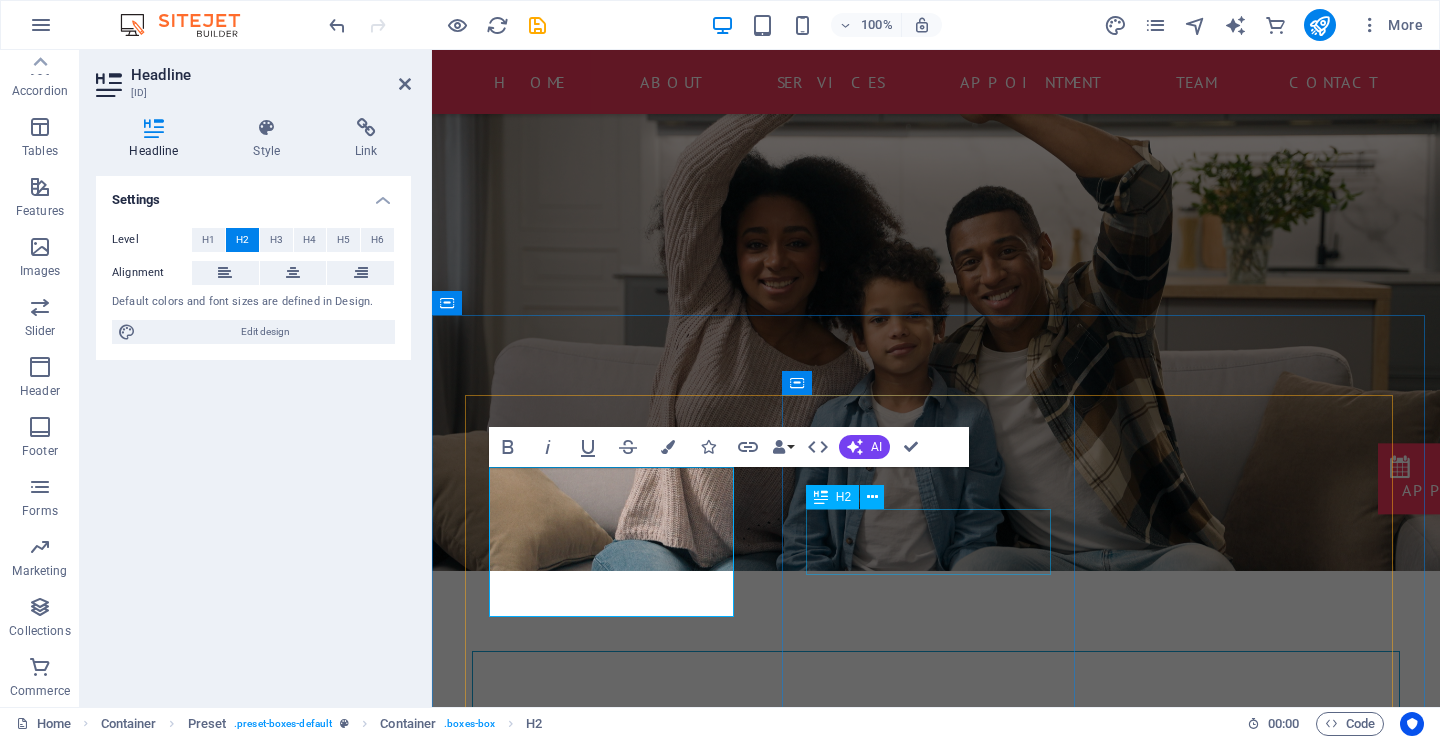 click on "Health Care" at bounding box center (936, 1627) 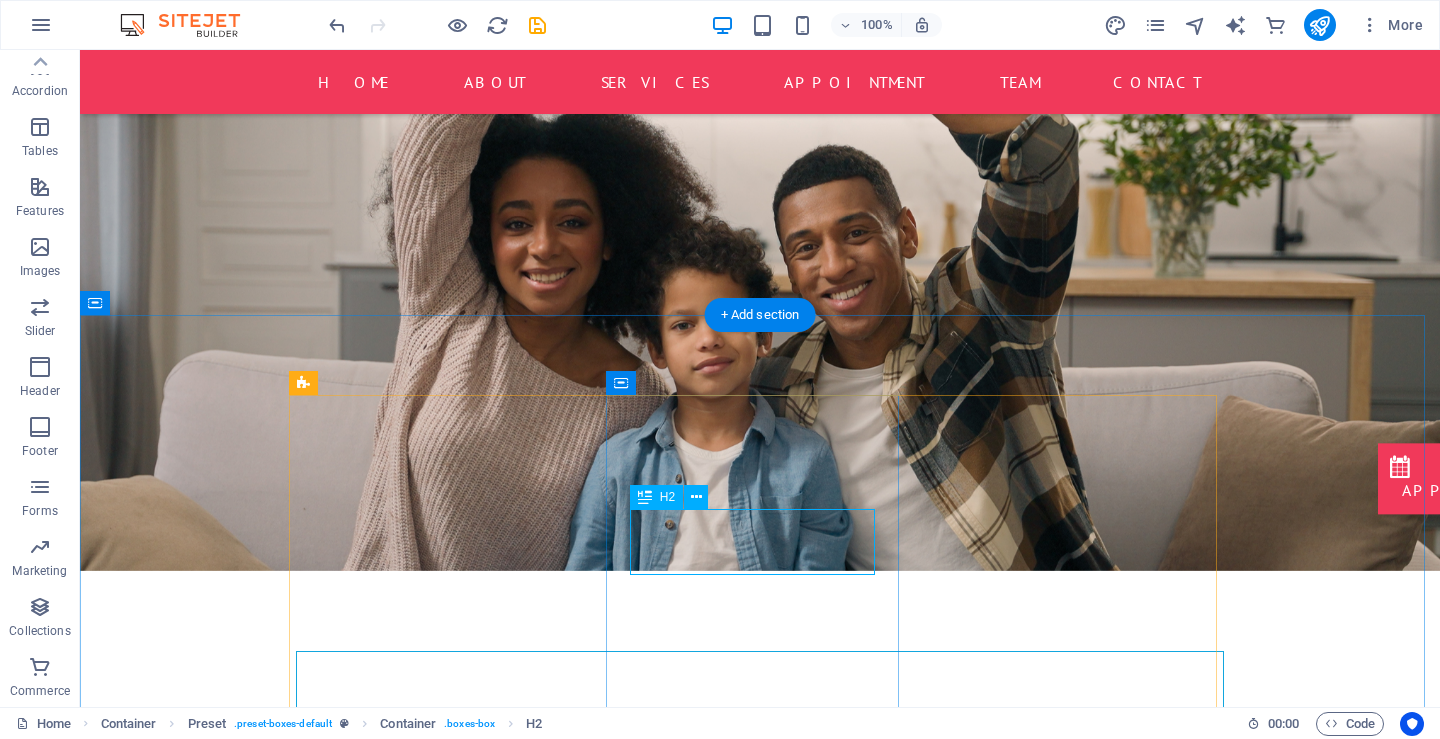 click on "Health Care" at bounding box center (760, 1627) 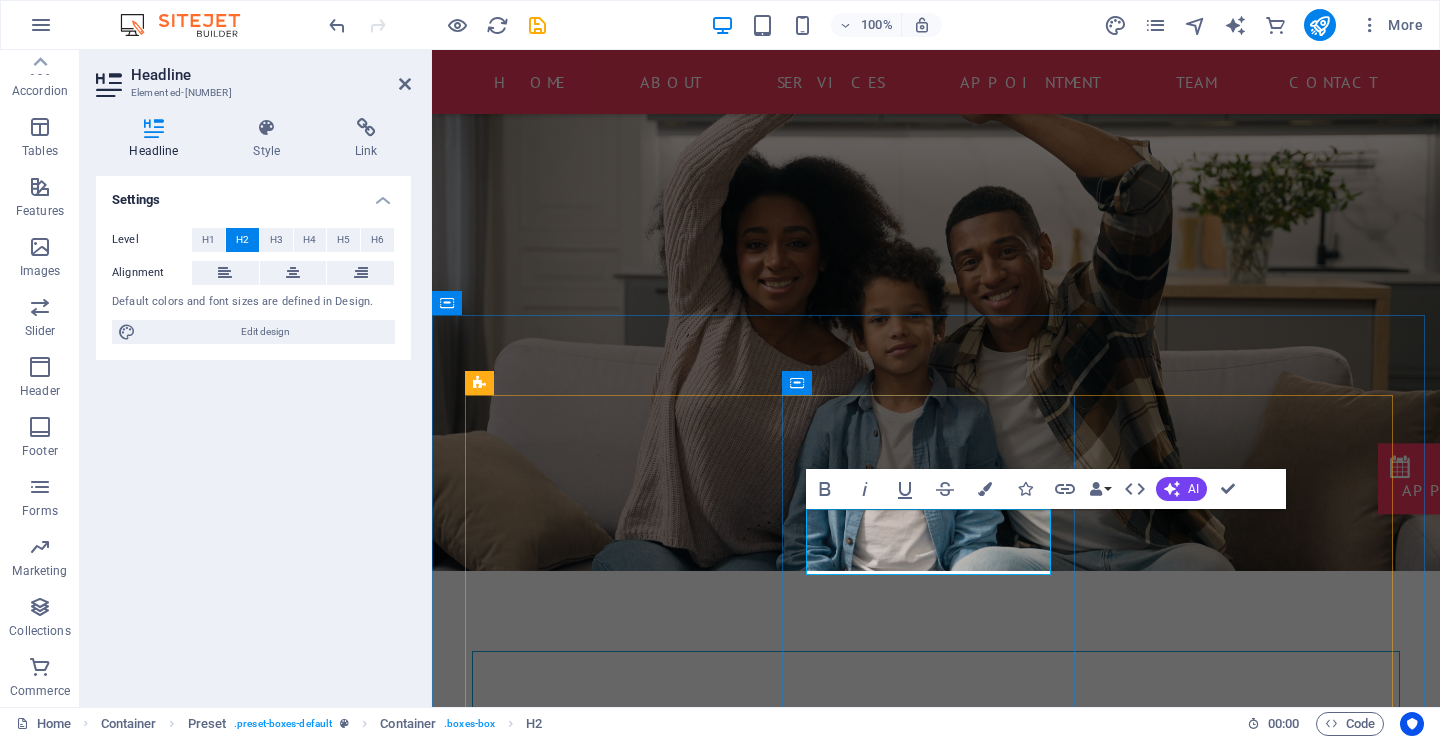type 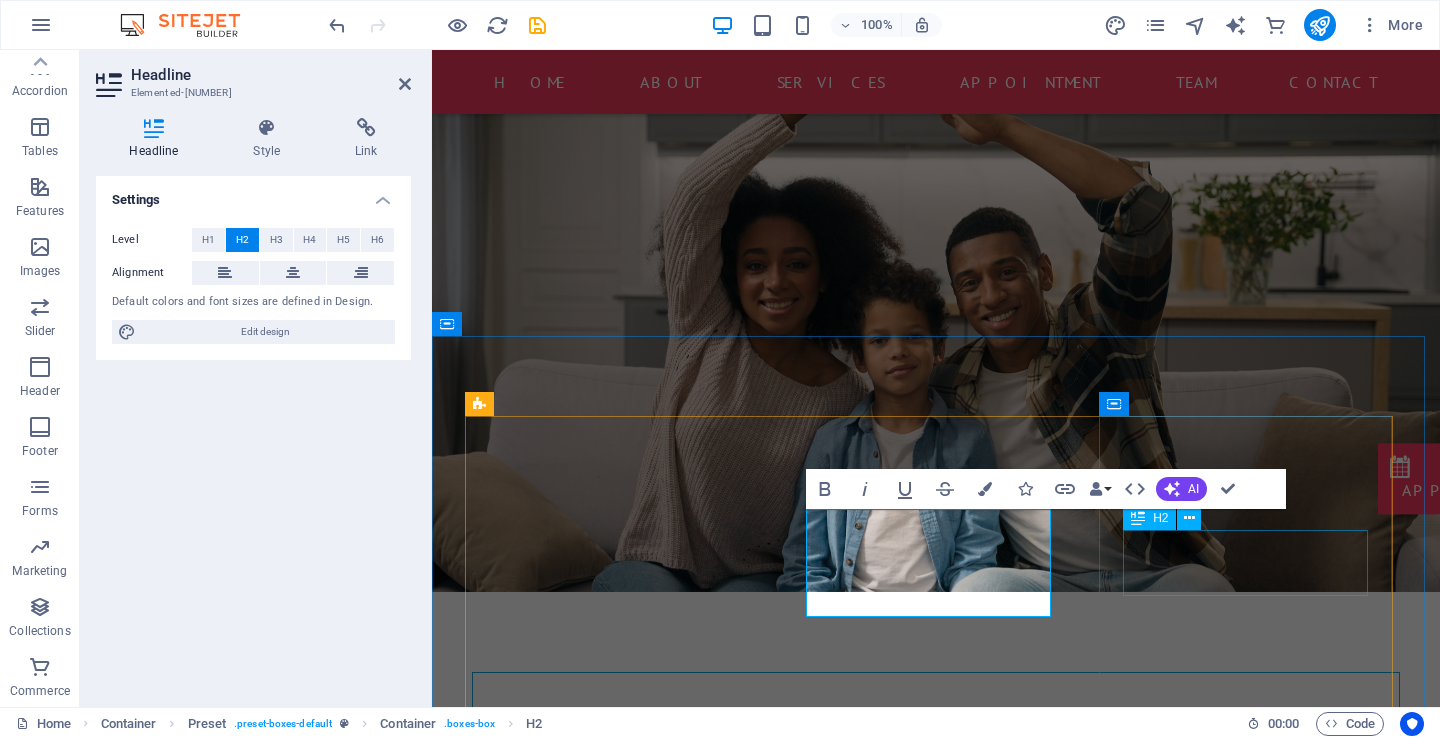 click on "Insurance" at bounding box center [936, 2047] 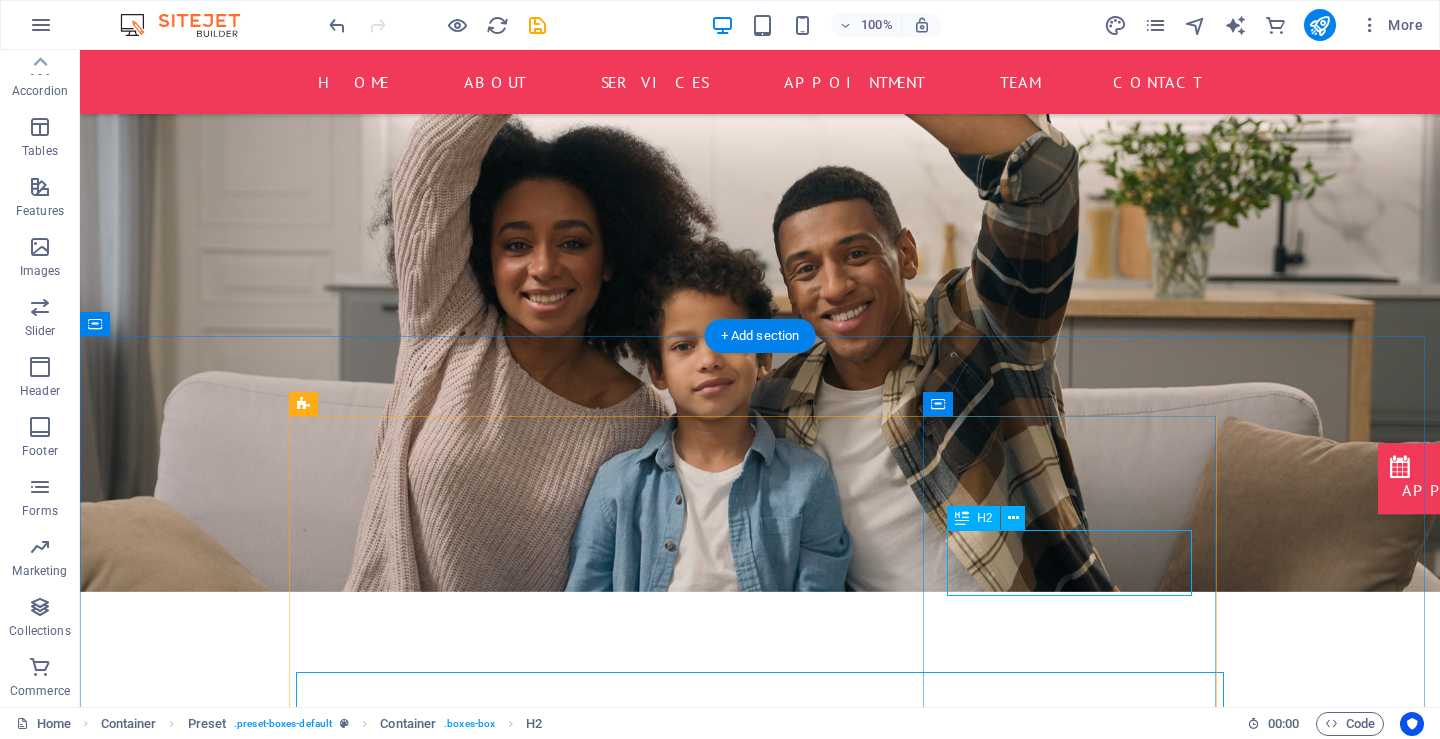 click on "Insurance" at bounding box center [760, 2047] 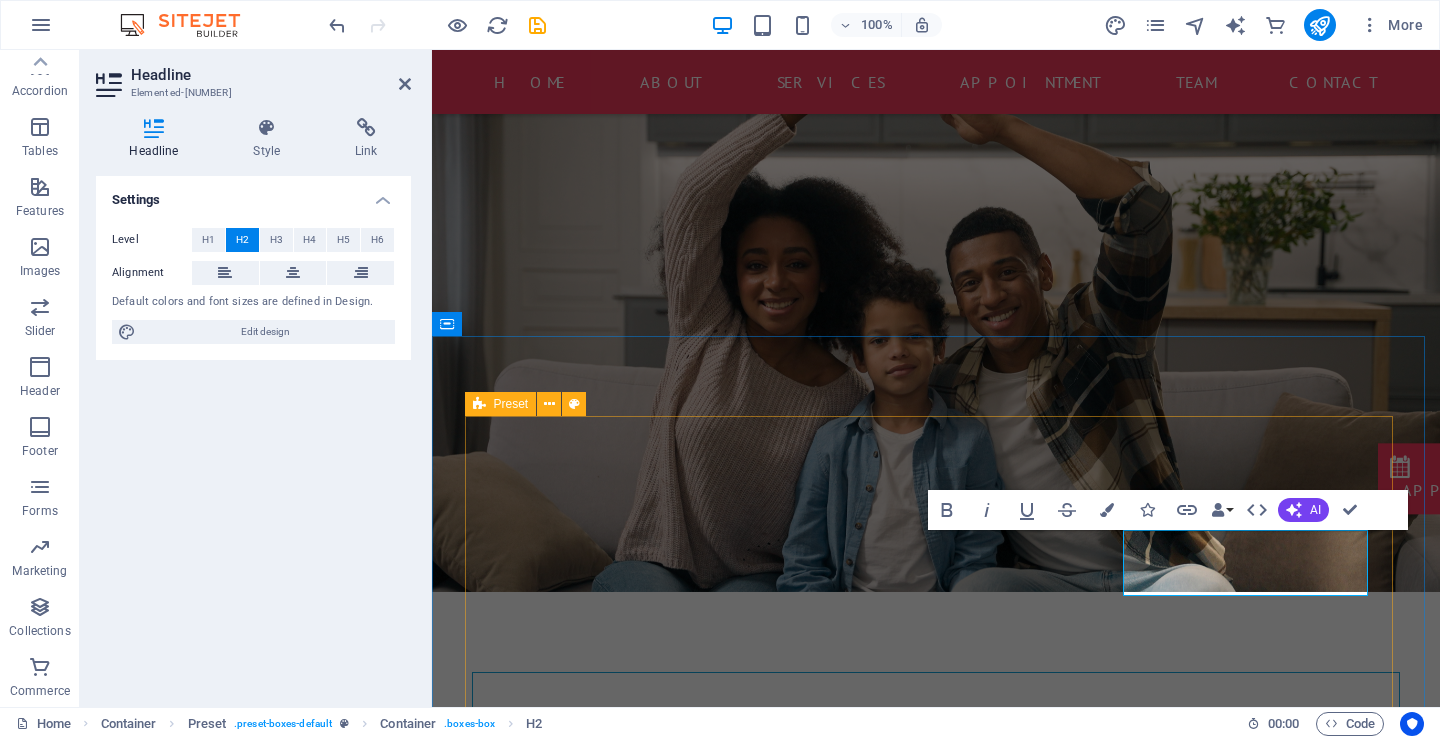 type 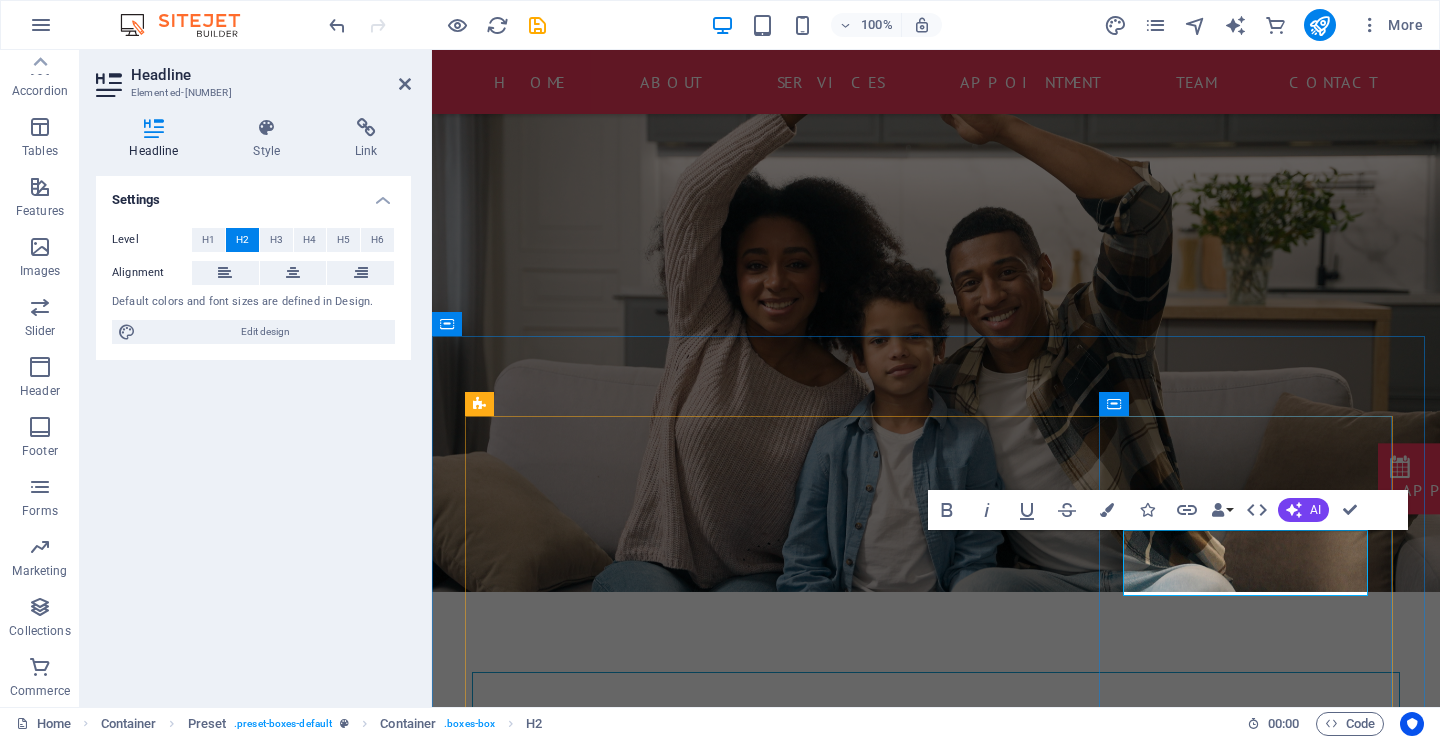 click on "medical services" at bounding box center [936, 2047] 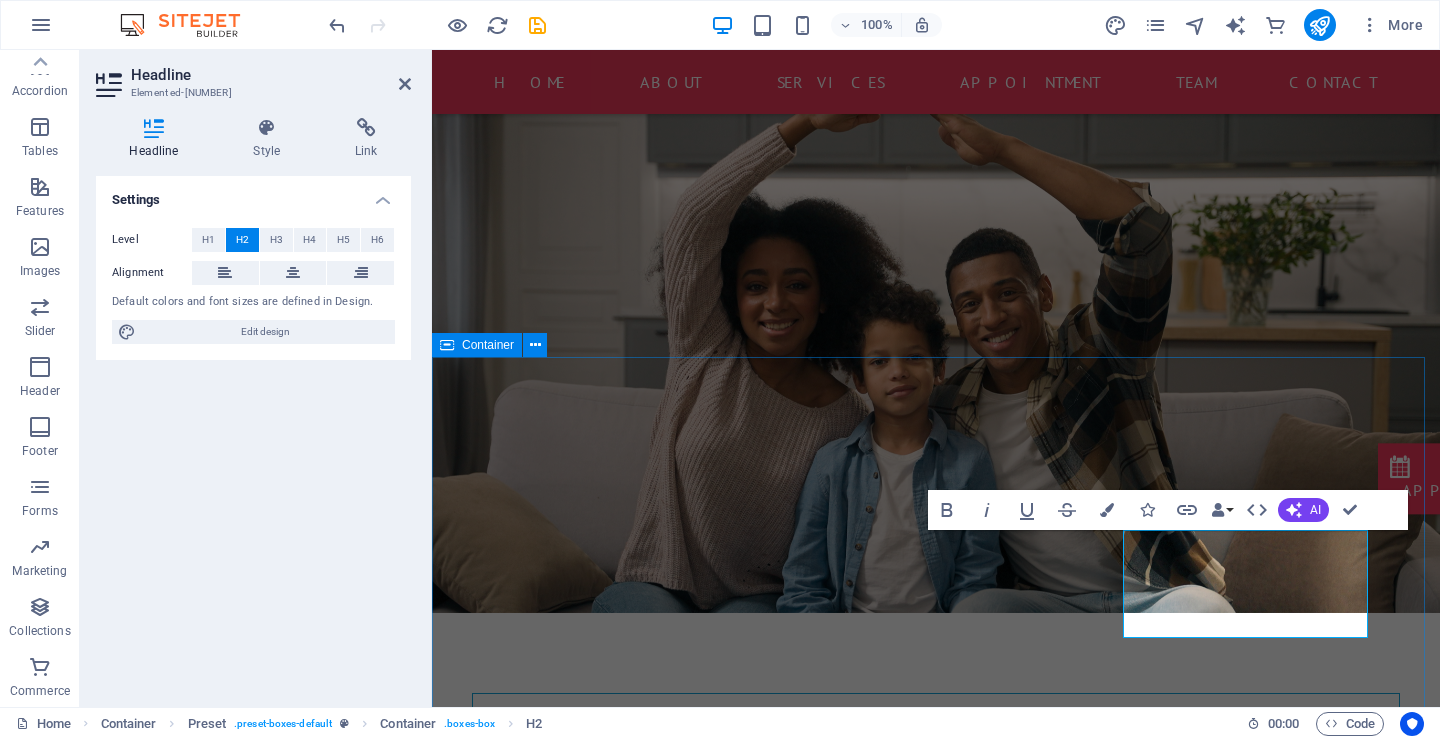 click on "convinient Primary health care Lorem ipsum dolor sit amet, consetetur sadipscing elitr, sed diam nonumy eirmod tempor invidunt ut labore et dolore magna aliquyam erat, sed diam voluptua. At vero eos et accusam et justo duo dolores et ea rebum. Stet clita kasd gubergren, no sea takimata sanctus est Lorem ipsum dolor sit amet. Learn more occupational health Lorem ipsum dolor sit amet, consetetur sadipscing elitr, sed diam nonumy eirmod tempor invidunt ut labore et dolore magna aliquyam erat, sed diam voluptua. At vero eos et accusam et justo duo dolores et ea rebum. Stet clita kasd gubergren, no sea takimata sanctus est Lorem ipsum dolor sit amet. Learn more more medical services Lorem ipsum dolor sit amet, consetetur sadipscing elitr, sed diam nonumy eirmod tempor invidunt ut labore et dolore magna aliquyam erat, sed diam voluptua. At vero eos et accusam et justo duo dolores et ea rebum. Stet clita kasd gubergren, no sea takimata sanctus est Lorem ipsum dolor sit amet. Learn more" at bounding box center (936, 1757) 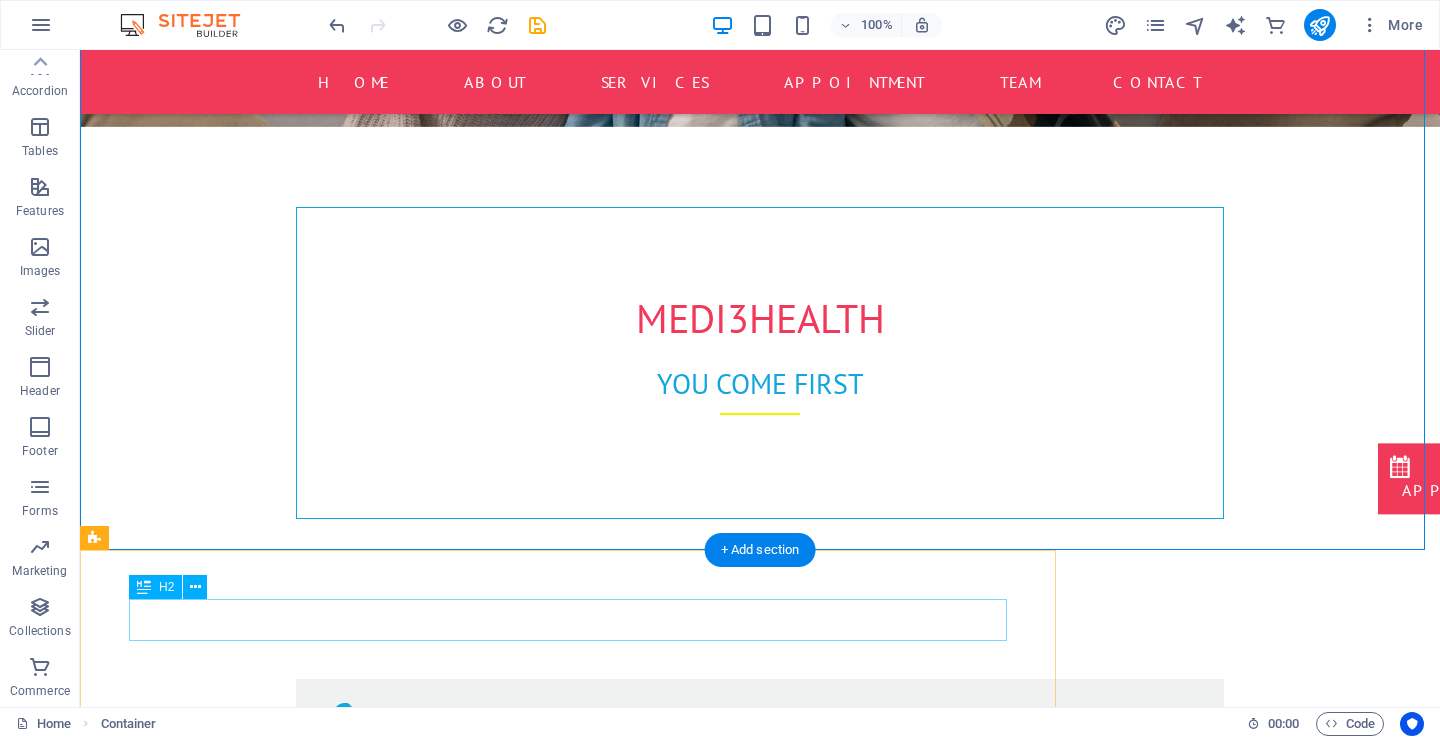 scroll, scrollTop: 858, scrollLeft: 0, axis: vertical 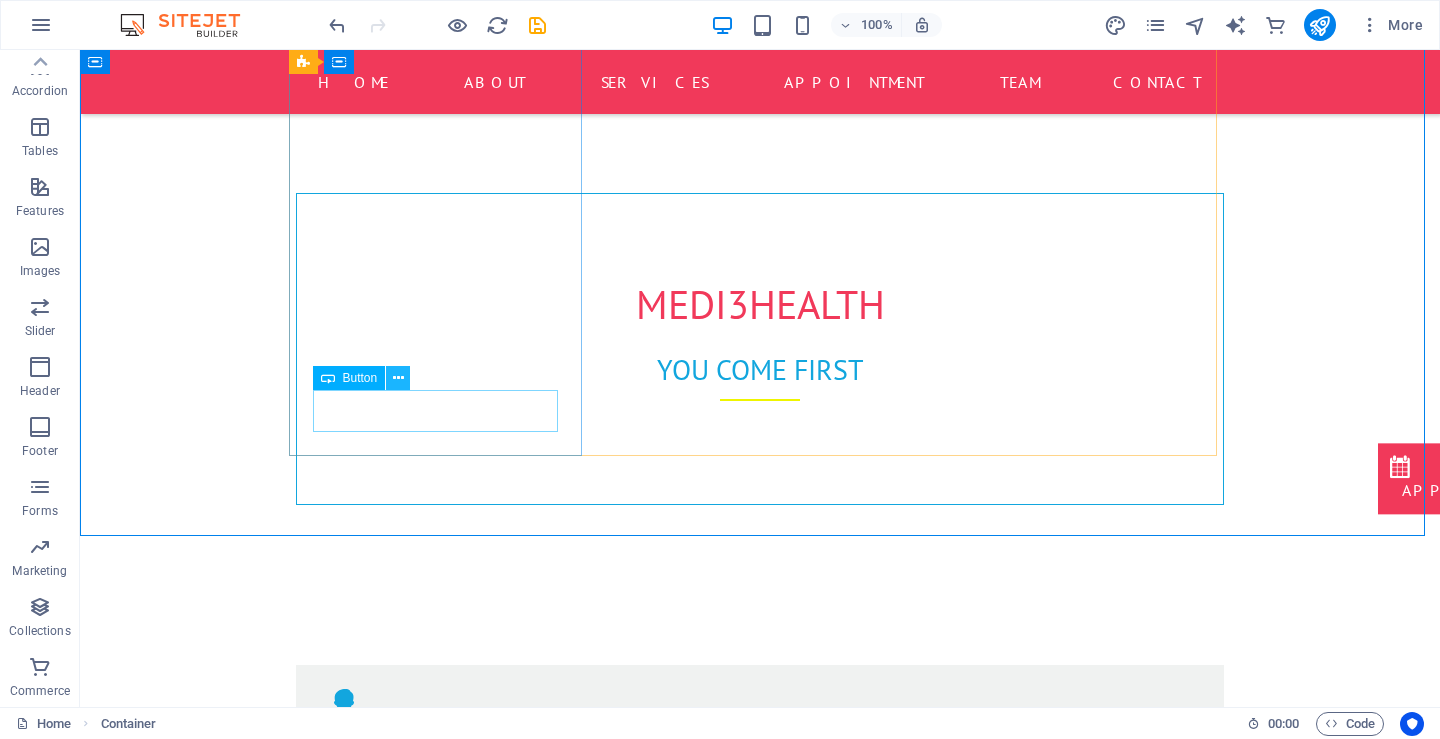 click at bounding box center [398, 378] 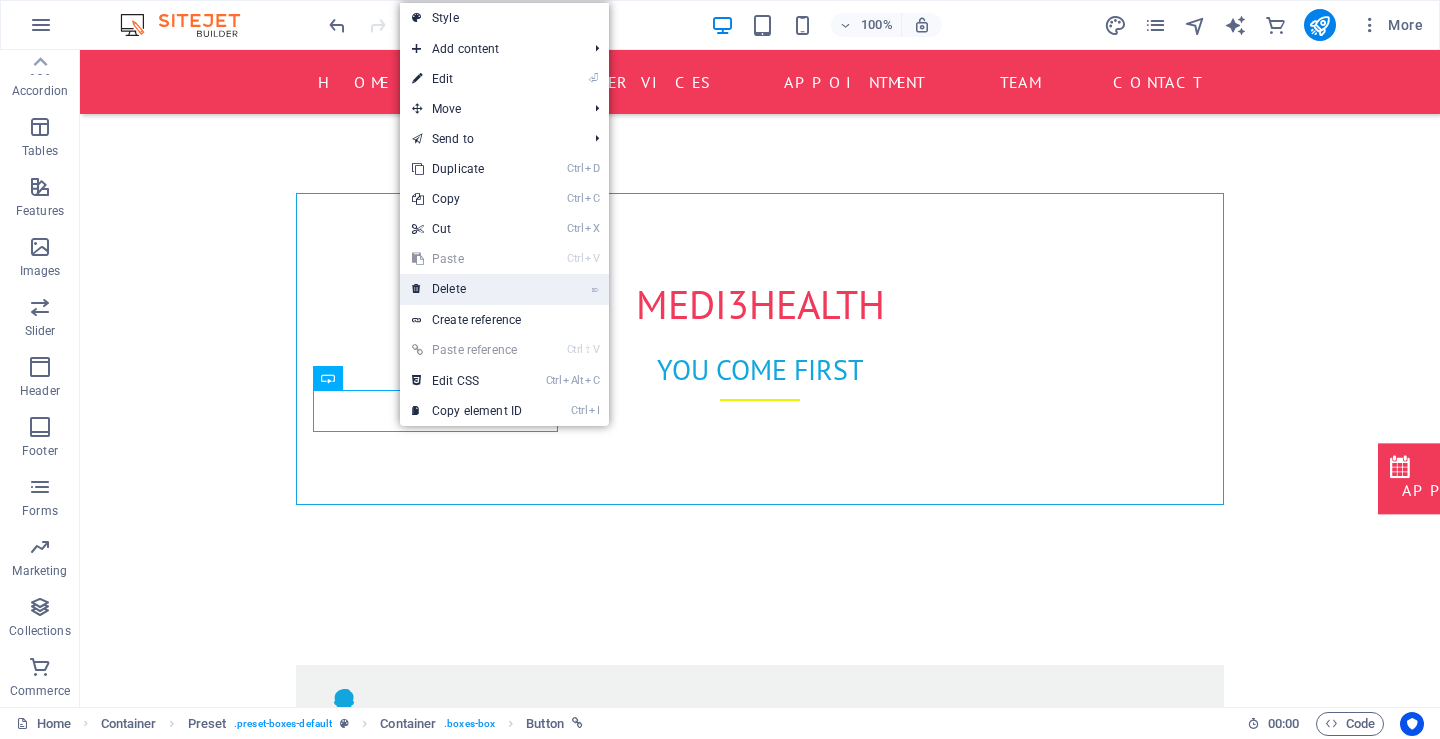 click on "⌦  Delete" at bounding box center (467, 289) 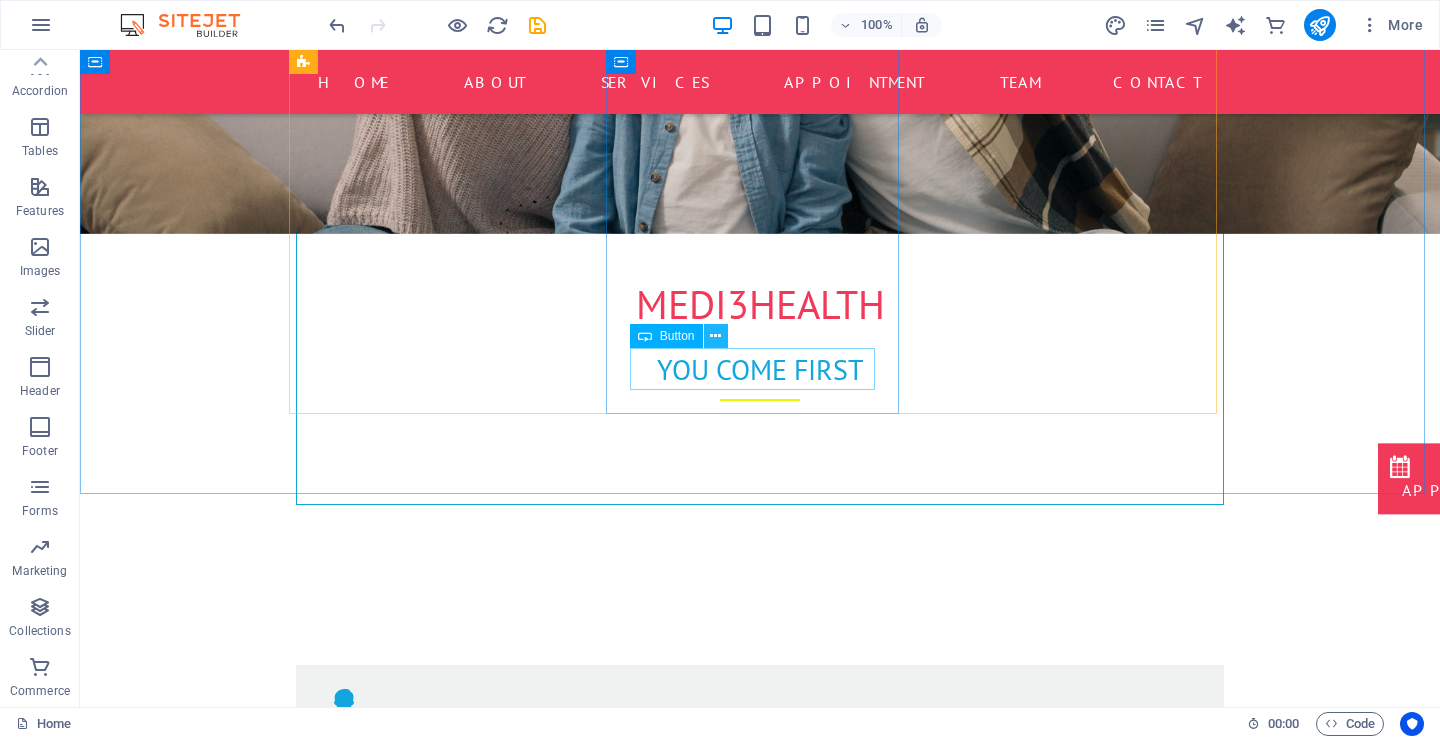 click at bounding box center (715, 336) 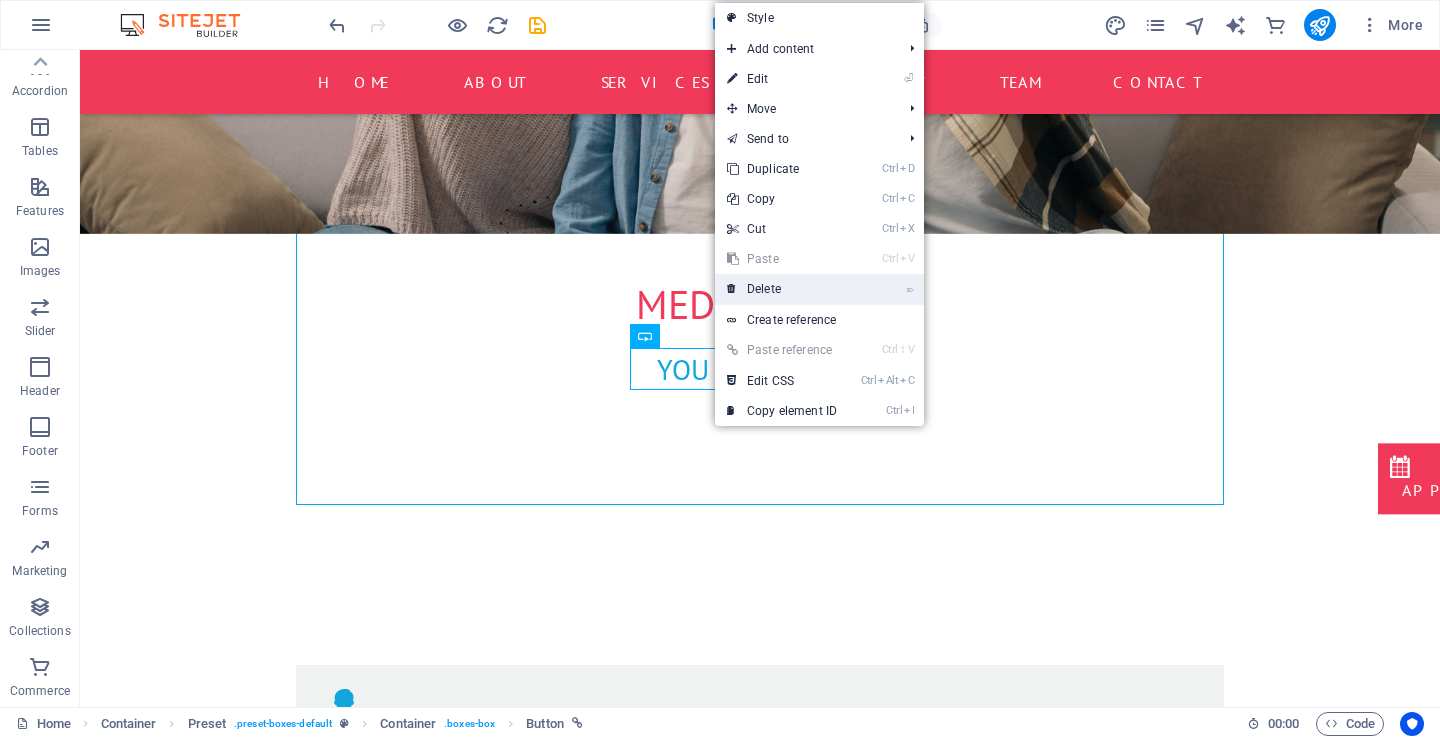 click on "⌦  Delete" at bounding box center (782, 289) 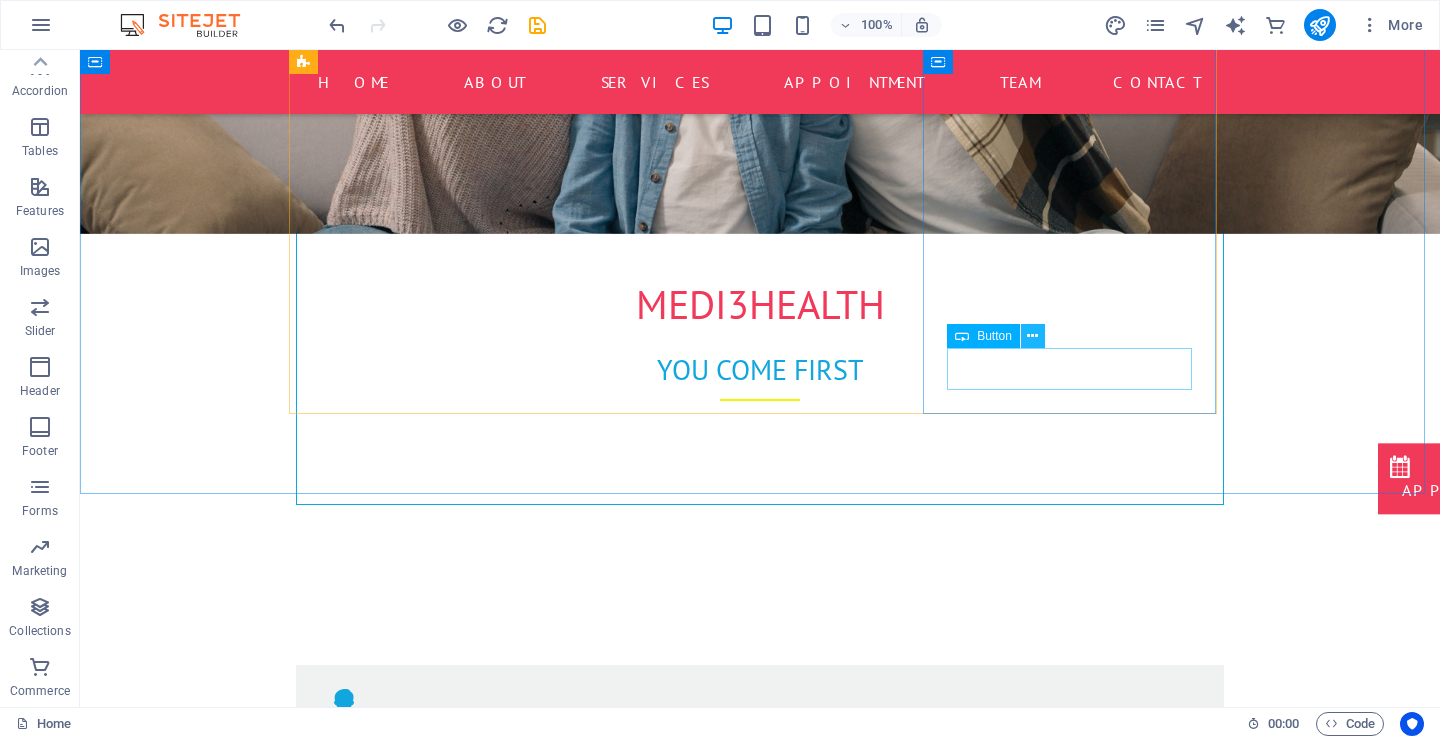 click at bounding box center (1033, 336) 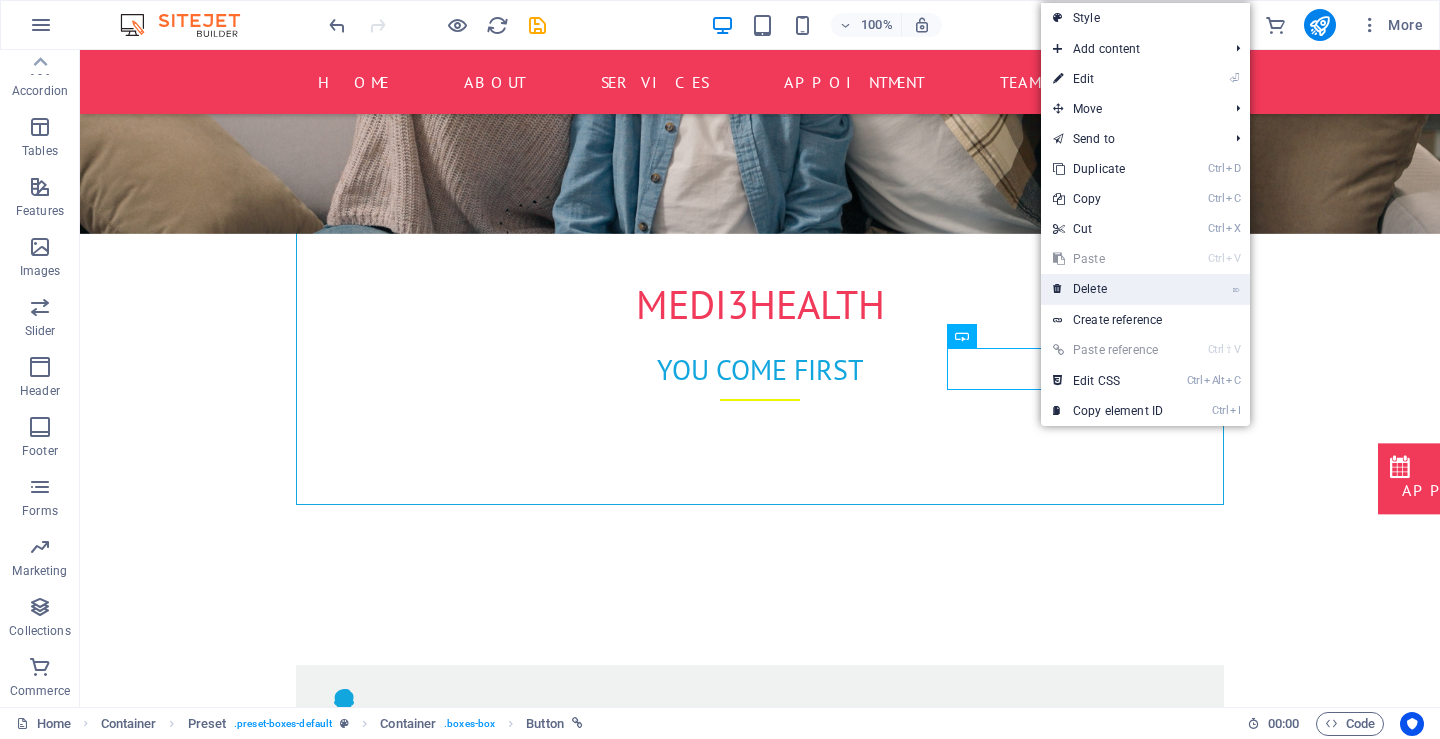 click on "⌦  Delete" at bounding box center (1108, 289) 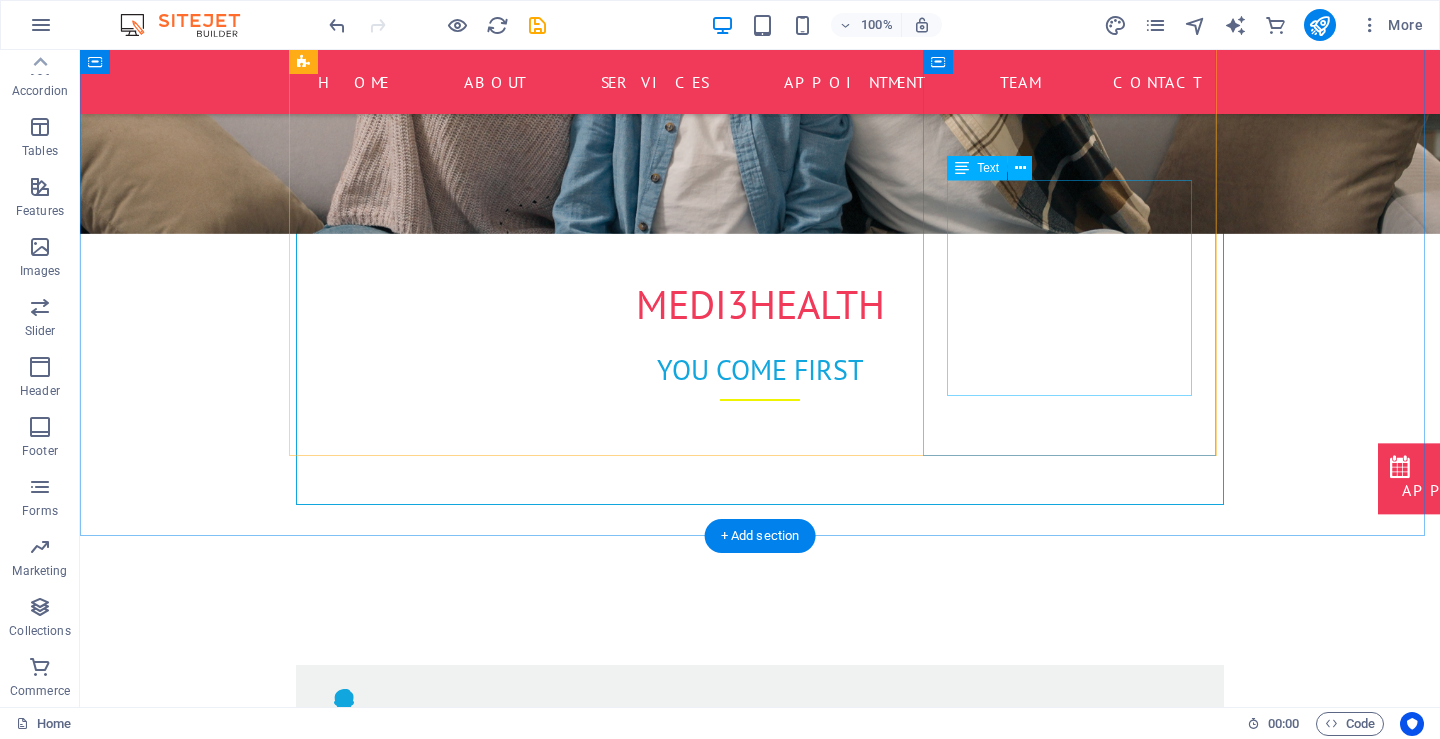 scroll, scrollTop: 758, scrollLeft: 0, axis: vertical 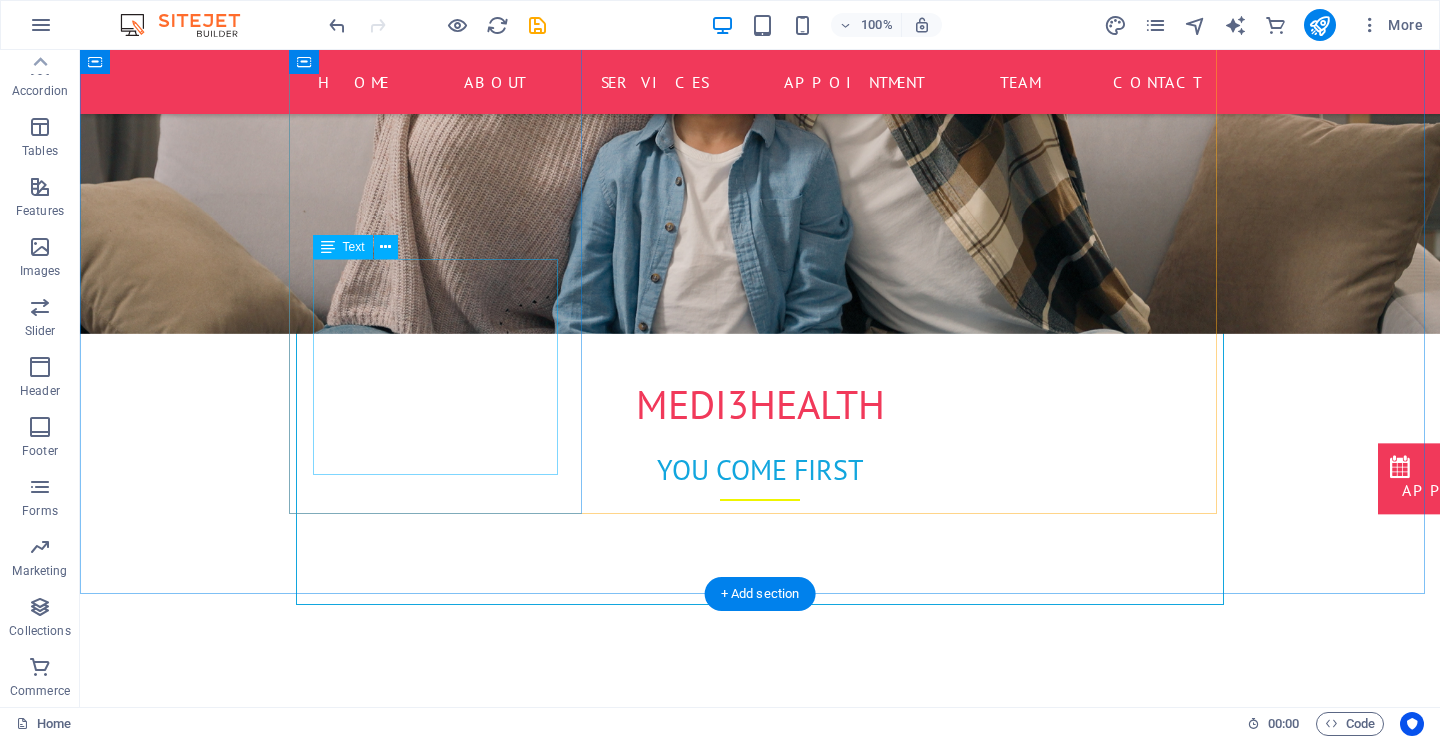 click on "Lorem ipsum dolor sit amet, consetetur sadipscing elitr, sed diam nonumy eirmod tempor invidunt ut labore et dolore magna aliquyam erat, sed diam voluptua. At vero eos et accusam et justo duo dolores et ea rebum. Stet clita kasd gubergren, no sea takimata sanctus est Lorem ipsum dolor sit amet." at bounding box center [760, 987] 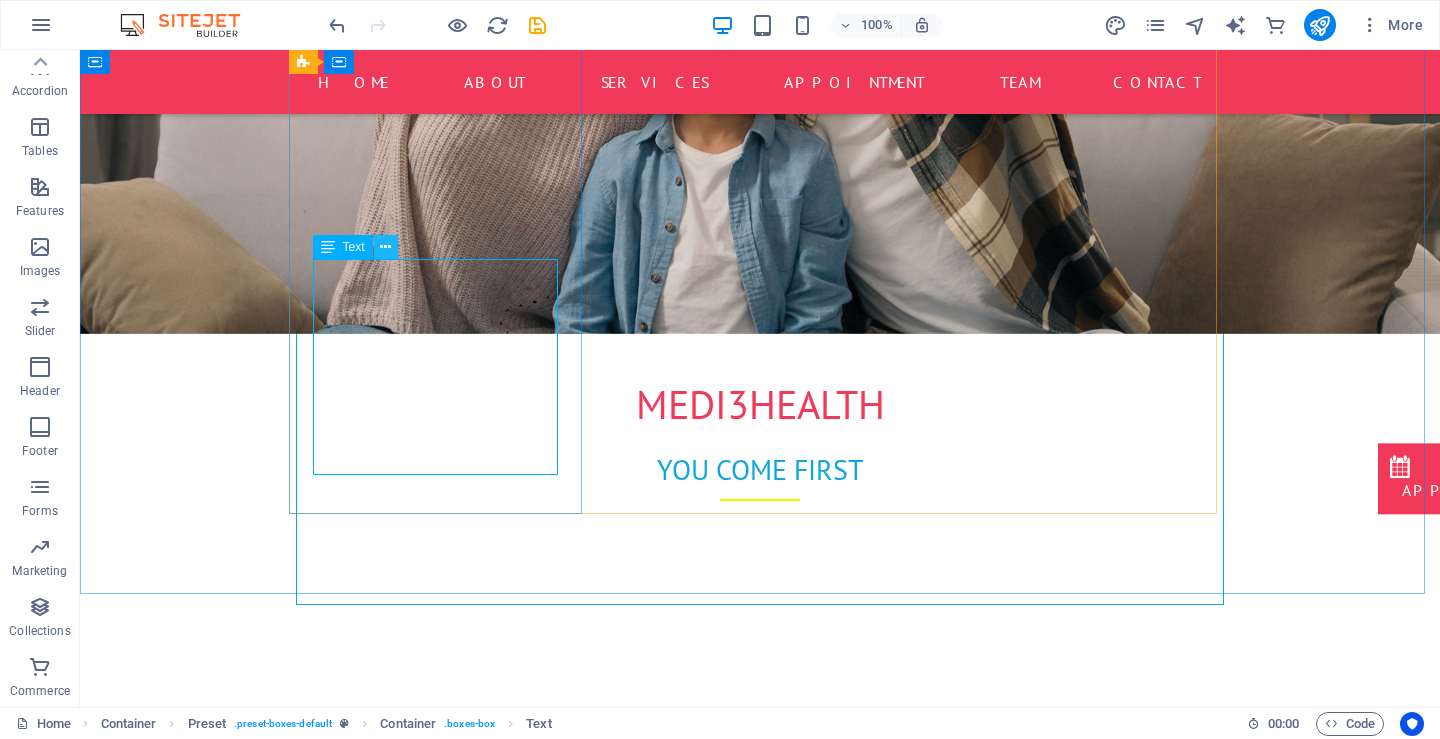 click at bounding box center [385, 247] 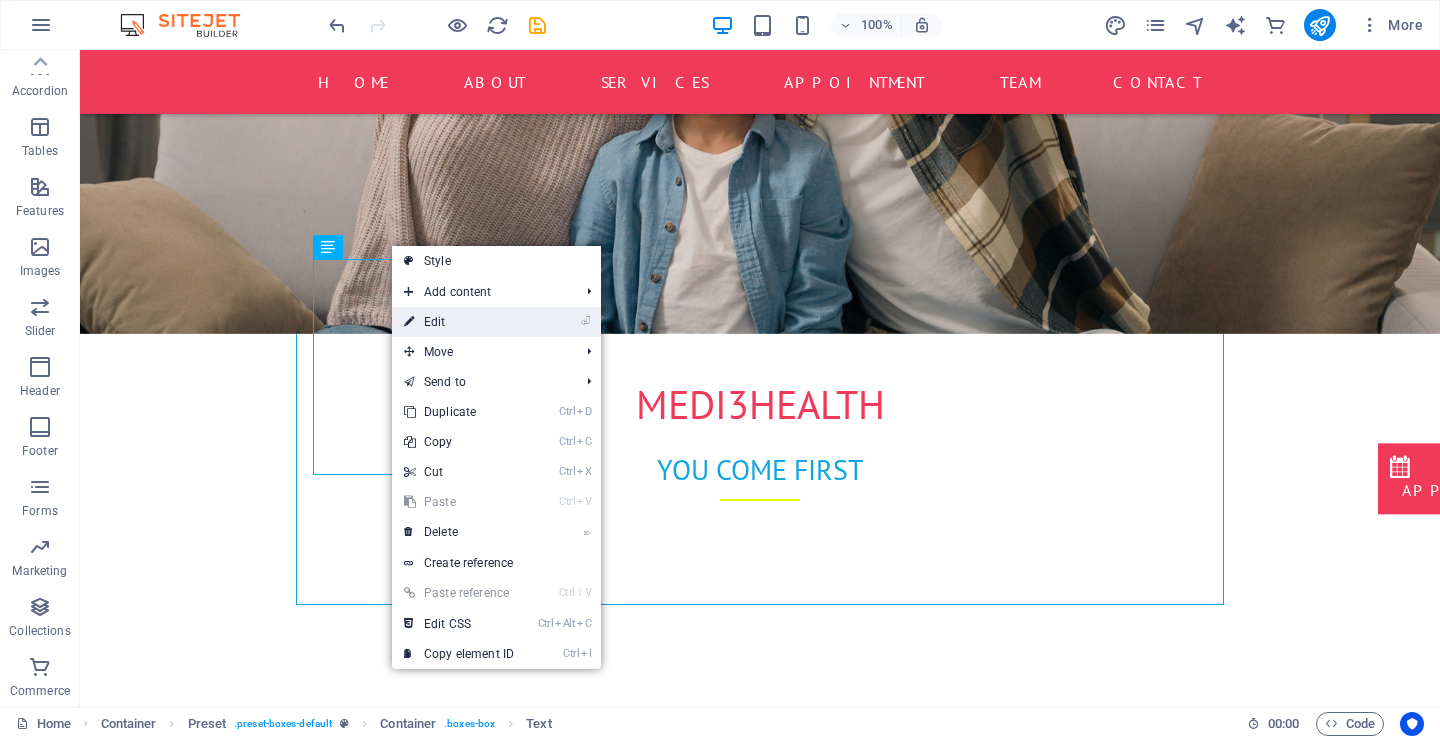 click on "⏎  Edit" at bounding box center [459, 322] 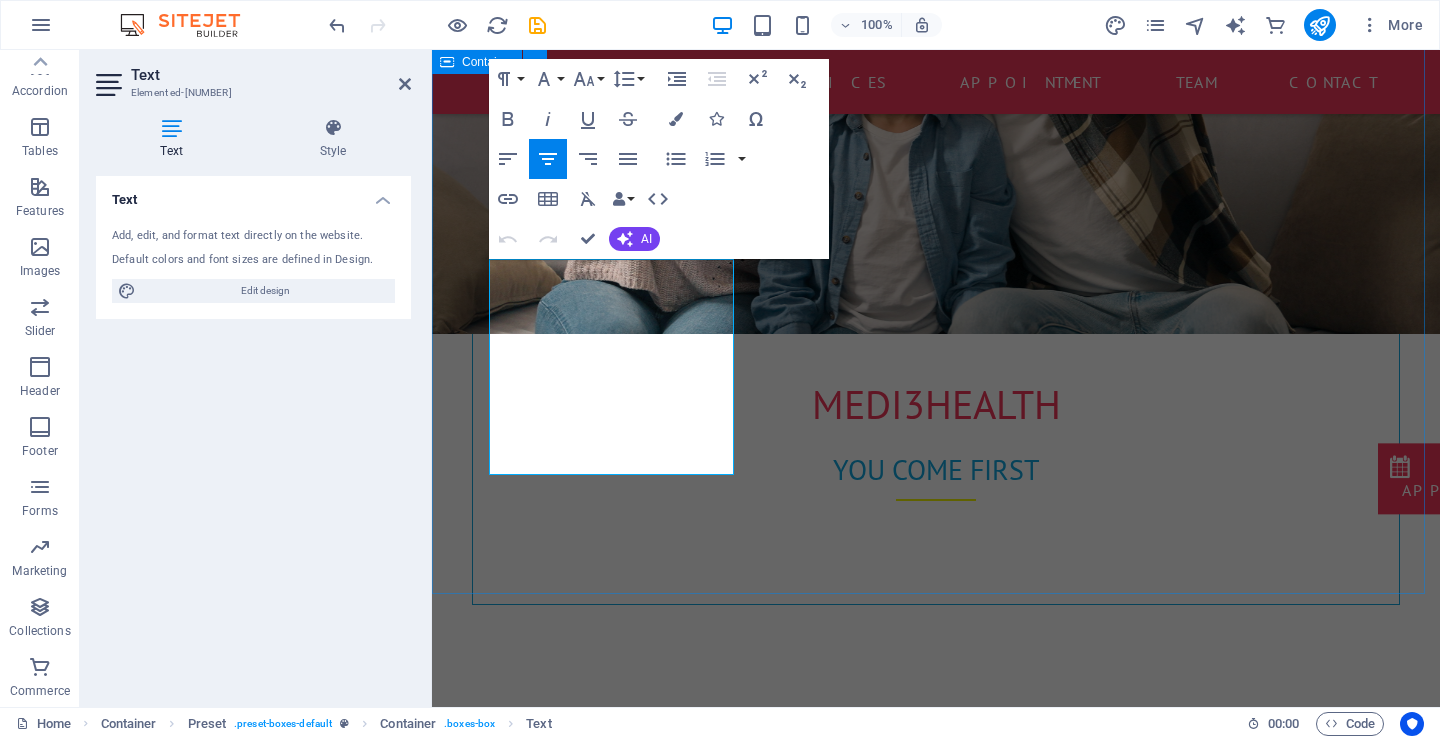 drag, startPoint x: 719, startPoint y: 468, endPoint x: 459, endPoint y: 192, distance: 379.17807 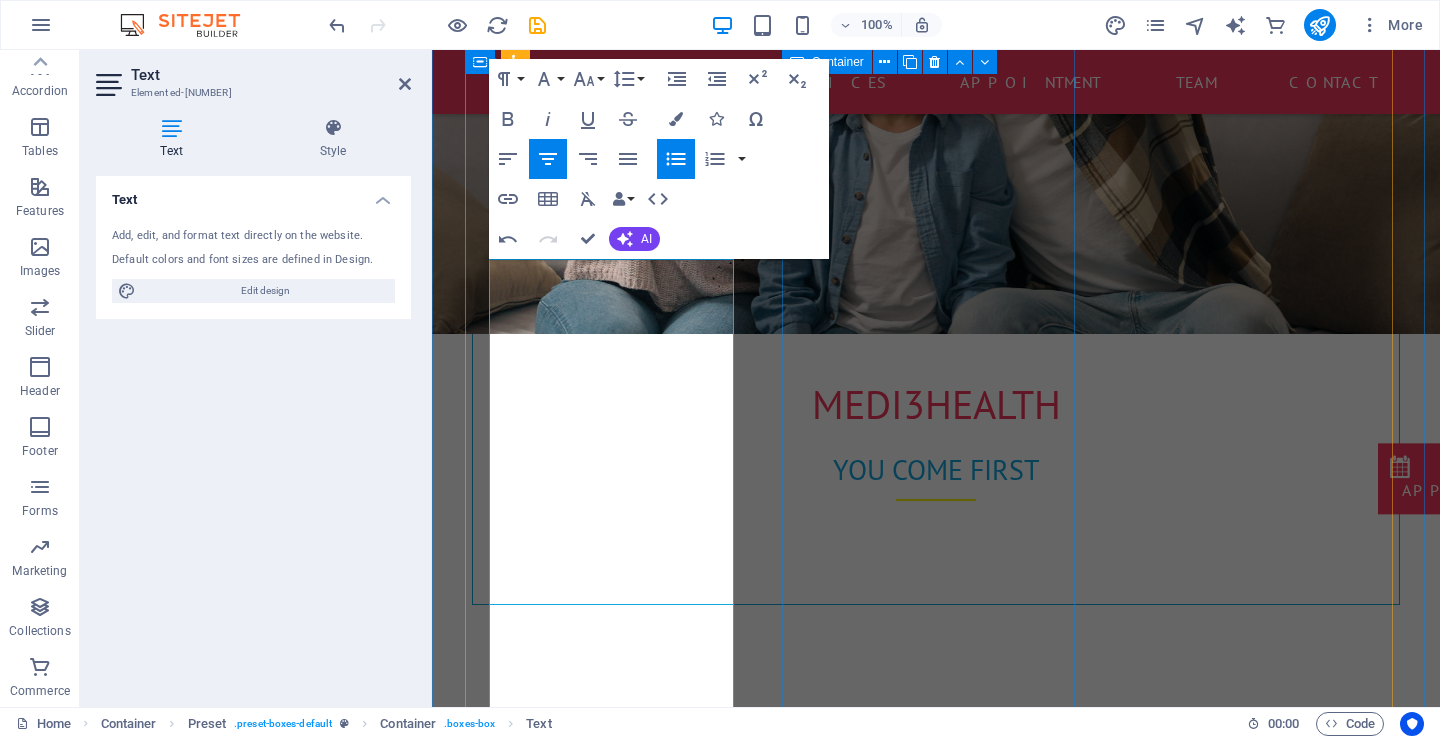 click on "occupational health Lorem ipsum dolor sit amet, consetetur sadipscing elitr, sed diam nonumy eirmod tempor invidunt ut labore et dolore magna aliquyam erat, sed diam voluptua. At vero eos et accusam et justo duo dolores et ea rebum. Stet clita kasd gubergren, no sea takimata sanctus est Lorem ipsum dolor sit amet." at bounding box center [936, 2124] 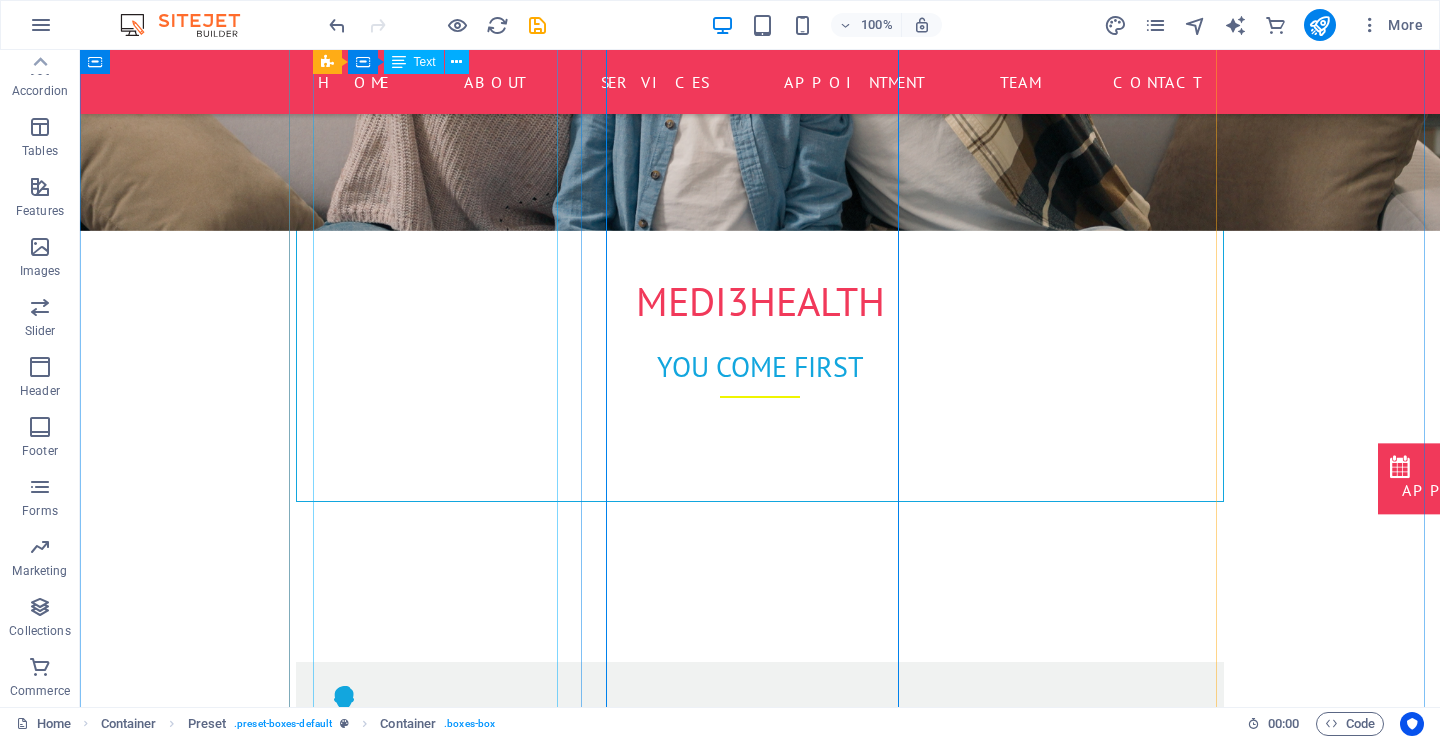 scroll, scrollTop: 858, scrollLeft: 0, axis: vertical 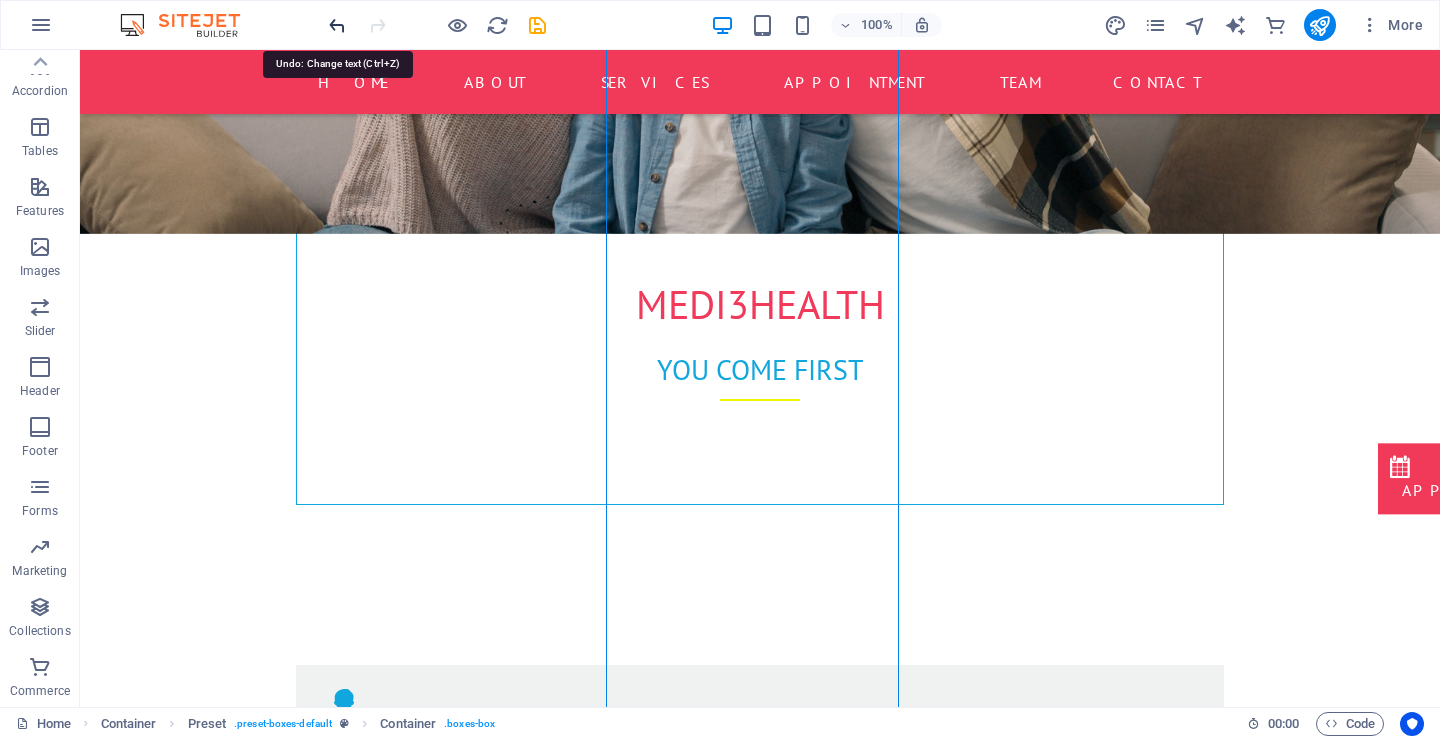 click at bounding box center (337, 25) 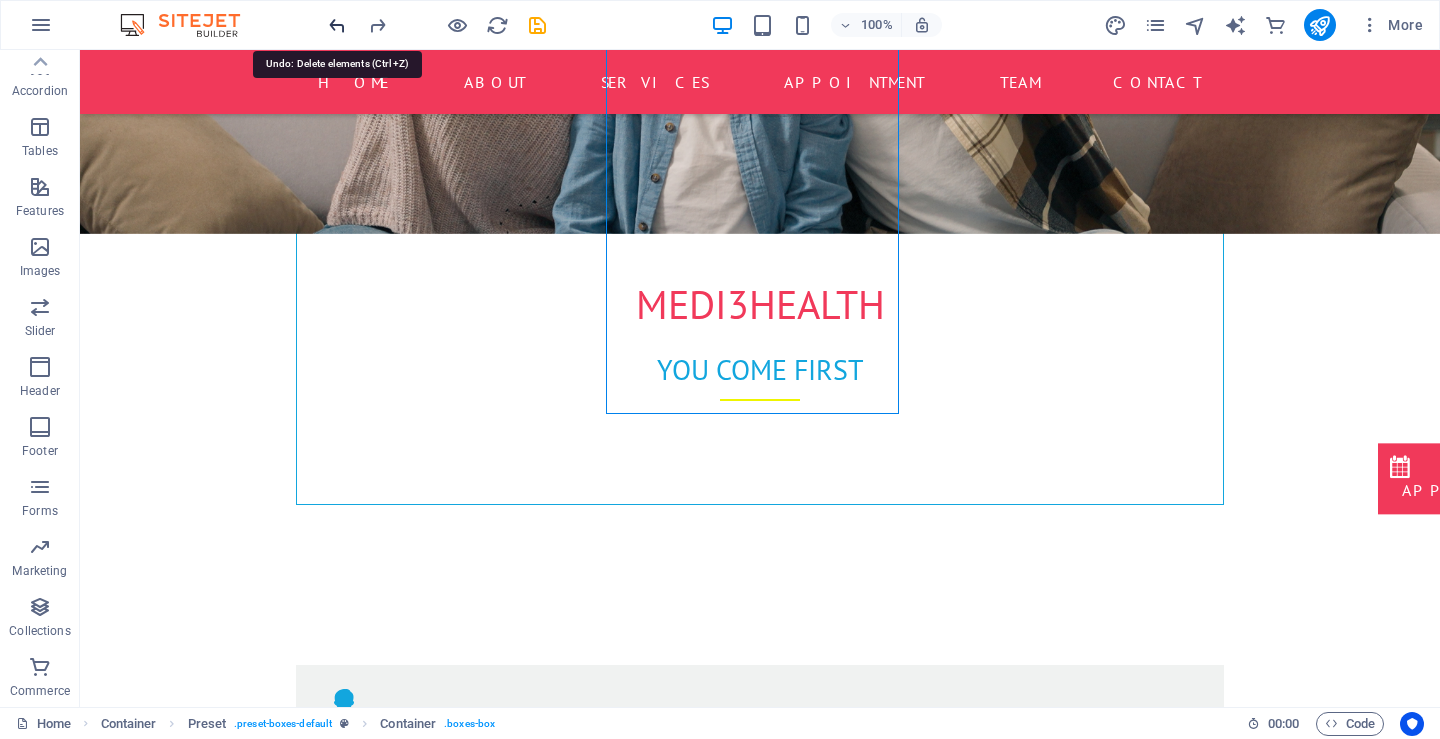click at bounding box center (337, 25) 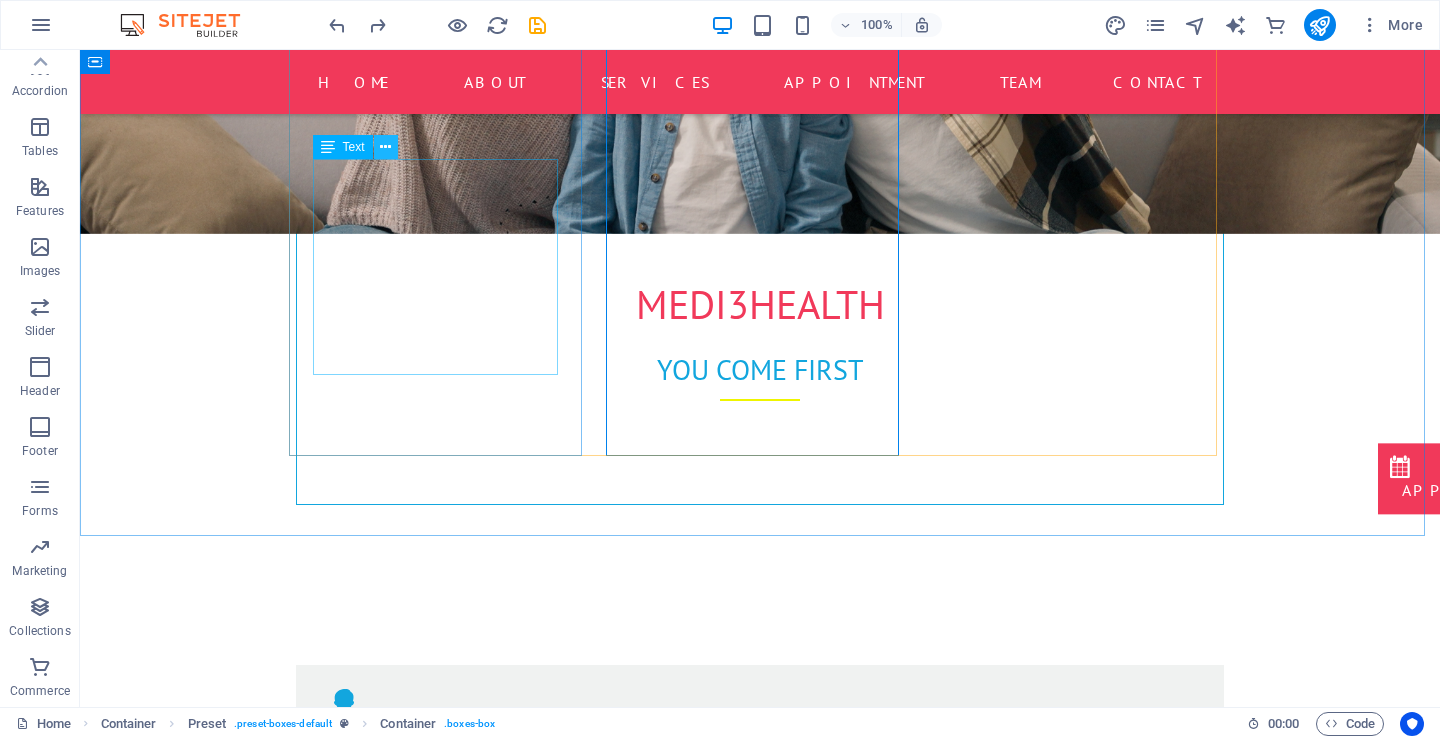 click at bounding box center [385, 147] 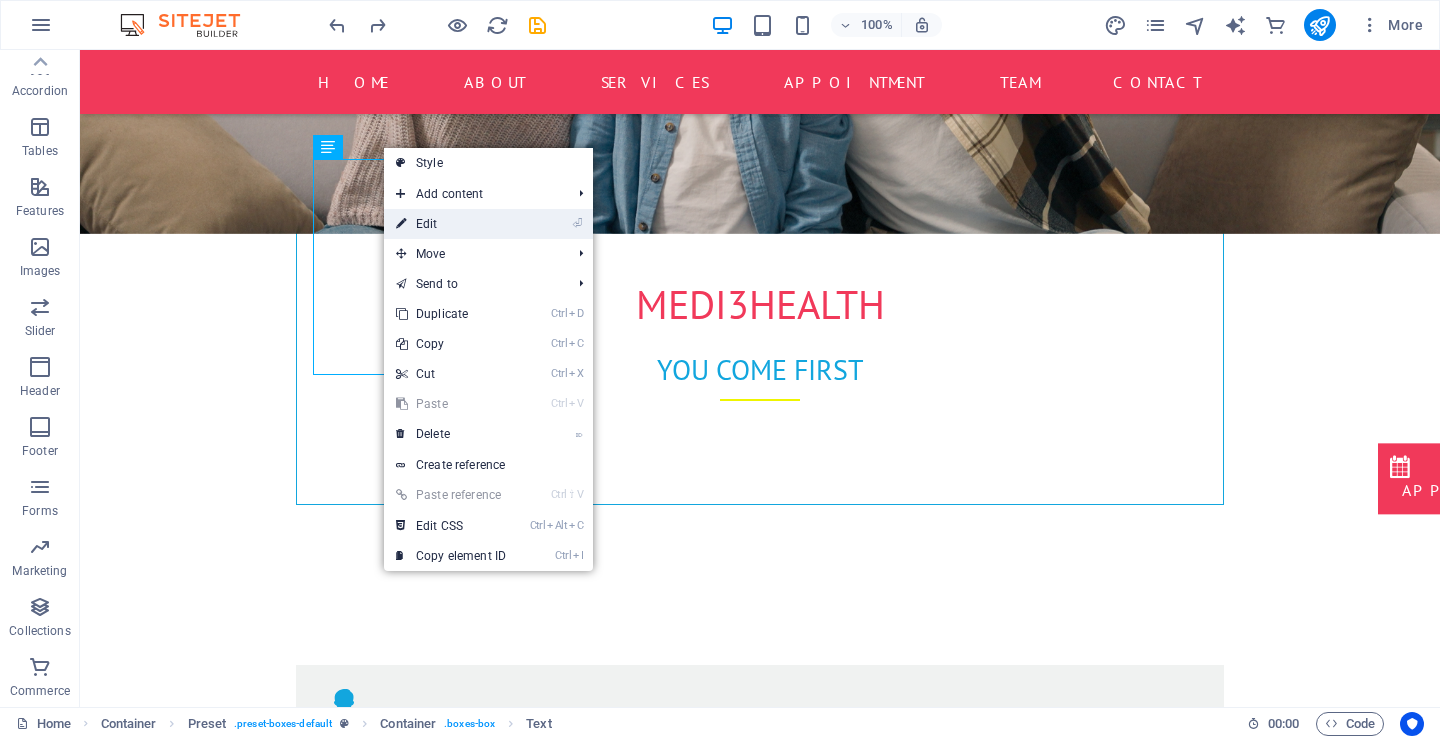 click on "⏎  Edit" at bounding box center (451, 224) 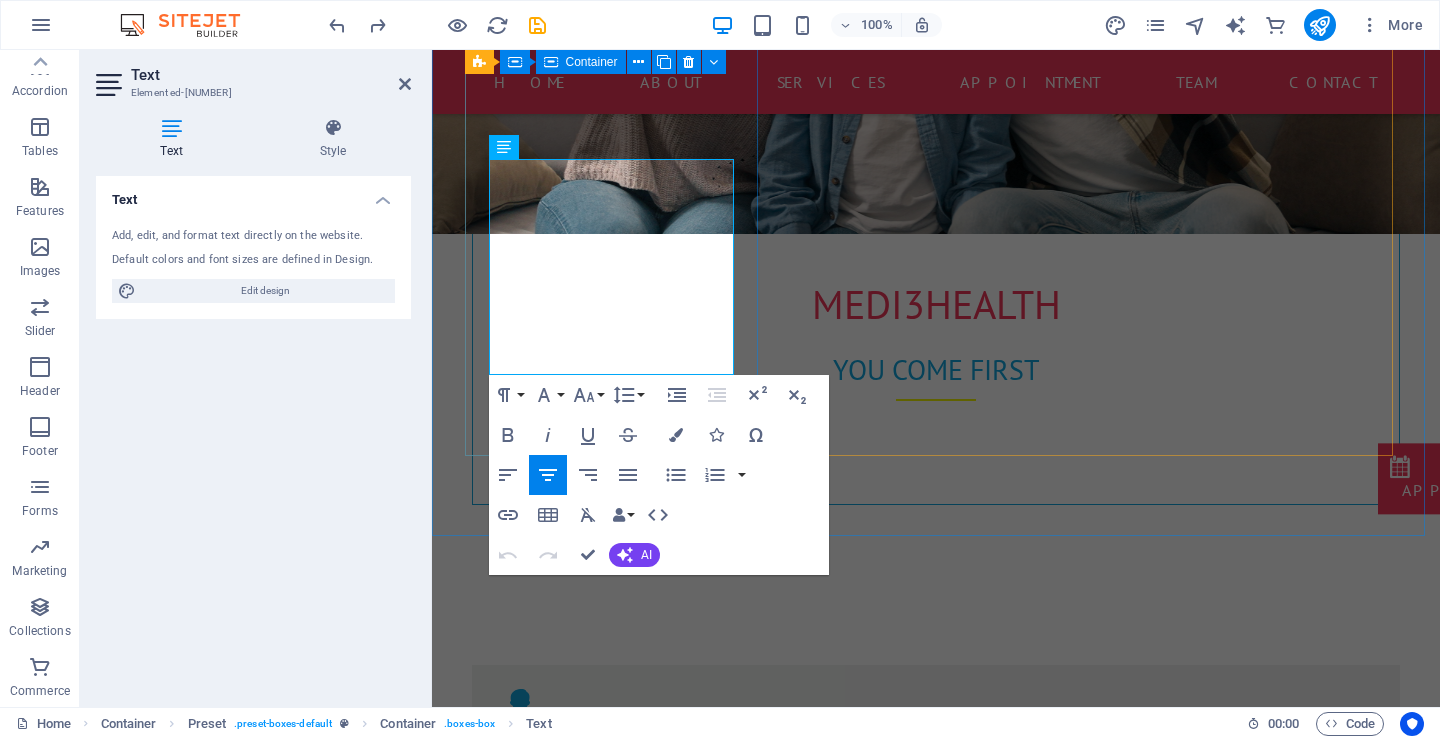 drag, startPoint x: 516, startPoint y: 177, endPoint x: 1171, endPoint y: 426, distance: 700.7325 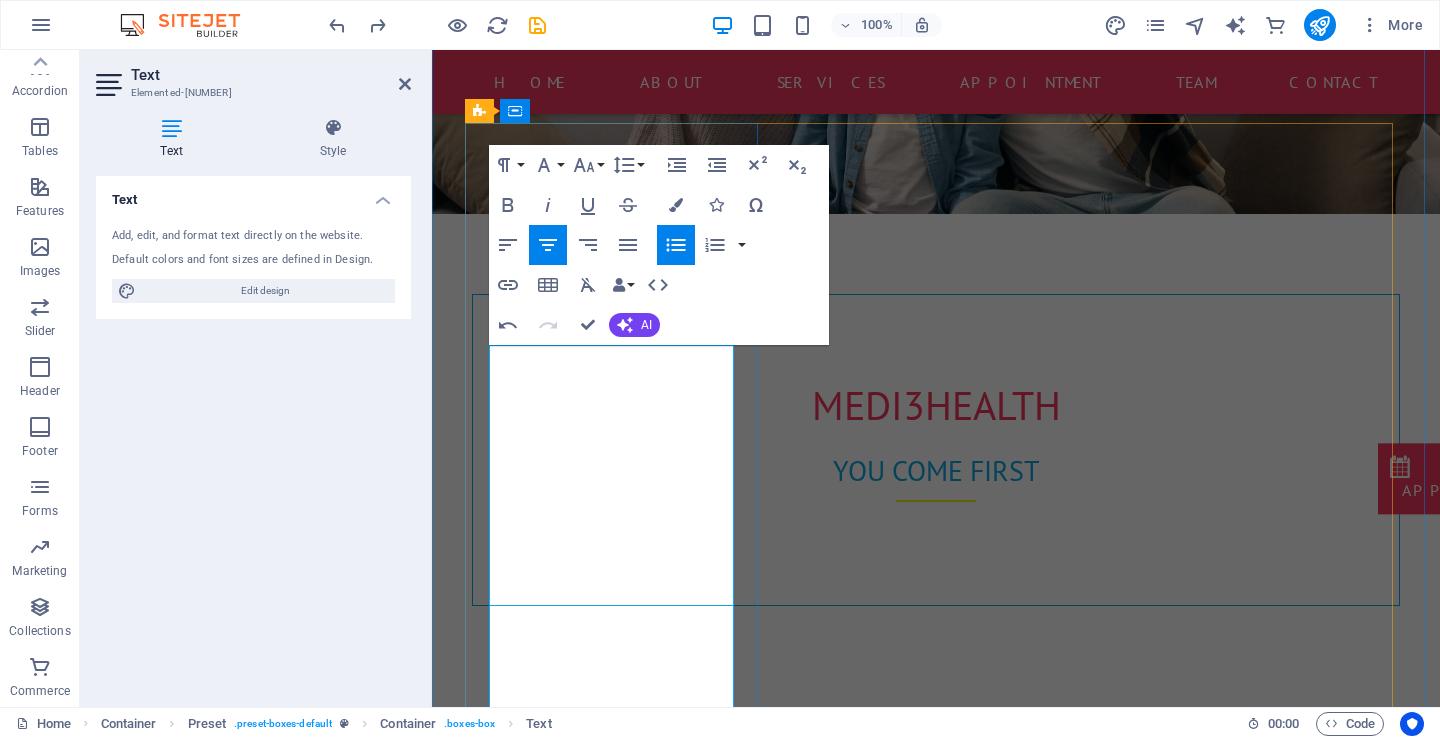 scroll, scrollTop: 758, scrollLeft: 0, axis: vertical 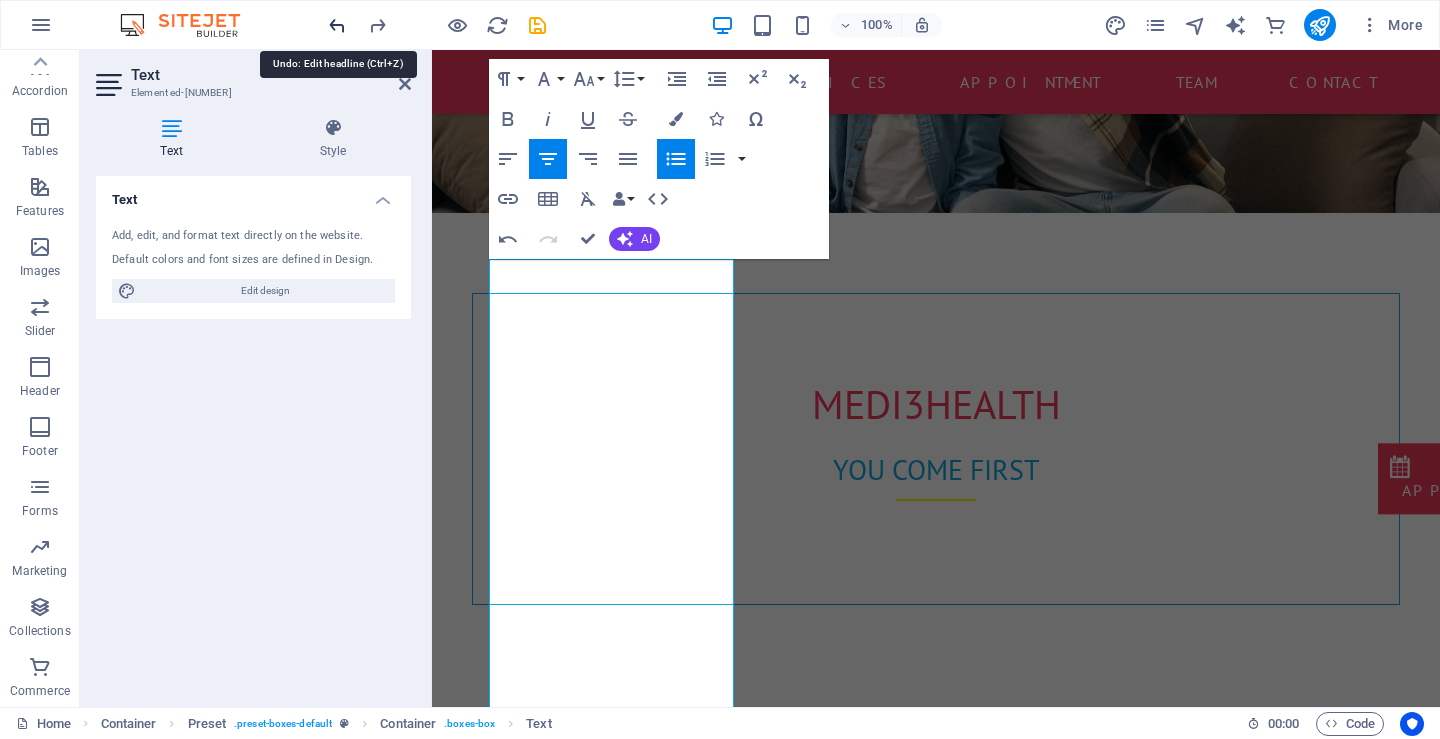 click at bounding box center (337, 25) 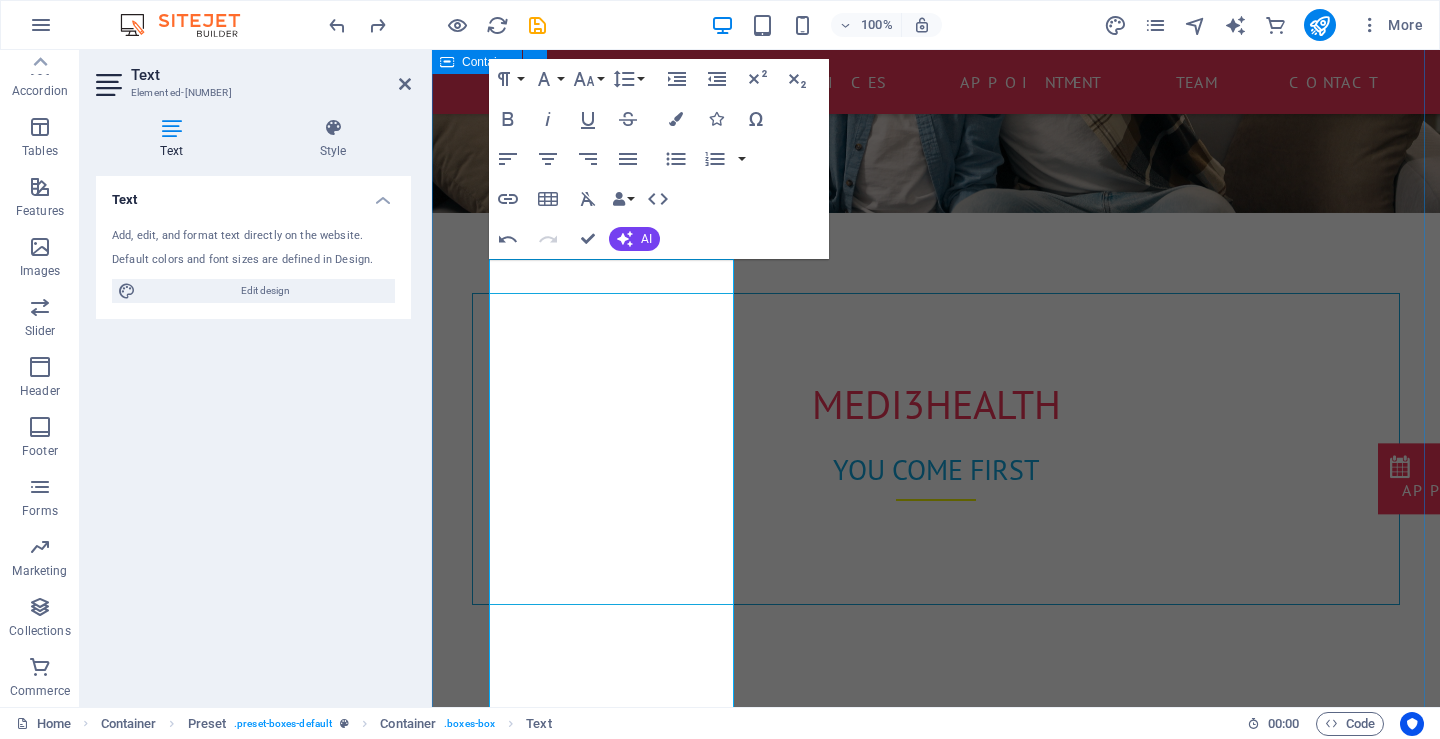 click on "convinient Primary health care Easy Access Same-day or next-day appointments Walk-in availability Extended hours (evenings/weekends) Telehealth/virtual consultations Personalized Care Continuity with the same GP or provider Emphasis on preventative care and chronic disease management Holistic or family-centered approaches Technology Integration Online booking and patient portals Digital prescriptions and results access Mobile apps for monitoring health or contacting your provider High-Quality Facilities Clean, modern clinics with short wait times On-site diagnostics (e.g., labs, imaging) Membership or Subscription Models (Optional) Monthly/annual fee for unlimited access Often includes wellness perks (nutrition, mental health, etc. Learn more occupational health Learn more more medical services Learn more" at bounding box center (936, 1772) 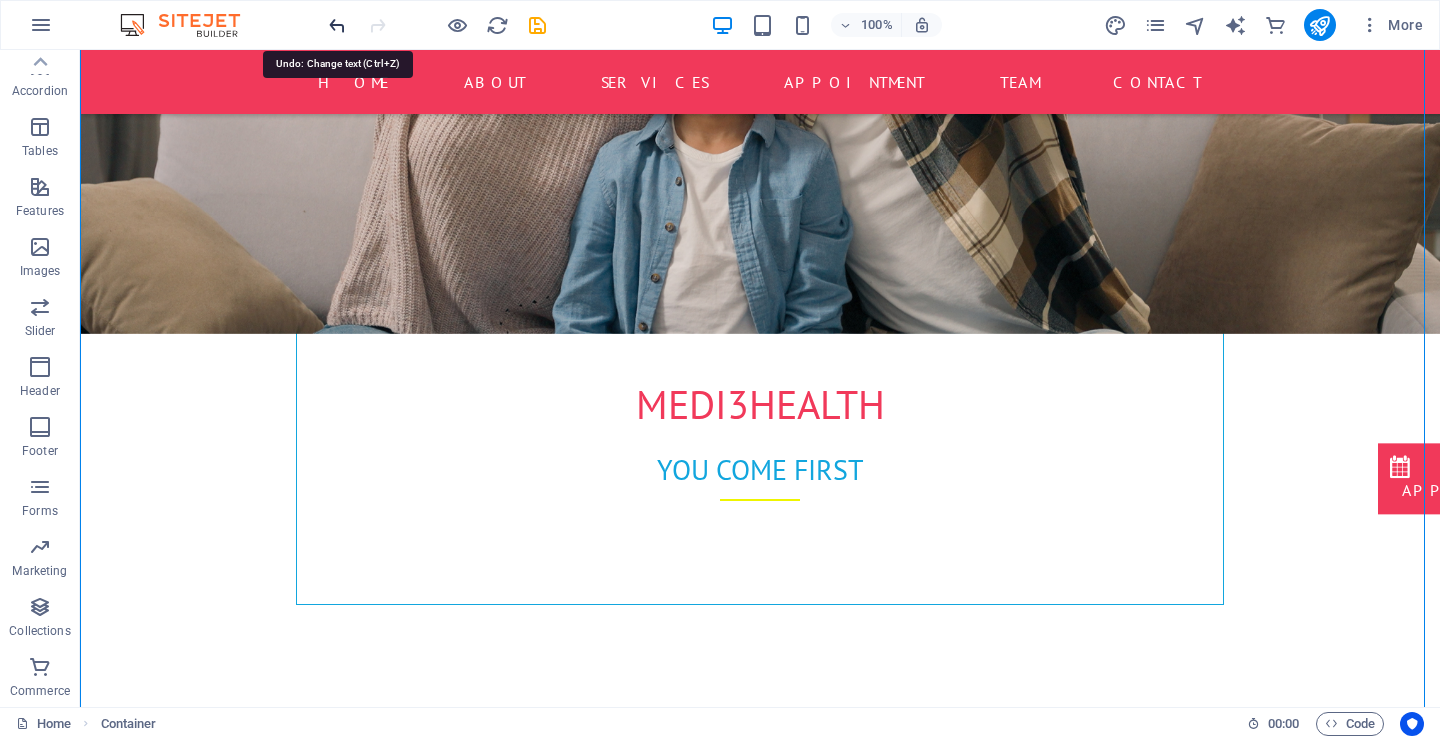 click at bounding box center [337, 25] 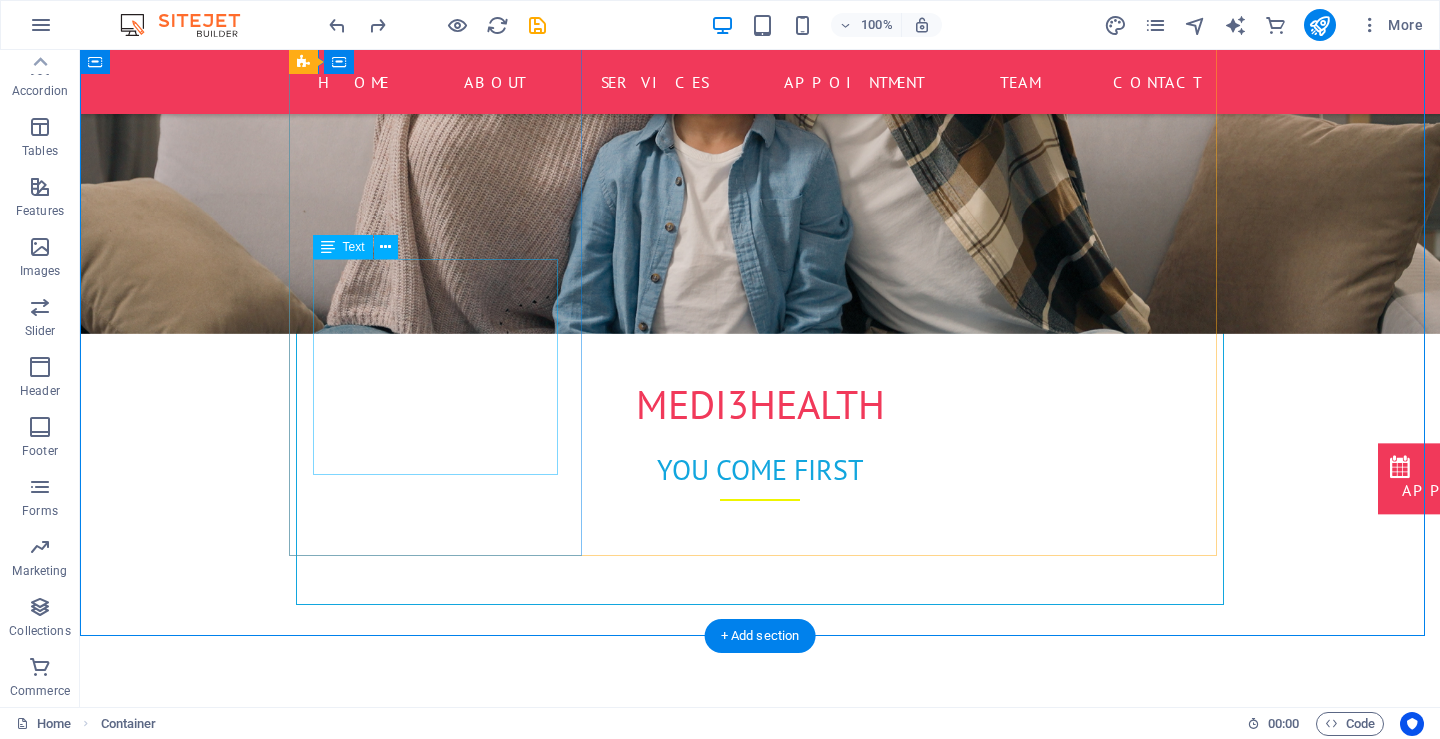 click on "Lorem ipsum dolor sit amet, consetetur sadipscing elitr, sed diam nonumy eirmod tempor invidunt ut labore et dolore magna aliquyam erat, sed diam voluptua. At vero eos et accusam et justo duo dolores et ea rebum. Stet clita kasd gubergren, no sea takimata sanctus est Lorem ipsum dolor sit amet." at bounding box center [760, 987] 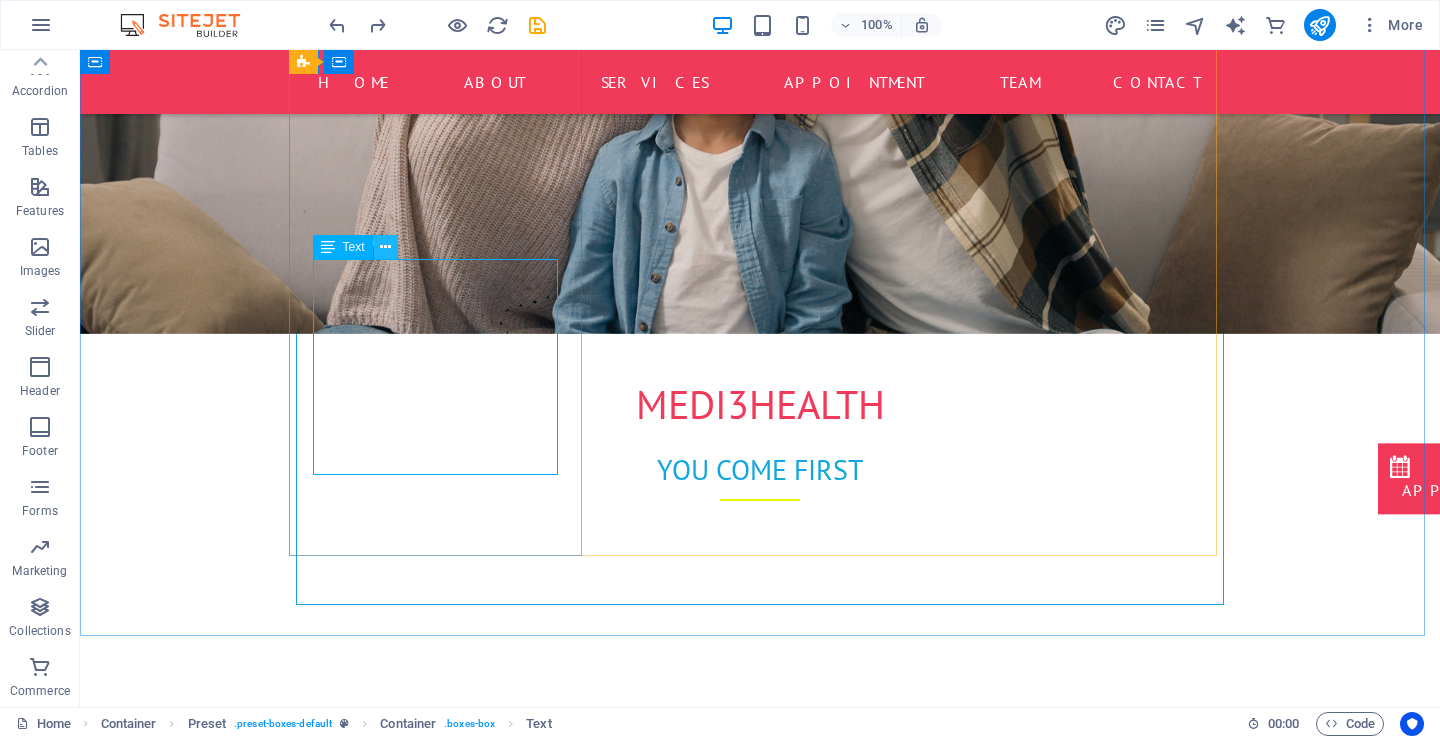 click at bounding box center [385, 247] 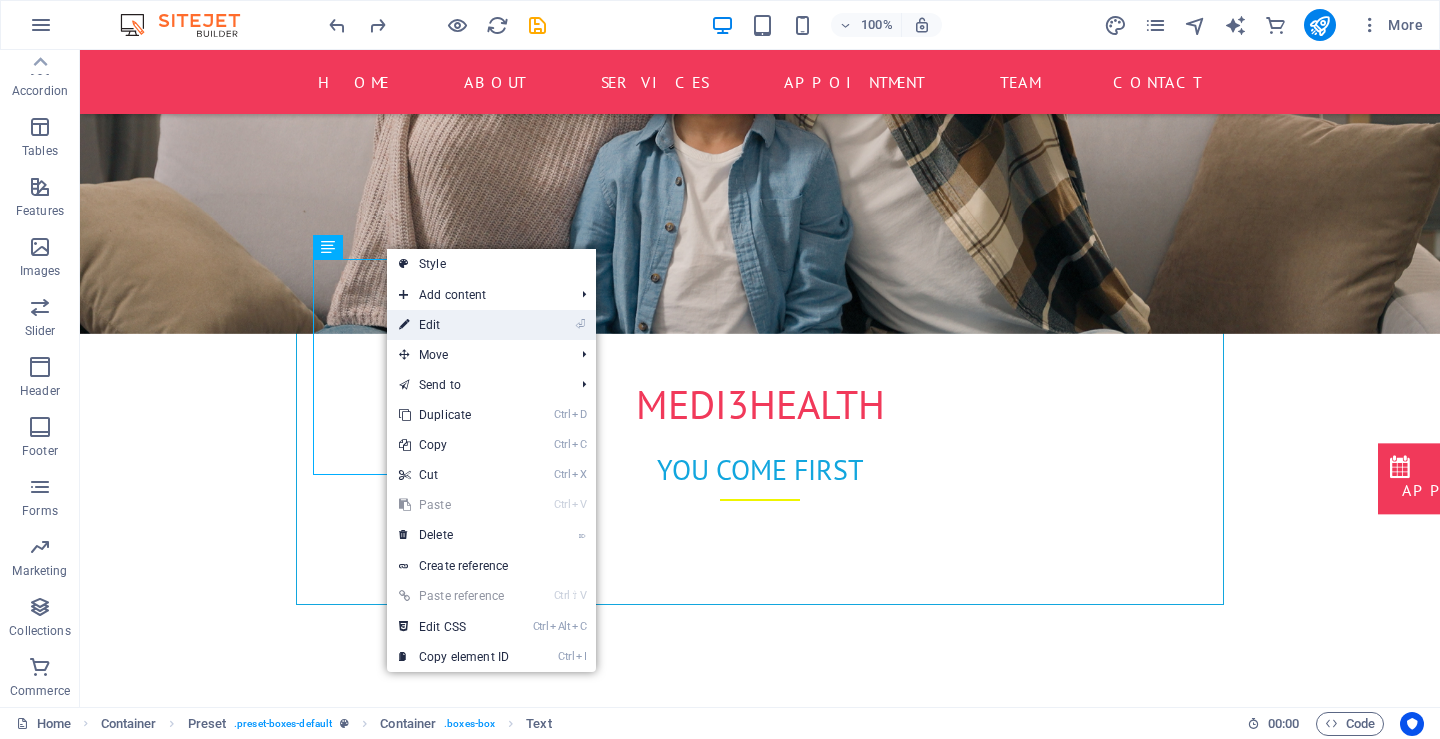 click on "⏎  Edit" at bounding box center (454, 325) 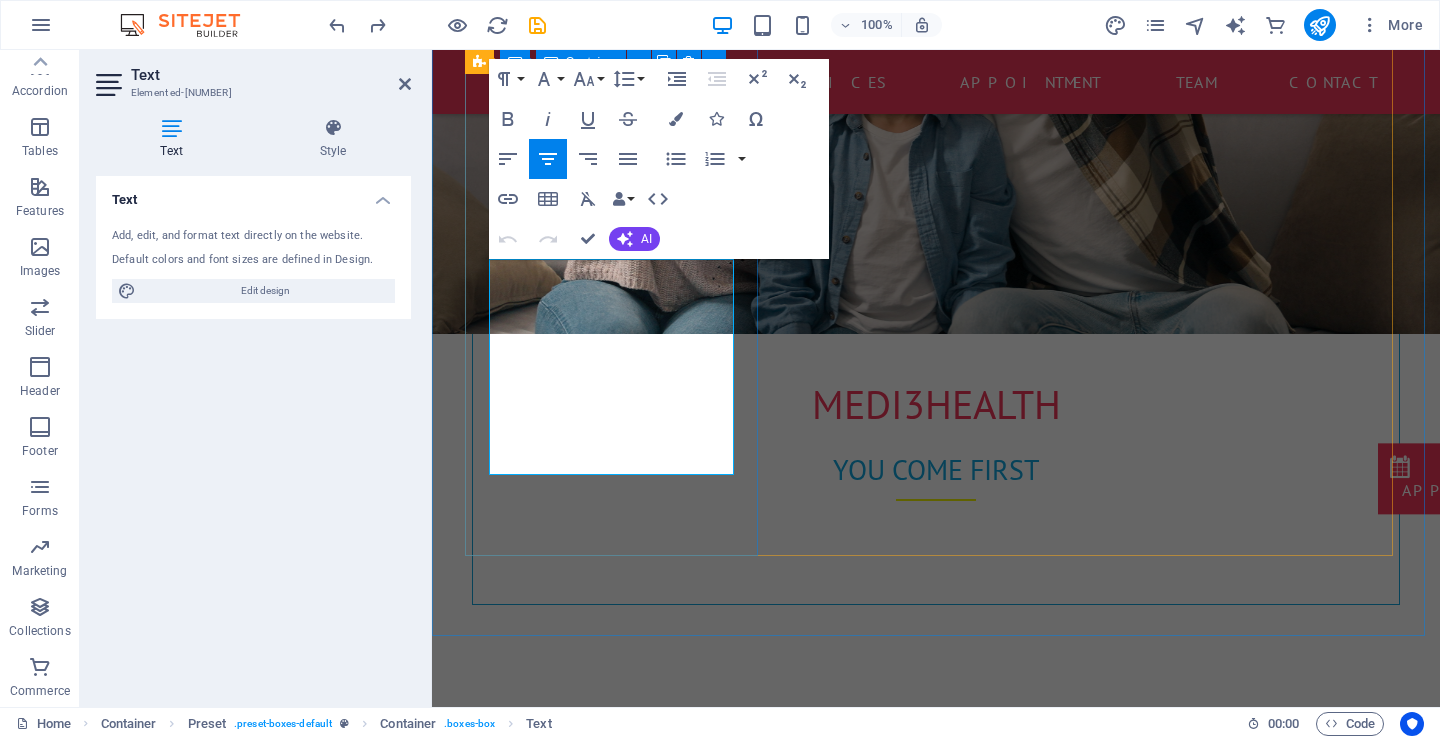 drag, startPoint x: 723, startPoint y: 463, endPoint x: 935, endPoint y: 309, distance: 262.03052 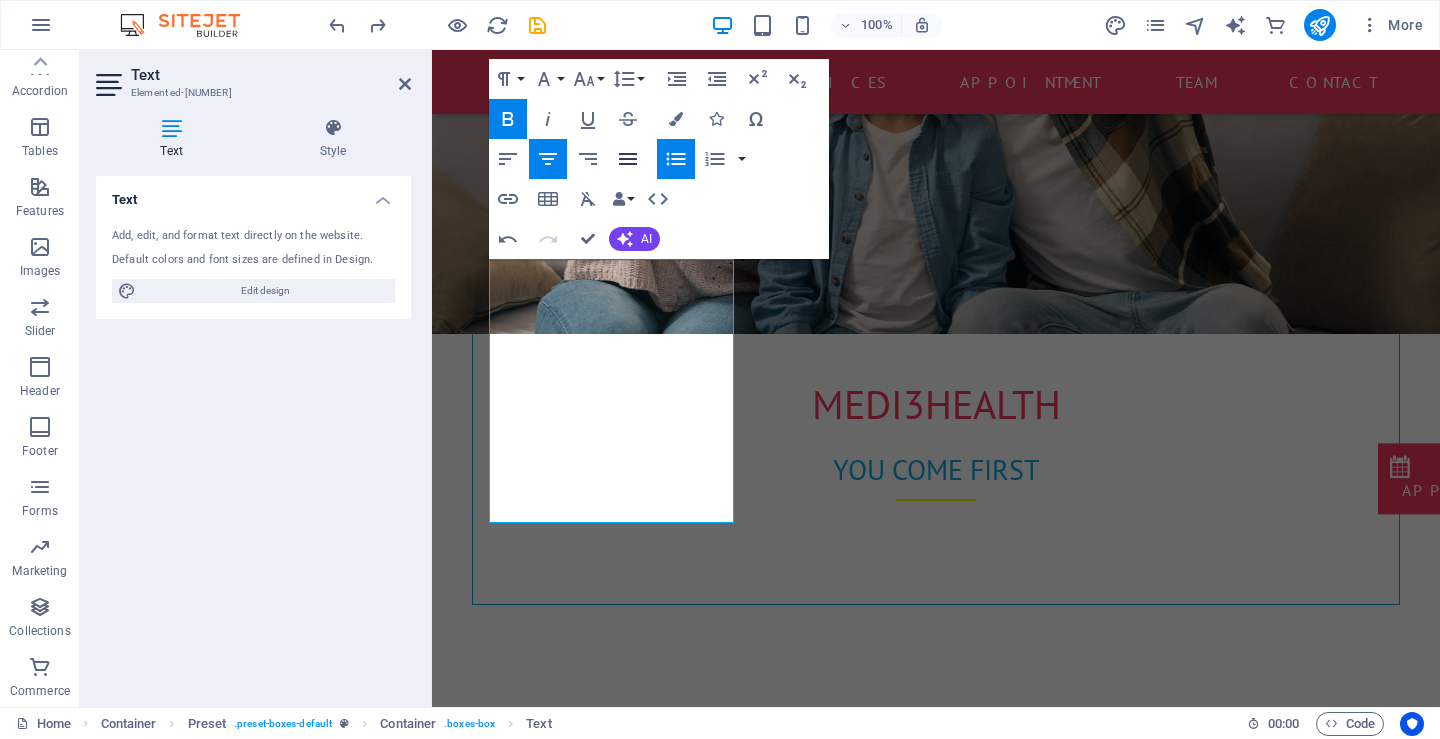 click 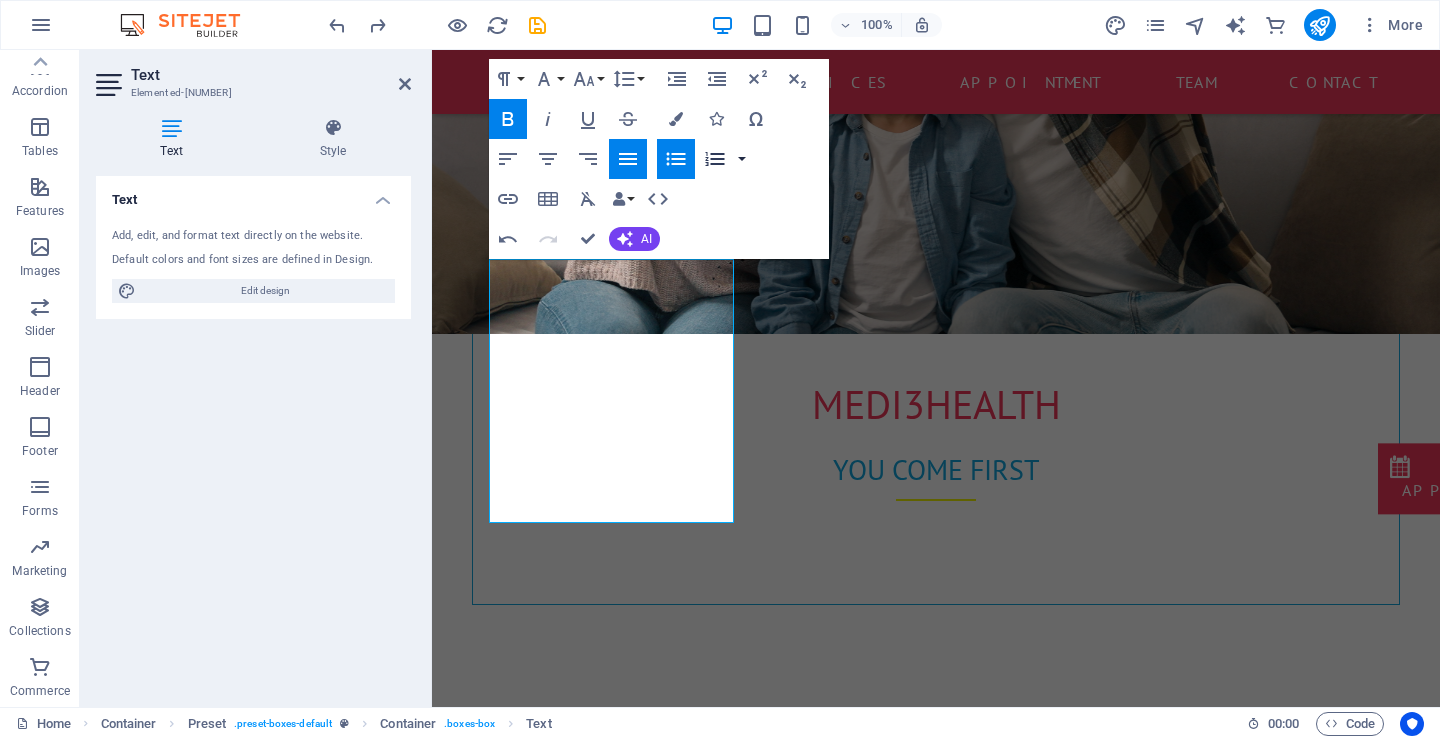 click at bounding box center (742, 159) 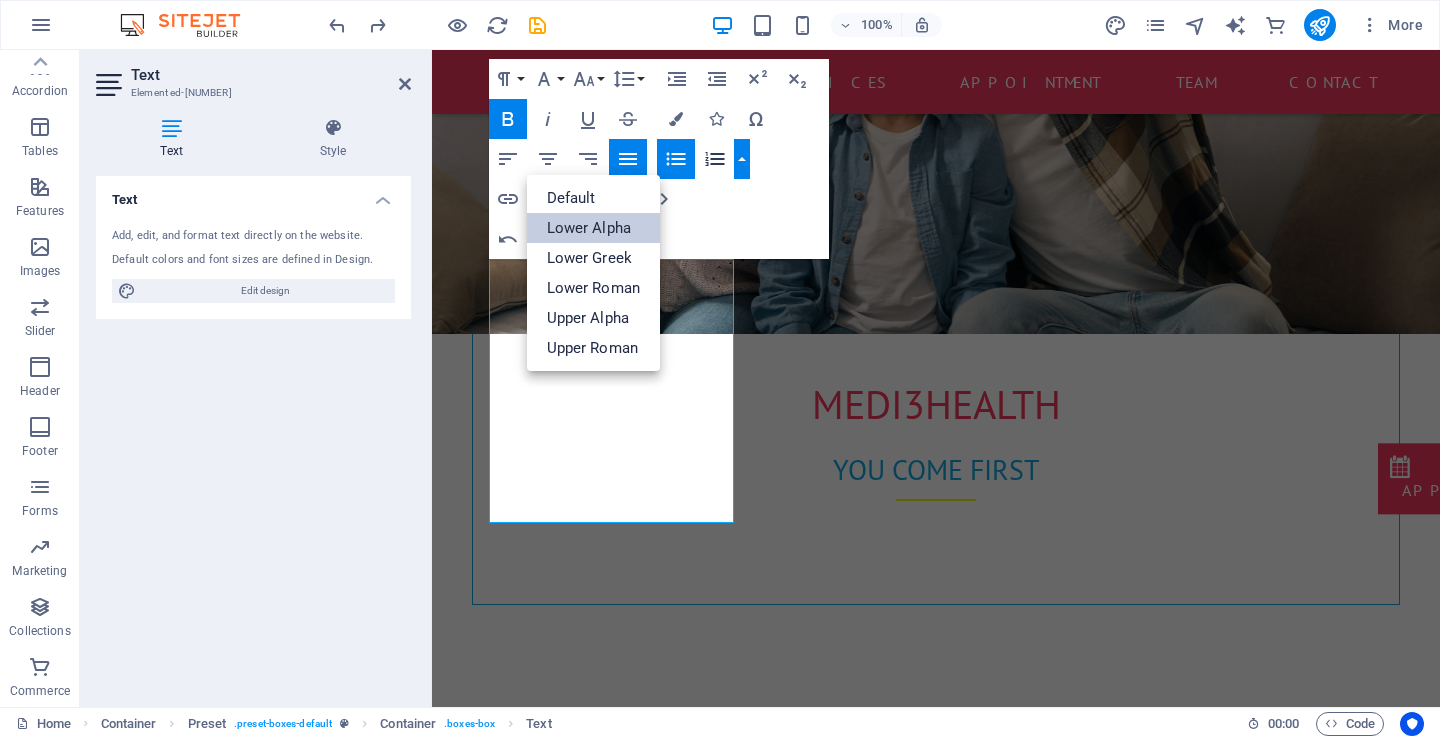 click on "Lower Alpha" at bounding box center [594, 228] 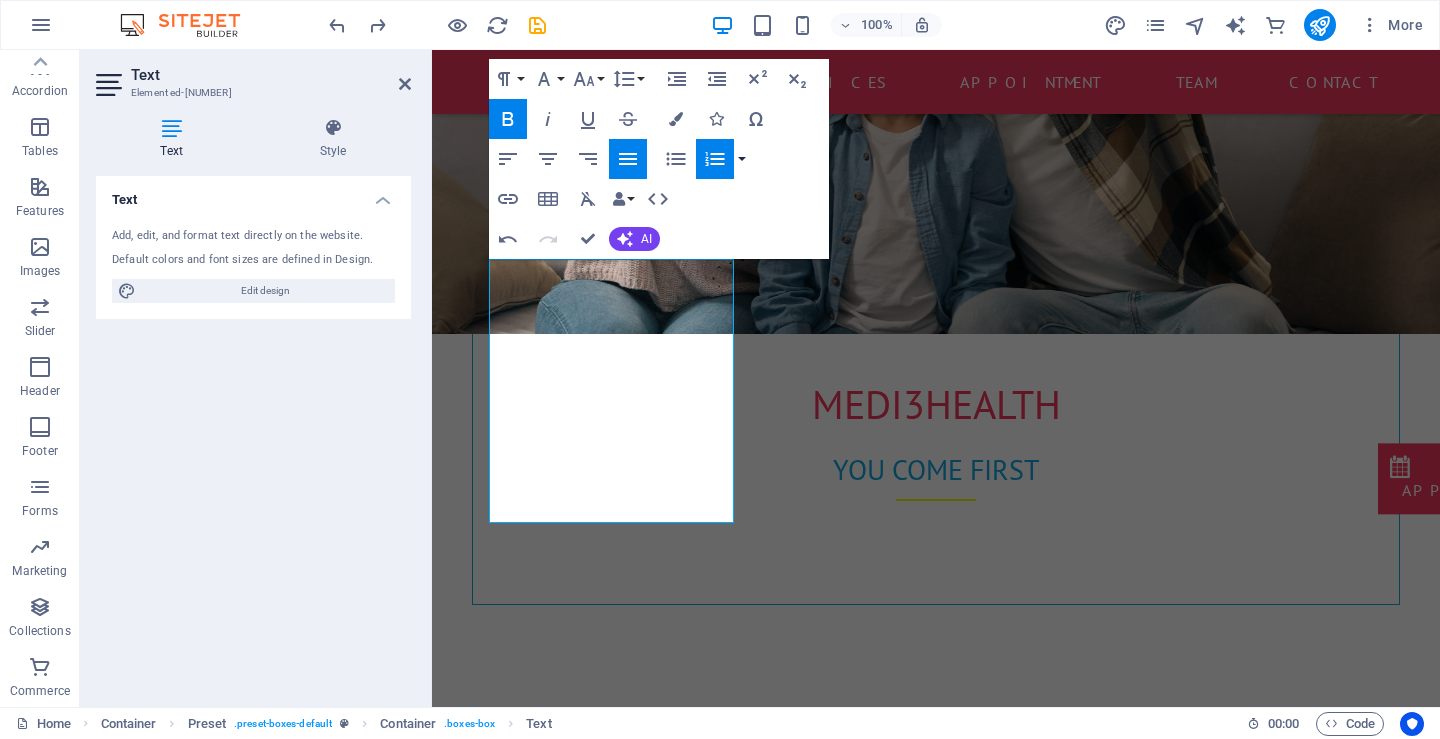 click at bounding box center [742, 159] 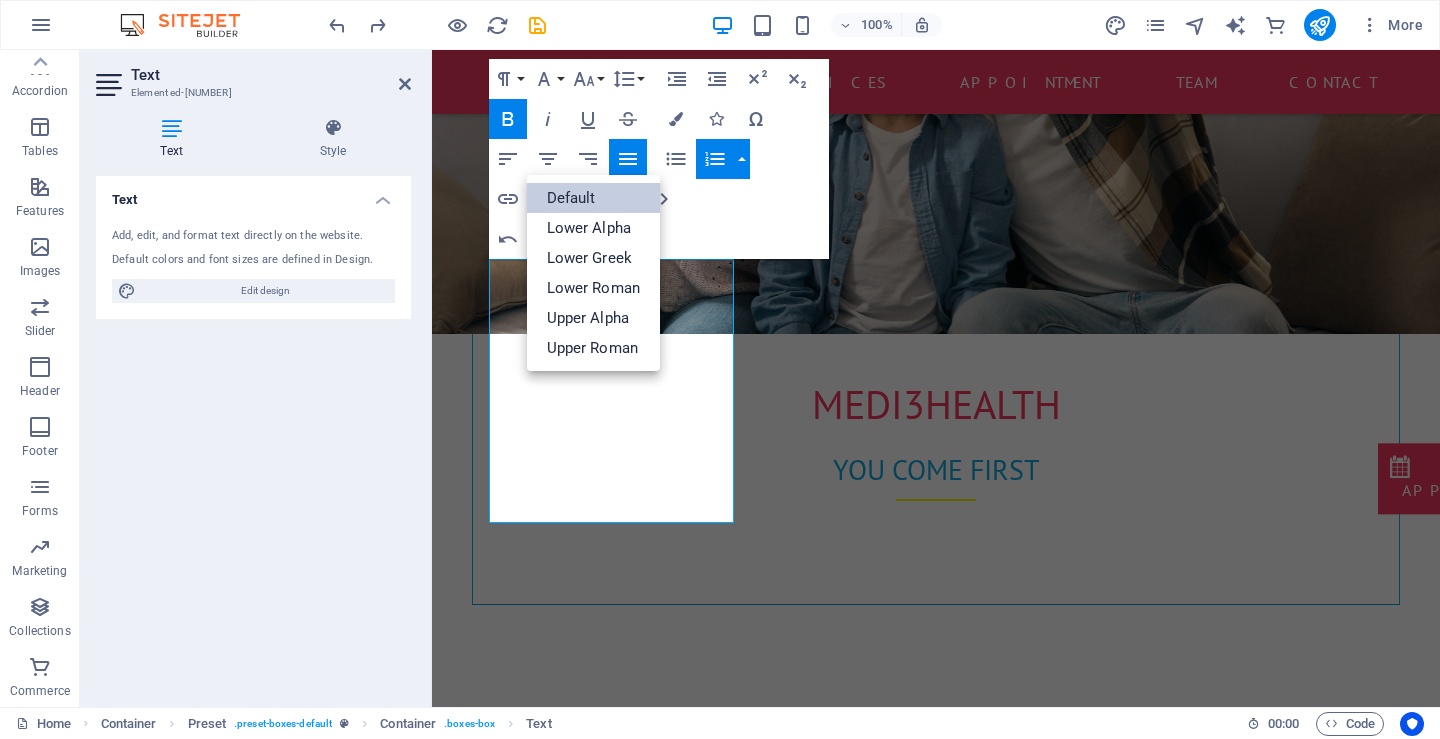 click on "Default" at bounding box center (594, 198) 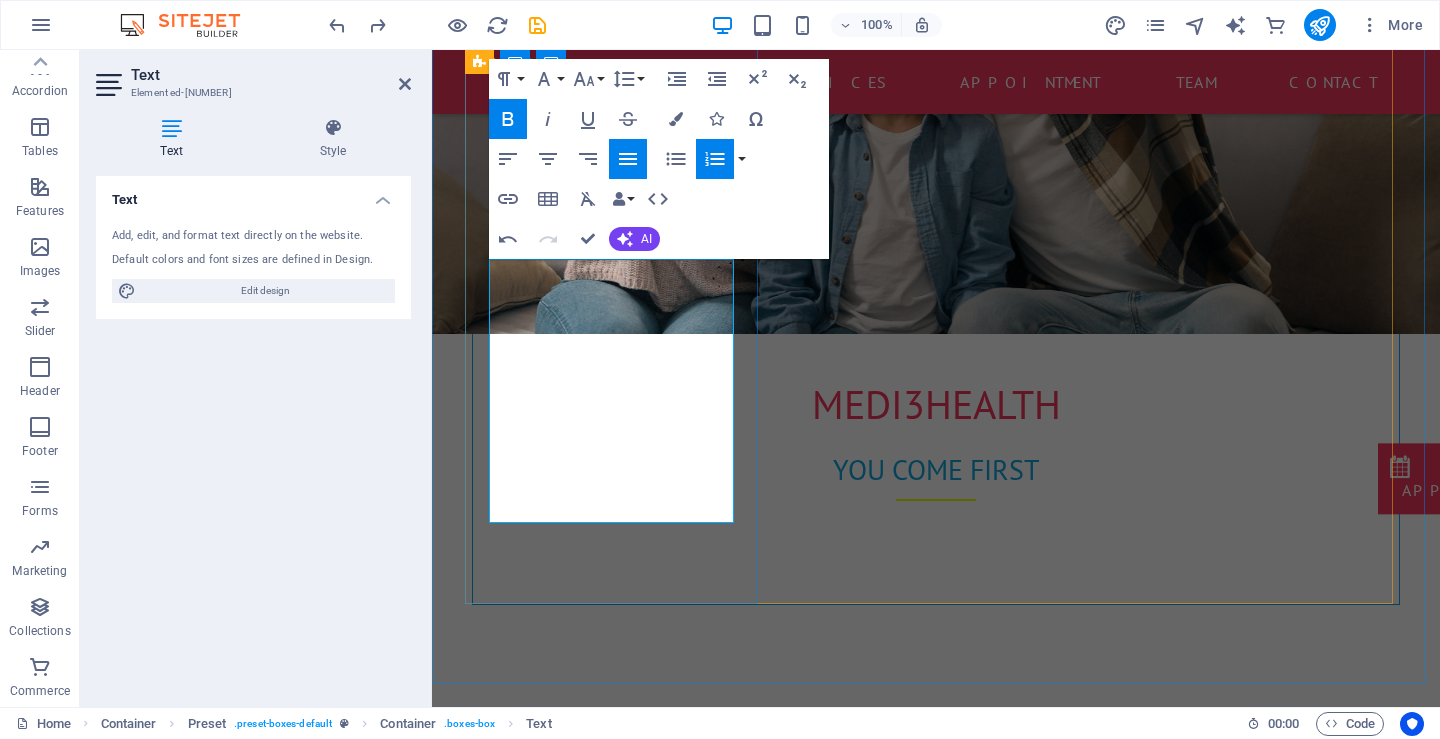 click on "Same-day or next-day appointments" at bounding box center [936, 963] 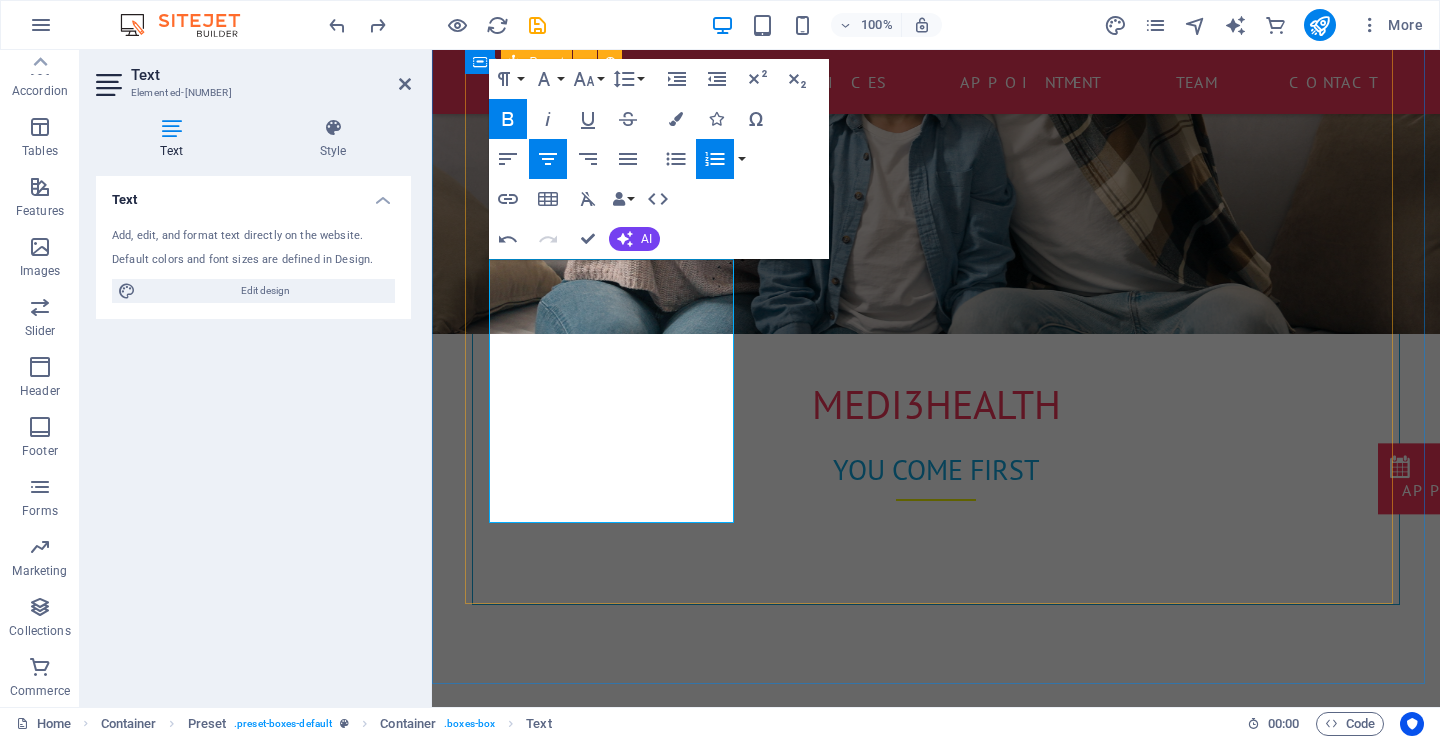 click on "convinient Primary health care Same-day or next-day appointments Walk-in availability Extended hours (evenings/weekends) Telehealth/virtual consultations Learn more occupational health Lorem ipsum dolor sit amet, consetetur sadipscing elitr, sed diam nonumy eirmod tempor invidunt ut labore et dolore magna aliquyam erat, sed diam voluptua. At vero eos et accusam et justo duo dolores et ea rebum. Stet clita kasd gubergren, no sea takimata sanctus est Lorem ipsum dolor sit amet. Learn more more medical services Lorem ipsum dolor sit amet, consetetur sadipscing elitr, sed diam nonumy eirmod tempor invidunt ut labore et dolore magna aliquyam erat, sed diam voluptua. At vero eos et accusam et justo duo dolores et ea rebum. Stet clita kasd gubergren, no sea takimata sanctus est Lorem ipsum dolor sit amet. Learn more" at bounding box center (936, 1381) 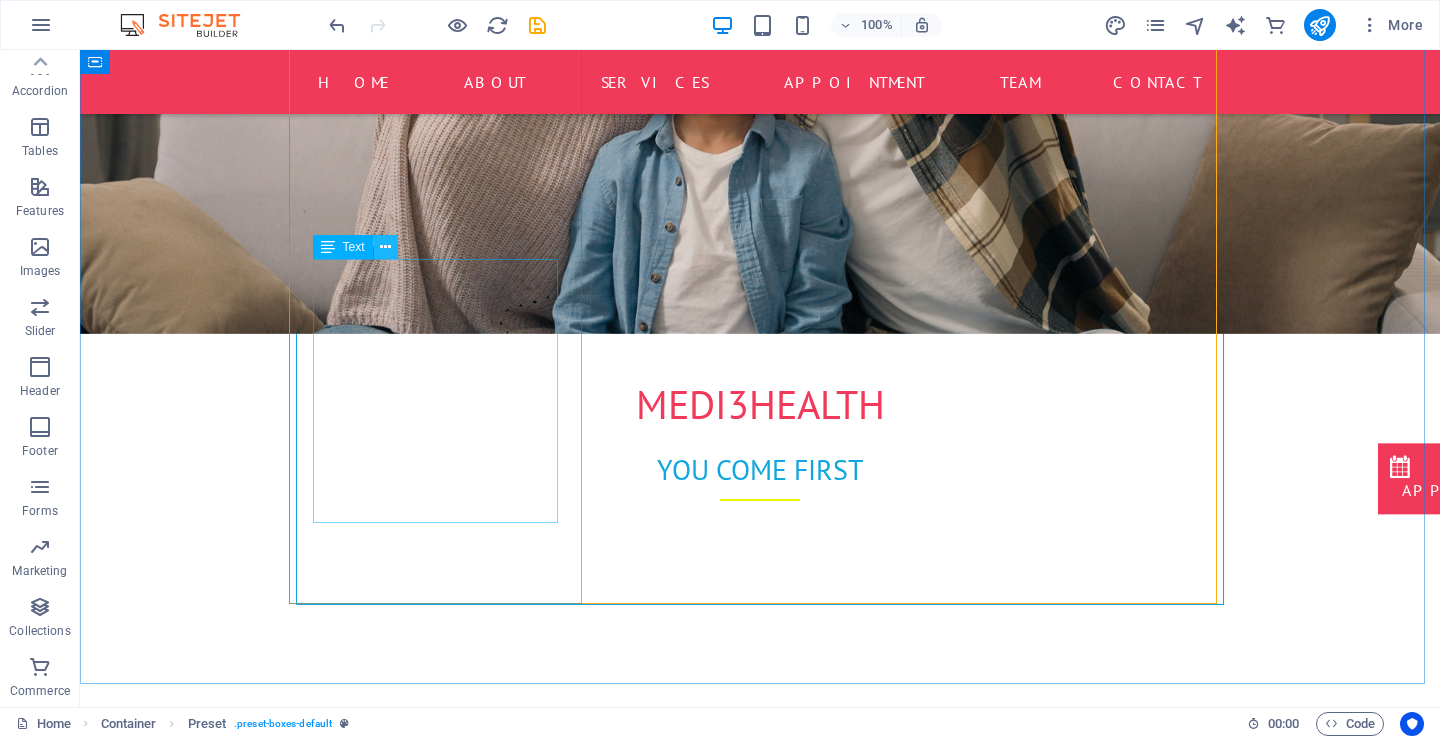 click at bounding box center (385, 247) 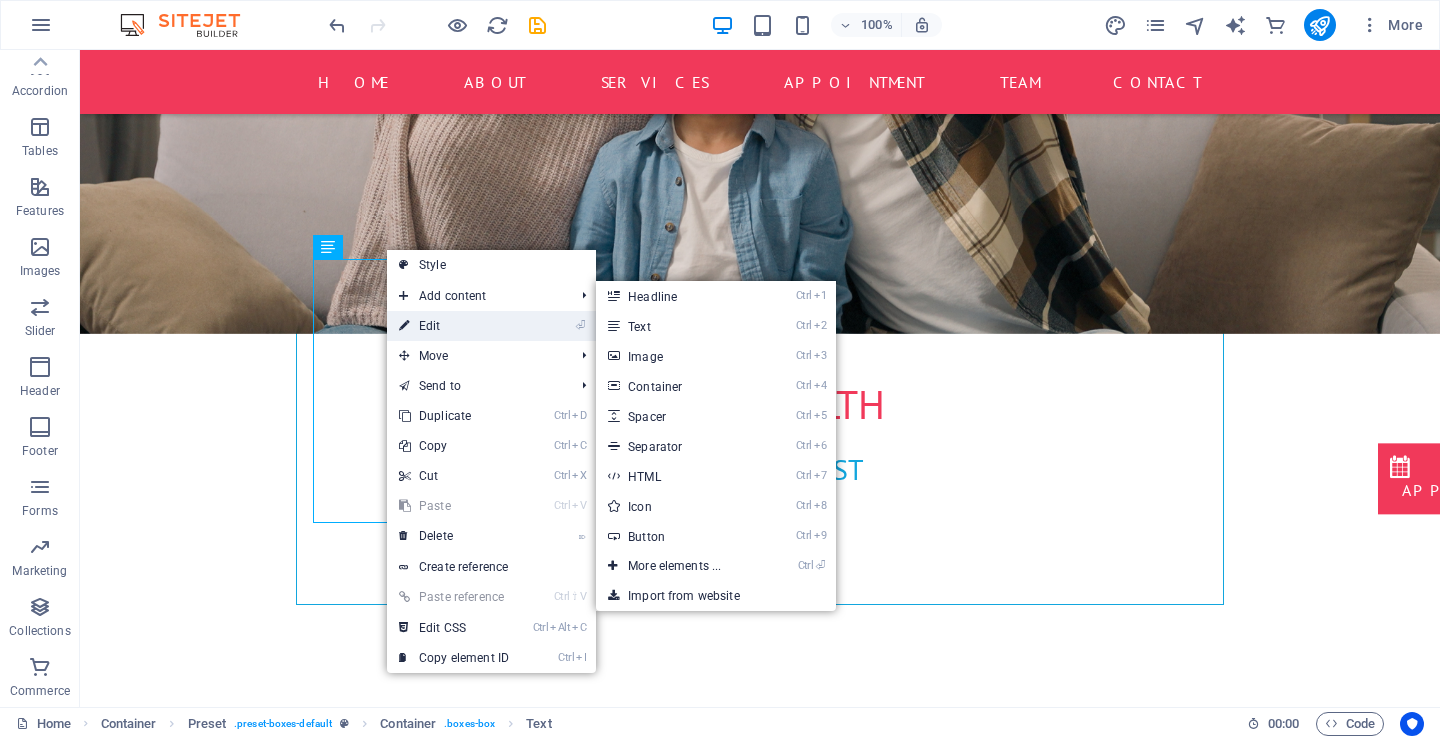 click on "⏎  Edit" at bounding box center [454, 326] 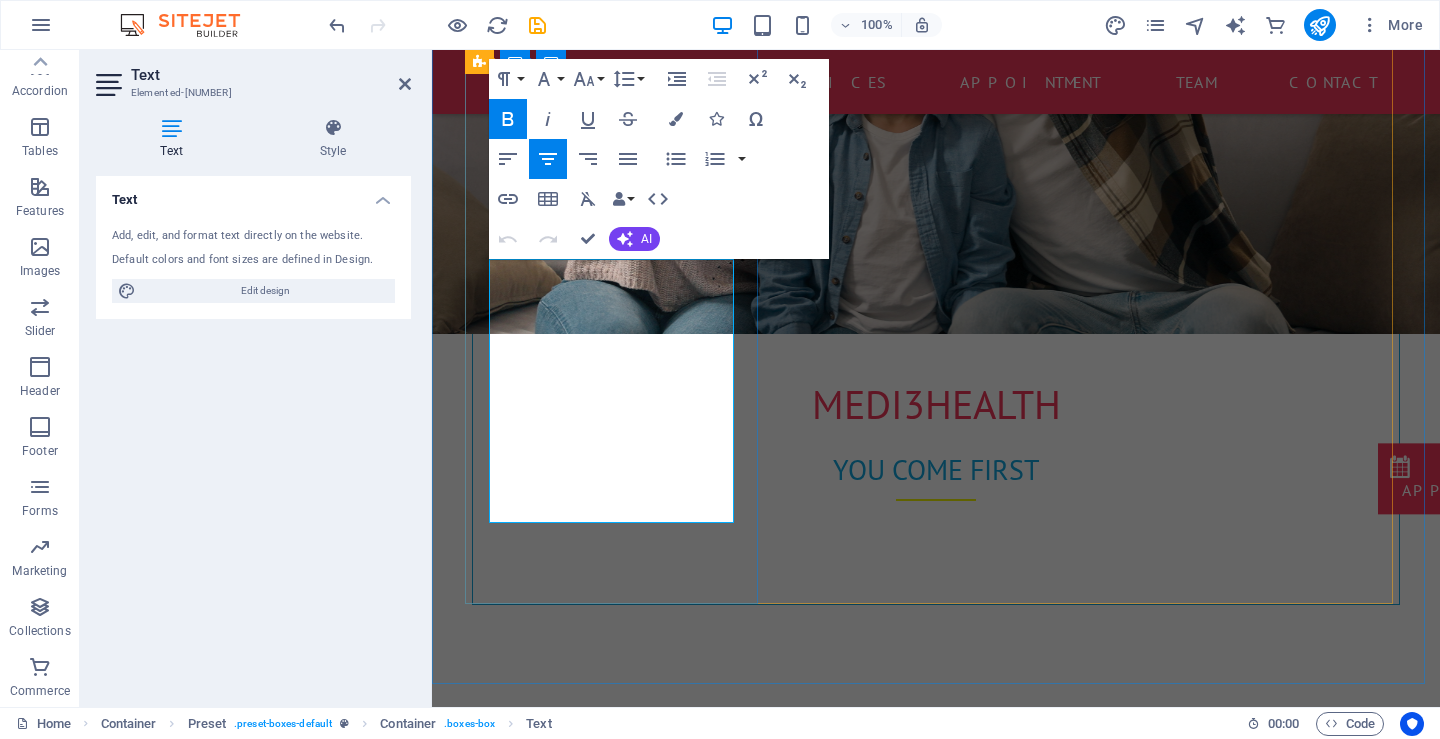 click on "Walk-in availability" at bounding box center (936, 1011) 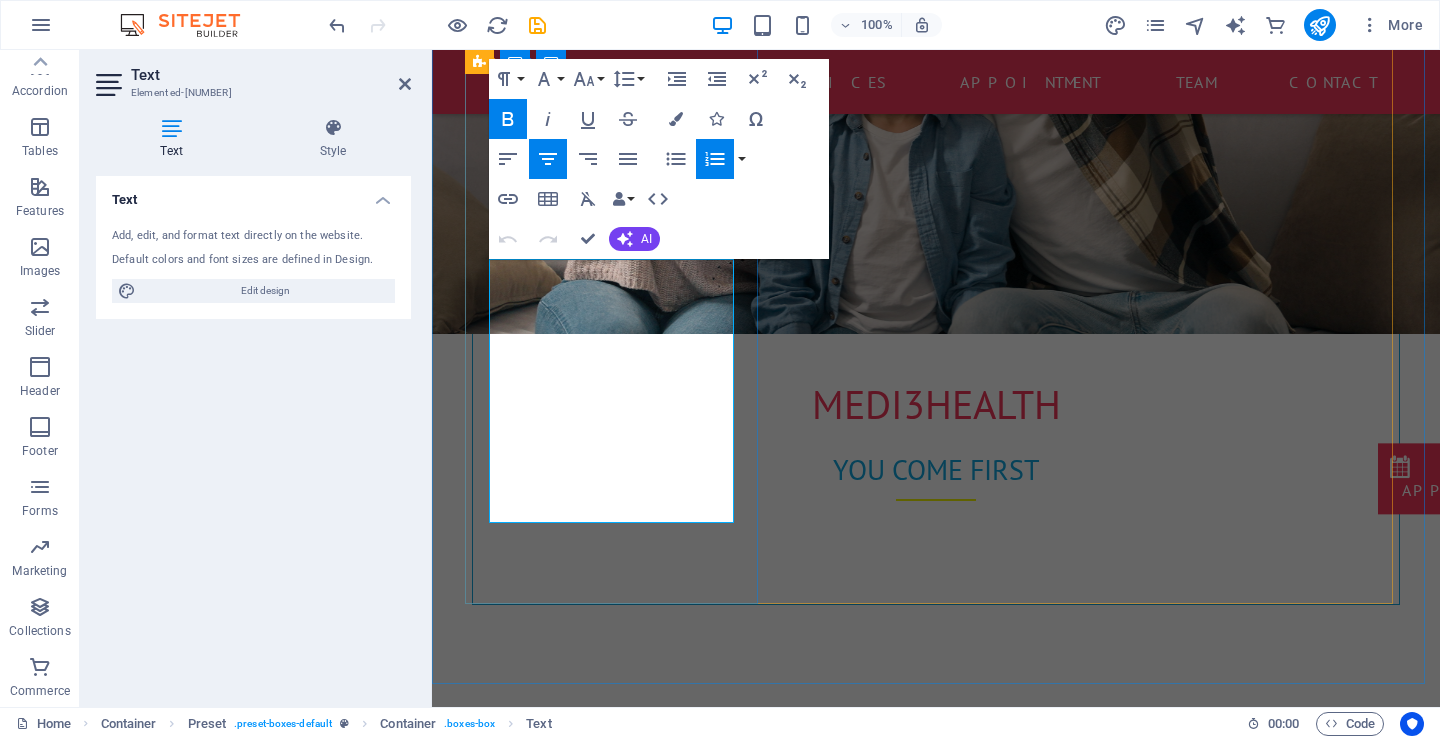 drag, startPoint x: 682, startPoint y: 400, endPoint x: 555, endPoint y: 364, distance: 132.00378 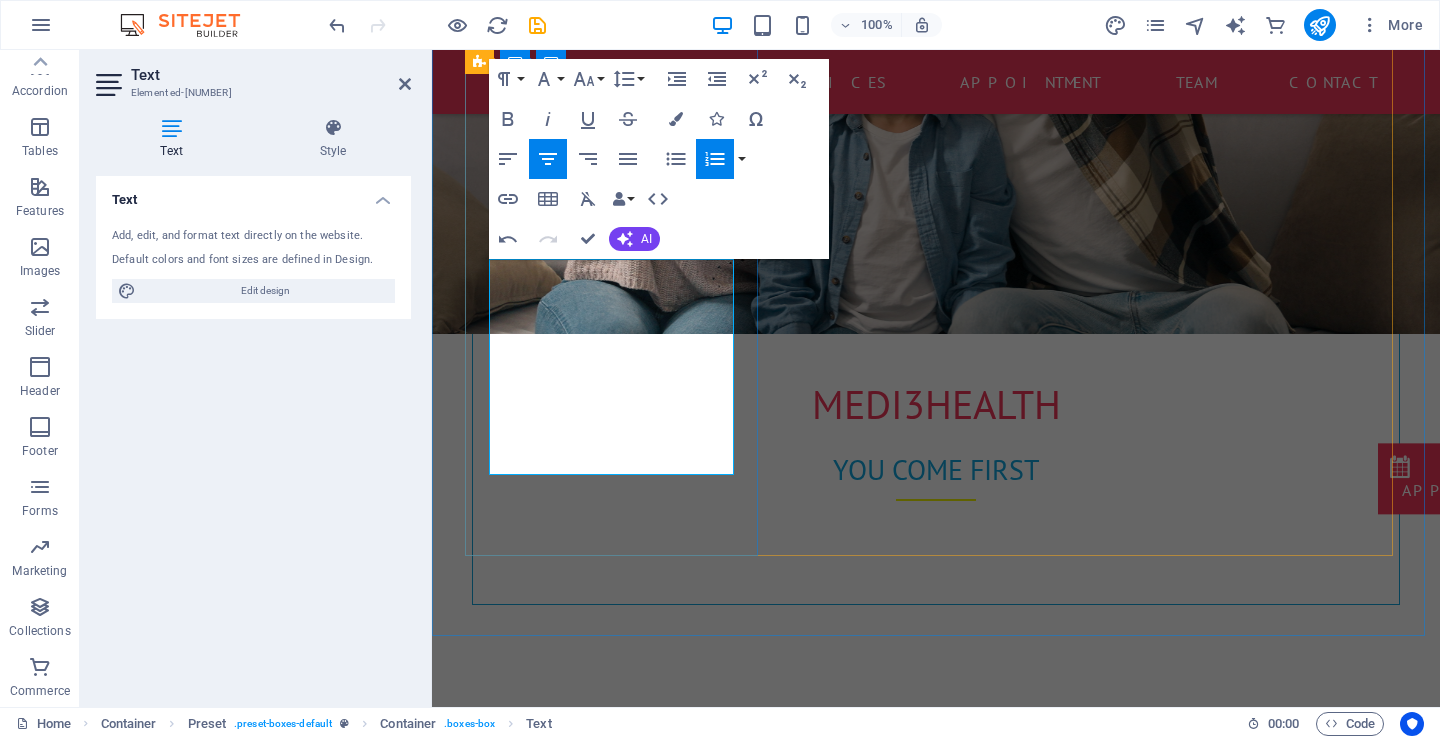 click on "Extended hours (evenings/weekends)" at bounding box center [936, 999] 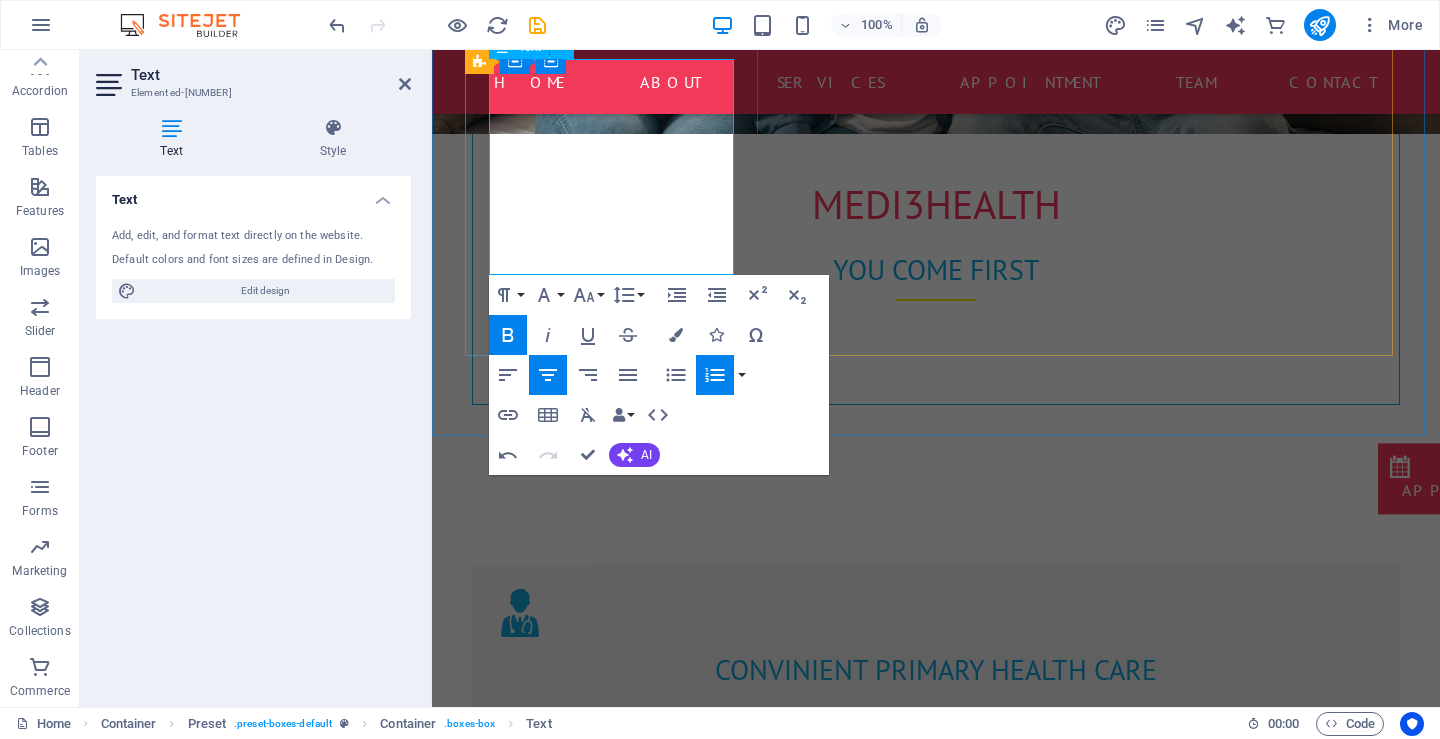 scroll, scrollTop: 858, scrollLeft: 0, axis: vertical 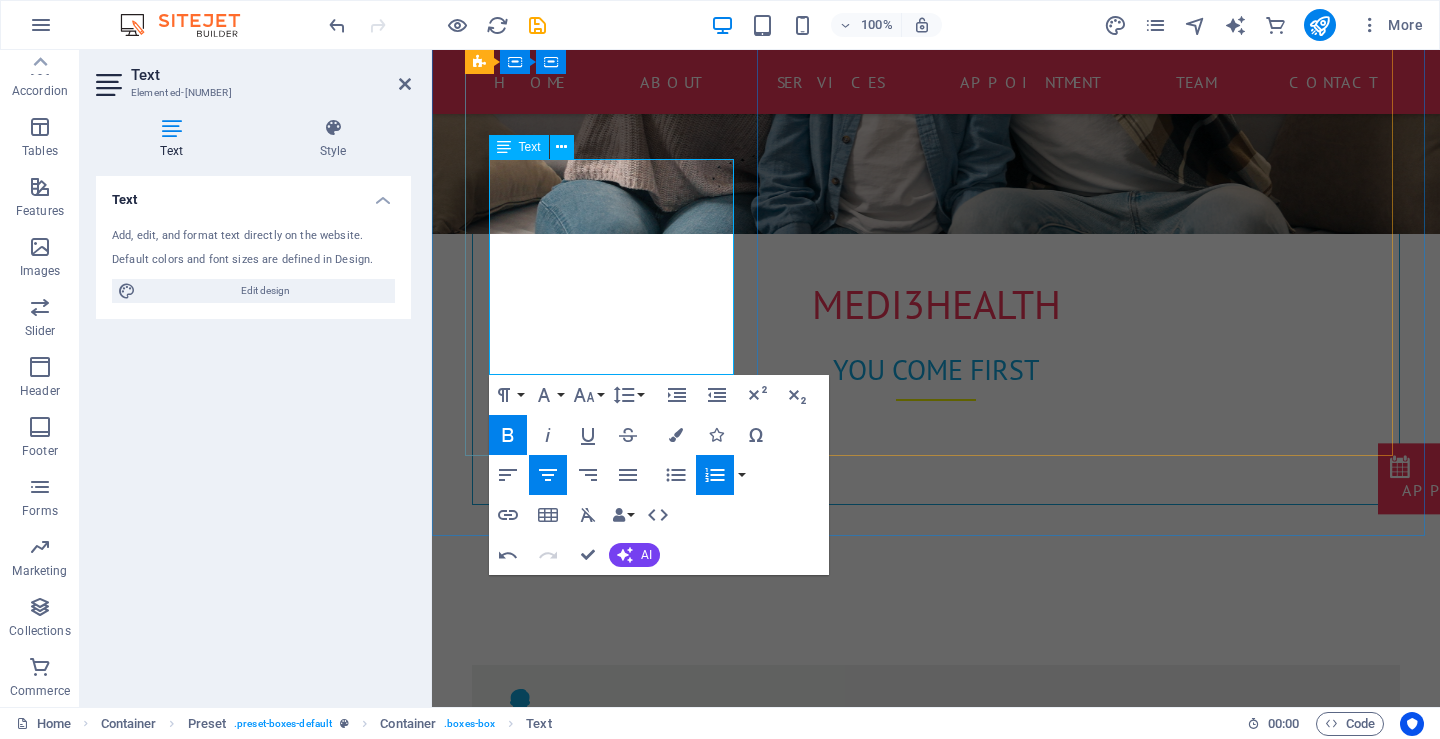 drag, startPoint x: 621, startPoint y: 207, endPoint x: 553, endPoint y: 178, distance: 73.92564 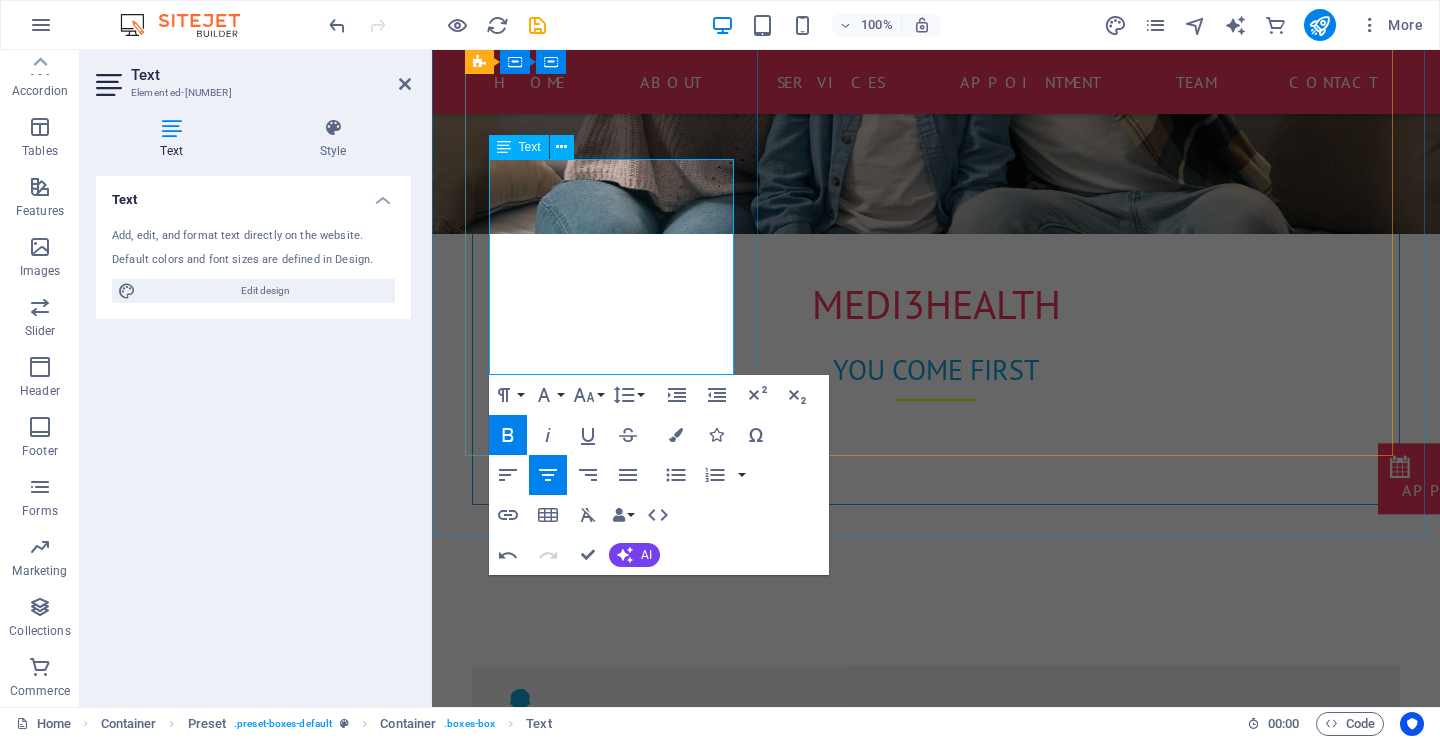 click on "Same-day or next-day appointments" at bounding box center [936, 851] 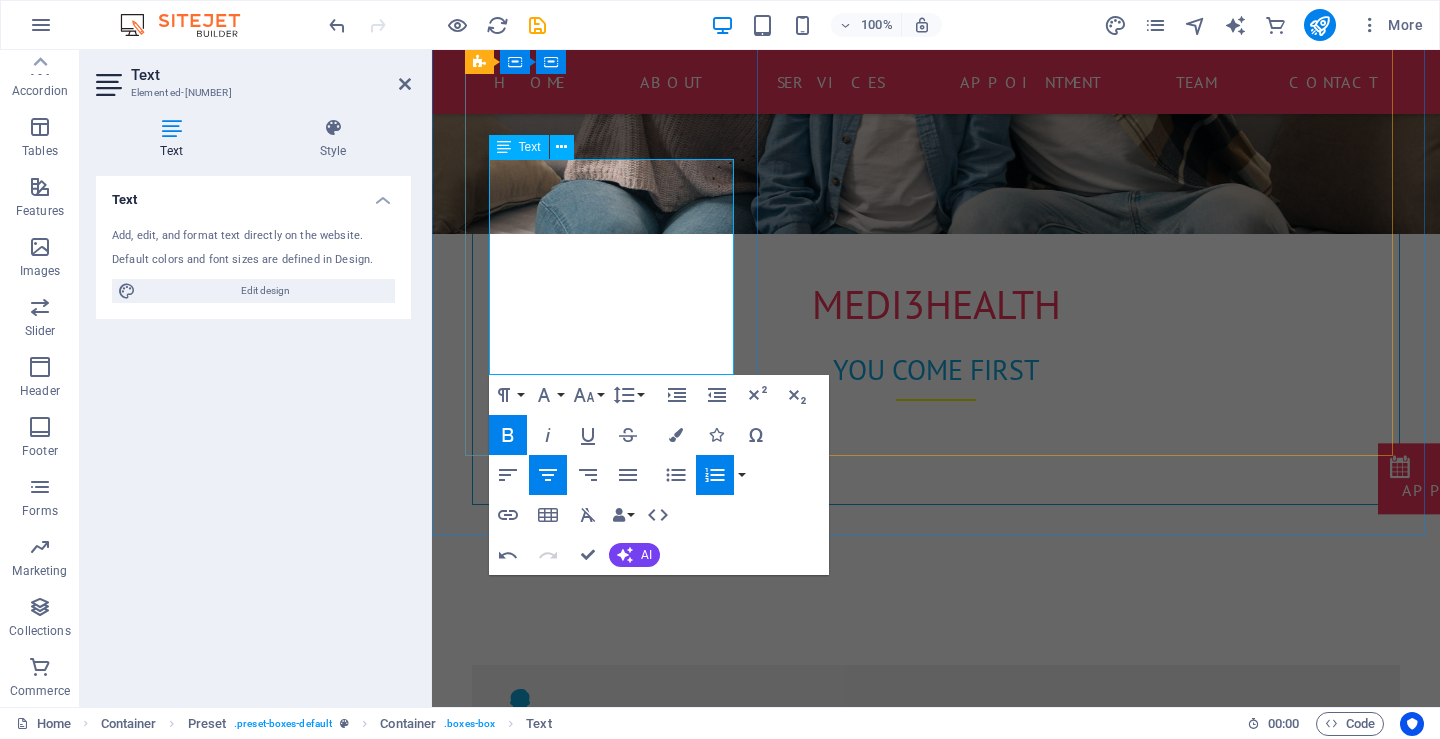 drag, startPoint x: 624, startPoint y: 190, endPoint x: 555, endPoint y: 166, distance: 73.05477 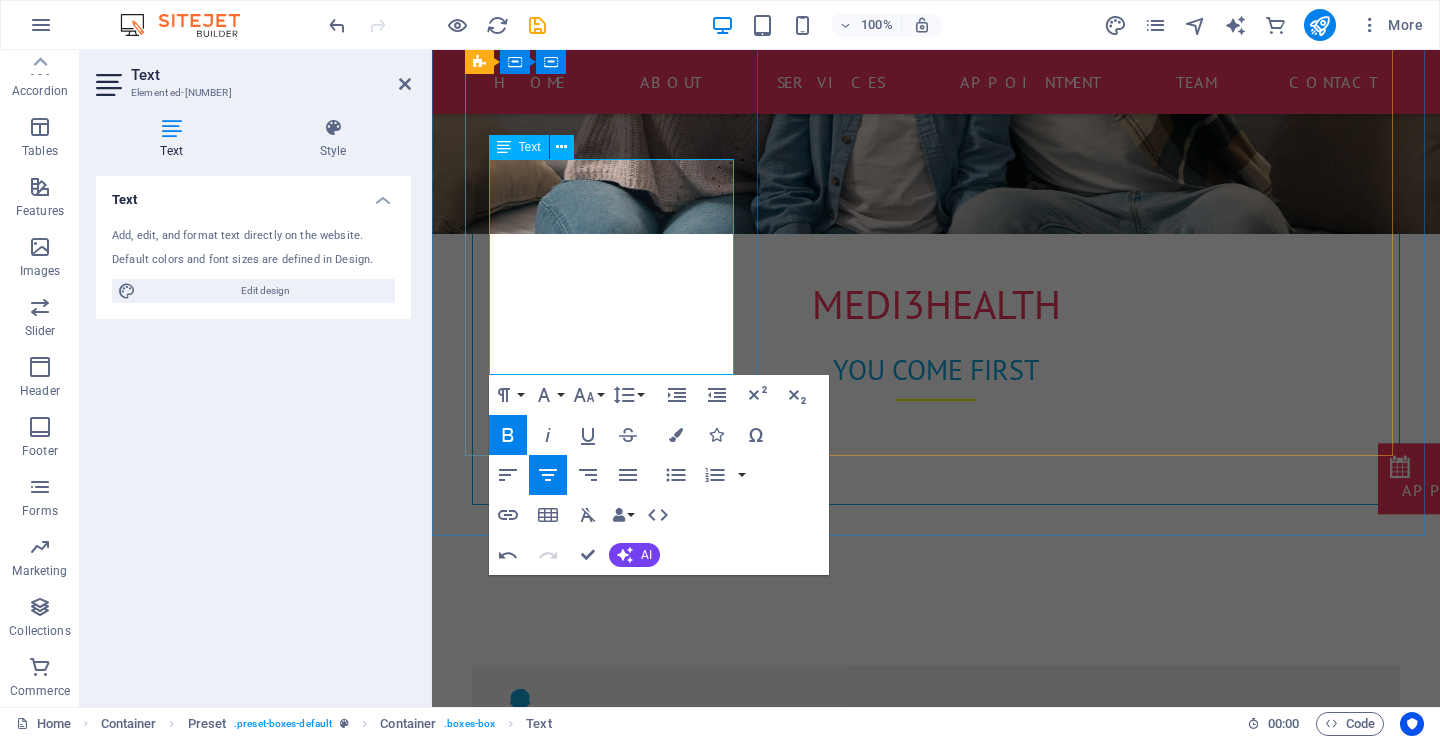 scroll, scrollTop: 861, scrollLeft: 0, axis: vertical 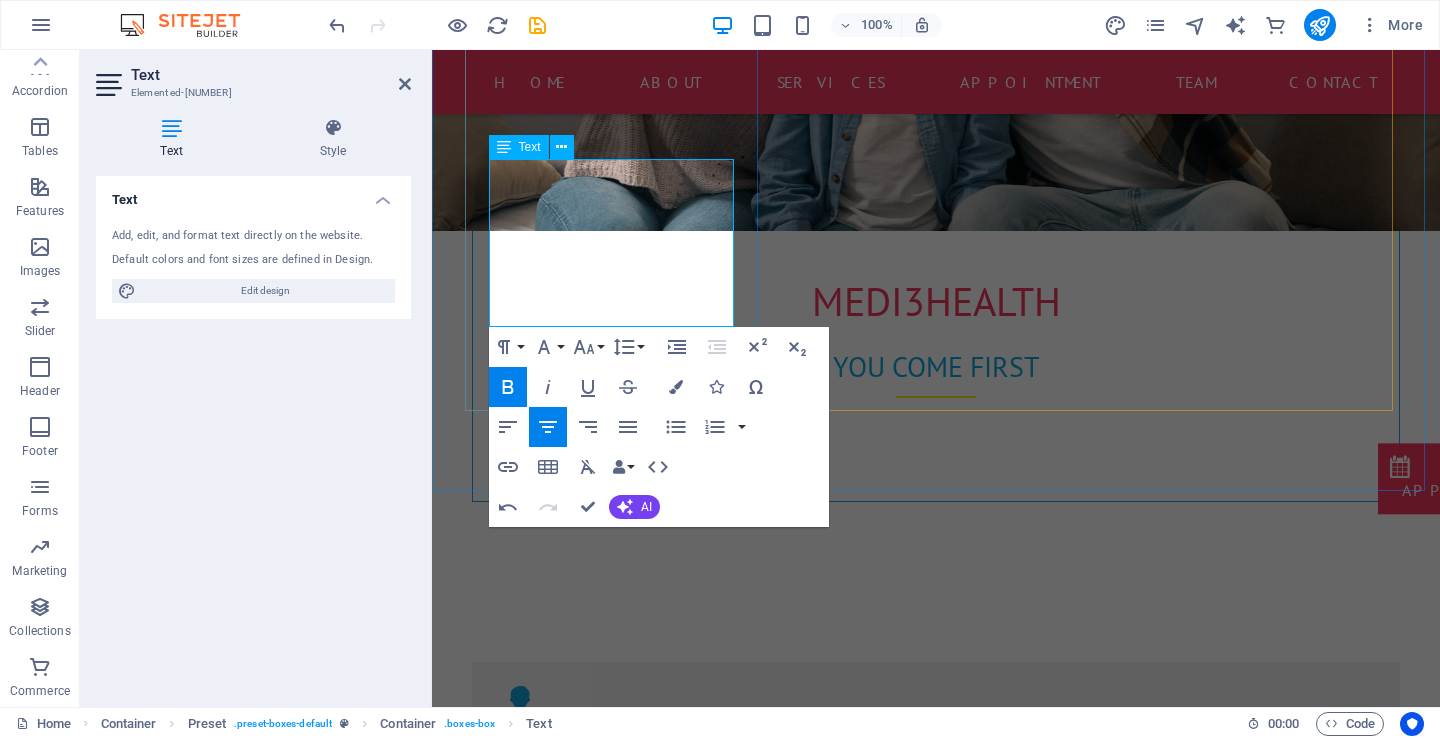 click on "Extended hours (evenings/weekends)" at bounding box center [936, 848] 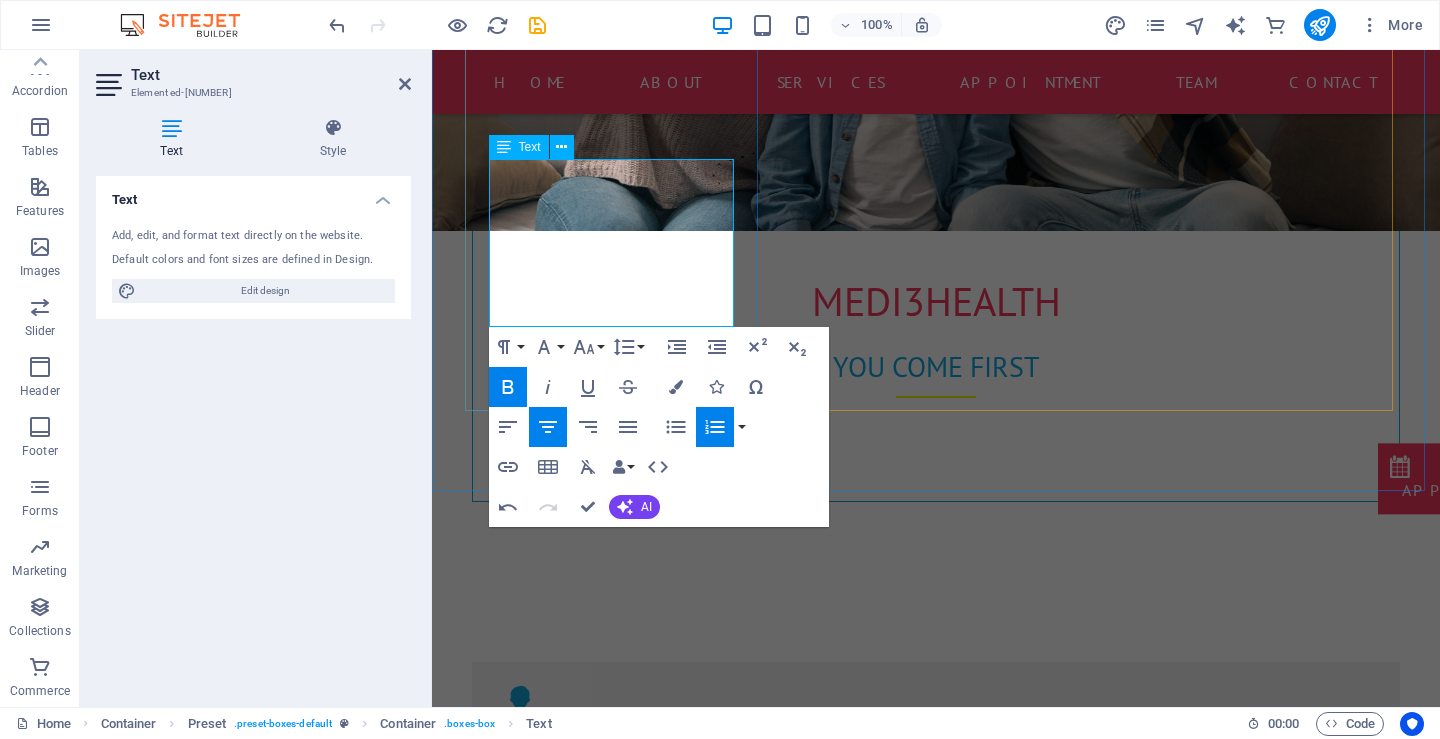 click on "Extended hours (evenings/weekends)" at bounding box center (936, 848) 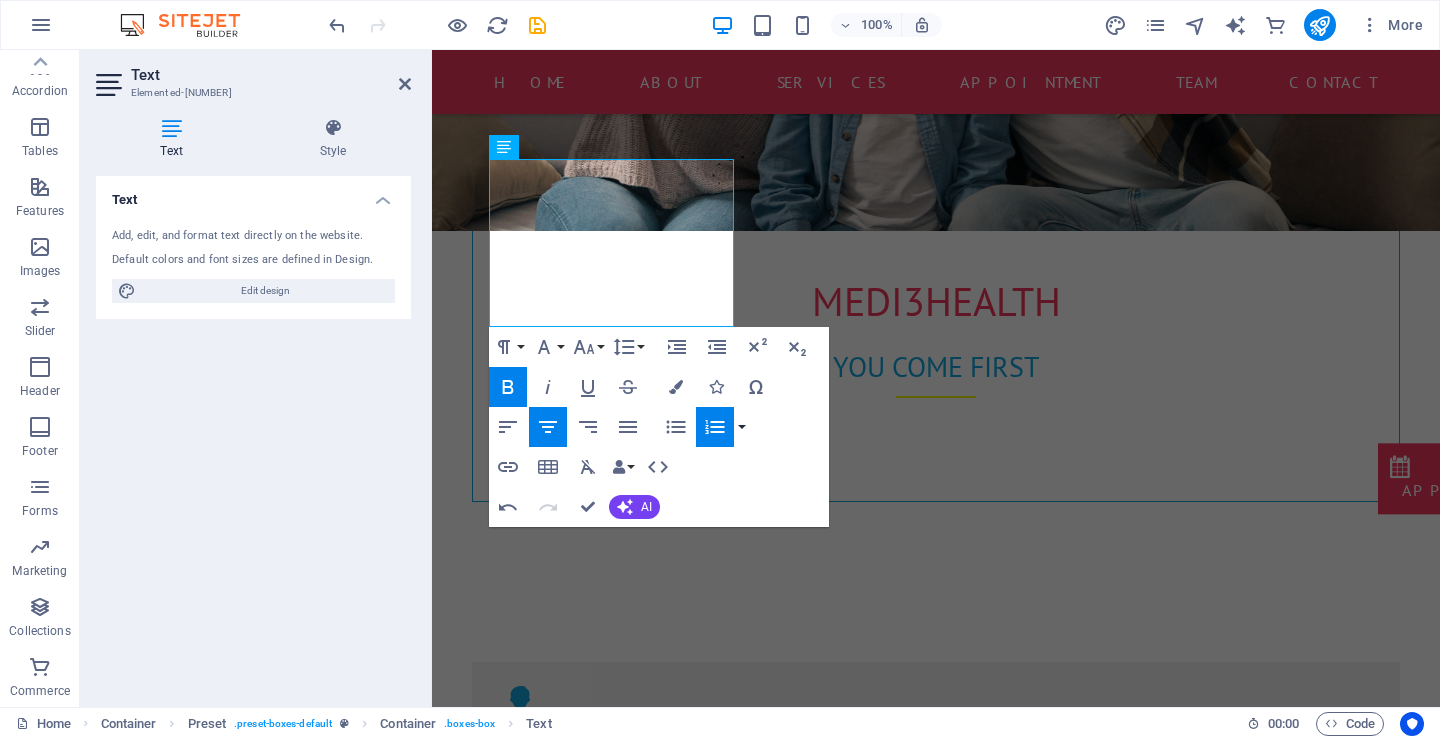 click at bounding box center [742, 427] 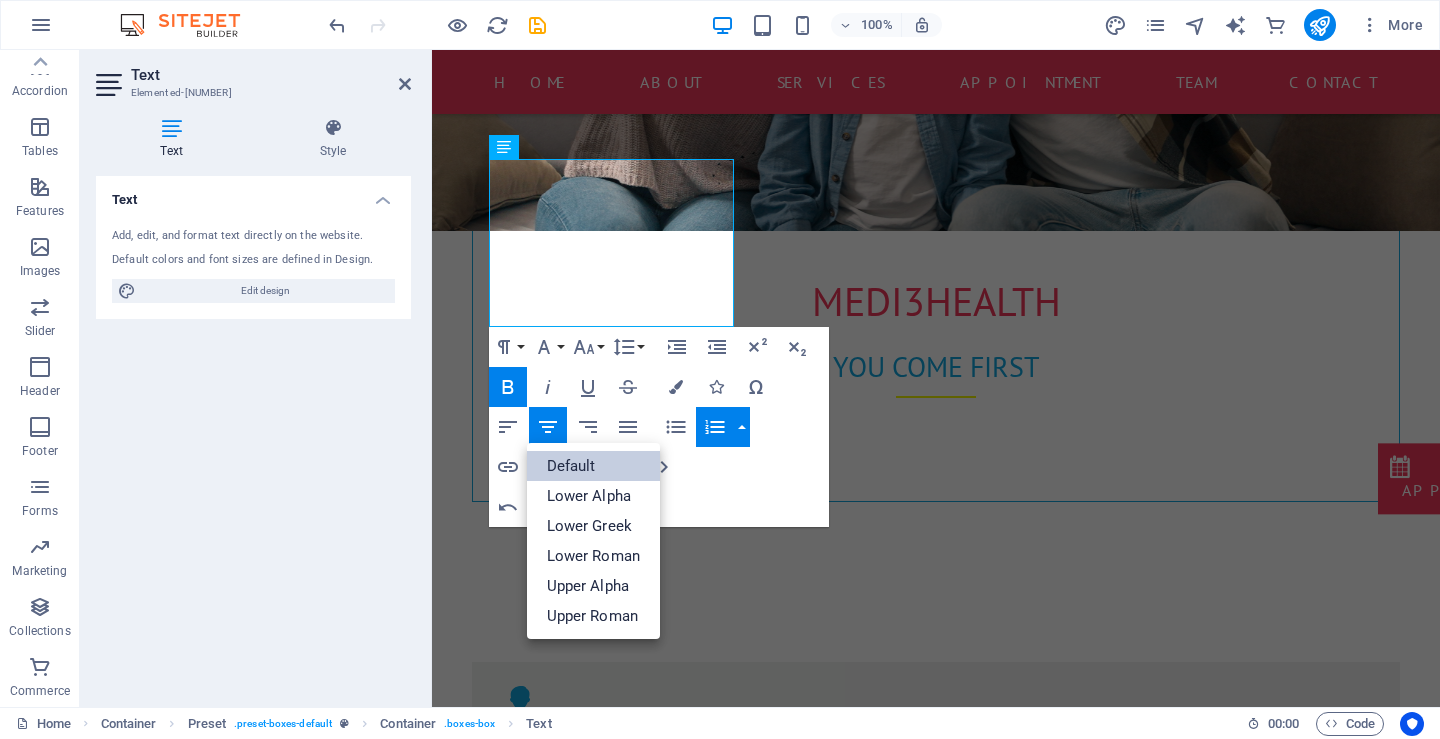 click on "Default" at bounding box center (594, 466) 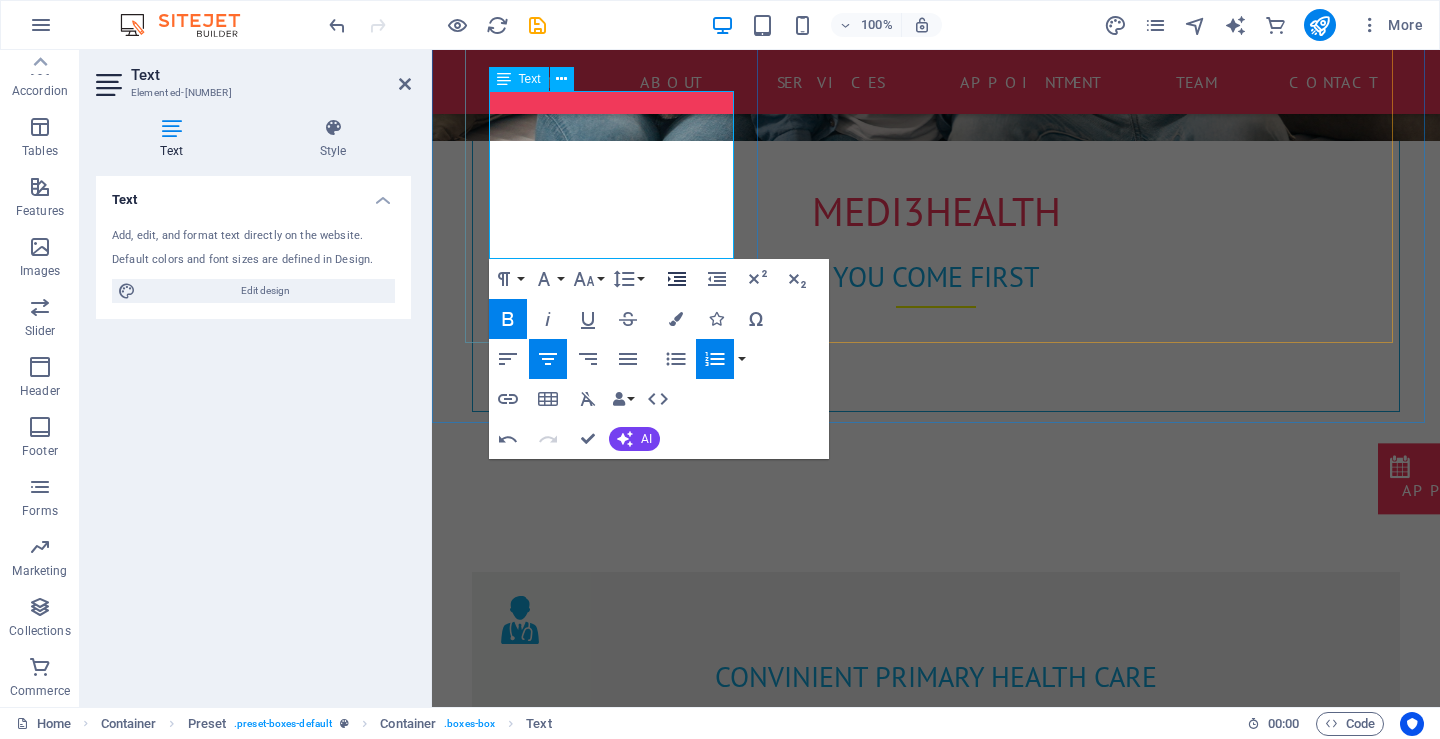 scroll, scrollTop: 961, scrollLeft: 0, axis: vertical 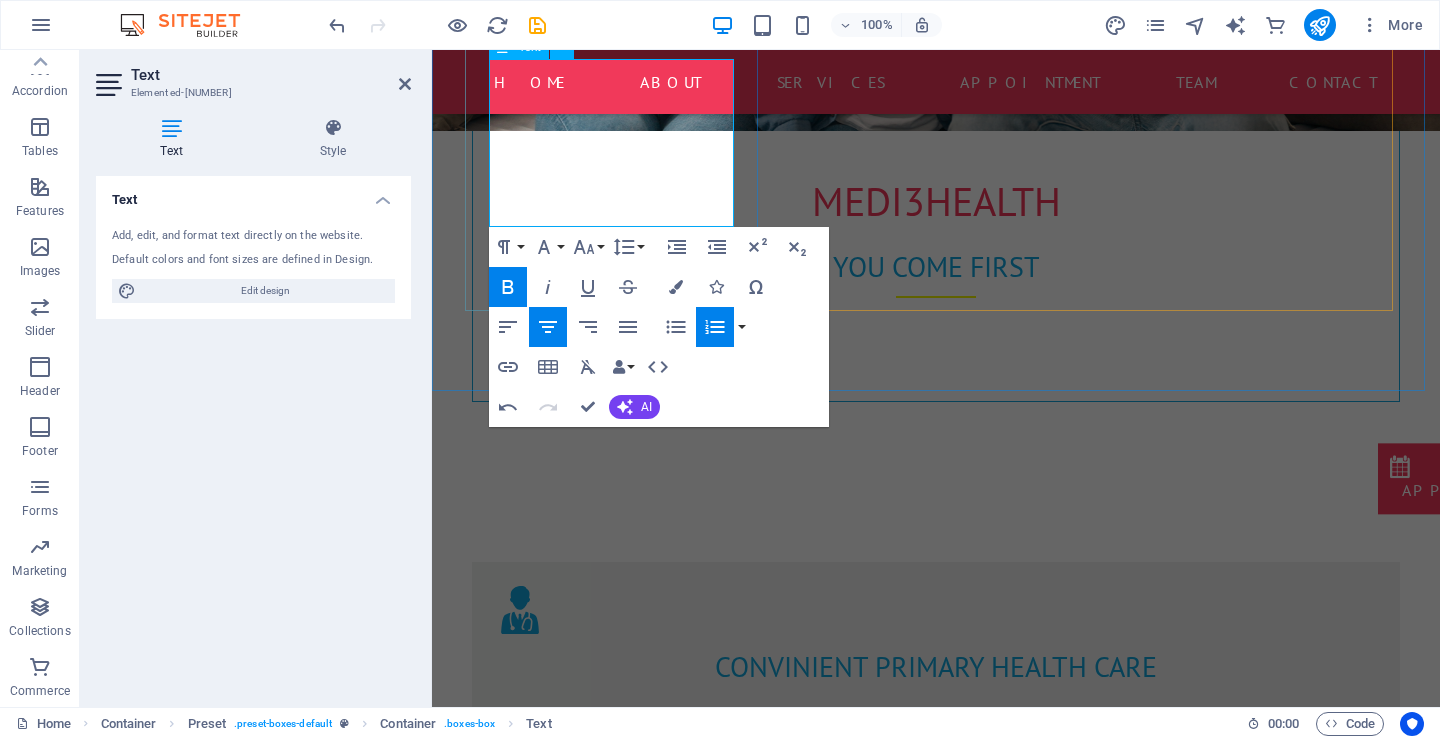 click on "Telehealth/virtual consultations" at bounding box center [605, 808] 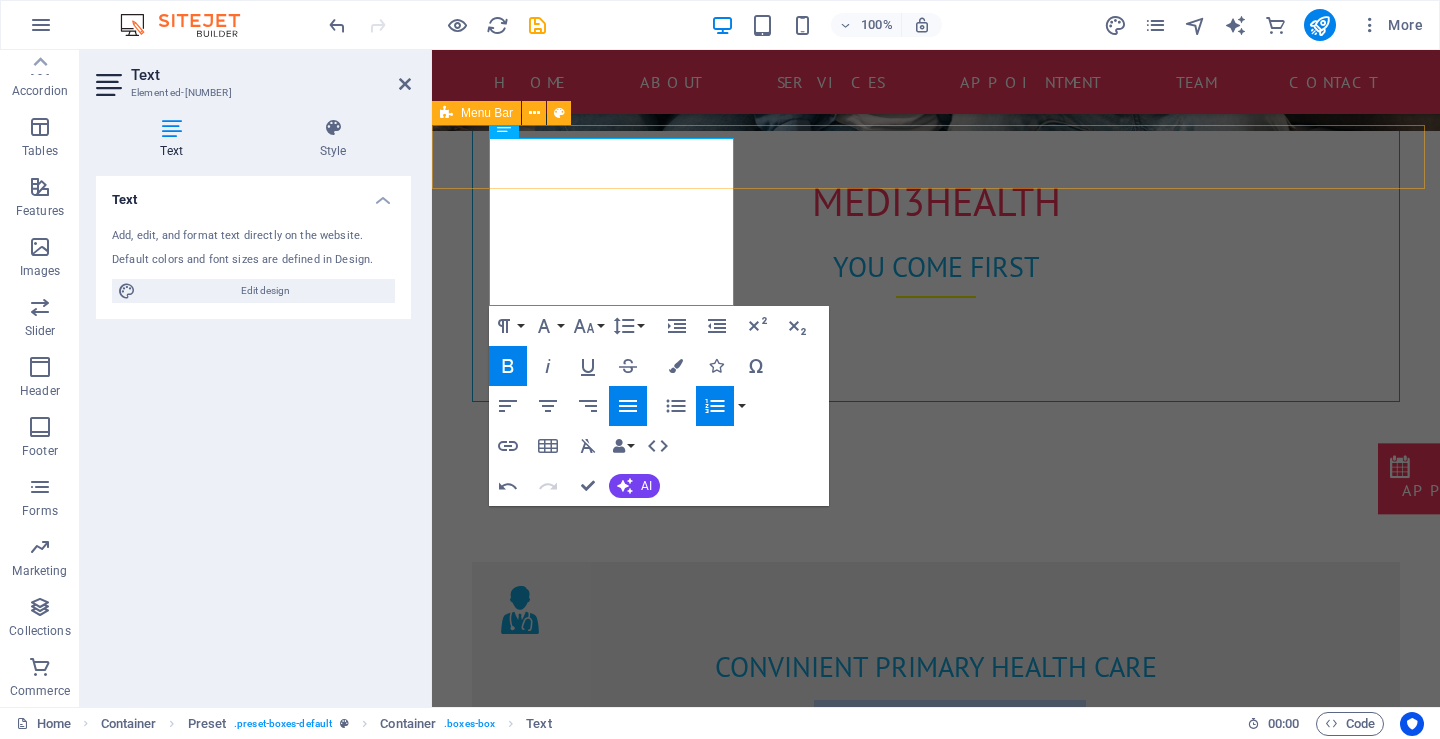 scroll, scrollTop: 740, scrollLeft: 0, axis: vertical 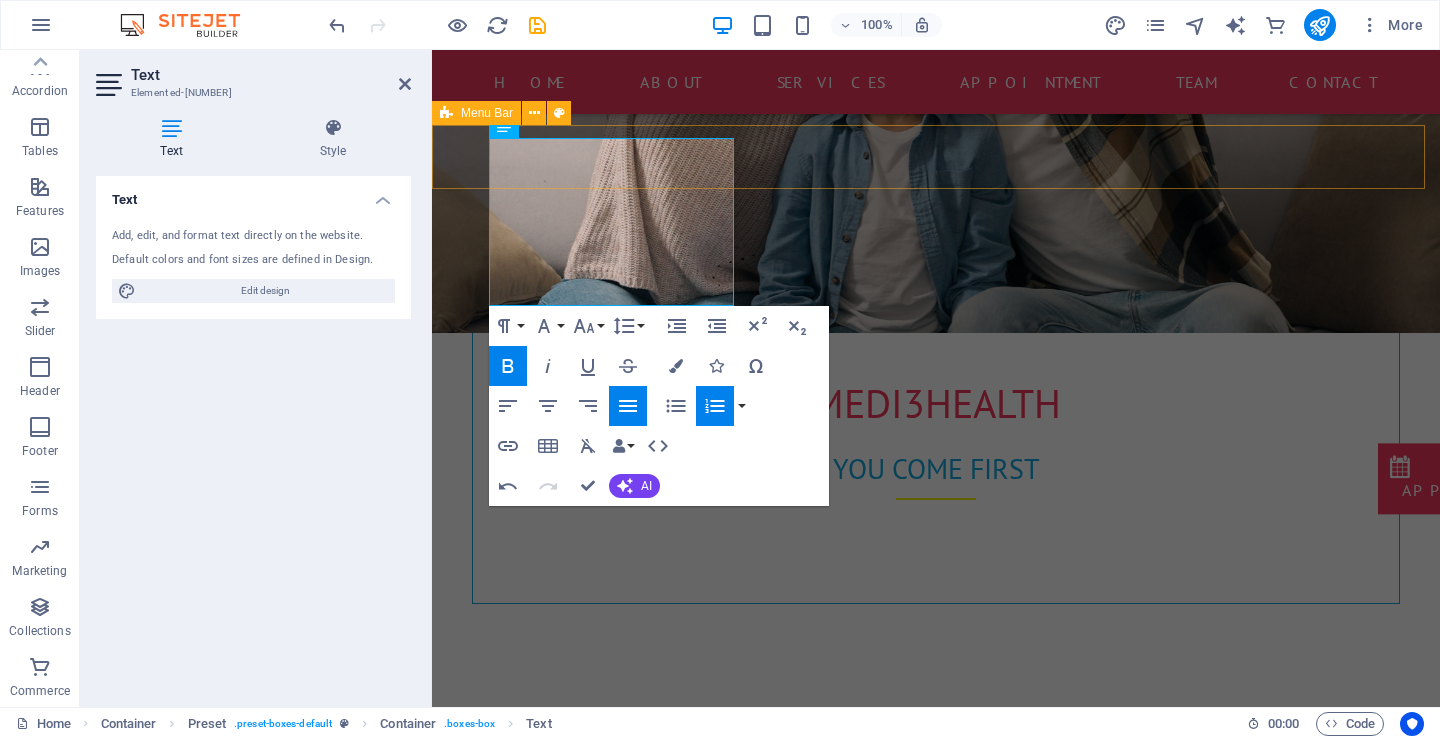 drag, startPoint x: 715, startPoint y: 220, endPoint x: 515, endPoint y: 52, distance: 261.19724 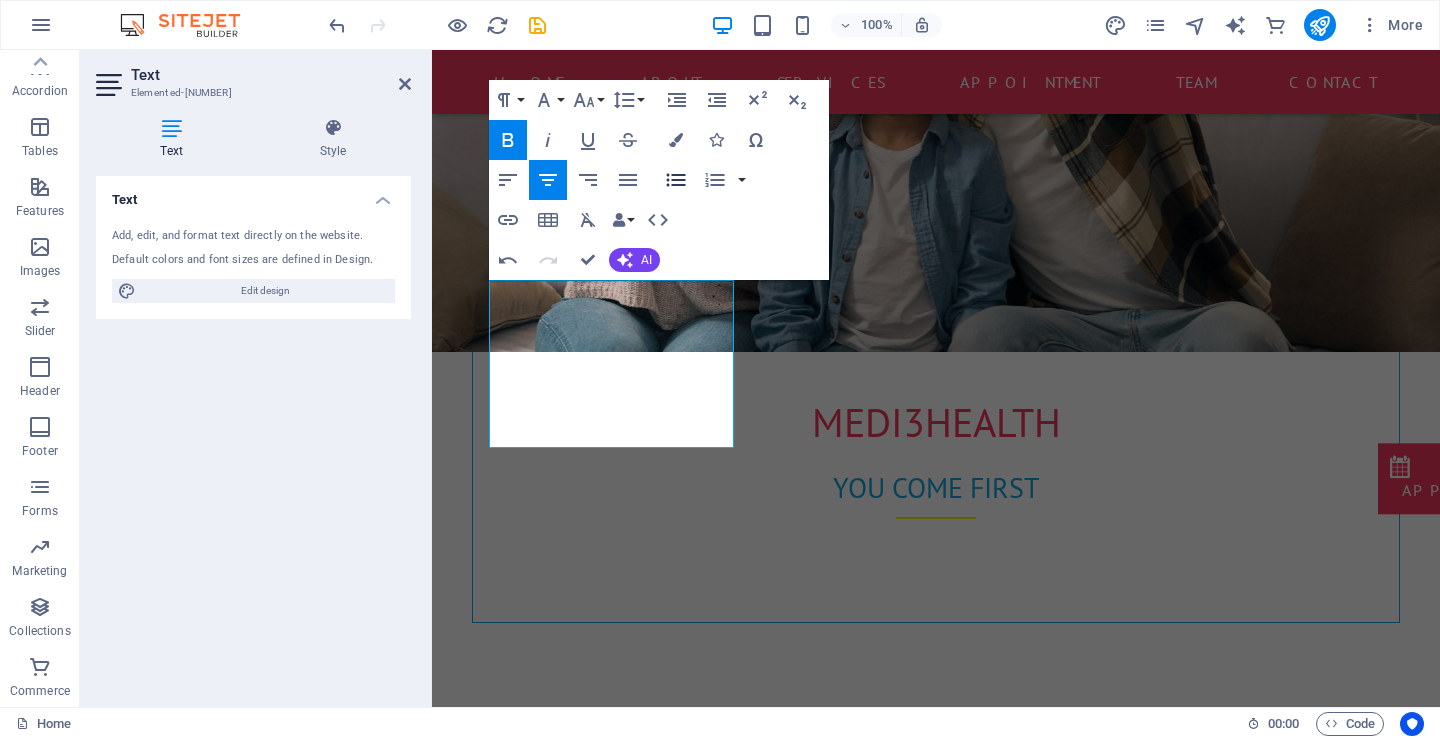 click 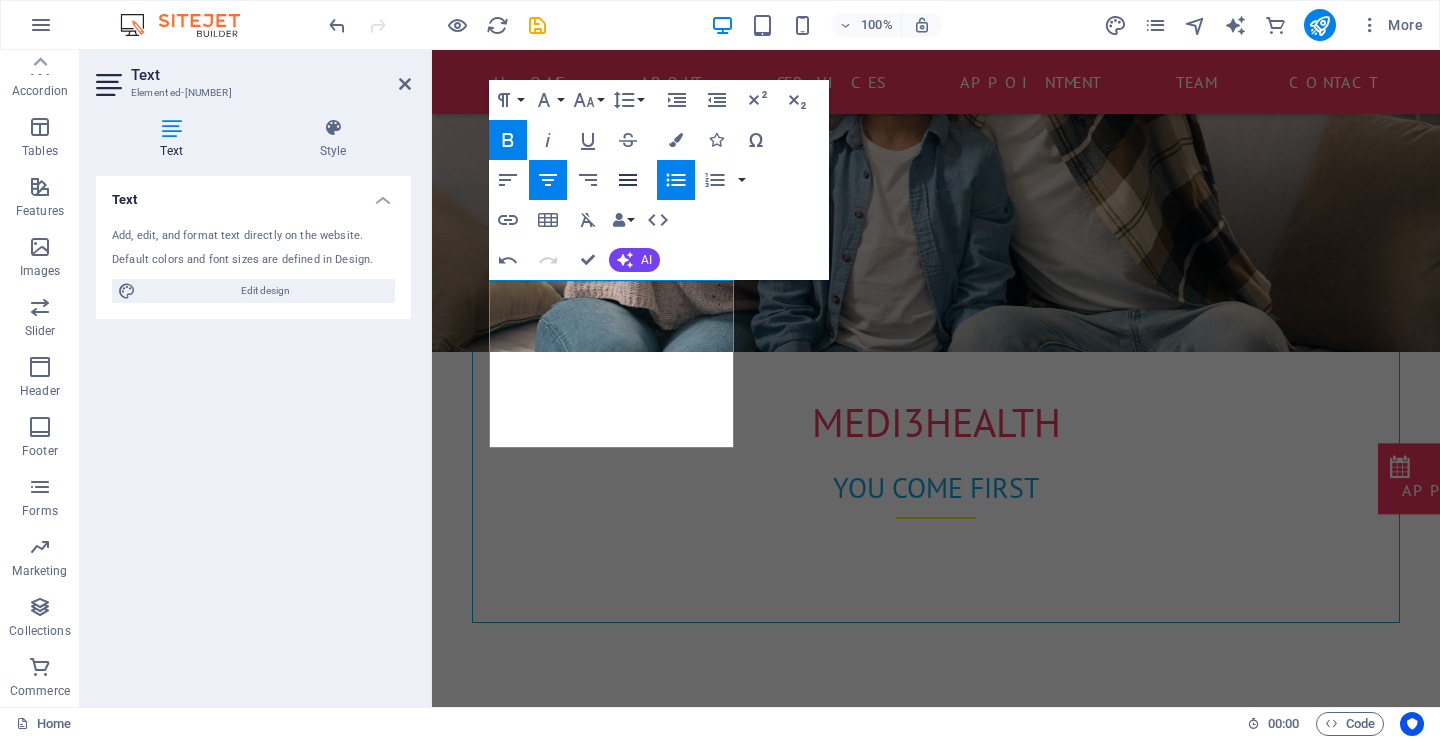 click 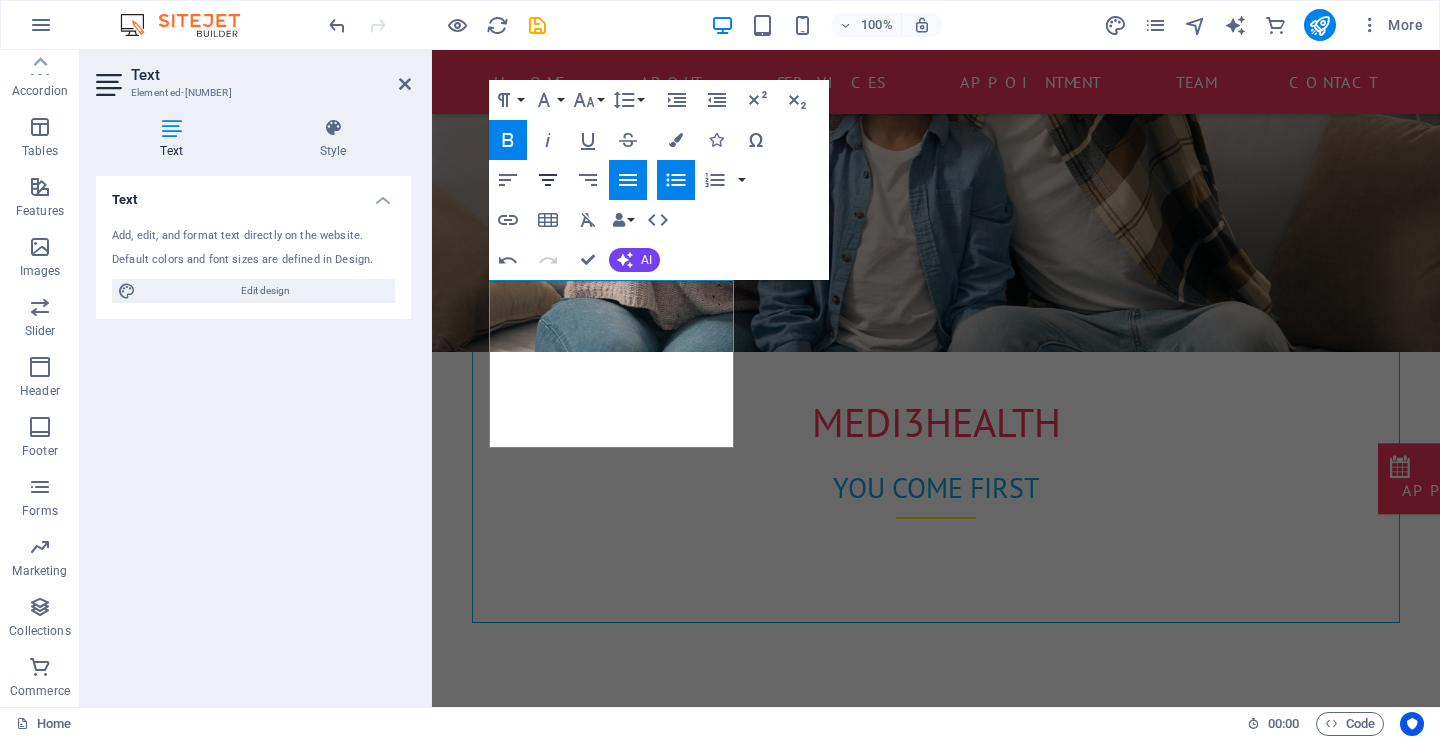 click 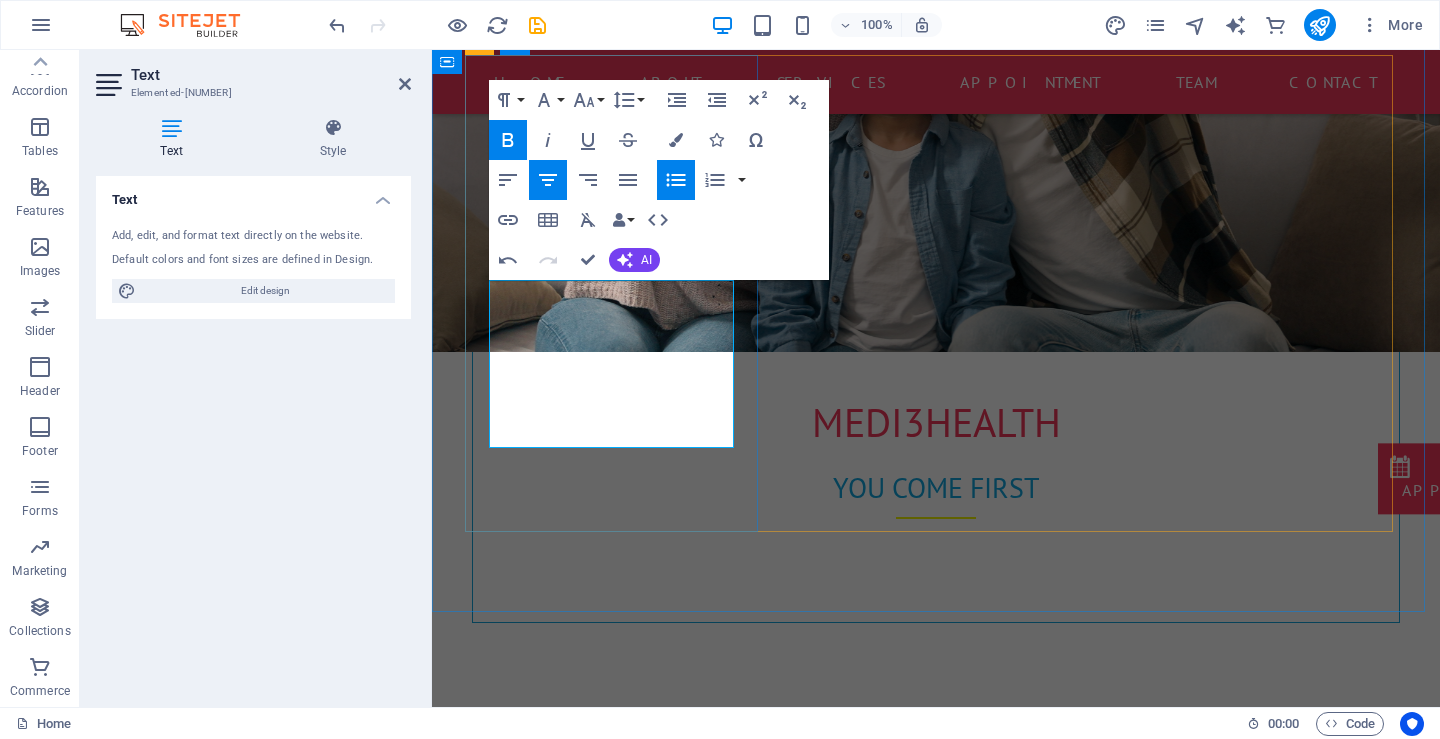 click on "Telehealth/virtual consultations" at bounding box center [948, 1019] 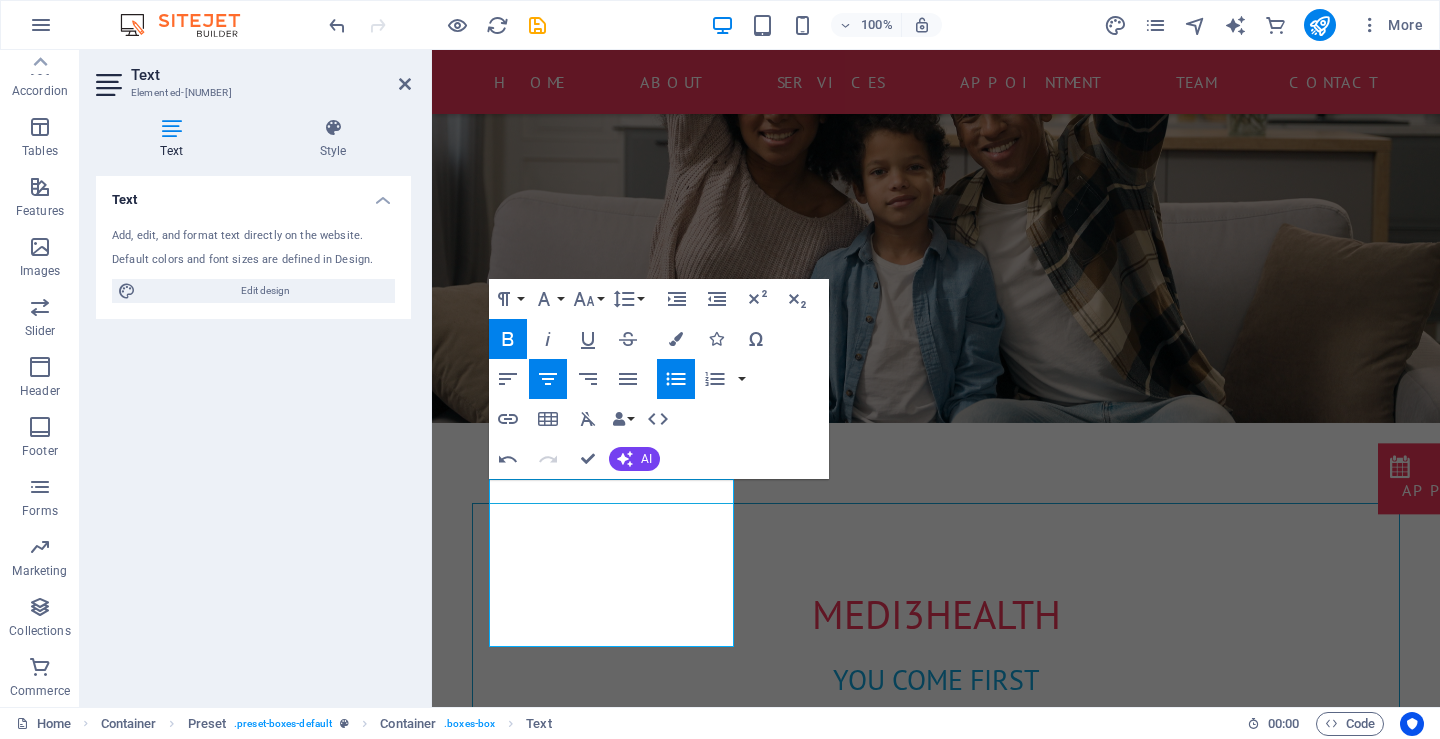 scroll, scrollTop: 540, scrollLeft: 0, axis: vertical 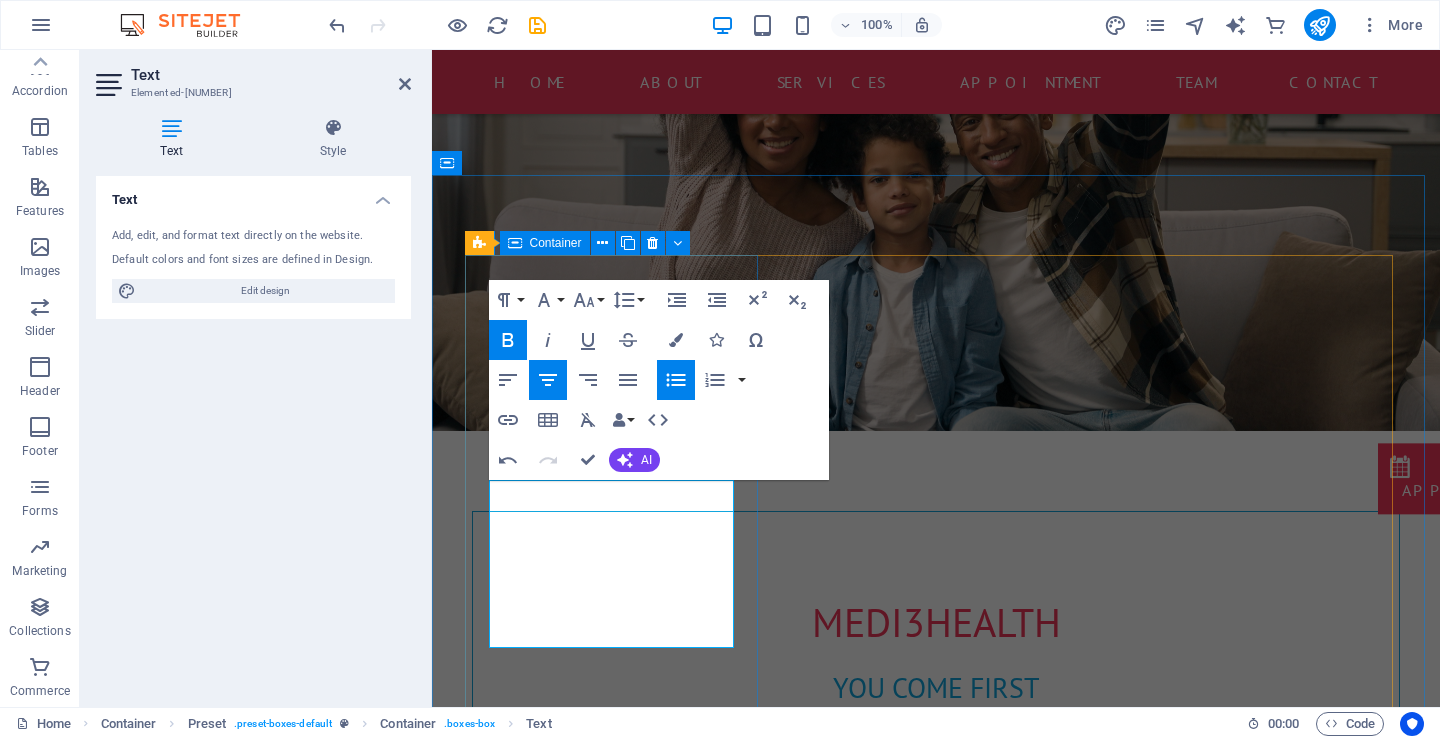 click on "convinient Primary health care Same-day or next-day appointments Extended hours (evenings/weekends) Telehealth/virtual consultations Learn more" at bounding box center (936, 1154) 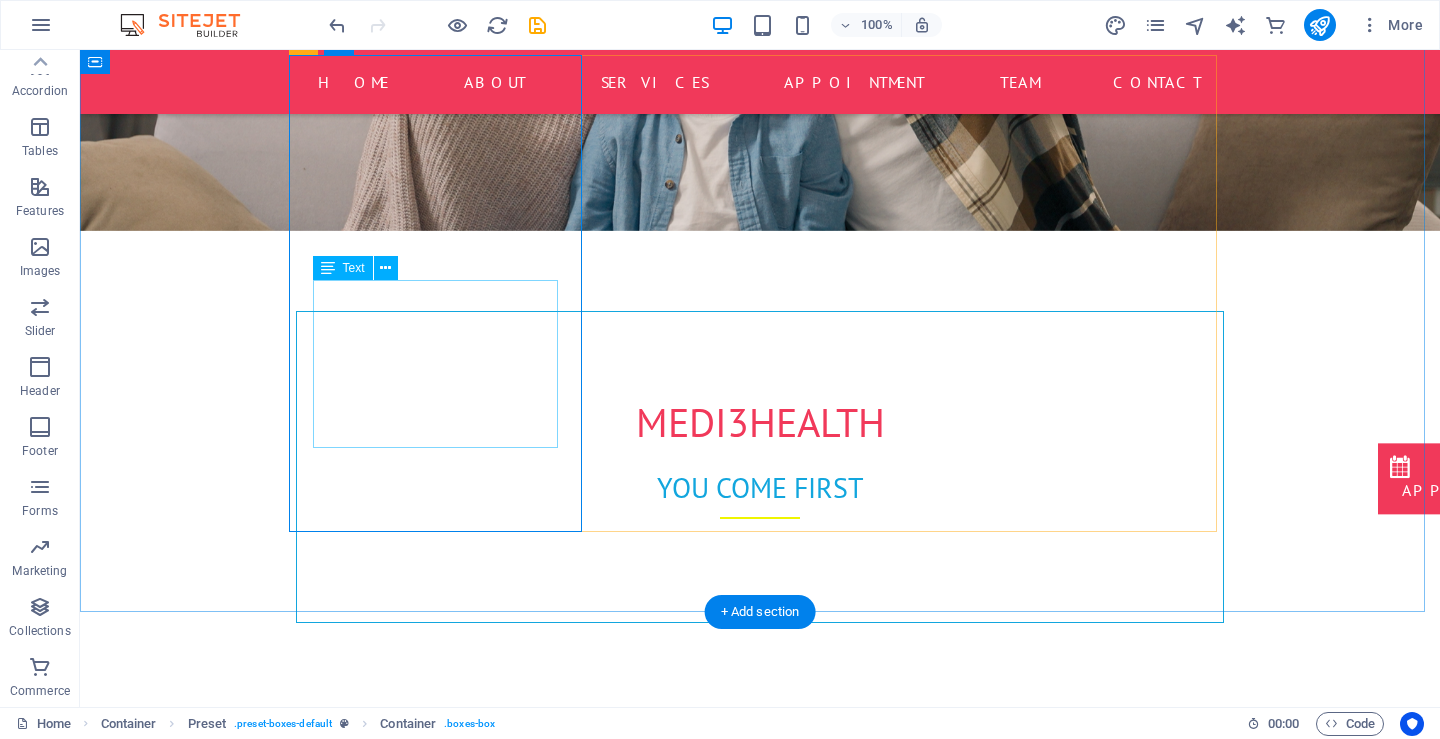 scroll, scrollTop: 840, scrollLeft: 0, axis: vertical 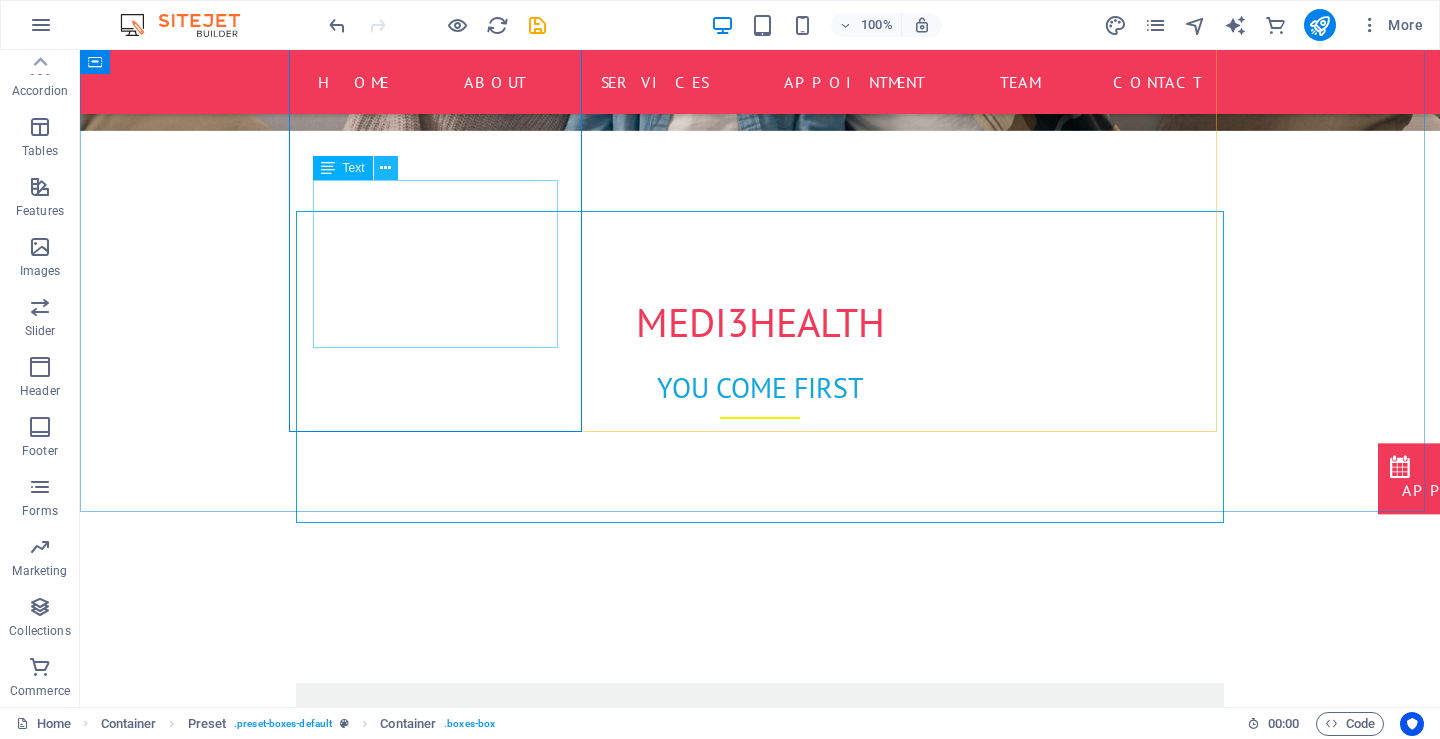 click at bounding box center (385, 168) 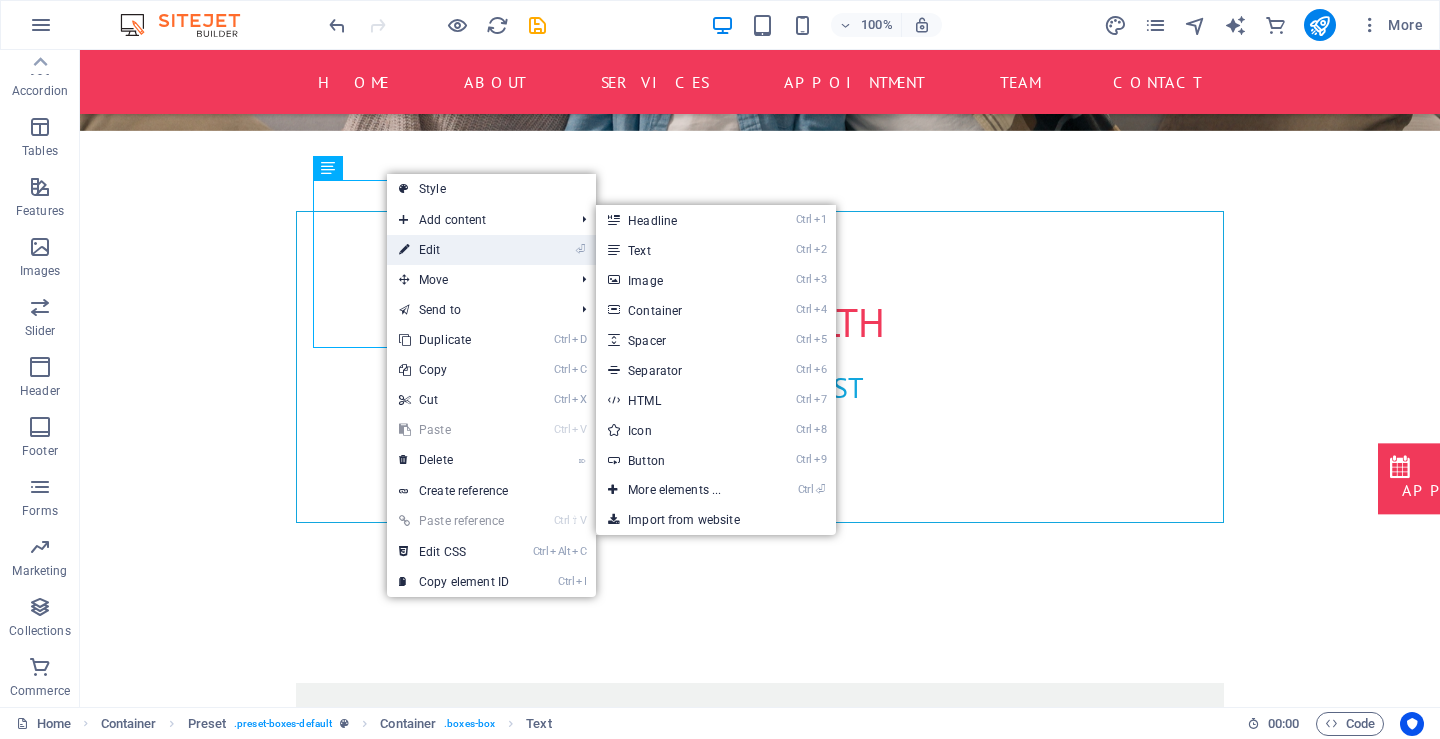 click on "⏎  Edit" at bounding box center (454, 250) 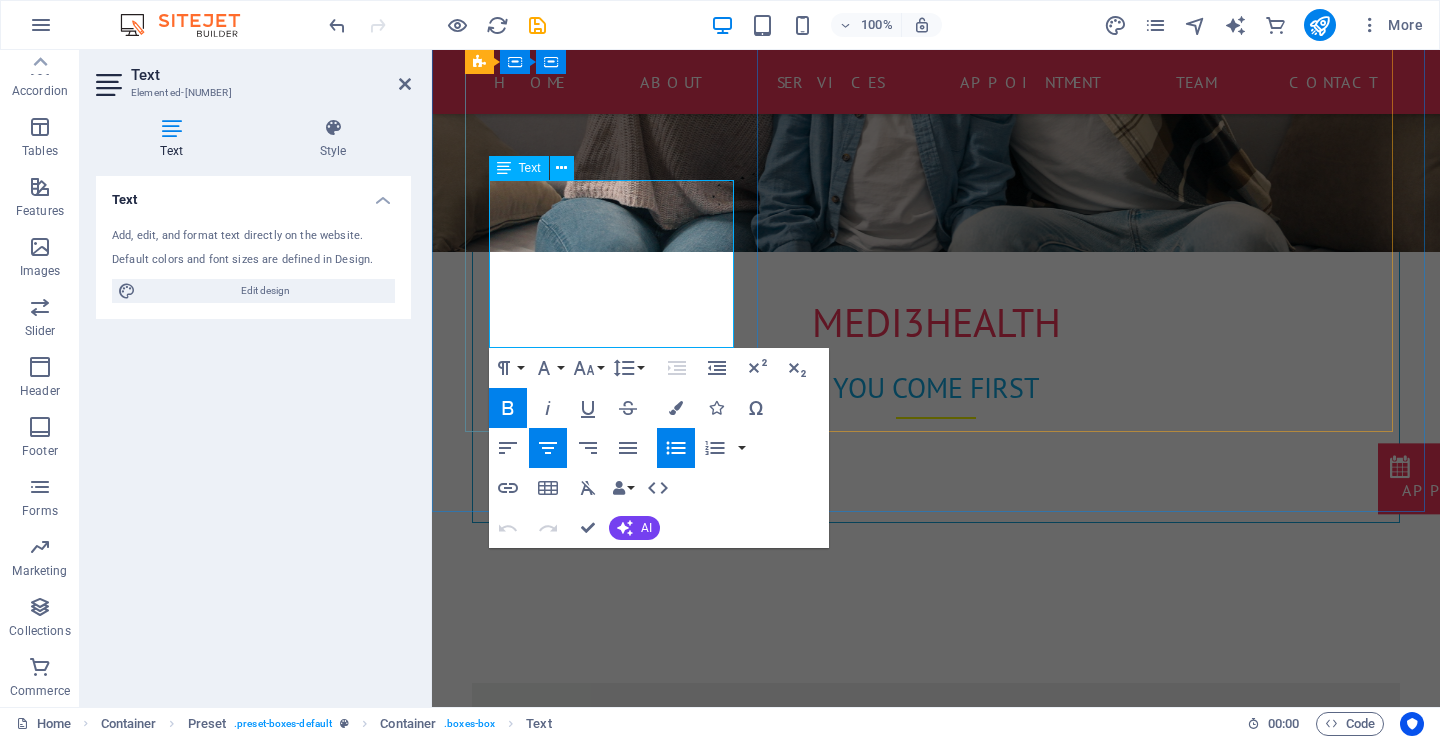 click on "Extended hours (evenings/weekends)" at bounding box center (948, 883) 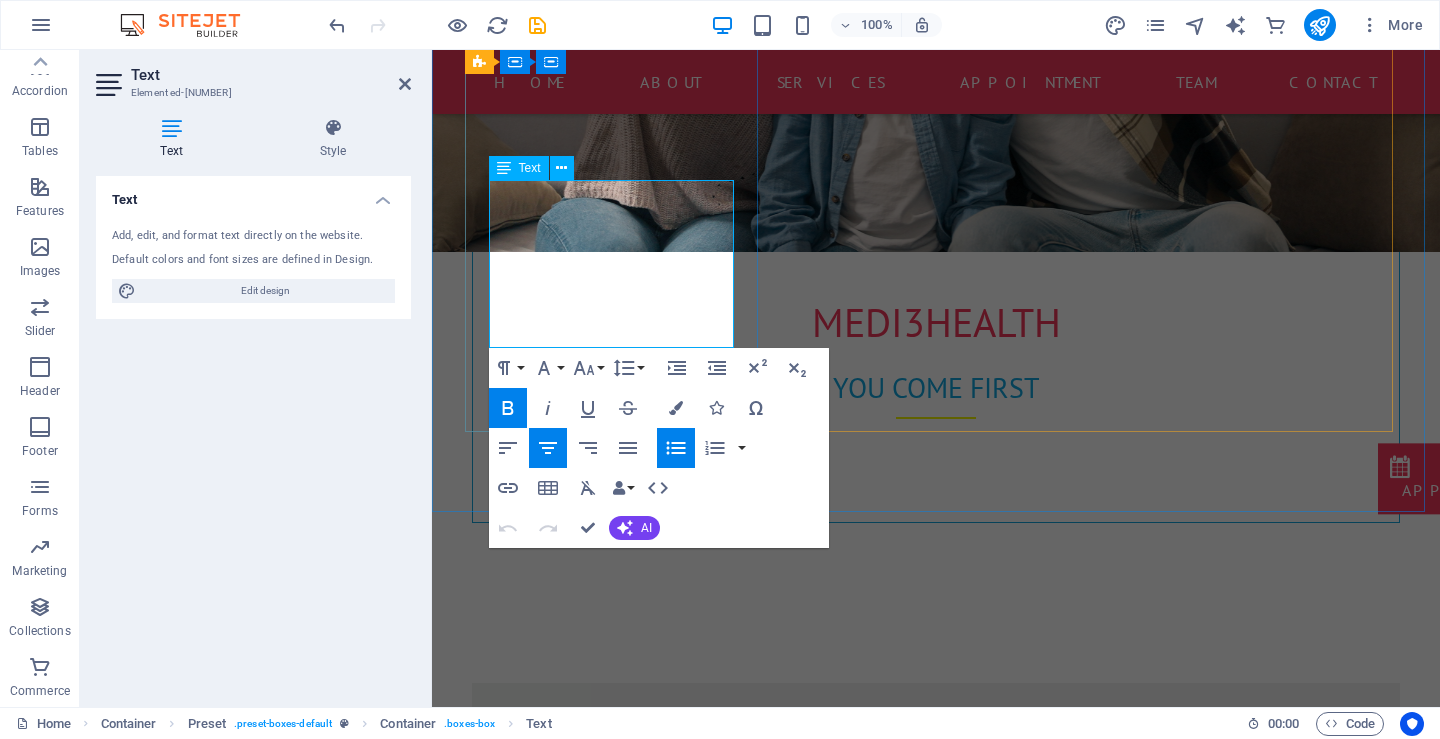 type 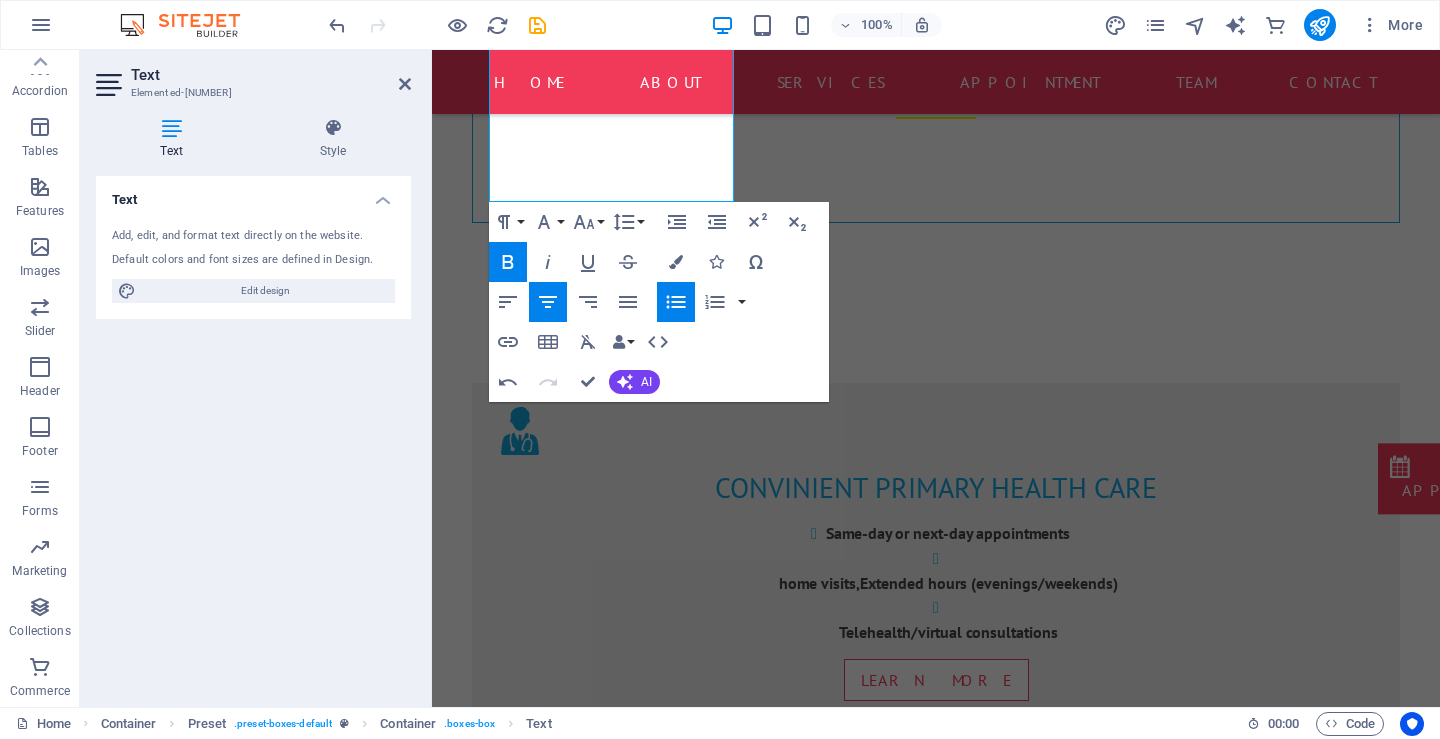 scroll, scrollTop: 840, scrollLeft: 0, axis: vertical 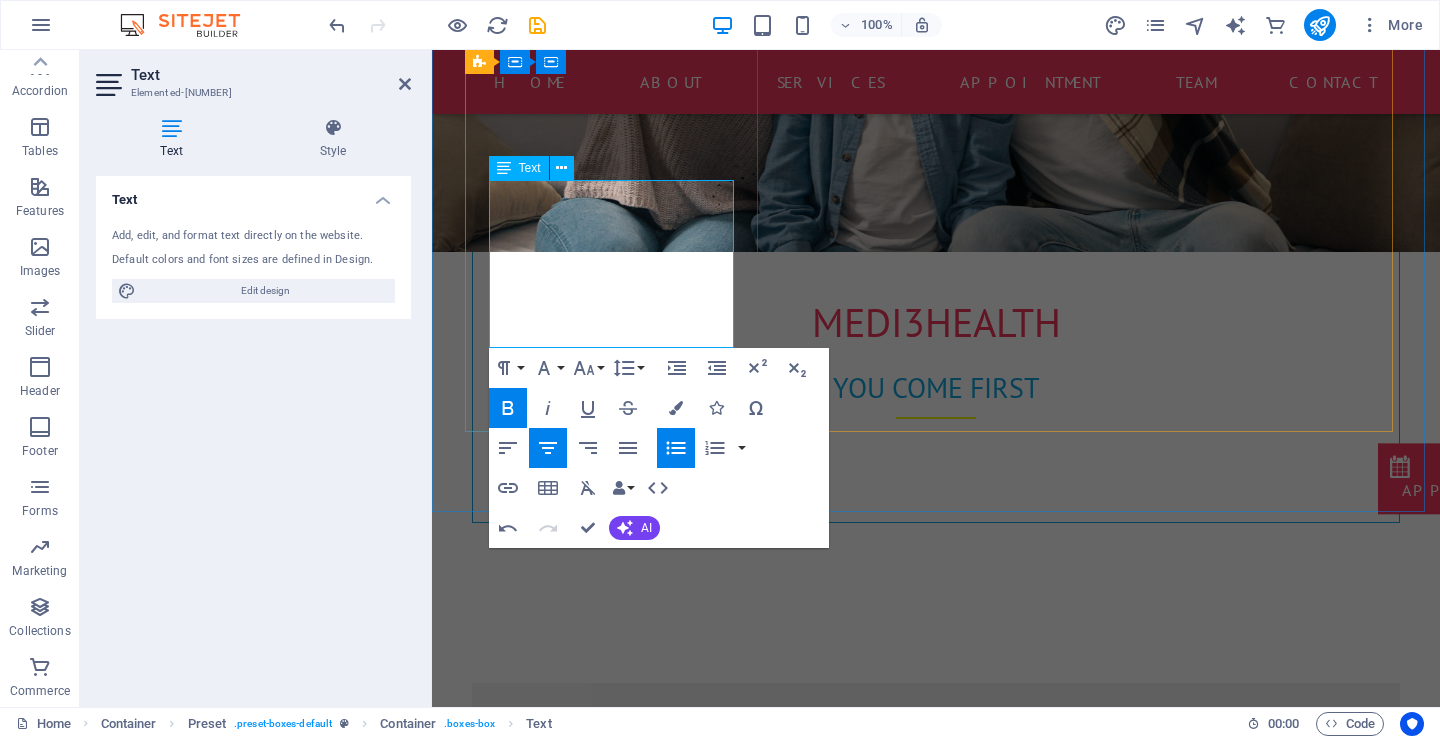click on "Telehealth/virtual consultations" at bounding box center (948, 919) 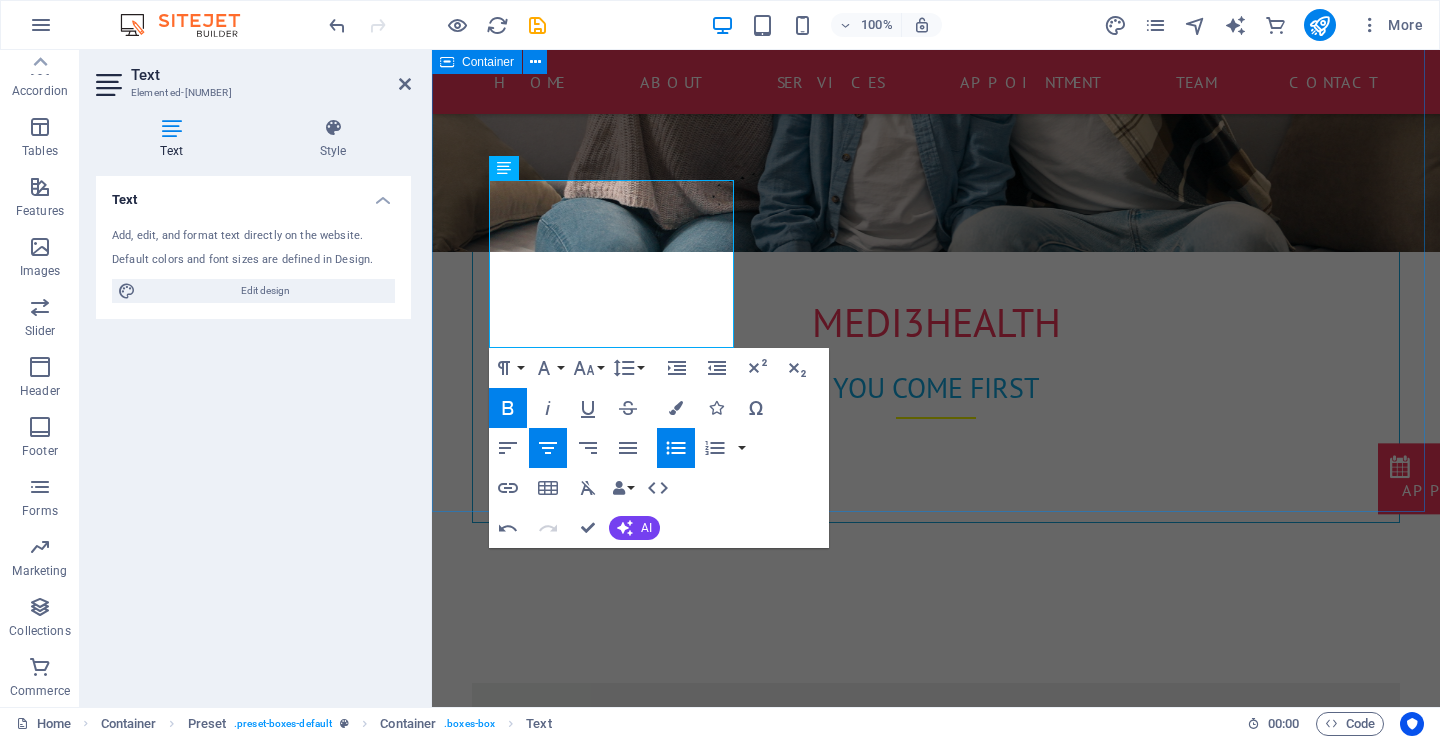 click on "convinient Primary health care Same-day or next-day appointments home visits, Extended hours (evenings/weekends) Telehealth/virtual consultations Learn more occupational health Lorem ipsum dolor sit amet, consetetur sadipscing elitr, sed diam nonumy eirmod tempor invidunt ut labore et dolore magna aliquyam erat, sed diam voluptua. At vero eos et accusam et justo duo dolores et ea rebum. Stet clita kasd gubergren, no sea takimata sanctus est Lorem ipsum dolor sit amet. Learn more more medical services Lorem ipsum dolor sit amet, consetetur sadipscing elitr, sed diam nonumy eirmod tempor invidunt ut labore et dolore magna aliquyam erat, sed diam voluptua. At vero eos et accusam et justo duo dolores et ea rebum. Stet clita kasd gubergren, no sea takimata sanctus est Lorem ipsum dolor sit amet. Learn more" at bounding box center [936, 1253] 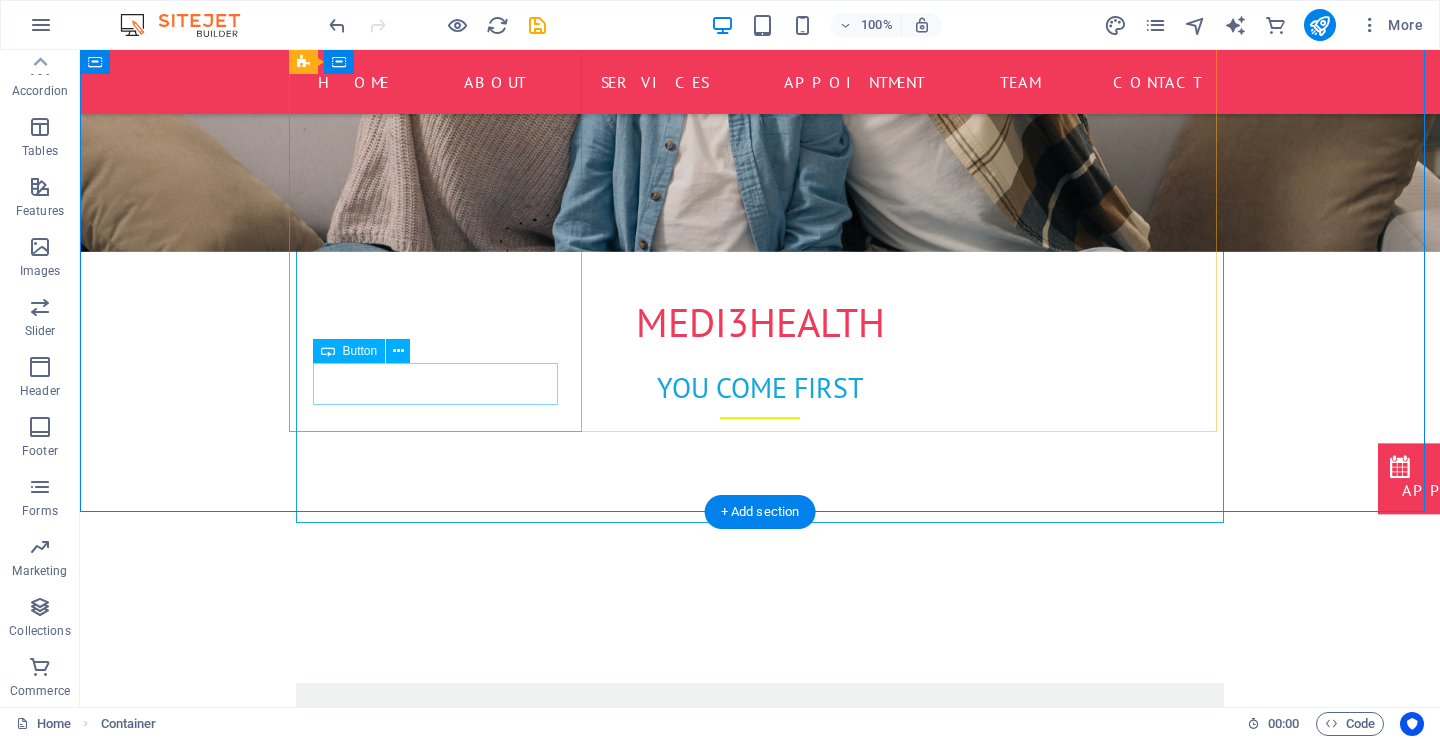 click on "Learn more" at bounding box center (760, 980) 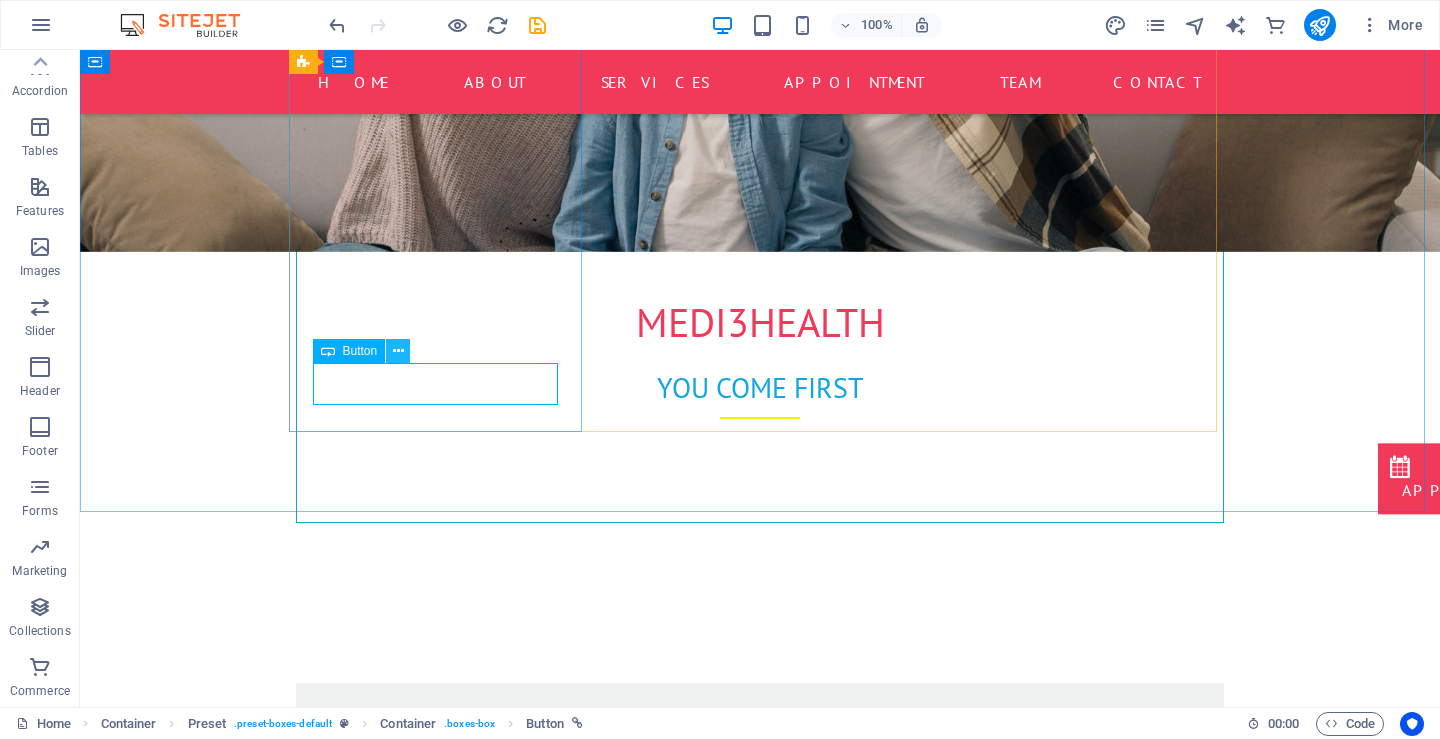 click at bounding box center (398, 351) 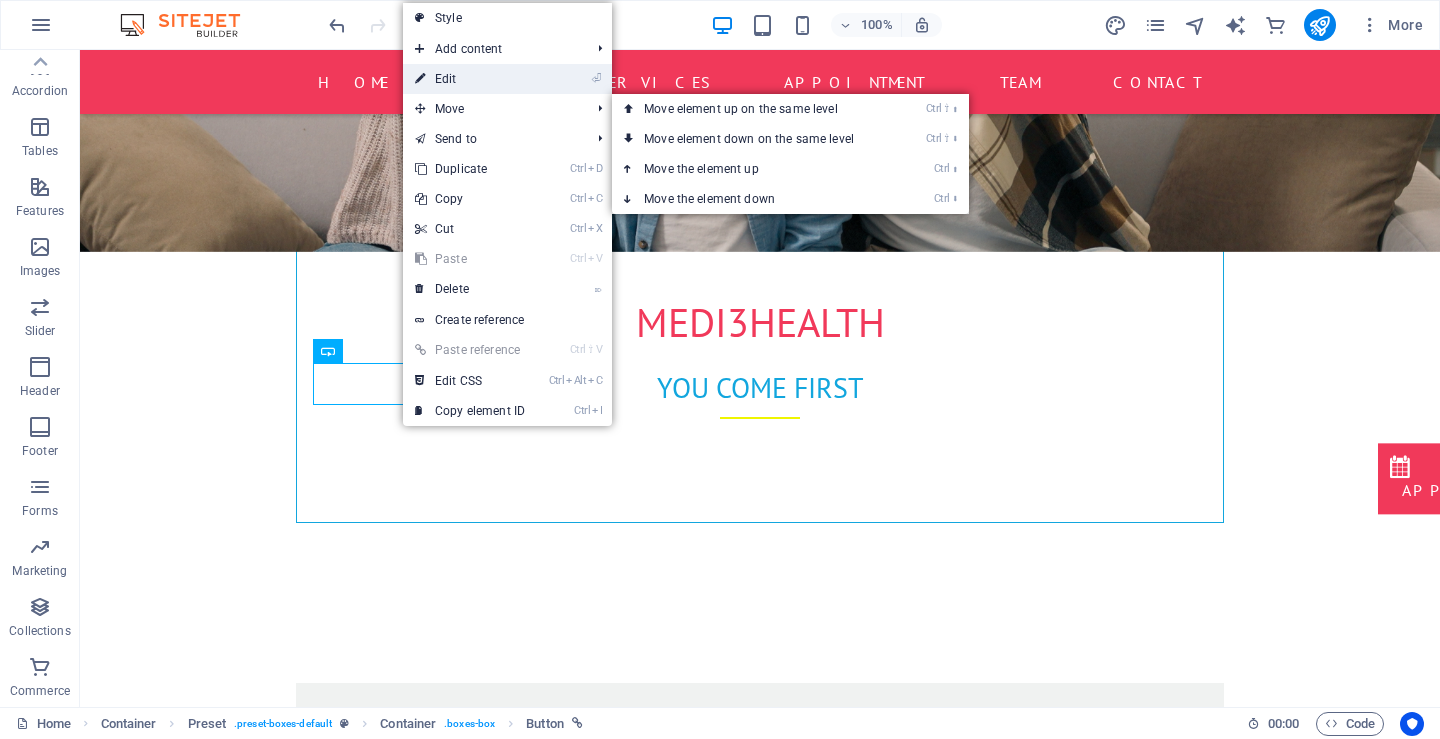 click on "⏎  Edit" at bounding box center (470, 79) 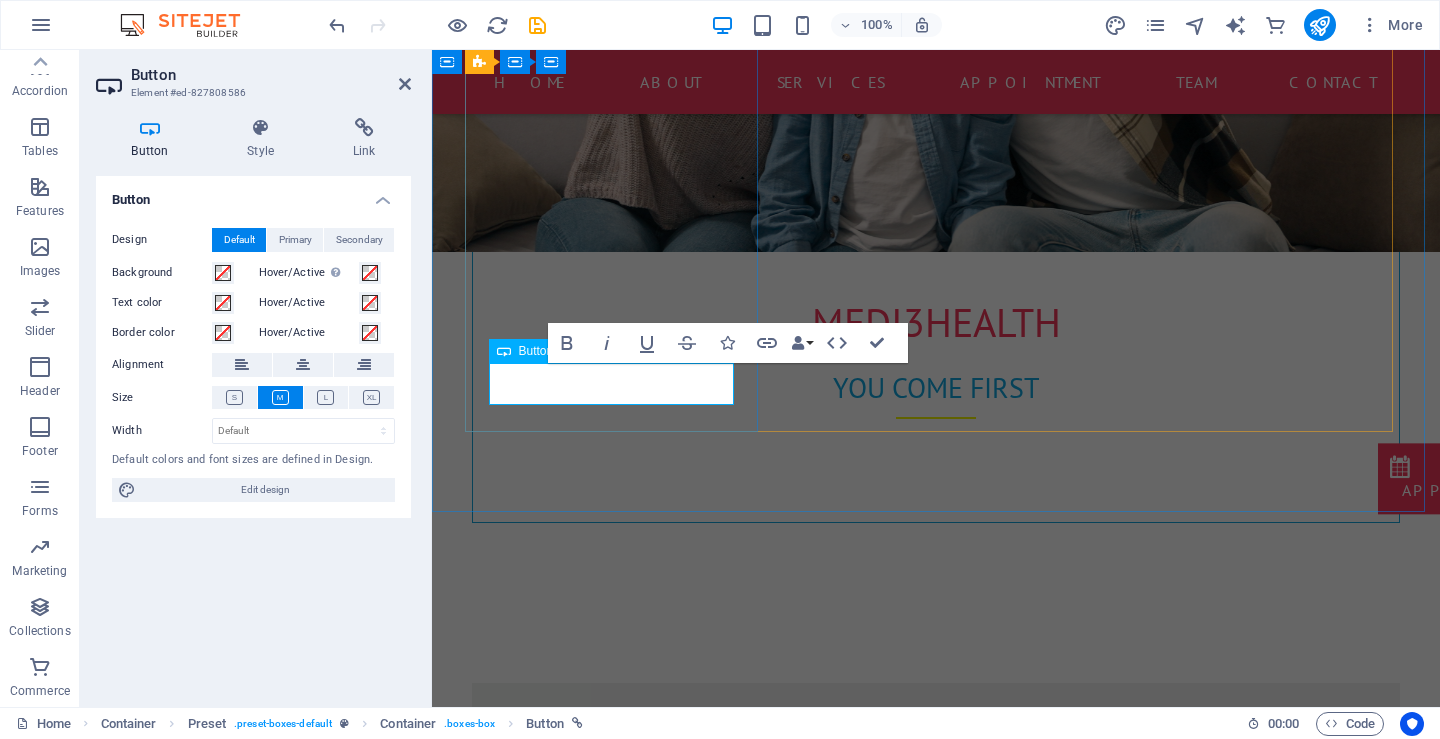 click on "Learn more" at bounding box center [936, 980] 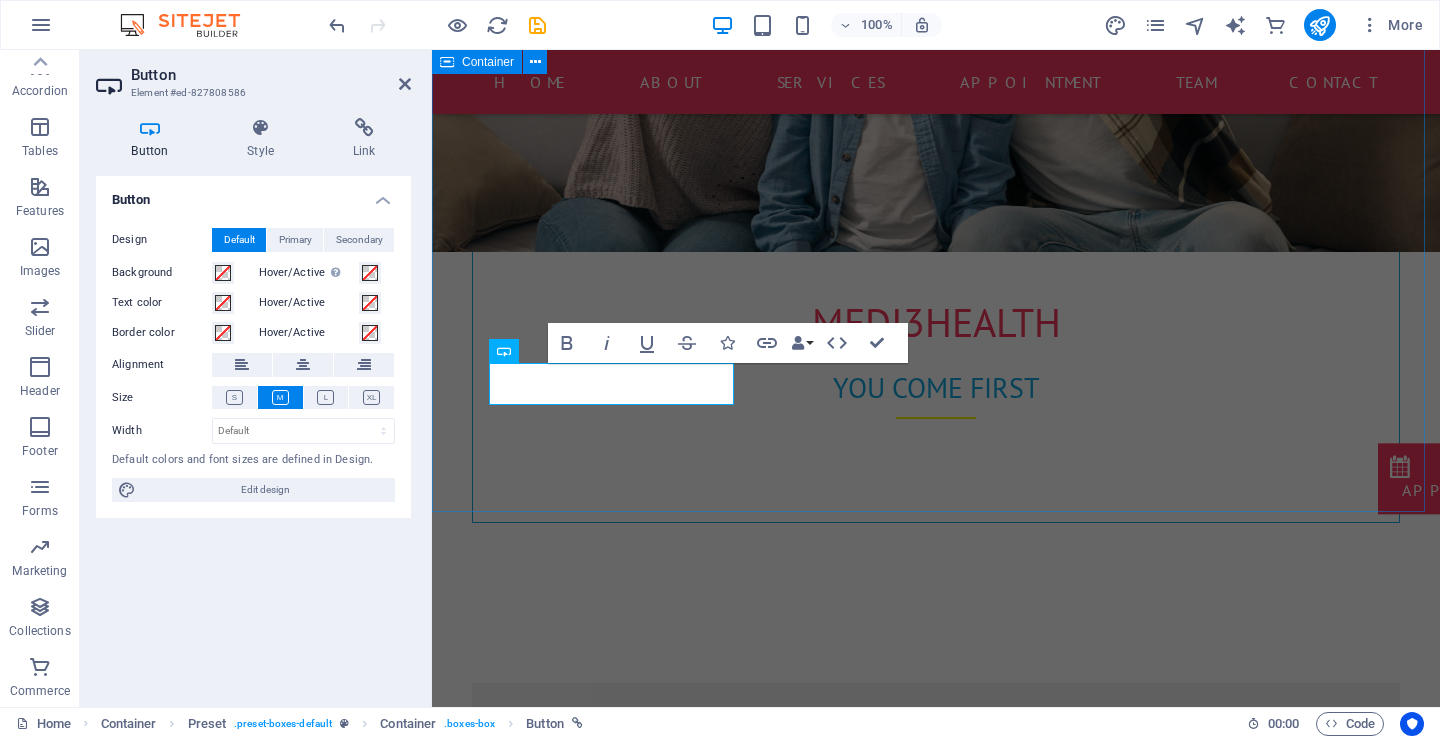 click on "convinient Primary health care Same-day or next-day appointments home visits,Extended hours (evenings/weekends) Telehealth/virtual consultations Learn more occupational health Lorem ipsum dolor sit amet, consetetur sadipscing elitr, sed diam nonumy eirmod tempor invidunt ut labore et dolore magna aliquyam erat, sed diam voluptua. At vero eos et accusam et justo duo dolores et ea rebum. Stet clita kasd gubergren, no sea takimata sanctus est Lorem ipsum dolor sit amet. Learn more more medical services Lorem ipsum dolor sit amet, consetetur sadipscing elitr, sed diam nonumy eirmod tempor invidunt ut labore et dolore magna aliquyam erat, sed diam voluptua. At vero eos et accusam et justo duo dolores et ea rebum. Stet clita kasd gubergren, no sea takimata sanctus est Lorem ipsum dolor sit amet. Learn more" at bounding box center [936, 1253] 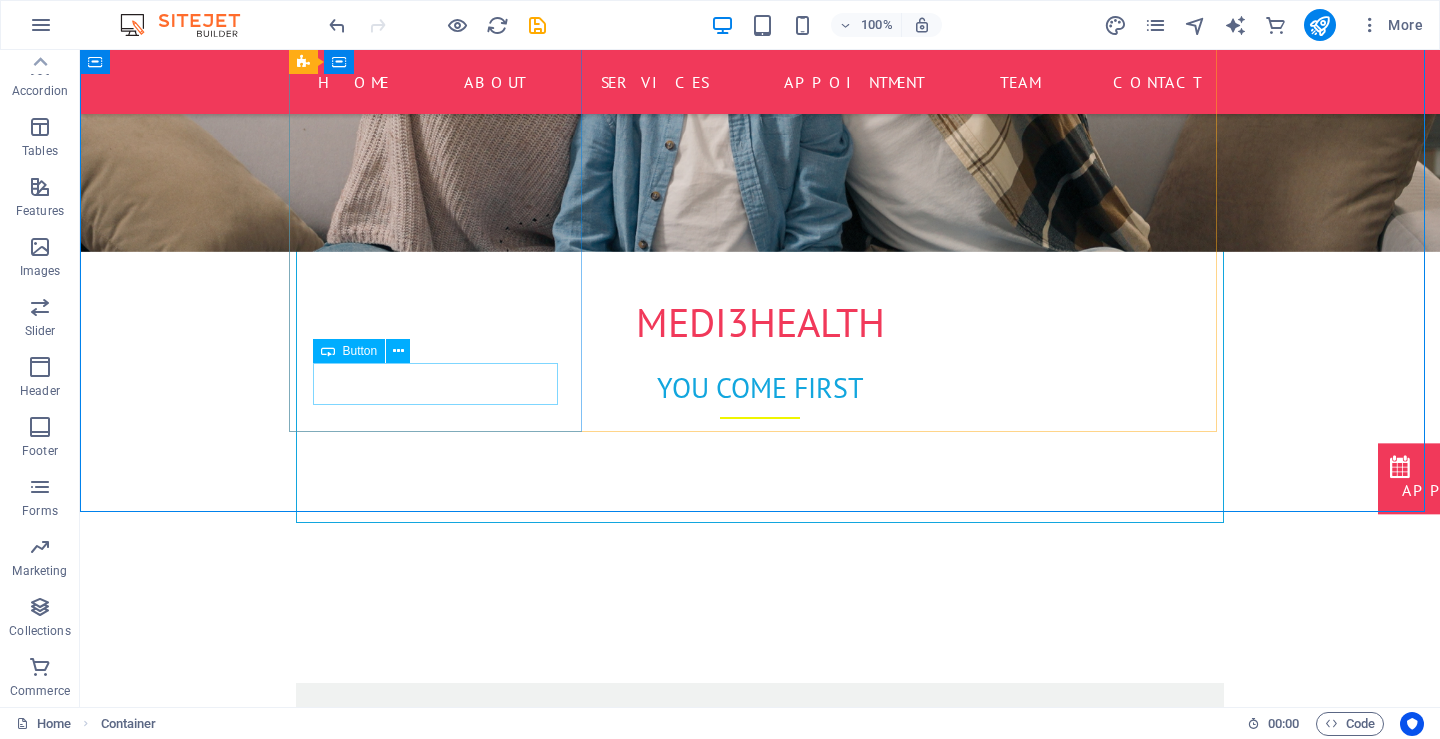 click on "Button" at bounding box center [349, 351] 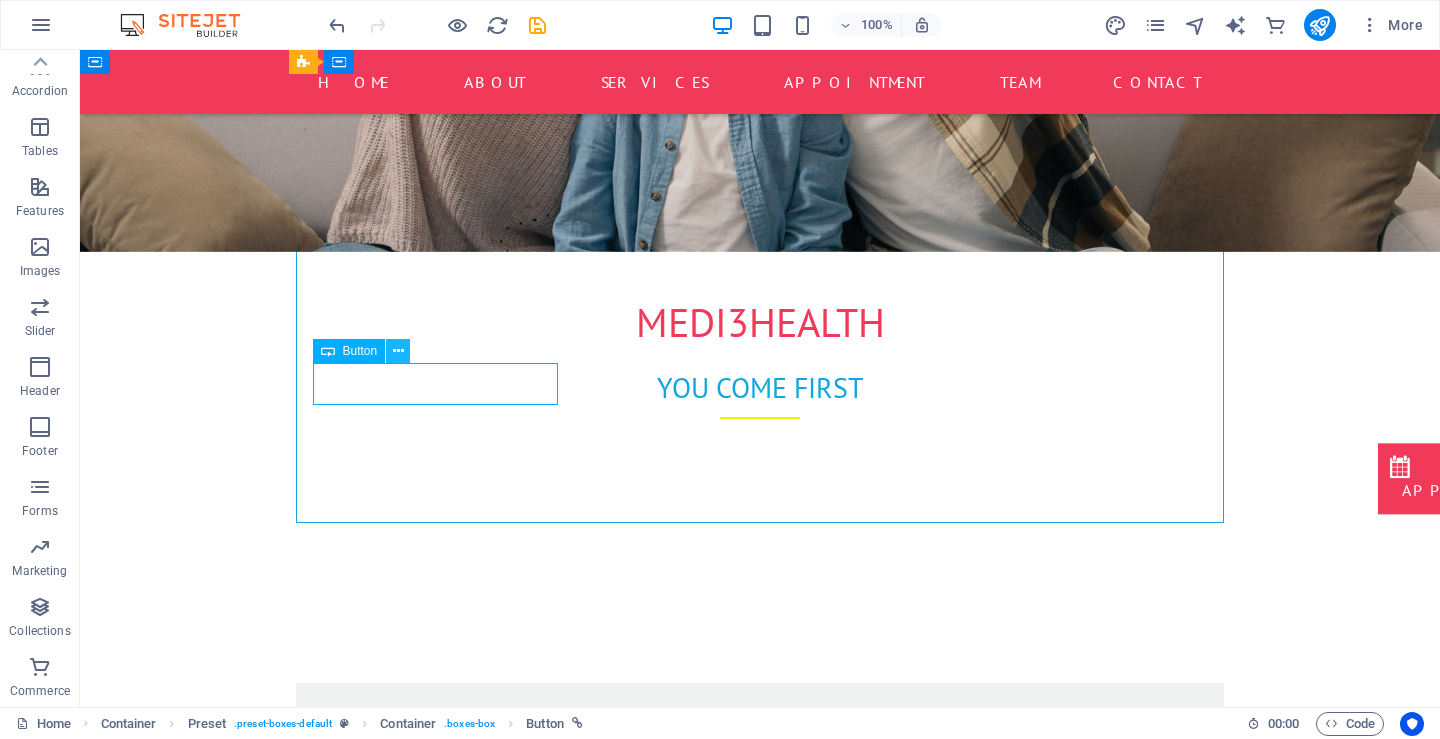 click at bounding box center (398, 351) 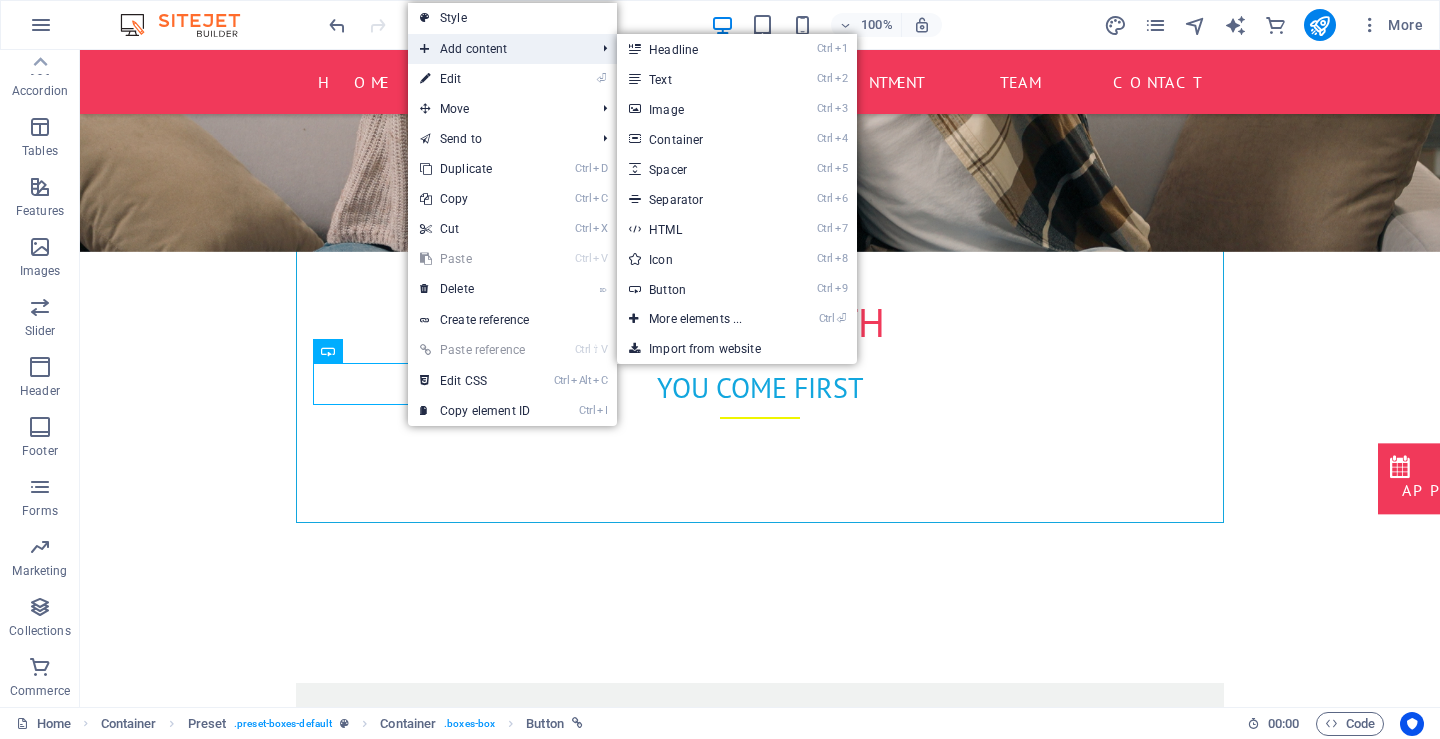 click on "Add content" at bounding box center [497, 49] 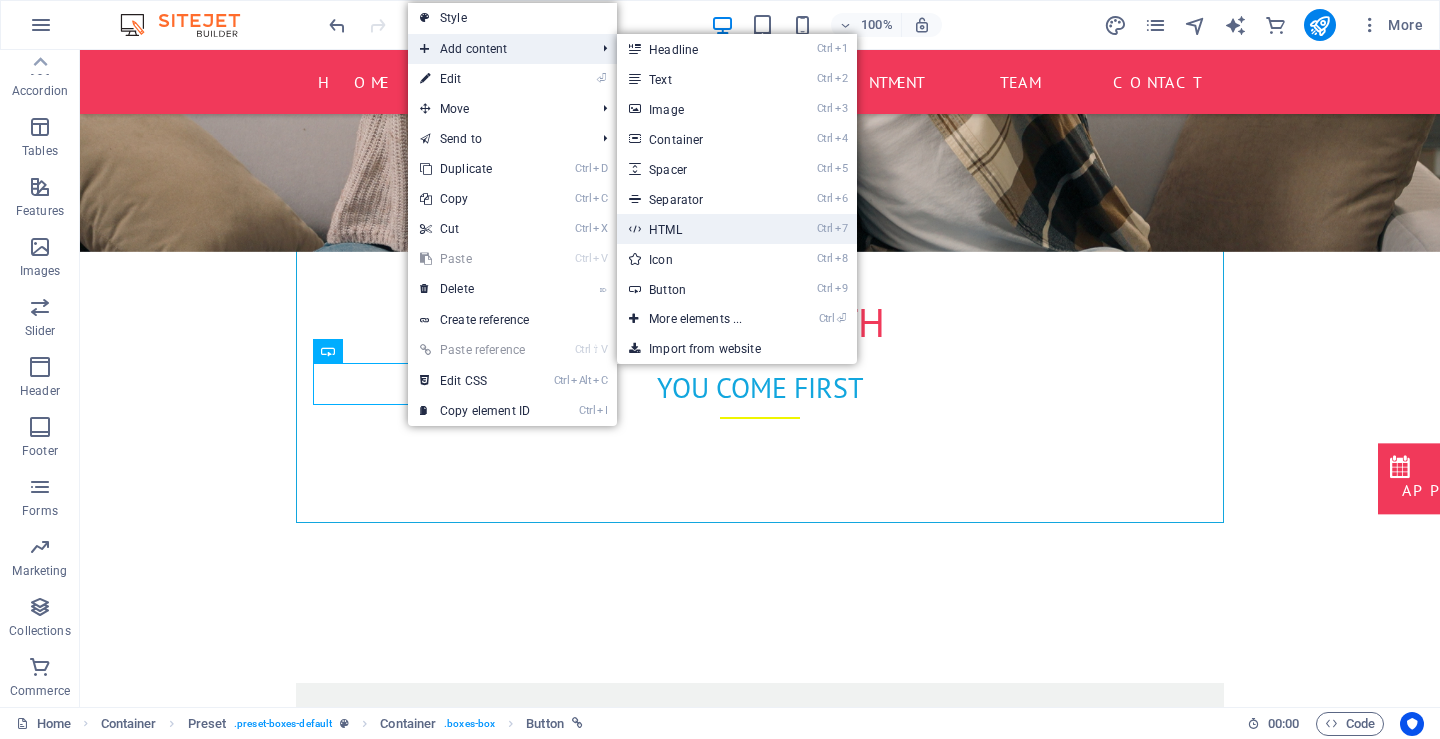 click on "Ctrl 7  HTML" at bounding box center (699, 229) 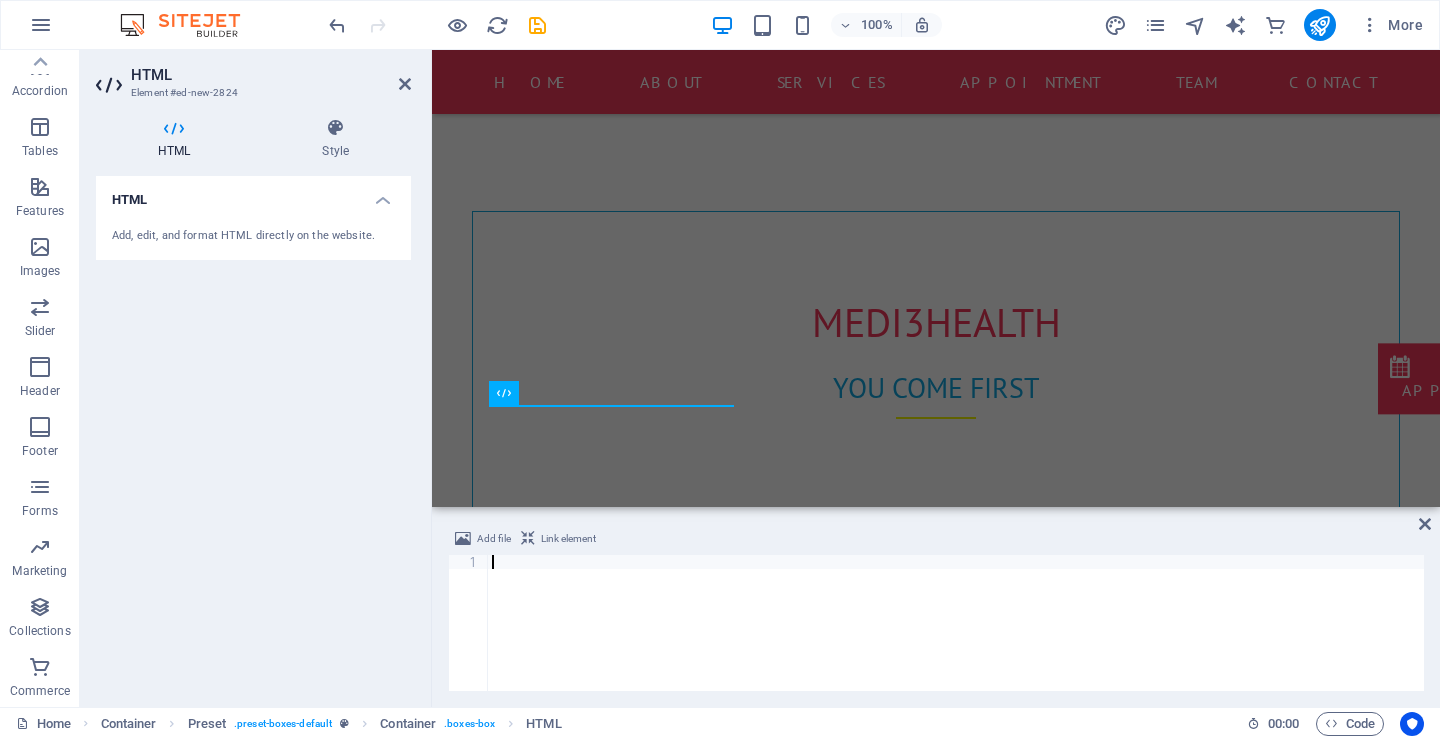 type on "Telehealth/virtual consultations" 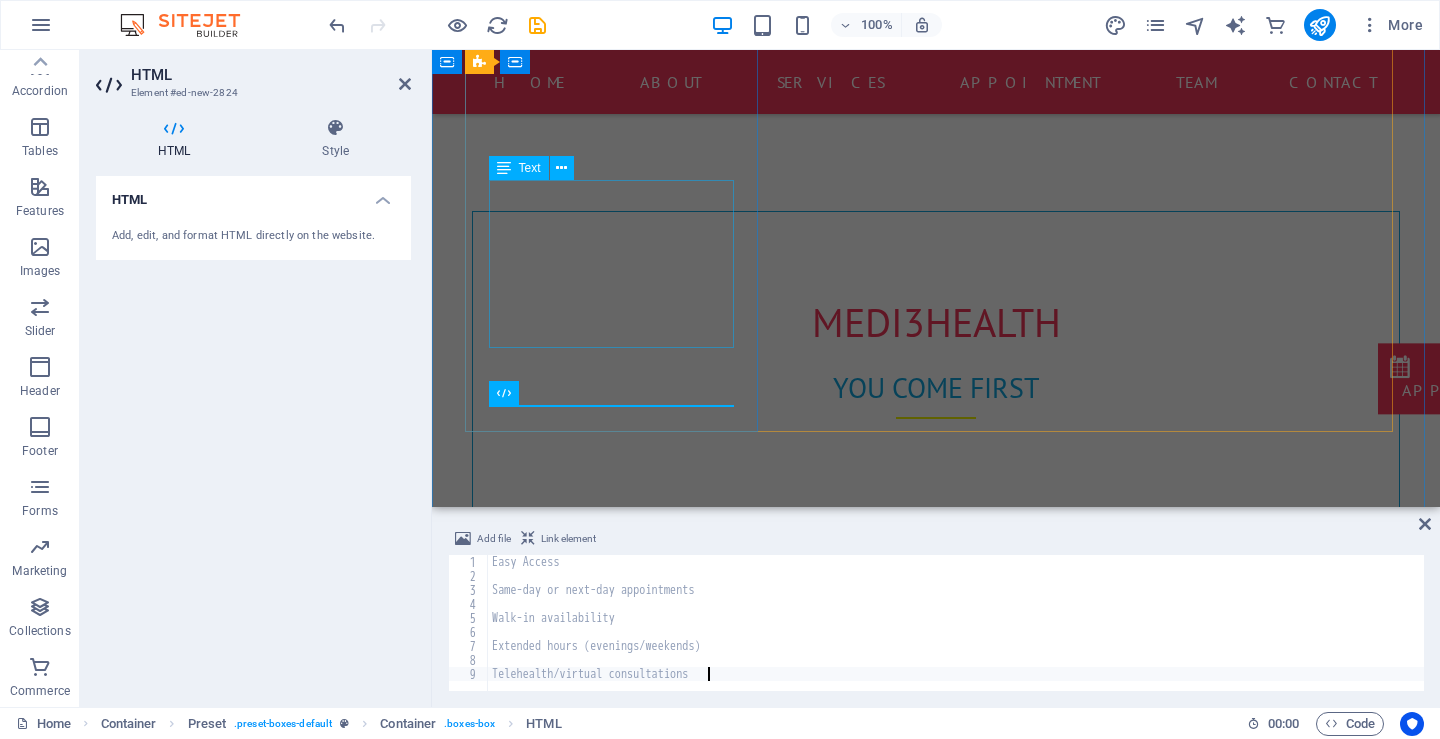 scroll, scrollTop: 837, scrollLeft: 0, axis: vertical 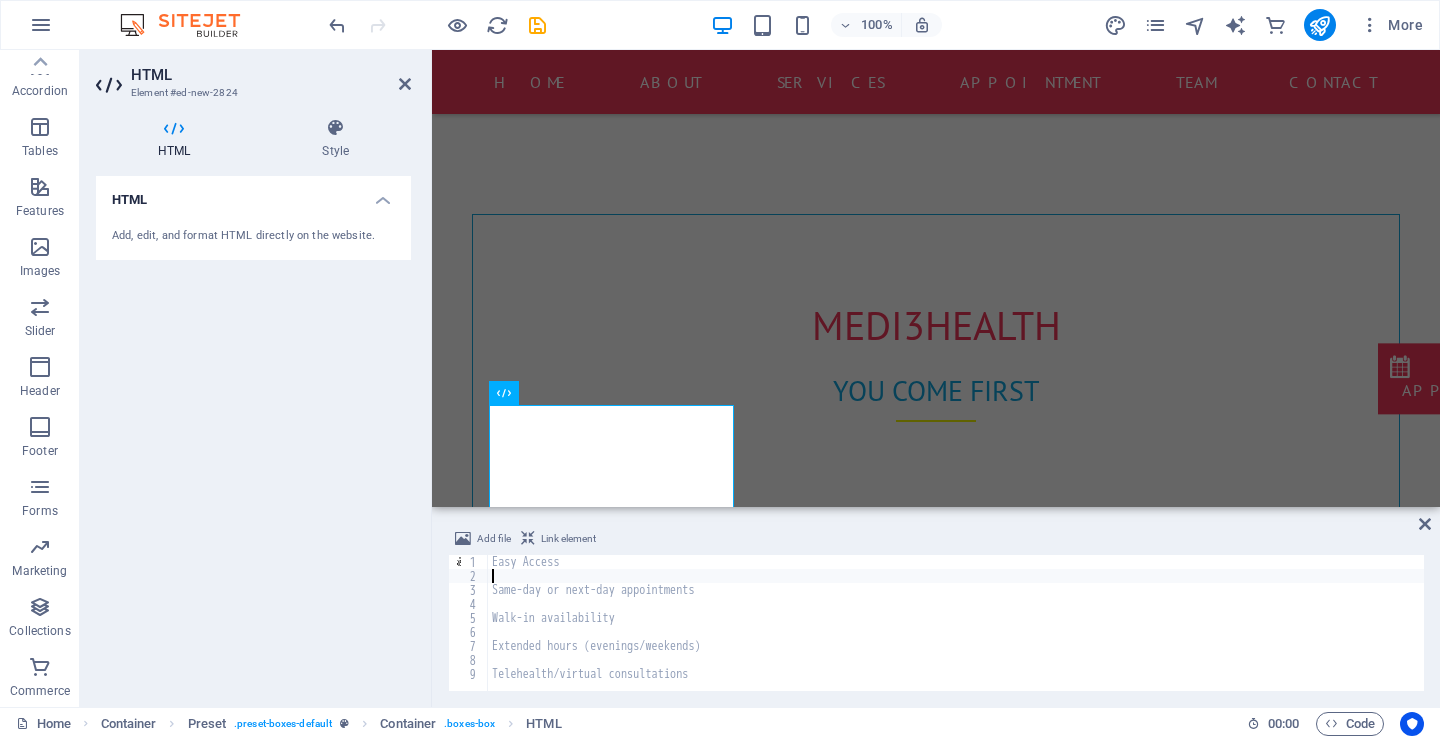 drag, startPoint x: 774, startPoint y: 574, endPoint x: 782, endPoint y: 566, distance: 11.313708 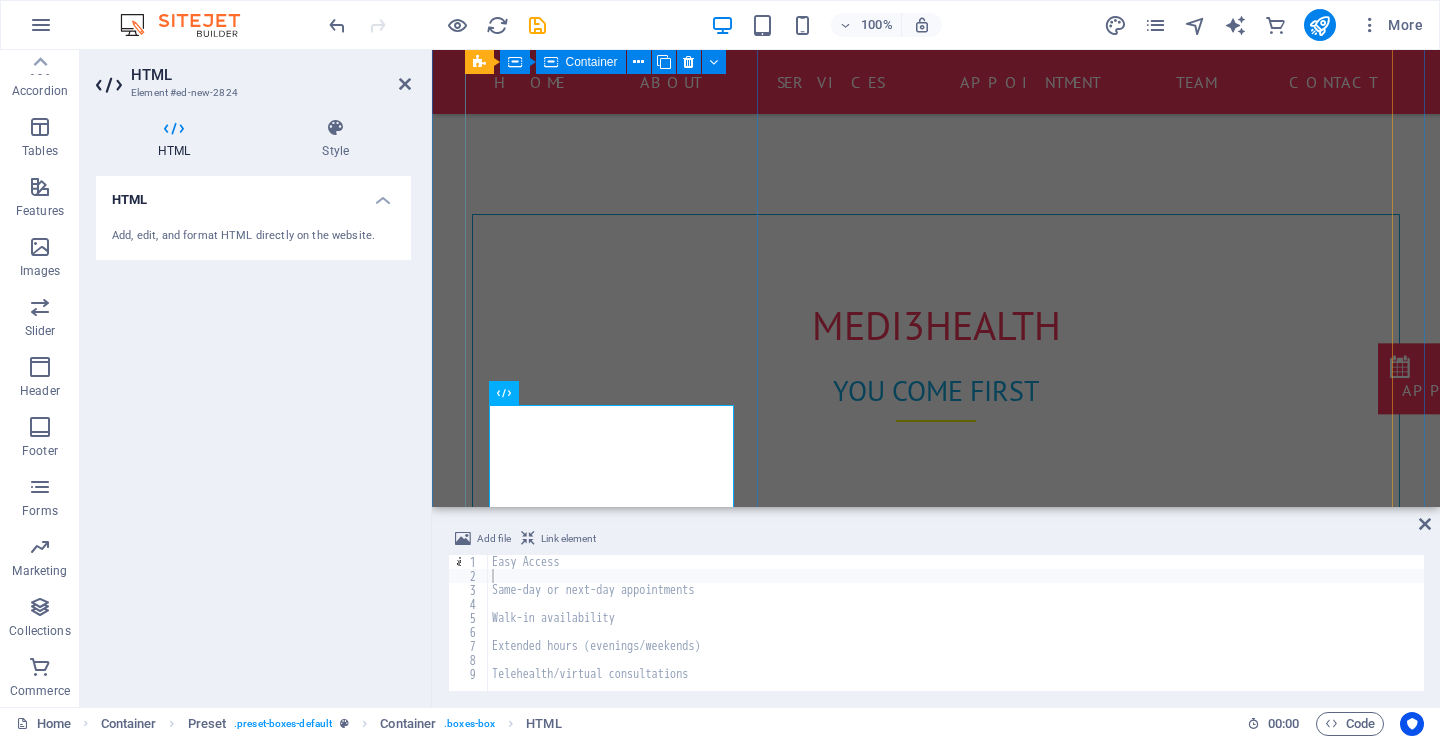 click on "convinient Primary health care Same-day or next-day appointments home visits,Extended hours (evenings/weekends) Telehealth/virtual consultations Learn more Easy Access
Same-day or next-day appointments
Walk-in availability
Extended hours (evenings/weekends)
Telehealth/virtual consultations" at bounding box center (936, 905) 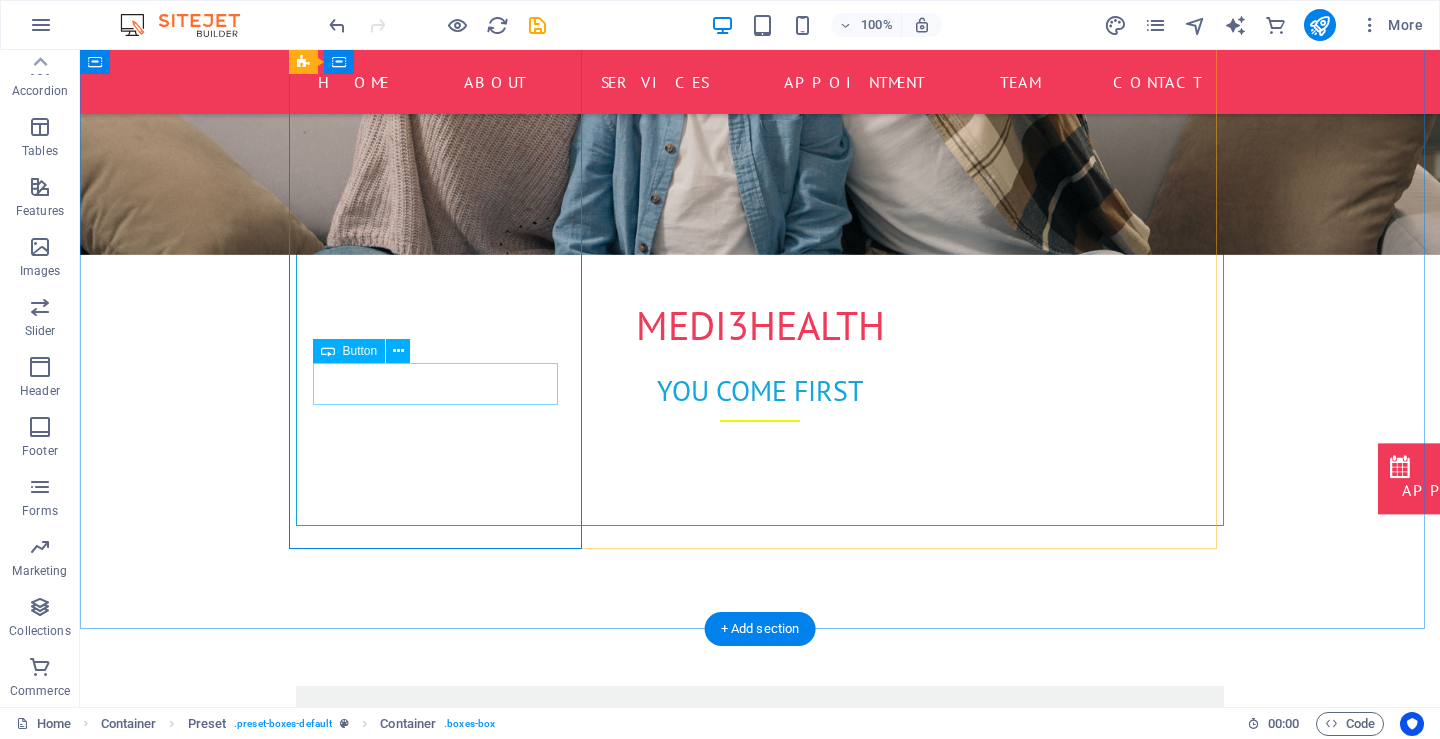 click on "Learn more" at bounding box center (760, 983) 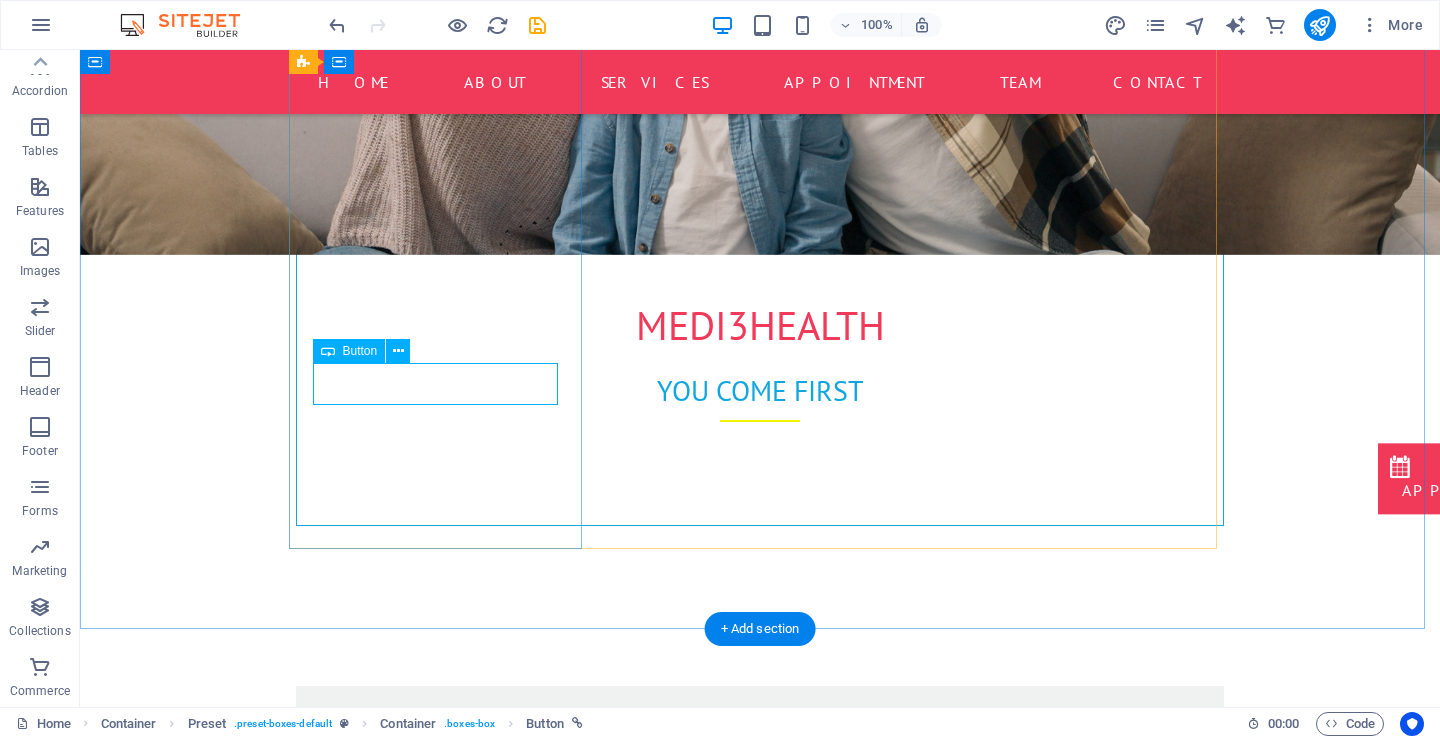 click on "Learn more" at bounding box center (760, 983) 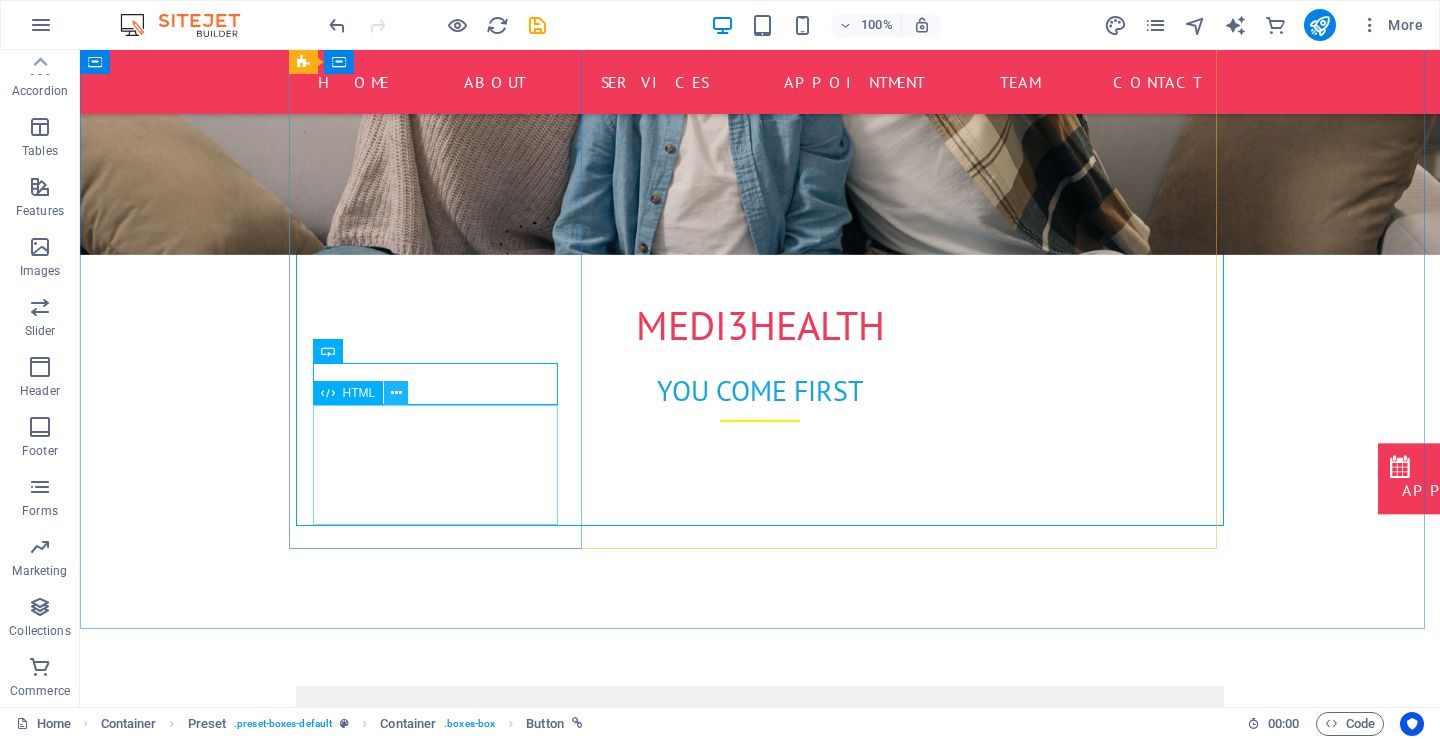 click at bounding box center [396, 393] 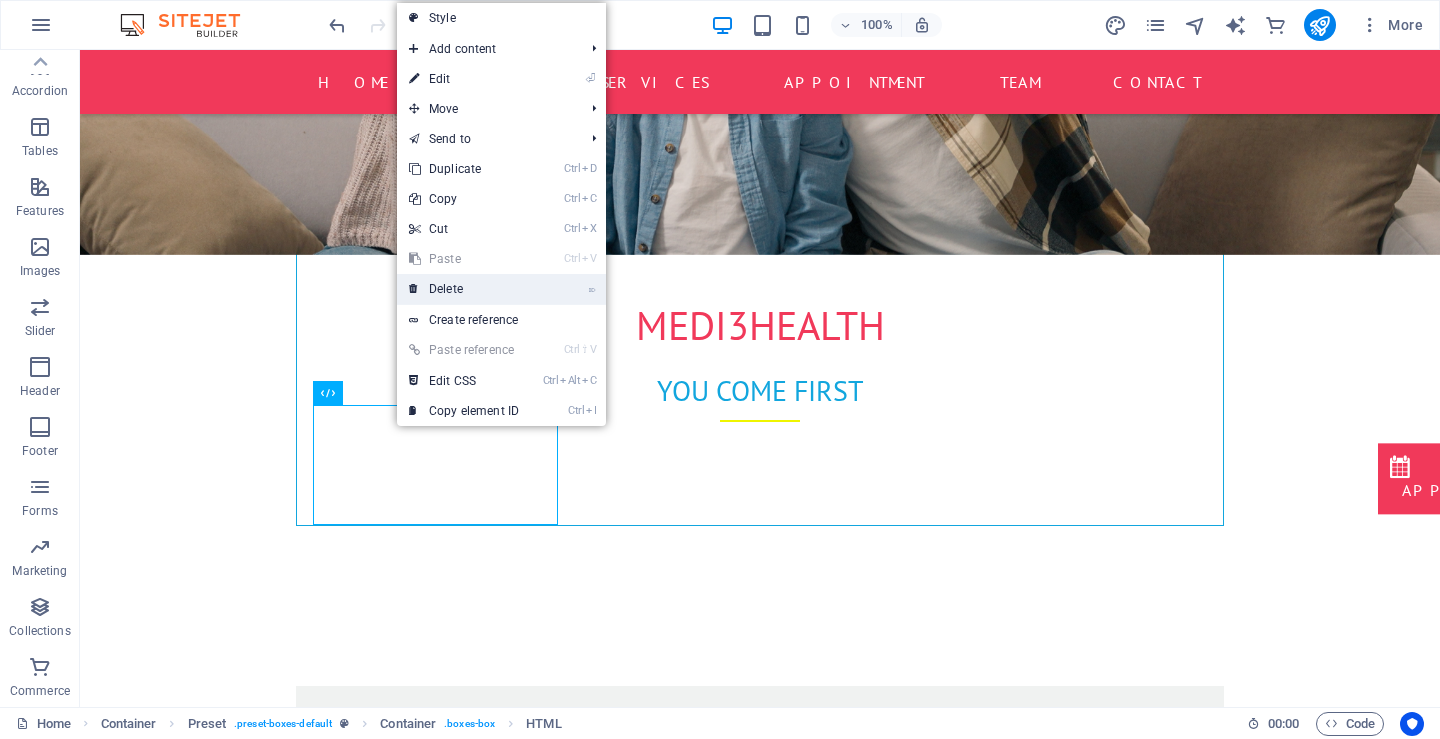 click on "⌦  Delete" at bounding box center [464, 289] 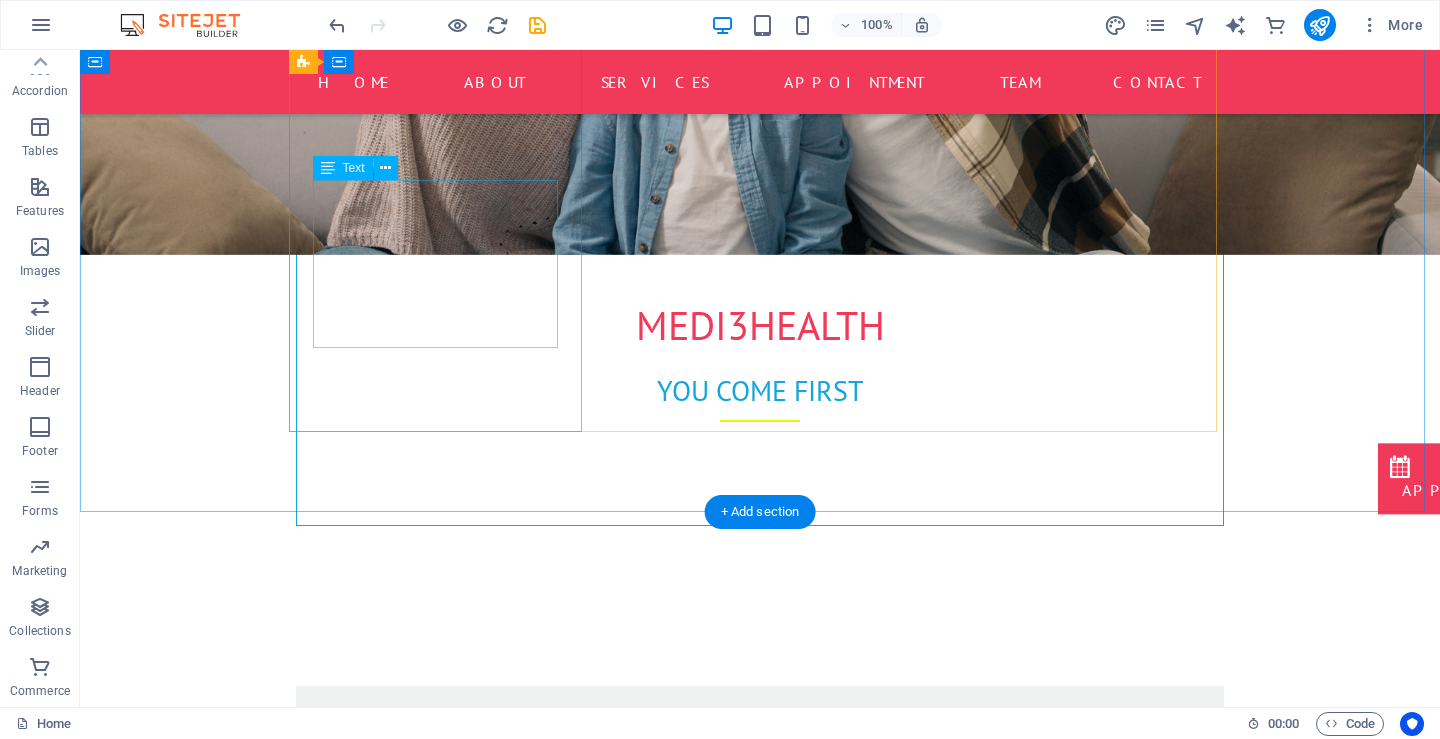 scroll, scrollTop: 840, scrollLeft: 0, axis: vertical 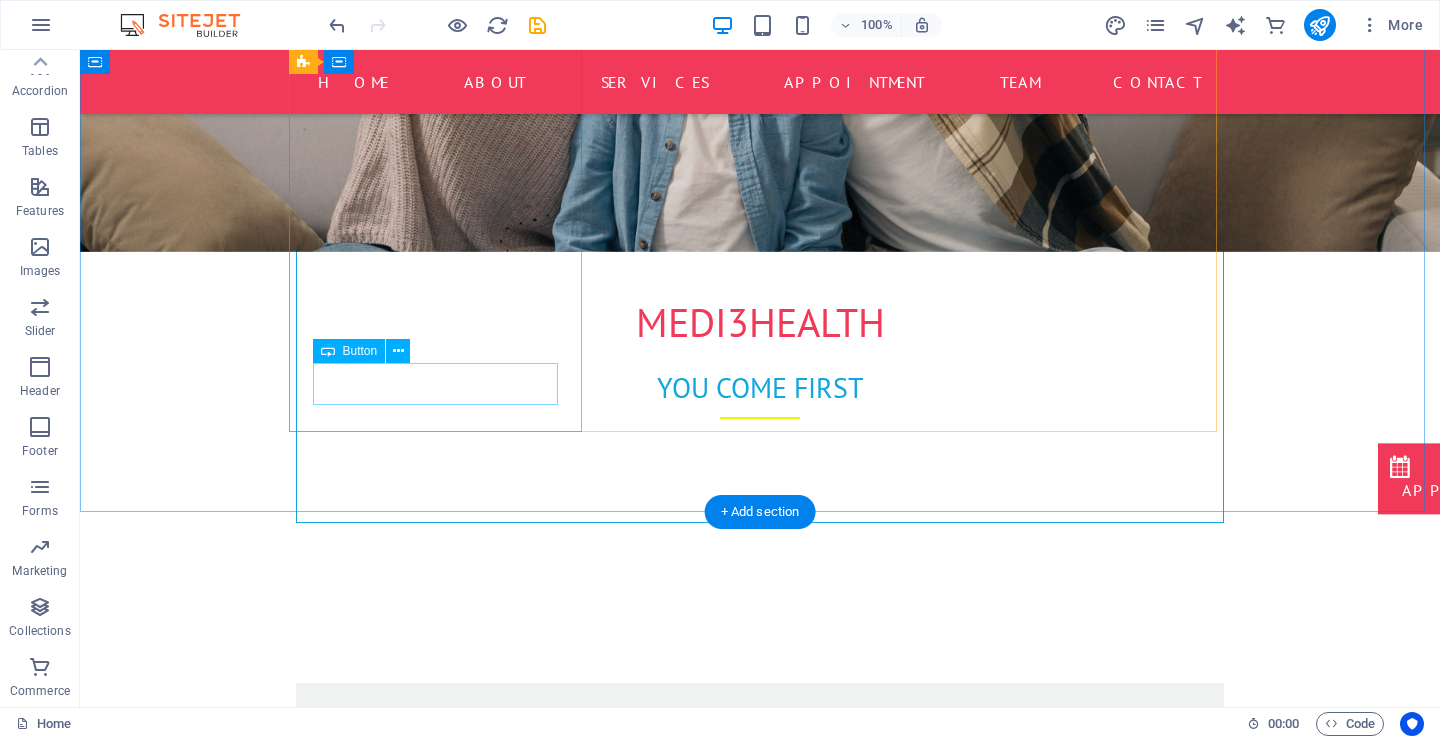 click on "Learn more" at bounding box center (760, 980) 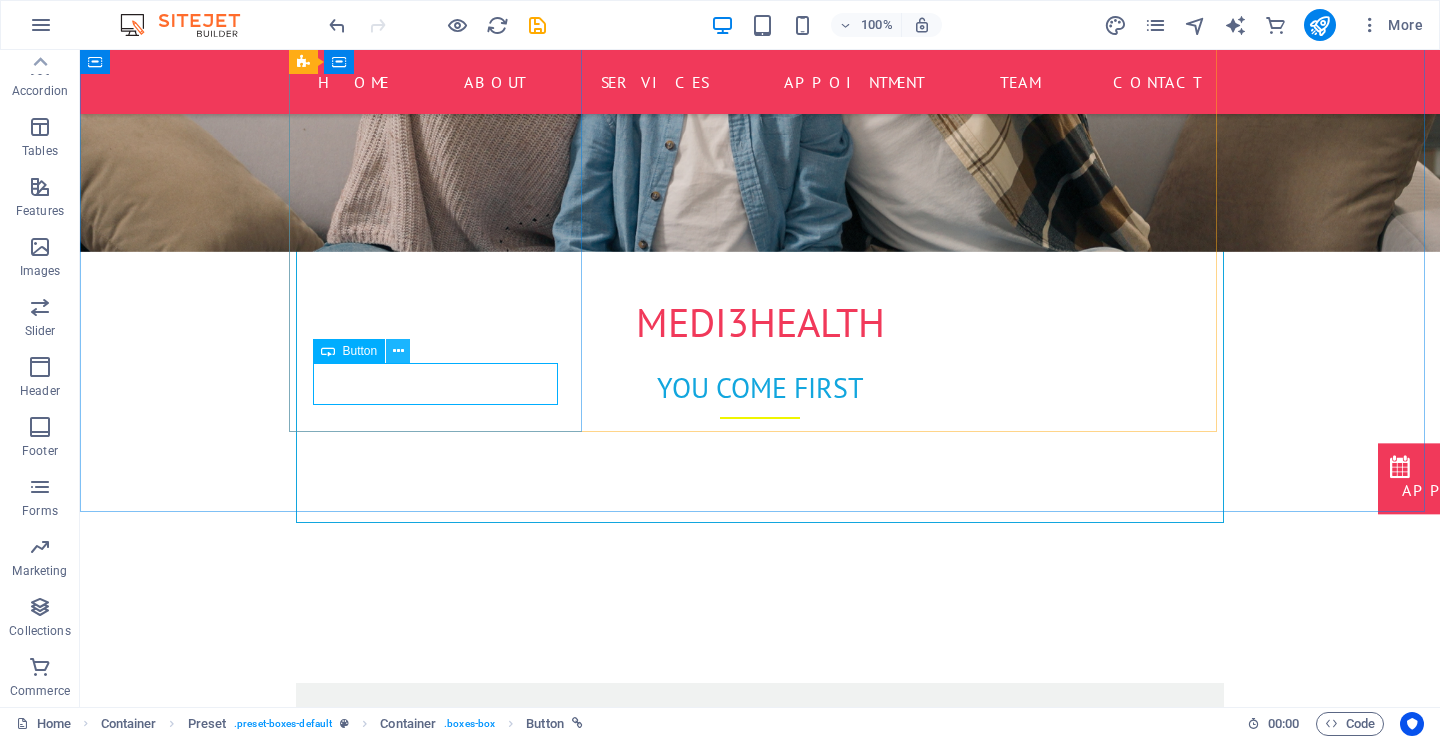 click at bounding box center (398, 351) 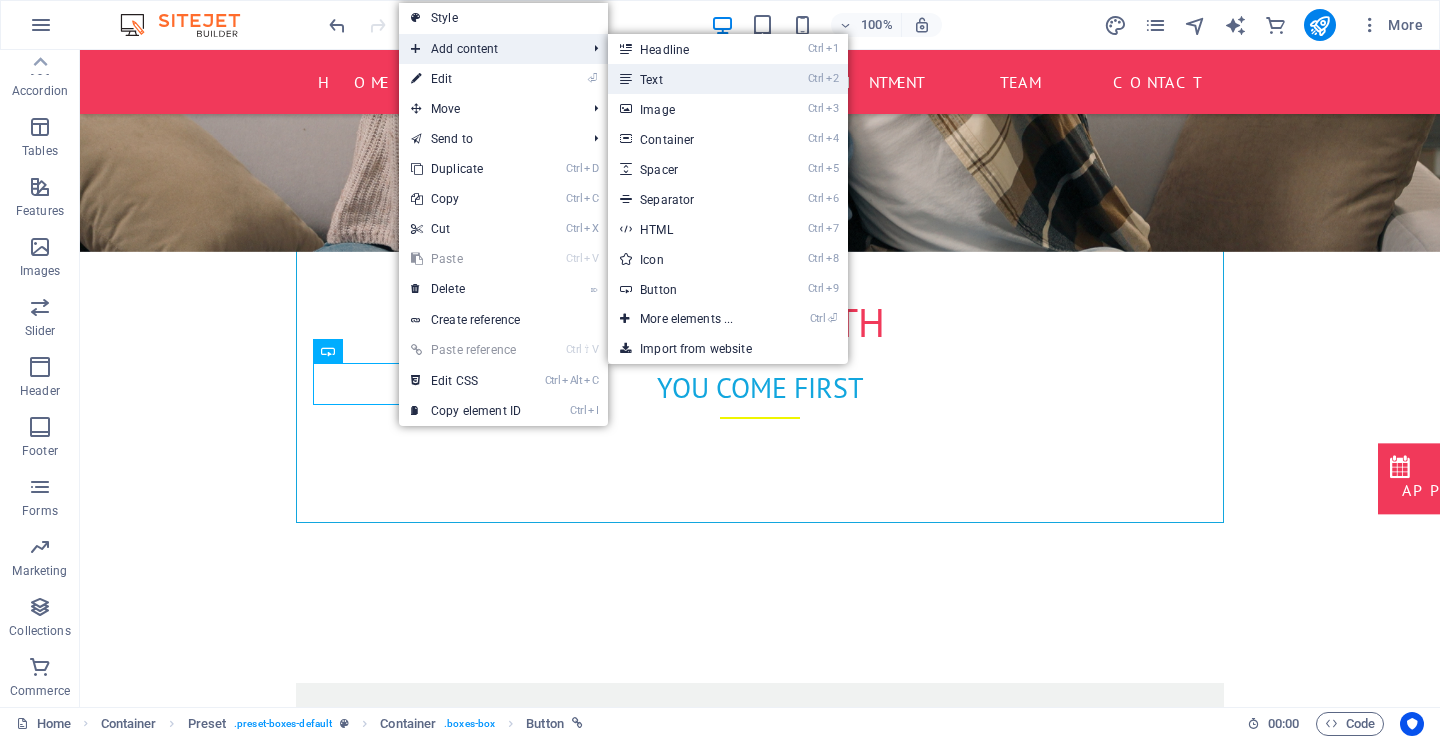 click on "Ctrl 2  Text" at bounding box center (690, 79) 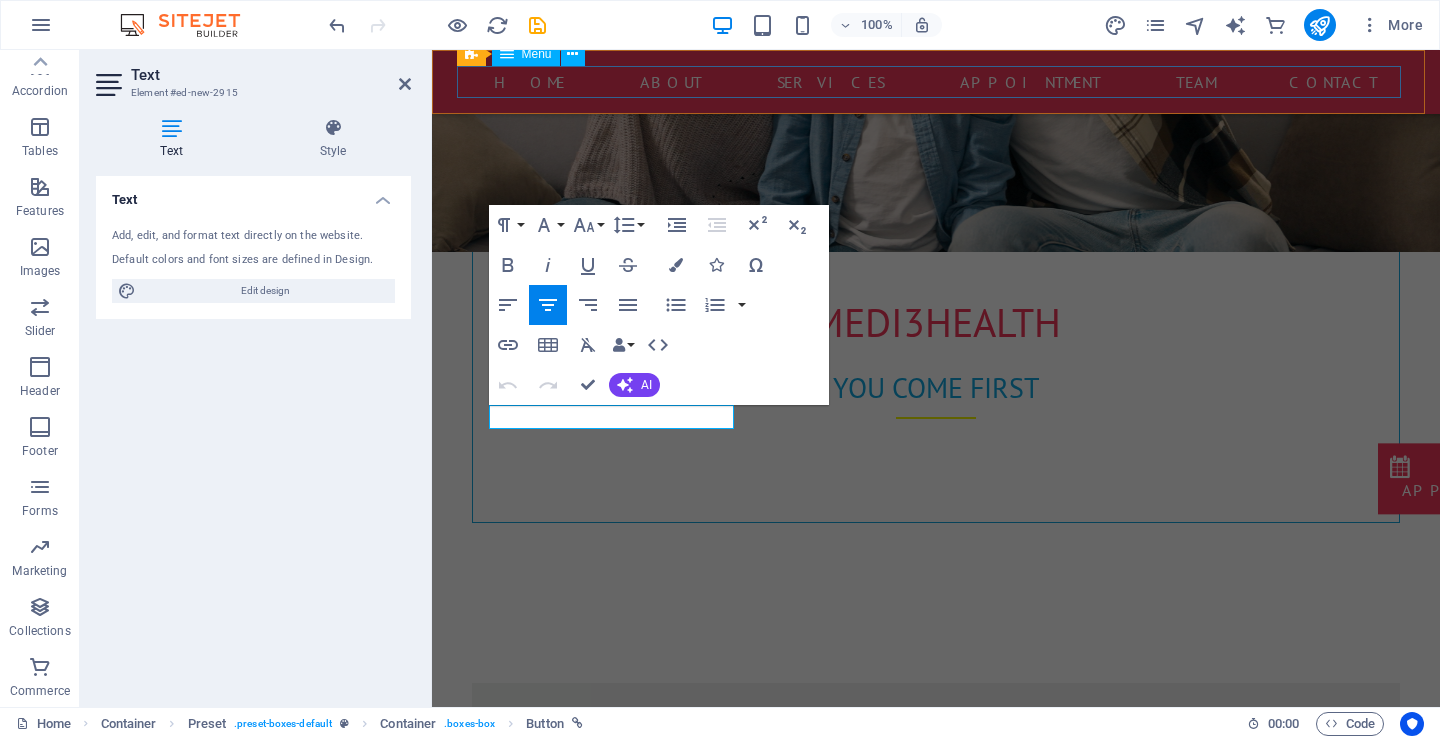 scroll, scrollTop: 837, scrollLeft: 0, axis: vertical 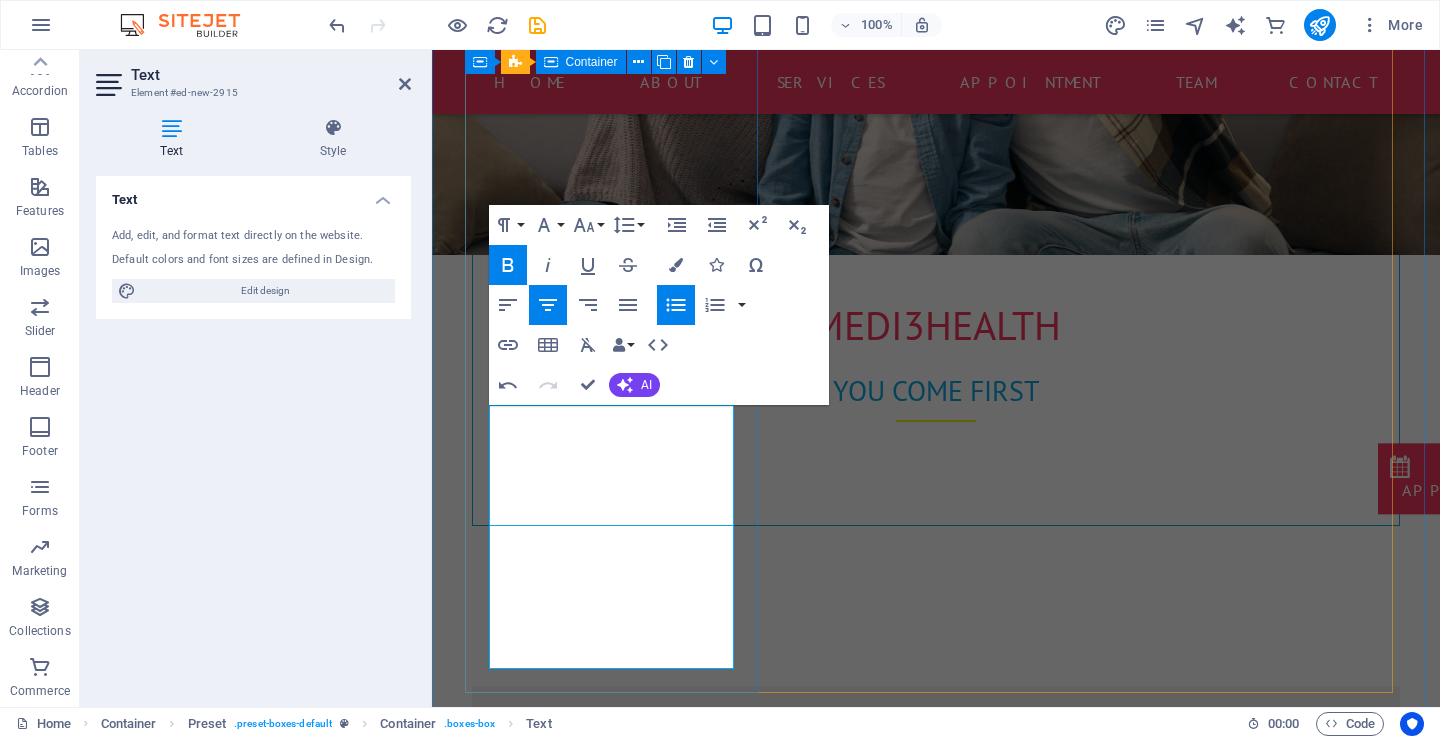 click on "convinient Primary health care Same-day or next-day appointments home visits,Extended hours (evenings/weekends) Telehealth/virtual consultations Learn more Easy Access Same-day or next-day appointments Walk-in availability Extended hours (evenings/weekends) Telehealth/virtual consultations" at bounding box center [936, 967] 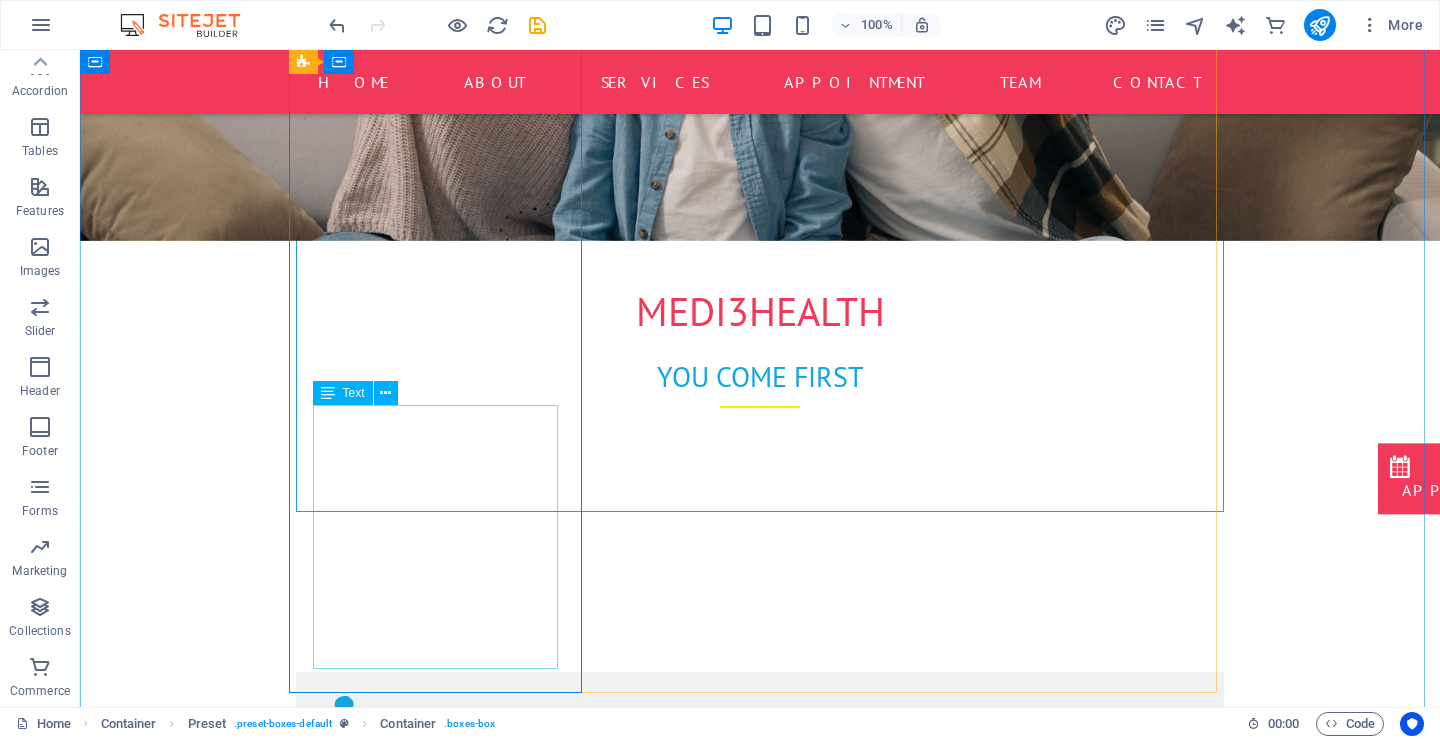 scroll, scrollTop: 837, scrollLeft: 0, axis: vertical 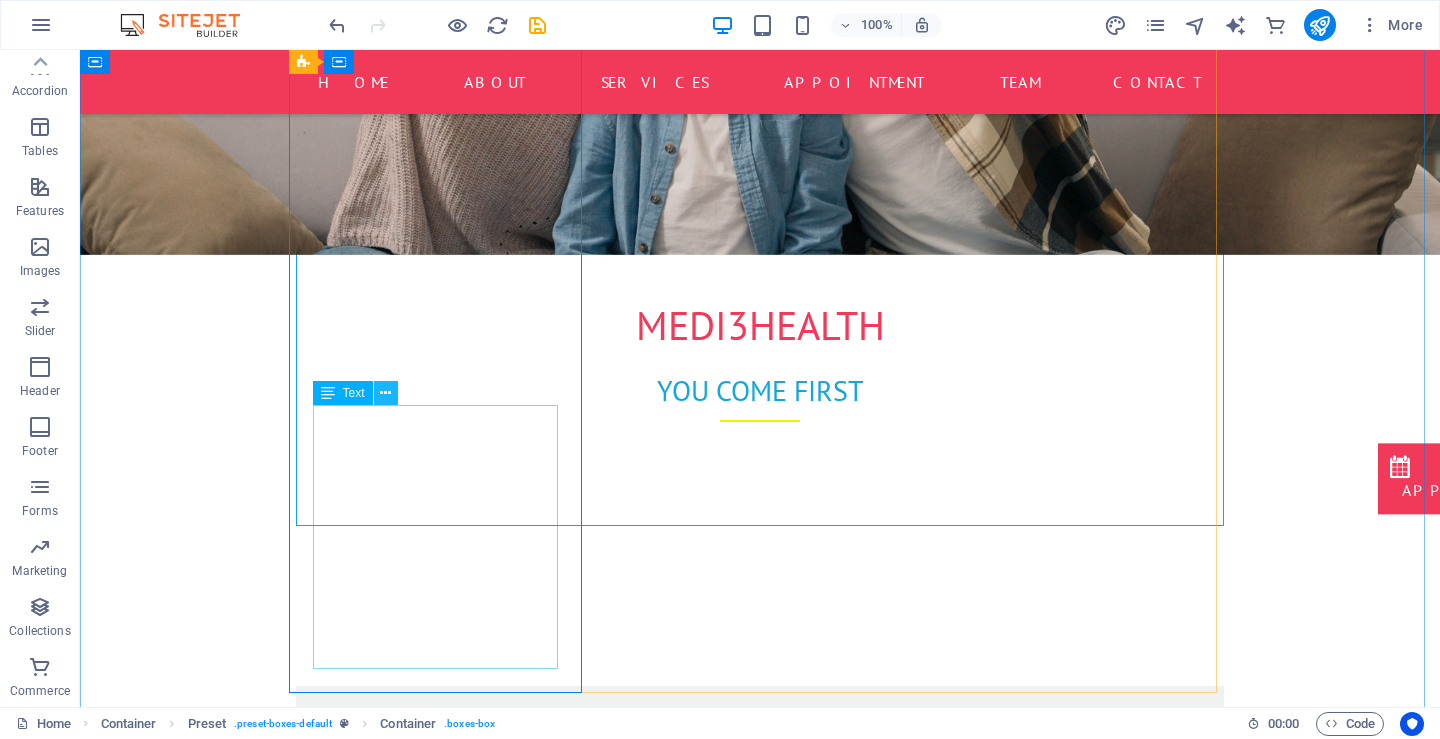 click at bounding box center [385, 393] 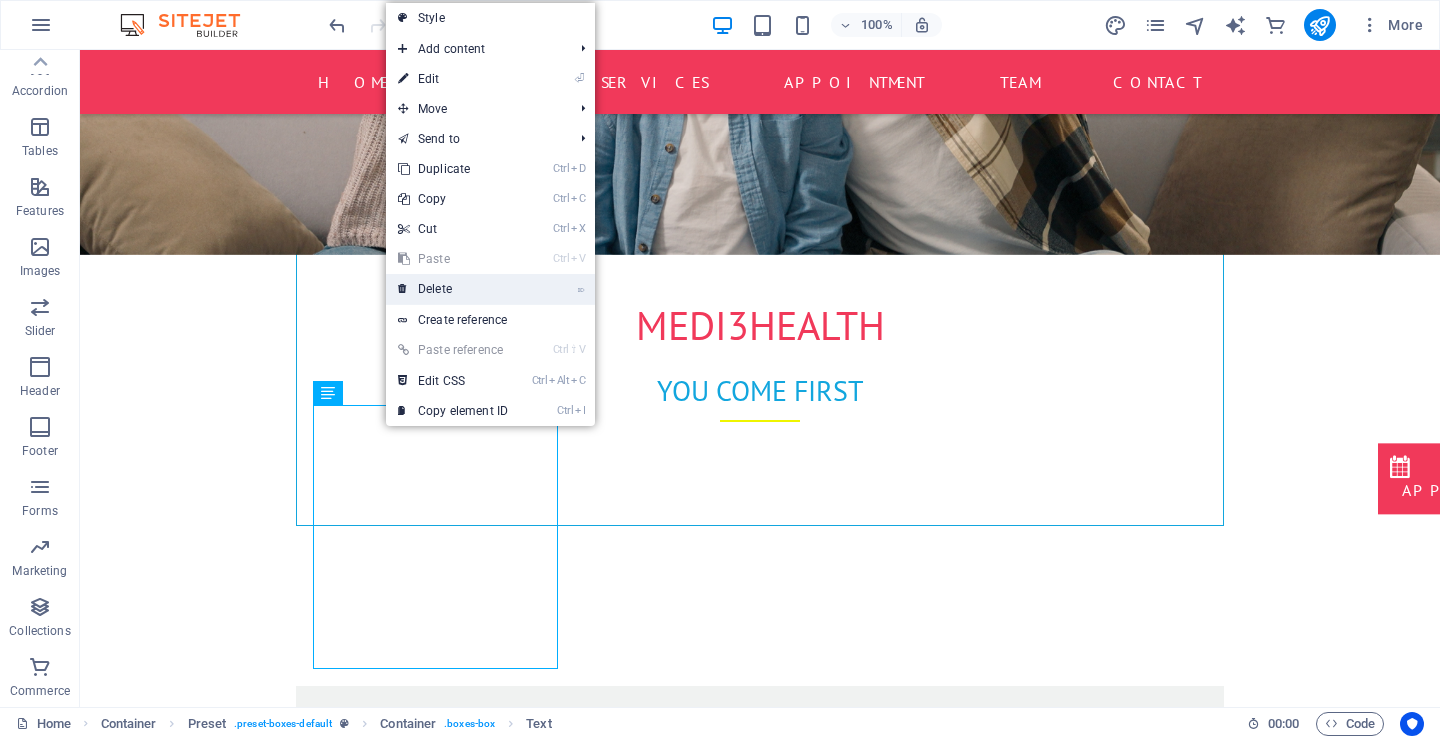 click on "⌦  Delete" at bounding box center [453, 289] 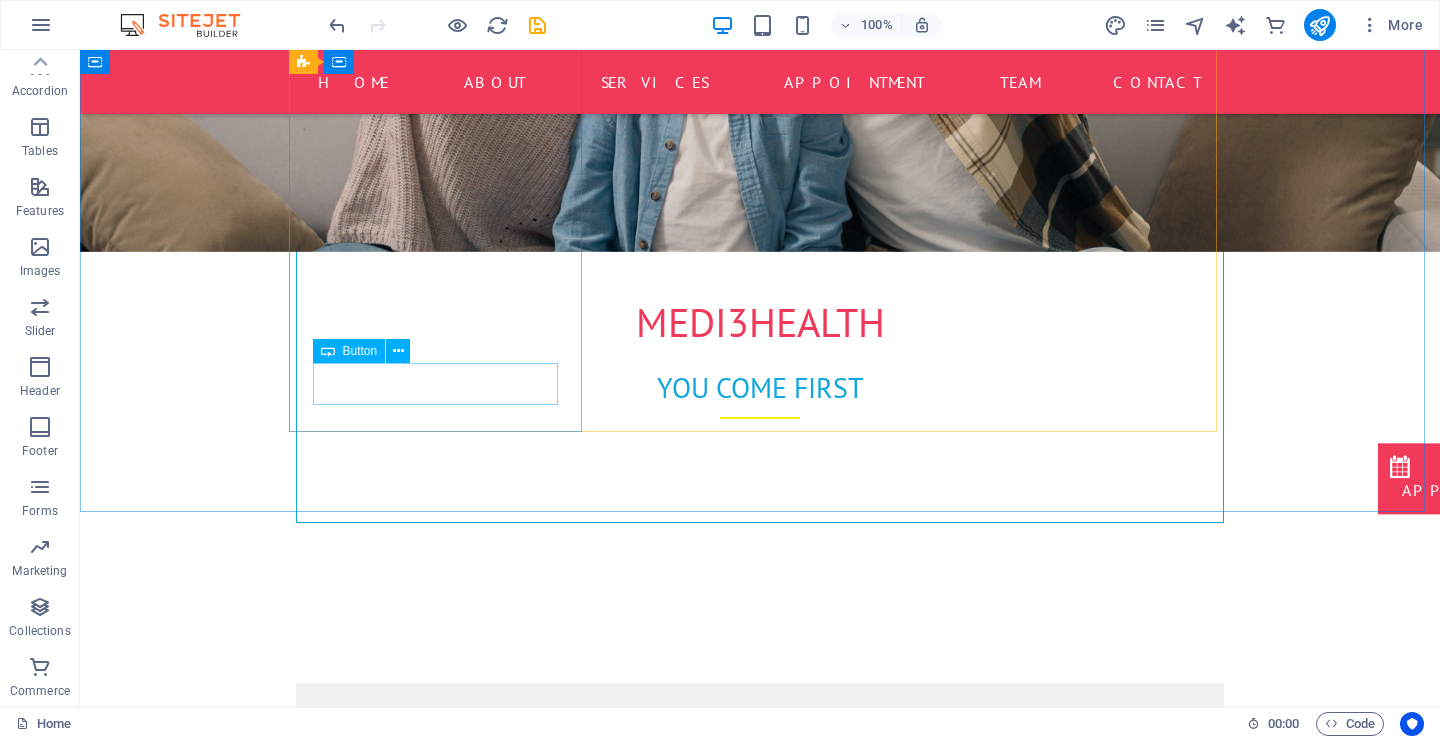click on "Button" at bounding box center (360, 351) 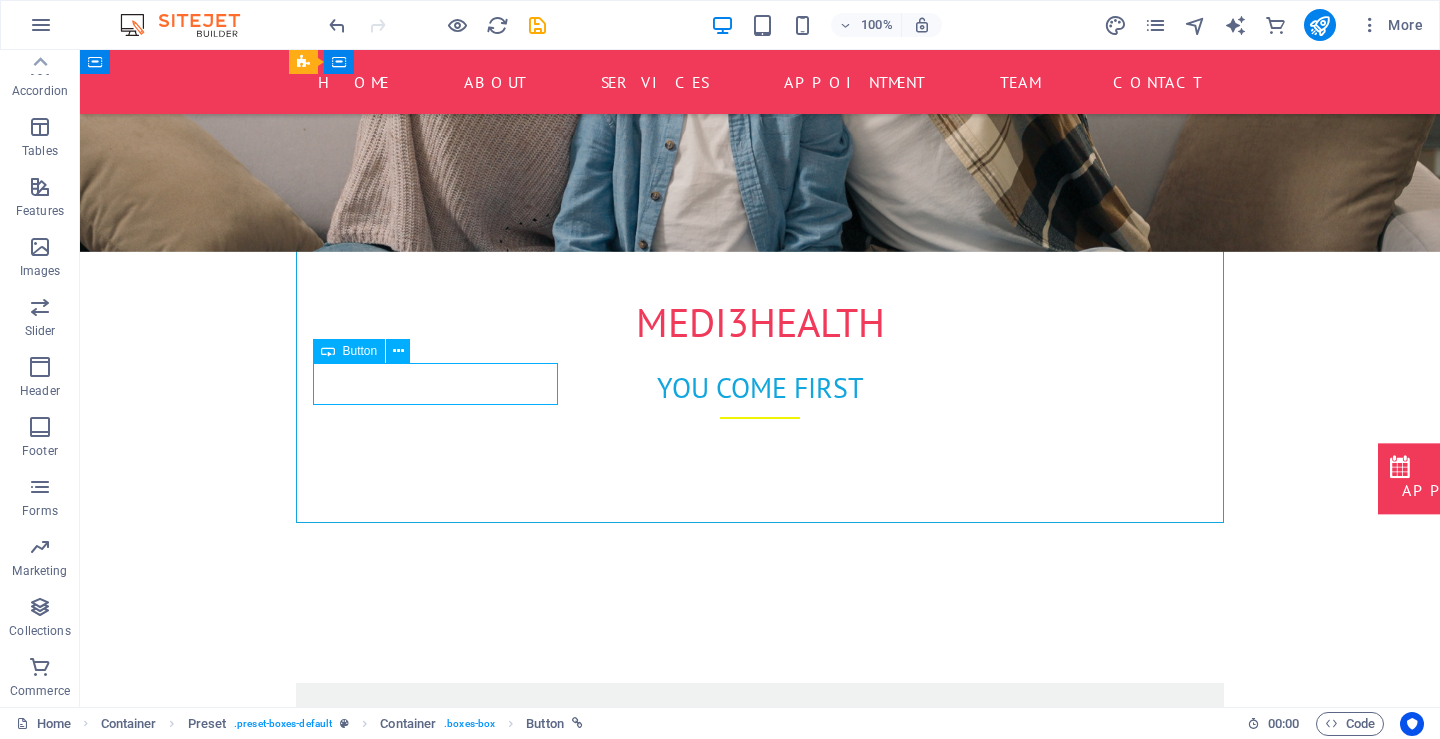 click on "Button" at bounding box center (349, 351) 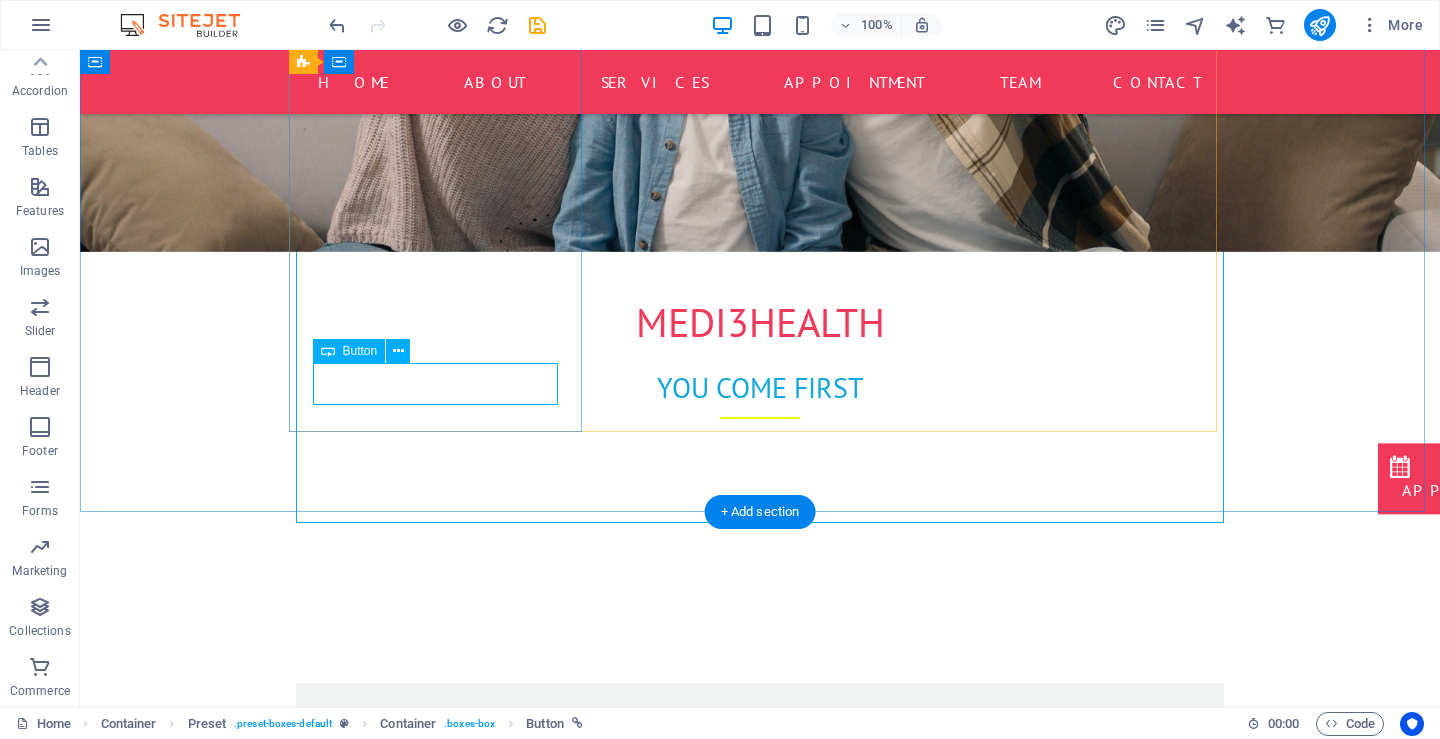 click on "Learn more" at bounding box center (760, 980) 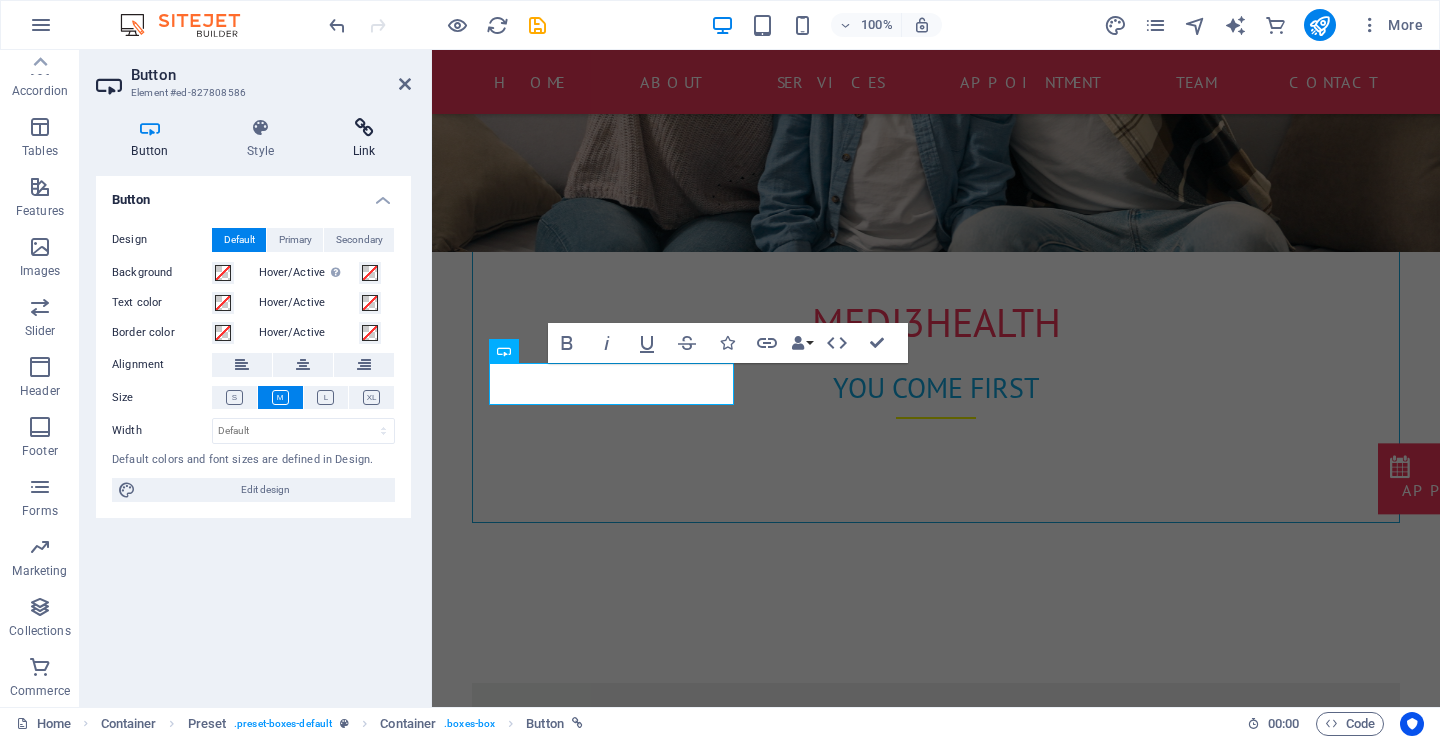 click at bounding box center (364, 128) 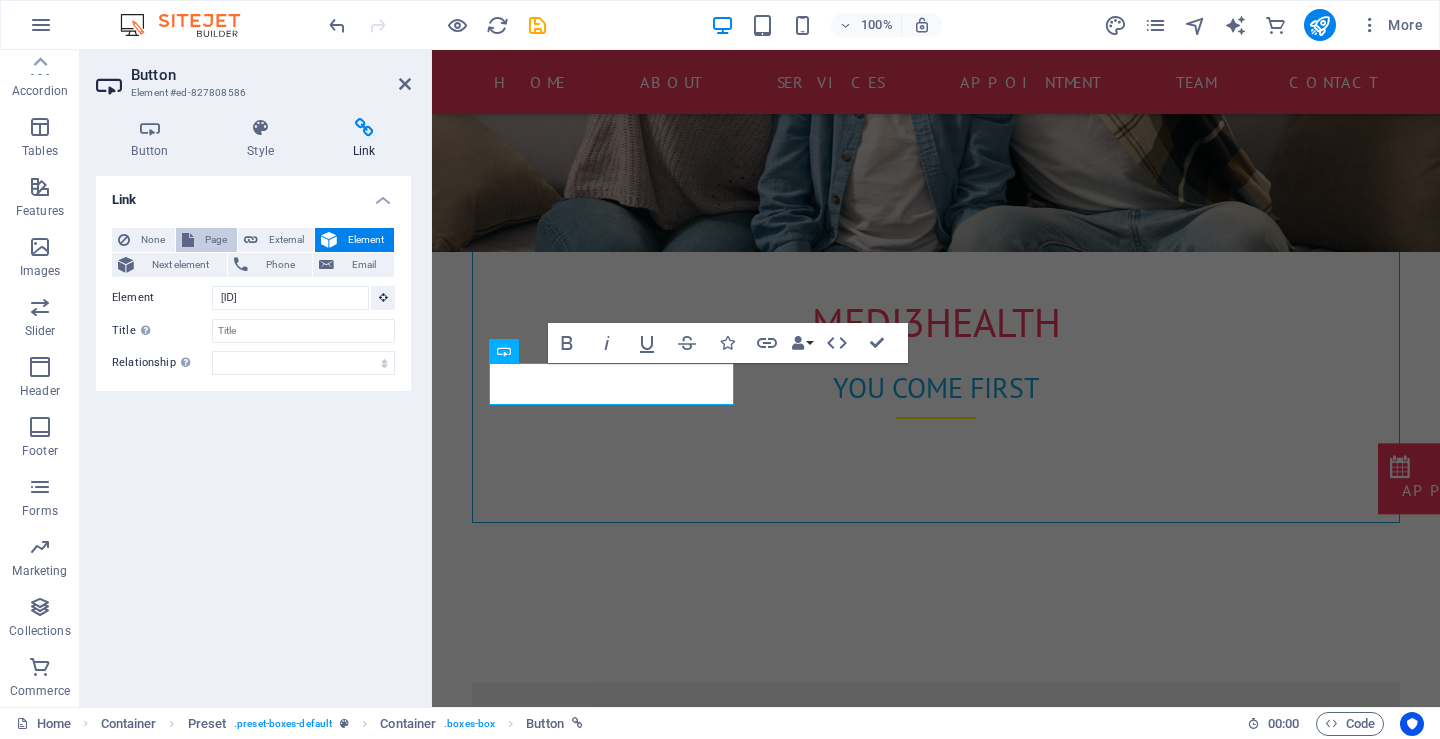 click on "Page" at bounding box center [215, 240] 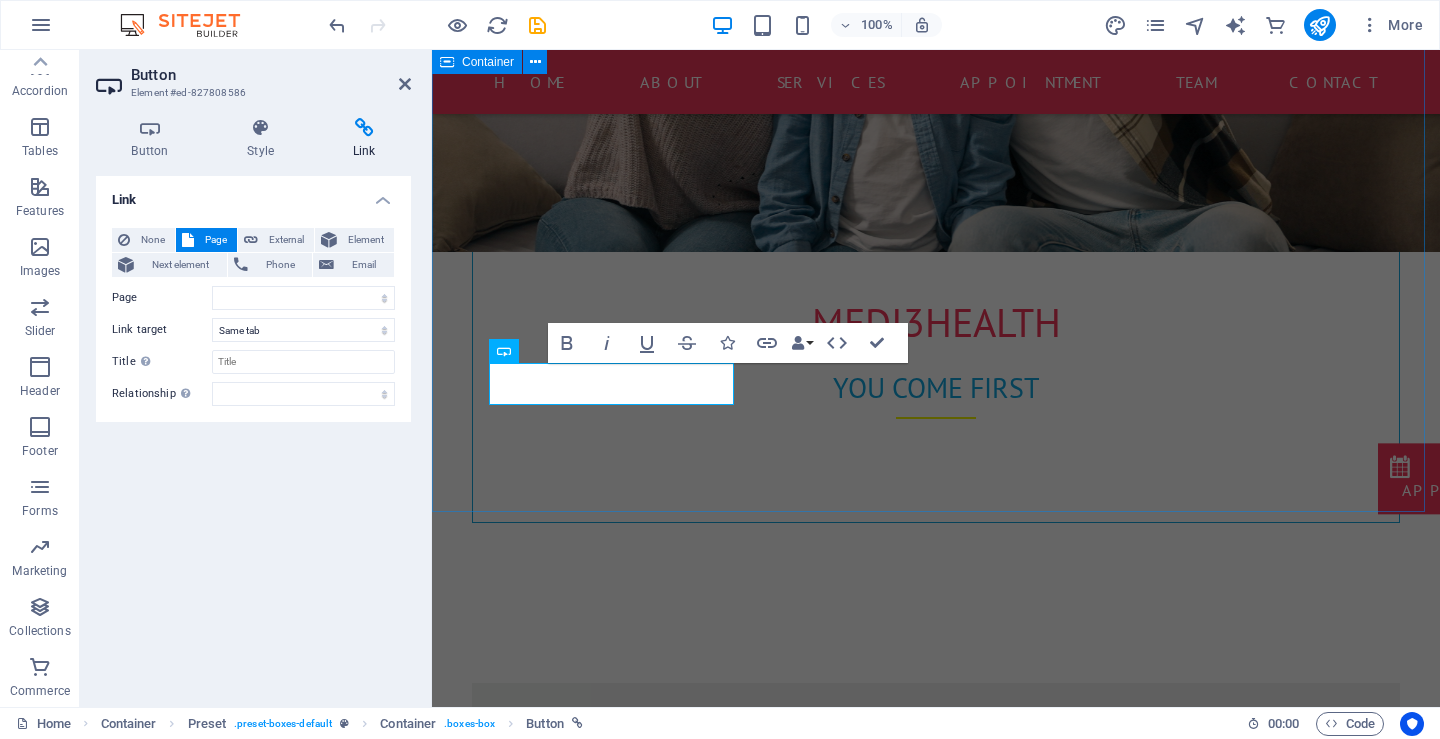 click on "convinient Primary health care Same-day or next-day appointments home visits,Extended hours (evenings/weekends) Telehealth/virtual consultations Learn more occupational health Lorem ipsum dolor sit amet, consetetur sadipscing elitr, sed diam nonumy eirmod tempor invidunt ut labore et dolore magna aliquyam erat, sed diam voluptua. At vero eos et accusam et justo duo dolores et ea rebum. Stet clita kasd gubergren, no sea takimata sanctus est Lorem ipsum dolor sit amet. Learn more more medical services Lorem ipsum dolor sit amet, consetetur sadipscing elitr, sed diam nonumy eirmod tempor invidunt ut labore et dolore magna aliquyam erat, sed diam voluptua. At vero eos et accusam et justo duo dolores et ea rebum. Stet clita kasd gubergren, no sea takimata sanctus est Lorem ipsum dolor sit amet. Learn more" at bounding box center (936, 1253) 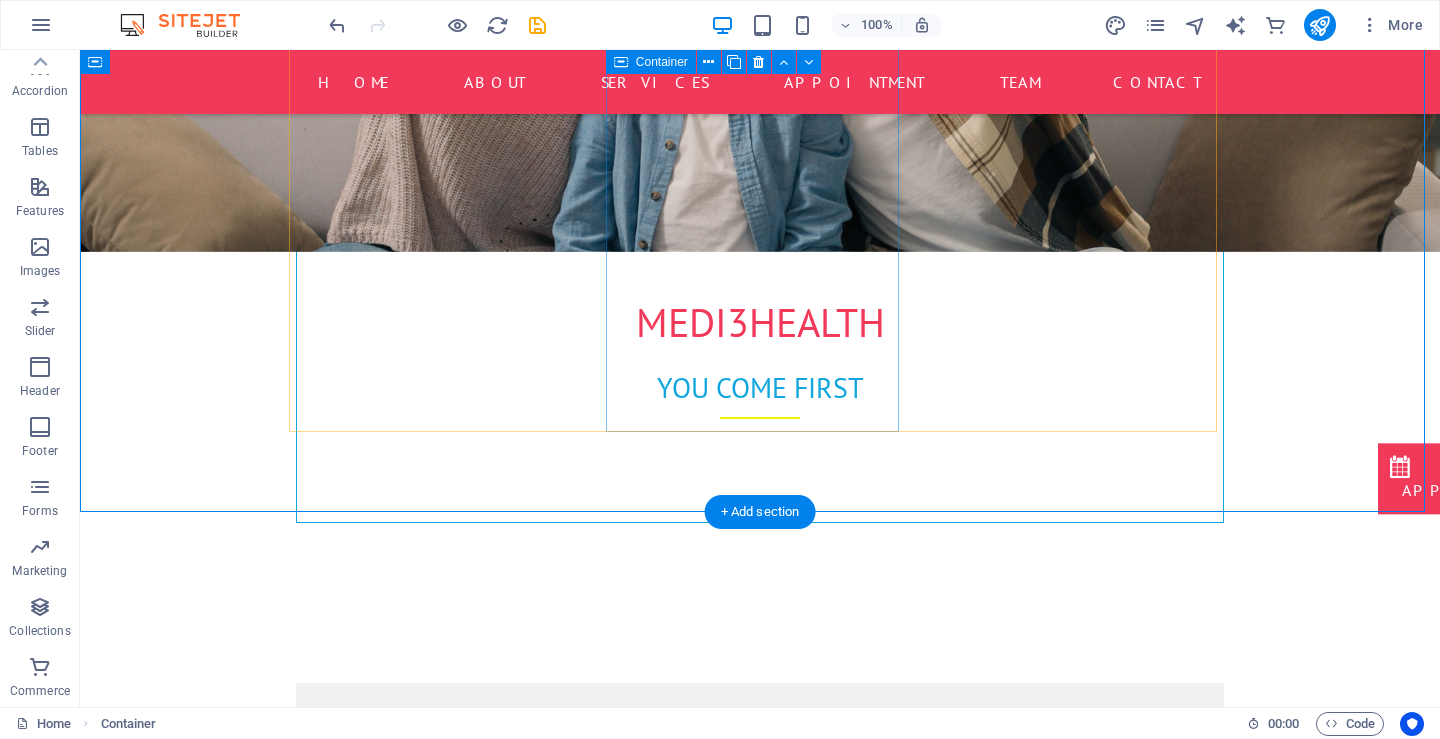 click on "occupational health Lorem ipsum dolor sit amet, consetetur sadipscing elitr, sed diam nonumy eirmod tempor invidunt ut labore et dolore magna aliquyam erat, sed diam voluptua. At vero eos et accusam et justo duo dolores et ea rebum. Stet clita kasd gubergren, no sea takimata sanctus est Lorem ipsum dolor sit amet. Learn more" at bounding box center (760, 1230) 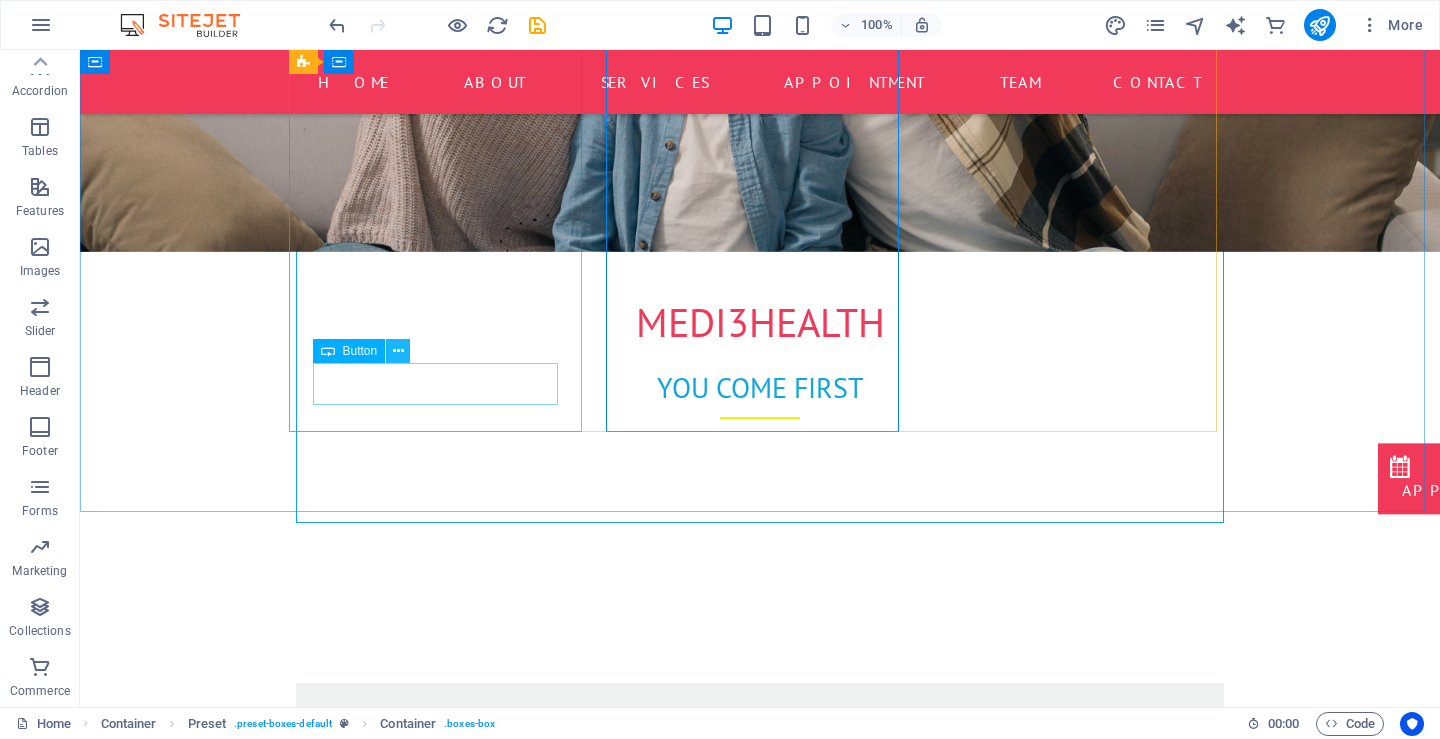 click at bounding box center [398, 351] 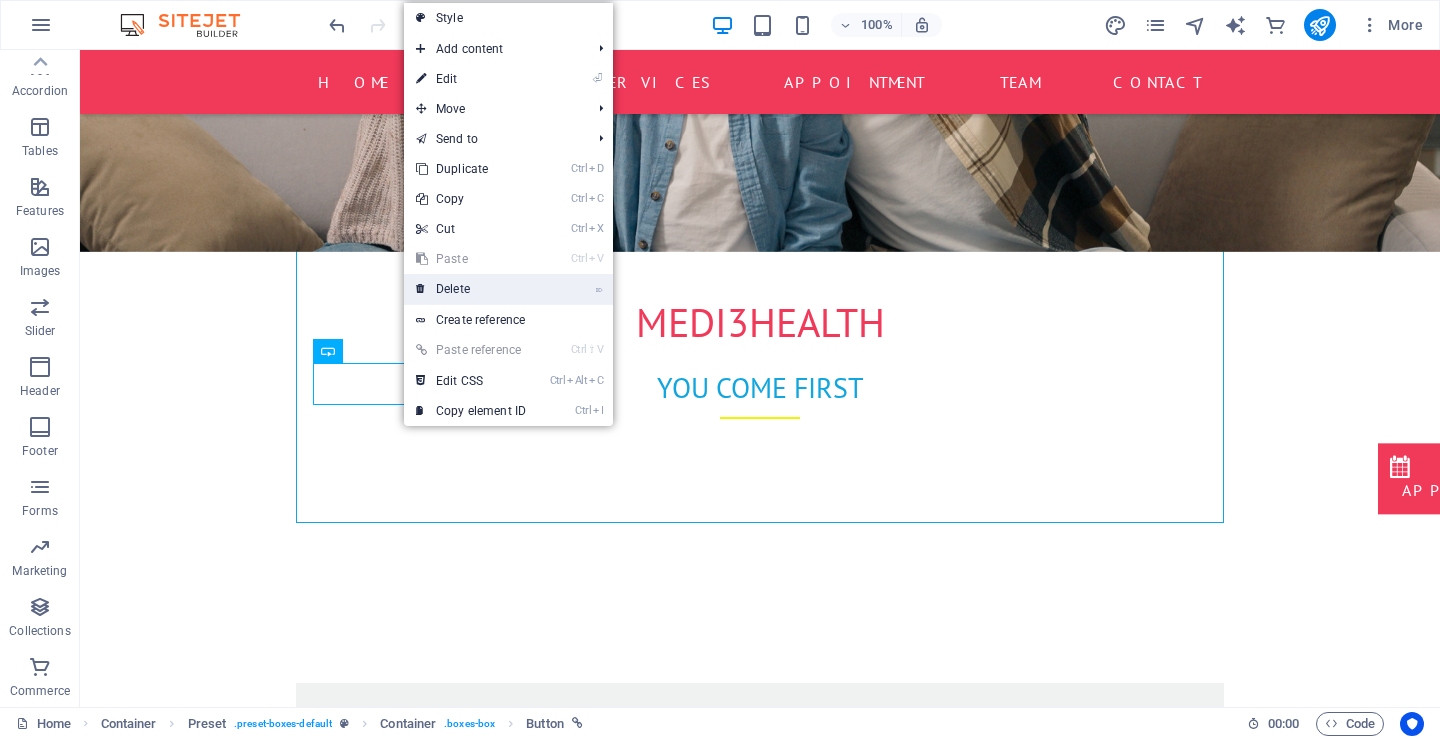 click on "⌦  Delete" at bounding box center [471, 289] 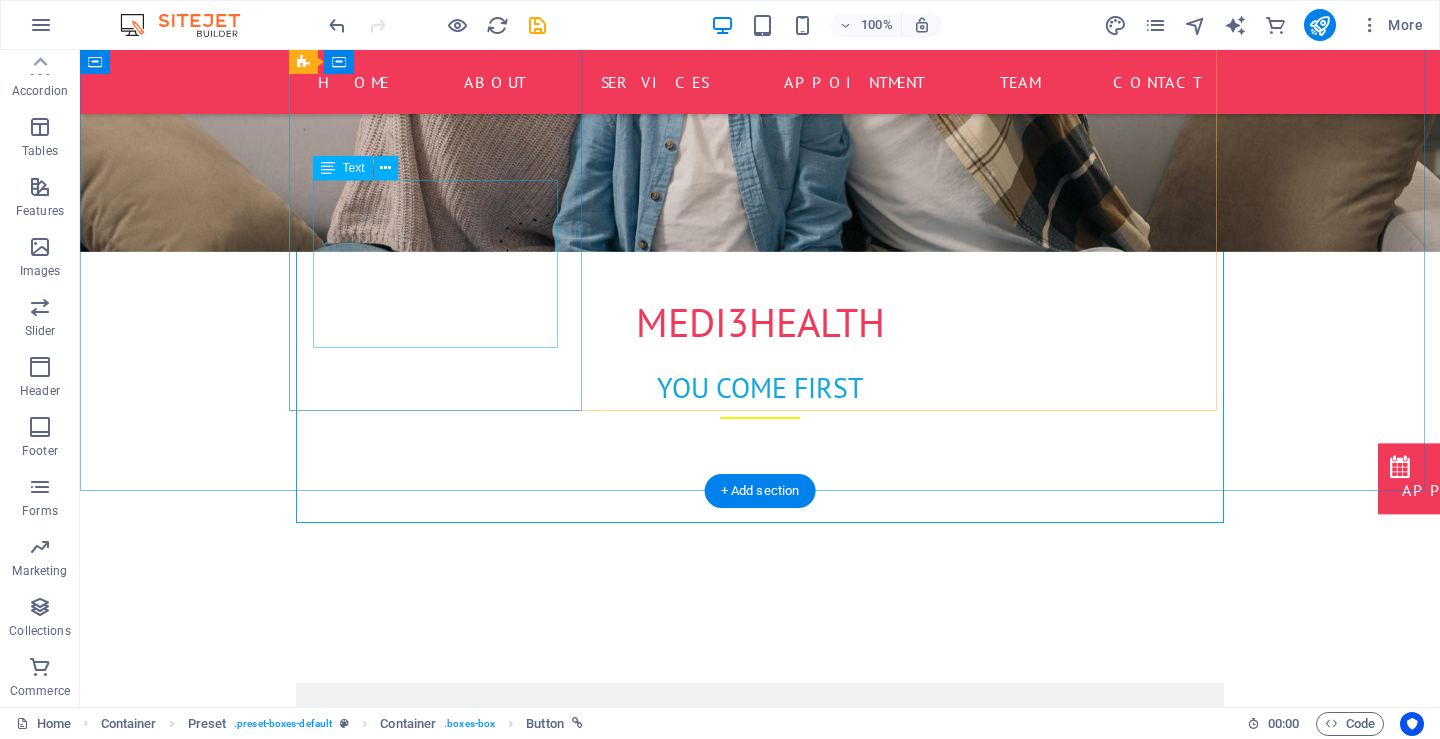 scroll, scrollTop: 861, scrollLeft: 0, axis: vertical 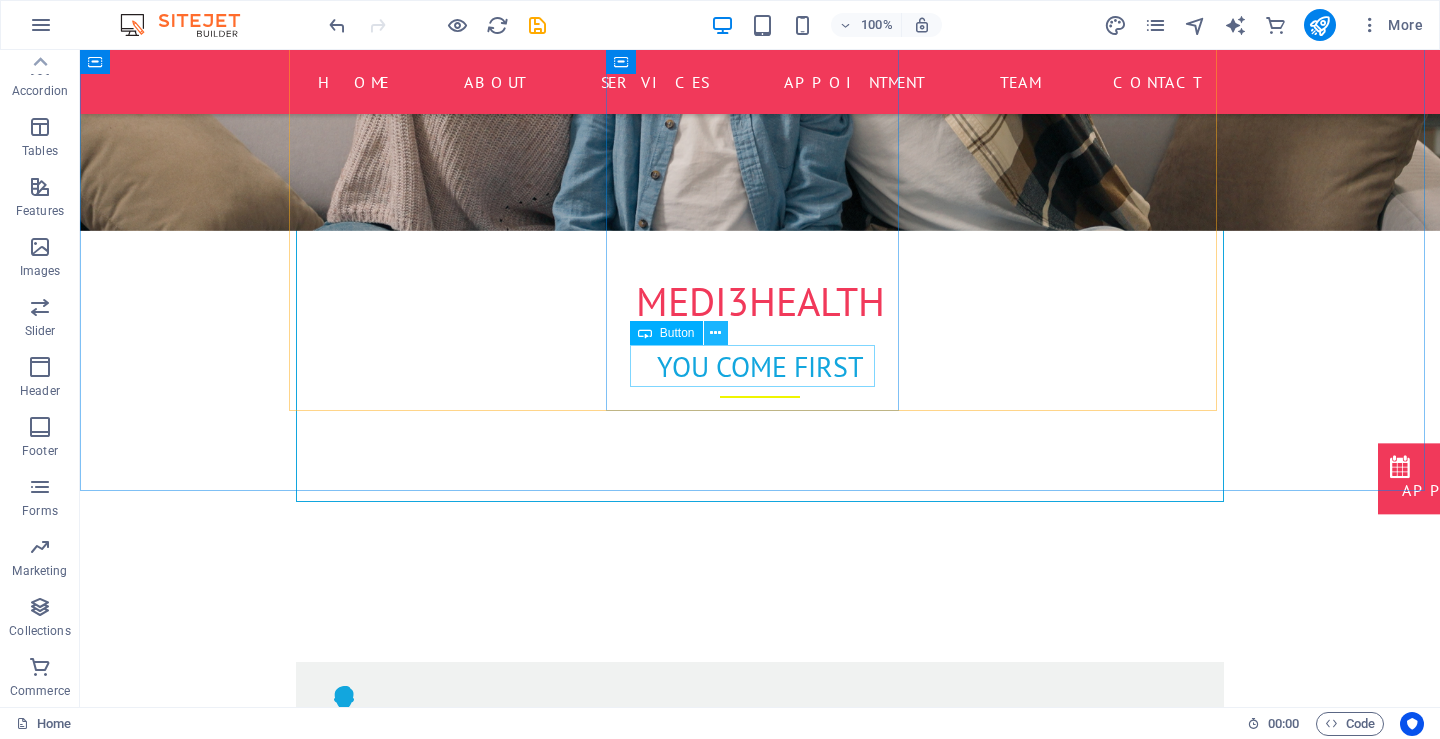 click at bounding box center (715, 333) 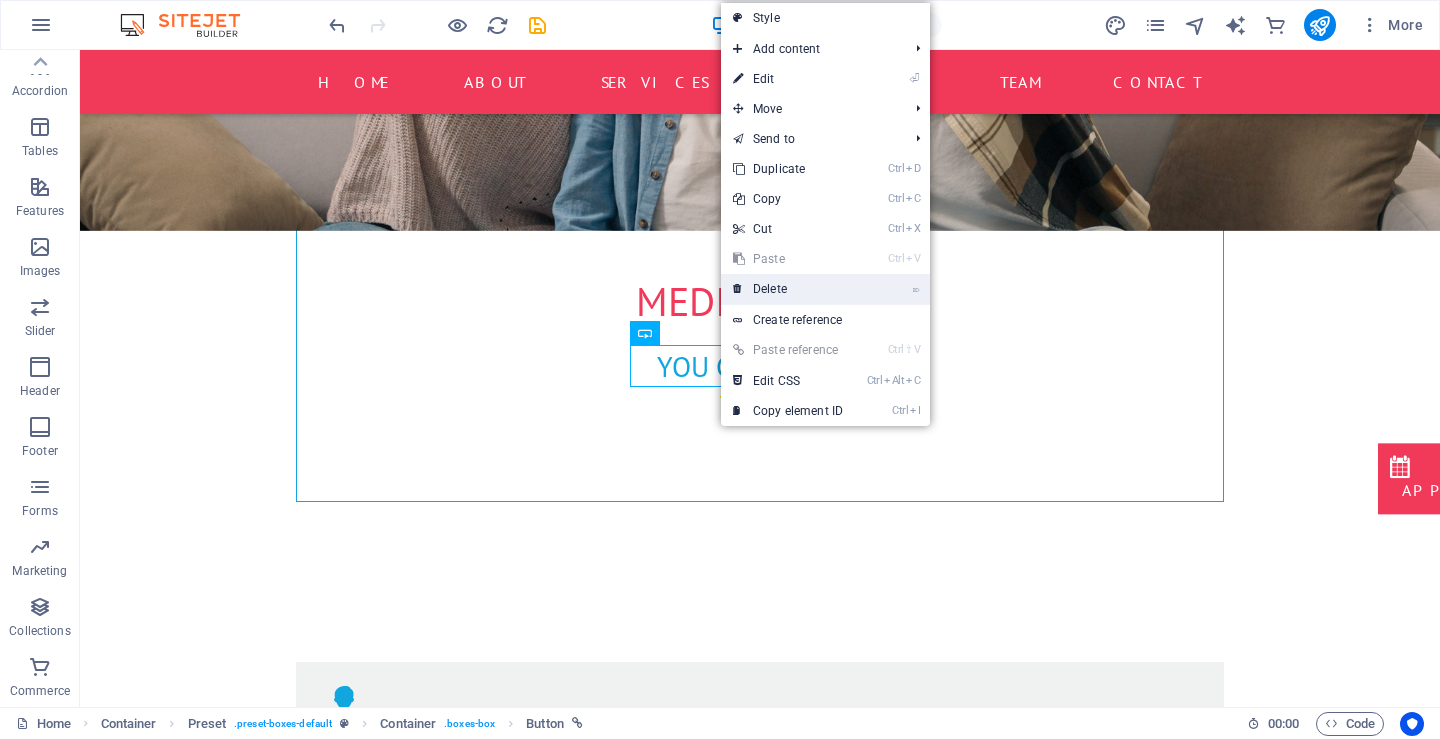 click on "⌦  Delete" at bounding box center [788, 289] 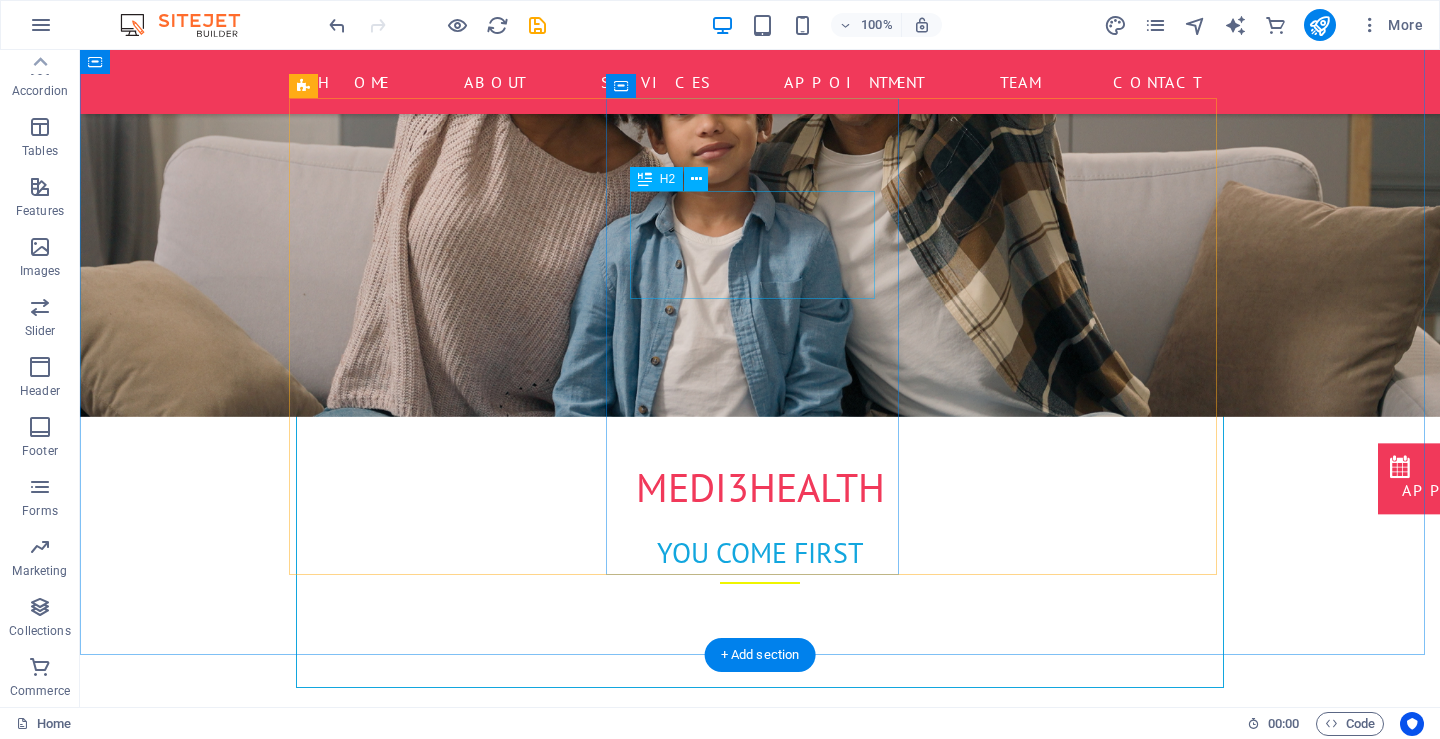 scroll, scrollTop: 661, scrollLeft: 0, axis: vertical 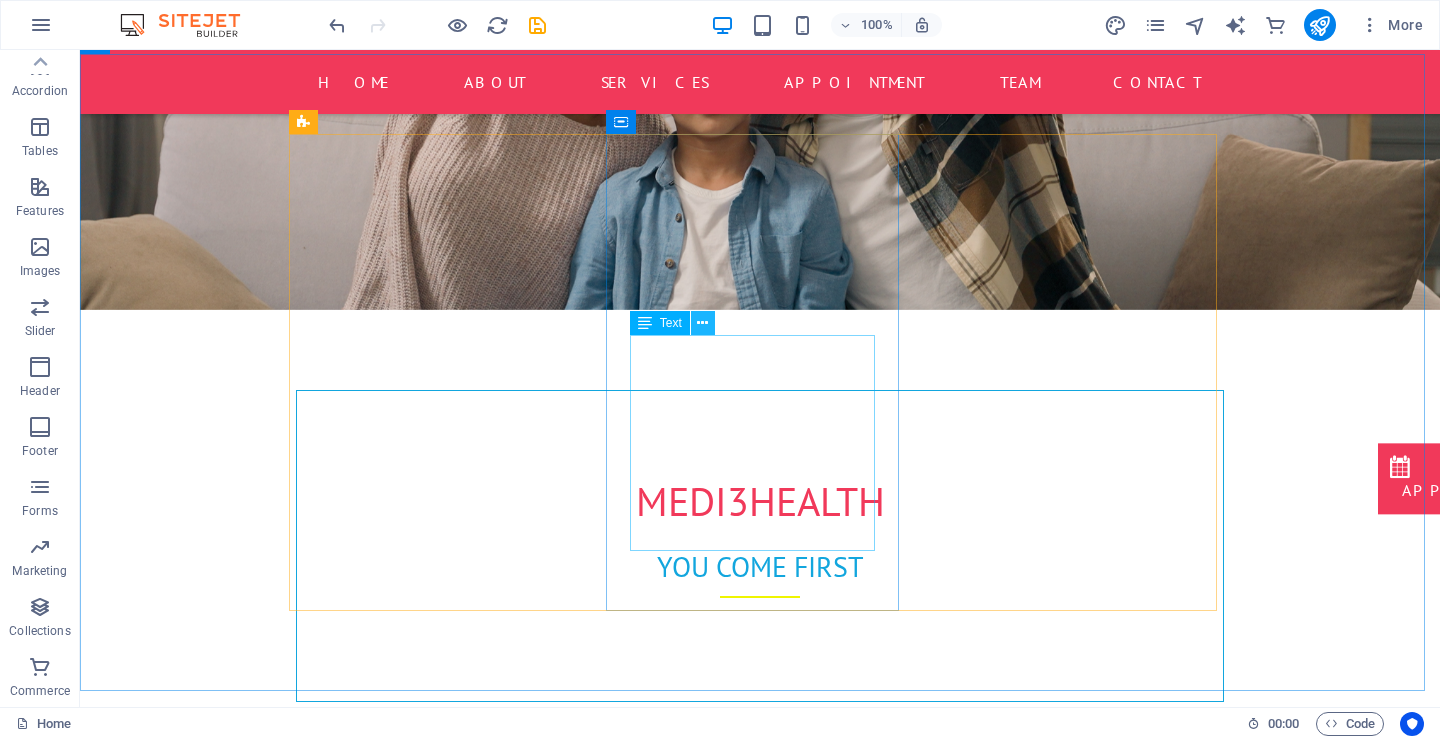 click at bounding box center (703, 323) 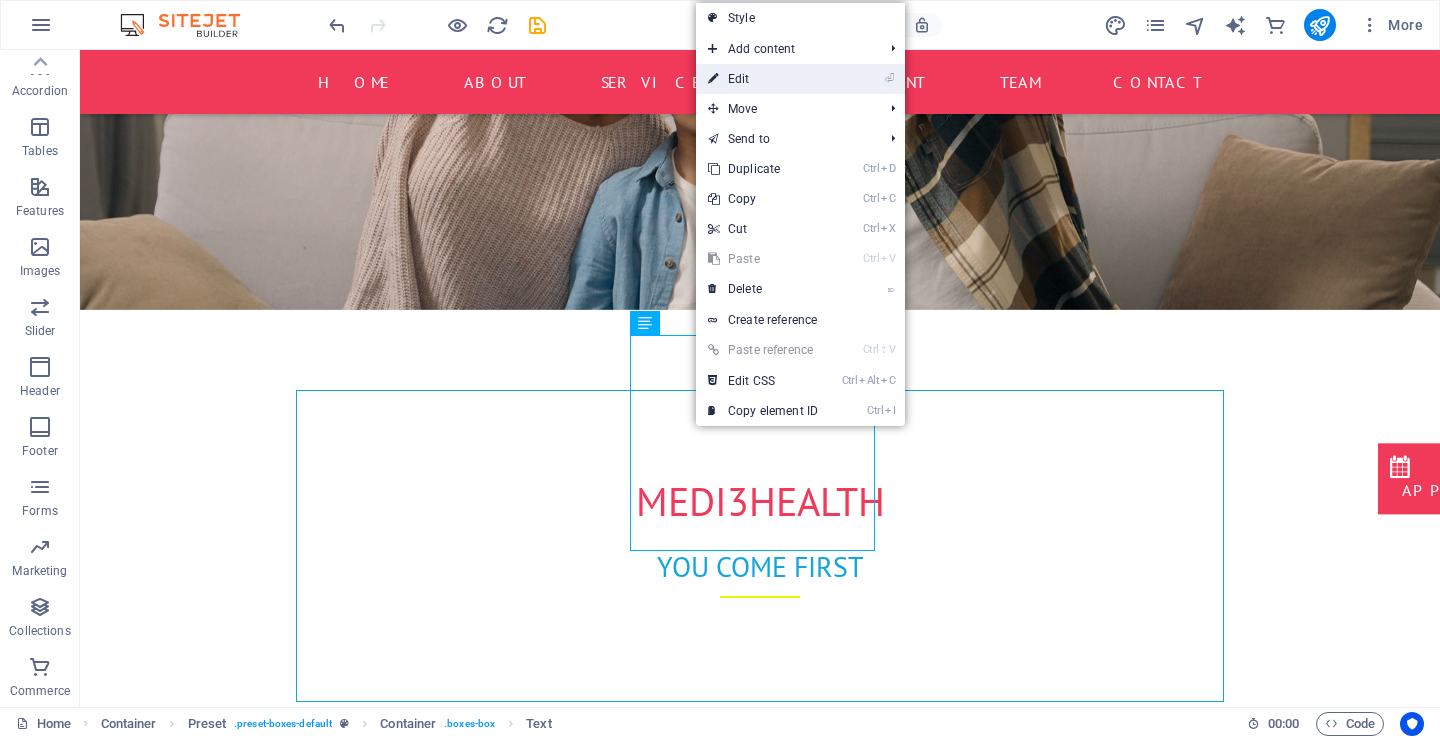 click on "⏎  Edit" at bounding box center (763, 79) 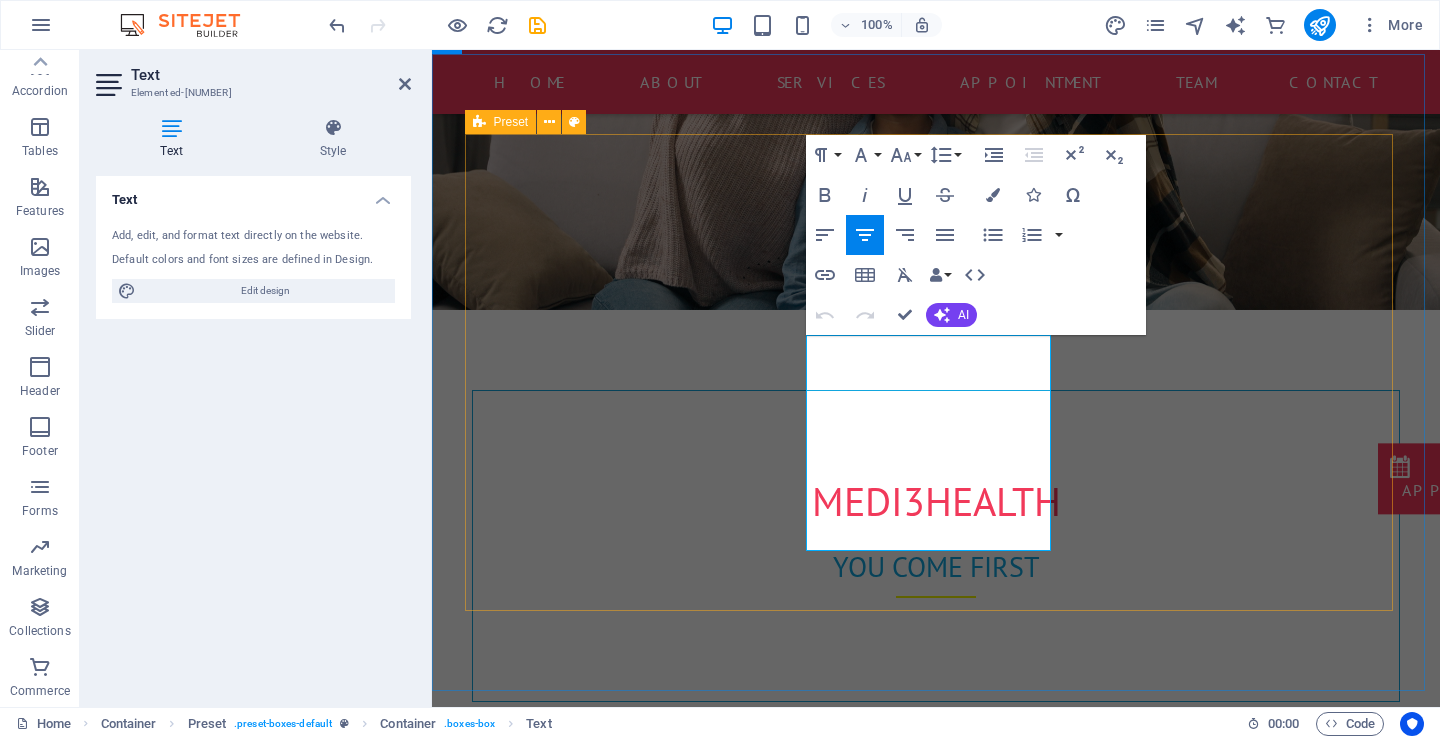 drag, startPoint x: 1040, startPoint y: 540, endPoint x: 755, endPoint y: 210, distance: 436.03326 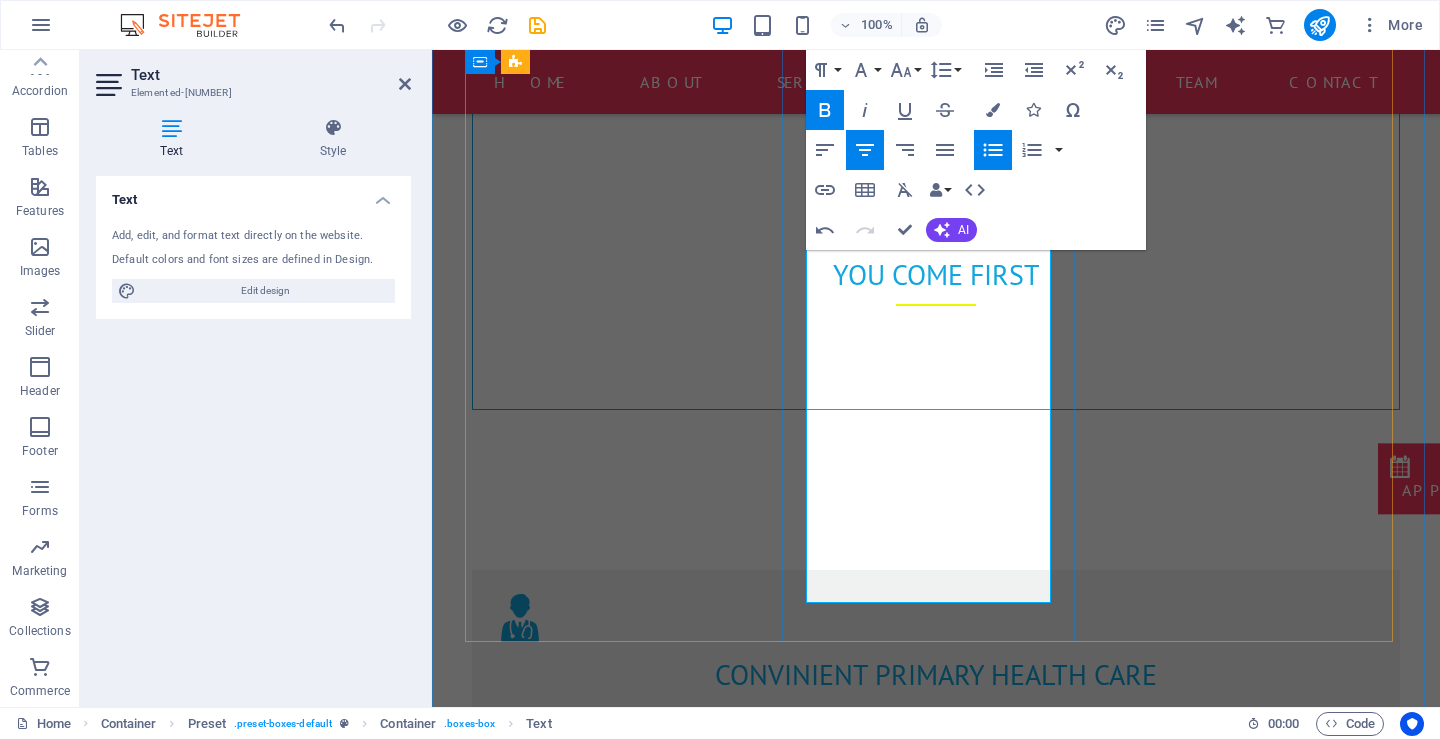 scroll, scrollTop: 1040, scrollLeft: 0, axis: vertical 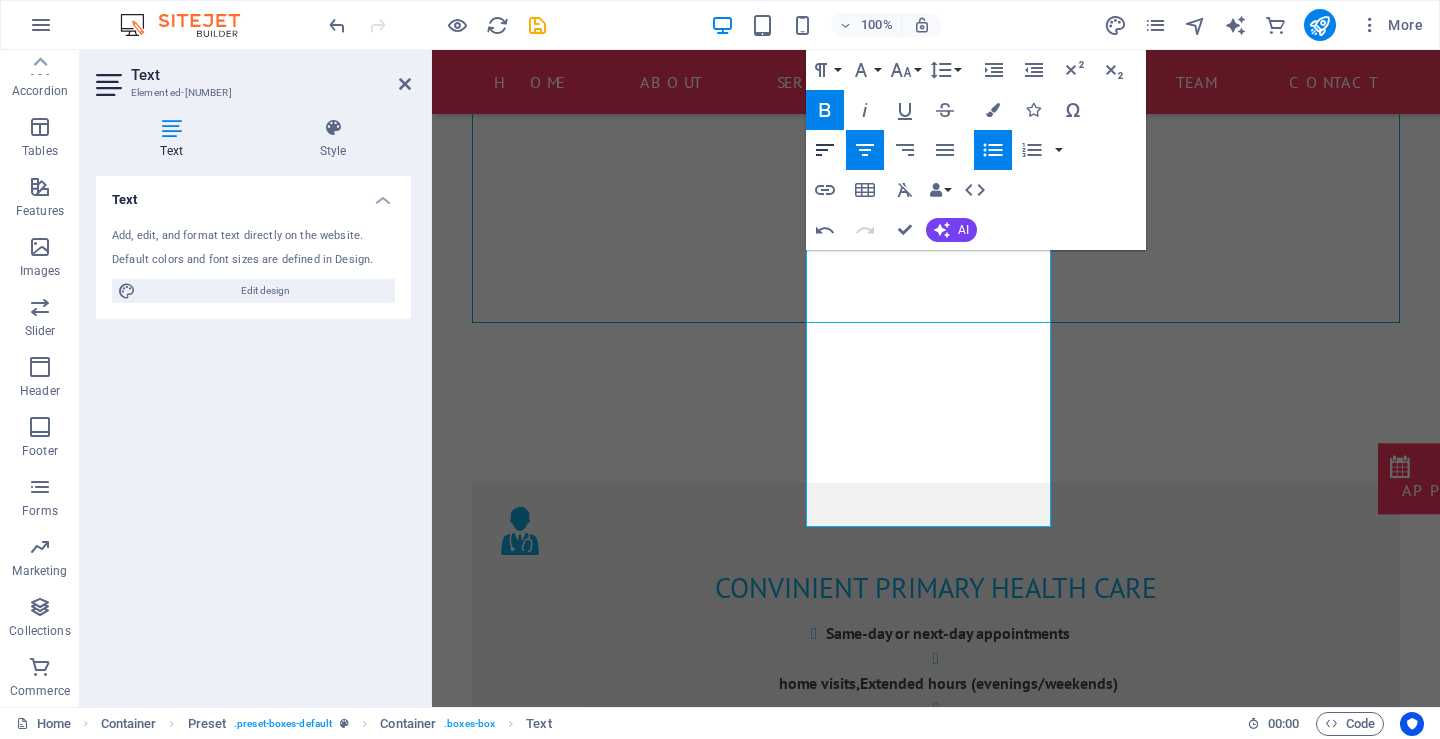 click 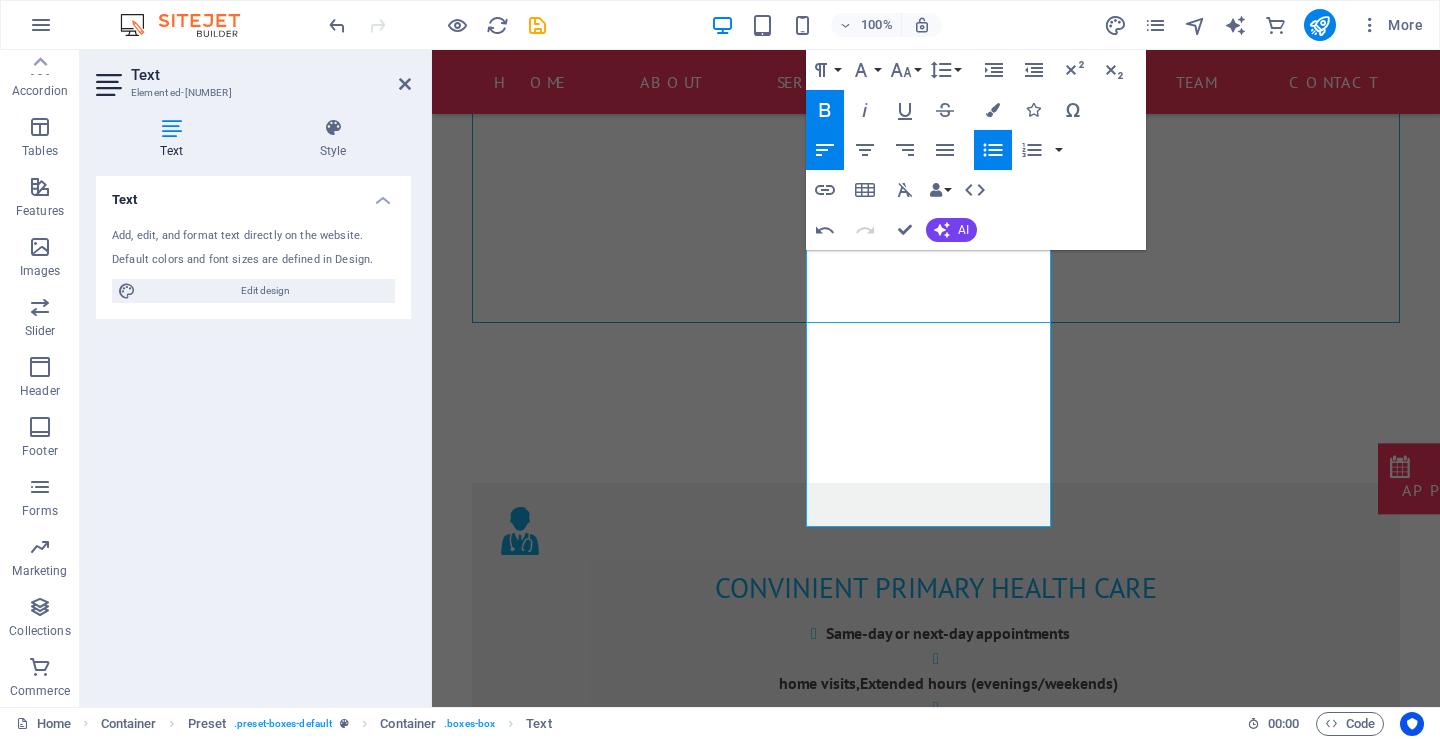 click 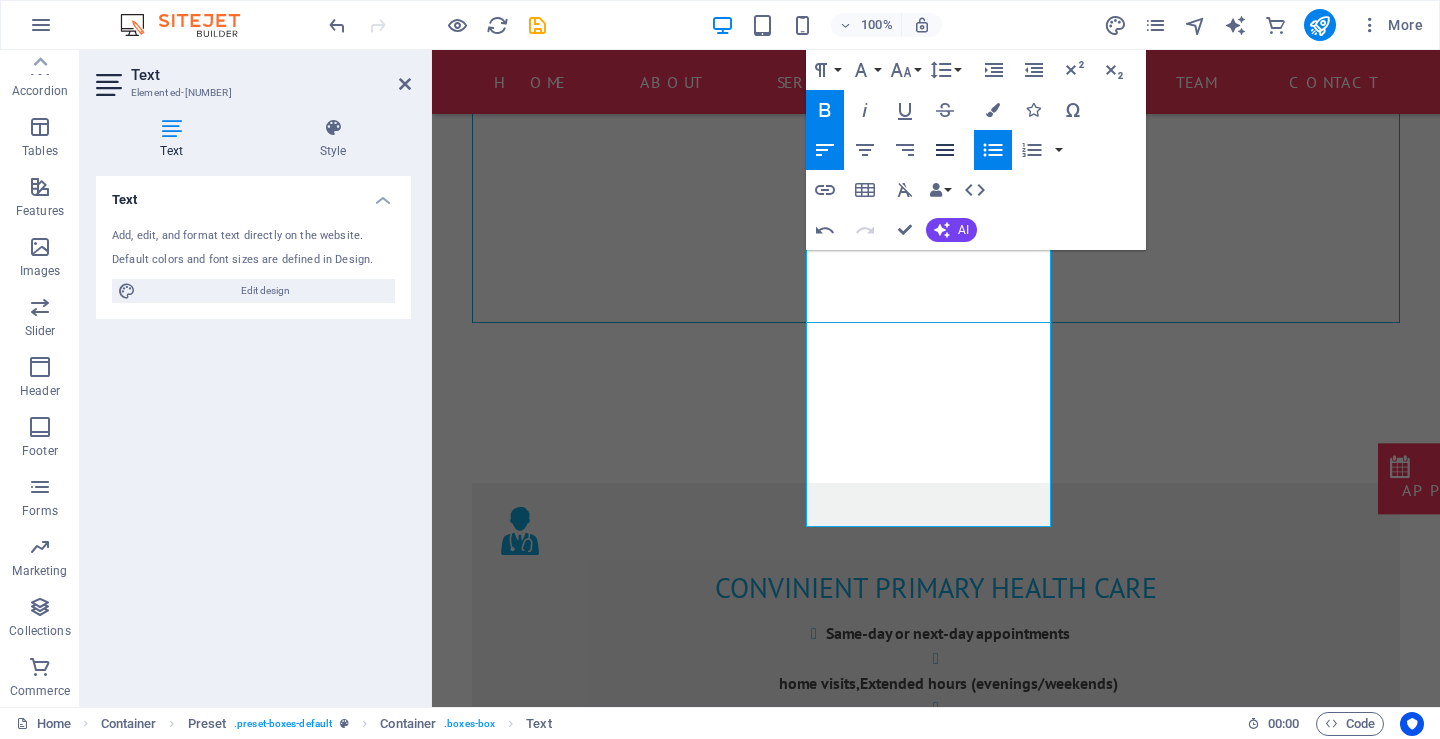 click 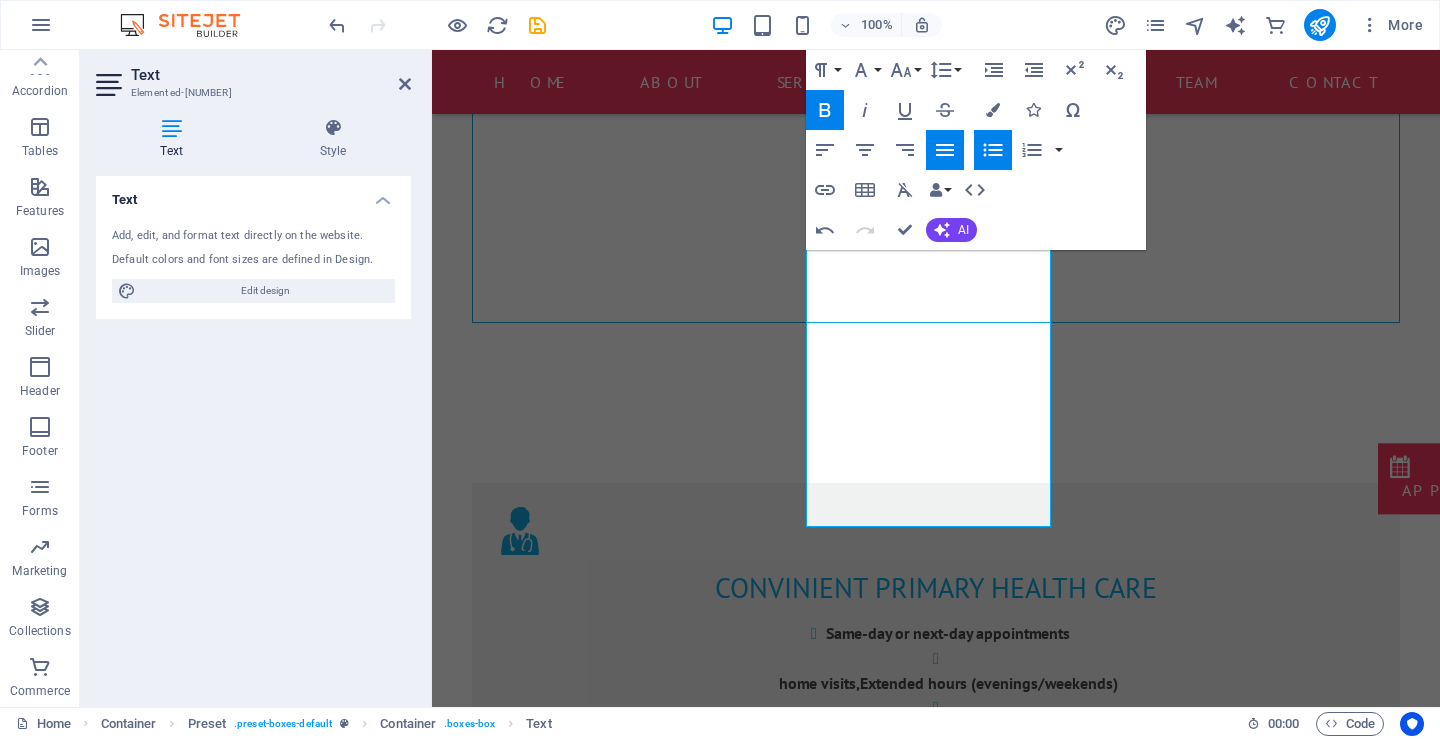 click on "Unordered List" at bounding box center [993, 150] 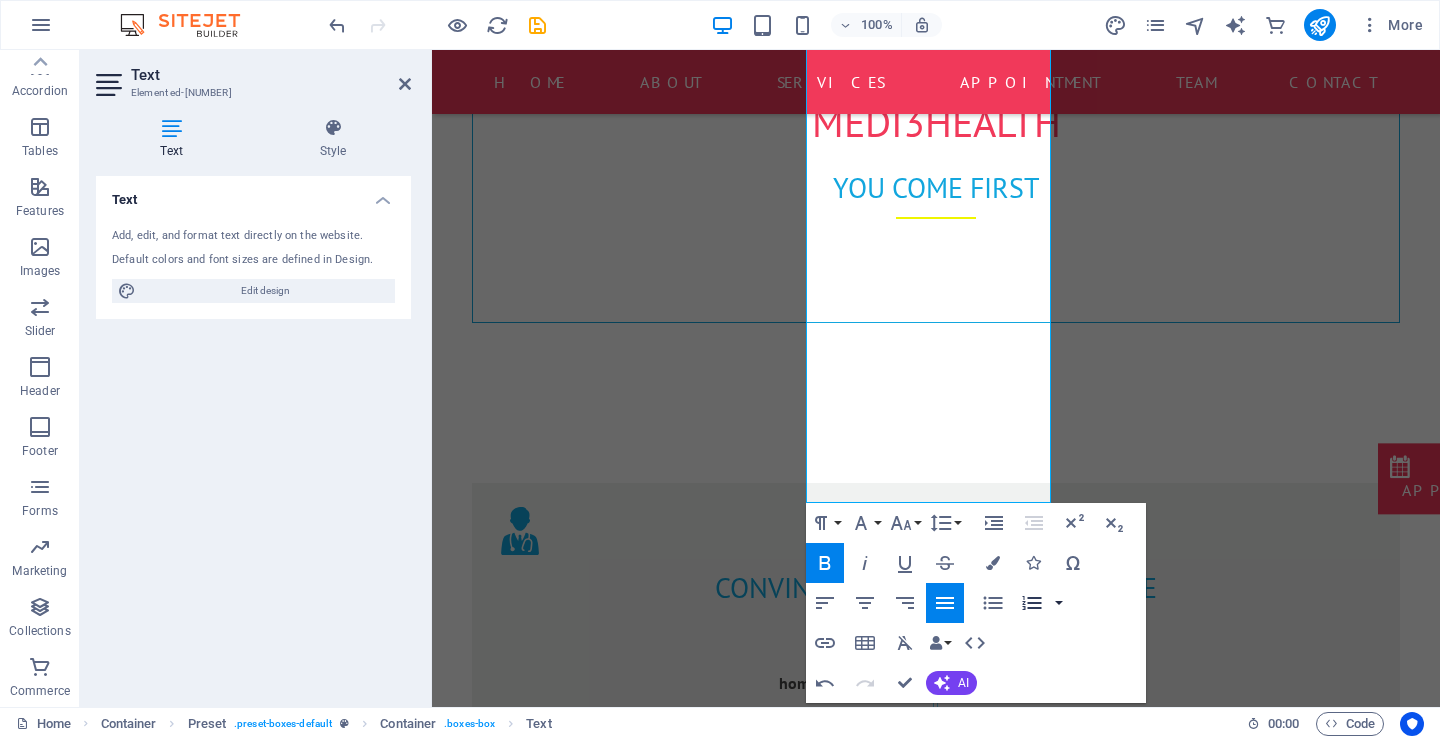 click at bounding box center [1059, 603] 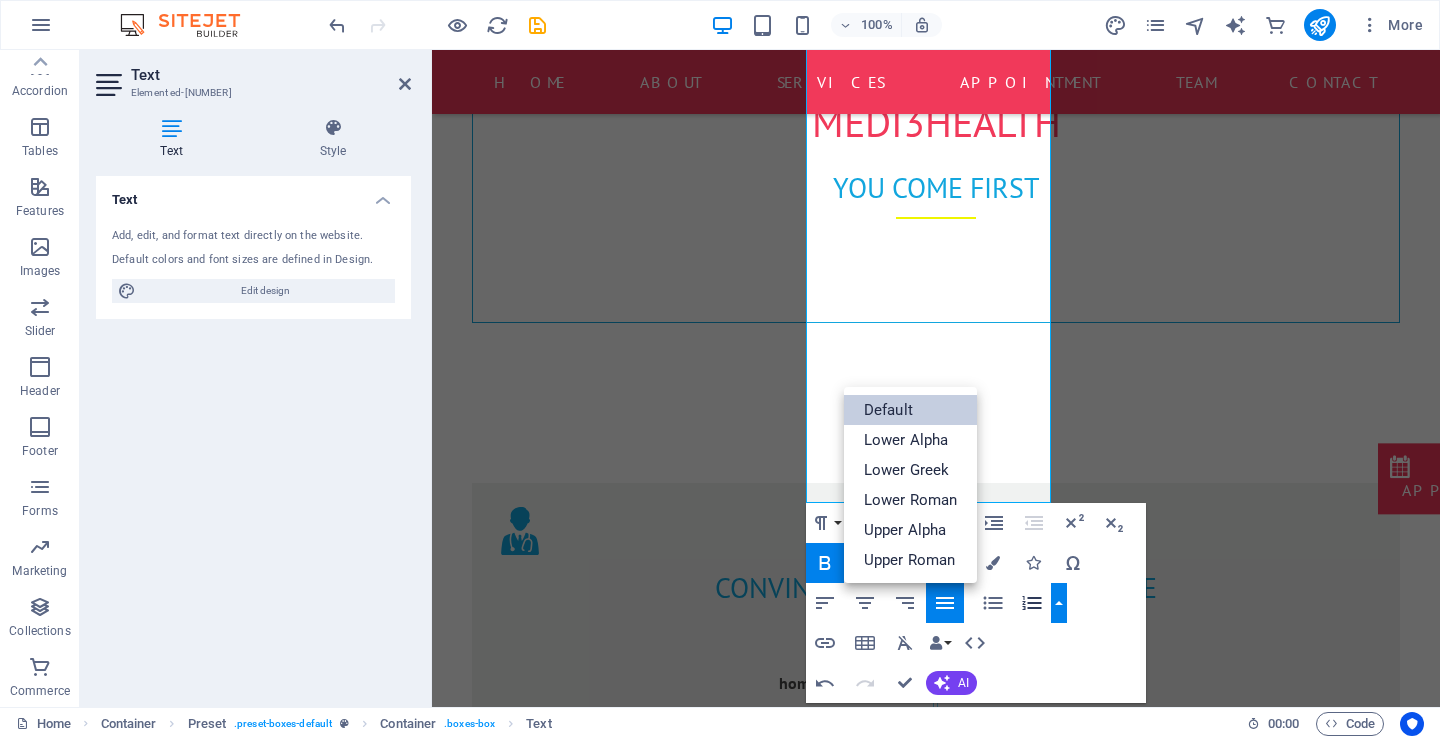 click on "Default" at bounding box center [911, 410] 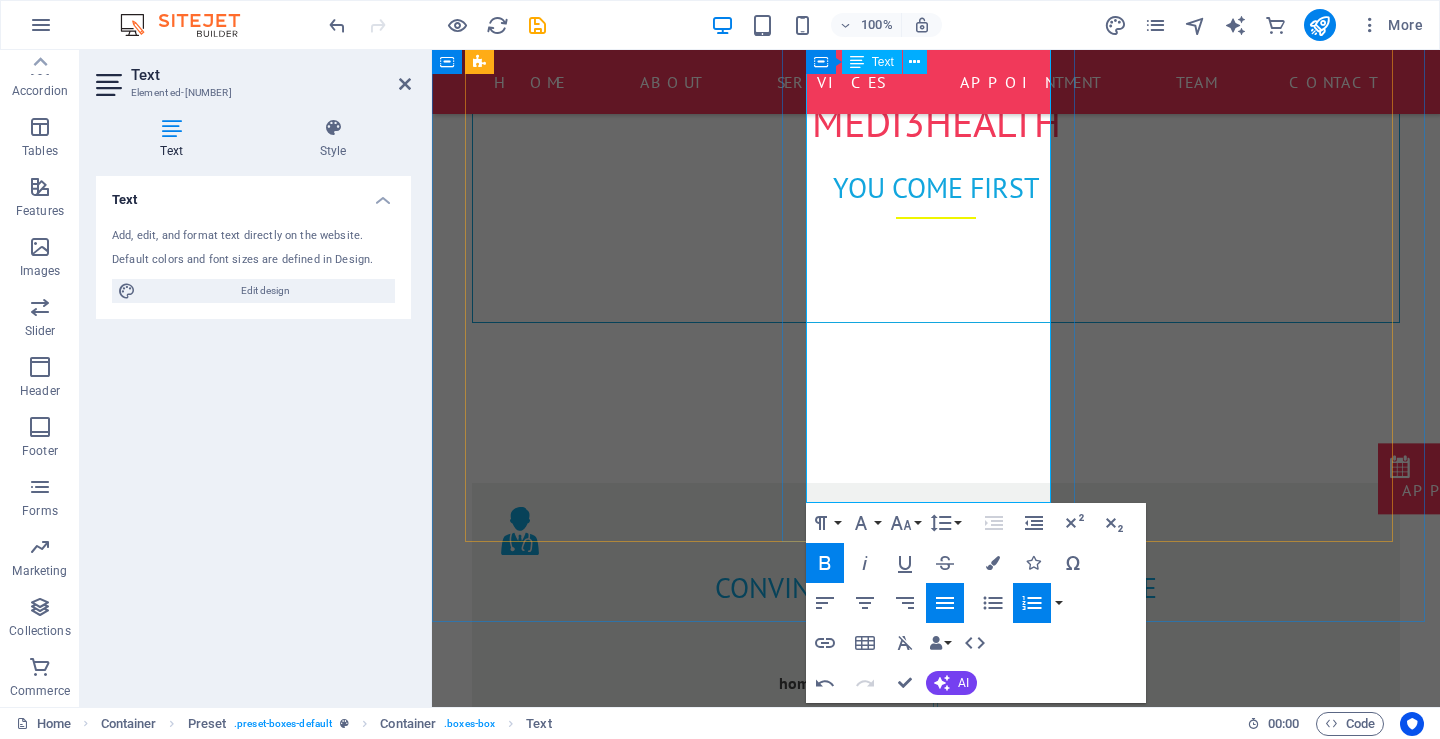 click on "Drug and alcohol testing" at bounding box center (948, 1399) 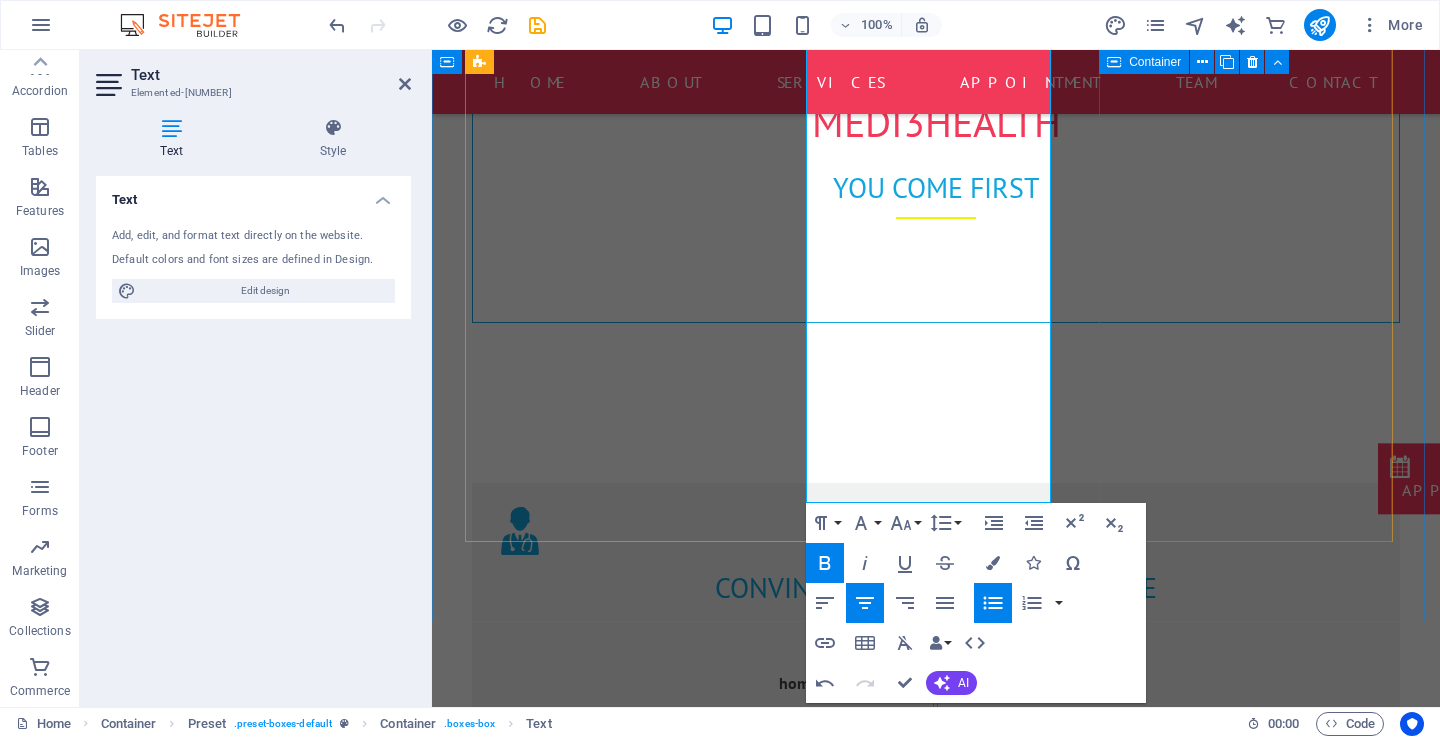 click on "more medical services Lorem ipsum dolor sit amet, consetetur sadipscing elitr, sed diam nonumy eirmod tempor invidunt ut labore et dolore magna aliquyam erat, sed diam voluptua. At vero eos et accusam et justo duo dolores et ea rebum. Stet clita kasd gubergren, no sea takimata sanctus est Lorem ipsum dolor sit amet. Learn more" at bounding box center (936, 1679) 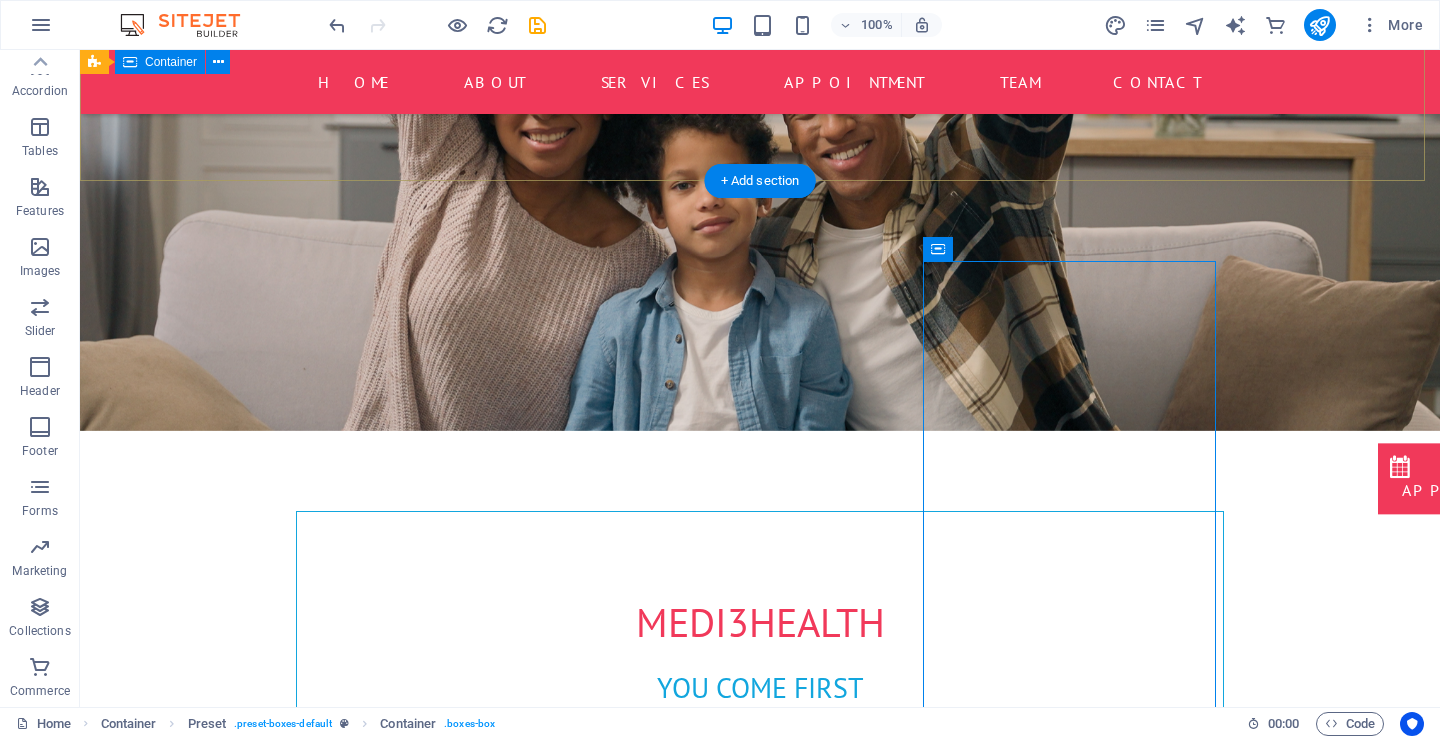 scroll, scrollTop: 440, scrollLeft: 0, axis: vertical 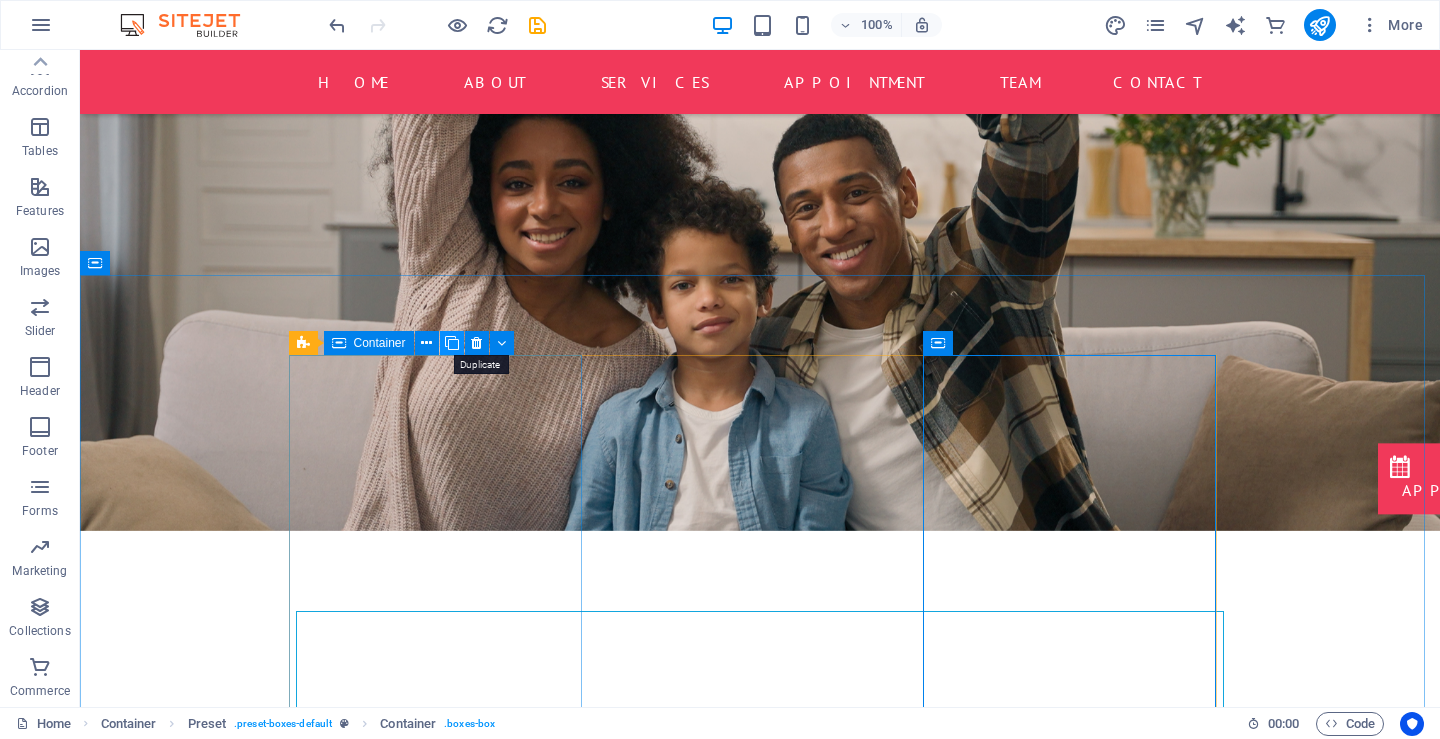 click at bounding box center [452, 343] 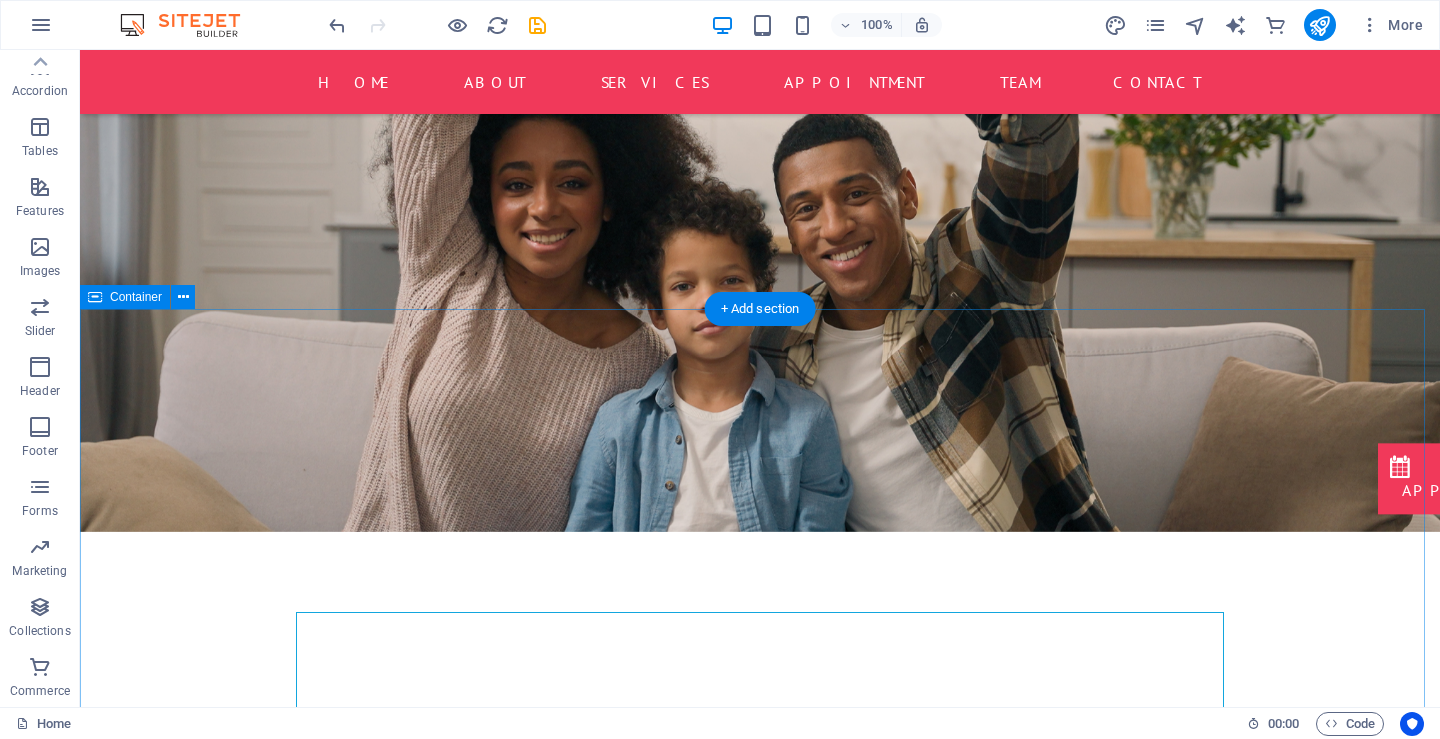 scroll, scrollTop: 340, scrollLeft: 0, axis: vertical 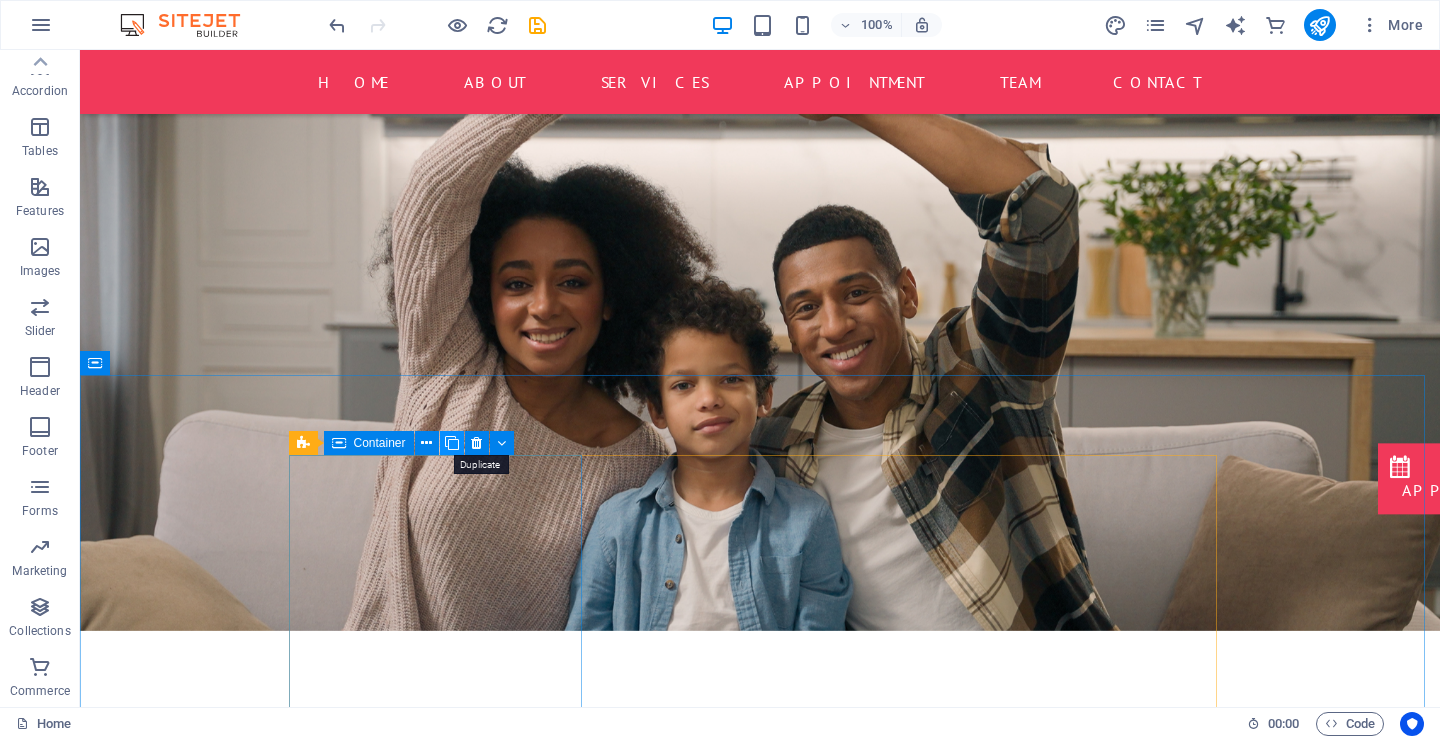 click at bounding box center [452, 443] 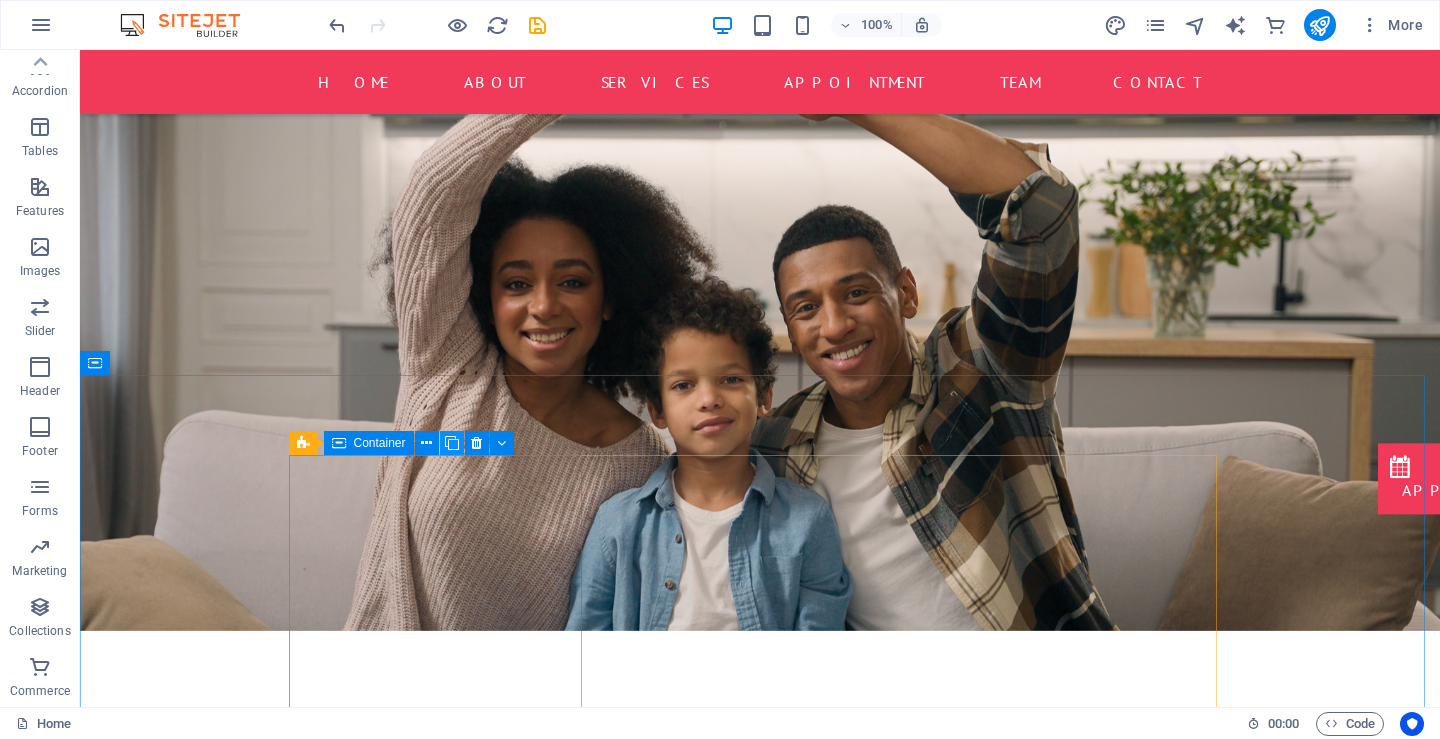 click at bounding box center (452, 443) 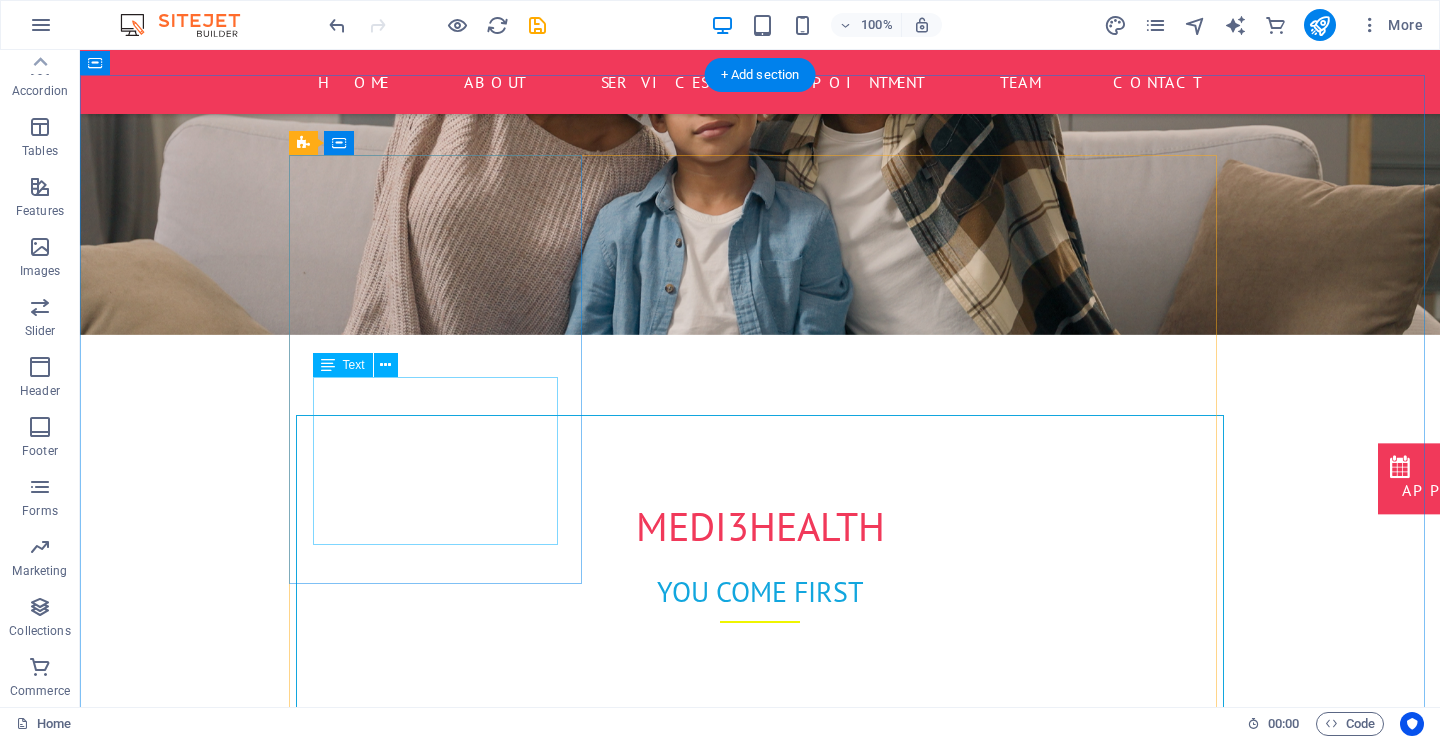scroll, scrollTop: 640, scrollLeft: 0, axis: vertical 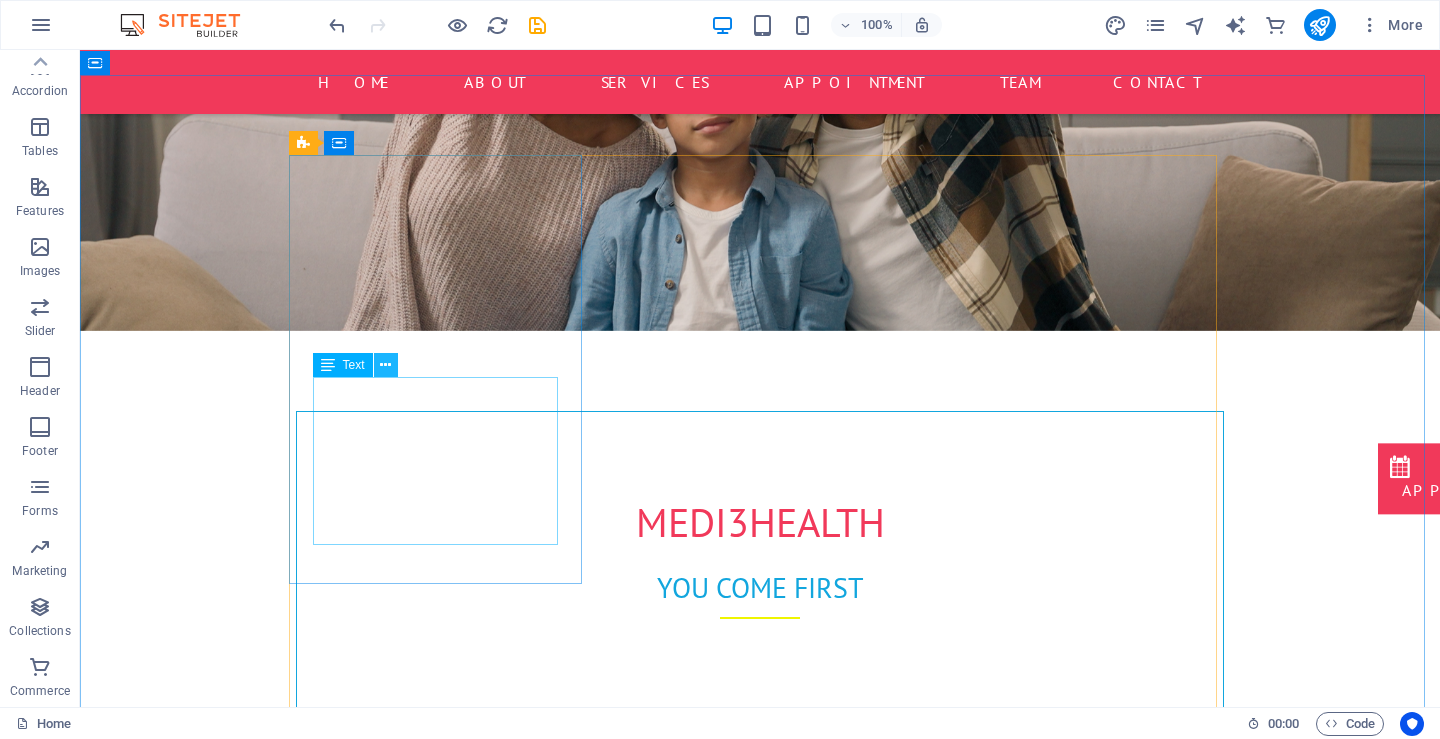click at bounding box center (385, 365) 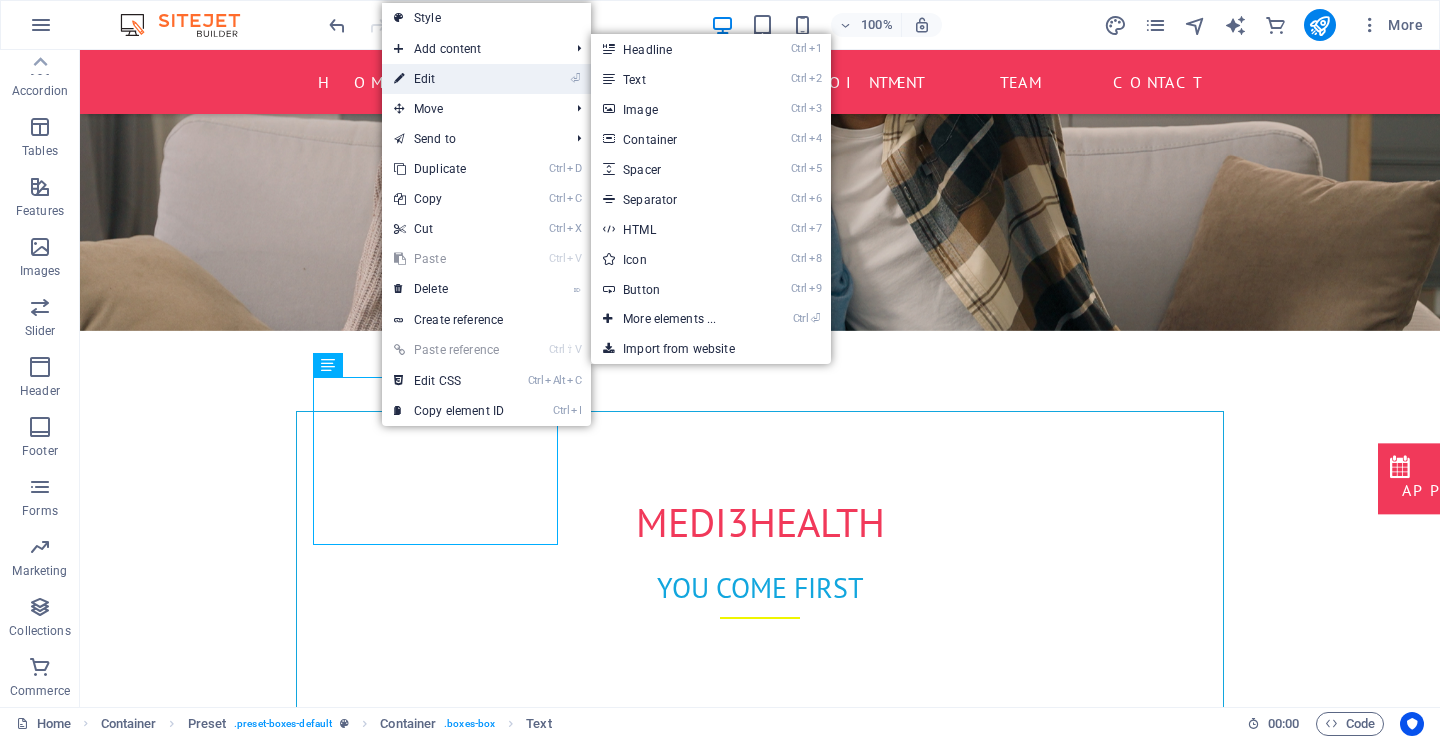 click on "⏎  Edit" at bounding box center (449, 79) 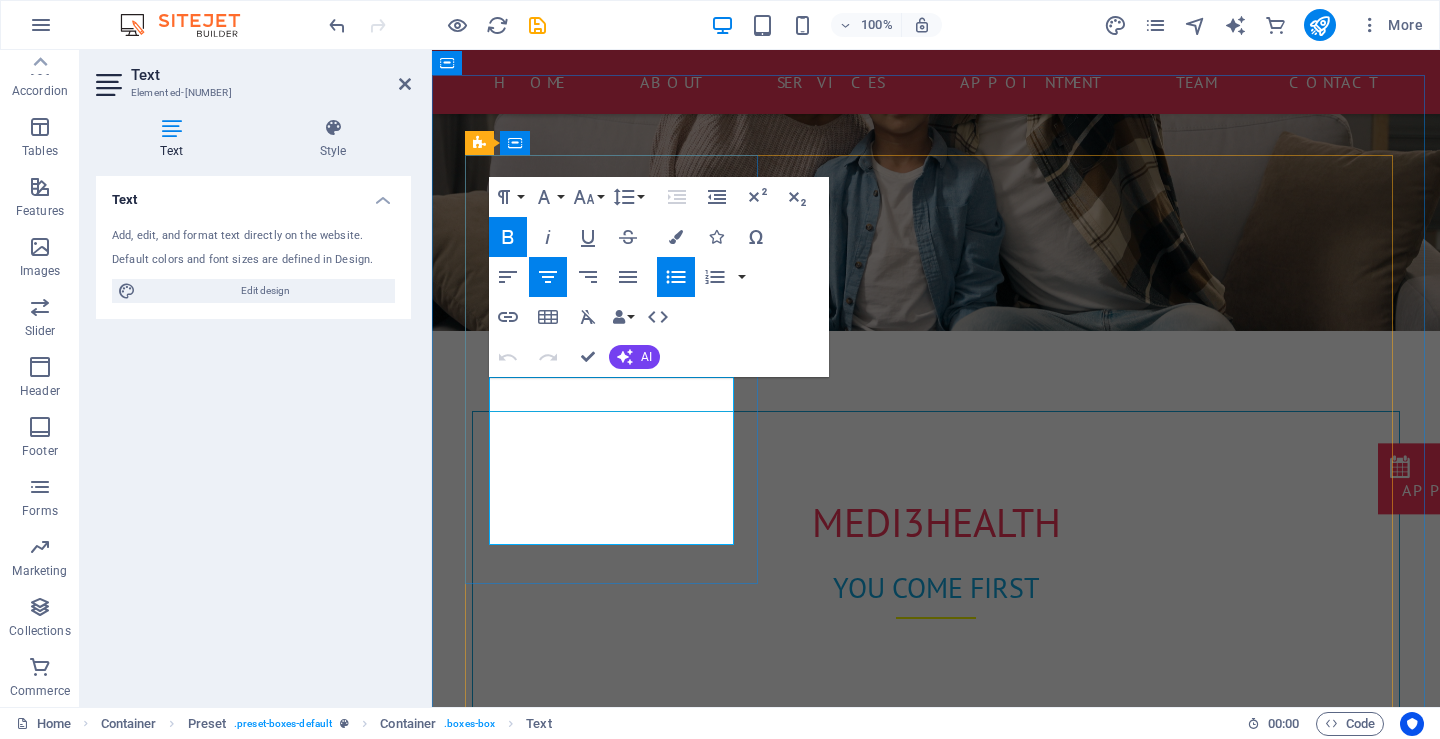 click on "Telehealth/virtual consultations" at bounding box center [948, 1119] 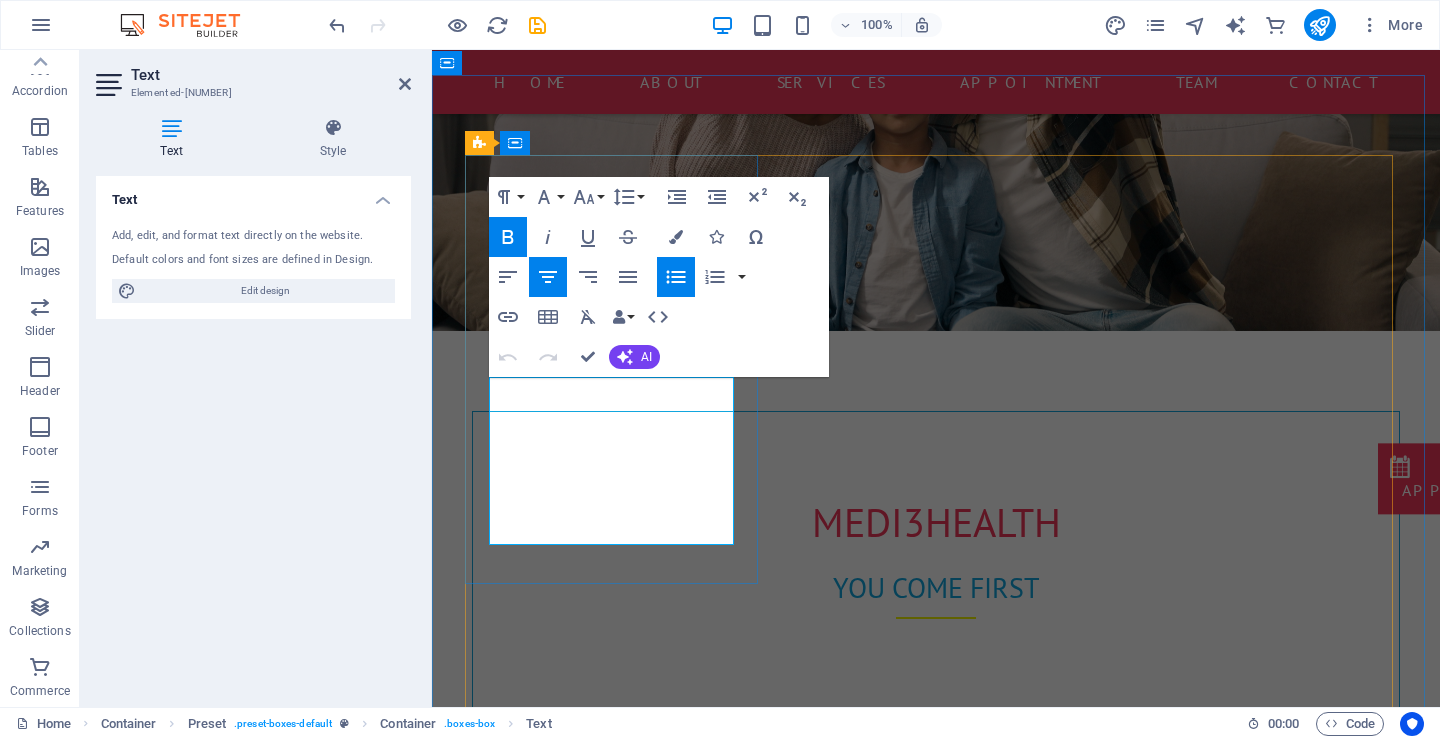 drag, startPoint x: 677, startPoint y: 506, endPoint x: 501, endPoint y: 322, distance: 254.62129 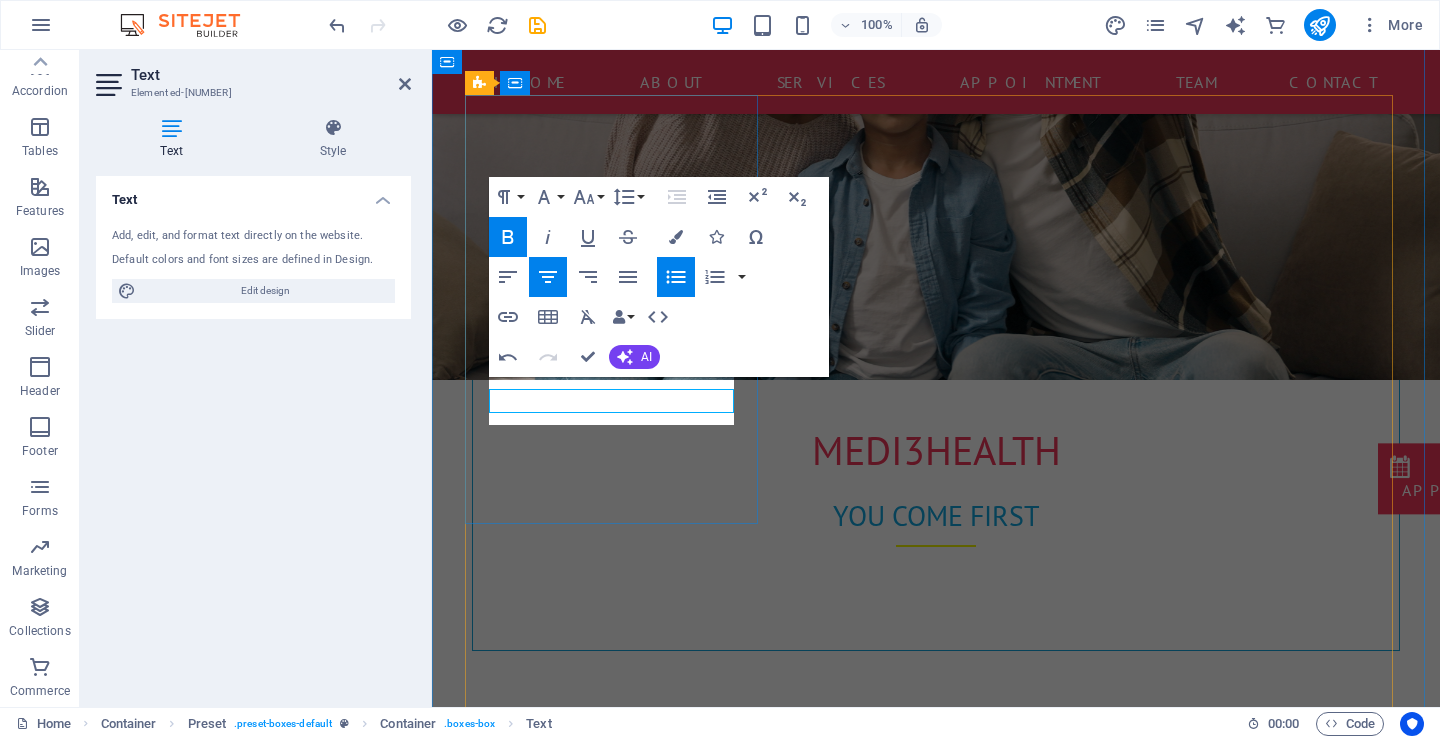 scroll, scrollTop: 700, scrollLeft: 0, axis: vertical 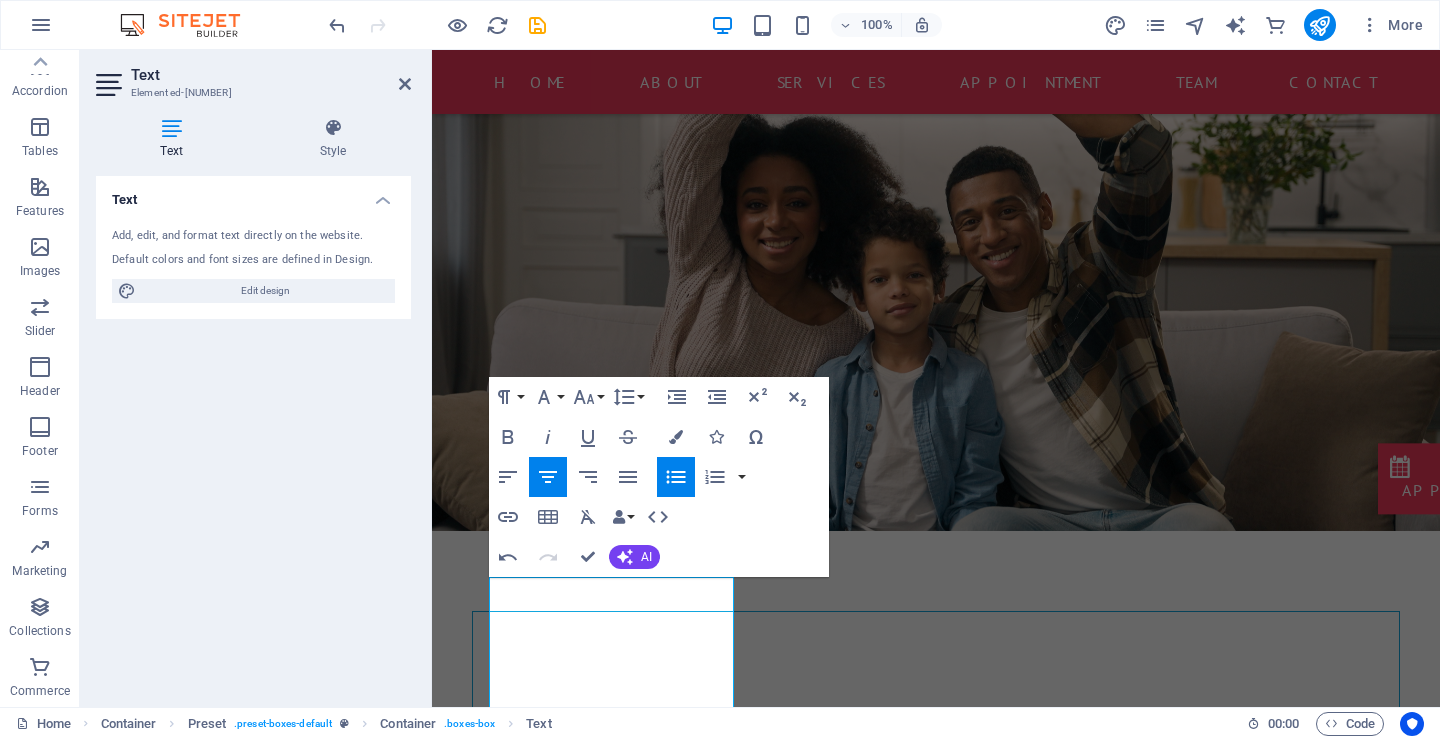 click on "Unordered List" at bounding box center (676, 477) 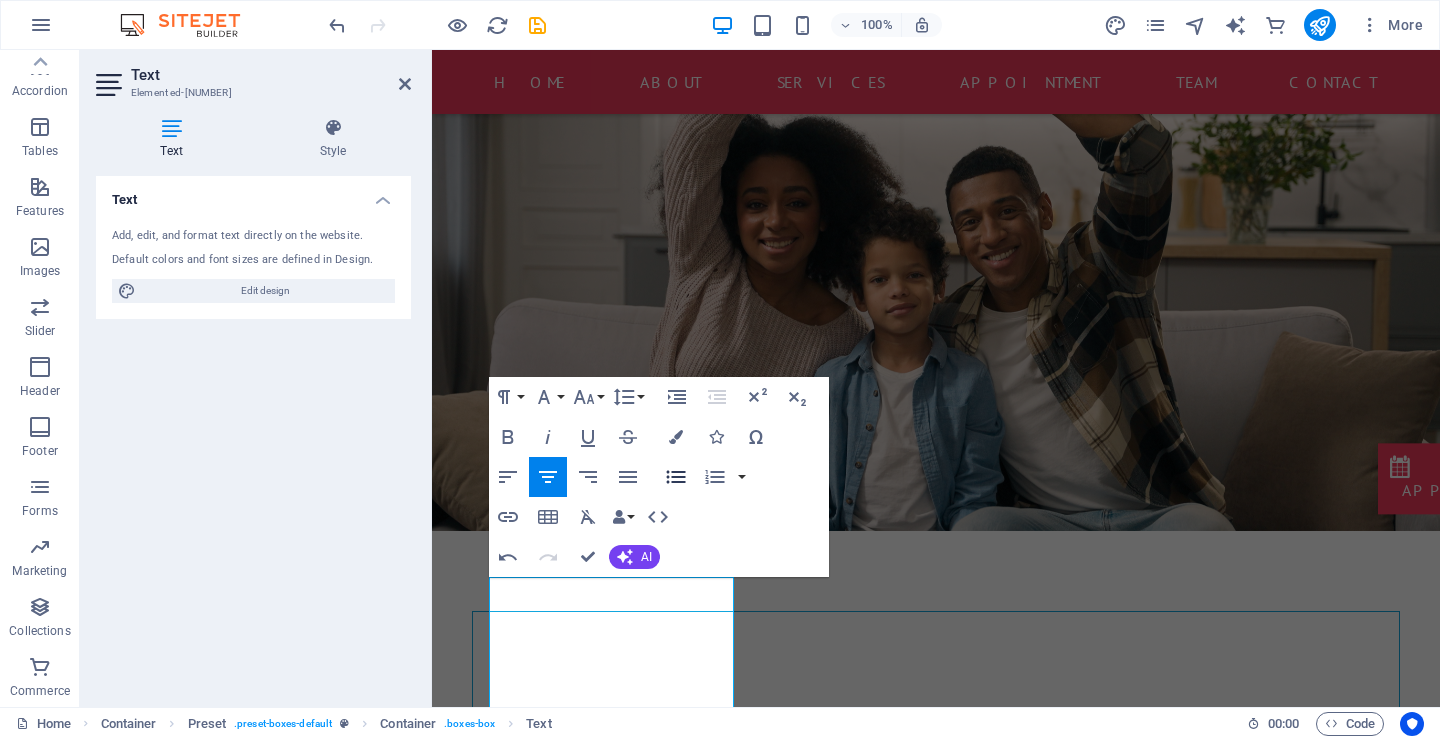 click 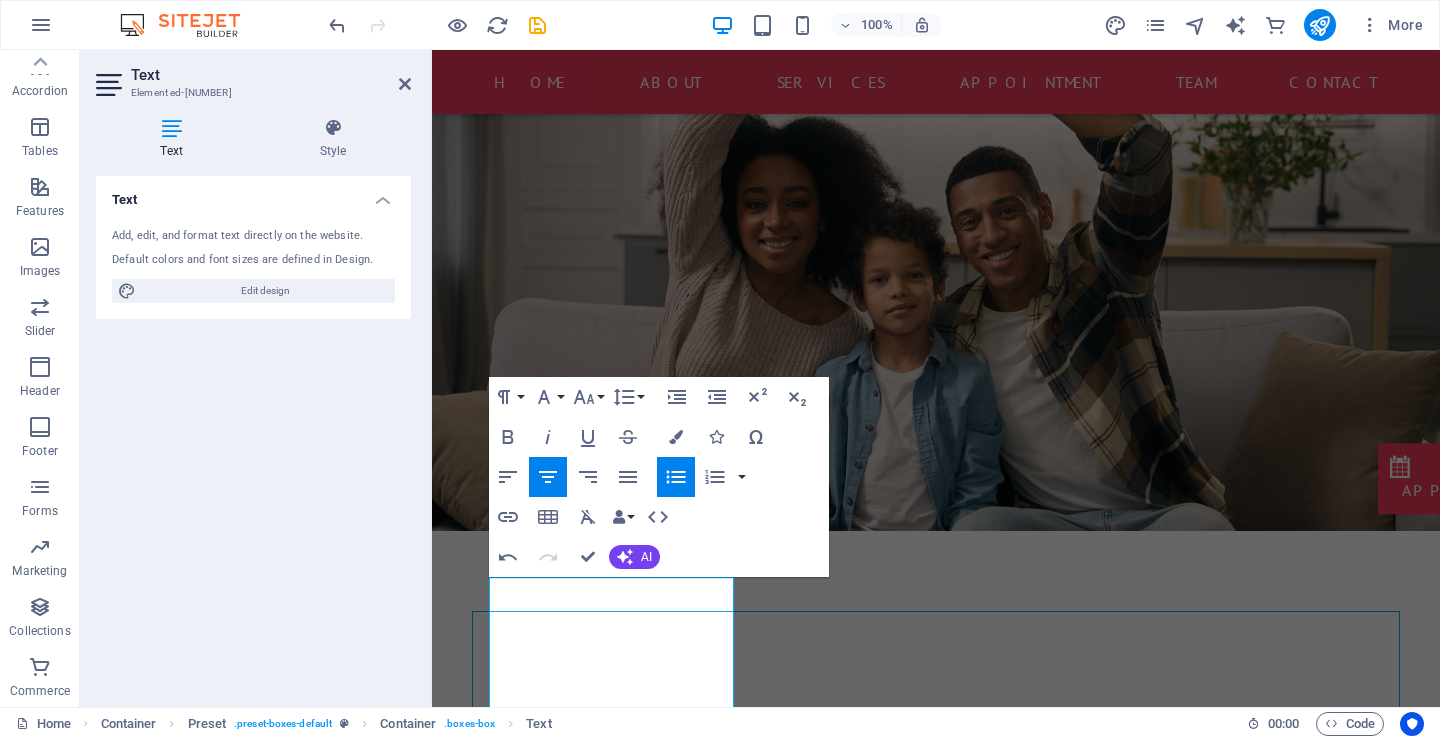 click 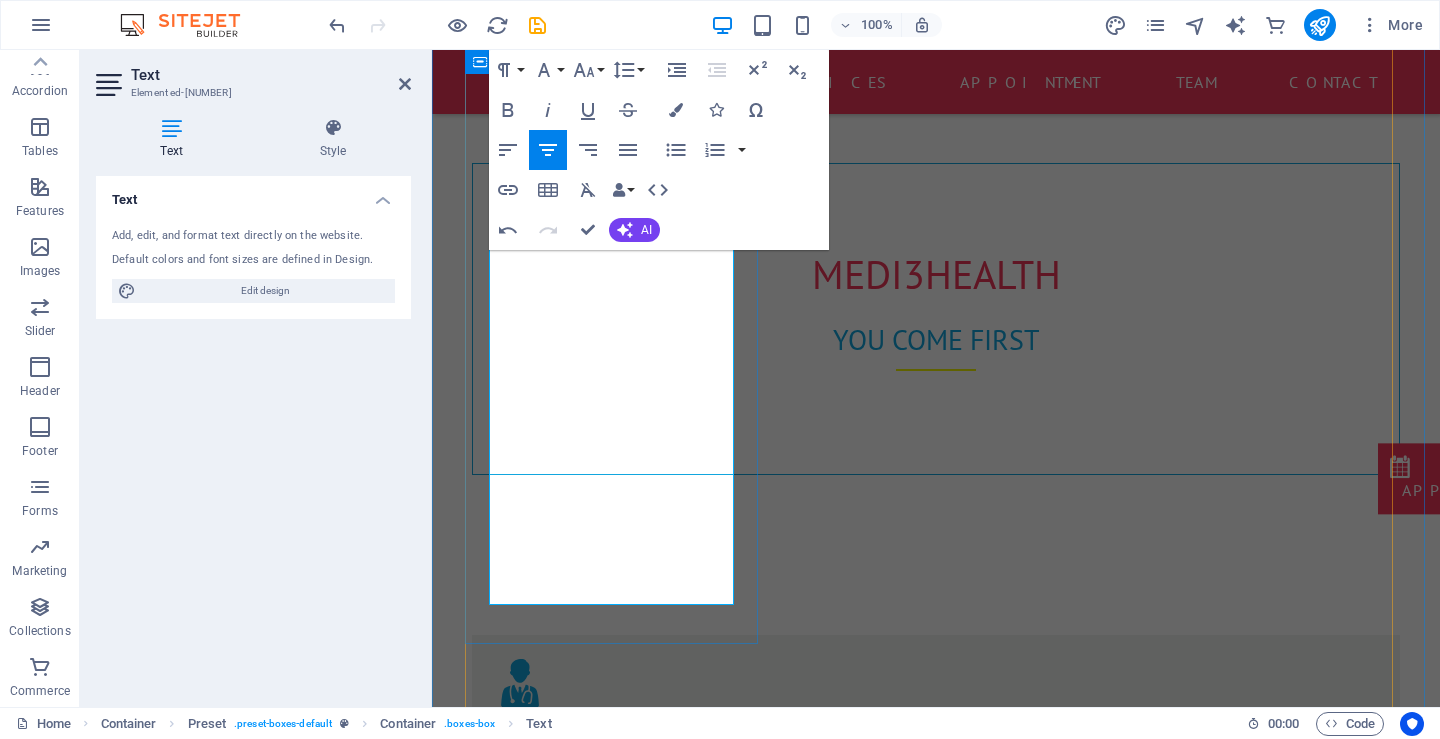scroll, scrollTop: 940, scrollLeft: 0, axis: vertical 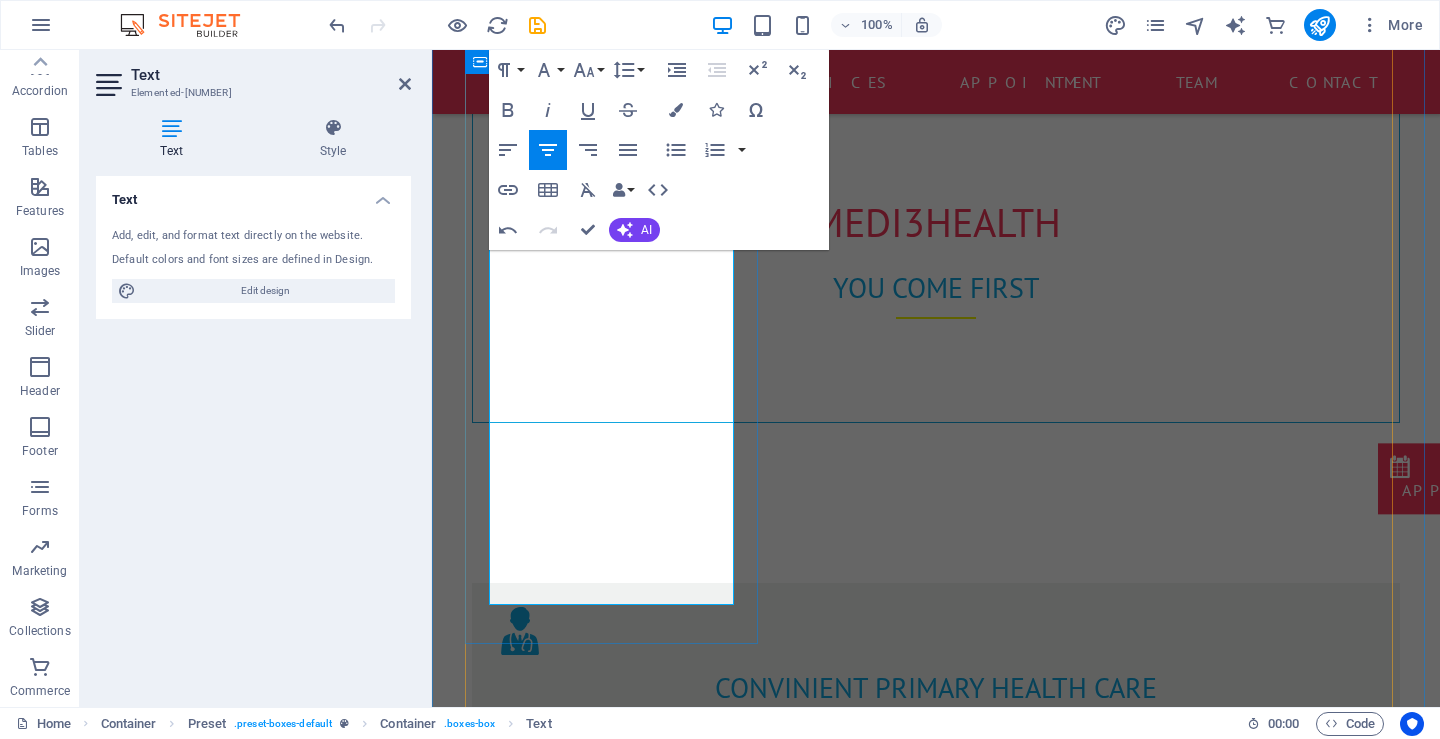 drag, startPoint x: 654, startPoint y: 576, endPoint x: 539, endPoint y: 155, distance: 436.4241 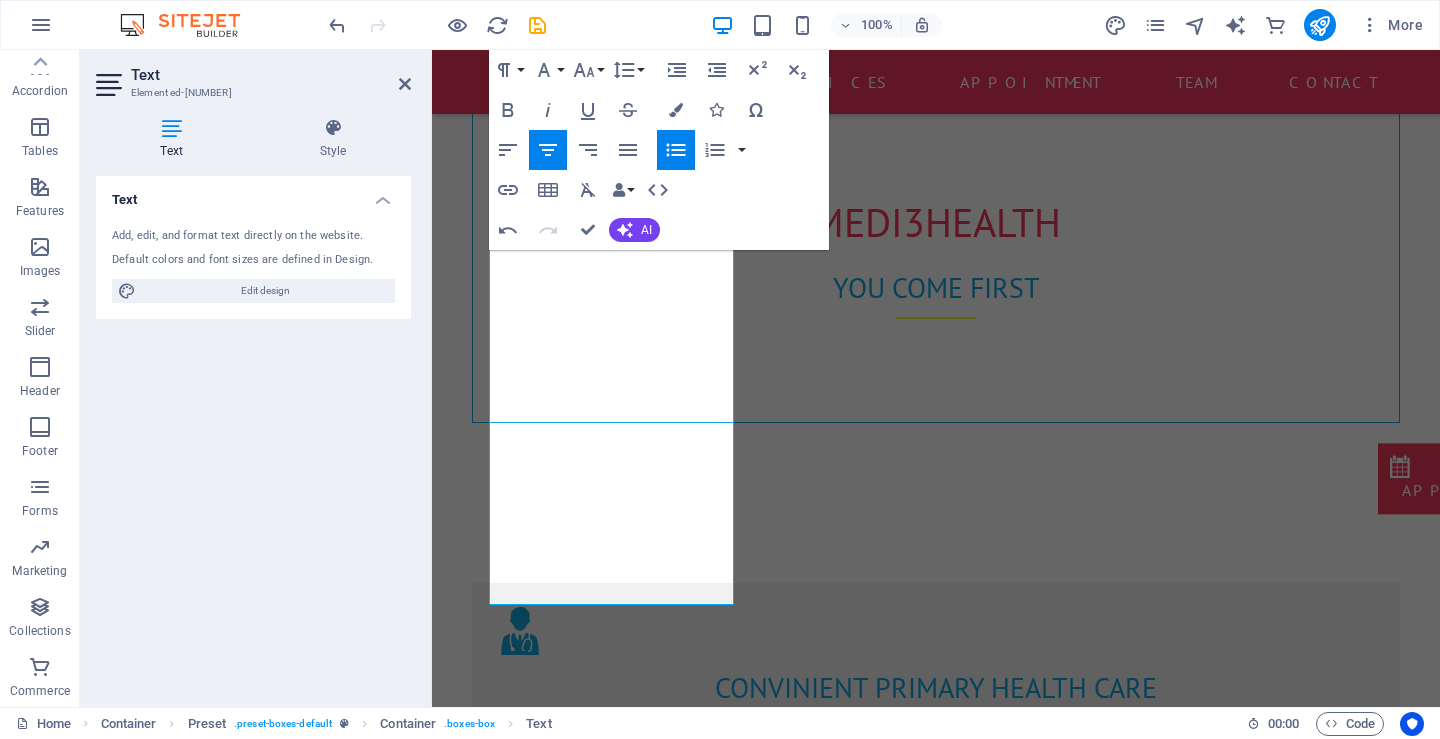 click 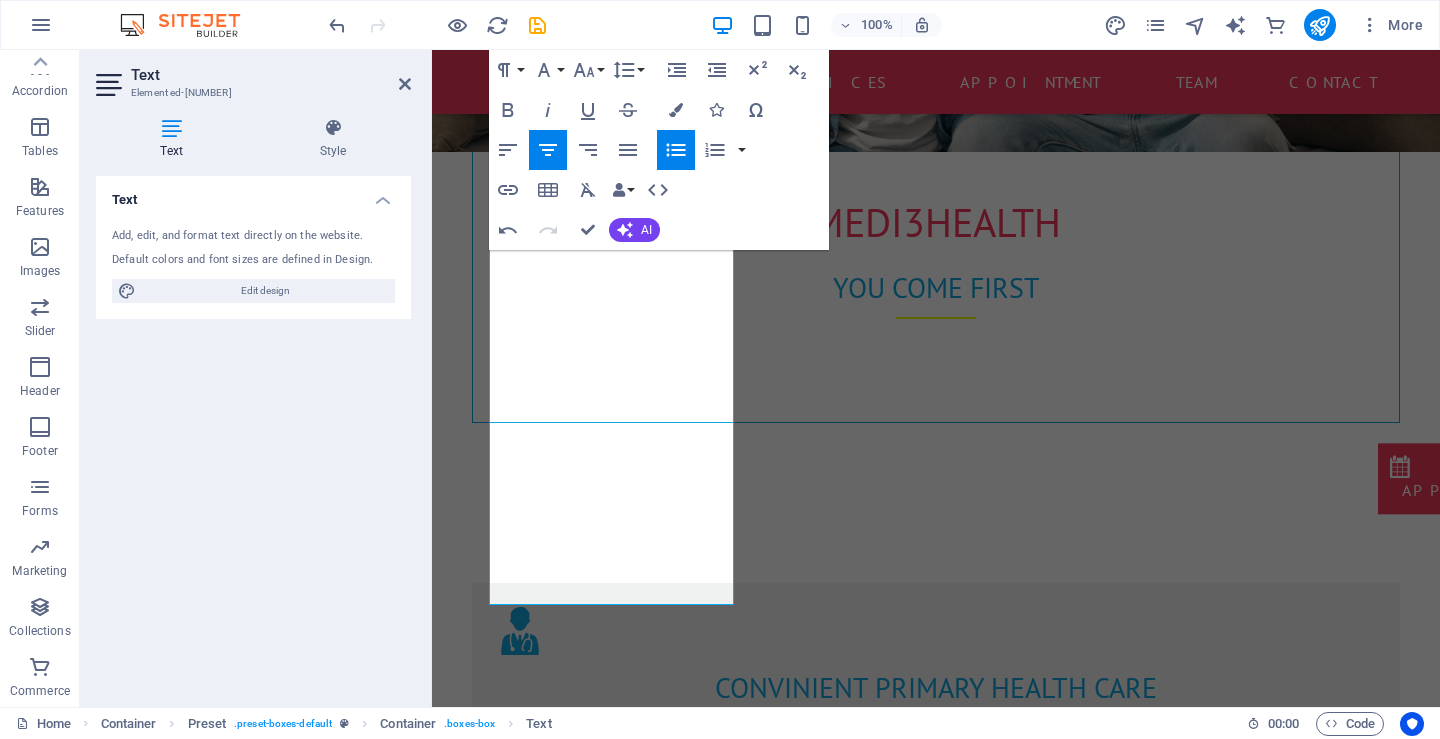 click 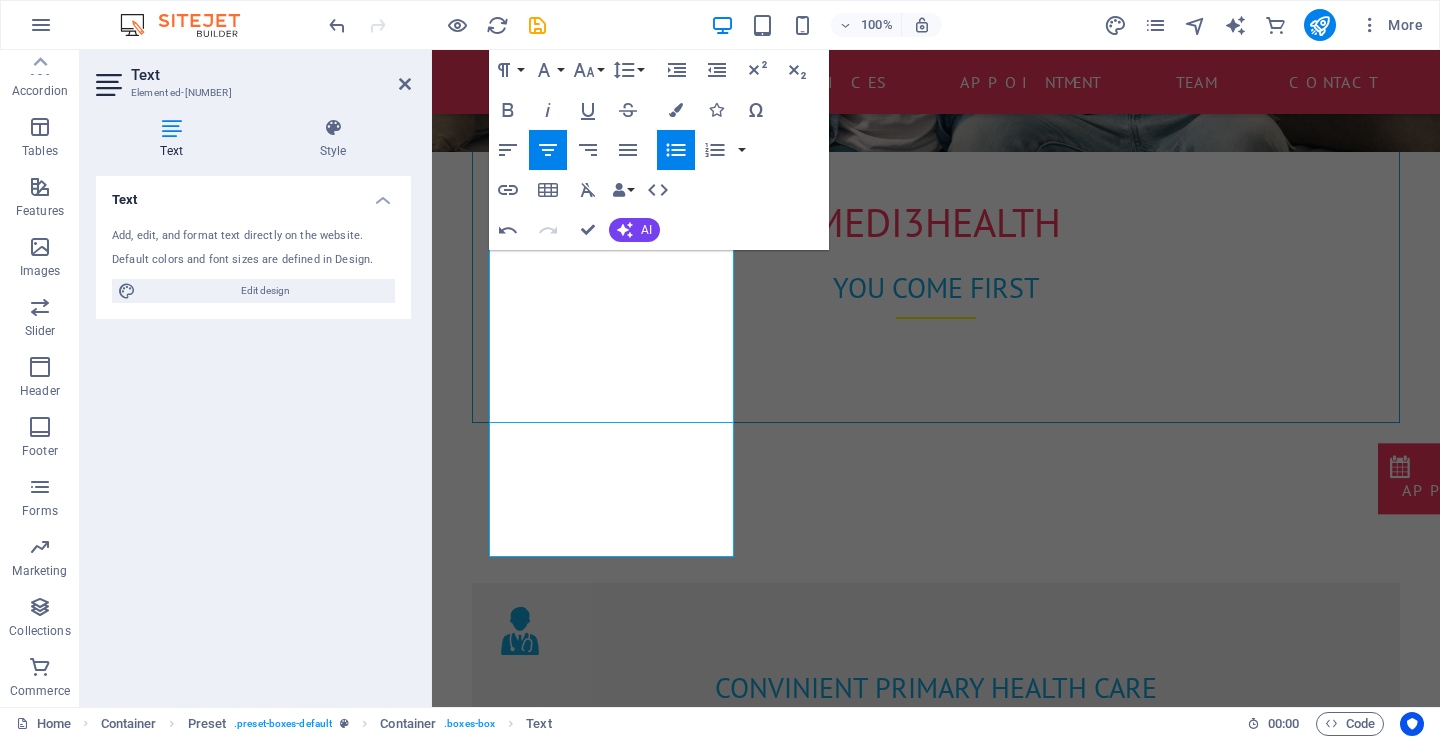 click on "Align Center" at bounding box center (548, 150) 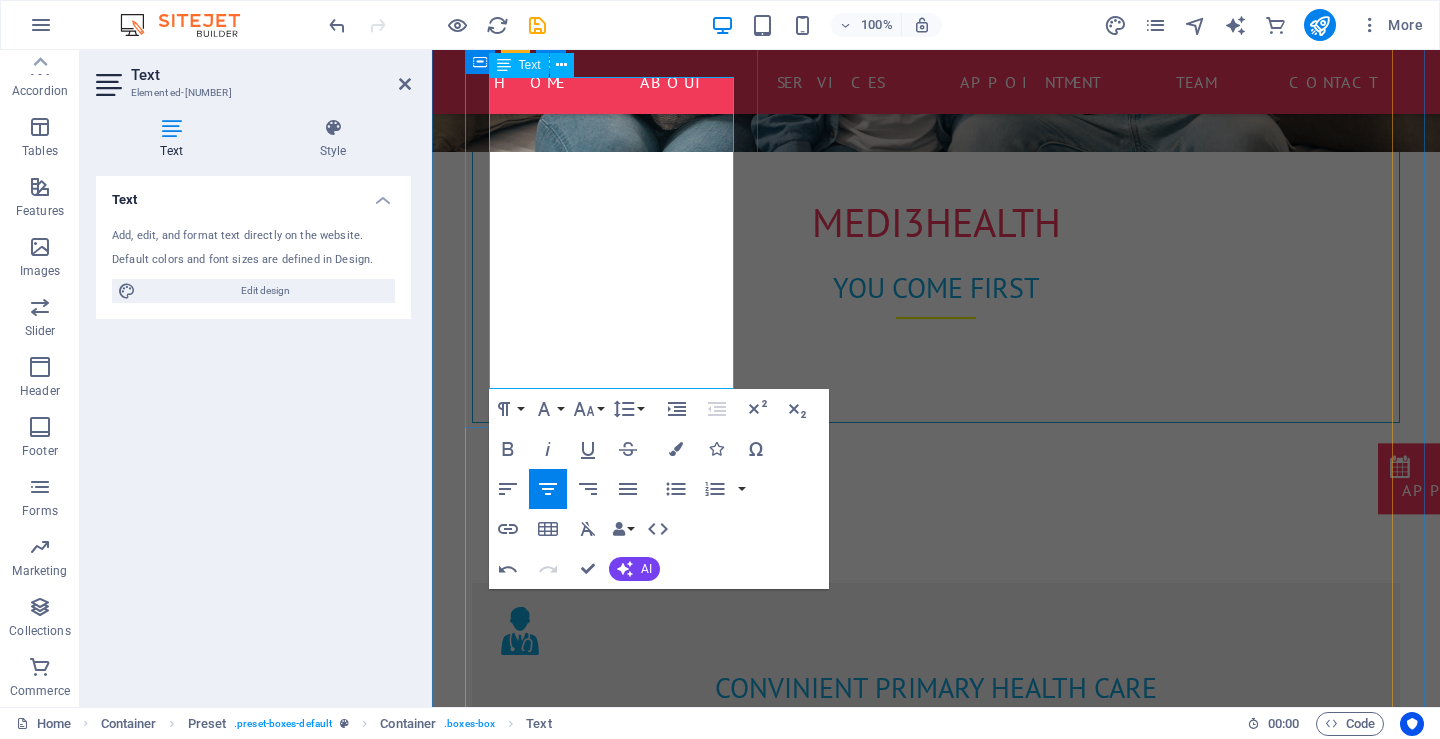 click on "Subscription or fee-for-service model" at bounding box center [936, 950] 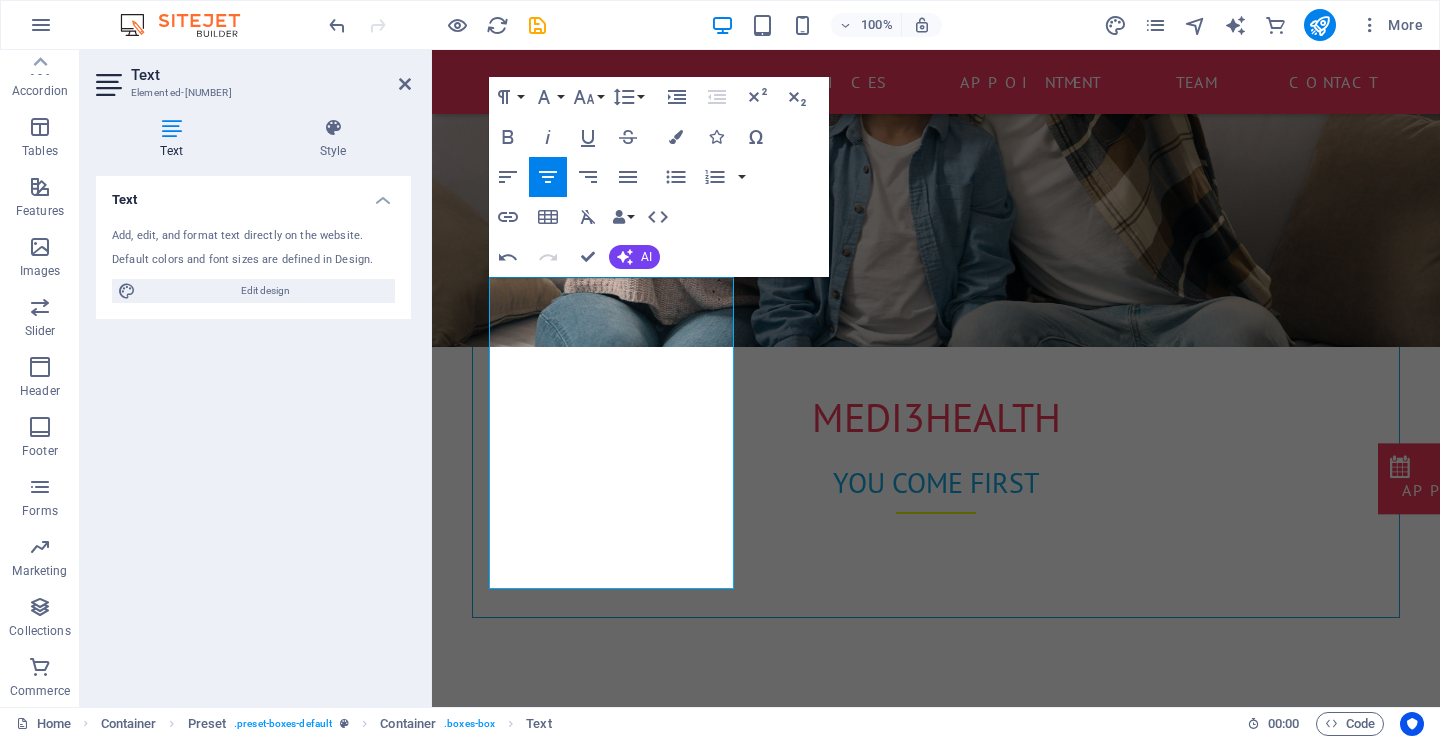 scroll, scrollTop: 740, scrollLeft: 0, axis: vertical 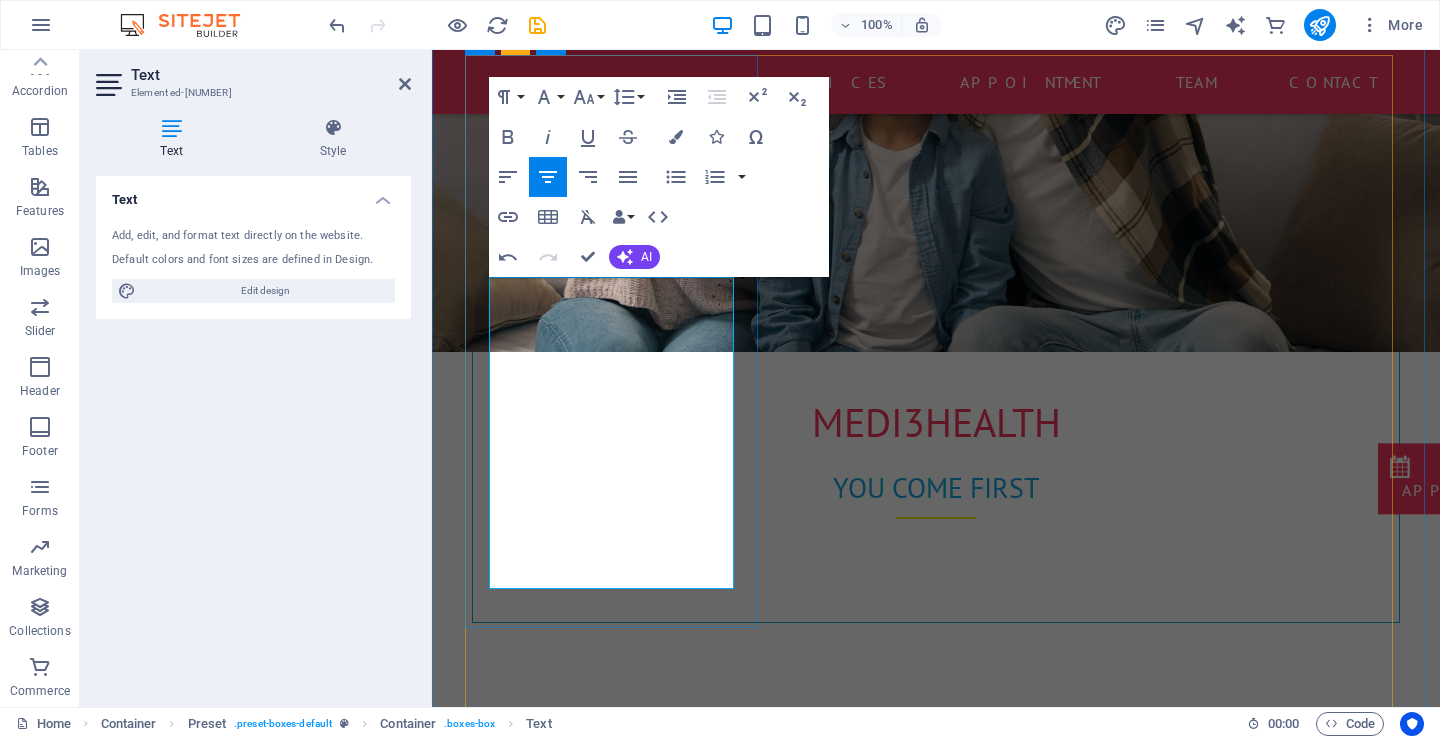 click on "Health screenings (BP, cholesterol, etc.)" at bounding box center (936, 1030) 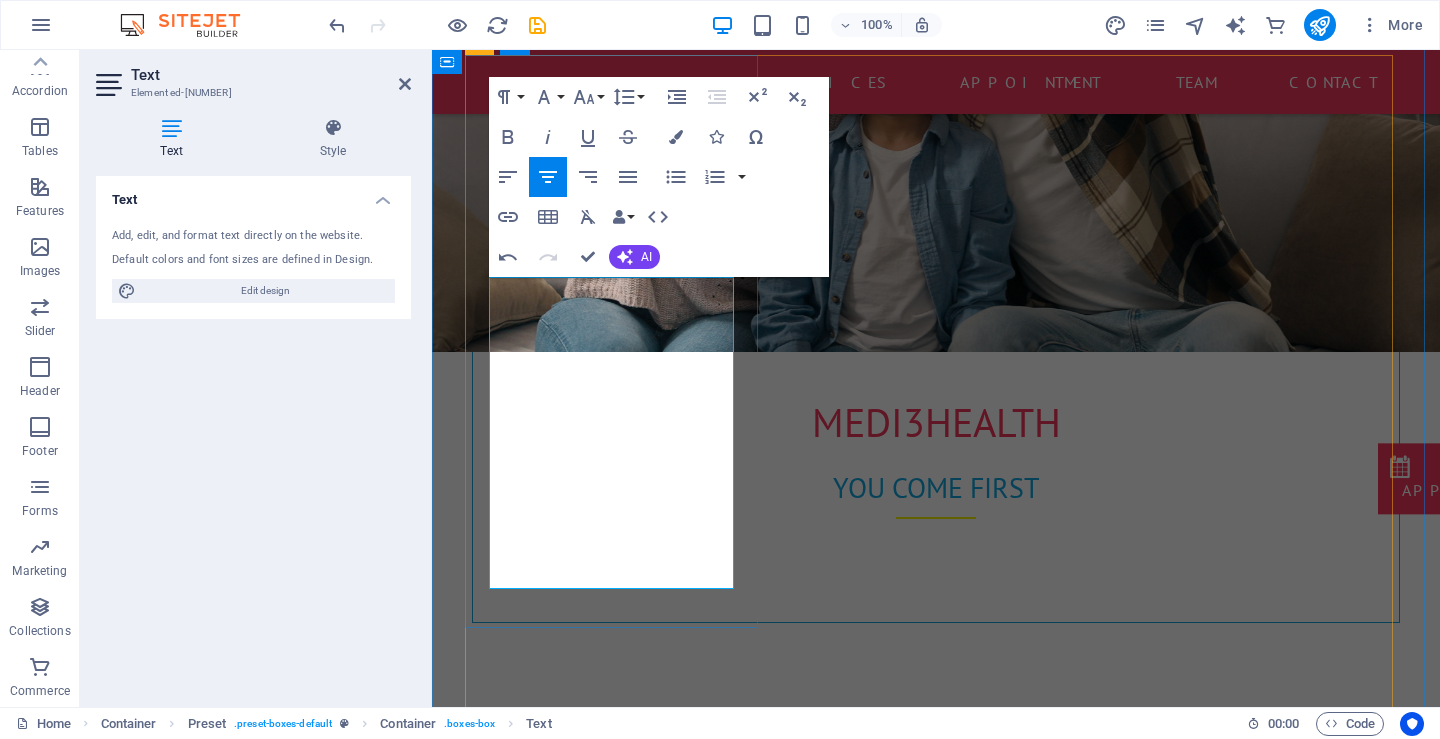 drag, startPoint x: 610, startPoint y: 534, endPoint x: 484, endPoint y: 524, distance: 126.3962 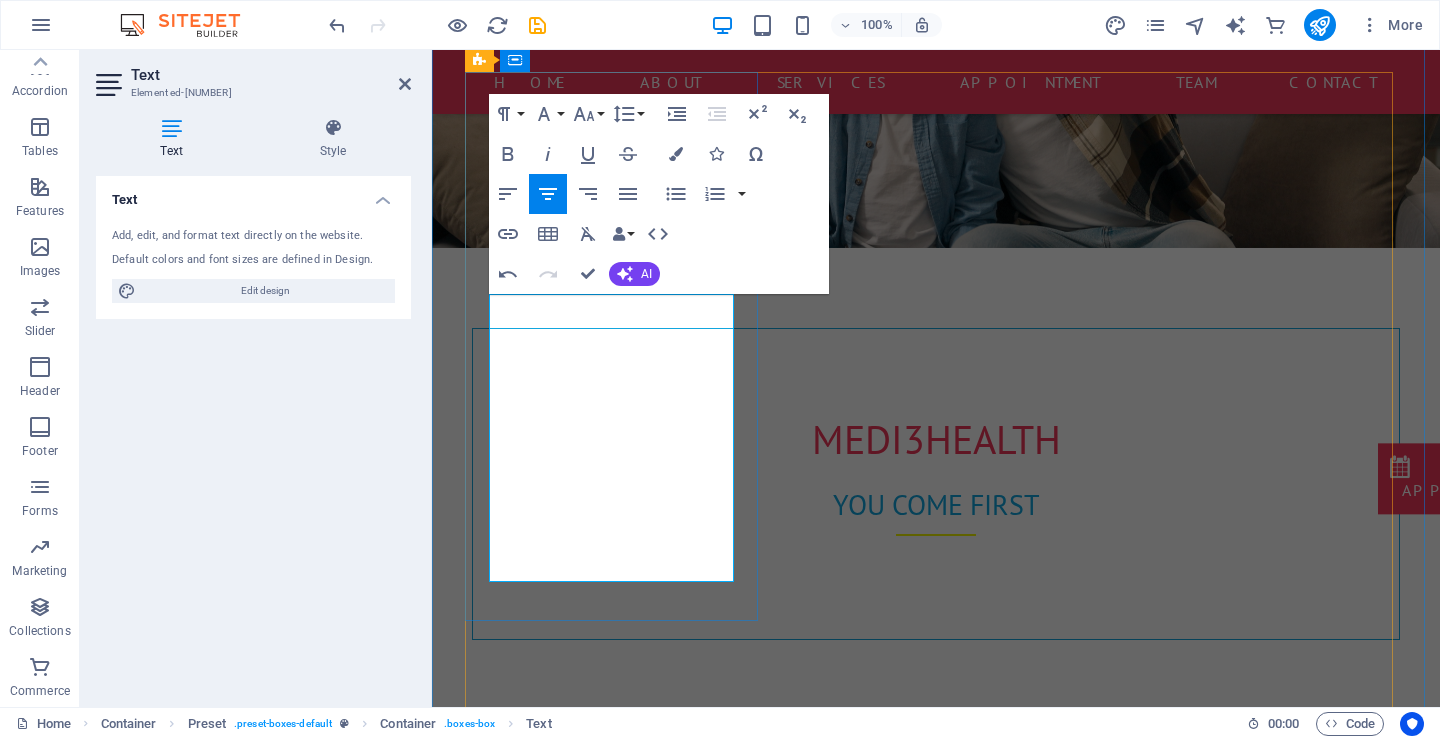 scroll, scrollTop: 740, scrollLeft: 0, axis: vertical 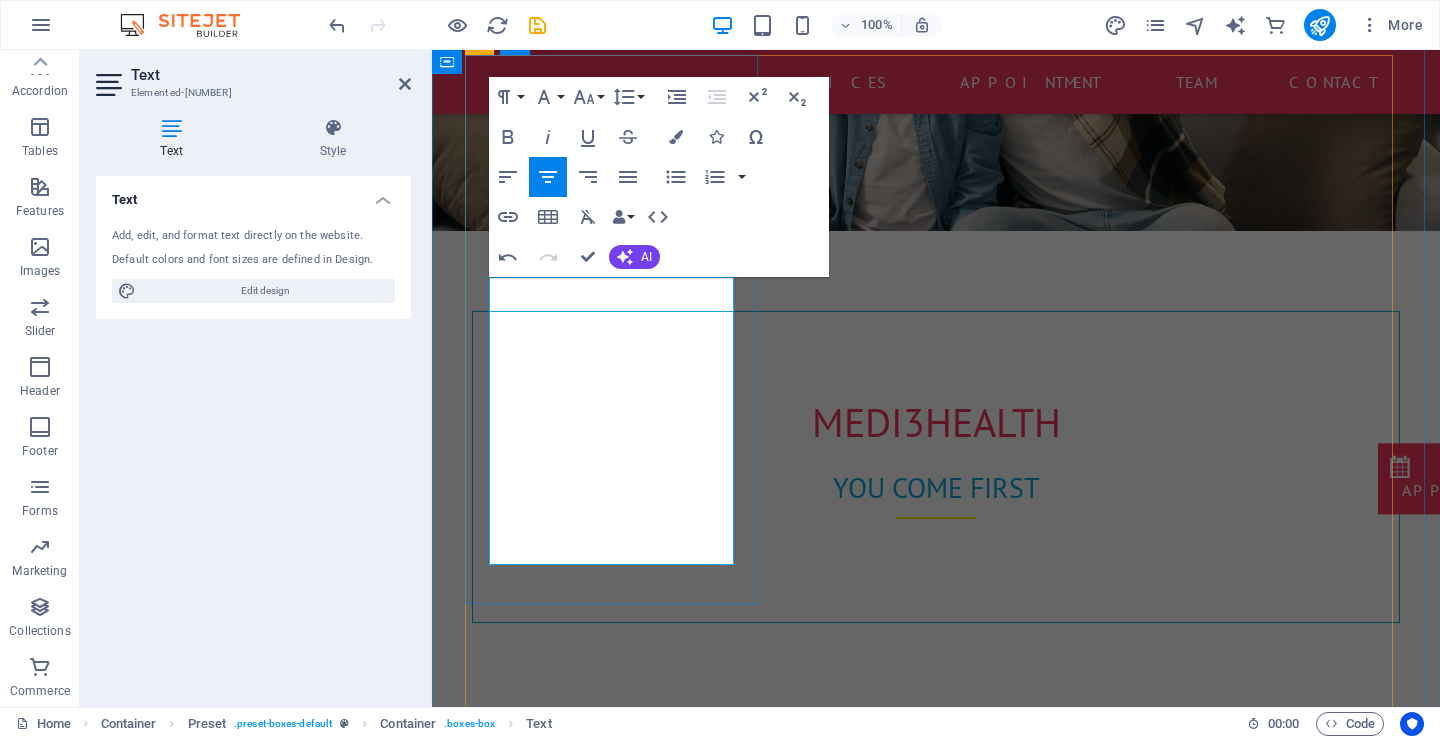 click on "General practitioner consultations" at bounding box center (936, 982) 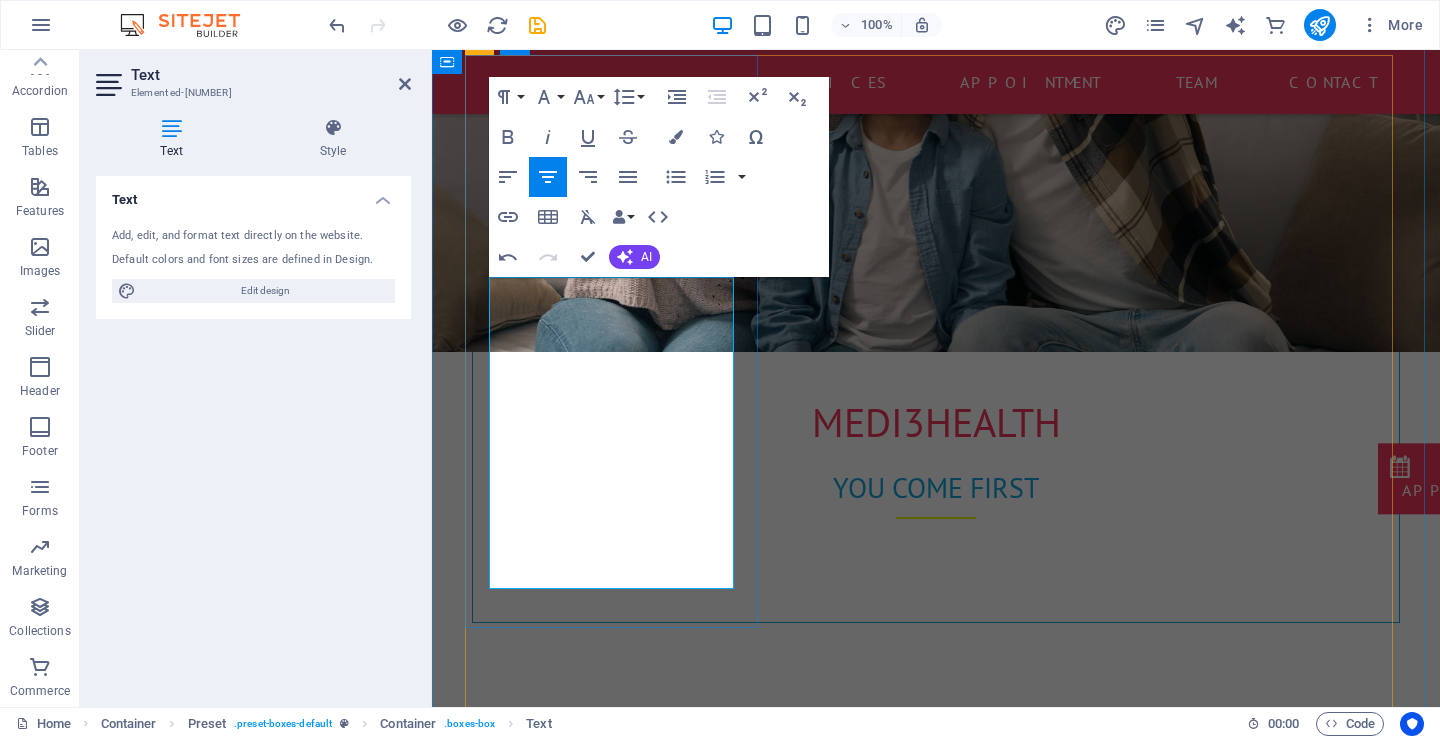 drag, startPoint x: 668, startPoint y: 337, endPoint x: 508, endPoint y: 337, distance: 160 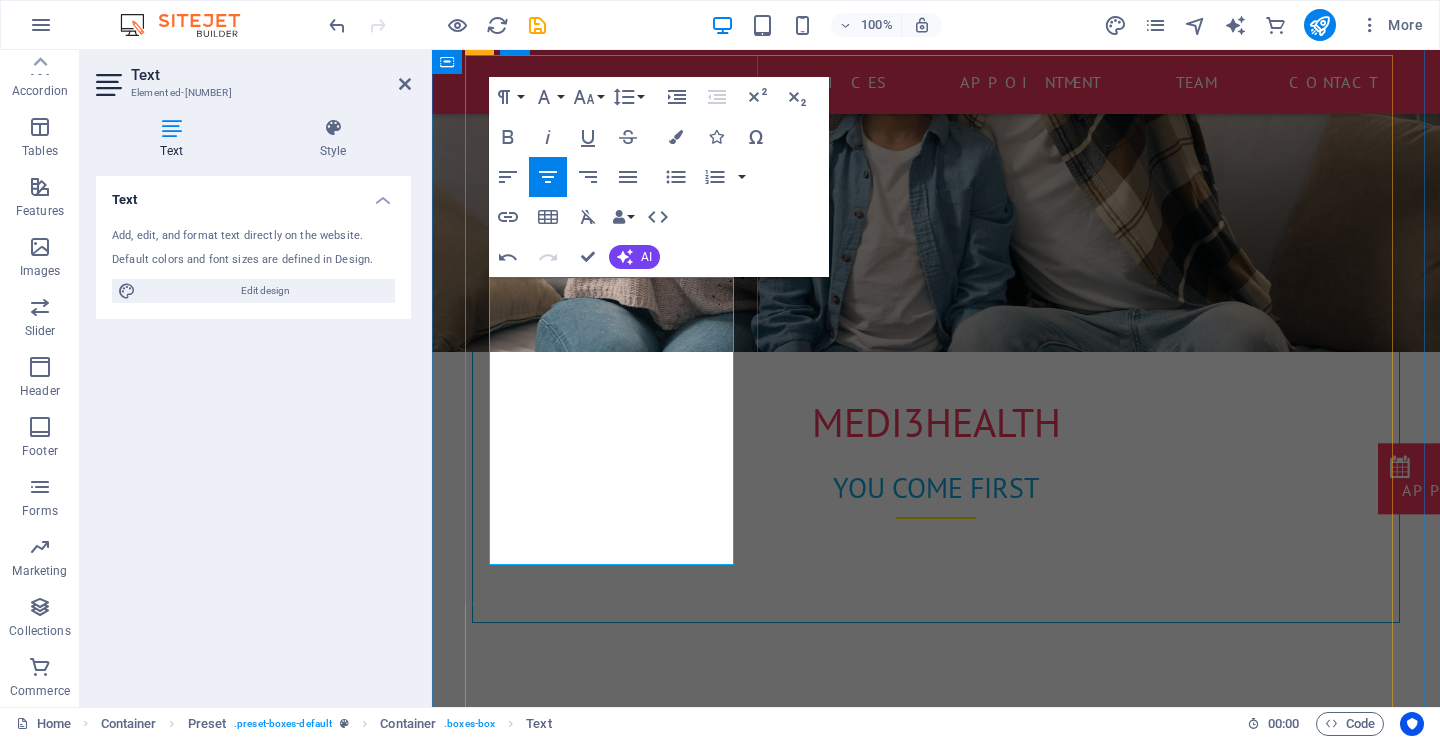 click on "Nurse consultations" at bounding box center [936, 982] 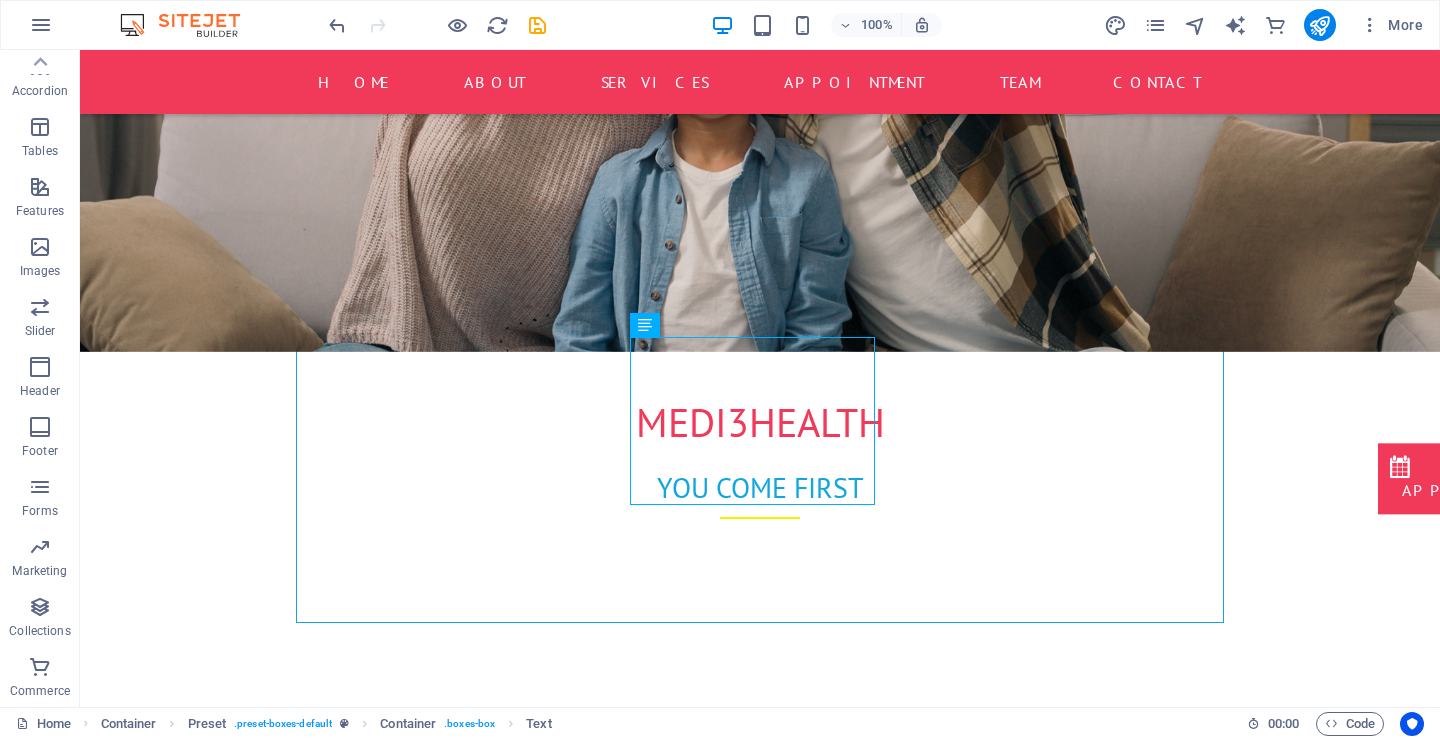 click on "convinient Primary health care Services: Nurse consultations, Chronic disease management Health screenings (BP, cholesterol, etc.) Minor procedures Integration: In-house or mobile with your transport service fee-for-service model Telehealth/virtual consultations convinient Primary health care Same-day or next-day appointments home visits,Extended hours (evenings/weekends) Telehealth/virtual consultations convinient Primary health care Same-day or next-day appointments home visits,Extended hours (evenings/weekends) Telehealth/virtual consultations convinient Primary health care Same-day or next-day appointments home visits,Extended hours (evenings/weekends) Telehealth/virtual consultations occupational health Occupational health focuses on the prevention, diagnosis, and management of work-related injuries and illnesses. It's about keeping employees physically and mentally fit to do their jobs safely and effectively. Core Services: Pre-employment medicals Fitness-for-duty assessments Workplace injury care" at bounding box center [760, 2005] 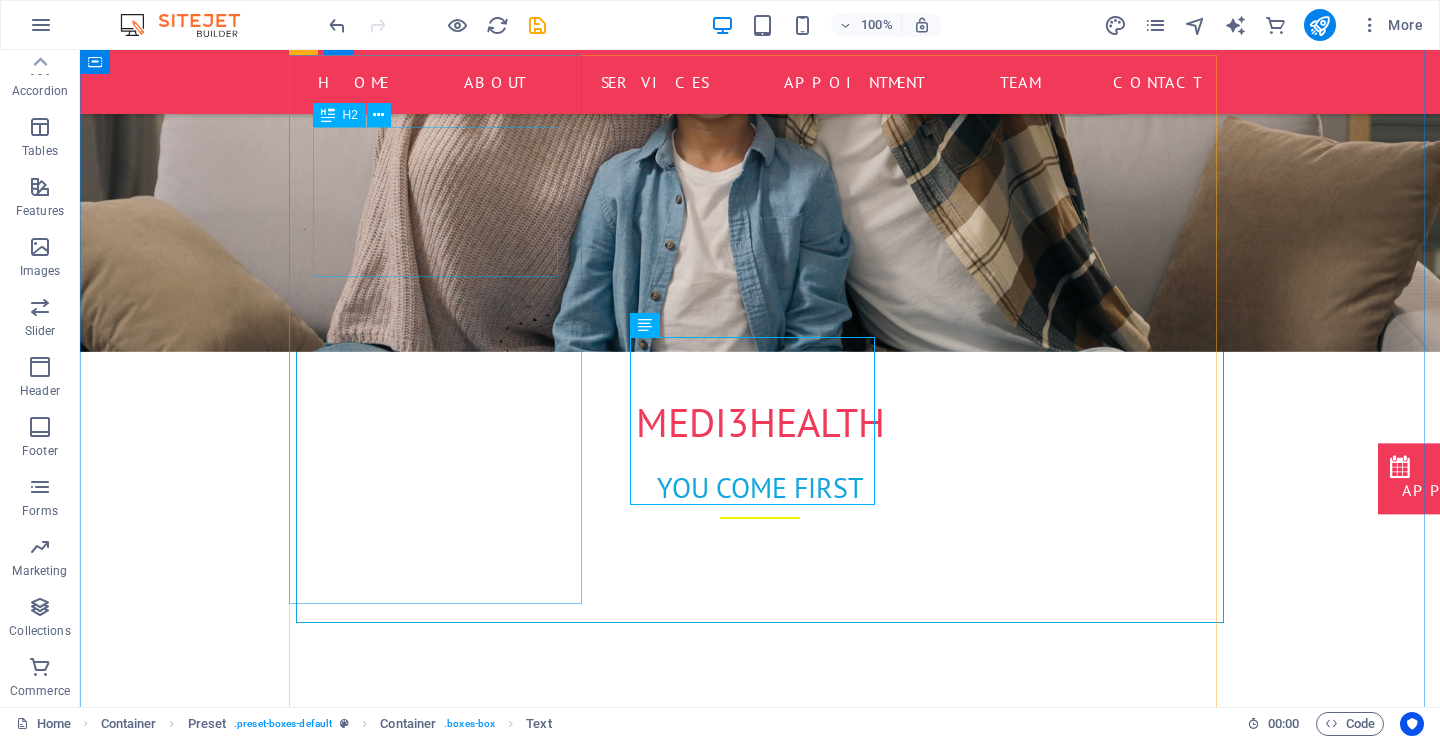 click on "convinient Primary health care" at bounding box center [760, 888] 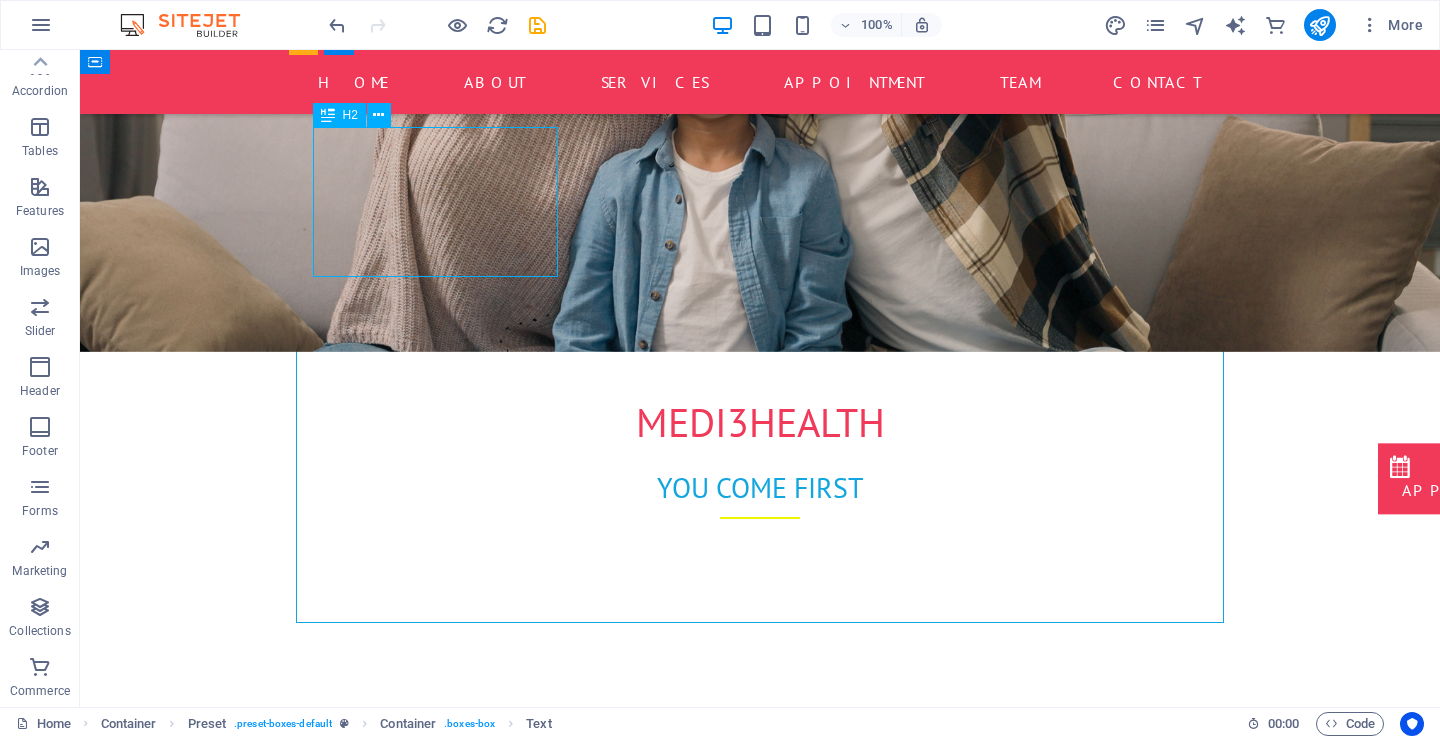 click on "convinient Primary health care" at bounding box center [760, 888] 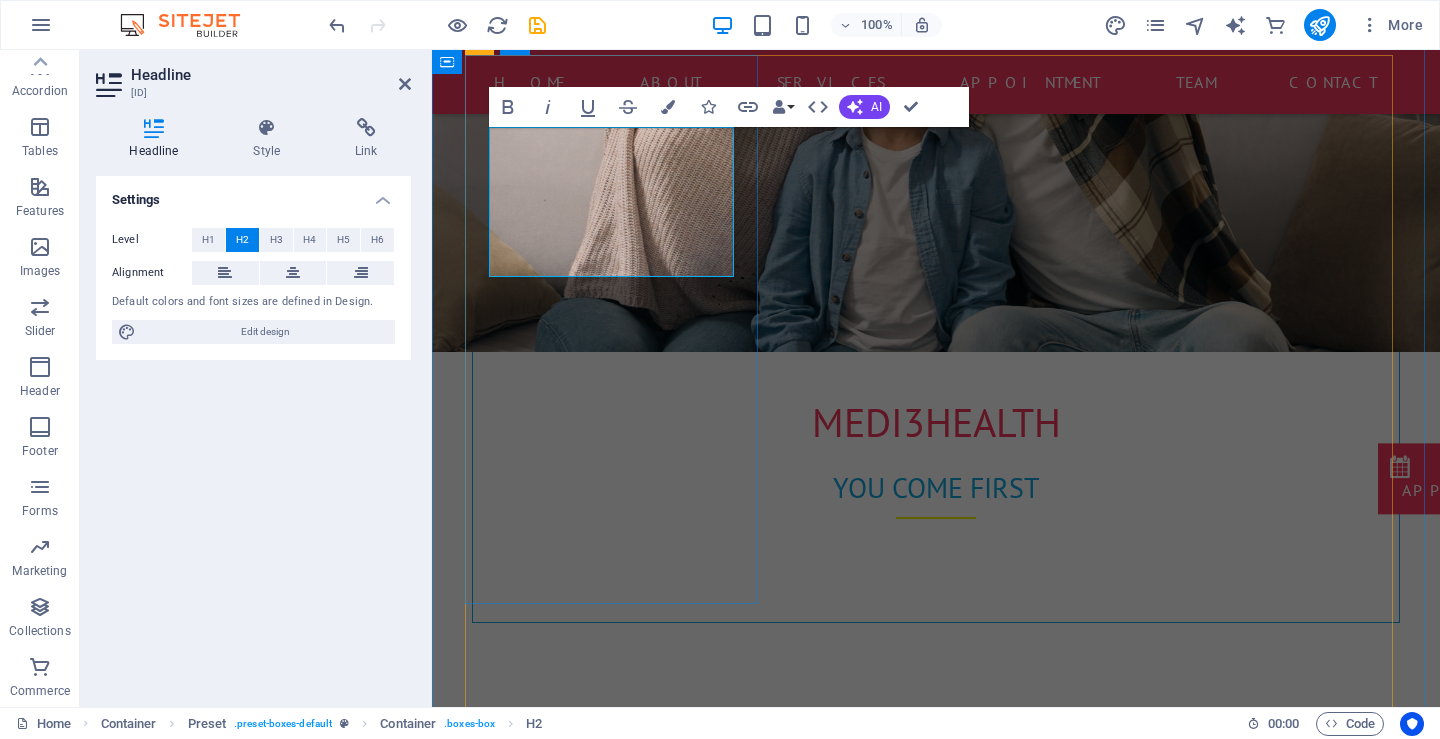 click on "convinient Primary health care" at bounding box center (936, 888) 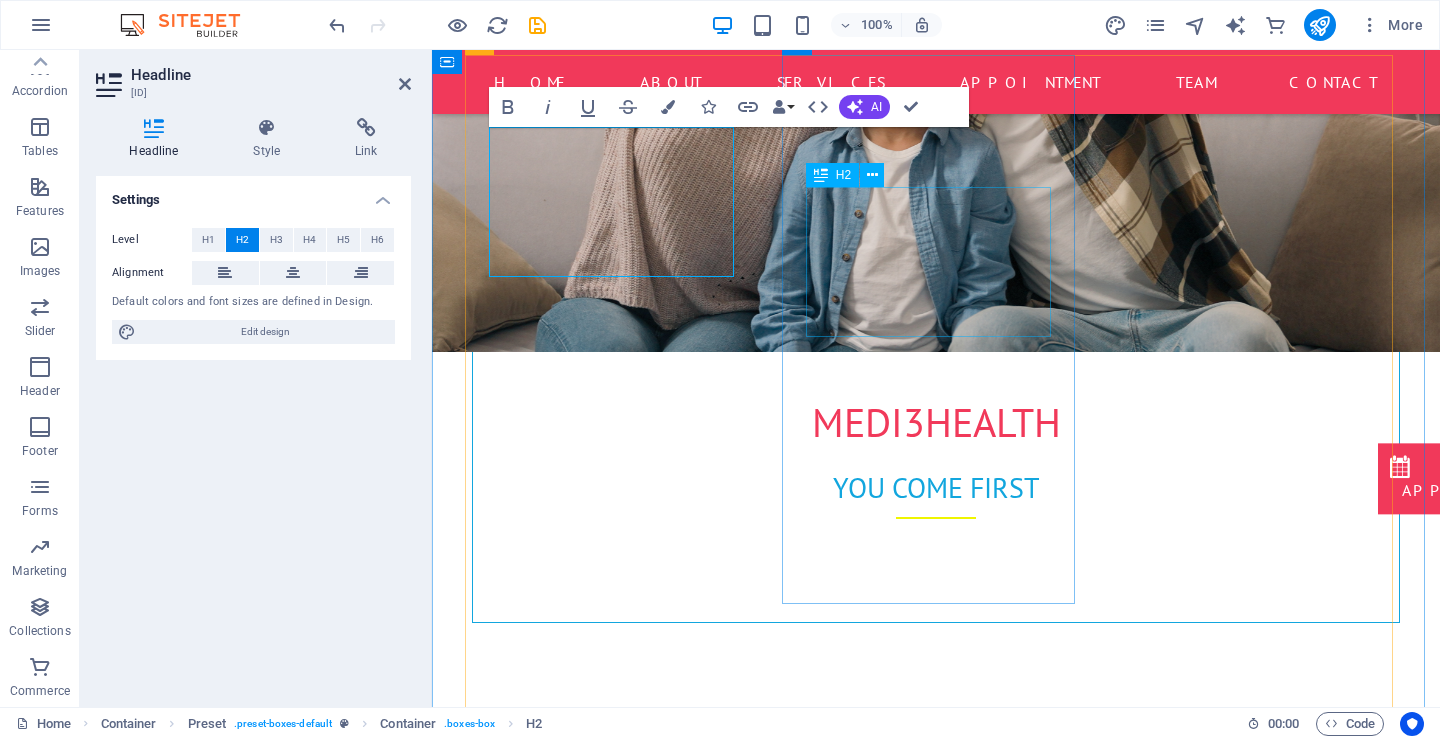 click on "convinient Primary health care" at bounding box center (936, 1318) 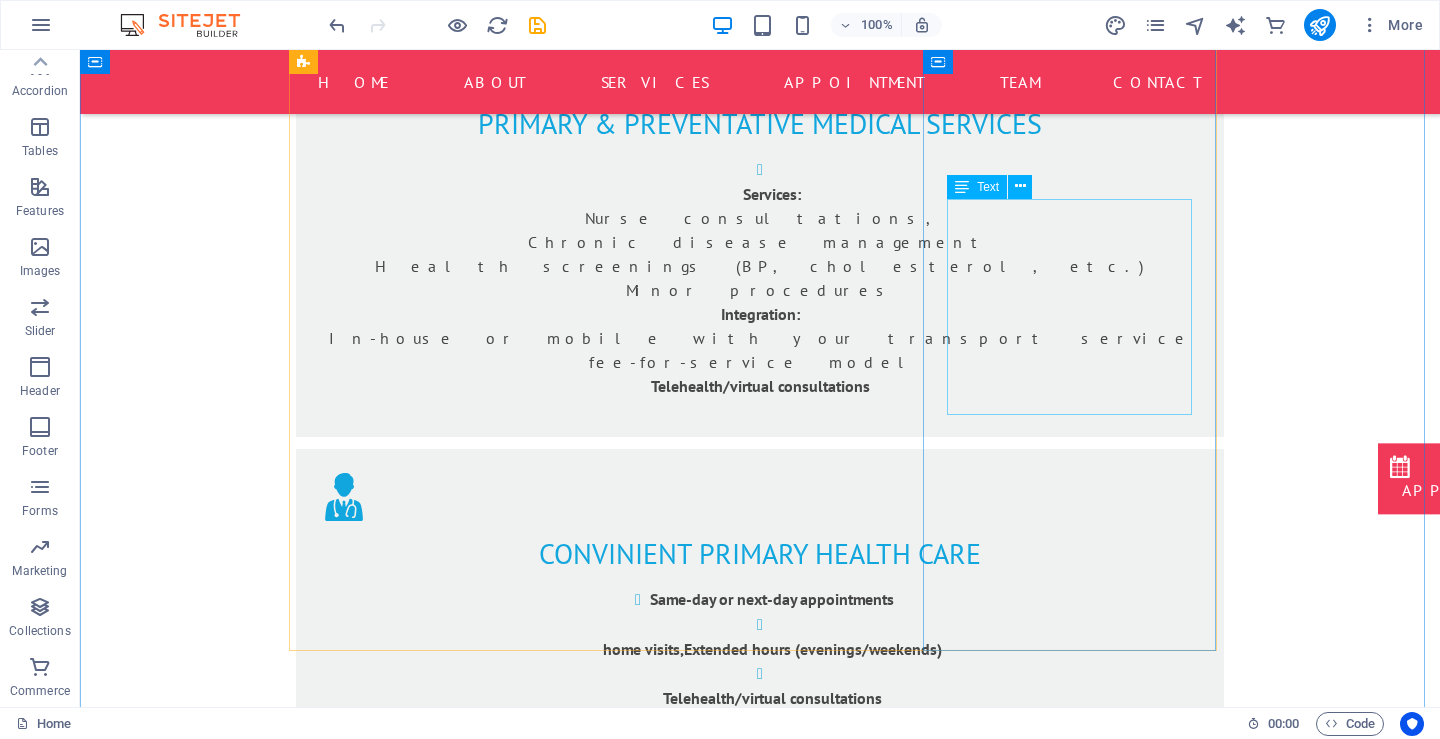 scroll, scrollTop: 1440, scrollLeft: 0, axis: vertical 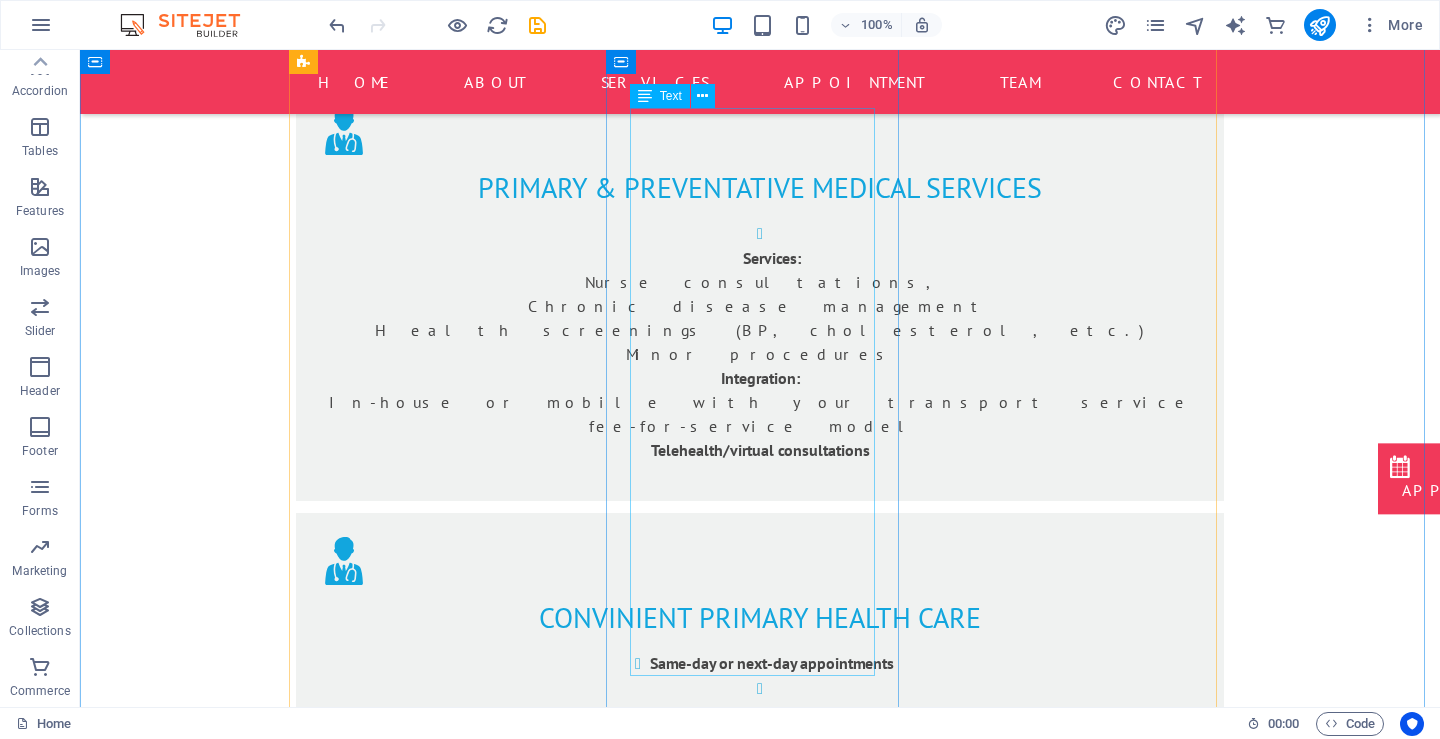 click on "Occupational health focuses on the prevention, diagnosis, and management of work-related injuries and illnesses. It's about keeping employees physically and mentally fit to do their jobs safely and effectively. Core Services: Pre-employment medicals Fitness-for-duty assessments Workplace injury care Return-to-work programs Health surveillance (e.g., hearing tests, lung function) Drug and alcohol testing Ergonomics assessments" at bounding box center (760, 1838) 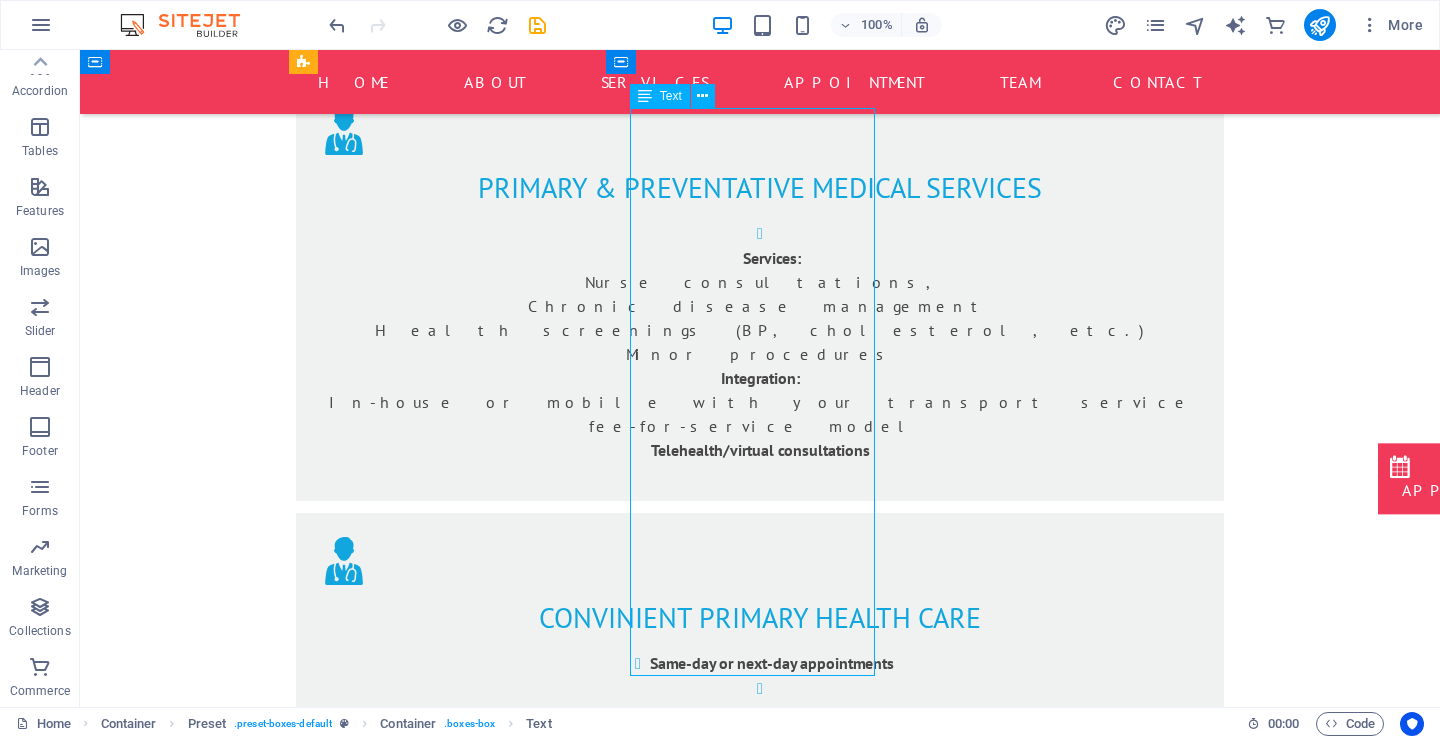drag, startPoint x: 764, startPoint y: 519, endPoint x: 757, endPoint y: 278, distance: 241.10164 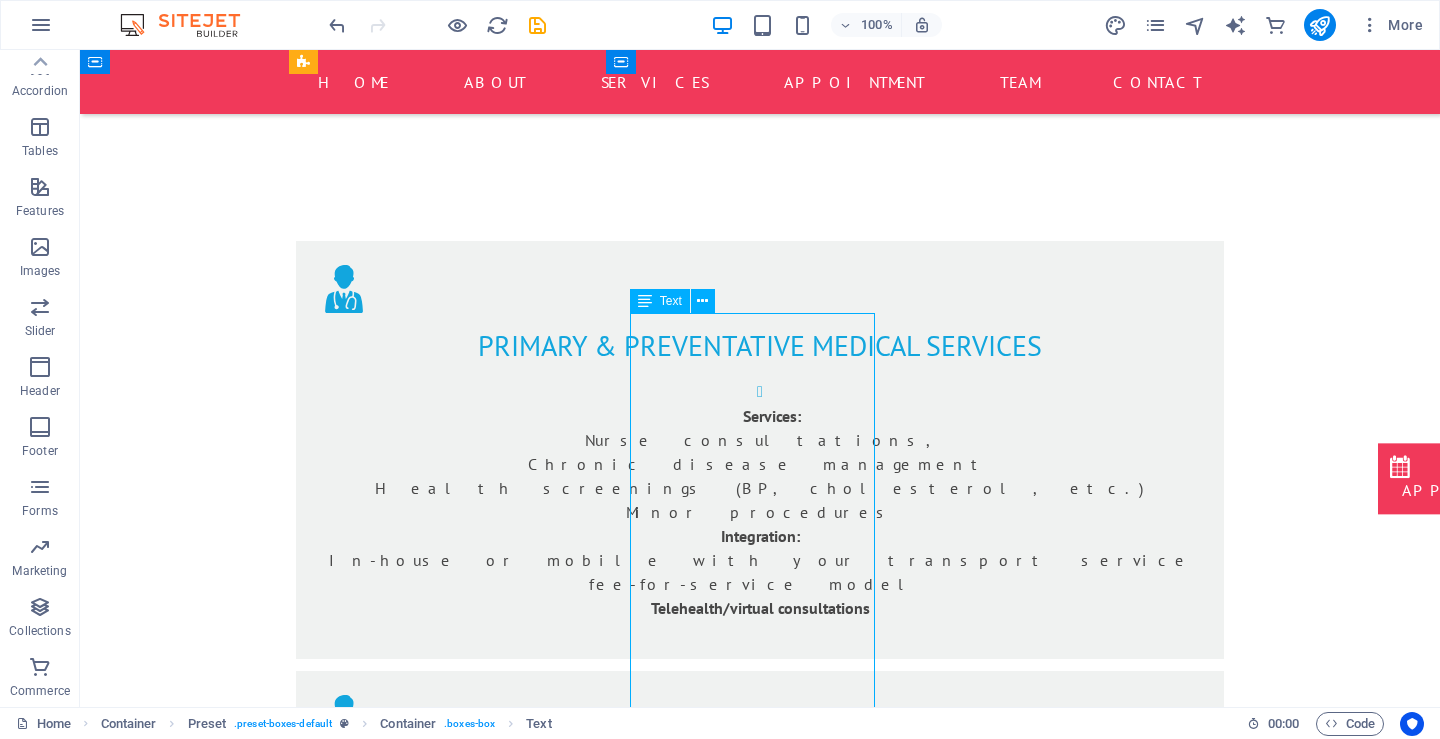 scroll, scrollTop: 940, scrollLeft: 0, axis: vertical 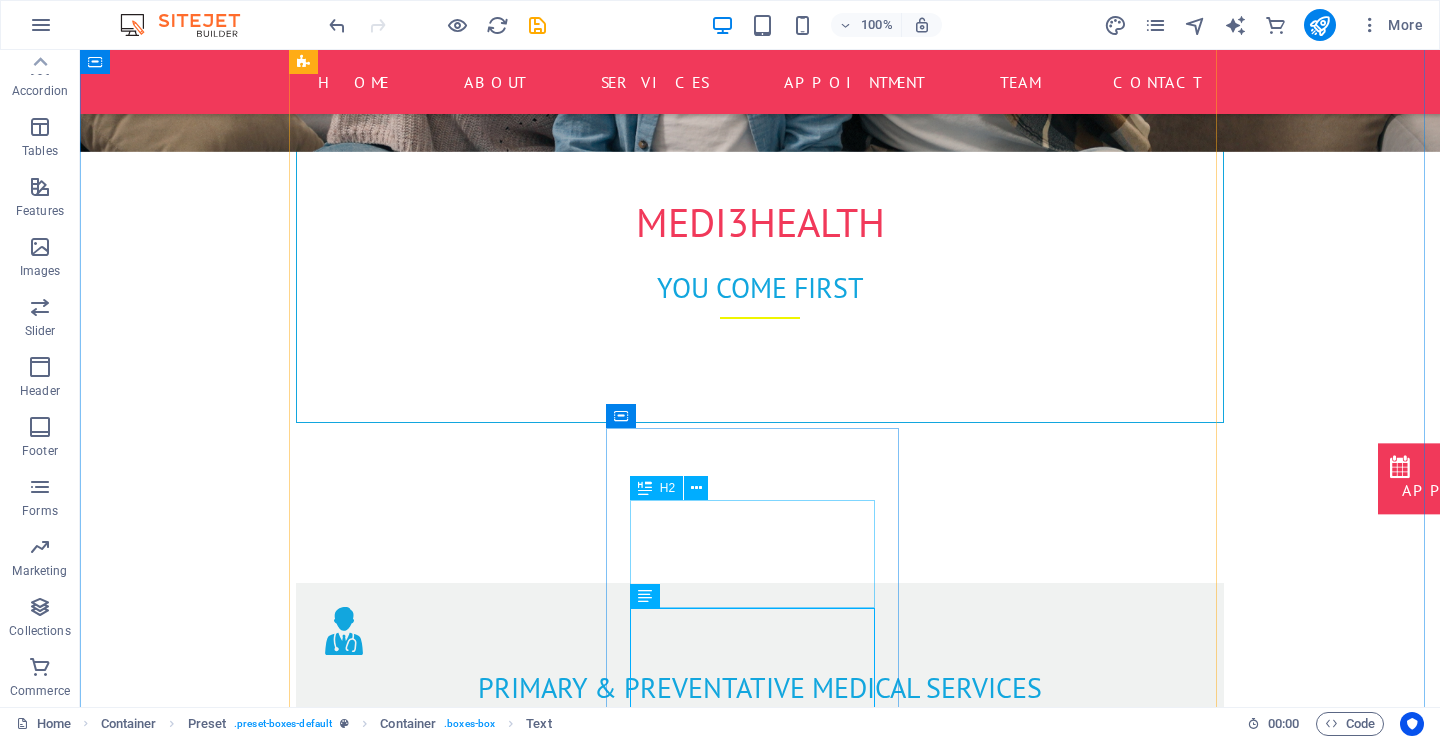 click on "occupational health" at bounding box center (760, 2054) 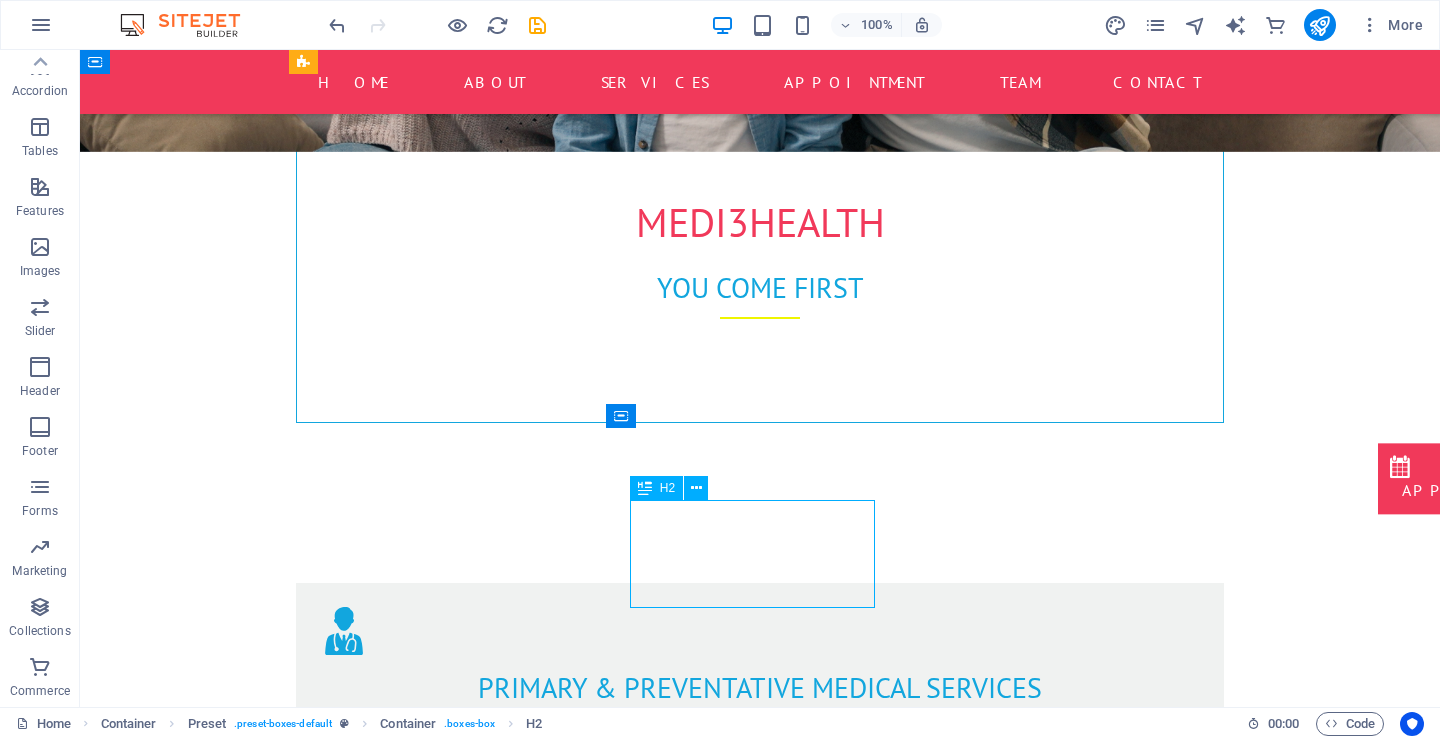 click on "occupational health" at bounding box center [760, 2054] 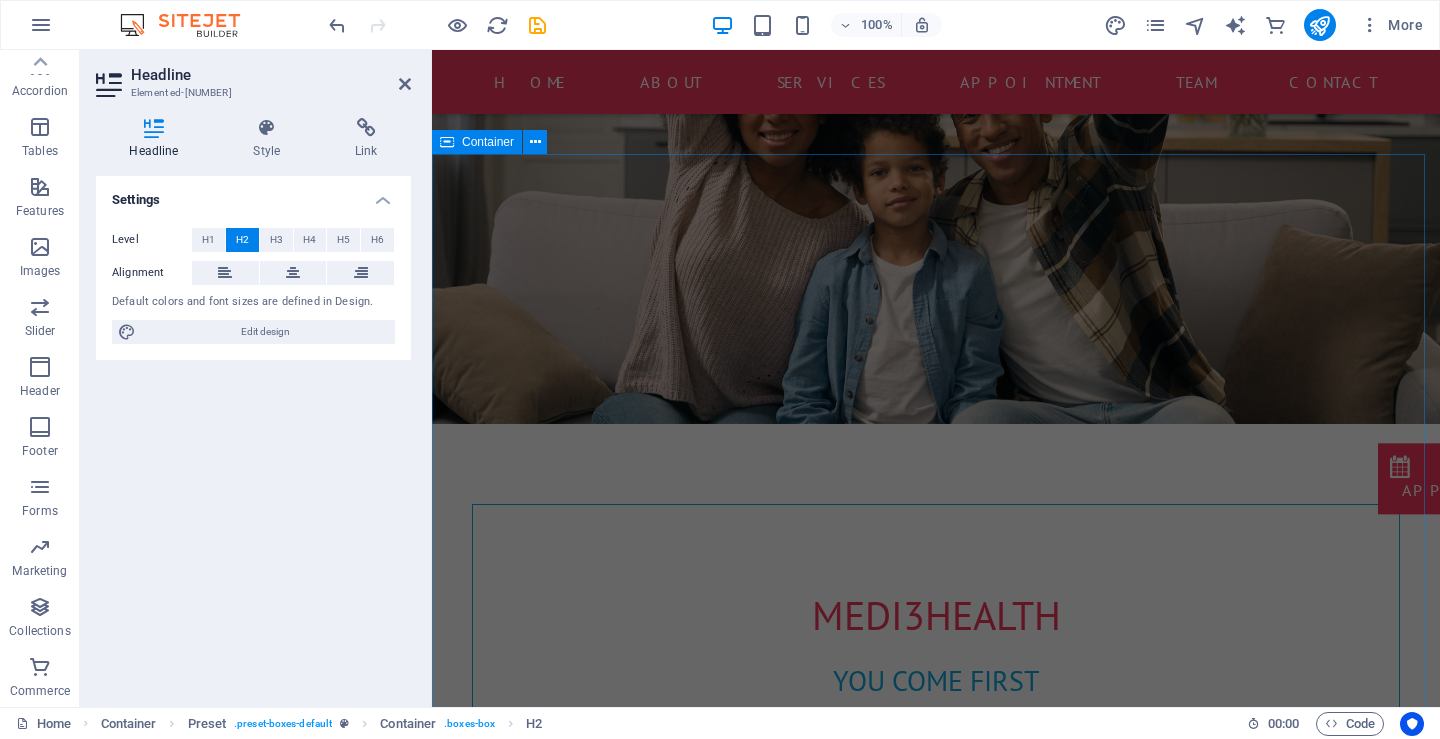 scroll, scrollTop: 540, scrollLeft: 0, axis: vertical 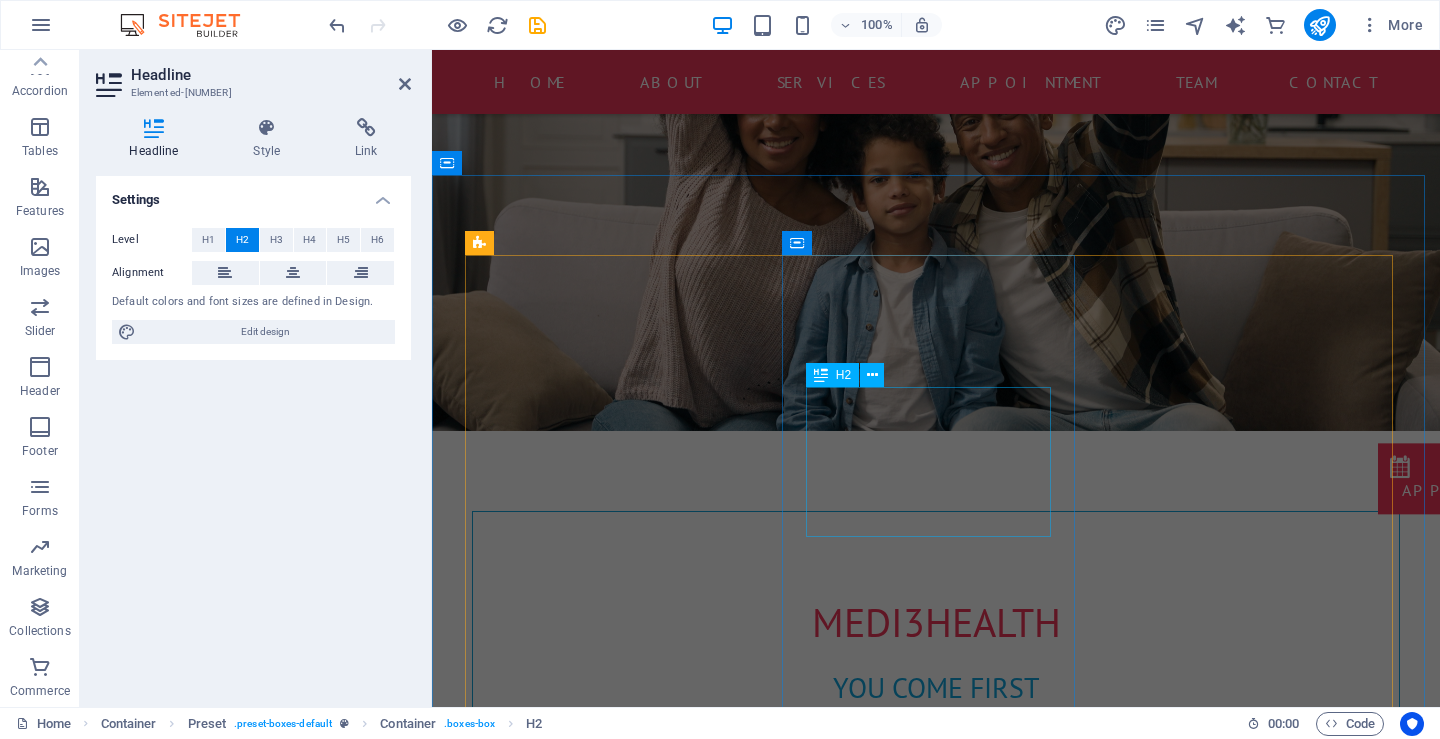 click on "convinient Primary health care" at bounding box center [936, 1518] 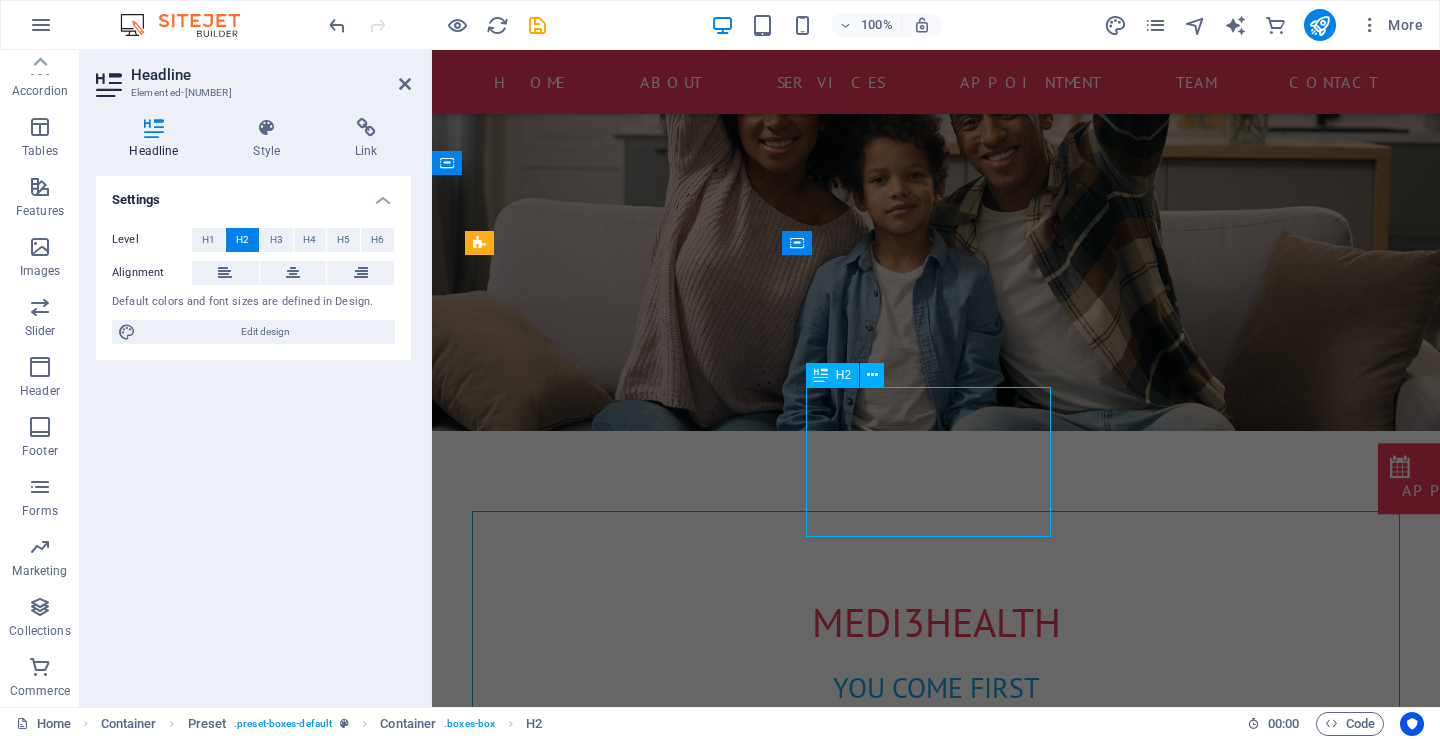 click on "convinient Primary health care" at bounding box center (936, 1518) 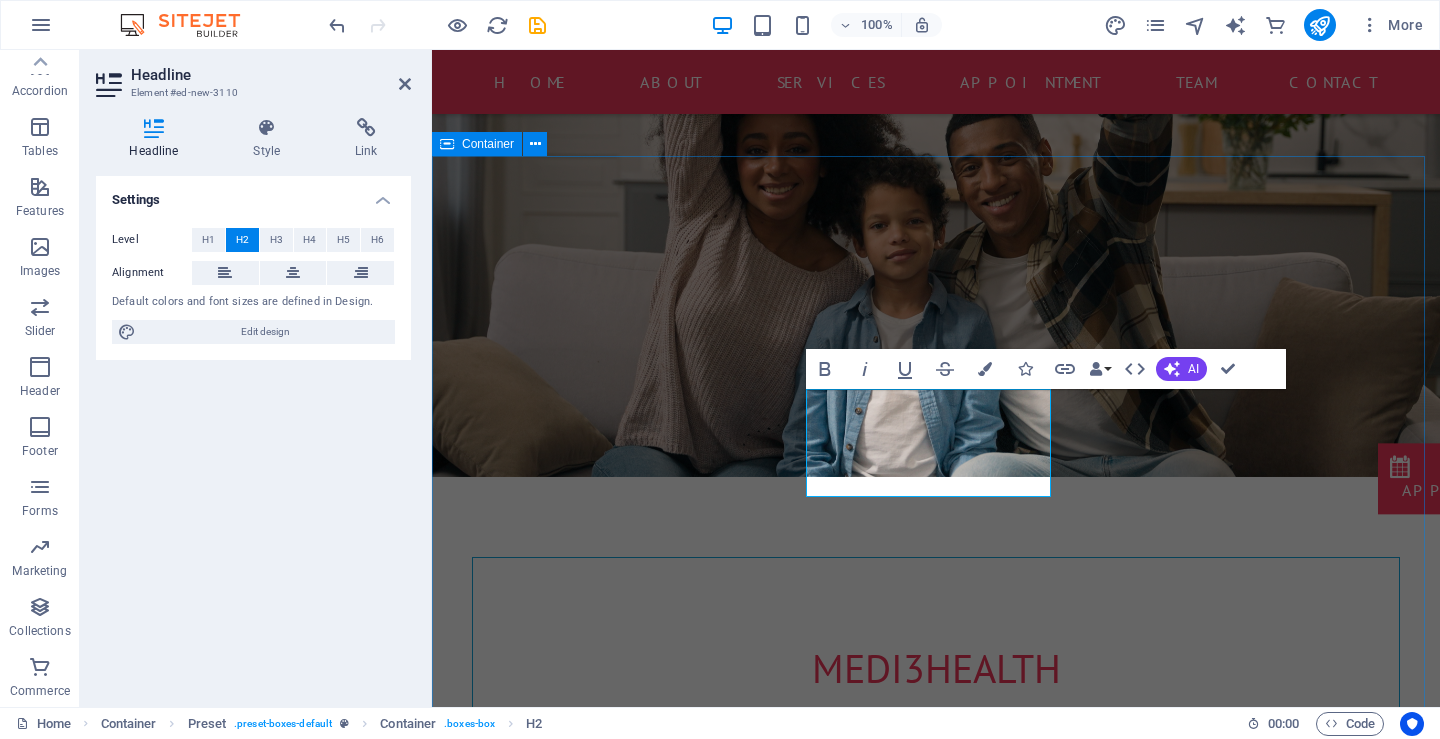 scroll, scrollTop: 461, scrollLeft: 0, axis: vertical 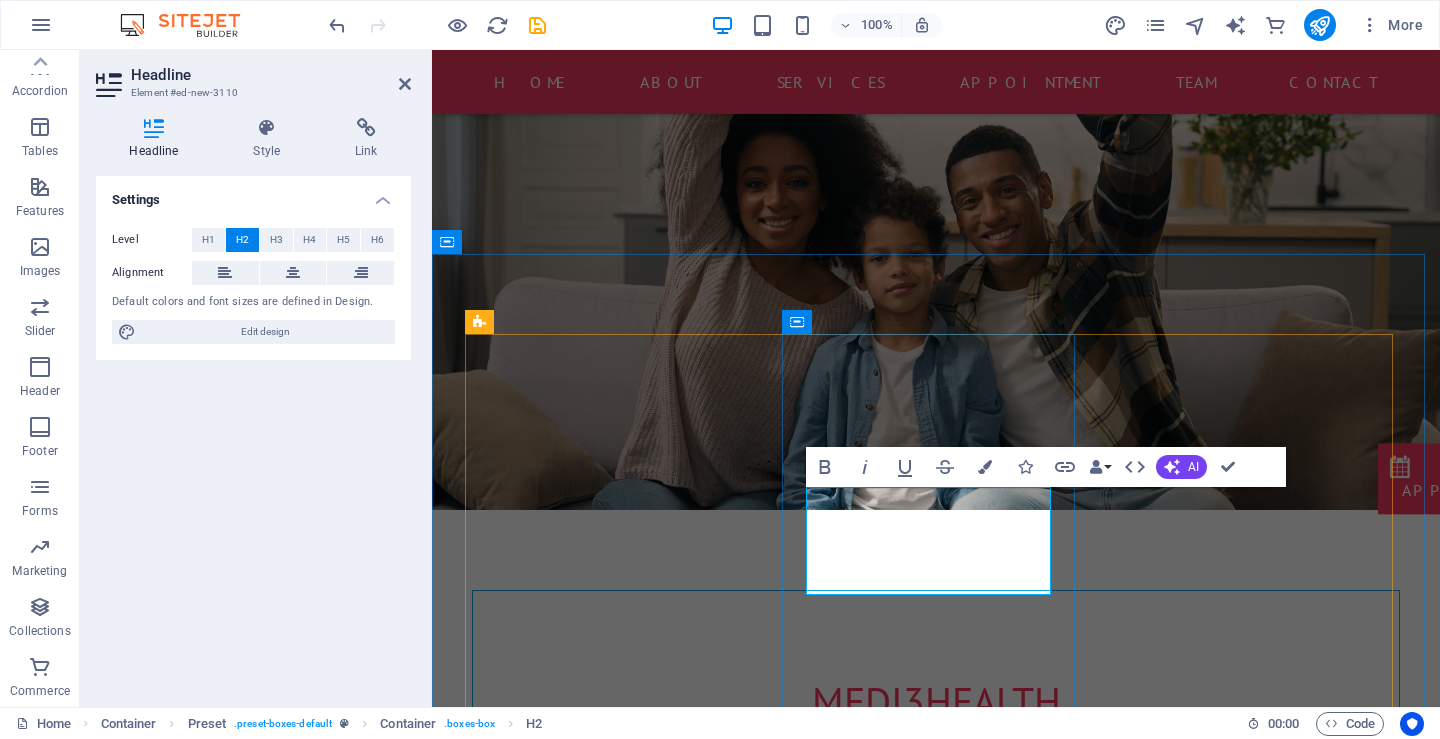 click on "occupational health" at bounding box center [936, 1597] 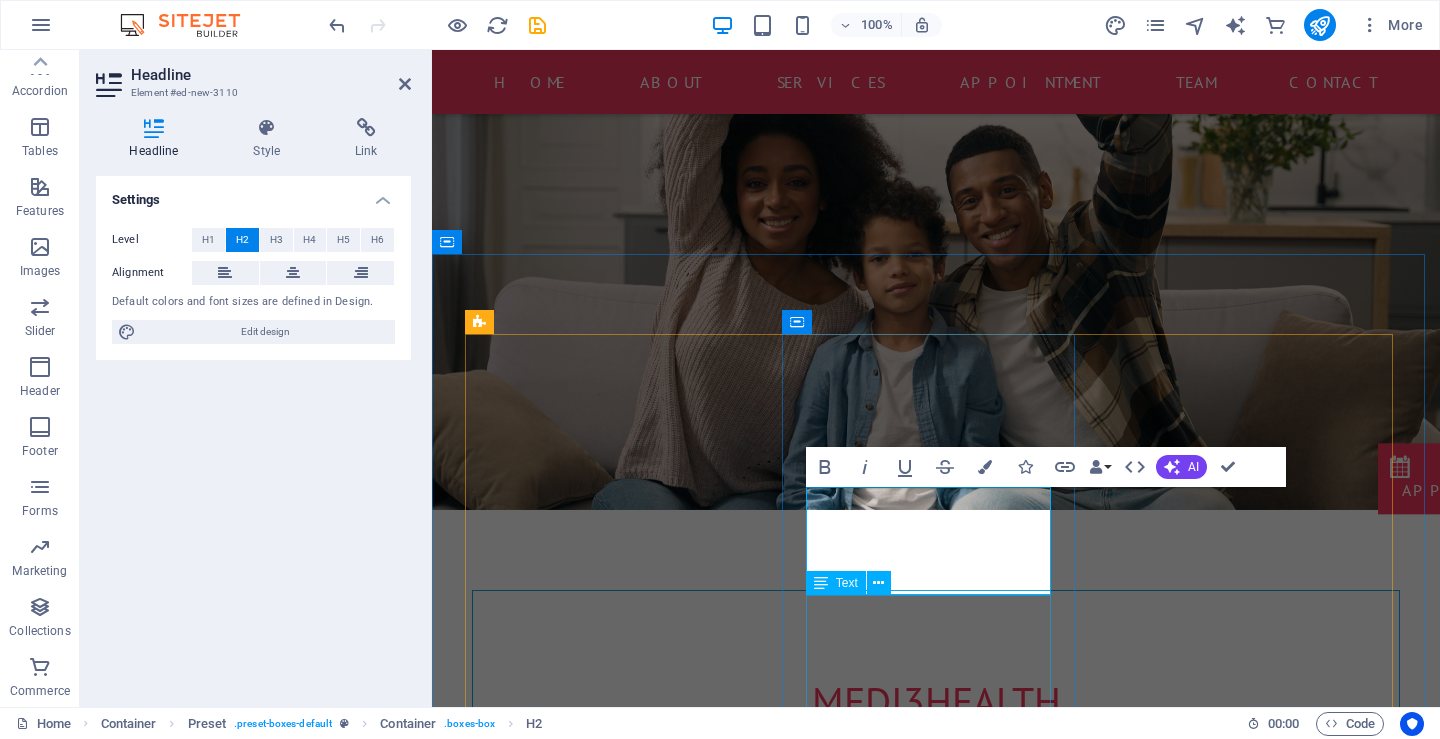 click on "Same-day or next-day appointments home visits,Extended hours (evenings/weekends) Telehealth/virtual consultations" at bounding box center (936, 1691) 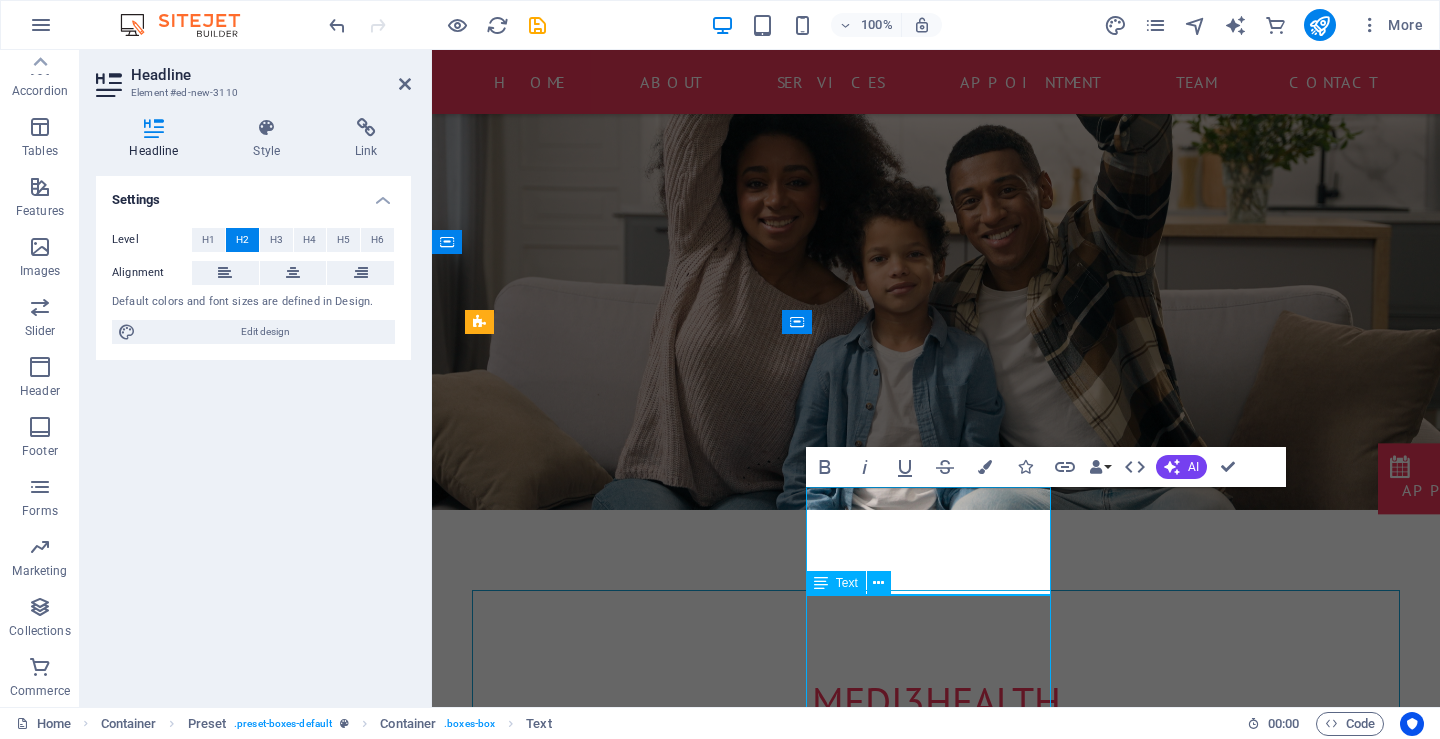 click on "Same-day or next-day appointments home visits,Extended hours (evenings/weekends) Telehealth/virtual consultations" at bounding box center [936, 1691] 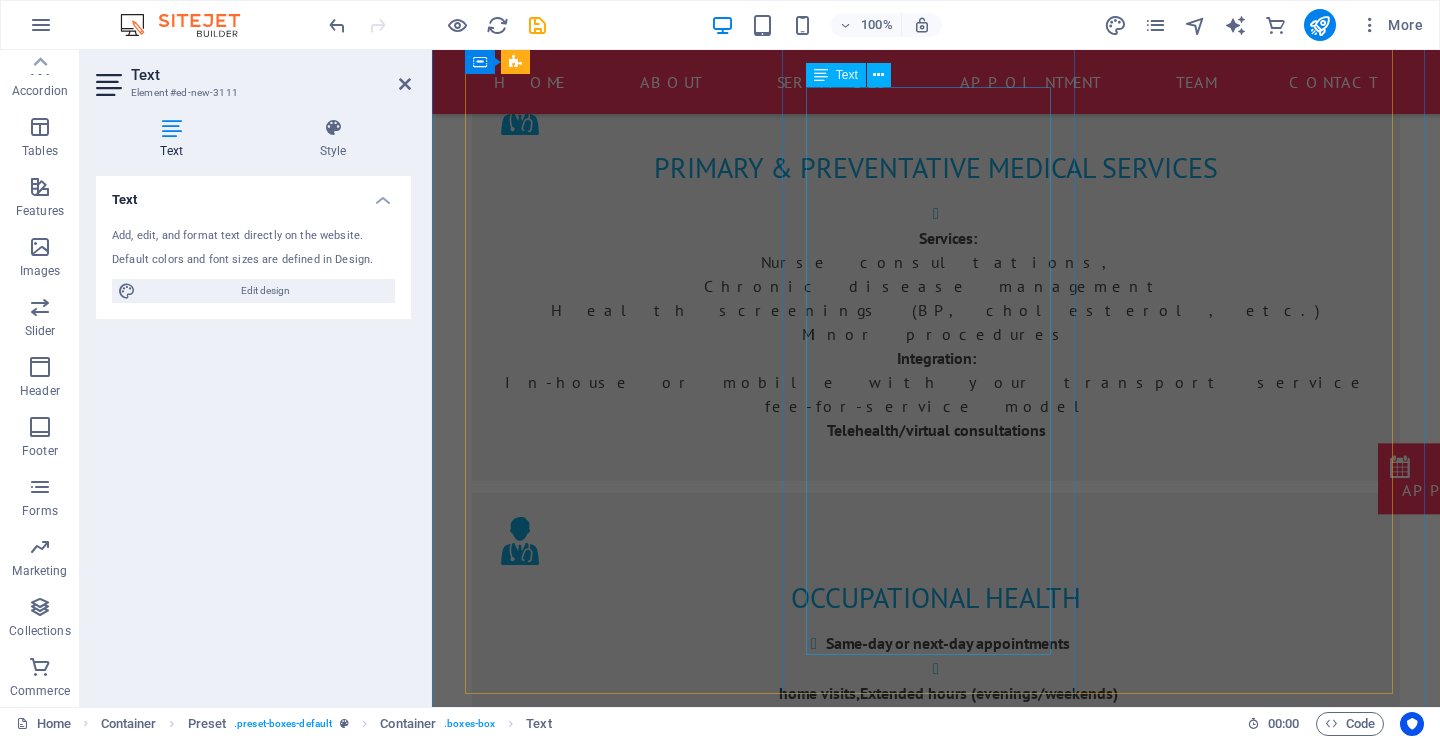 scroll, scrollTop: 1461, scrollLeft: 0, axis: vertical 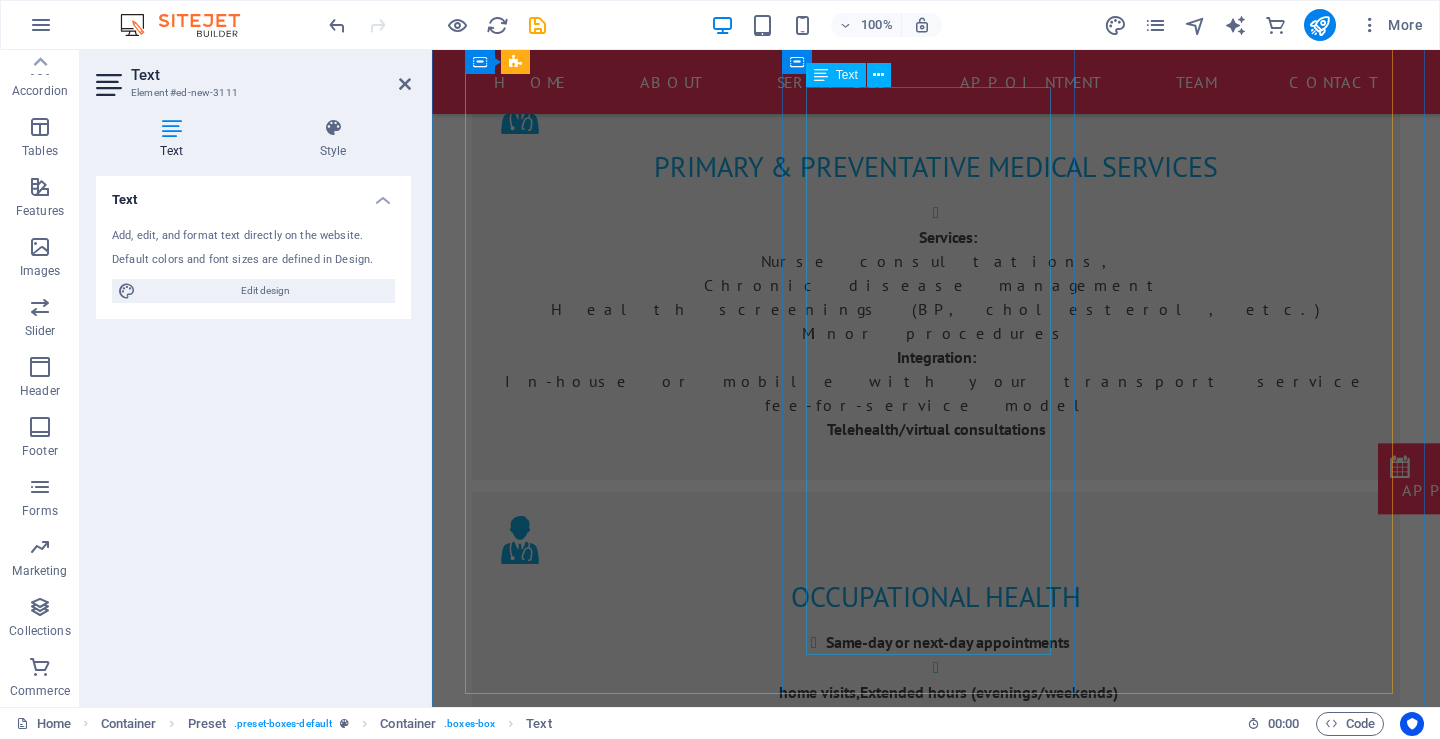 click on "Occupational health focuses on the prevention, diagnosis, and management of work-related injuries and illnesses. It's about keeping employees physically and mentally fit to do their jobs safely and effectively. Core Services: Pre-employment medicals Fitness-for-duty assessments Workplace injury care Return-to-work programs Health surveillance (e.g., hearing tests, lung function) Drug and alcohol testing Ergonomics assessments" at bounding box center [936, 1817] 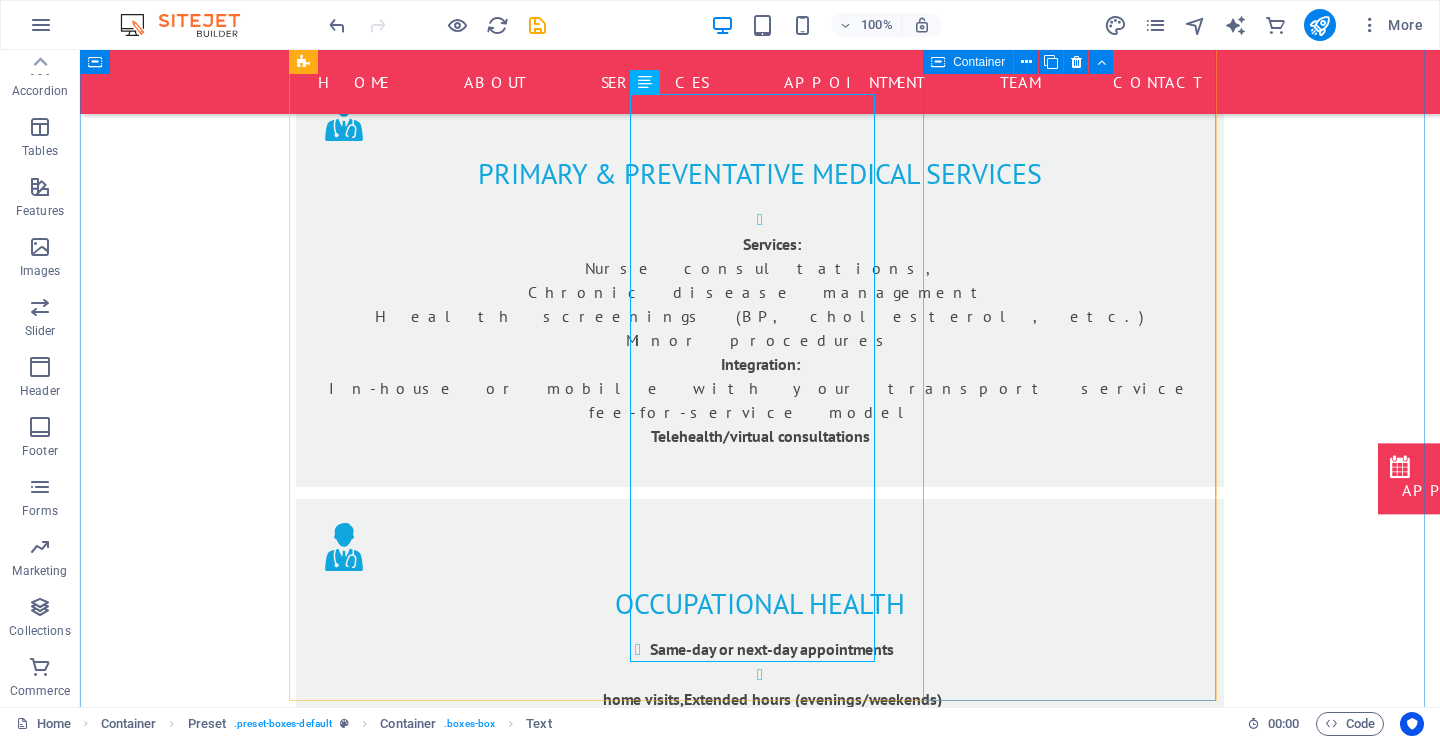 scroll, scrollTop: 1354, scrollLeft: 0, axis: vertical 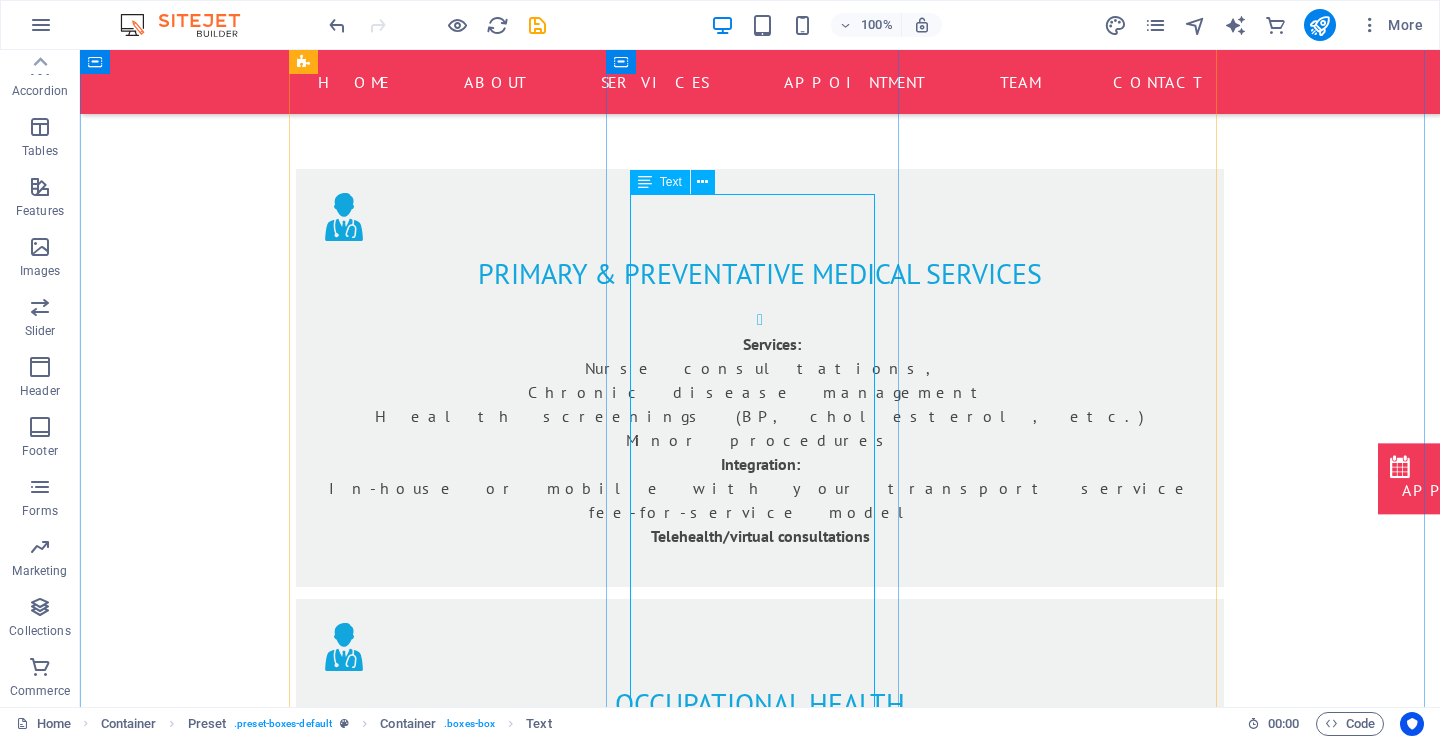 click on "Occupational health focuses on the prevention, diagnosis, and management of work-related injuries and illnesses. It's about keeping employees physically and mentally fit to do their jobs safely and effectively. Core Services: Pre-employment medicals Fitness-for-duty assessments Workplace injury care Return-to-work programs Health surveillance (e.g., hearing tests, lung function) Drug and alcohol testing Ergonomics assessments" at bounding box center [760, 1924] 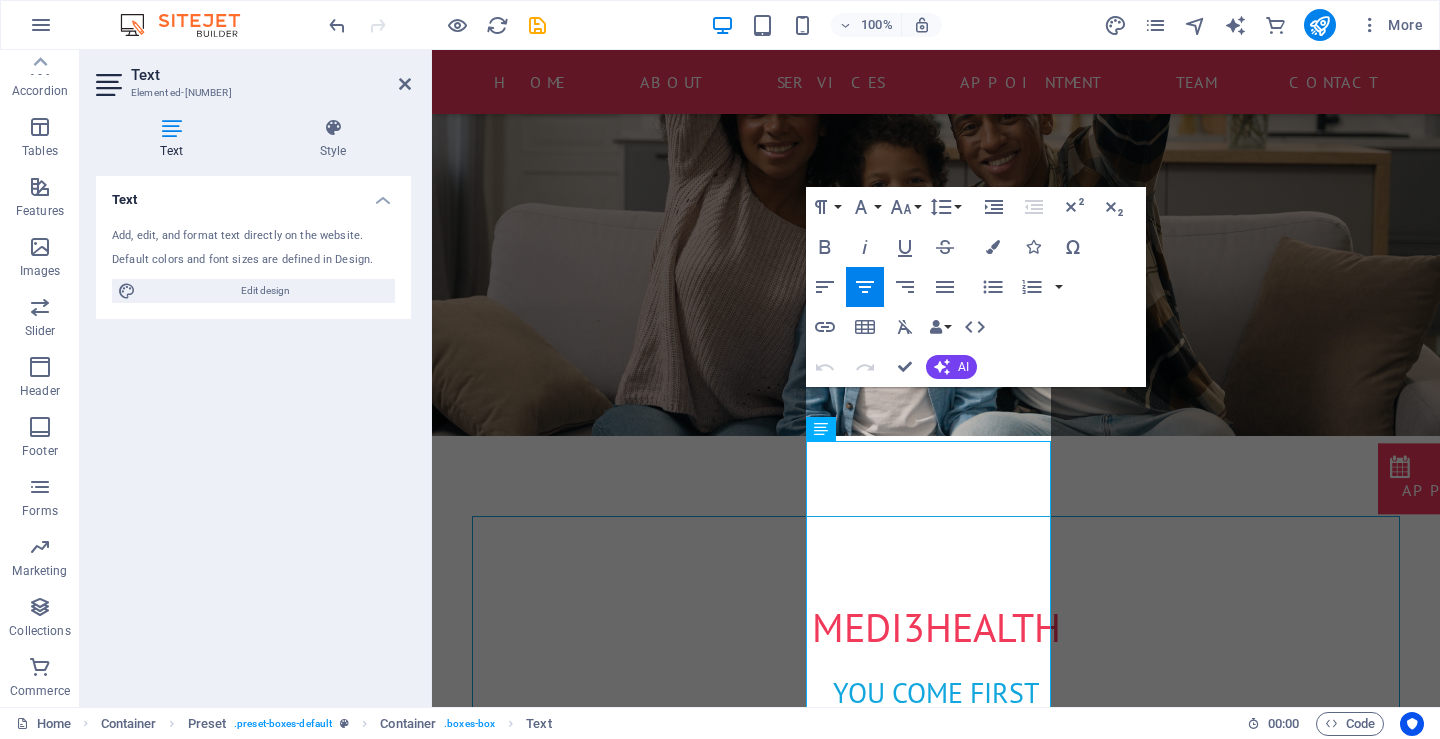 scroll, scrollTop: 1167, scrollLeft: 0, axis: vertical 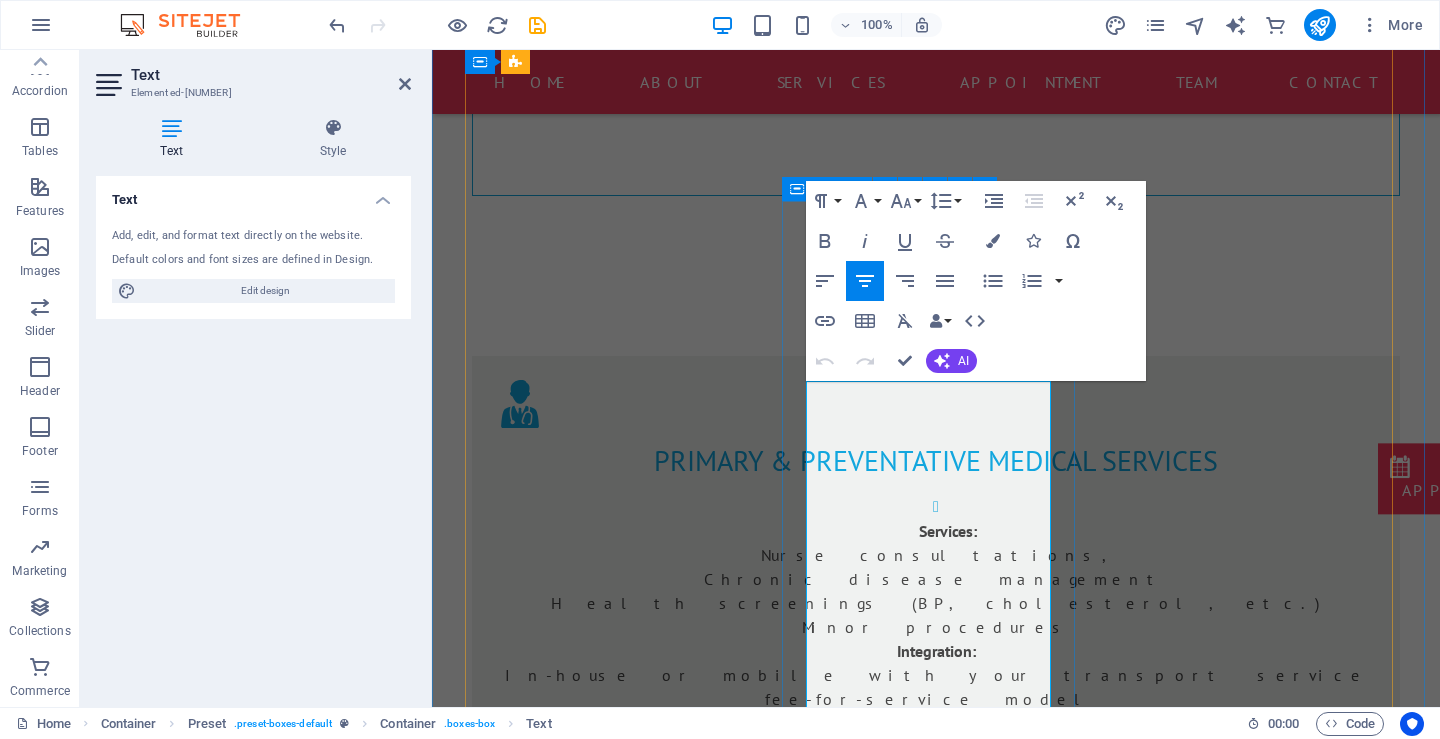 drag, startPoint x: 1002, startPoint y: 241, endPoint x: 797, endPoint y: 375, distance: 244.91019 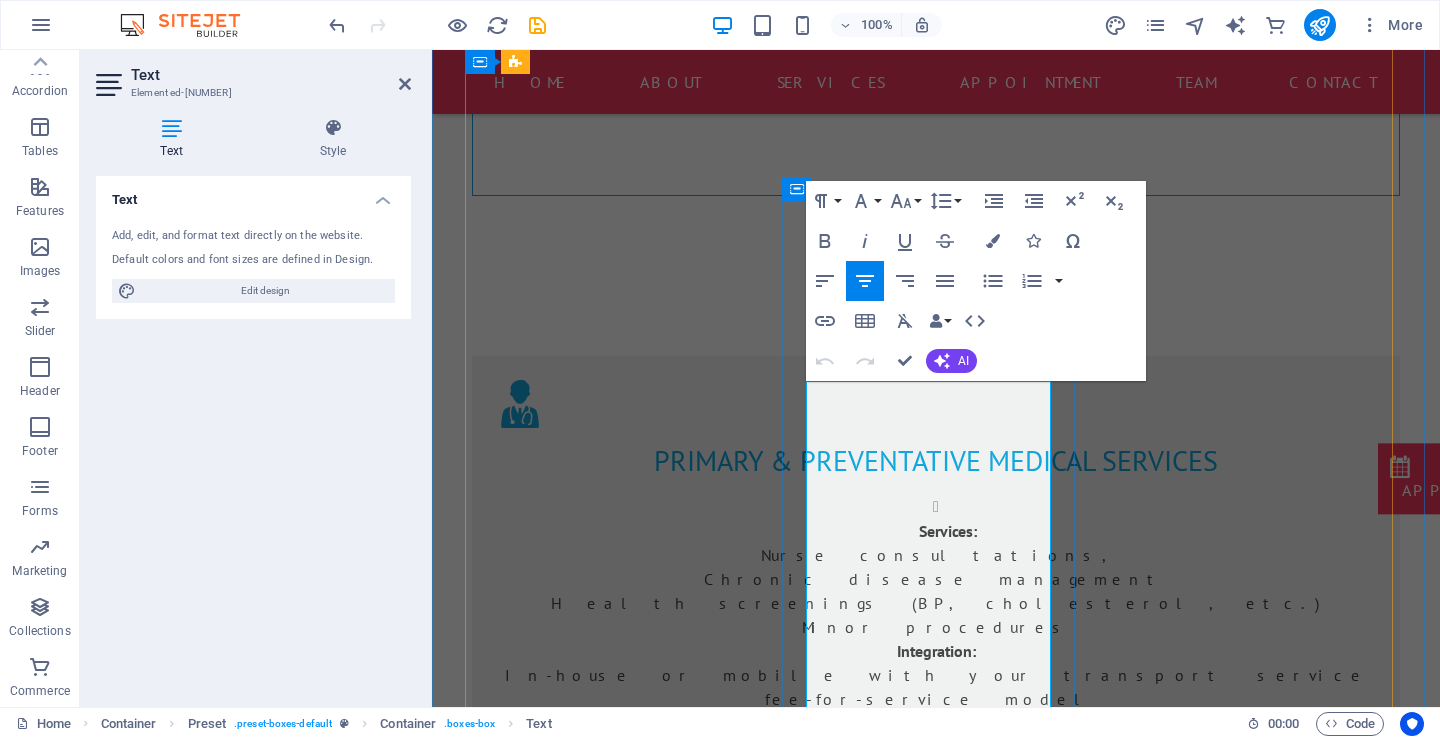 copy on "Occupational health focuses on the prevention, diagnosis, and management of work-related injuries and illnesses. It's about keeping employees physically and mentally fit to do their jobs safely and effectively. Core Services: Pre-employment medicals Fitness-for-duty assessments Workplace injury care Return-to-work programs Health surveillance (e.g., hearing tests, lung function) Drug and alcohol testing Ergonomics assessments" 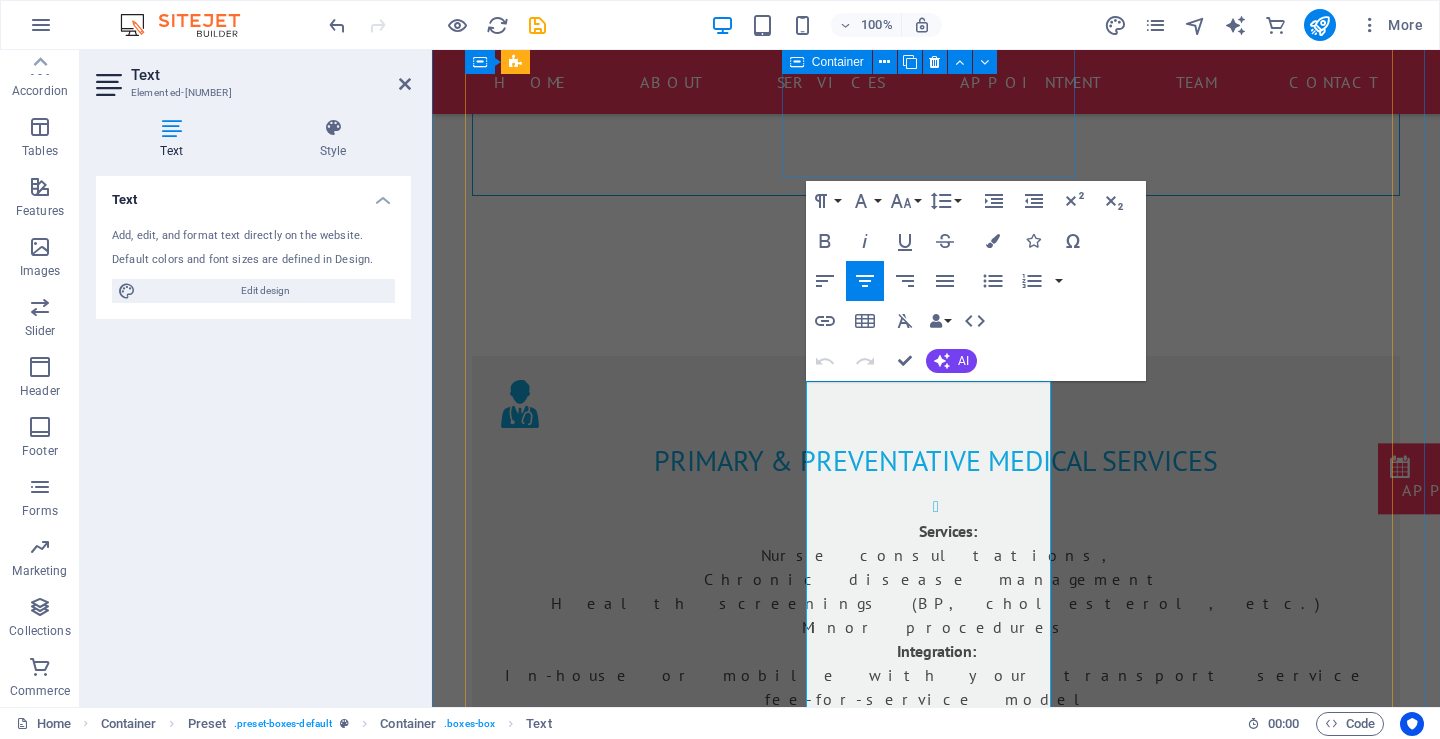 click on "occupational health Same-day or next-day appointments home visits,Extended hours (evenings/weekends) Telehealth/virtual consultations" at bounding box center [936, 936] 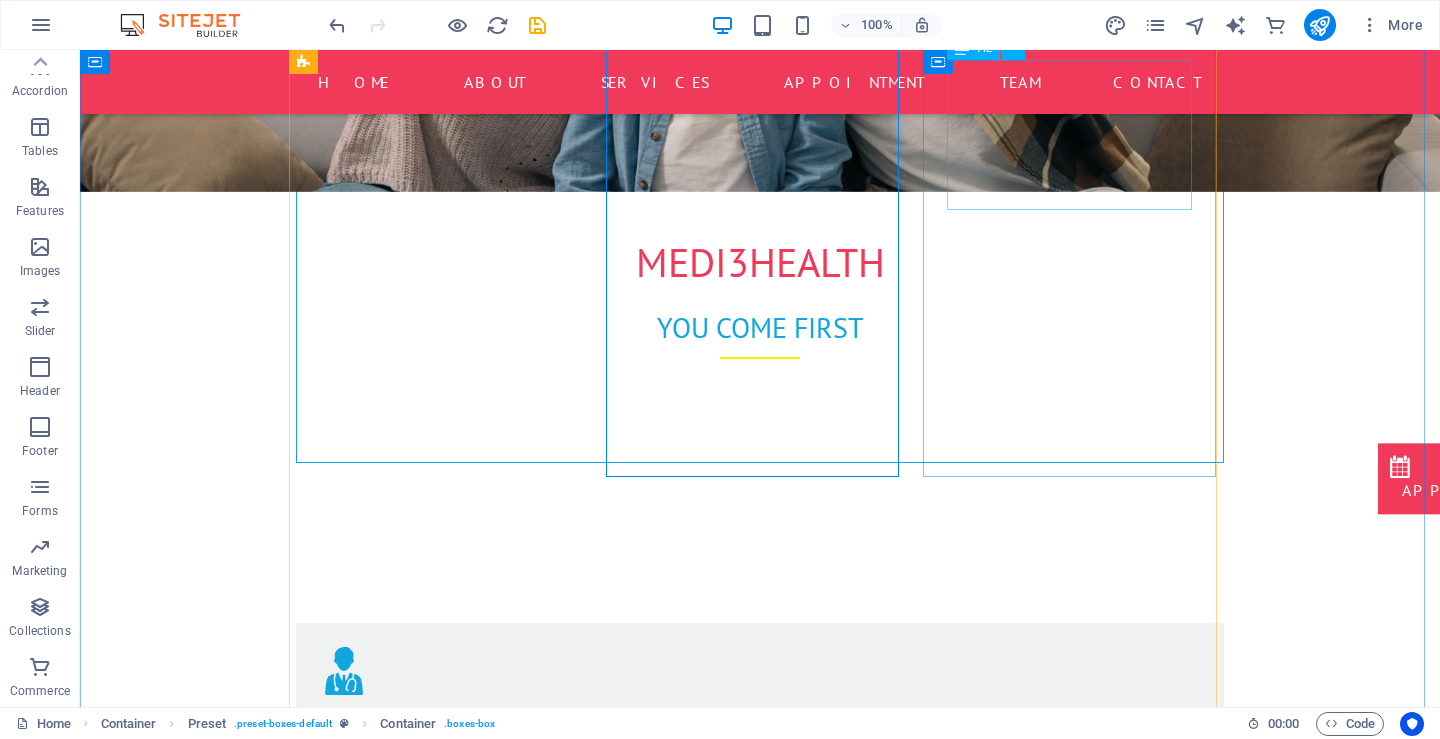 scroll, scrollTop: 867, scrollLeft: 0, axis: vertical 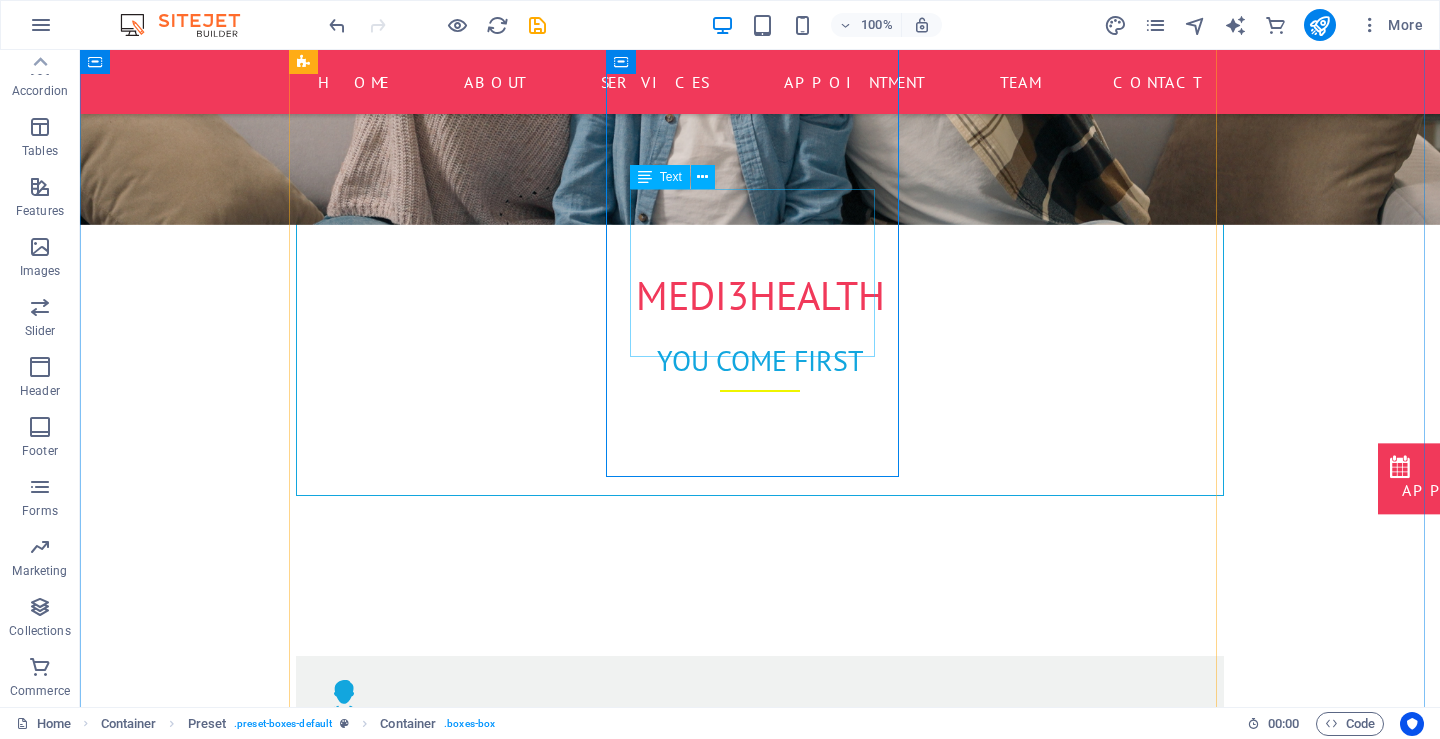 click on "Same-day or next-day appointments home visits,Extended hours (evenings/weekends) Telehealth/virtual consultations" at bounding box center (760, 1285) 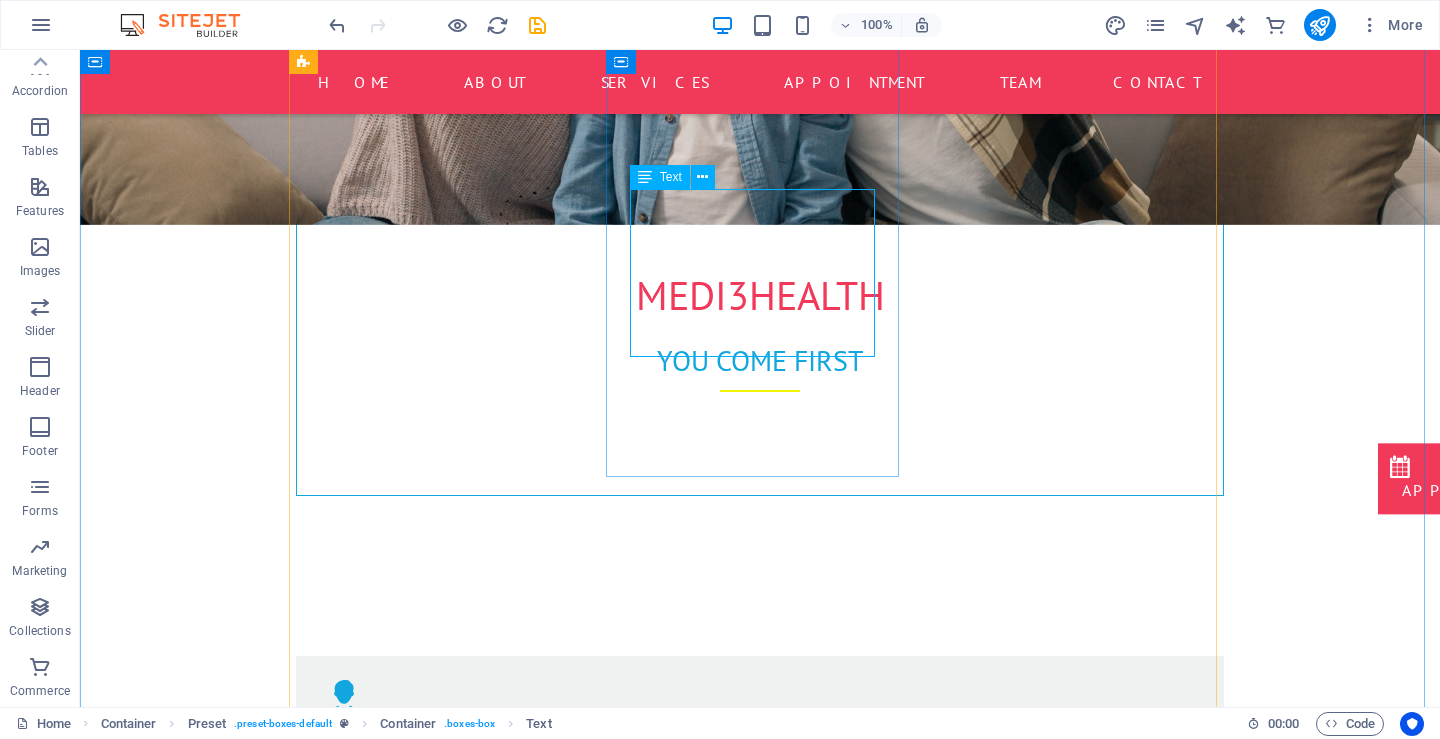 click on "Same-day or next-day appointments home visits,Extended hours (evenings/weekends) Telehealth/virtual consultations" at bounding box center [760, 1285] 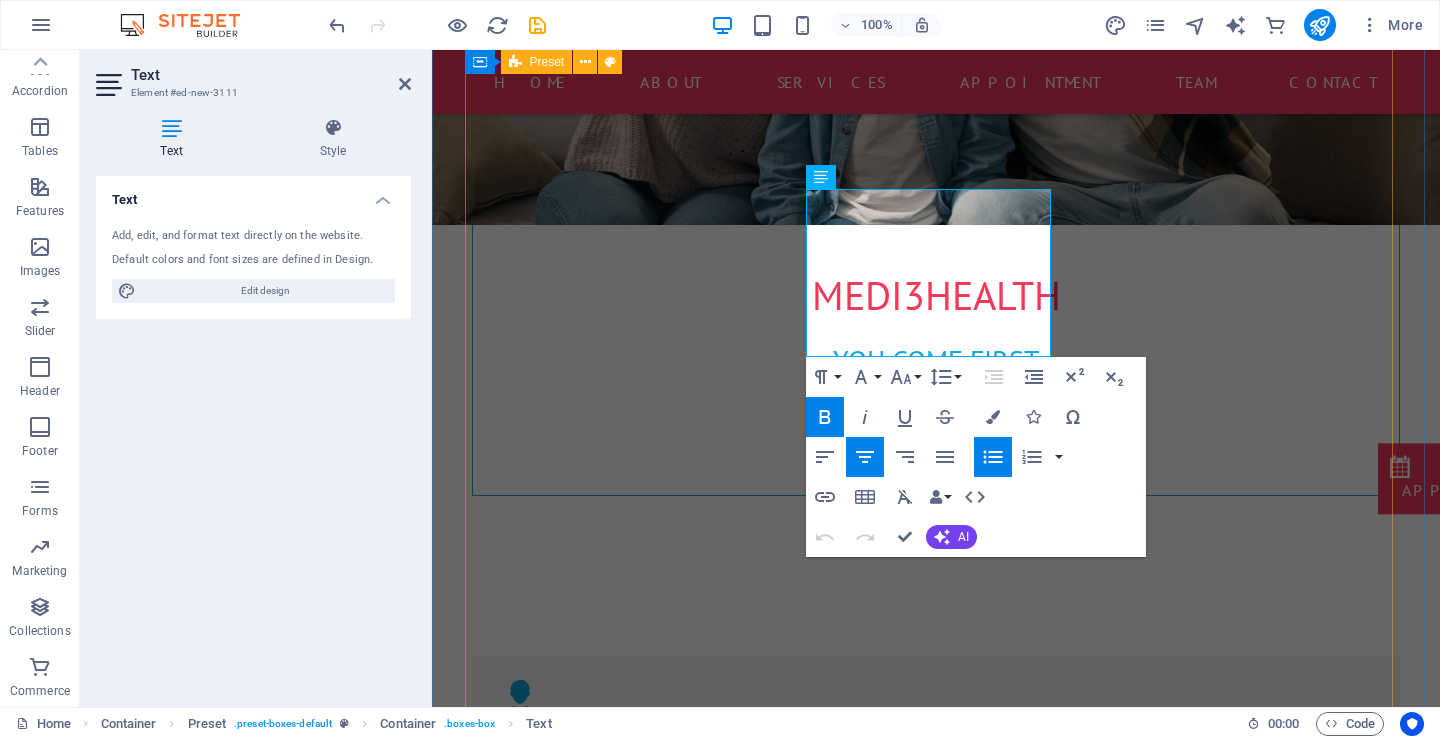 drag, startPoint x: 865, startPoint y: 201, endPoint x: 1513, endPoint y: 462, distance: 698.5879 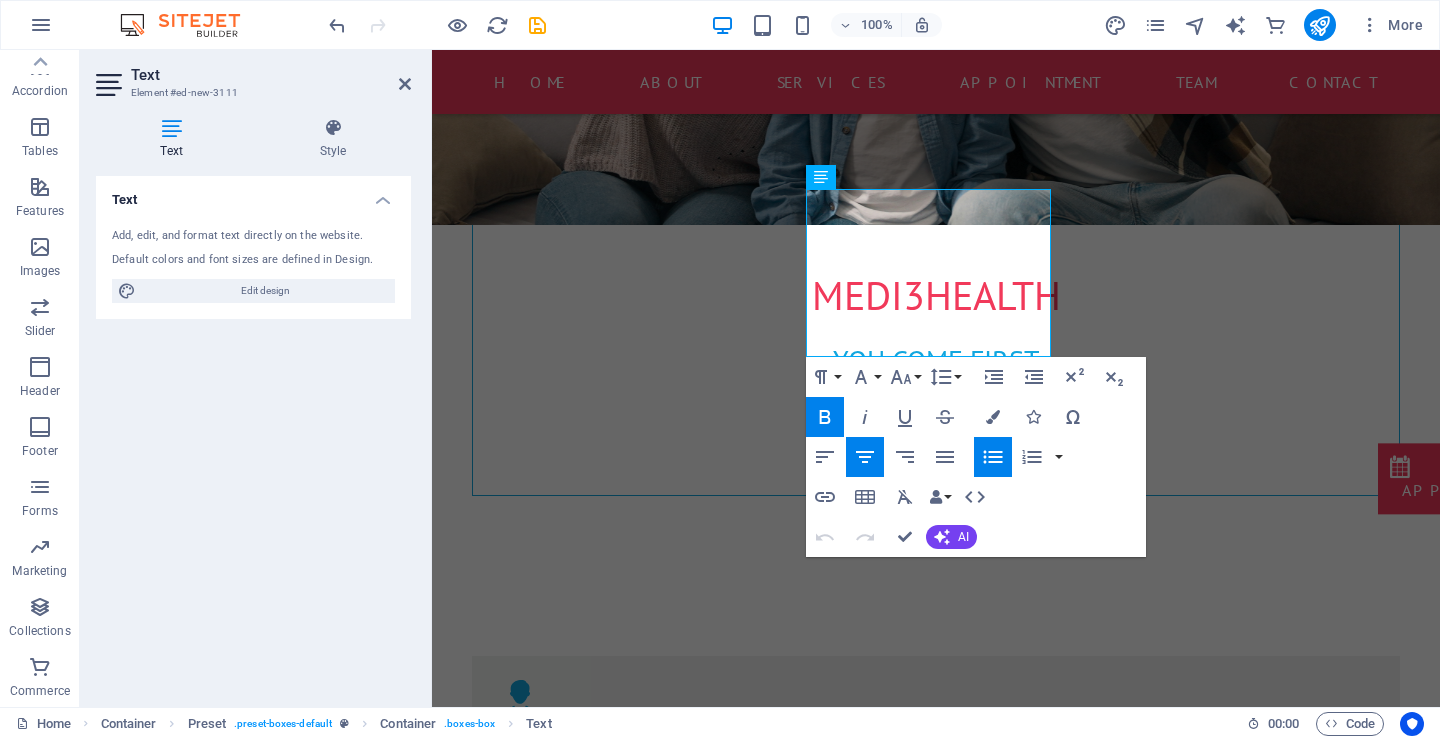 click on "Unordered List" at bounding box center [993, 457] 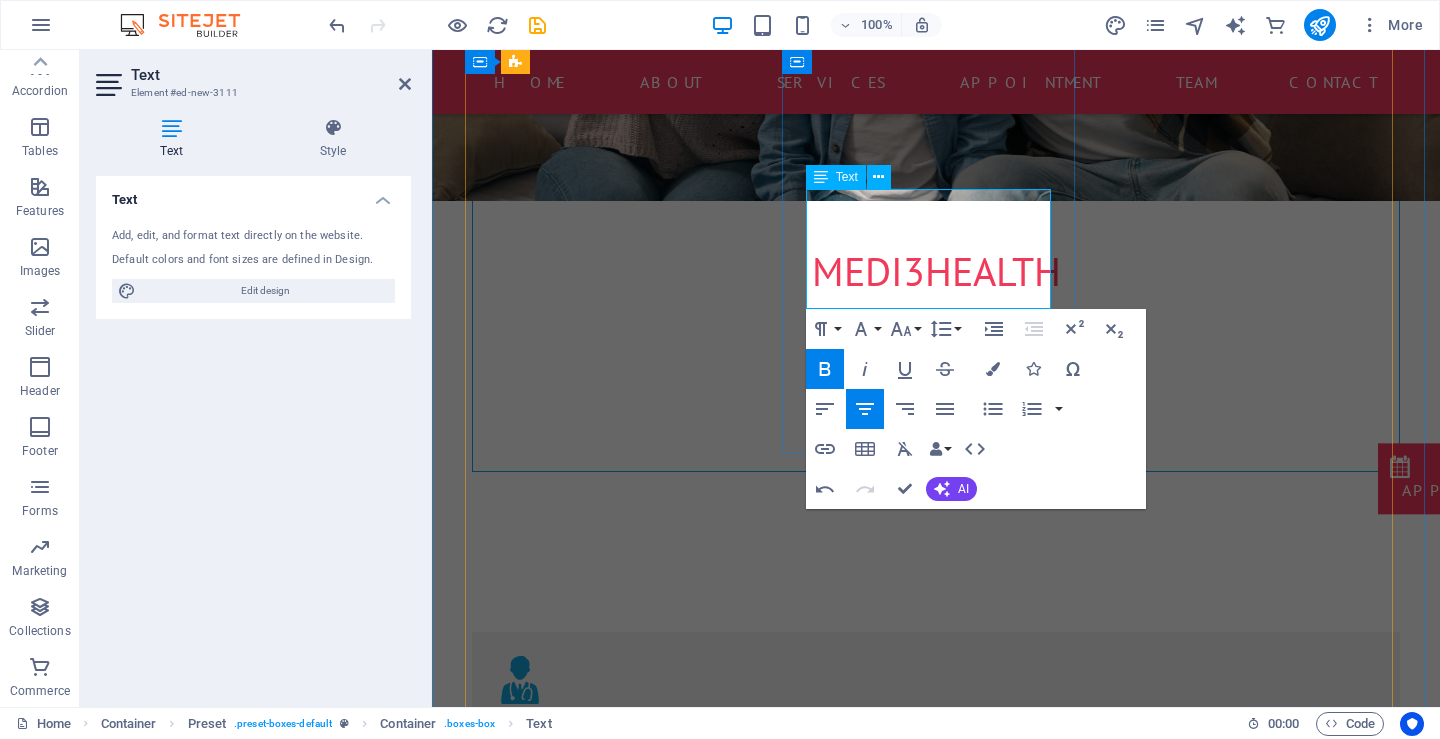 scroll, scrollTop: 786, scrollLeft: 0, axis: vertical 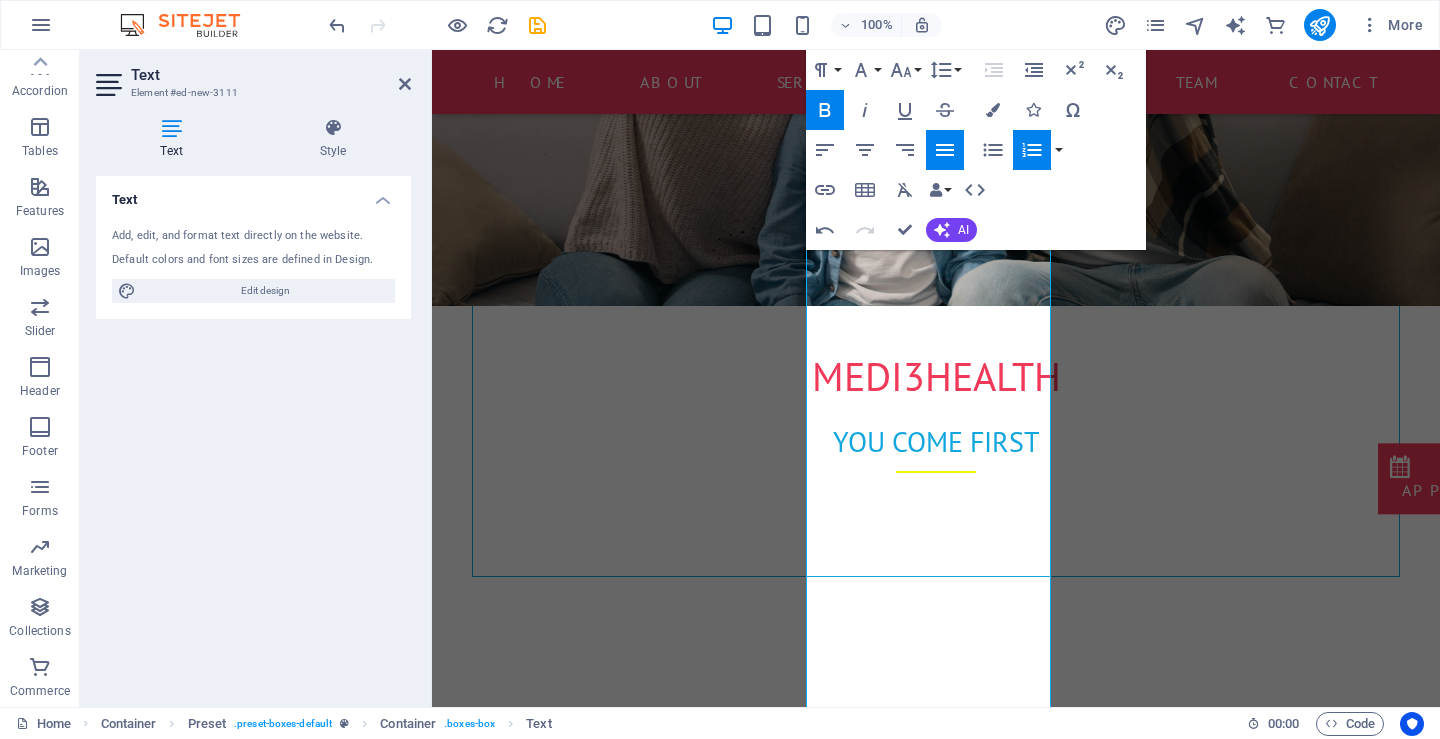 click 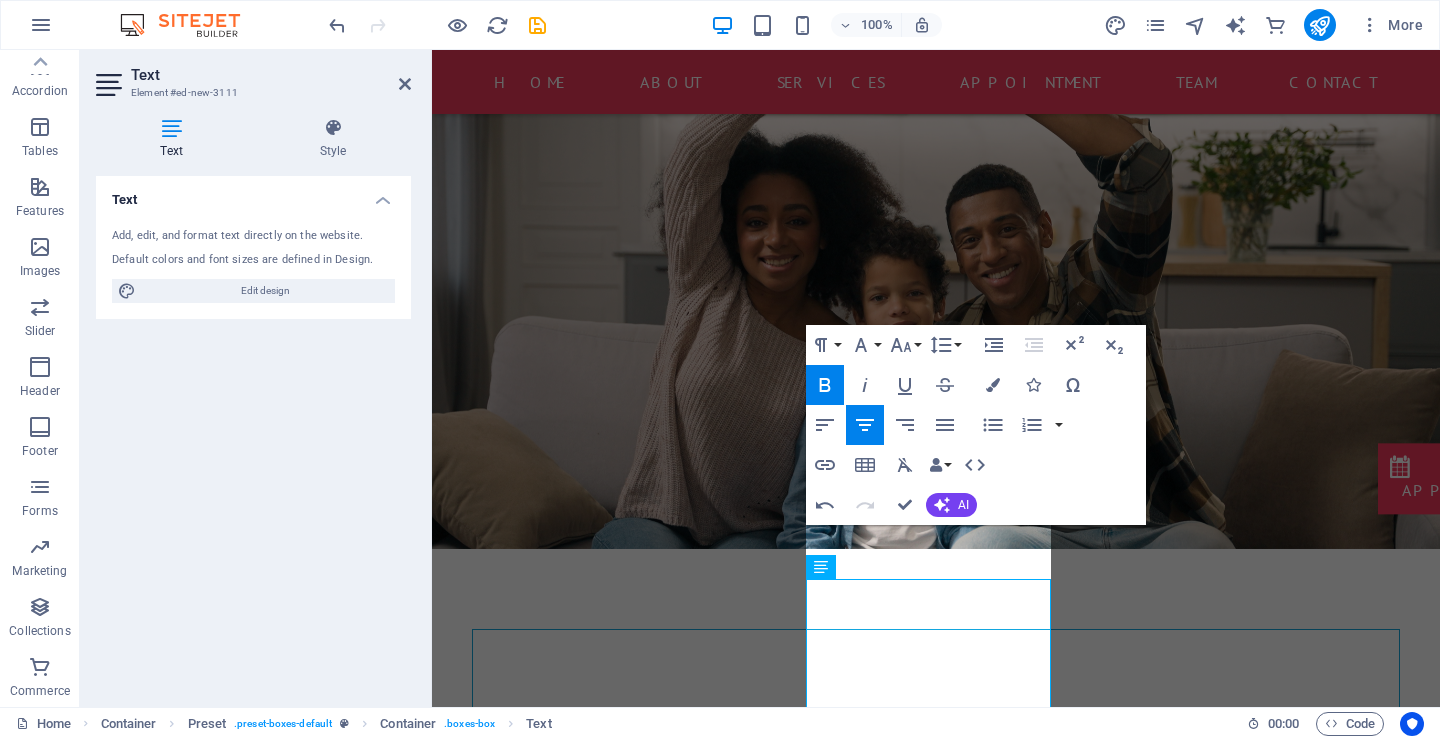 scroll, scrollTop: 450, scrollLeft: 0, axis: vertical 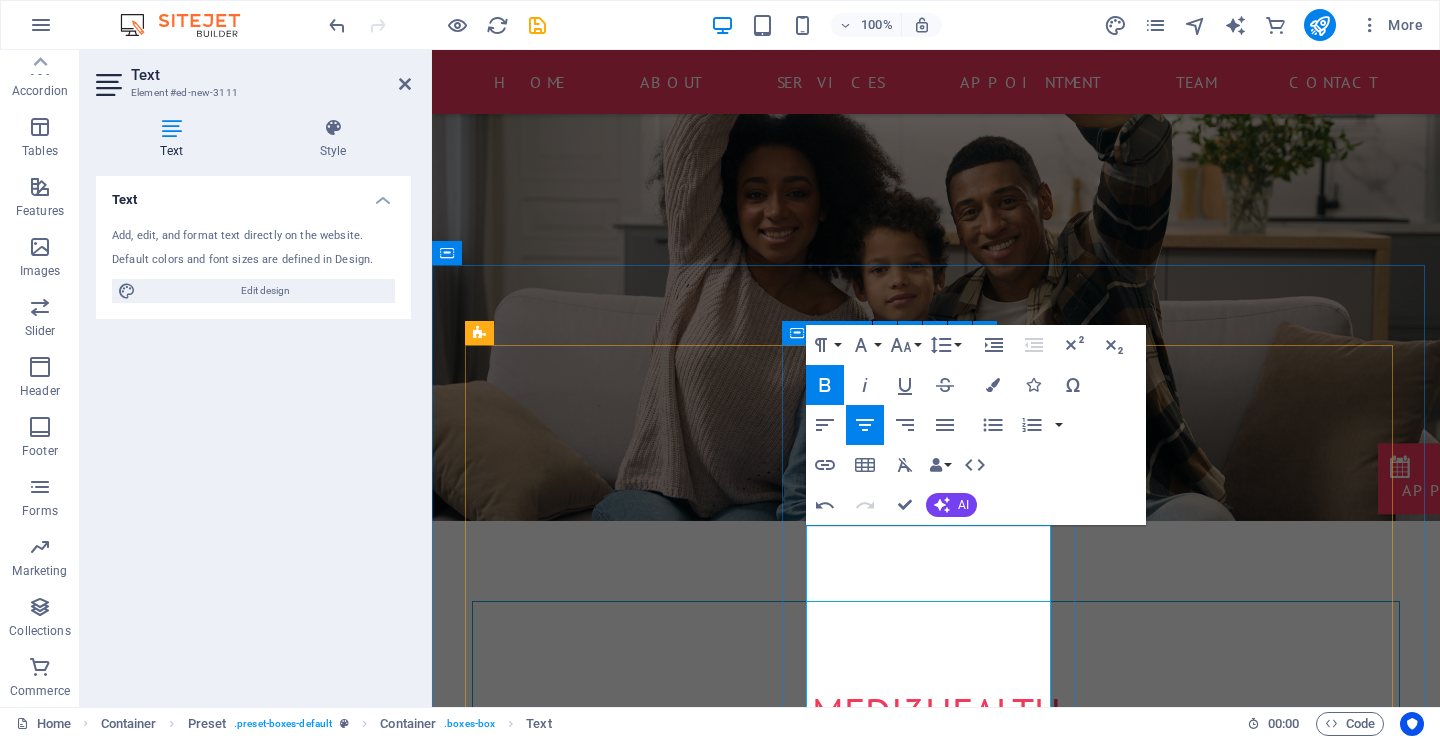 drag, startPoint x: 1015, startPoint y: 141, endPoint x: 779, endPoint y: 497, distance: 427.1206 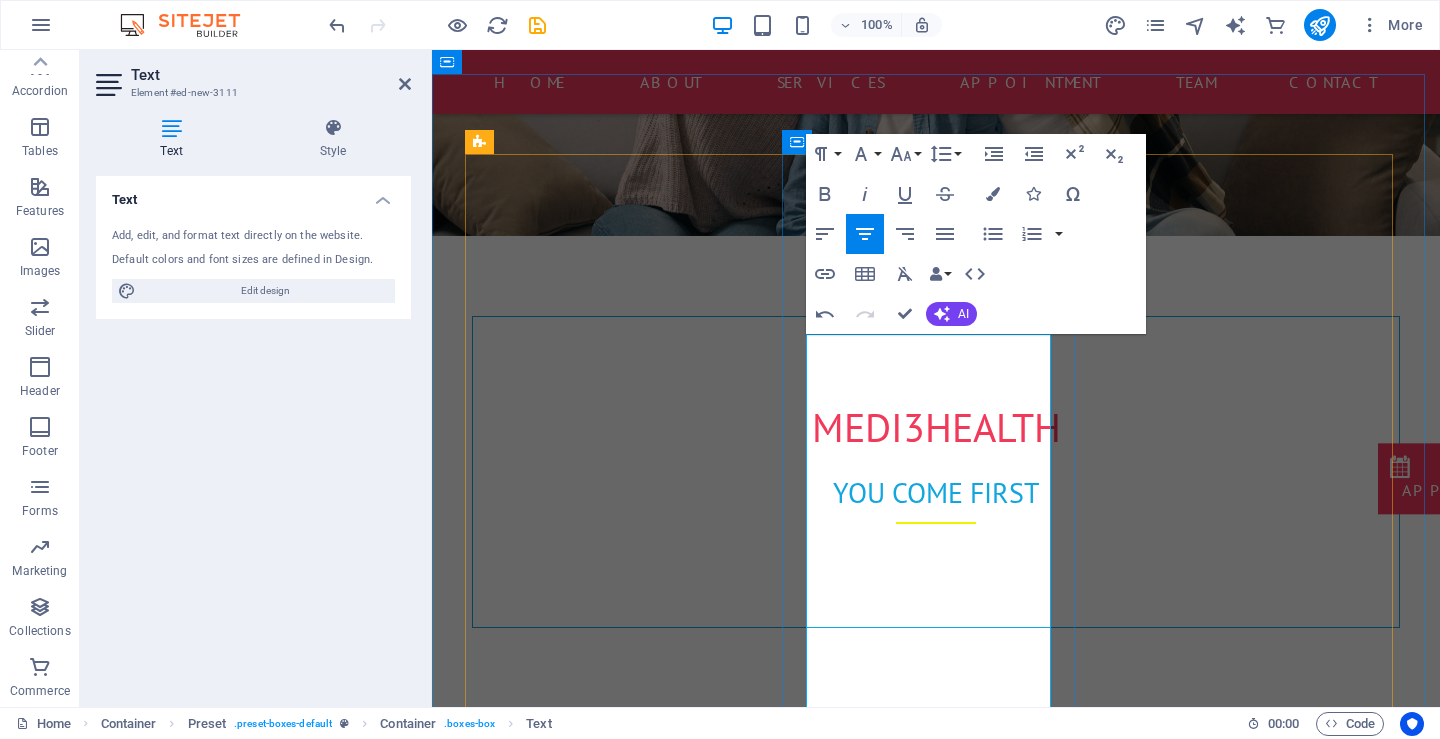 scroll, scrollTop: 750, scrollLeft: 0, axis: vertical 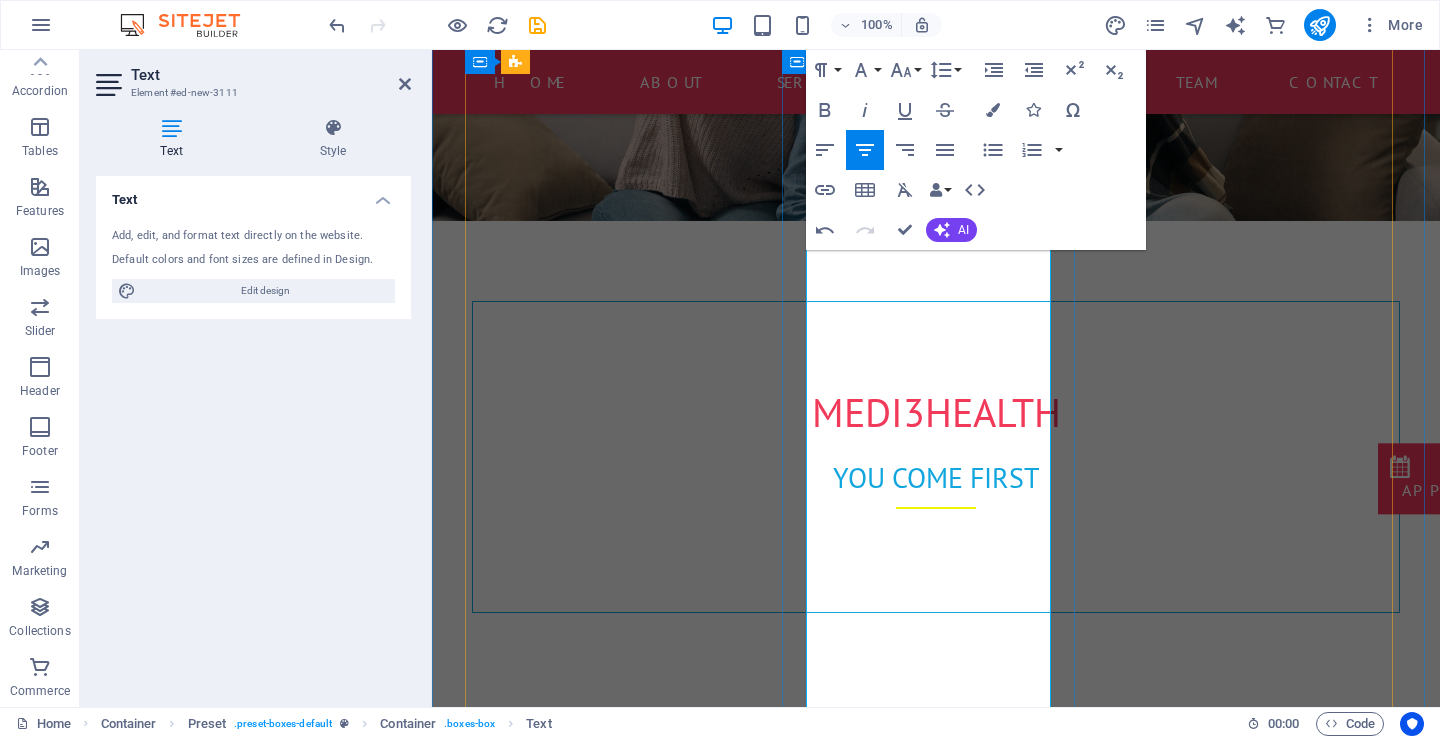 click on "Pre-employment medicals" at bounding box center (948, 1562) 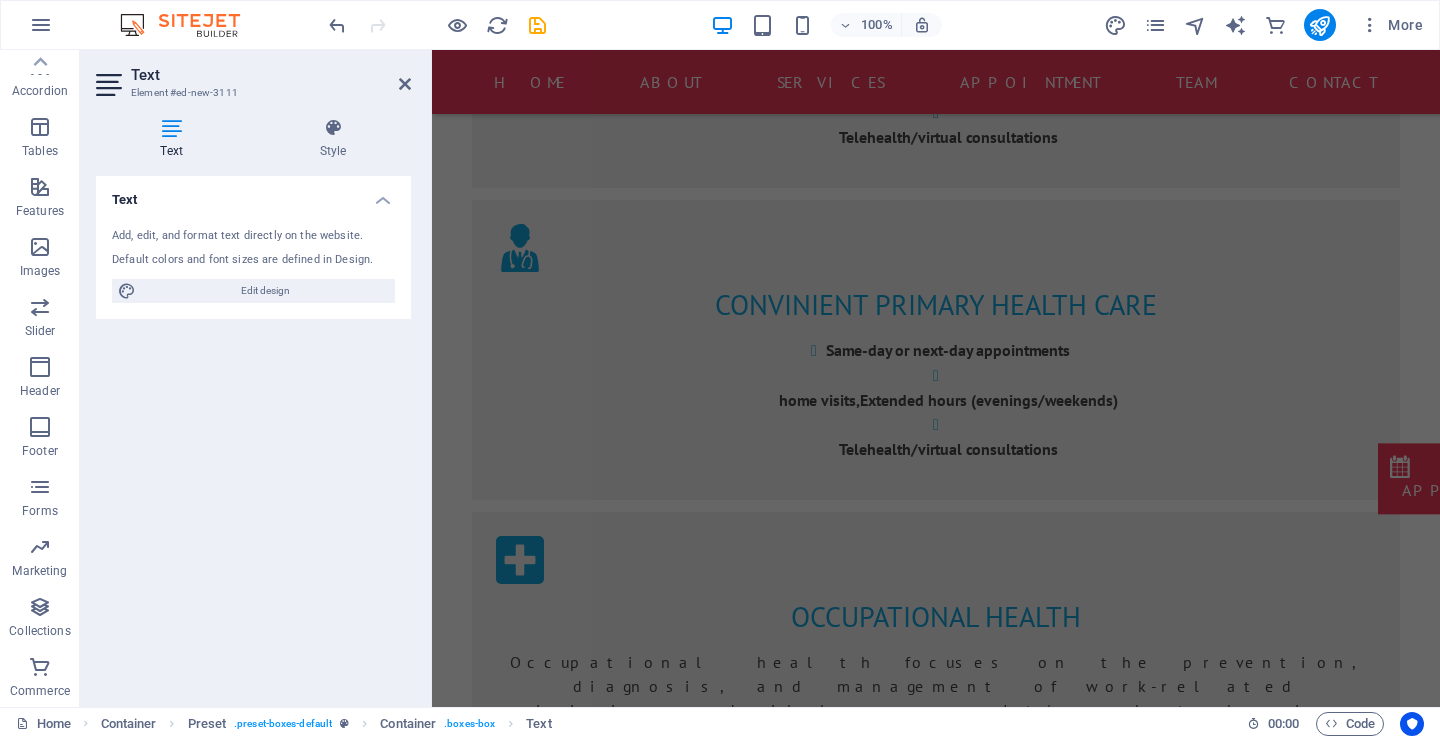 drag, startPoint x: 831, startPoint y: 422, endPoint x: 984, endPoint y: 778, distance: 387.48547 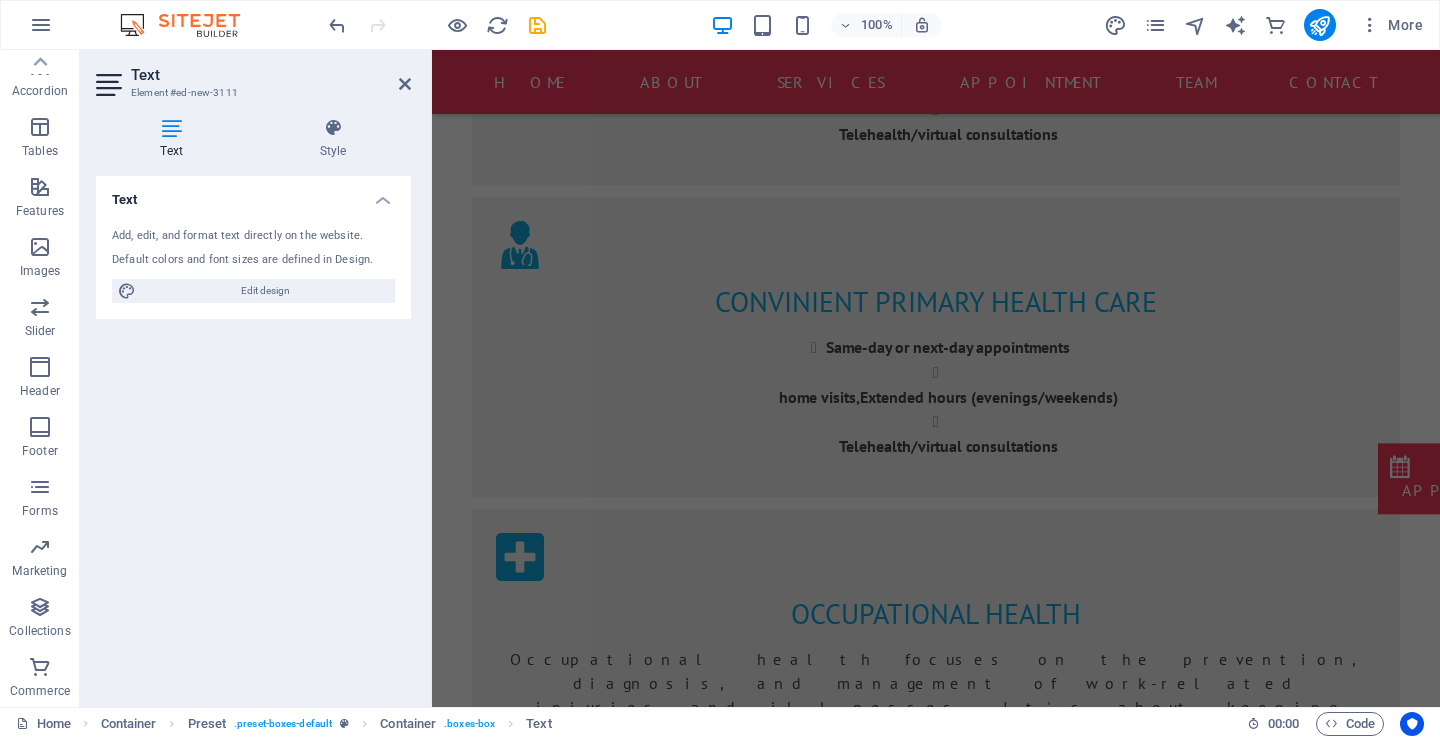 click on "Skip to main content
Appointment [NUMBER] [STREET] [CITY]   [POSTAL_CODE] [PHONE] Contact us! Home About Services Appointment Team Contact medi3health you come first Primary & Preventative Medical Services Services:  Nurse consultations, Chronic disease management Health screenings (BP, cholesterol, etc.) Minor procedures Integration: In-house or mobile with your transport service  fee-for-service model Telehealth/virtual consultations occupational health Occupational health focuses on the prevention, diagnosis, and management of work-related injuries and illnesses. It's about keeping employees physically and mentally fit to do their jobs safely and effectively. Core Services: Pre-employment medicals Fitness-for-duty assessments Workplace injury care Return-to-work programs Health surveillance (e.g., hearing tests, lung function) Drug and alcohol testing Ergonomics assessments convinient Primary health care Same-day or next-day appointments home visits,Extended hours (evenings/weekends) occupational health or" at bounding box center [936, 3248] 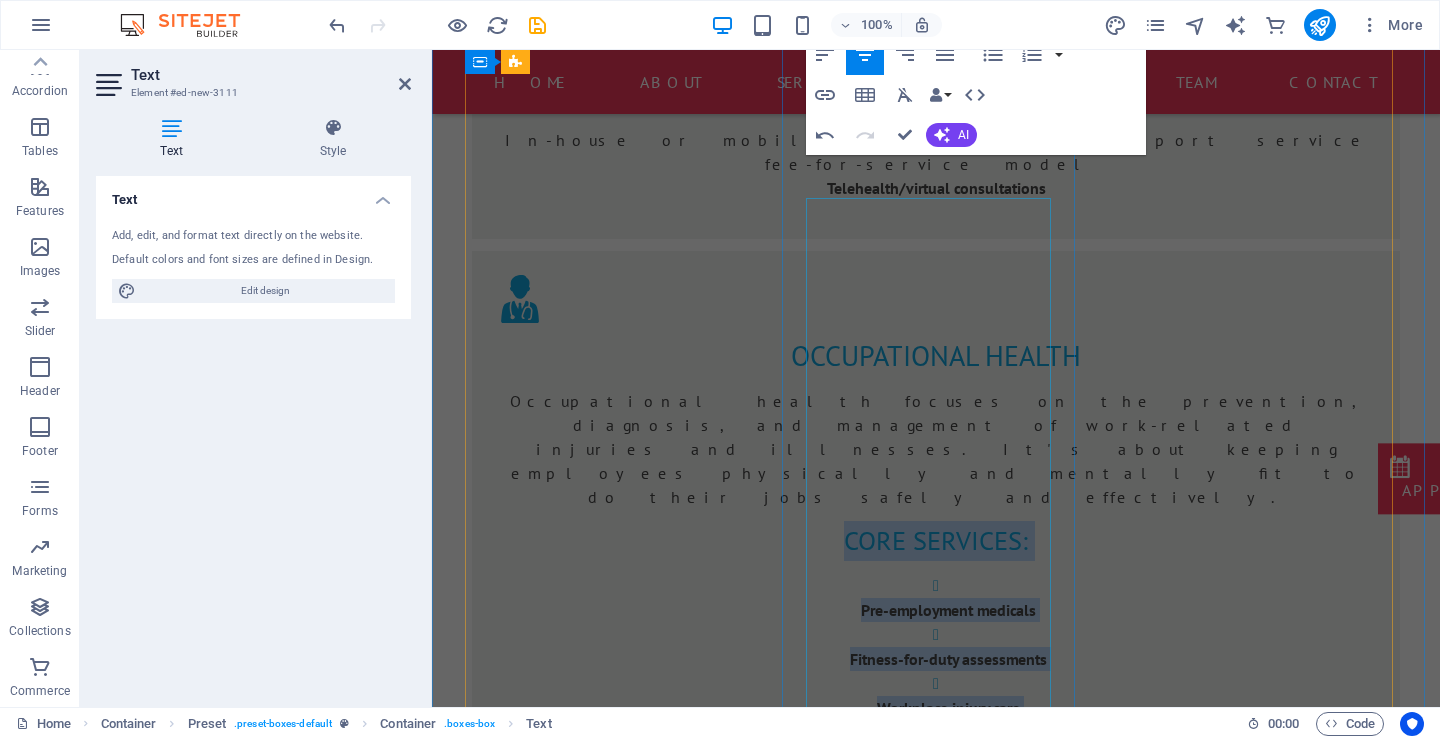 scroll, scrollTop: 1558, scrollLeft: 0, axis: vertical 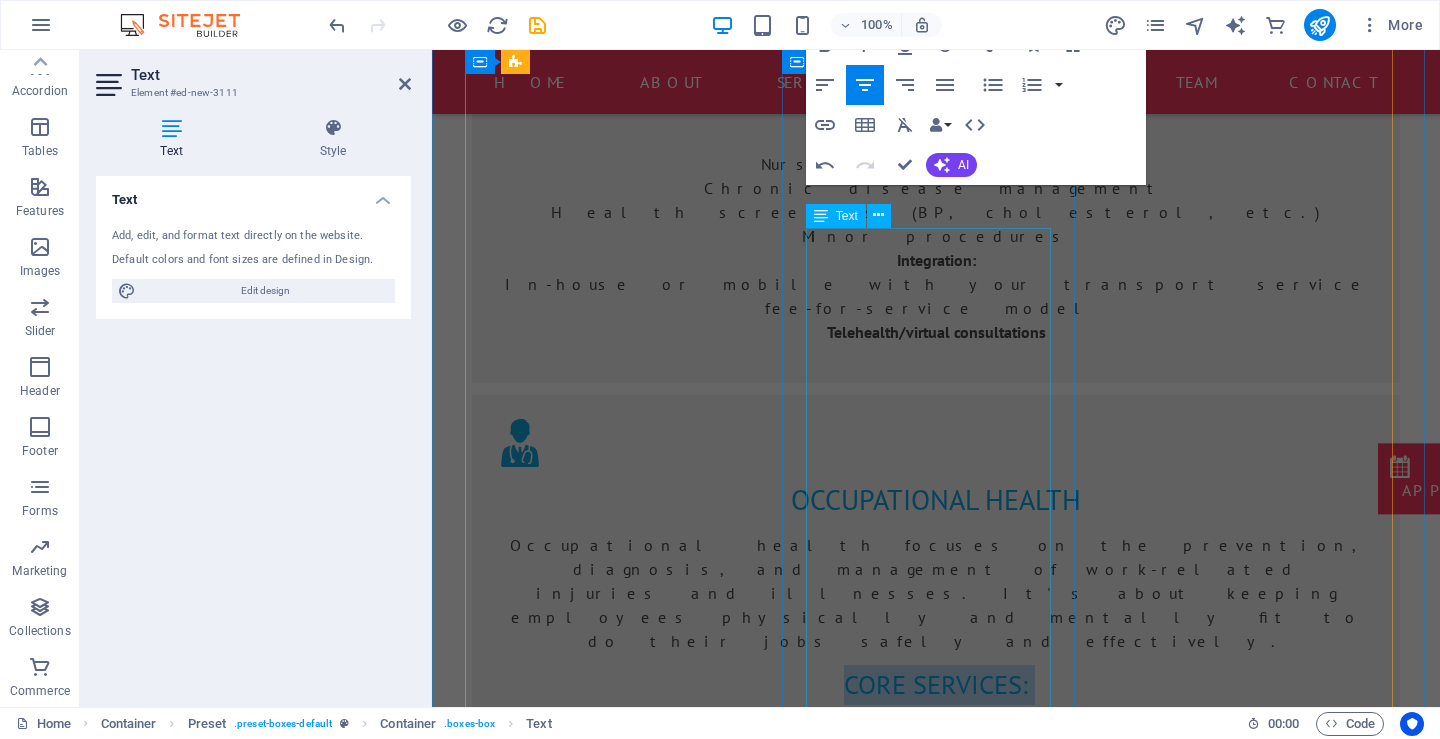 click on "Occupational health focuses on the prevention, diagnosis, and management of work-related injuries and illnesses. It's about keeping employees physically and mentally fit to do their jobs safely and effectively. Core Services: Pre-employment medicals Fitness-for-duty assessments Workplace injury care Return-to-work programs Health surveillance (e.g., hearing tests, lung function) Drug and alcohol testing Ergonomics assessments" at bounding box center (936, 2099) 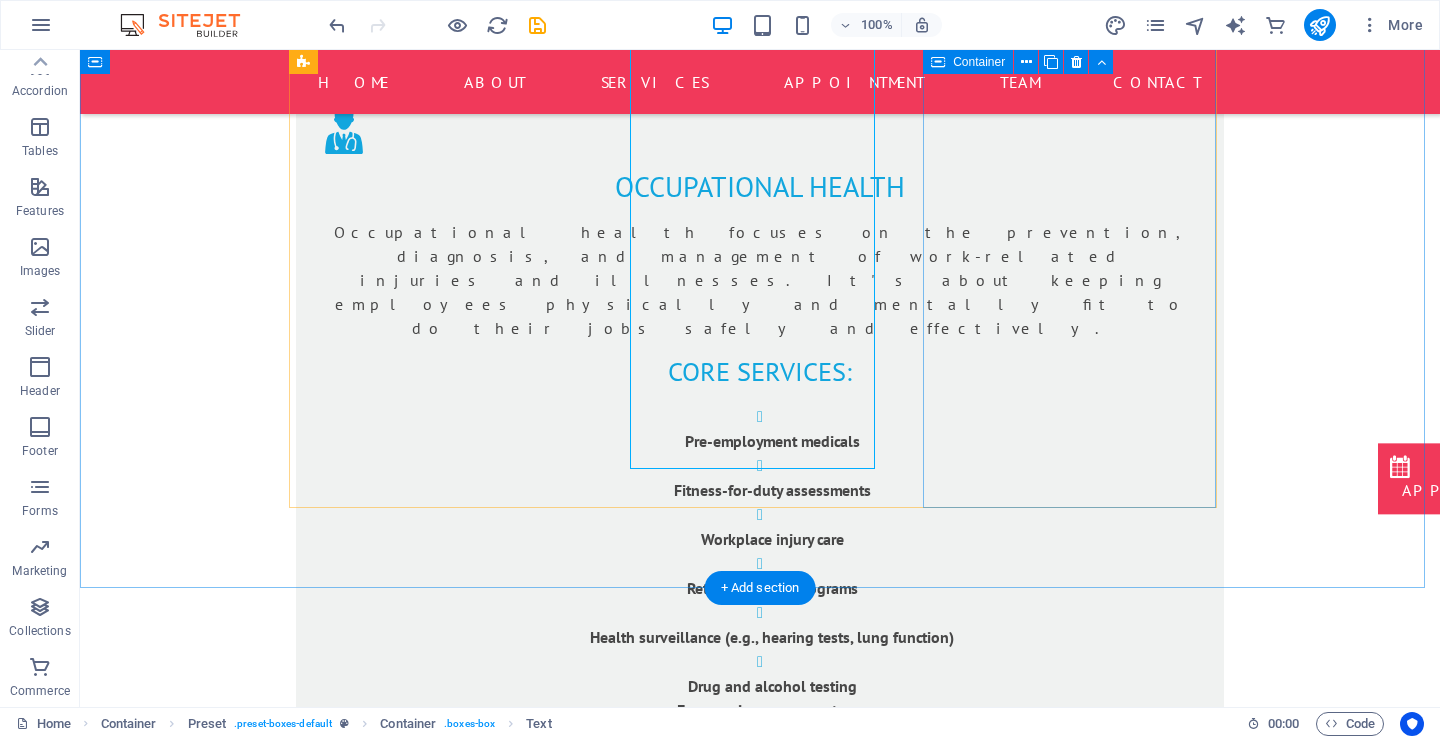 scroll, scrollTop: 1891, scrollLeft: 0, axis: vertical 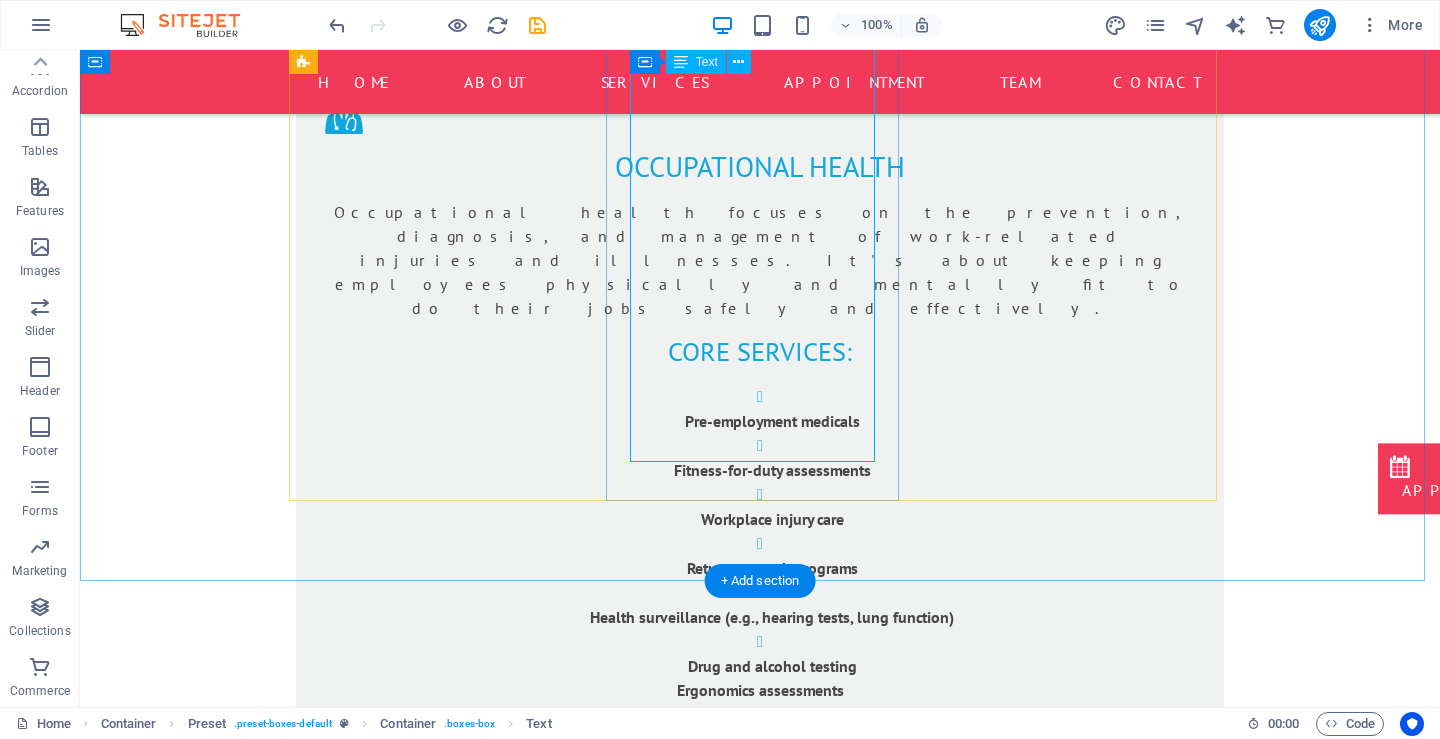 click on "Occupational health focuses on the prevention, diagnosis, and management of work-related injuries and illnesses. It's about keeping employees physically and mentally fit to do their jobs safely and effectively. Core Services: Pre-employment medicals Fitness-for-duty assessments Workplace injury care Return-to-work programs Health surveillance (e.g., hearing tests, lung function) Drug and alcohol testing Ergonomics assessments" at bounding box center [760, 1766] 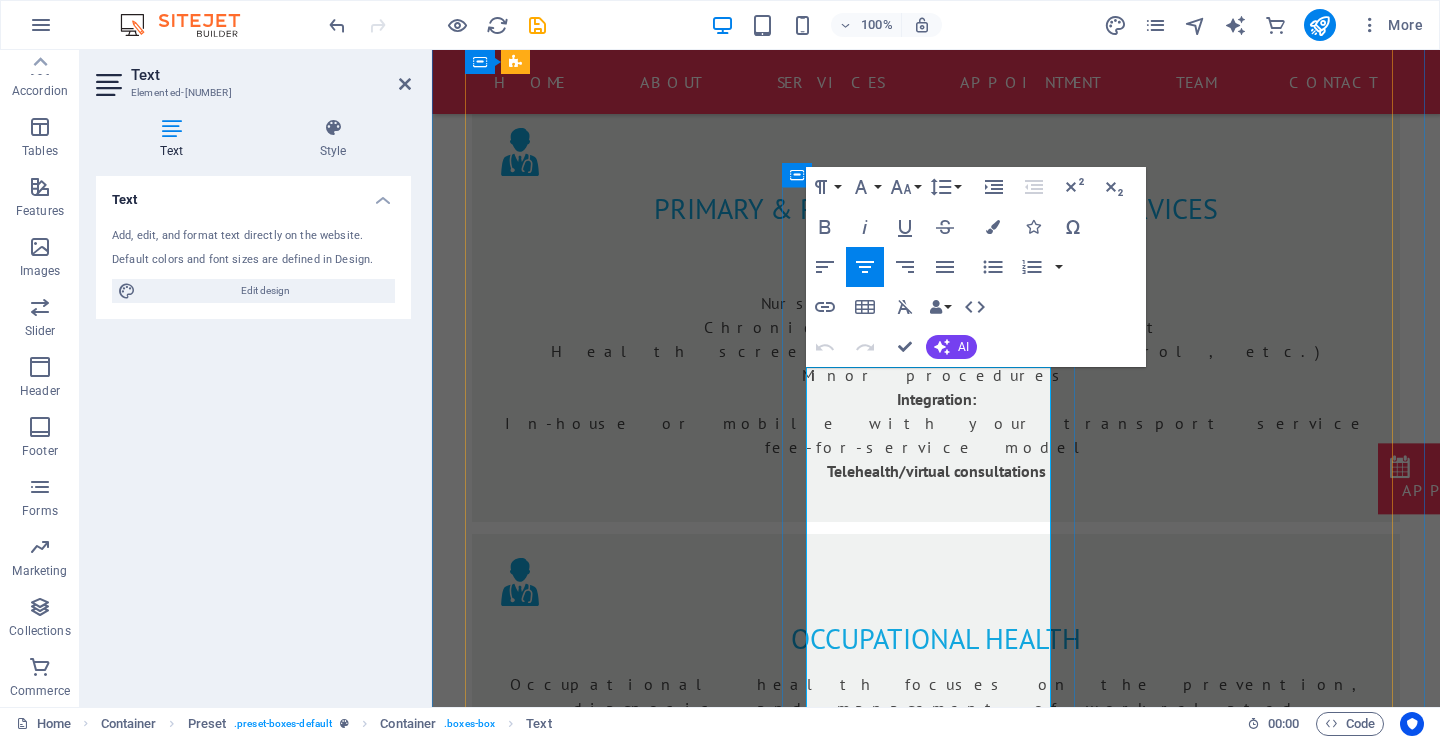 click on "Occupational health focuses on the prevention, diagnosis, and management of work-related injuries and illnesses. It's about keeping employees physically and mentally fit to do their jobs safely and effectively." at bounding box center [936, 2047] 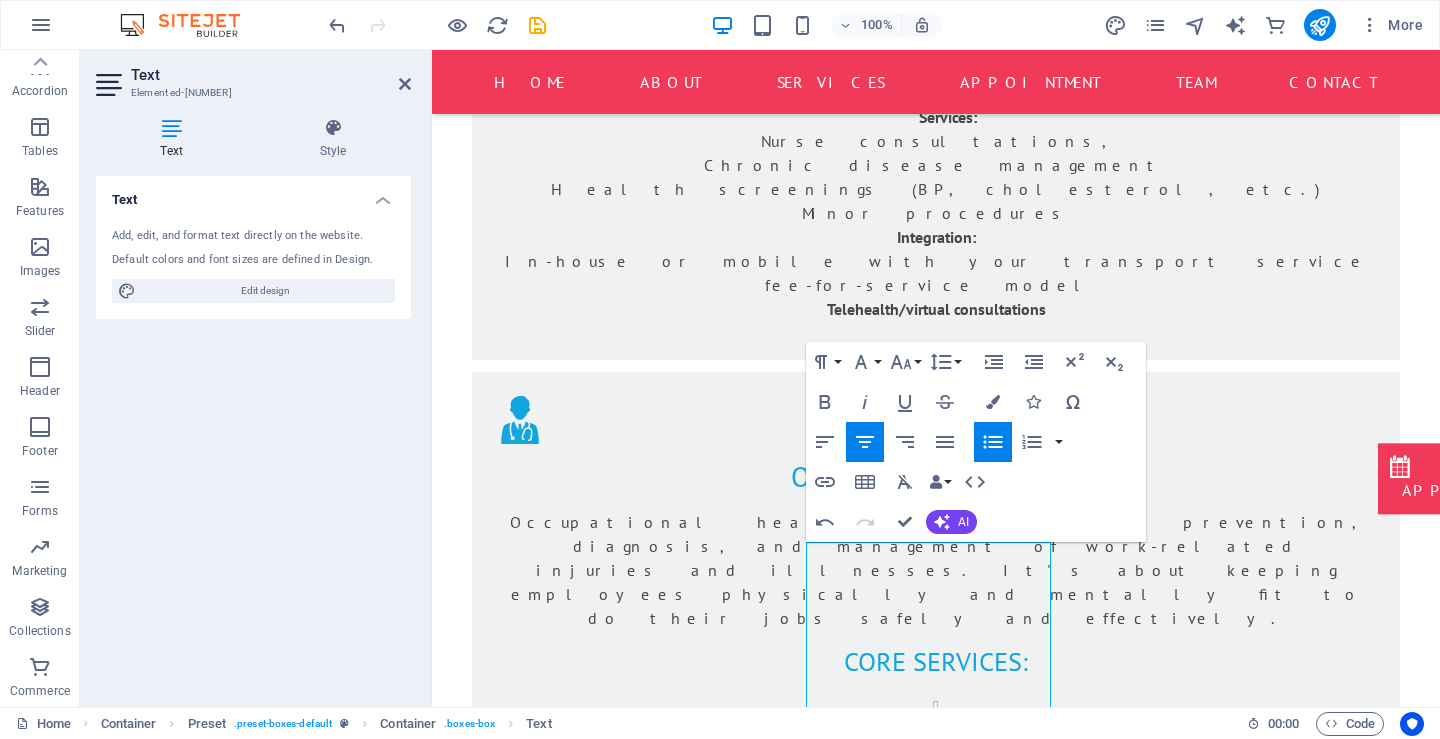 scroll, scrollTop: 1661, scrollLeft: 0, axis: vertical 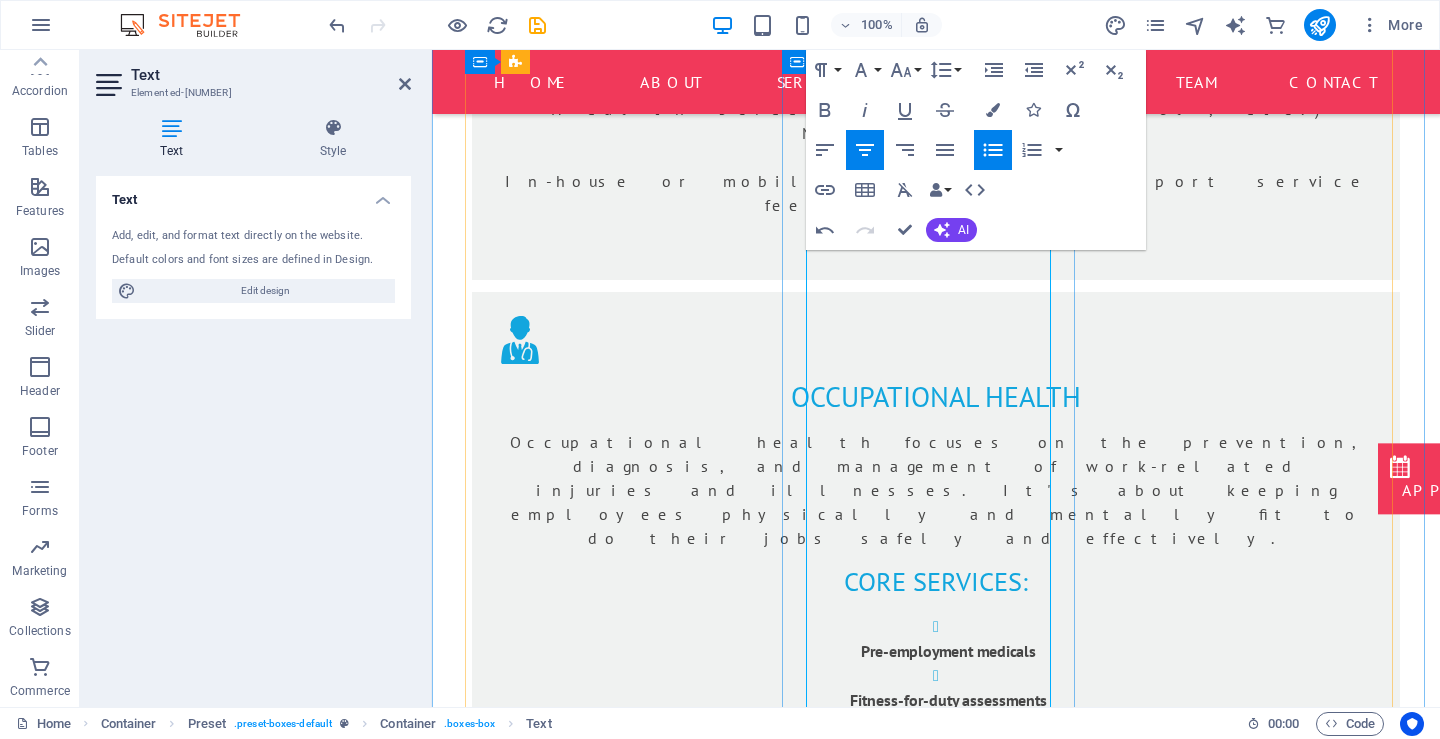 drag, startPoint x: 990, startPoint y: 449, endPoint x: 825, endPoint y: 431, distance: 165.97891 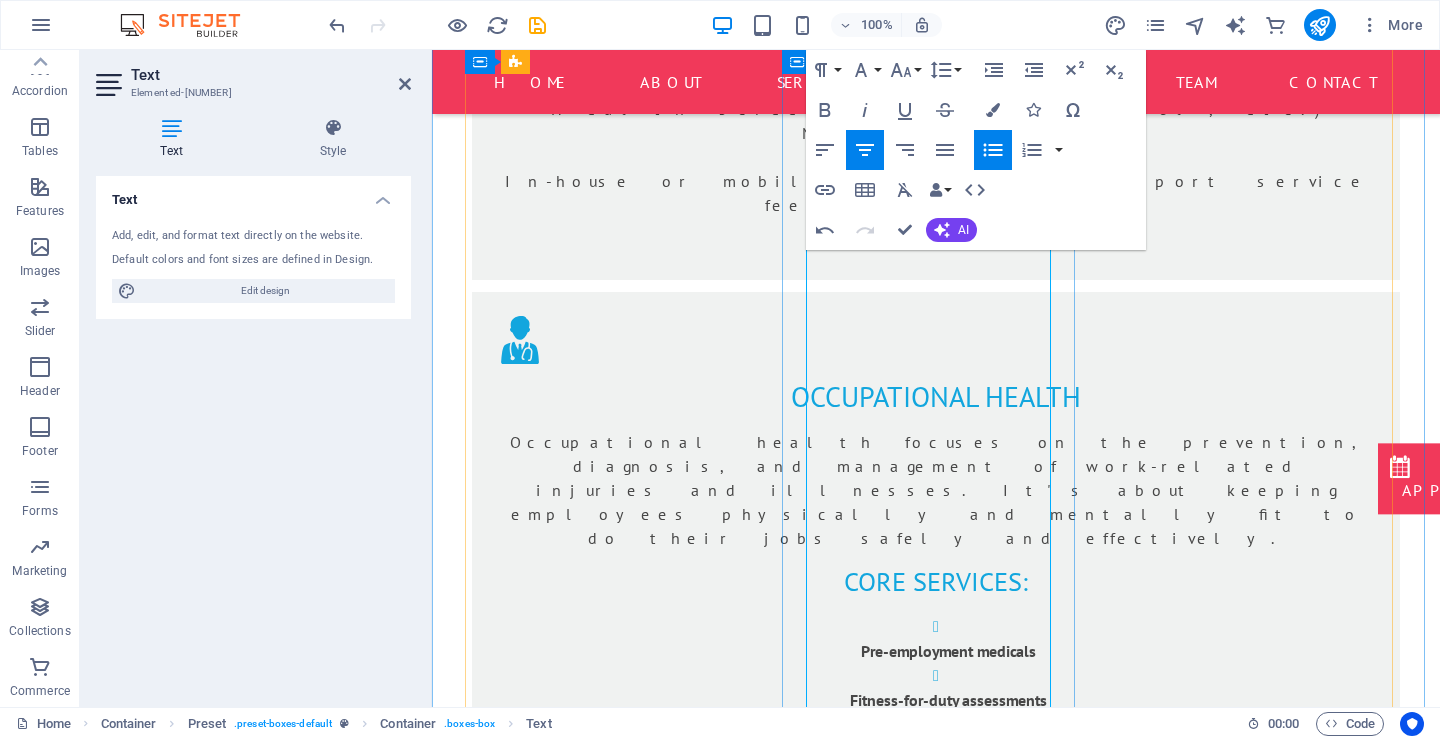 click on "Core Services: Occupational health focuses on the prevention, diagnosis, and management of work-related injuries and illnesses. It's about keeping employees physically and mentally fit to do their jobs safely and effectively. Pre-employment medicals Fitness-for-duty assessments Workplace injury care Return-to-work programs Health surveillance (e.g., hearing tests, lung function) Drug and alcohol testing Ergonomics assessments" at bounding box center [936, 2008] 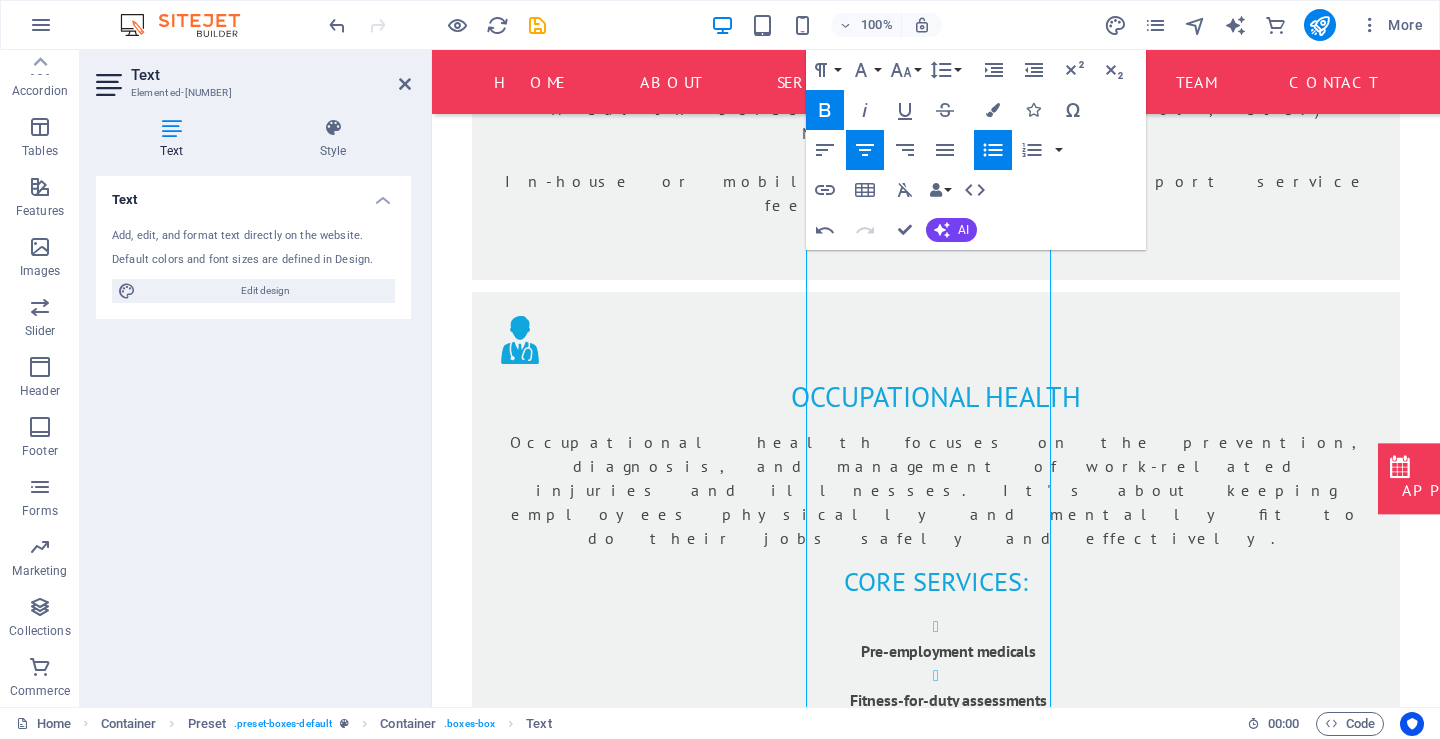click 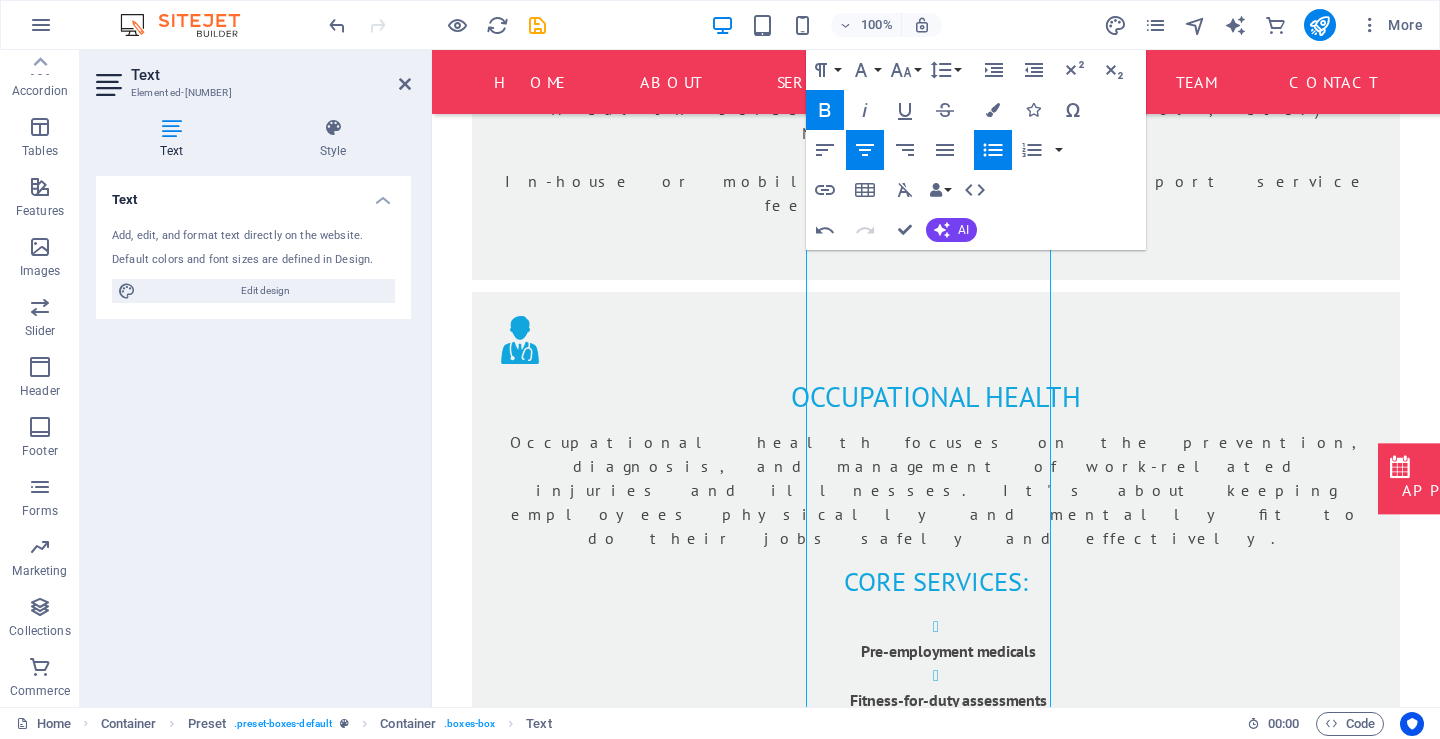 click 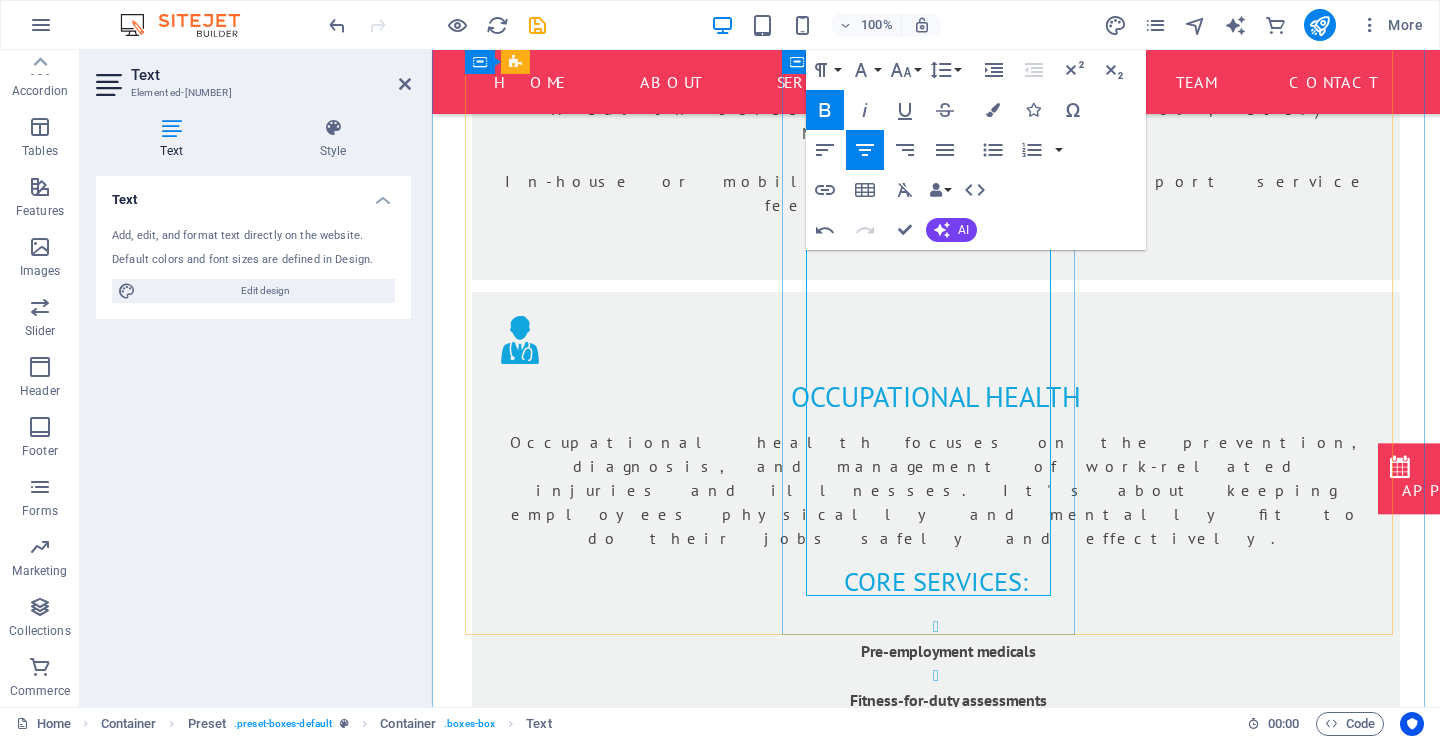 click on "Pre-employment medicals" at bounding box center [948, 1989] 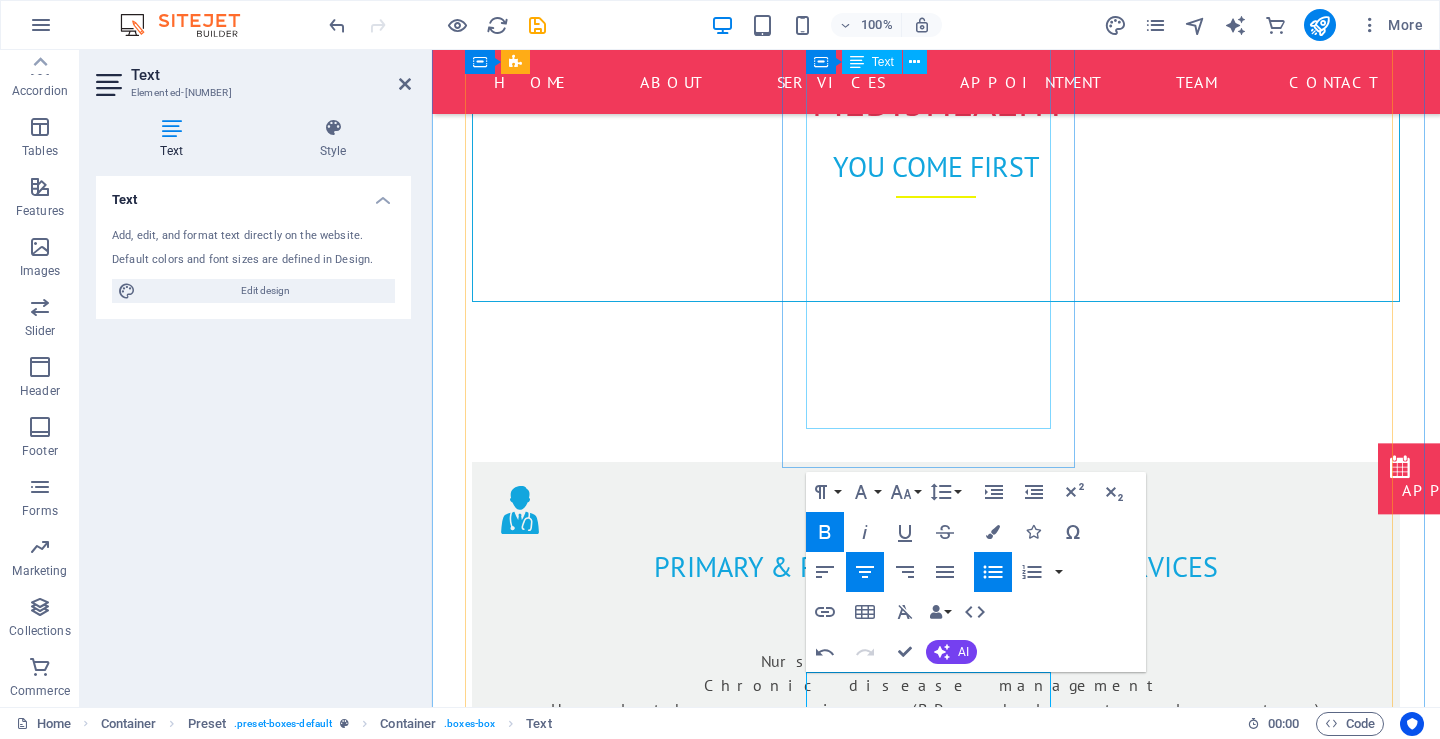 scroll, scrollTop: 1161, scrollLeft: 0, axis: vertical 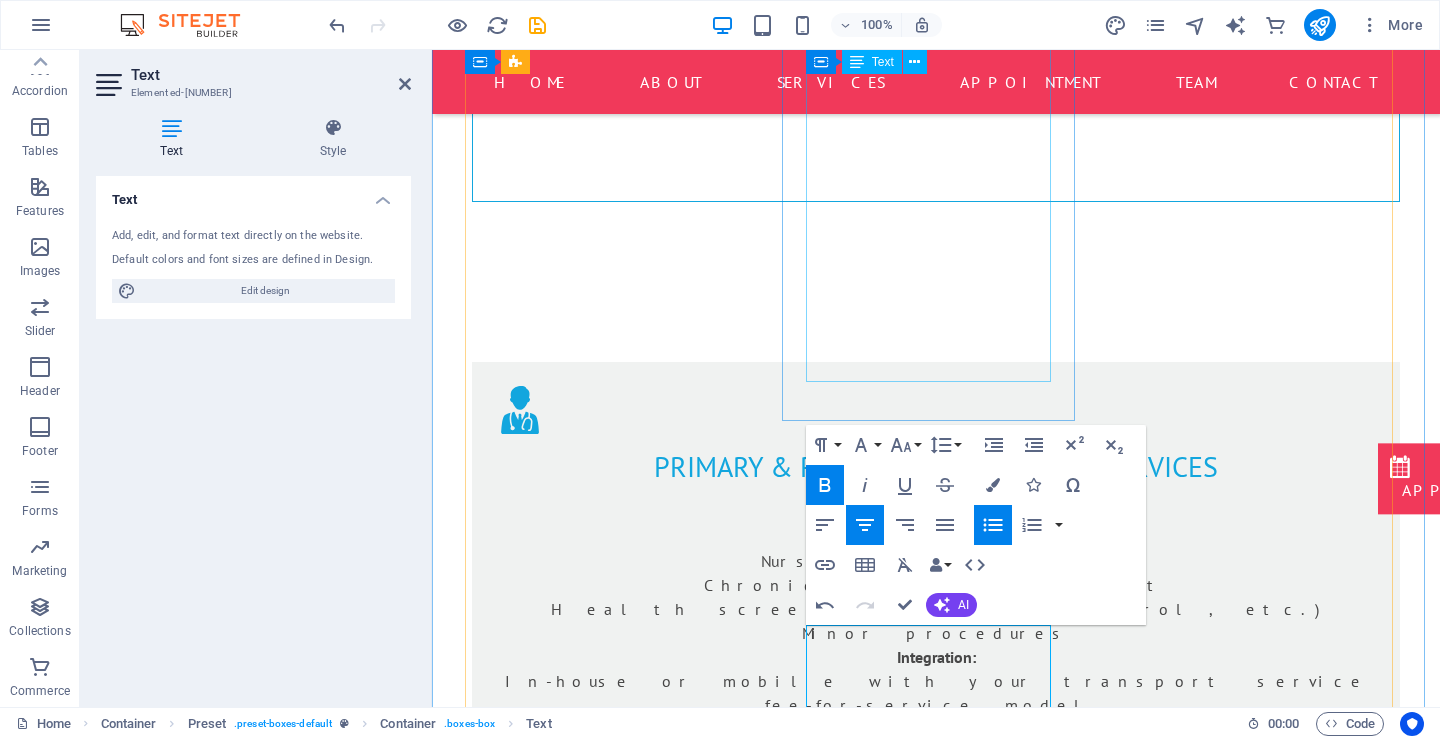 drag, startPoint x: 1006, startPoint y: 368, endPoint x: 1359, endPoint y: 365, distance: 353.01276 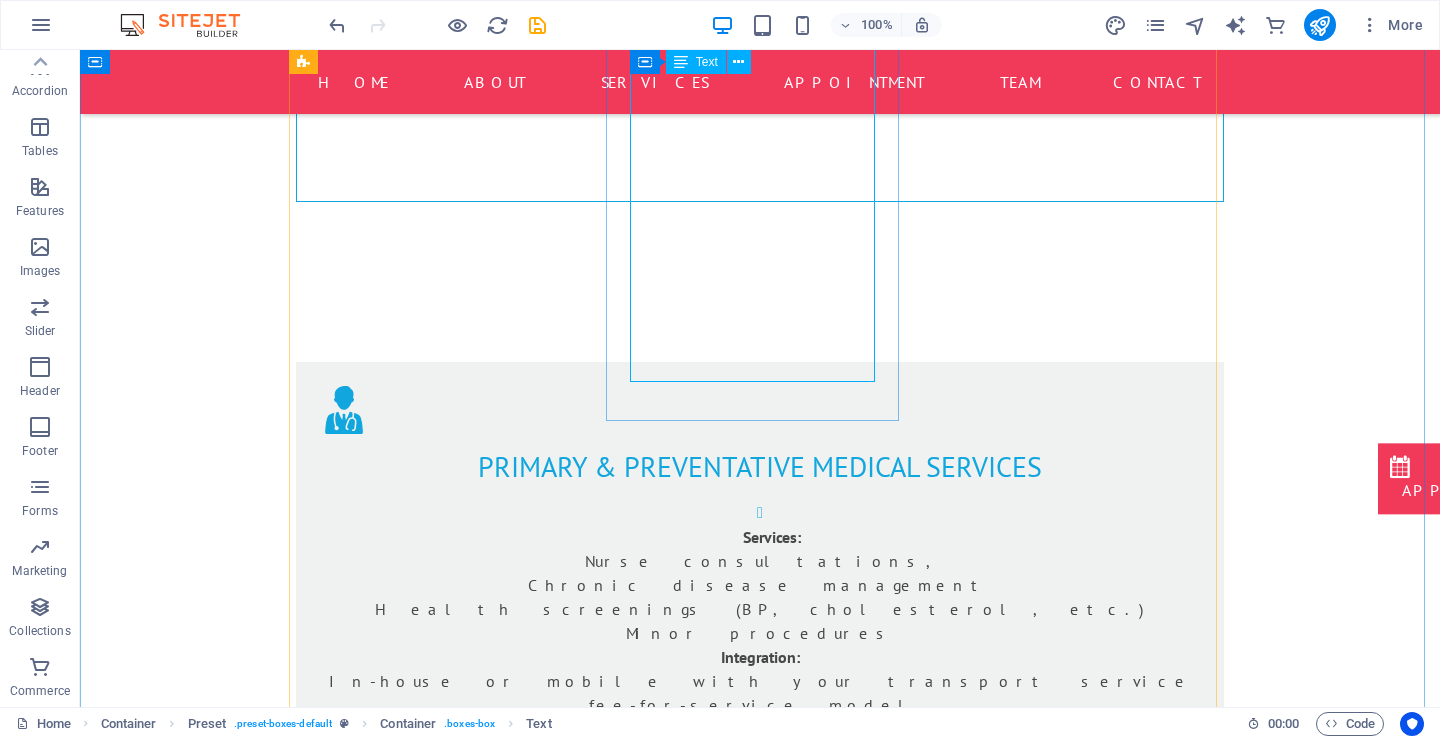 click on "Occupational health focuses on the prevention, diagnosis, and management of work-related injuries and illnesses. It's about keeping employees physically and mentally fit to do their jobs safely and effectively. Core Services: Pre-employment medicals Fitness-for-duty assessments Workplace injury care Return-to-work programs Health surveillance (e.g., hearing tests, lung function) Drug and alcohol testing Ergonomics assessments" at bounding box center (760, 1181) 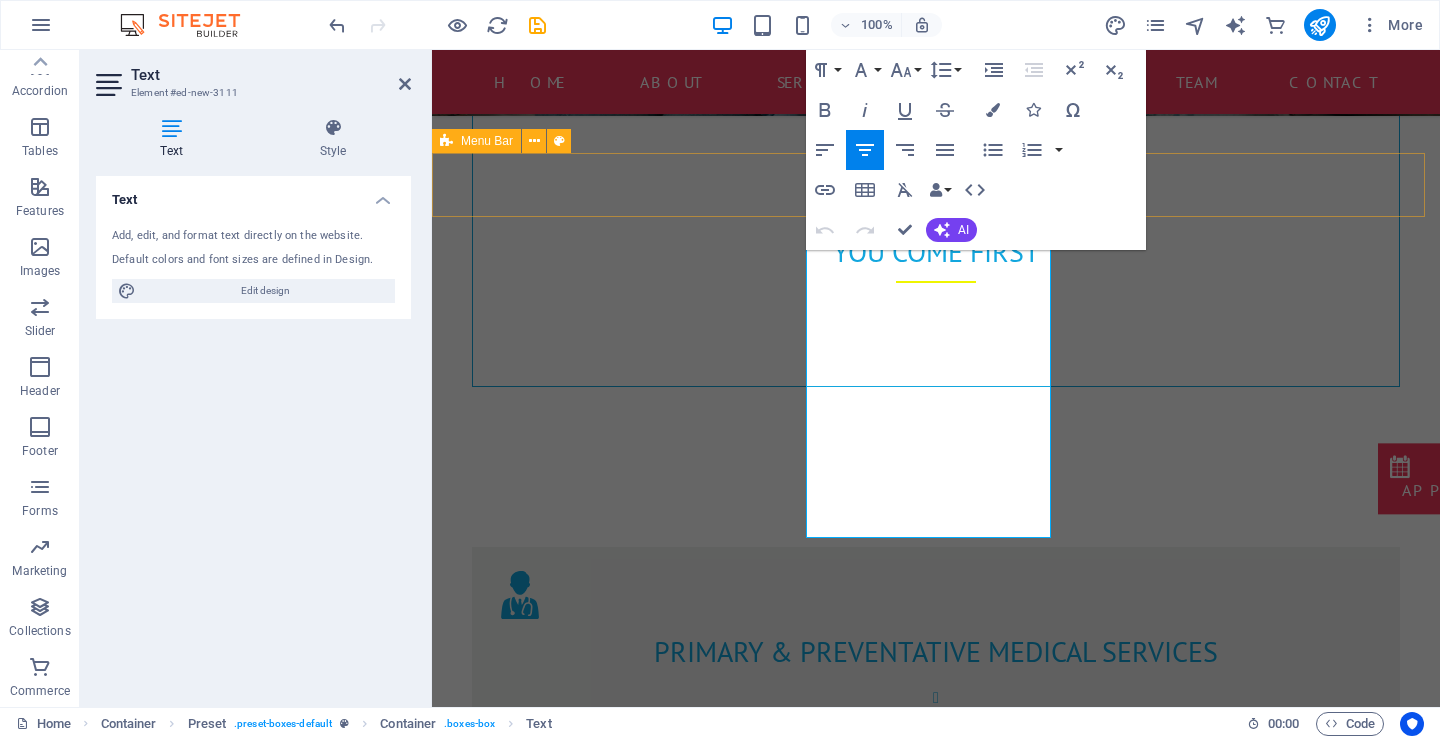 scroll, scrollTop: 896, scrollLeft: 0, axis: vertical 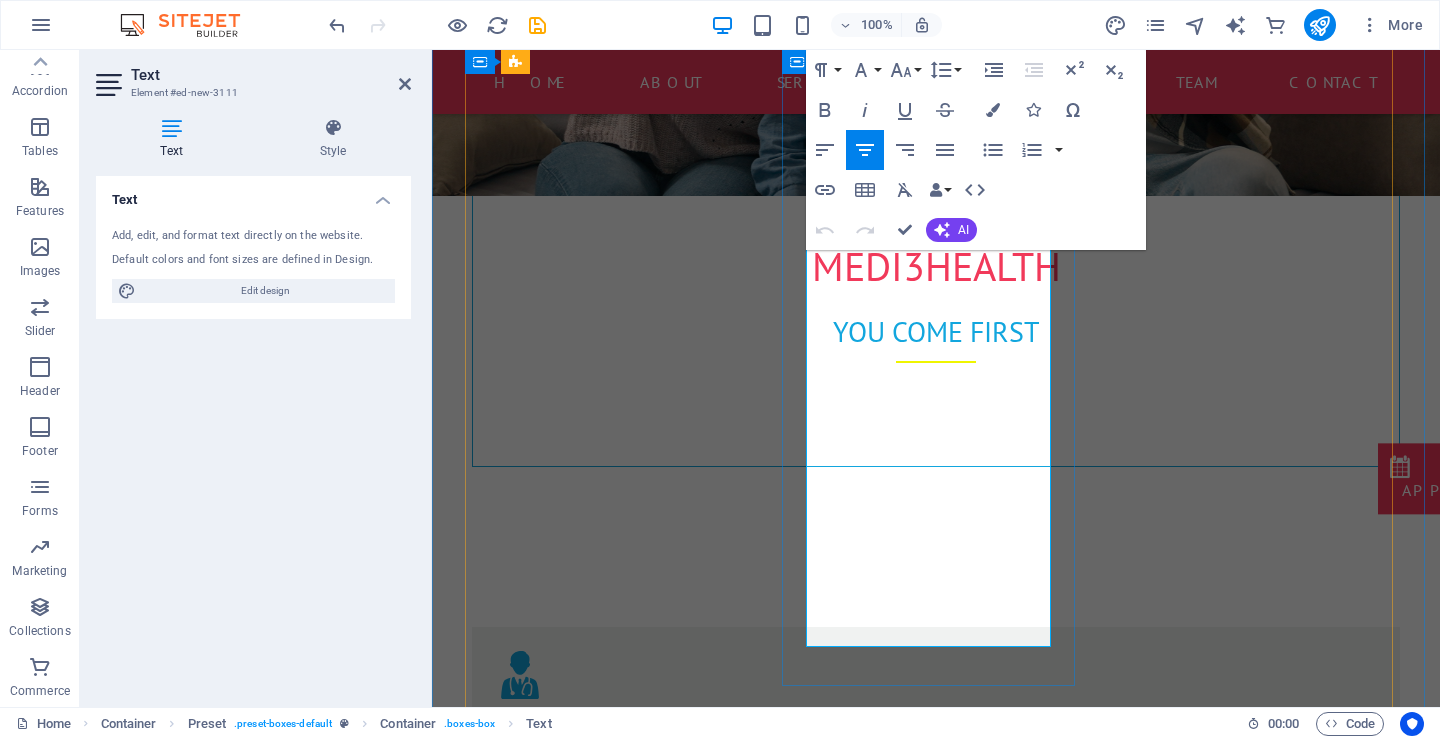 drag, startPoint x: 1013, startPoint y: 421, endPoint x: 827, endPoint y: 294, distance: 225.2221 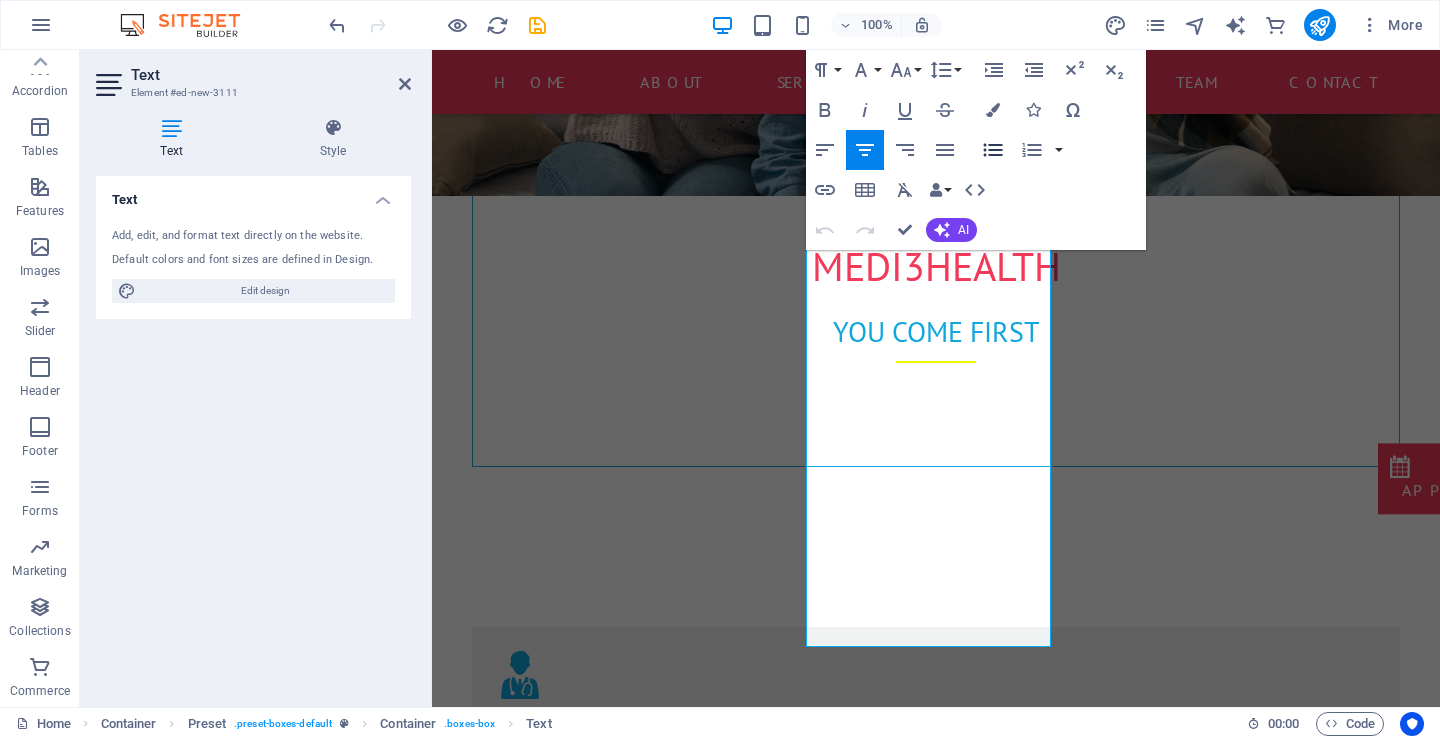 click 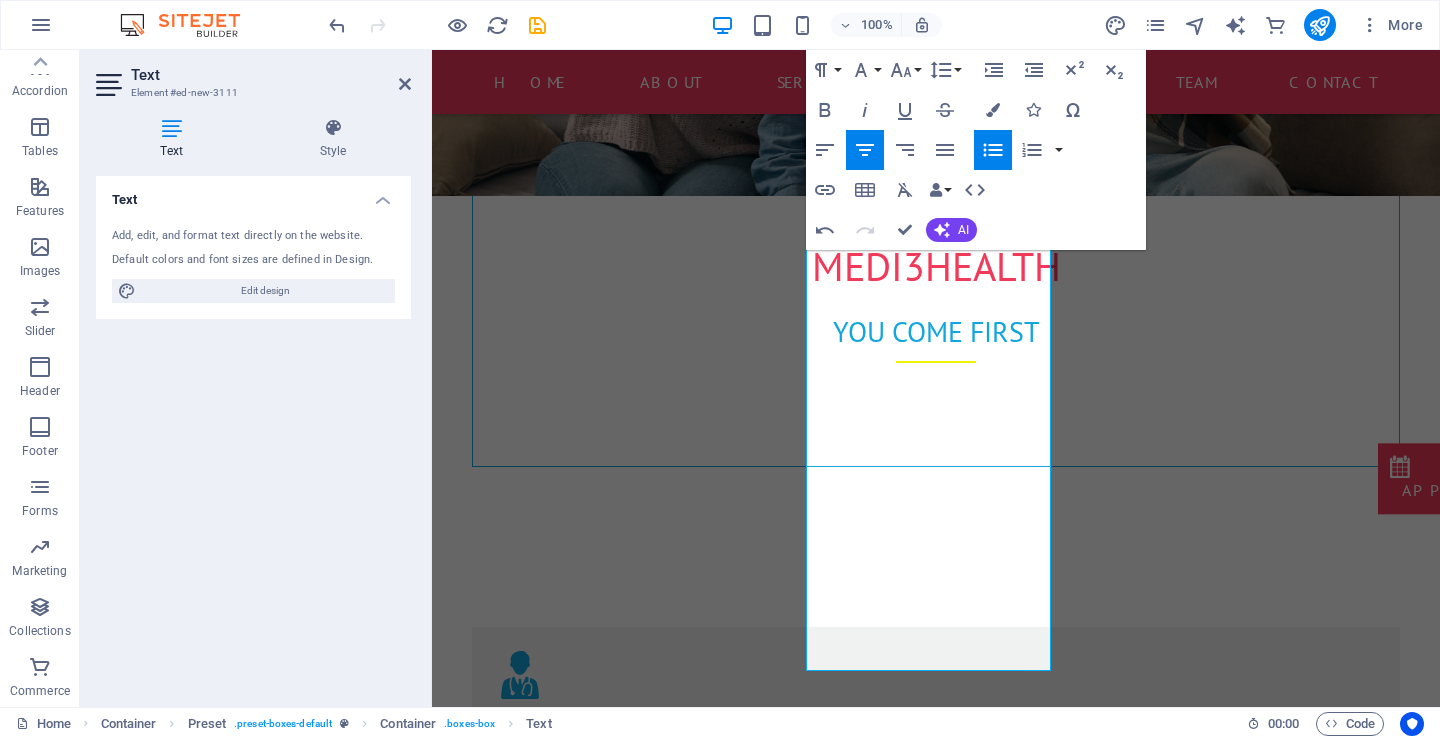 click 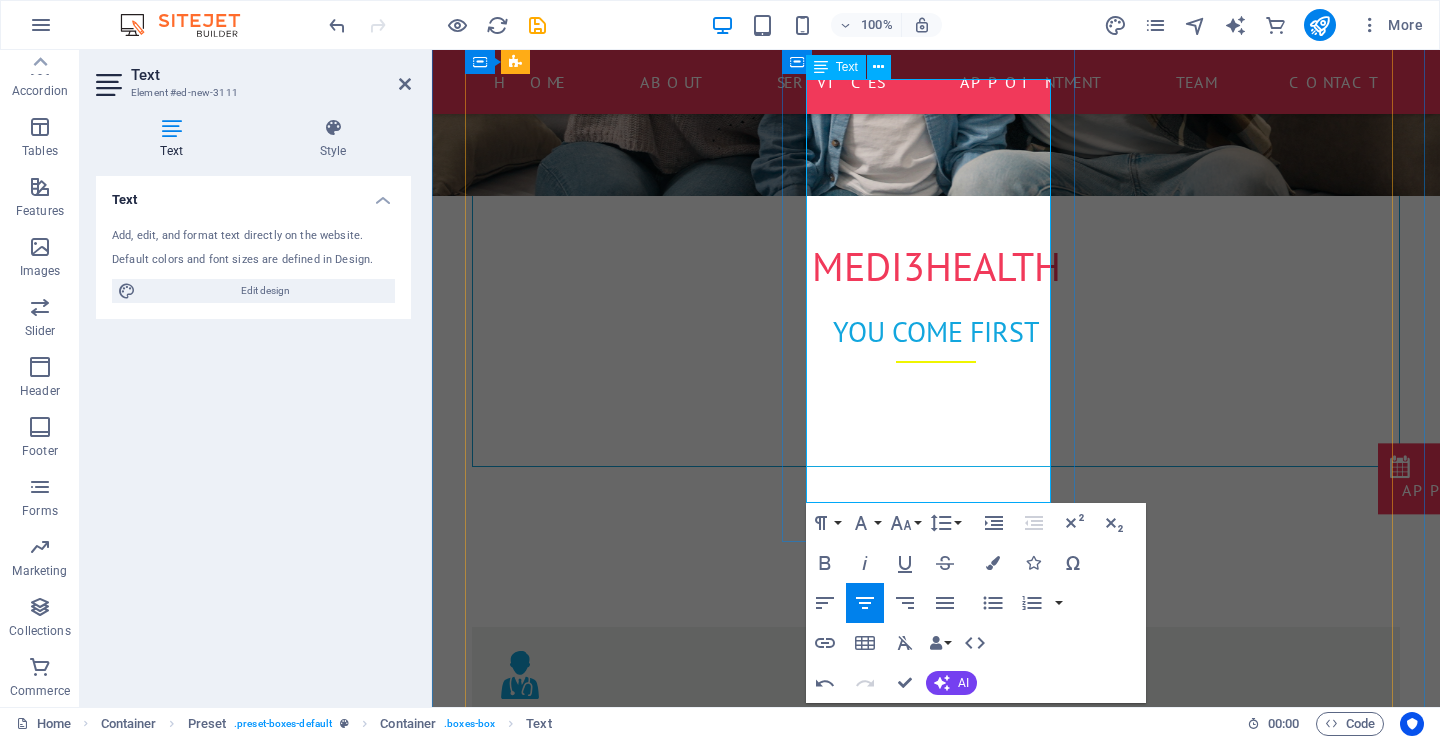click on "Fitness-for-duty assessments" at bounding box center (936, 1415) 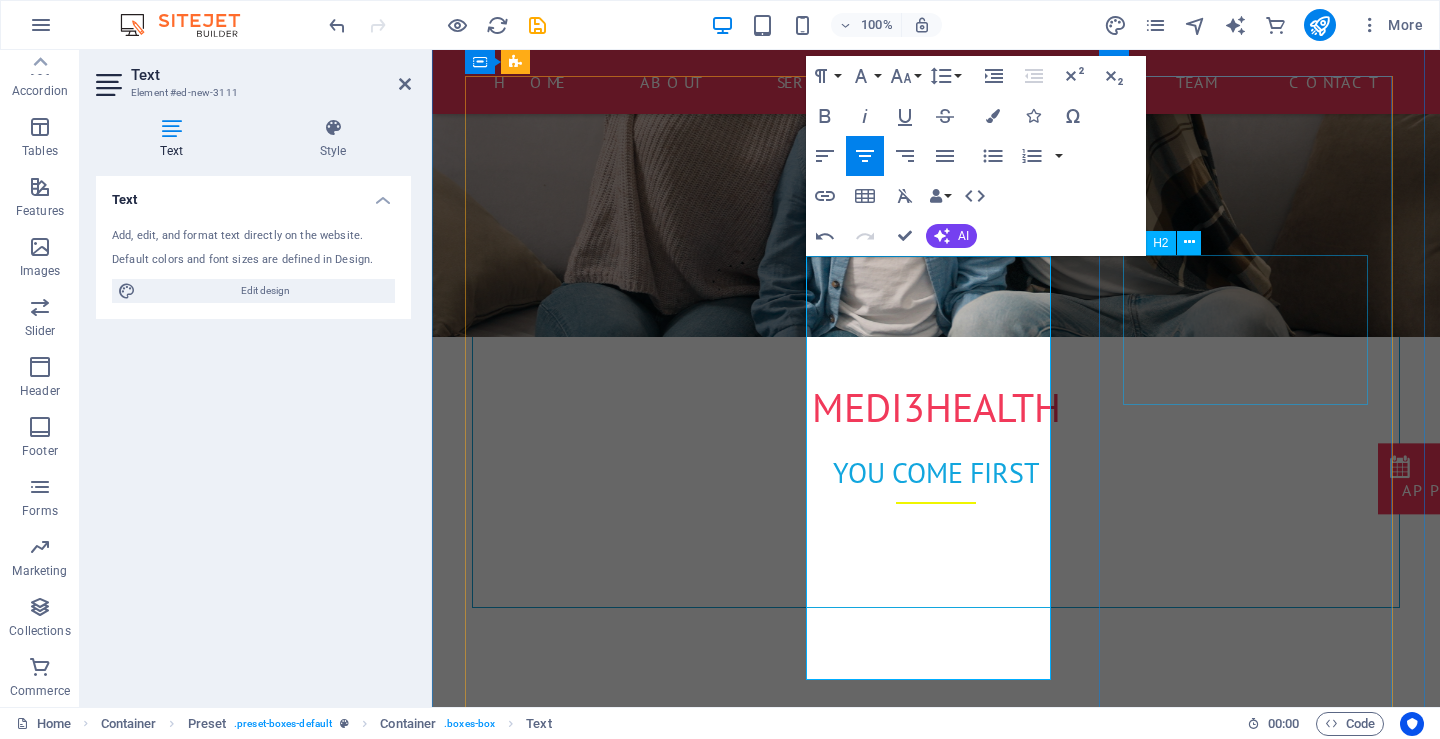 scroll, scrollTop: 696, scrollLeft: 0, axis: vertical 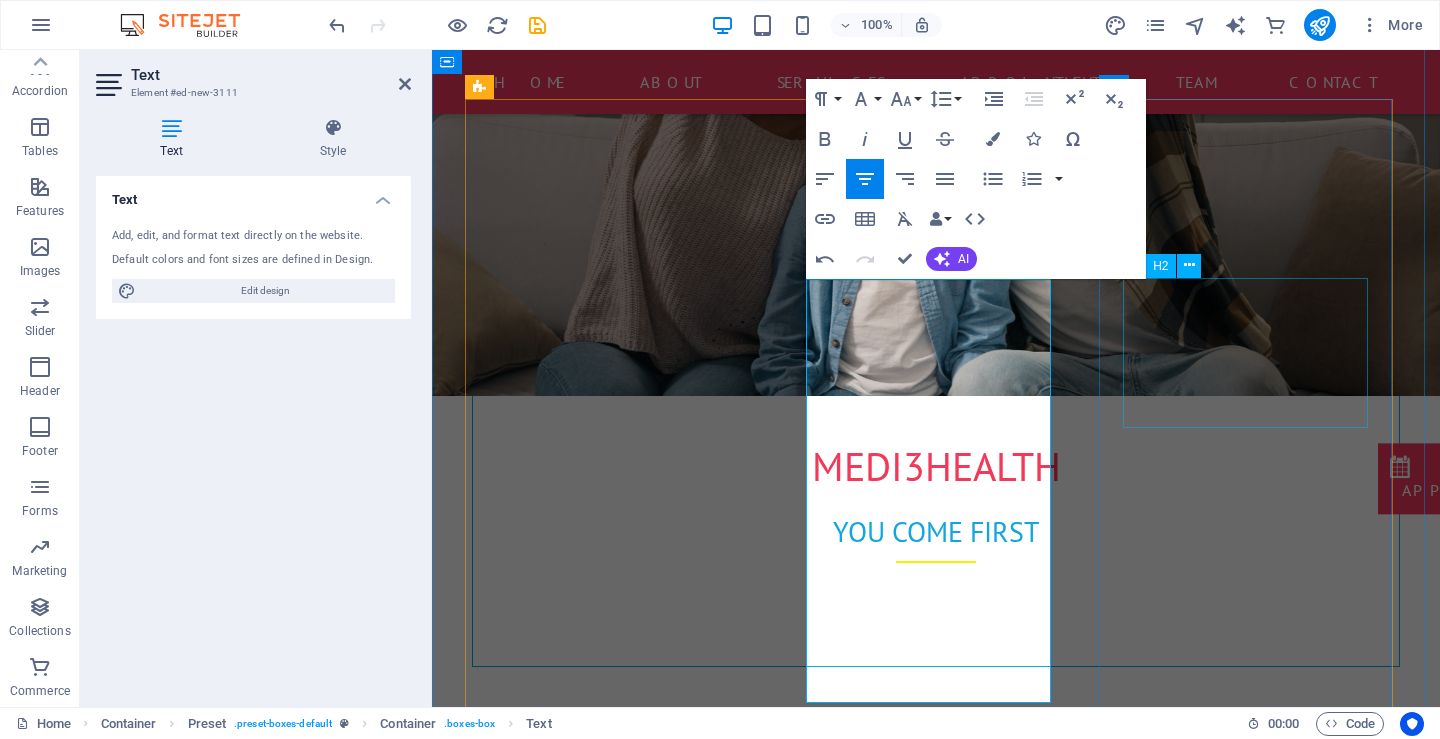 drag, startPoint x: 1336, startPoint y: 407, endPoint x: 1691, endPoint y: 400, distance: 355.069 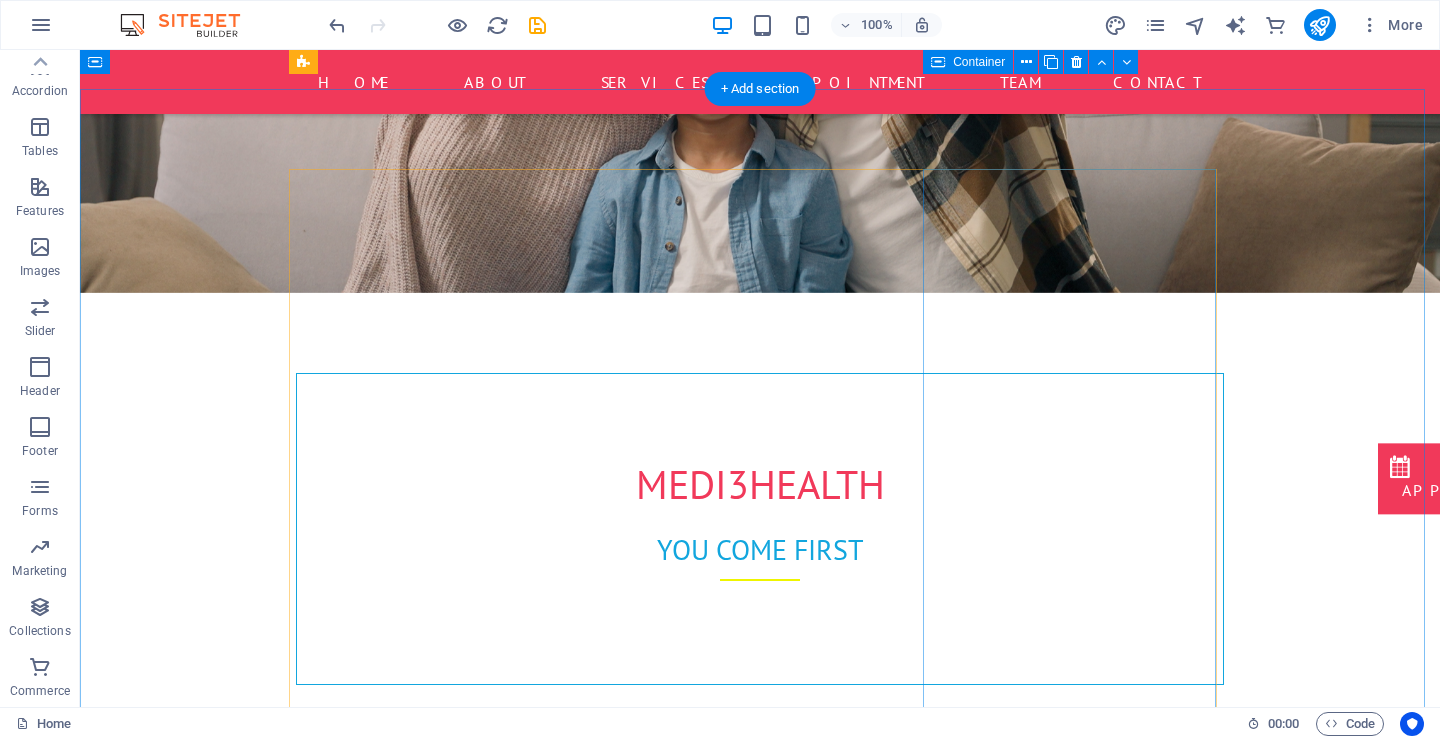 scroll, scrollTop: 658, scrollLeft: 0, axis: vertical 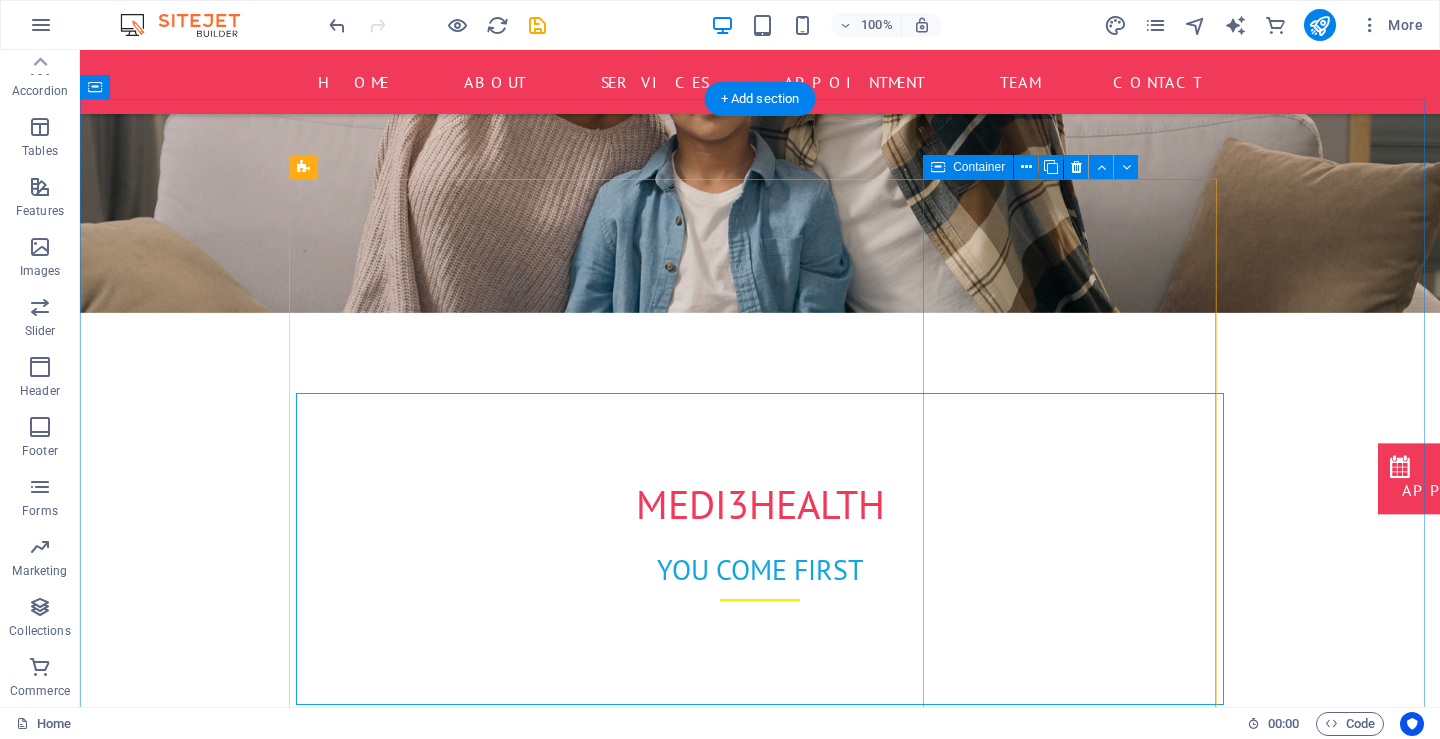 click on "Same-day or next-day appointments home visits,Extended hours (evenings/weekends) Telehealth/virtual consultations" at bounding box center [760, 1995] 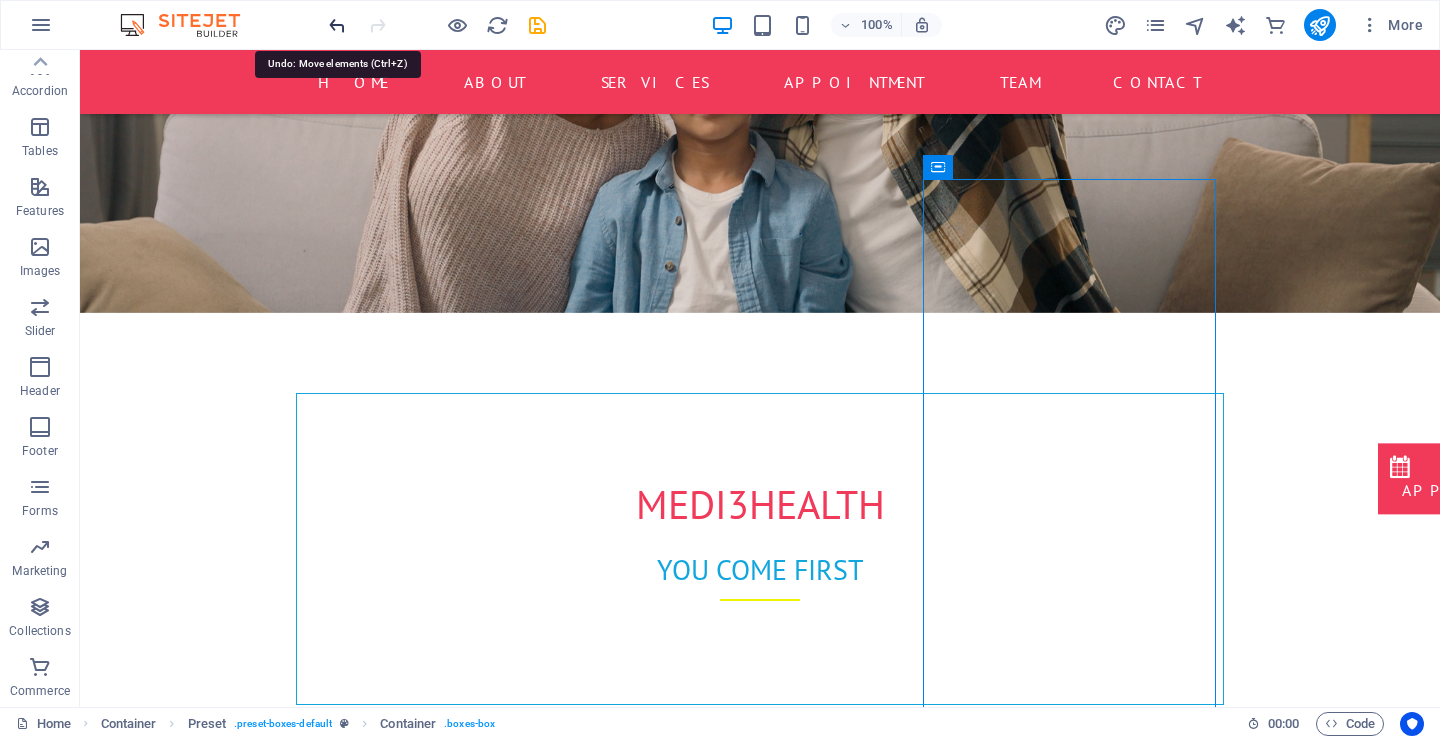 click at bounding box center [337, 25] 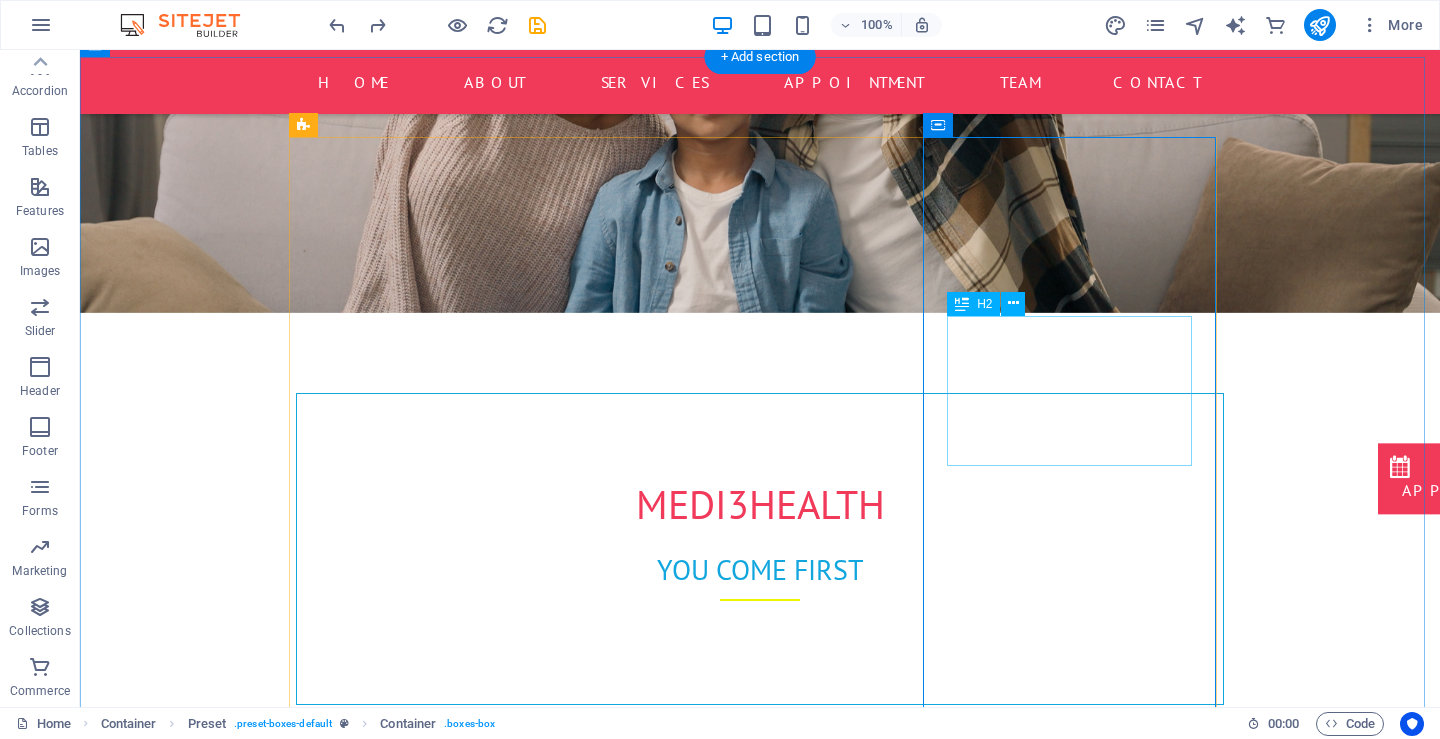 click on "convinient Primary health care" at bounding box center [760, 1941] 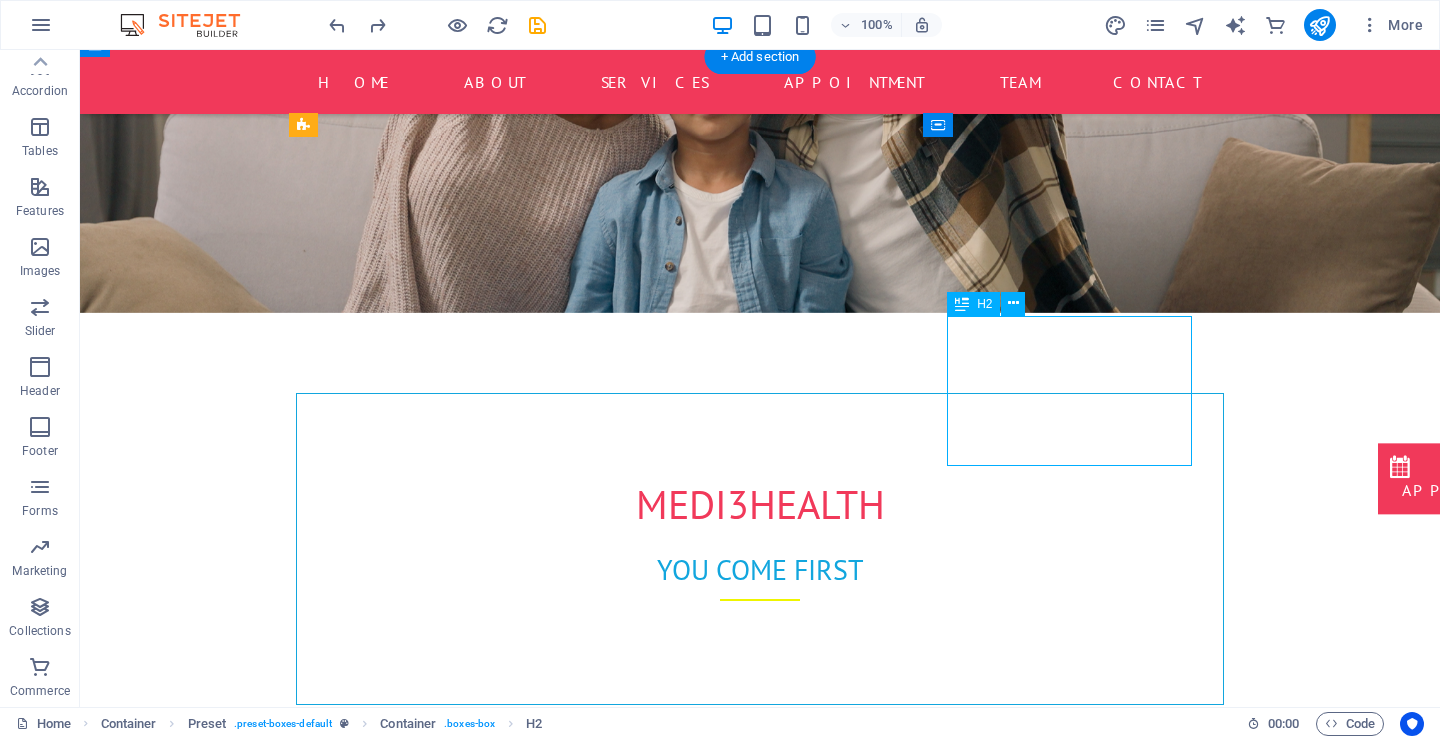 click on "convinient Primary health care" at bounding box center (760, 1941) 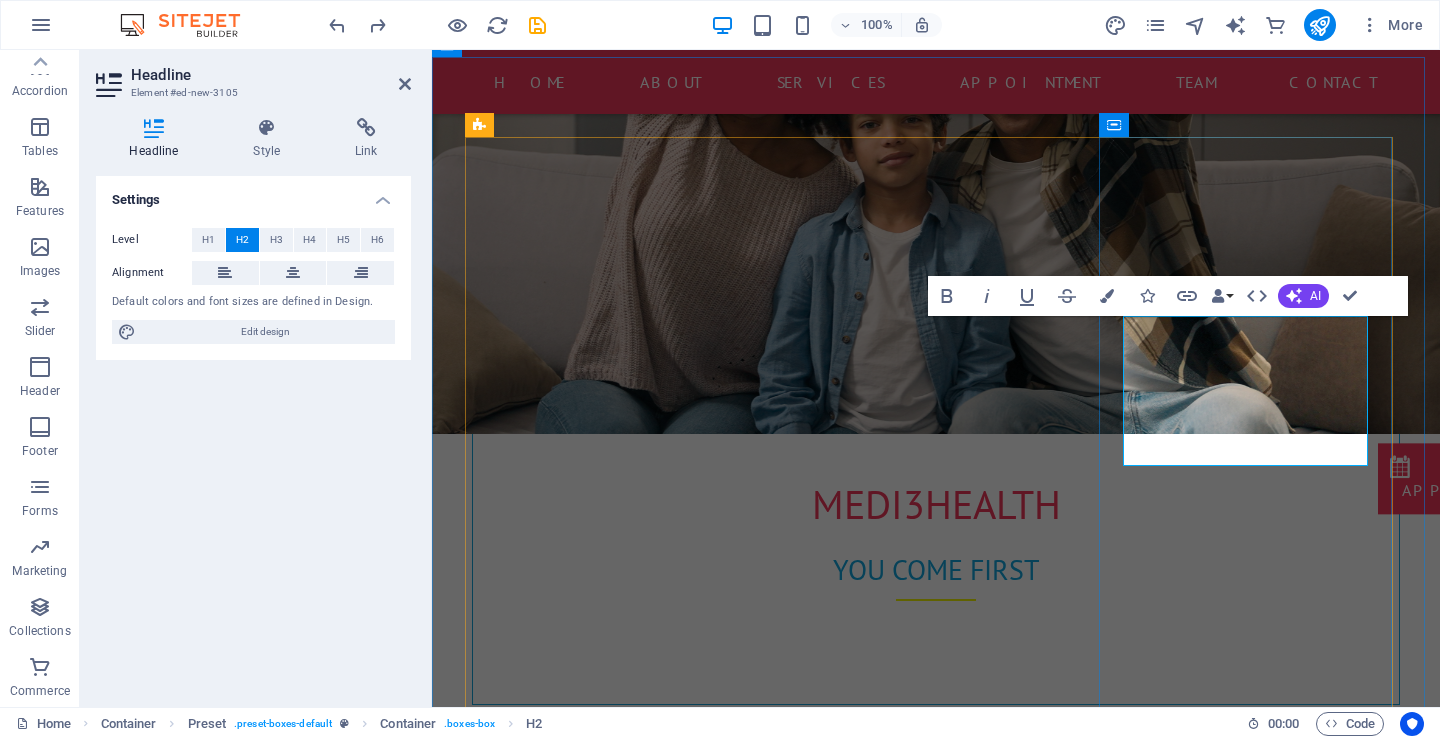 scroll, scrollTop: 679, scrollLeft: 0, axis: vertical 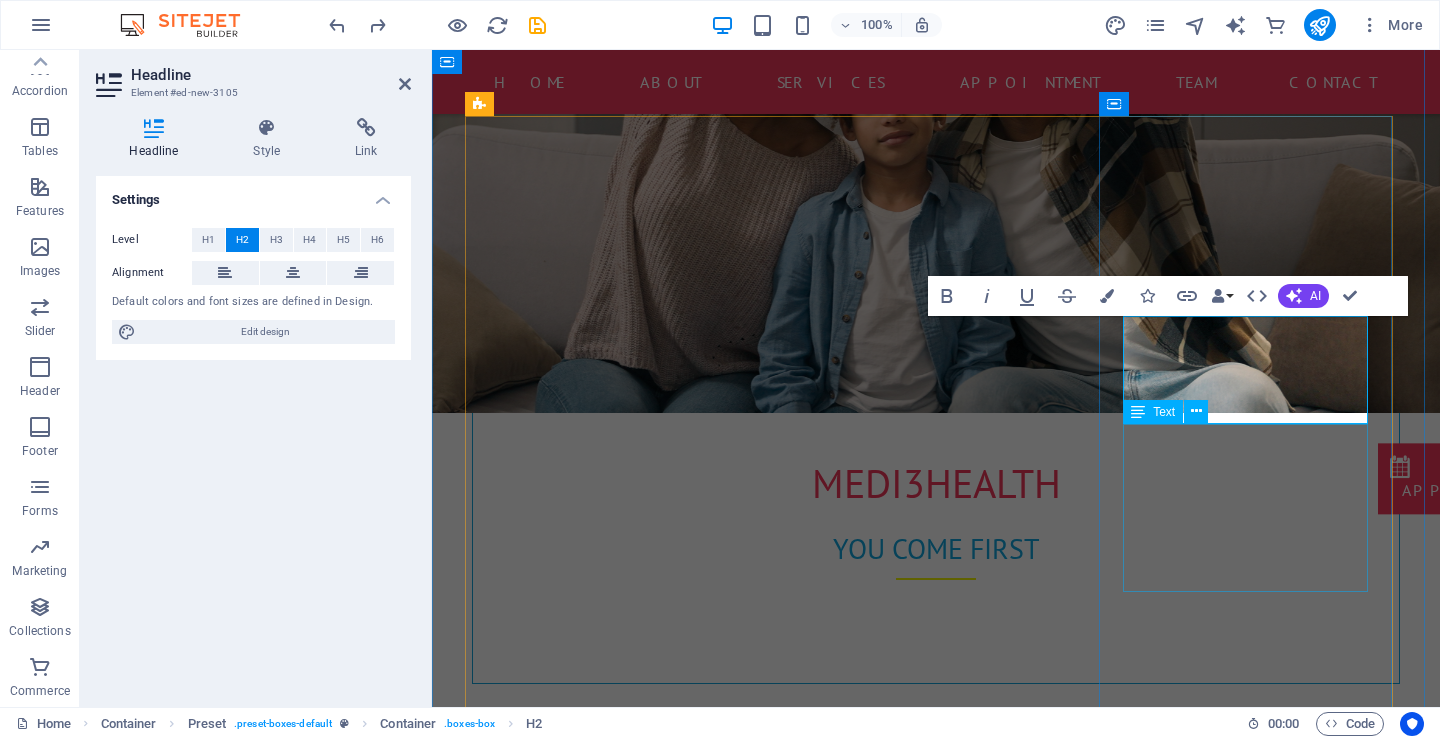 click on "Same-day or next-day appointments home visits,Extended hours (evenings/weekends) Telehealth/virtual consultations" at bounding box center [936, 2014] 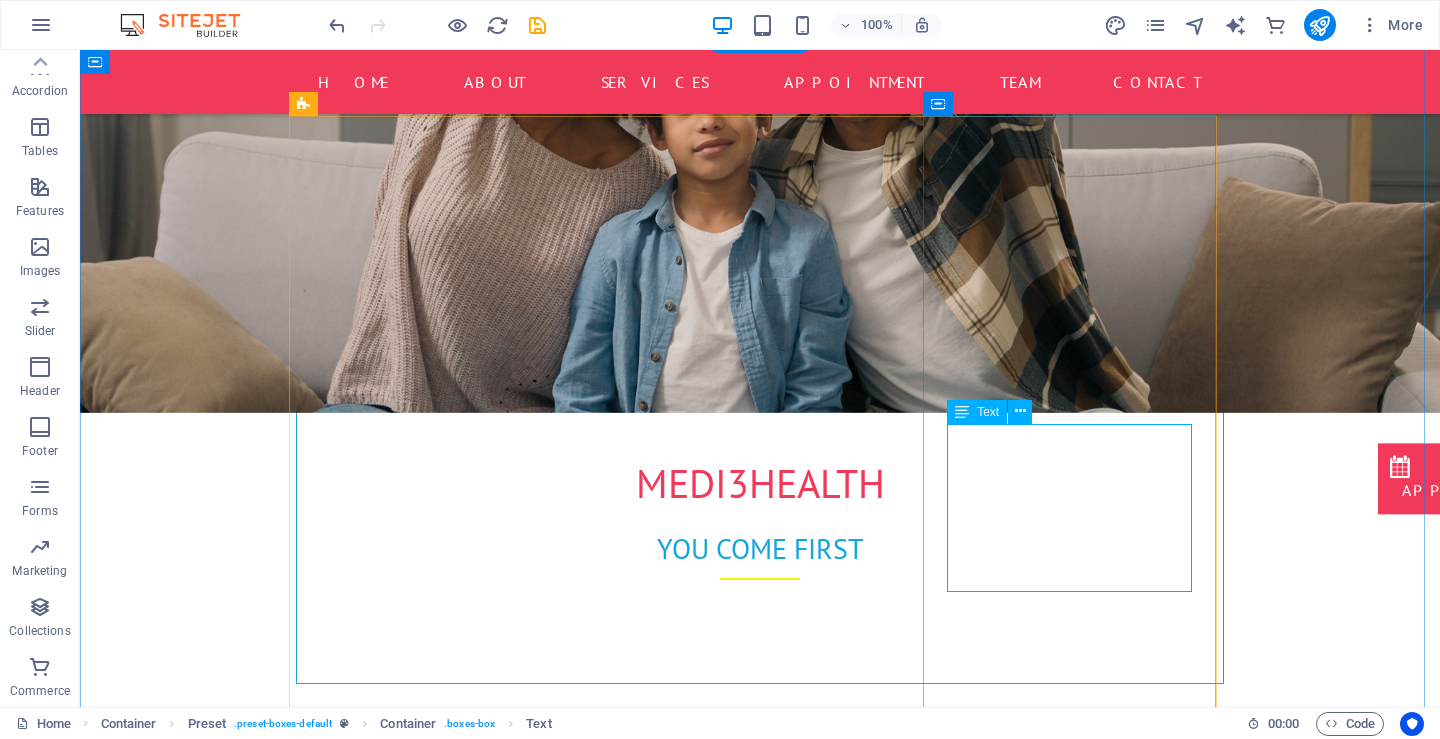 click on "Same-day or next-day appointments home visits,Extended hours (evenings/weekends) Telehealth/virtual consultations" at bounding box center [760, 2014] 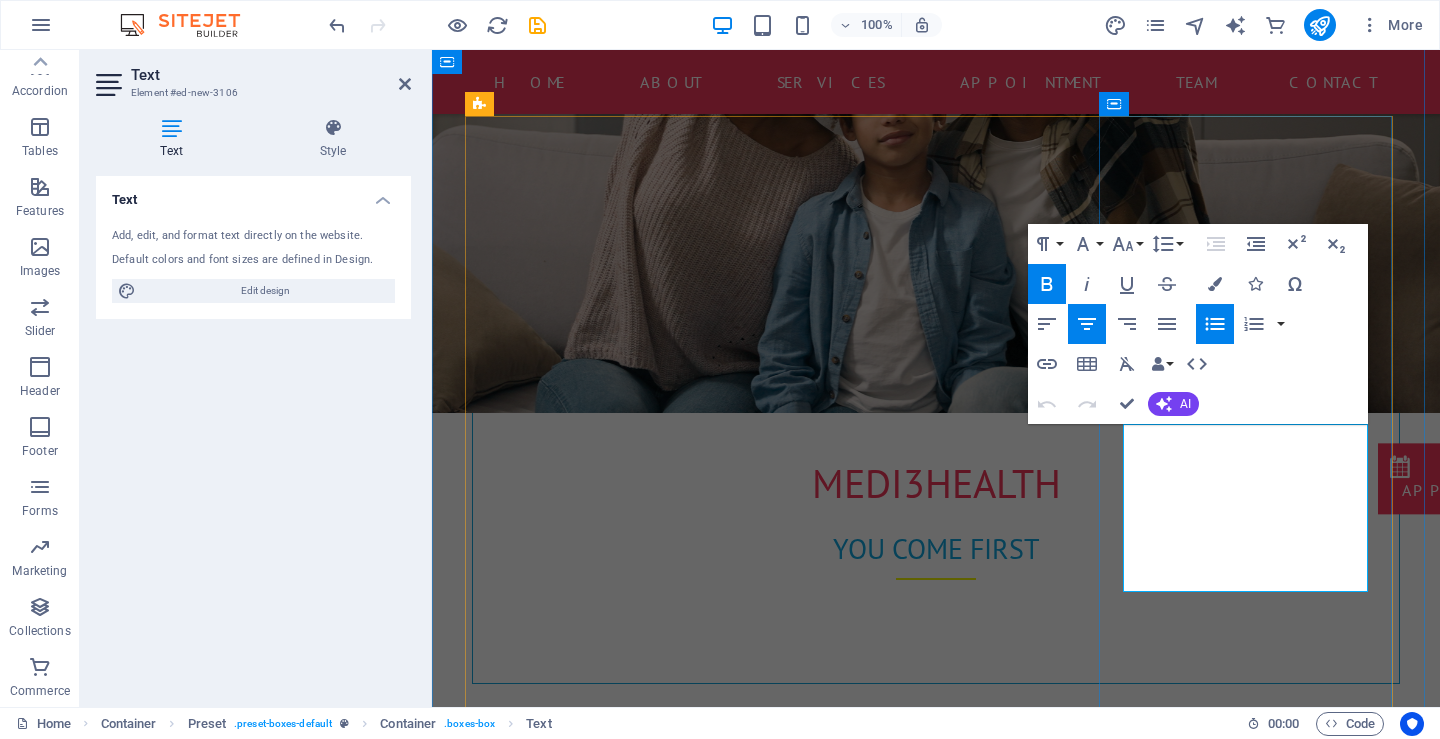 drag, startPoint x: 1364, startPoint y: 579, endPoint x: 1136, endPoint y: 394, distance: 293.61368 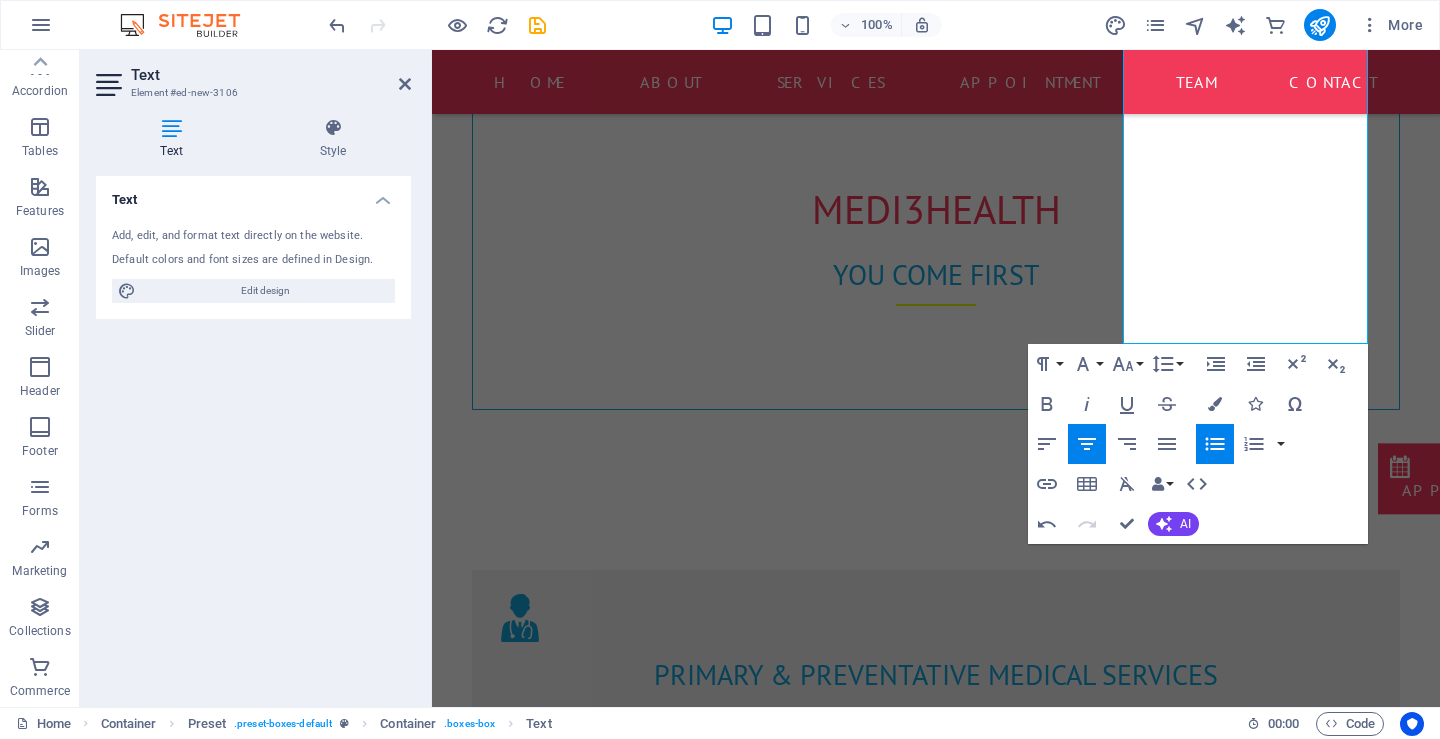 scroll, scrollTop: 1151, scrollLeft: 0, axis: vertical 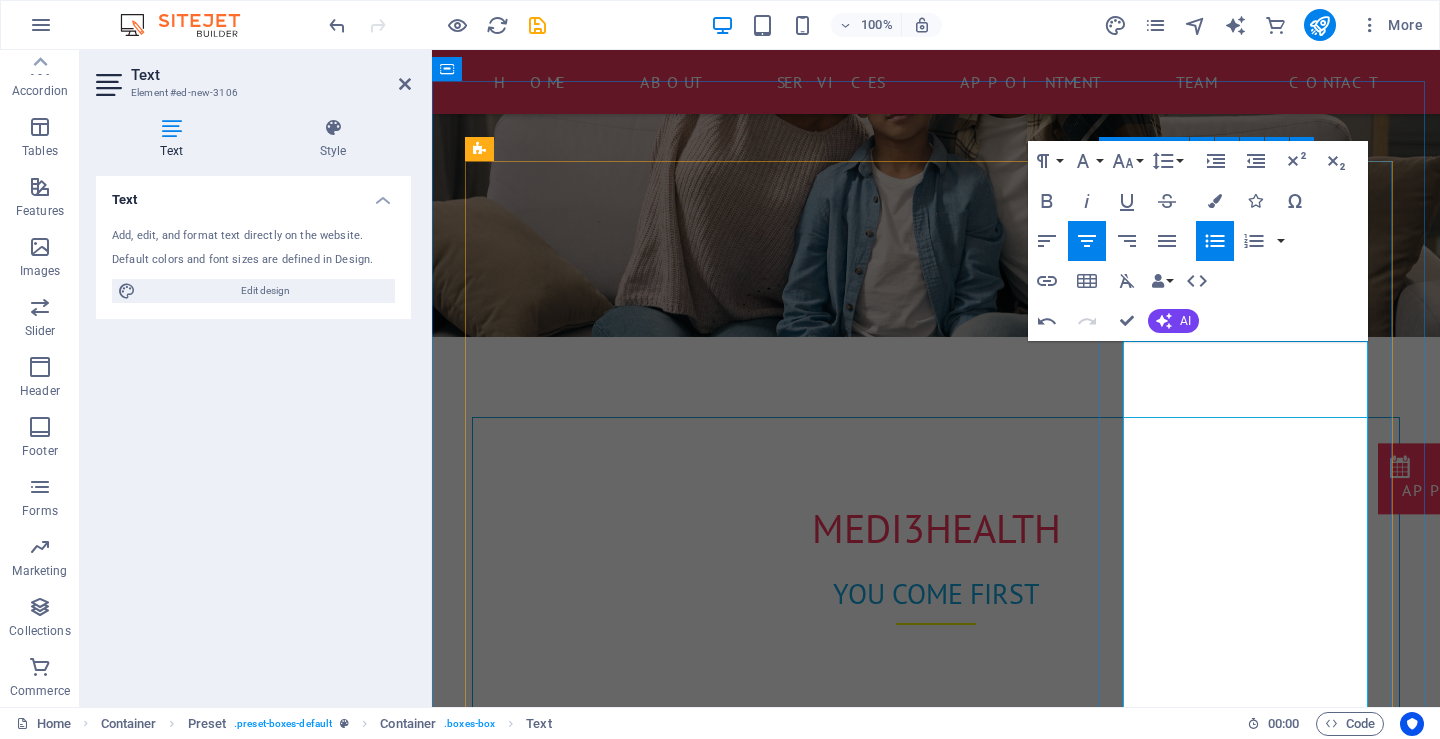 drag, startPoint x: 1321, startPoint y: 317, endPoint x: 1543, endPoint y: 276, distance: 225.75429 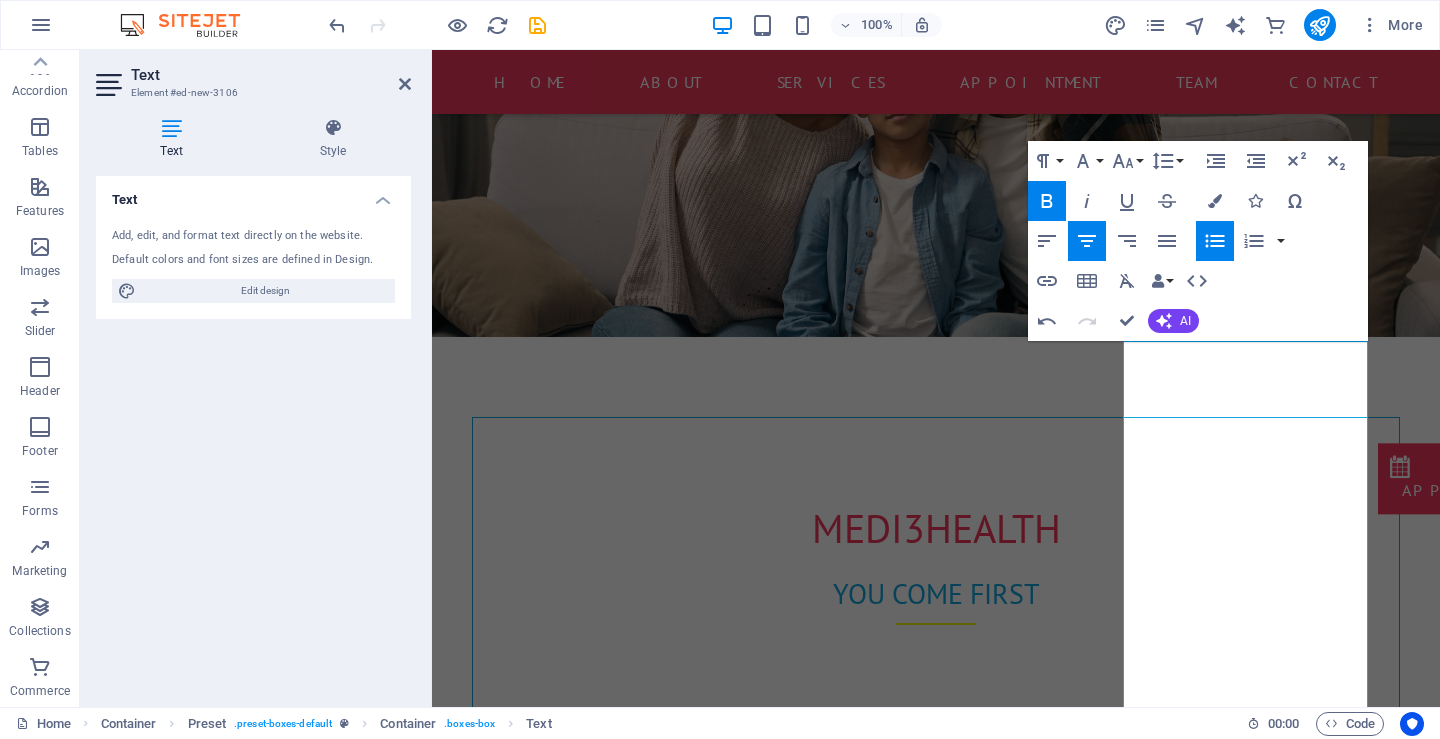 click 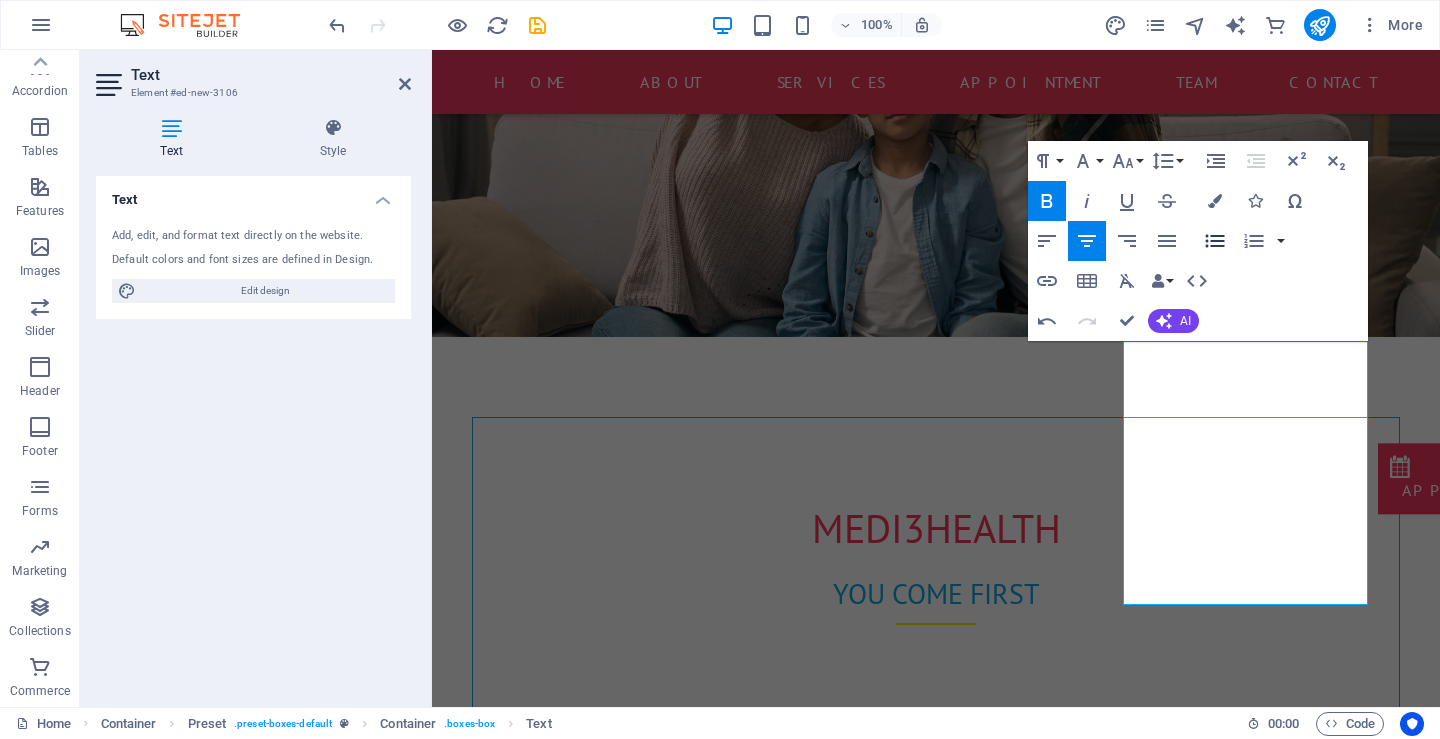 scroll, scrollTop: 714, scrollLeft: 0, axis: vertical 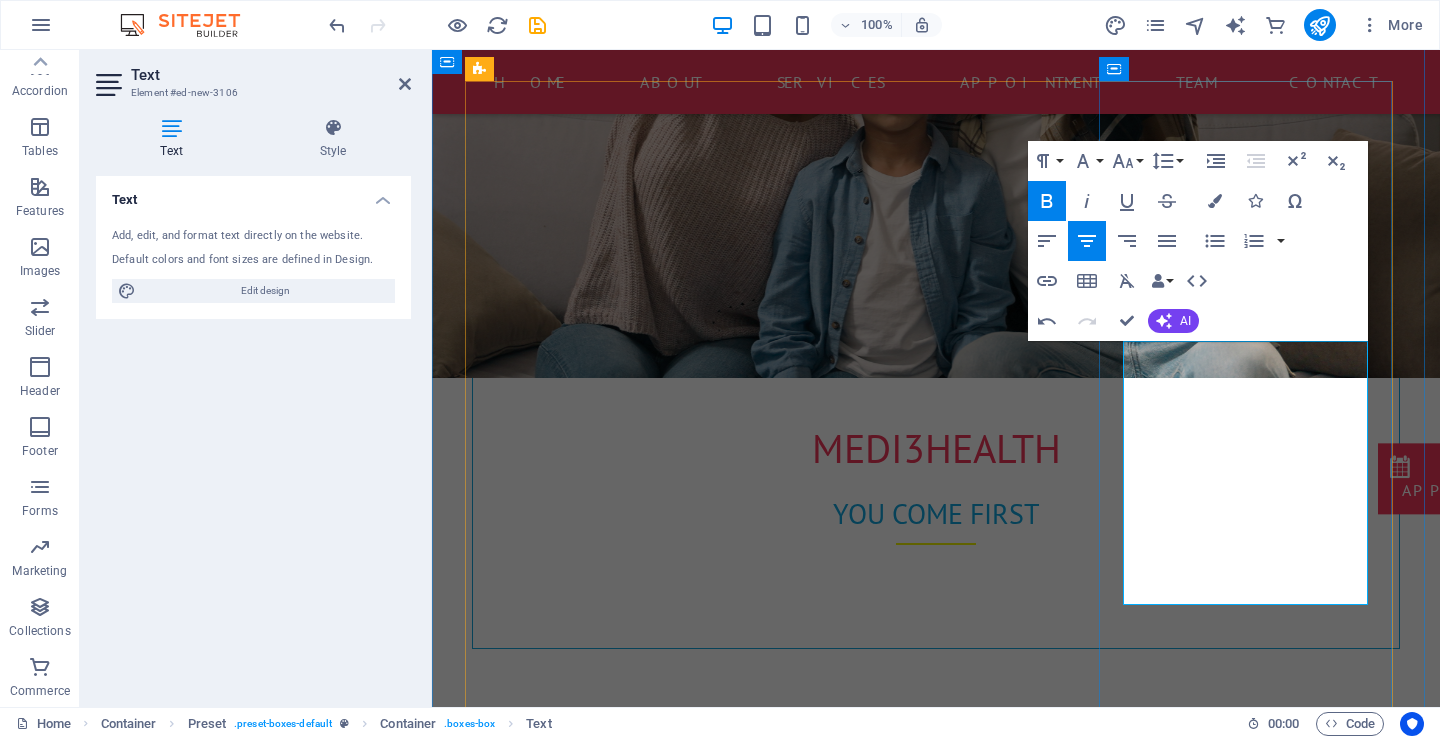 click on "Integration:" at bounding box center [936, 2026] 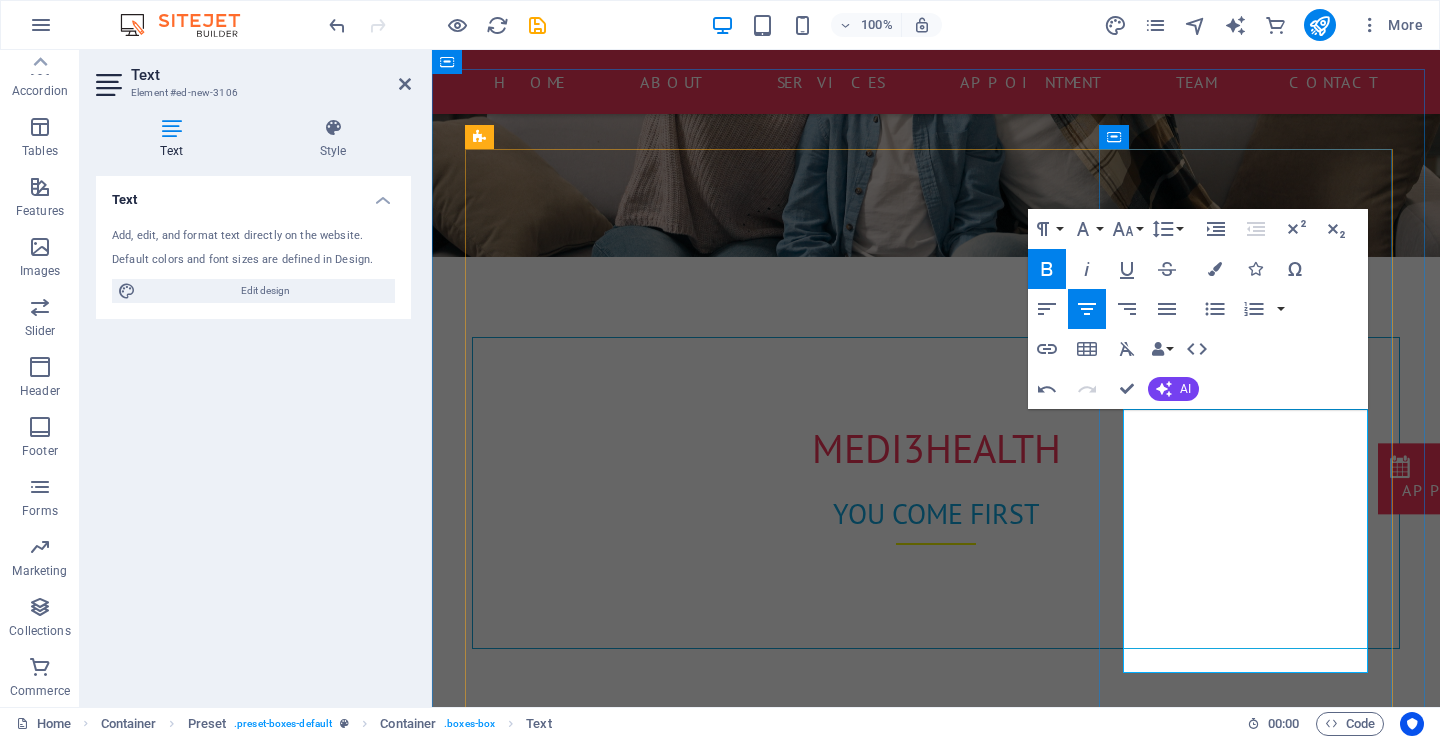 scroll, scrollTop: 614, scrollLeft: 0, axis: vertical 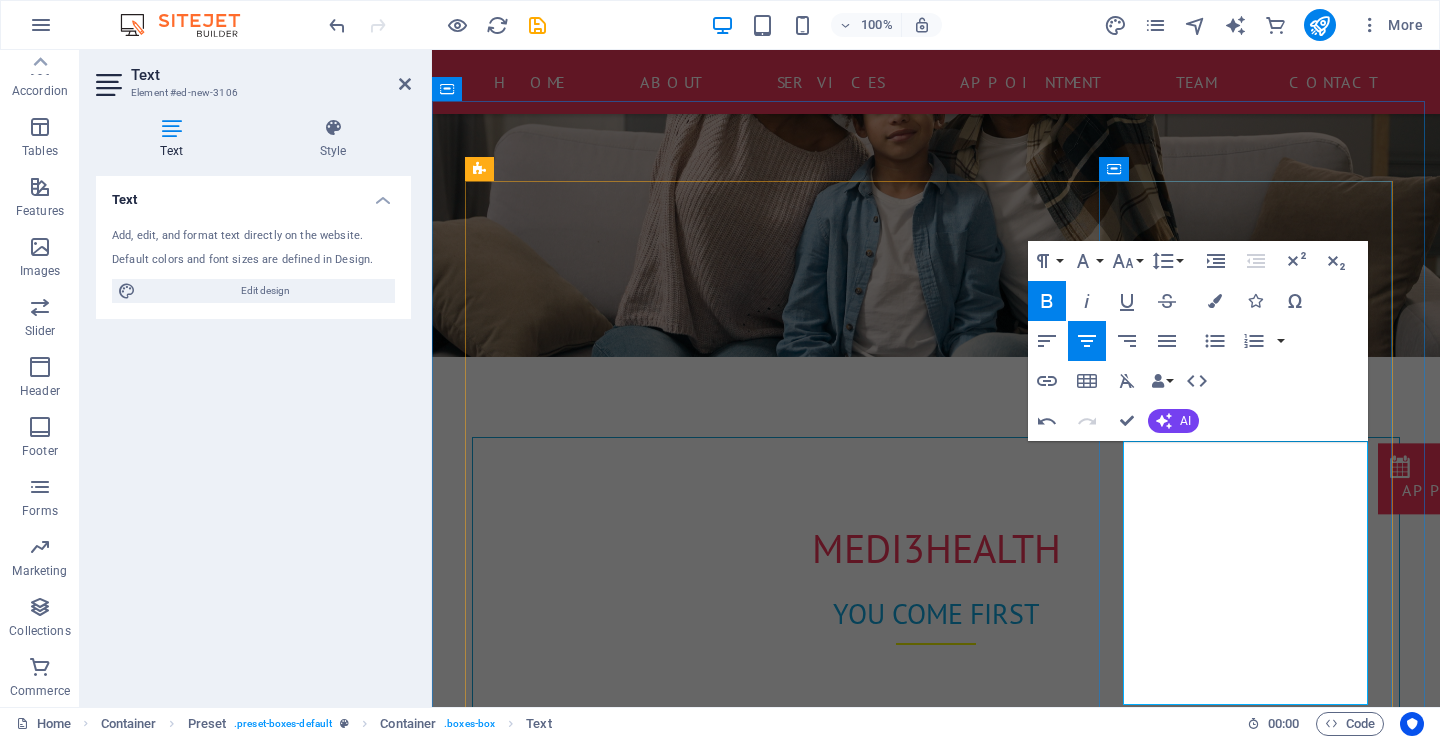 click on "Integration:" at bounding box center (936, 2126) 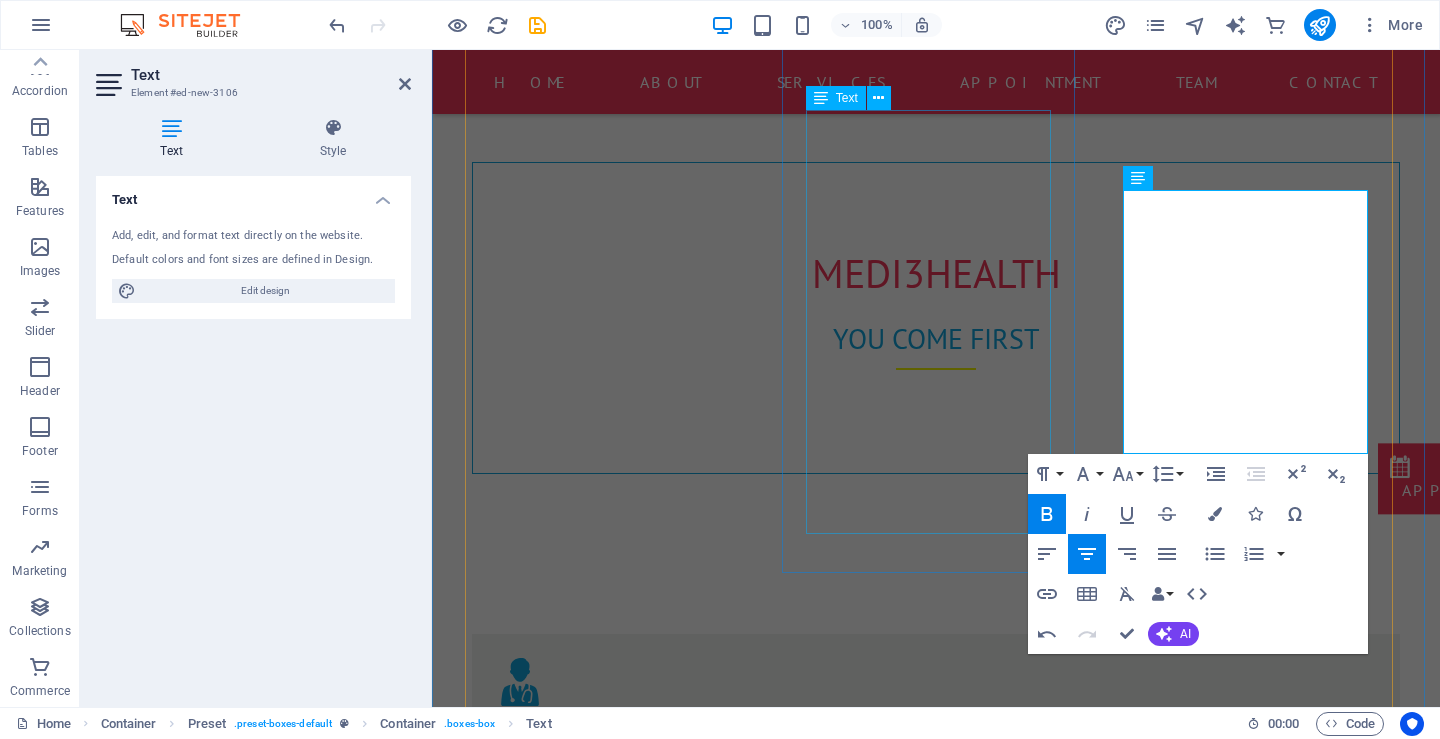 scroll, scrollTop: 914, scrollLeft: 0, axis: vertical 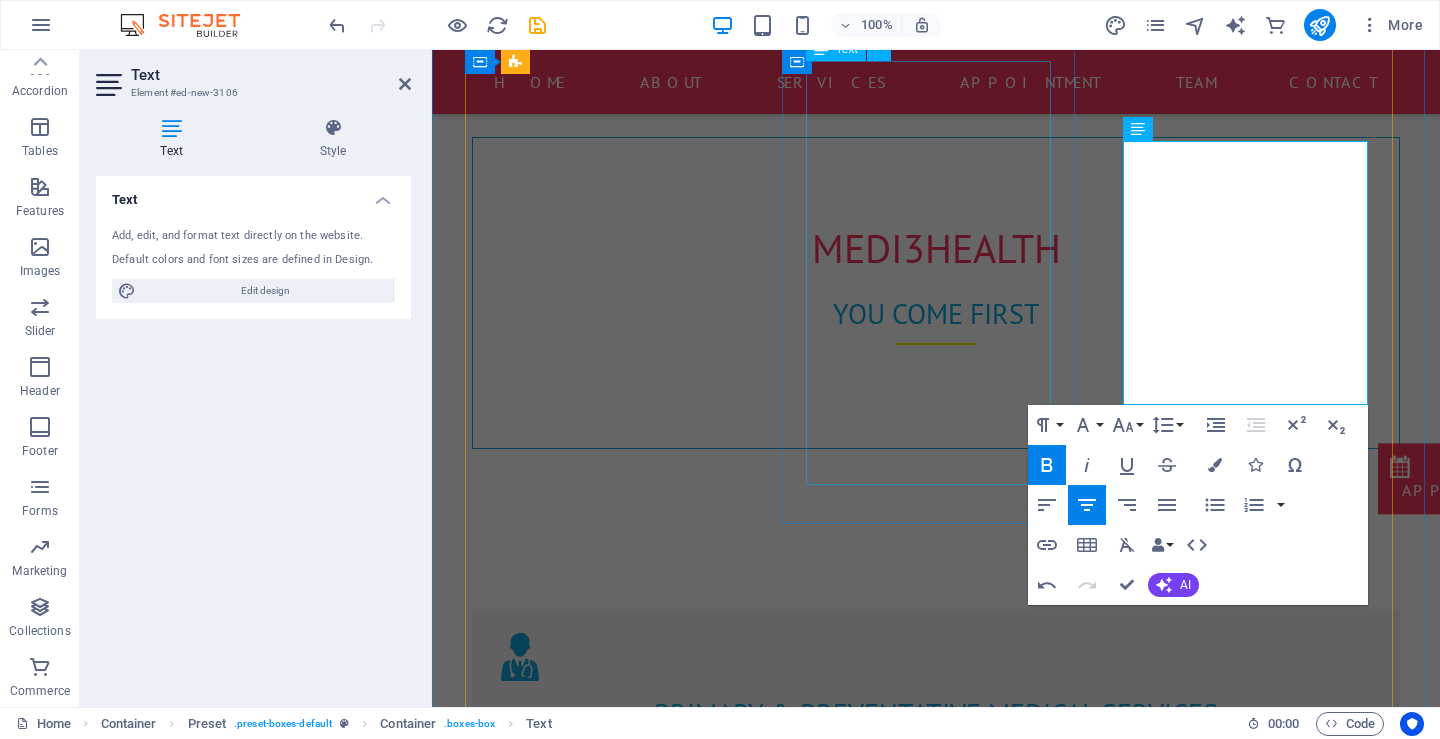 click on "Occupational health focuses on the prevention, diagnosis, and management of work-related injuries and illnesses. It's about keeping employees physically and mentally fit to do their jobs safely and effectively. Core Services: Pre-employment medicals Fitness-for-duty assessments Workplace injury care Return-to-work programs Health surveillance (e.g., hearing tests, lung function) Drug and alcohol testing Ergonomics assessments" at bounding box center [936, 1353] 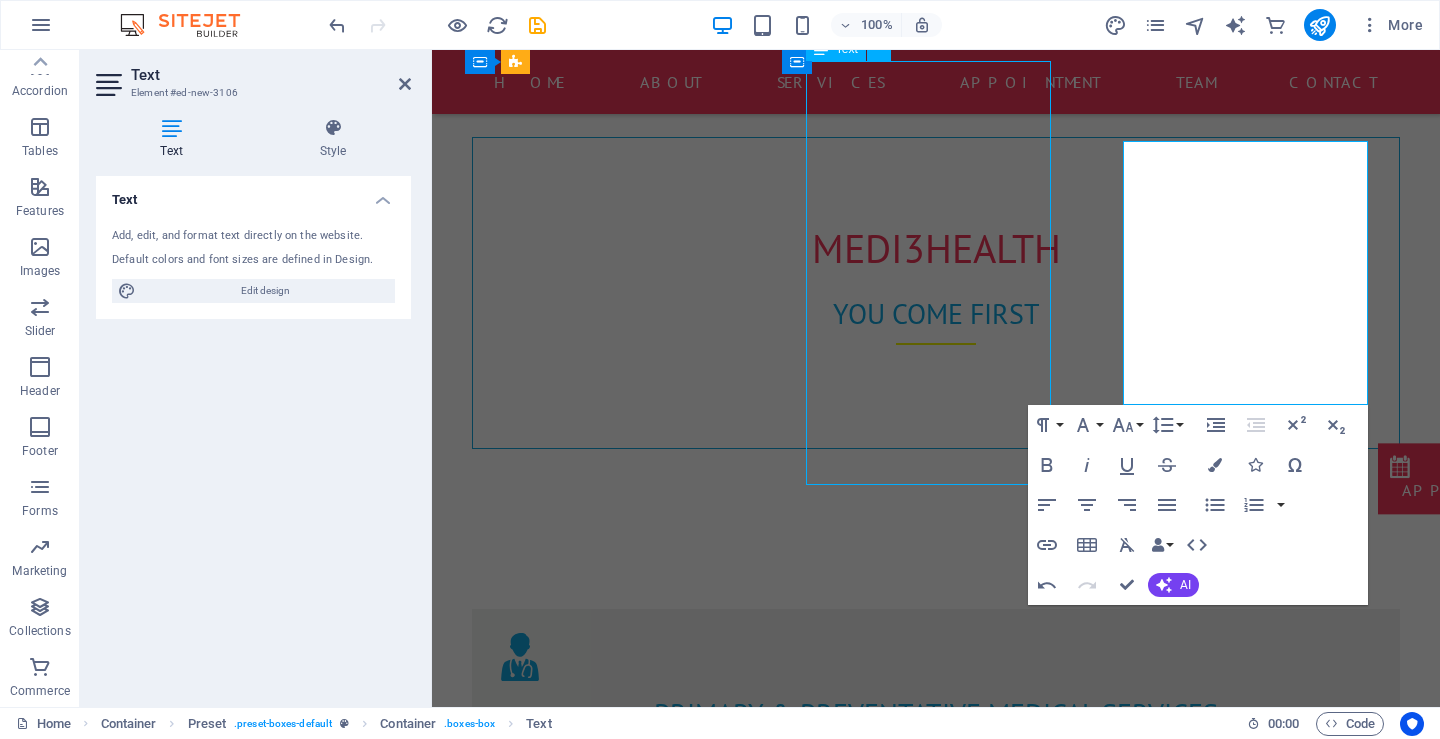 click on "Occupational health focuses on the prevention, diagnosis, and management of work-related injuries and illnesses. It's about keeping employees physically and mentally fit to do their jobs safely and effectively. Core Services: Pre-employment medicals Fitness-for-duty assessments Workplace injury care Return-to-work programs Health surveillance (e.g., hearing tests, lung function) Drug and alcohol testing Ergonomics assessments" at bounding box center (936, 1353) 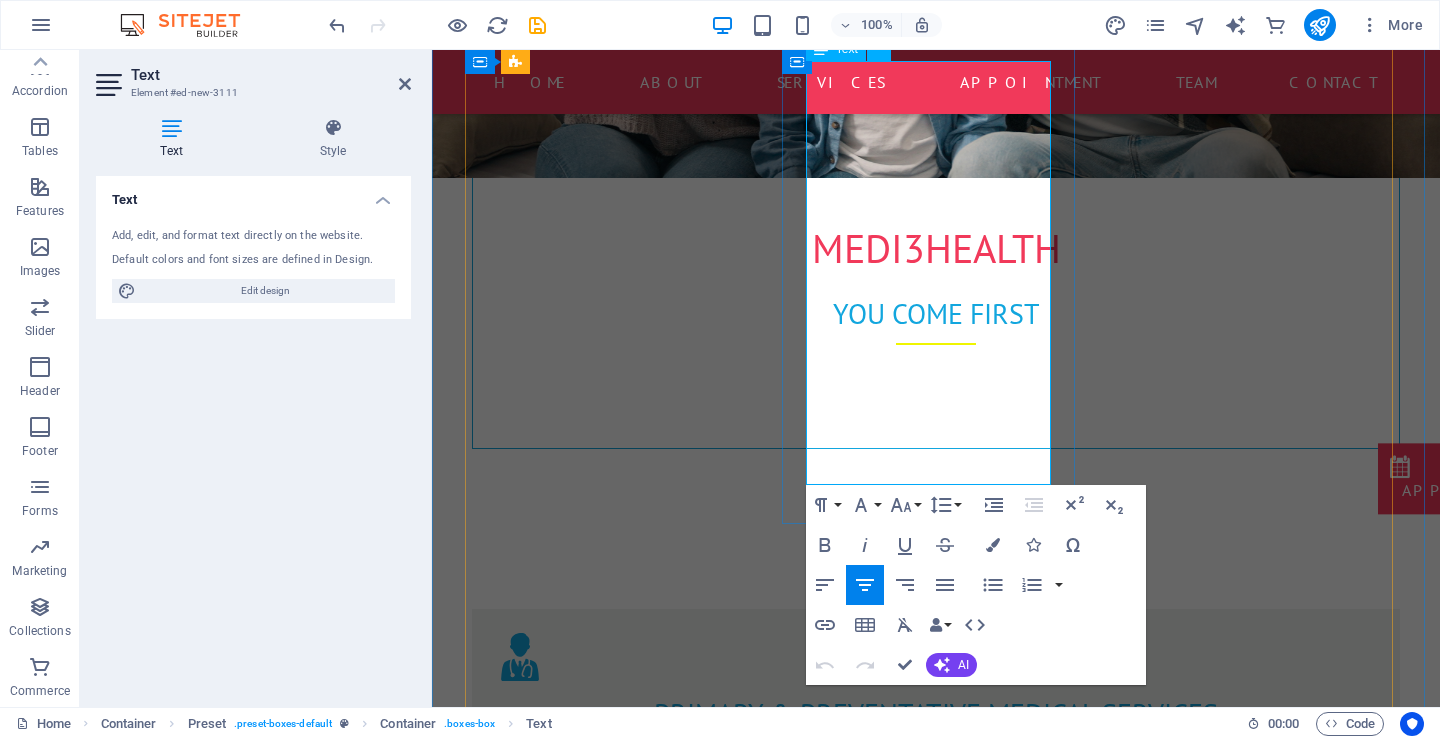 drag, startPoint x: 1018, startPoint y: 475, endPoint x: 820, endPoint y: 302, distance: 262.93155 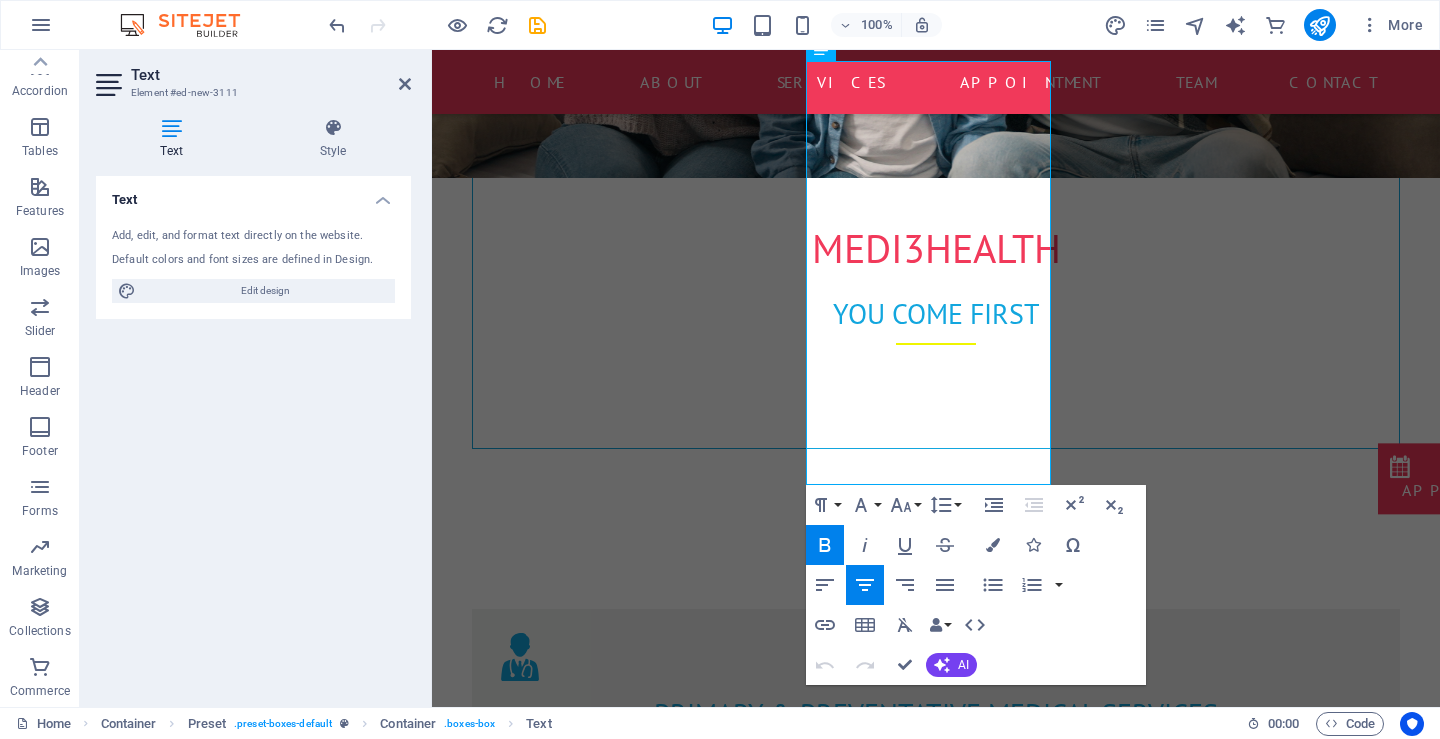 click 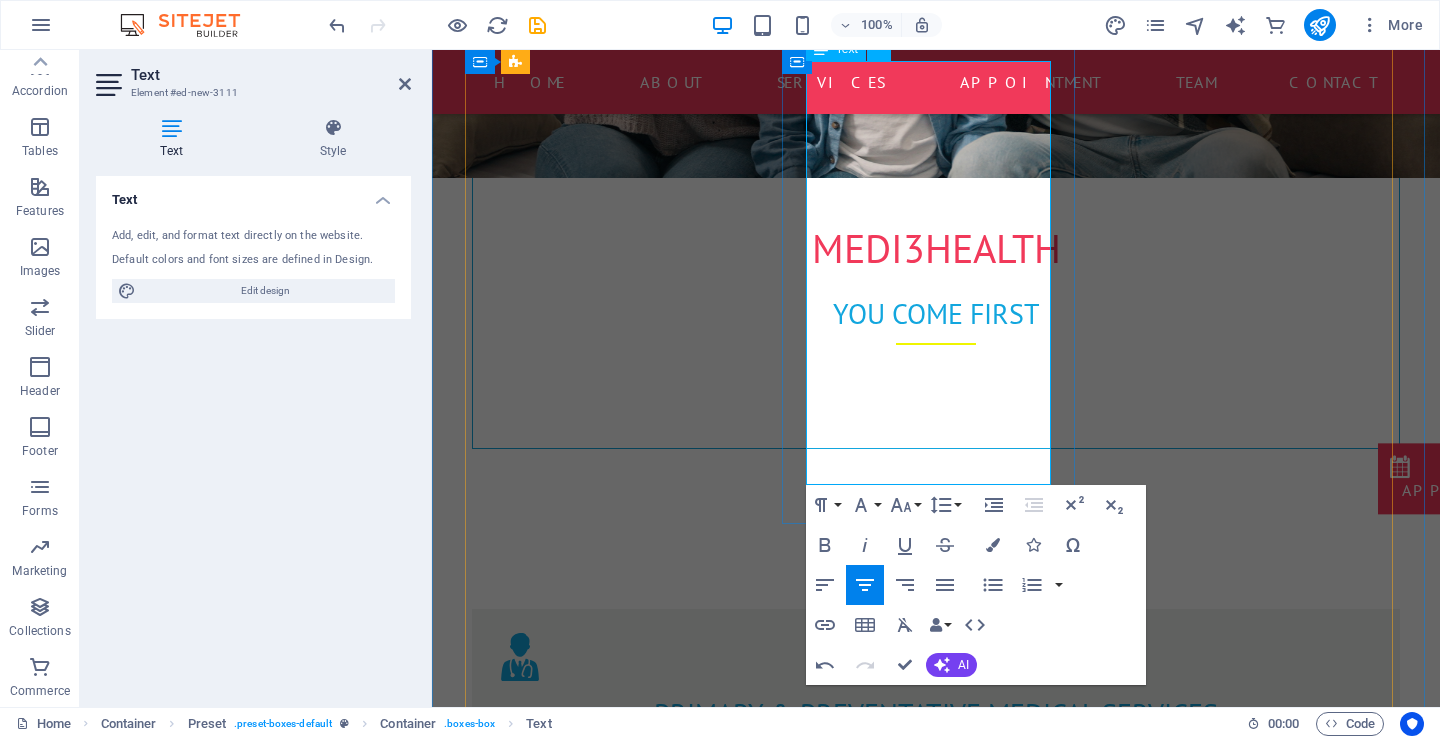 click on "Return-to-work programs" at bounding box center (936, 1445) 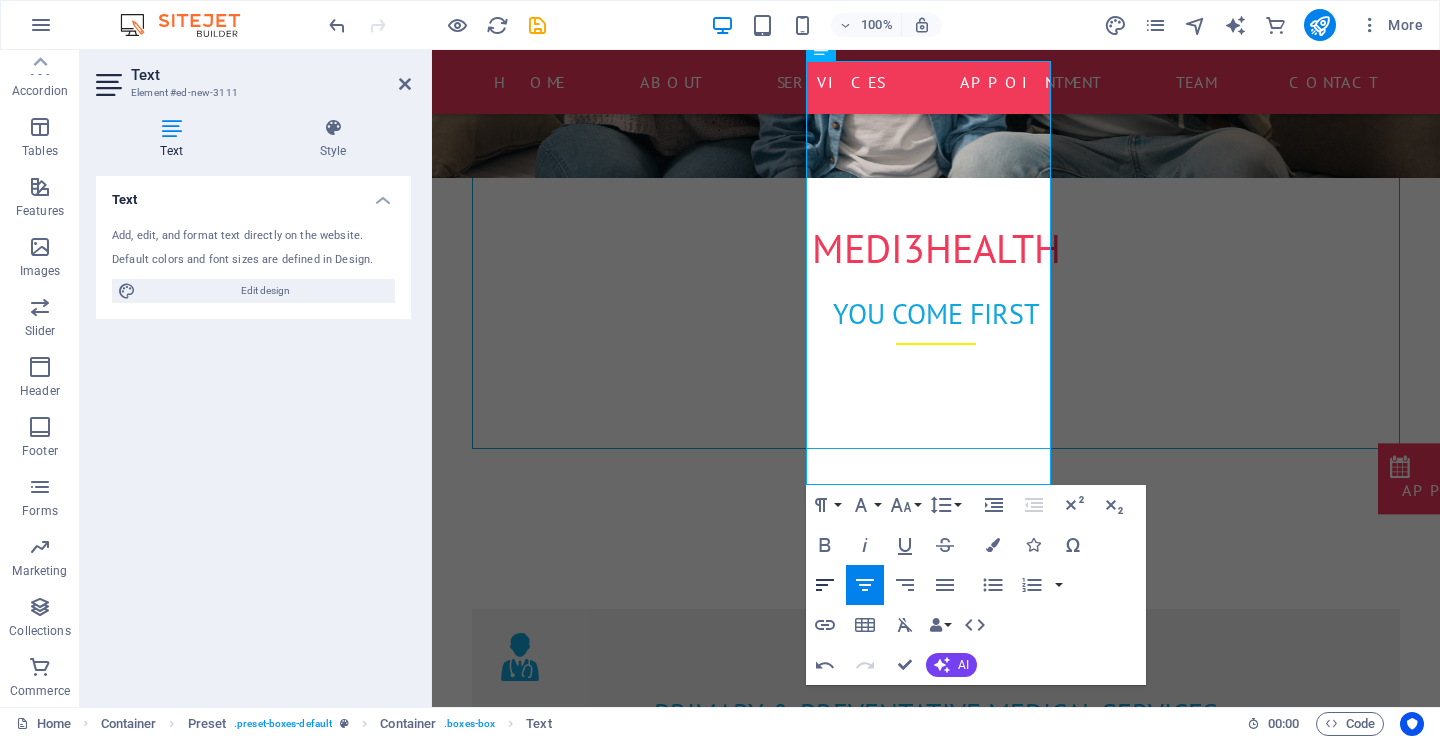 click 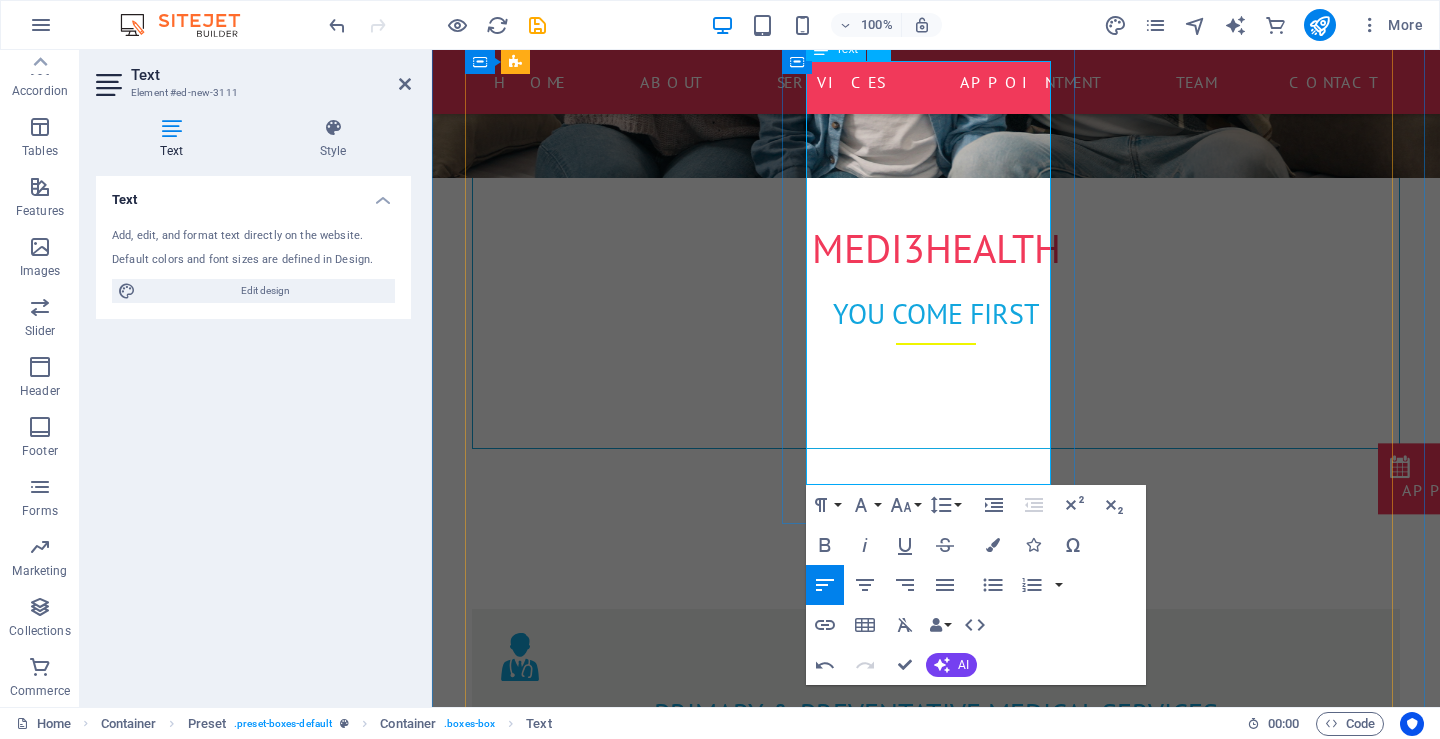 click on "Health surveillance (e.g., hearing tests, lung function)" at bounding box center (936, 1481) 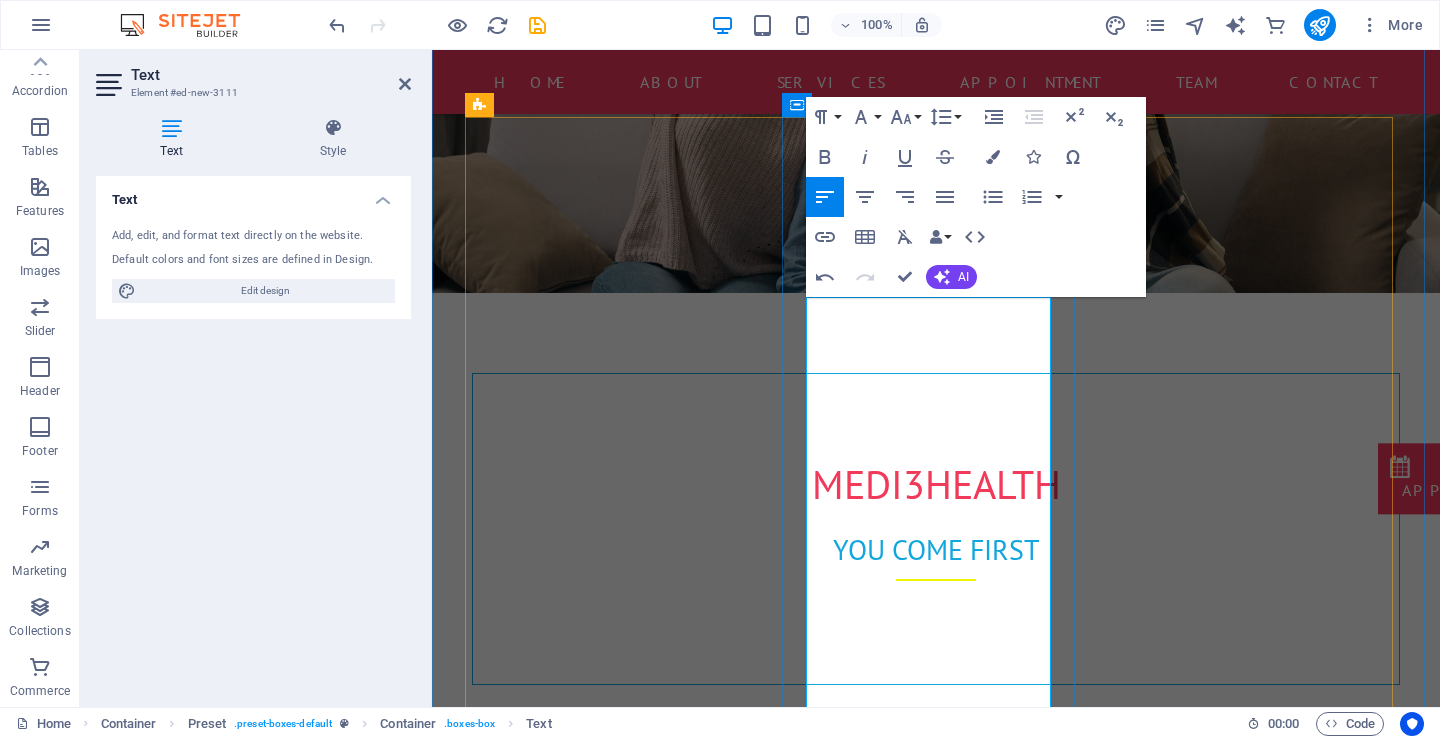 scroll, scrollTop: 714, scrollLeft: 0, axis: vertical 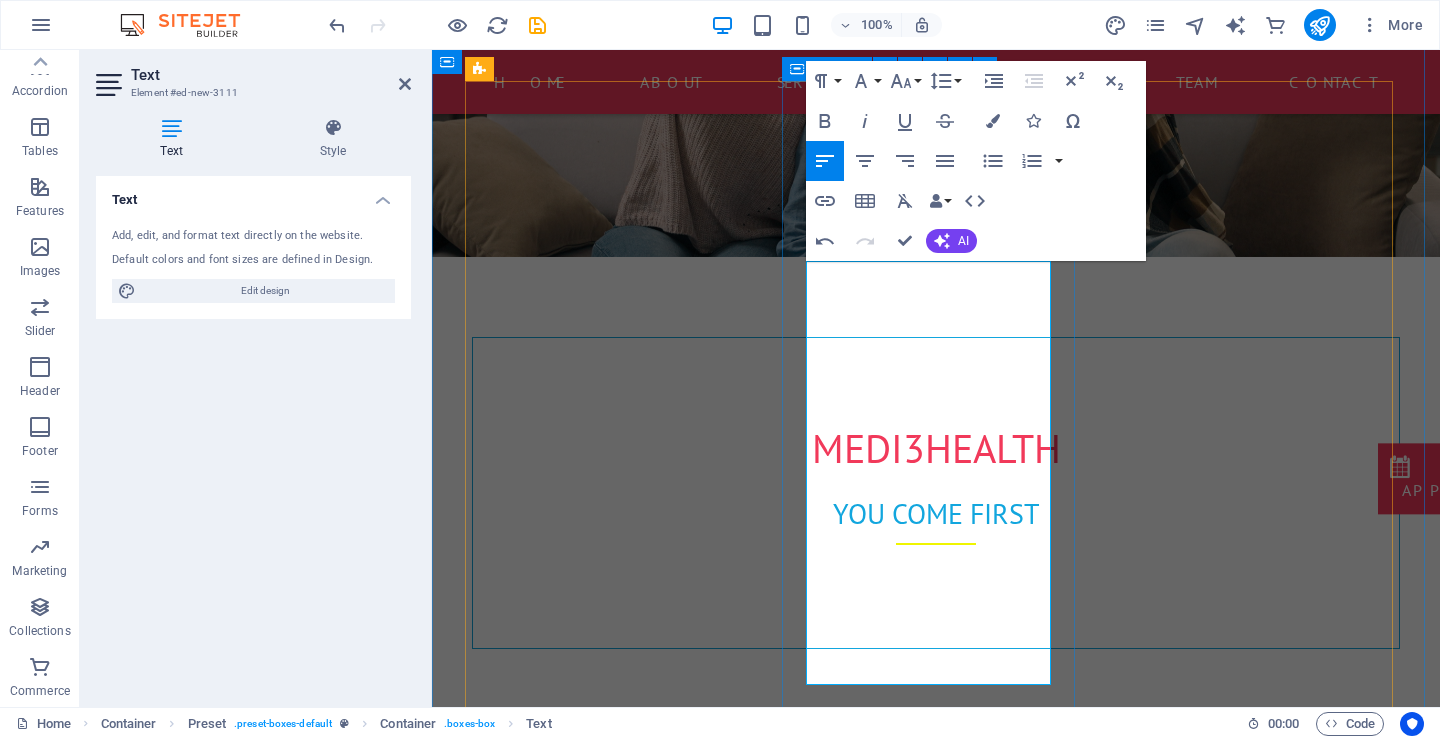 drag, startPoint x: 992, startPoint y: 674, endPoint x: 792, endPoint y: 238, distance: 479.68323 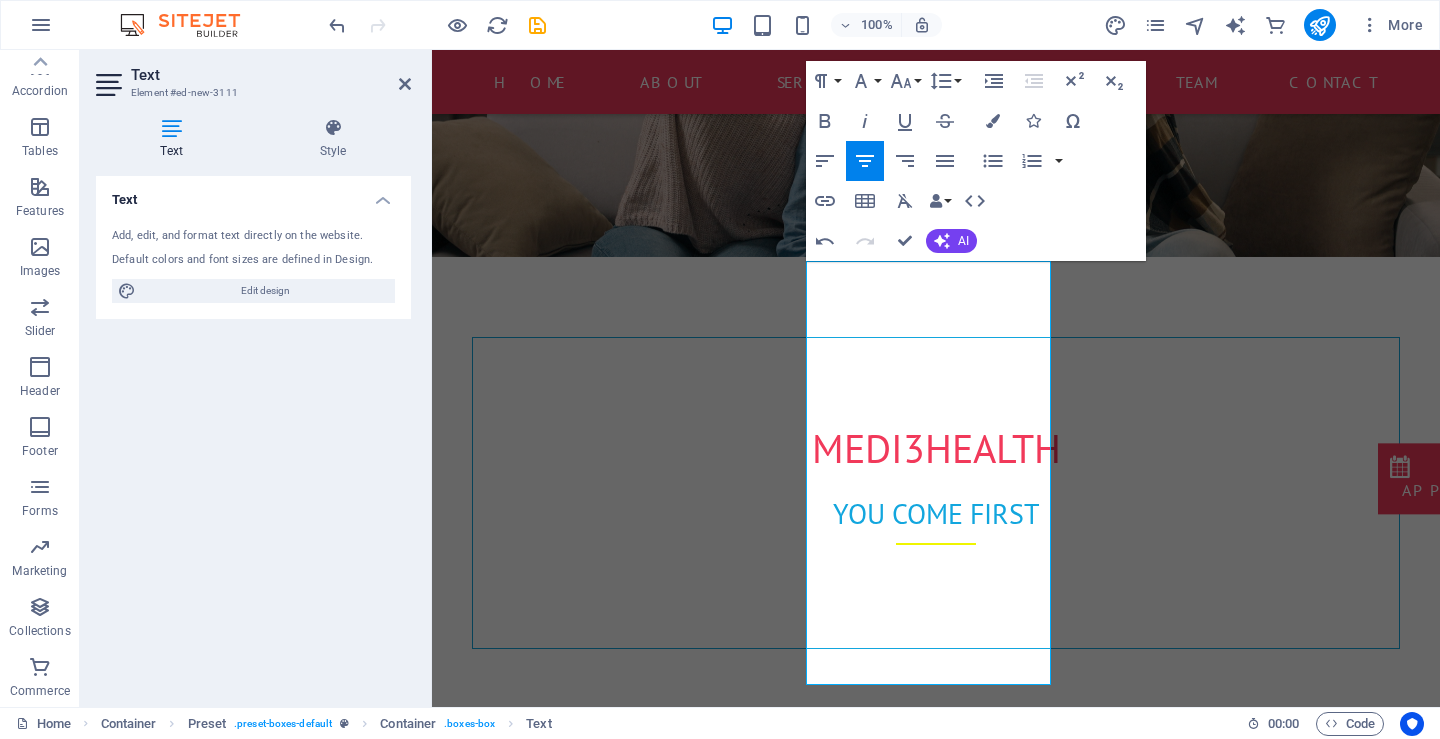 click 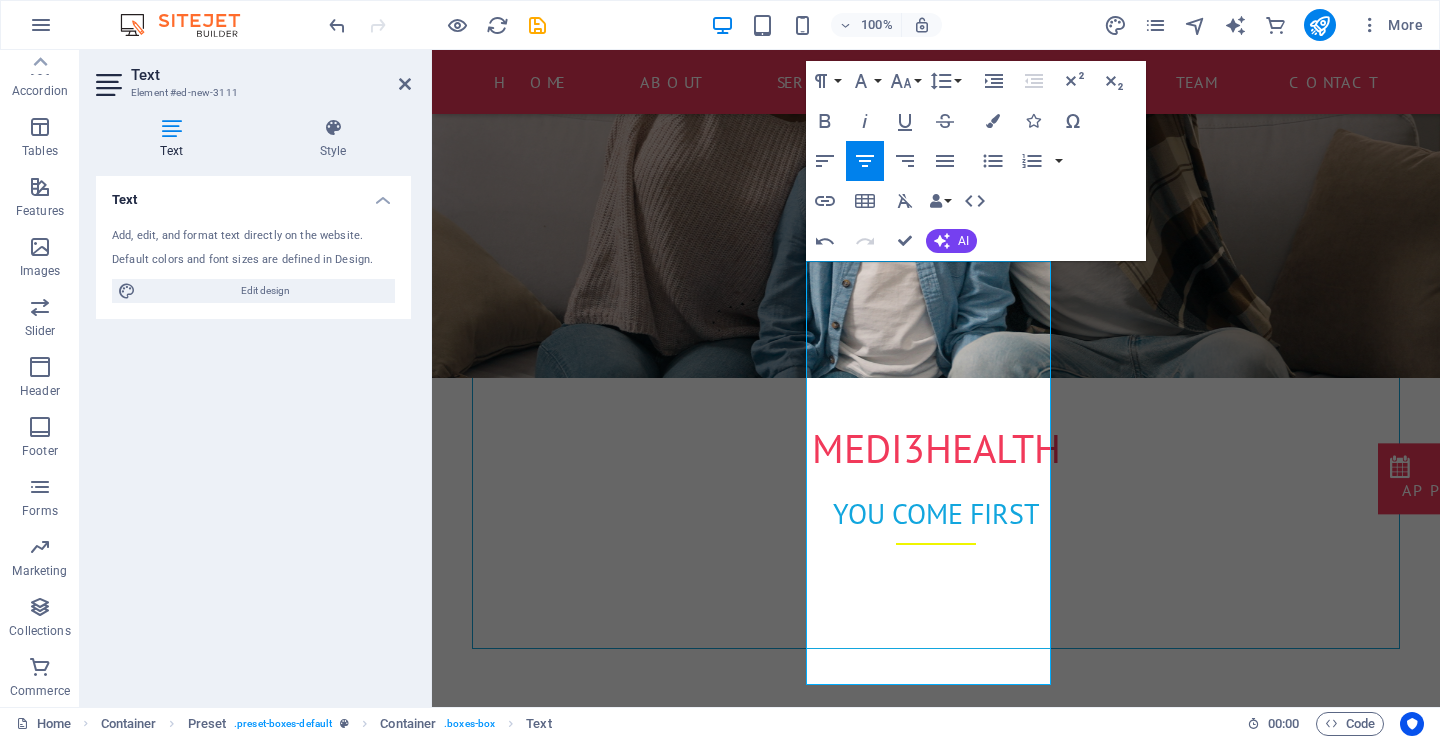click 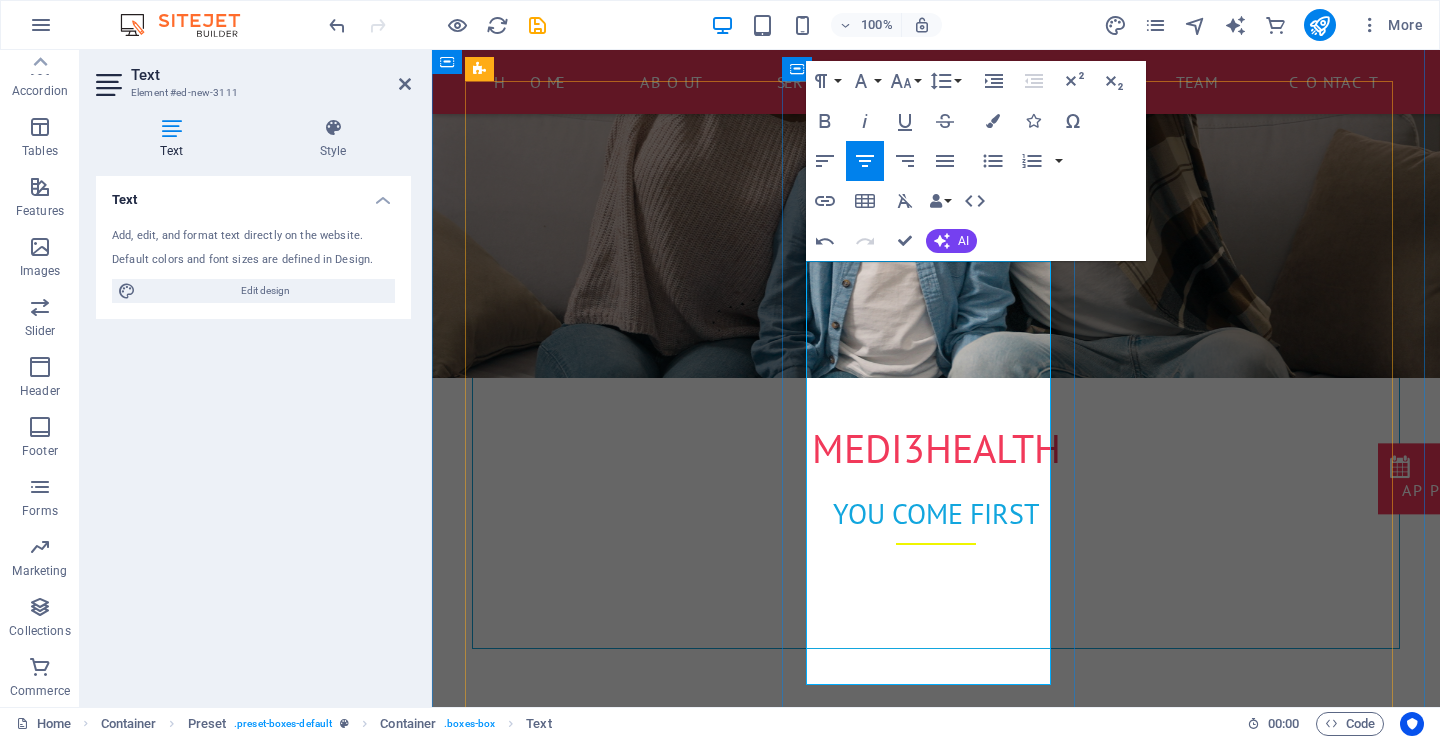 click on "Occupational health focuses on the prevention, diagnosis, and management of work-related injuries and illnesses. It's about keeping employees physically and mentally fit to do their jobs safely and effectively. Core Services: Pre-employment medicals Fitness-for-duty assessments Workplace injury care Return-to-work programs Health surveillance (e.g., hearing tests, lung function) Drug and alcohol testing Ergonomics assessments" at bounding box center (936, 1565) 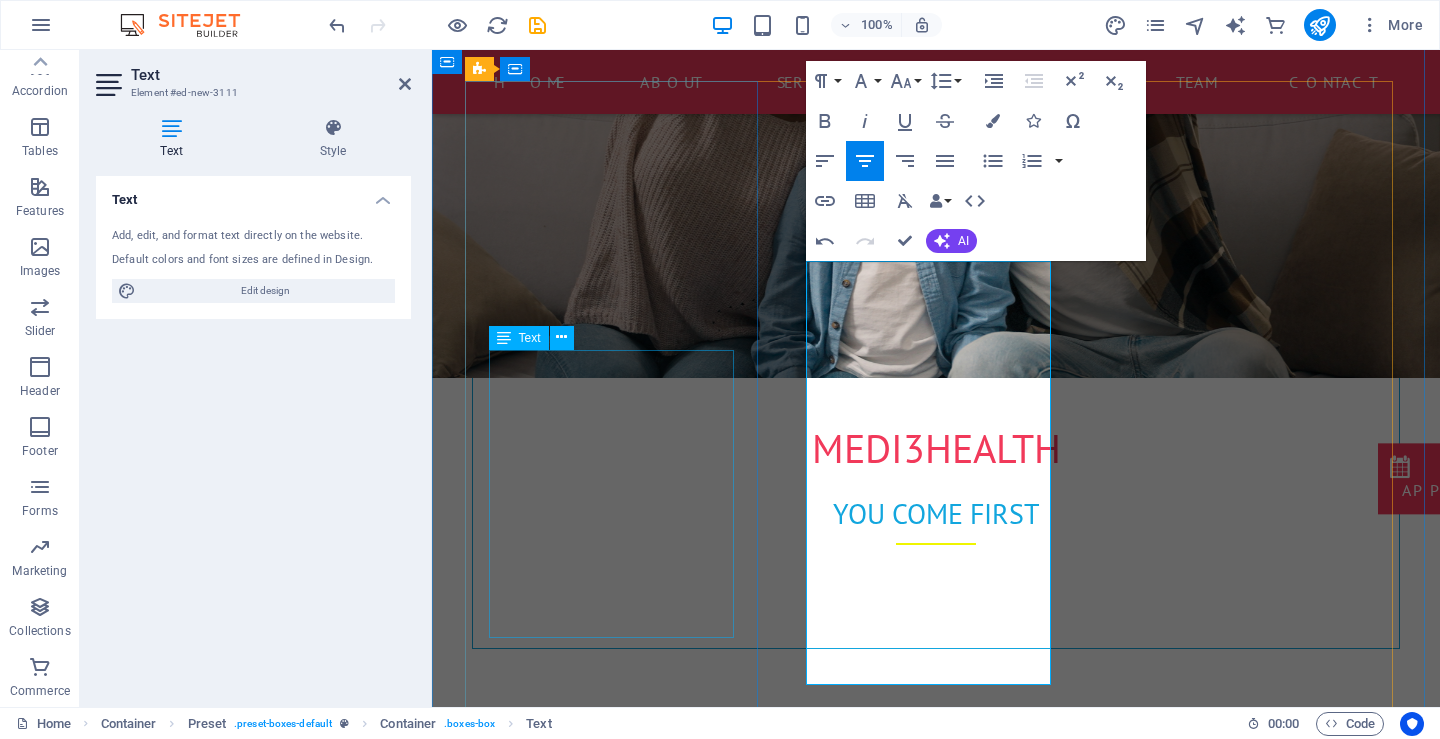 click on "Services:  Nurse consultations, Chronic disease management Health screenings (BP, cholesterol, etc.) Minor procedures Integration: In-house or mobile with your transport service  fee-for-service model Telehealth/virtual consultations" at bounding box center [936, 1067] 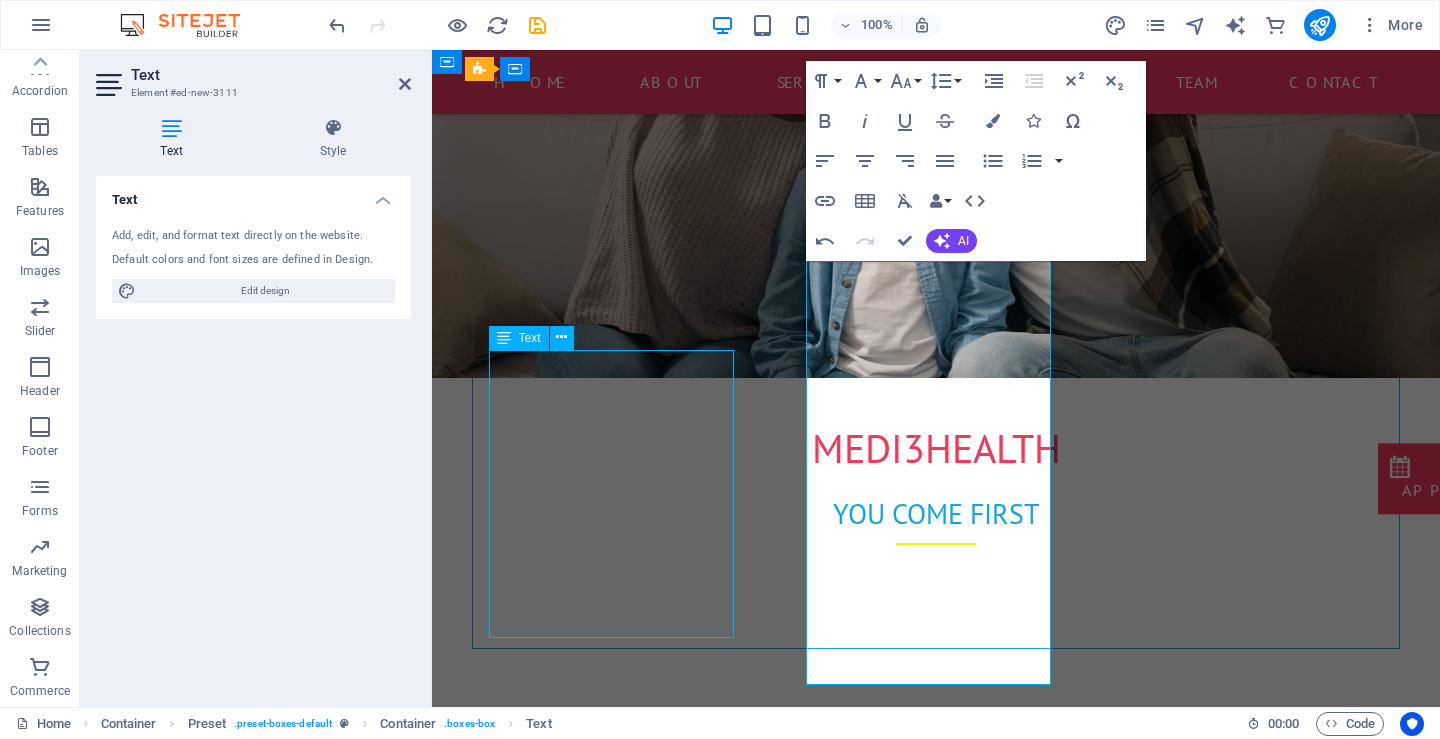 click on "Services:  Nurse consultations, Chronic disease management Health screenings (BP, cholesterol, etc.) Minor procedures Integration: In-house or mobile with your transport service  fee-for-service model Telehealth/virtual consultations" at bounding box center (936, 1067) 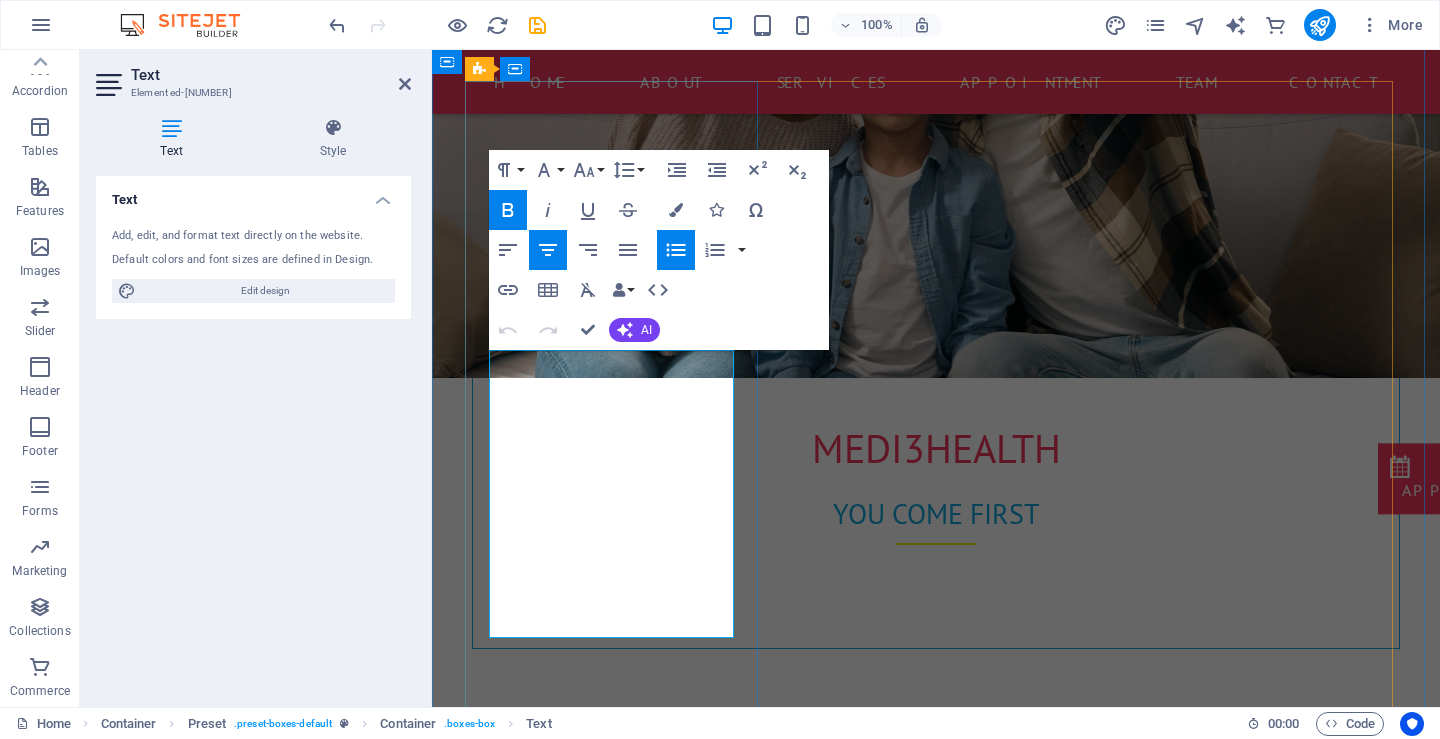 click on "Integration:" at bounding box center (936, 1104) 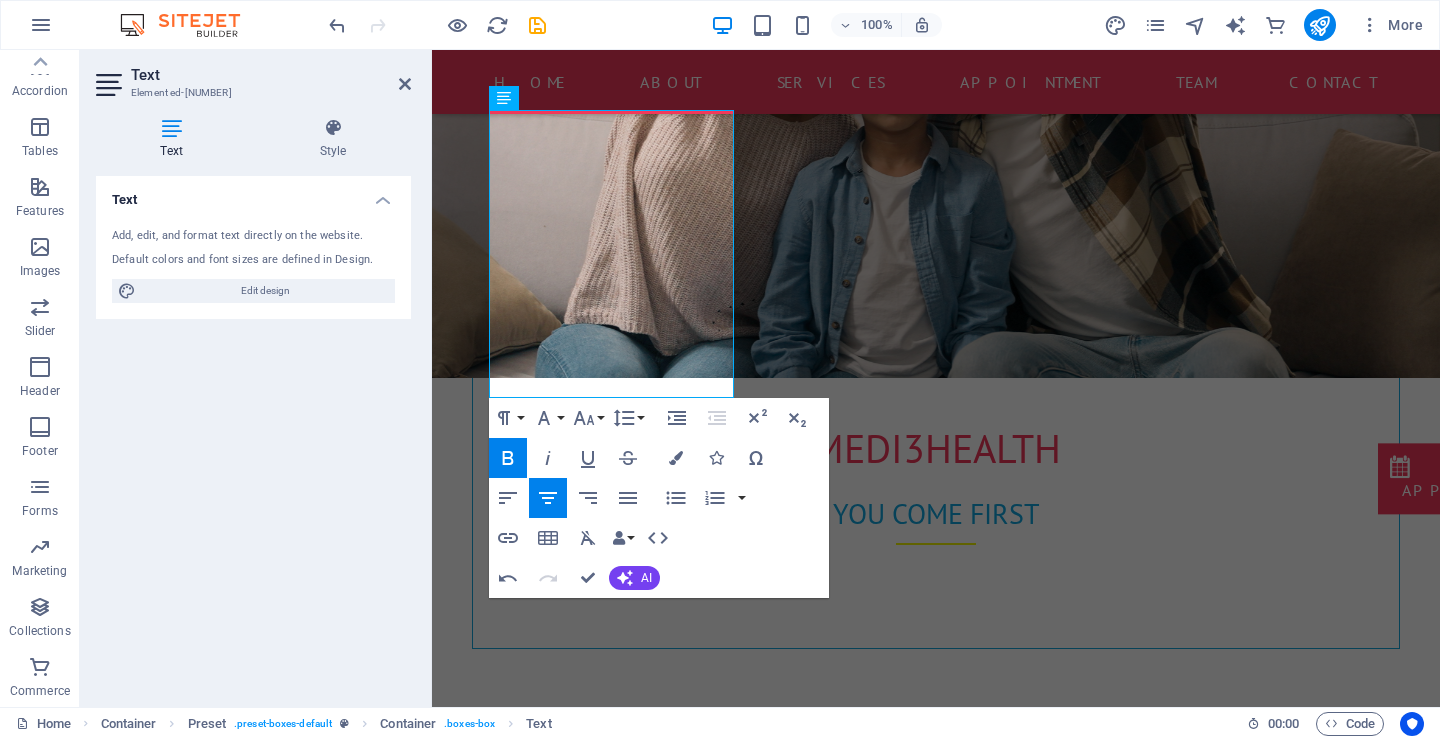 scroll, scrollTop: 1014, scrollLeft: 0, axis: vertical 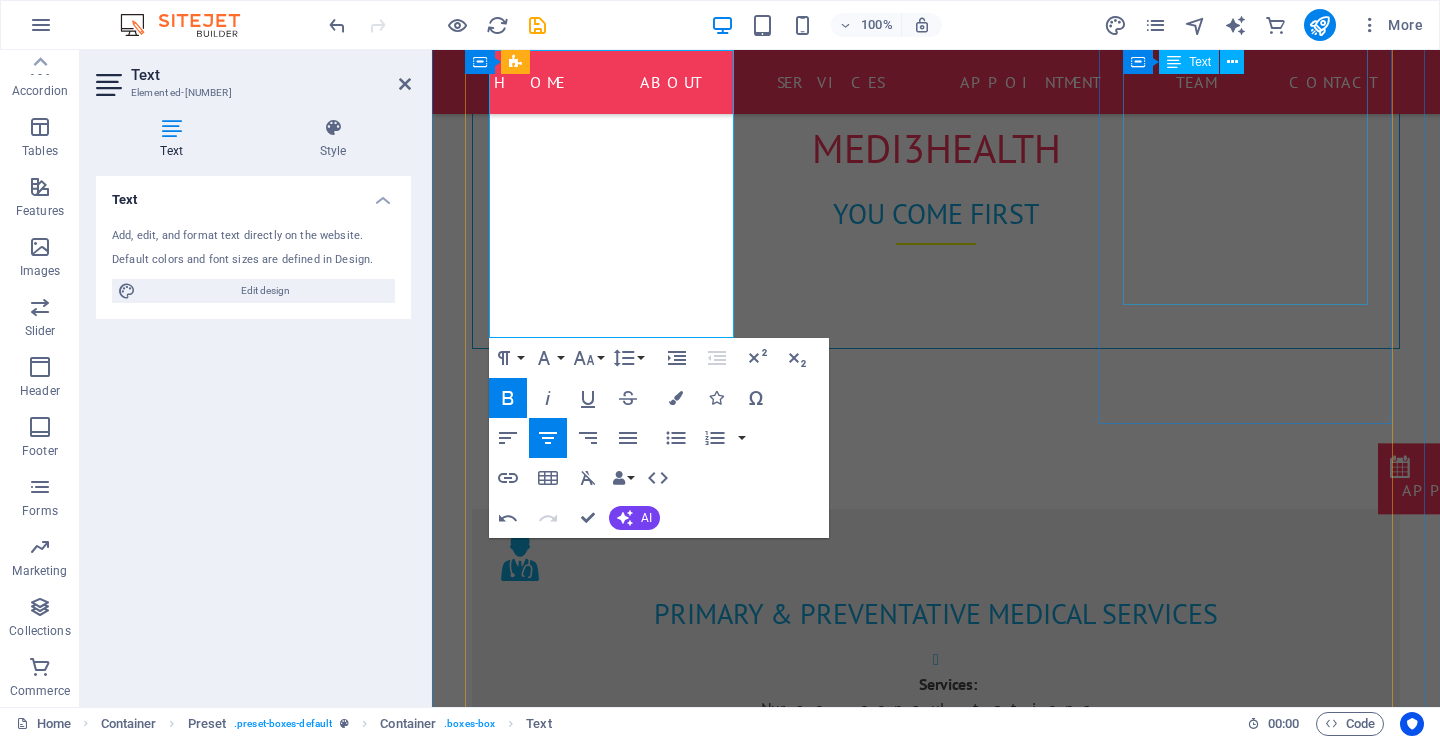click on "Services: On-site or mobile vitamin infusions (hydration, immunity, energy) Wellness-focused (not for acute care) Offered at clinics or via home visits Bundled with wellness plans, post-surgery recovery, etc. Optional: Add lab testing to tailor the drips" at bounding box center [936, 1762] 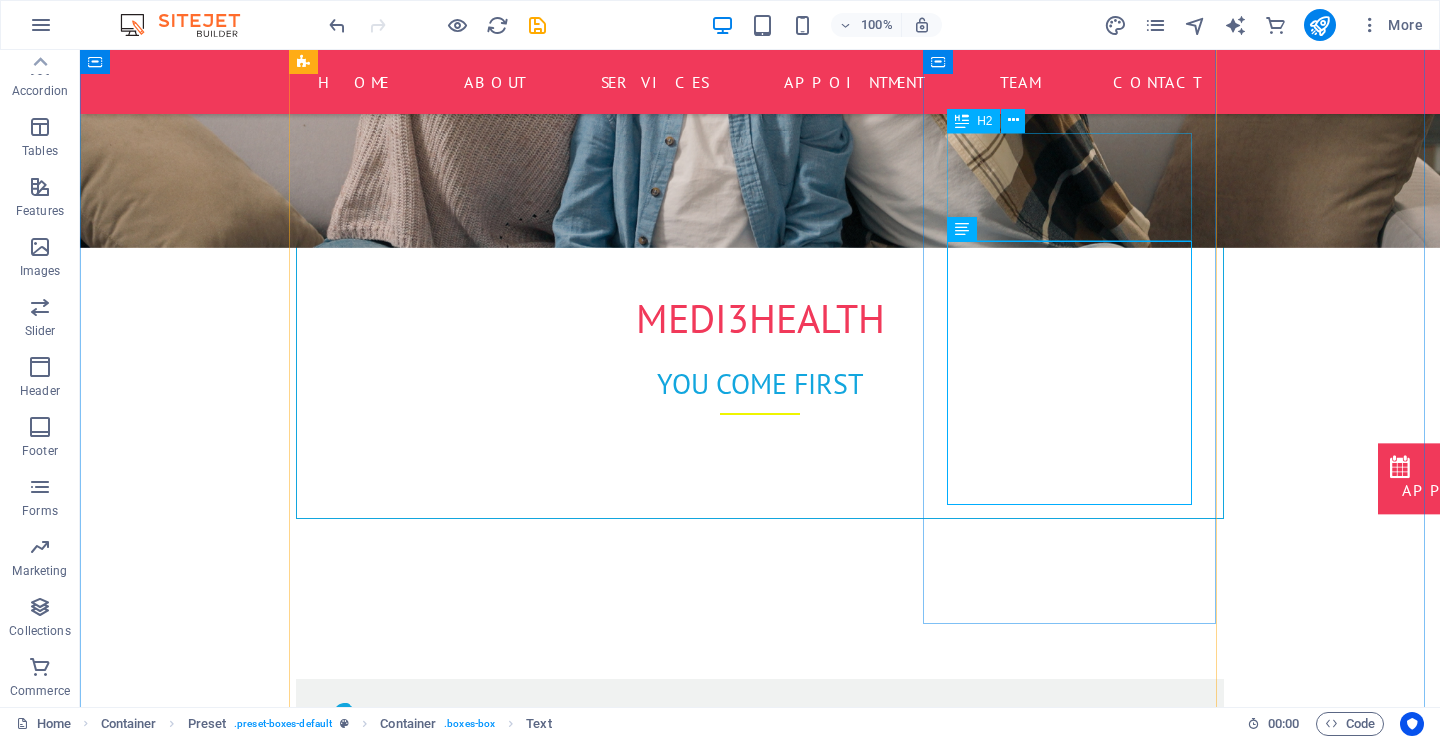 scroll, scrollTop: 814, scrollLeft: 0, axis: vertical 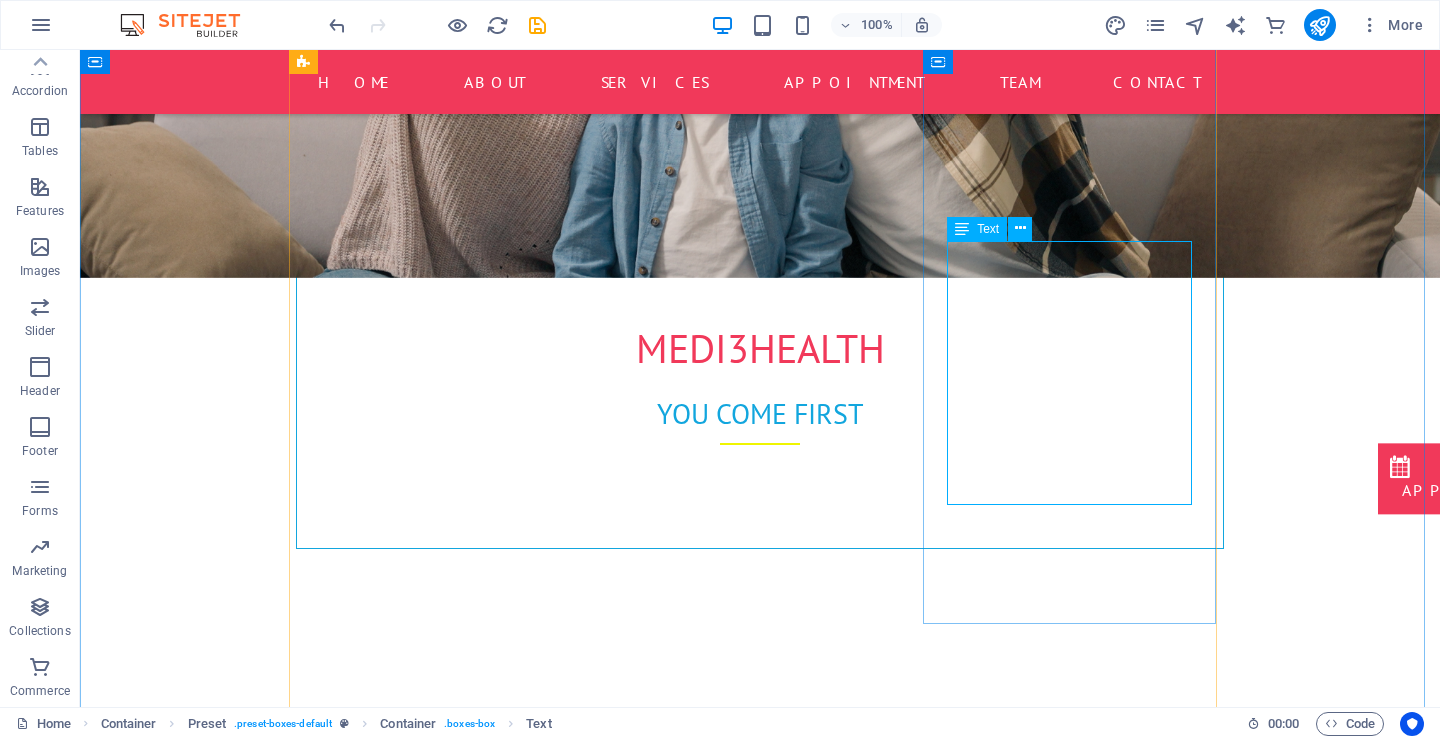 click on "Services: On-site or mobile vitamin infusions (hydration, immunity, energy) Wellness-focused (not for acute care) Offered at clinics or via home visits Bundled with wellness plans, post-surgery recovery, etc. Optional: Add lab testing to tailor the drips" at bounding box center [760, 1962] 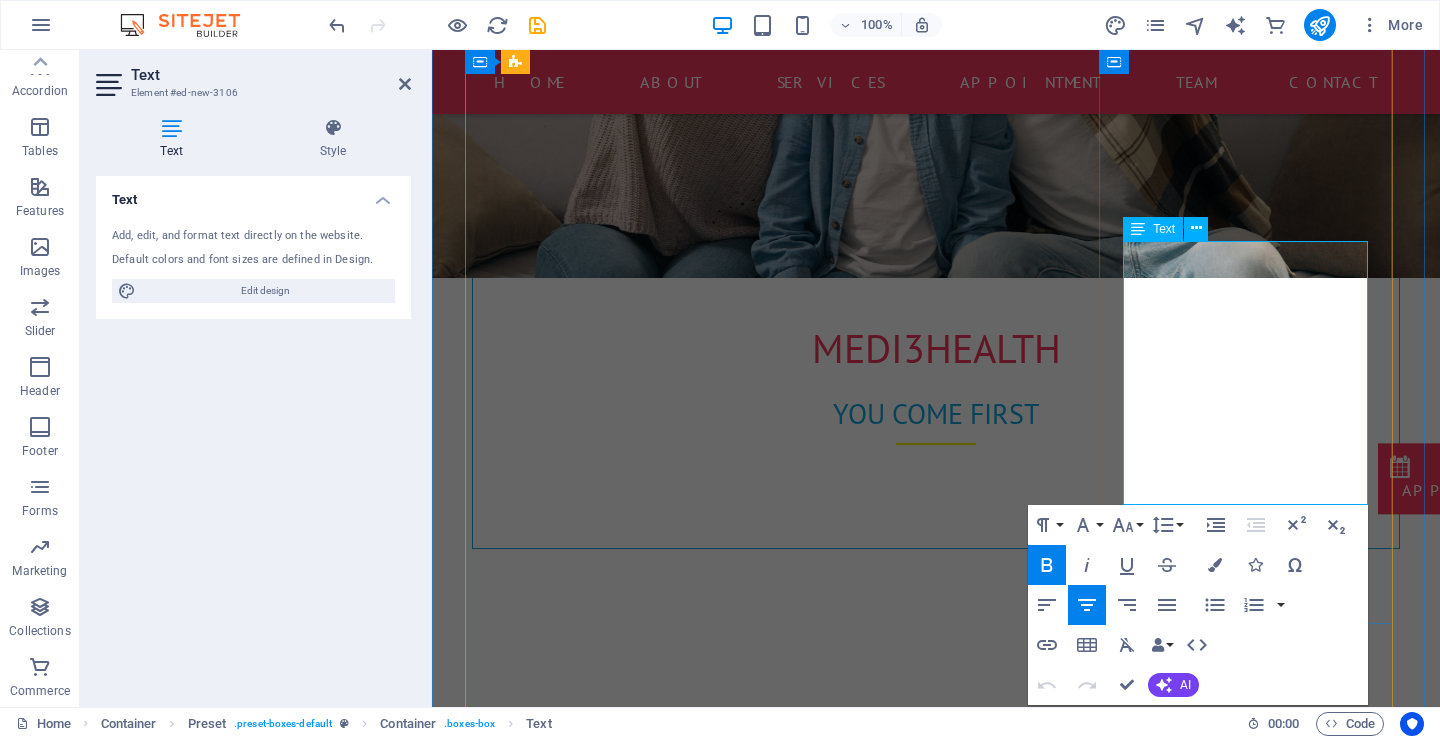 click on "Optional: Add lab testing to tailor the drips" at bounding box center (936, 2058) 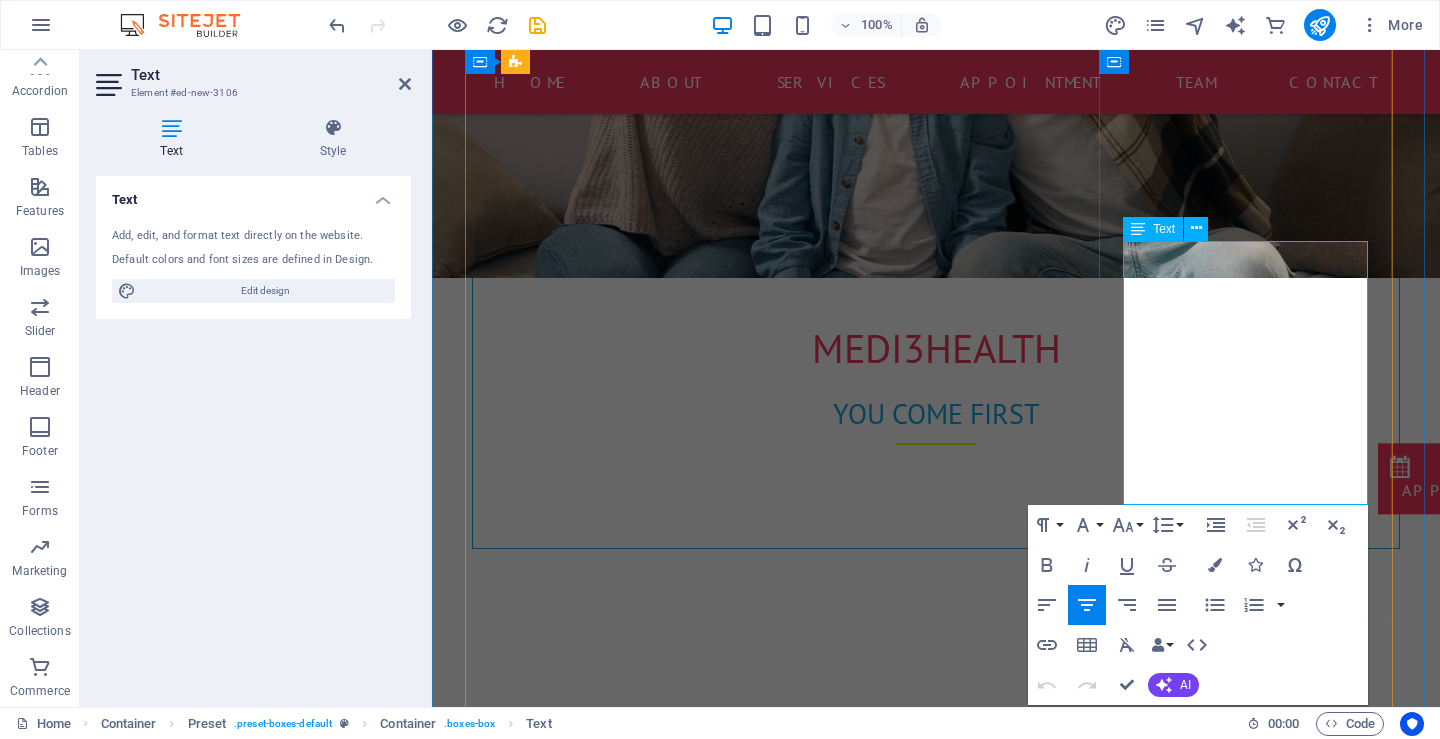 scroll, scrollTop: 802, scrollLeft: 0, axis: vertical 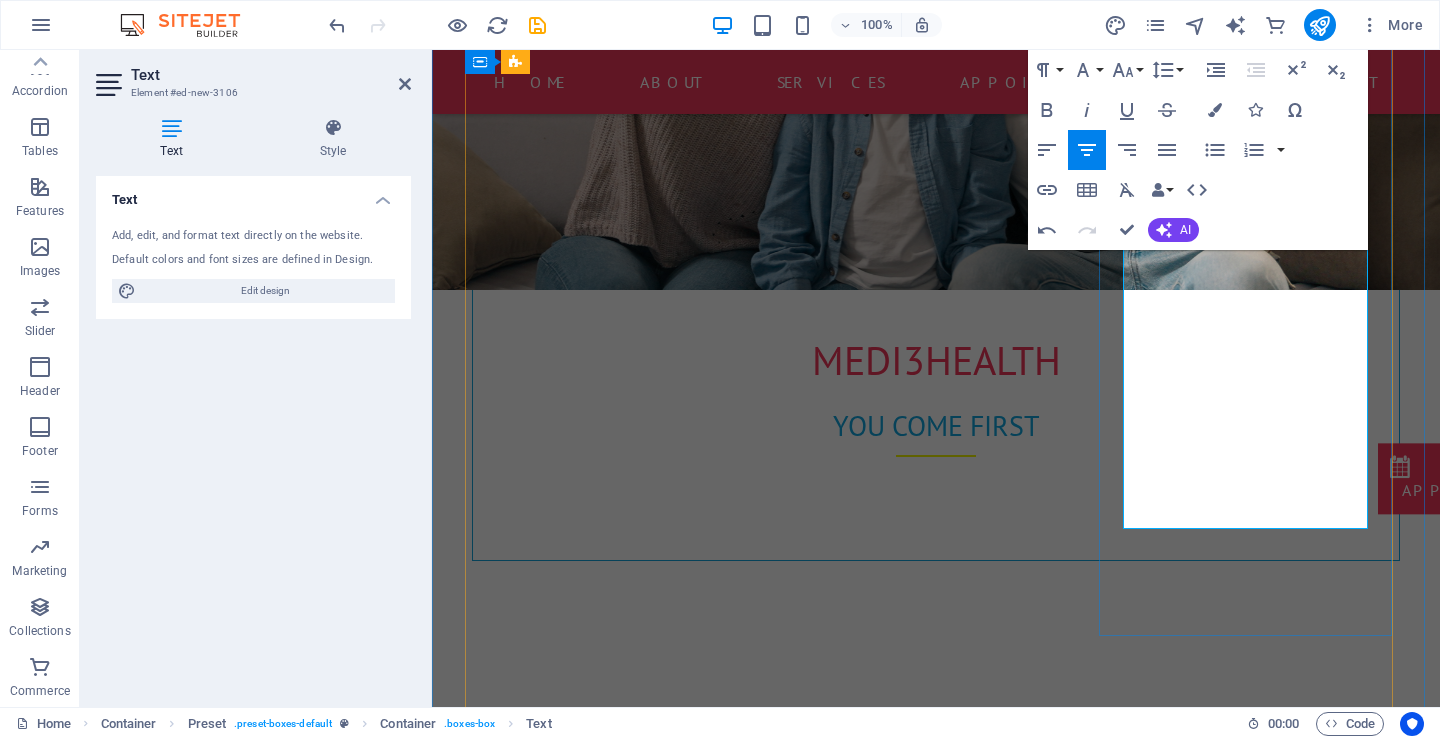 type 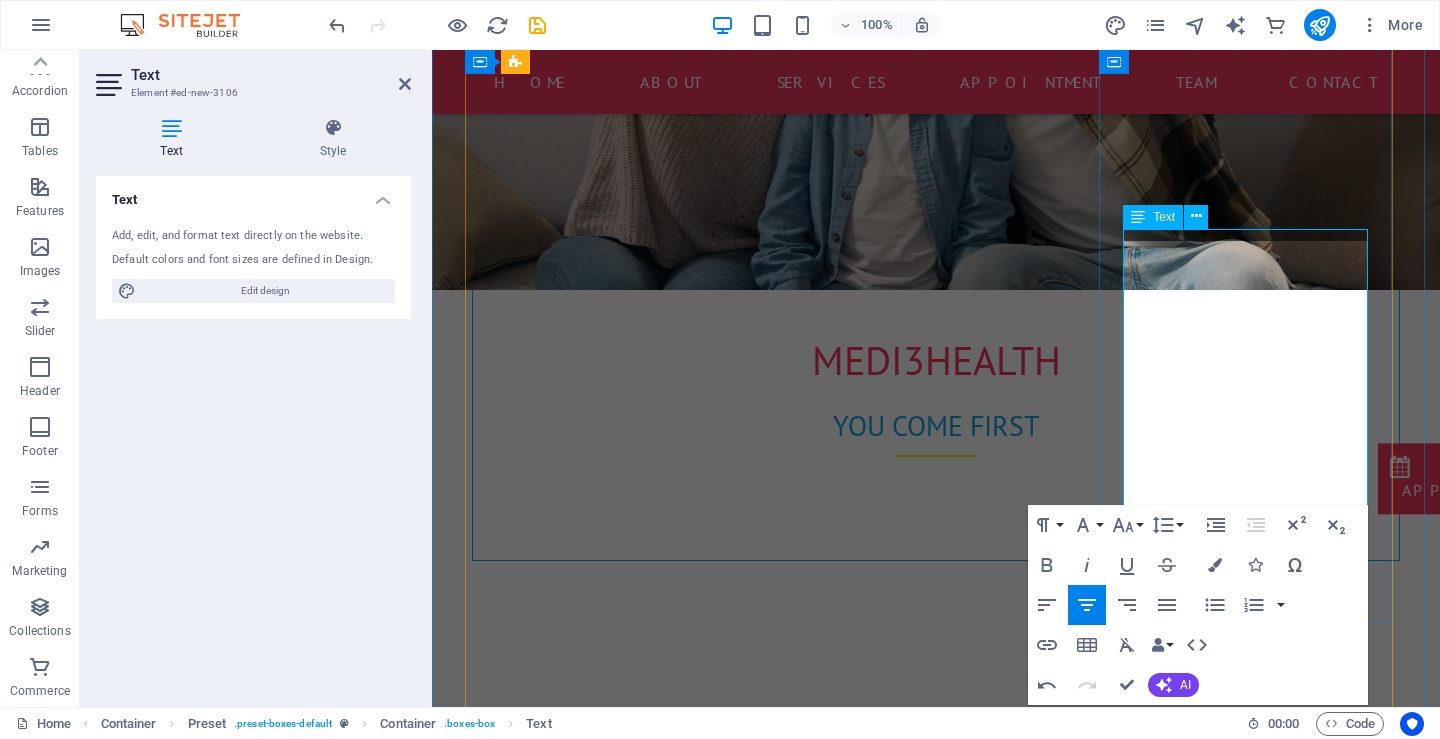 scroll, scrollTop: 814, scrollLeft: 0, axis: vertical 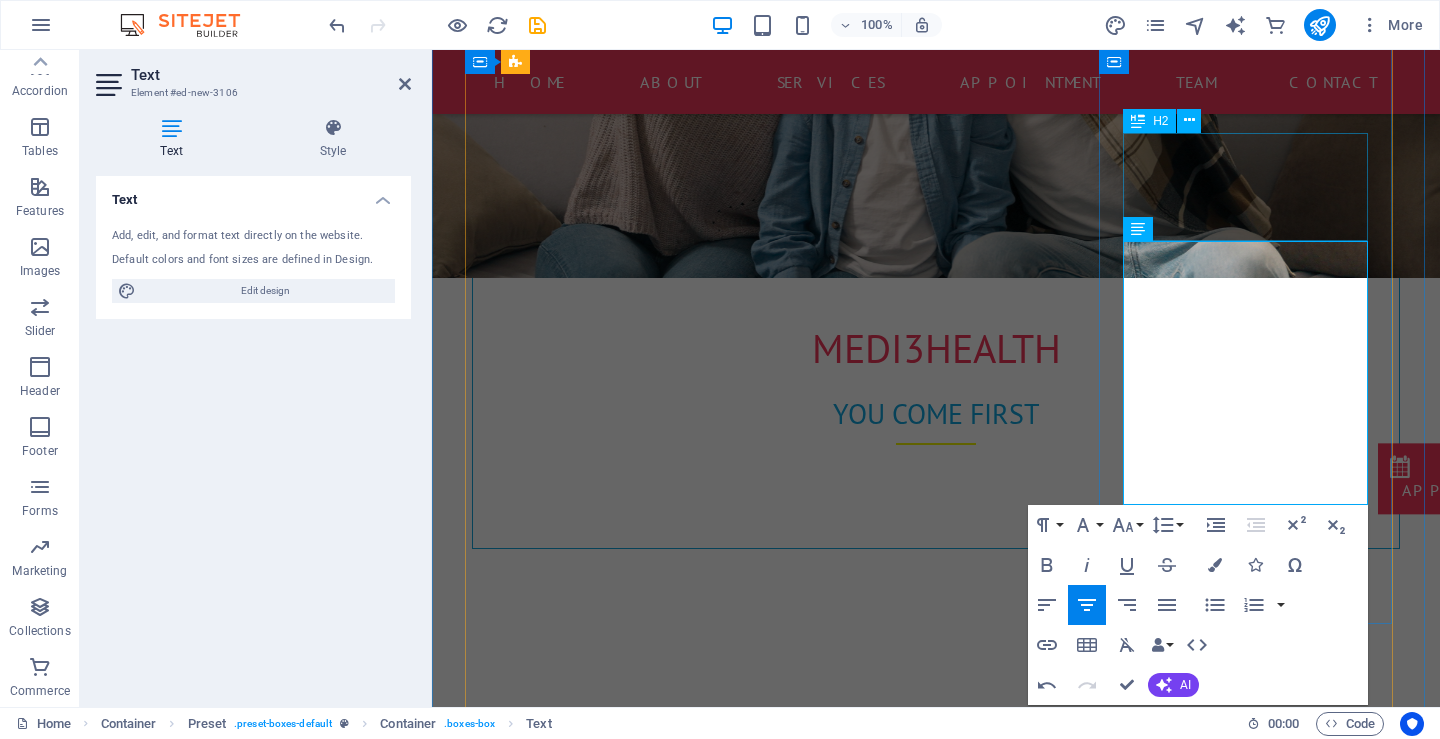 click on "Vitamin Drips & IV Therapy" at bounding box center [936, 1809] 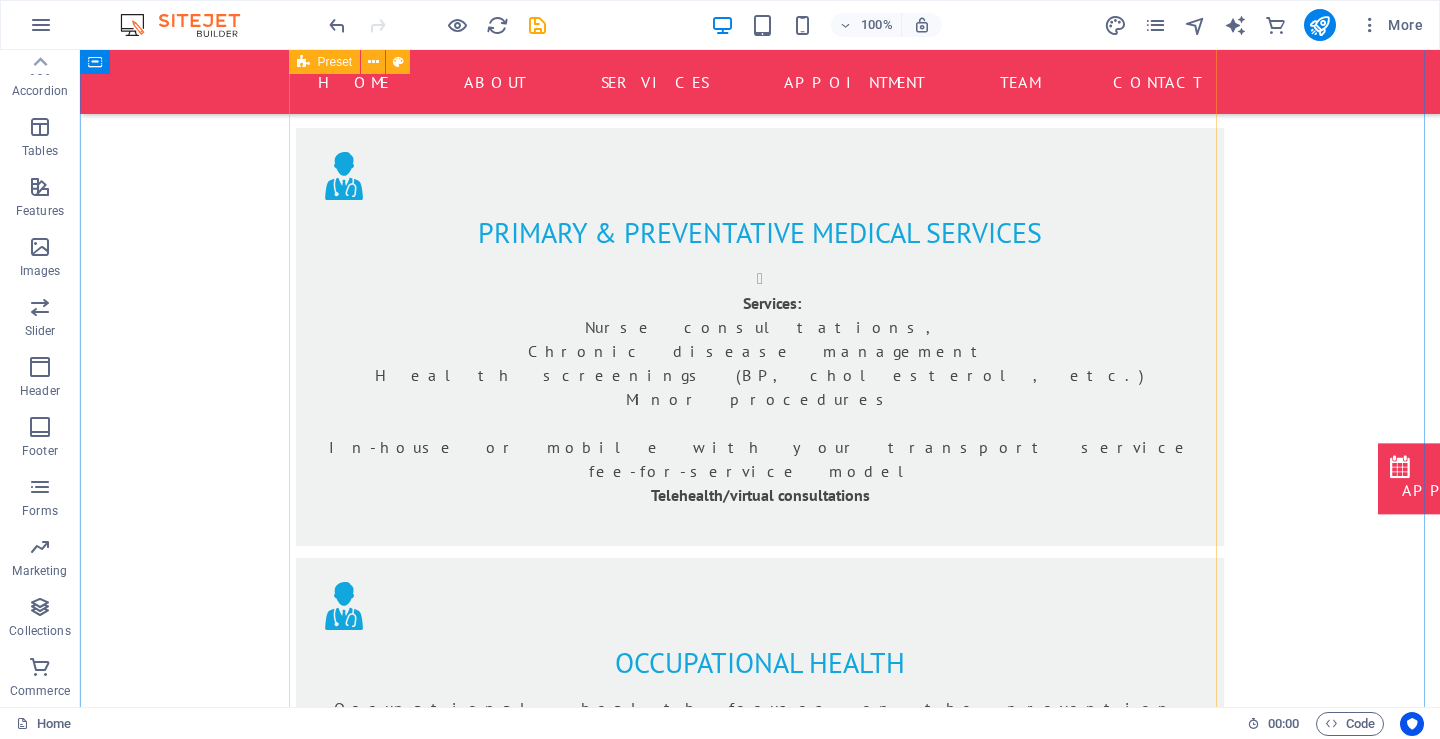 scroll, scrollTop: 1414, scrollLeft: 0, axis: vertical 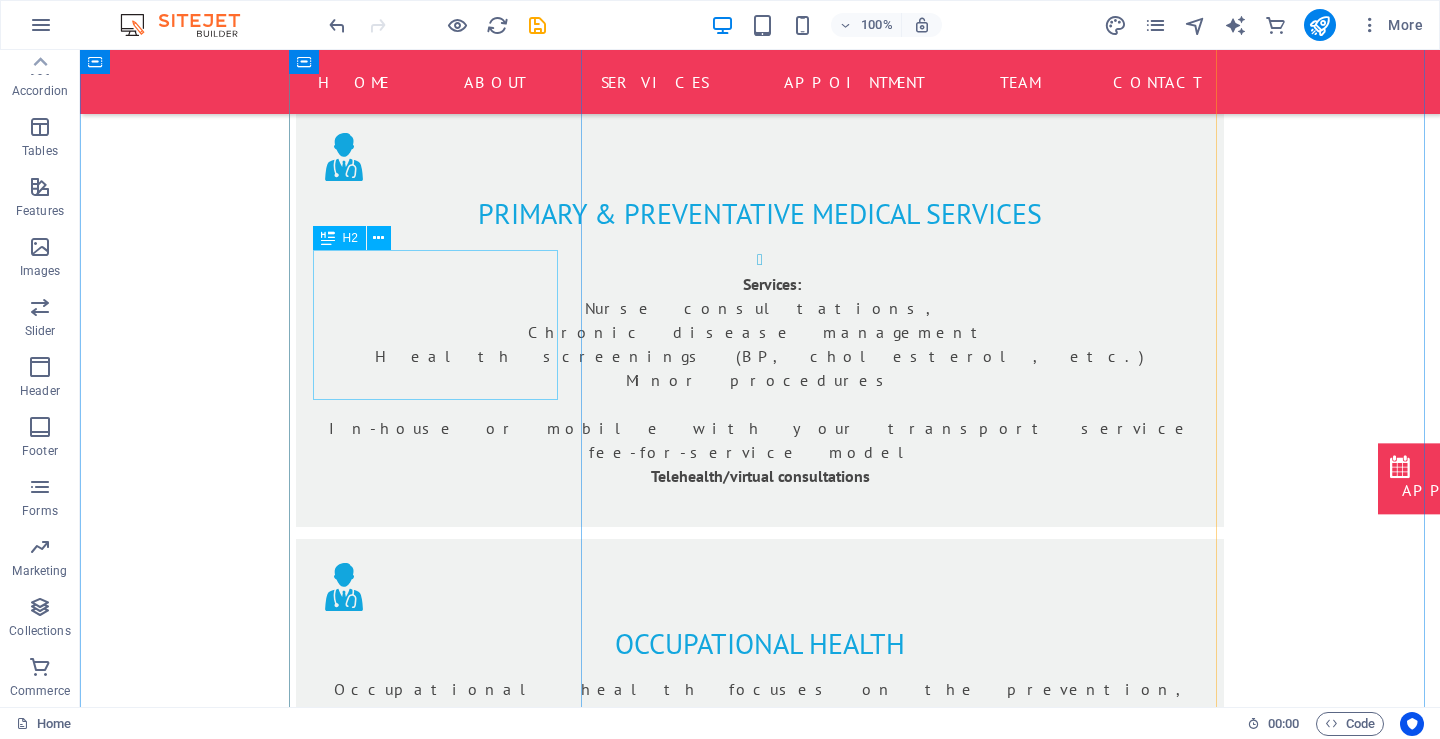 click on "convinient Primary health care" at bounding box center [760, 1638] 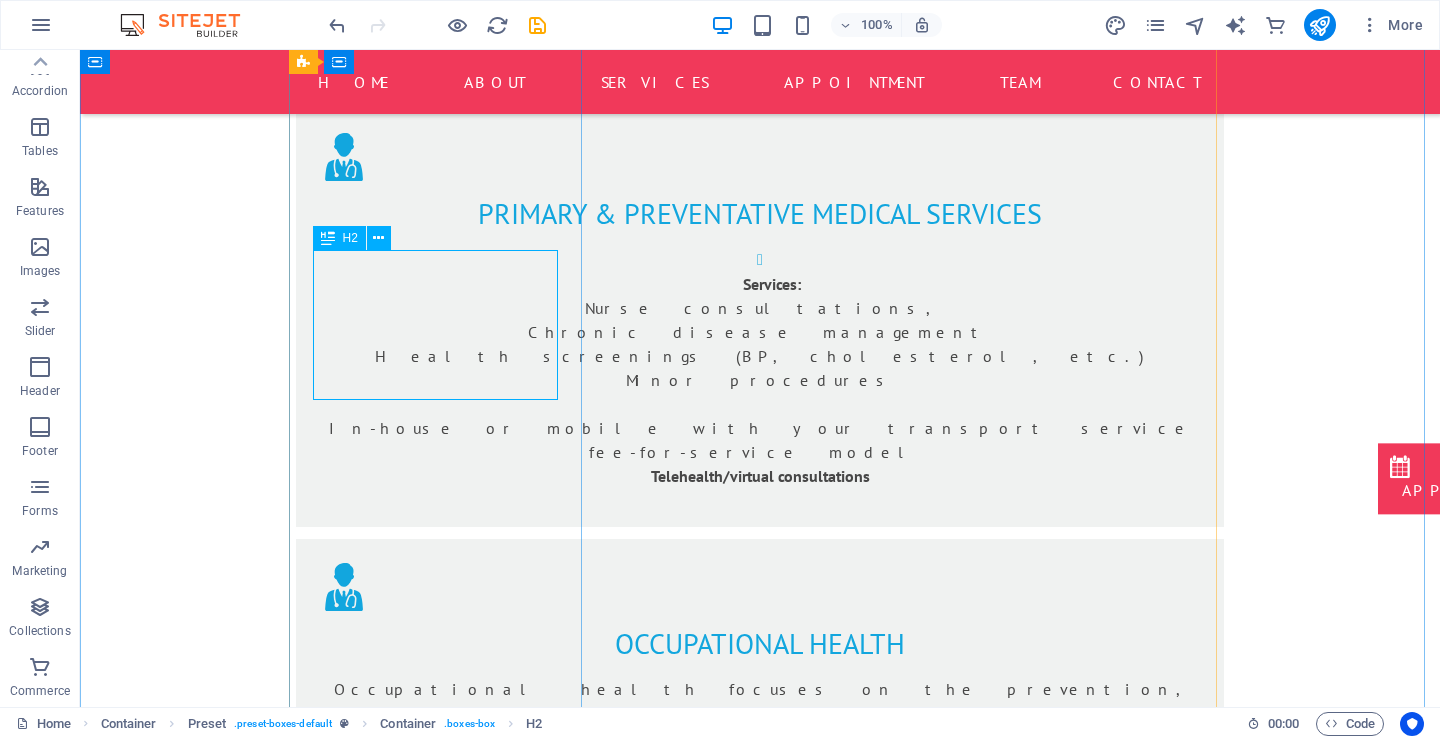 click on "convinient Primary health care" at bounding box center [760, 1638] 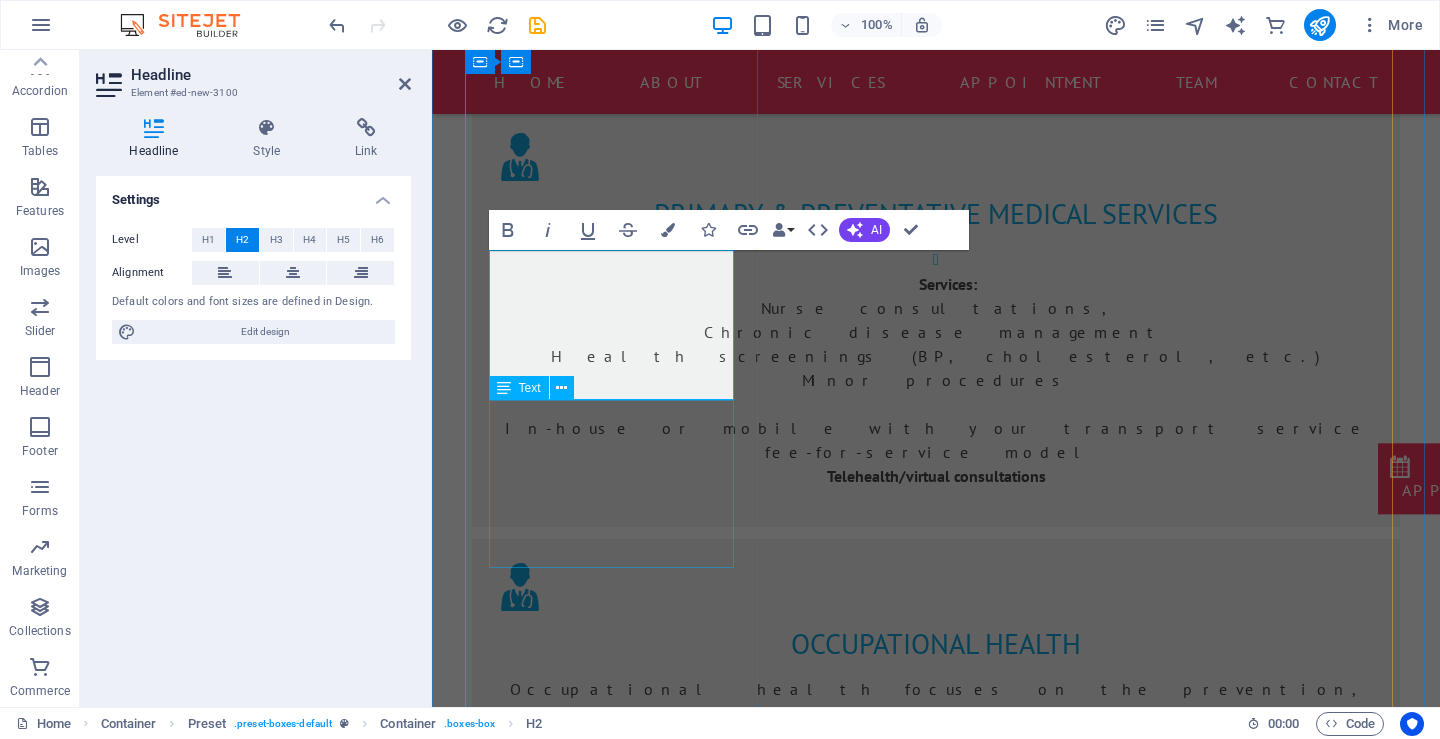 click on "Same-day or next-day appointments home visits,Extended hours (evenings/weekends) Telehealth/virtual consultations" at bounding box center (936, 1732) 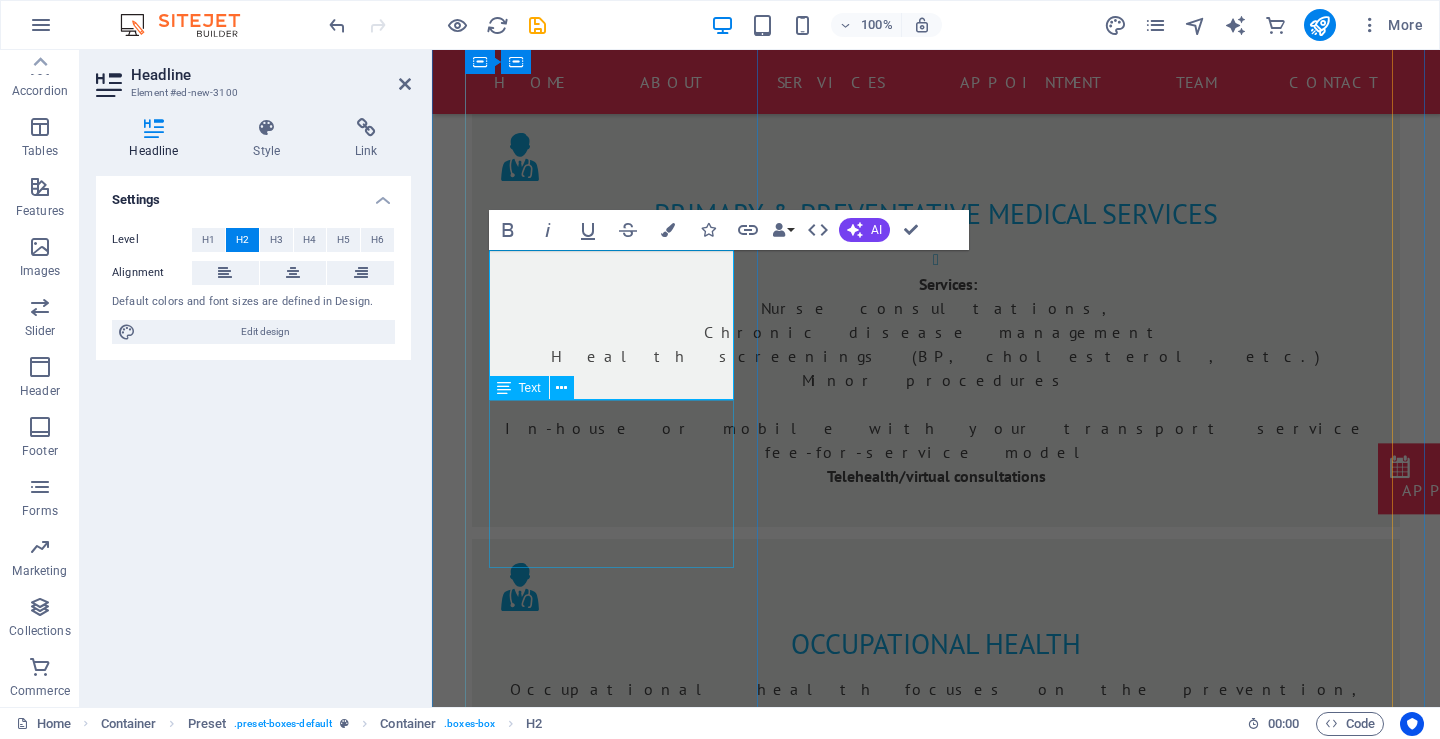 click on "Same-day or next-day appointments home visits,Extended hours (evenings/weekends) Telehealth/virtual consultations" at bounding box center (936, 1732) 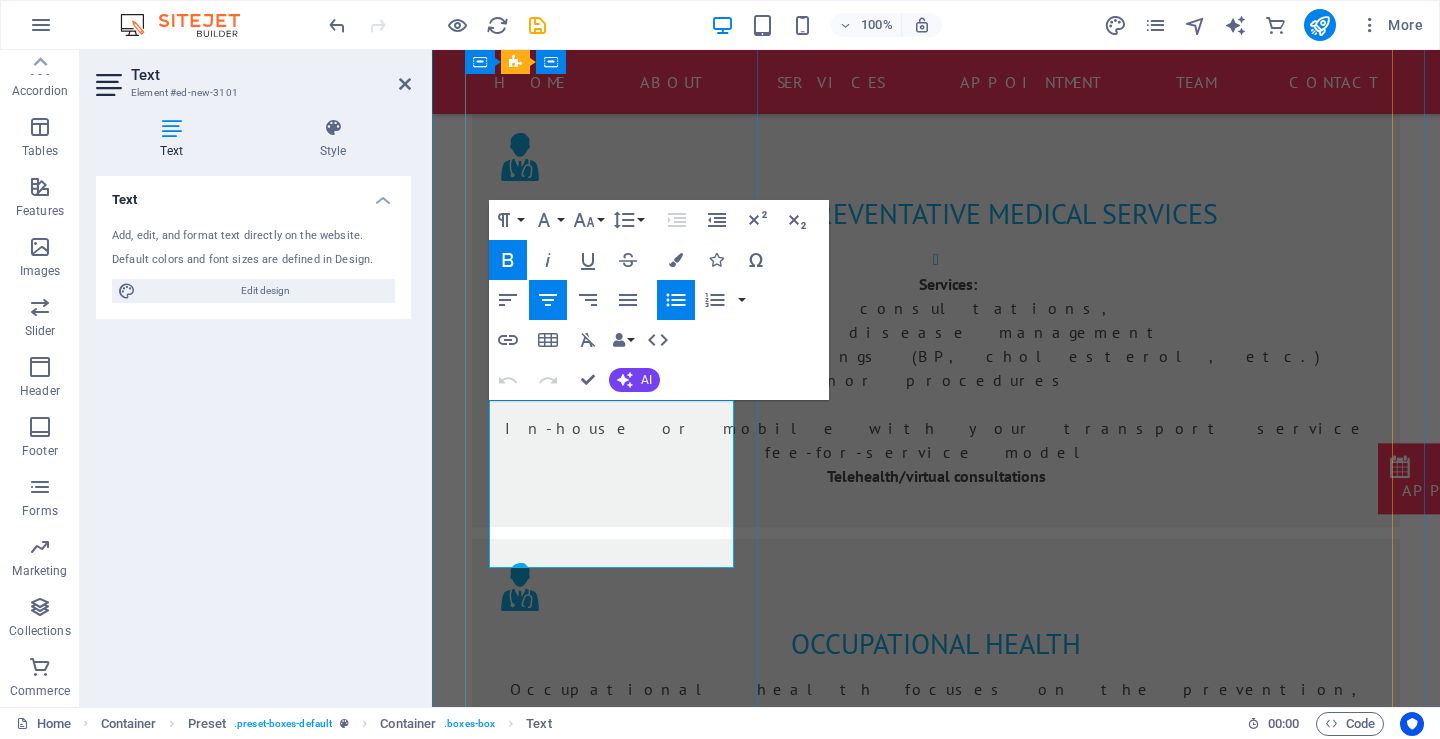 drag, startPoint x: 729, startPoint y: 559, endPoint x: 935, endPoint y: 434, distance: 240.9585 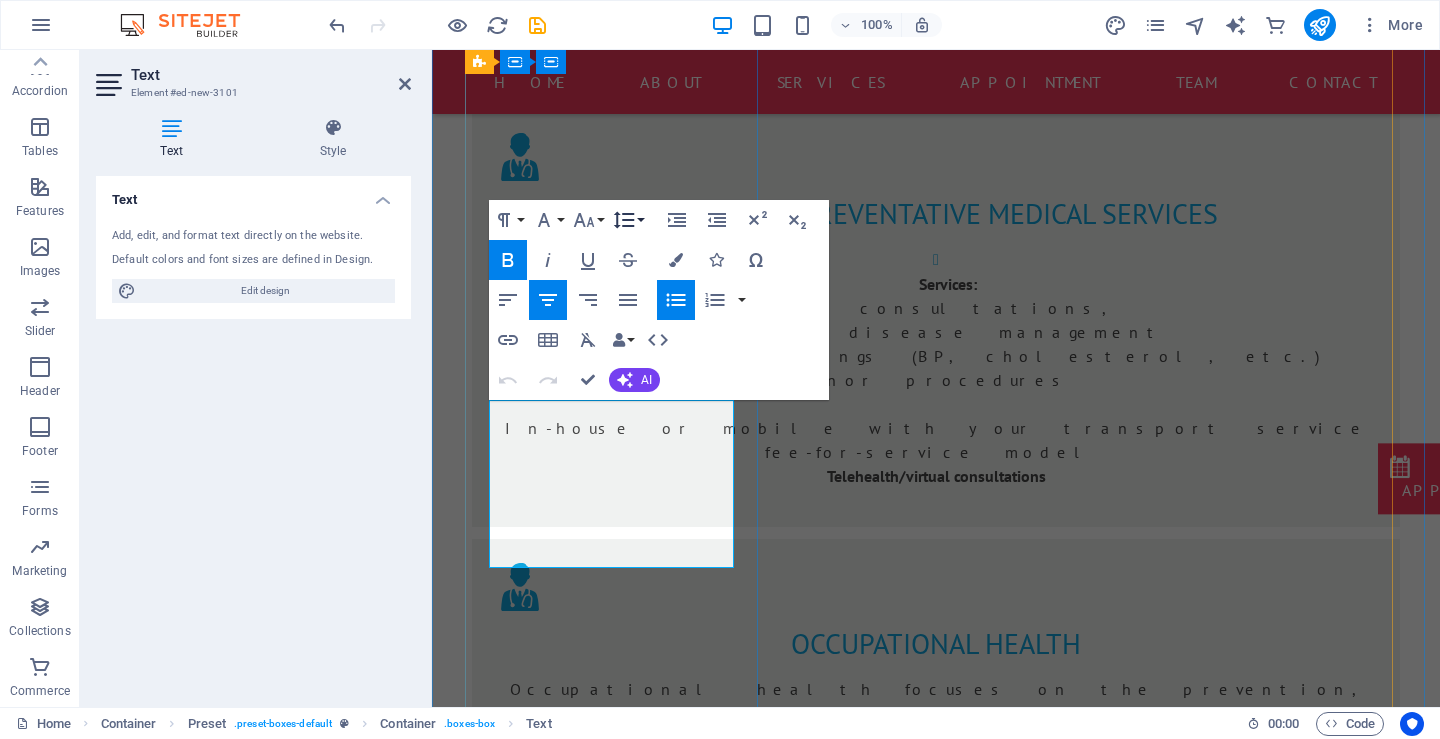 scroll, scrollTop: 1284, scrollLeft: 0, axis: vertical 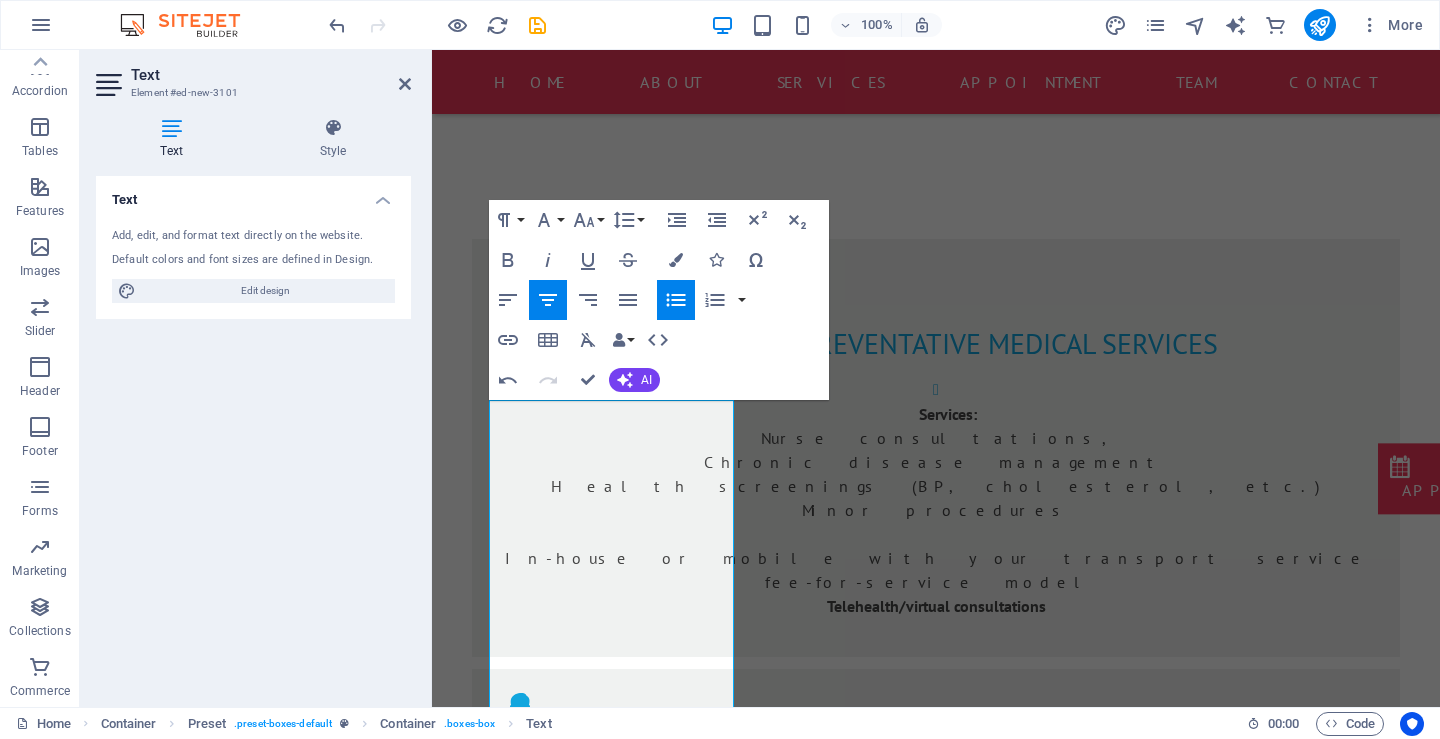 click 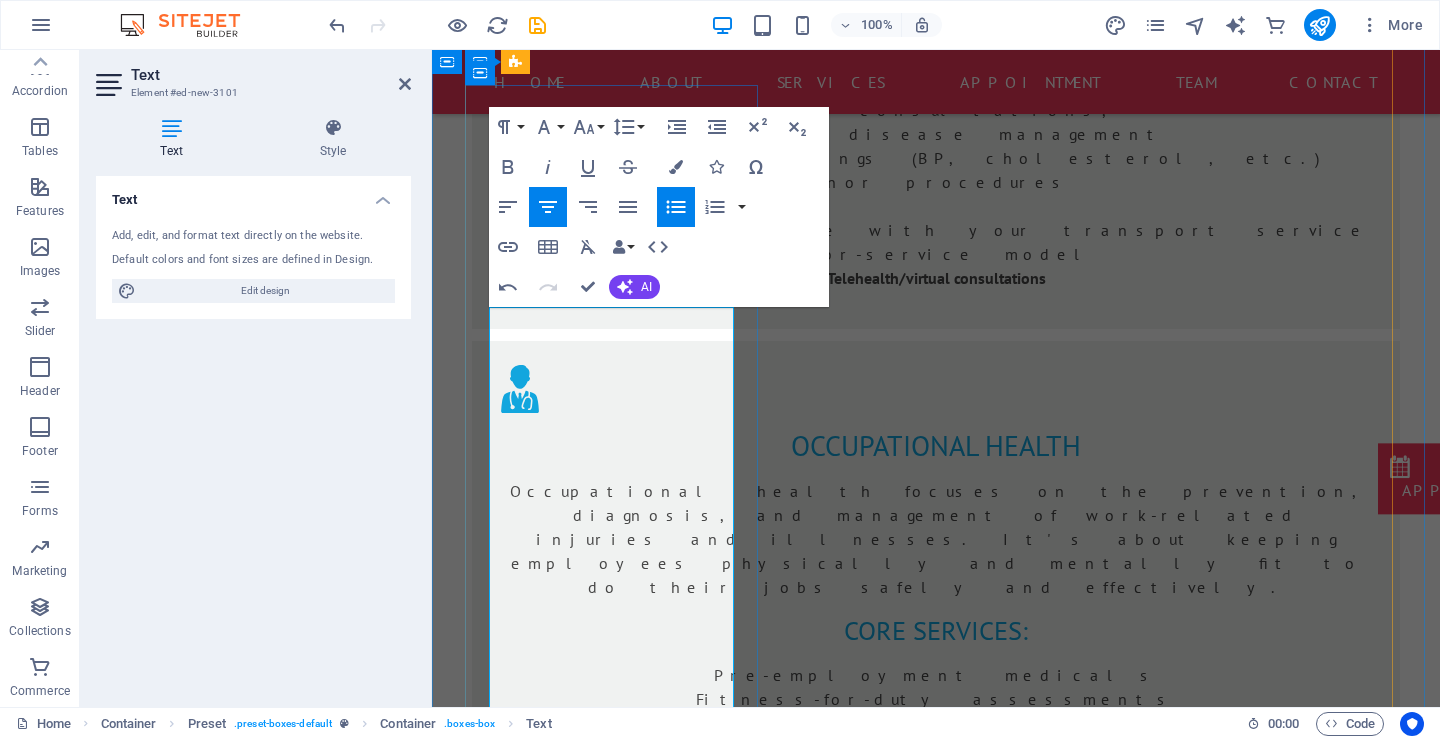 scroll, scrollTop: 1684, scrollLeft: 0, axis: vertical 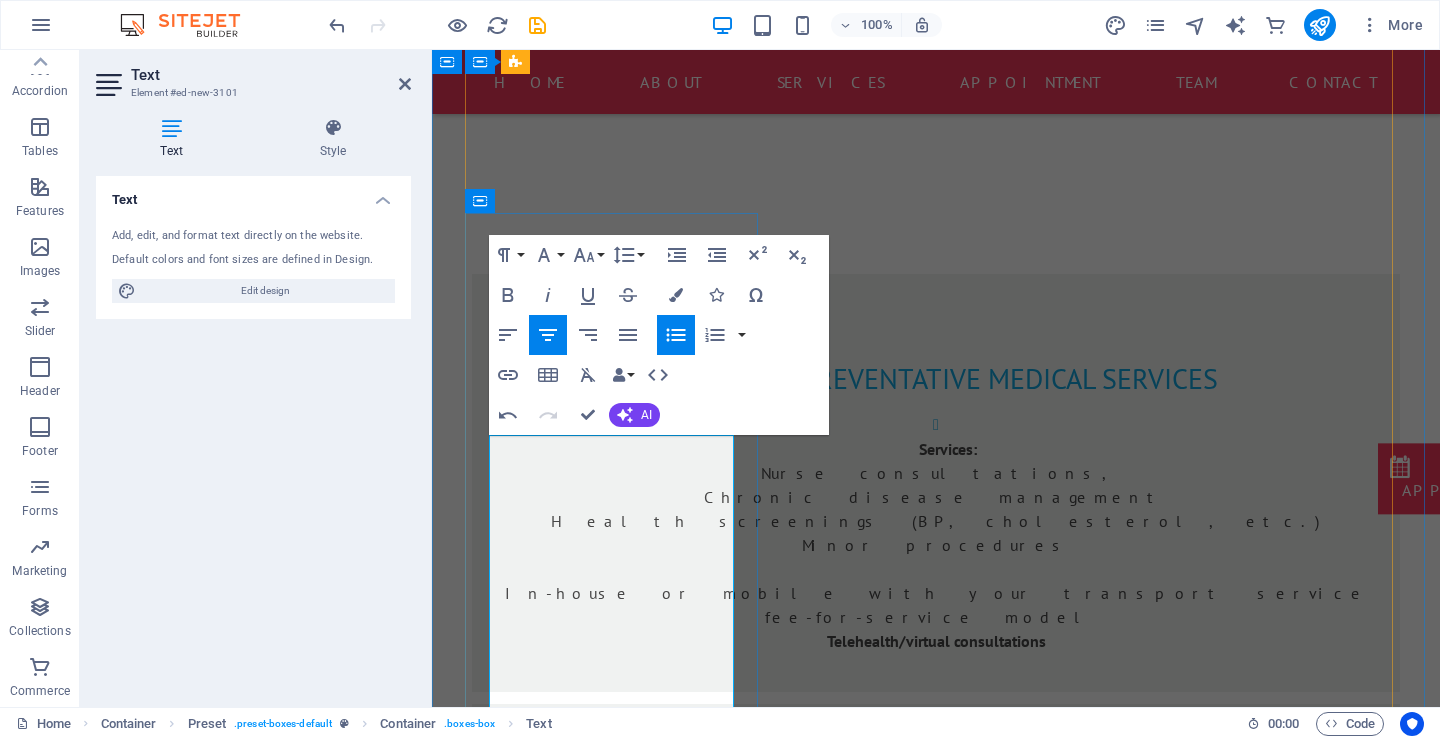 drag, startPoint x: 656, startPoint y: 561, endPoint x: 943, endPoint y: 388, distance: 335.10895 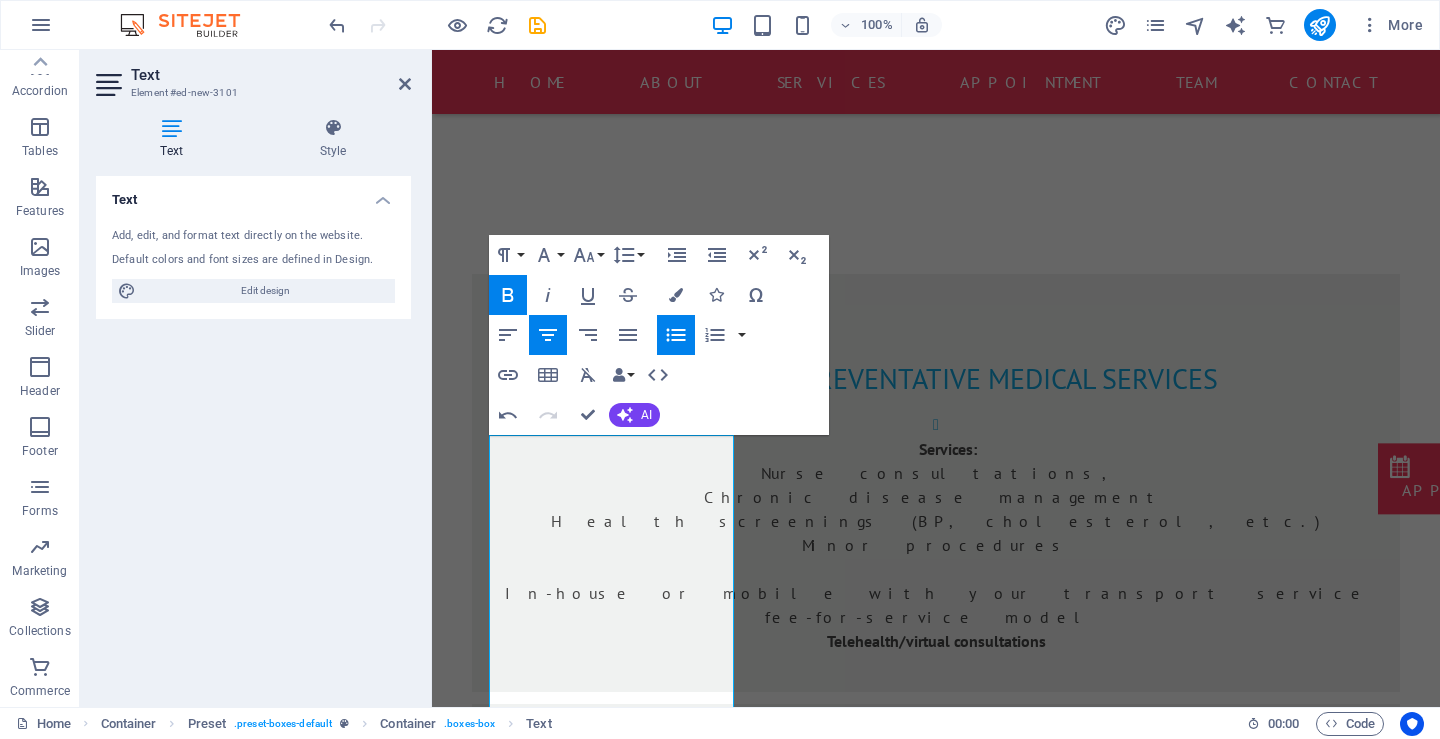 click 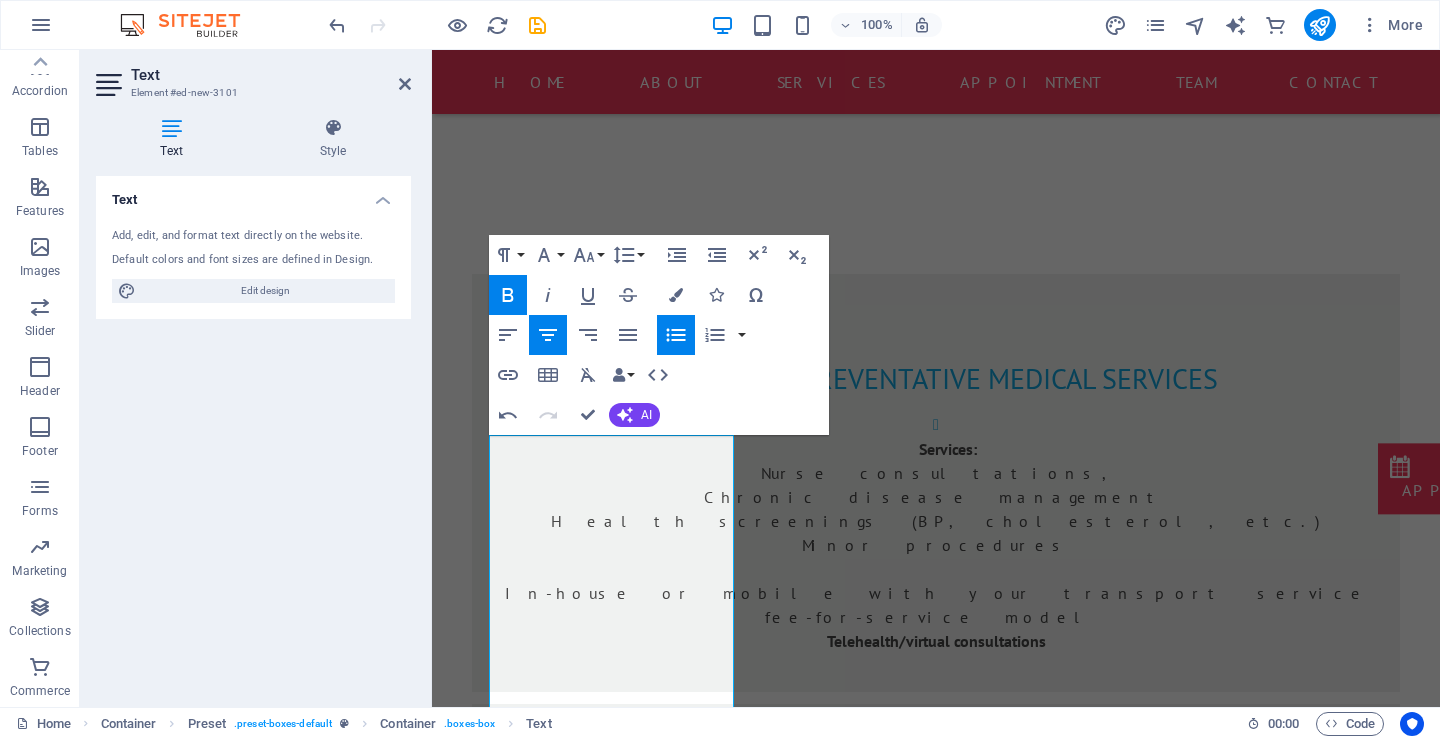 scroll, scrollTop: 1295, scrollLeft: 0, axis: vertical 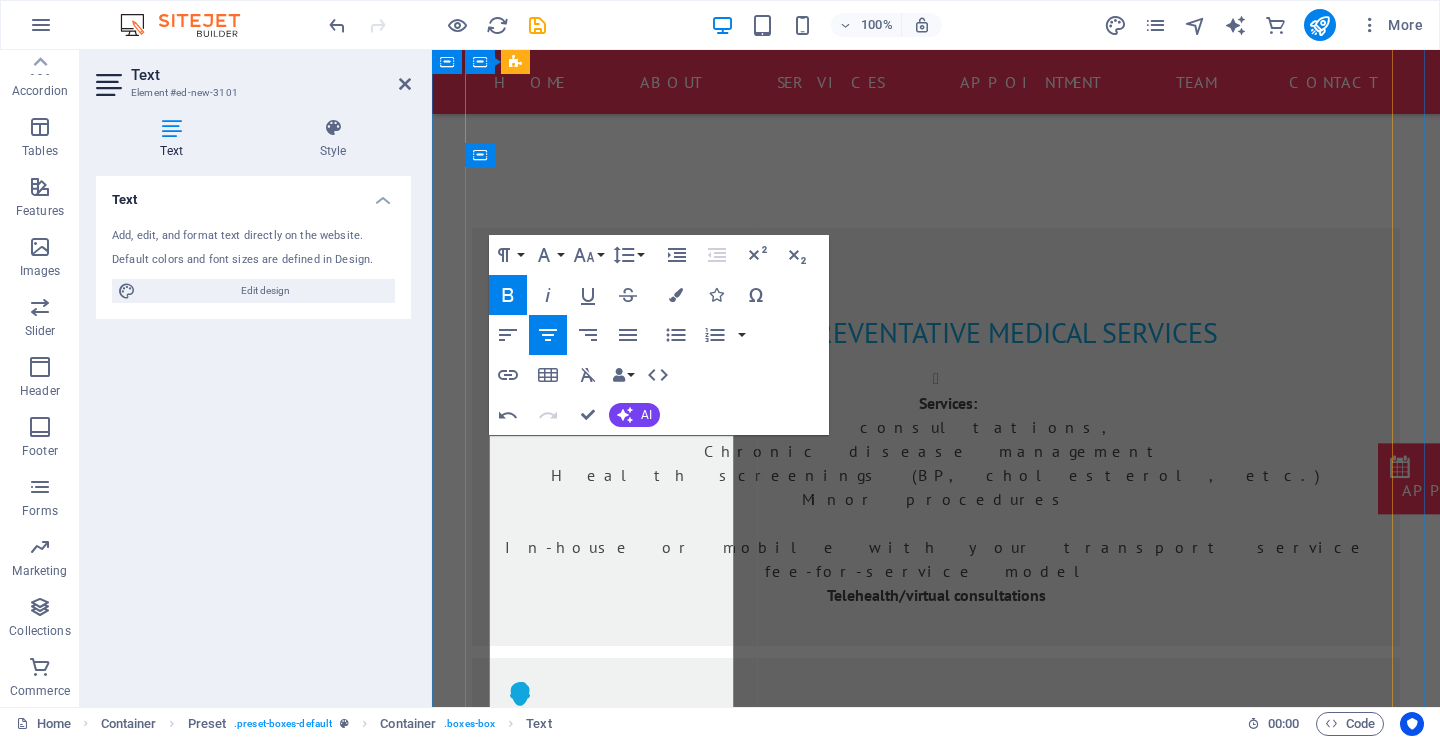 click on "Non-emergency transport for hospital visits, treatments, checkups" at bounding box center (936, 1838) 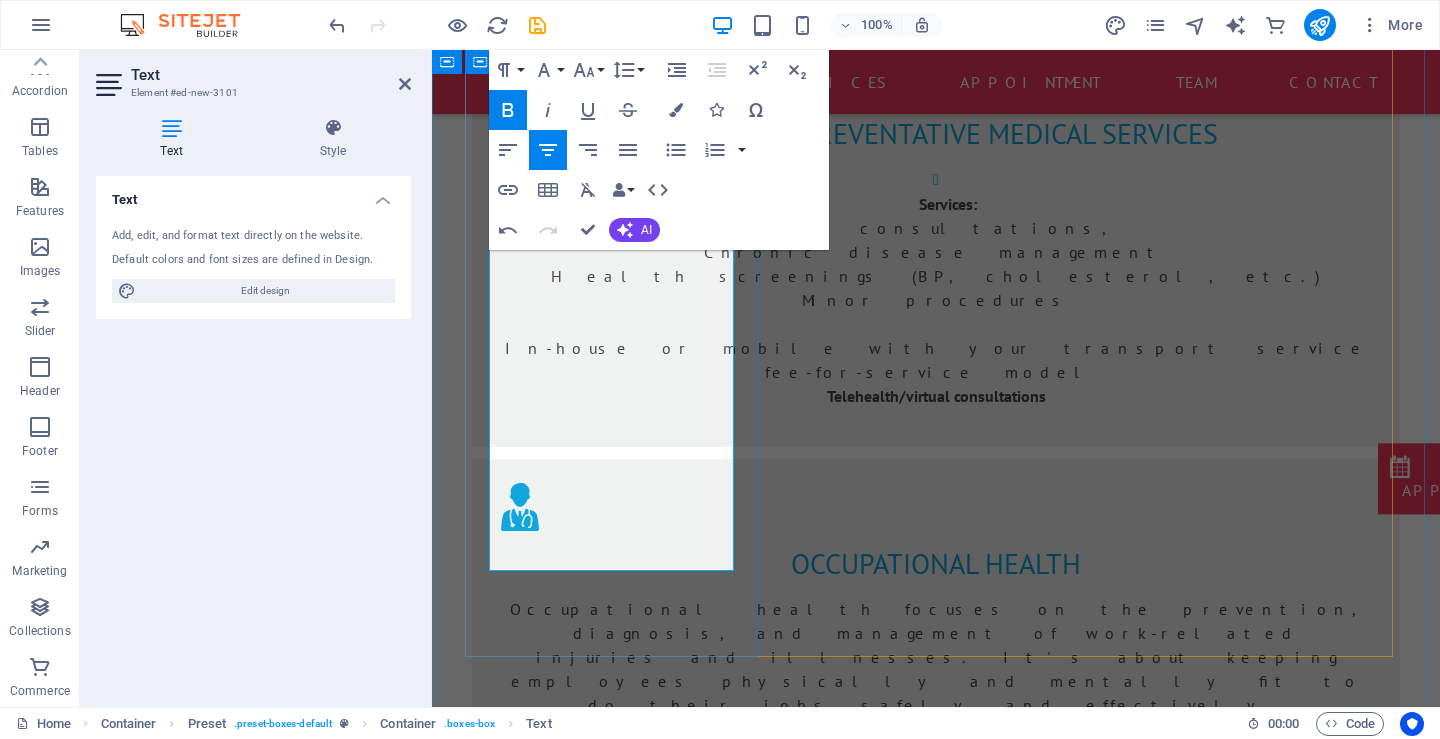scroll, scrollTop: 1495, scrollLeft: 0, axis: vertical 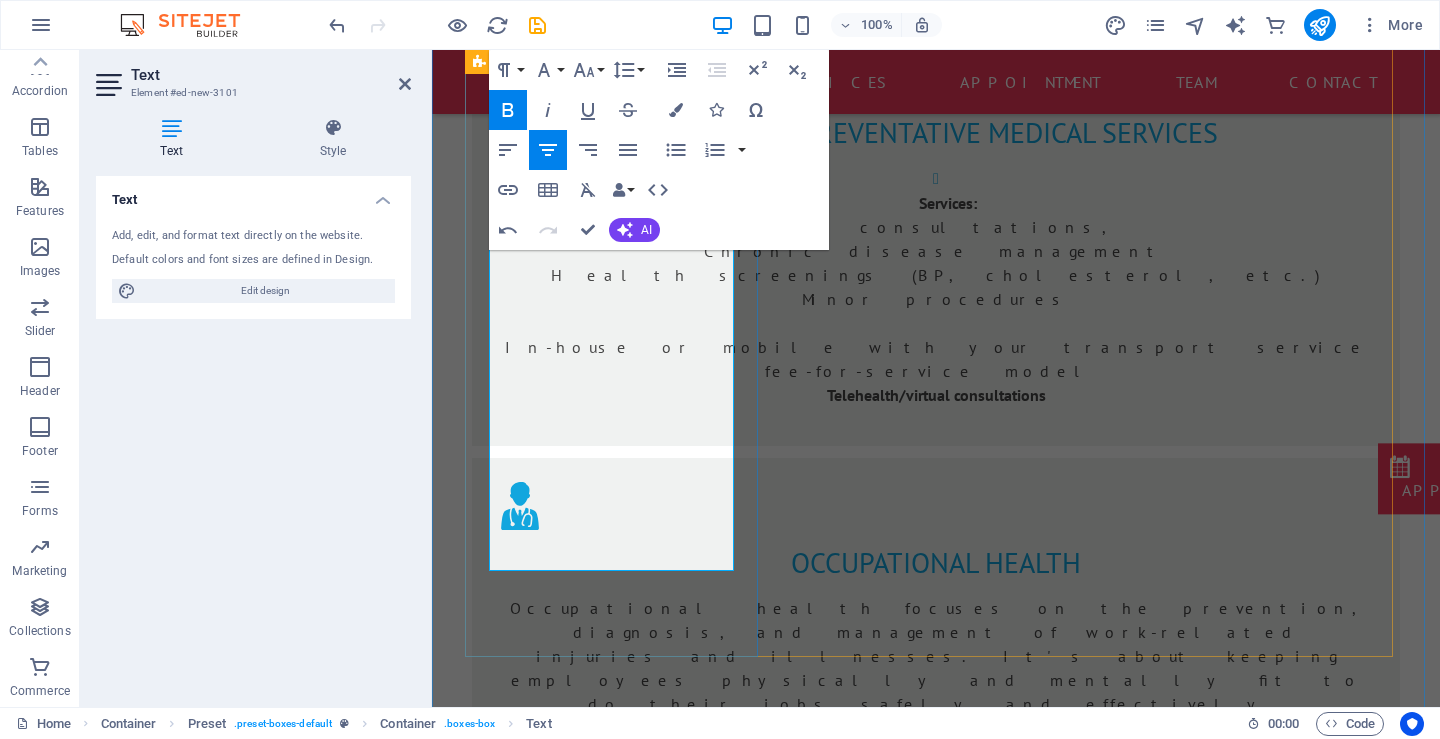 click on "Staffed with EMTs/nurses depending on patient condition" at bounding box center [936, 1830] 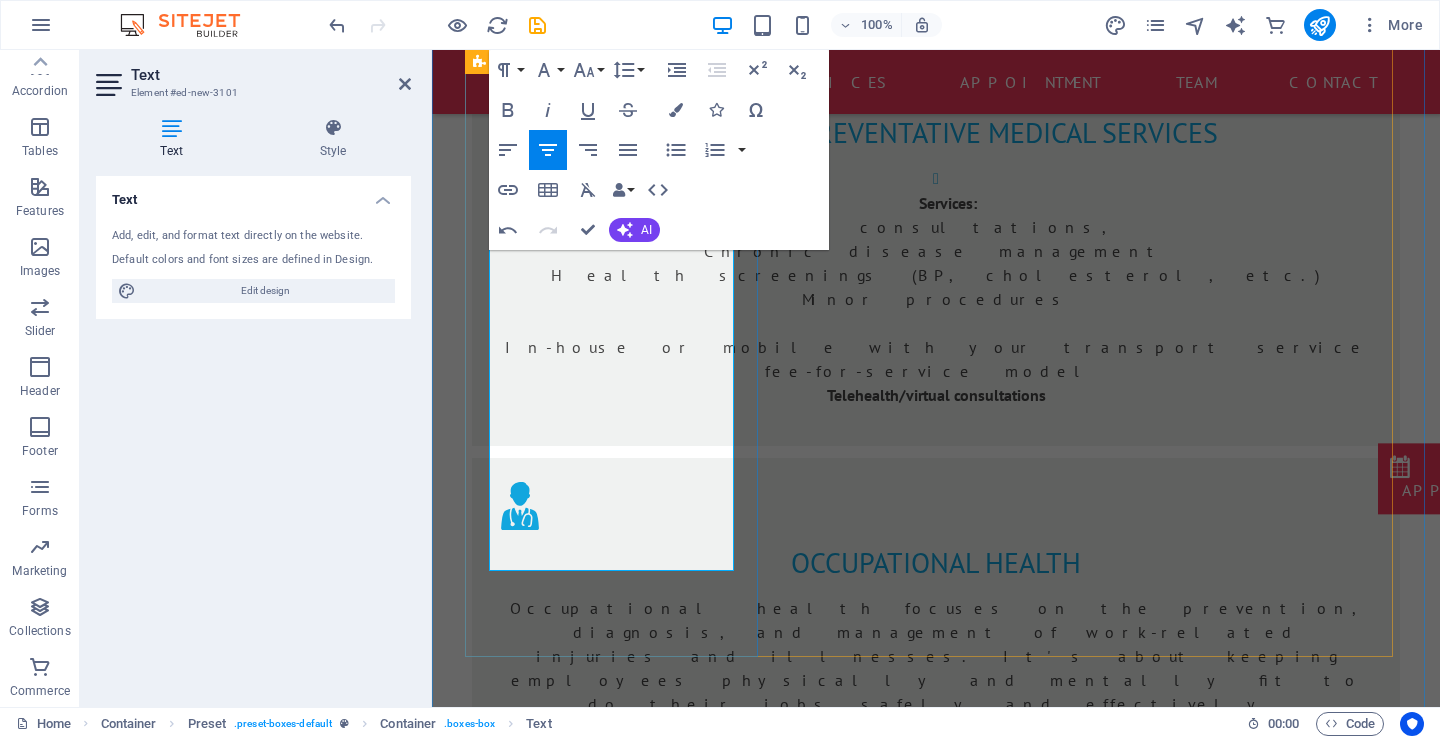 drag, startPoint x: 651, startPoint y: 394, endPoint x: 572, endPoint y: 400, distance: 79.22752 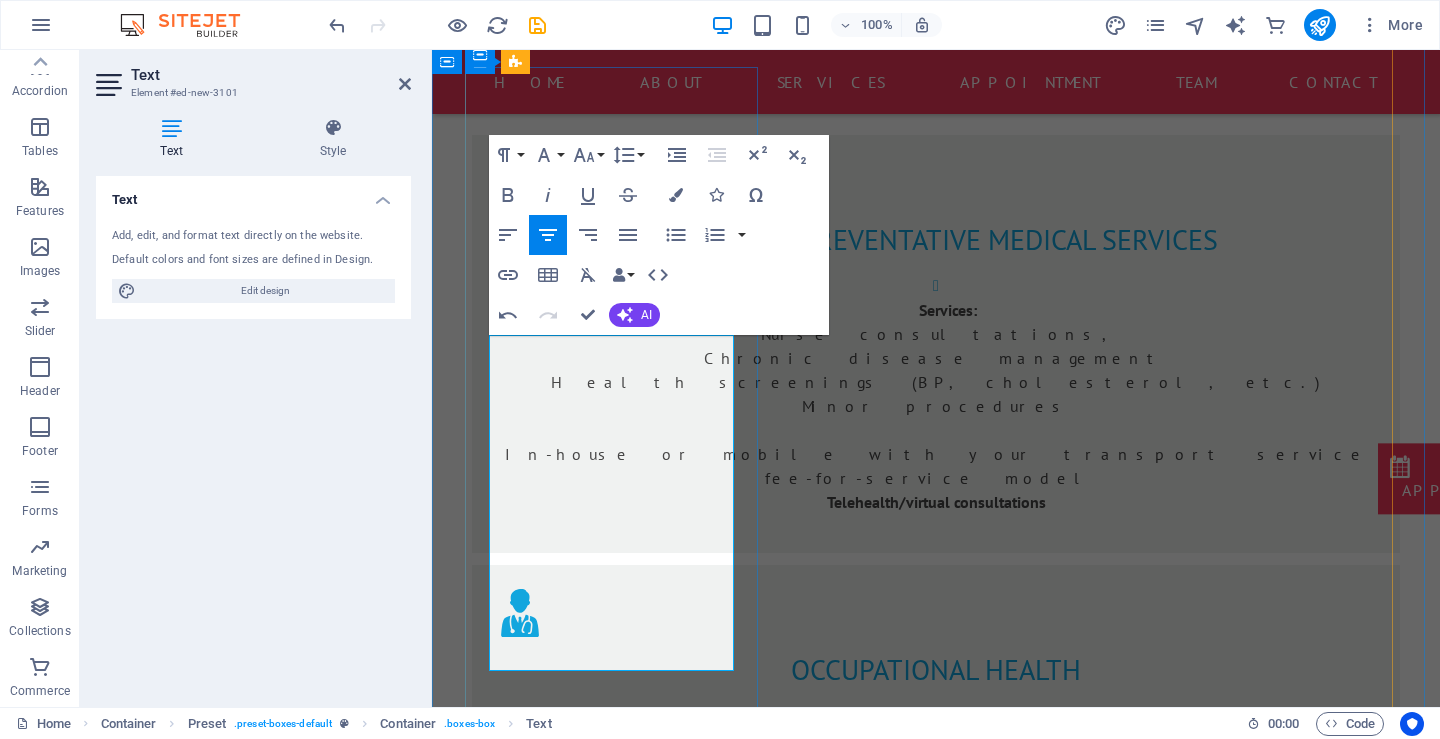 scroll, scrollTop: 1395, scrollLeft: 0, axis: vertical 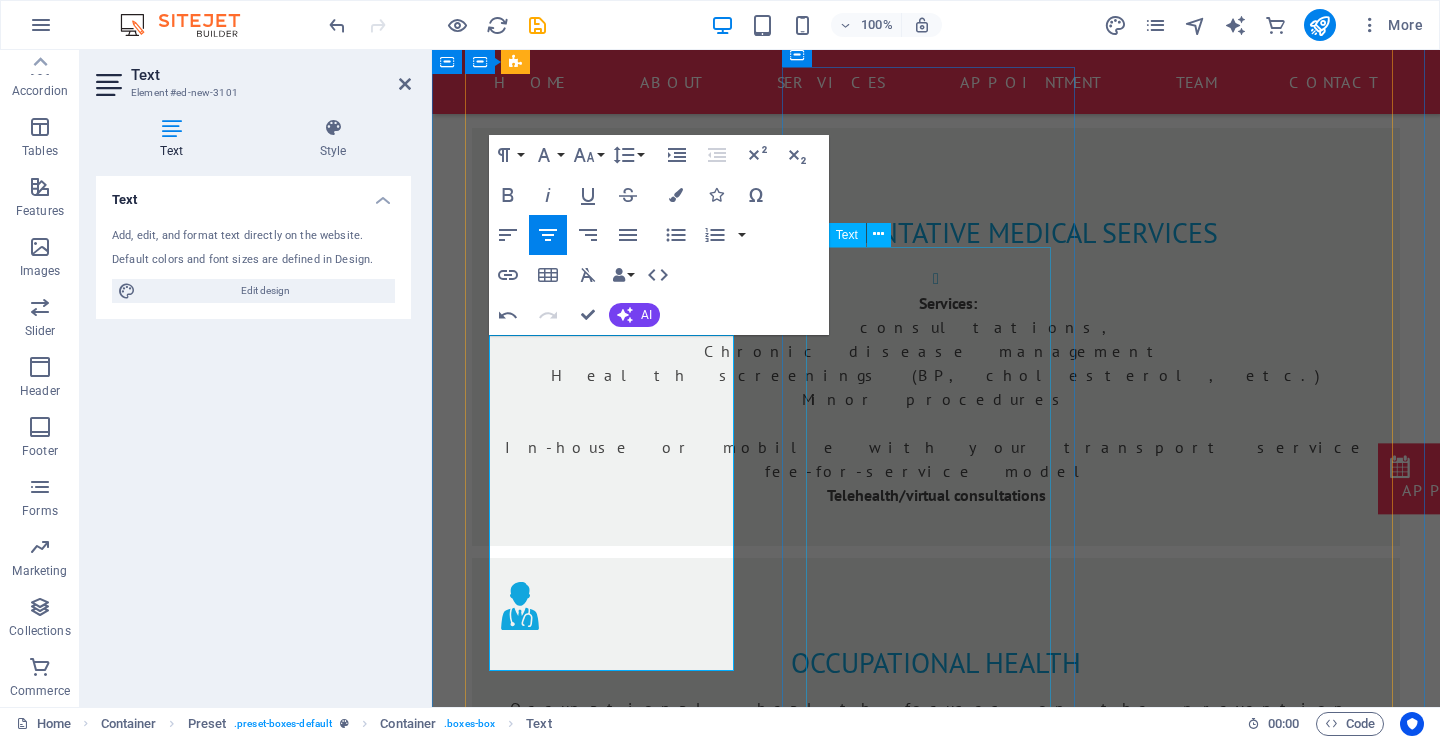 drag, startPoint x: 815, startPoint y: 449, endPoint x: 805, endPoint y: 452, distance: 10.440307 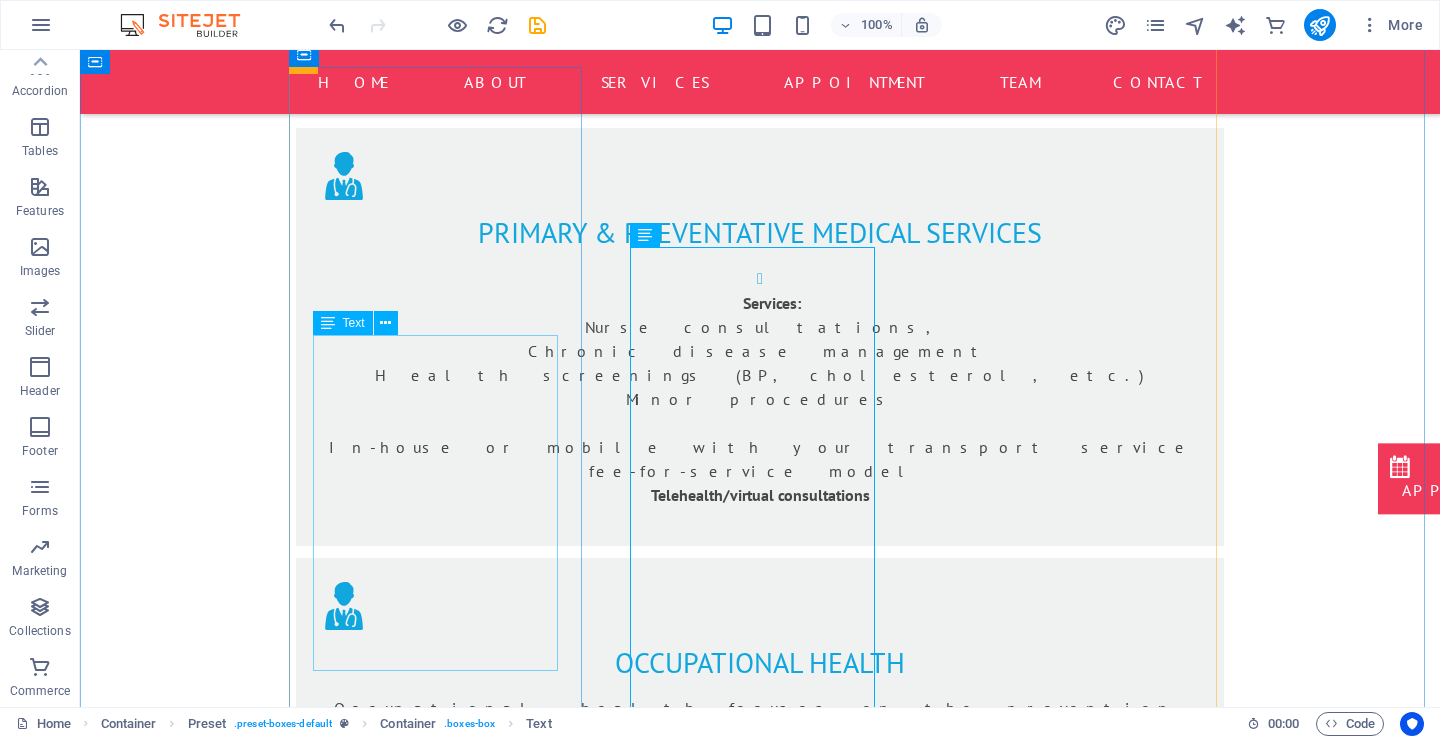 click on "Services: Non-emergency transport for hospital visits, treatments, checkups Inter-facility transfers (e.g., clinics to rehab centers) Event medical standby transport Linked to your clinics or wellness centers GPS tracking, booking via app/portal Staffed with EMTs/nurses depending on patient condition s" at bounding box center [760, 1834] 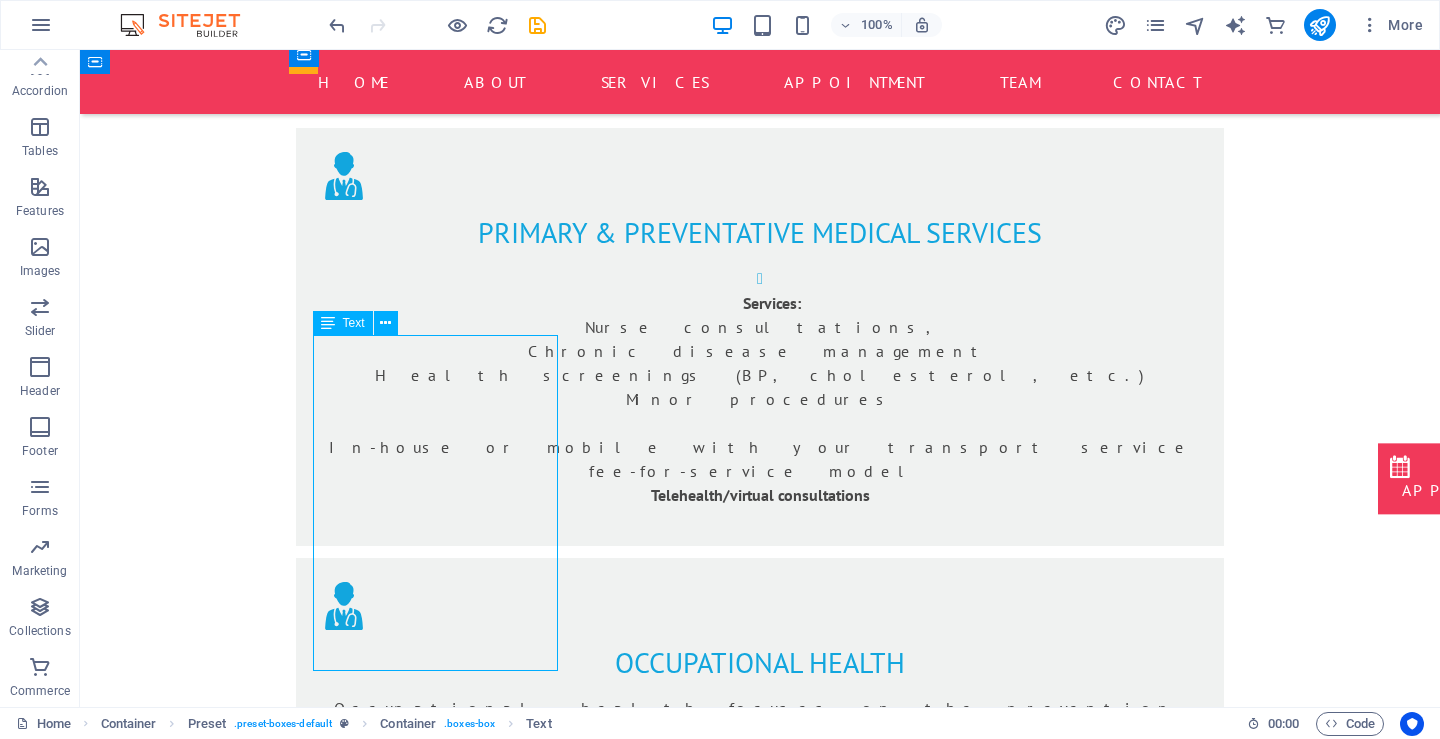 click on "Services: Non-emergency transport for hospital visits, treatments, checkups Inter-facility transfers (e.g., clinics to rehab centers) Event medical standby transport Linked to your clinics or wellness centers GPS tracking, booking via app/portal Staffed with EMTs/nurses depending on patient condition s" at bounding box center (760, 1834) 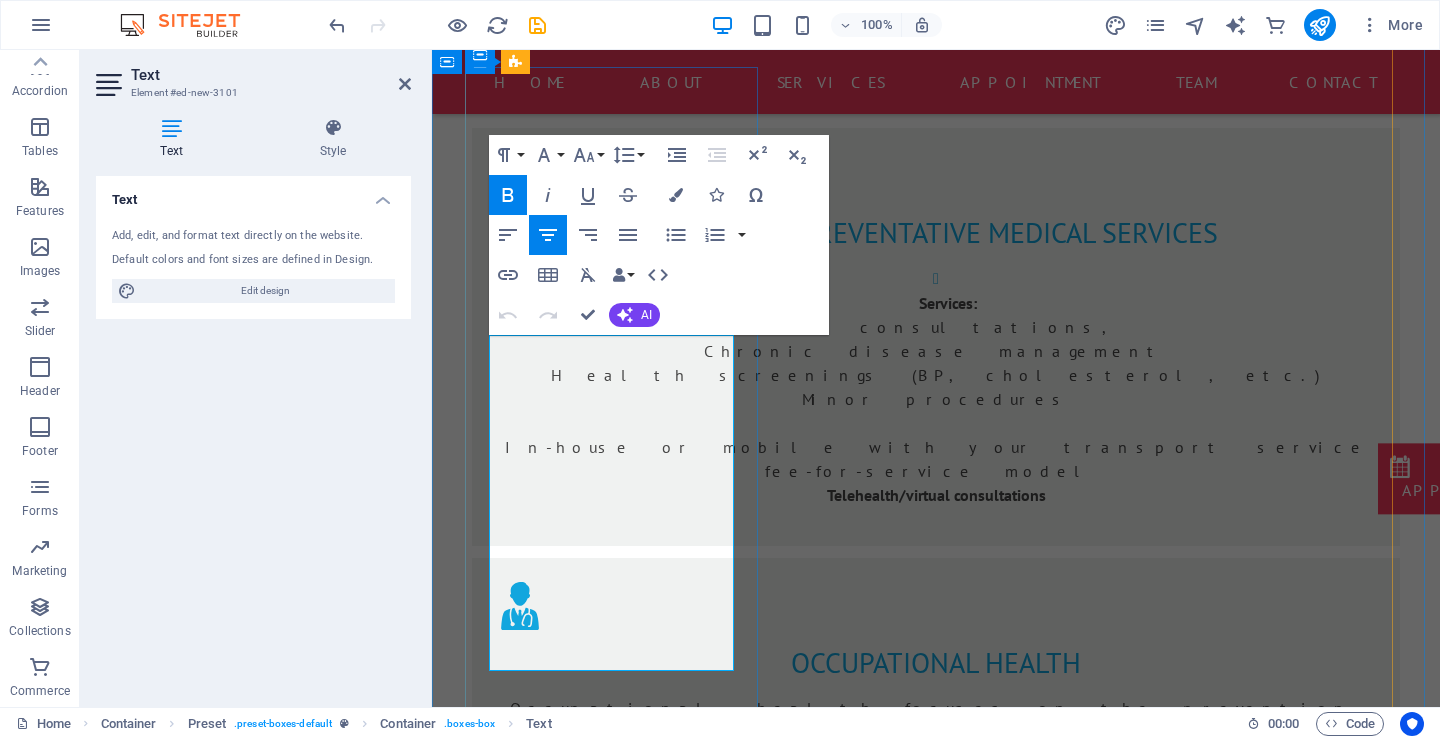 click on "s" at bounding box center [936, 1966] 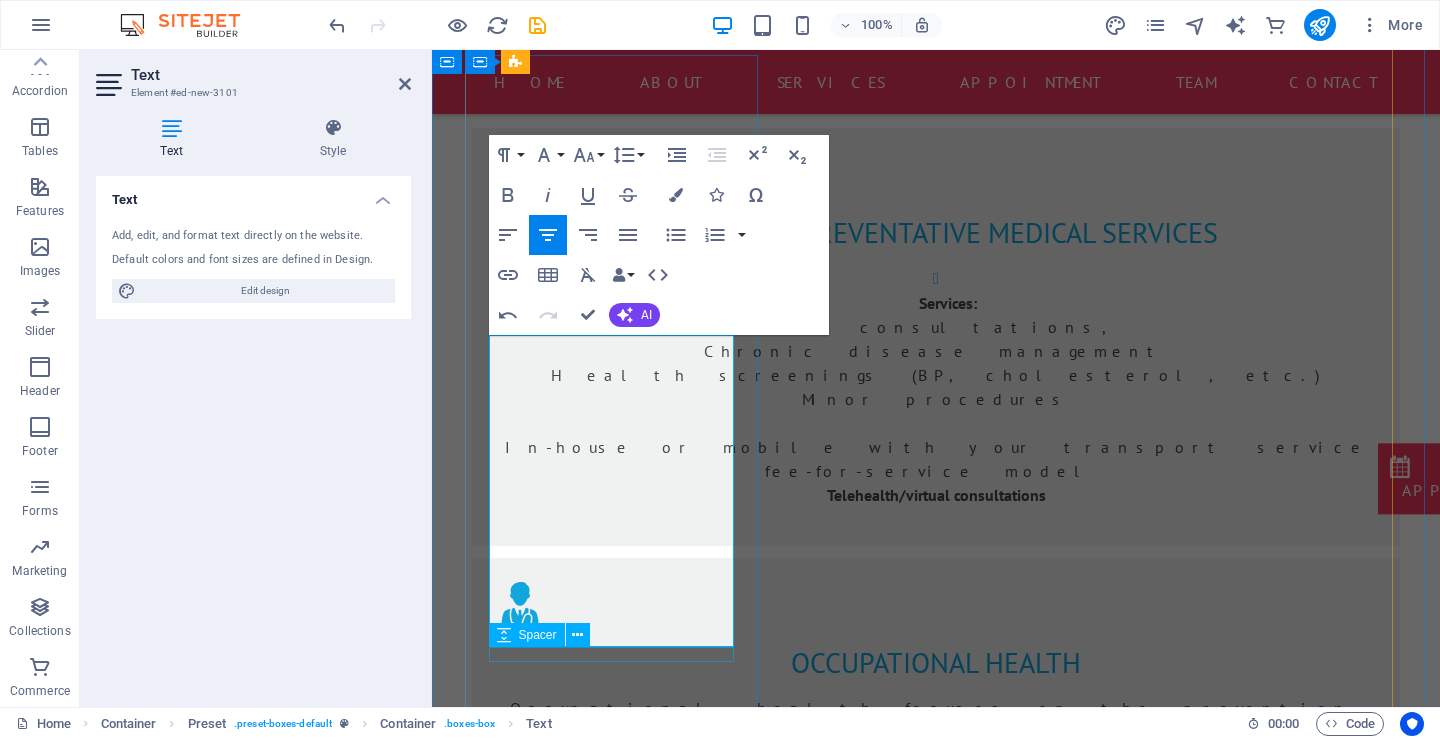scroll, scrollTop: 1407, scrollLeft: 0, axis: vertical 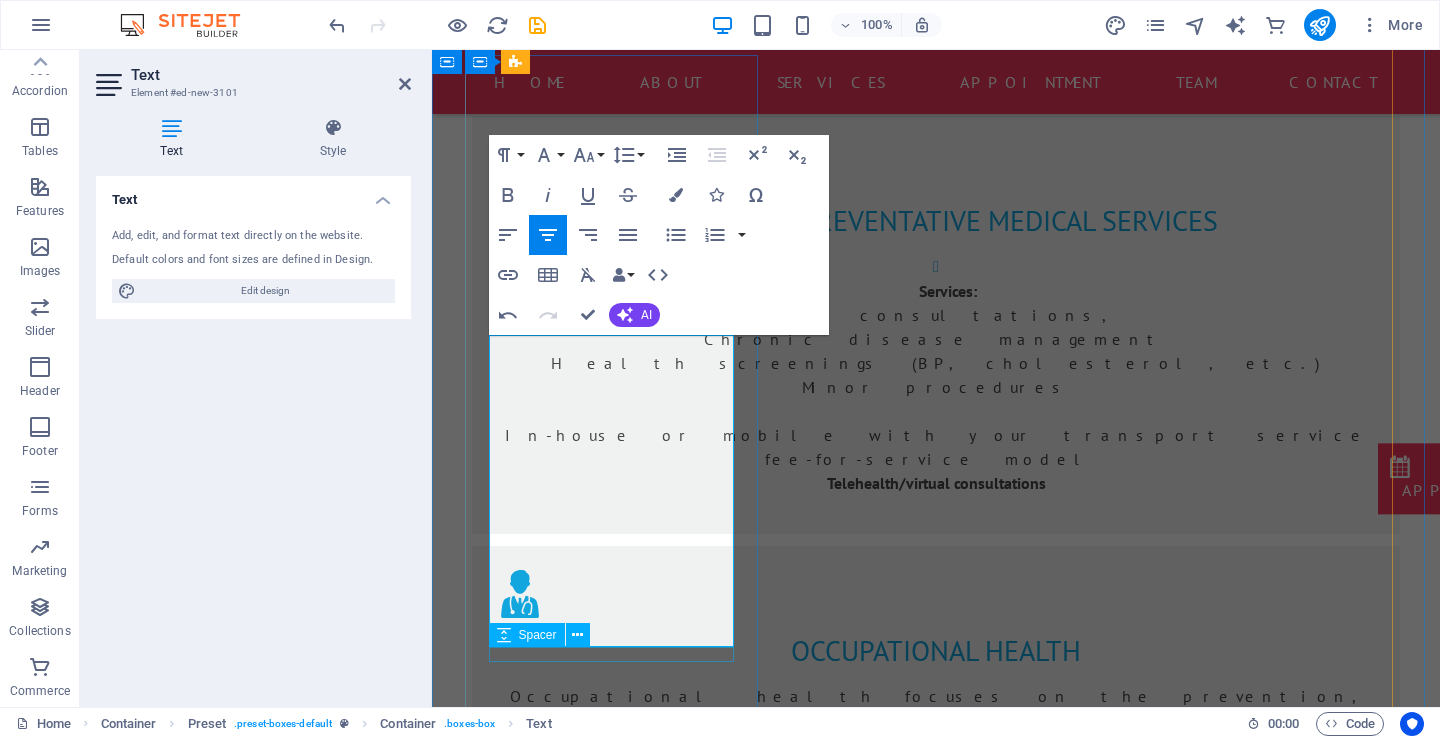 type 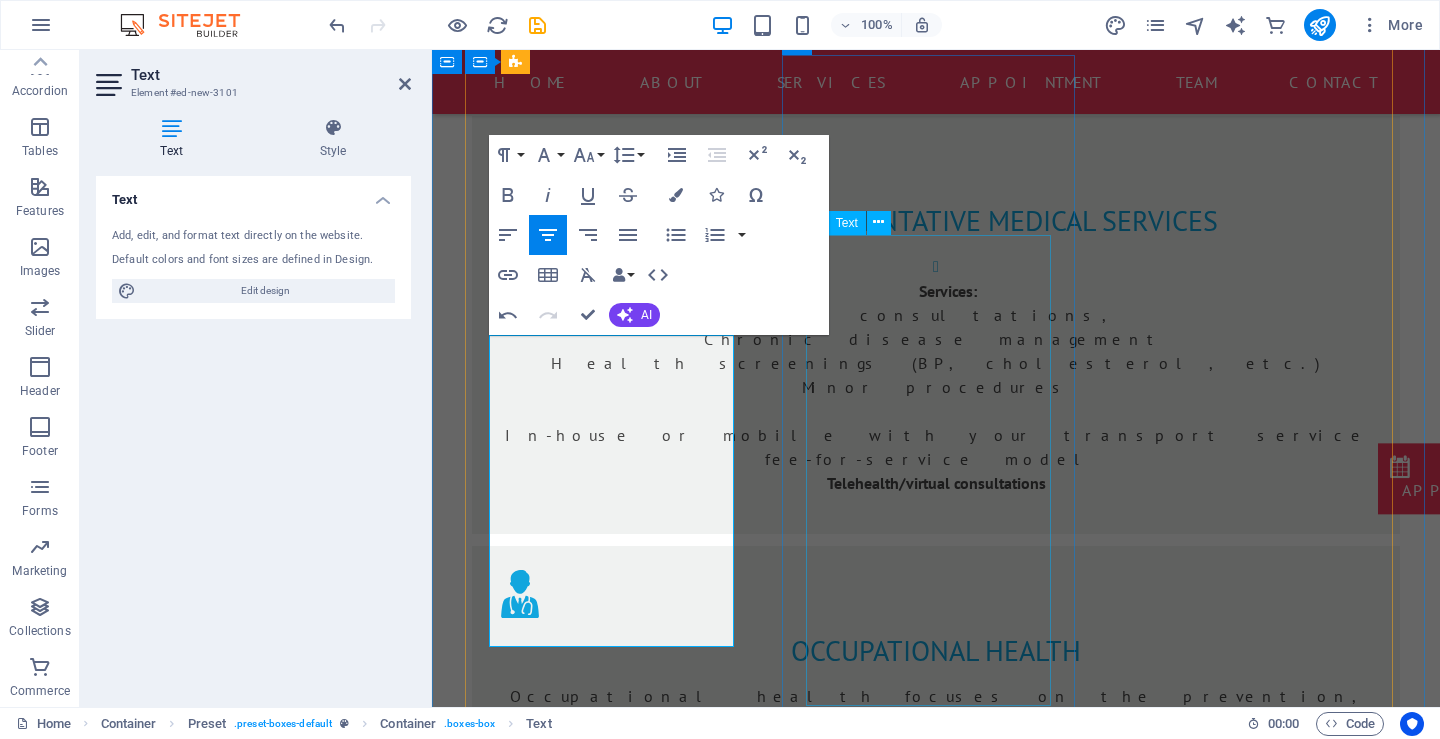 click on "Occupational health focuses on the prevention, diagnosis, and management of work-related injuries and illnesses. It's about keeping employees physically and mentally fit to do their jobs safely and effectively." at bounding box center (948, 2303) 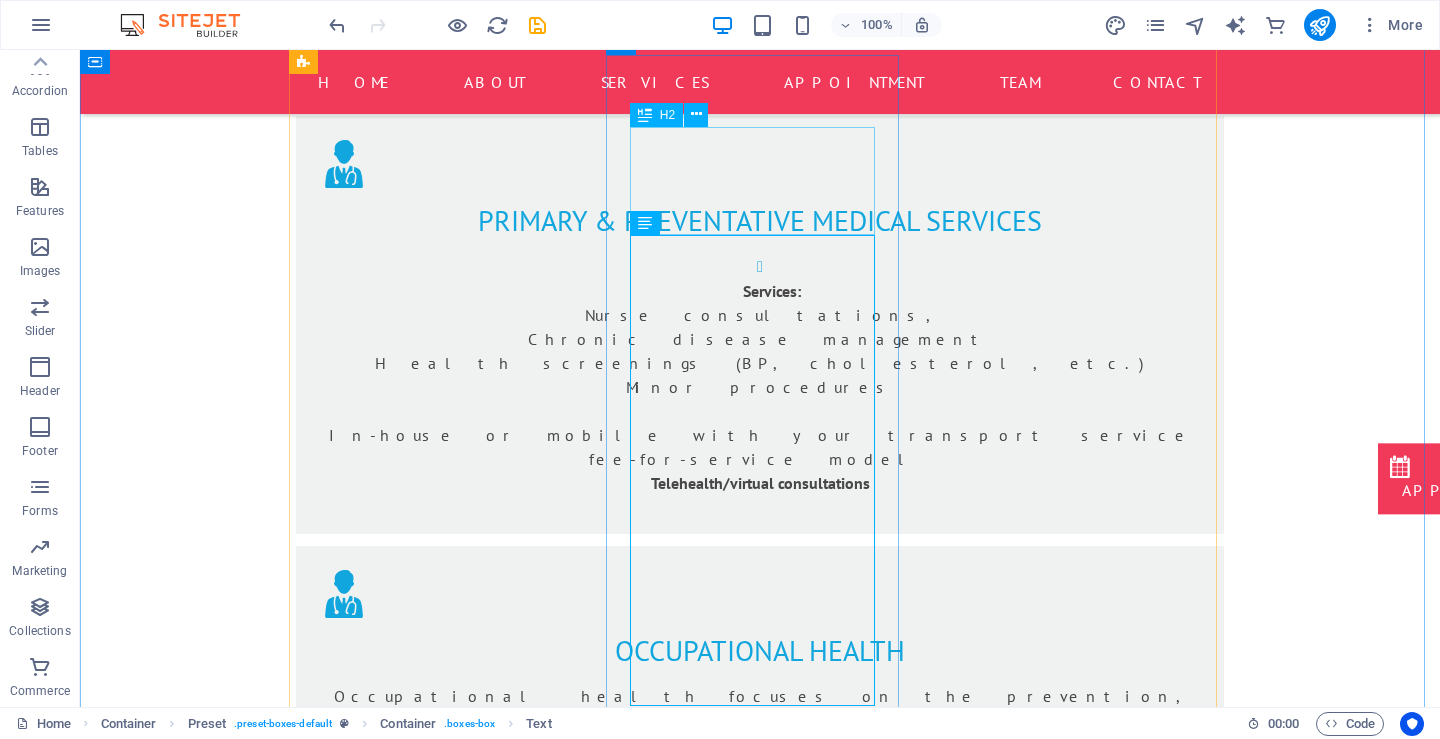click on "occupational health" at bounding box center [760, 2098] 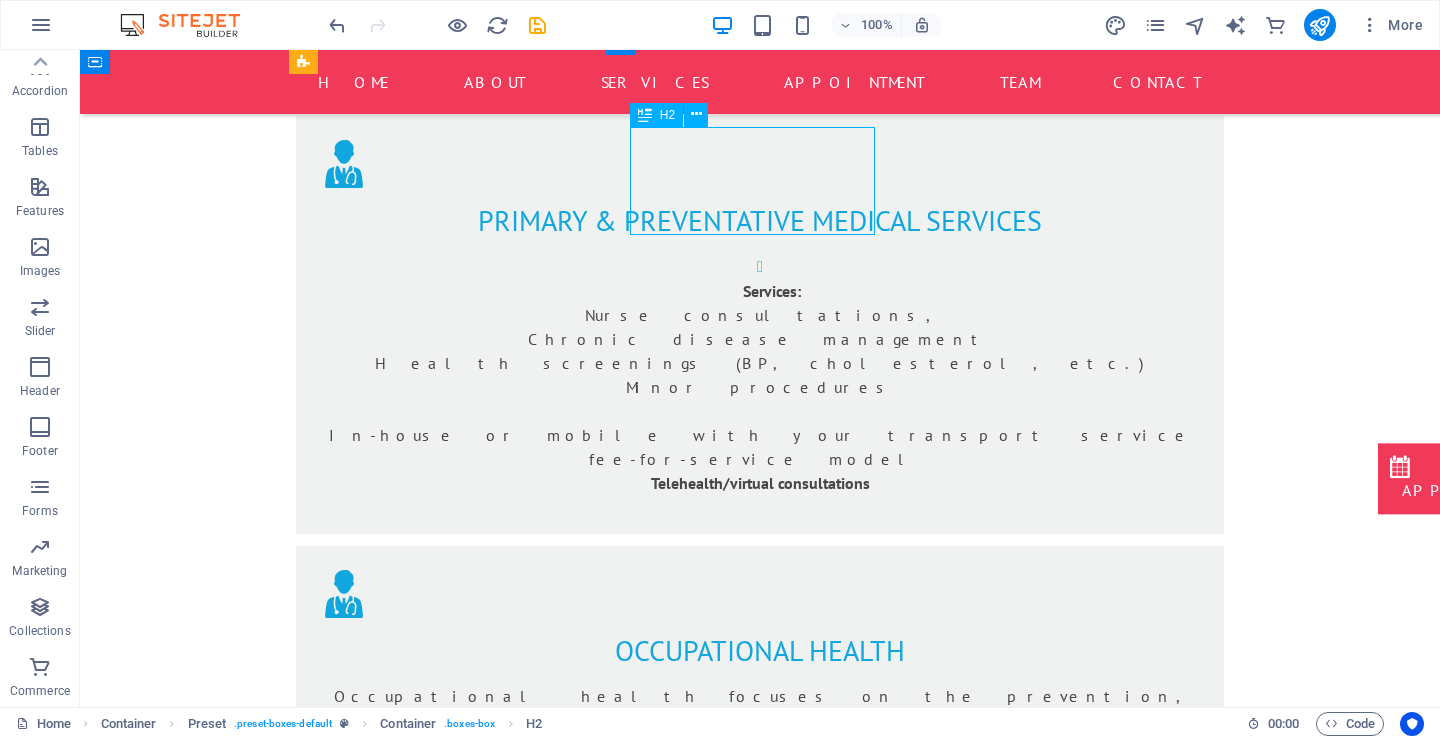 click on "occupational health" at bounding box center (760, 2098) 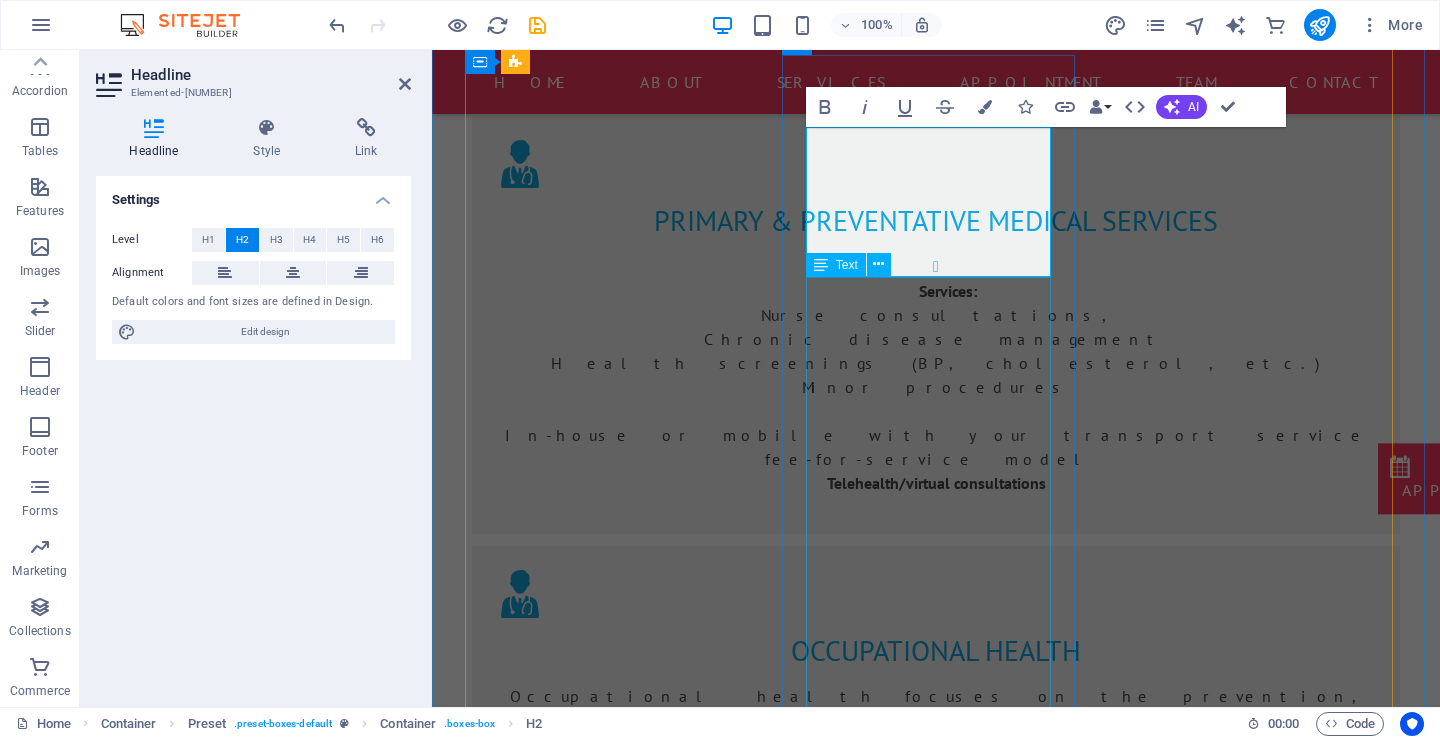 click on "Occupational health focuses on the prevention, diagnosis, and management of work-related injuries and illnesses. It's about keeping employees physically and mentally fit to do their jobs safely and effectively." at bounding box center (948, 2303) 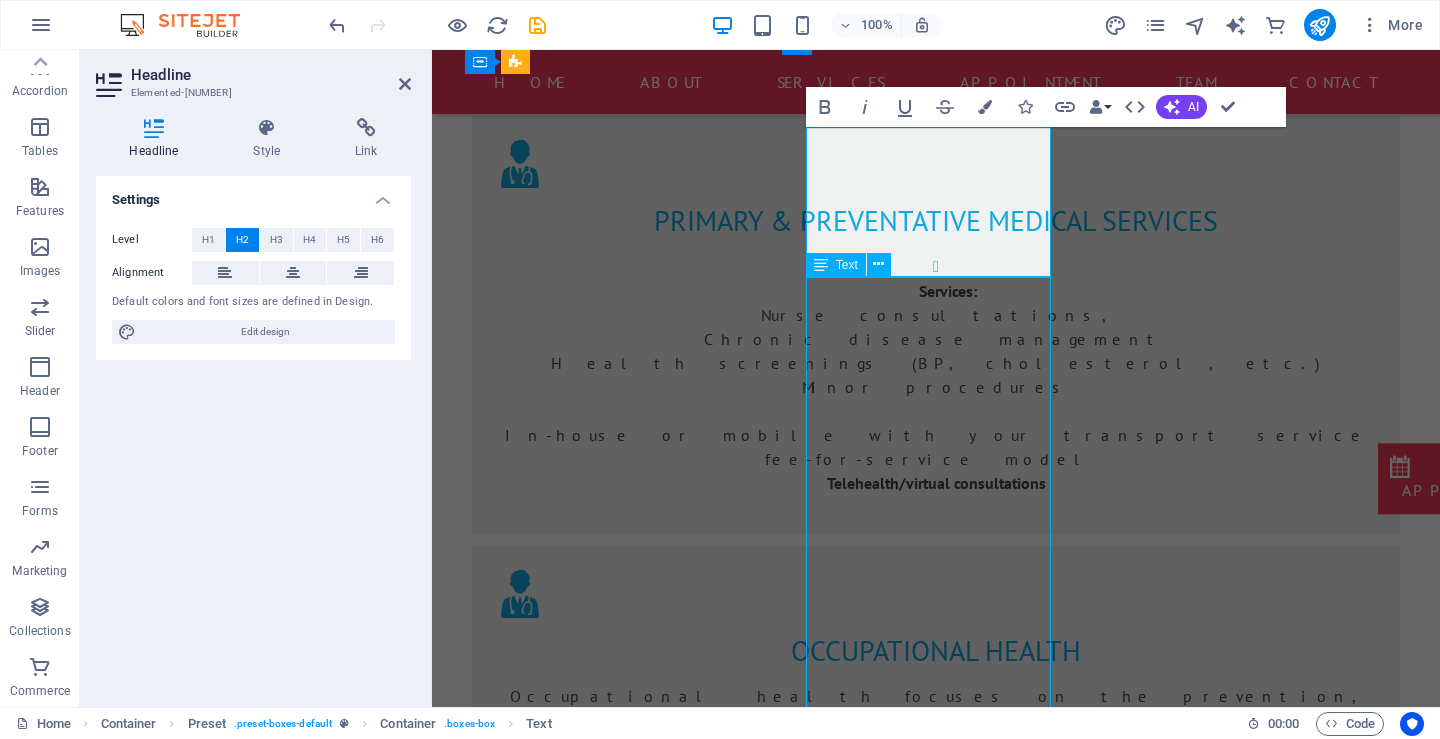 click on "Occupational health focuses on the prevention, diagnosis, and management of work-related injuries and illnesses. It's about keeping employees physically and mentally fit to do their jobs safely and effectively." at bounding box center [948, 2303] 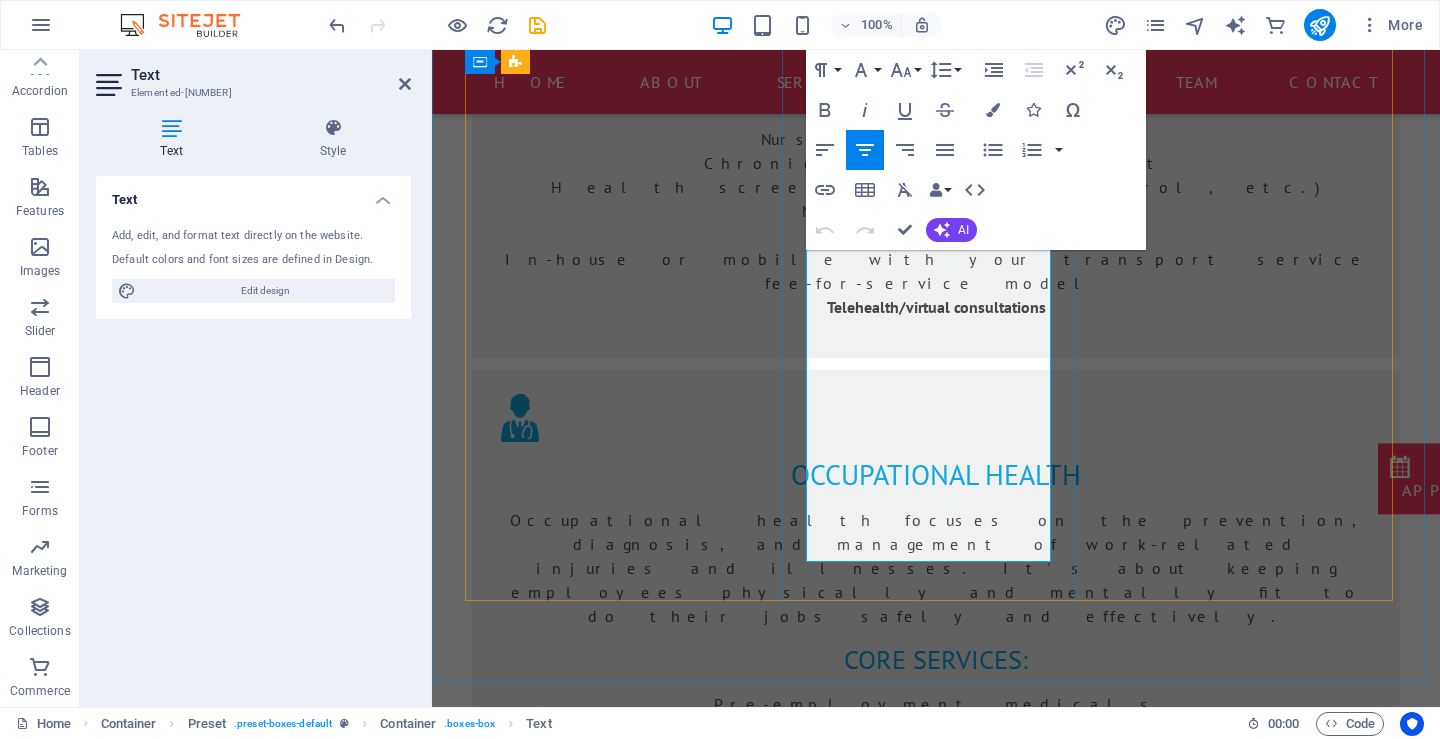 scroll, scrollTop: 1607, scrollLeft: 0, axis: vertical 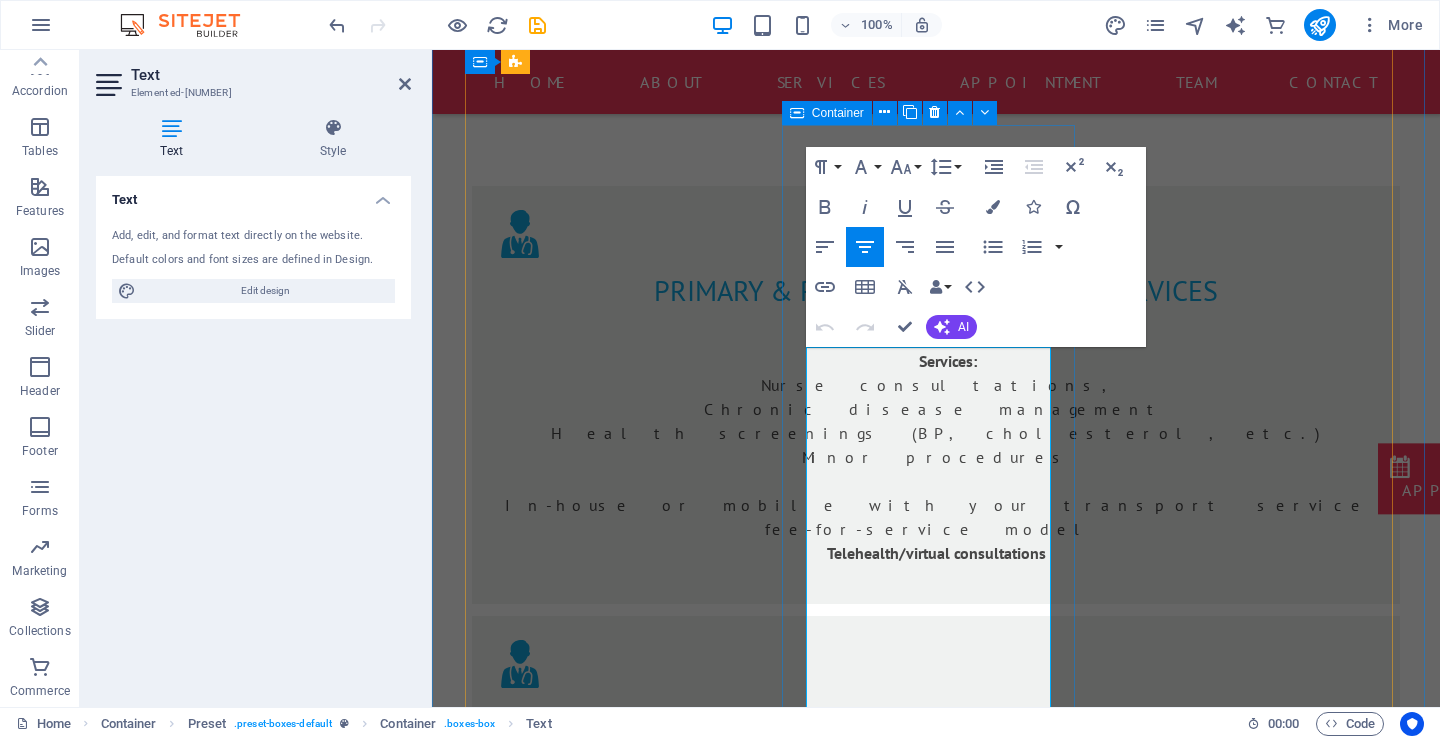 drag, startPoint x: 1013, startPoint y: 537, endPoint x: 795, endPoint y: 249, distance: 361.20355 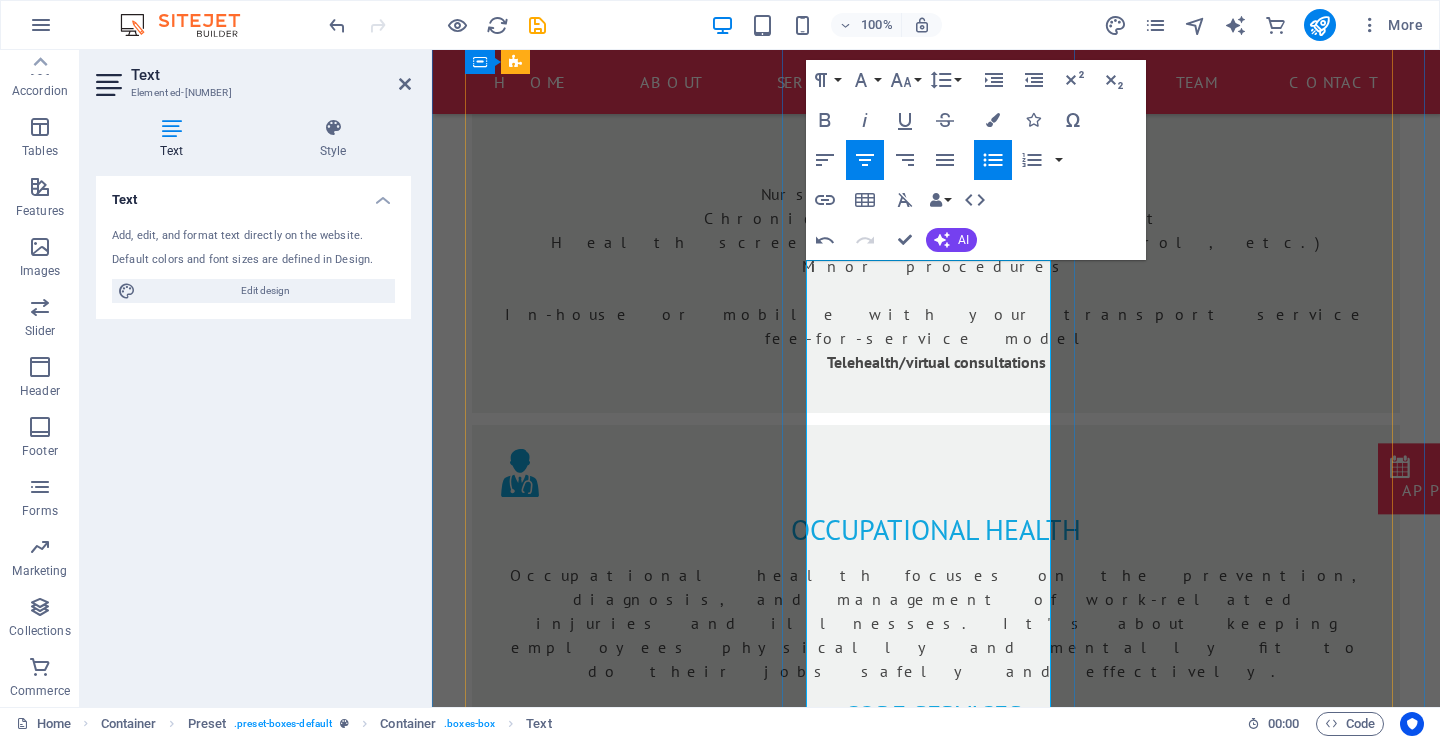 scroll, scrollTop: 1537, scrollLeft: 0, axis: vertical 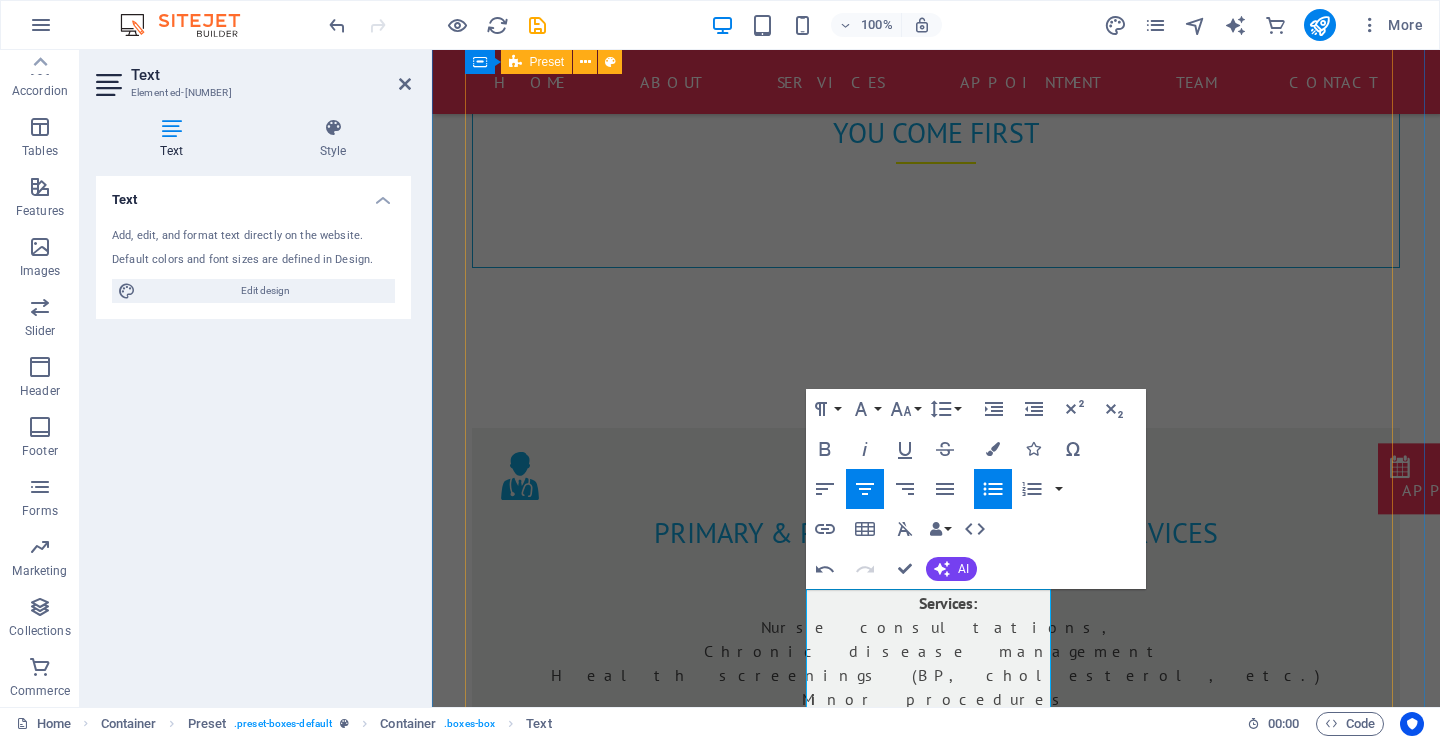 drag, startPoint x: 931, startPoint y: 552, endPoint x: 782, endPoint y: 460, distance: 175.11424 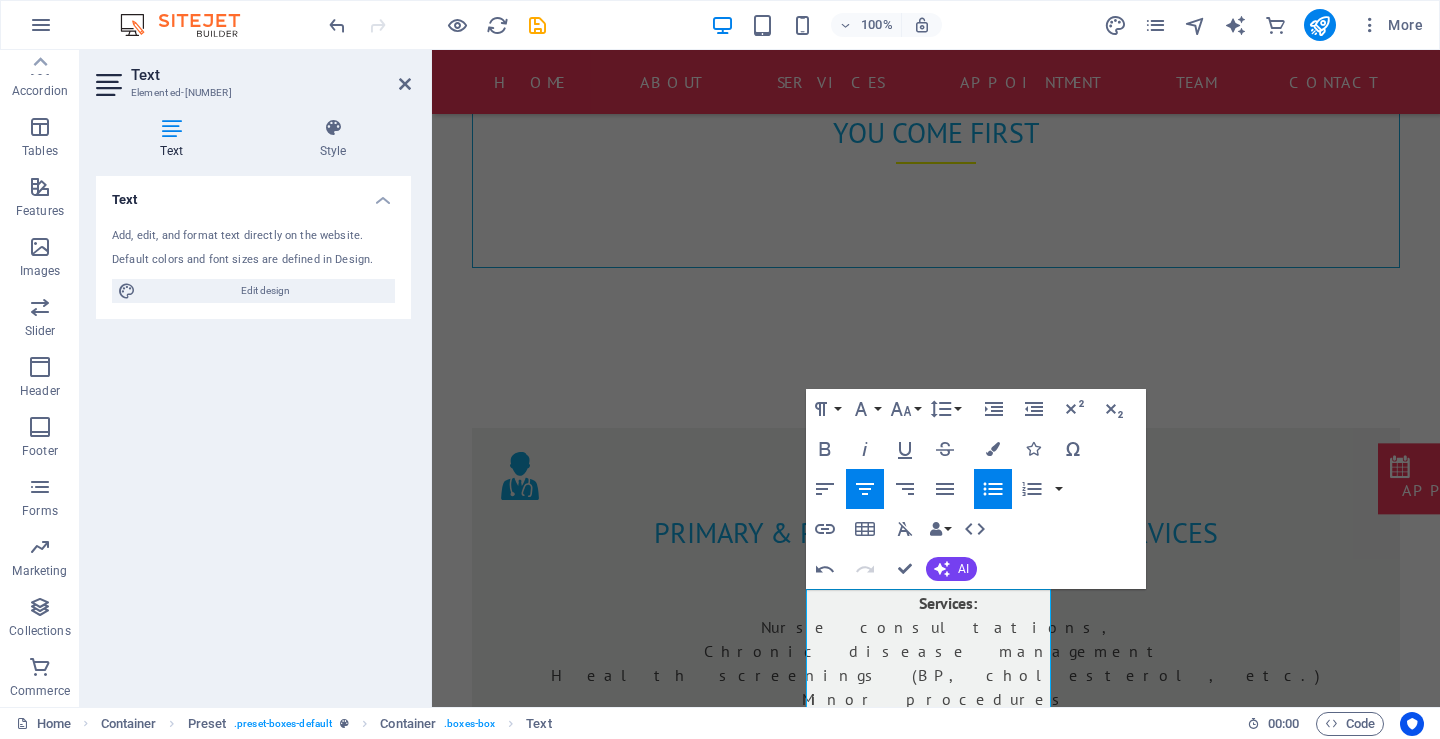 click 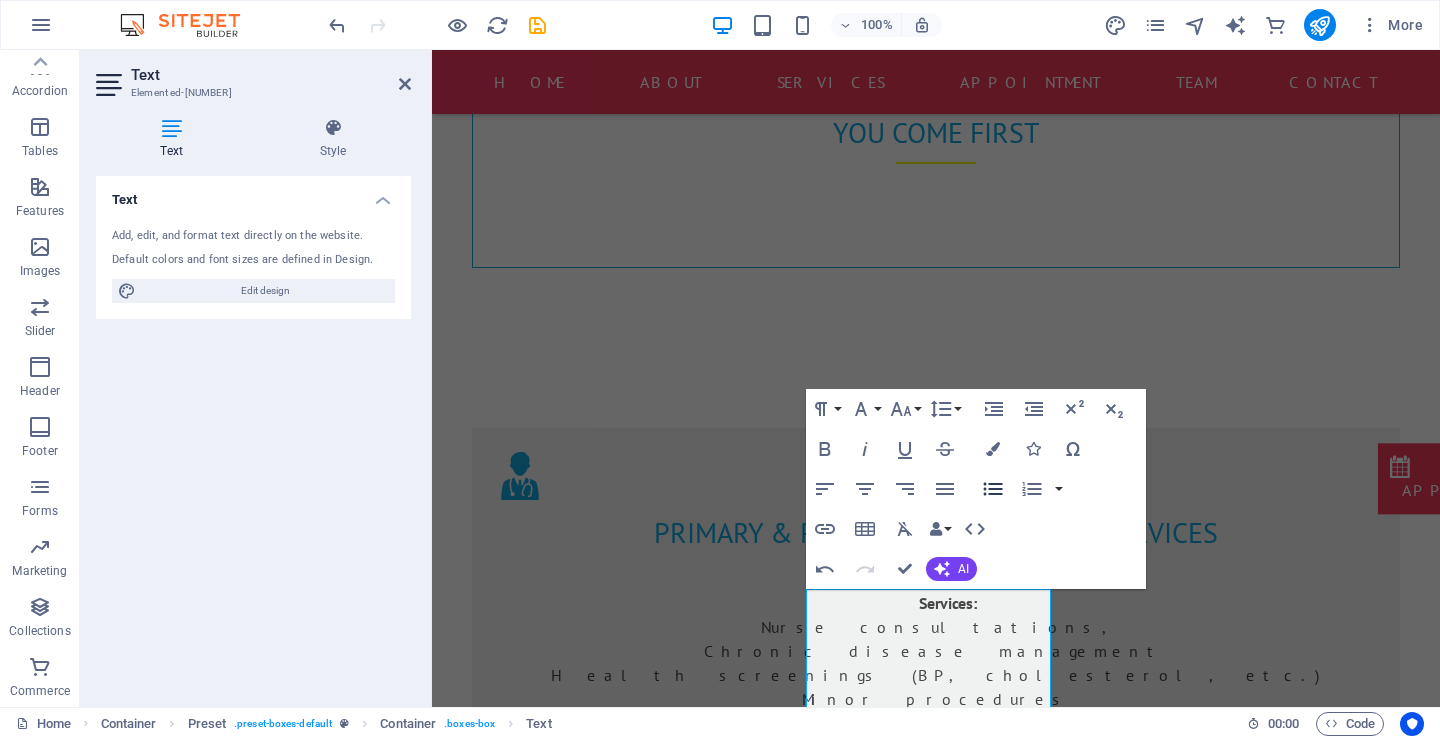 click 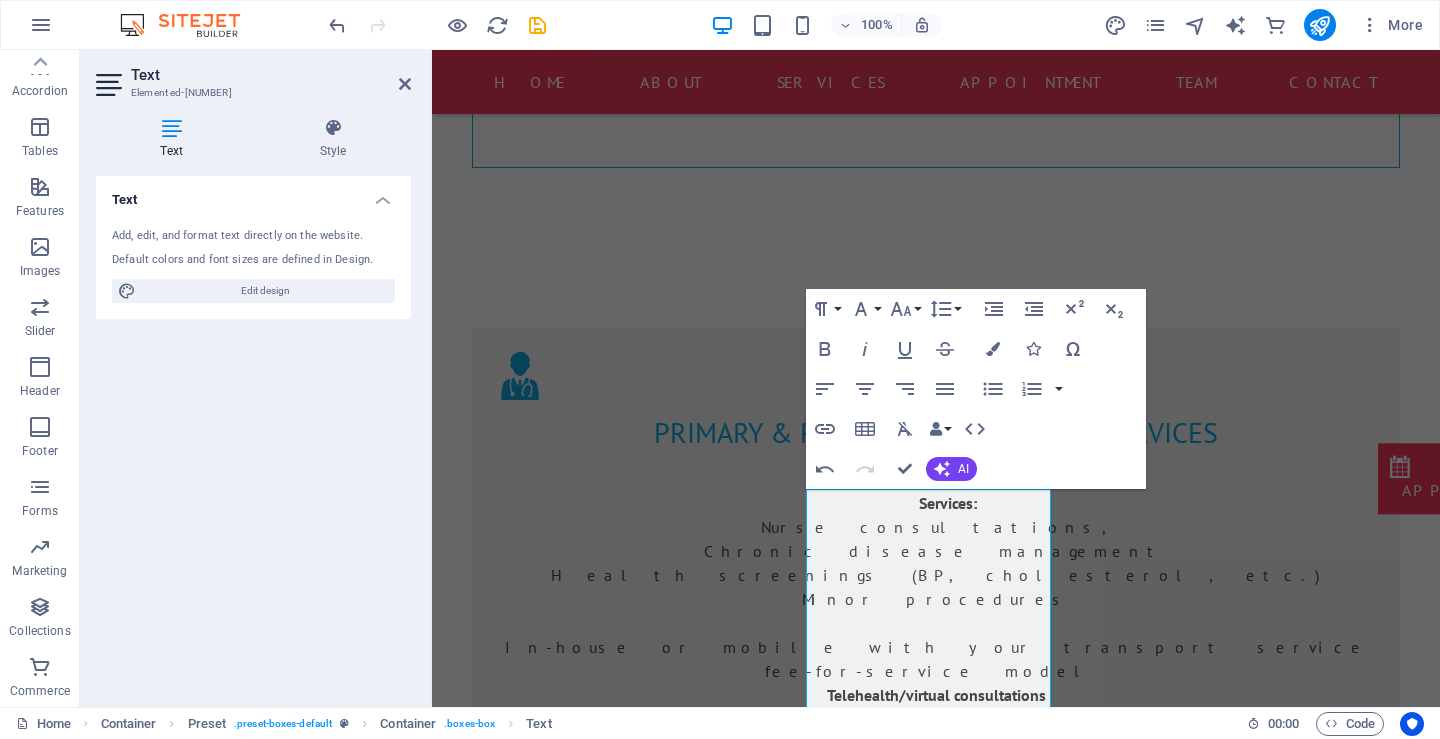 scroll, scrollTop: 1095, scrollLeft: 0, axis: vertical 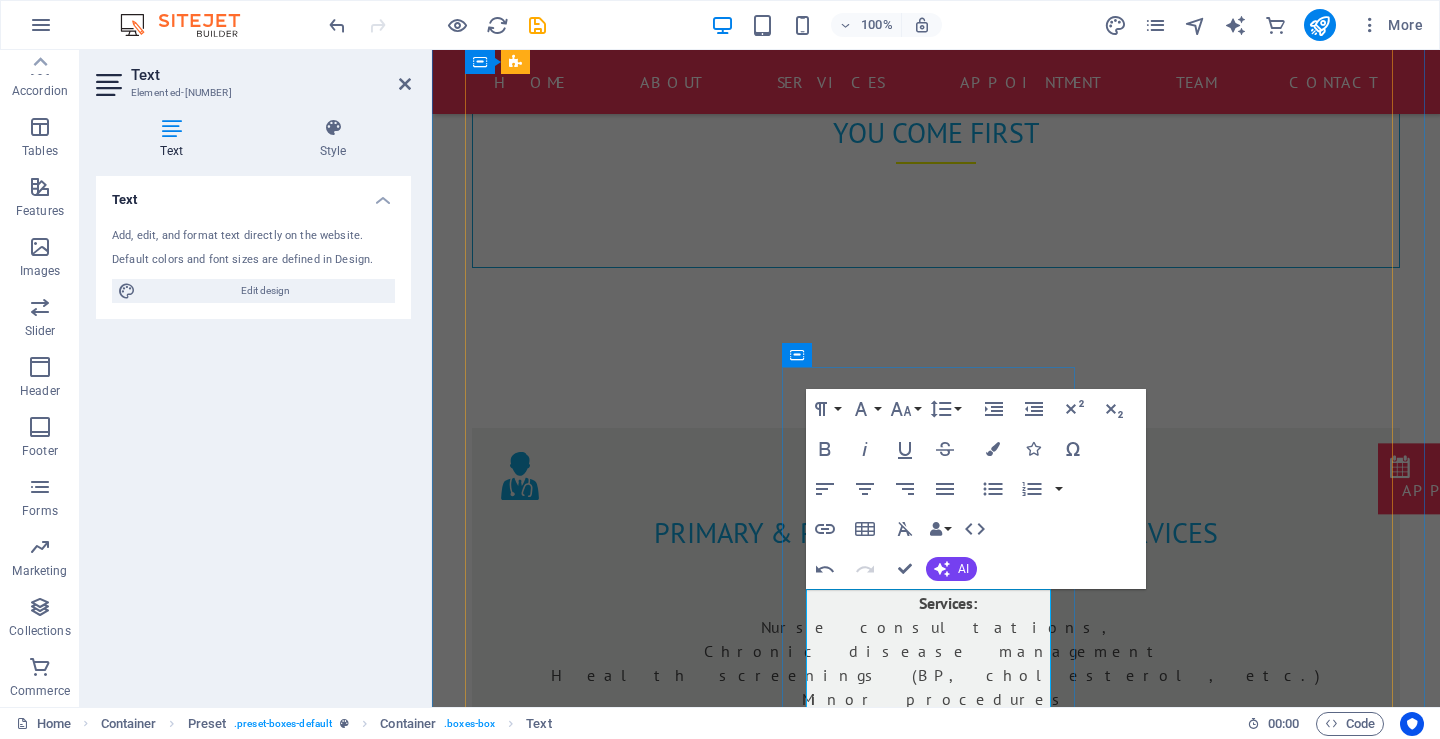 click on "​ CPR, first aid, fire safety, AED use" at bounding box center (960, 2492) 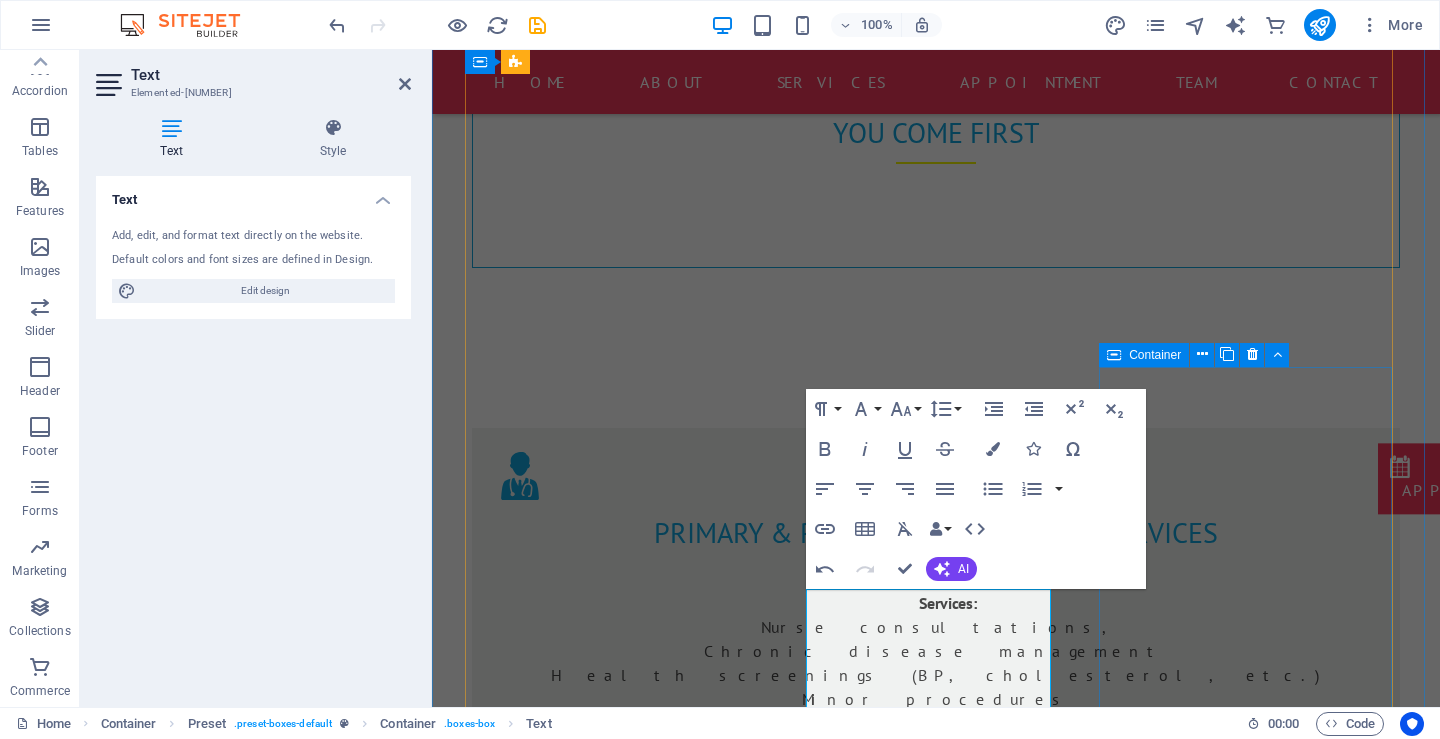 click on "more medical services Lorem ipsum dolor sit amet, consetetur sadipscing elitr, sed diam nonumy eirmod tempor invidunt ut labore et dolore magna aliquyam erat, sed diam voluptua. At vero eos et accusam et justo duo dolores et ea rebum. Stet clita kasd gubergren, no sea takimata sanctus est Lorem ipsum dolor sit amet. Learn more" at bounding box center (936, 3079) 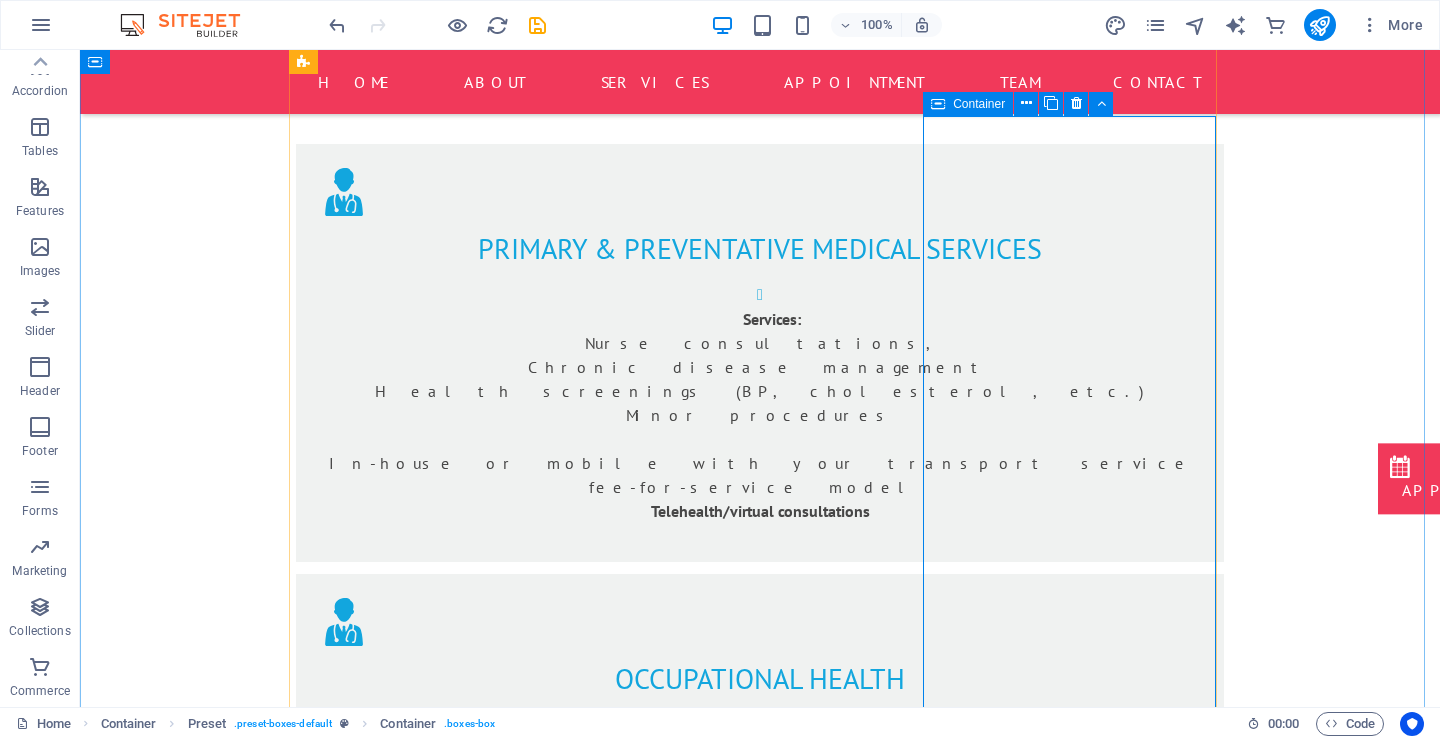 scroll, scrollTop: 1395, scrollLeft: 0, axis: vertical 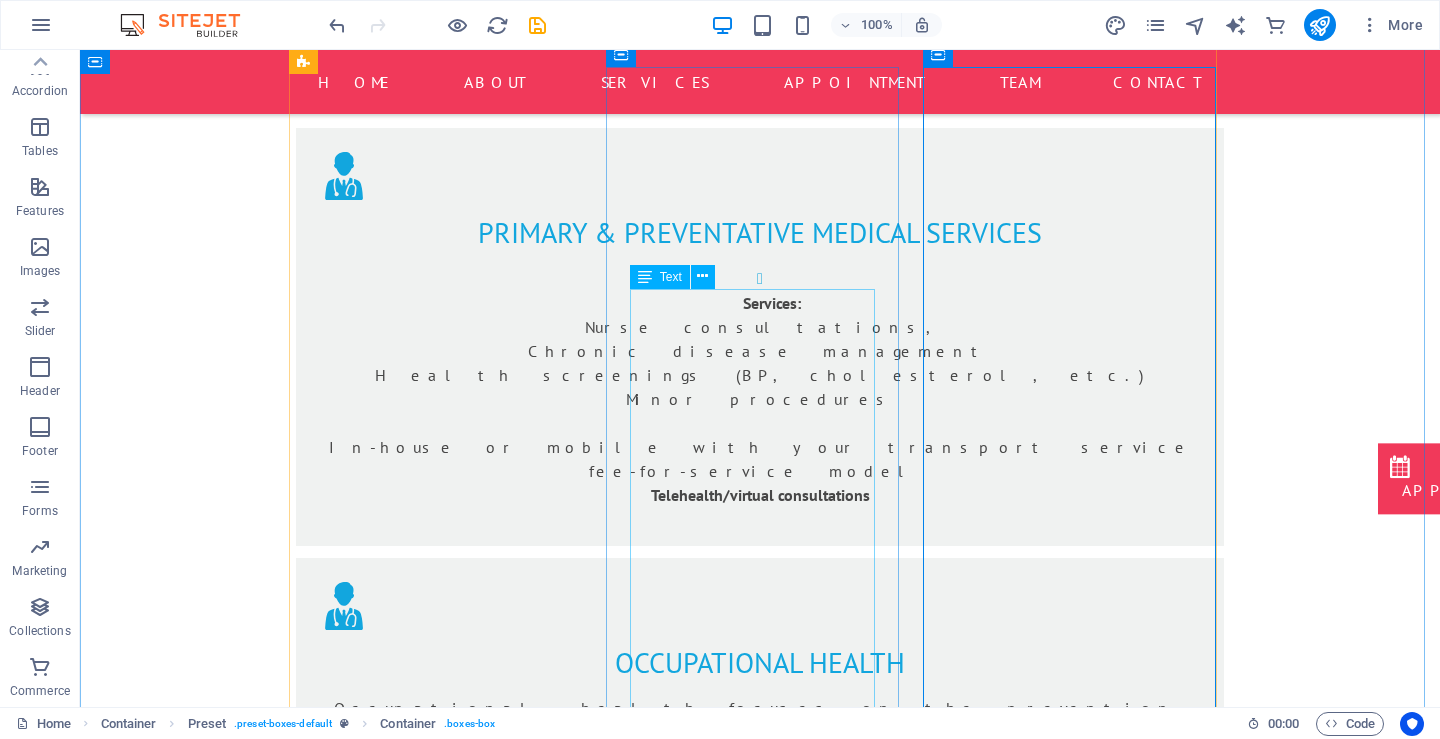 click on "CPR, first aid, fire safety, AED use Workplace and school compliance training Certification courses Integration: Offered to partner companies as part of wellness contracts Bundled with supply of first aid kits Certification renewals via digital reminders" at bounding box center (760, 2339) 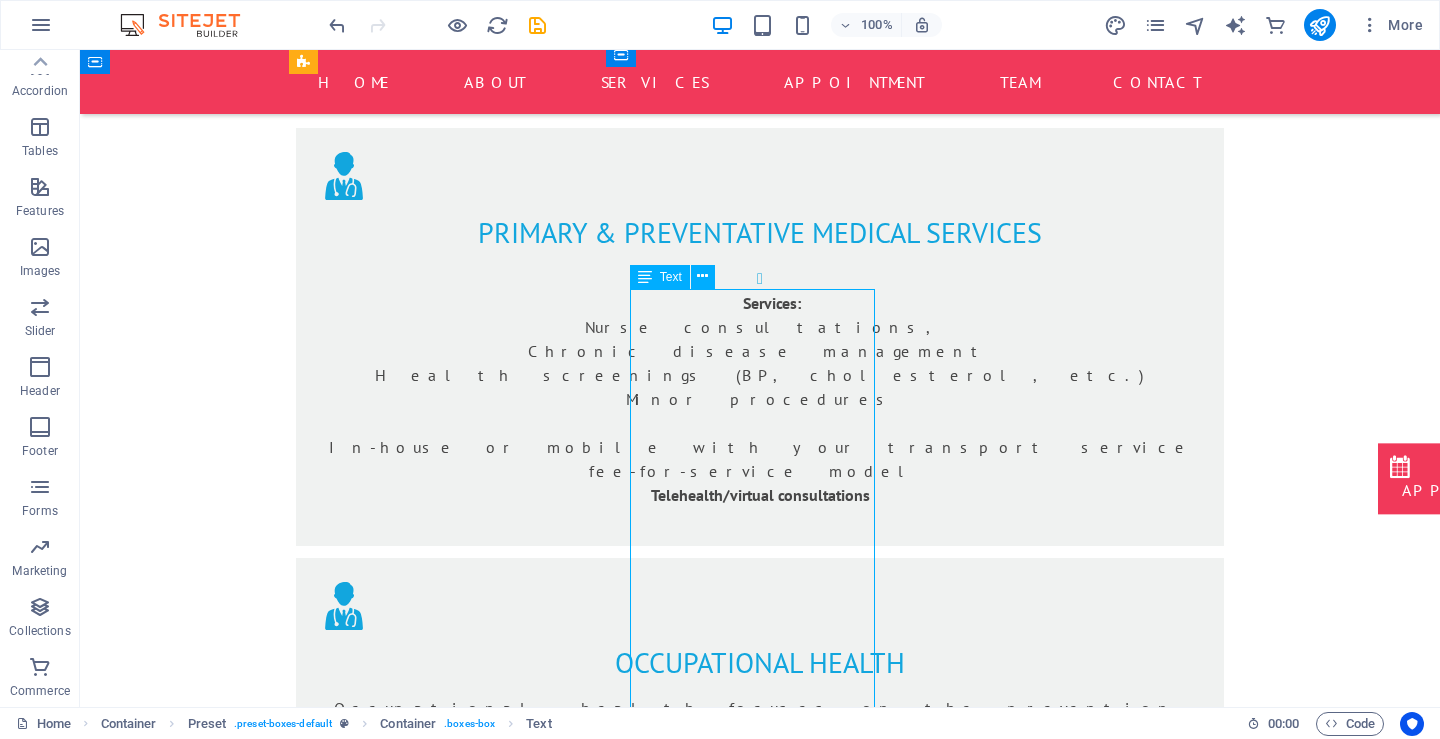 click on "CPR, first aid, fire safety, AED use Workplace and school compliance training Certification courses Integration: Offered to partner companies as part of wellness contracts Bundled with supply of first aid kits Certification renewals via digital reminders" at bounding box center (760, 2339) 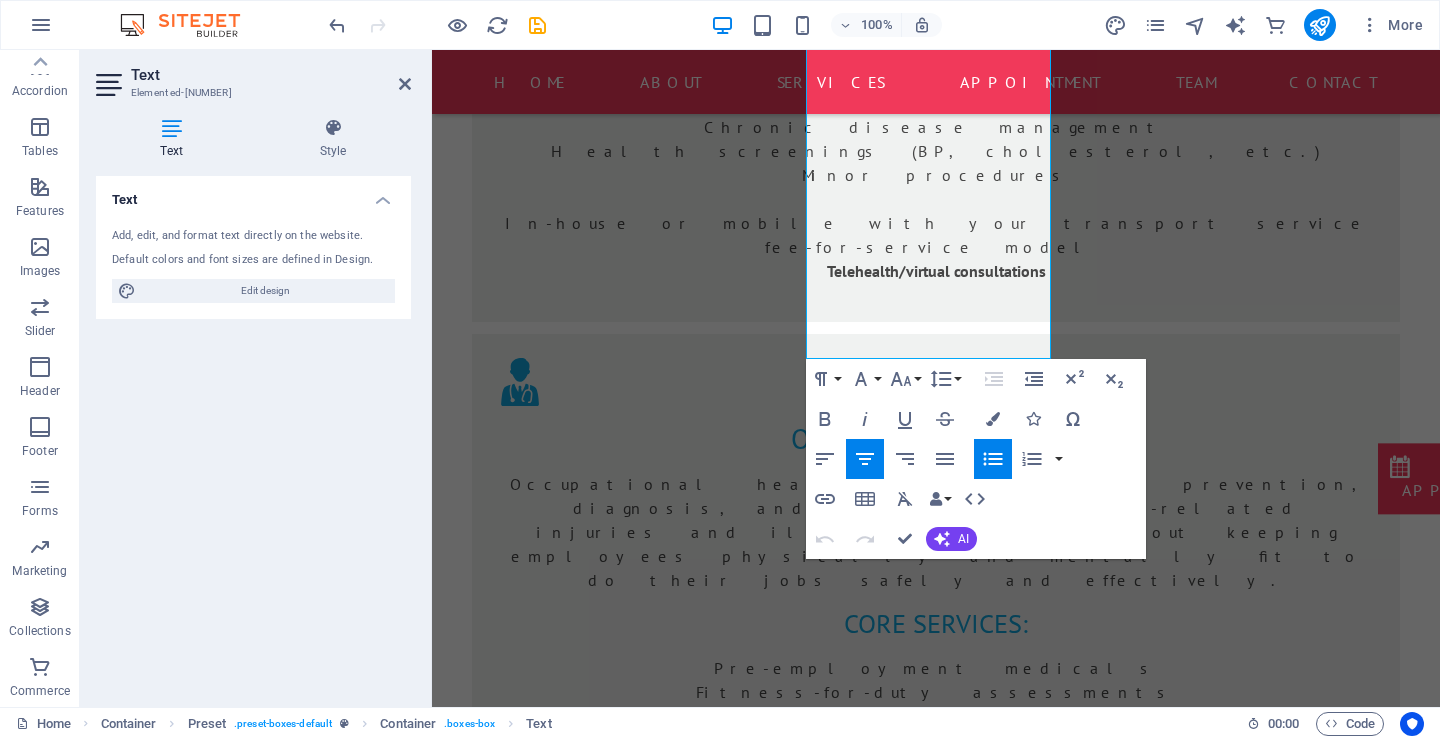 scroll, scrollTop: 1835, scrollLeft: 0, axis: vertical 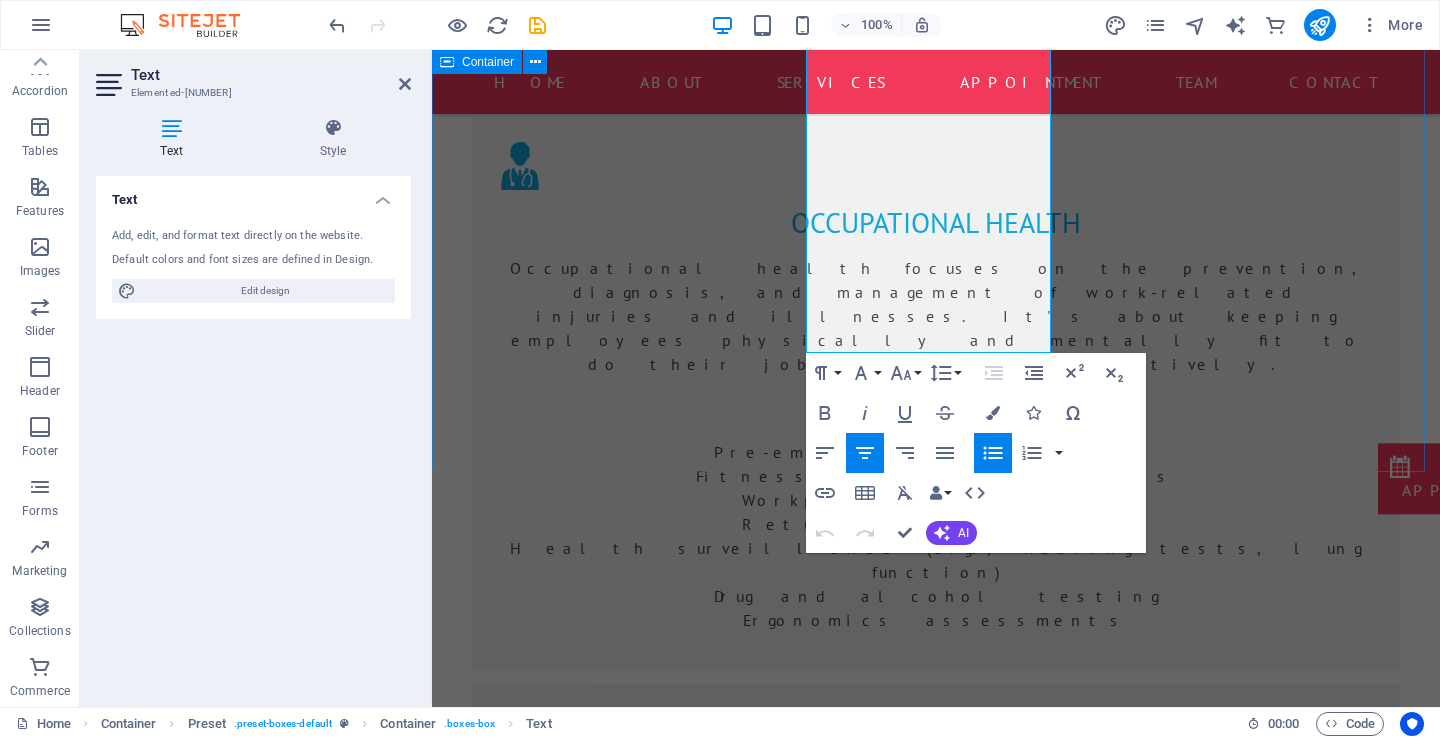 drag, startPoint x: 897, startPoint y: 307, endPoint x: 1001, endPoint y: 452, distance: 178.44046 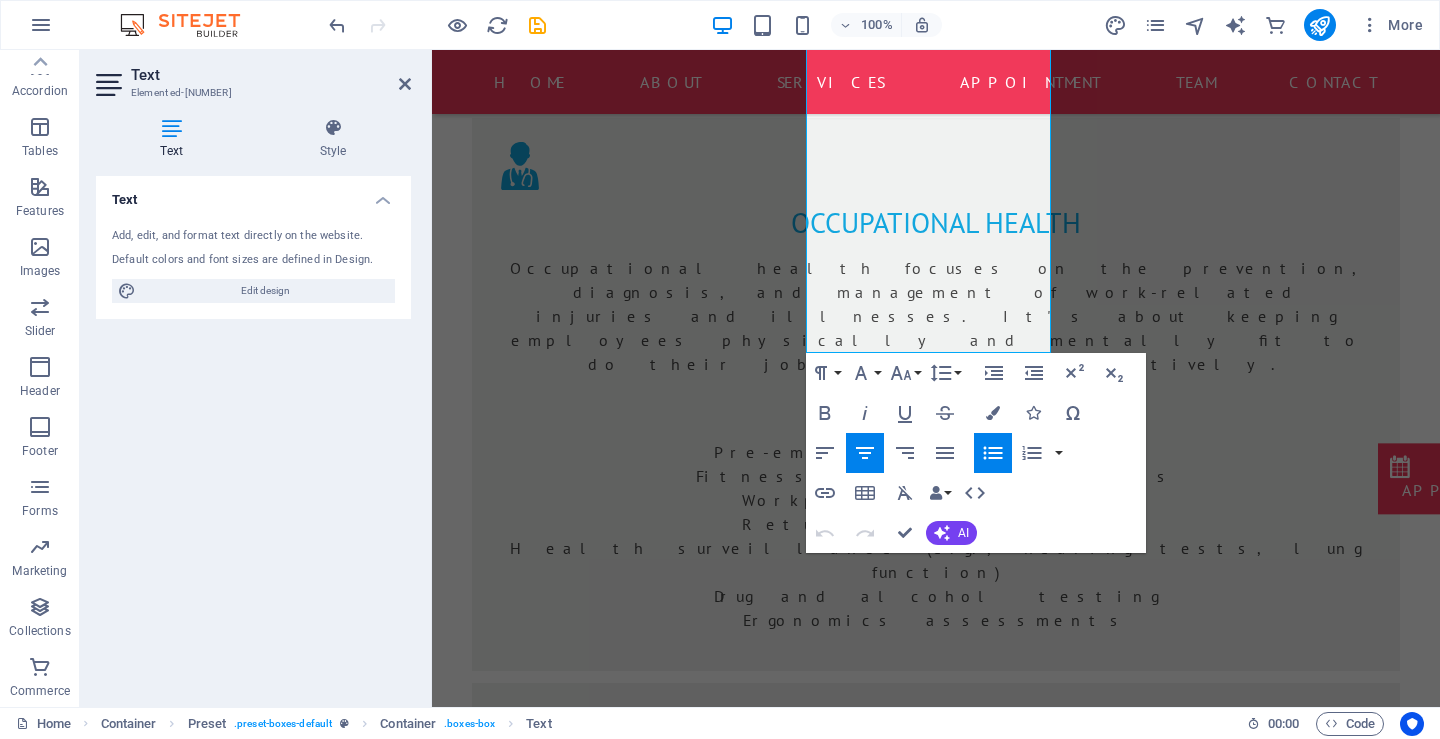 click 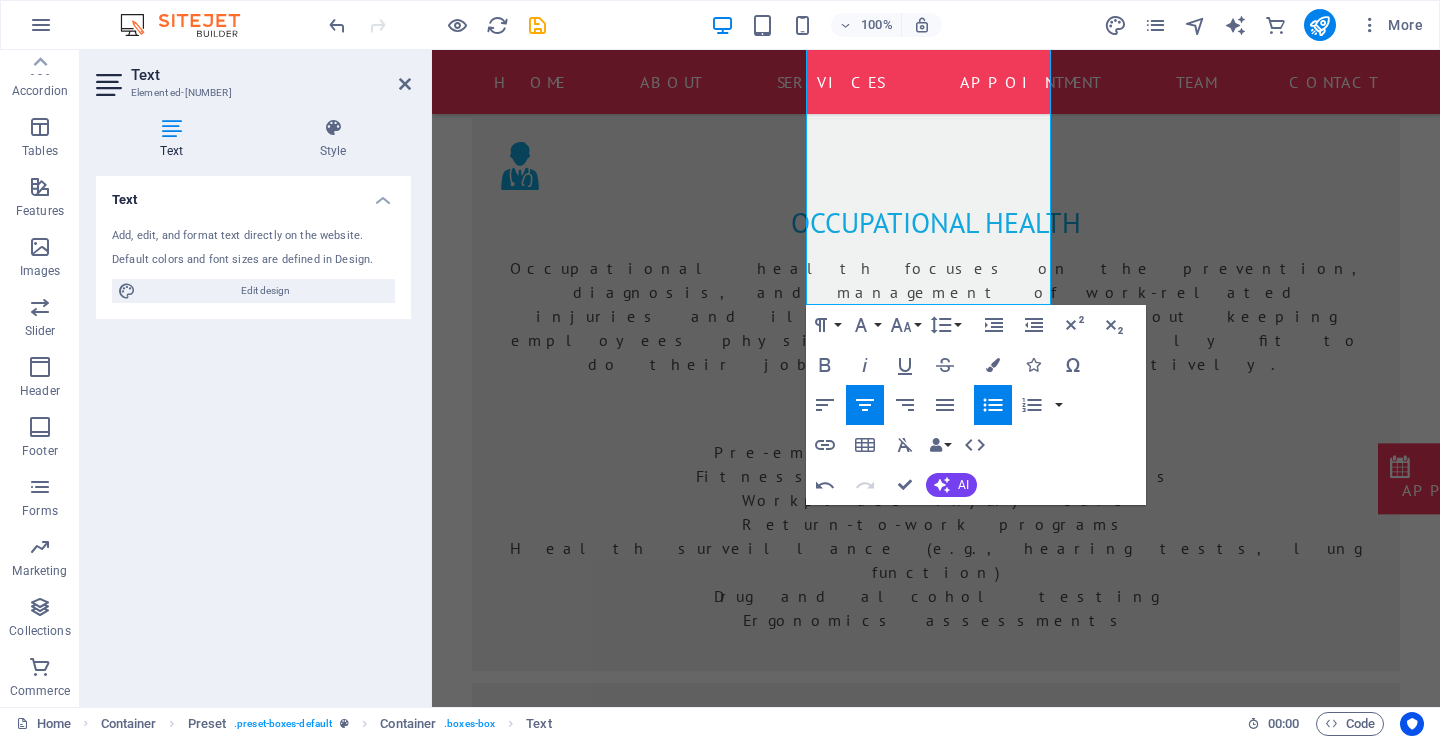 click 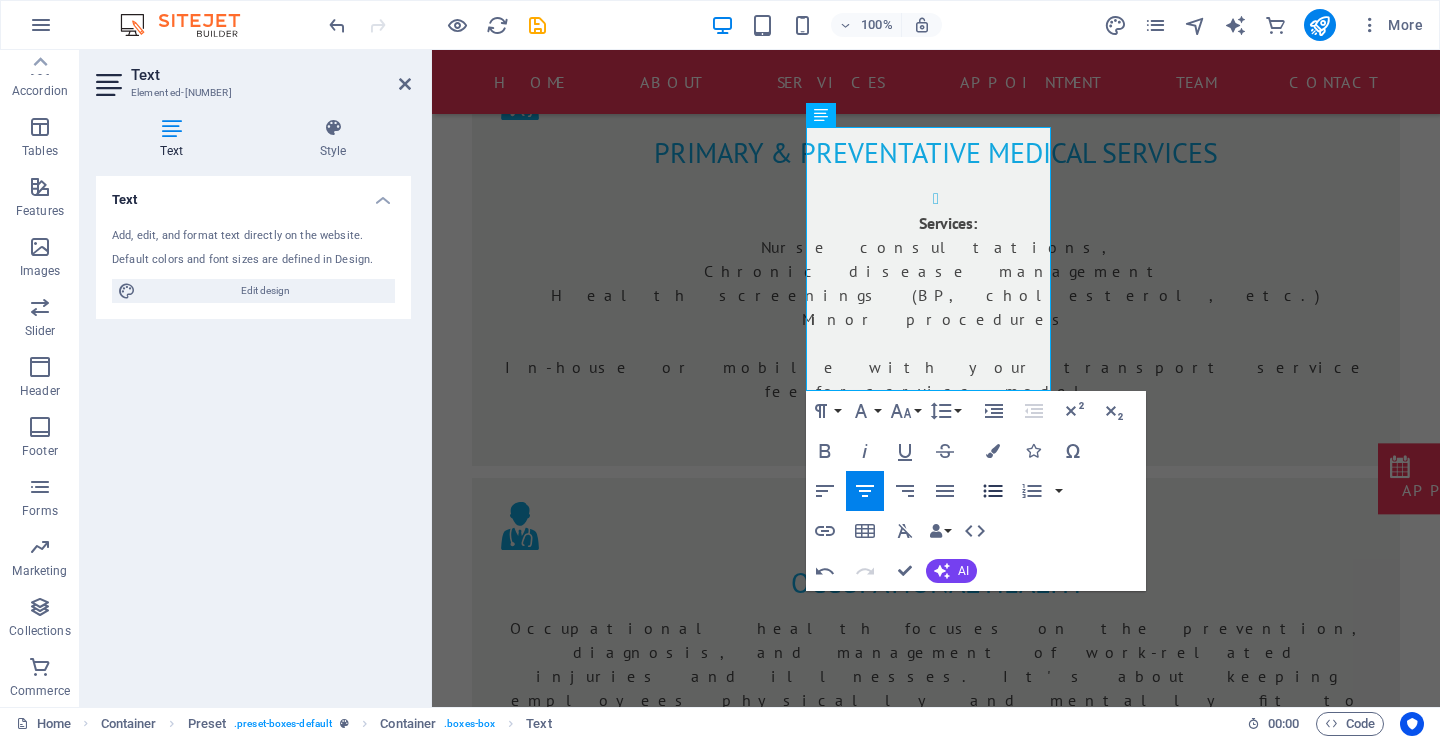 scroll, scrollTop: 1459, scrollLeft: 0, axis: vertical 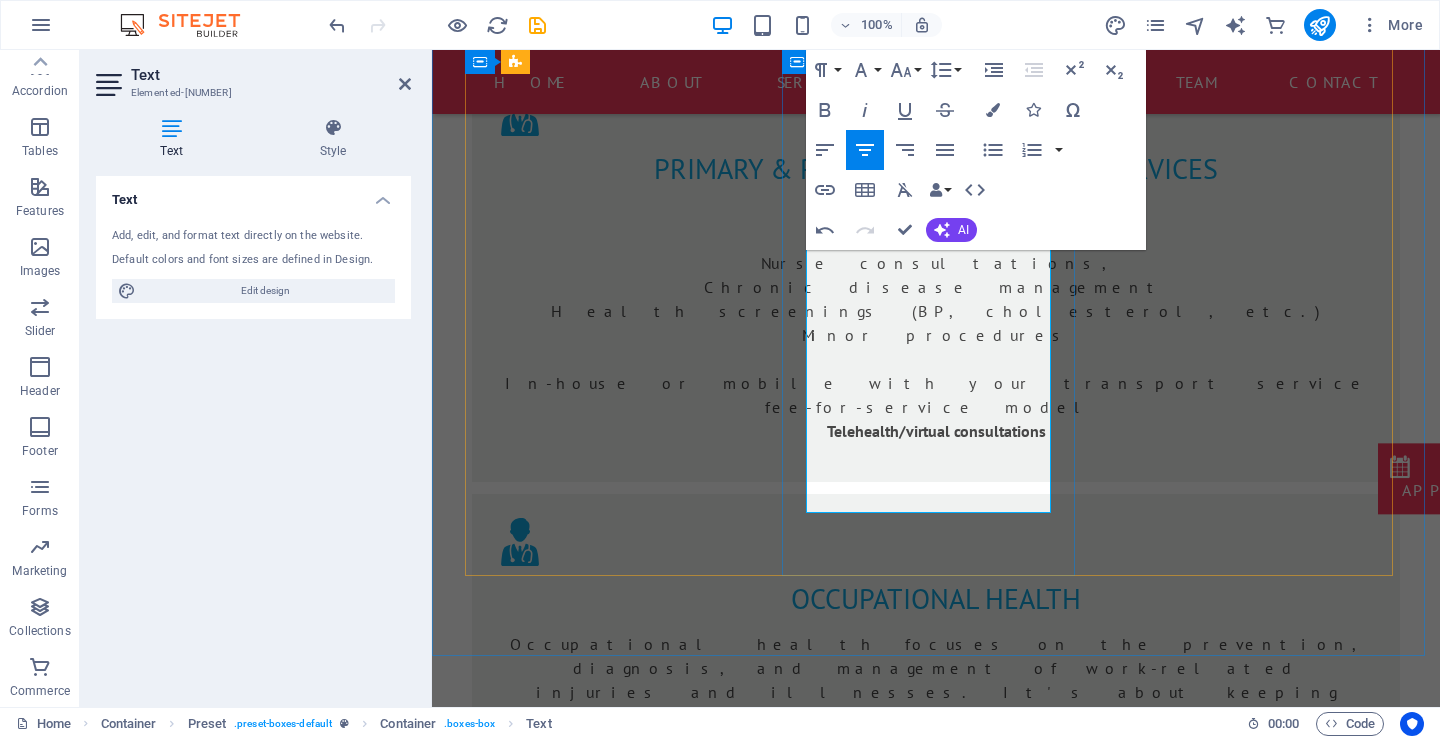 click on "Integration:" at bounding box center [936, 2187] 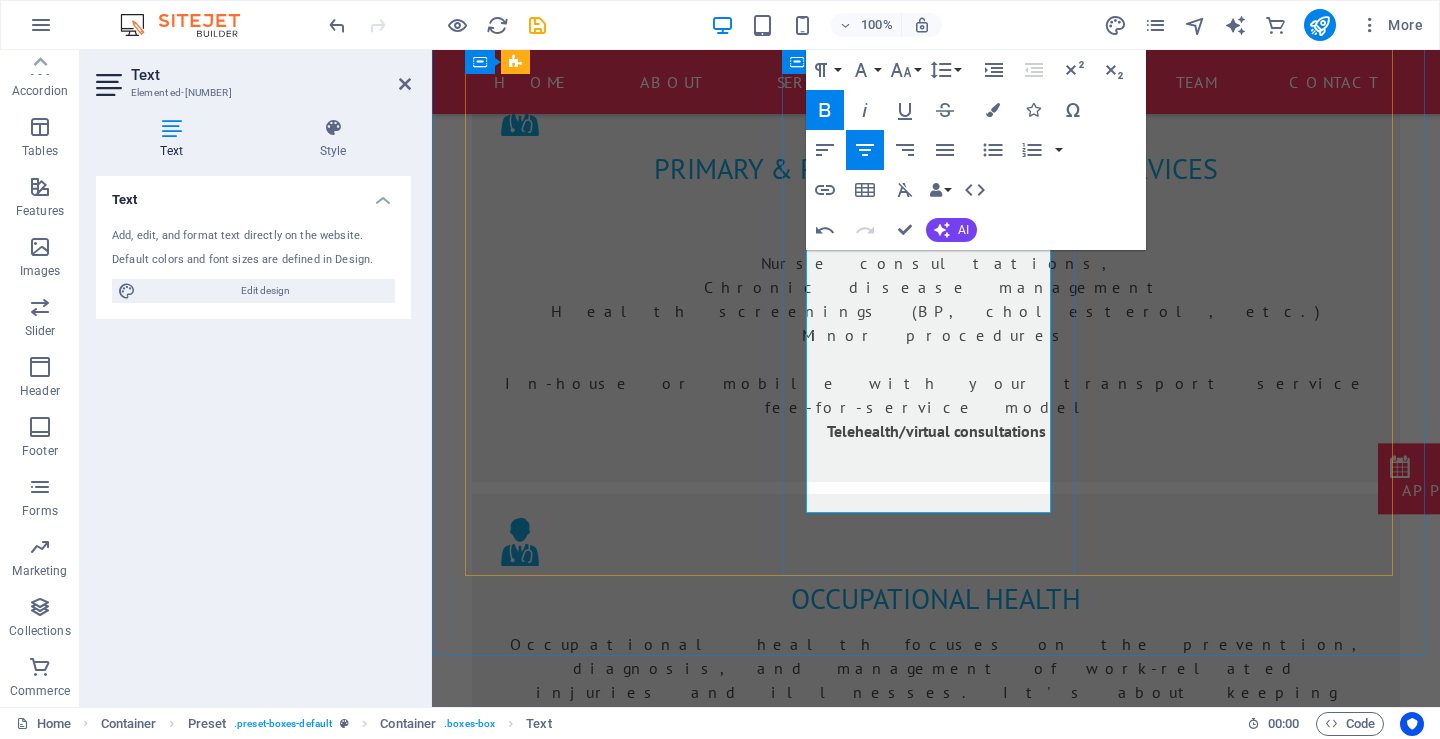 drag, startPoint x: 964, startPoint y: 384, endPoint x: 904, endPoint y: 385, distance: 60.00833 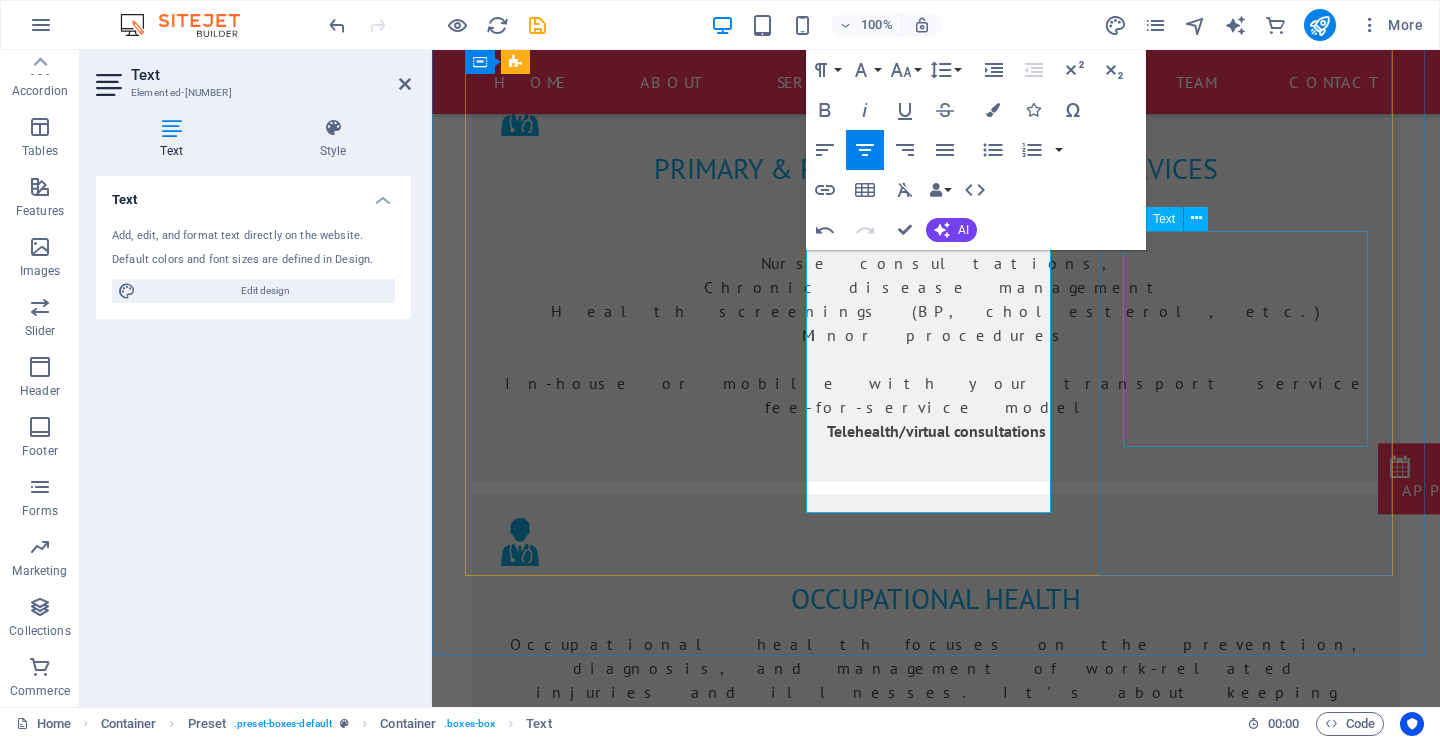 click on "Lorem ipsum dolor sit amet, consetetur sadipscing elitr, sed diam nonumy eirmod tempor invidunt ut labore et dolore magna aliquyam erat, sed diam voluptua. At vero eos et accusam et justo duo dolores et ea rebum. Stet clita kasd gubergren, no sea takimata sanctus est Lorem ipsum dolor sit amet." at bounding box center (936, 2568) 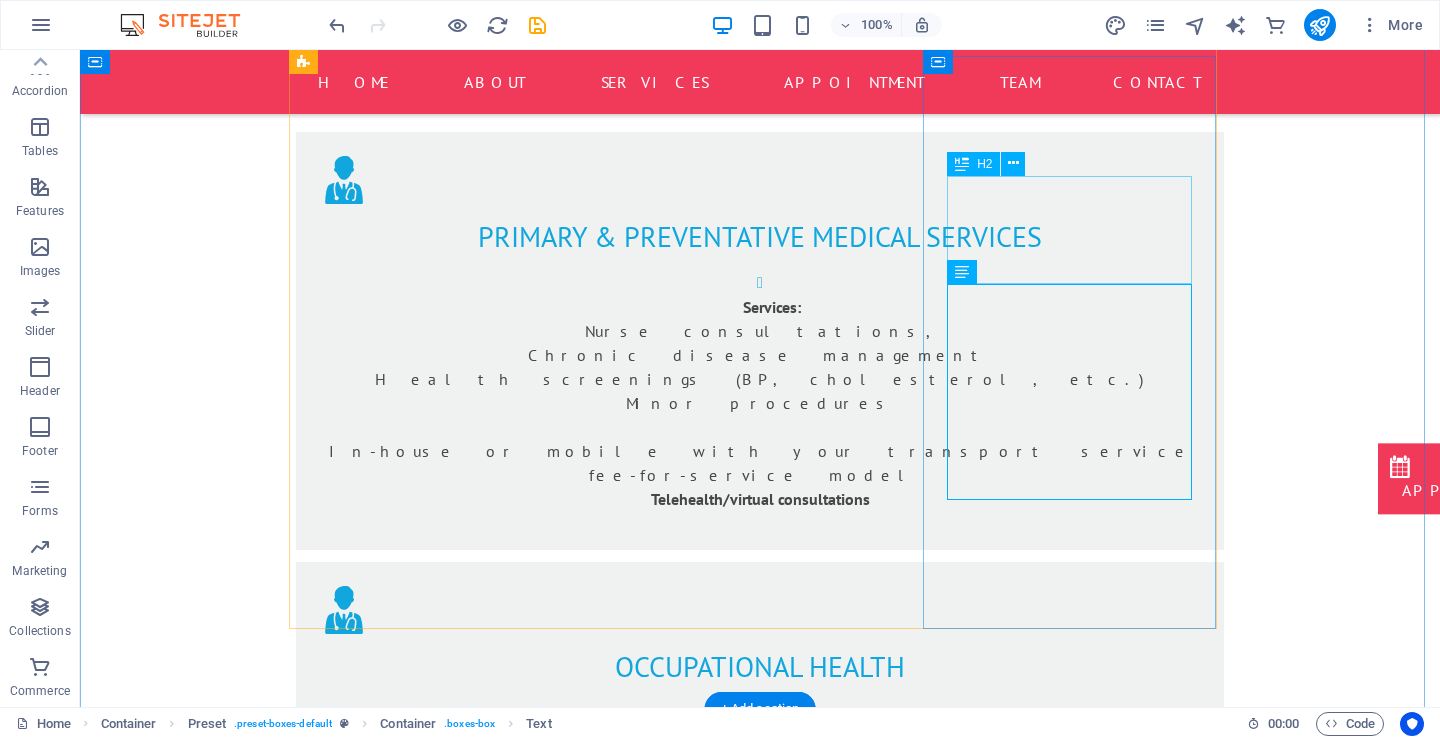 scroll, scrollTop: 1359, scrollLeft: 0, axis: vertical 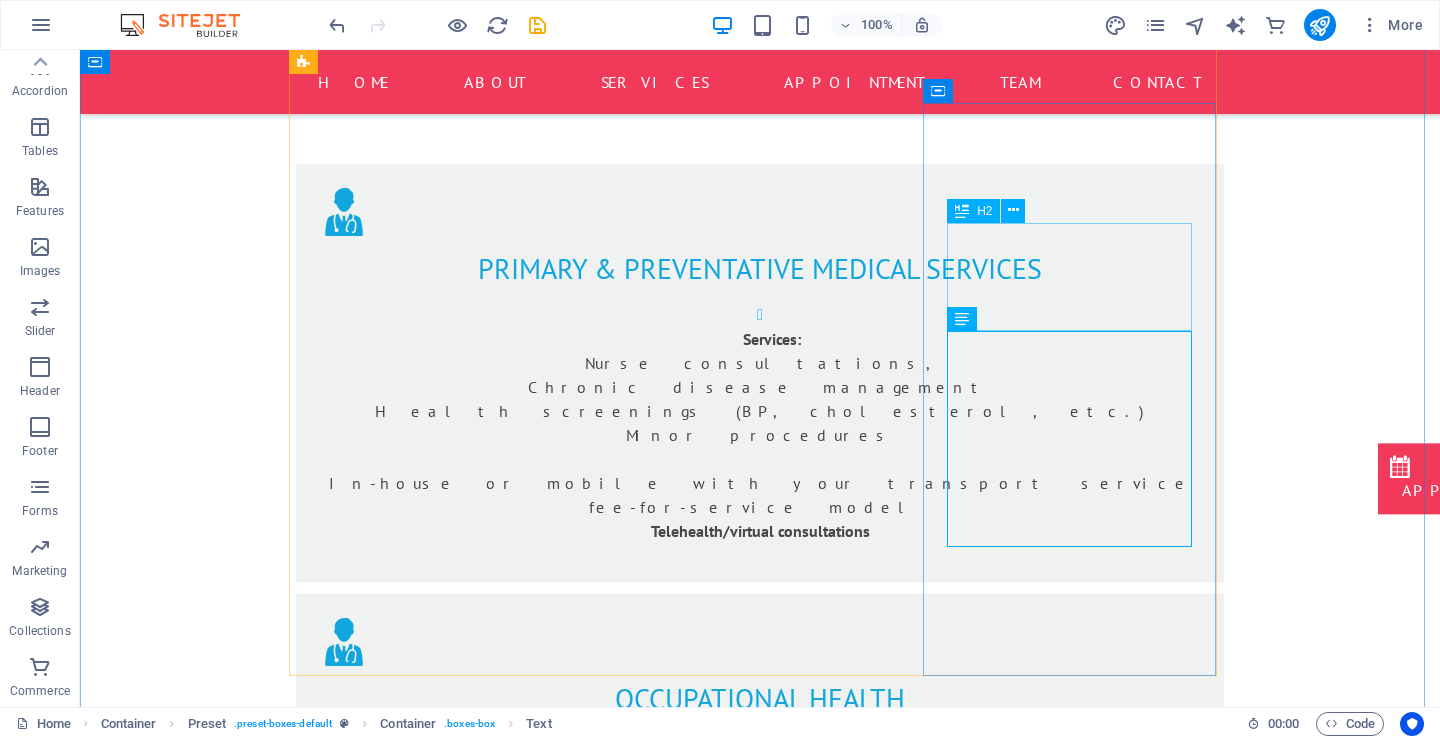 click on "more medical services" at bounding box center (760, 2551) 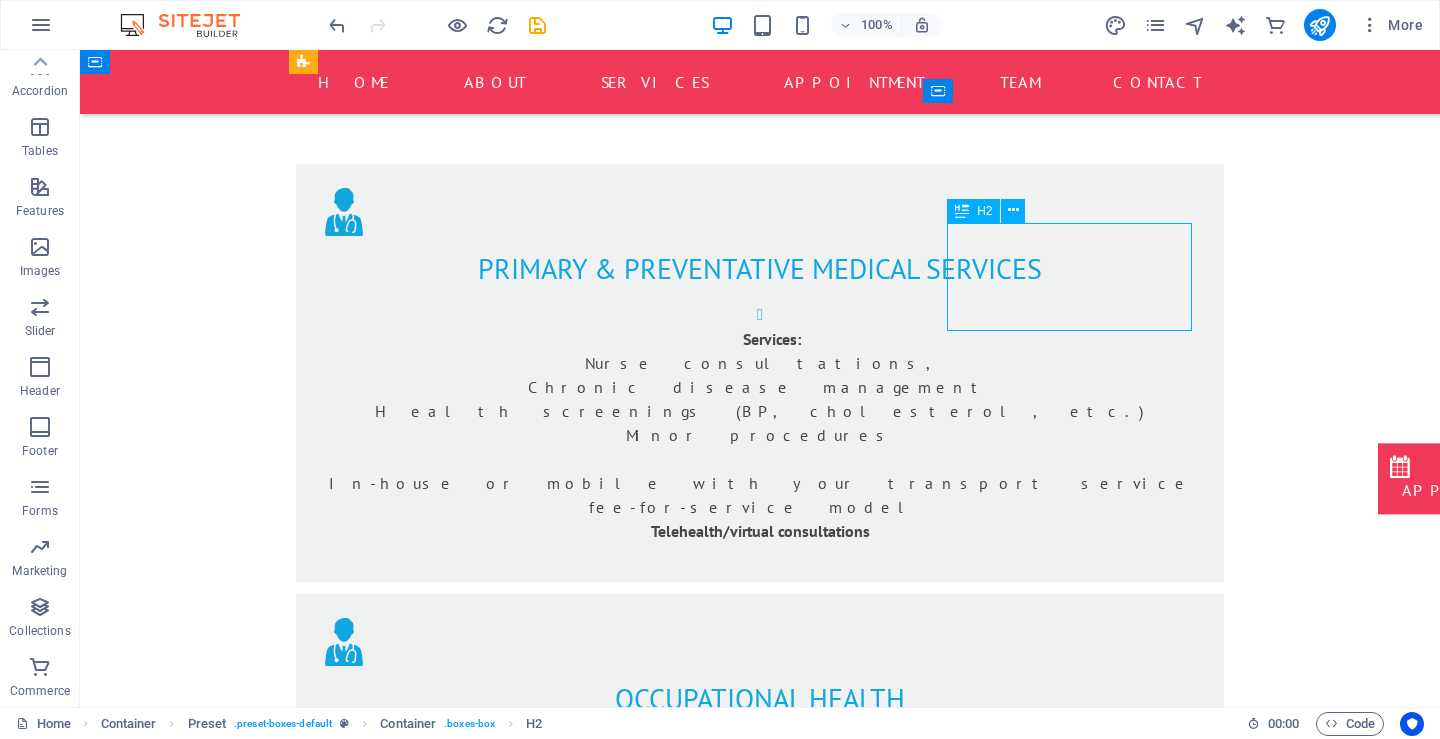 click on "more medical services" at bounding box center [760, 2551] 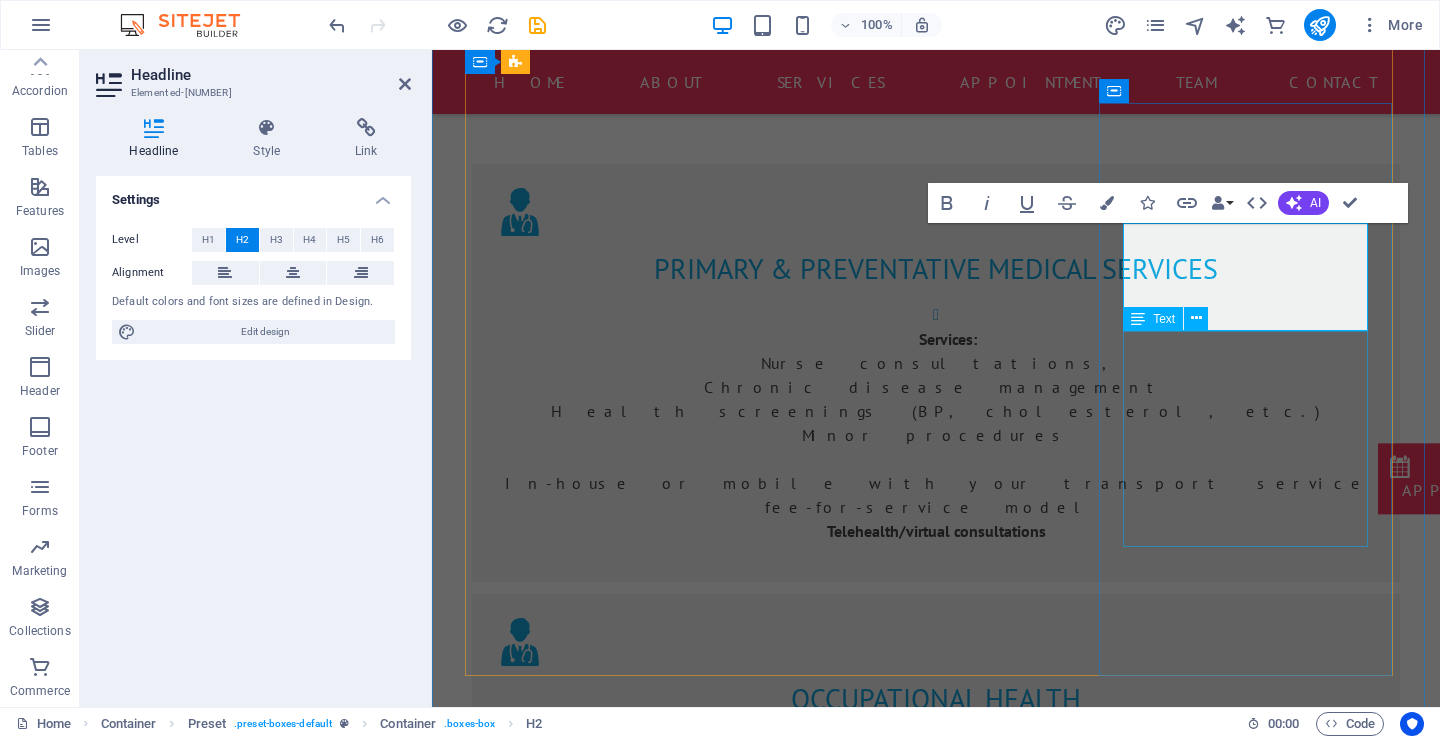 click on "Lorem ipsum dolor sit amet, consetetur sadipscing elitr, sed diam nonumy eirmod tempor invidunt ut labore et dolore magna aliquyam erat, sed diam voluptua. At vero eos et accusam et justo duo dolores et ea rebum. Stet clita kasd gubergren, no sea takimata sanctus est Lorem ipsum dolor sit amet." at bounding box center [936, 2668] 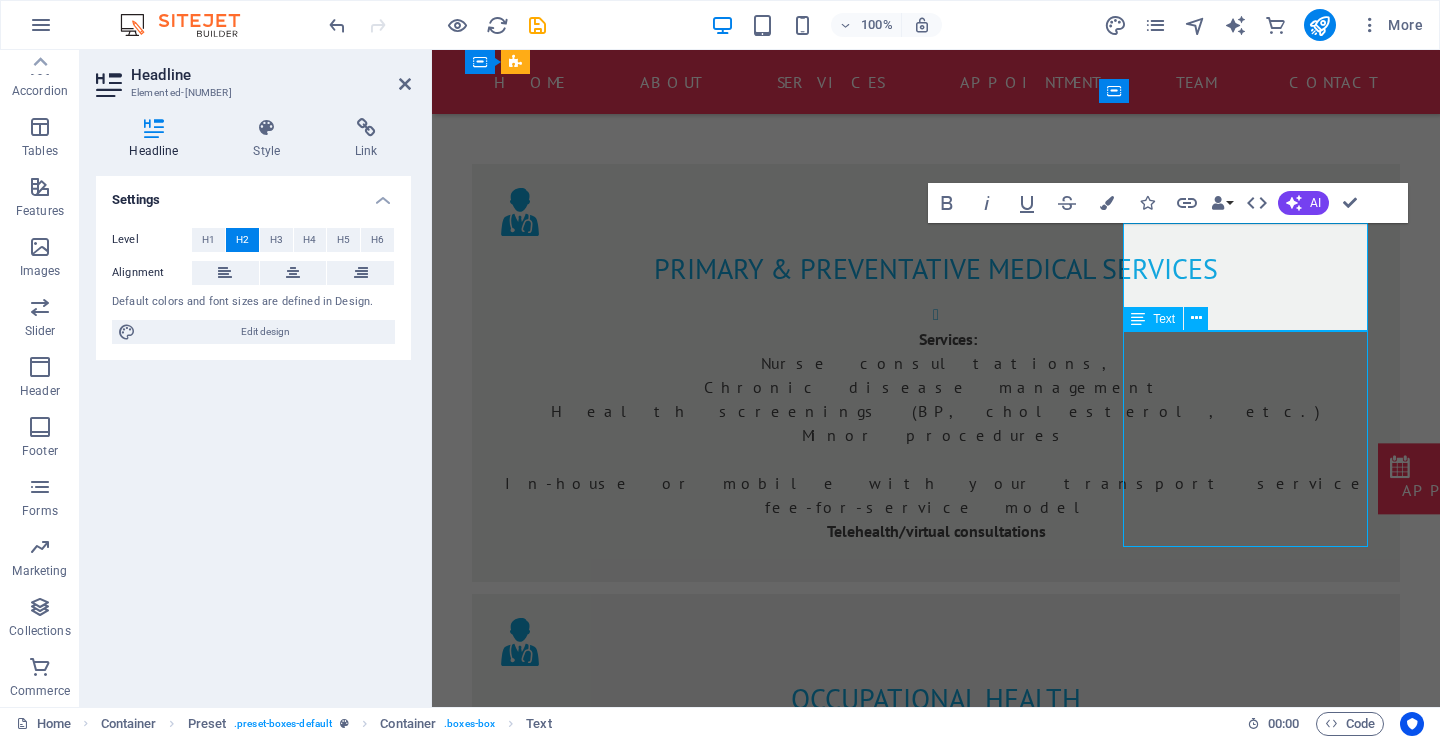click on "Lorem ipsum dolor sit amet, consetetur sadipscing elitr, sed diam nonumy eirmod tempor invidunt ut labore et dolore magna aliquyam erat, sed diam voluptua. At vero eos et accusam et justo duo dolores et ea rebum. Stet clita kasd gubergren, no sea takimata sanctus est Lorem ipsum dolor sit amet." at bounding box center [936, 2668] 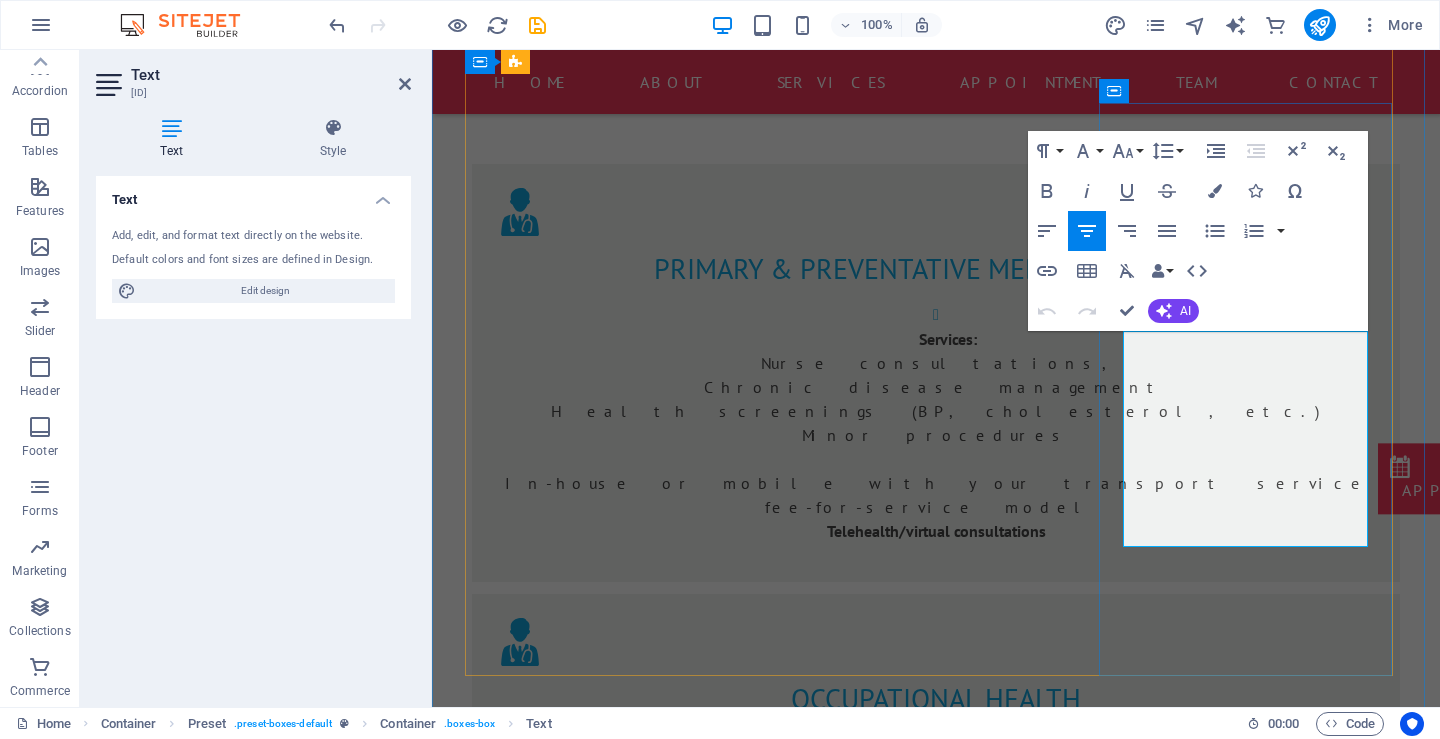drag, startPoint x: 1358, startPoint y: 538, endPoint x: 1132, endPoint y: 301, distance: 327.48282 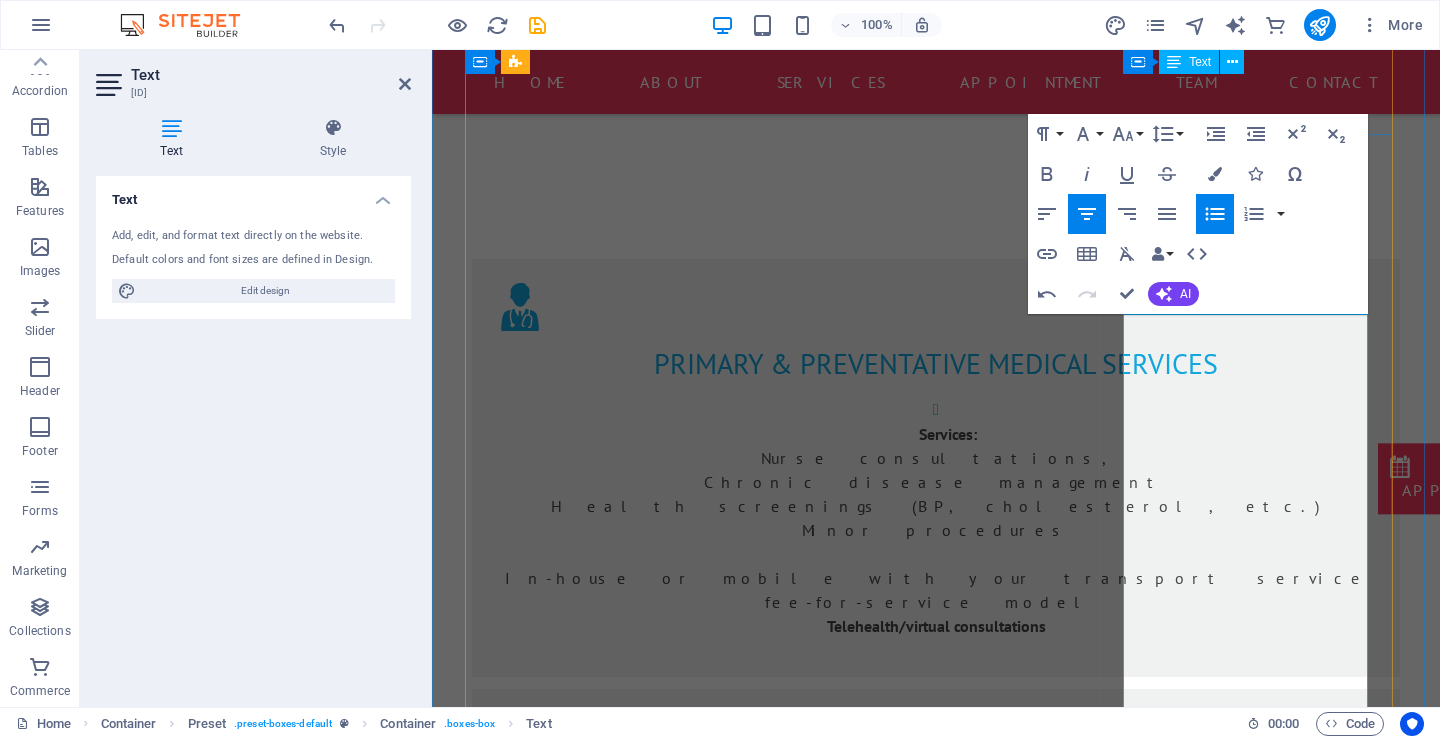 scroll, scrollTop: 1211, scrollLeft: 0, axis: vertical 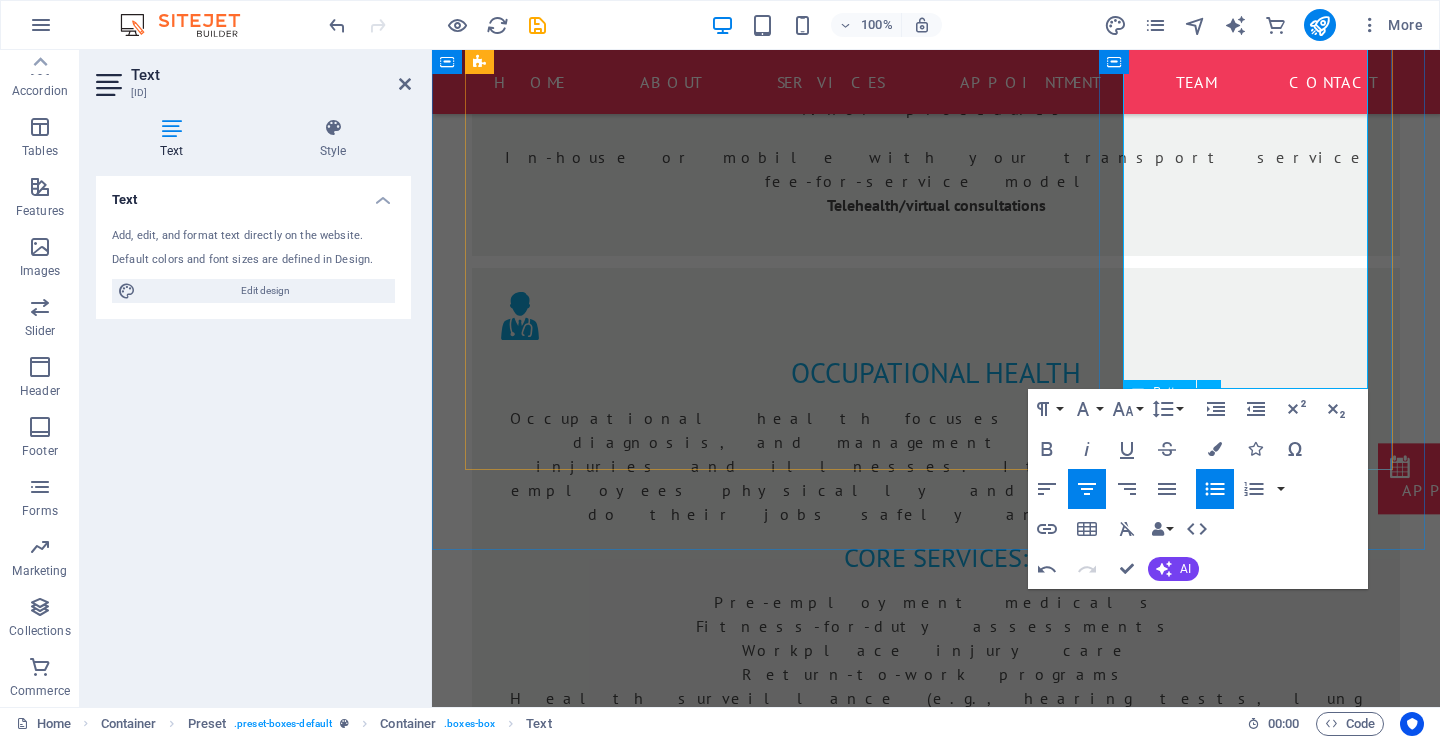 drag, startPoint x: 1221, startPoint y: 448, endPoint x: 1794, endPoint y: 463, distance: 573.1963 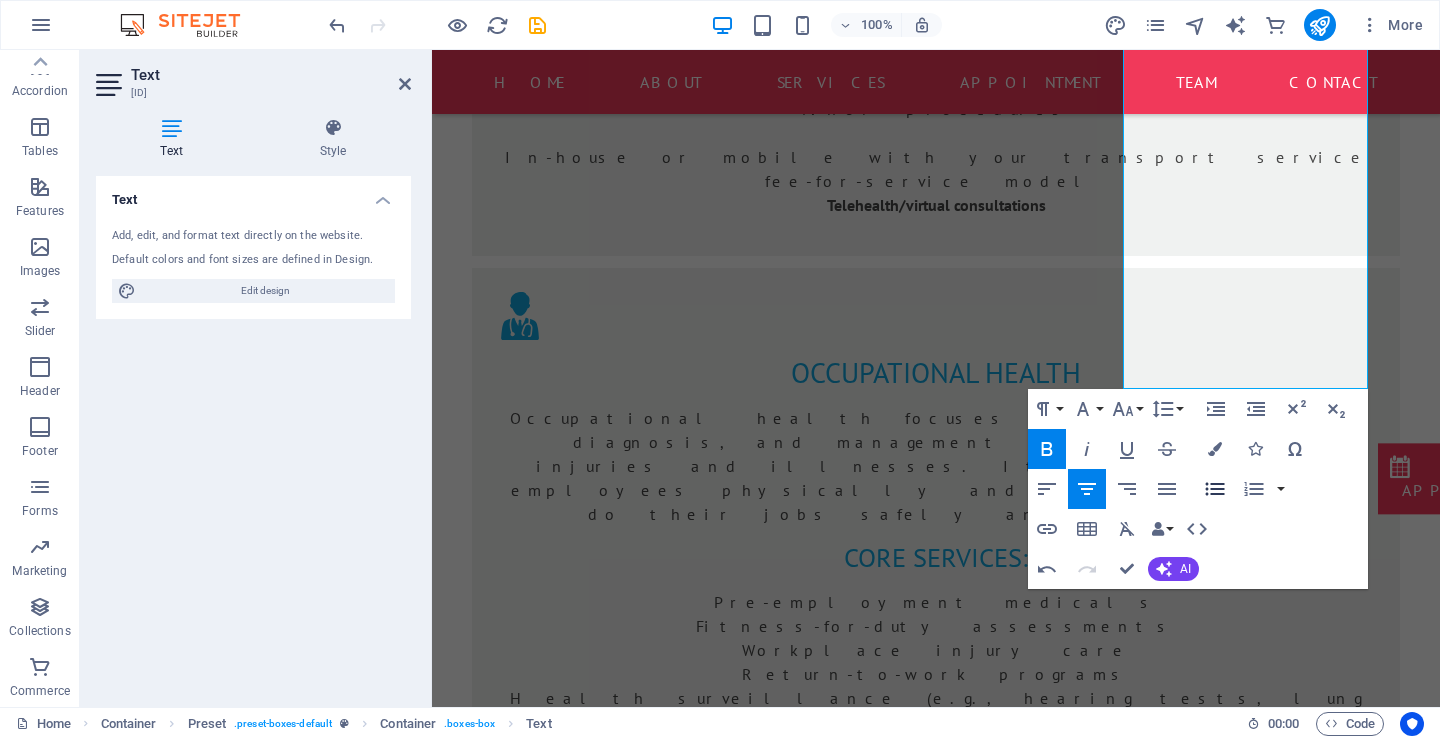 click 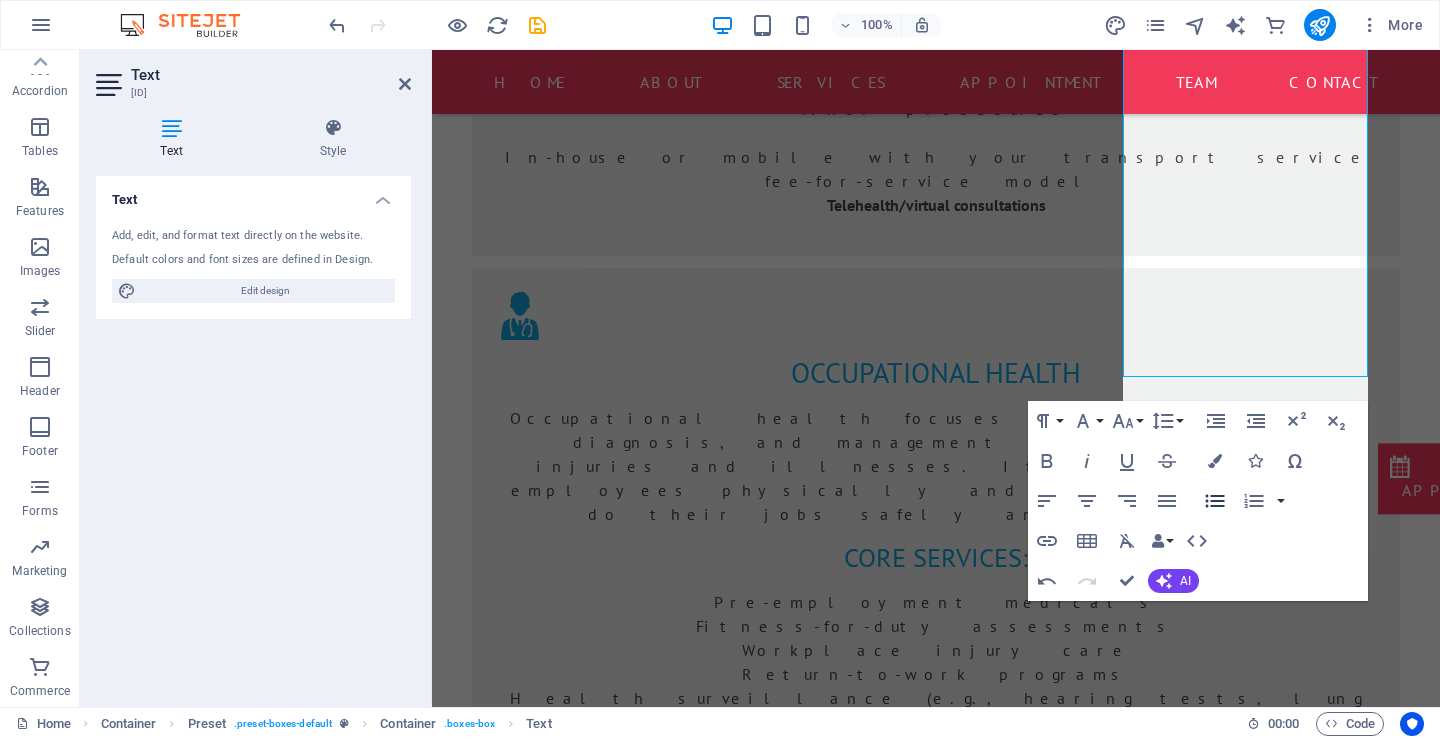 scroll, scrollTop: 1697, scrollLeft: 0, axis: vertical 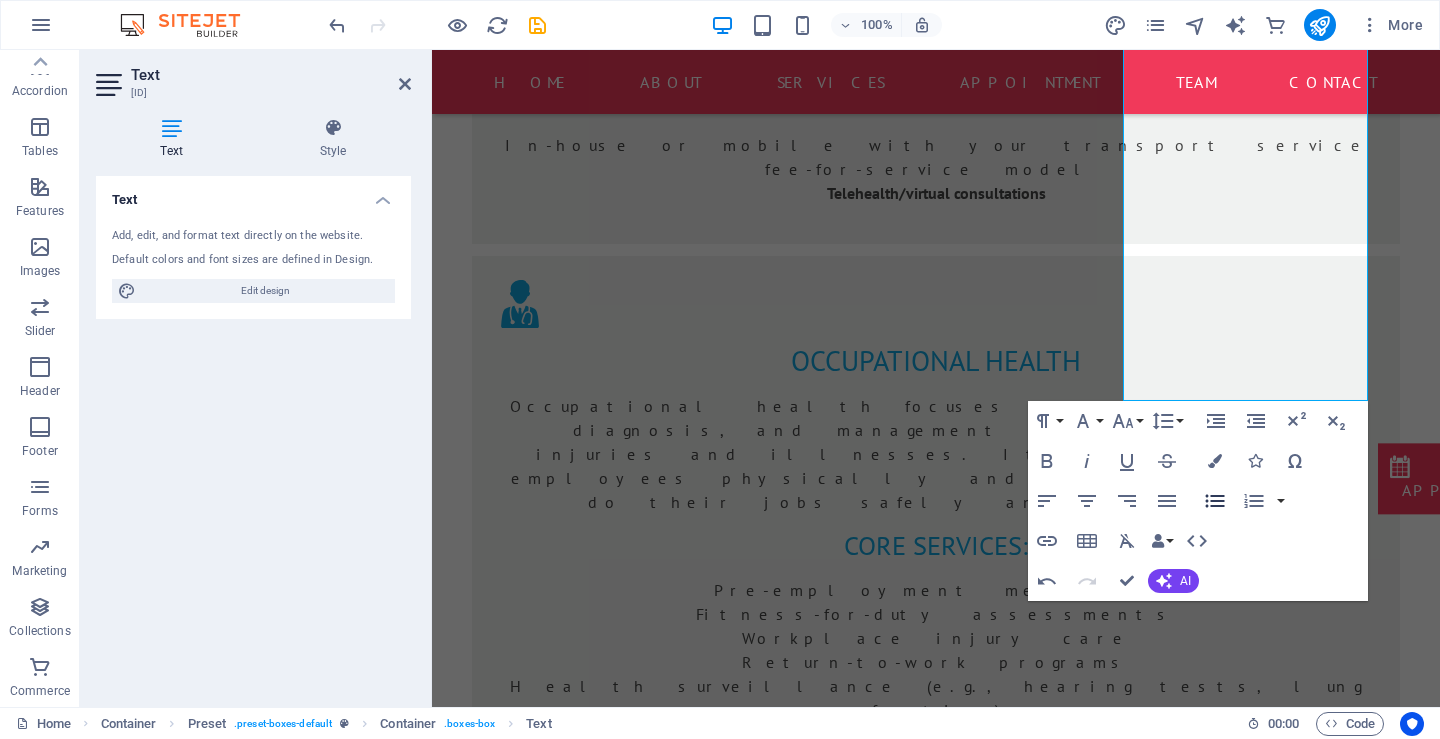 click 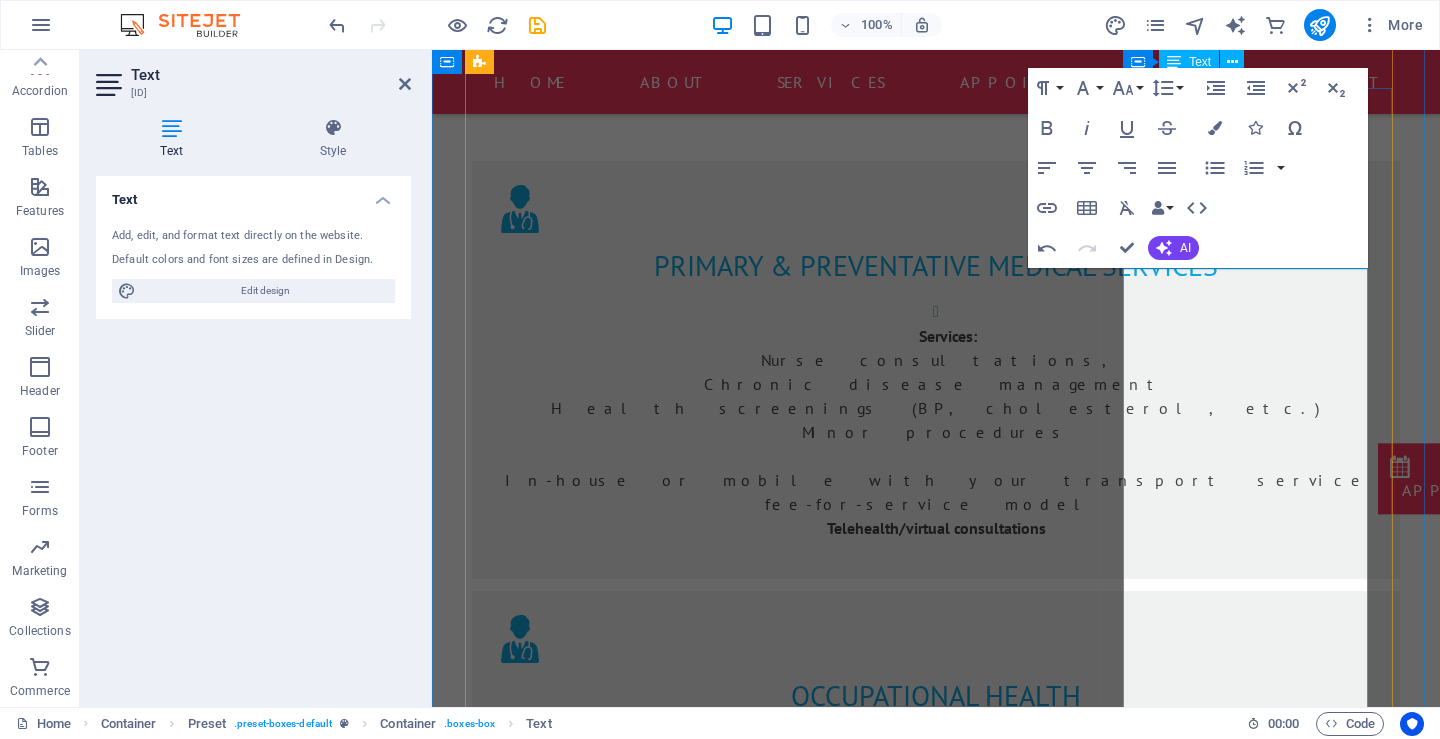 scroll, scrollTop: 1297, scrollLeft: 0, axis: vertical 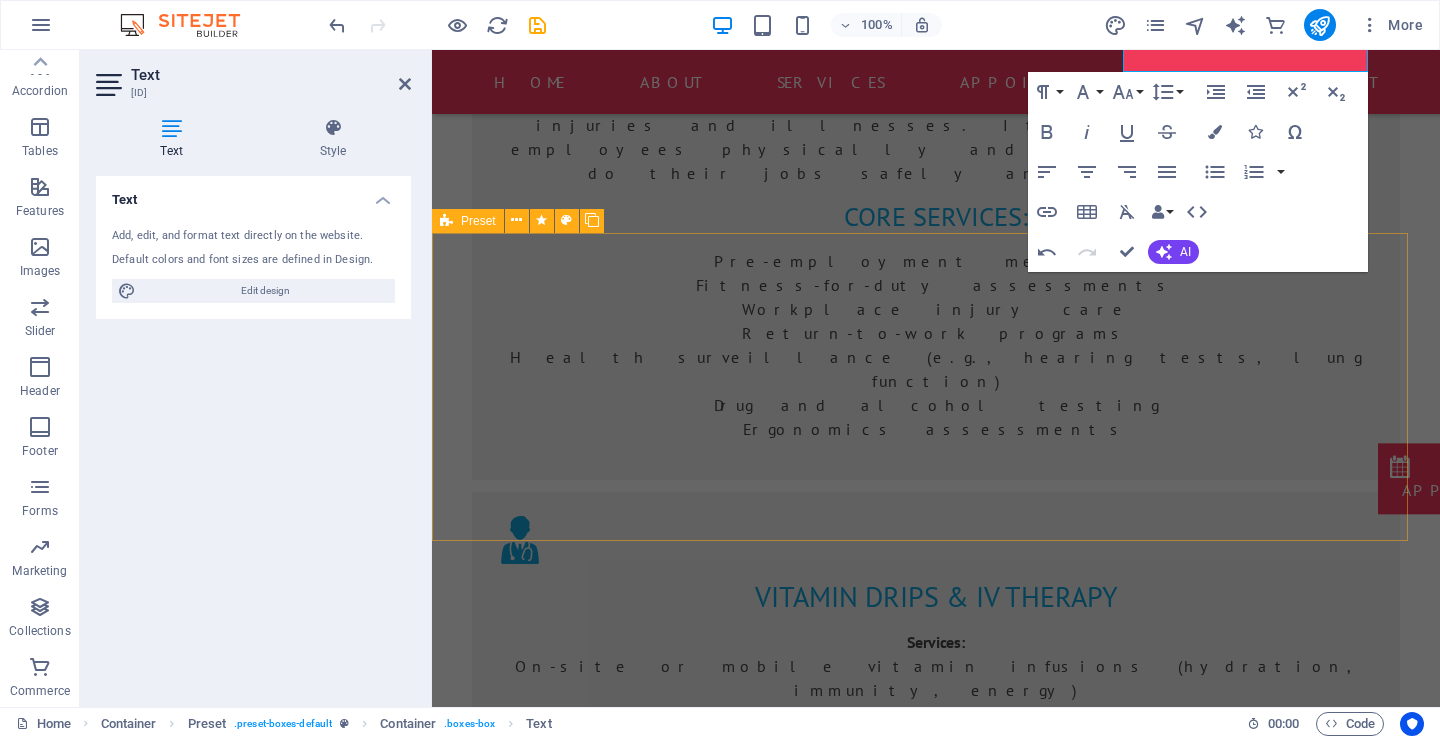 drag, startPoint x: 1229, startPoint y: 356, endPoint x: 1378, endPoint y: 257, distance: 178.89102 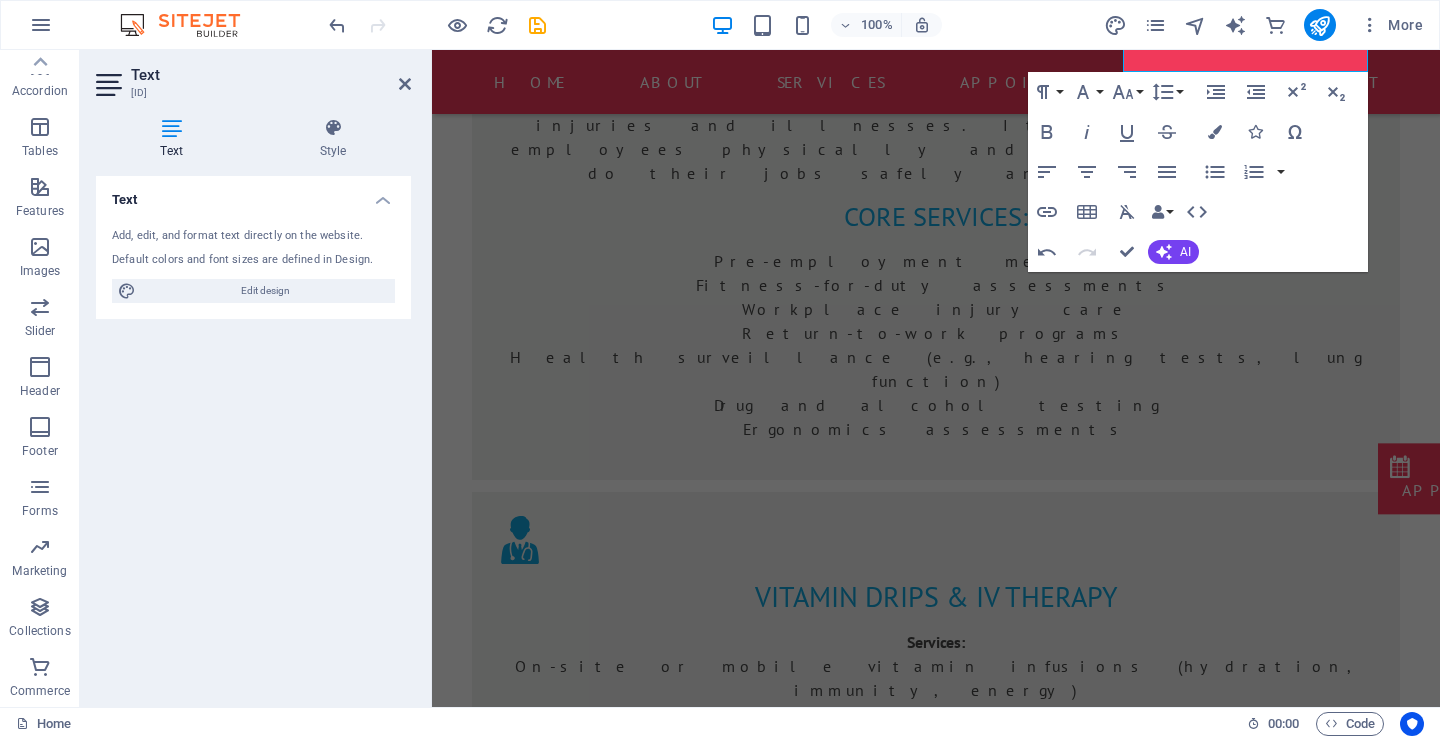 click on "Paragraph Format Normal Heading 1 Heading 2 Heading 3 Heading 4 Heading 5 Heading 6 Code Font Family Arial Georgia Impact Tahoma Times New Roman Verdana PT Sans Font Size 8 9 10 11 12 14 18 24 30 36 48 60 72 96 Line Height Default Single 1.15 1.5 Double Increase Indent Decrease Indent Superscript Subscript Bold Italic Underline Strikethrough Colors Icons Special Characters Align Left Align Center Align Right Align Justify Unordered List   Default Circle Disc Square    Ordered List   Default Lower Alpha Lower Greek Lower Roman Upper Alpha Upper Roman    Insert Link Insert Table Clear Formatting Data Bindings Company First name Last name Street ZIP code City Email Phone Mobile Fax Custom field 1 Custom field 2 Custom field 3 Custom field 4 Custom field 5 Custom field 6 HTML Undo Redo Confirm (Ctrl+⏎) AI Improve Make shorter Make longer Fix spelling & grammar Translate to English Generate text" at bounding box center (1198, 172) 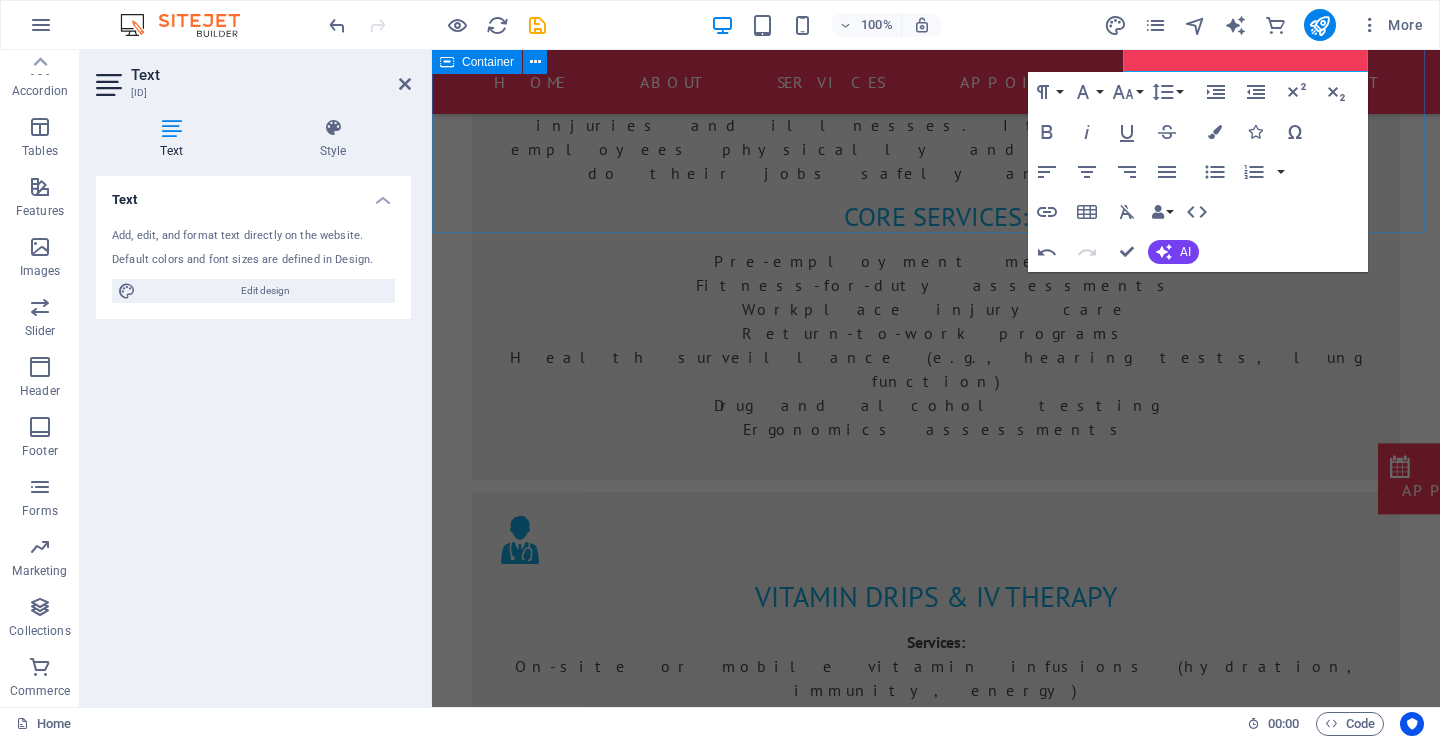 click on "Primary & Preventative Medical Services Services:  Nurse consultations, Chronic disease management Health screenings (BP, cholesterol, etc.) Minor procedures In-house or mobile with your transport service  fee-for-service model Telehealth/virtual consultations occupational health Occupational health focuses on the prevention, diagnosis, and management of work-related injuries and illnesses. It's about keeping employees physically and mentally fit to do their jobs safely and effectively. Core Services: Pre-employment medicals Fitness-for-duty assessments Workplace injury care Return-to-work programs Health surveillance (e.g., hearing tests, lung function) Drug and alcohol testing Ergonomics assessments Vitamin Drips & IV Therapy Services: On-site or mobile vitamin infusions (hydration, immunity, energy) Wellness-focused (not for acute care) Offered at clinics or via home visits Bundled with wellness plans, post-surgery recovery, etc. Optional: Add lab testing to tailor the drips Services: Certification courses" at bounding box center [936, 967] 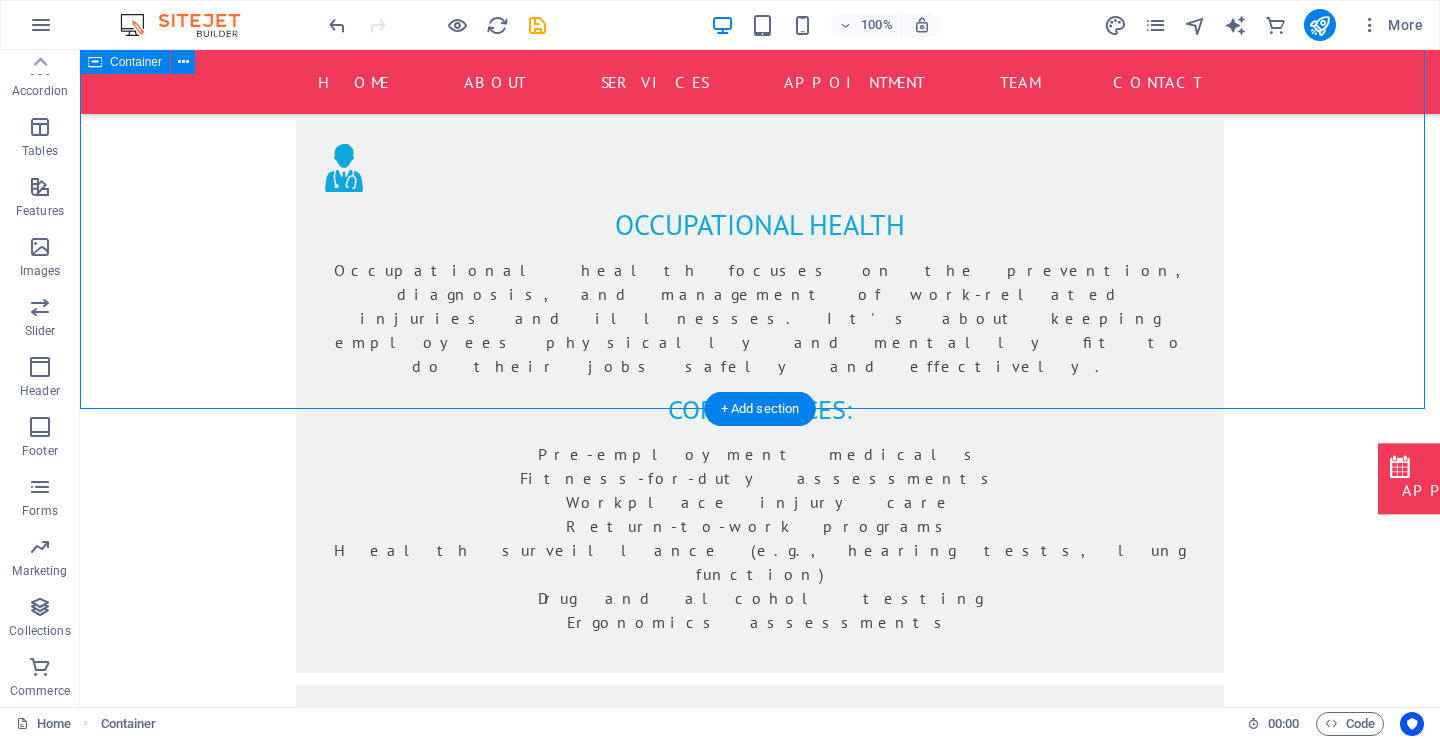 scroll, scrollTop: 1826, scrollLeft: 0, axis: vertical 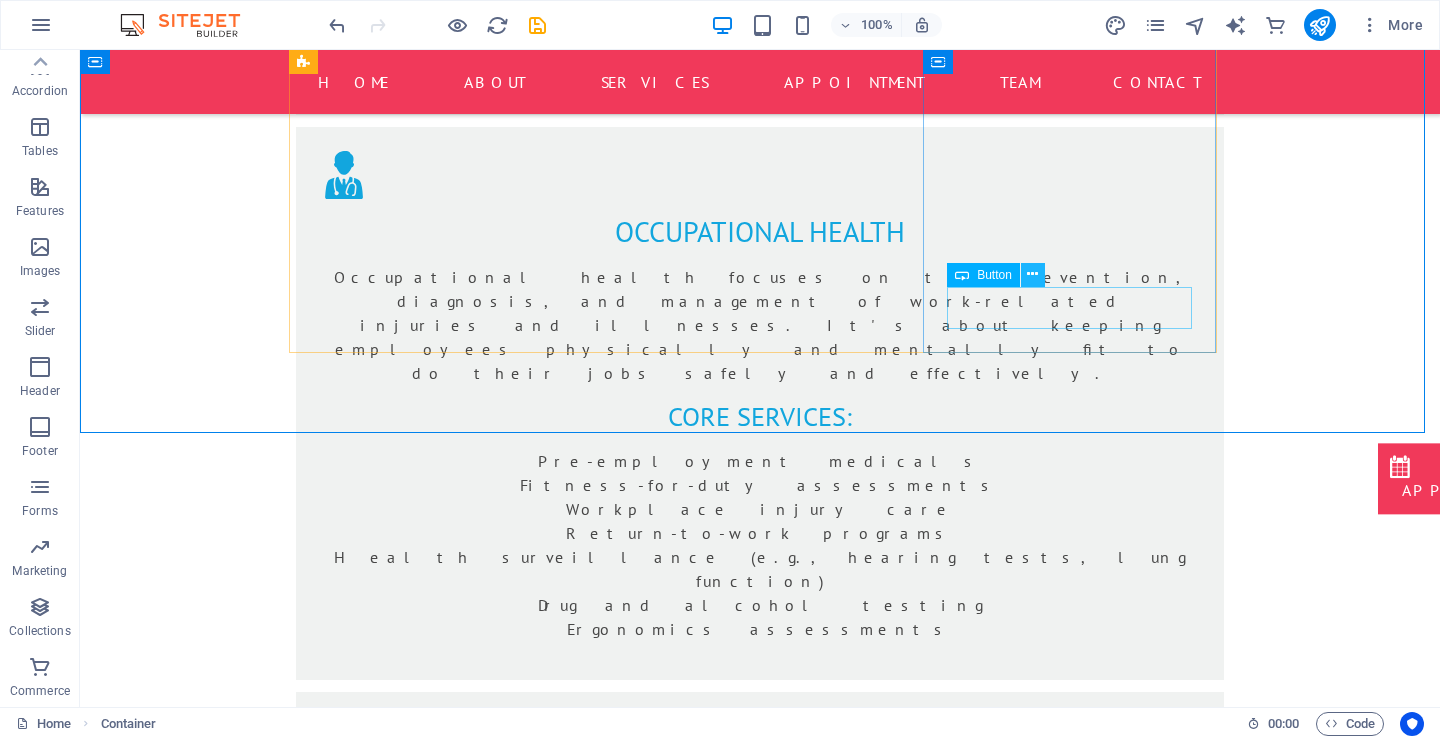 click at bounding box center [1032, 274] 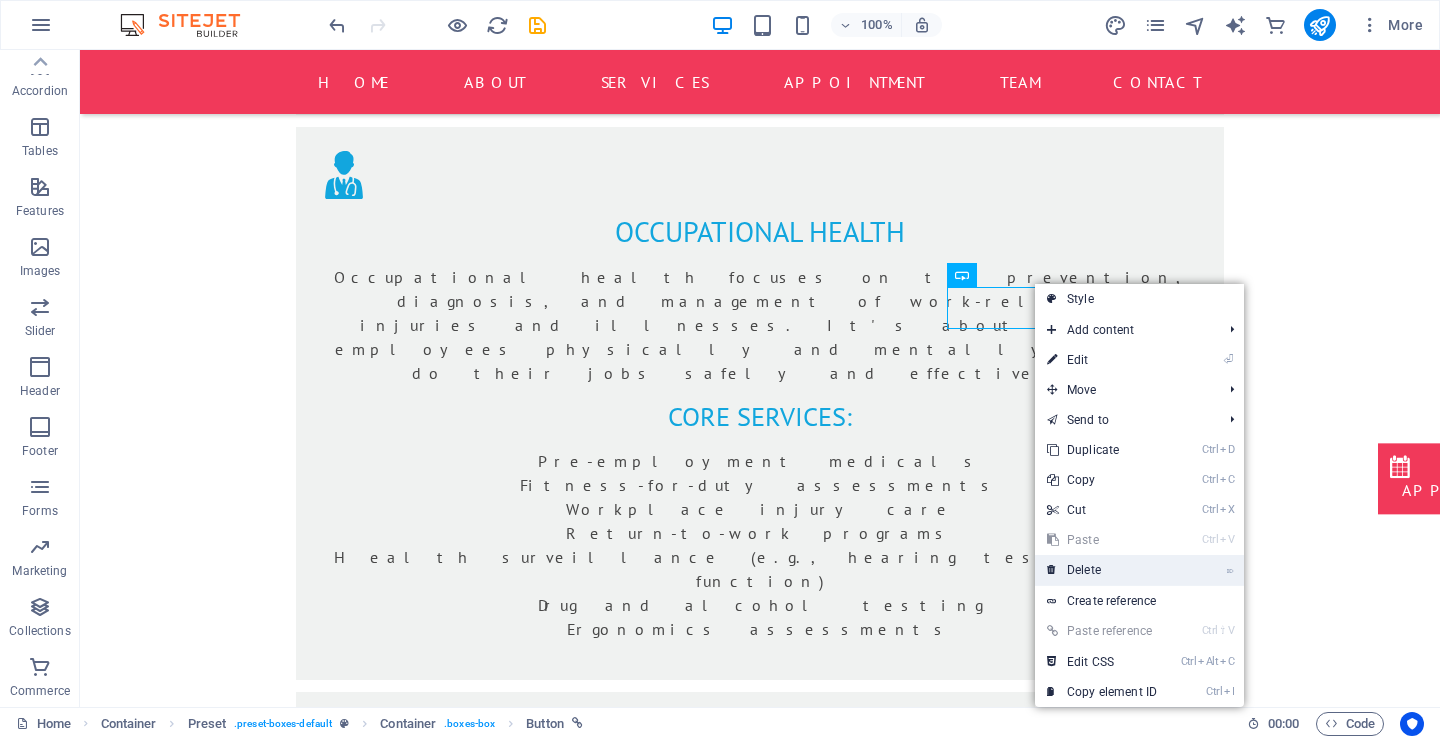 click on "⌦  Delete" at bounding box center (1102, 570) 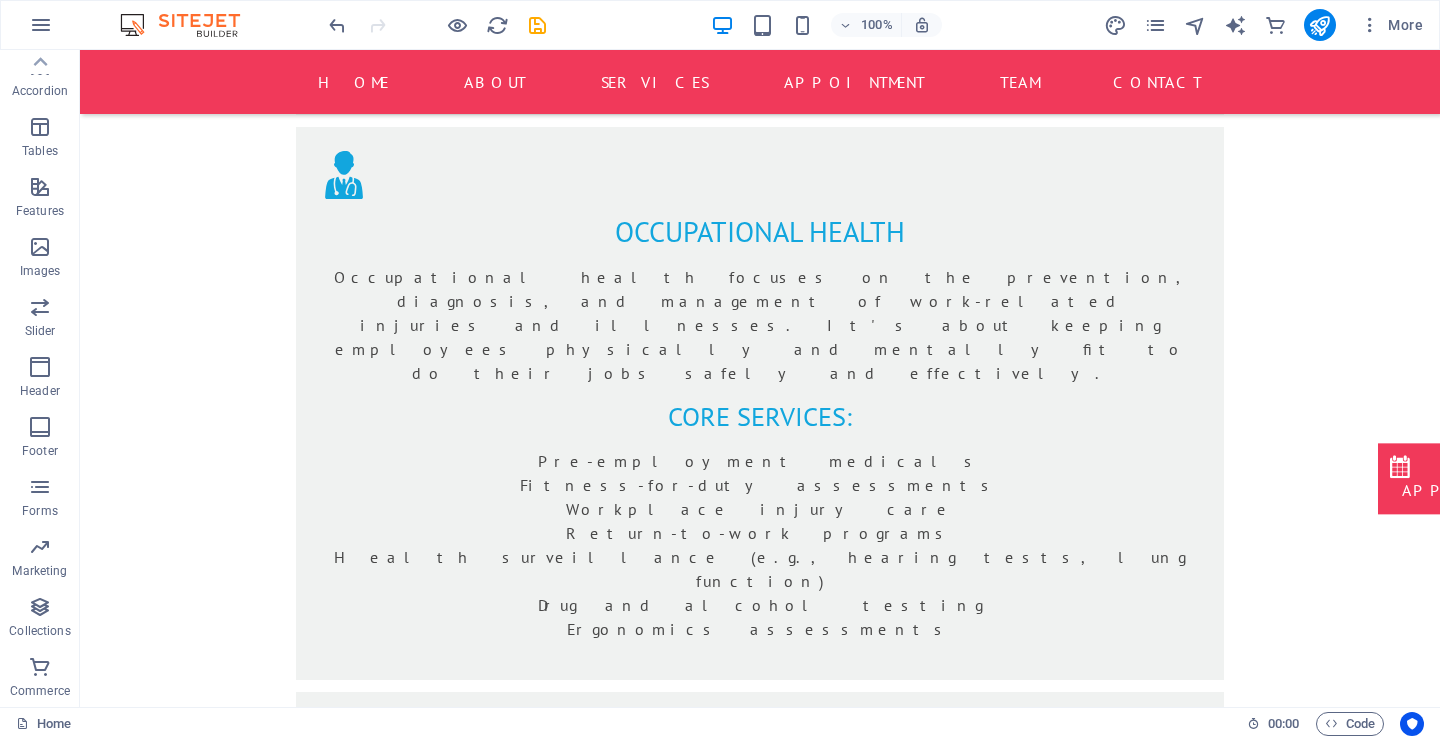 scroll, scrollTop: 1805, scrollLeft: 0, axis: vertical 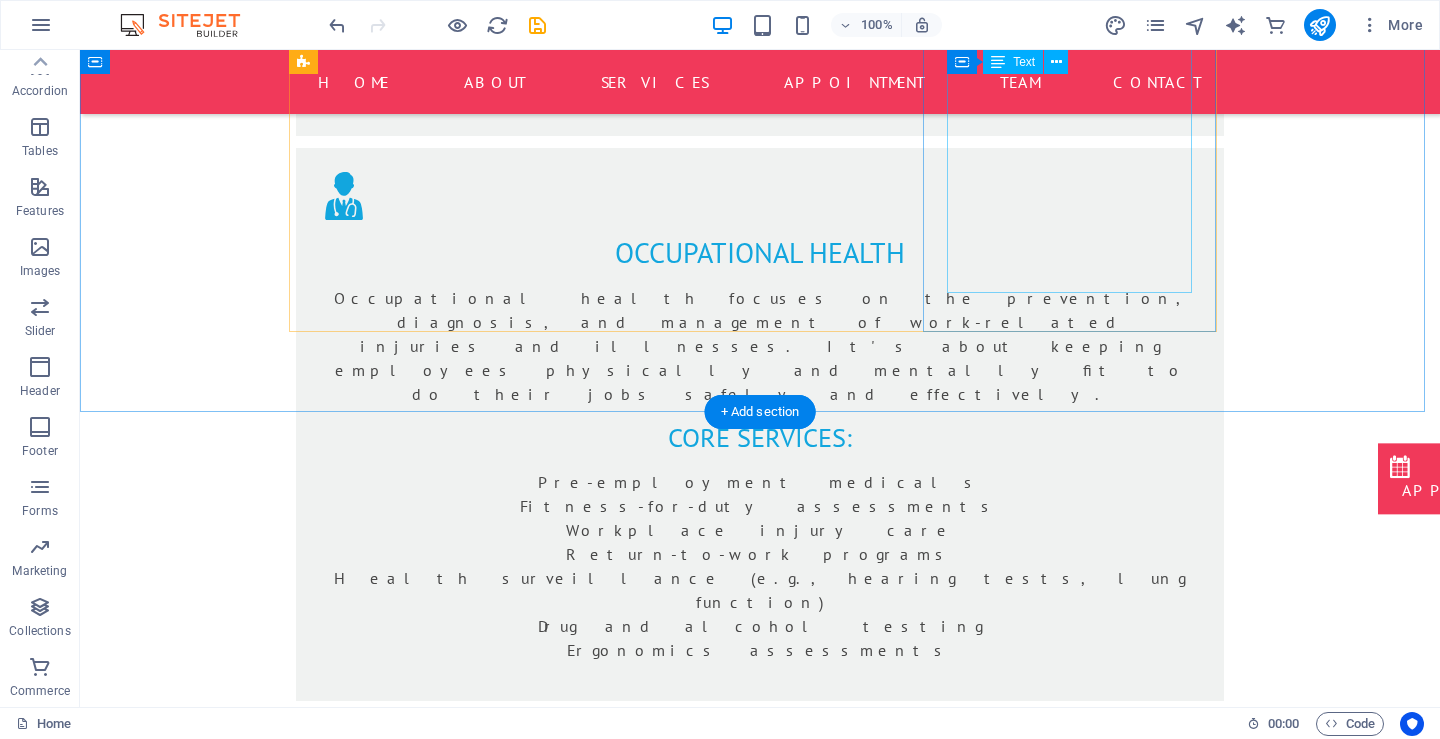 click on "Services: Retail or supply of medical goods (e.g., blood pressure monitors, crutches, first aid kits) Home care essentials Integration: E-commerce + physical store Supplies for clients, care providers, and businesses Resupply linked with care plans or post-discharge kits" at bounding box center [760, 2357] 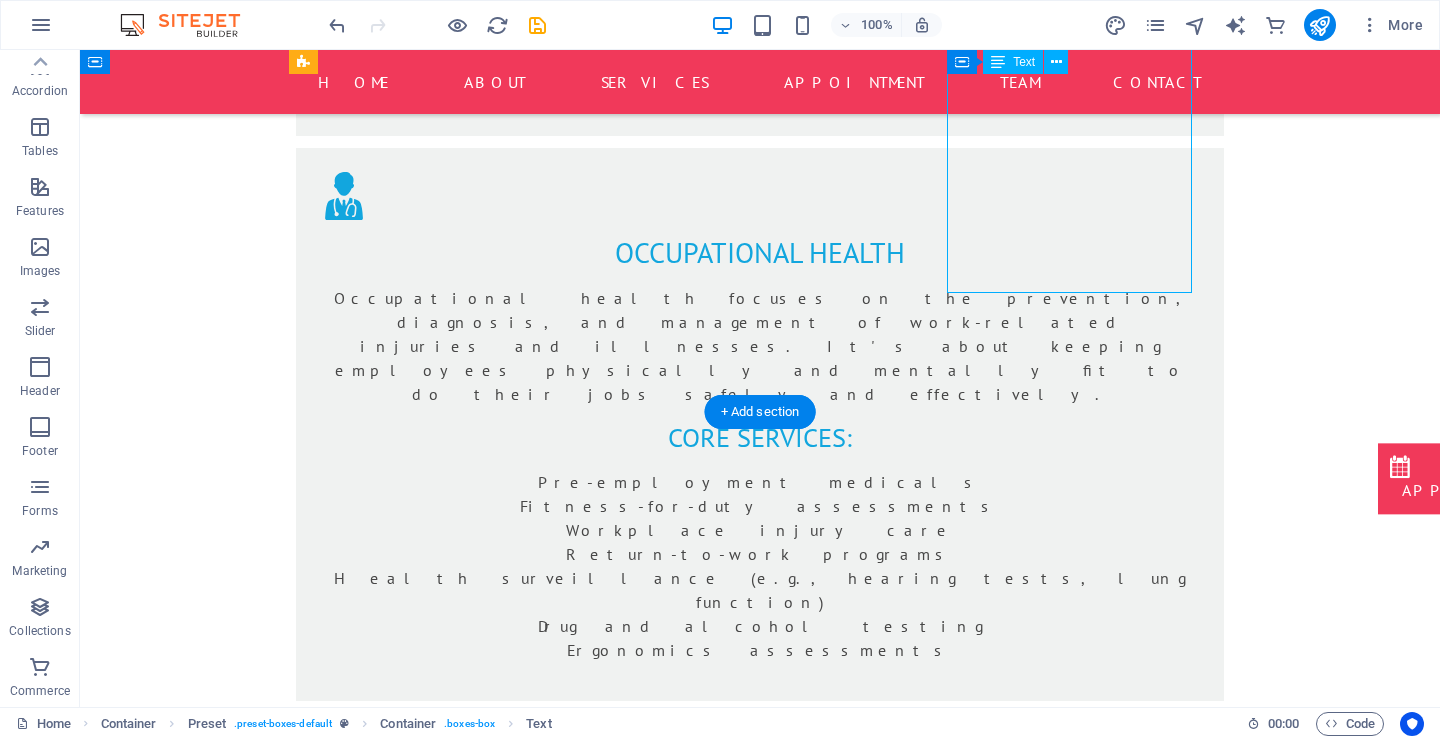 click on "Services: Retail or supply of medical goods (e.g., blood pressure monitors, crutches, first aid kits) Home care essentials Integration: E-commerce + physical store Supplies for clients, care providers, and businesses Resupply linked with care plans or post-discharge kits" at bounding box center [760, 2357] 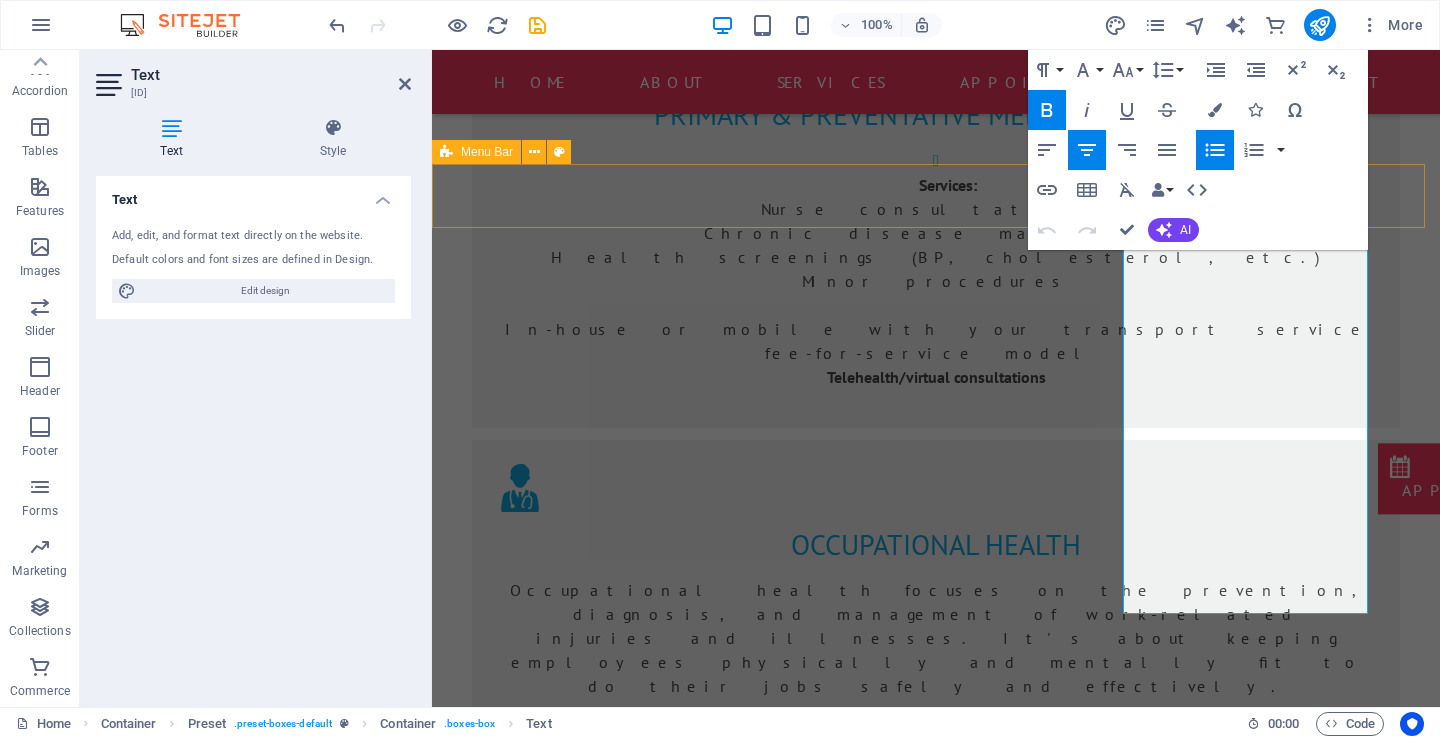 scroll, scrollTop: 1285, scrollLeft: 0, axis: vertical 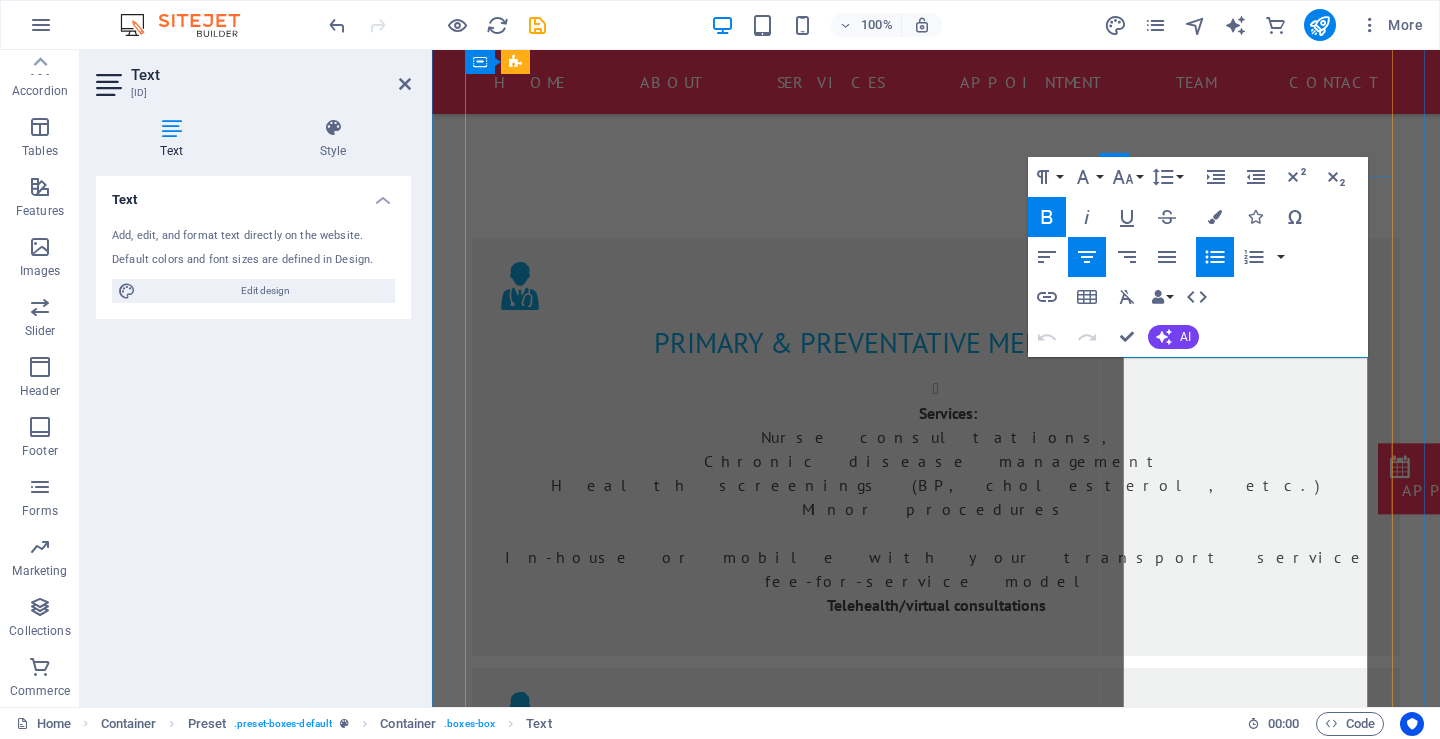 drag, startPoint x: 1362, startPoint y: 488, endPoint x: 1180, endPoint y: 353, distance: 226.60318 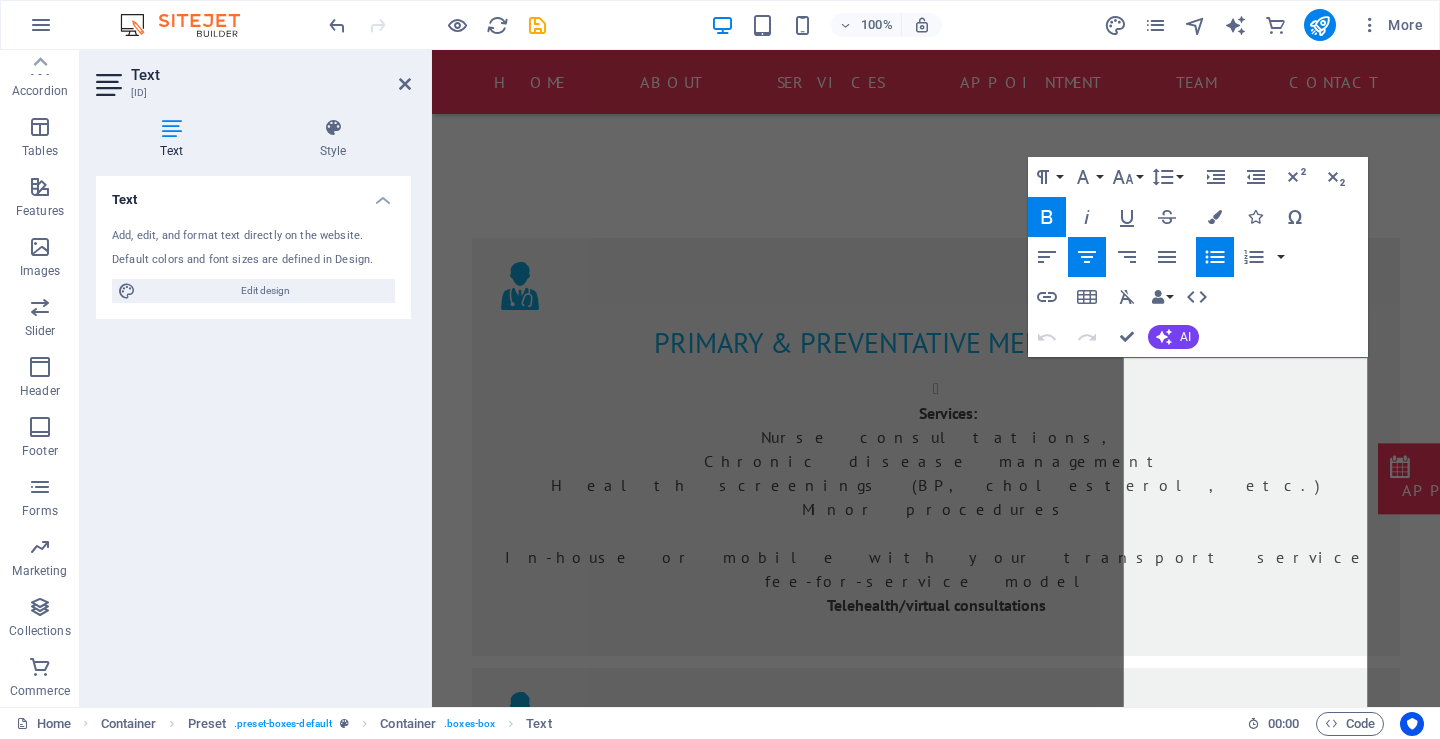 click 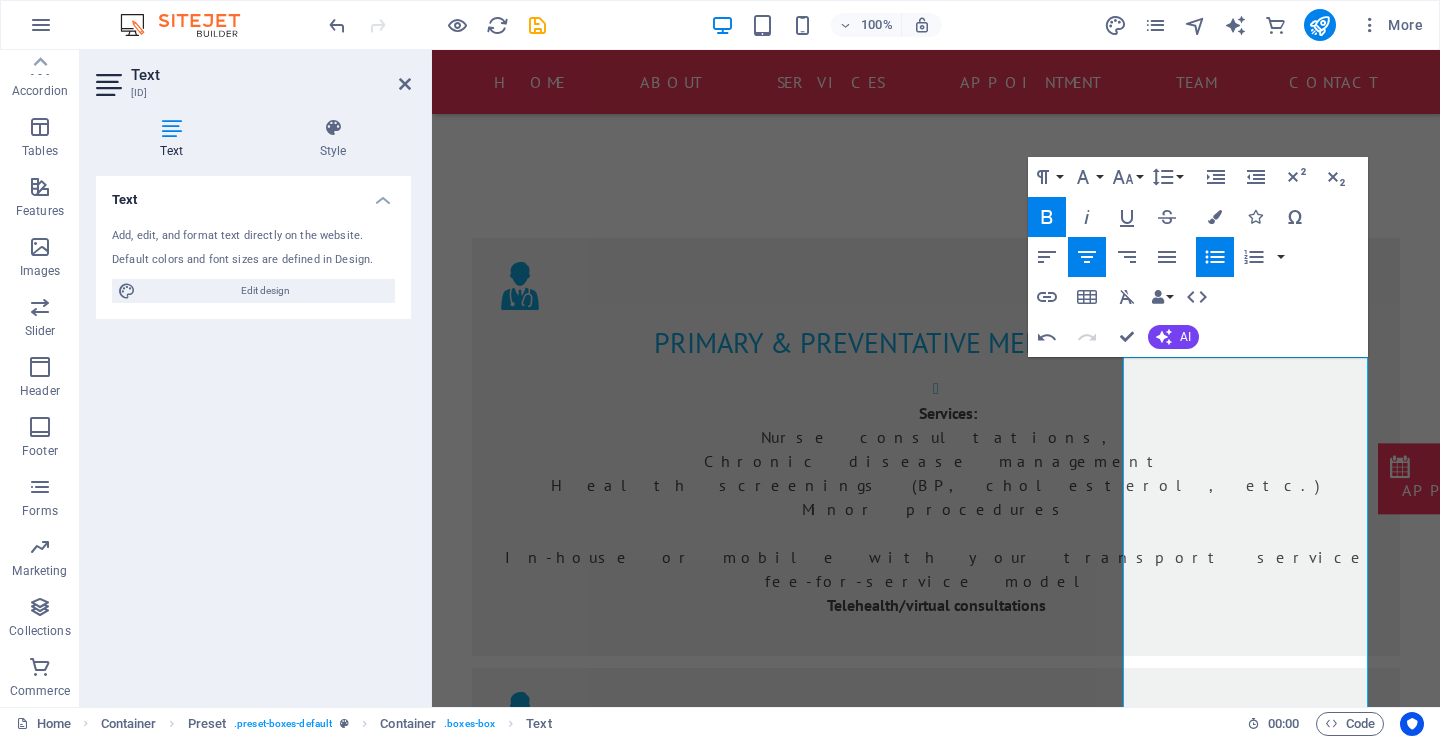click 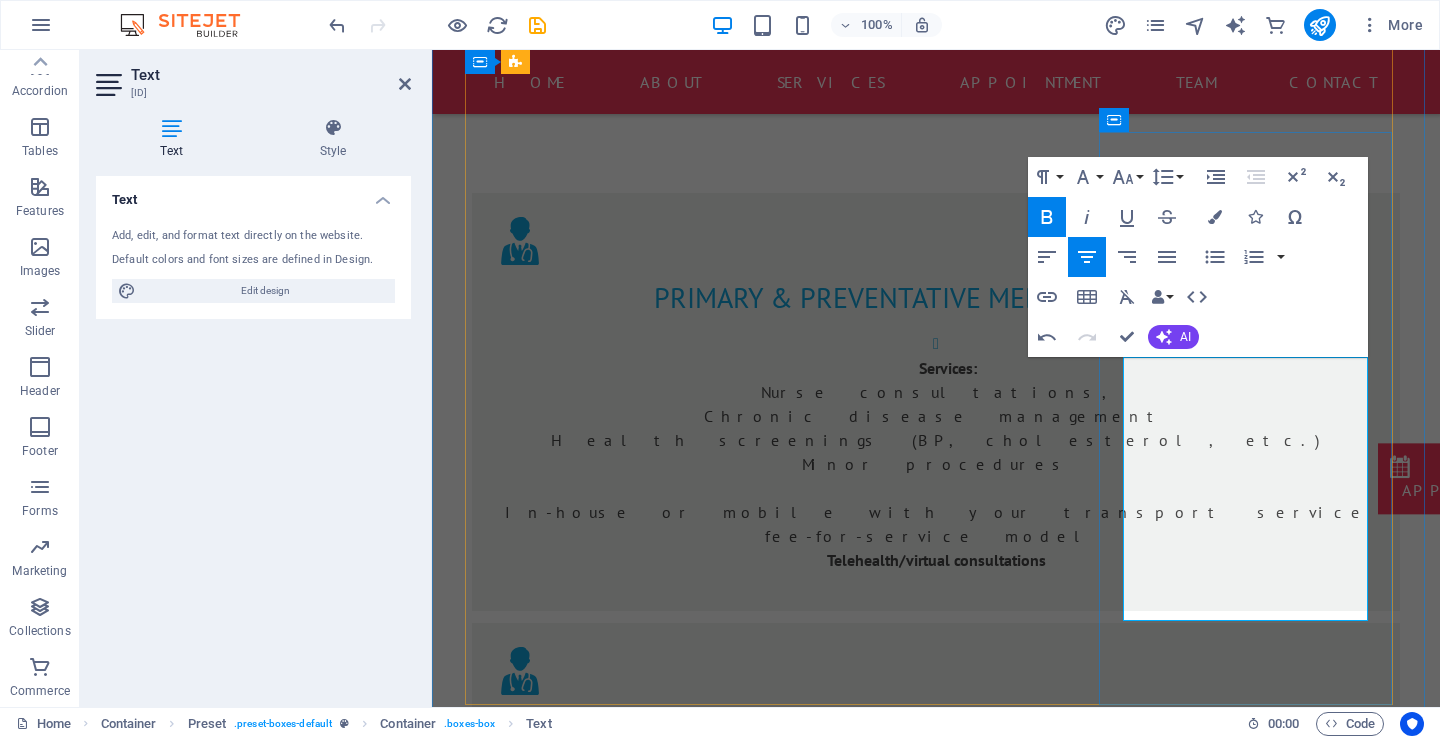 click on "Integration:" at bounding box center [936, 2745] 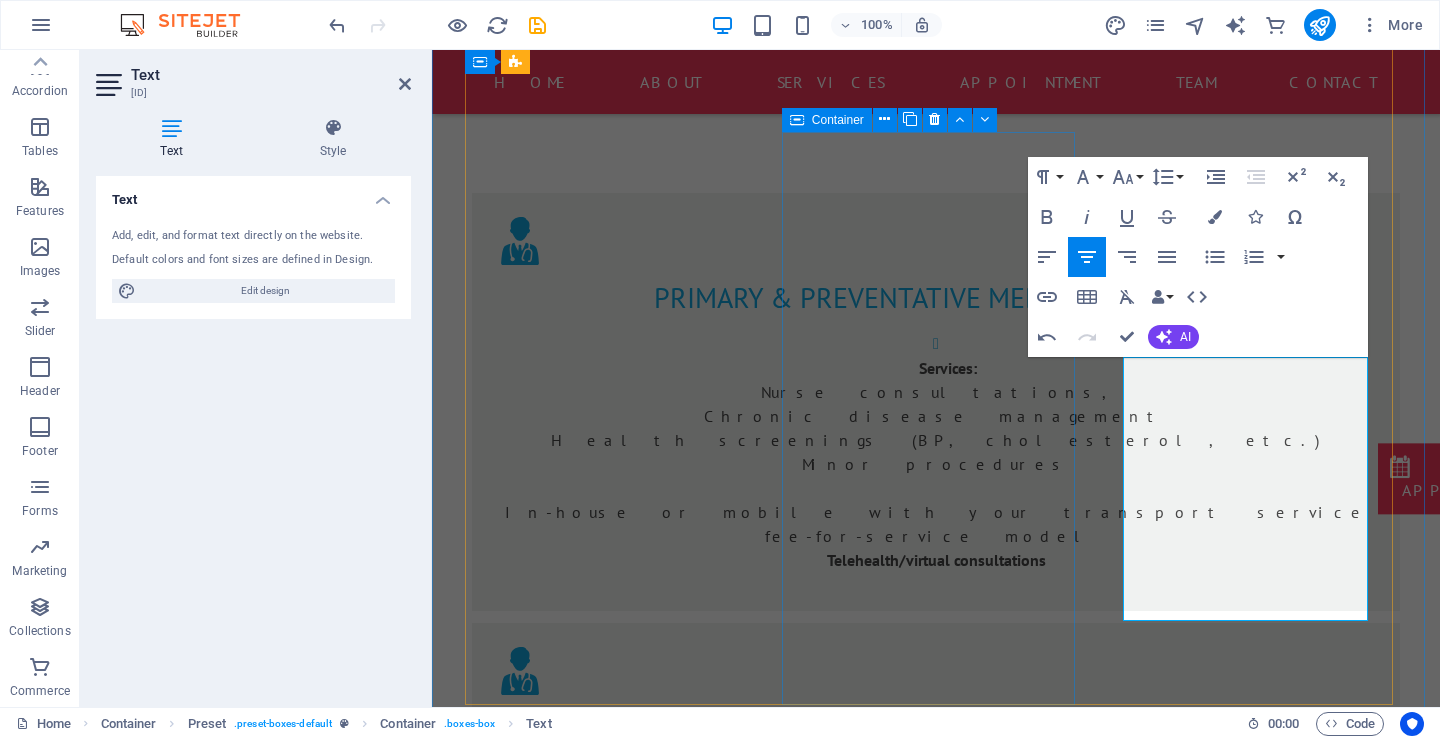 click on "First Aid & Emergency Training CPR, first aid, fire safety, AED use Workplace and school compliance training Certification courses Offered to partner companies as part of wellness contracts Bundled with supply of first aid kits Certification renewals via digital reminders" at bounding box center [936, 2266] 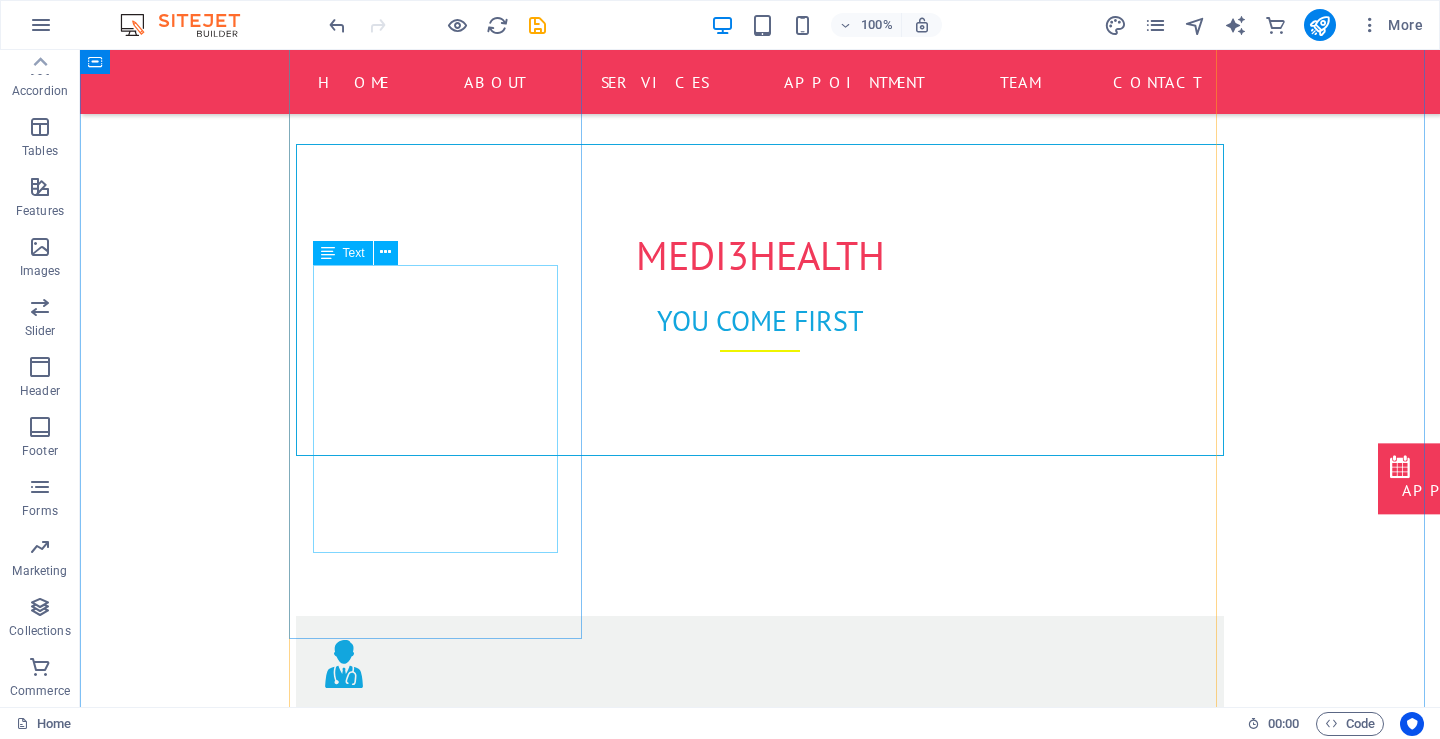 scroll, scrollTop: 930, scrollLeft: 0, axis: vertical 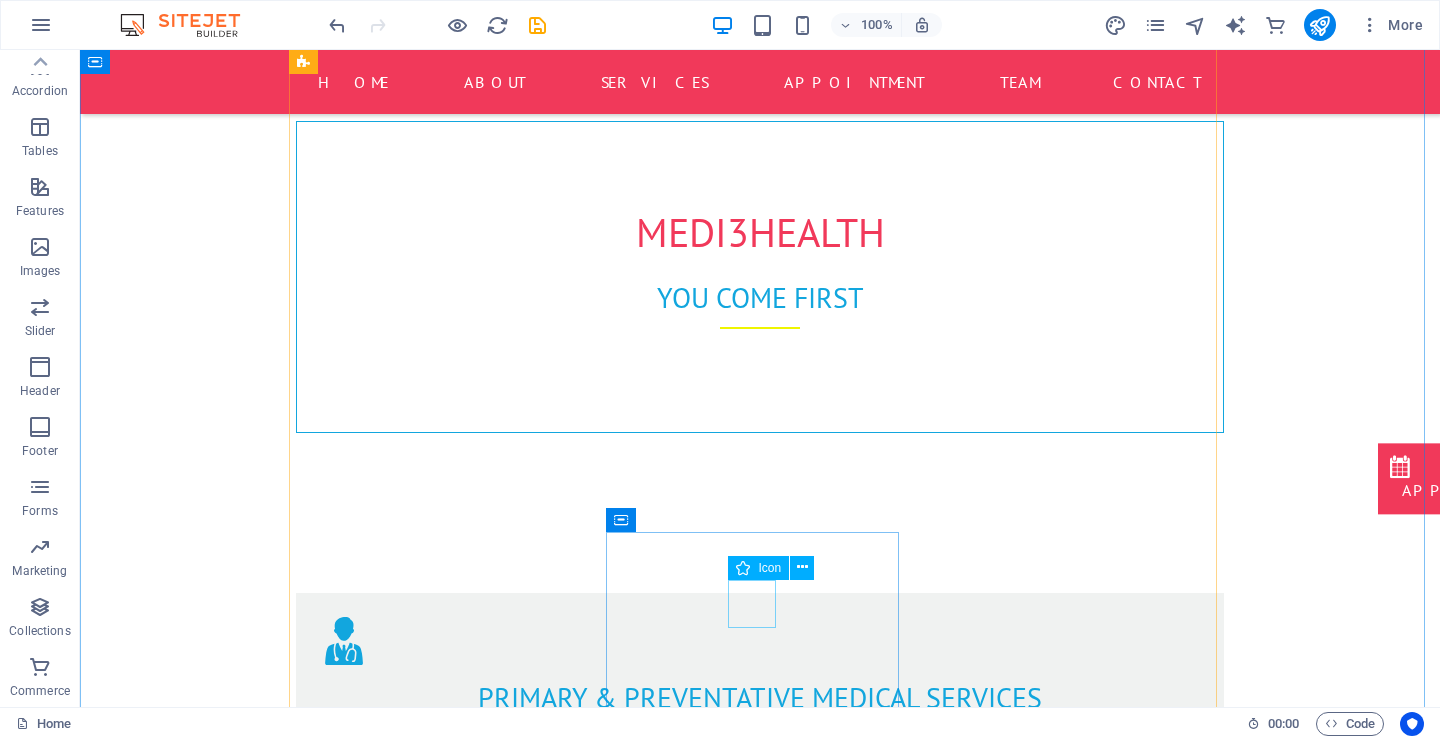click at bounding box center [760, 2518] 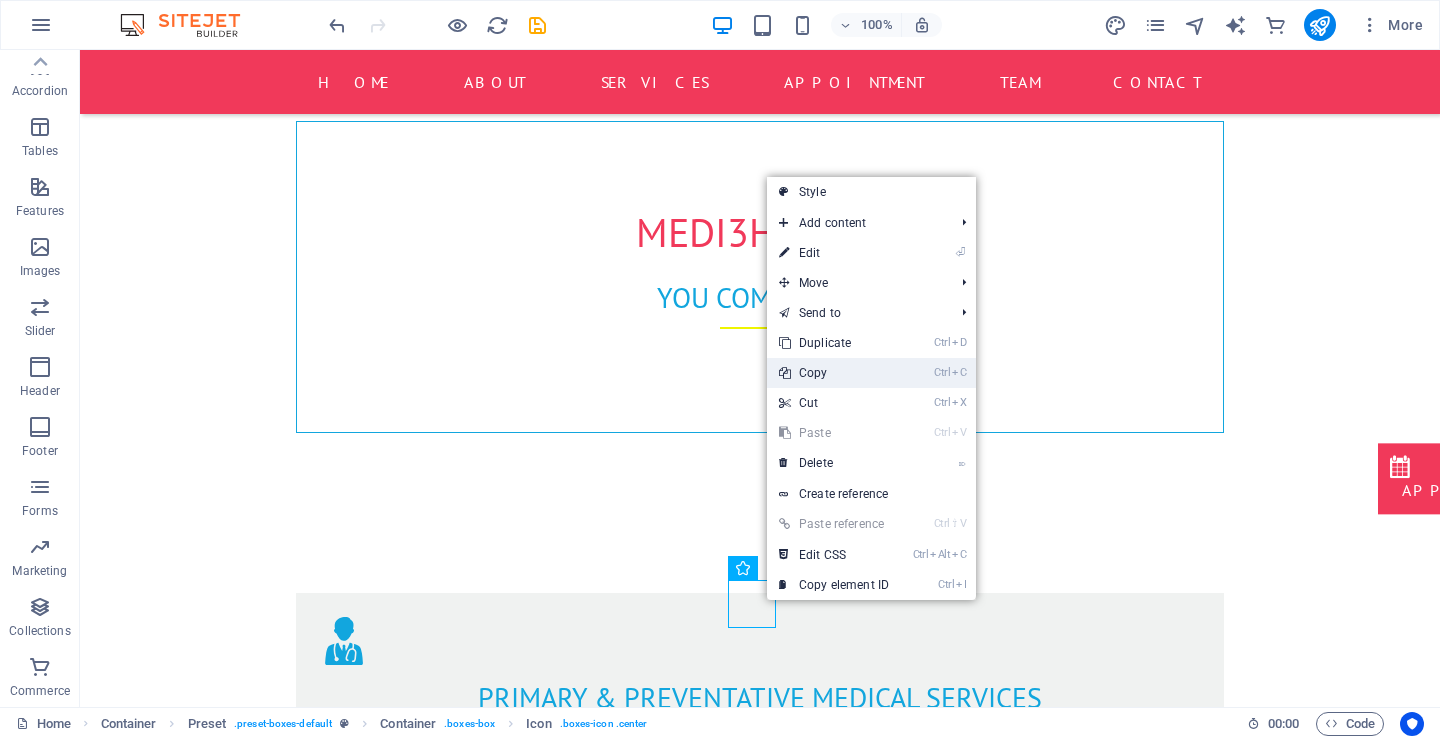 click on "Ctrl C  Copy" at bounding box center (834, 373) 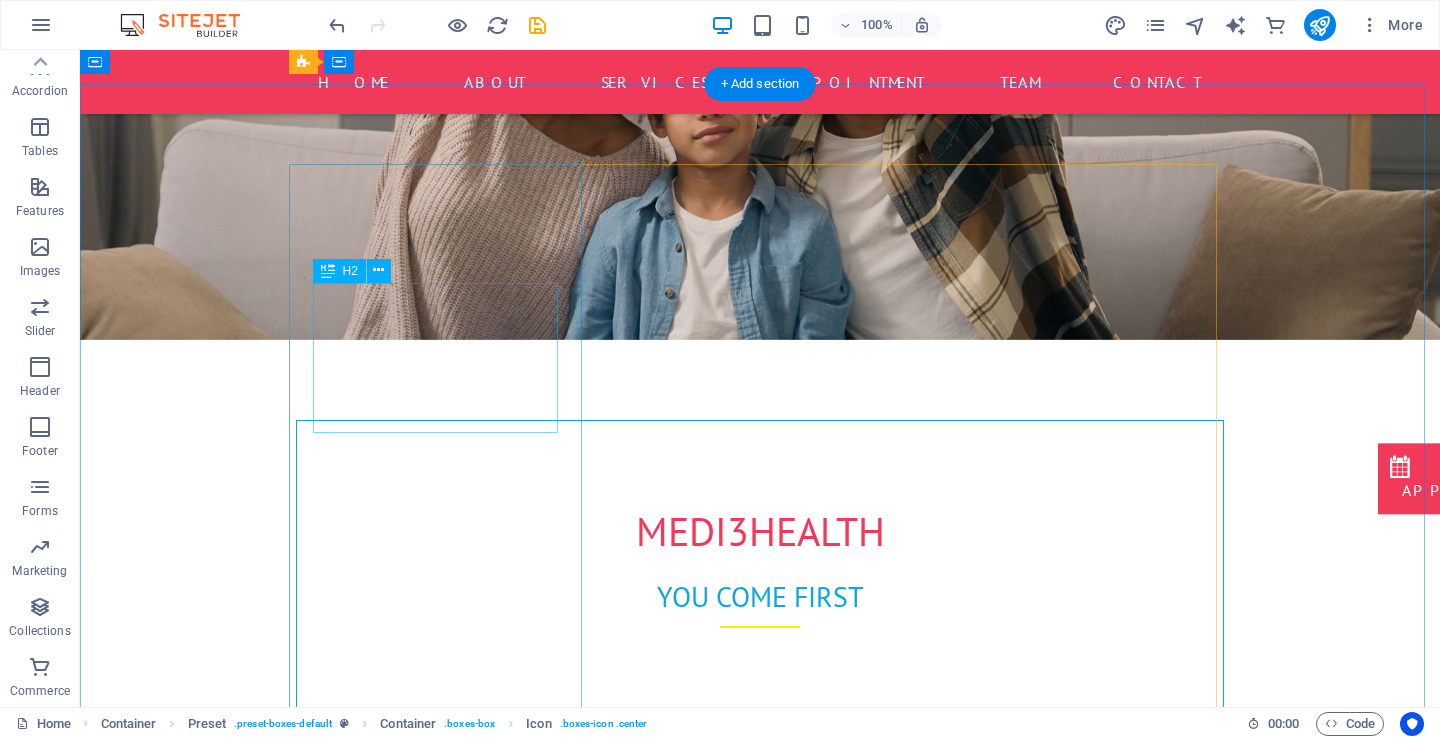 scroll, scrollTop: 630, scrollLeft: 0, axis: vertical 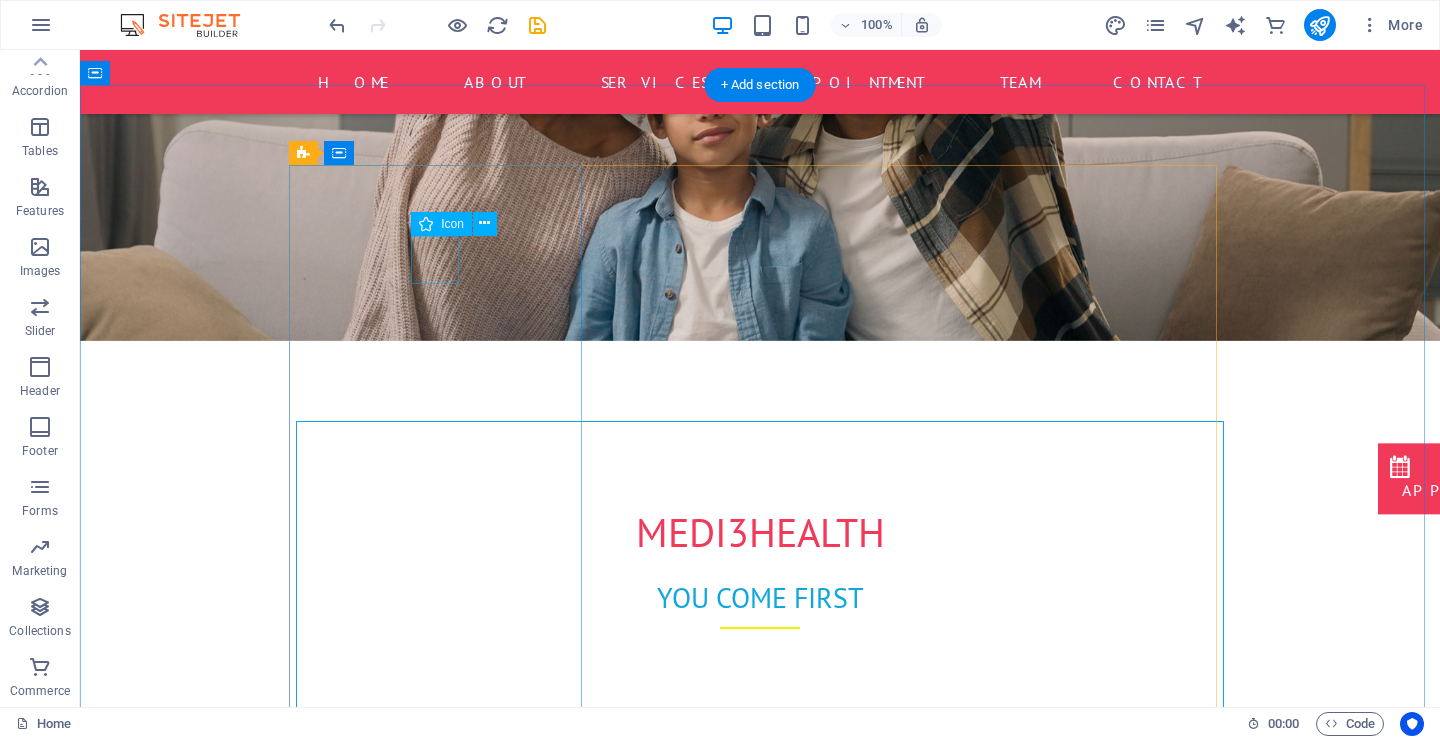 click at bounding box center [760, 941] 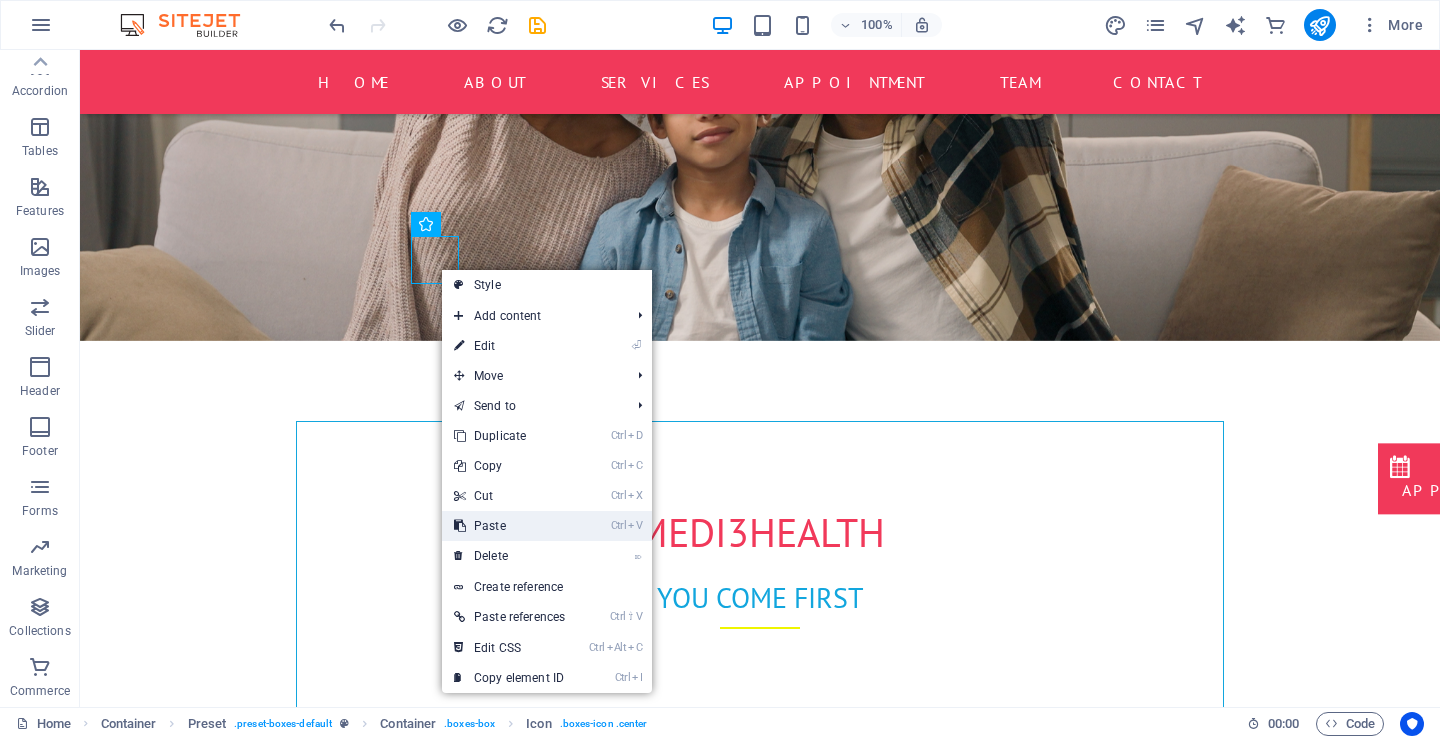 click on "Ctrl V  Paste" at bounding box center (509, 526) 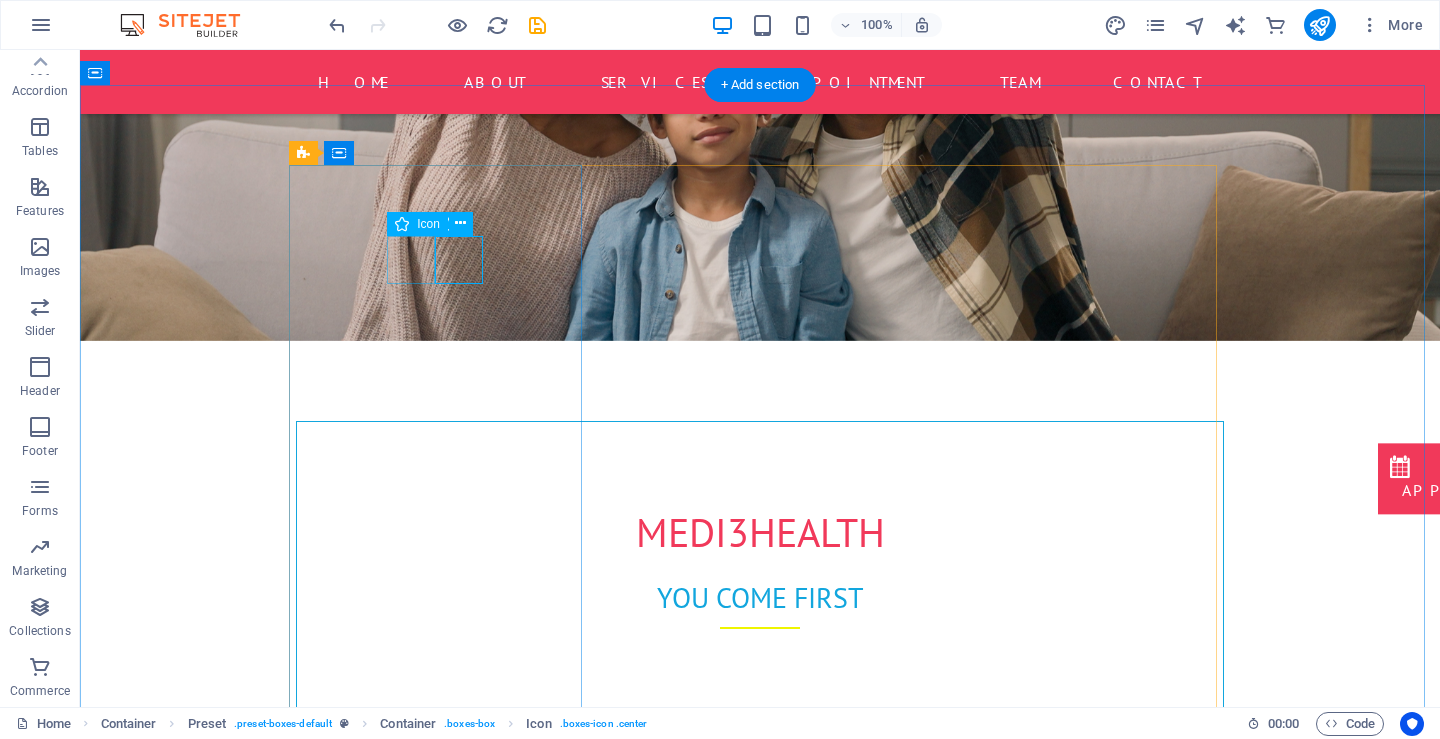 click at bounding box center (760, 941) 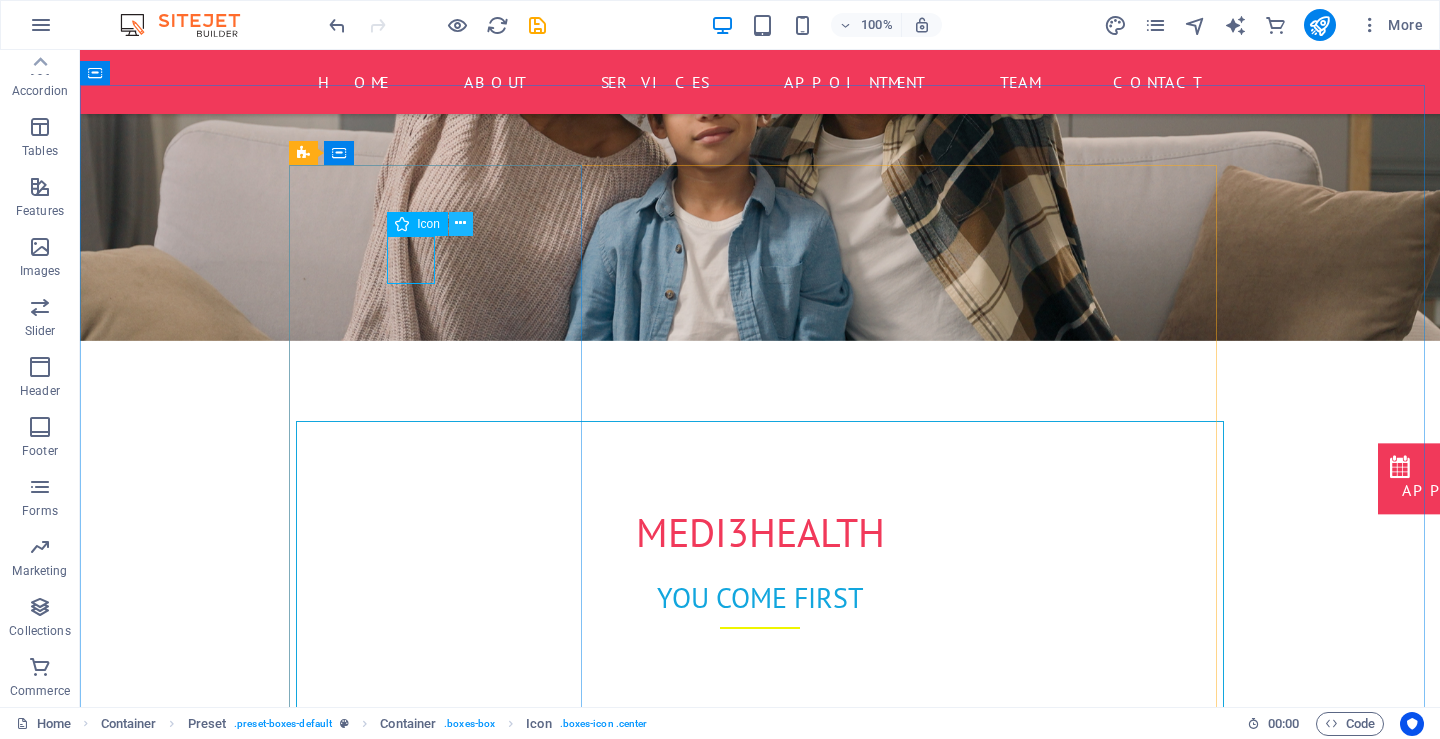 click at bounding box center [460, 223] 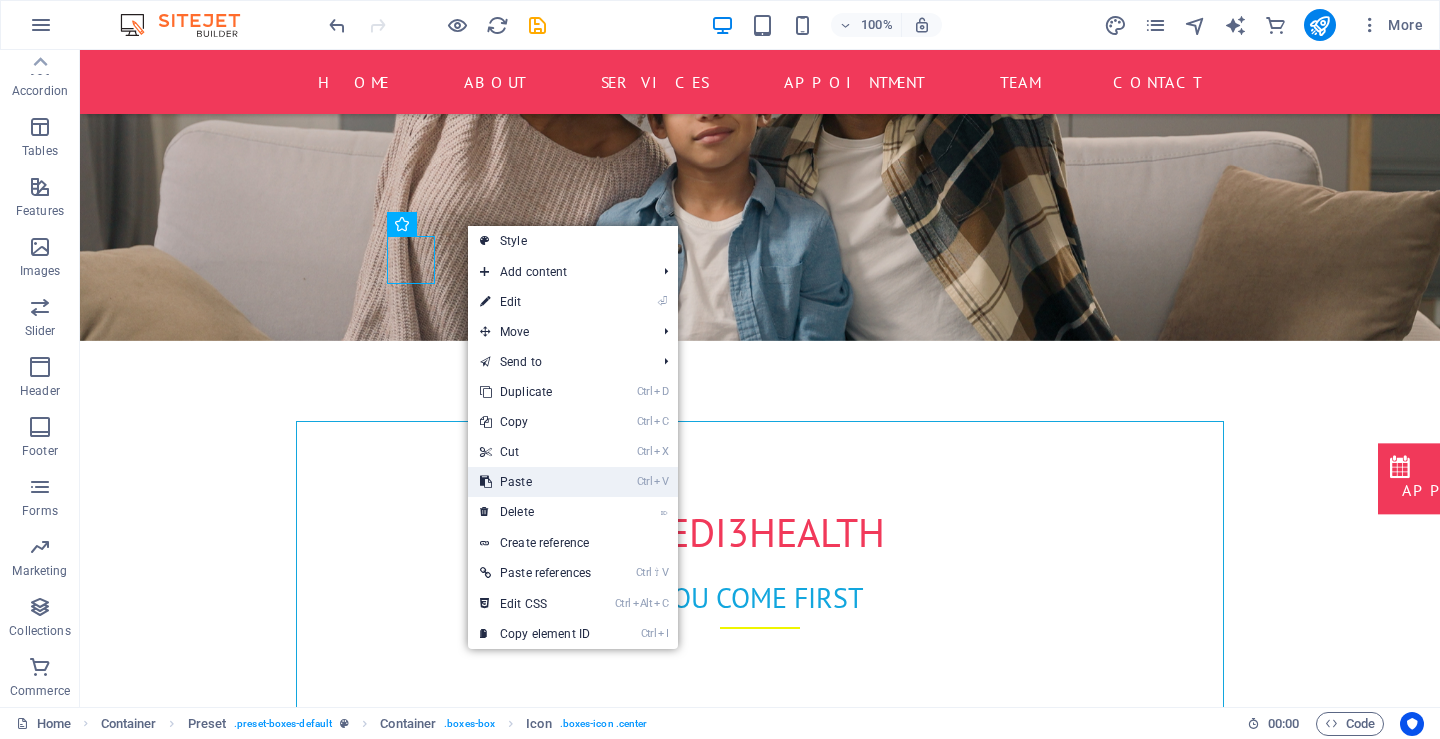 click on "Ctrl V  Paste" at bounding box center (535, 482) 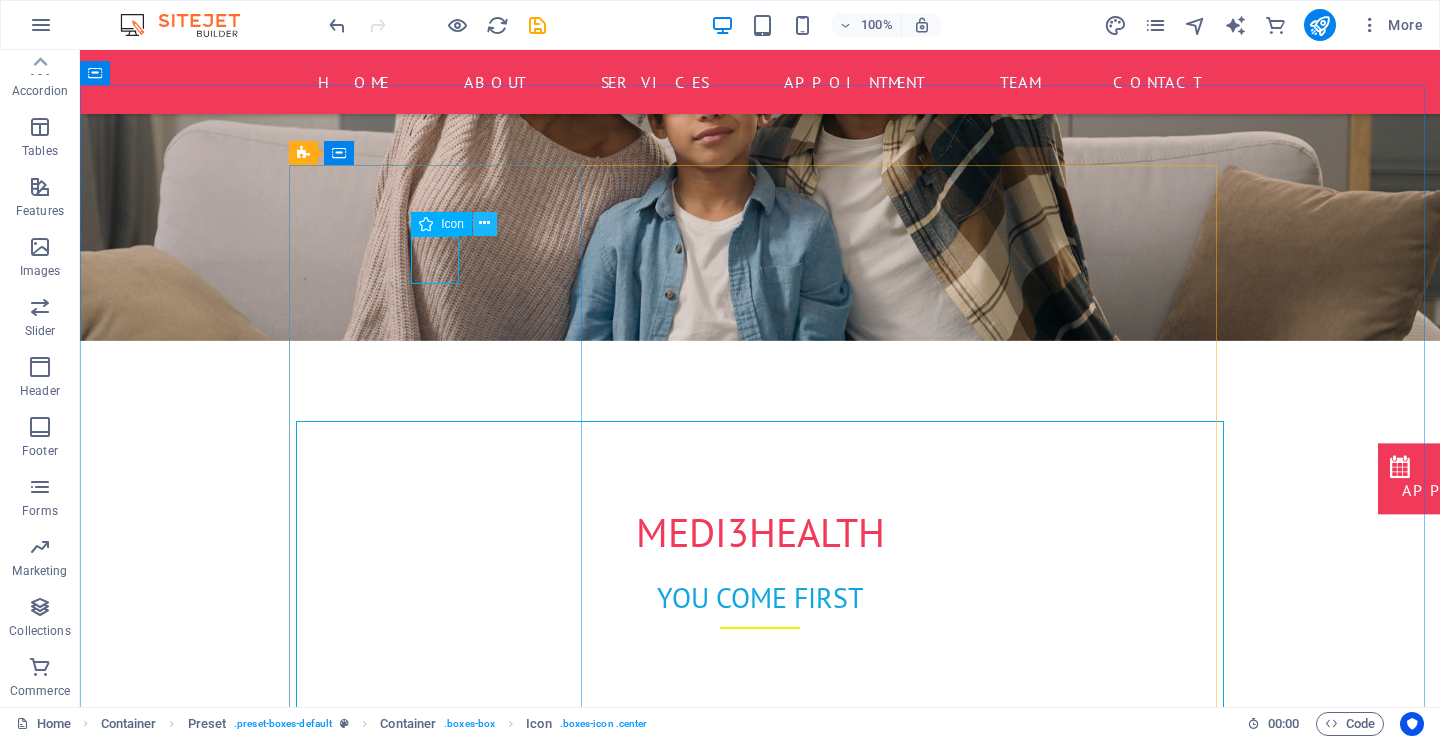 click at bounding box center (484, 223) 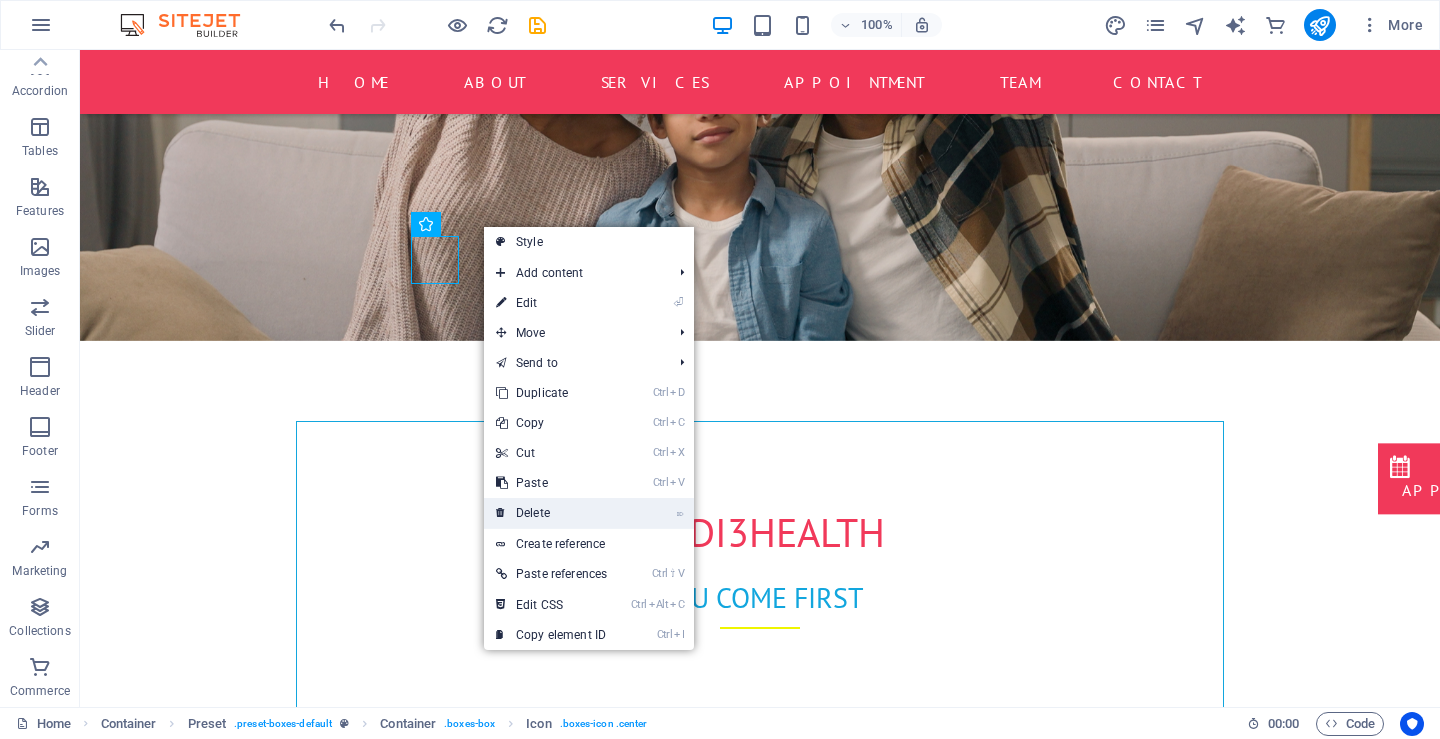 click on "⌦  Delete" at bounding box center (551, 513) 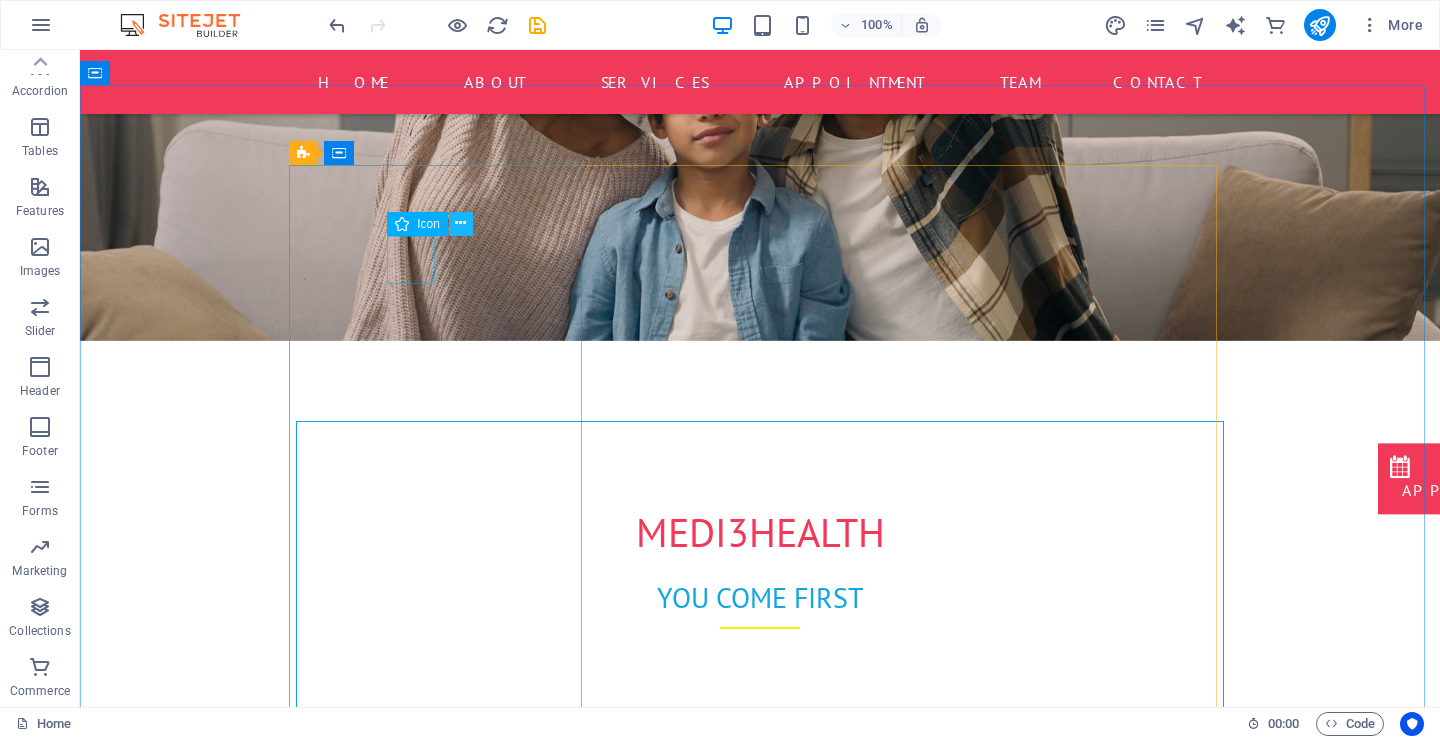 click at bounding box center (460, 223) 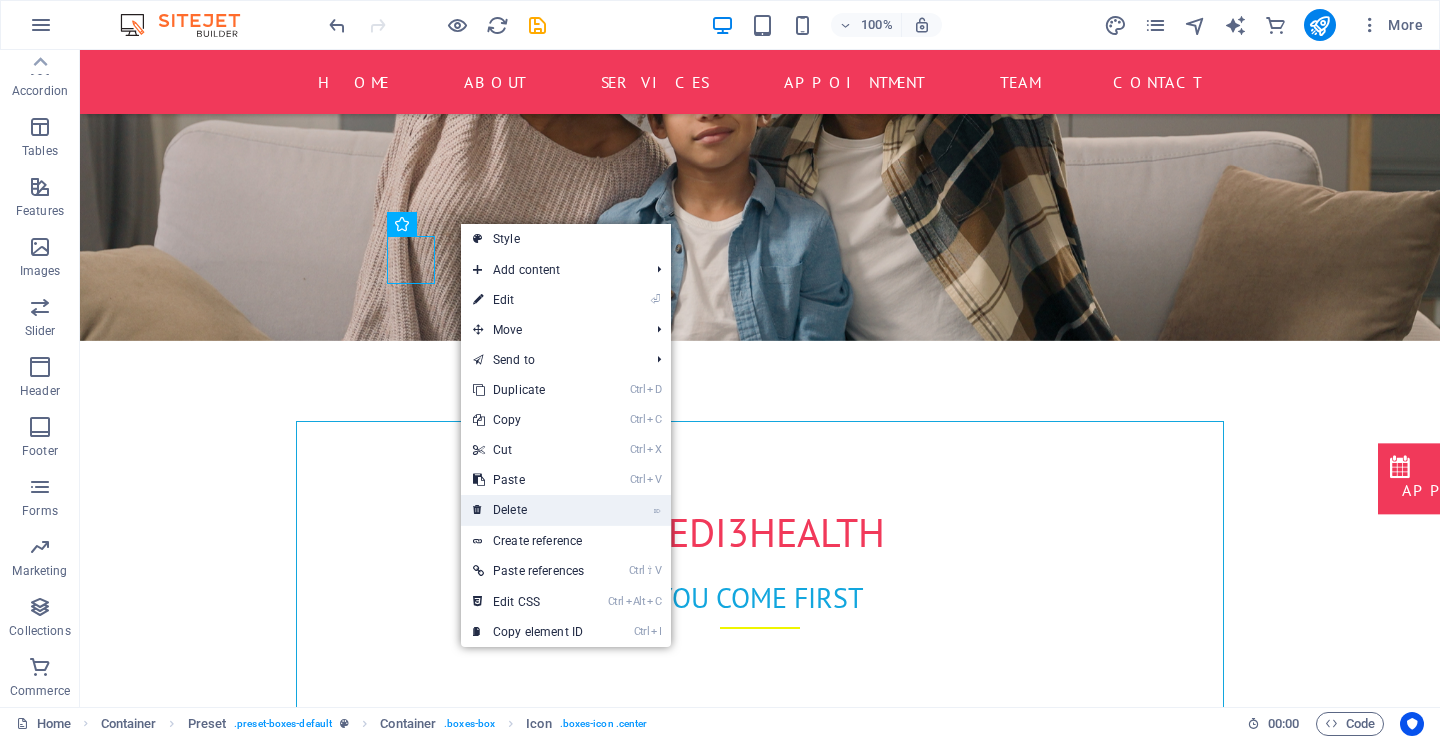 click on "⌦  Delete" at bounding box center [528, 510] 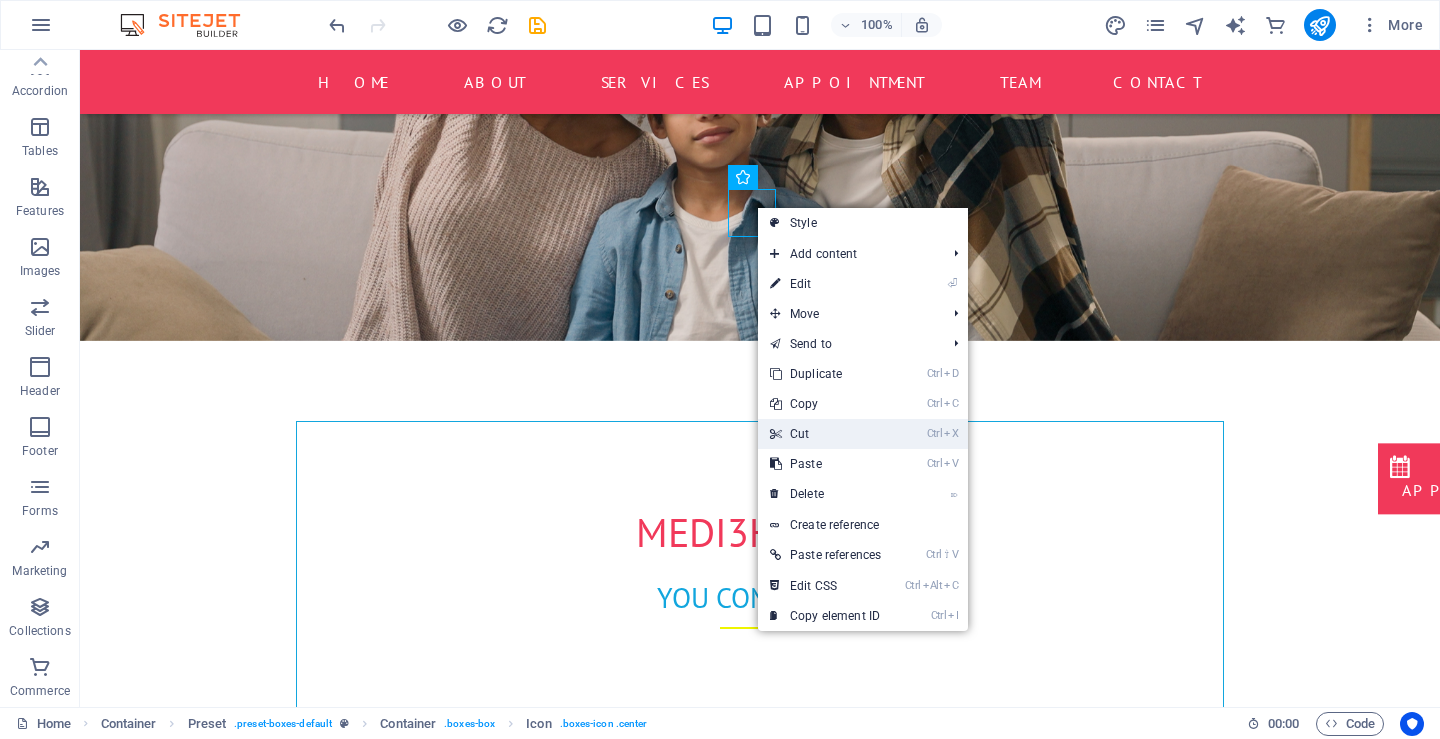 click on "Ctrl X  Cut" at bounding box center (825, 434) 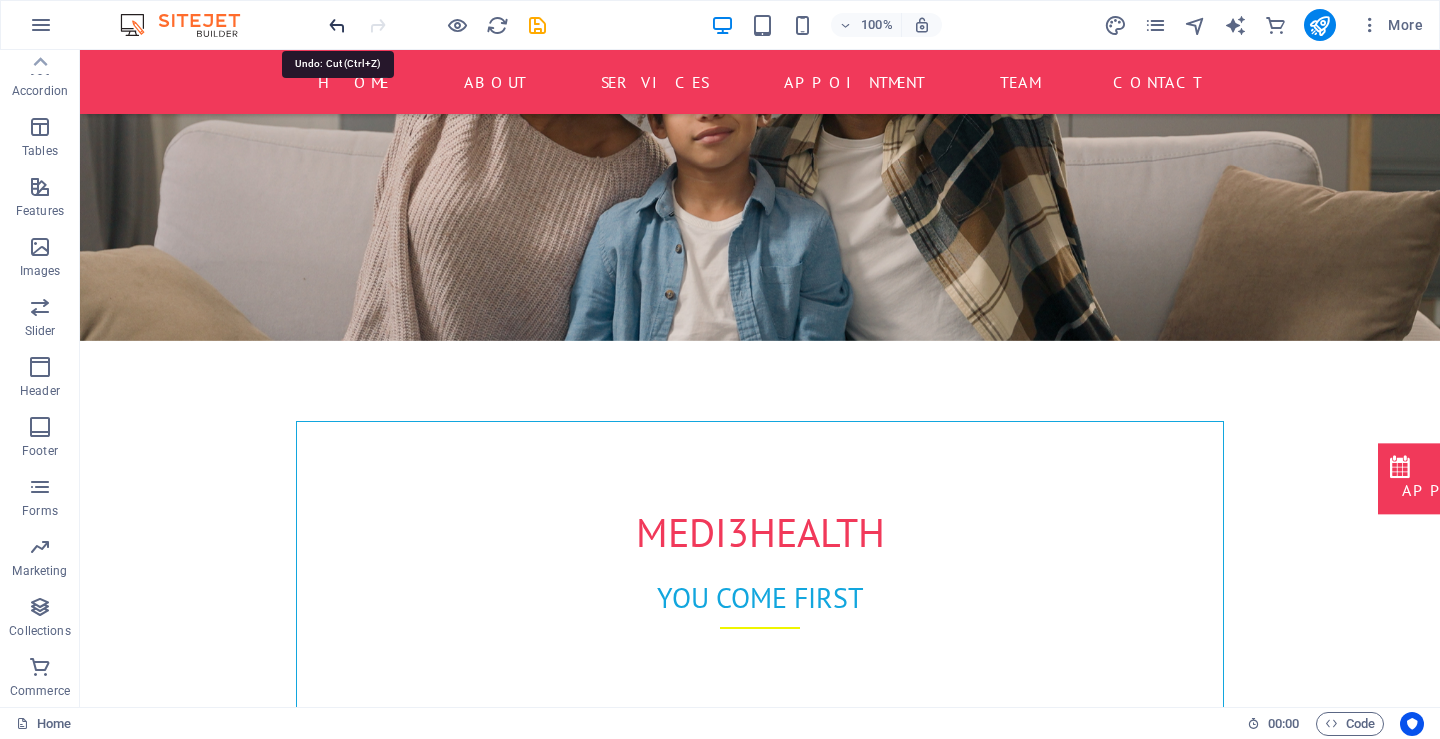 click at bounding box center (337, 25) 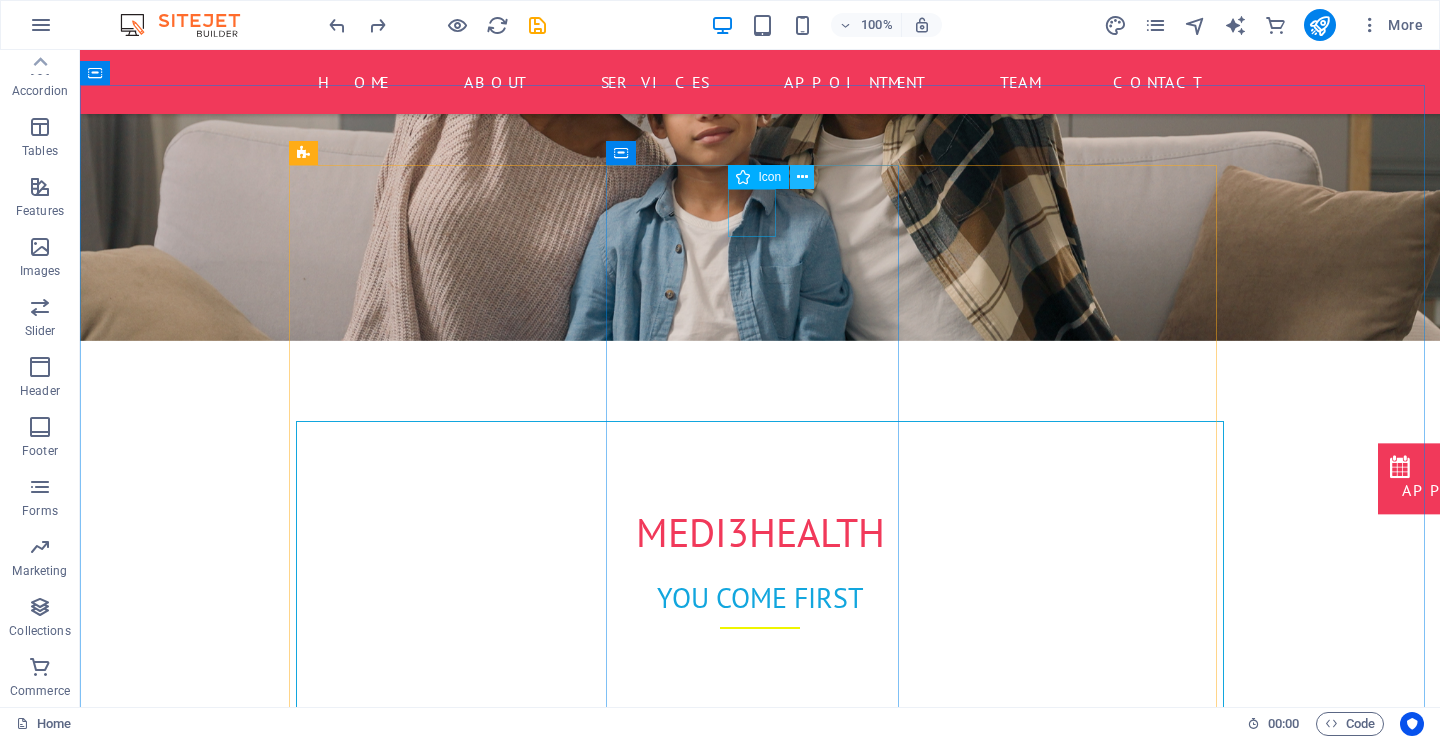 click at bounding box center [802, 177] 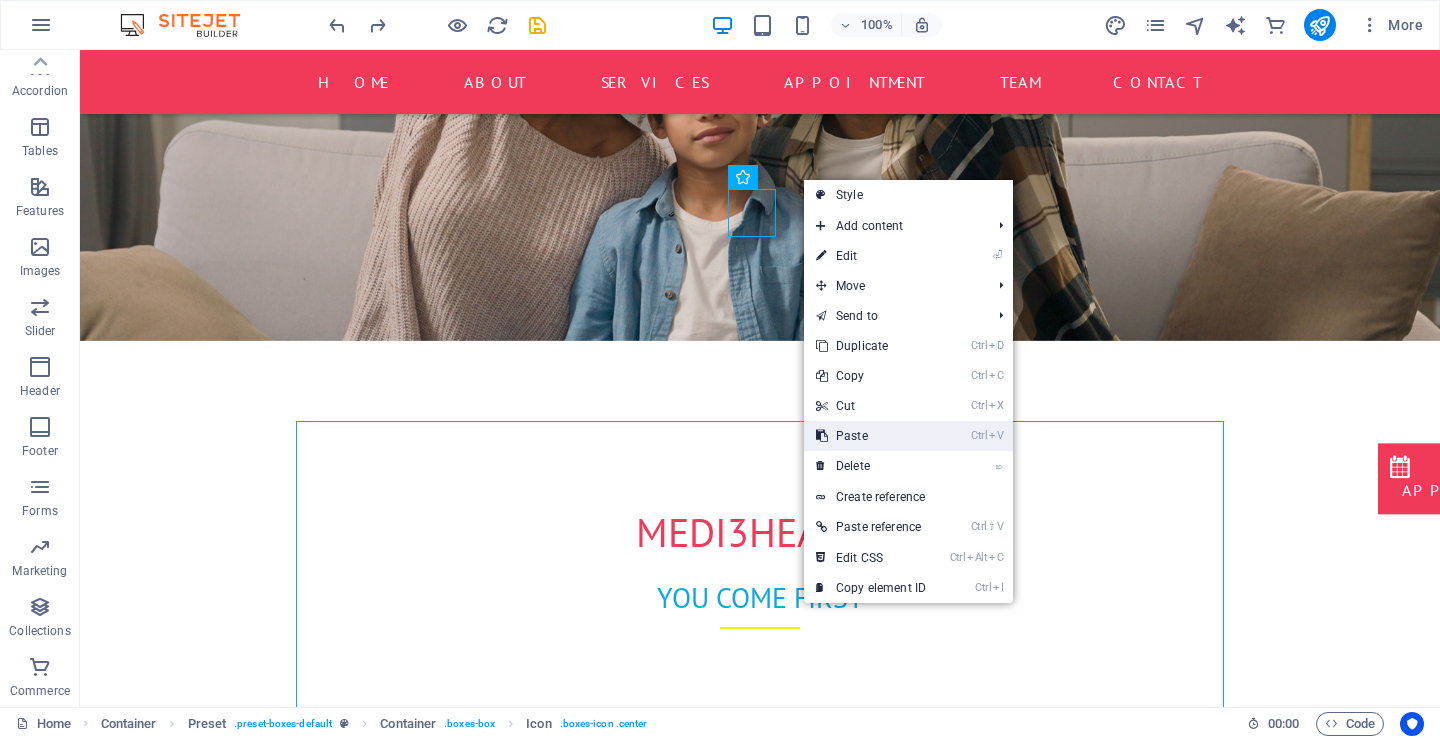 click on "Ctrl V  Paste" at bounding box center [871, 436] 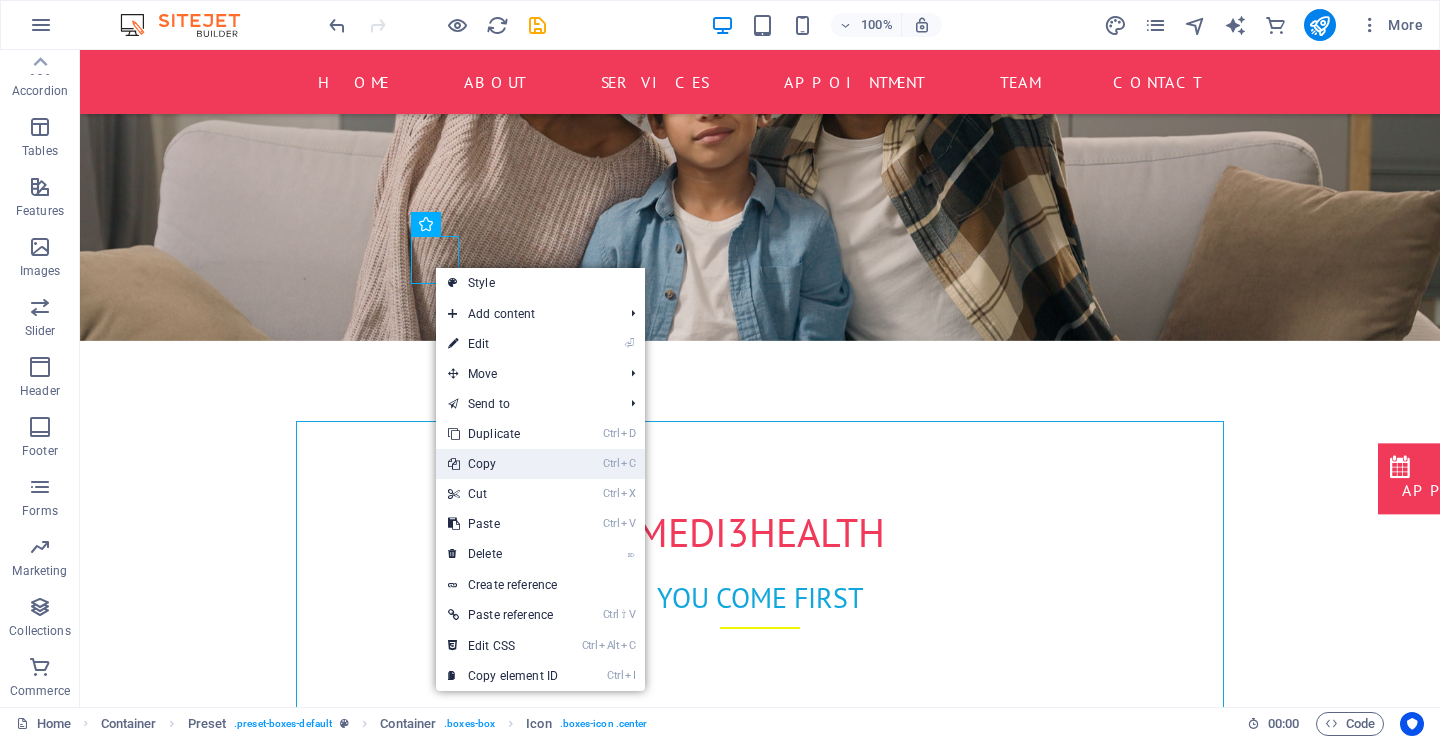 click on "Ctrl C  Copy" at bounding box center [503, 464] 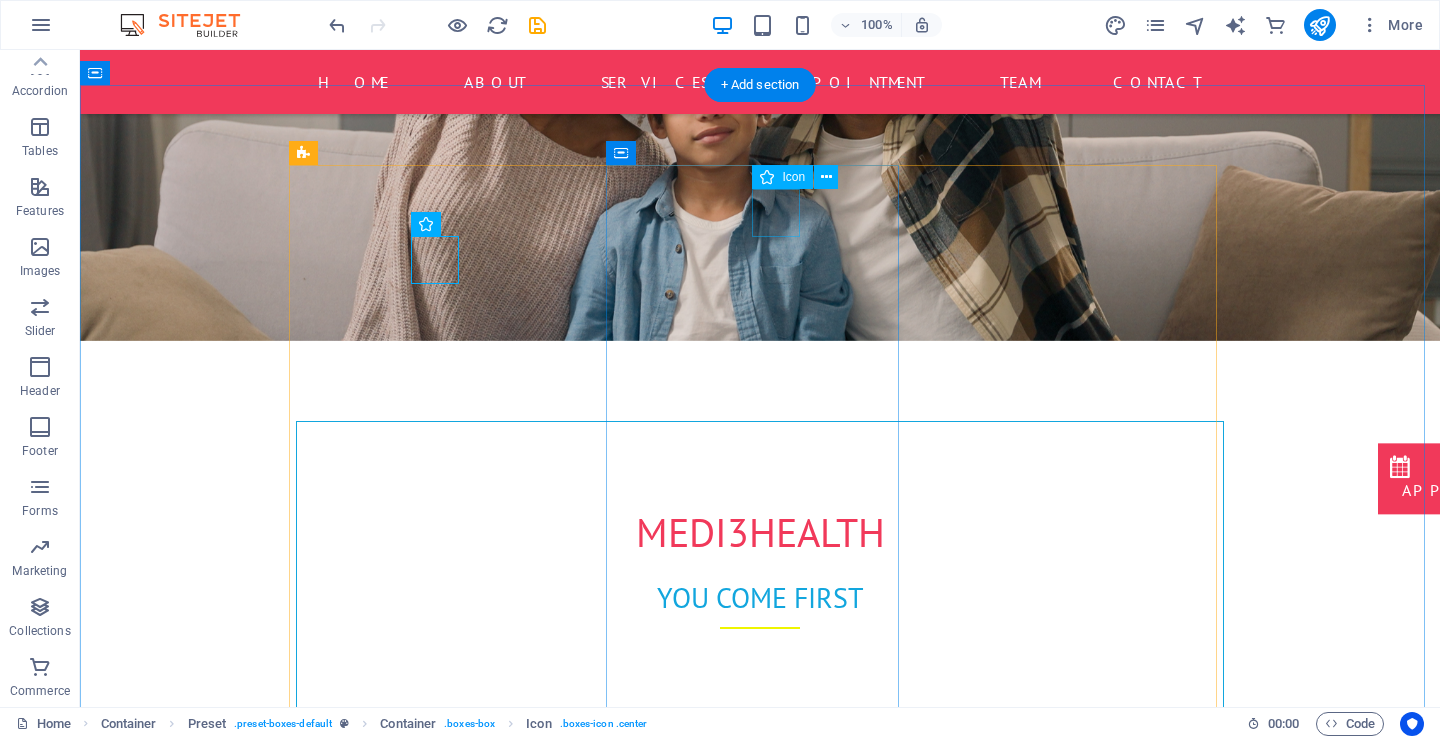 click at bounding box center [760, 1419] 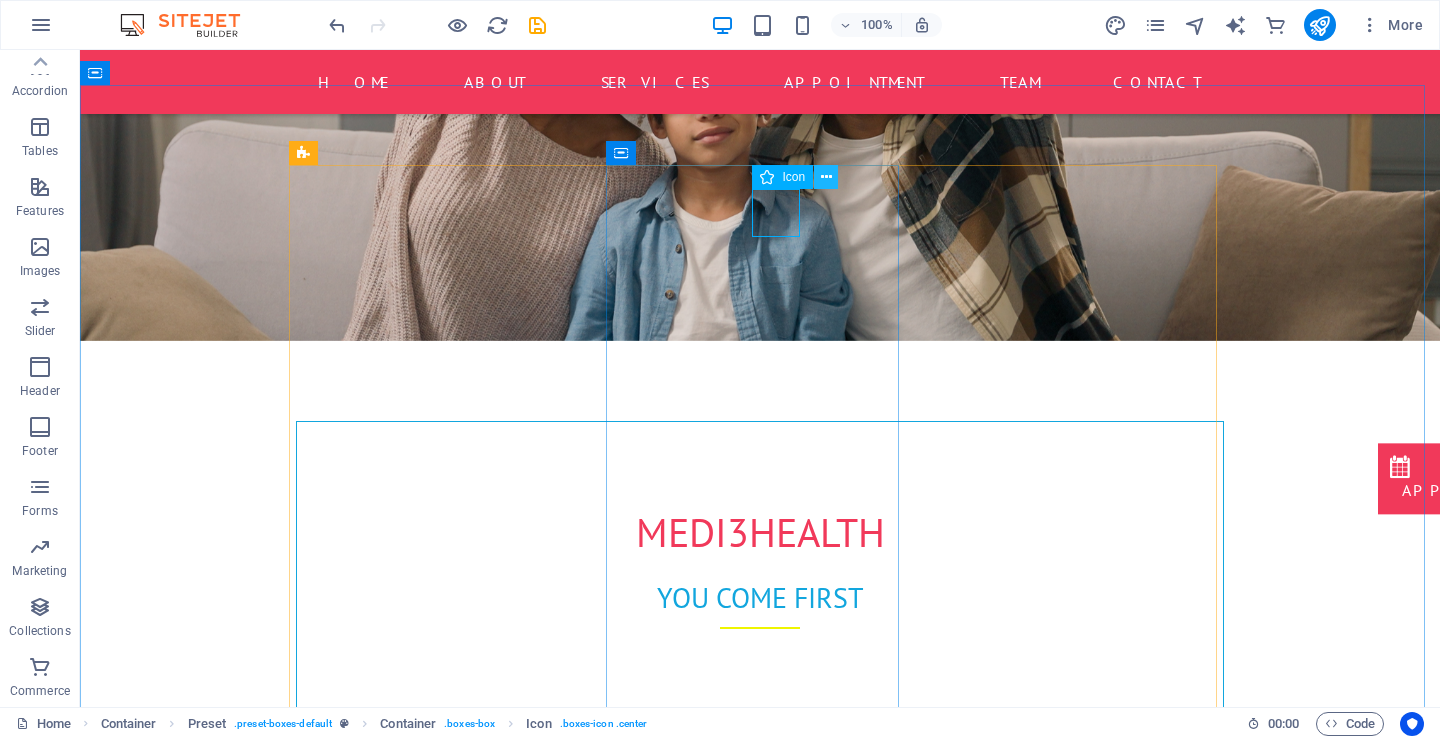click at bounding box center [826, 177] 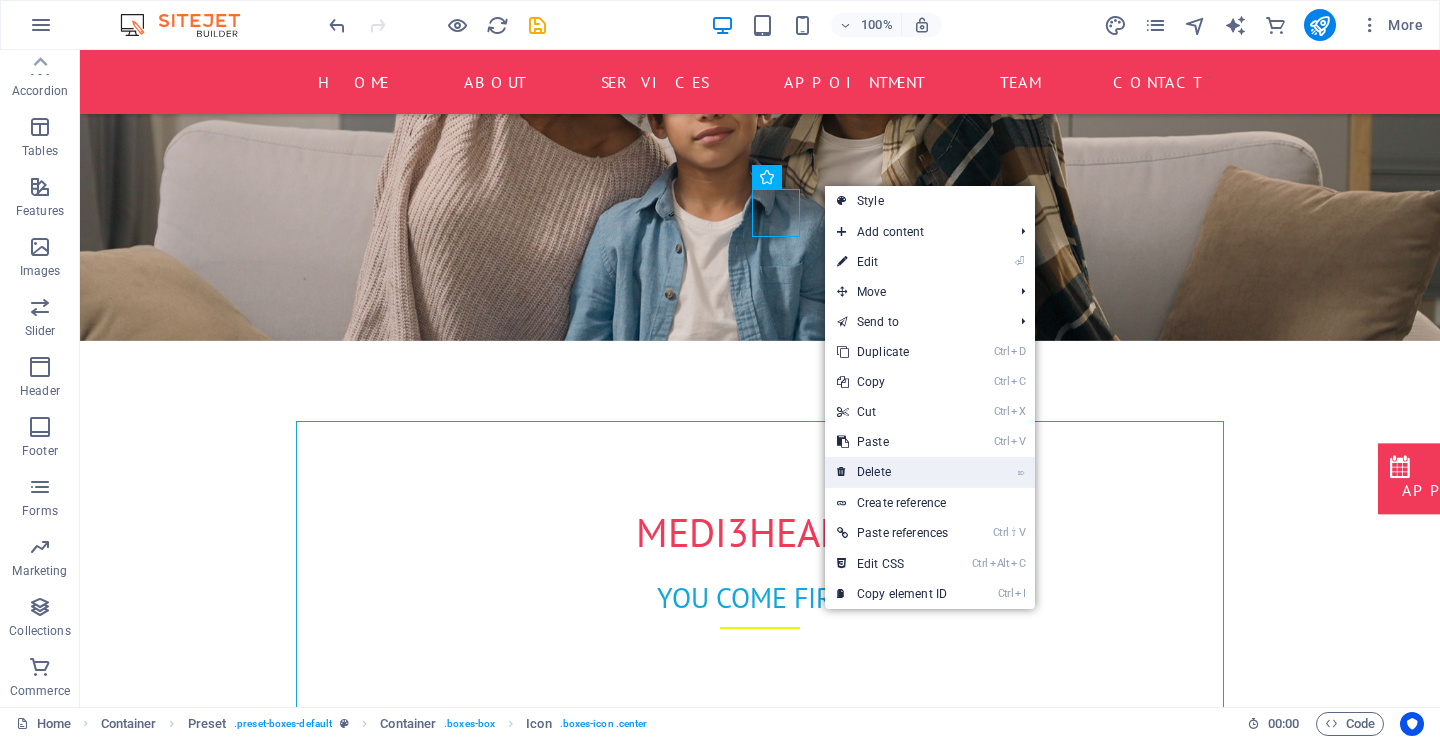 click on "⌦  Delete" at bounding box center [892, 472] 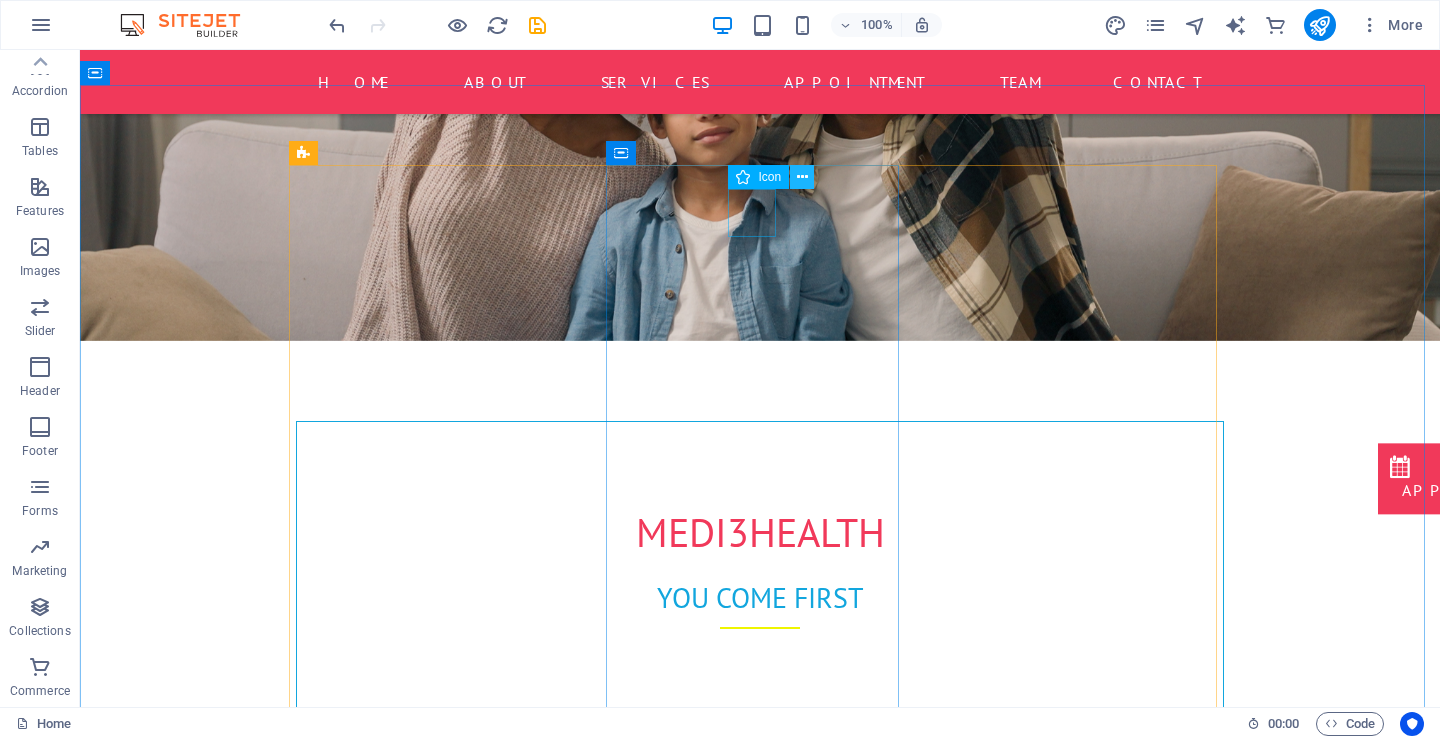 click at bounding box center [802, 177] 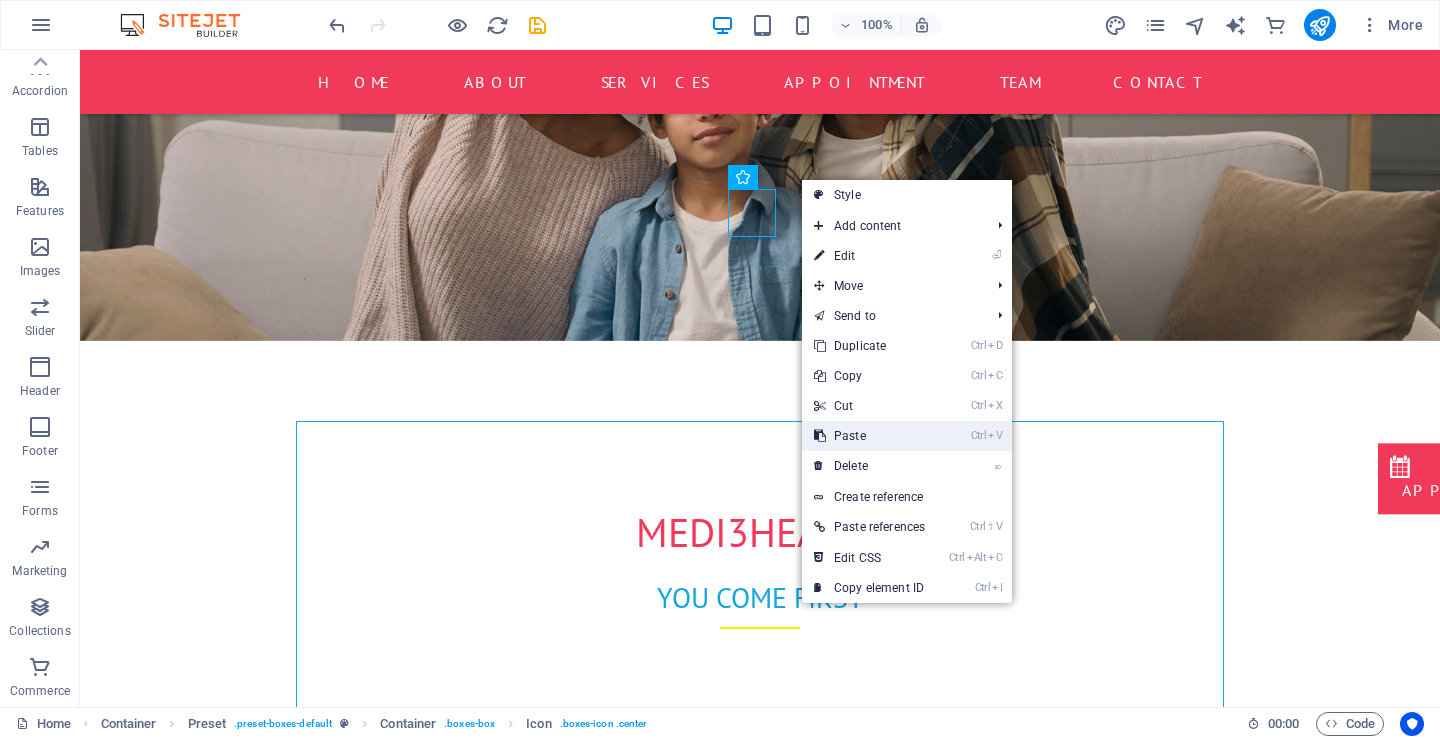 click on "Ctrl V  Paste" at bounding box center (869, 436) 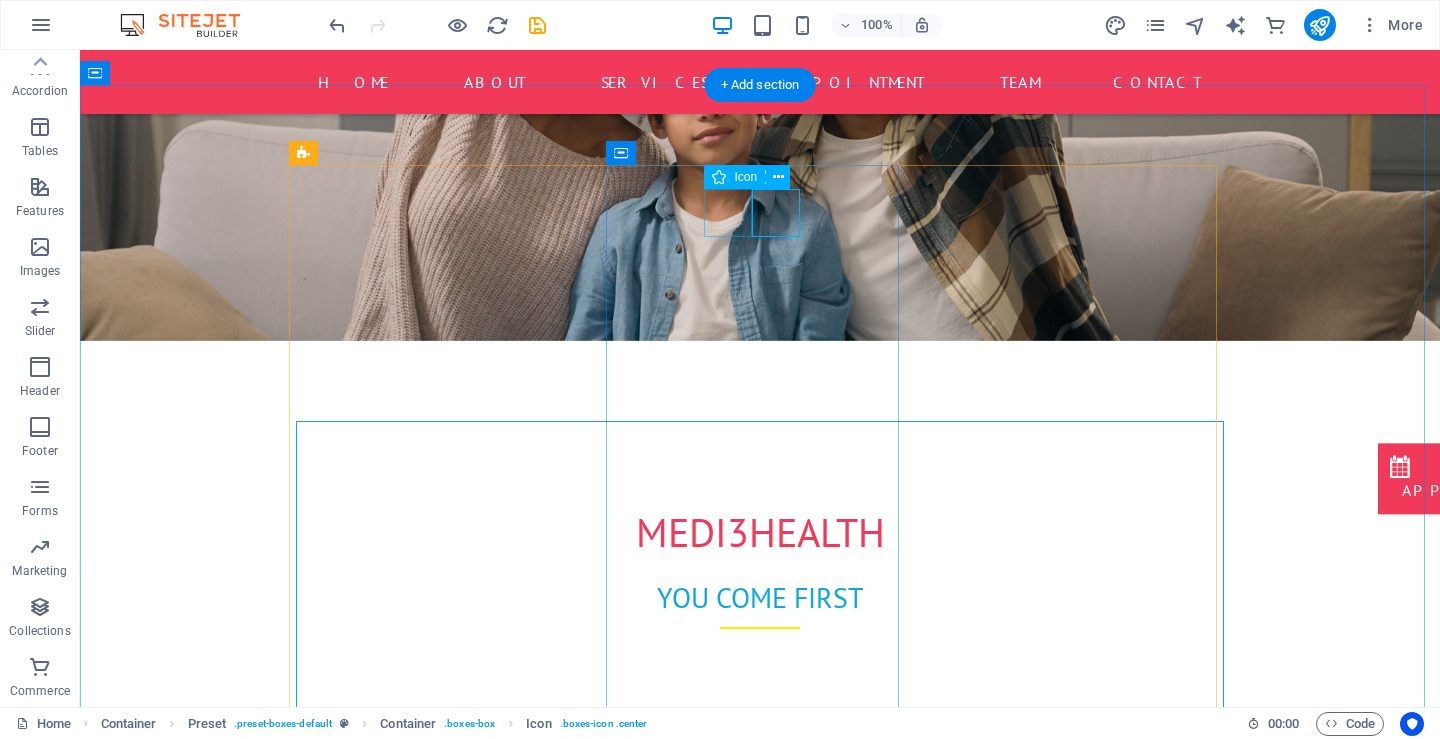 click at bounding box center [760, 1371] 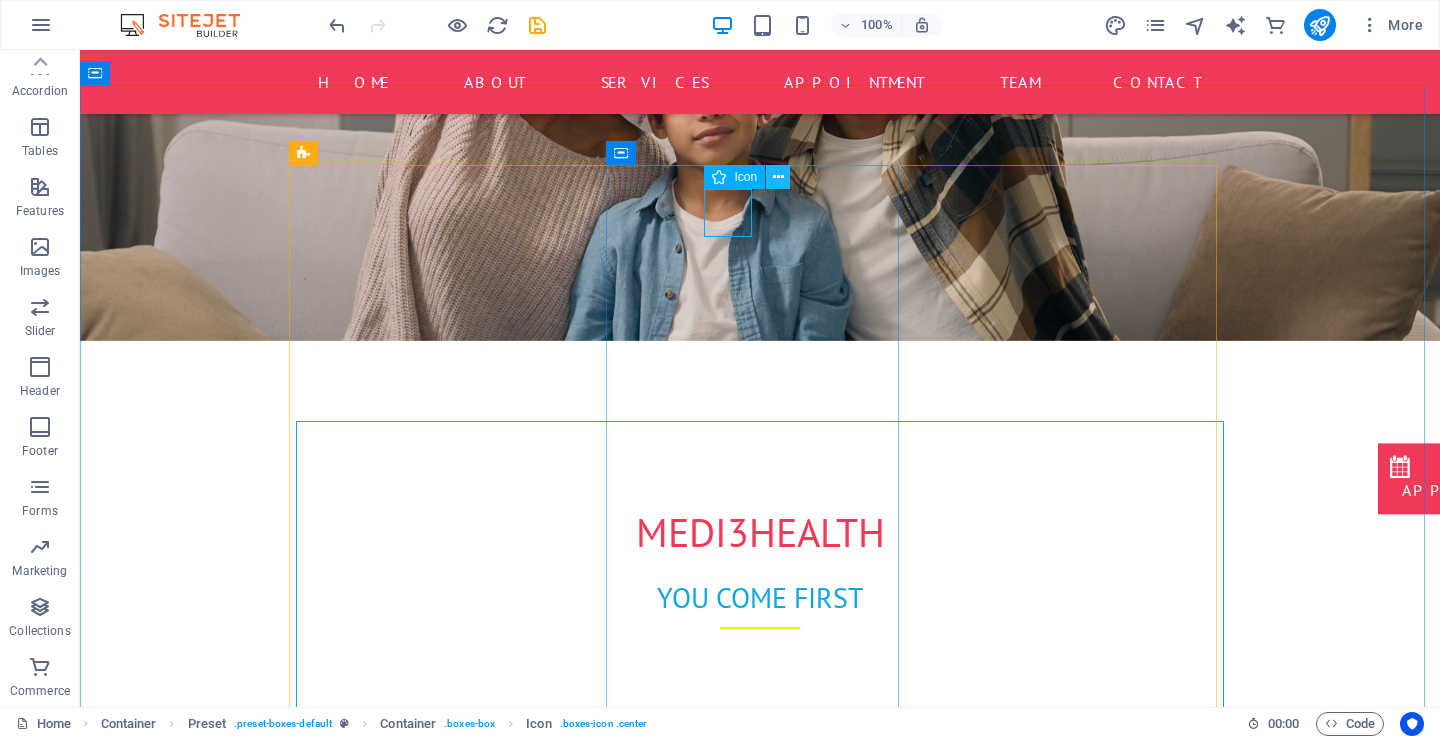 click at bounding box center [778, 177] 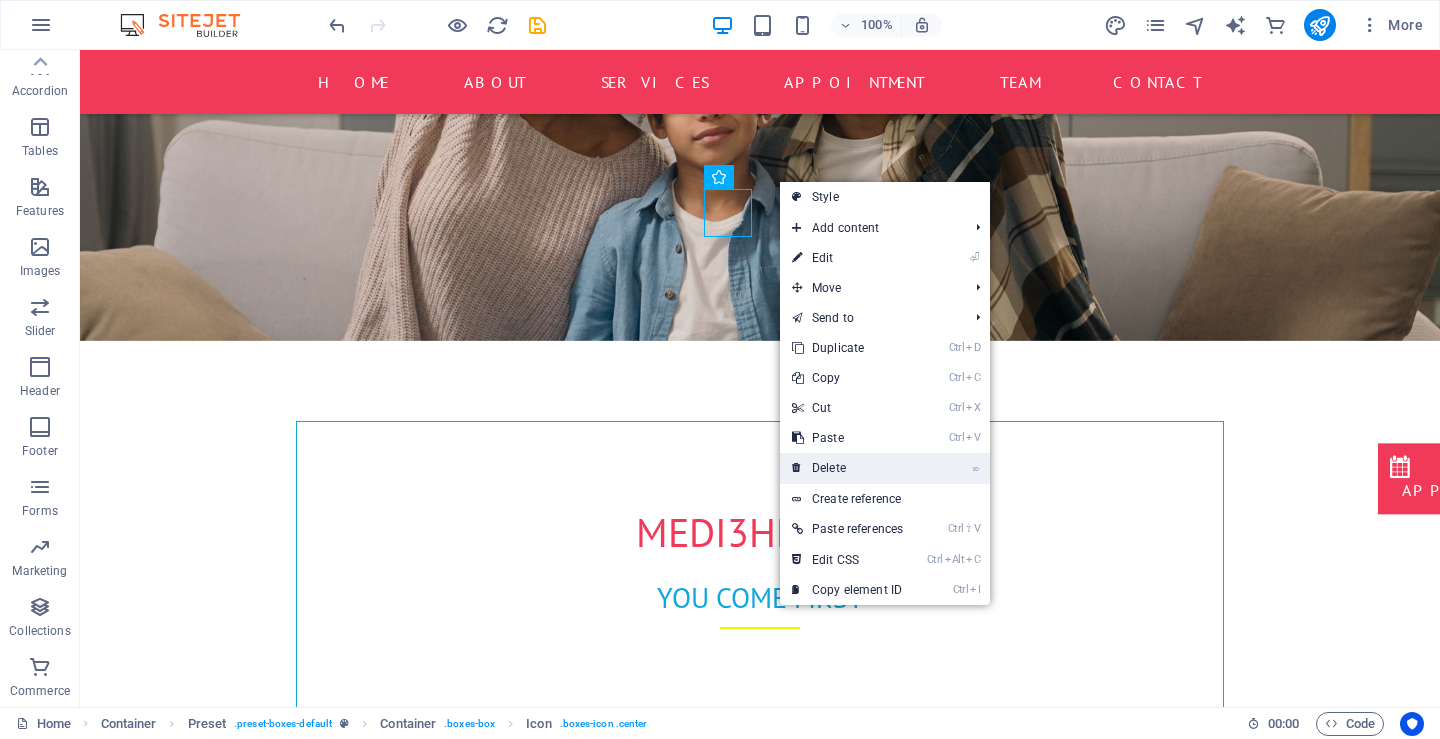 click on "⌦  Delete" at bounding box center [847, 468] 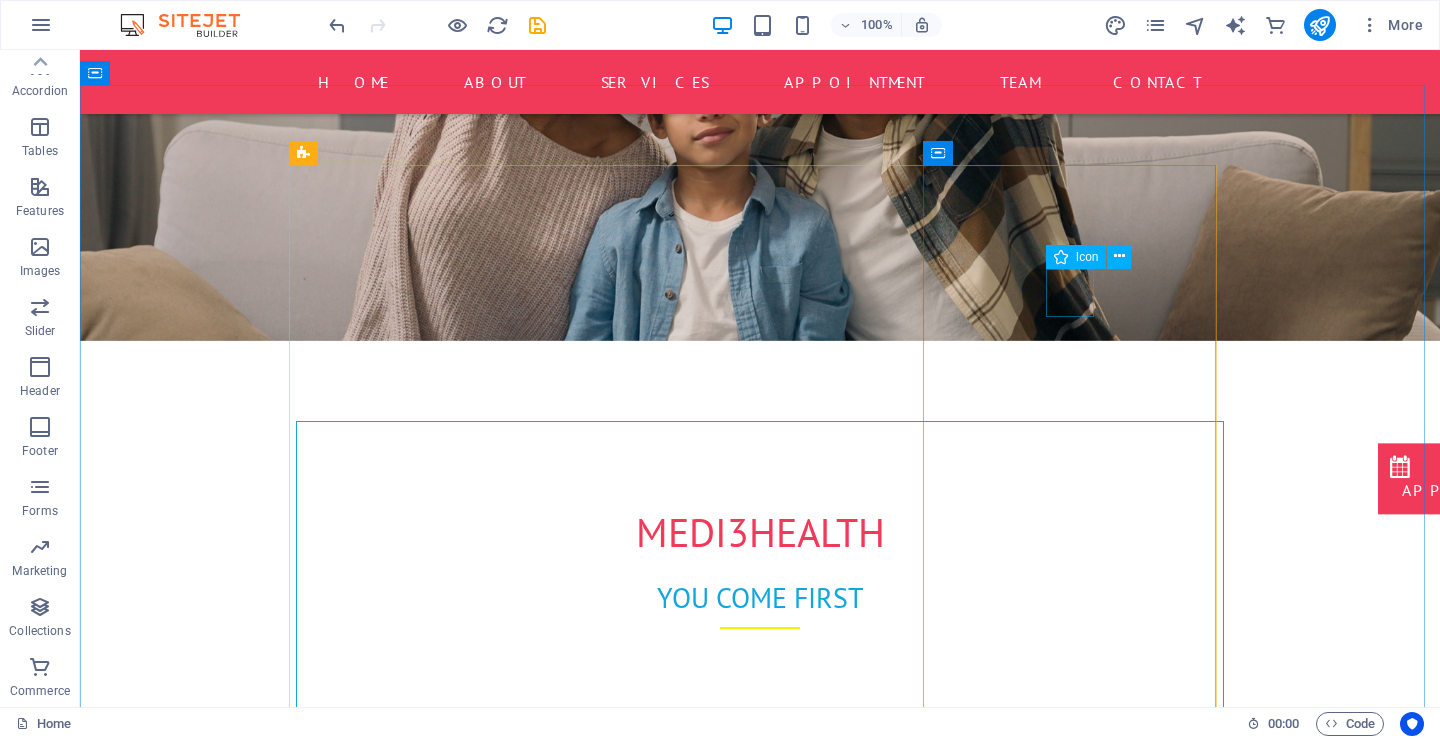 click at bounding box center [1061, 257] 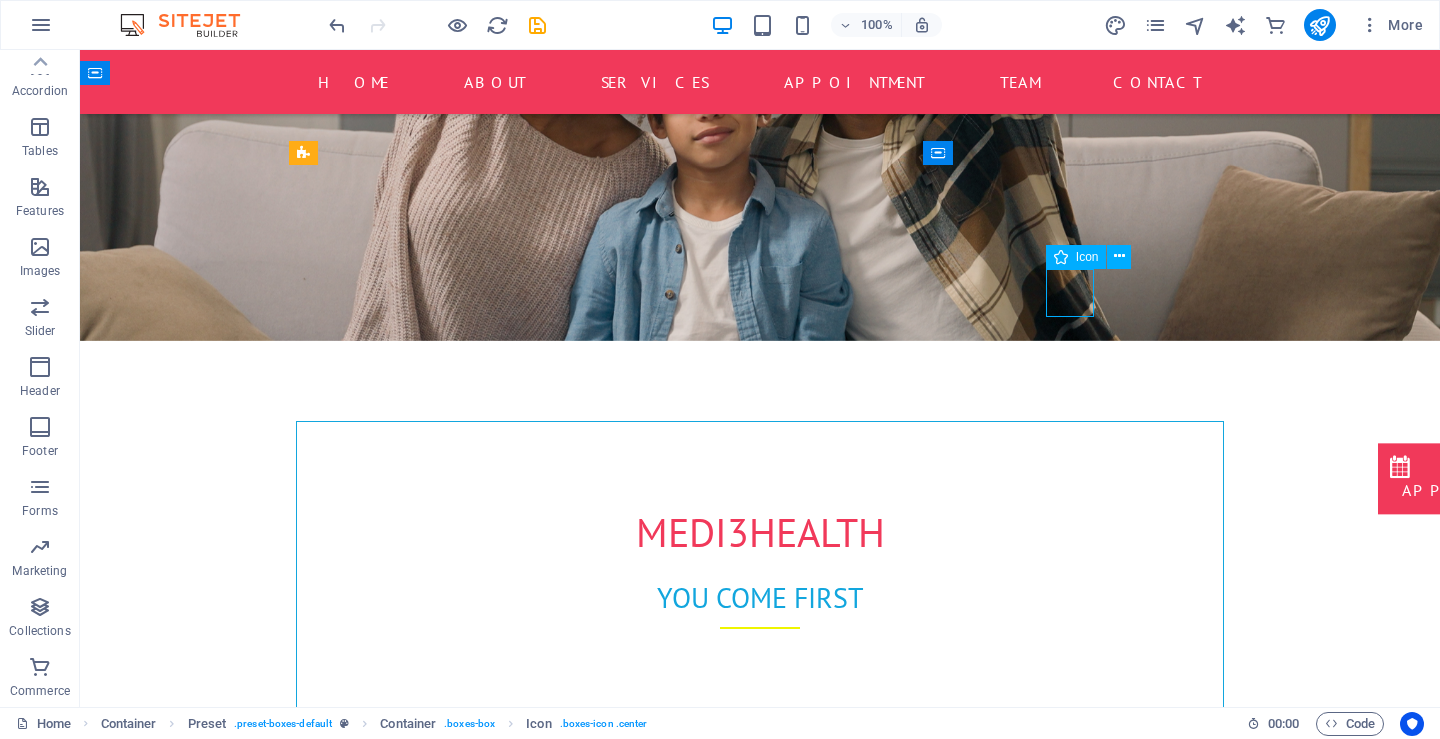 click at bounding box center [1061, 257] 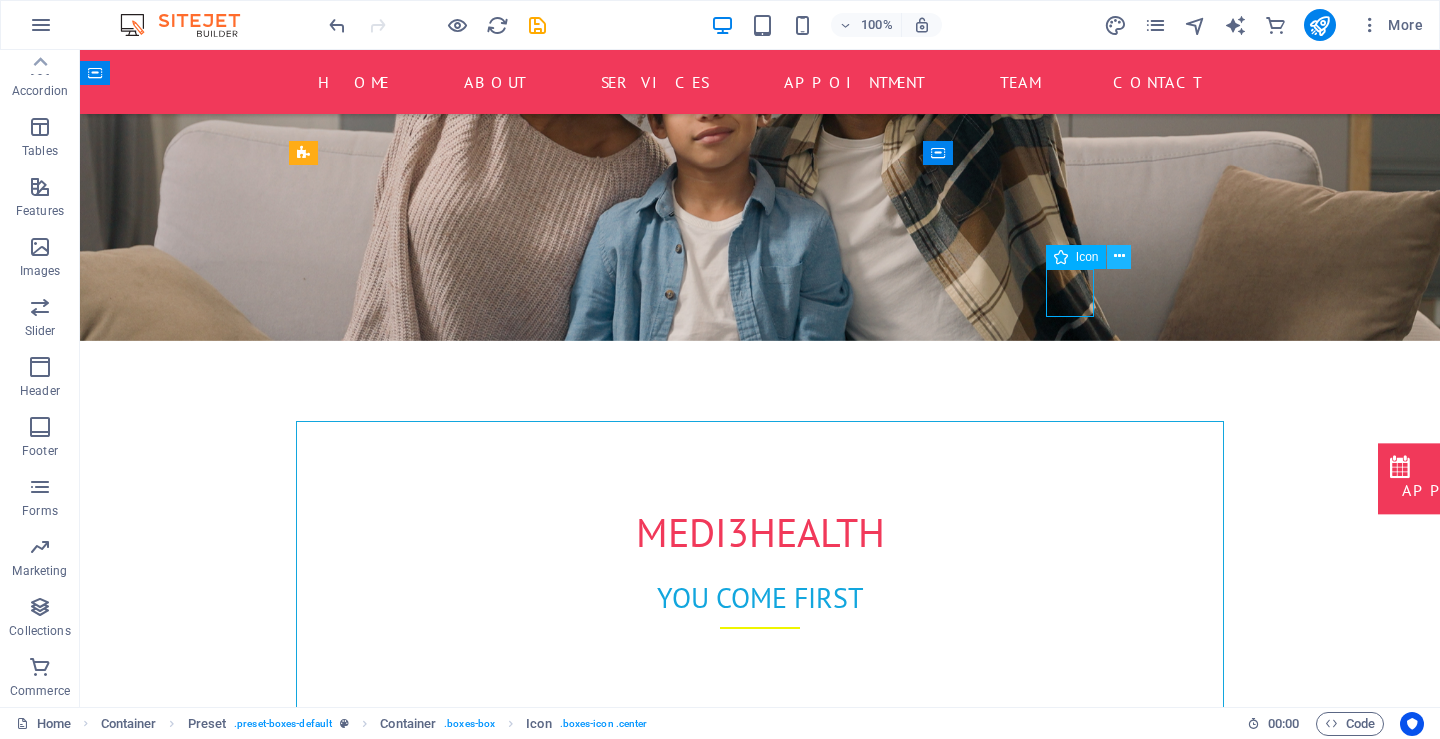 click at bounding box center (1119, 257) 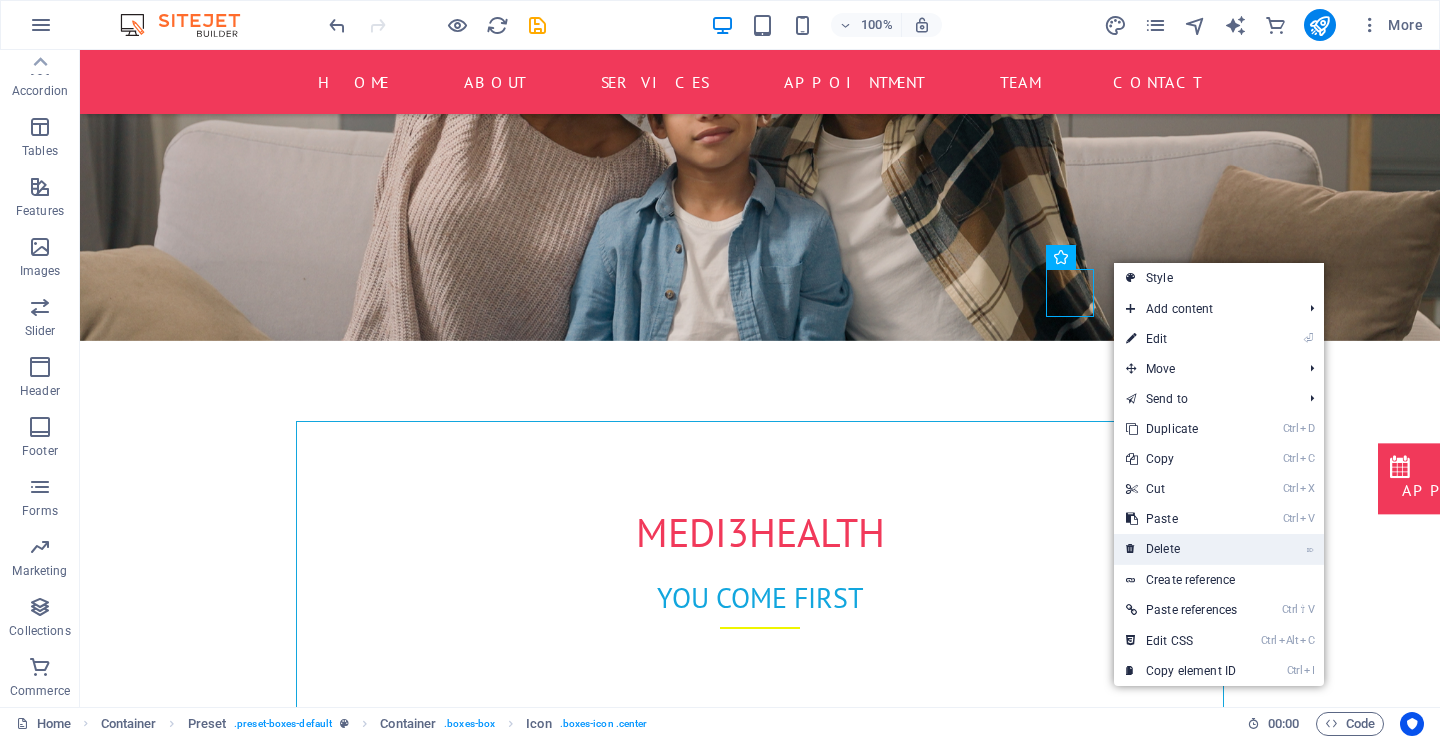 click on "⌦  Delete" at bounding box center [1181, 549] 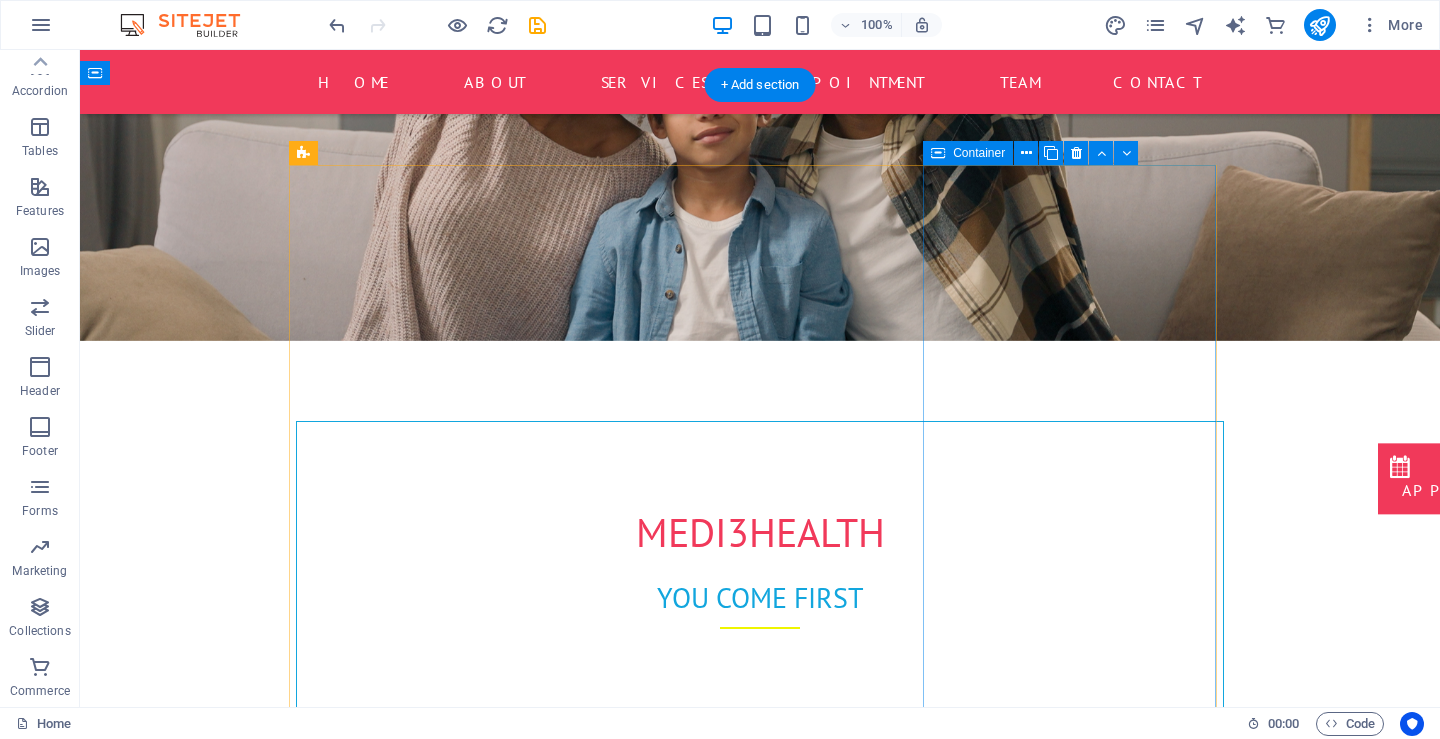 click on "Vitamin Drips & IV Therapy Services: On-site or mobile vitamin infusions (hydration, immunity, energy) Wellness-focused (not for acute care) Offered at clinics or via home visits Bundled with wellness plans, post-surgery recovery, etc. Optional: Add lab testing to tailor the drips" at bounding box center (760, 2072) 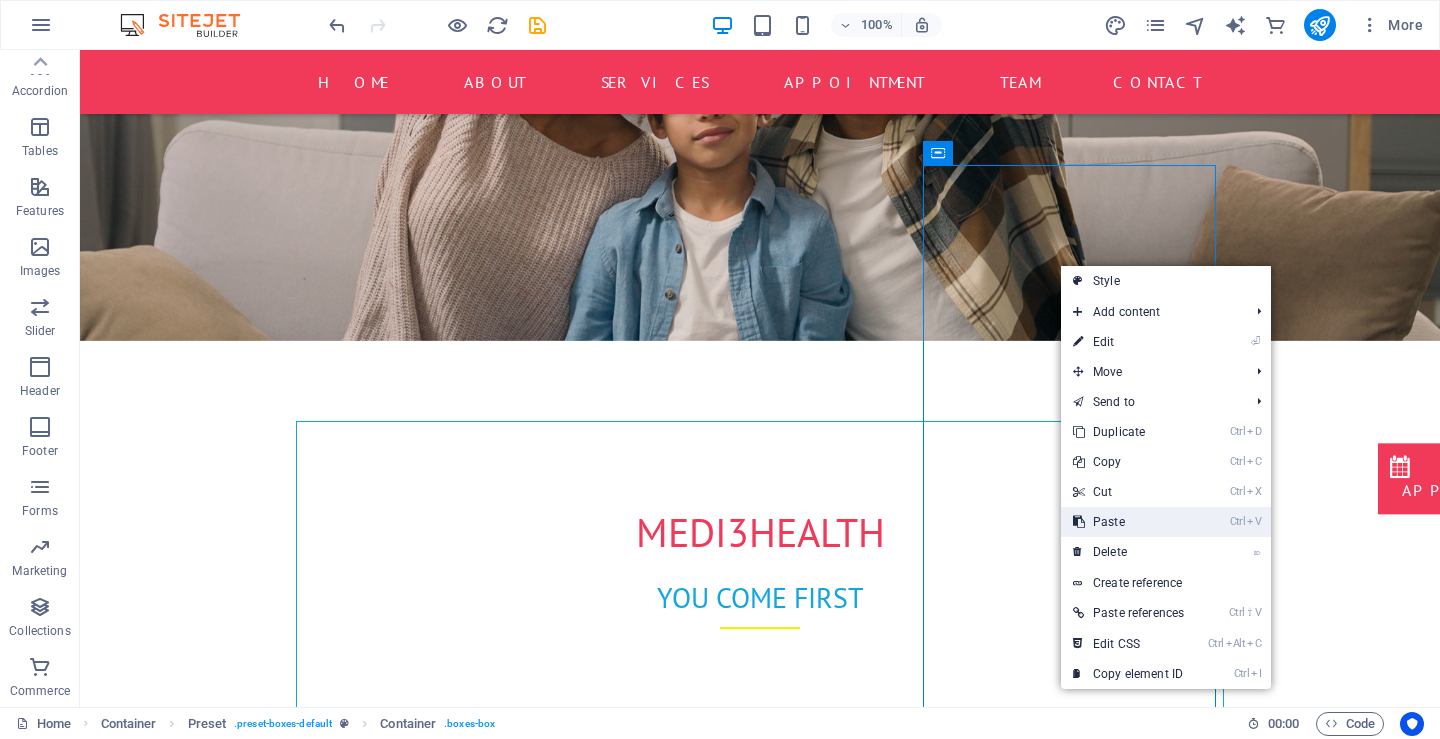 click on "Ctrl V  Paste" at bounding box center (1128, 522) 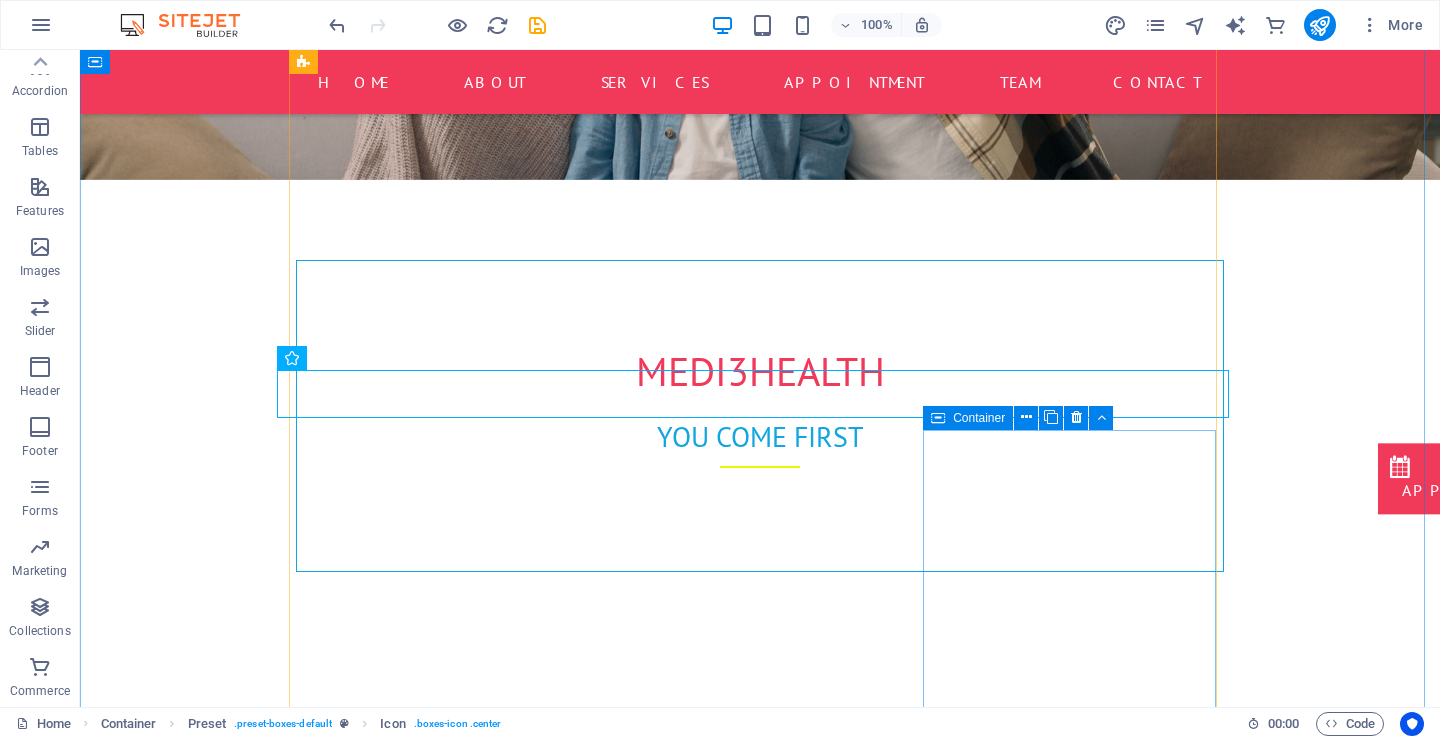 scroll, scrollTop: 1095, scrollLeft: 0, axis: vertical 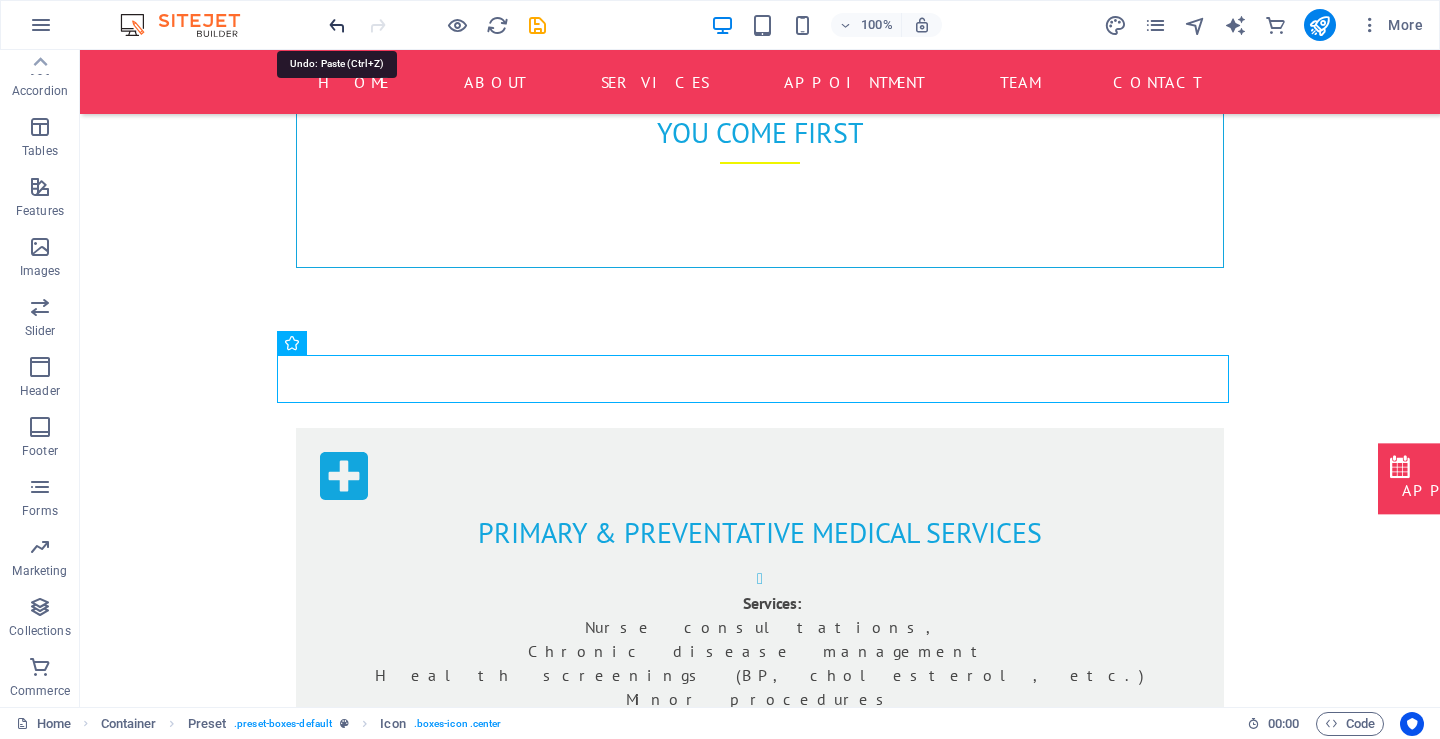 click at bounding box center (337, 25) 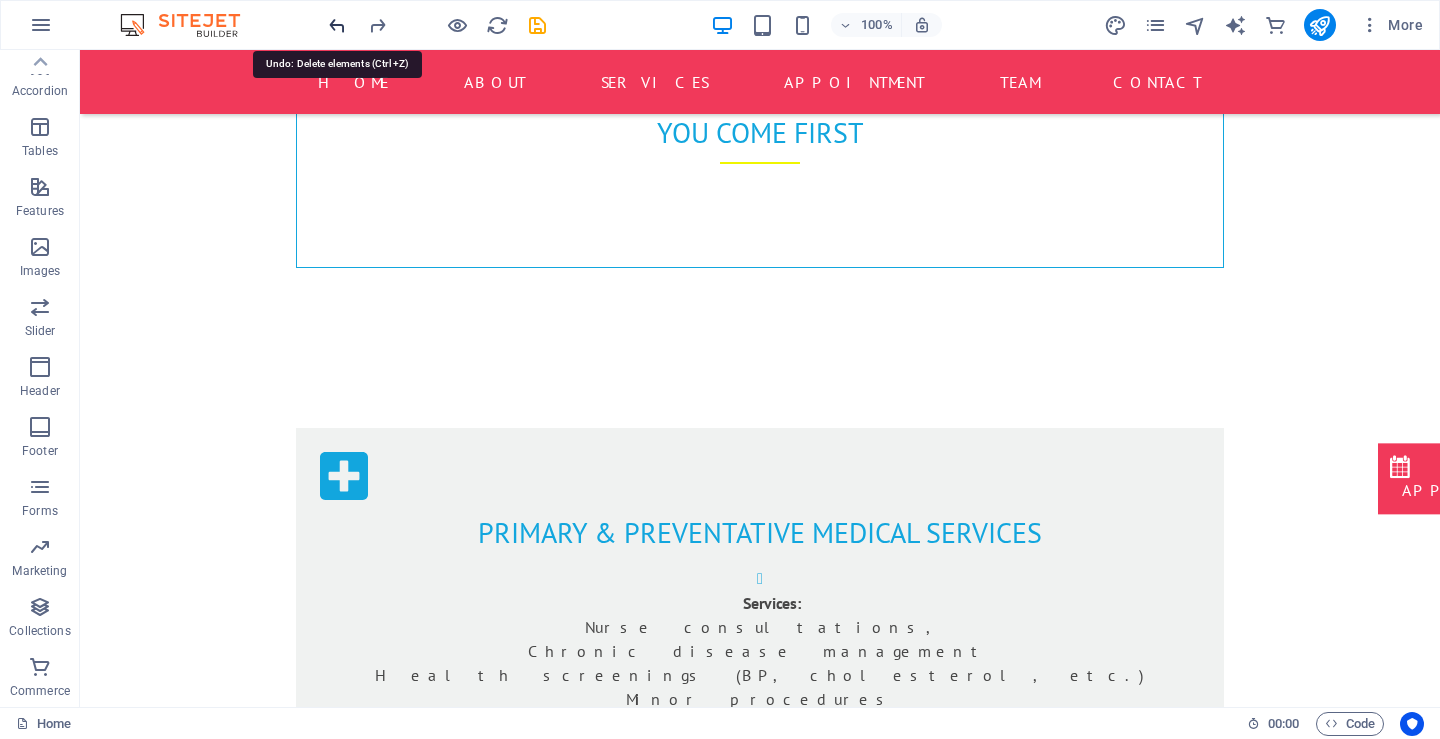 click at bounding box center (337, 25) 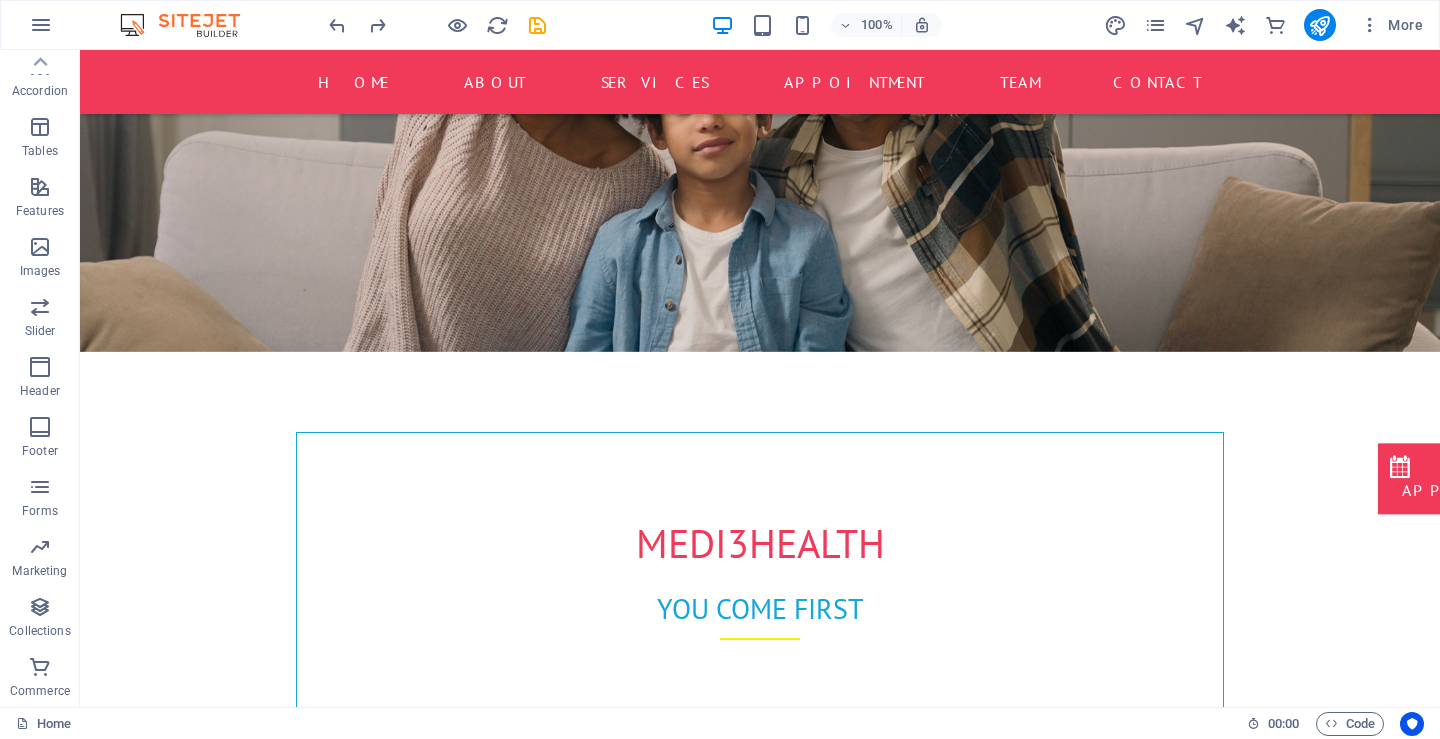 scroll, scrollTop: 544, scrollLeft: 0, axis: vertical 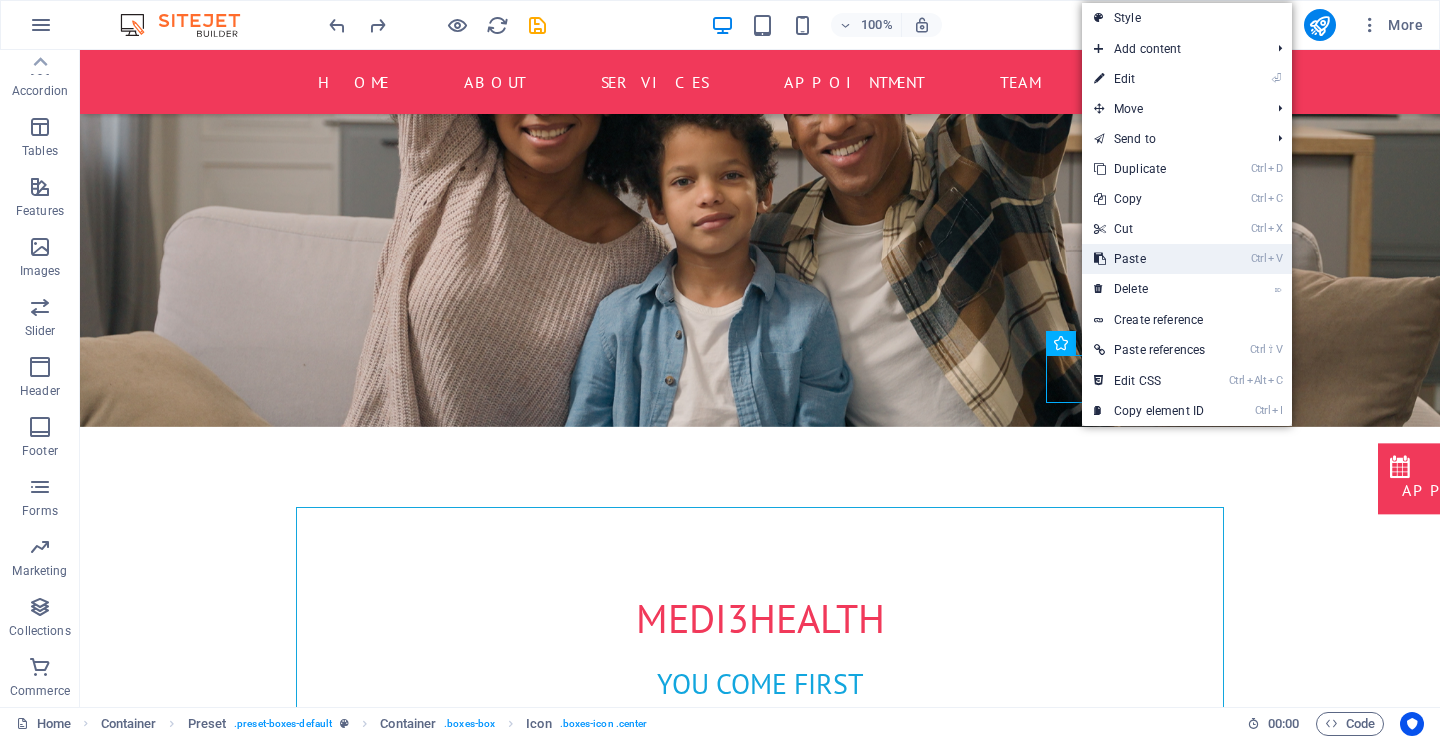 click on "Ctrl V  Paste" at bounding box center (1149, 259) 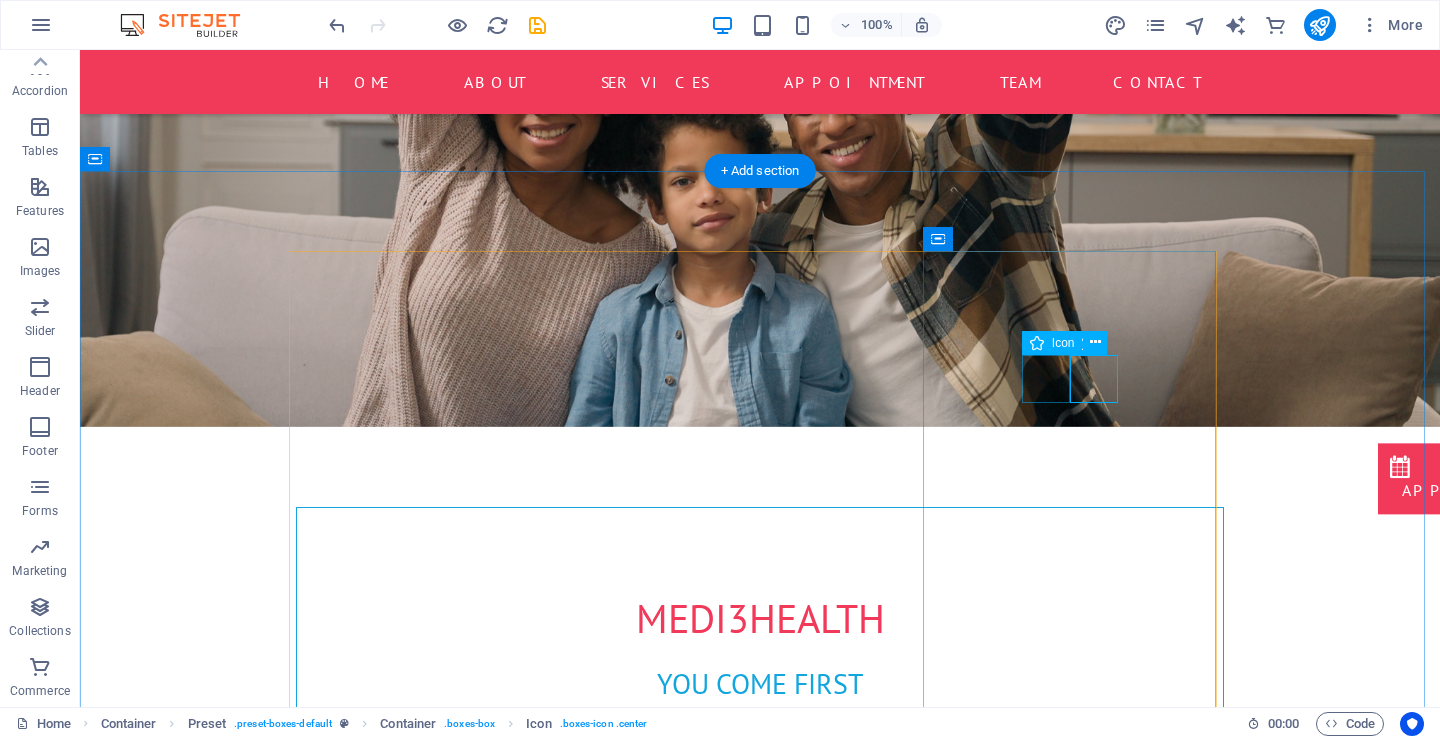 click at bounding box center (760, 2022) 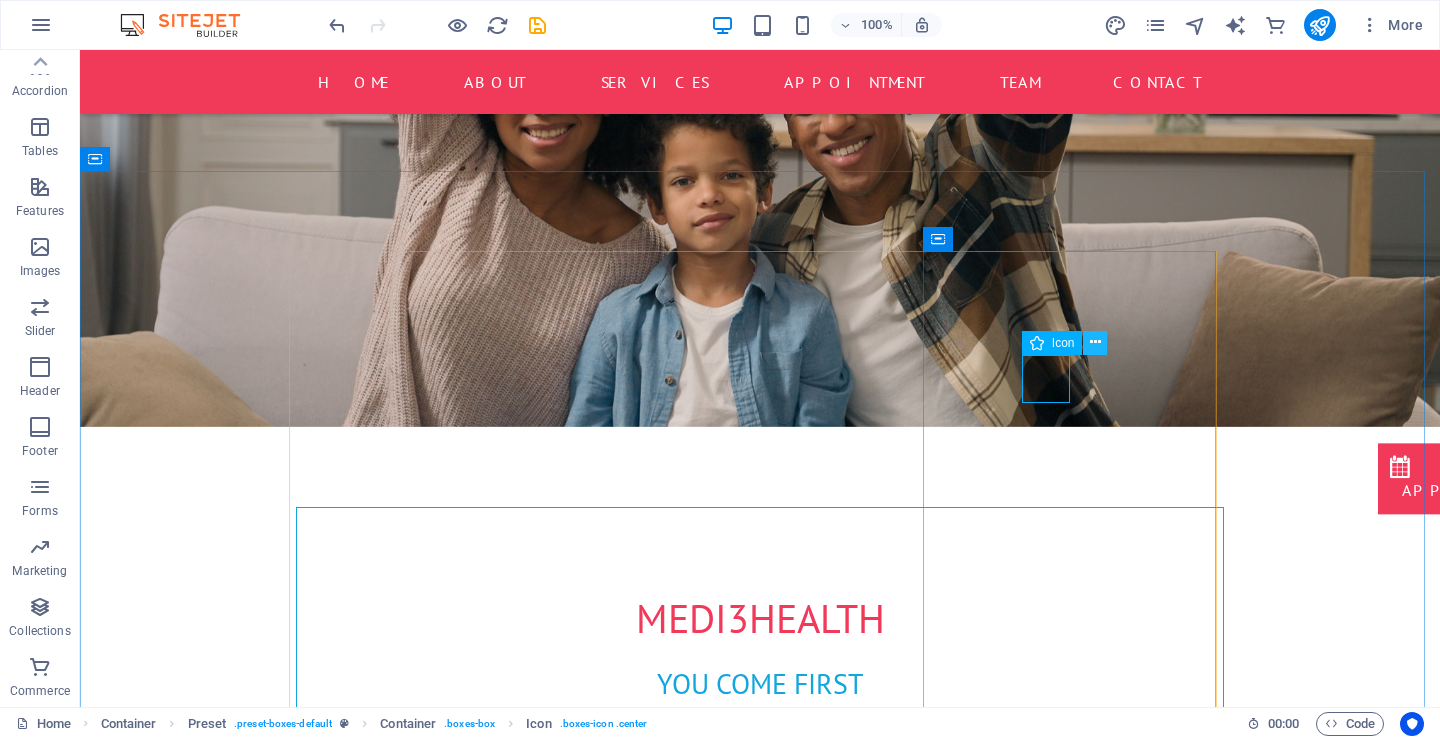 click at bounding box center (1095, 342) 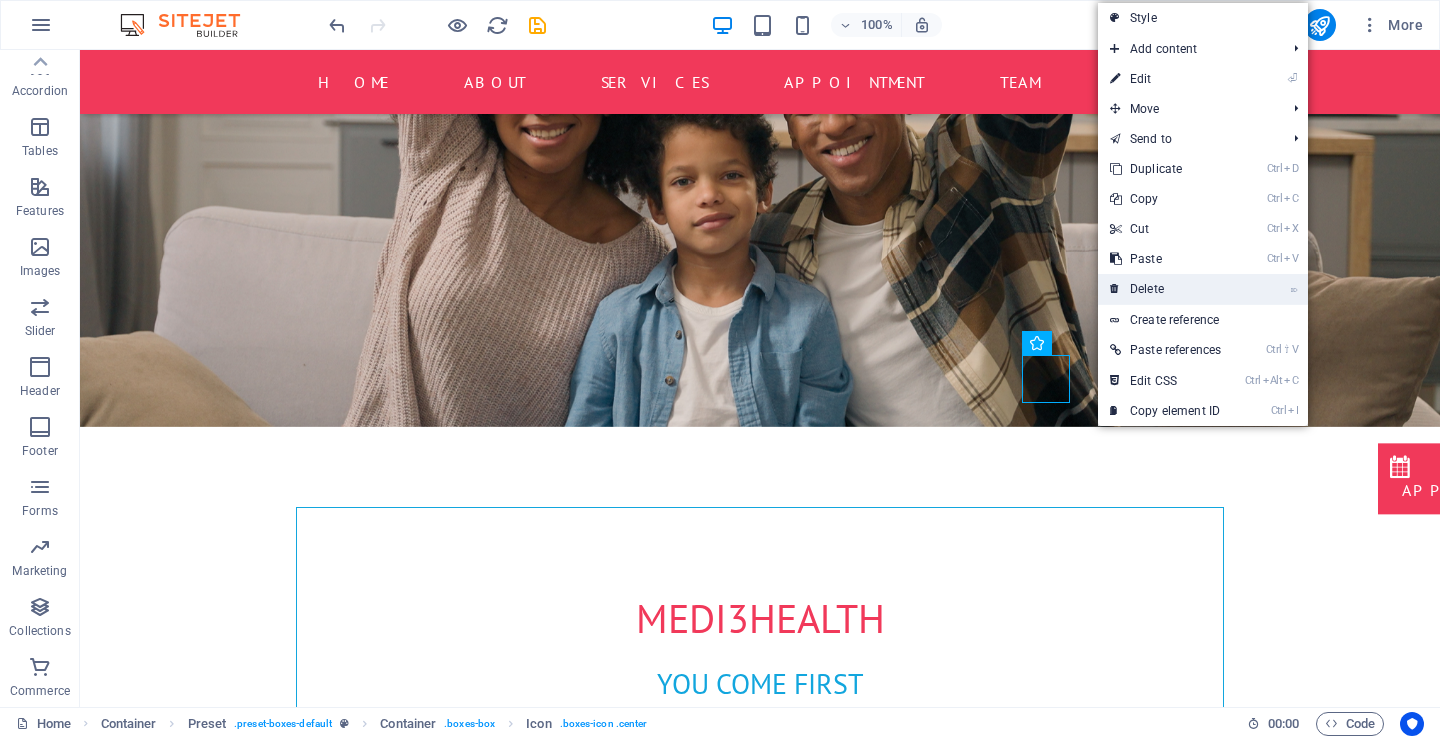 click on "⌦  Delete" at bounding box center (1165, 289) 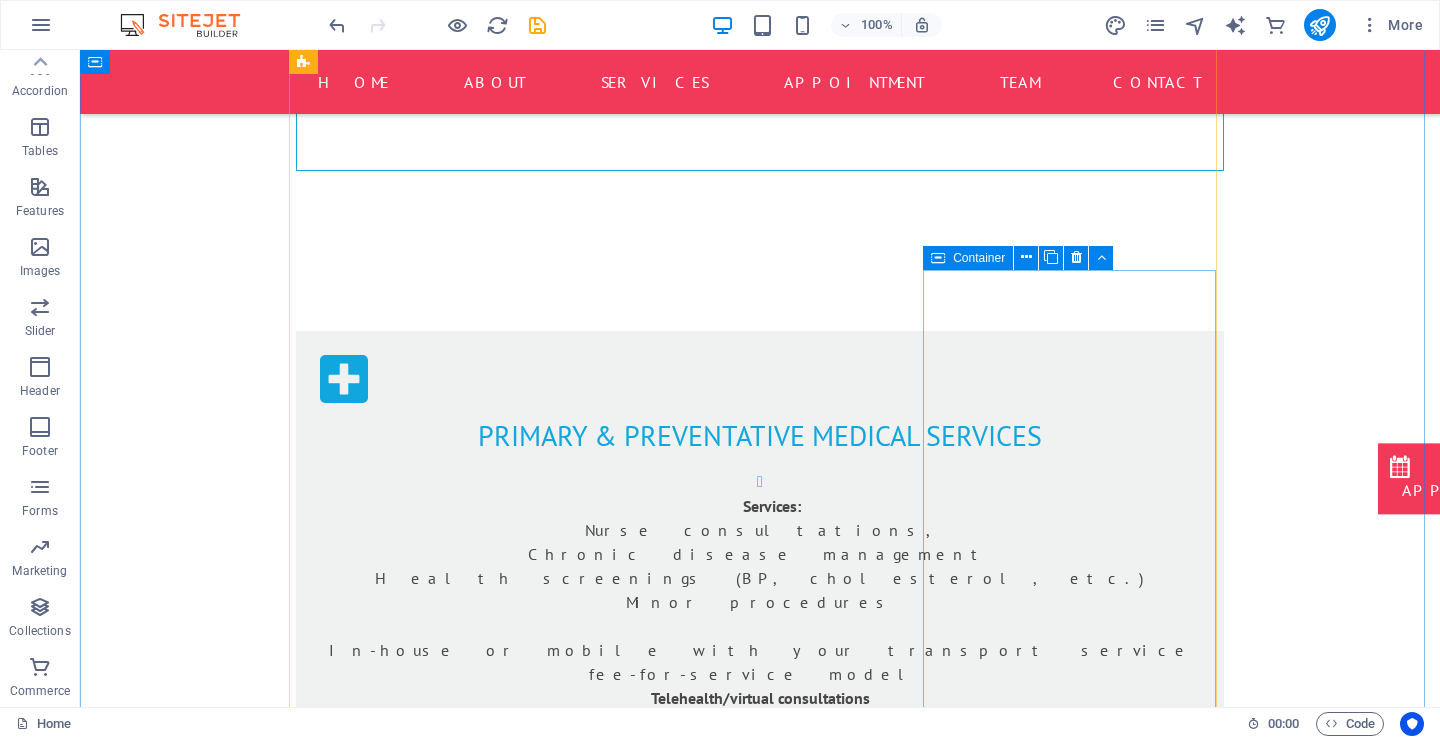scroll, scrollTop: 1244, scrollLeft: 0, axis: vertical 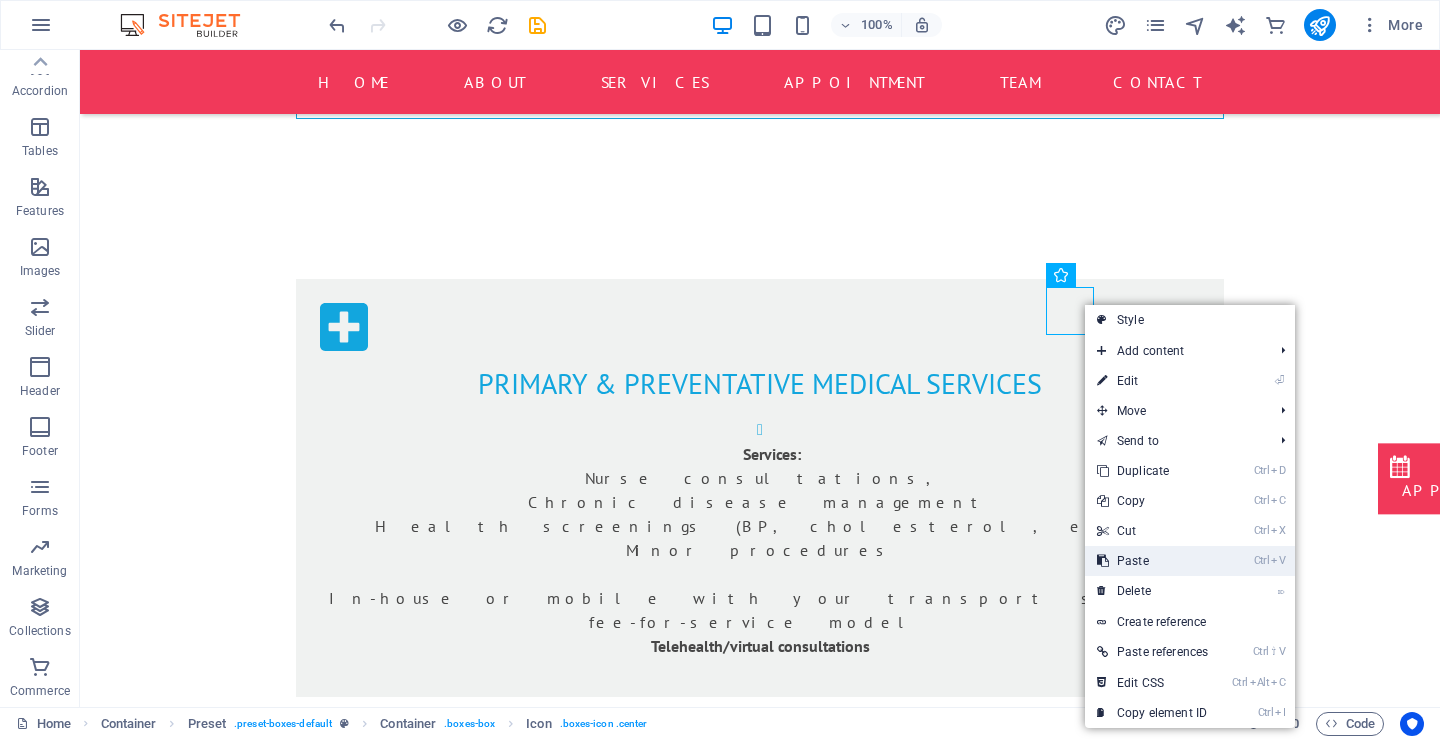click on "Ctrl V  Paste" at bounding box center [1152, 561] 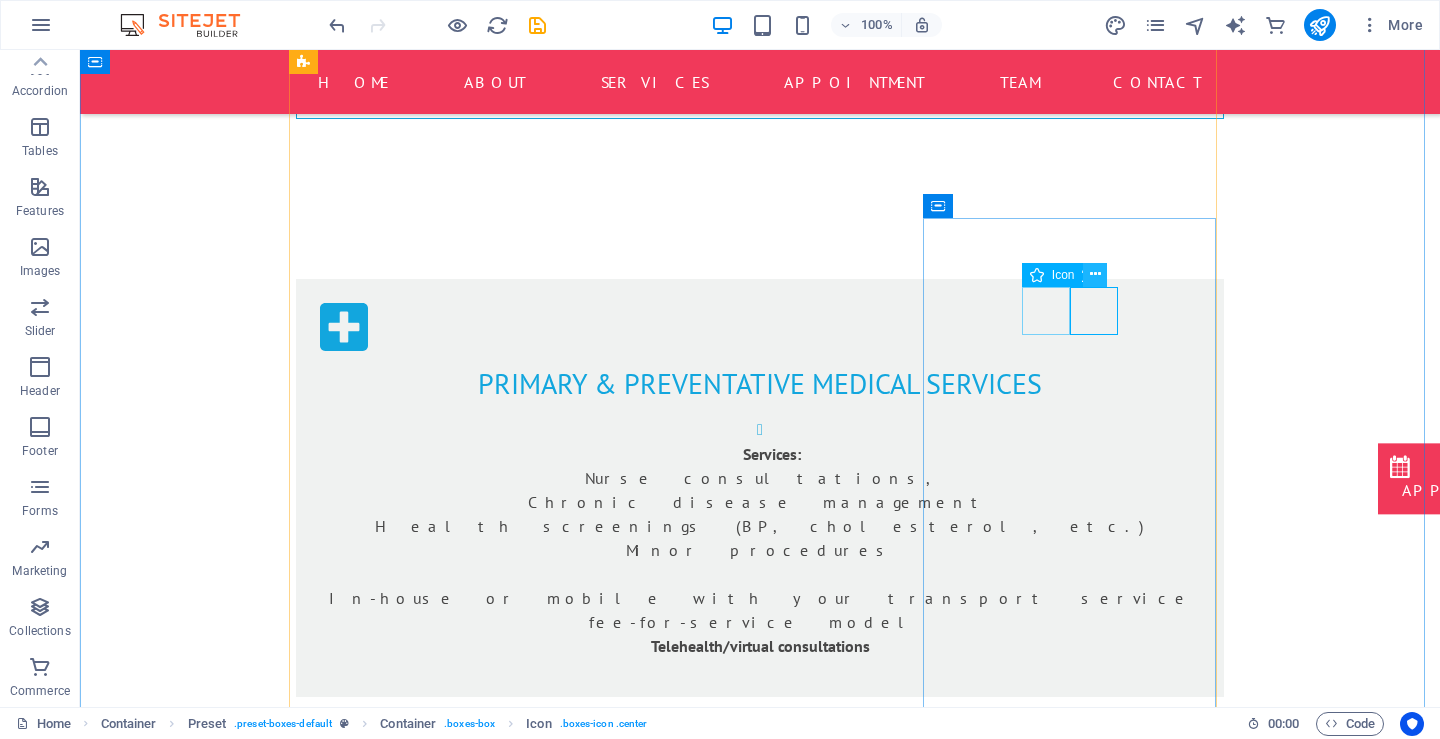 click at bounding box center [1095, 275] 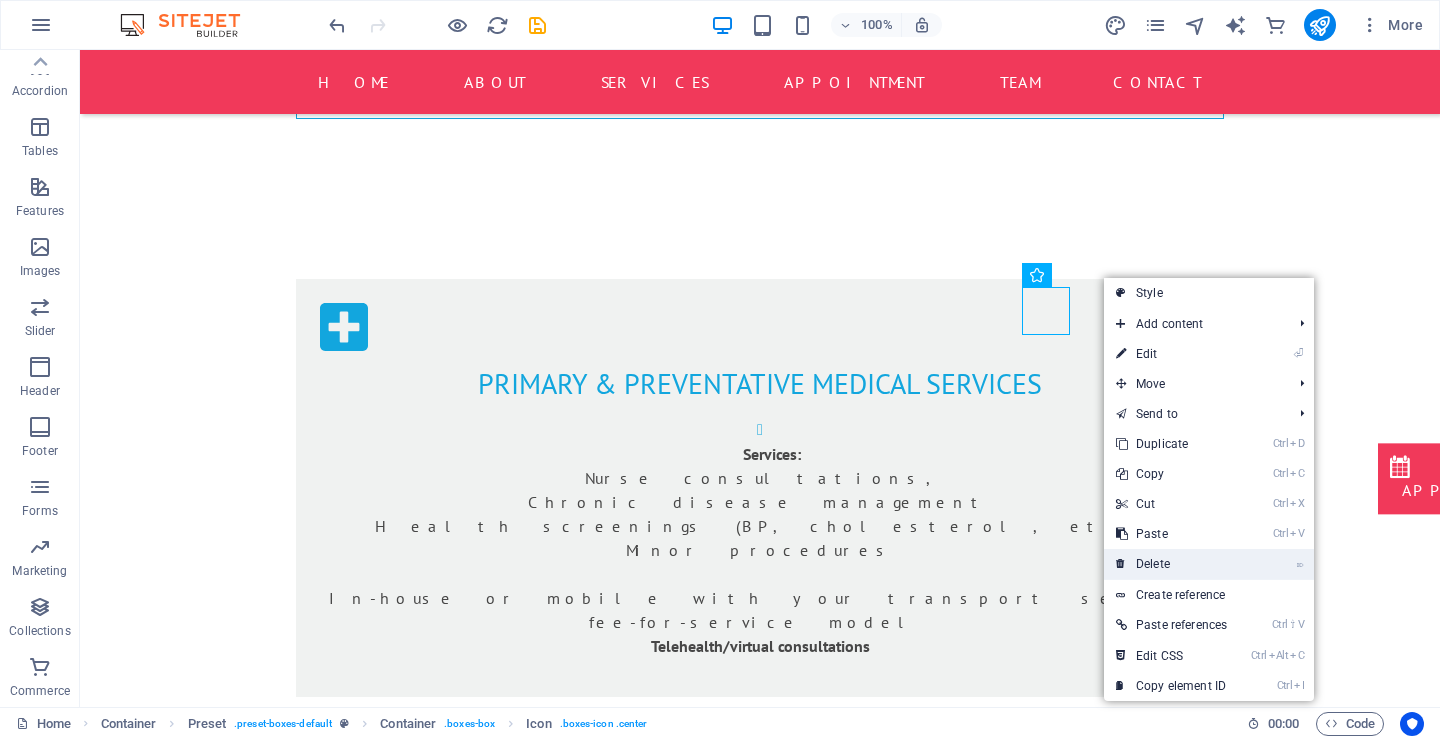 click on "⌦  Delete" at bounding box center [1171, 564] 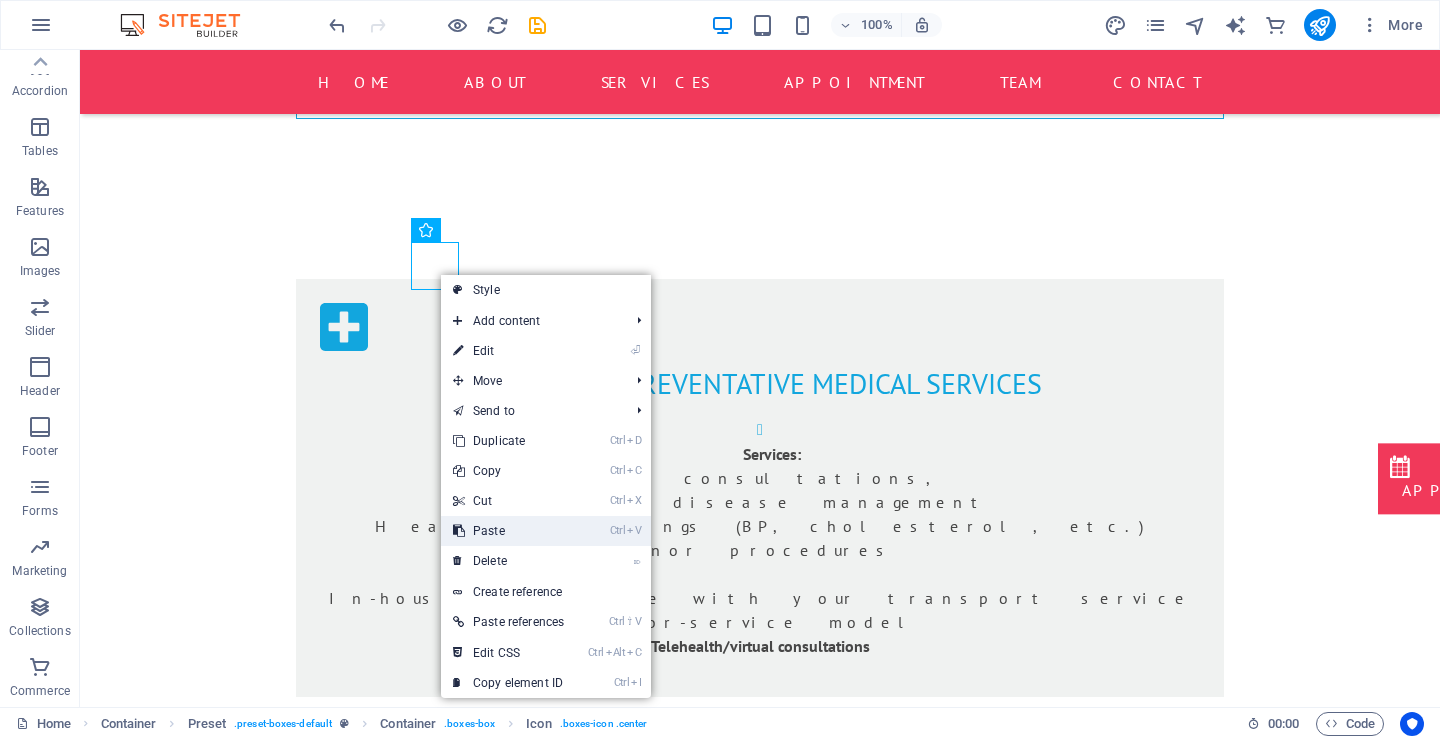 click on "Ctrl V  Paste" at bounding box center (508, 531) 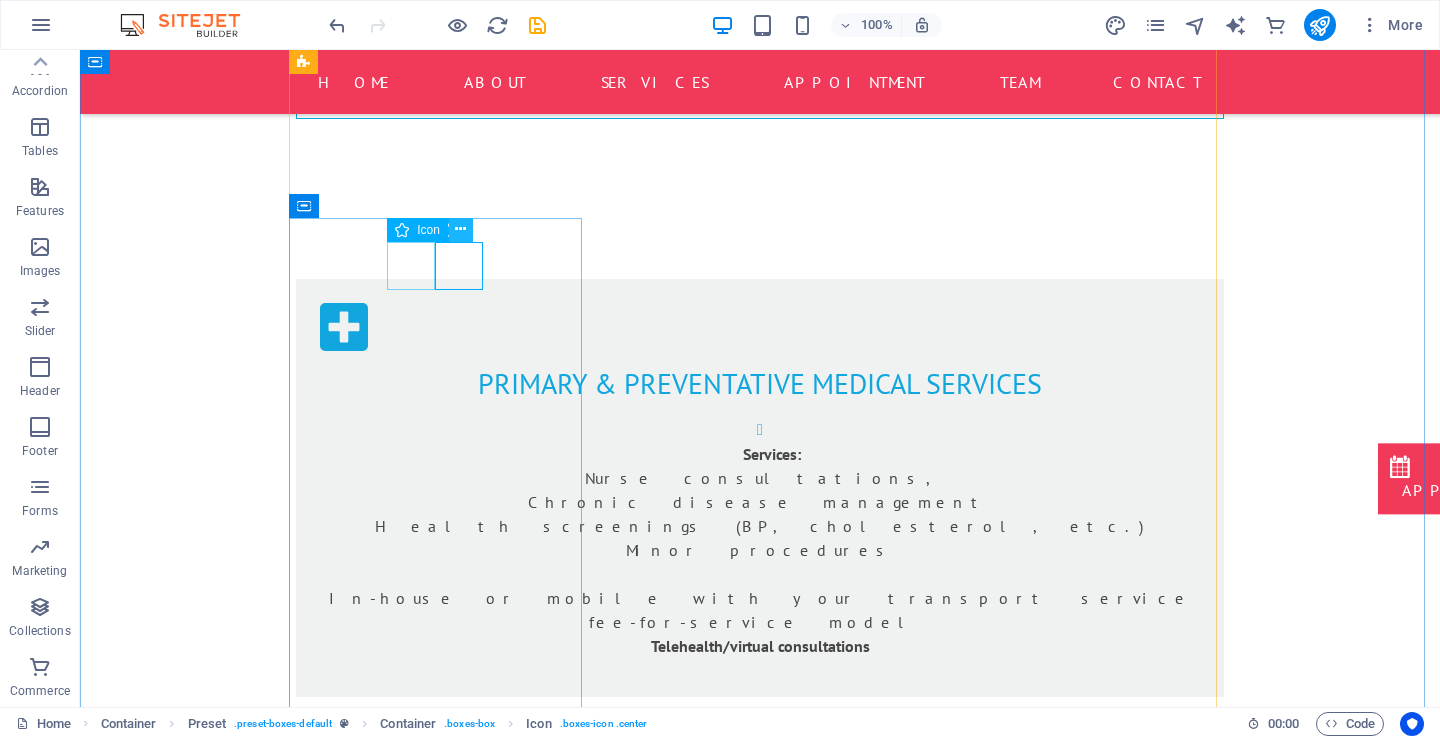 click at bounding box center (460, 229) 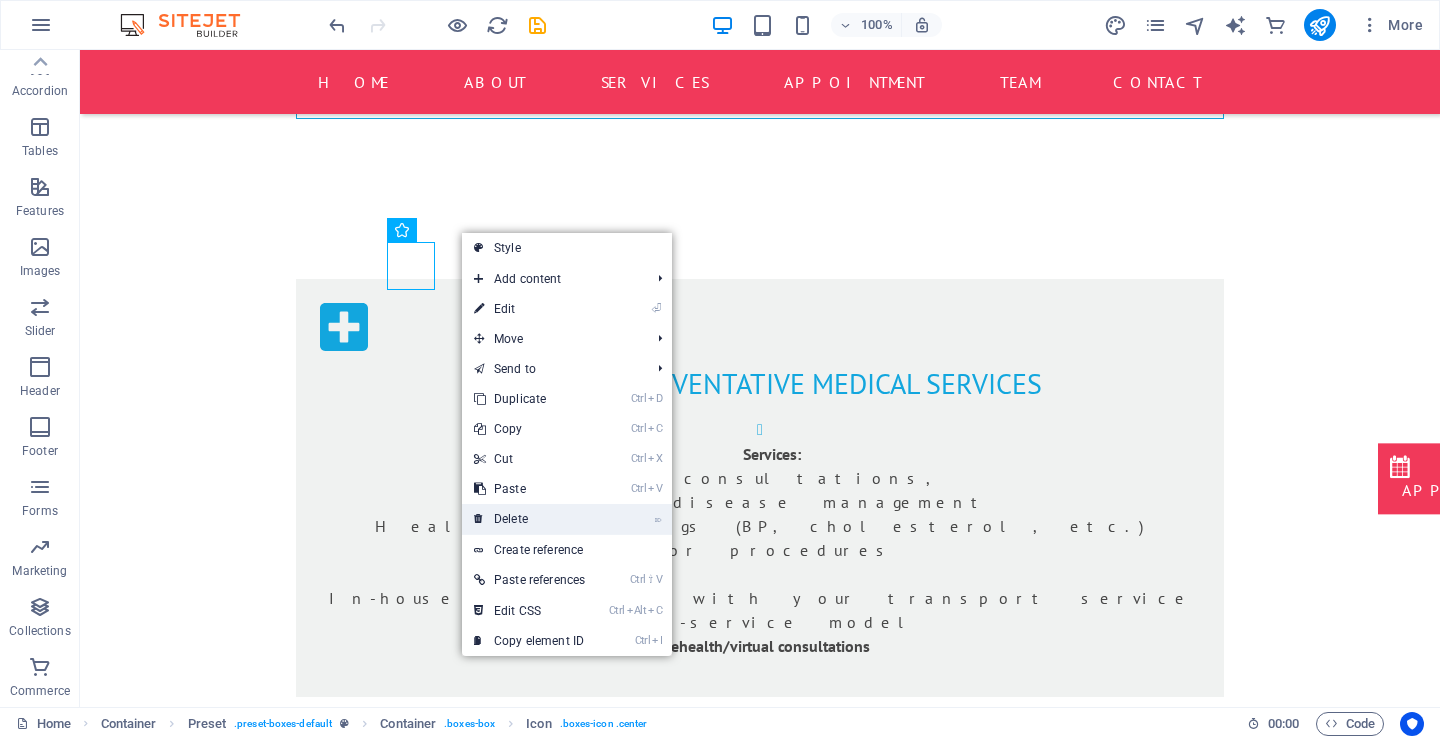 click on "⌦  Delete" at bounding box center (529, 519) 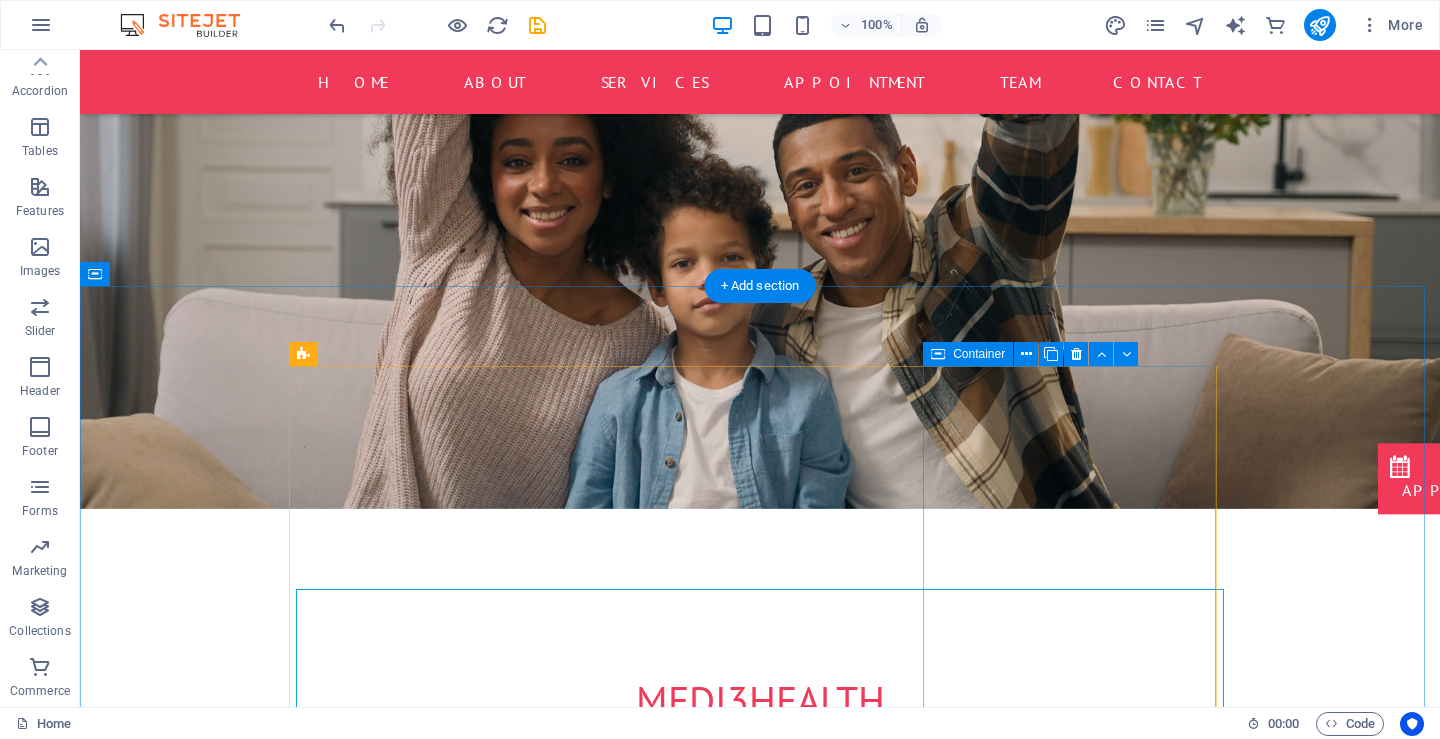scroll, scrollTop: 544, scrollLeft: 0, axis: vertical 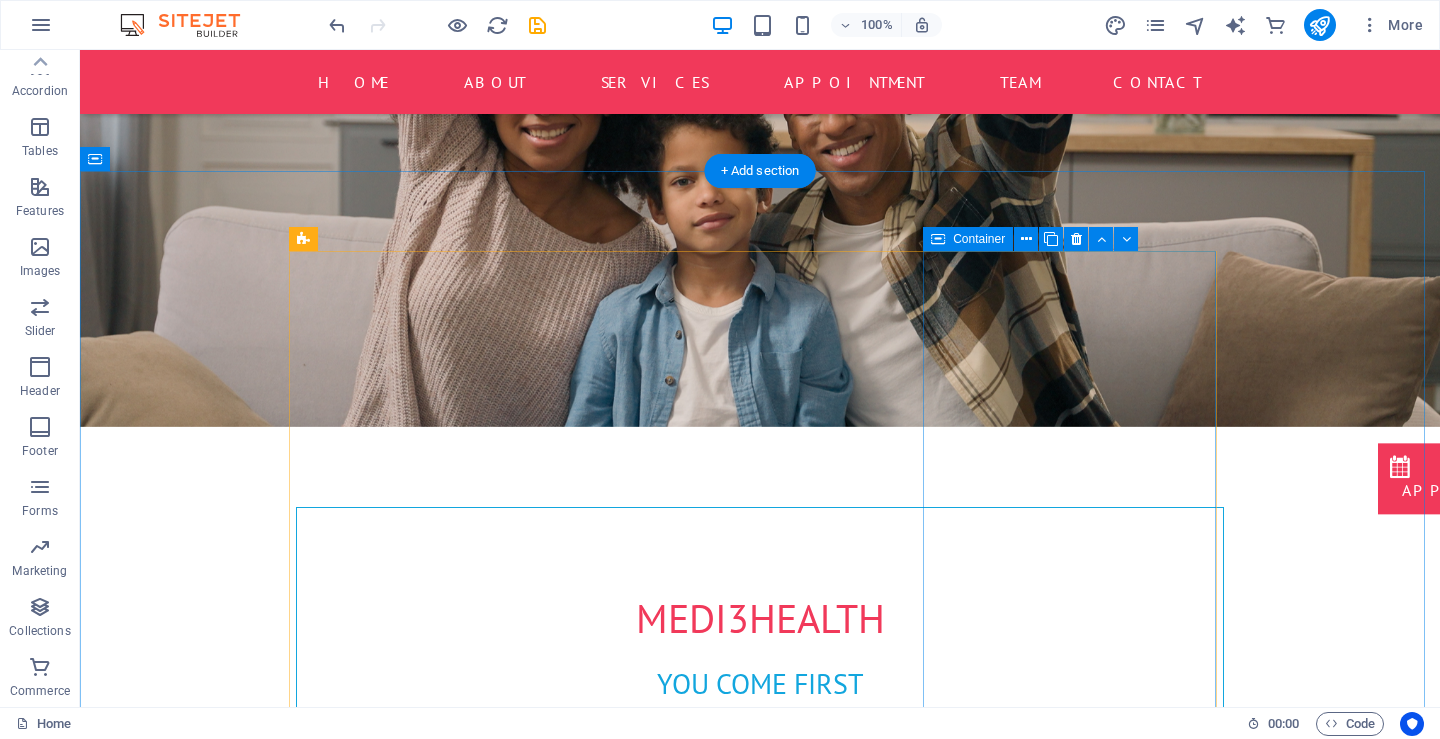 click on "Vitamin Drips & IV Therapy Services: On-site or mobile vitamin infusions (hydration, immunity, energy) Wellness-focused (not for acute care) Offered at clinics or via home visits Bundled with wellness plans, post-surgery recovery, etc. Optional: Add lab testing to tailor the drips" at bounding box center (760, 2182) 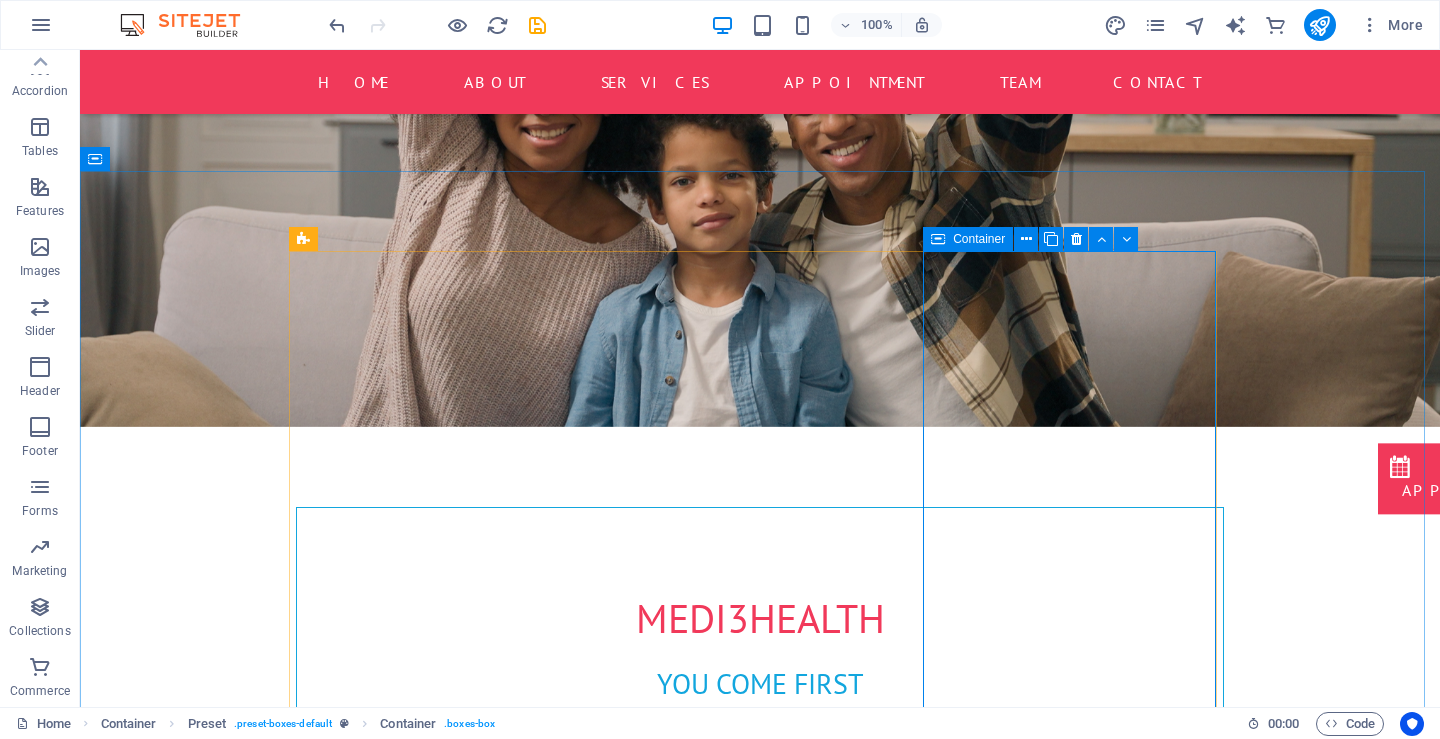 click on "Container" at bounding box center [979, 239] 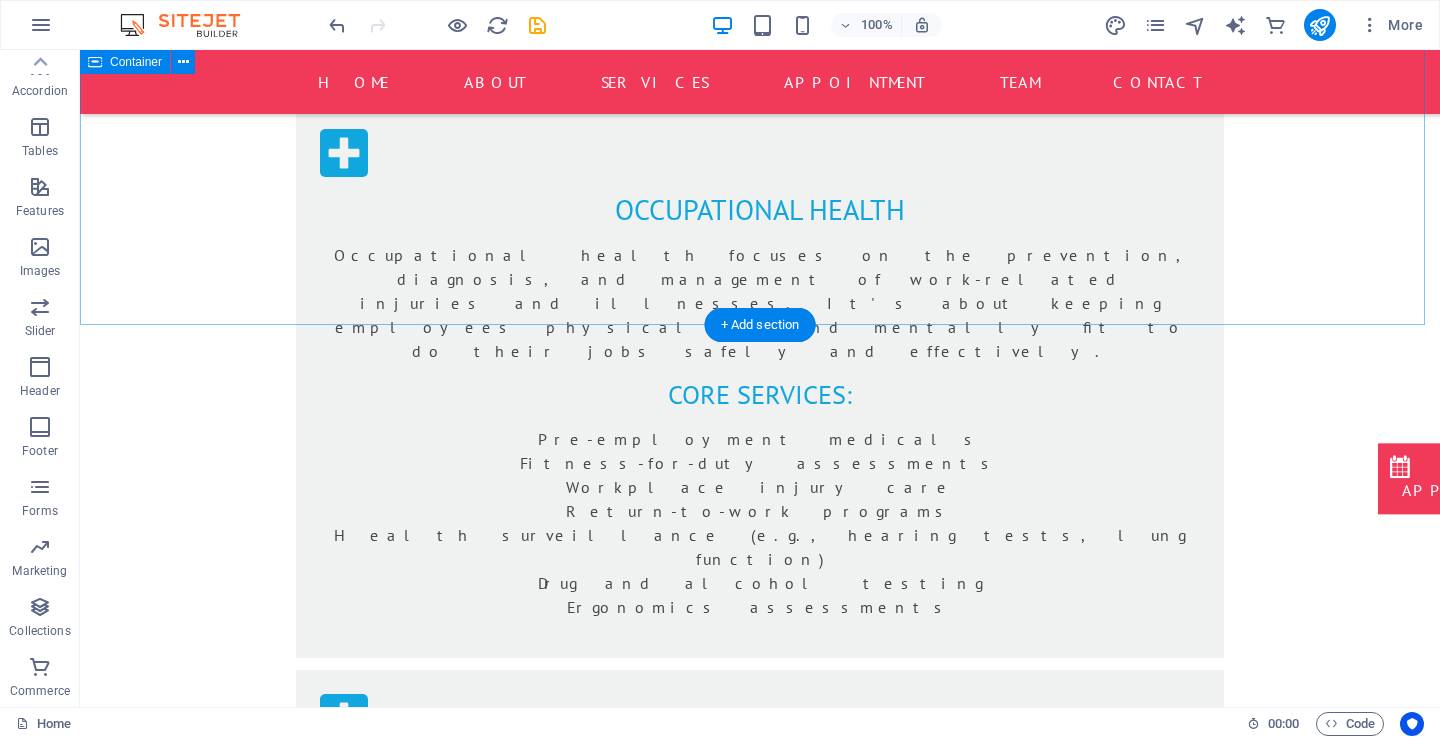 scroll, scrollTop: 1748, scrollLeft: 0, axis: vertical 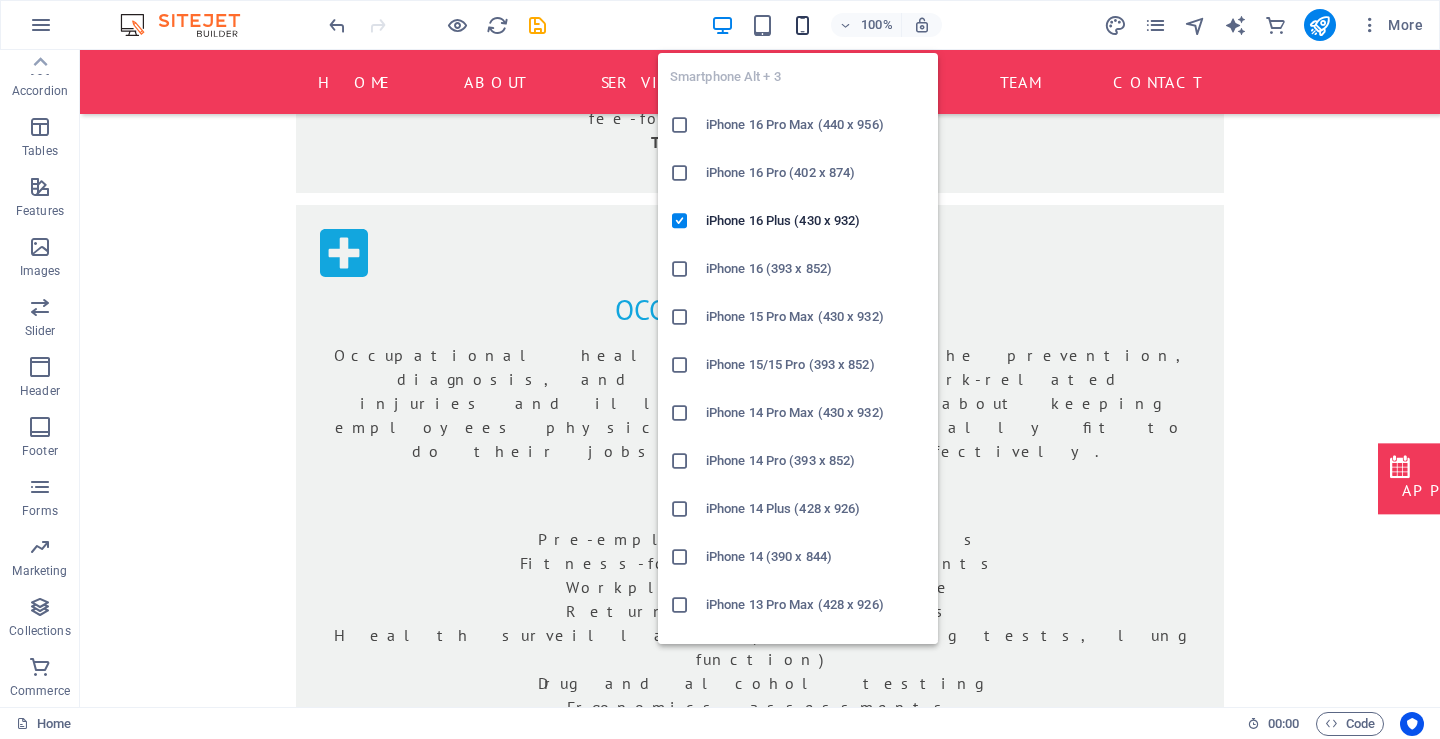 click at bounding box center (802, 25) 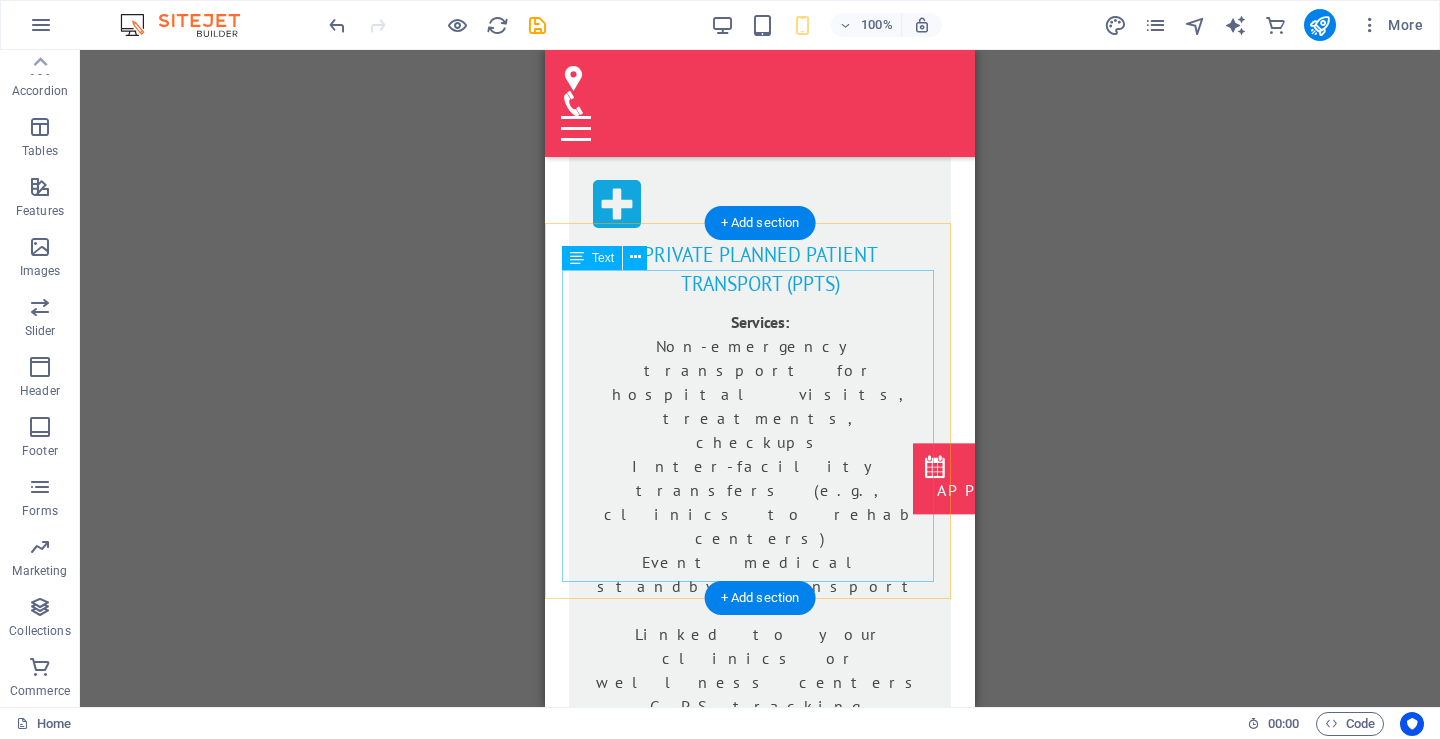 scroll, scrollTop: 3400, scrollLeft: 0, axis: vertical 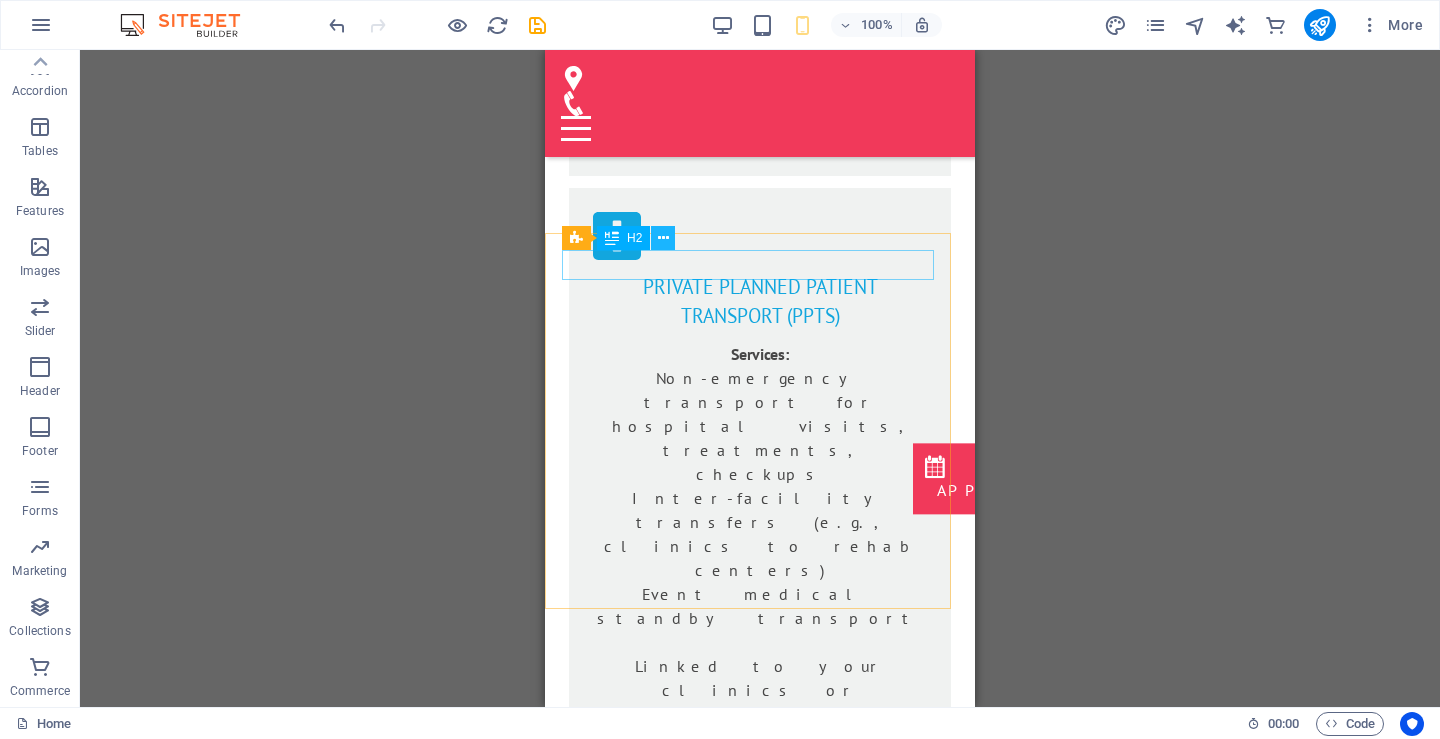 click at bounding box center (663, 238) 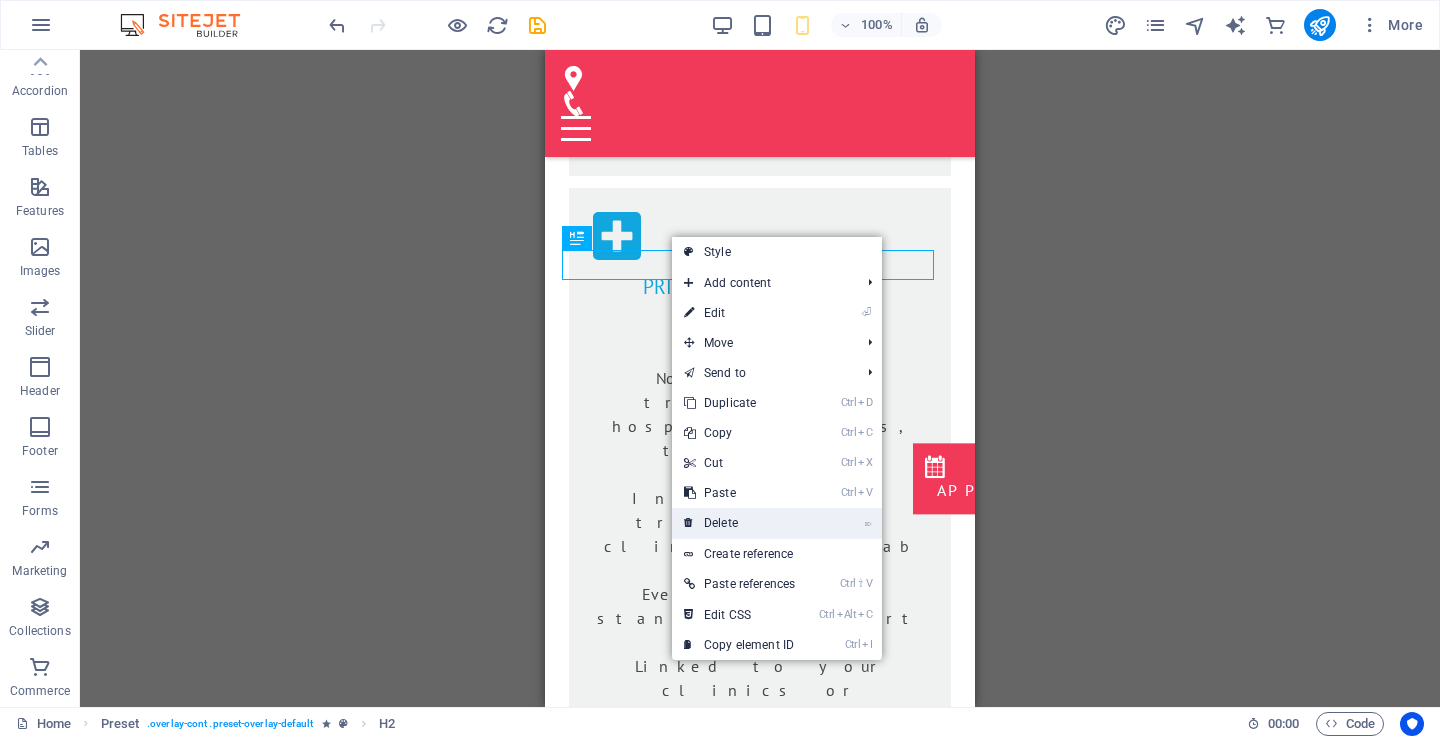 click on "⌦  Delete" at bounding box center [739, 523] 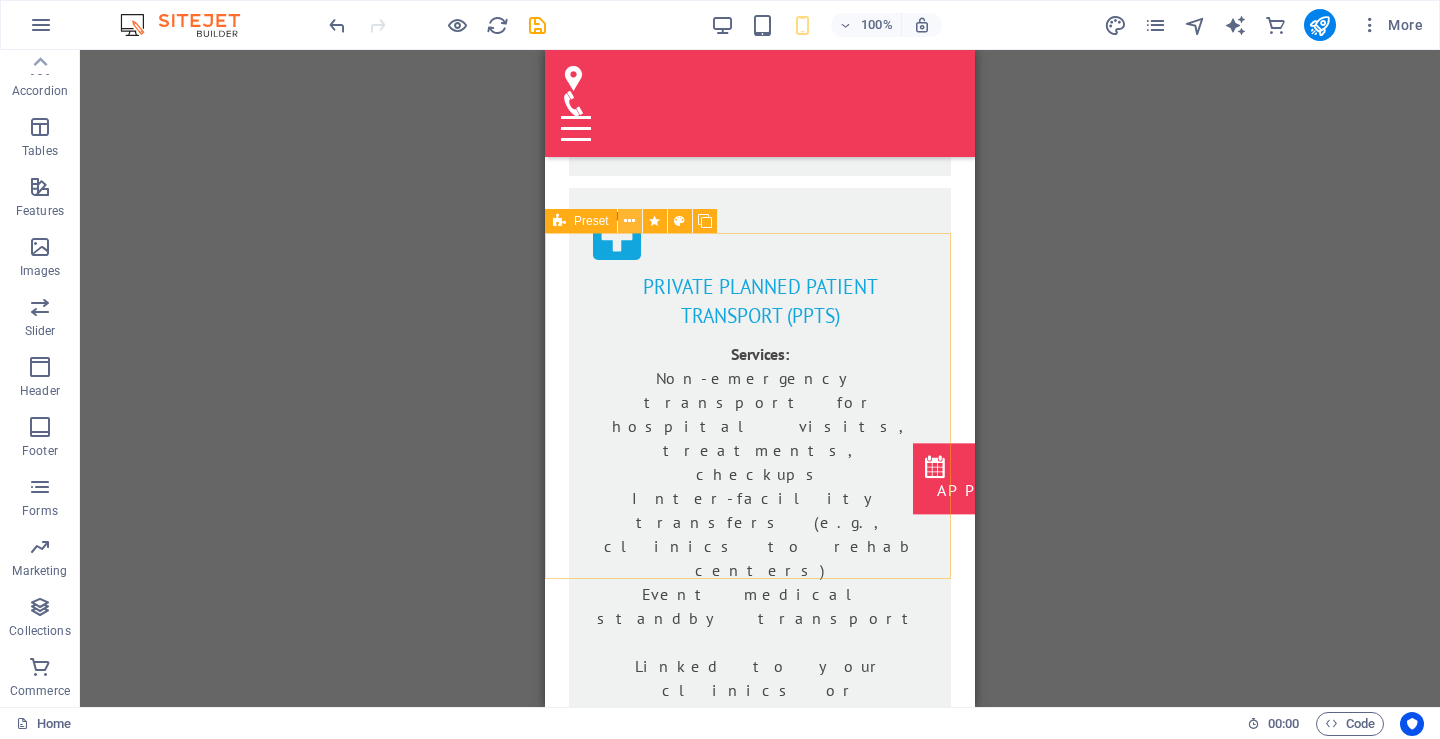 click at bounding box center (629, 221) 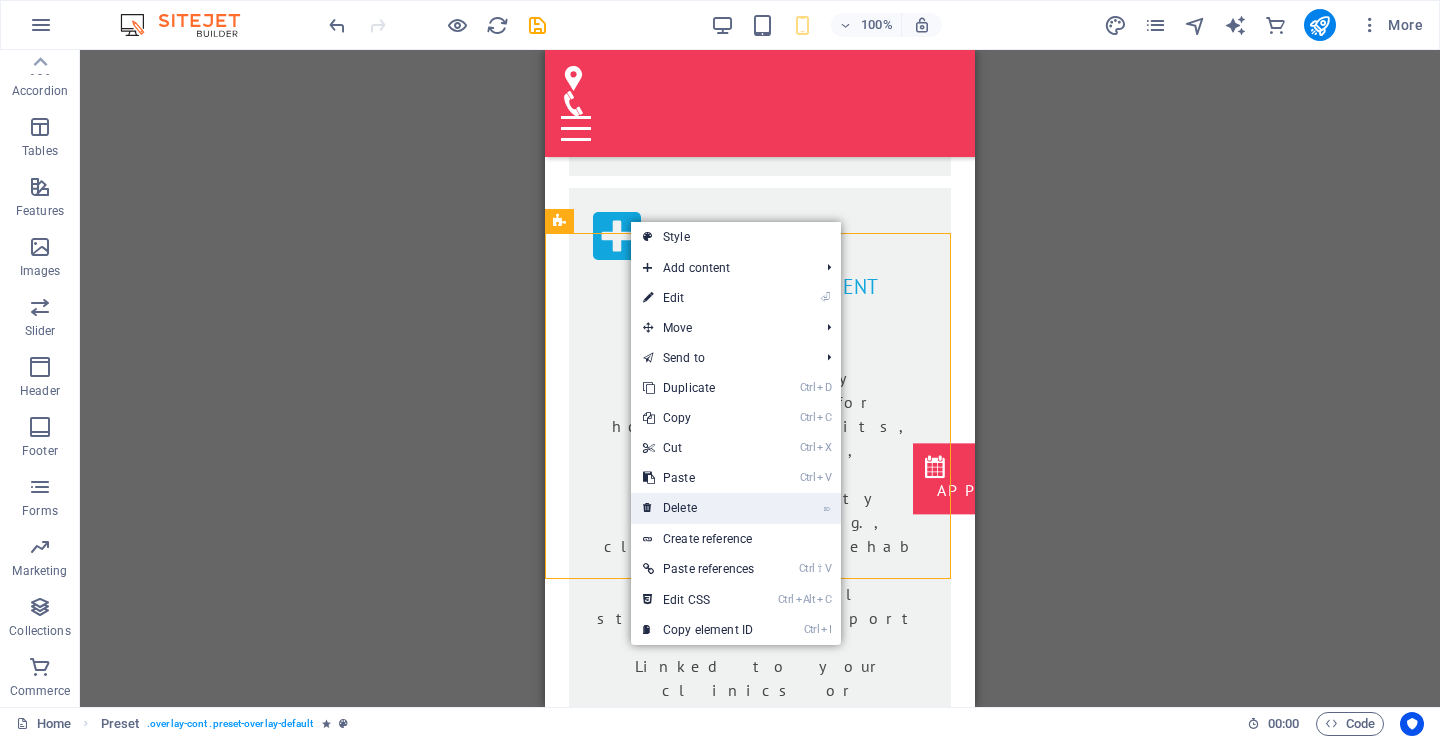click on "⌦  Delete" at bounding box center [698, 508] 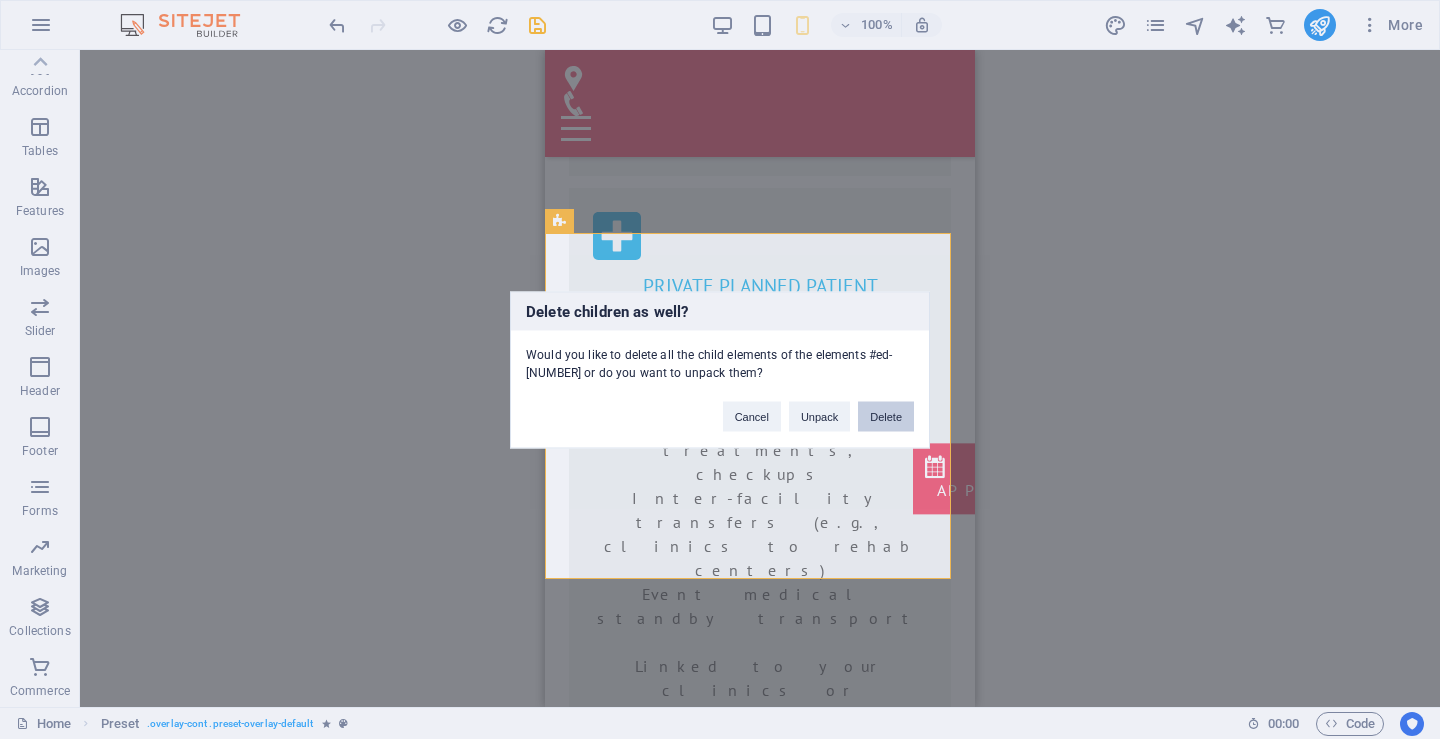 click on "Delete" at bounding box center (886, 416) 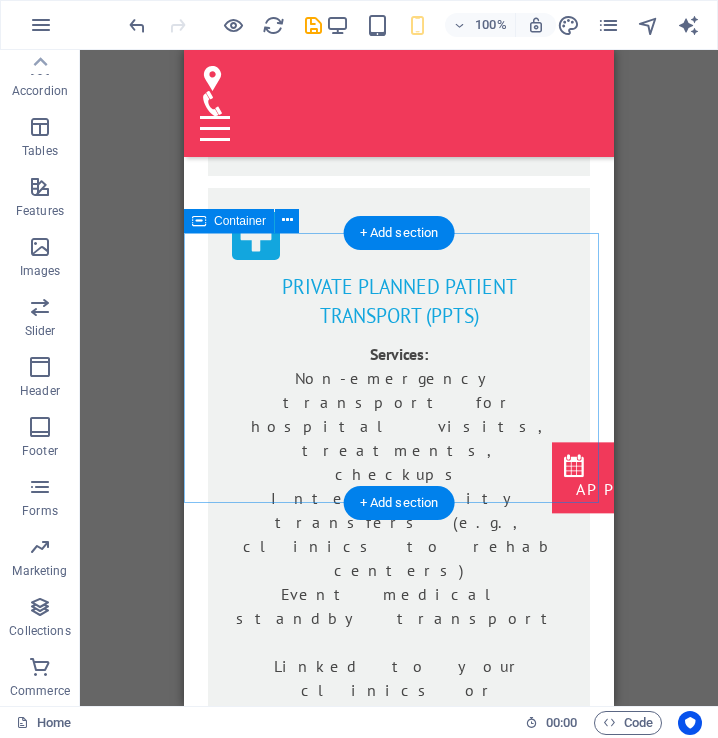 click on "Drop content here or  Add elements  Paste clipboard" at bounding box center [399, 2493] 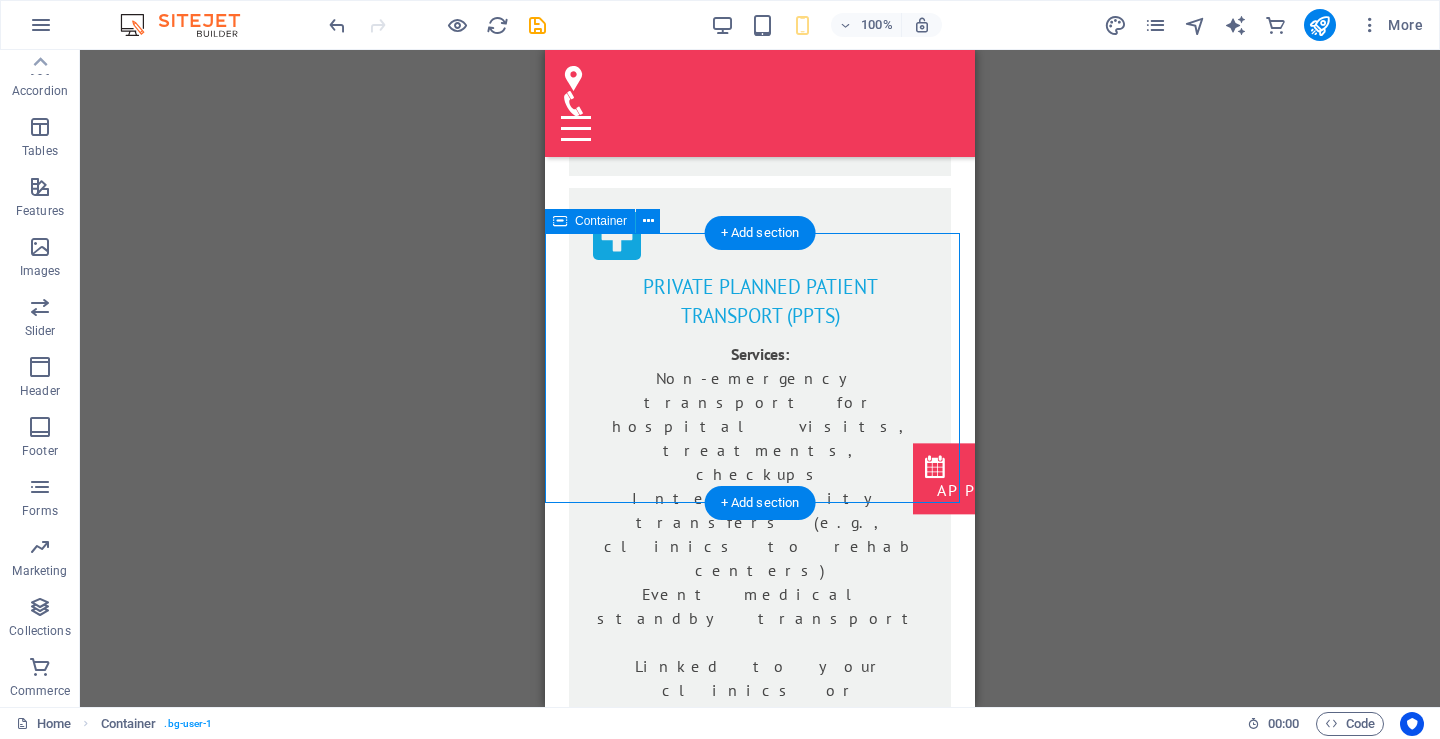click on "Drop content here or  Add elements  Paste clipboard" at bounding box center (760, 2493) 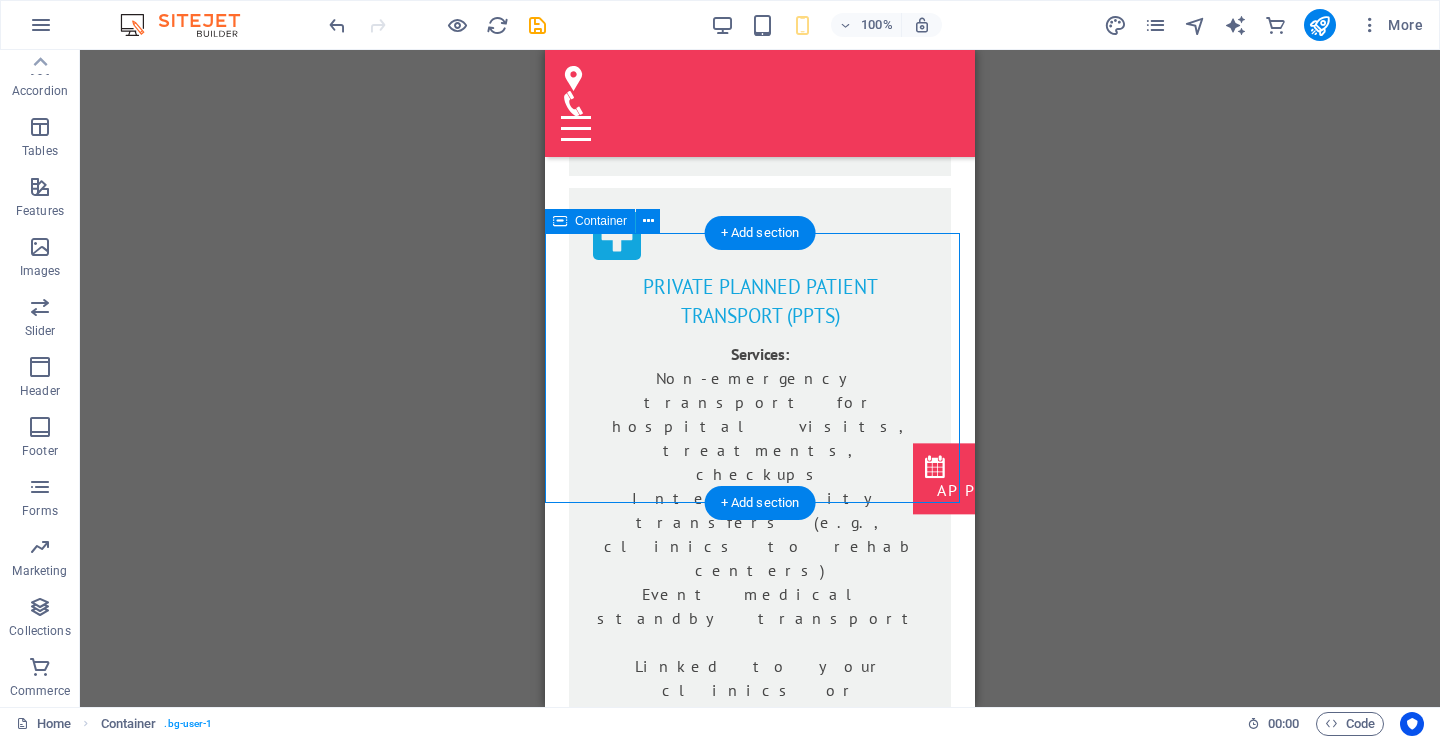 click on "Add elements" at bounding box center (701, 2523) 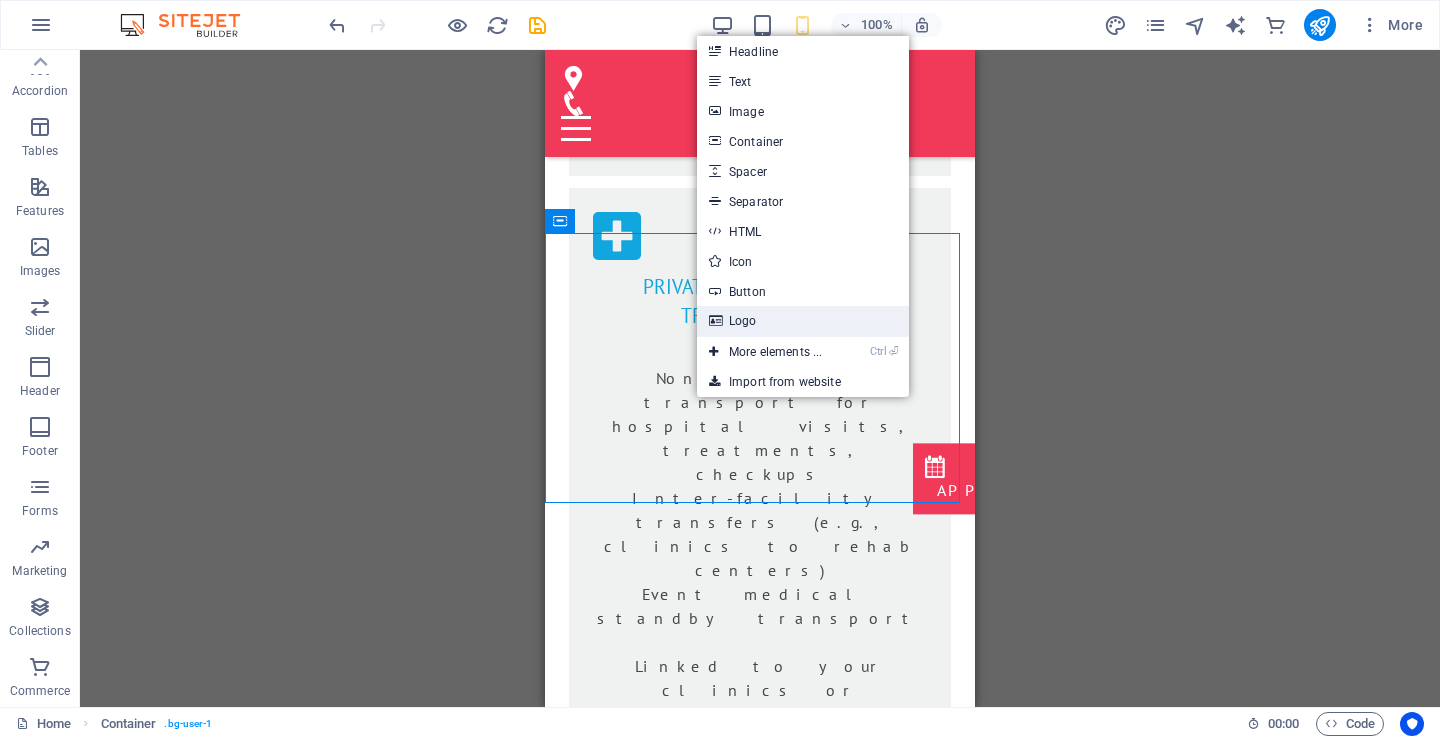 click on "Logo" at bounding box center (803, 321) 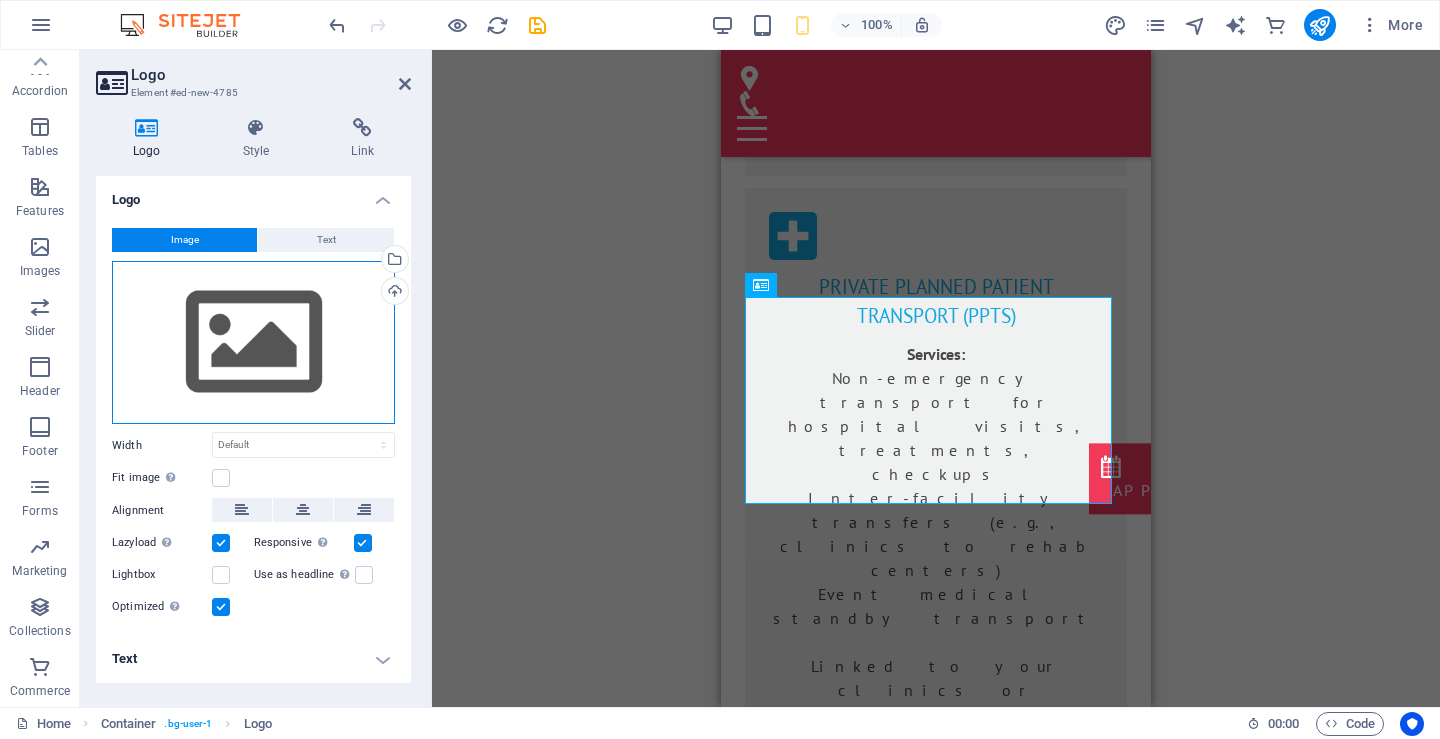 click on "Drag files here, click to choose files or select files from Files or our free stock photos & videos" at bounding box center (253, 343) 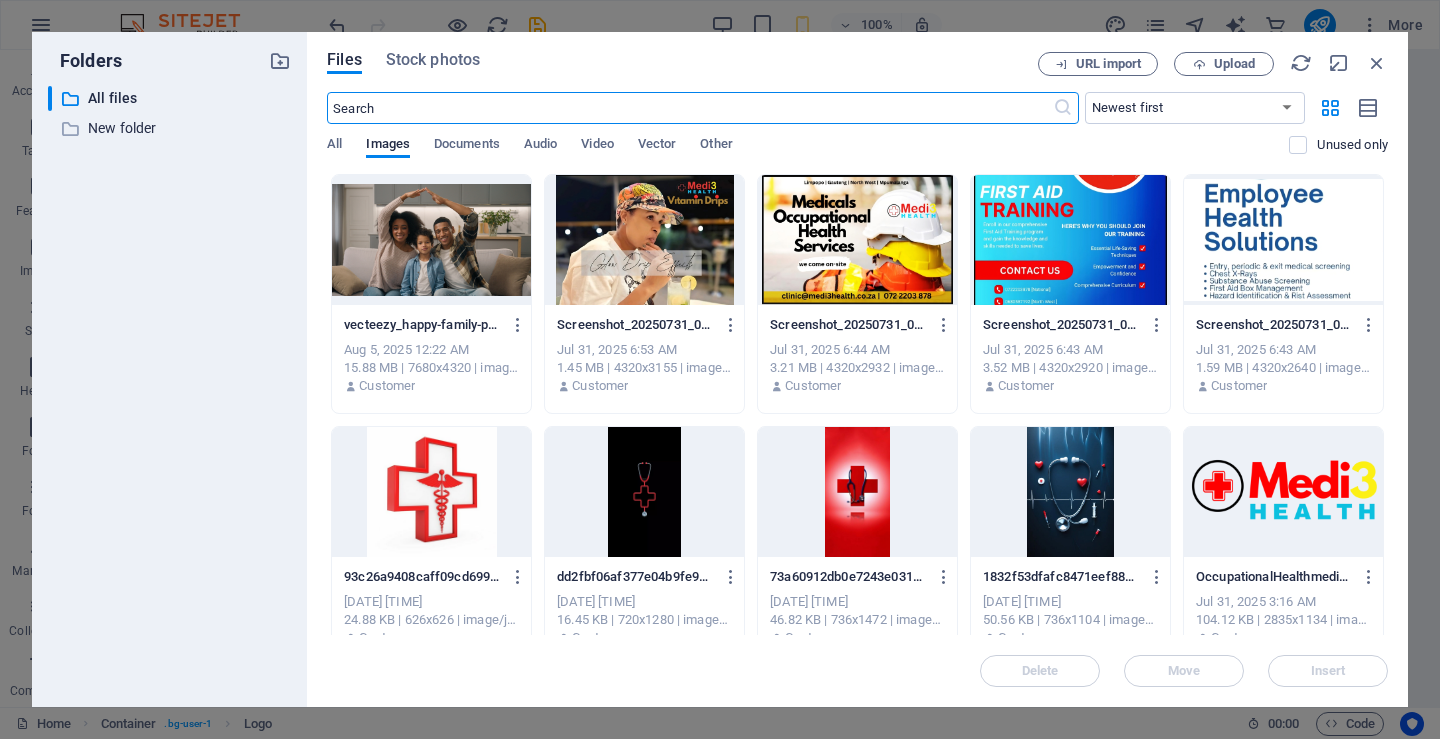 click at bounding box center [644, 240] 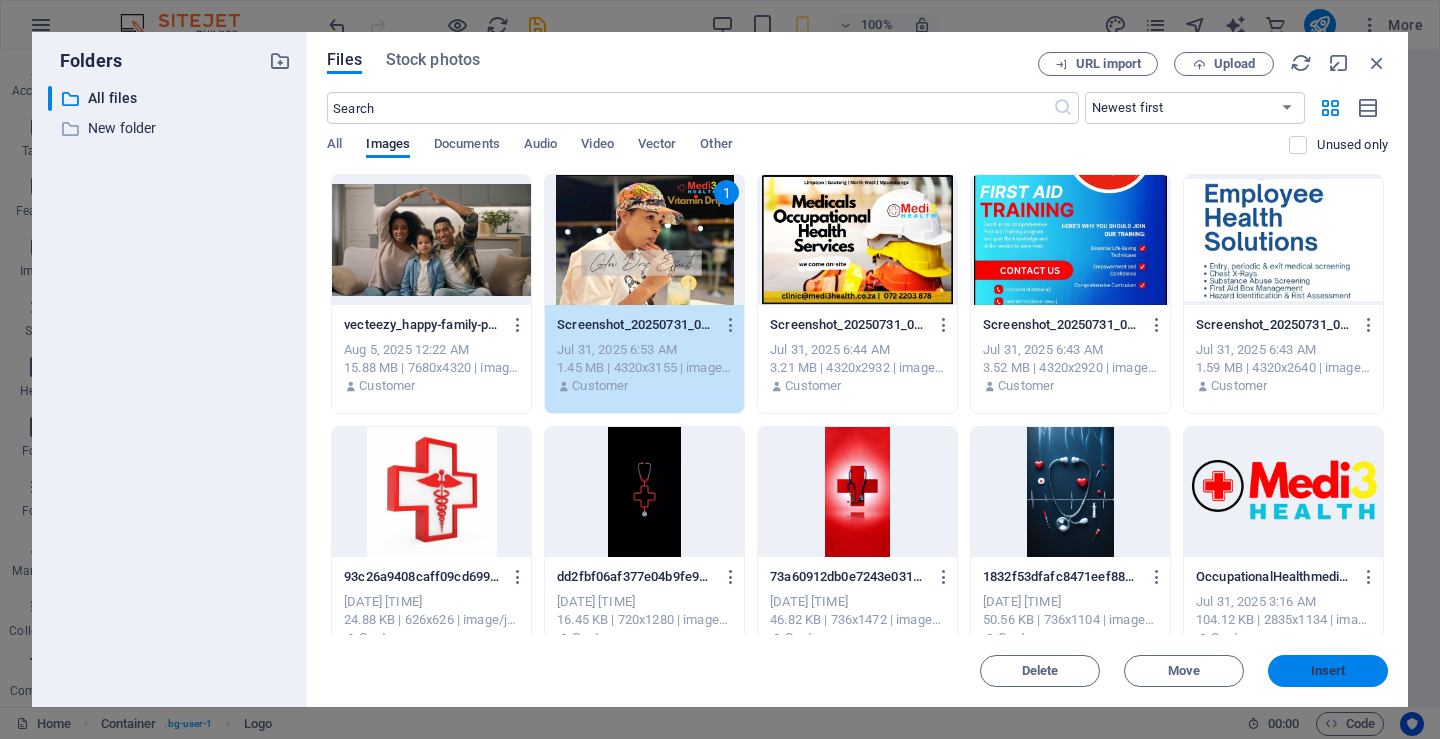 click on "Insert" at bounding box center [1328, 671] 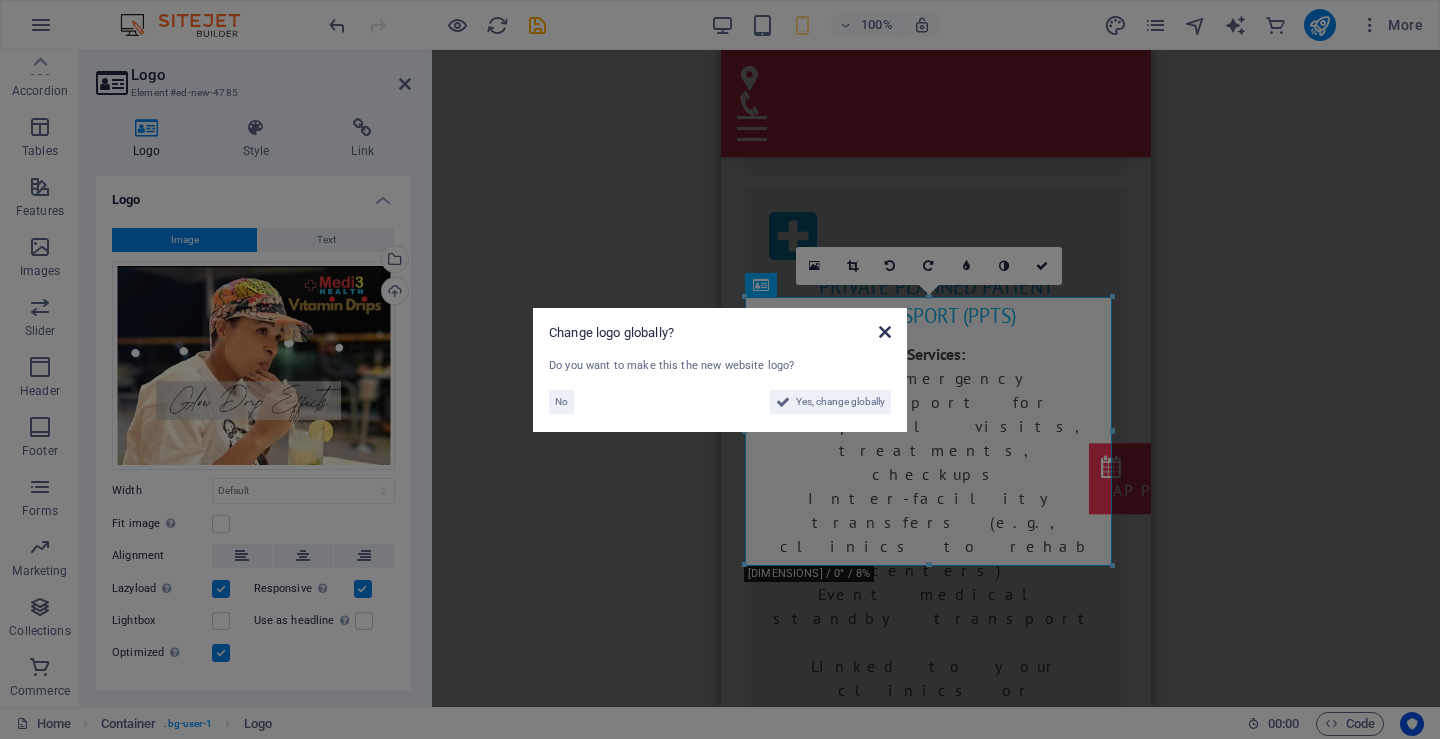 click at bounding box center [885, 332] 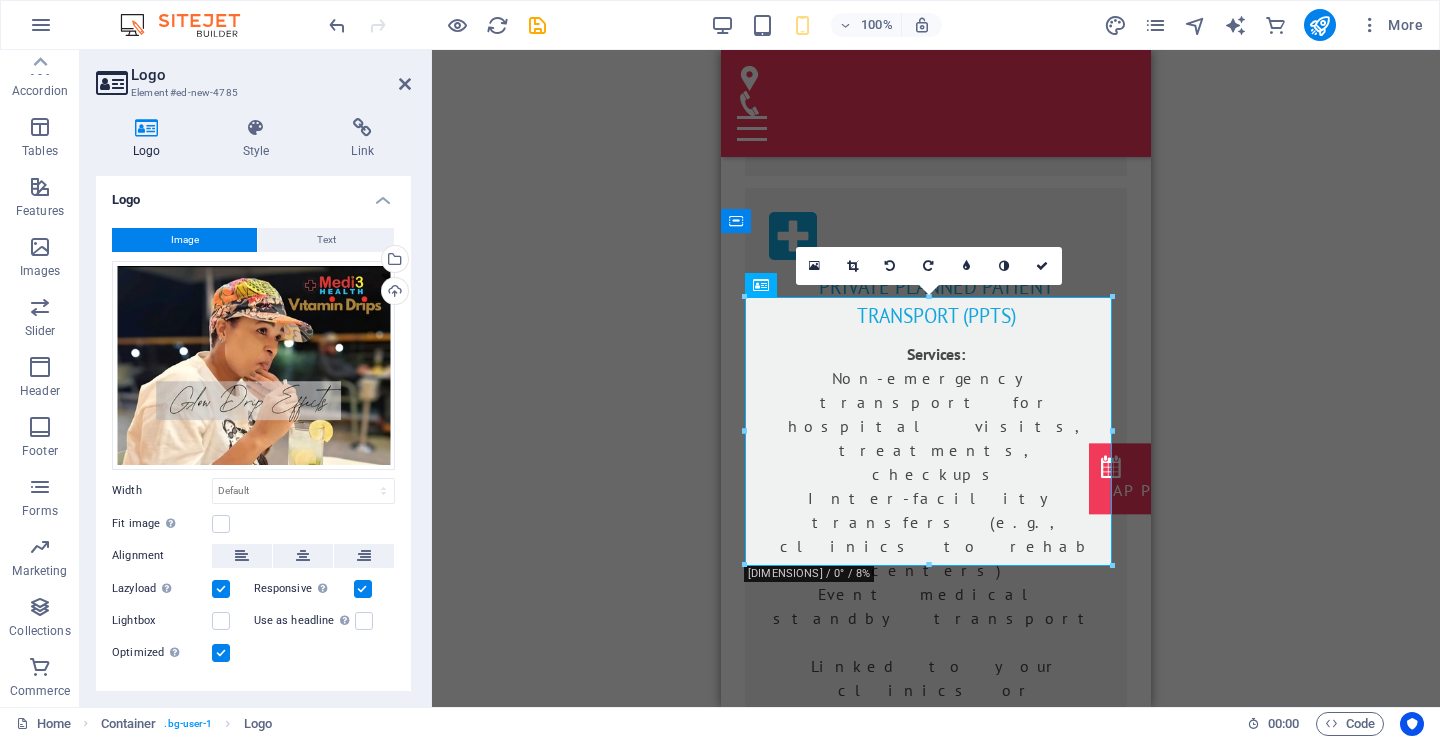 click on "Drag here to replace the existing content. Press “Ctrl” if you want to create a new element.
H1   Banner   Banner   Container   Container   2 columns   Container   Info Bar   Container   Container   Container   Container   Preset   Placeholder   Container   Preset   Container   Container   Container   Text   Container   Text   Container   H2   Container   Preset   Container   Preset   Image   Container   Preset   Image   Image   H3   Callout   Container   H2   Text   Container   H2   Form button   Preset   Container   Preset   Preset   Form   Textarea   Dropdown   Date   Placeholder   Text   Menu Bar   Menu   Checkbox   Captcha   Placeholder   Input   Preset   Container   H2   Placeholder   Container   Icon   Spacer   Button   Footer Hel   Container   Footer Hel   Input   Form   Email   Textarea   Checkbox   Form button   Map   Form   Input   Input   Preset   Input   Email   Captcha   Text   Container   H2   Placeholder   Container   H2   Placeholder   Container   Container   H2" at bounding box center (936, 378) 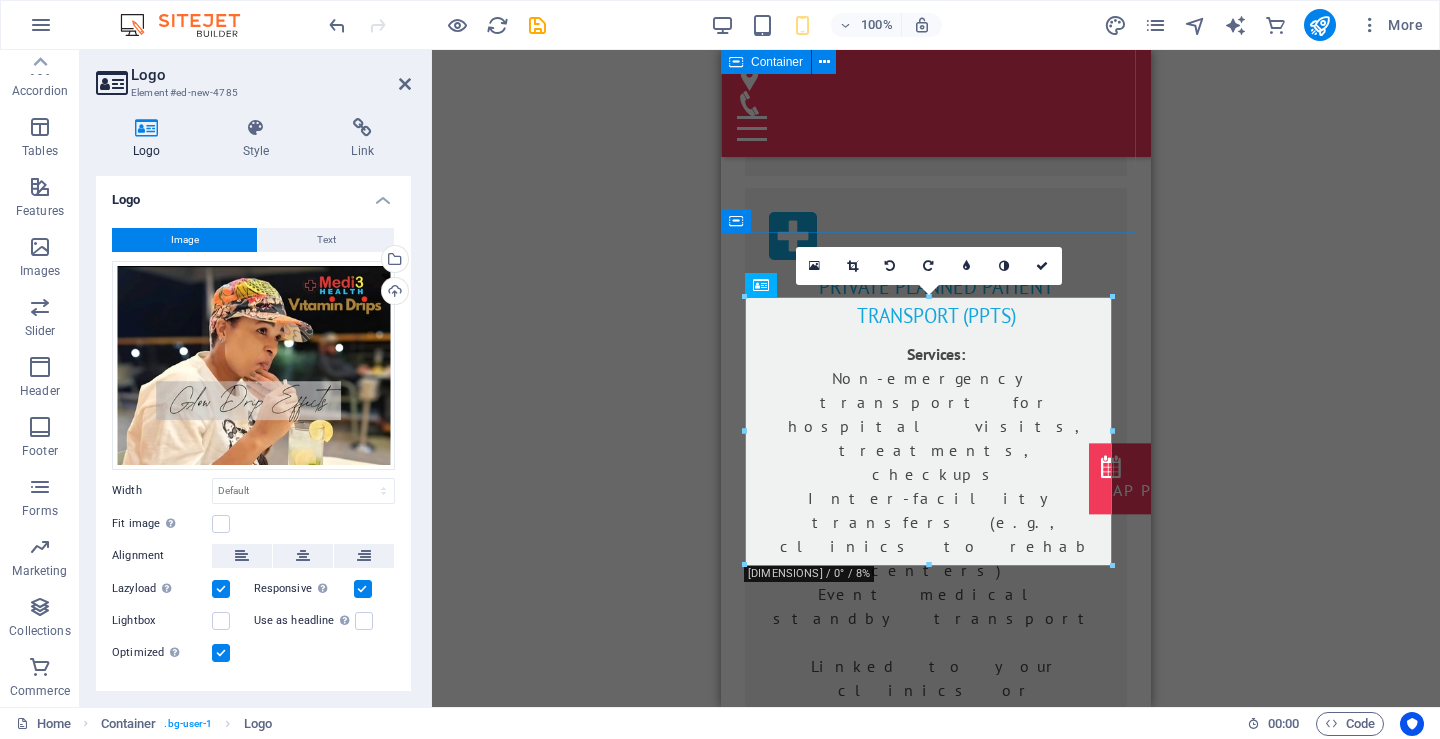 click on "Primary & Preventative Medical Services Services:  Nurse consultations, Chronic disease management Health screenings (BP, cholesterol, etc.) Minor procedures In-house or mobile with your transport service  fee-for-service model Telehealth/virtual consultations occupational health Occupational health focuses on the prevention, diagnosis, and management of work-related injuries and illnesses. It's about keeping employees physically and mentally fit to do their jobs safely and effectively. Core Services: Pre-employment medicals Fitness-for-duty assessments Workplace injury care Return-to-work programs Health surveillance (e.g., hearing tests, lung function) Drug and alcohol testing Ergonomics assessments Vitamin Drips & IV Therapy Services: On-site or mobile vitamin infusions (hydration, immunity, energy) Wellness-focused (not for acute care) Offered at clinics or via home visits Bundled with wellness plans, post-surgery recovery, etc. Optional: Add lab testing to tailor the drips Services: Certification courses" at bounding box center (936, 155) 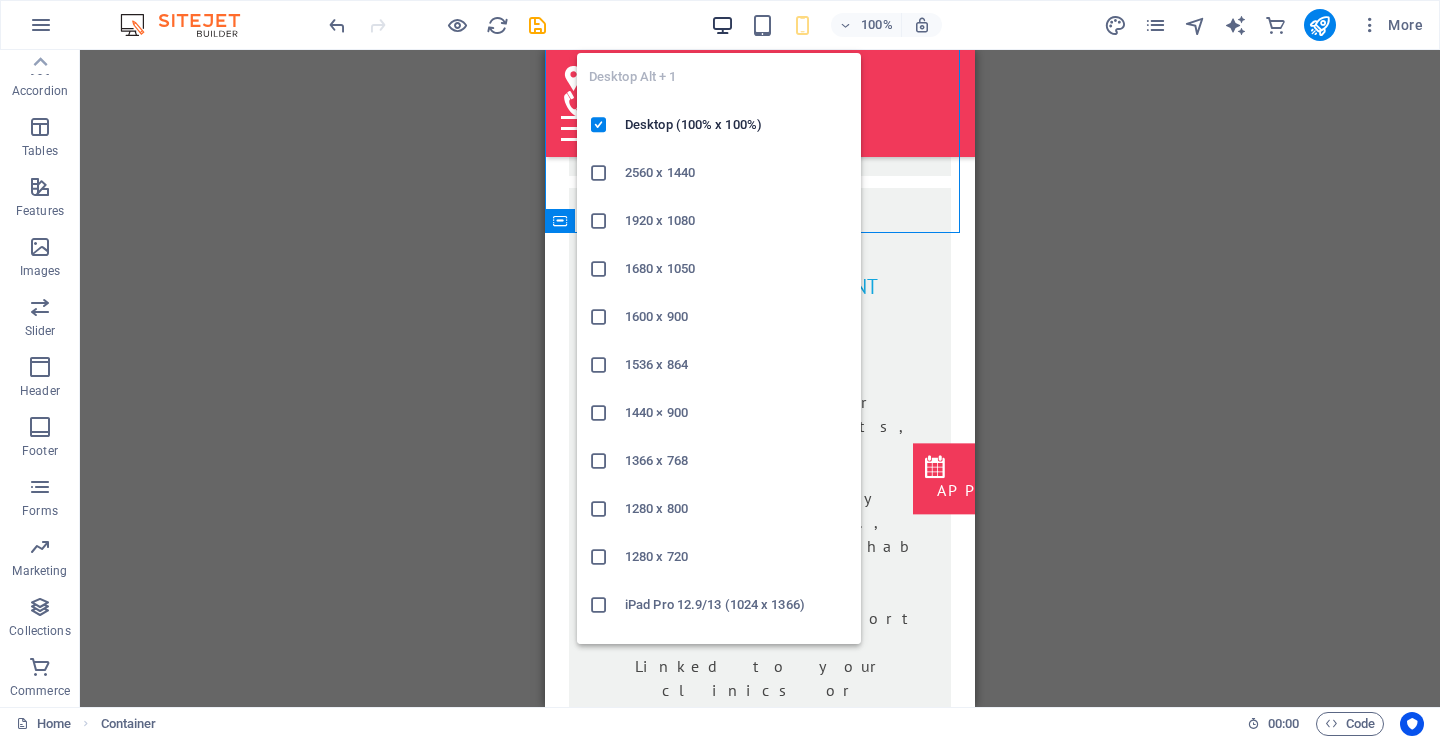 click at bounding box center [722, 25] 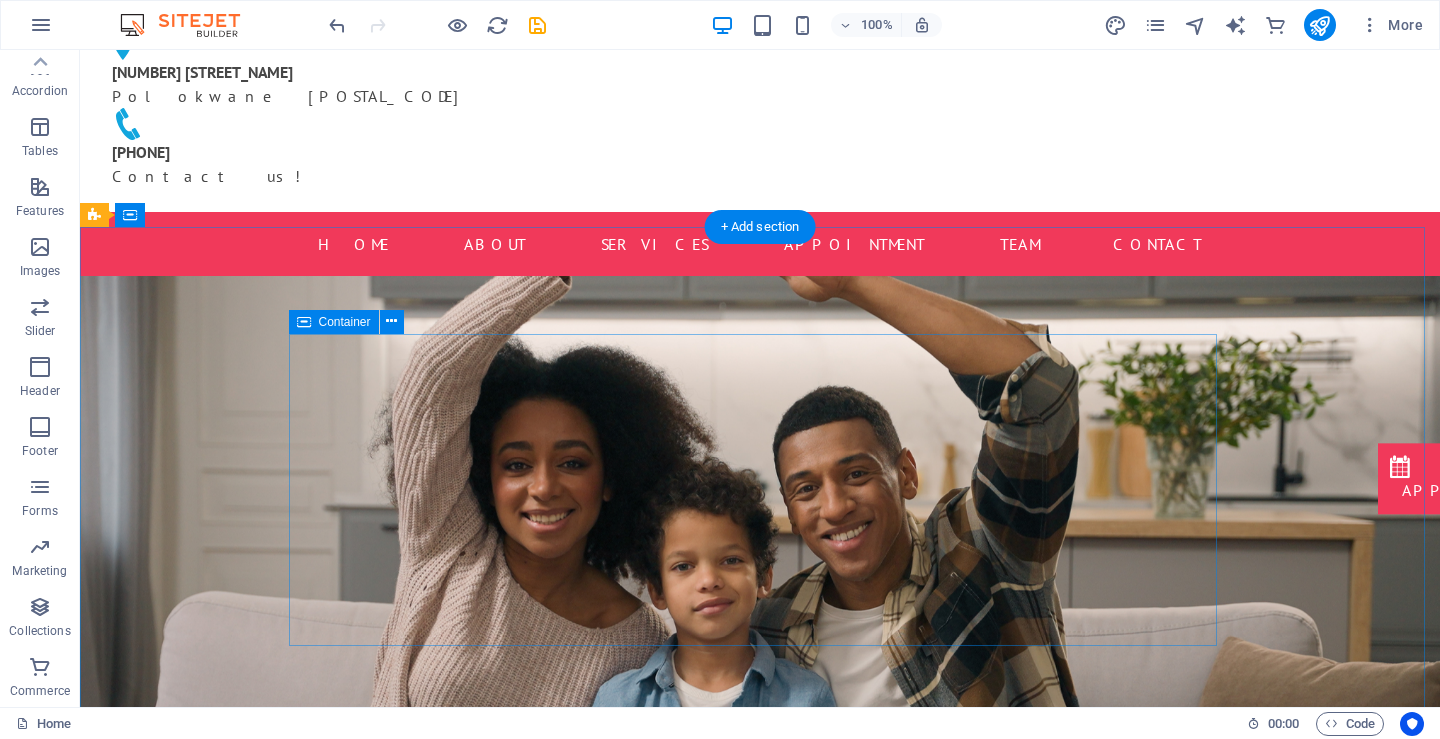 scroll, scrollTop: 0, scrollLeft: 0, axis: both 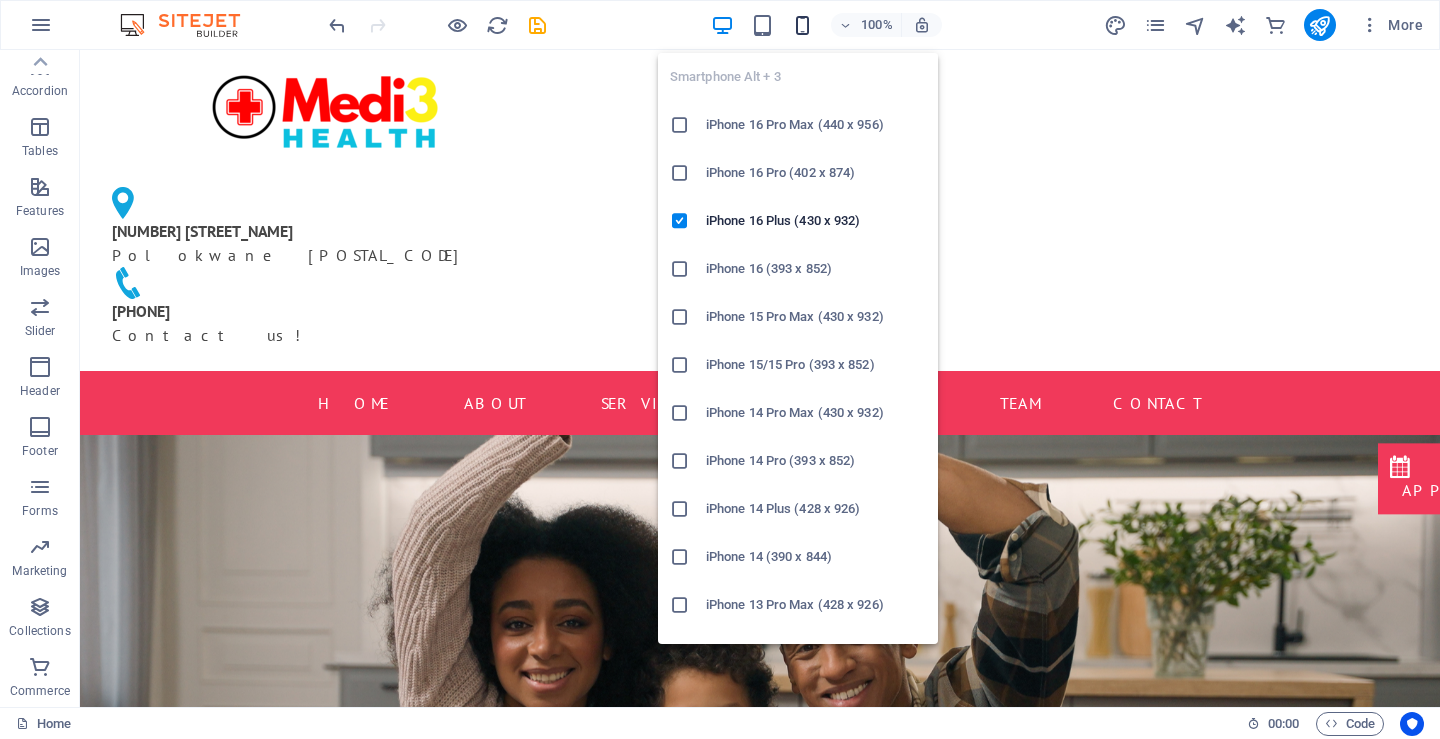 click at bounding box center (802, 25) 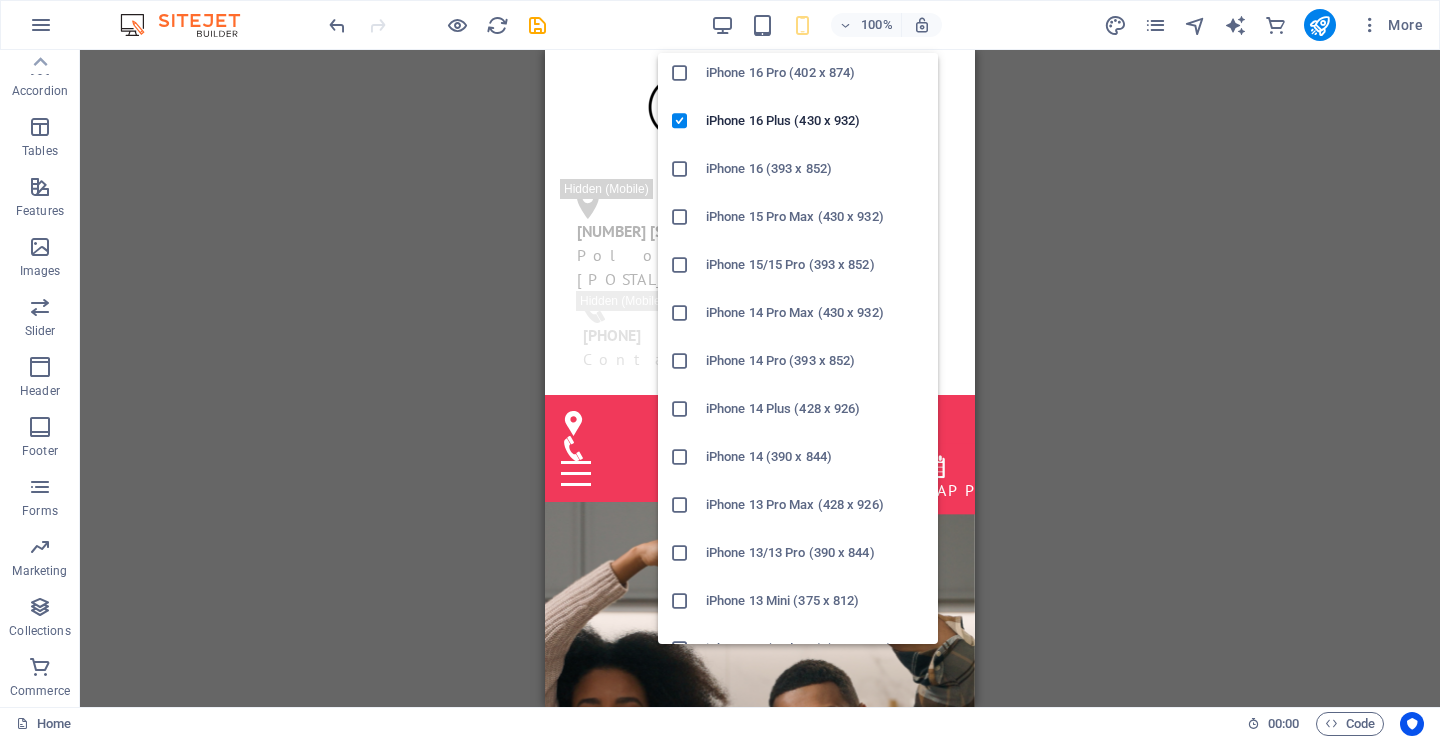 scroll, scrollTop: 200, scrollLeft: 0, axis: vertical 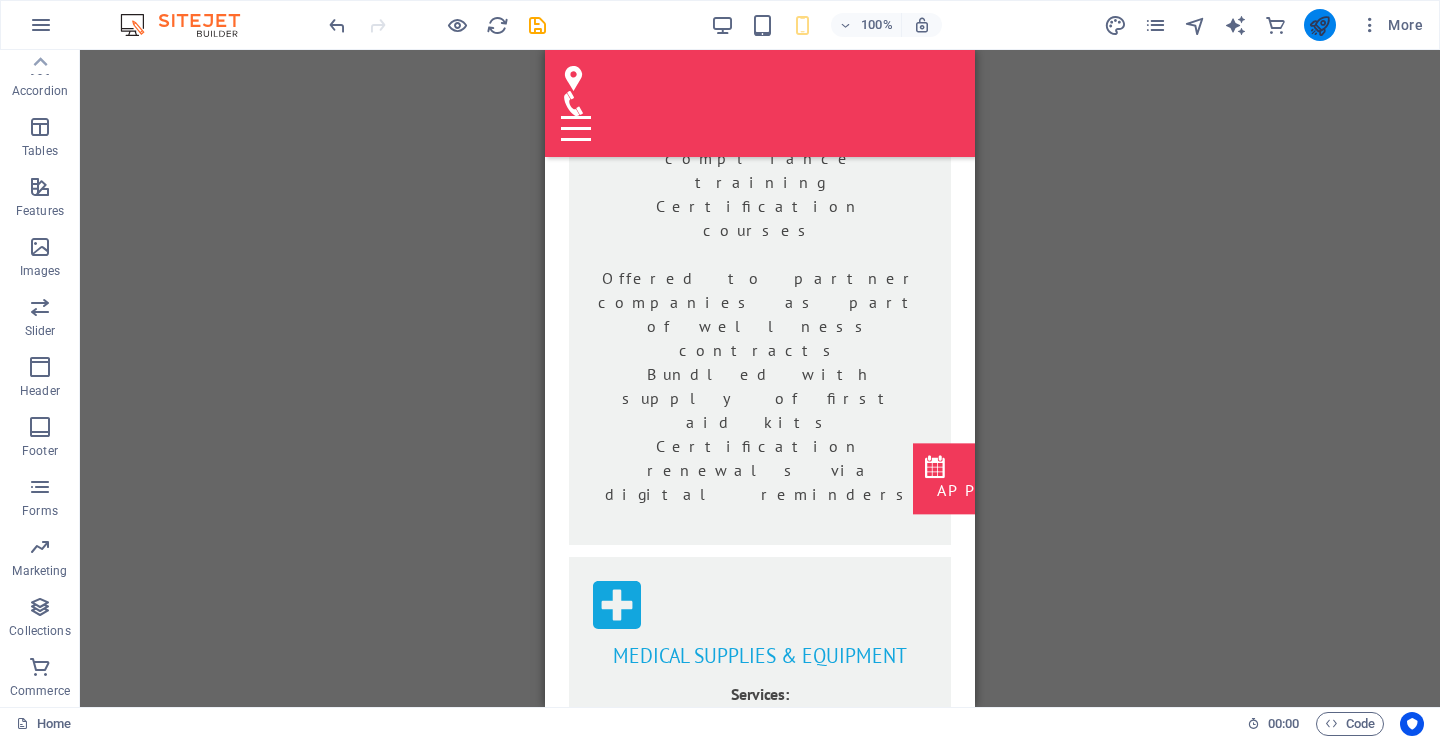 click at bounding box center (1319, 25) 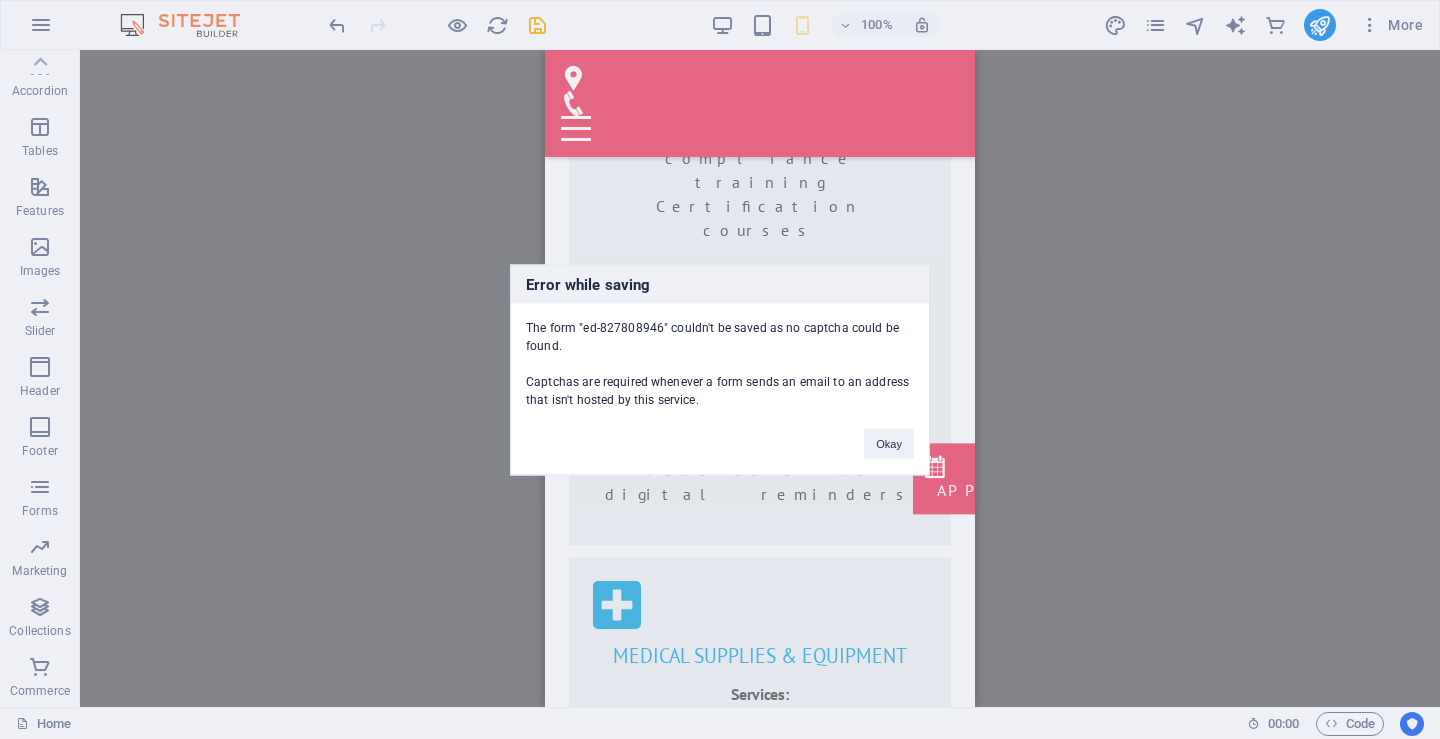 click on "Error while saving The form "ed-[NUMBER]" couldn't be saved as no captcha could be found. Captchas are required whenever a form sends an email to an address that isn't hosted by this service. Okay" at bounding box center [720, 369] 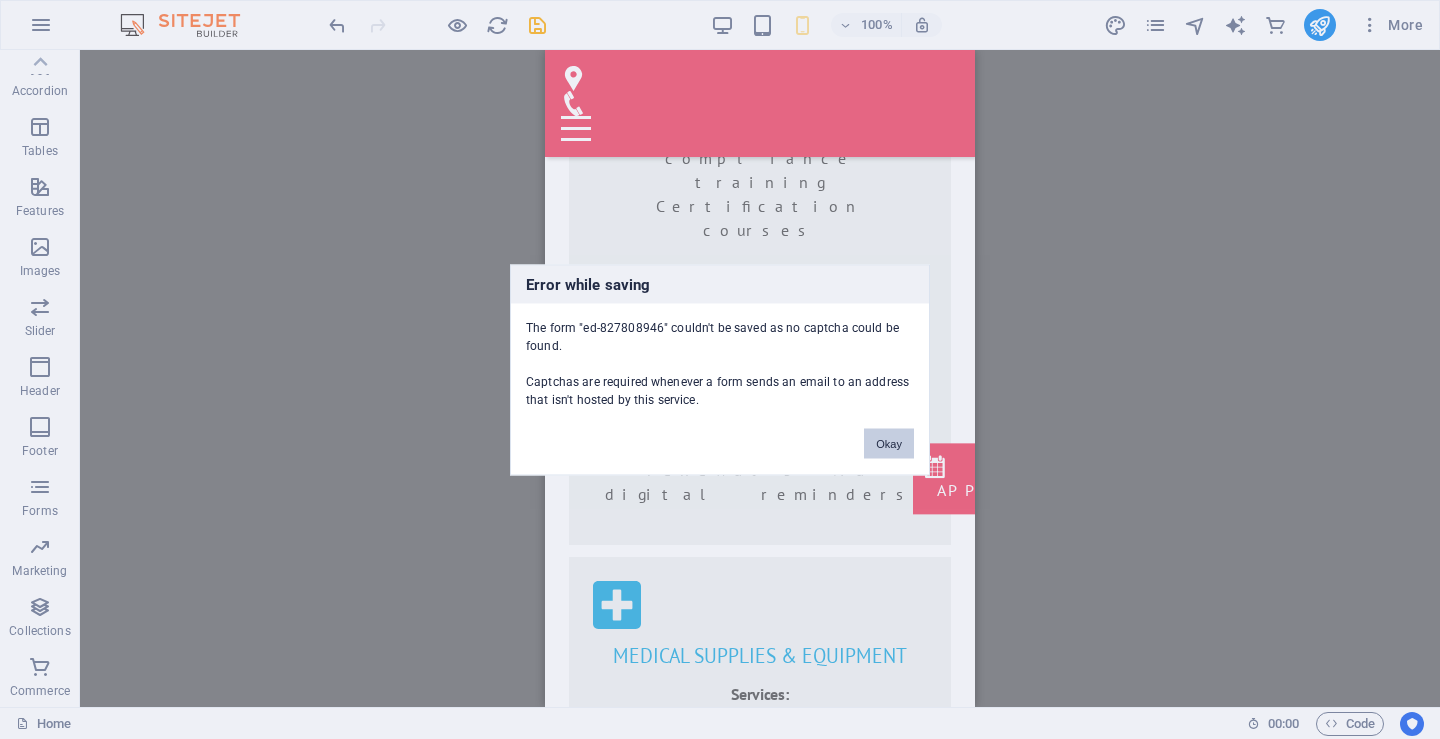 click on "Okay" at bounding box center (889, 443) 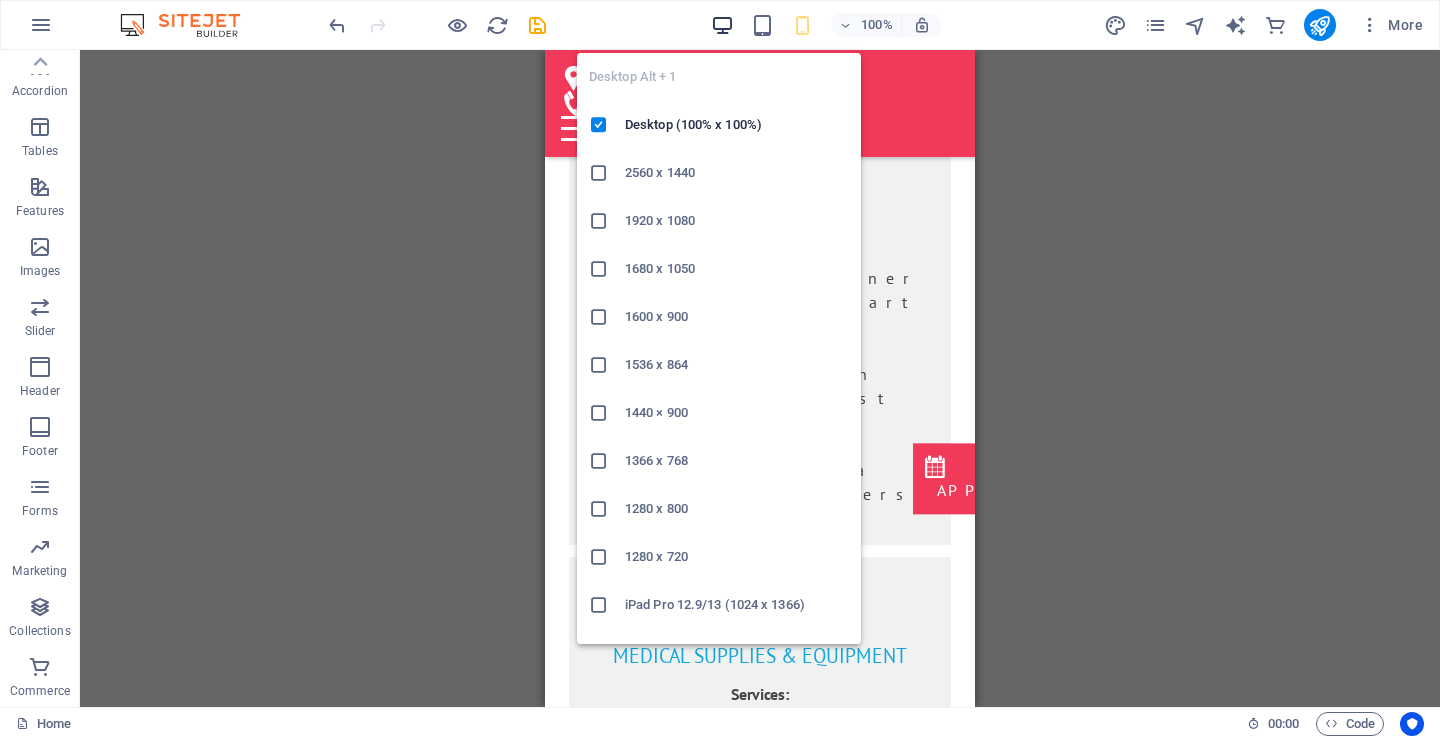 click at bounding box center [722, 25] 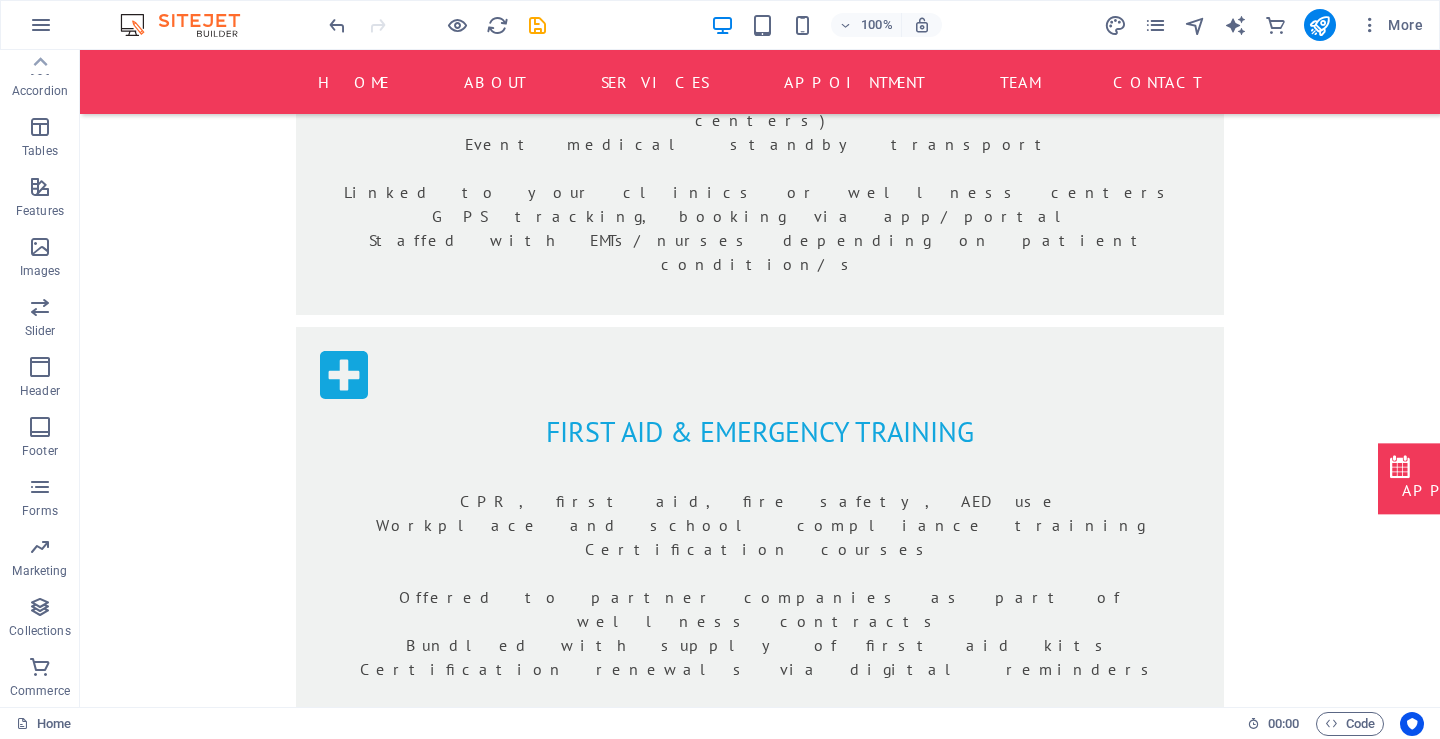 scroll, scrollTop: 3076, scrollLeft: 0, axis: vertical 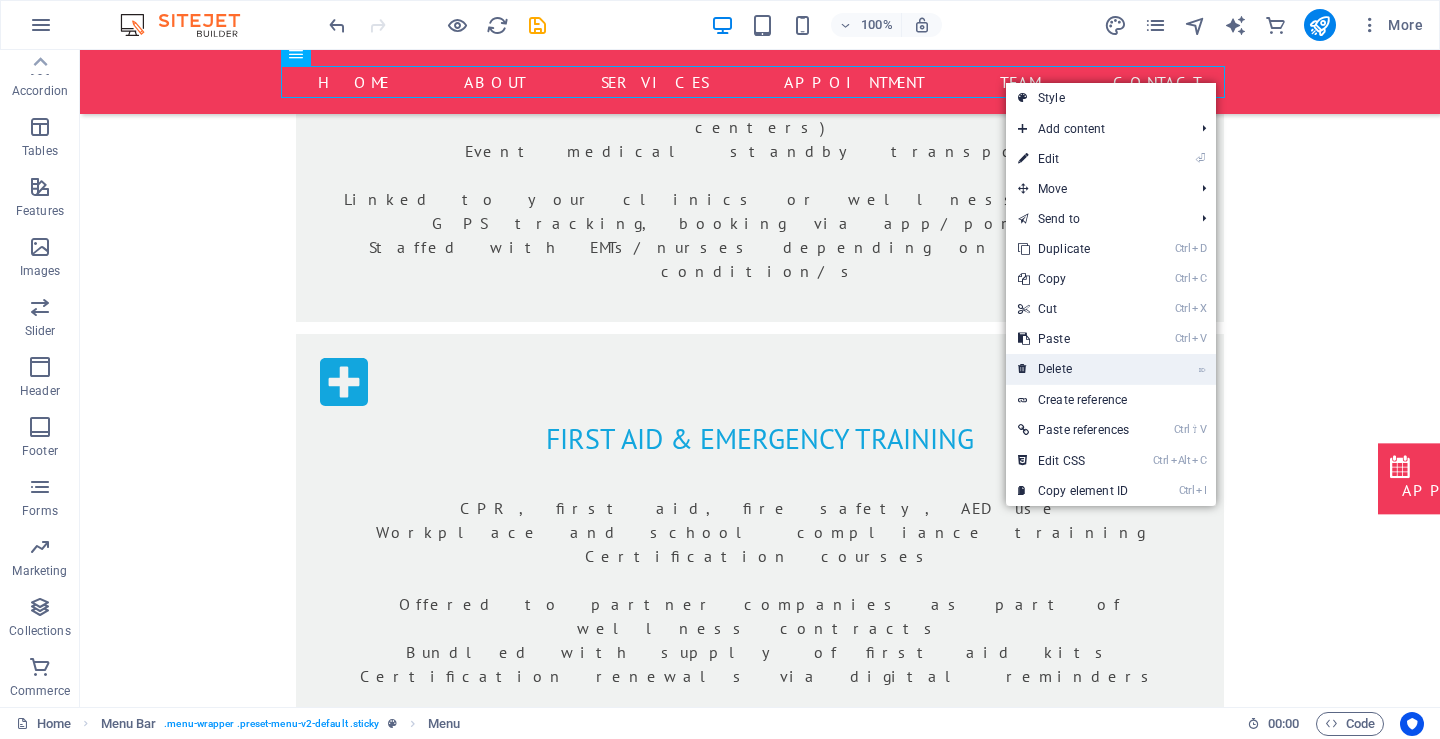 click on "⌦  Delete" at bounding box center (1073, 369) 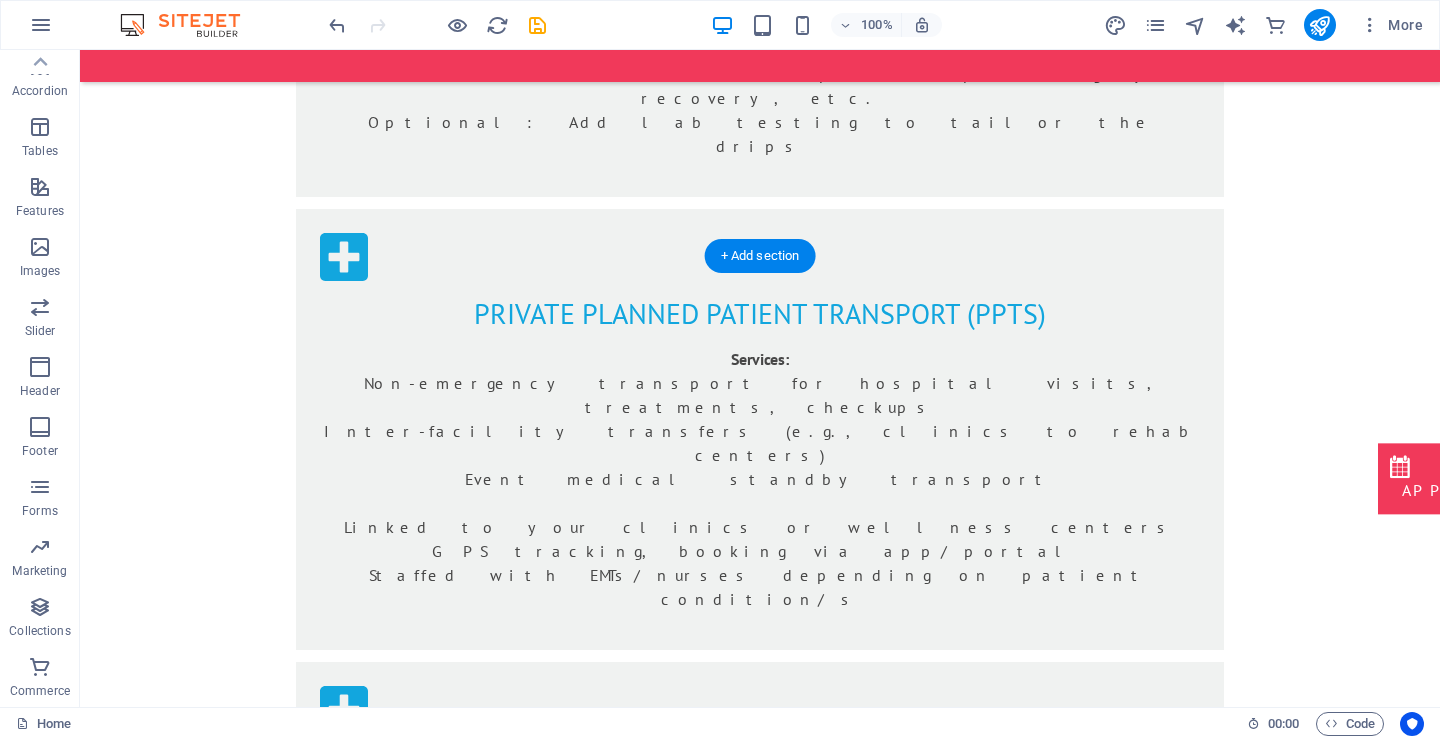 scroll, scrollTop: 3066, scrollLeft: 0, axis: vertical 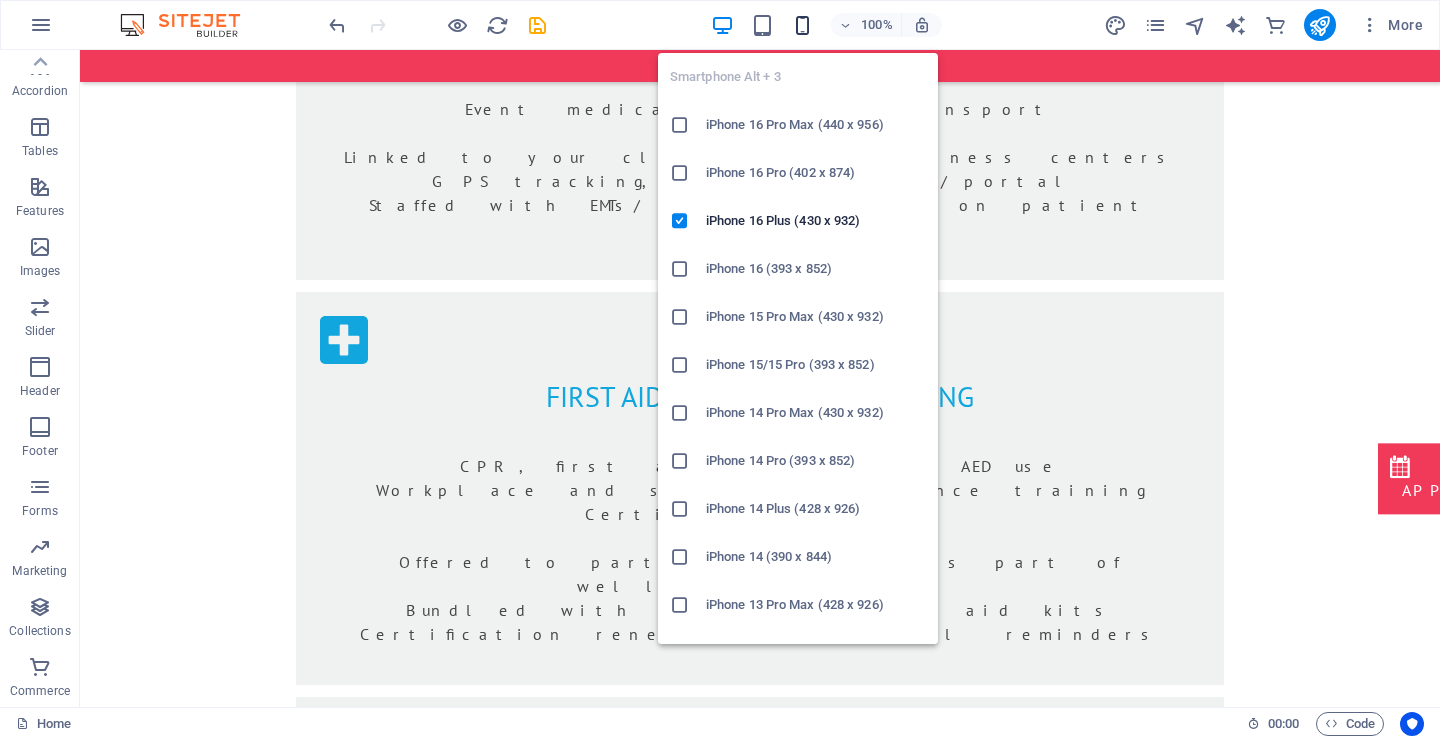 click at bounding box center [802, 25] 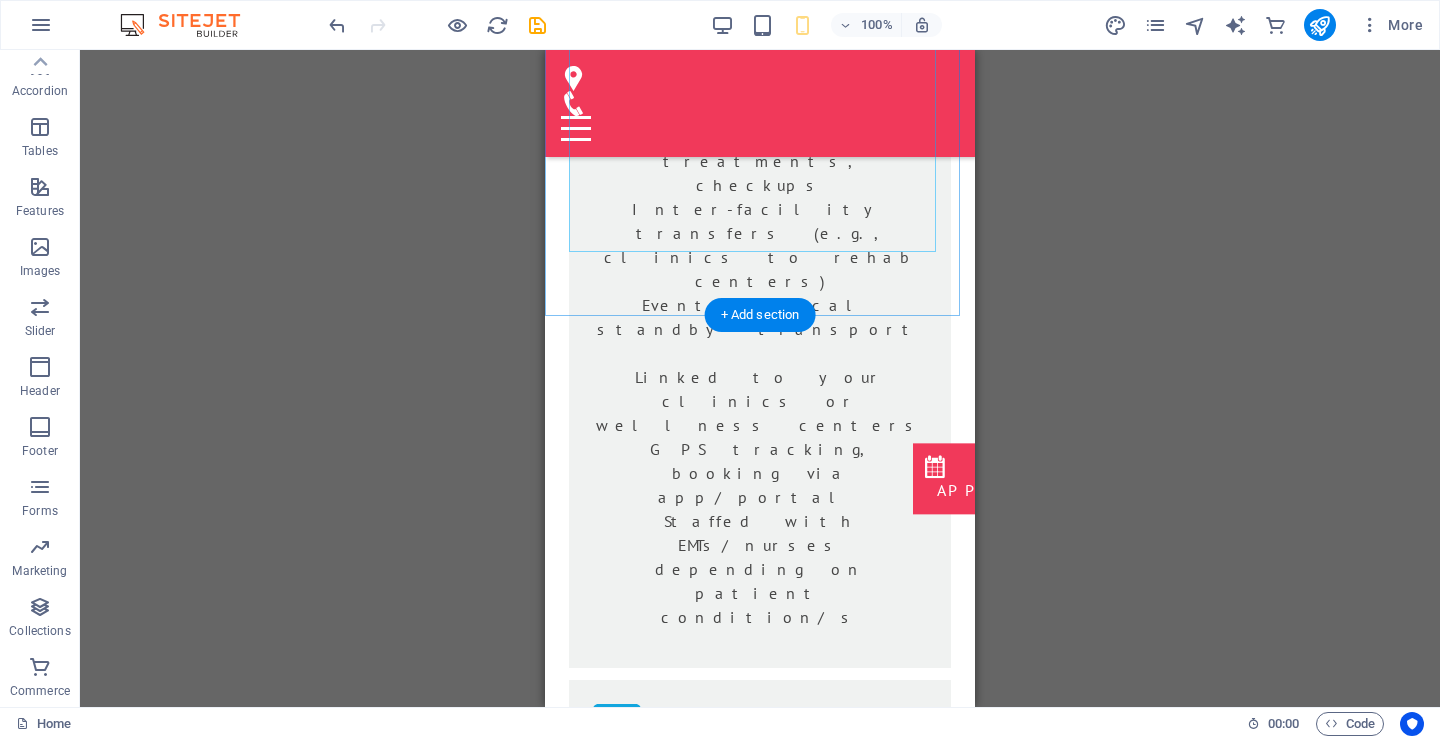 scroll, scrollTop: 3766, scrollLeft: 0, axis: vertical 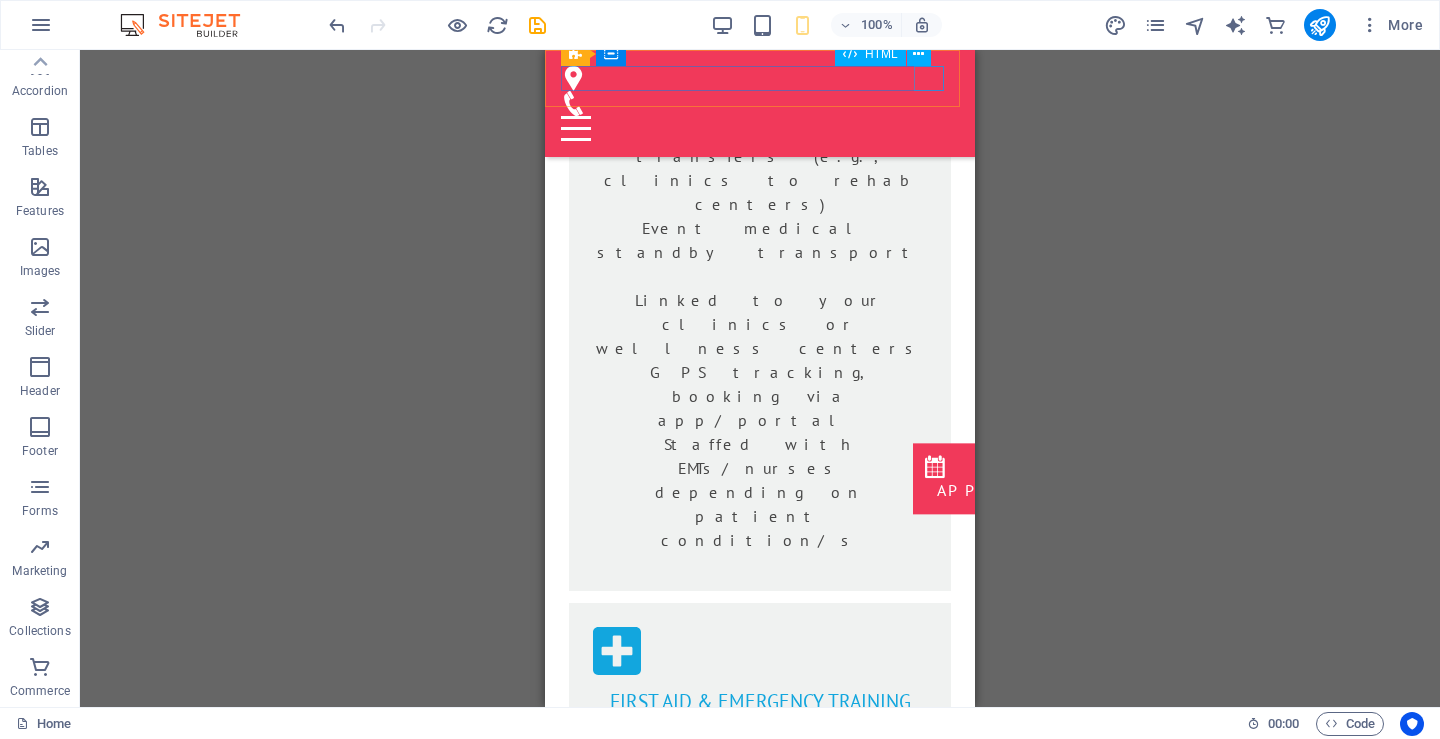 click at bounding box center [760, 128] 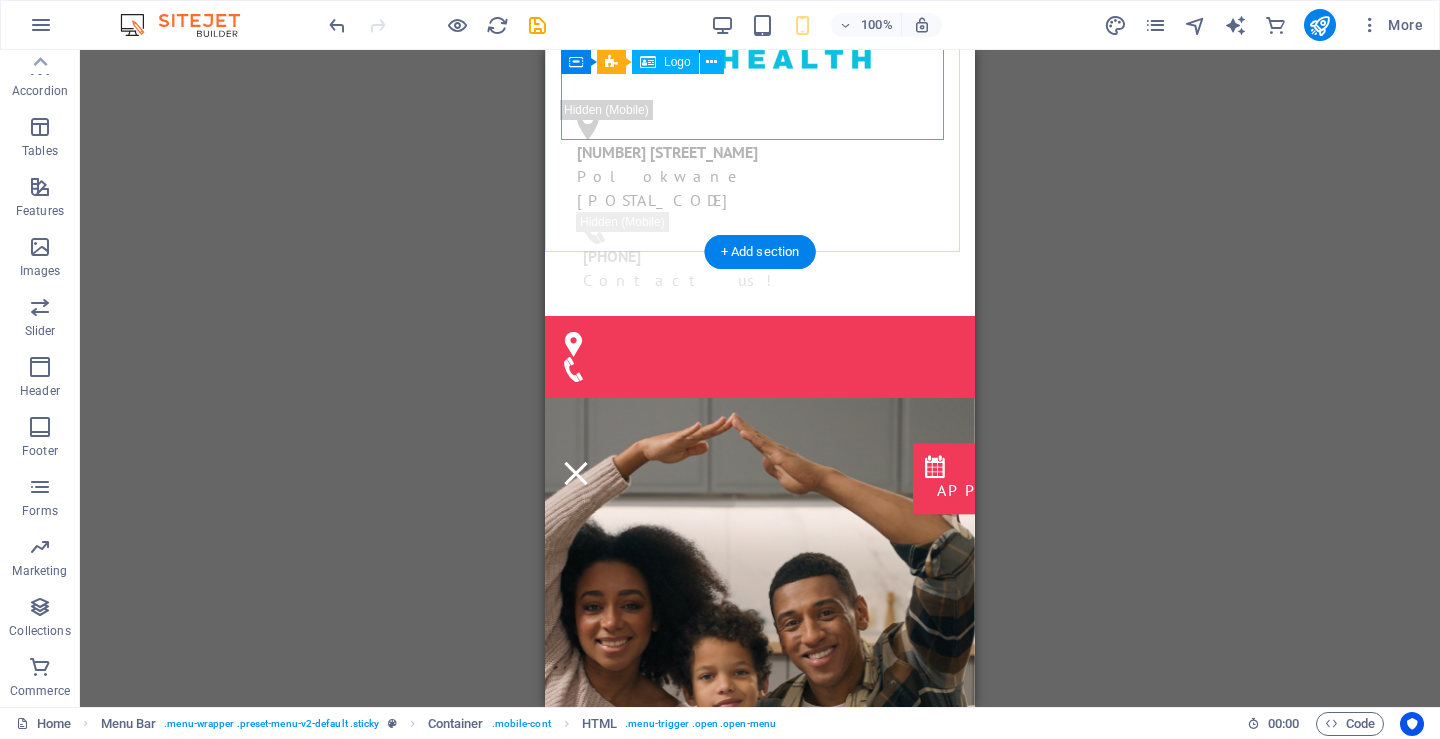 scroll, scrollTop: 0, scrollLeft: 0, axis: both 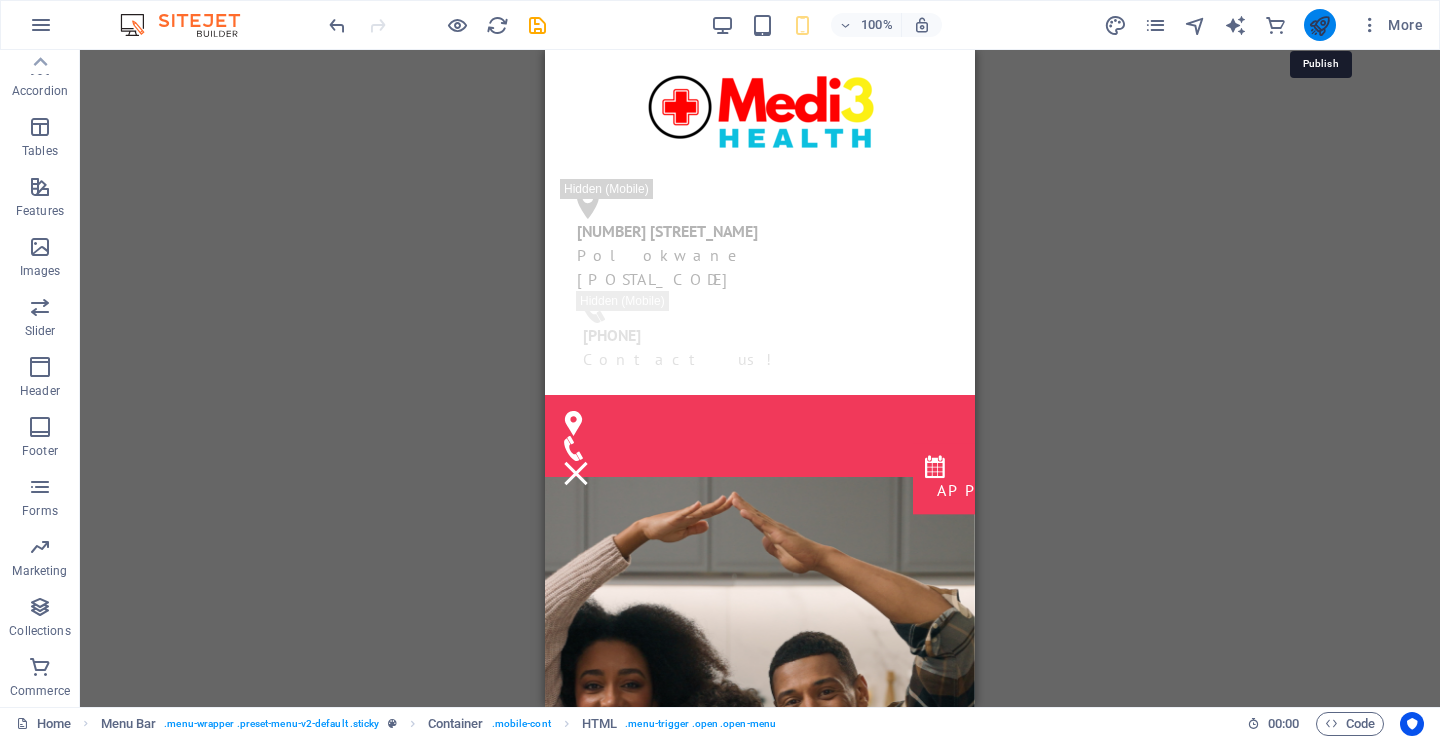 click at bounding box center [1319, 25] 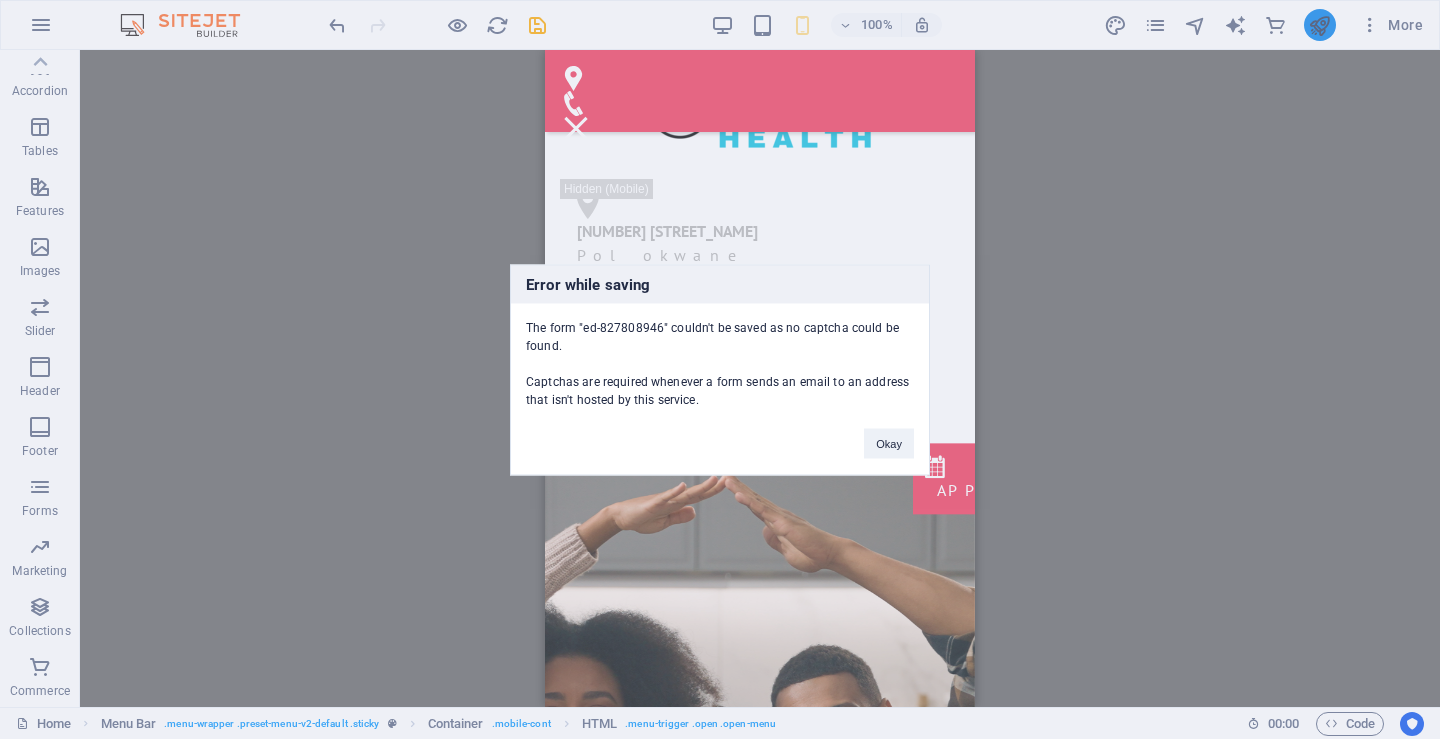 scroll, scrollTop: 4469, scrollLeft: 0, axis: vertical 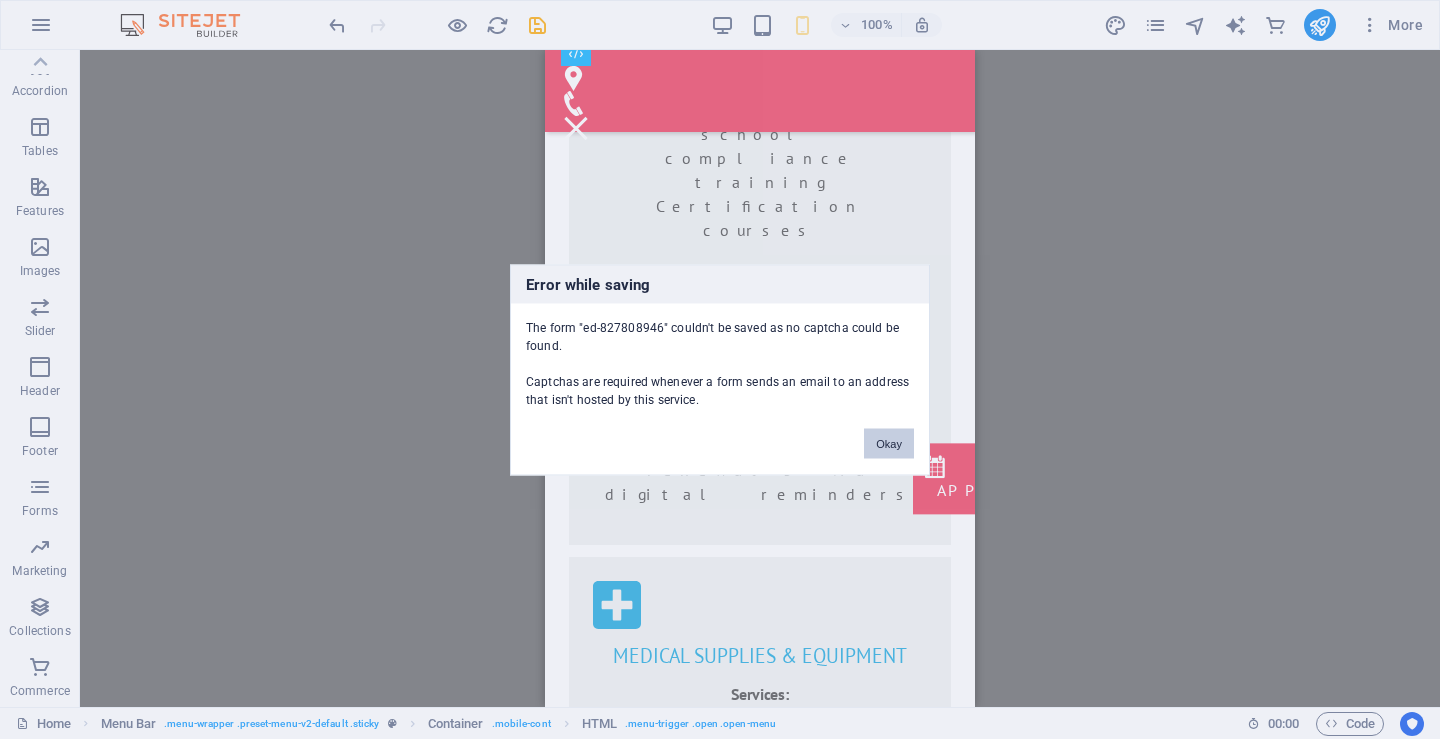 click on "Okay" at bounding box center (889, 443) 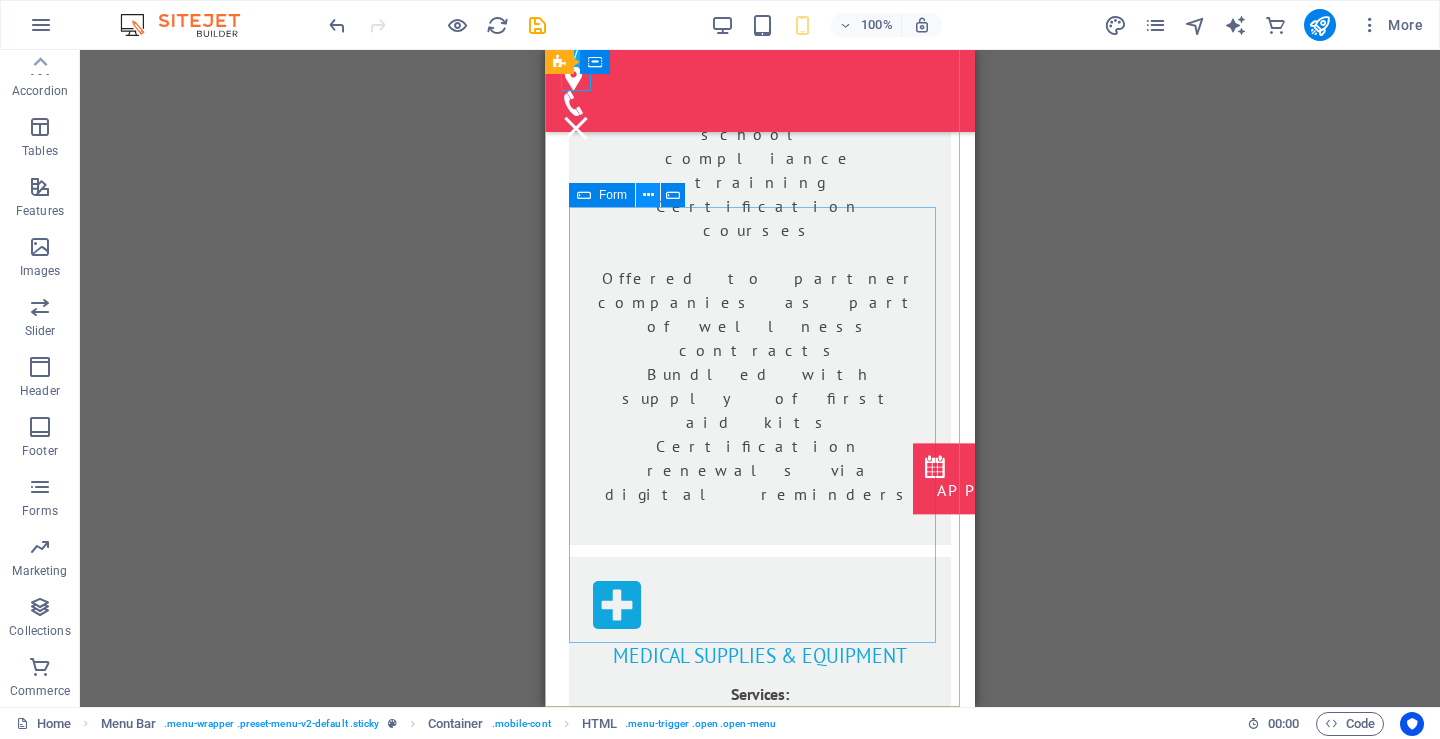 click at bounding box center [648, 195] 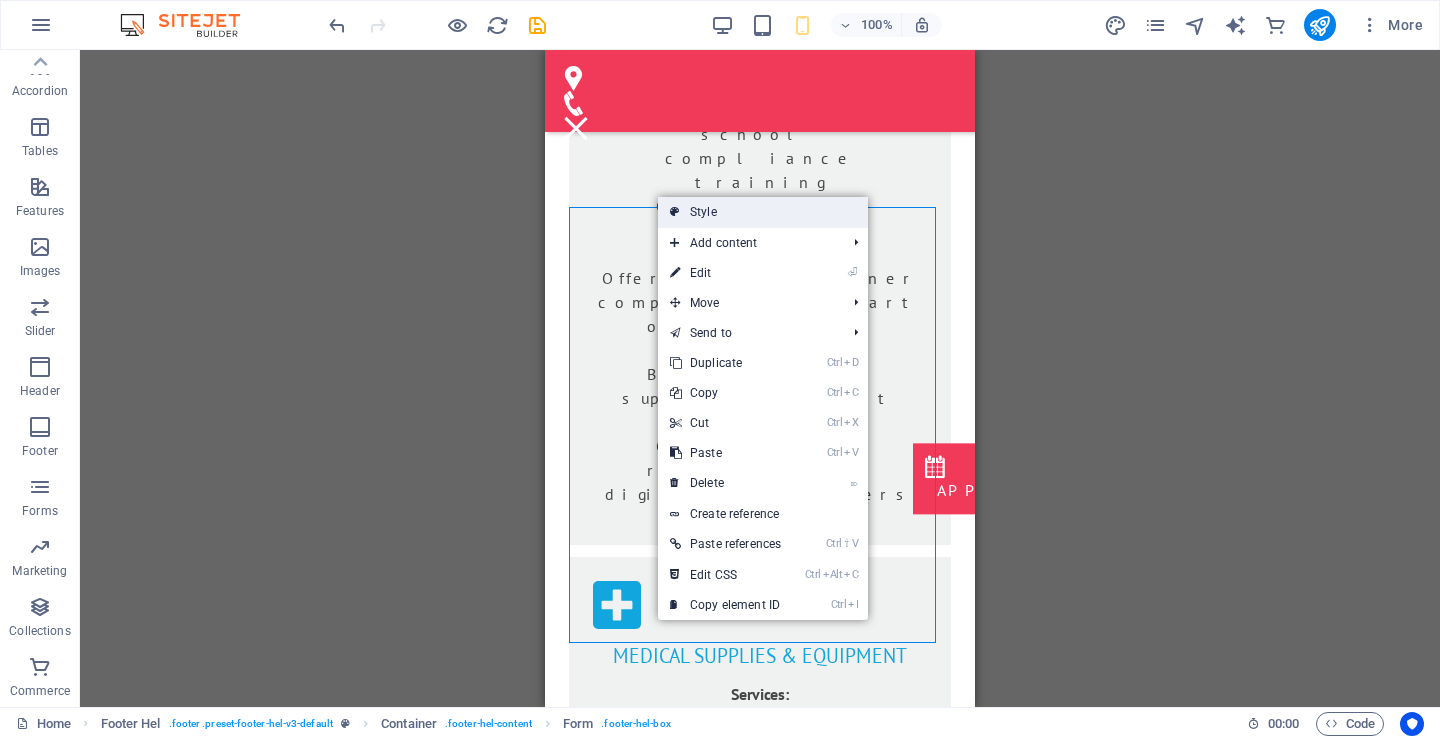 click on "Style" at bounding box center (763, 212) 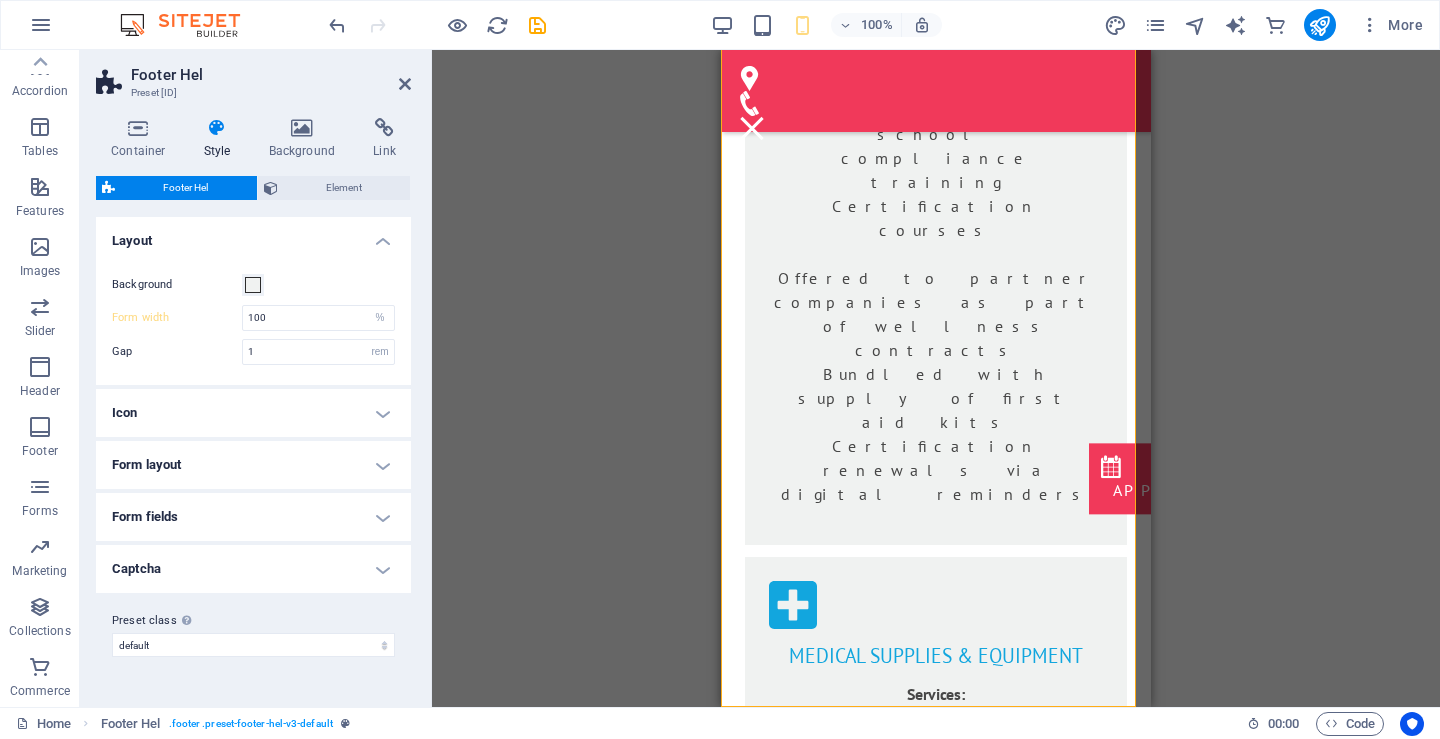 click on "Captcha" at bounding box center [253, 569] 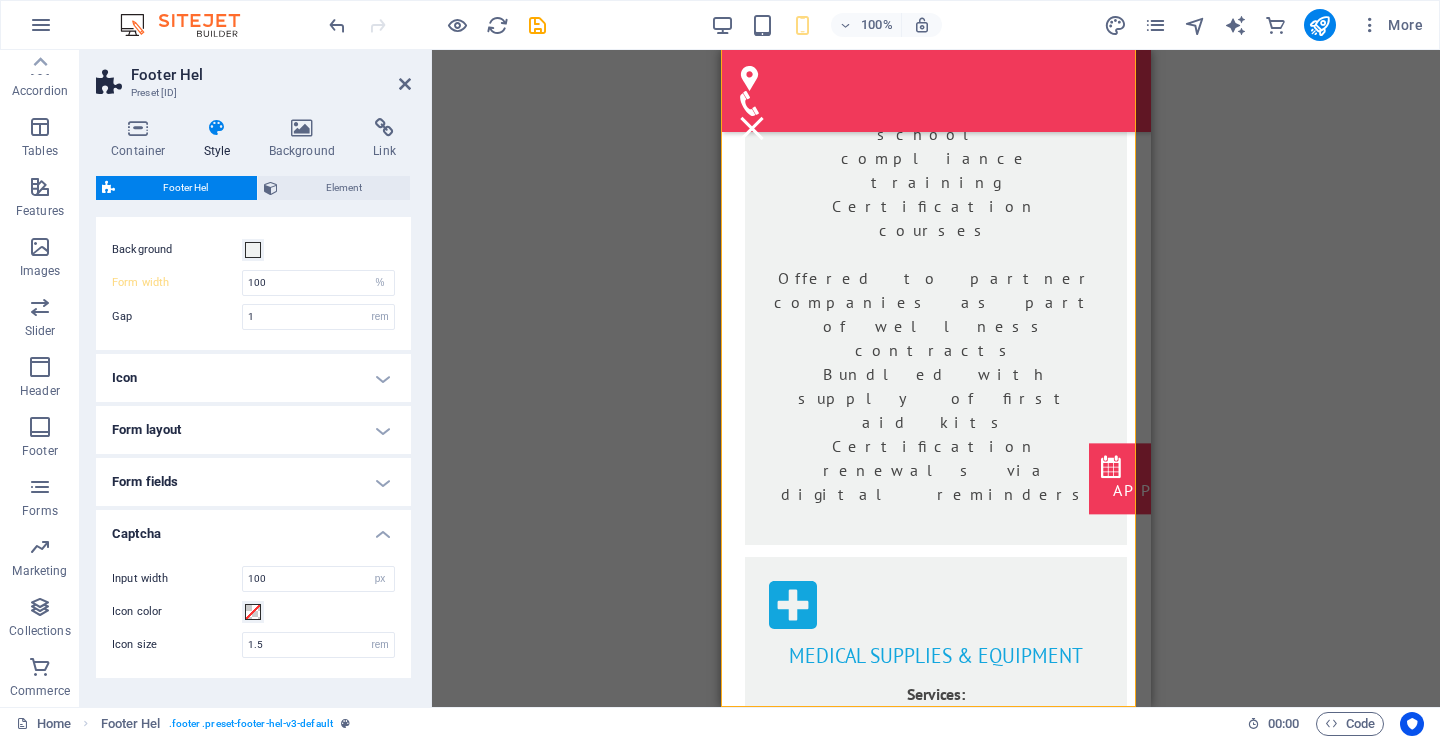 scroll, scrollTop: 2, scrollLeft: 0, axis: vertical 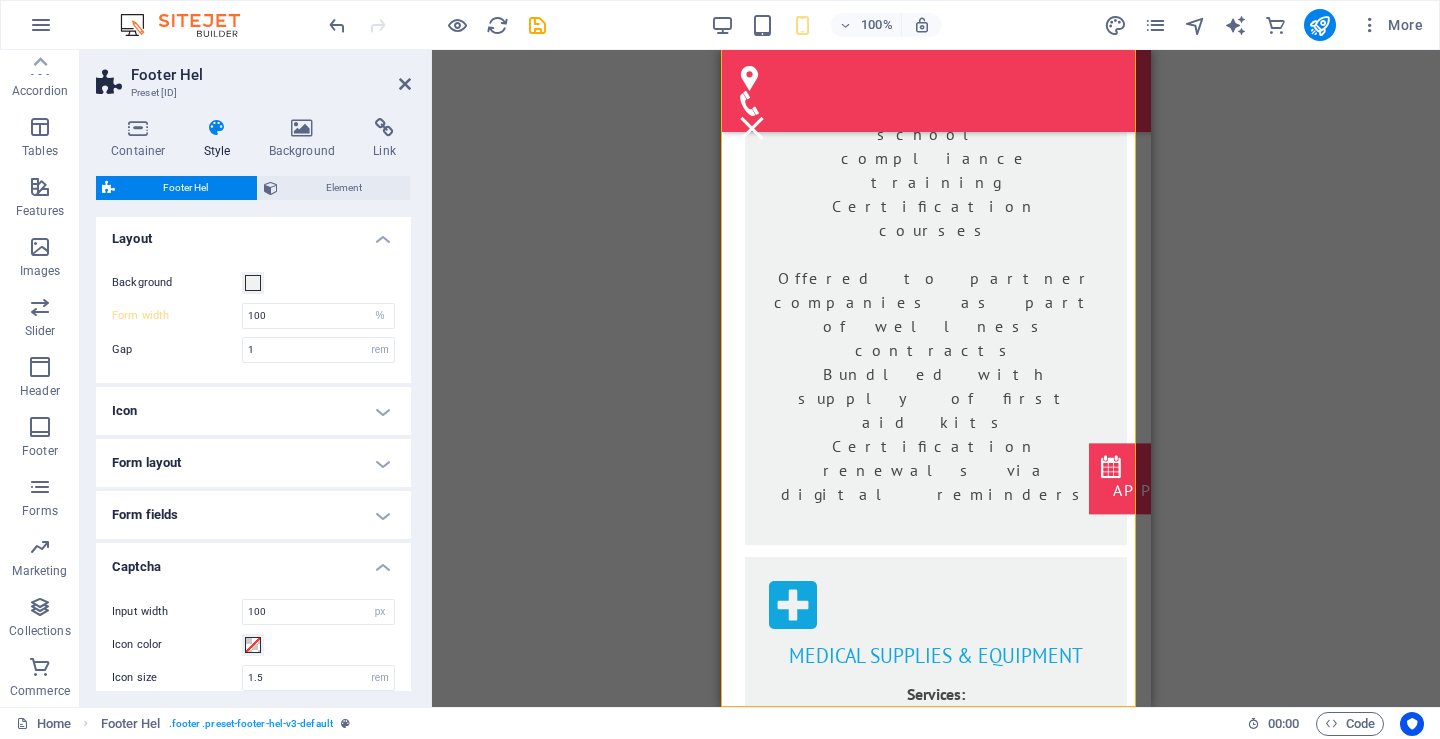 click on "Captcha" at bounding box center (253, 561) 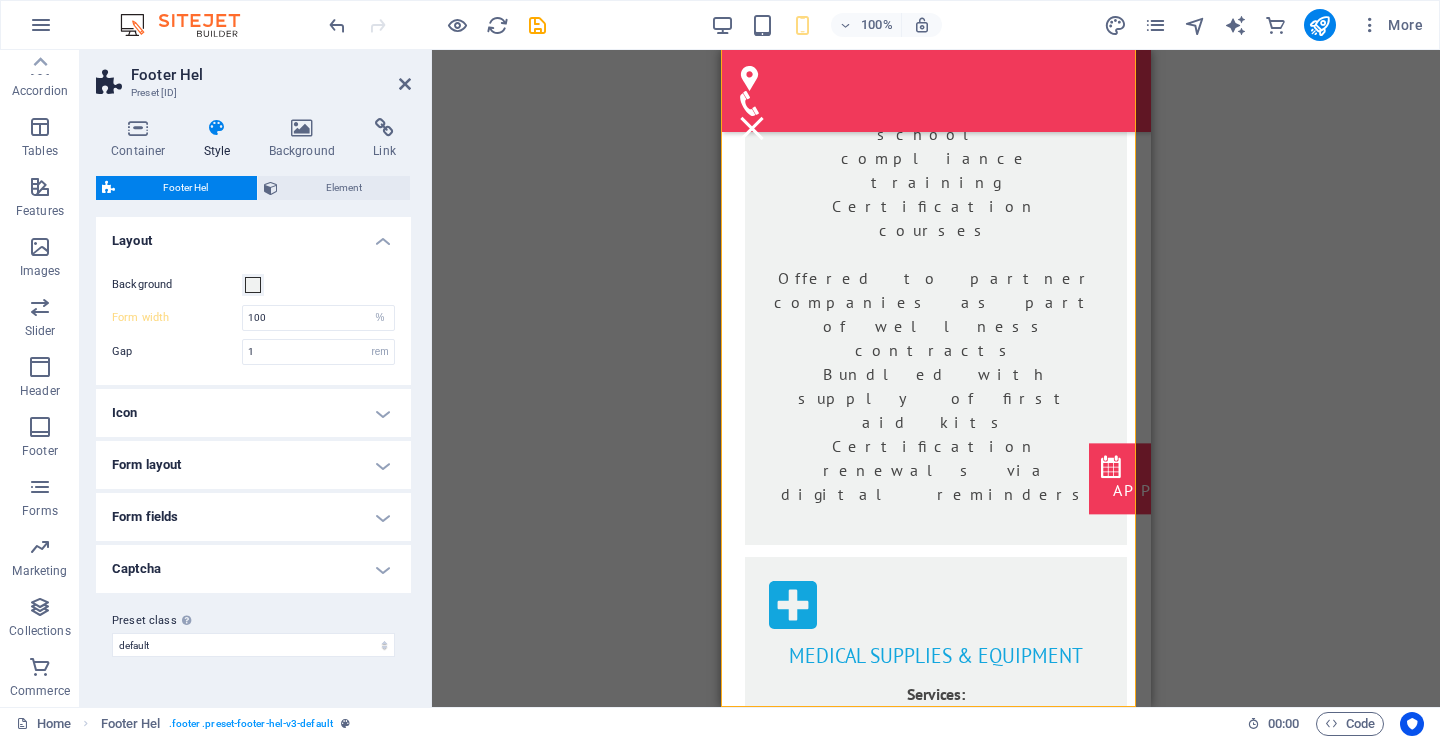 scroll, scrollTop: 0, scrollLeft: 0, axis: both 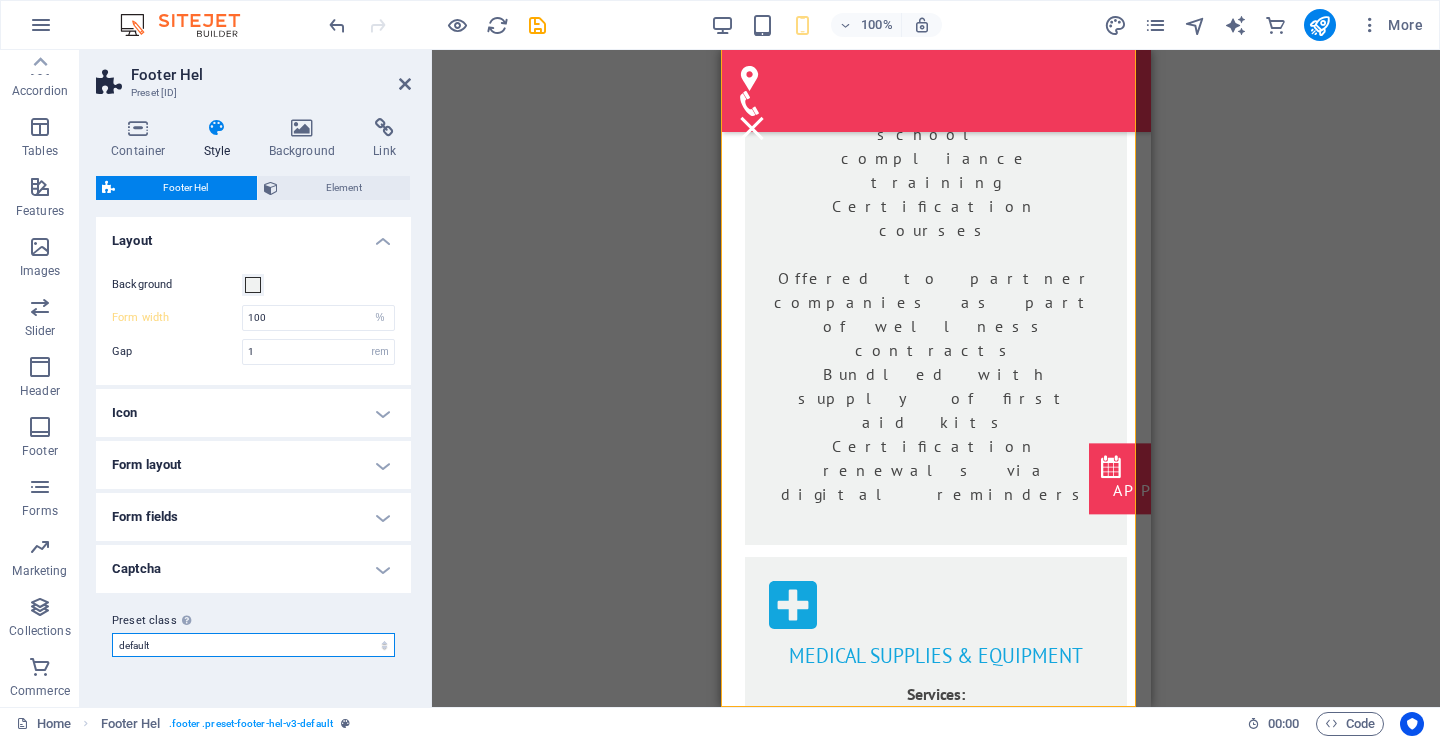 click on "default Add preset class" at bounding box center (253, 645) 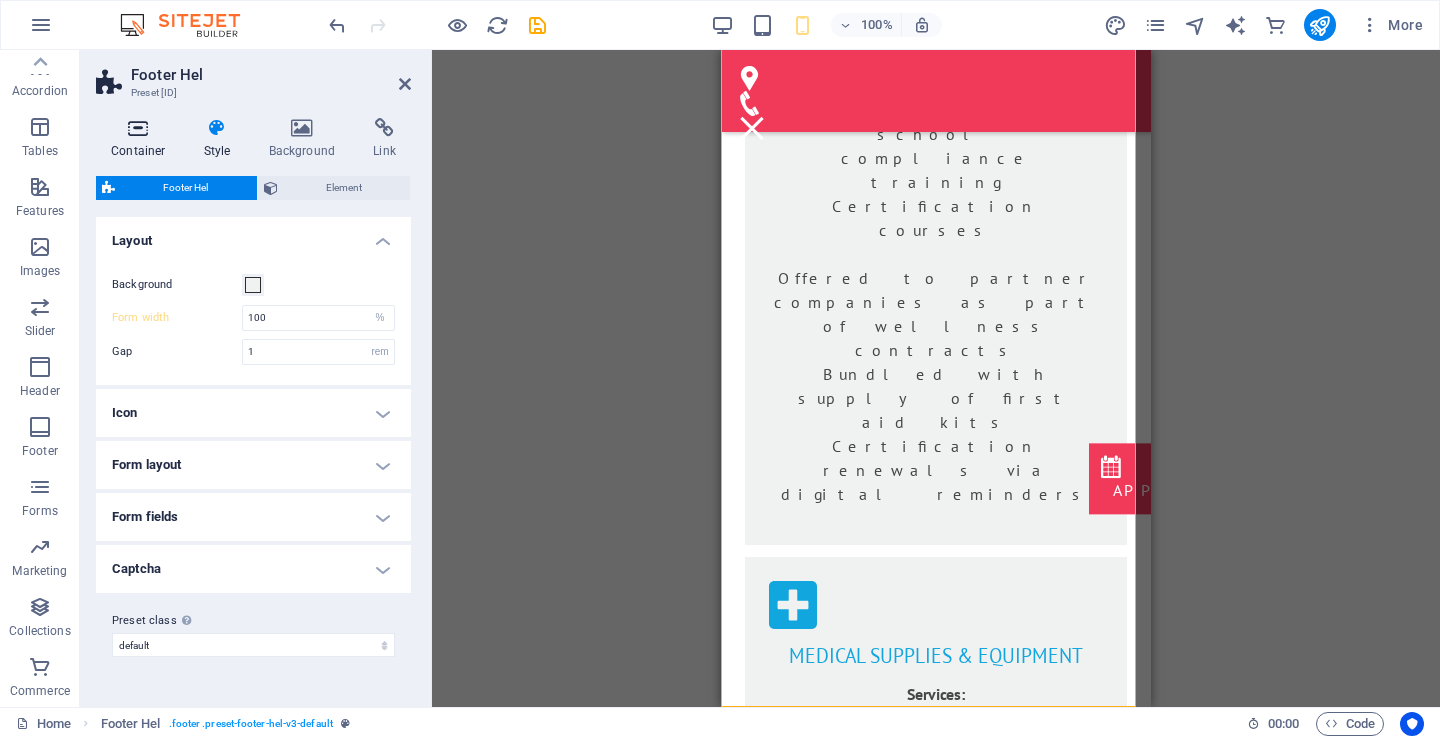 click at bounding box center [138, 128] 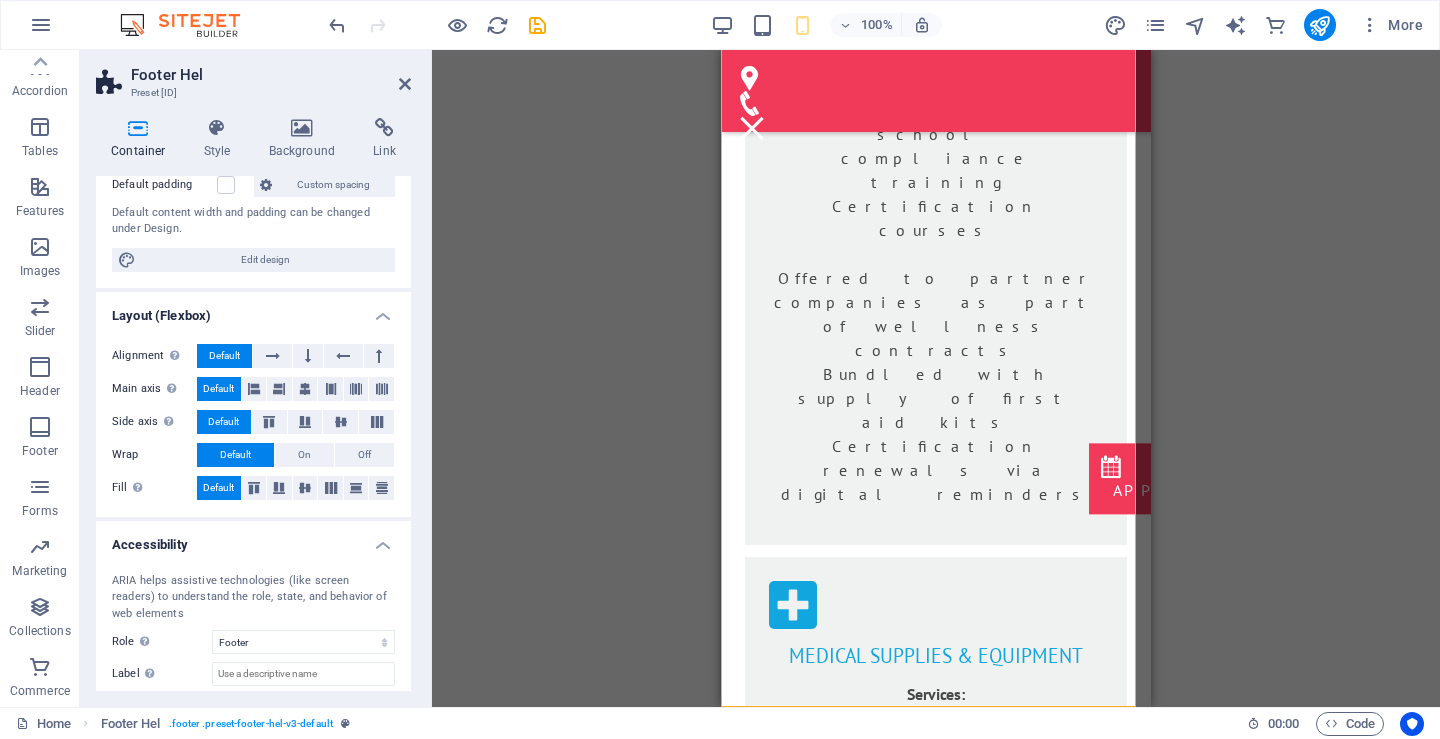 scroll, scrollTop: 0, scrollLeft: 0, axis: both 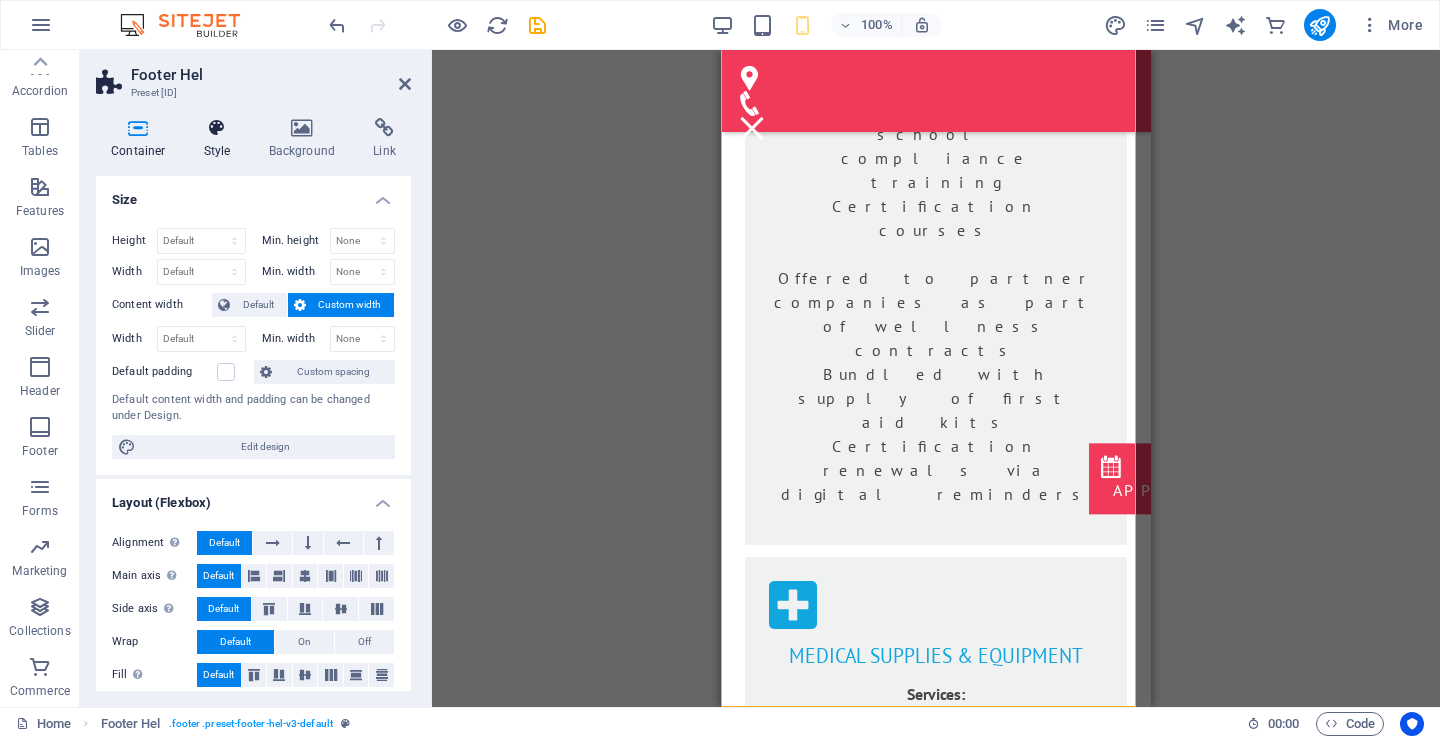 click on "Style" at bounding box center [221, 139] 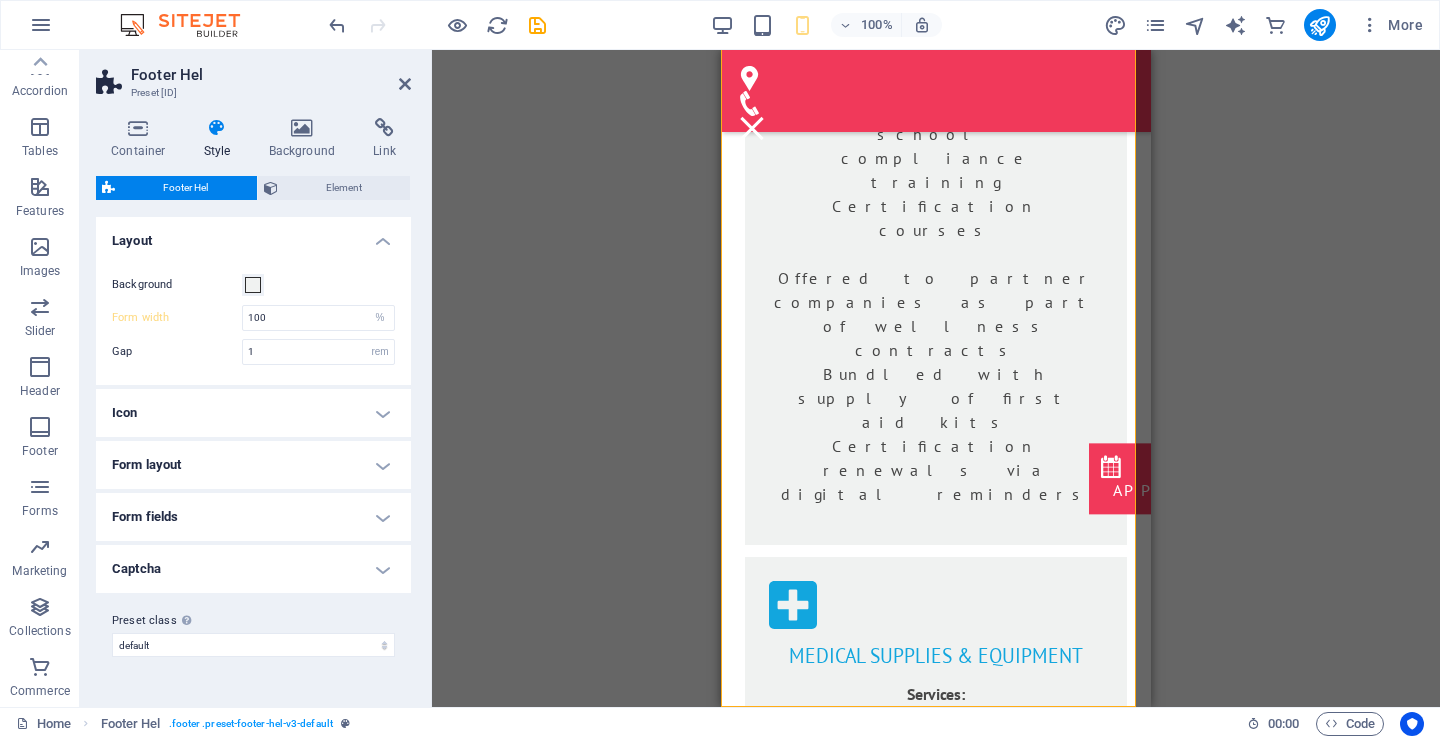 click on "Captcha" at bounding box center (253, 569) 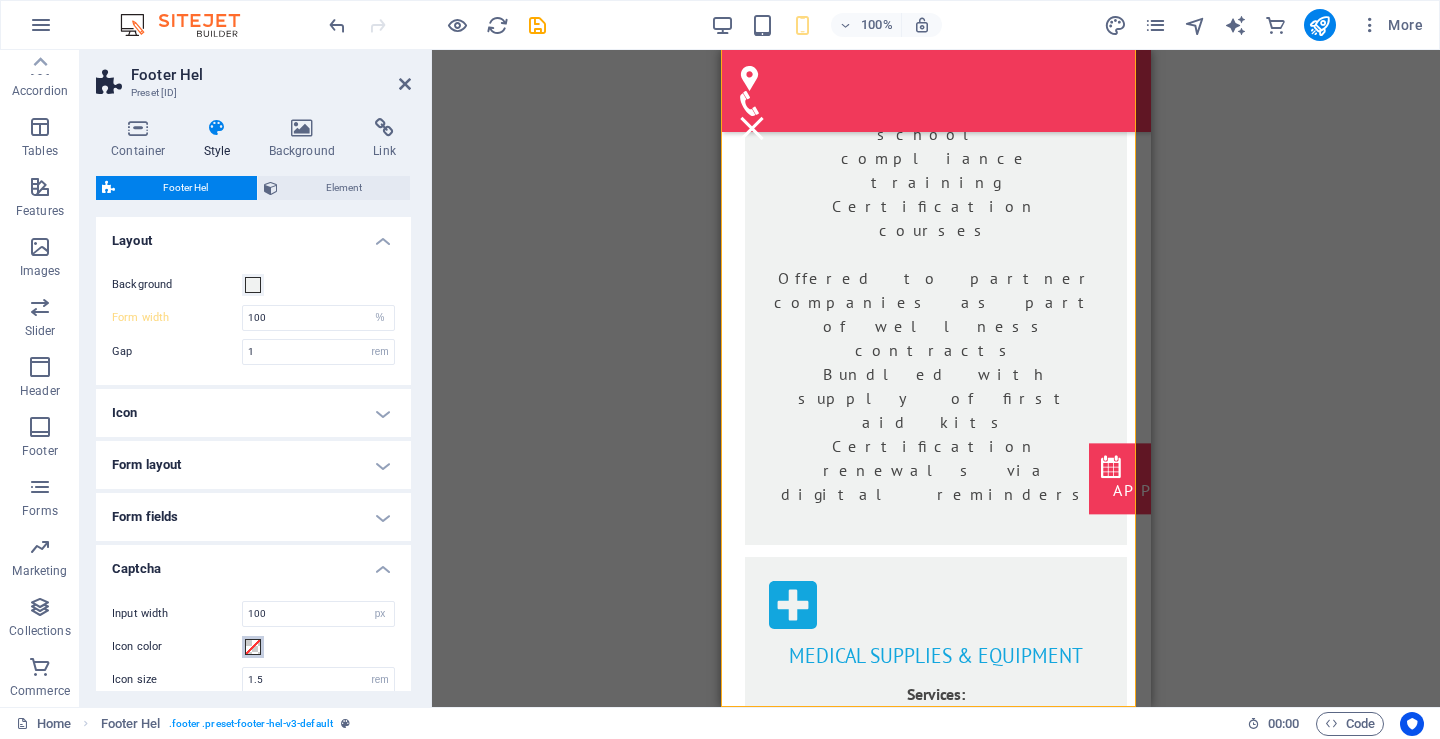 click at bounding box center [253, 647] 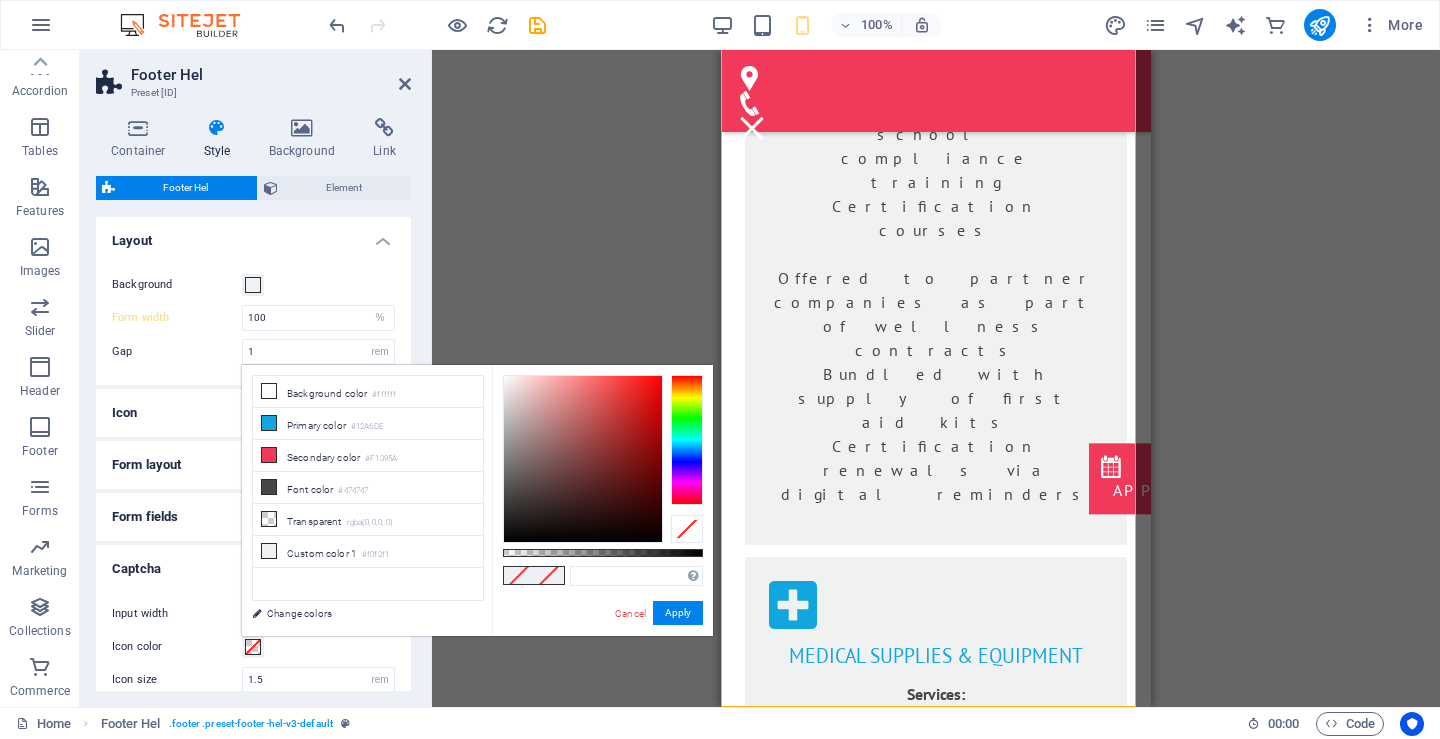 click at bounding box center [253, 647] 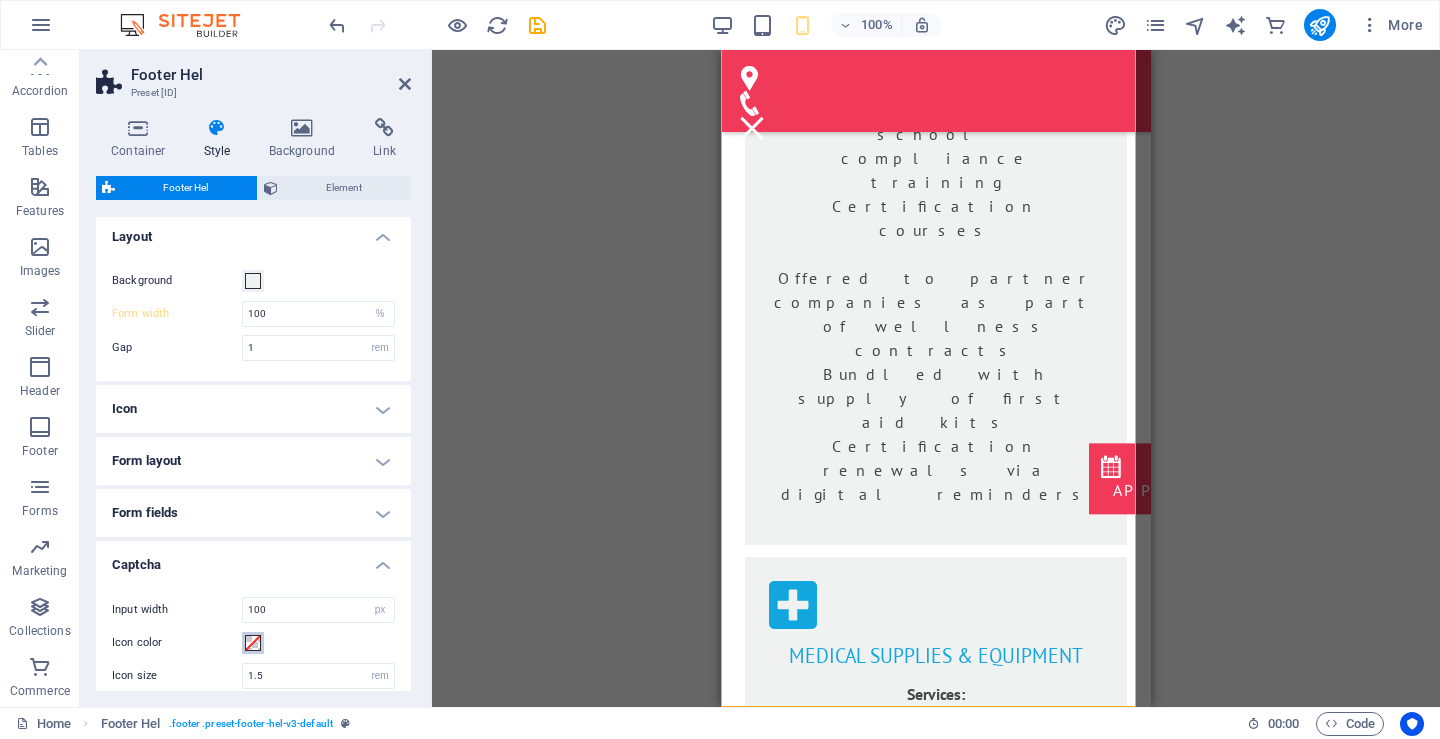 scroll, scrollTop: 0, scrollLeft: 0, axis: both 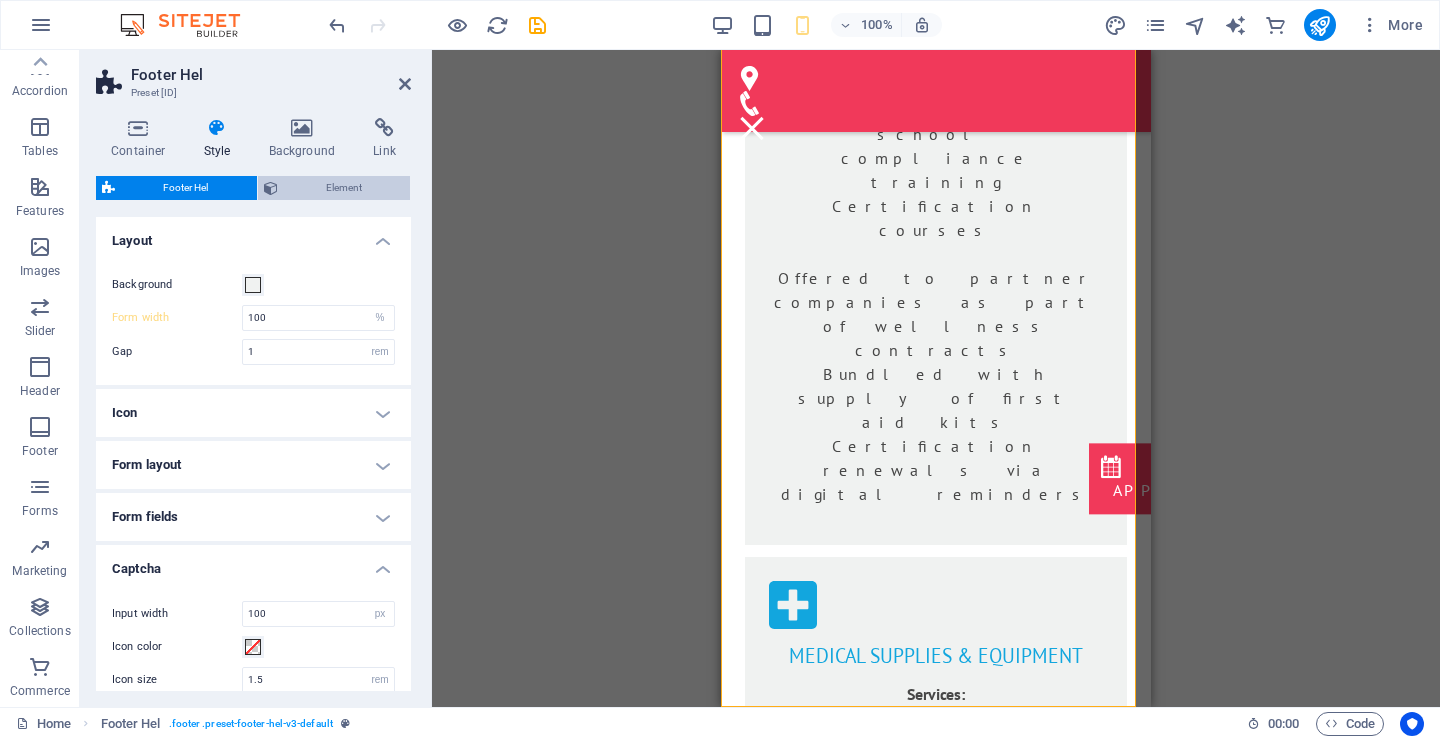click on "Element" at bounding box center [344, 188] 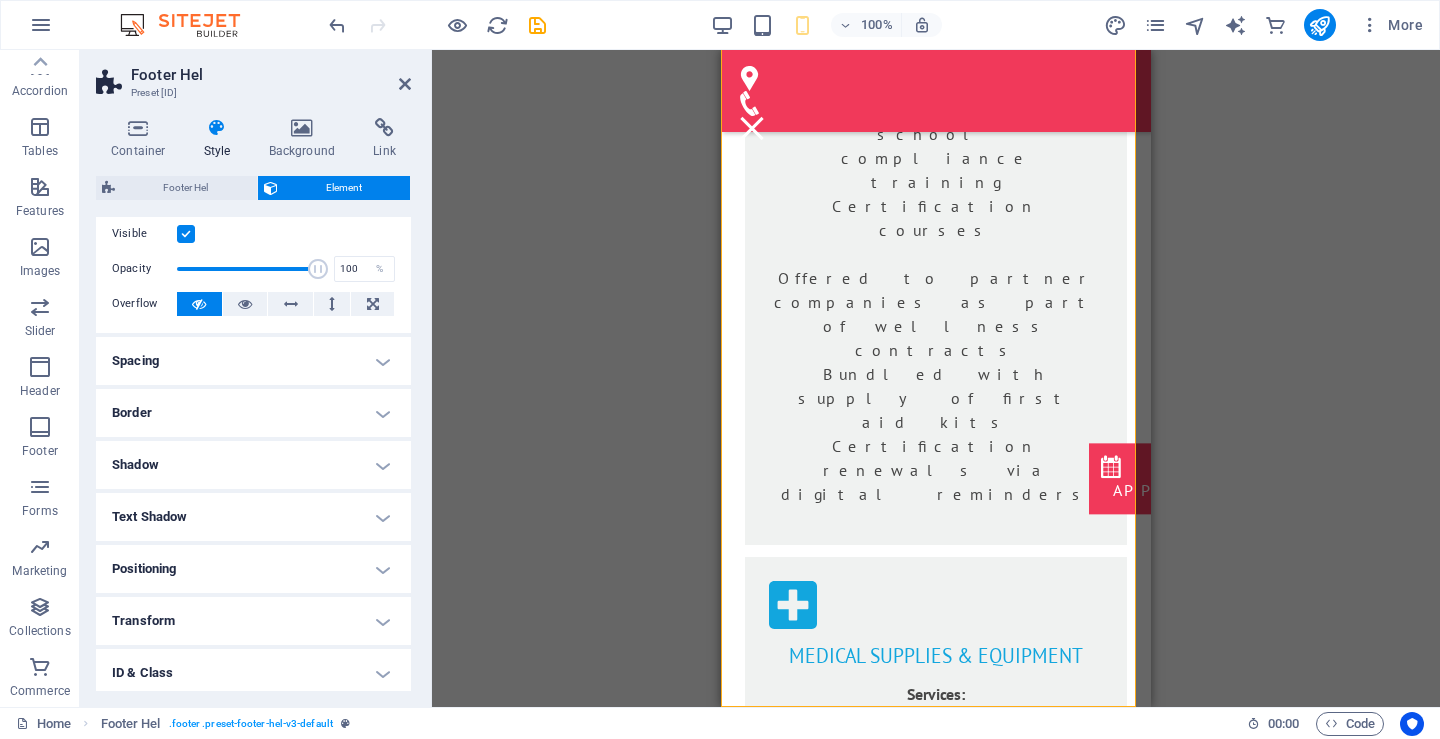 scroll, scrollTop: 0, scrollLeft: 0, axis: both 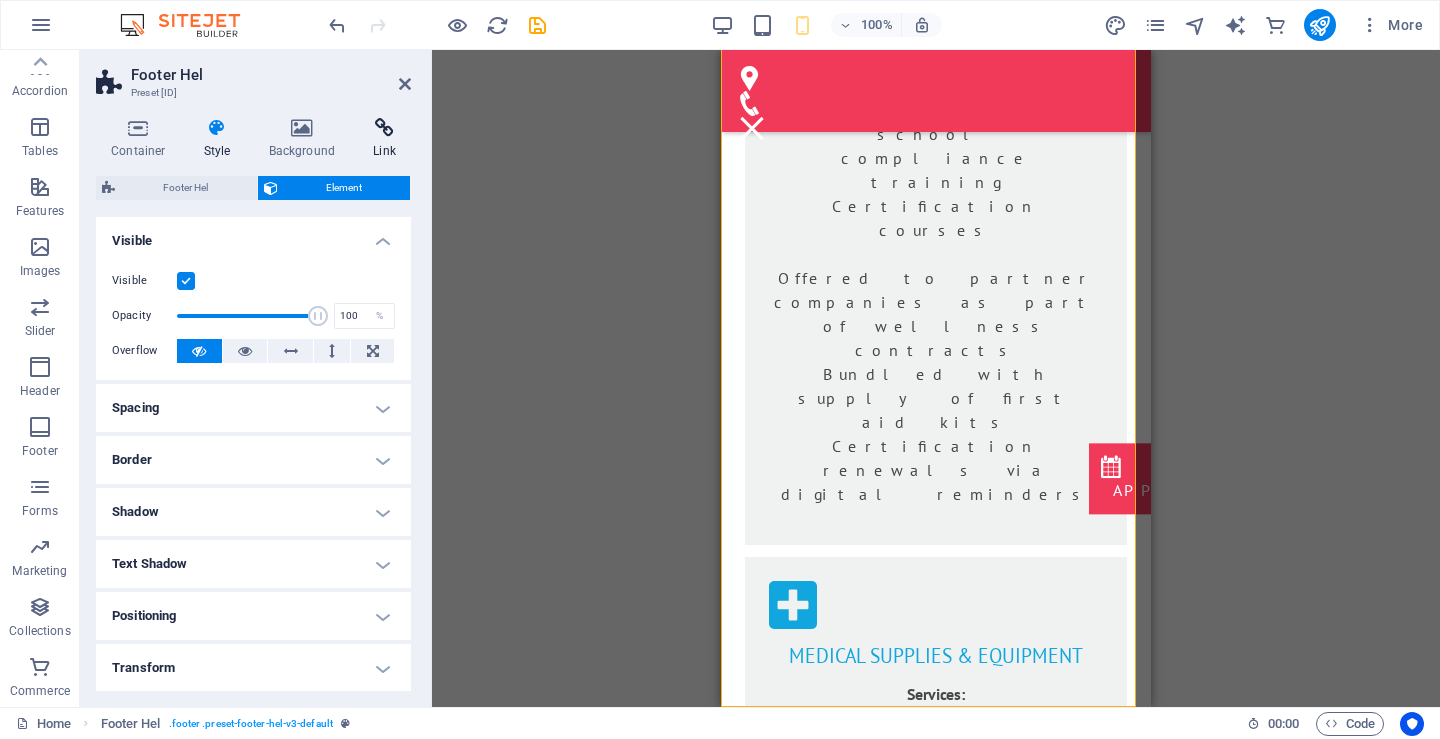click at bounding box center (384, 128) 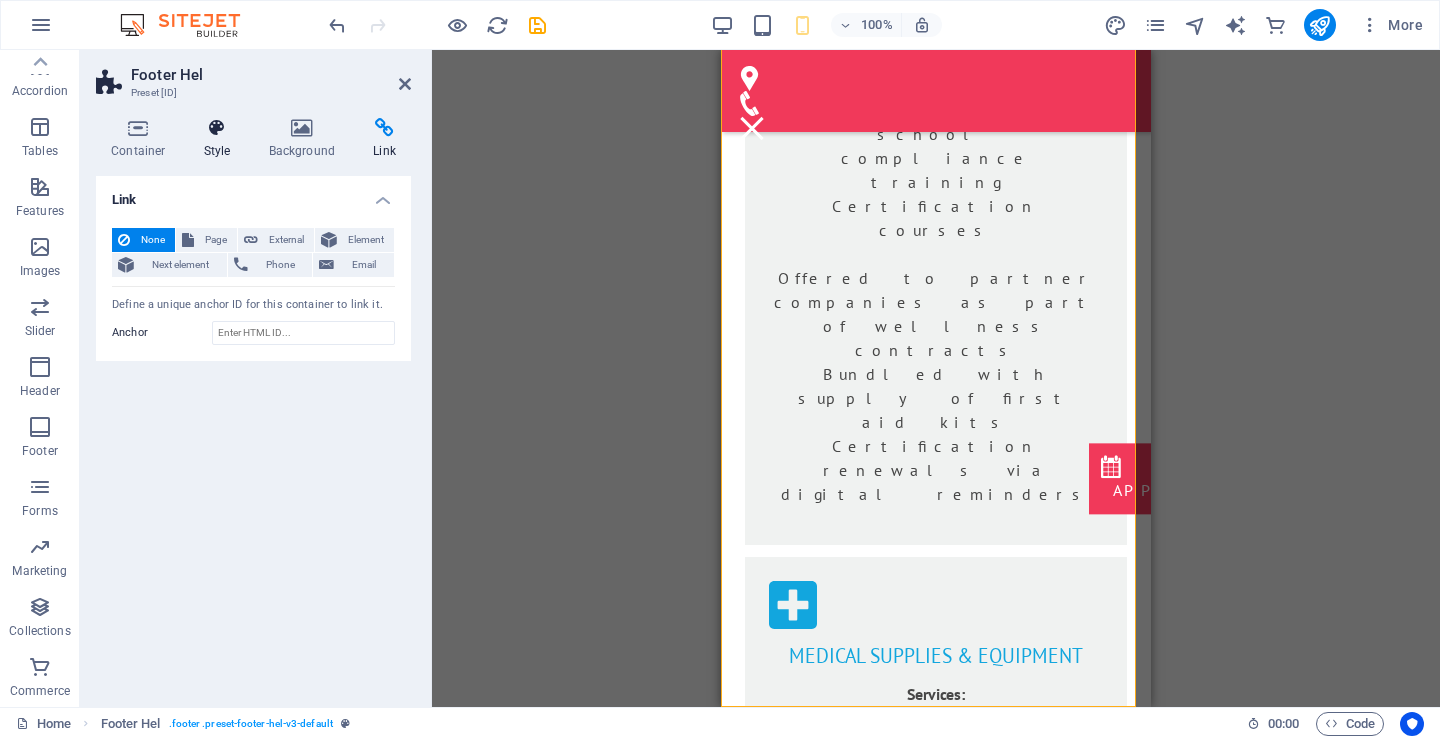 click at bounding box center (217, 128) 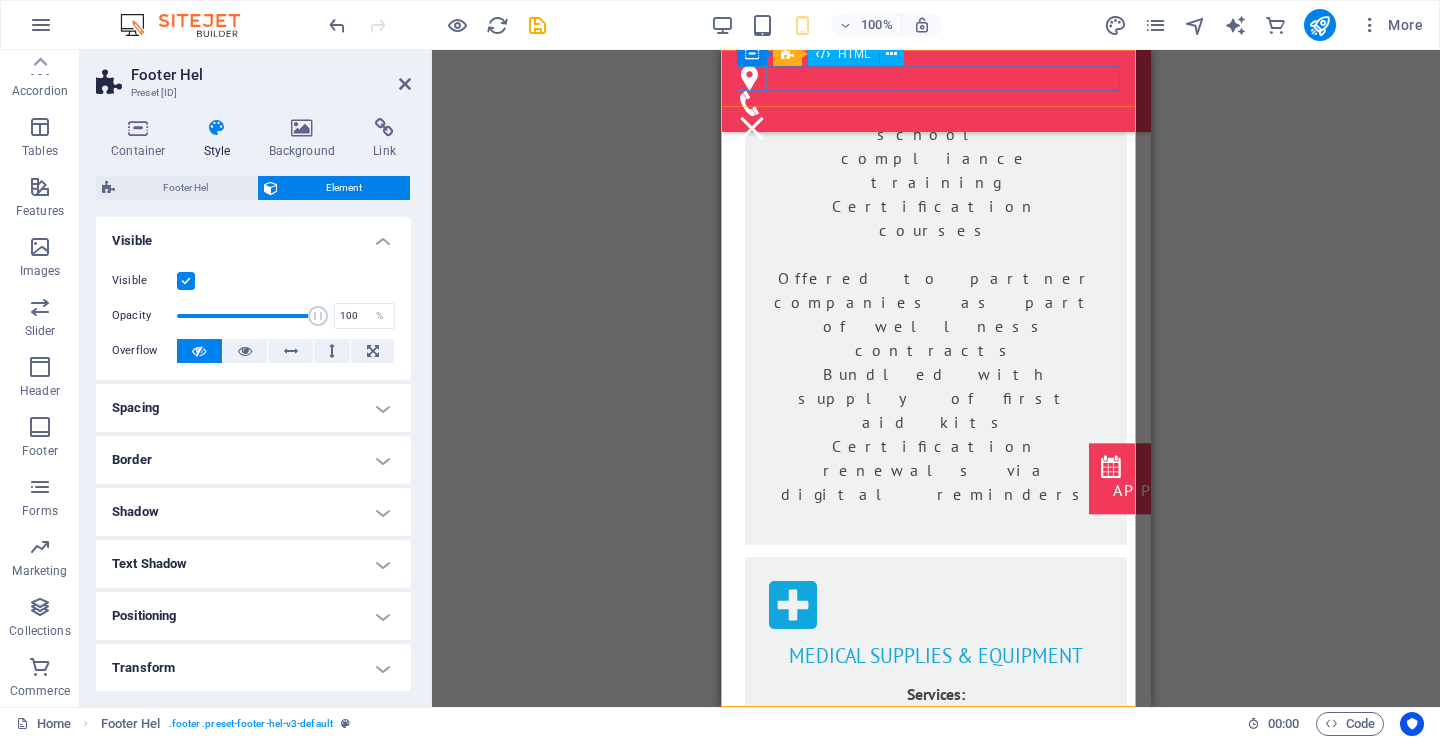 click at bounding box center [752, 128] 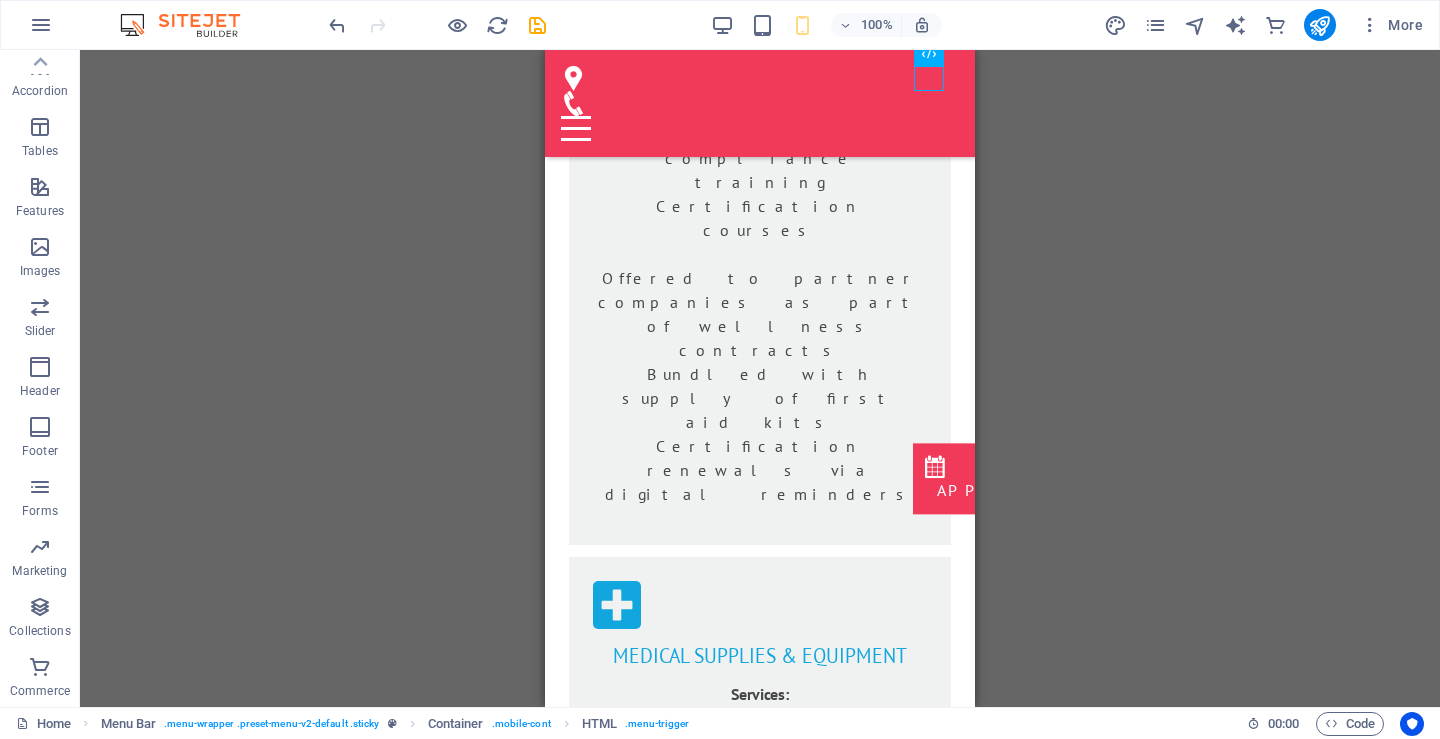 click on "Drag here to replace the existing content. Press “Ctrl” if you want to create a new element.
H1   Banner   Banner   Container   Container   2 columns   Container   Info Bar   Container   Container   Container   Container   Container   Preset   Placeholder   Container   Preset   Container   Container   Container   Text   Container   Text   Container   H2   Container   Preset   Container   Preset   Image   Container   Preset   Image   Image   H3   Callout   Container   H2   Text   Container   H2   Form button   Preset   Container   Preset   Preset   Form   Textarea   Dropdown   Date   Placeholder   Text   Menu Bar   Menu   Checkbox   Captcha   Container   Placeholder   Input   Preset   Container   H2   Placeholder   Container   Icon   Spacer   Button   Footer Hel   Container   Footer Hel   Input   Form   Email   Textarea   Checkbox   Form button   Map   Form   Input   Input   Preset   Input   Email   Captcha   Text   Container   H2   Placeholder   Container   H2   Placeholder   Container" at bounding box center (760, 378) 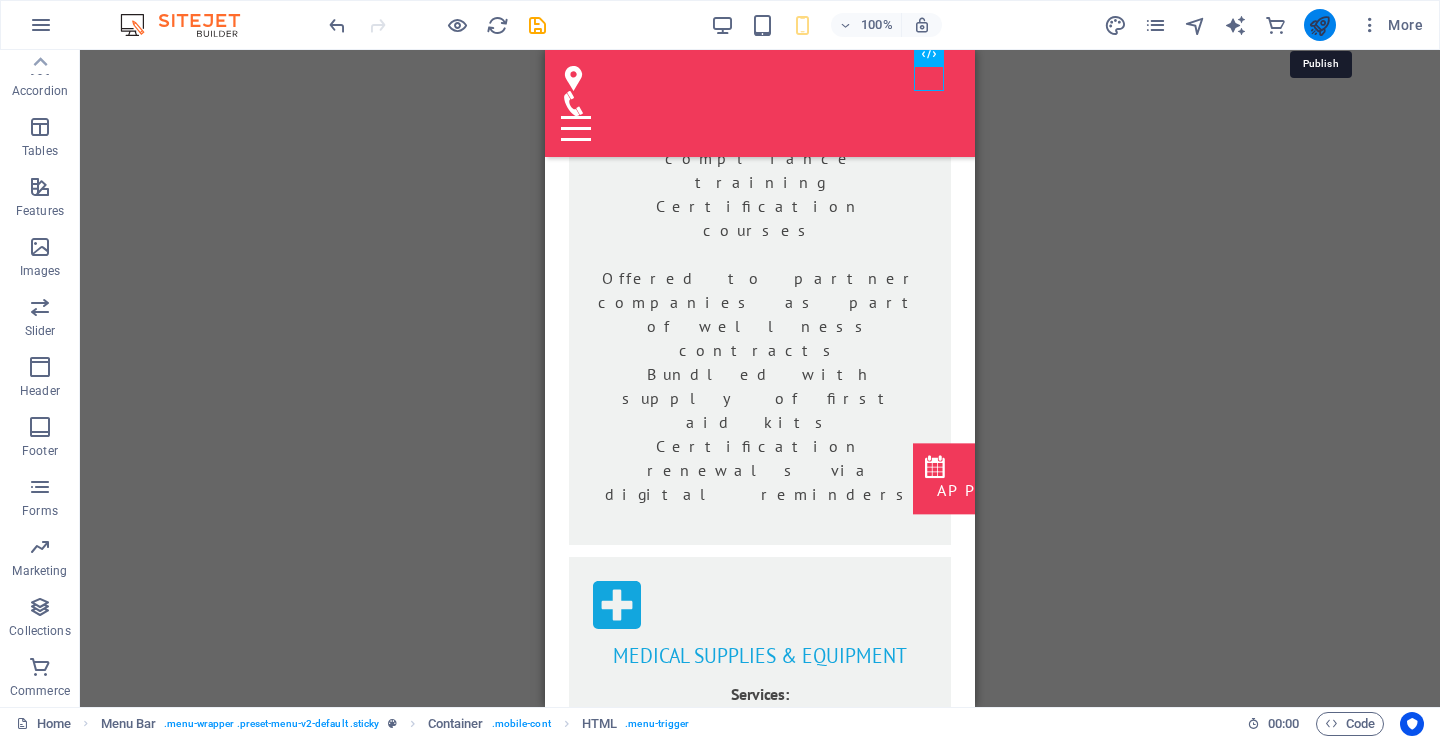 click at bounding box center [1319, 25] 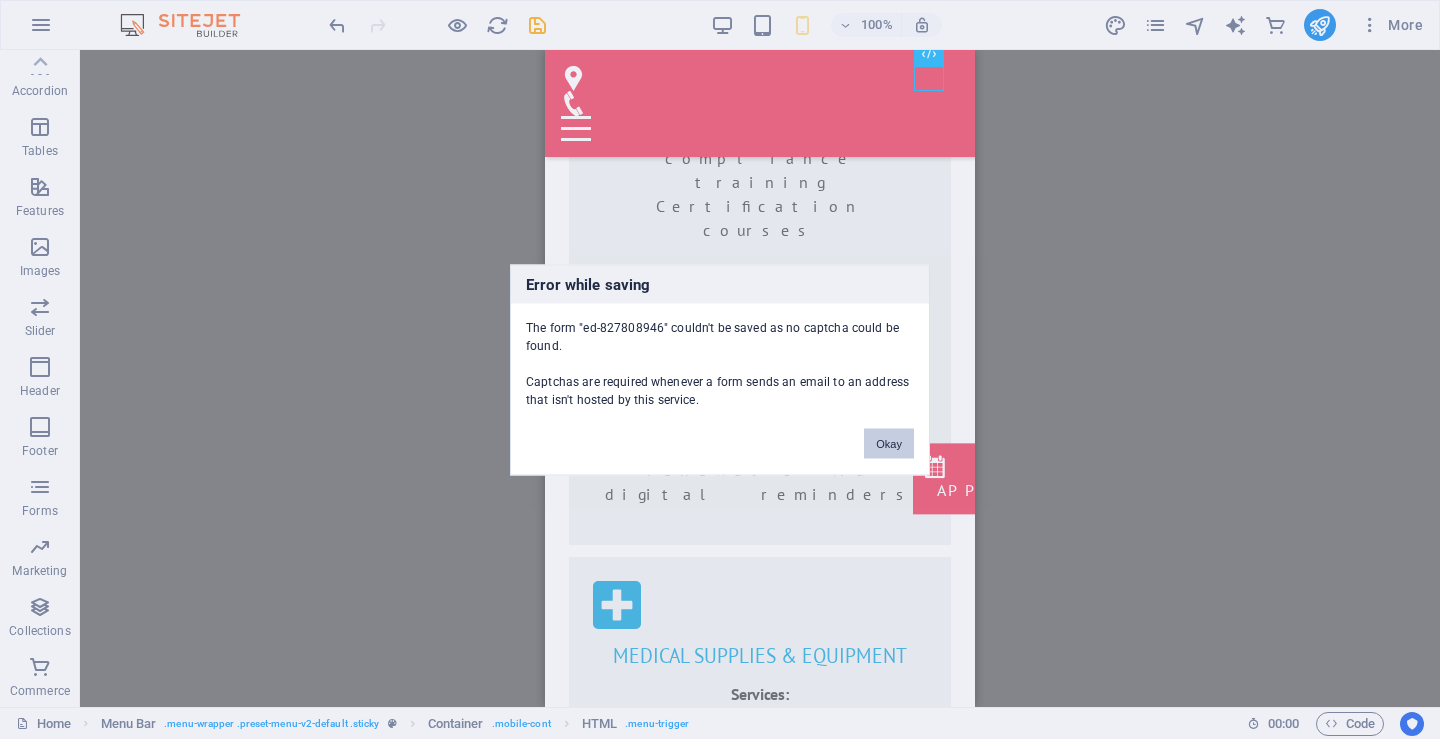 click on "Okay" at bounding box center (889, 443) 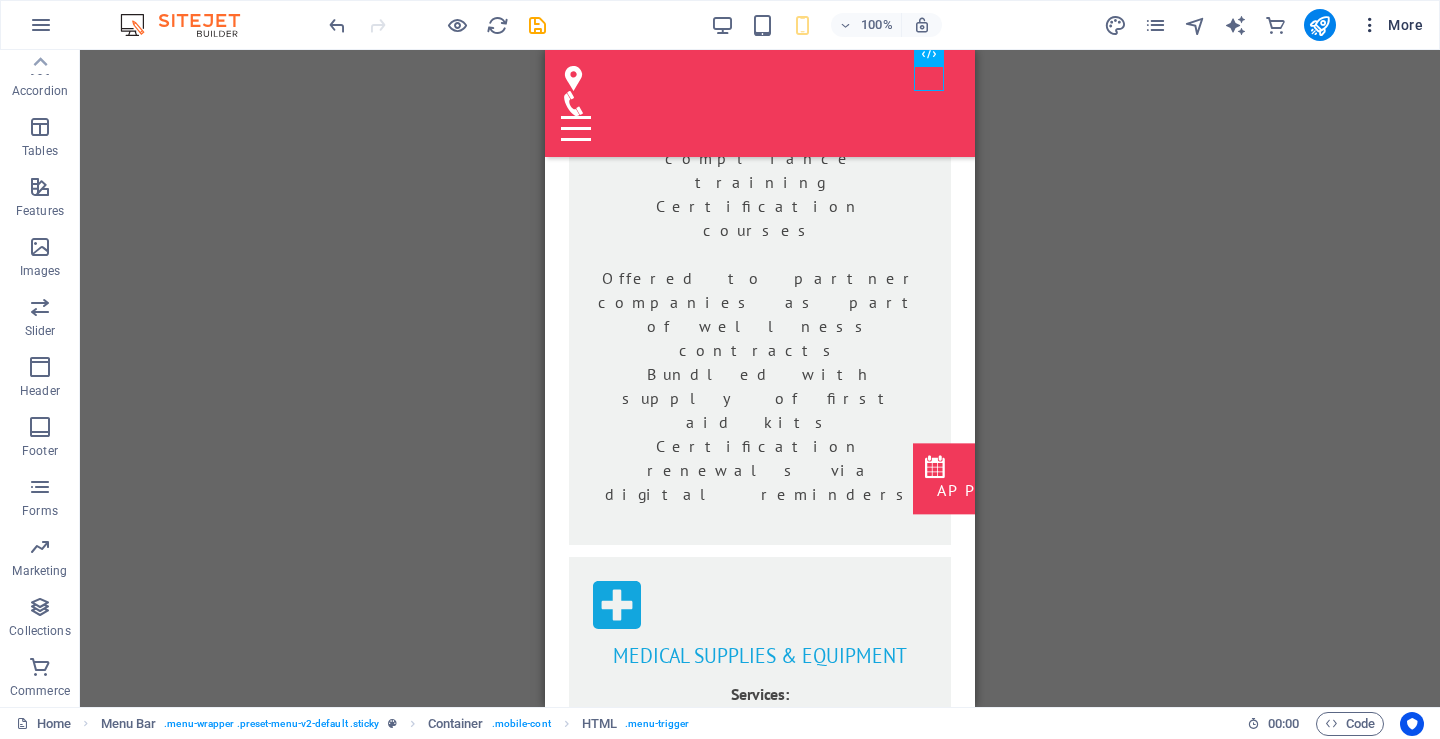 click at bounding box center [1370, 25] 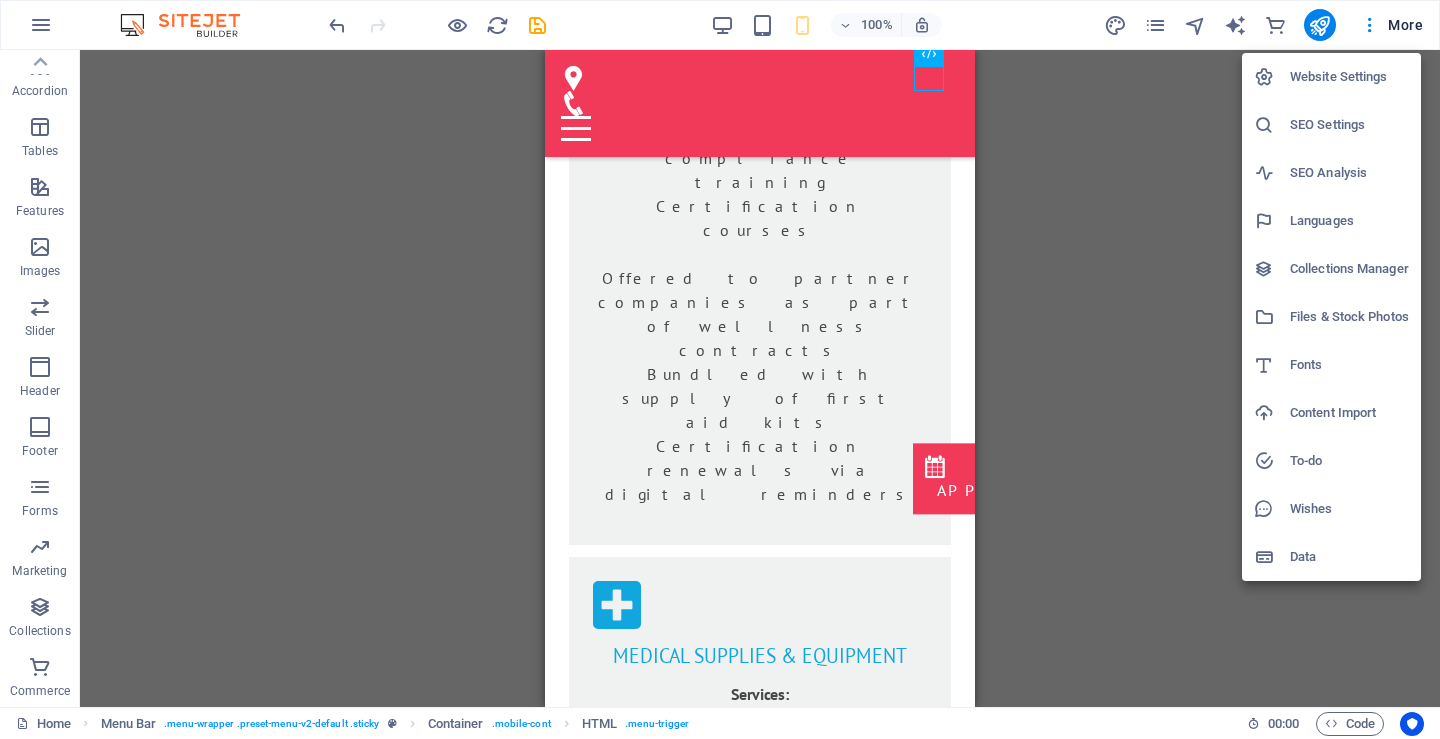 click at bounding box center (720, 369) 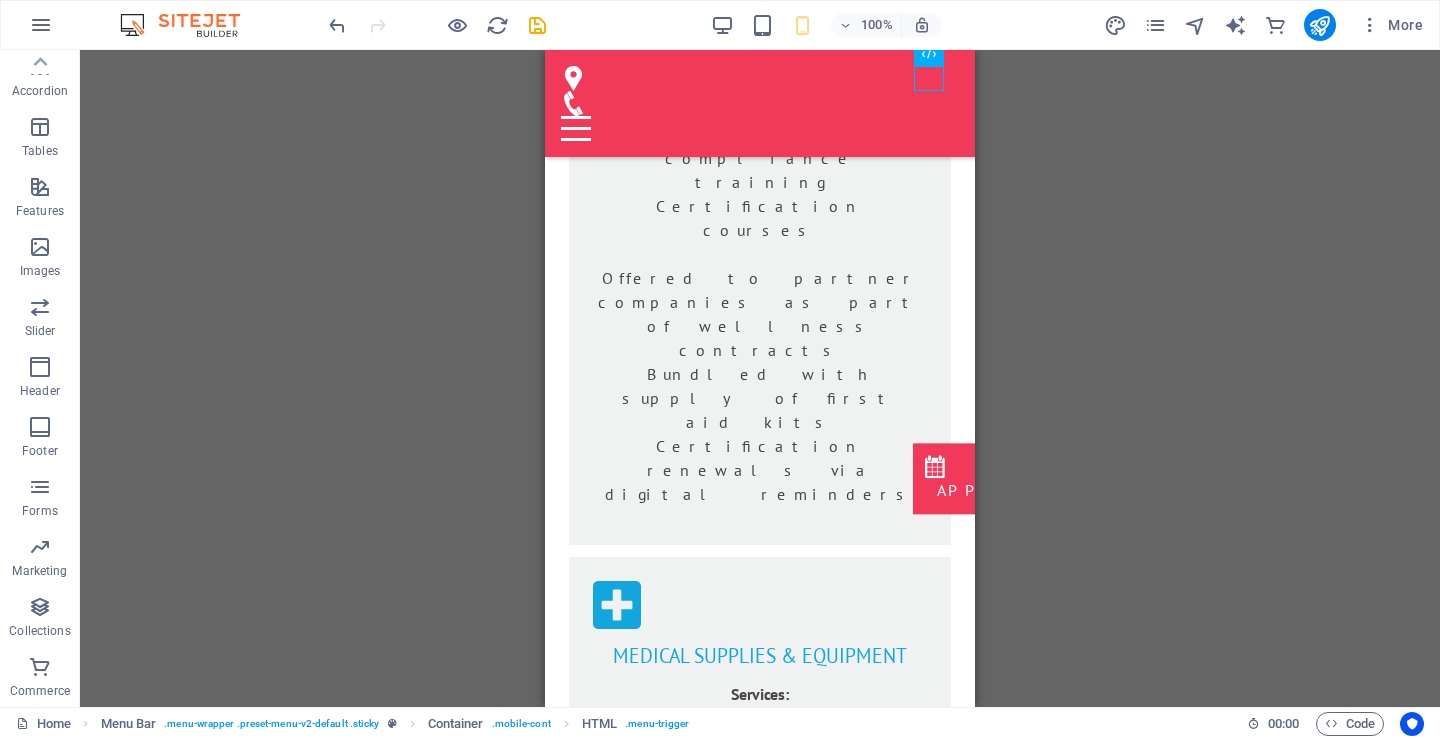click on "More" at bounding box center (1391, 25) 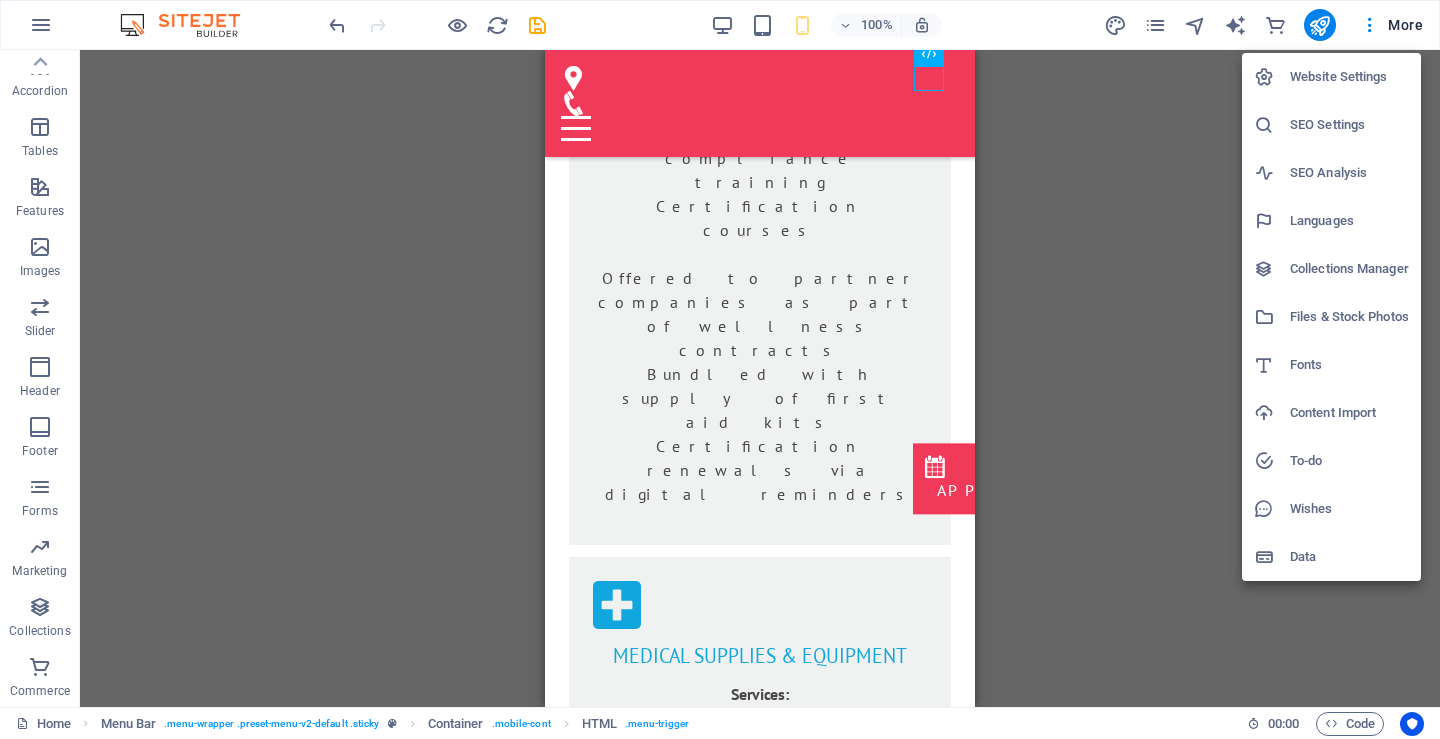 click at bounding box center [720, 369] 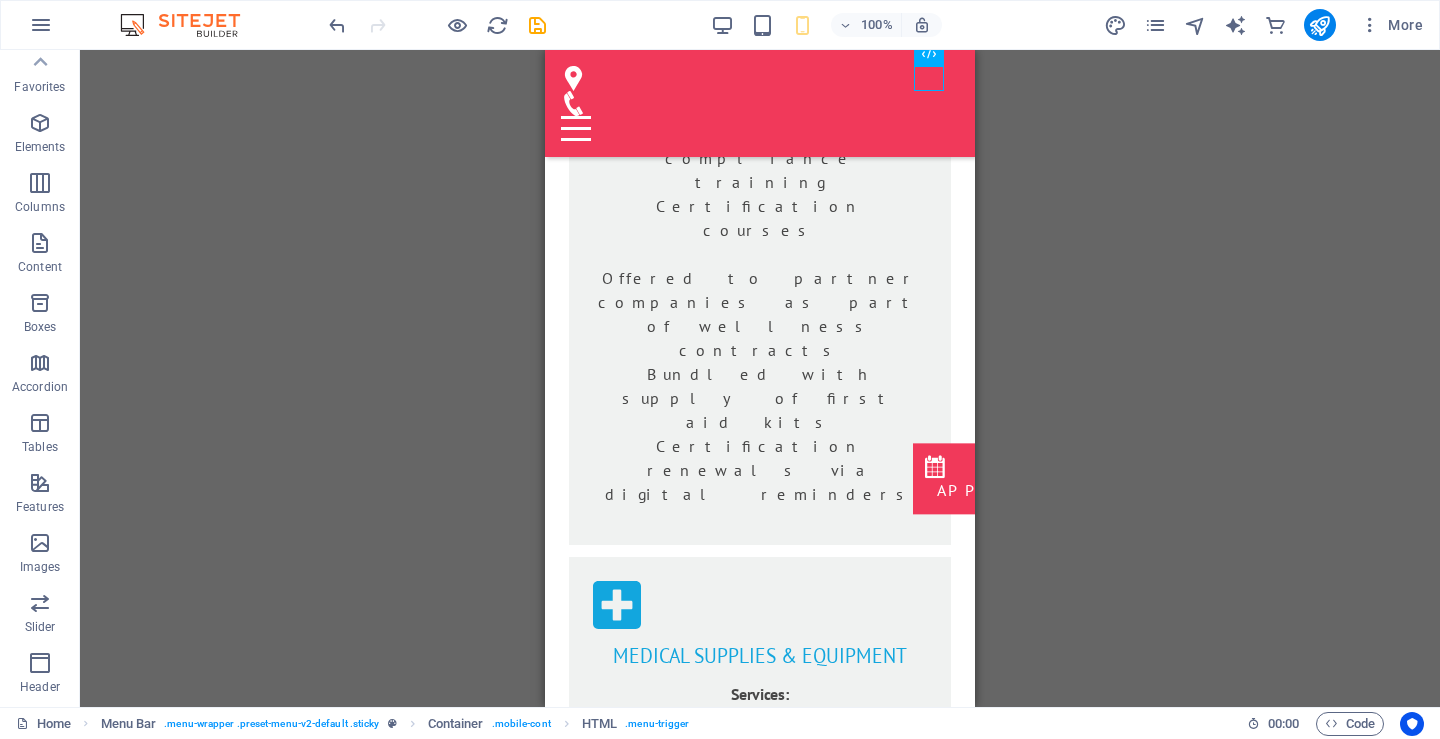scroll, scrollTop: 0, scrollLeft: 0, axis: both 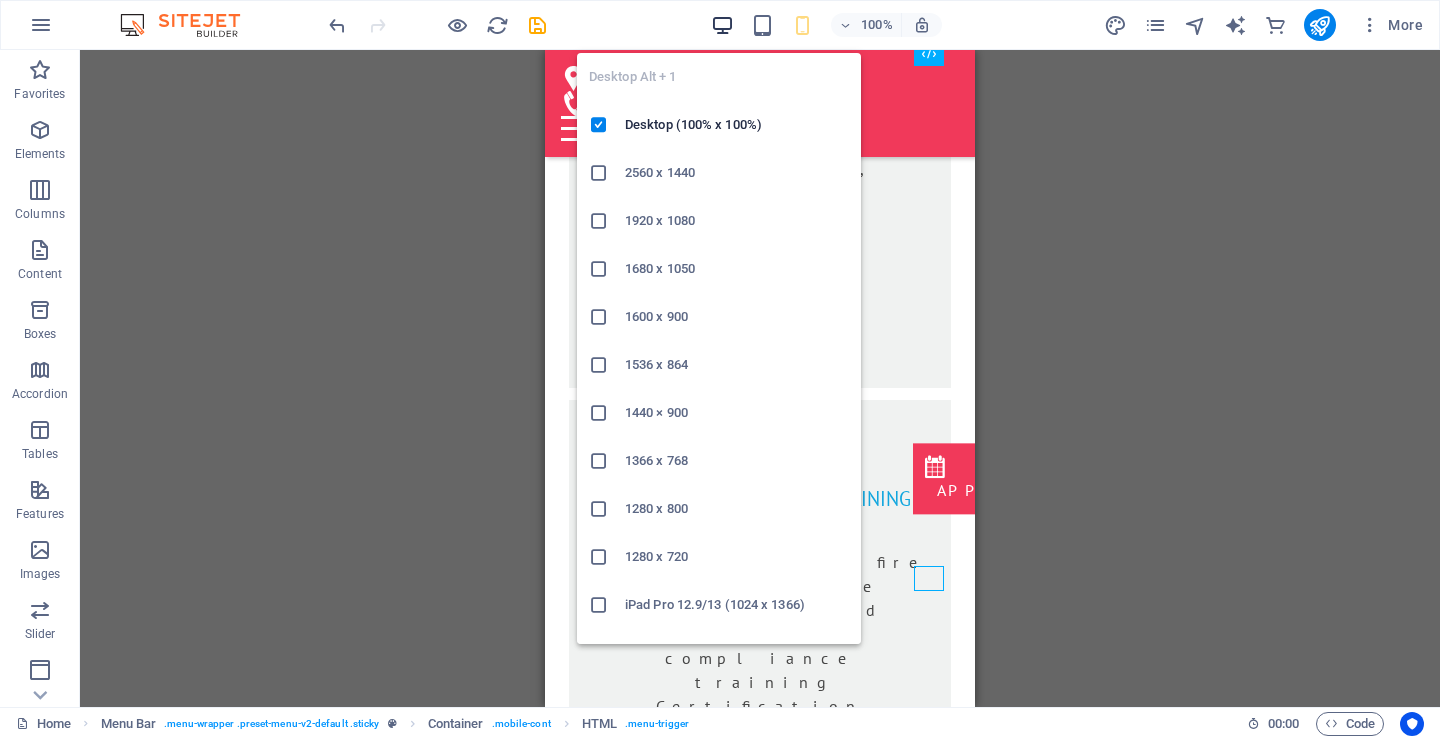 click at bounding box center [722, 25] 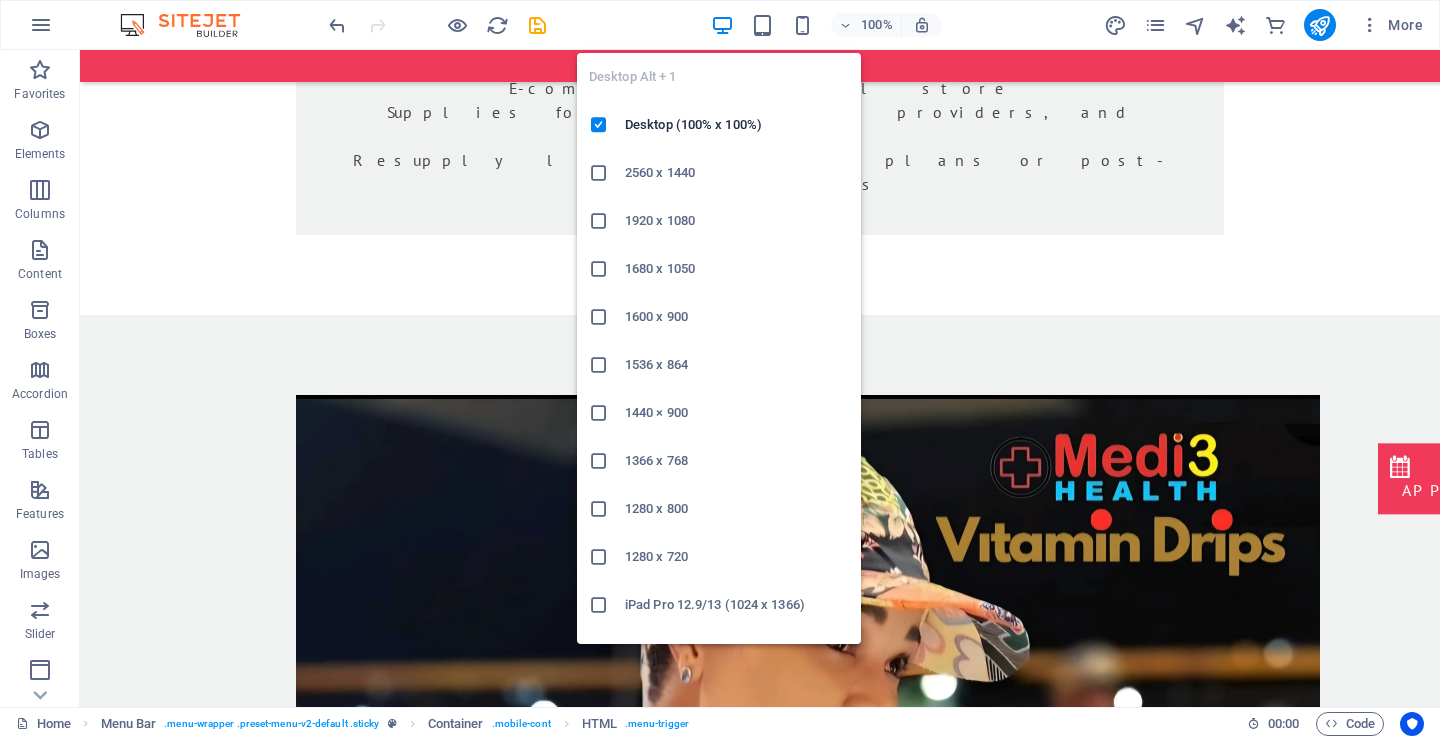 scroll, scrollTop: 3066, scrollLeft: 0, axis: vertical 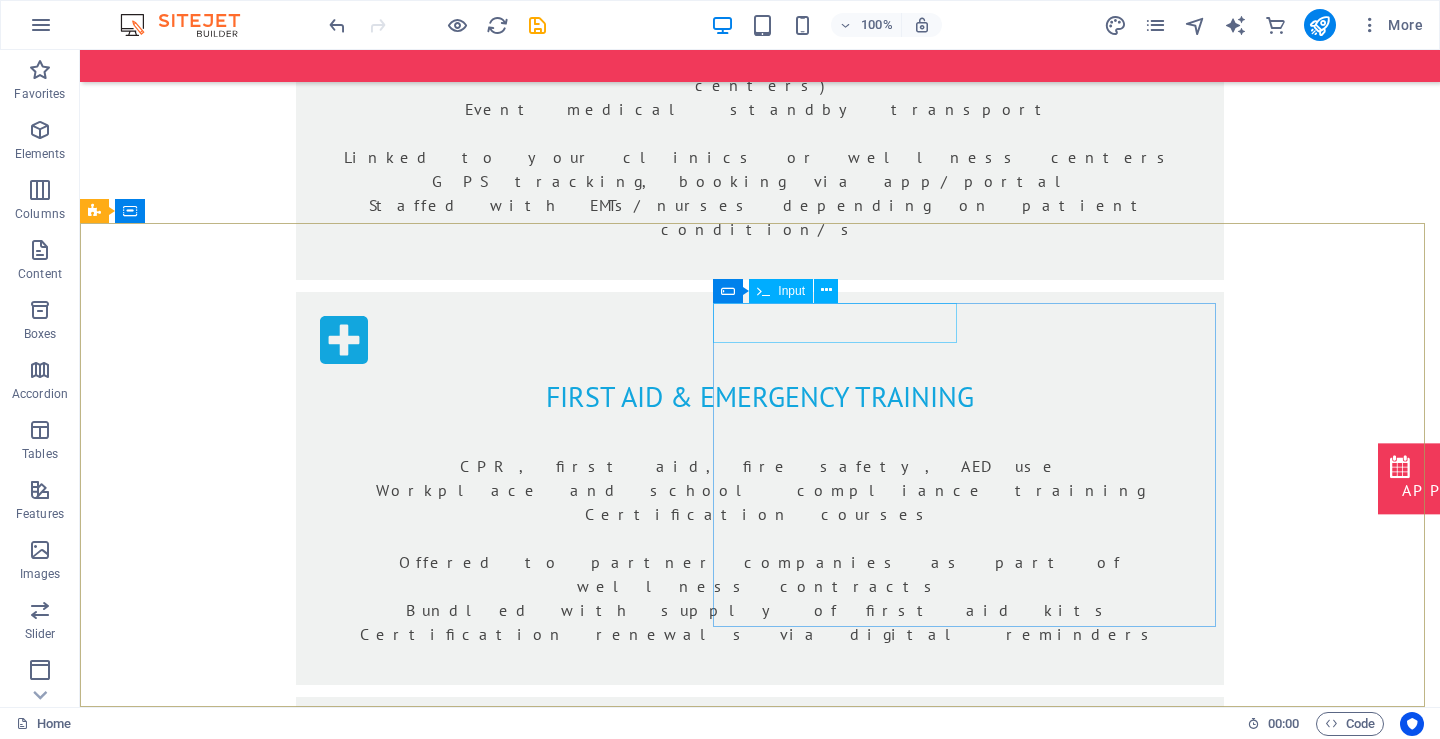 click on "Input" at bounding box center (791, 291) 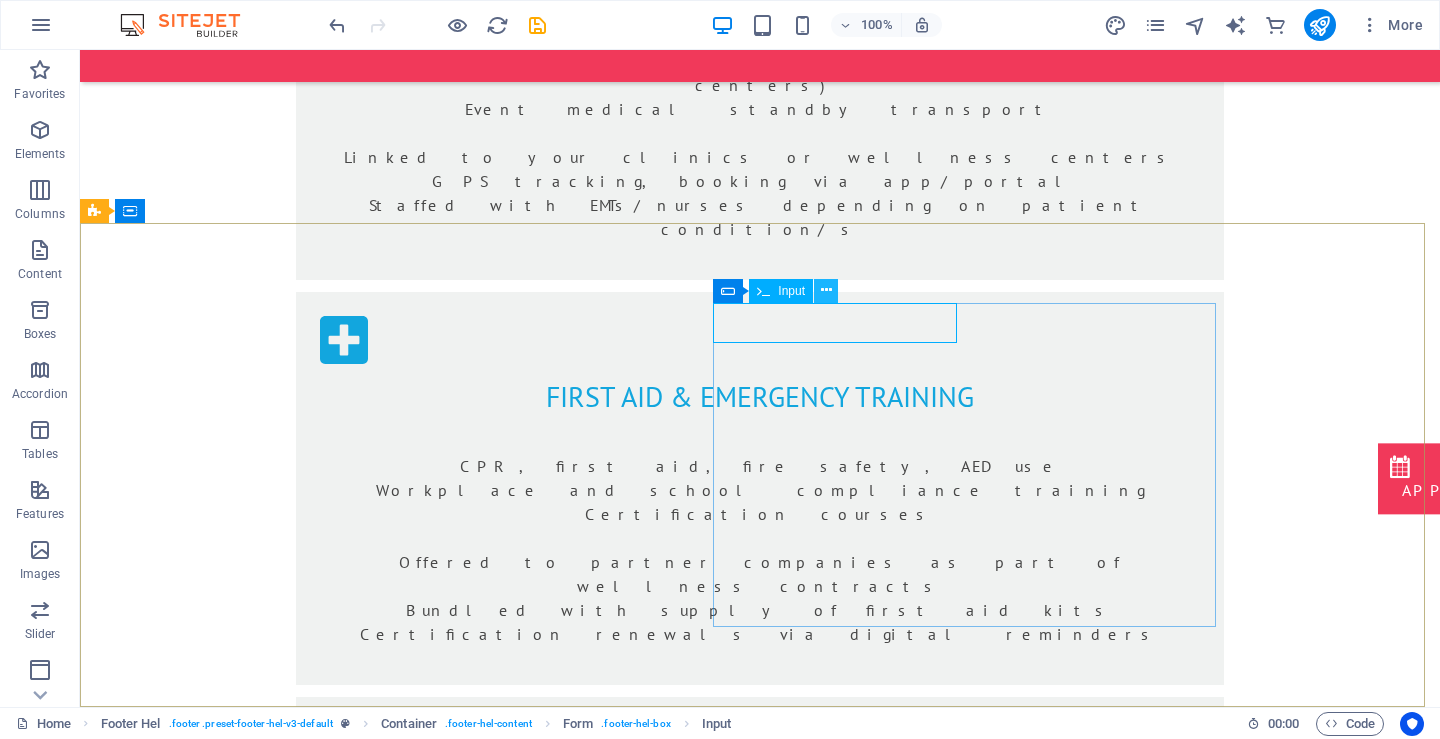 click at bounding box center (826, 290) 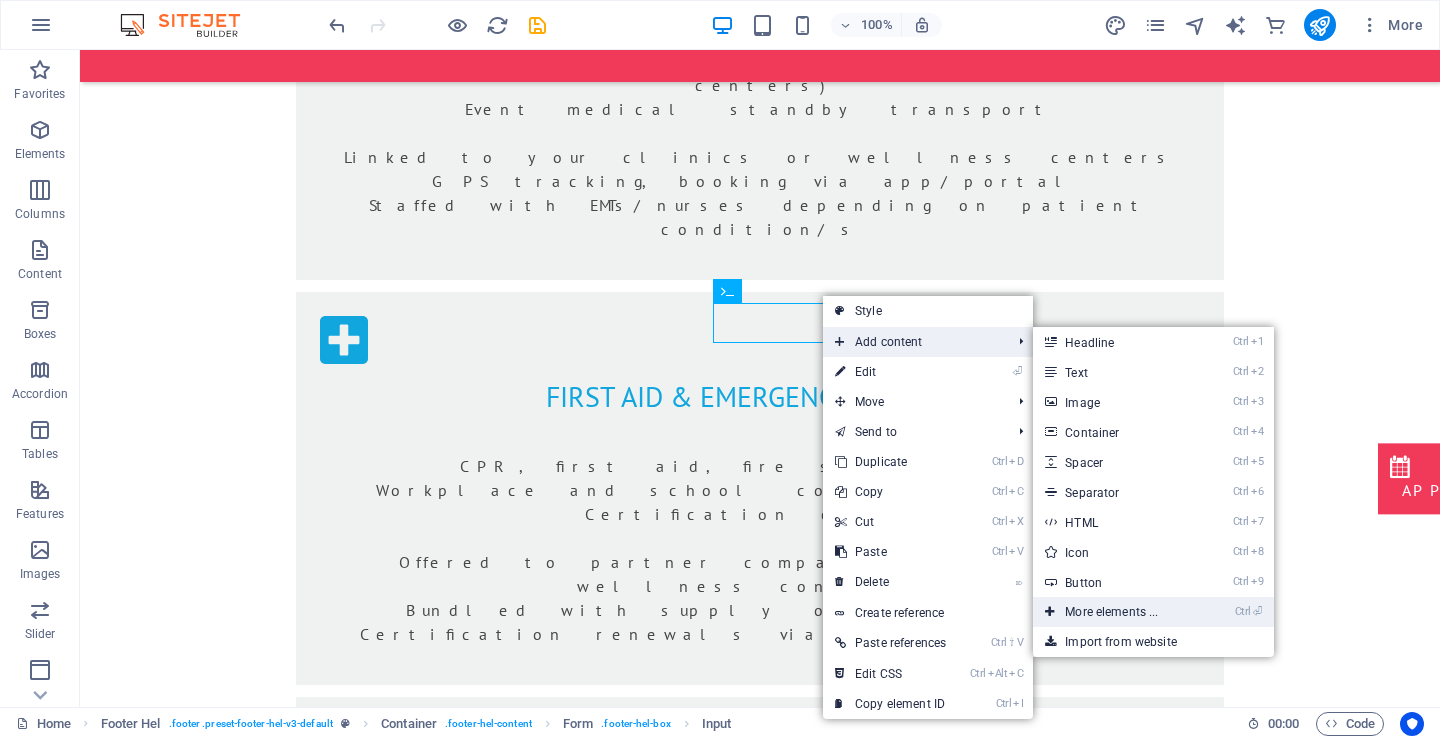 click on "Ctrl ⏎  More elements ..." at bounding box center (1115, 612) 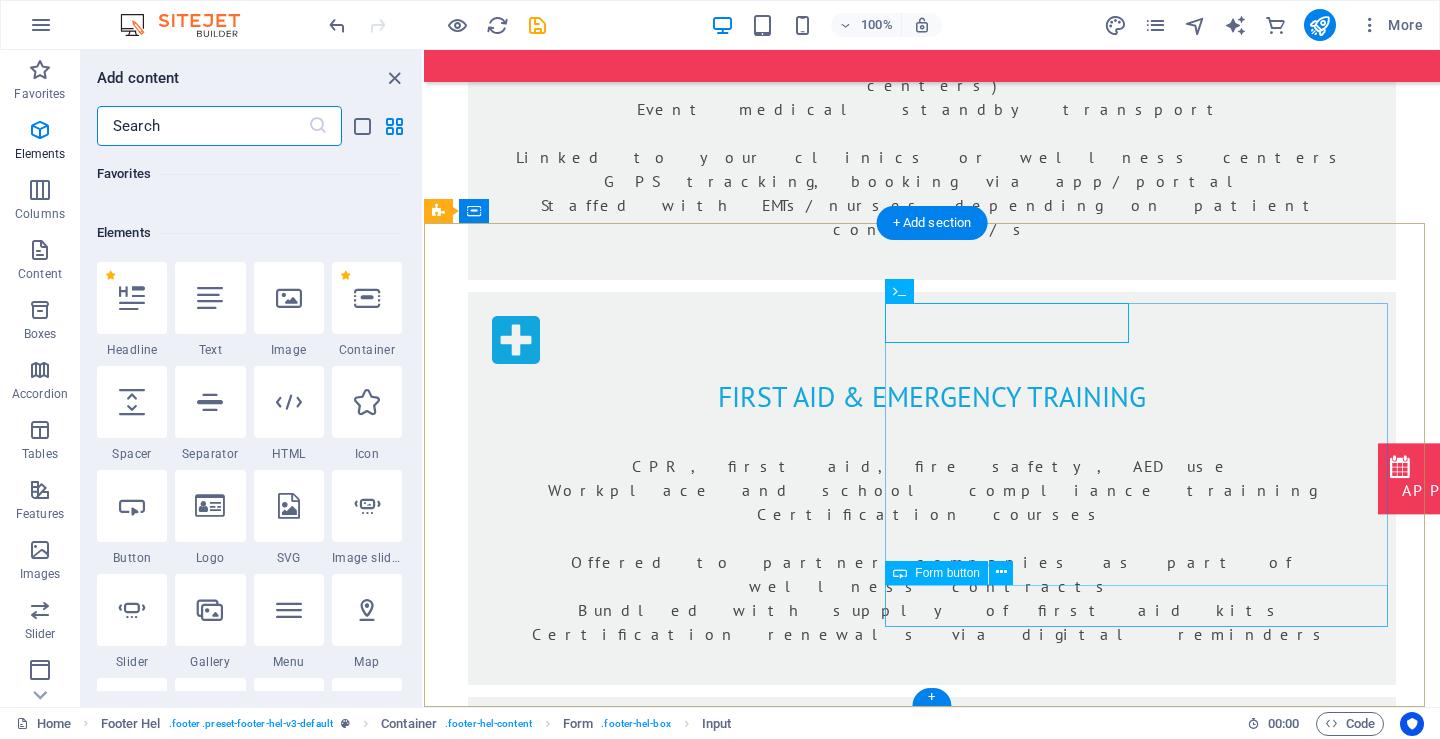 scroll, scrollTop: 213, scrollLeft: 0, axis: vertical 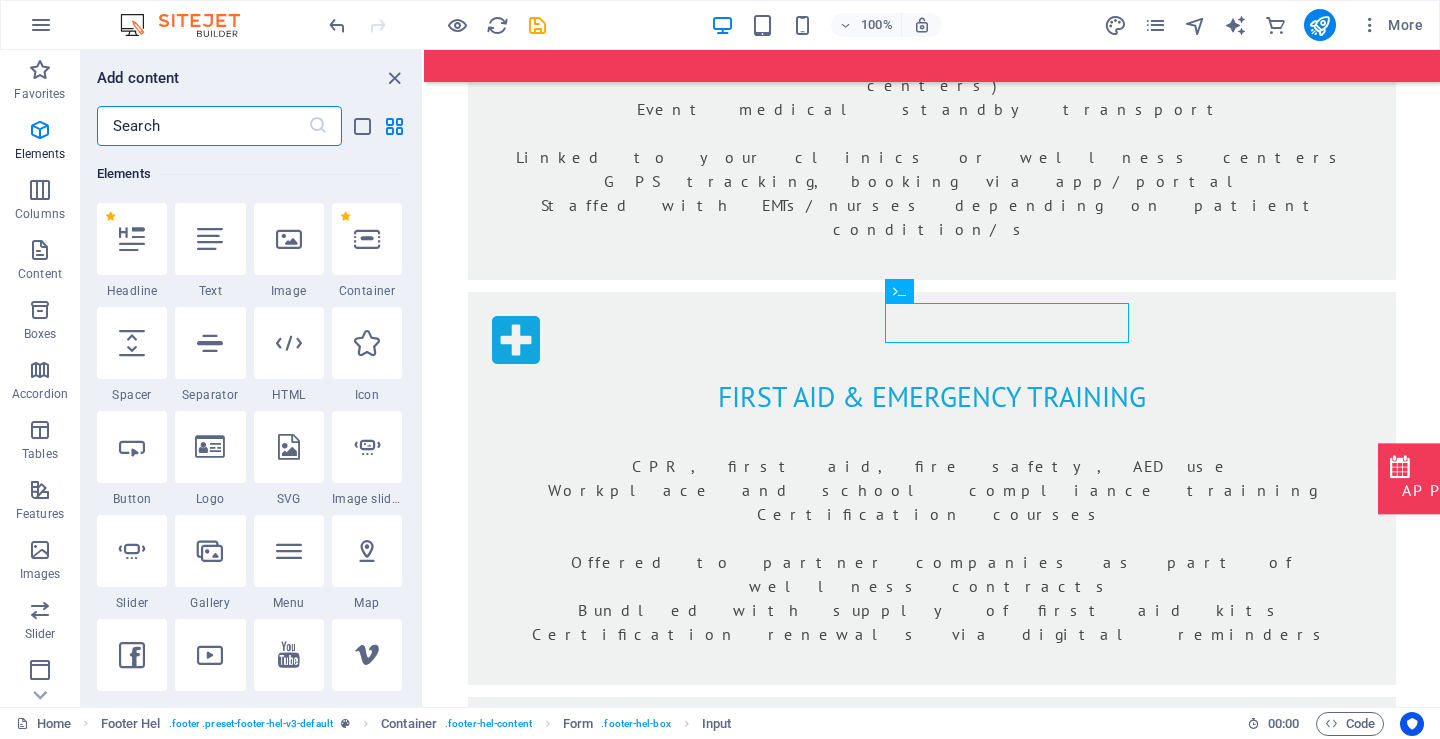 click at bounding box center (202, 126) 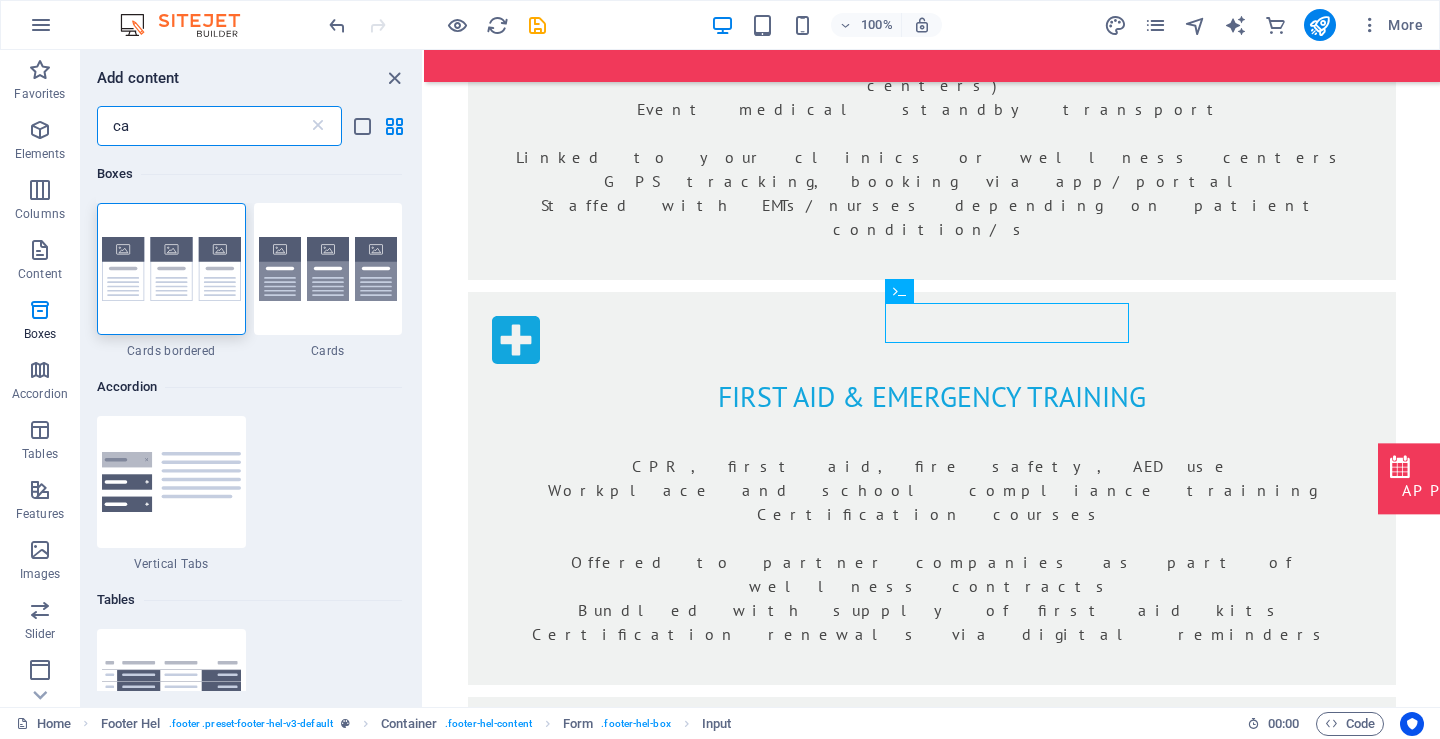scroll, scrollTop: 0, scrollLeft: 0, axis: both 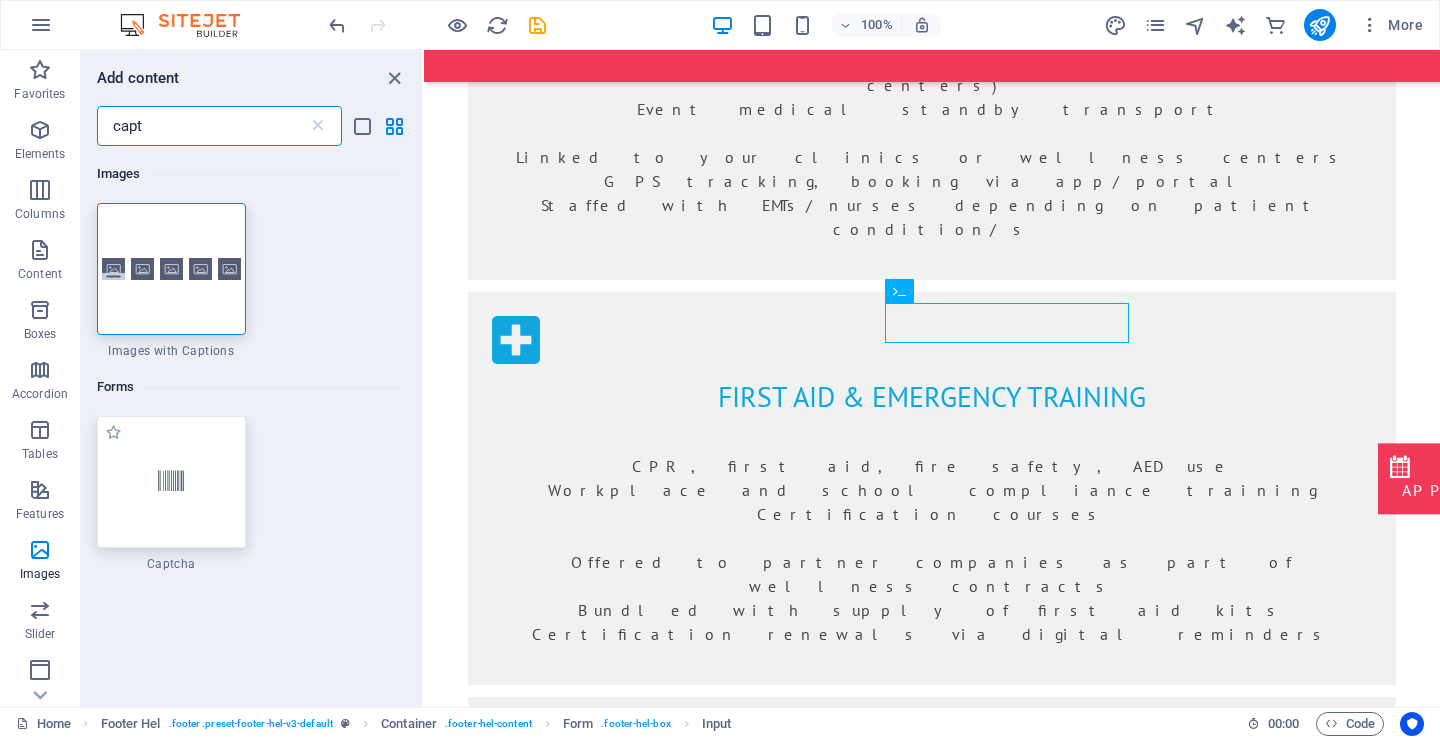 type on "capt" 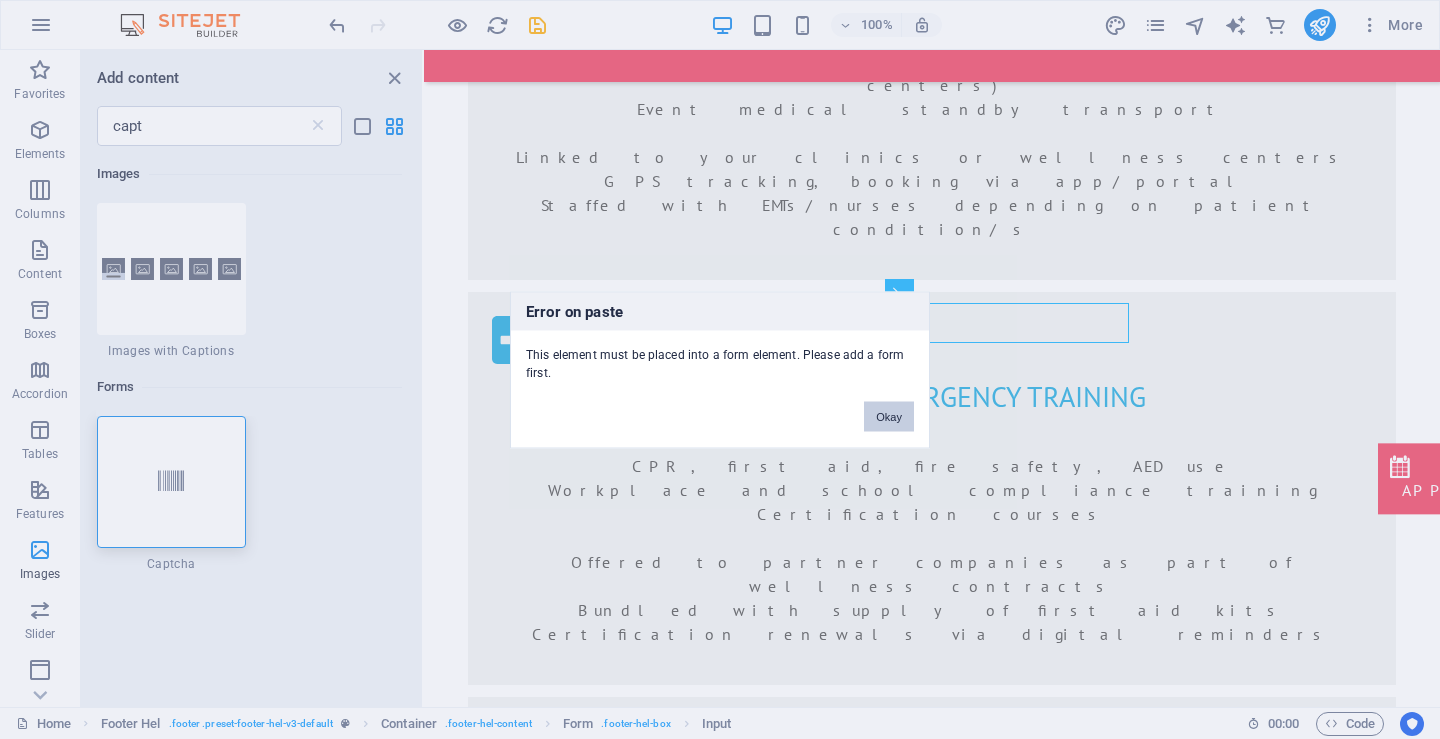 click on "Okay" at bounding box center (889, 416) 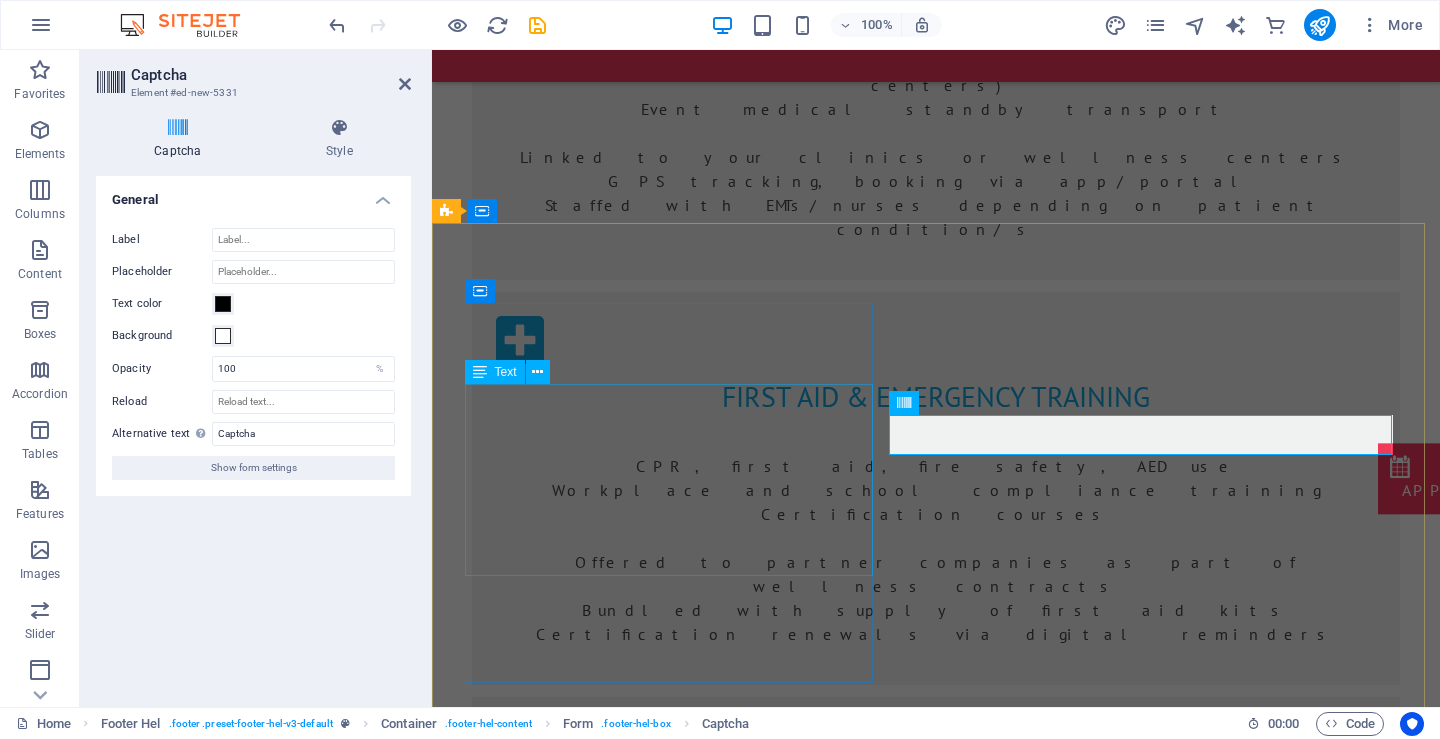 click on "medi3health [NUMBER] [STREET], [CITY] [POSTAL_CODE] [PHONE] clinic@medi3health.co.za Mo - Sat: 7am - 8pm Legal Notice | Privacy" at bounding box center [920, 3238] 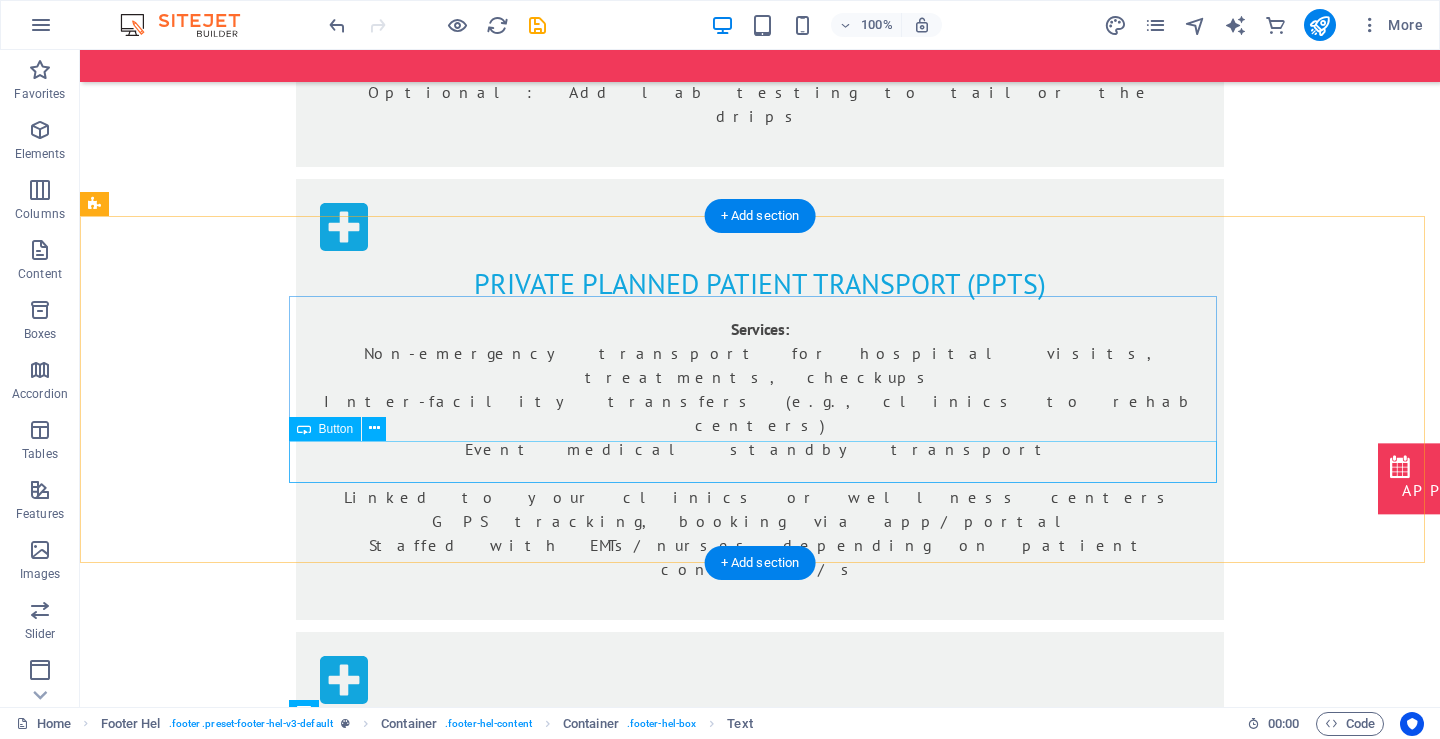 scroll, scrollTop: 2622, scrollLeft: 0, axis: vertical 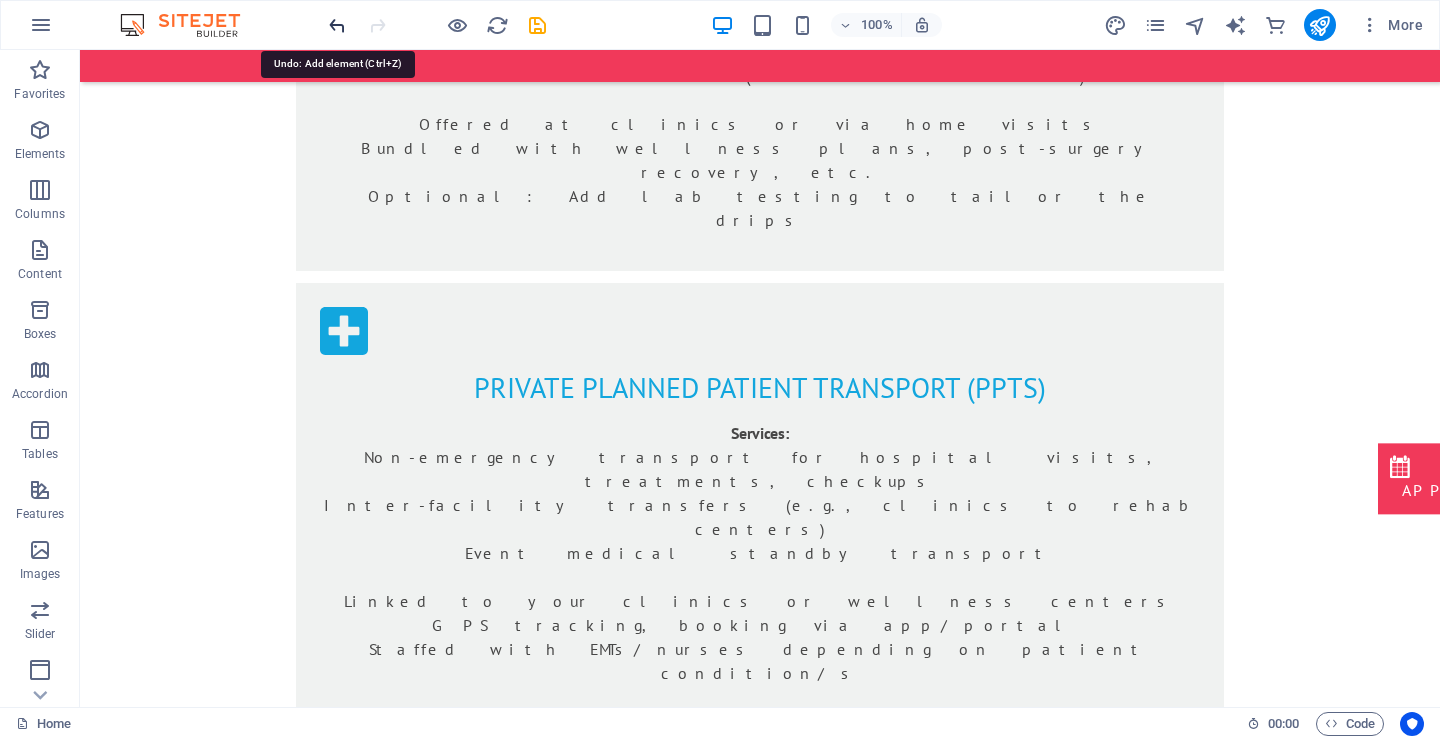click at bounding box center [337, 25] 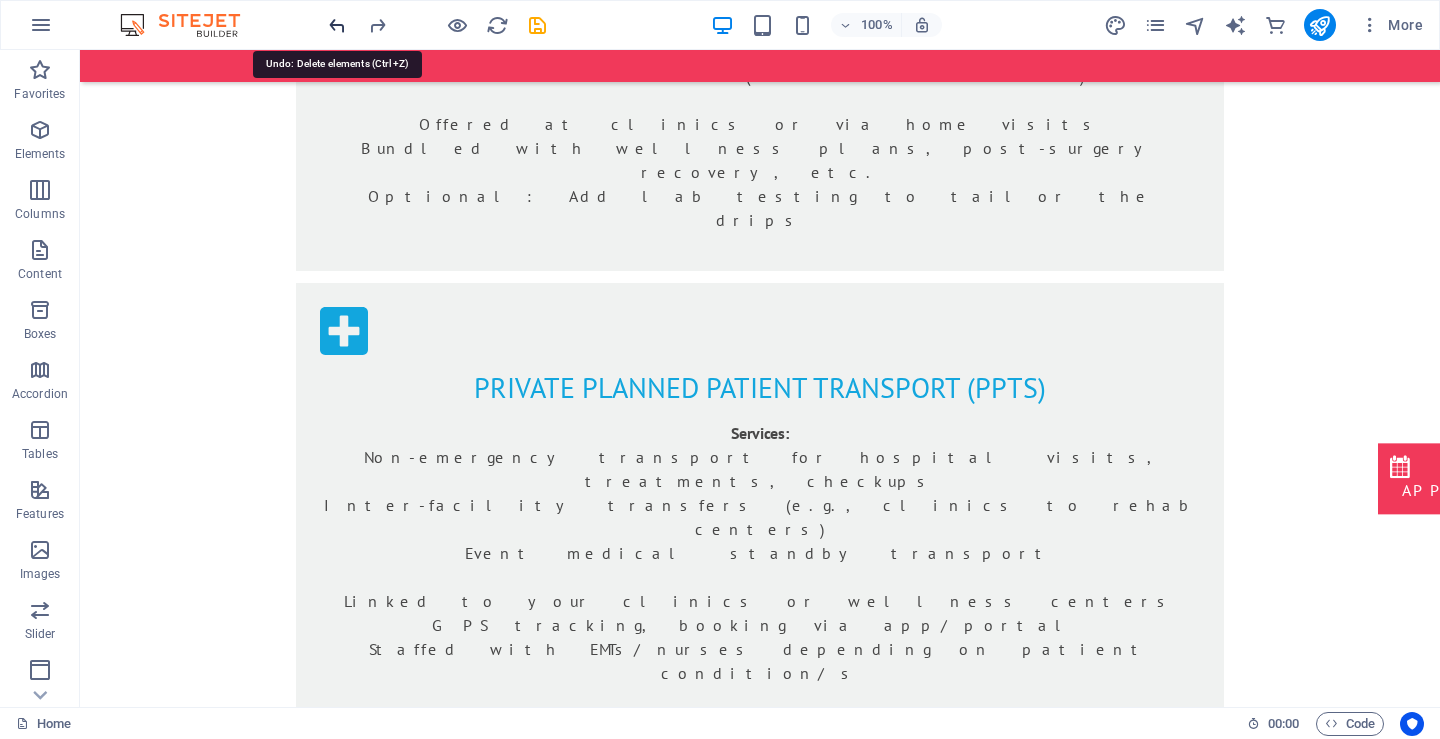 scroll, scrollTop: 3066, scrollLeft: 0, axis: vertical 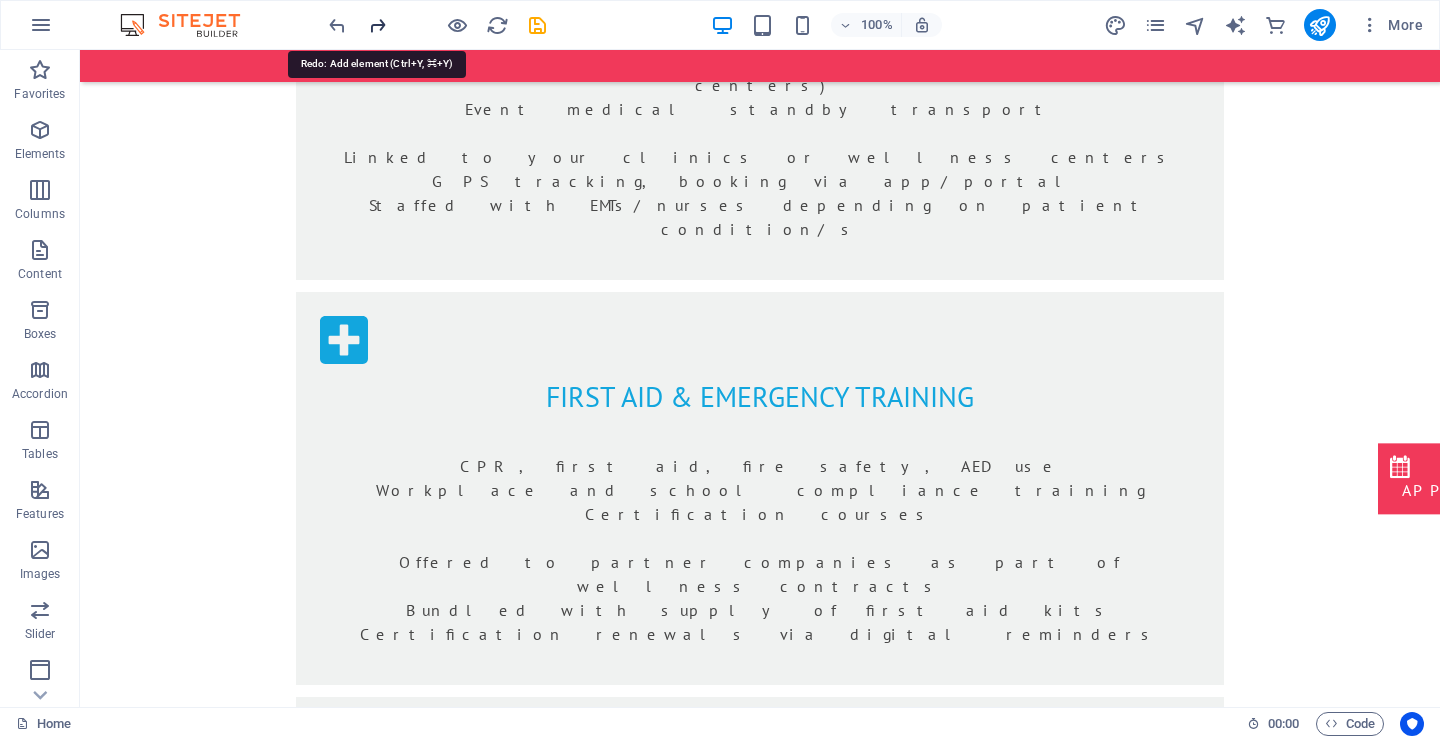 click at bounding box center [377, 25] 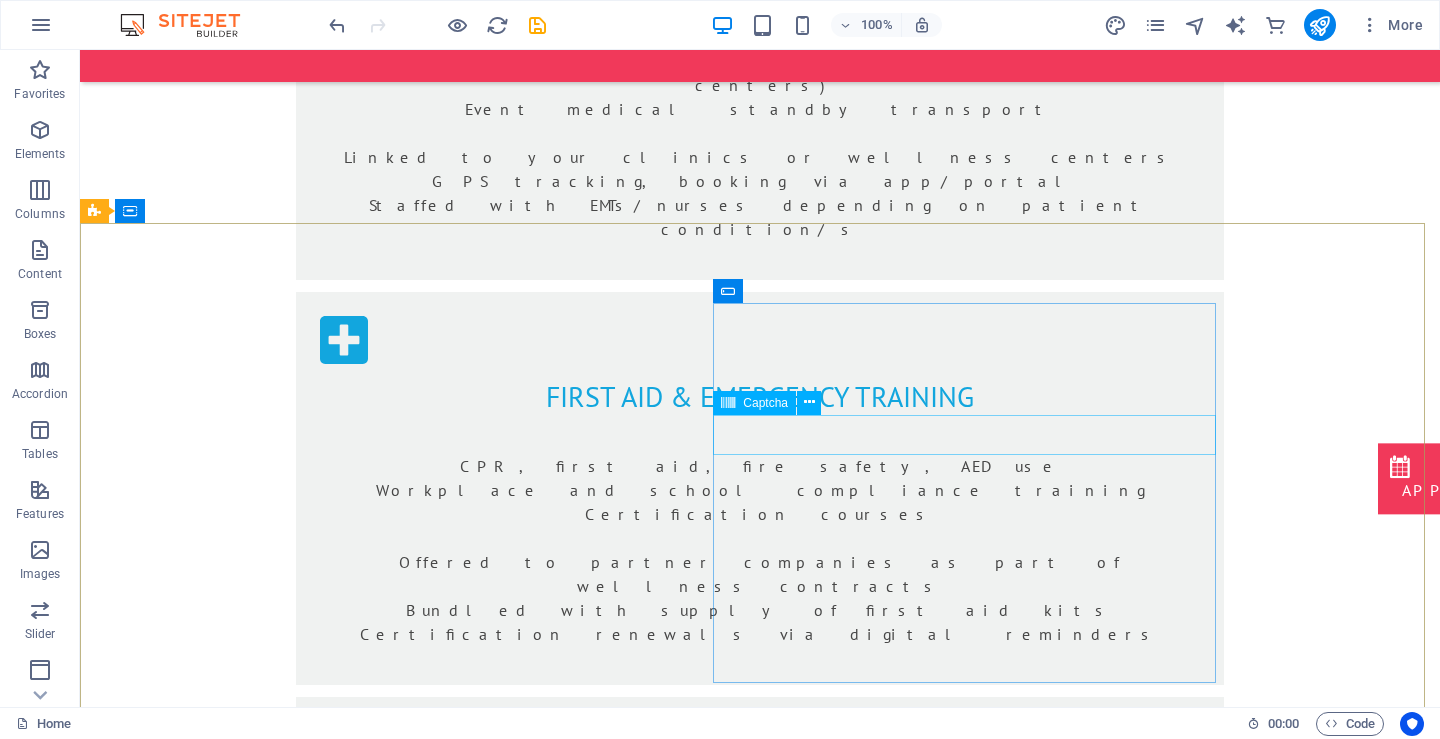 click on "Captcha" at bounding box center (754, 403) 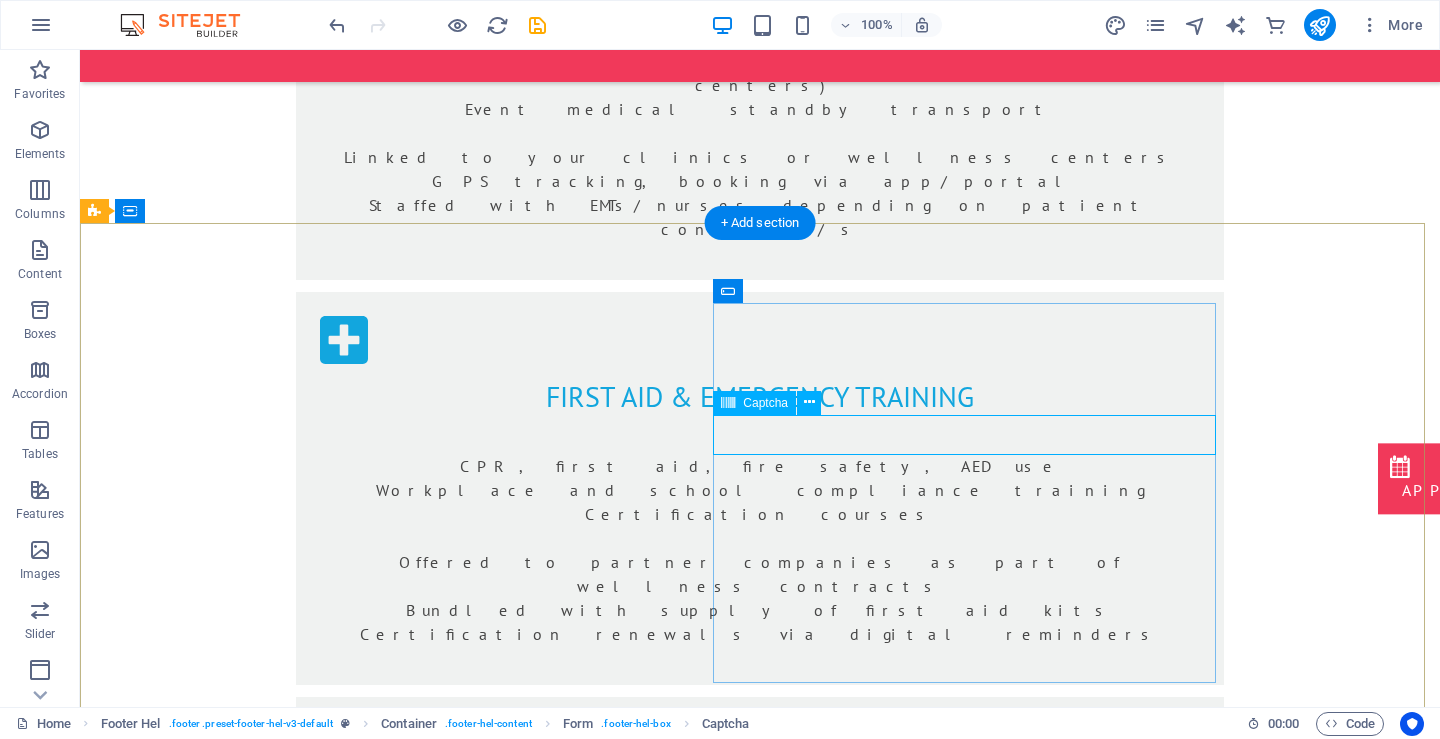 click on "Unreadable? Load new" 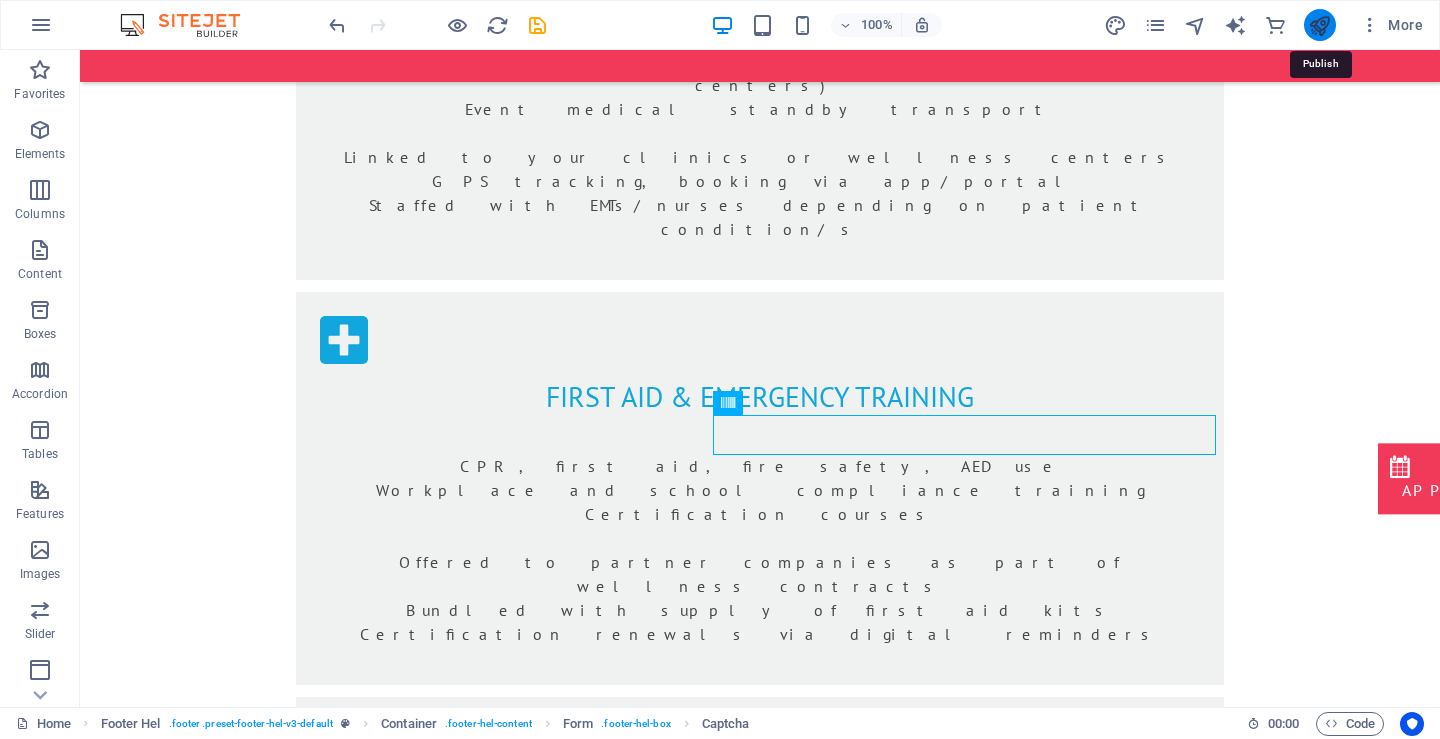 click at bounding box center [1319, 25] 